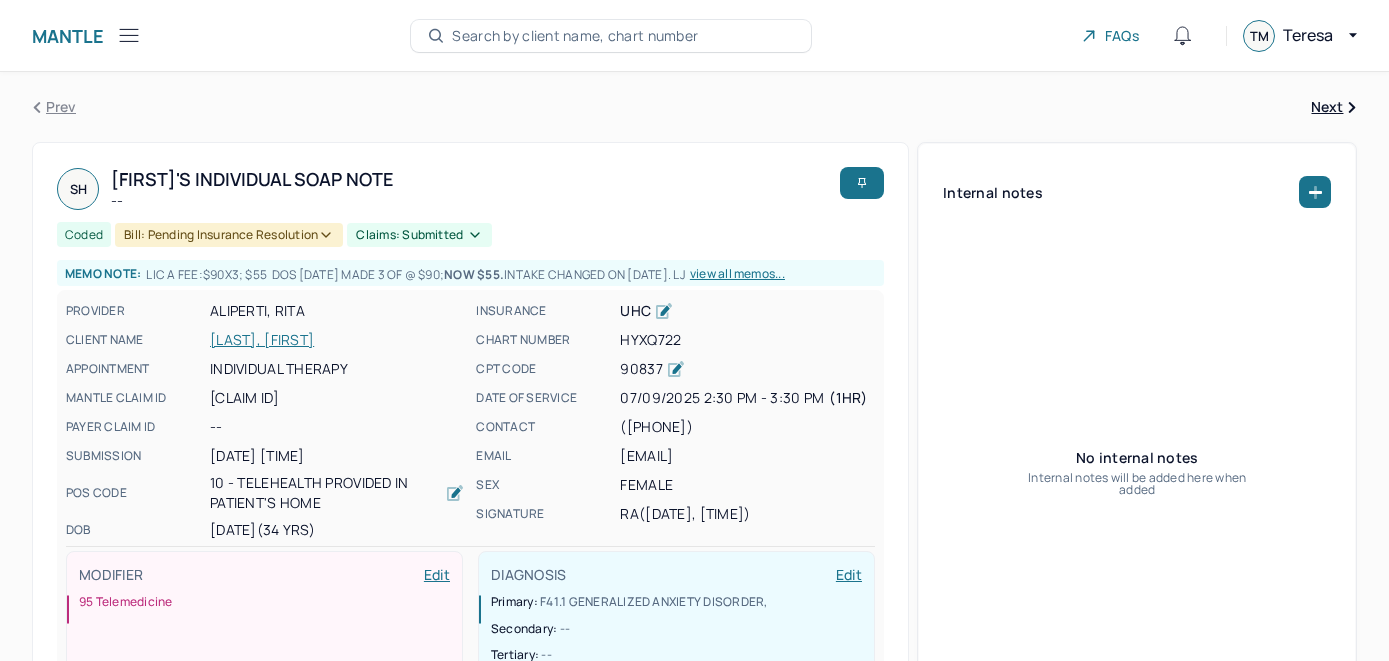 scroll, scrollTop: 0, scrollLeft: 0, axis: both 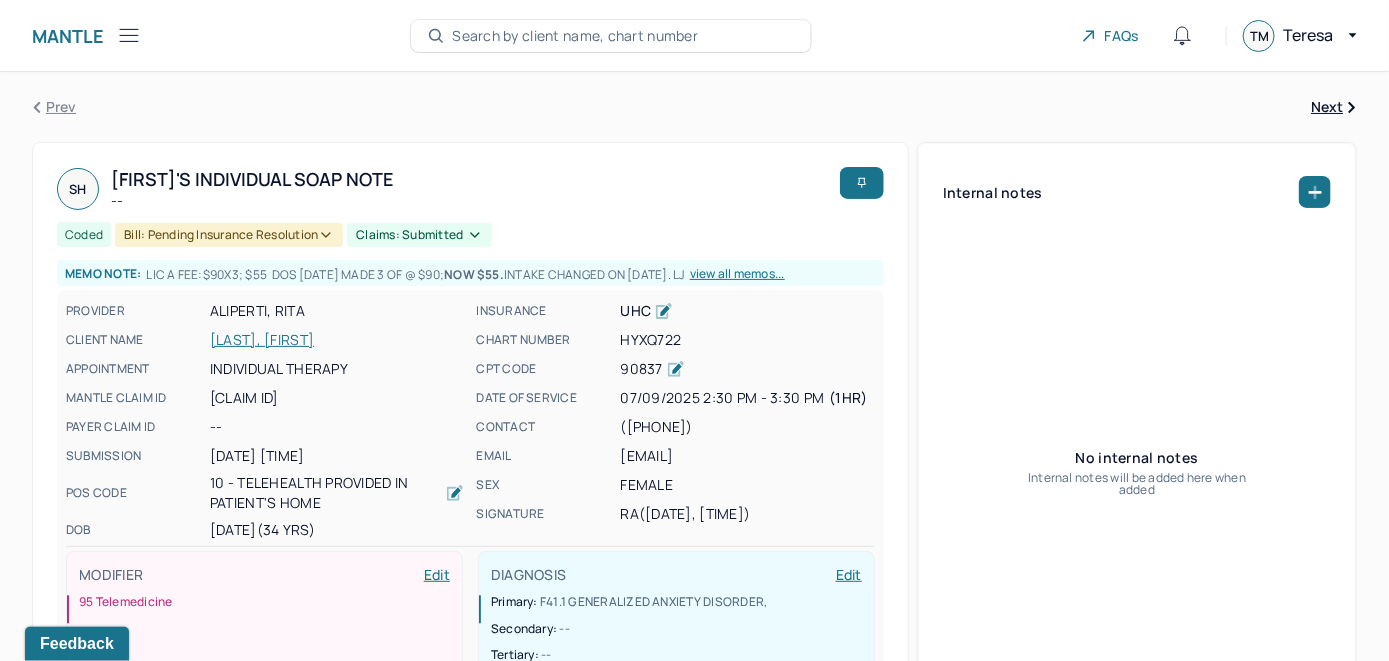 click on "Search by client name, chart number" at bounding box center (575, 36) 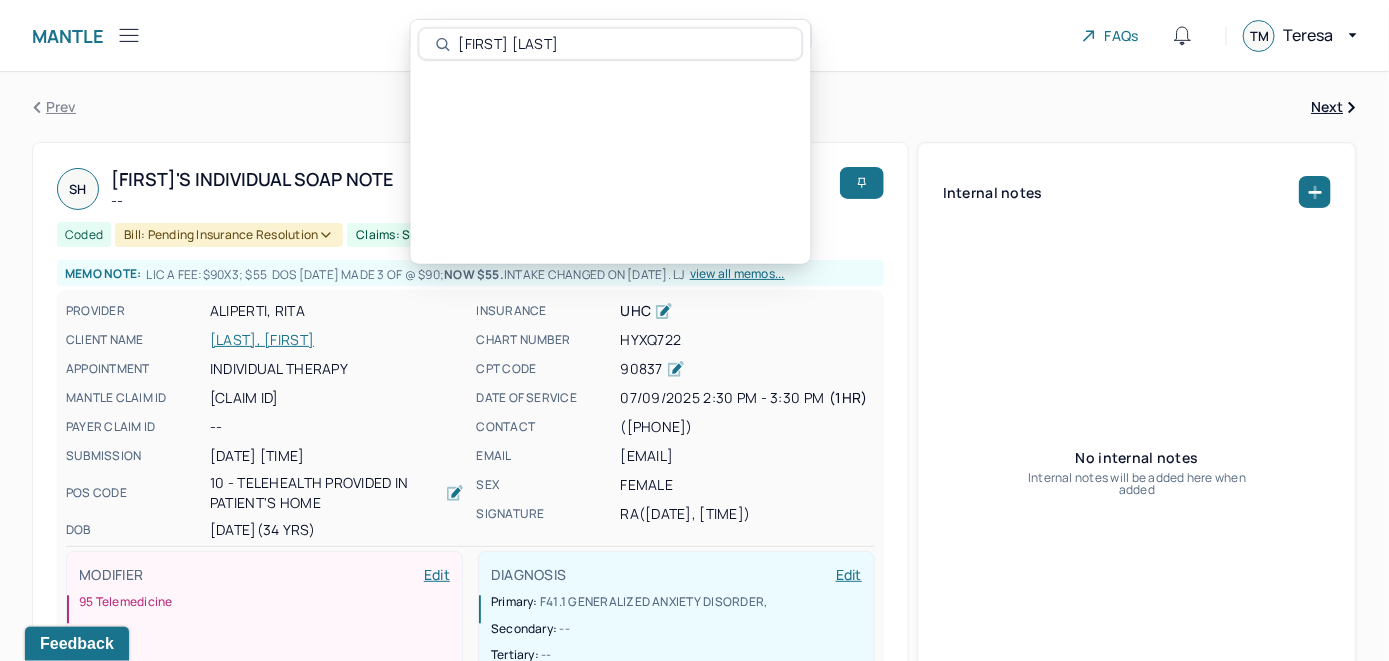 click on "[FIRST] [LAST]" at bounding box center (621, 44) 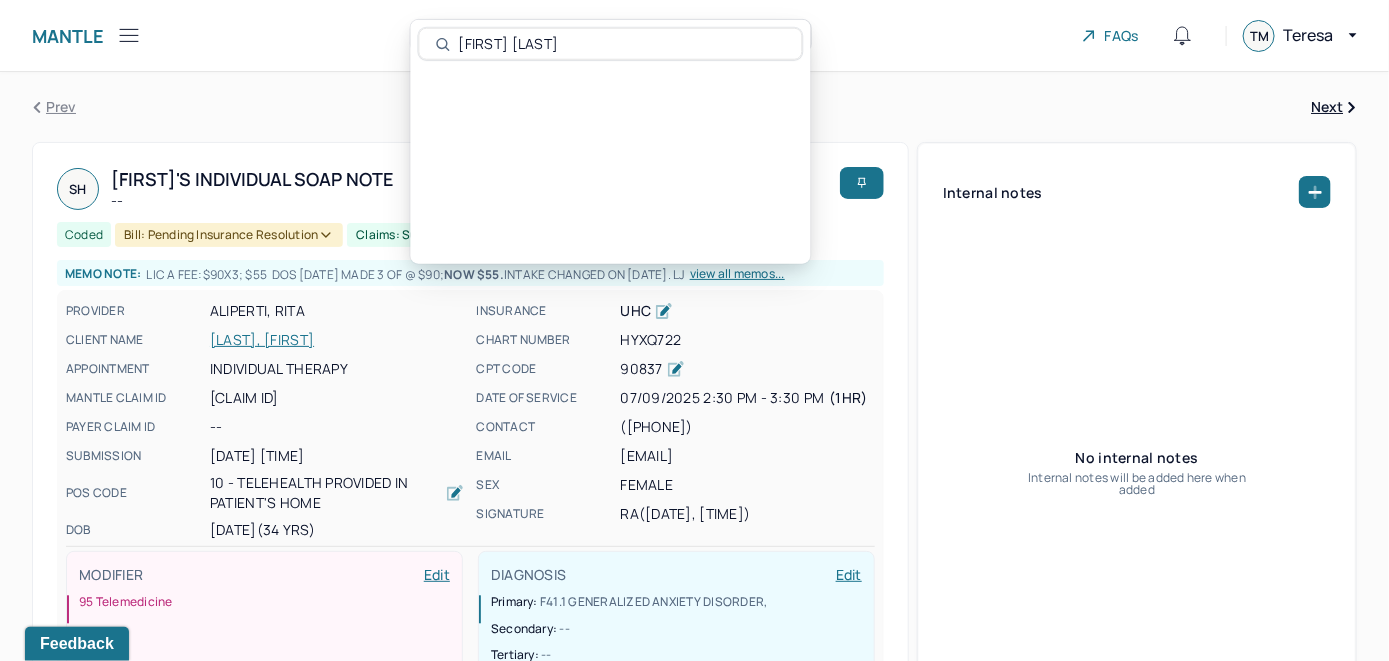 type on "[FIRST] [LAST]" 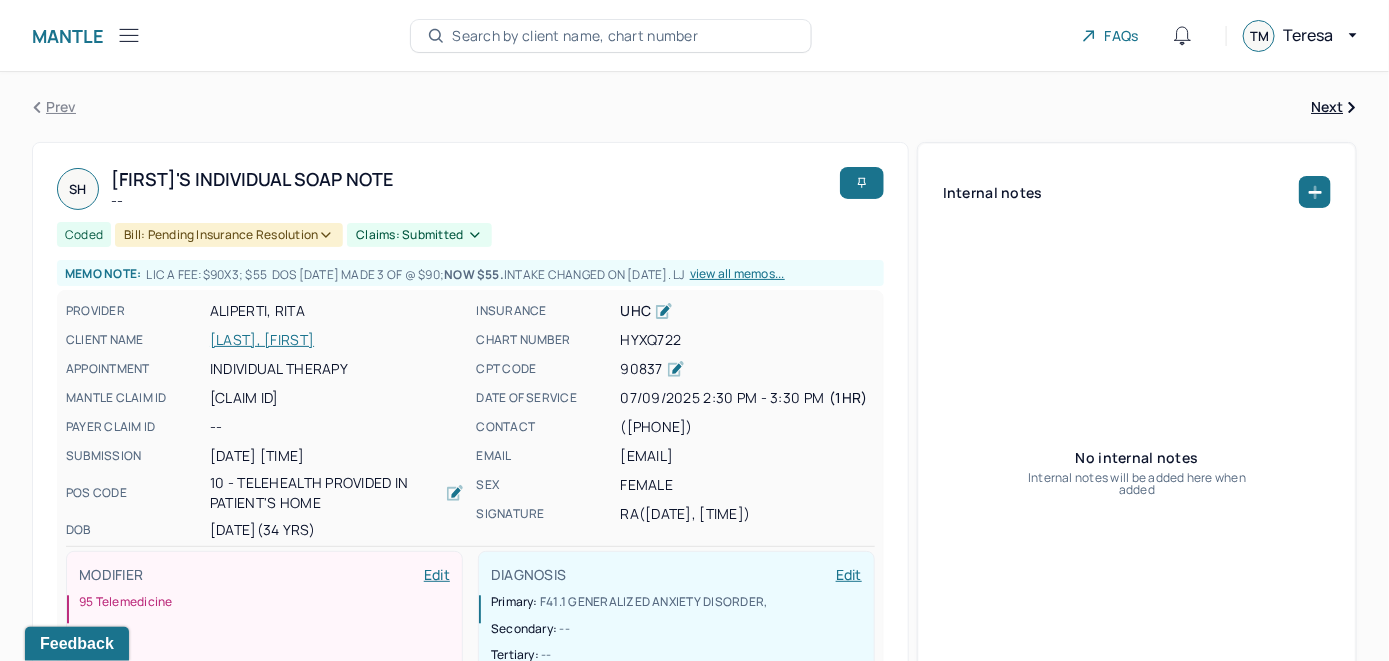 click on "Prev Next" at bounding box center (694, 107) 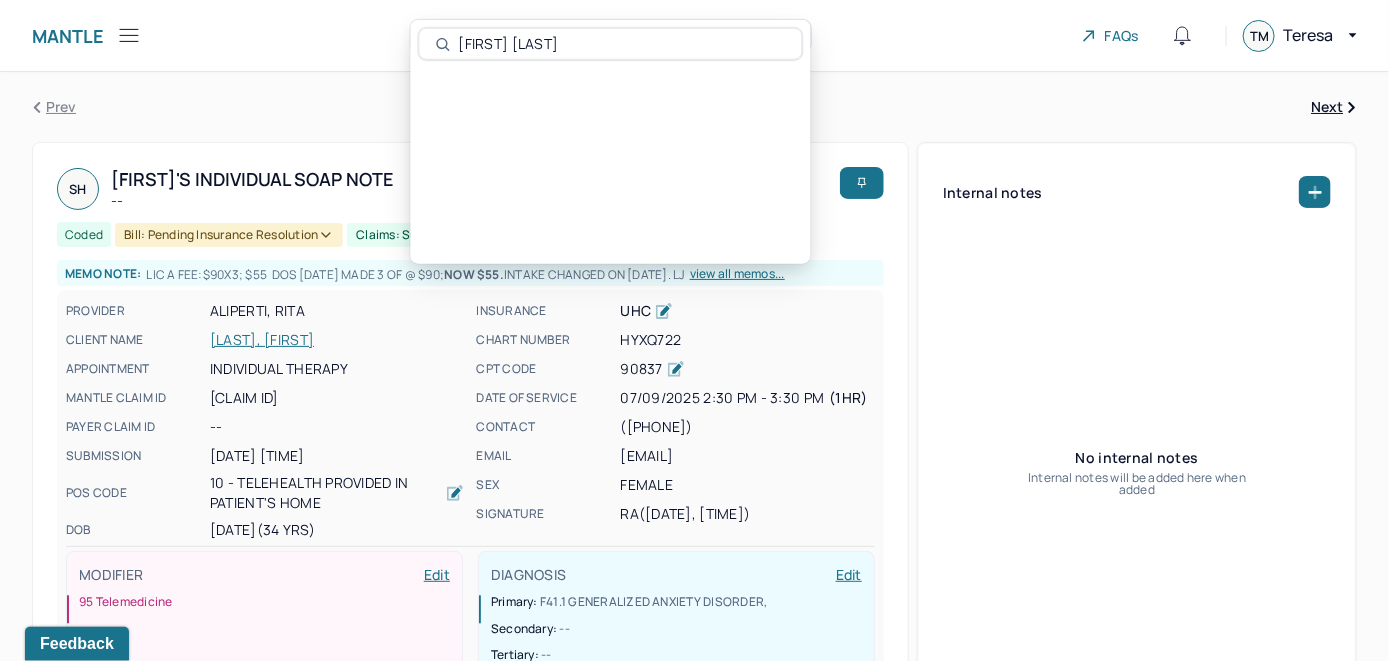 click on "[FIRST] [LAST]" at bounding box center [621, 44] 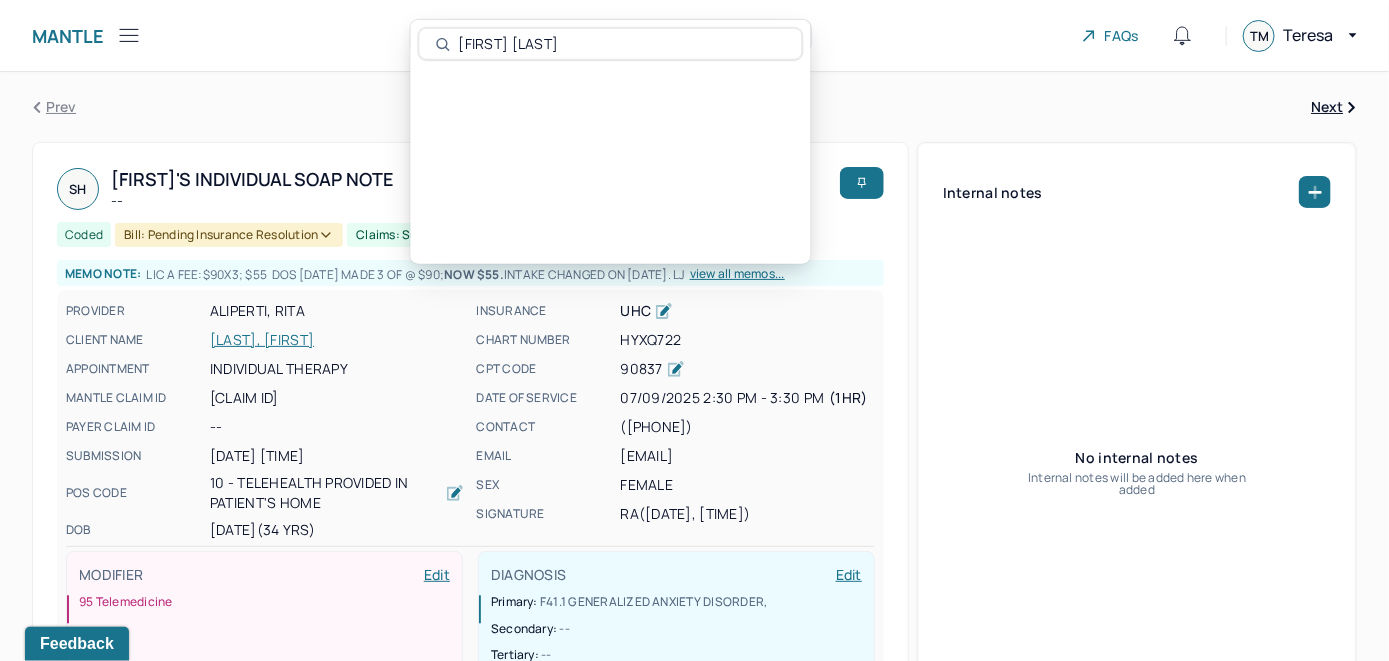 drag, startPoint x: 572, startPoint y: 46, endPoint x: 427, endPoint y: 59, distance: 145.58159 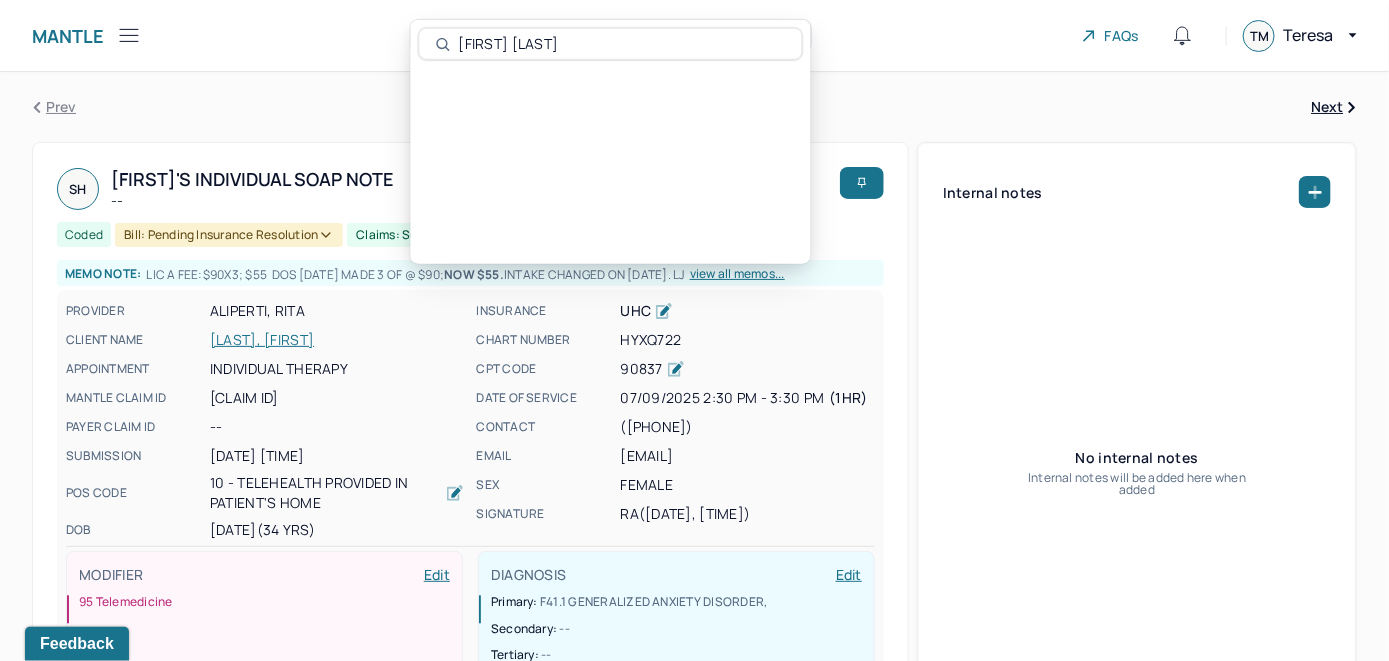 type on "[FIRST] [LAST]" 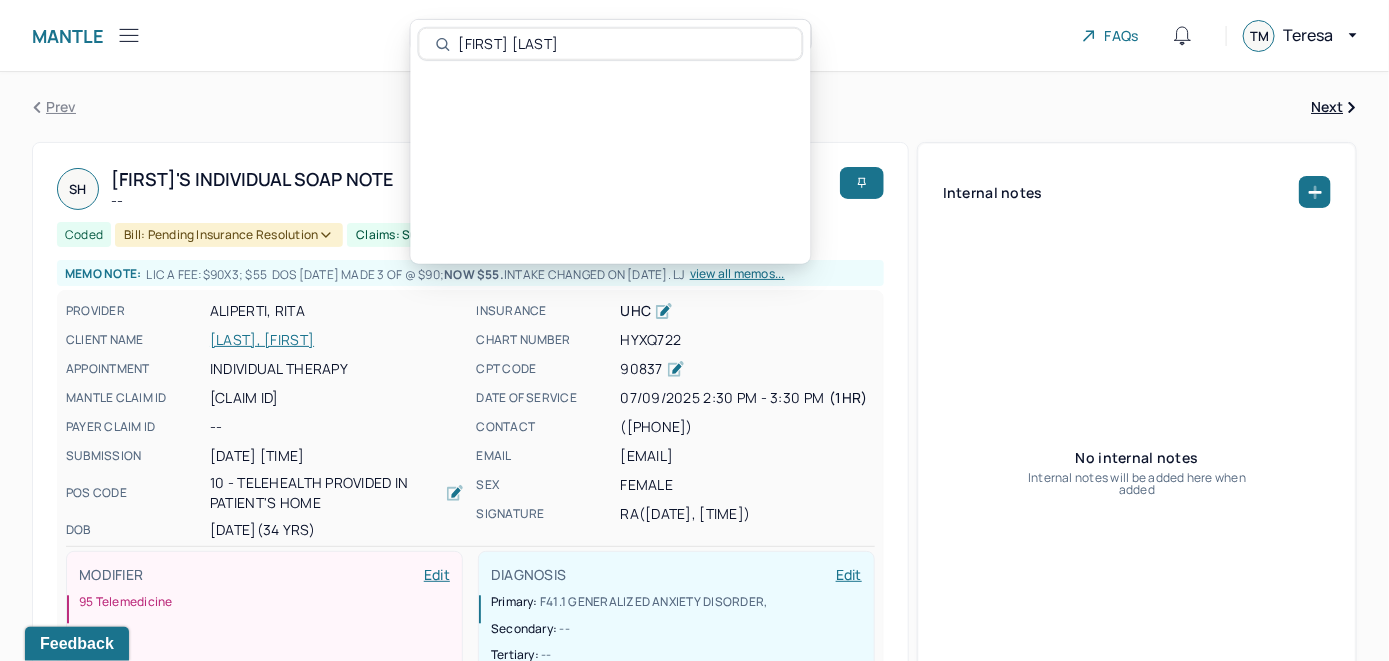 click on "[FIRST] [LAST]" at bounding box center [621, 44] 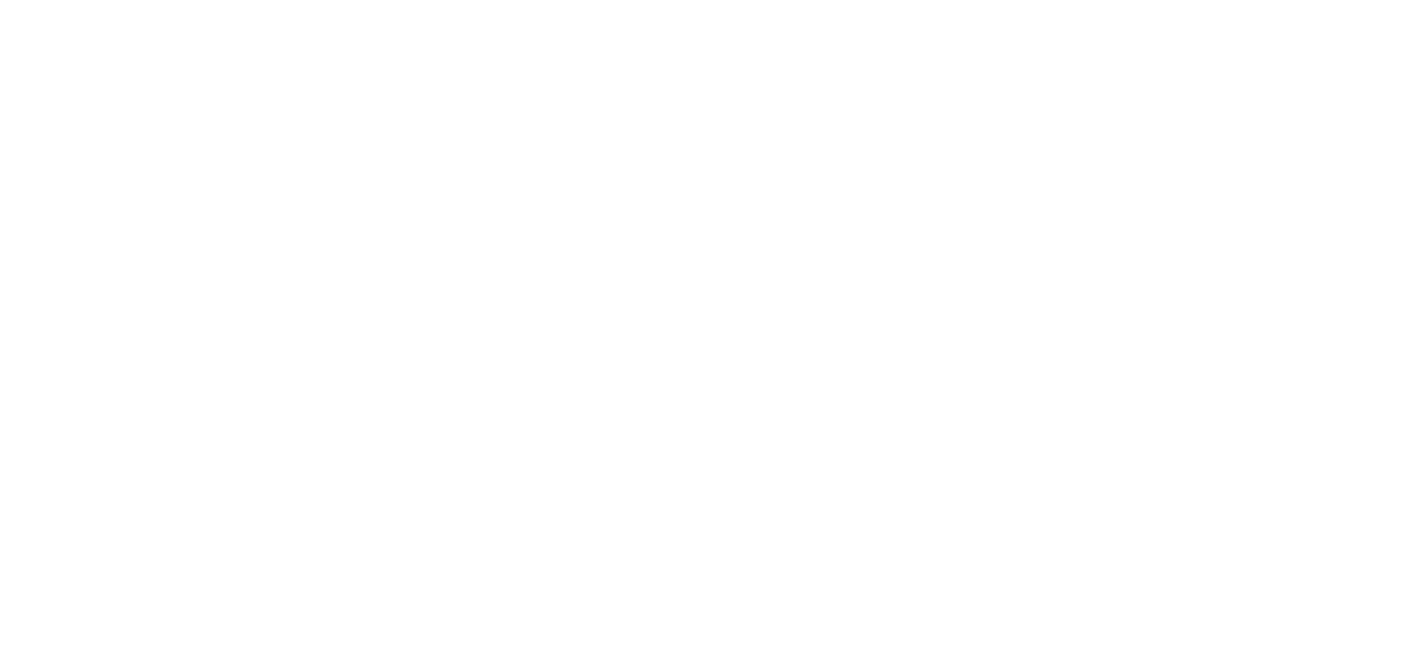 scroll, scrollTop: 0, scrollLeft: 0, axis: both 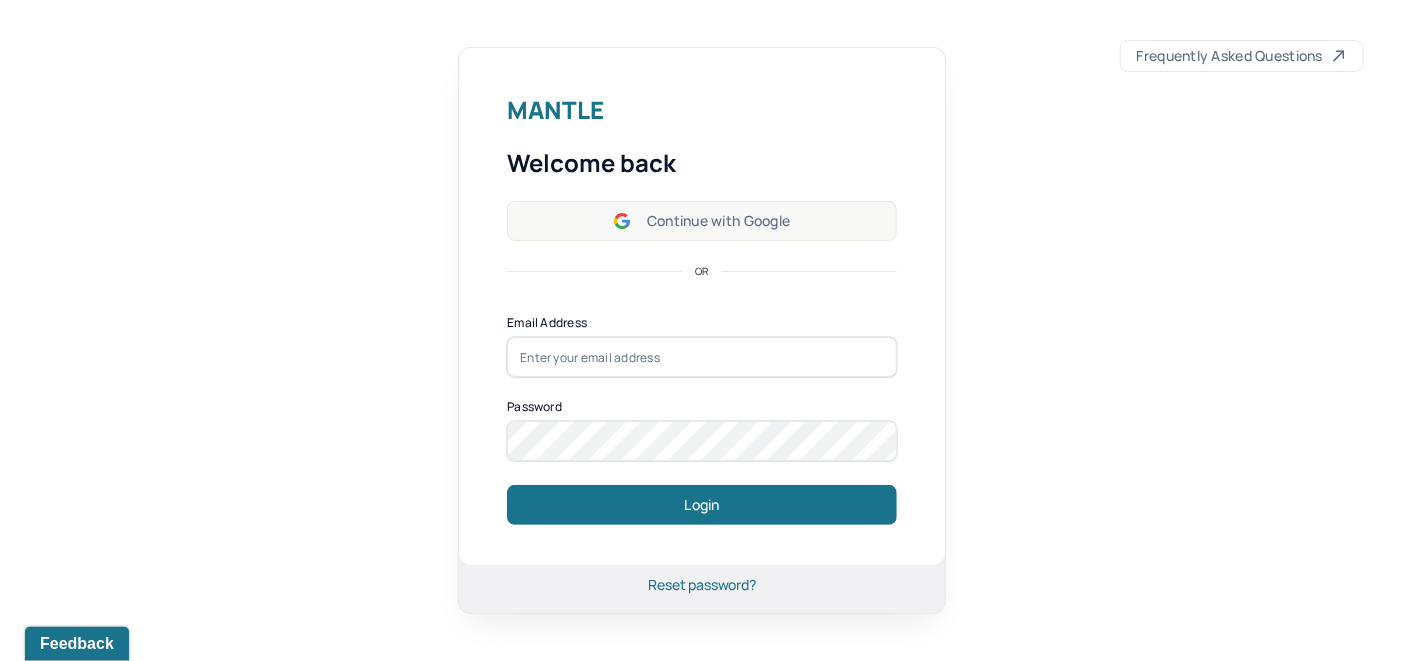 click on "Continue with Google" at bounding box center (702, 221) 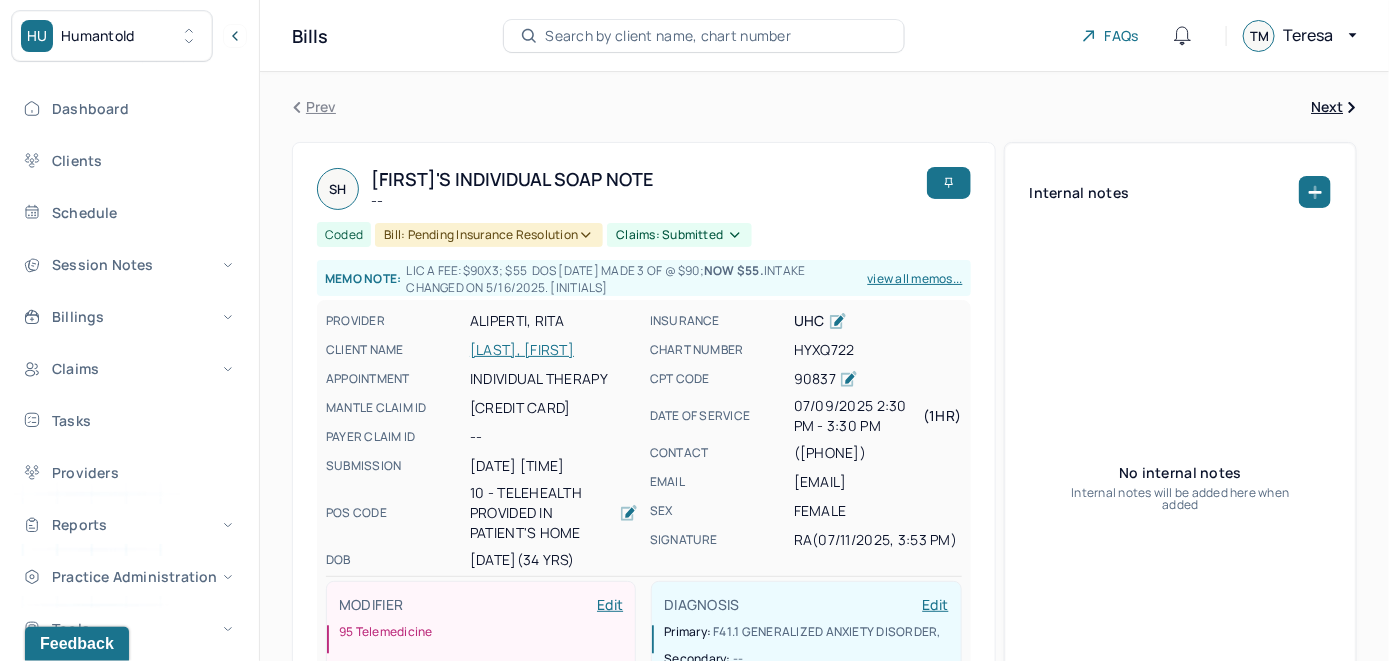 click on "Search by client name, chart number" at bounding box center (668, 36) 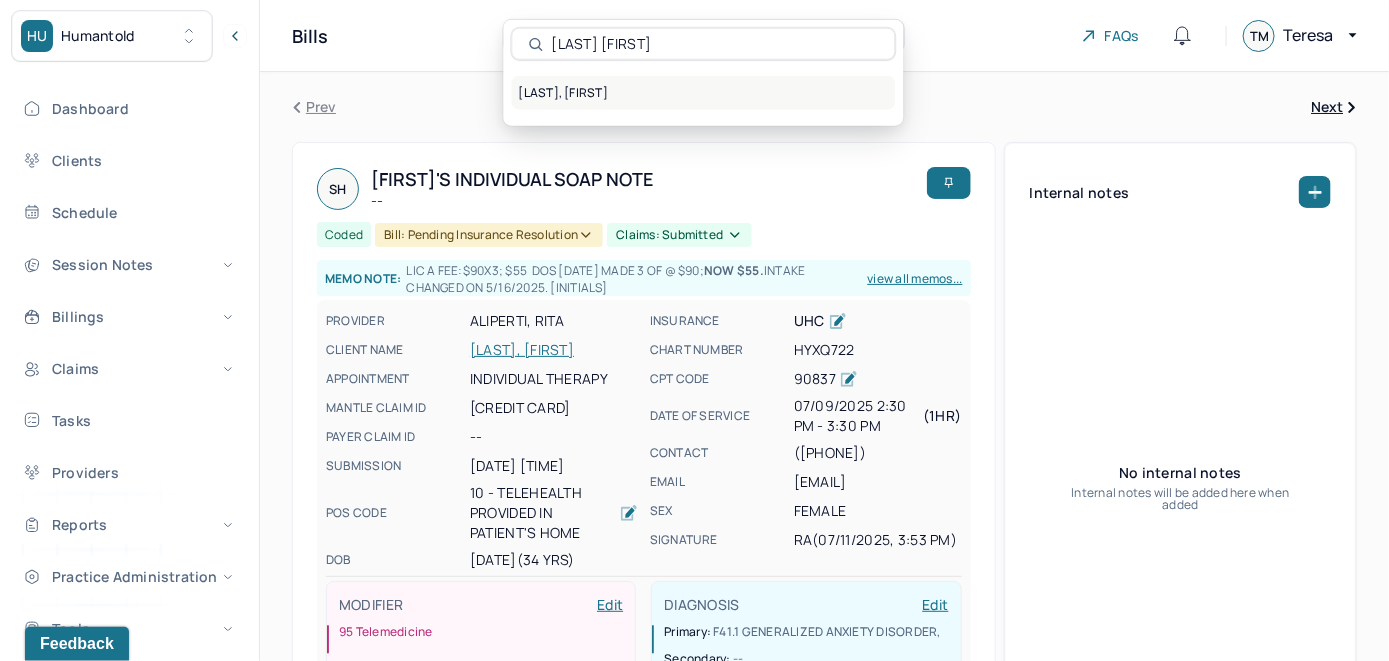 type on "[LAST] [FIRST]" 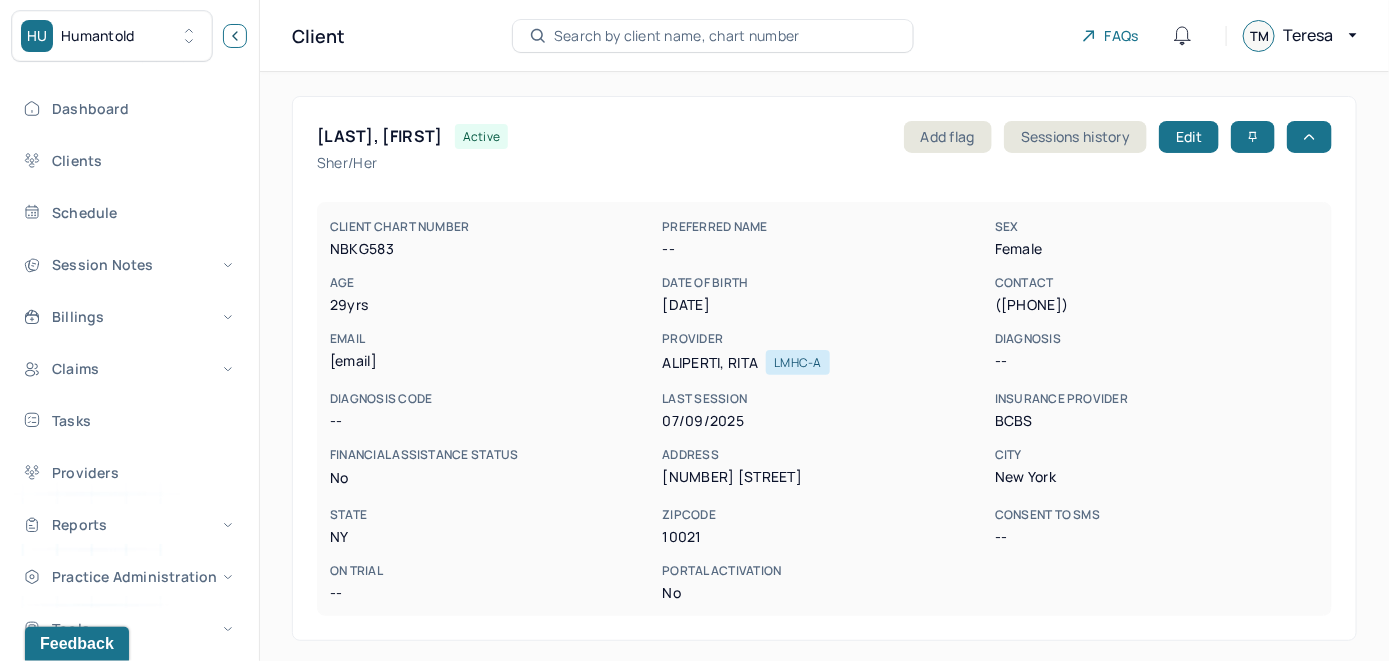 click at bounding box center [235, 36] 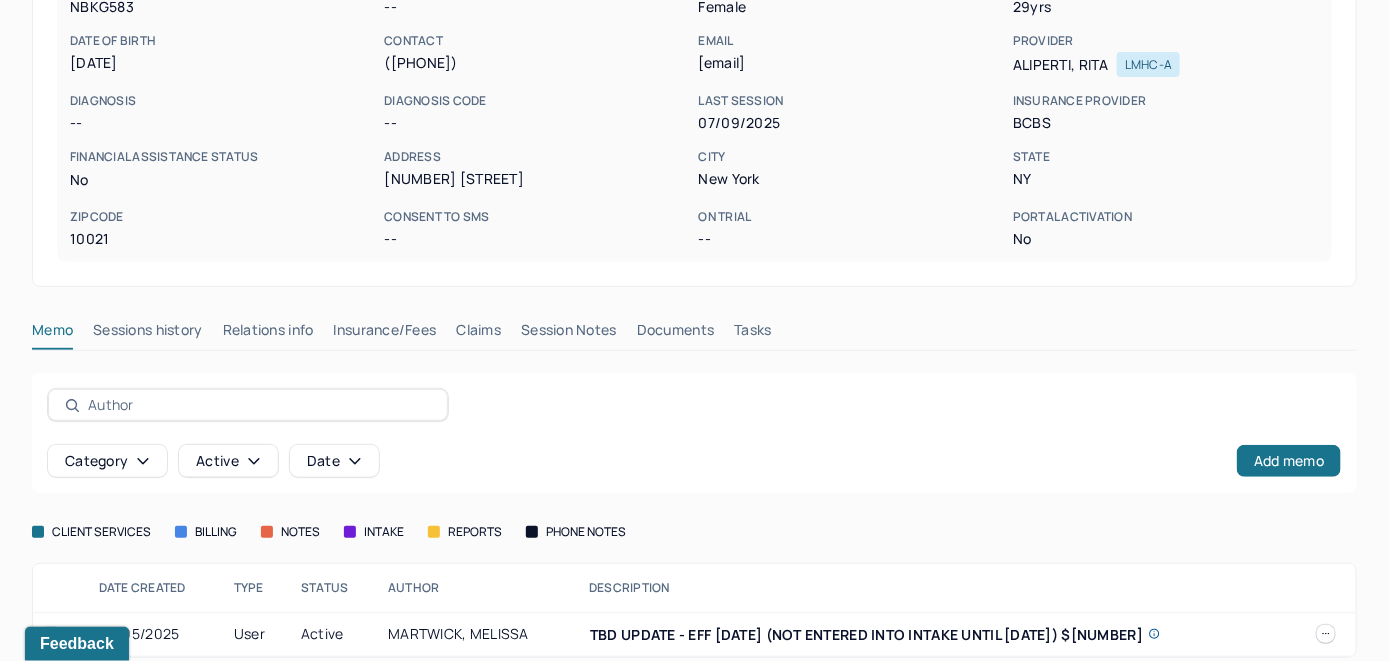 scroll, scrollTop: 261, scrollLeft: 0, axis: vertical 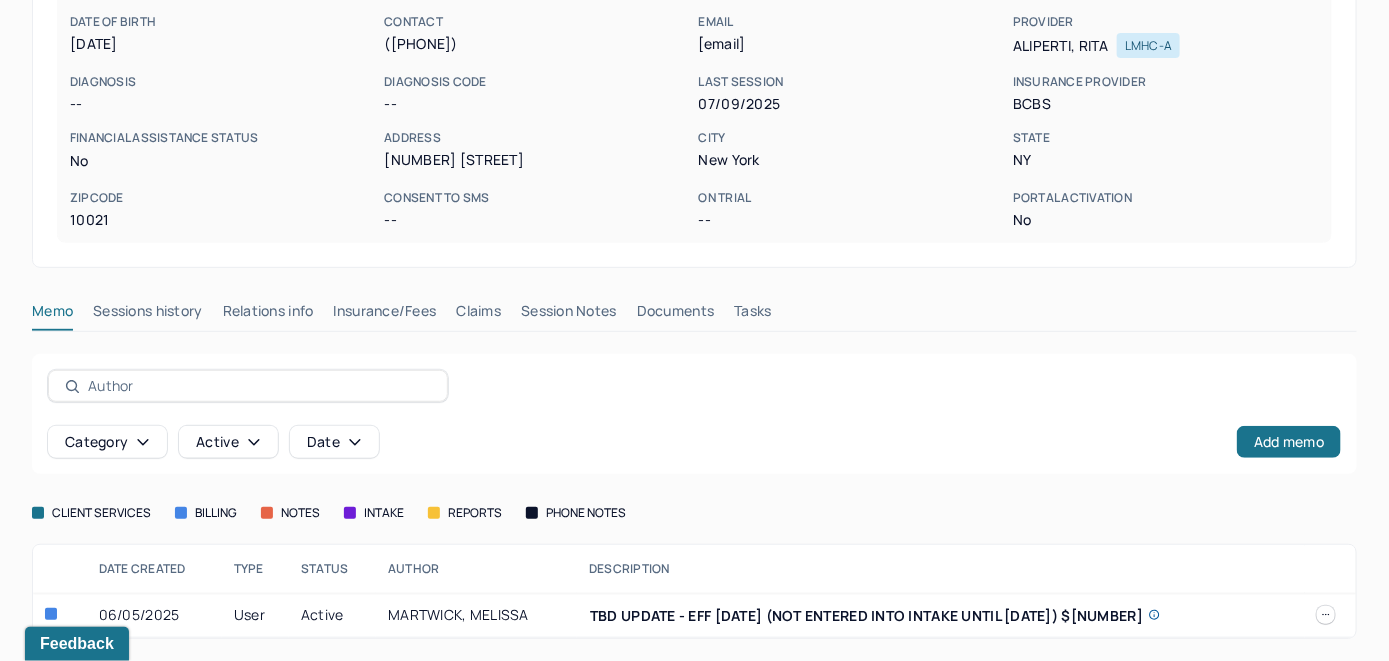 click on "Insurance/Fees" at bounding box center [385, 315] 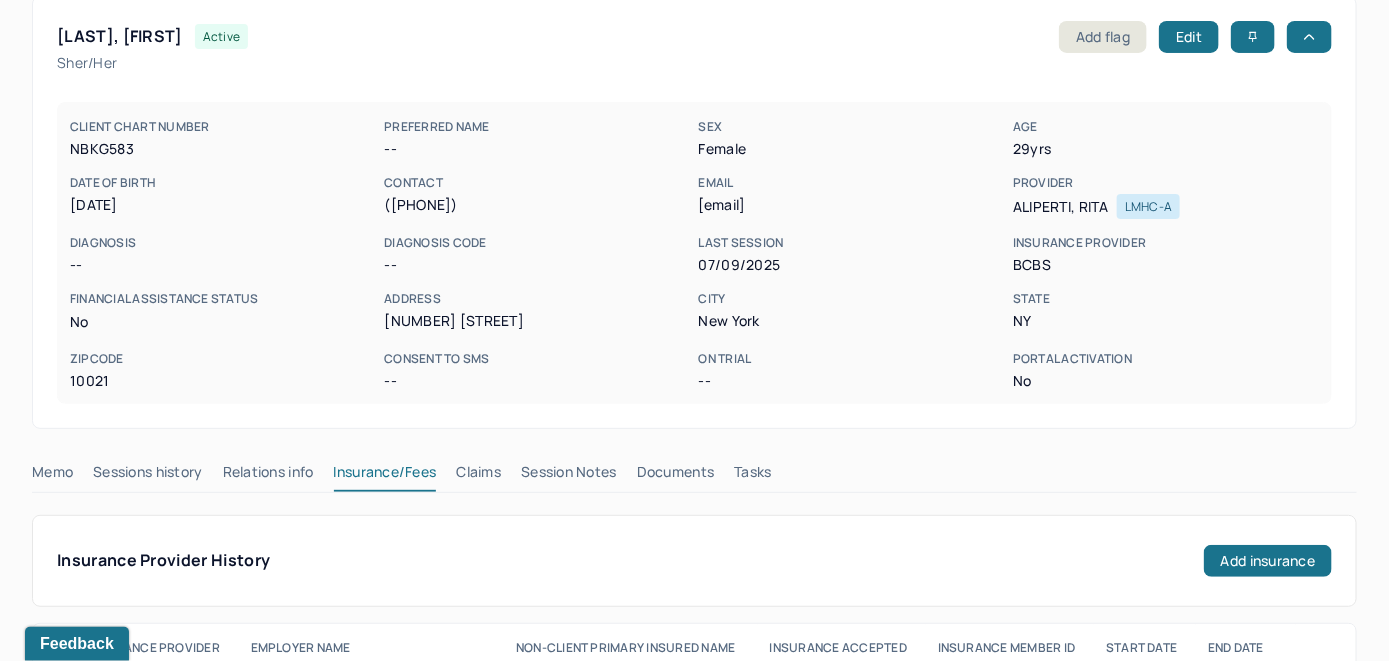 scroll, scrollTop: 0, scrollLeft: 0, axis: both 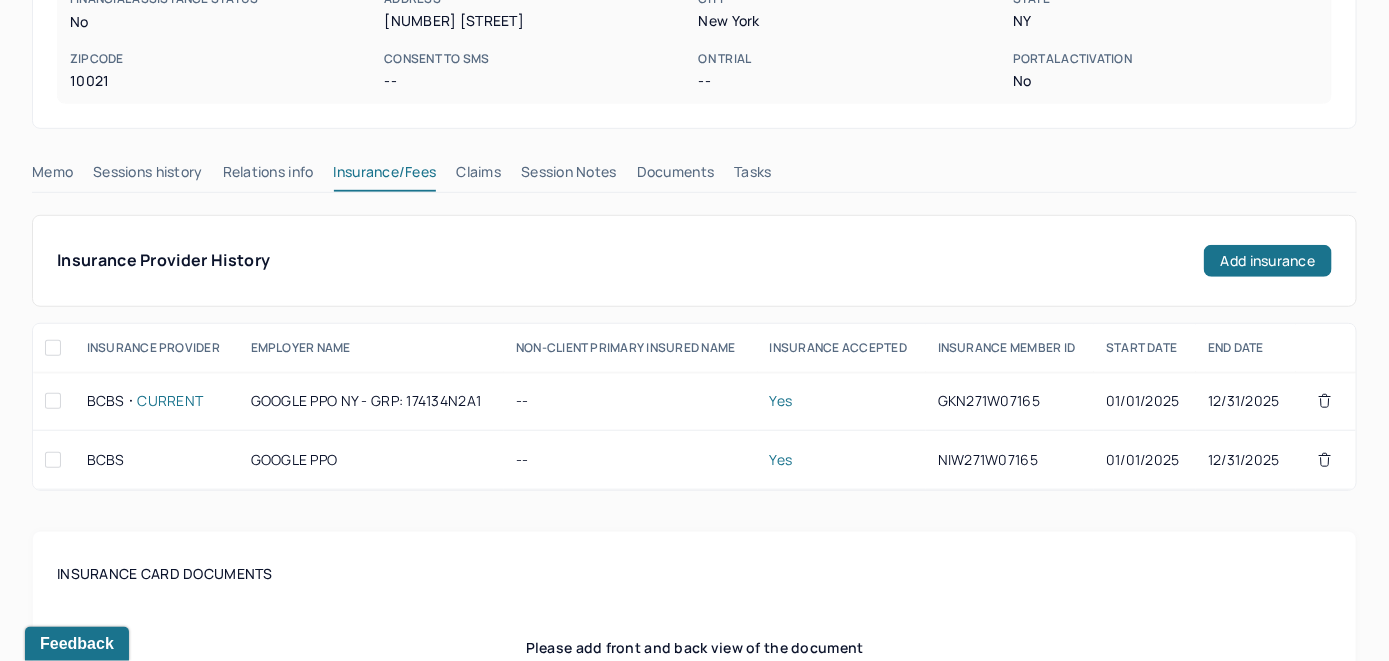 click on "Claims" at bounding box center (478, 176) 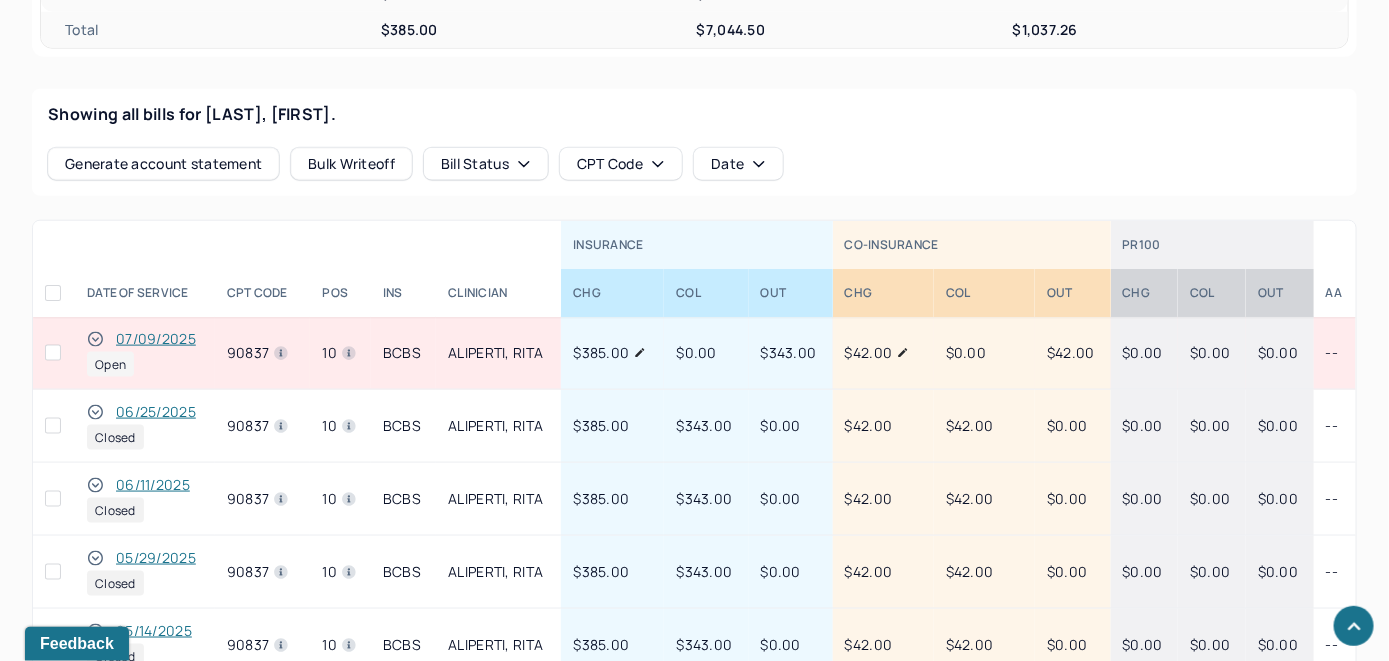 scroll, scrollTop: 841, scrollLeft: 0, axis: vertical 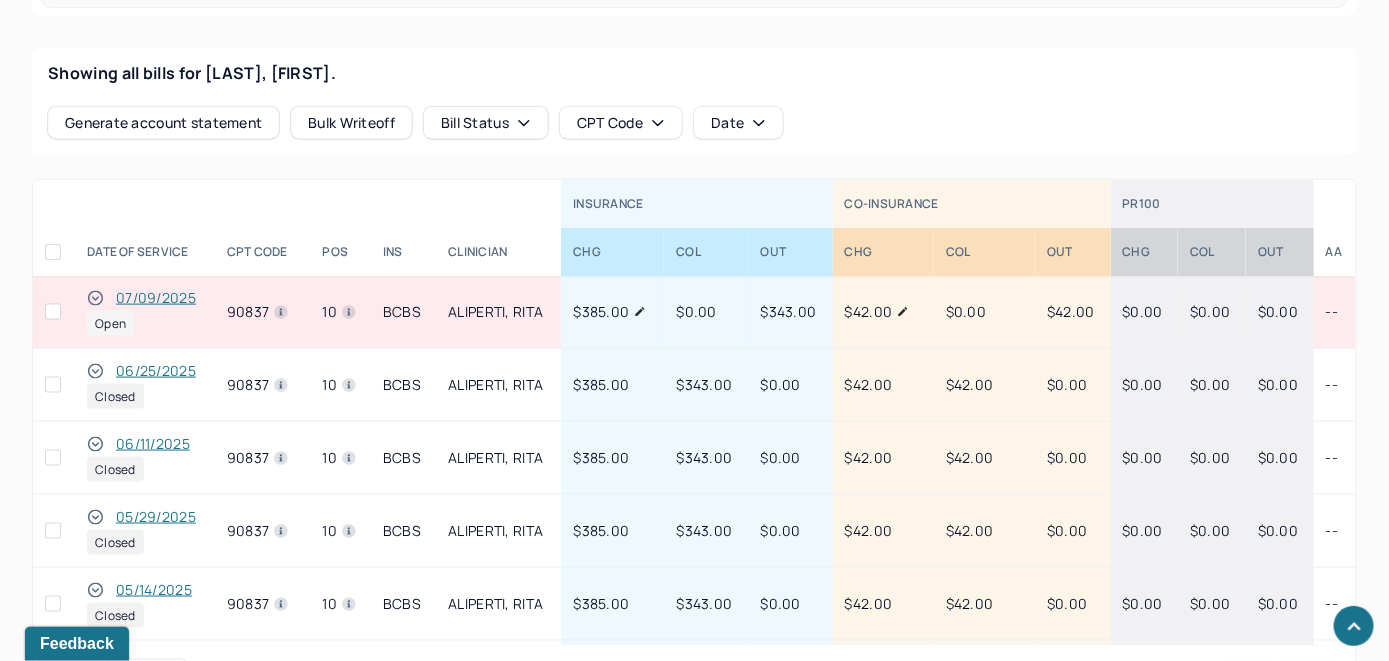 click on "07/09/2025" at bounding box center (156, 298) 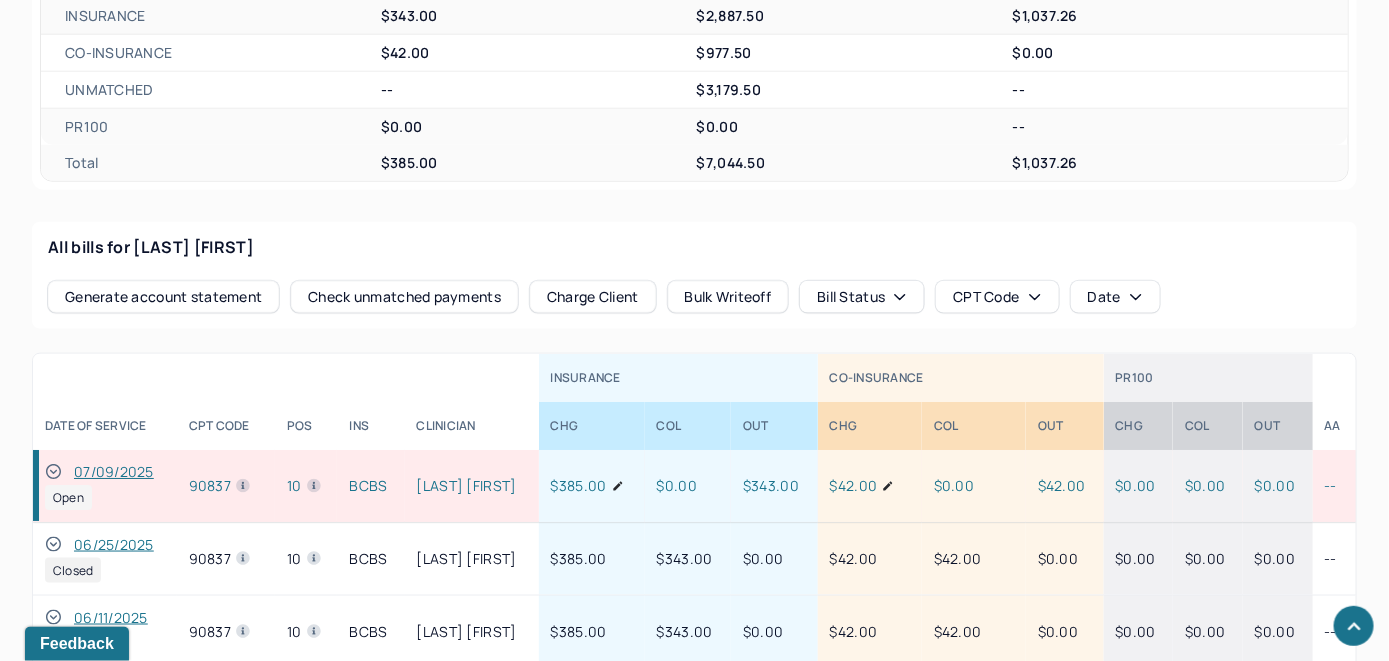 scroll, scrollTop: 841, scrollLeft: 0, axis: vertical 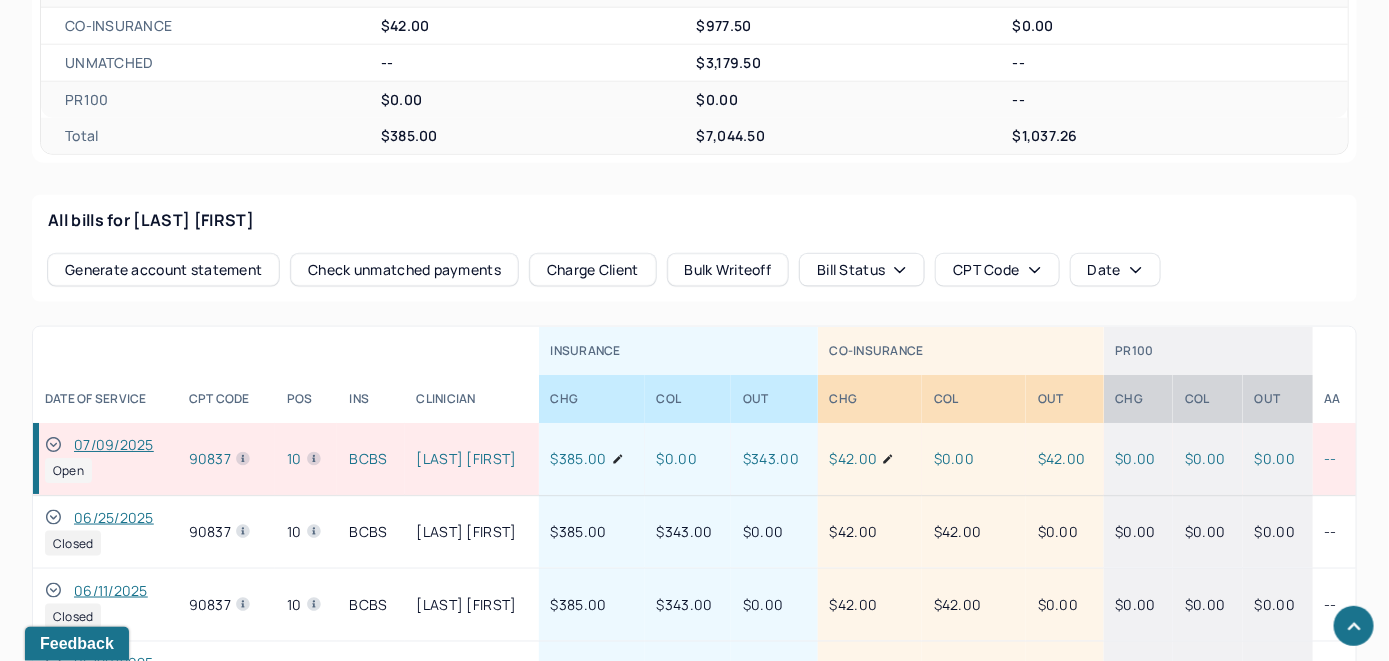 click on "Check unmatched payments" at bounding box center (404, 270) 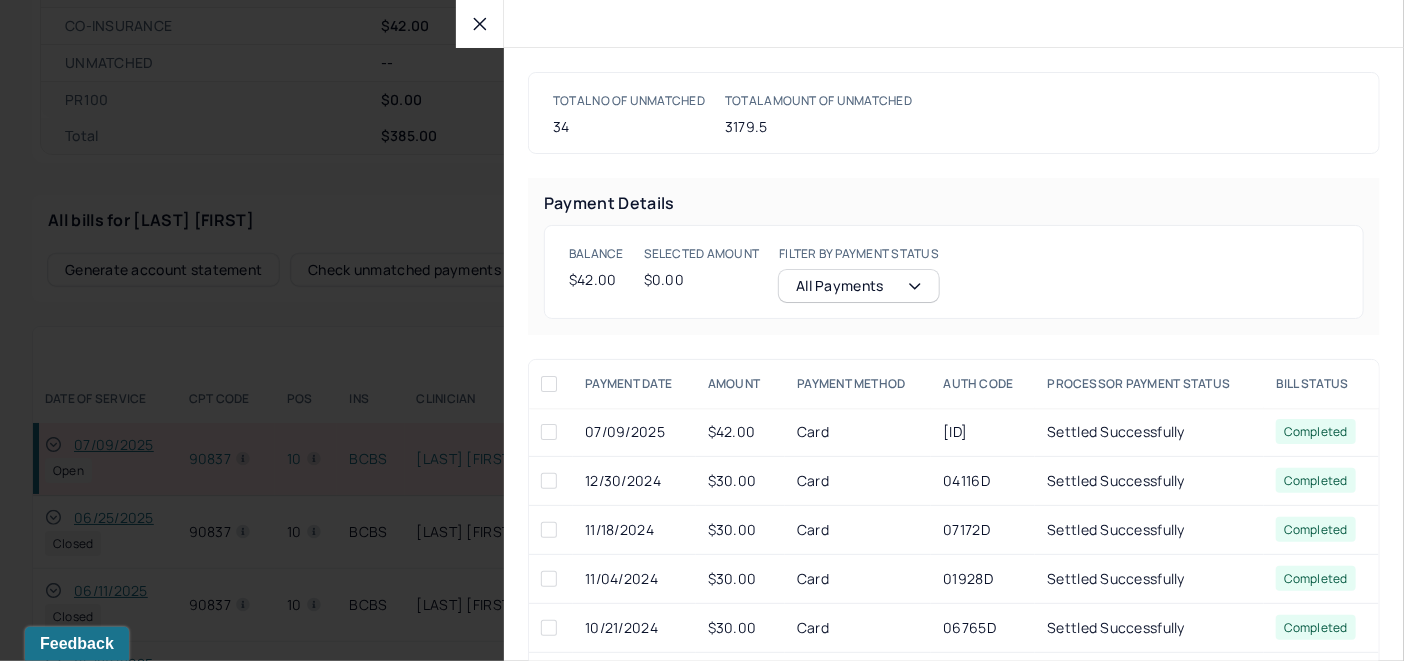 click at bounding box center [549, 432] 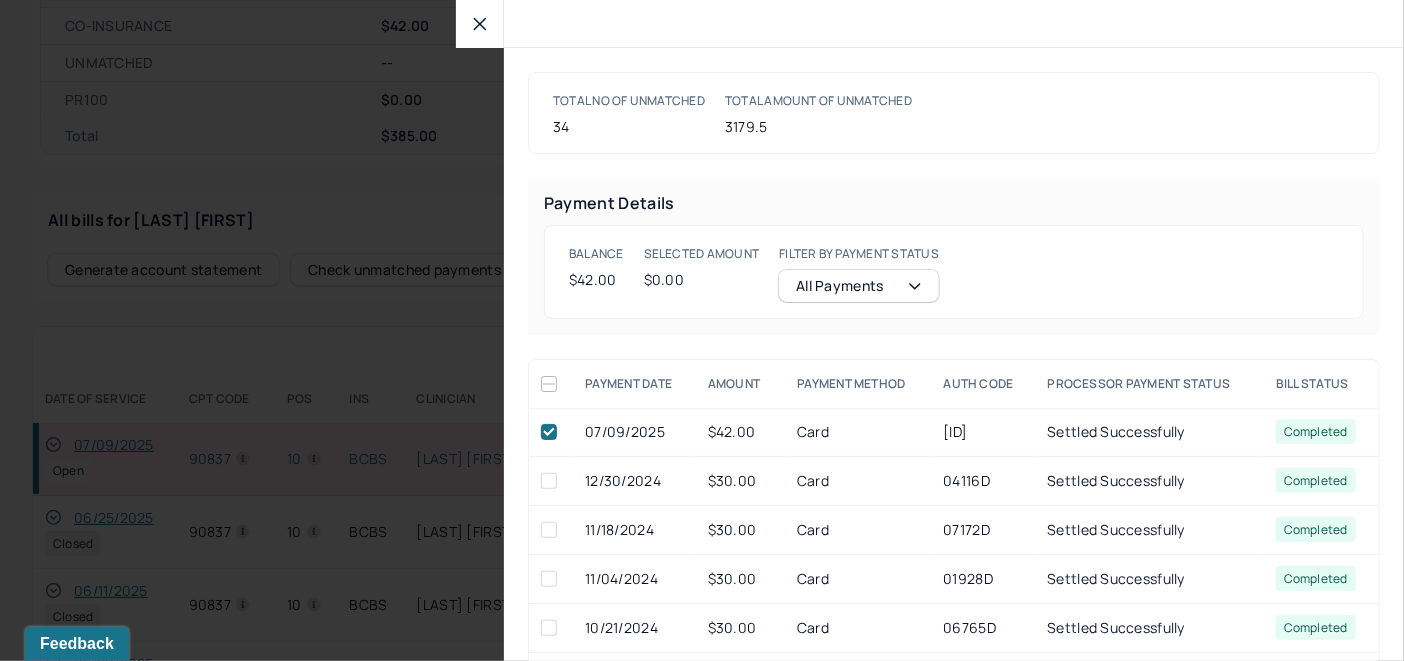 checkbox on "true" 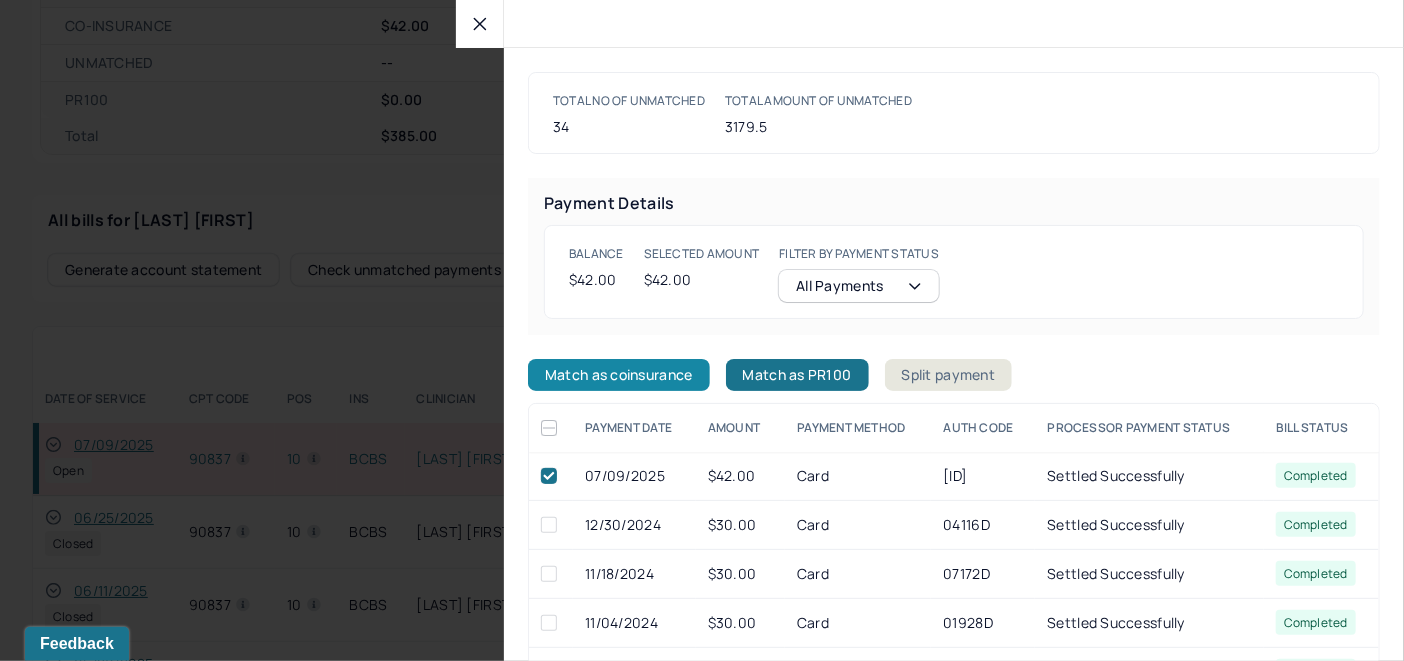 click on "Match as coinsurance" at bounding box center [619, 375] 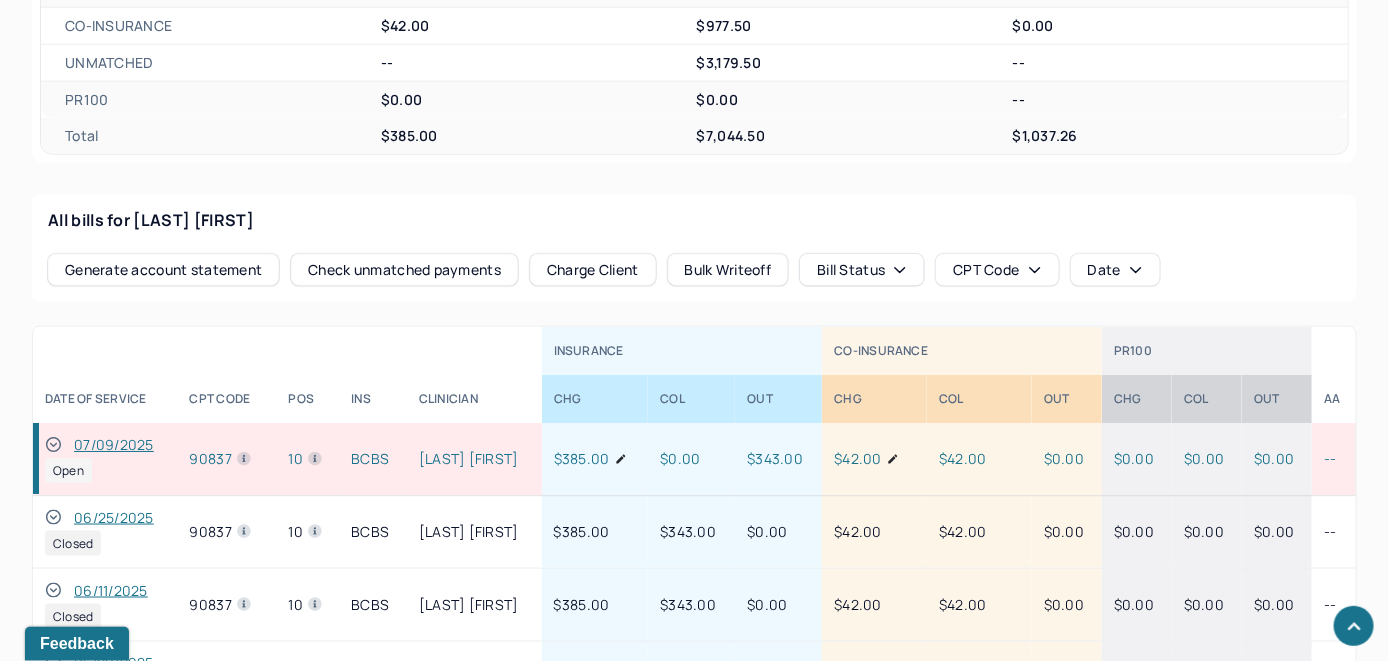 click 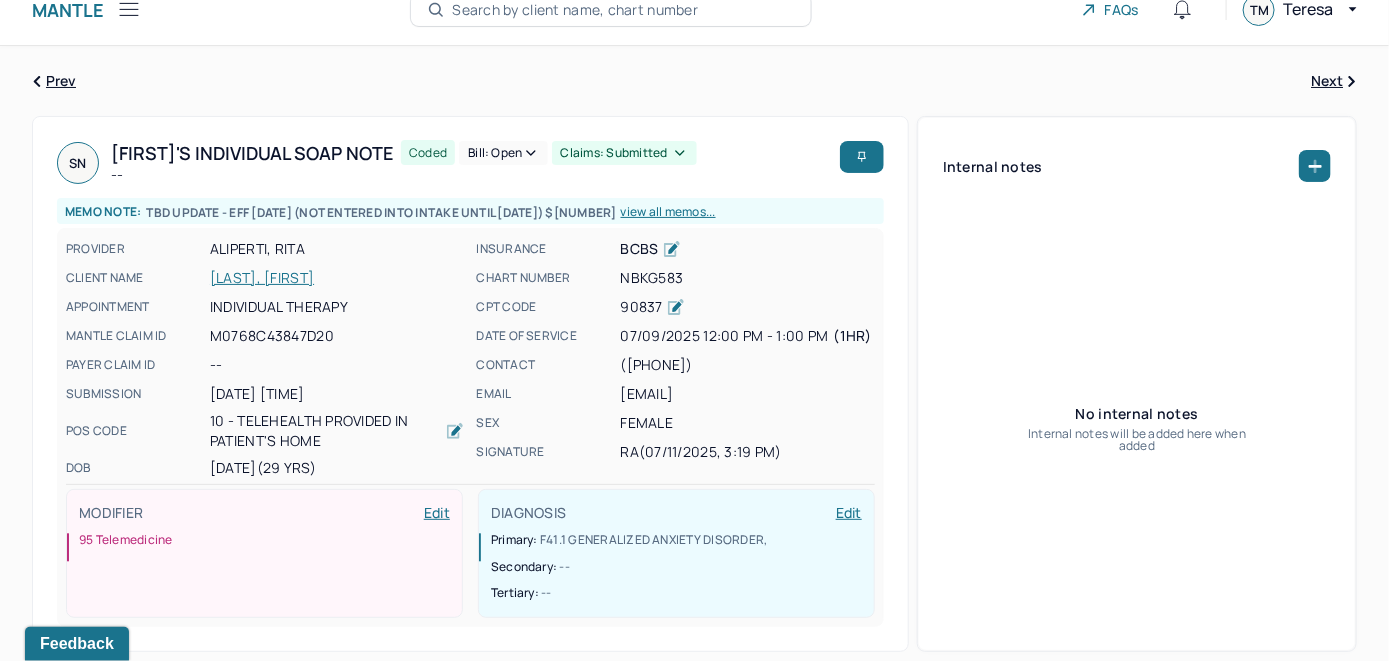 scroll, scrollTop: 0, scrollLeft: 0, axis: both 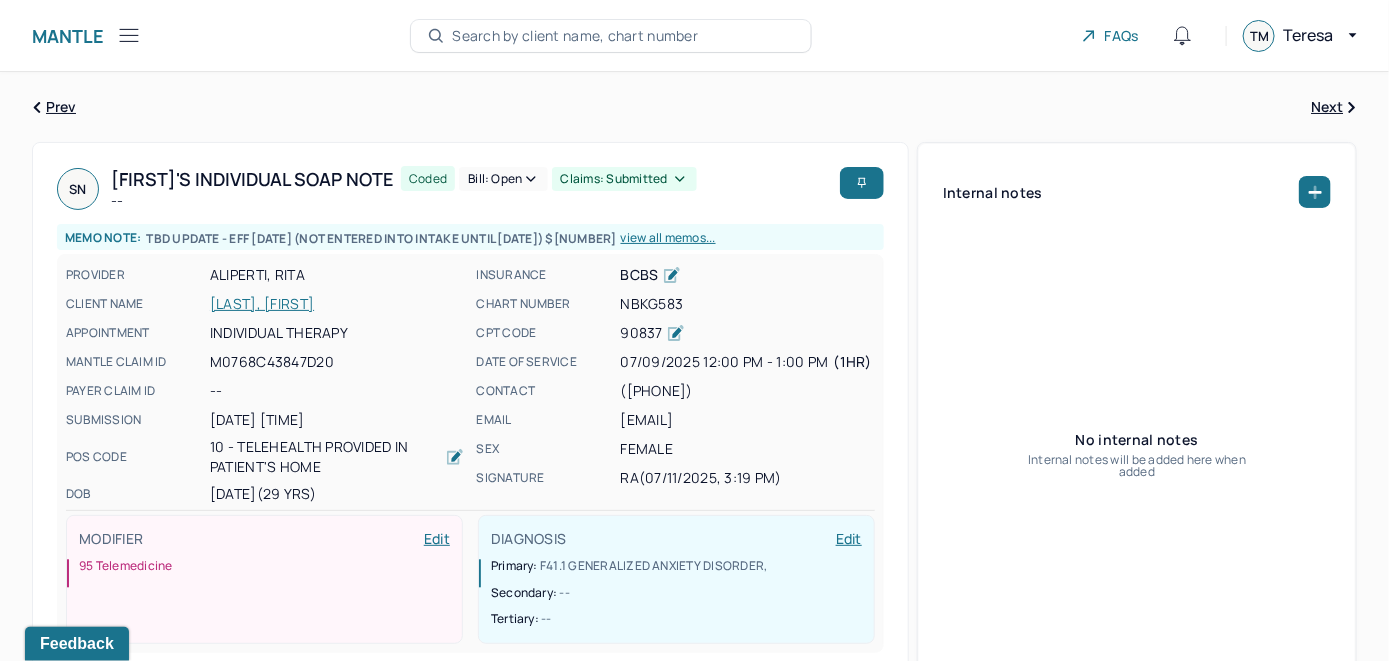 click on "Bill: Open" at bounding box center [503, 179] 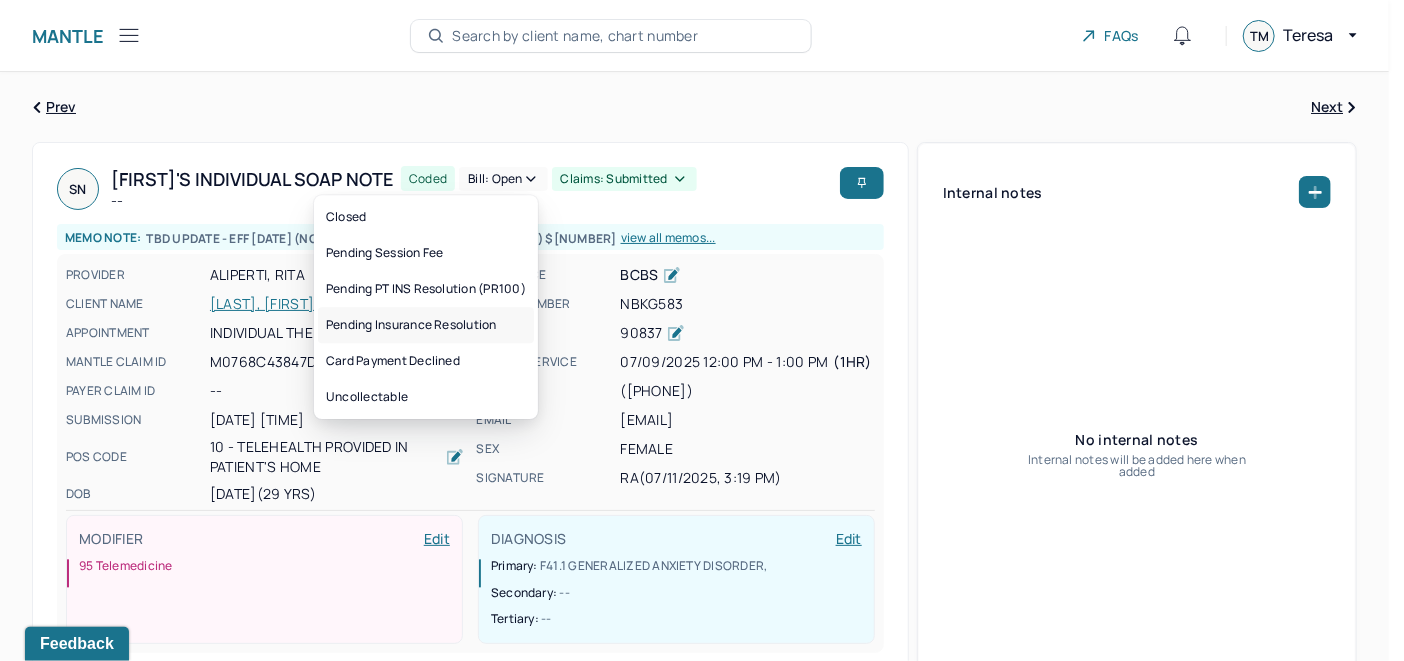 click on "Pending Insurance Resolution" at bounding box center [426, 325] 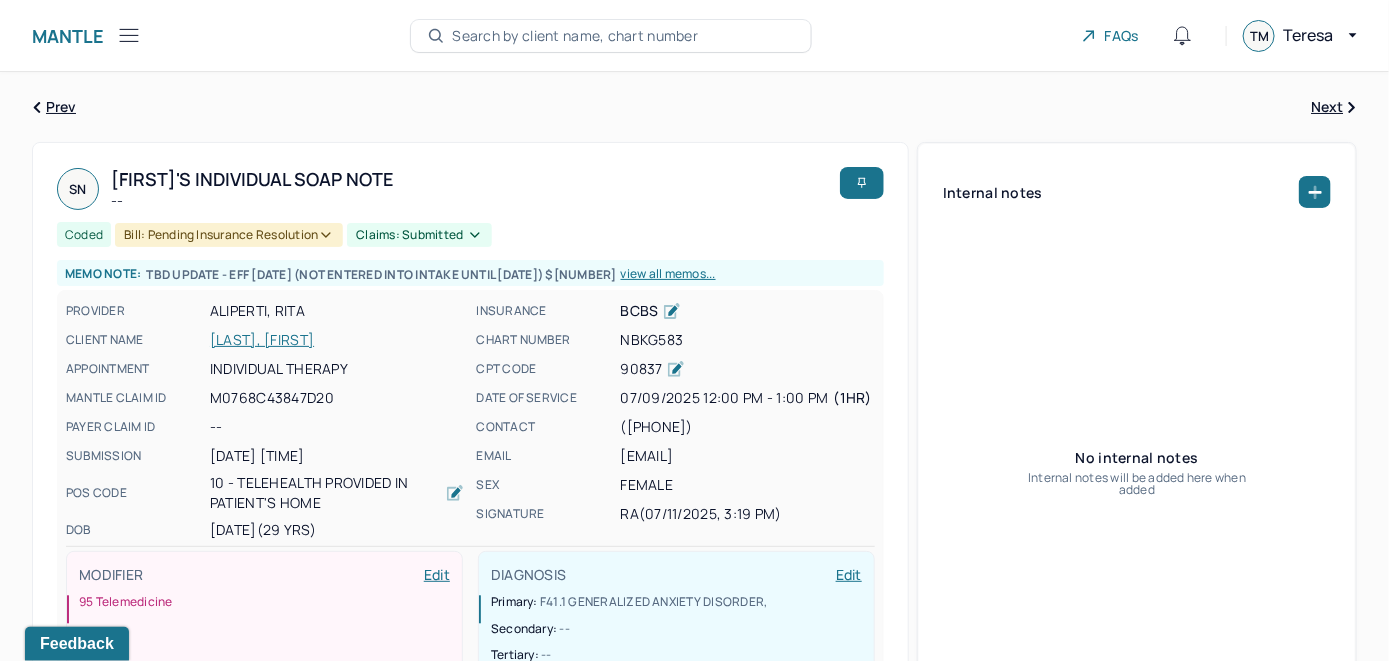click on "Search by client name, chart number" at bounding box center [575, 36] 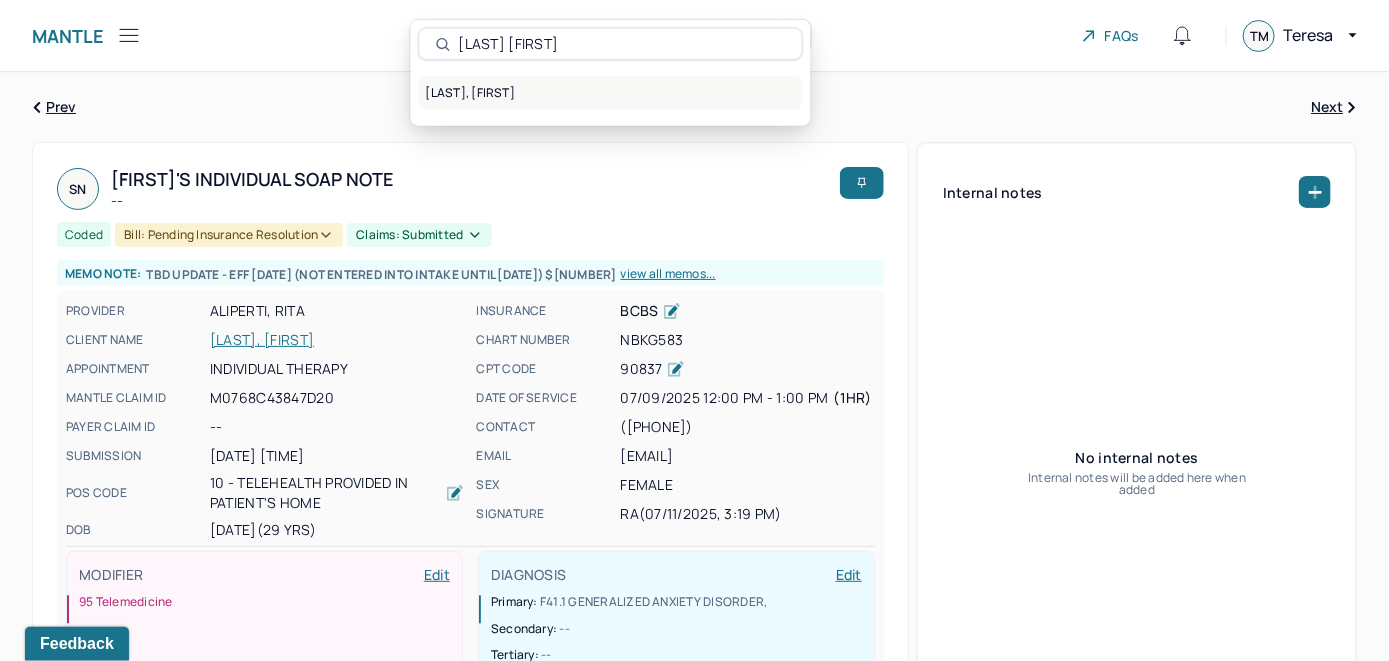 type on "[LAST] [FIRST]" 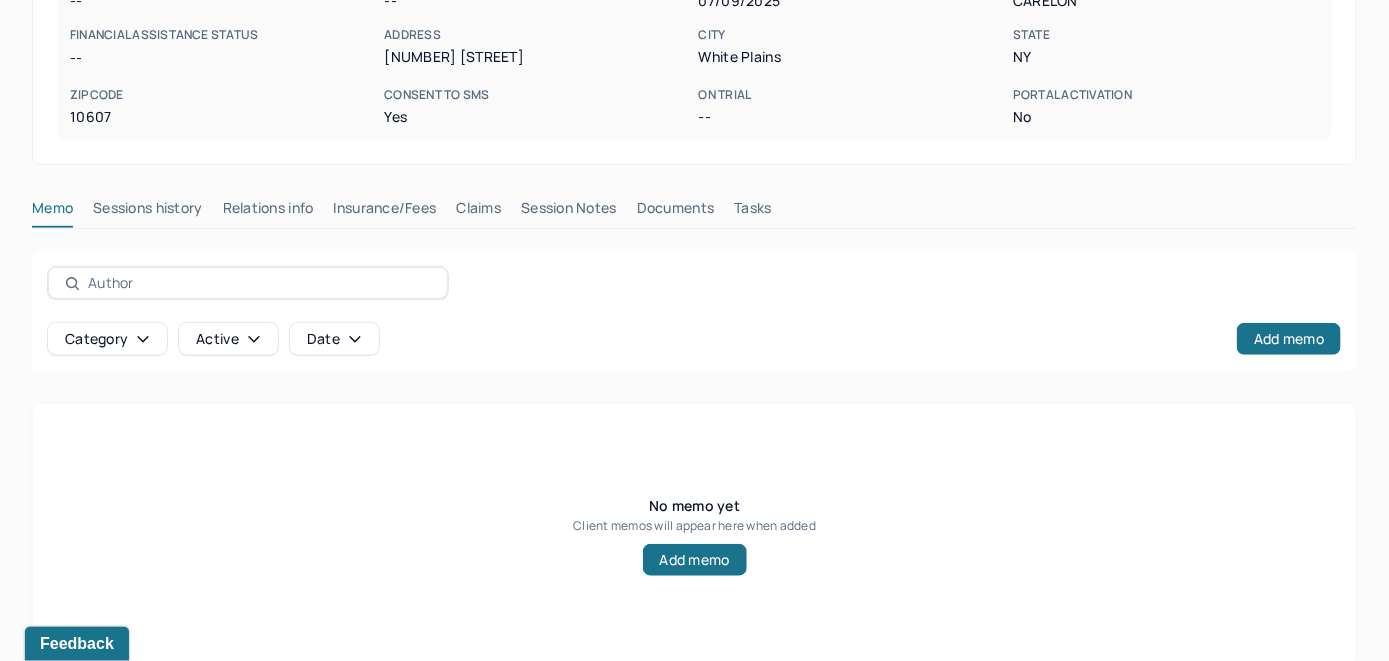 scroll, scrollTop: 393, scrollLeft: 0, axis: vertical 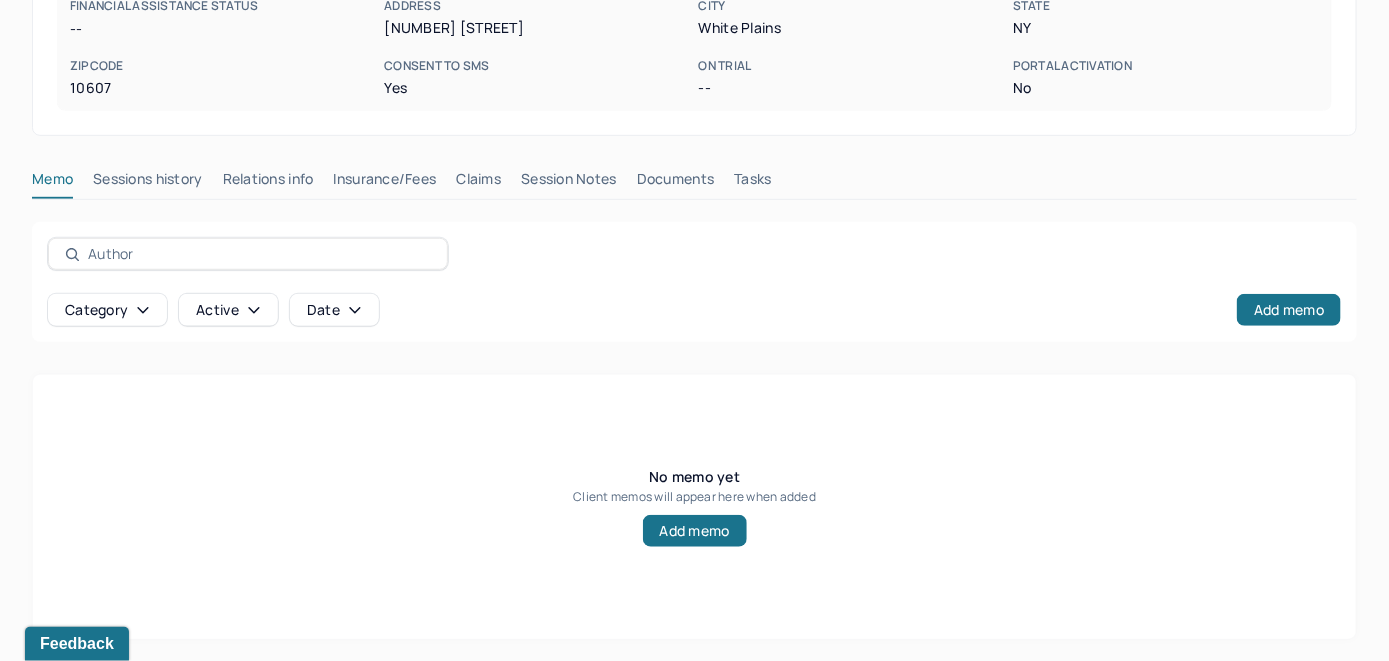 click on "Insurance/Fees" at bounding box center (385, 183) 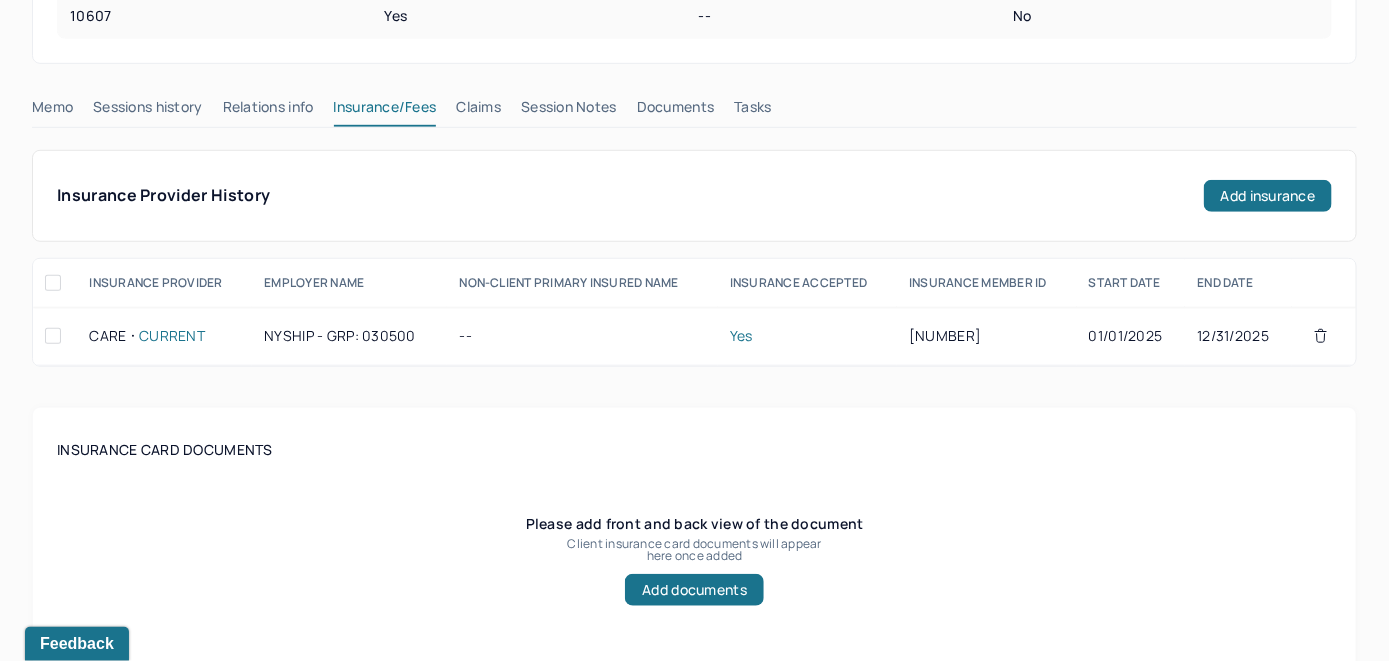 scroll, scrollTop: 393, scrollLeft: 0, axis: vertical 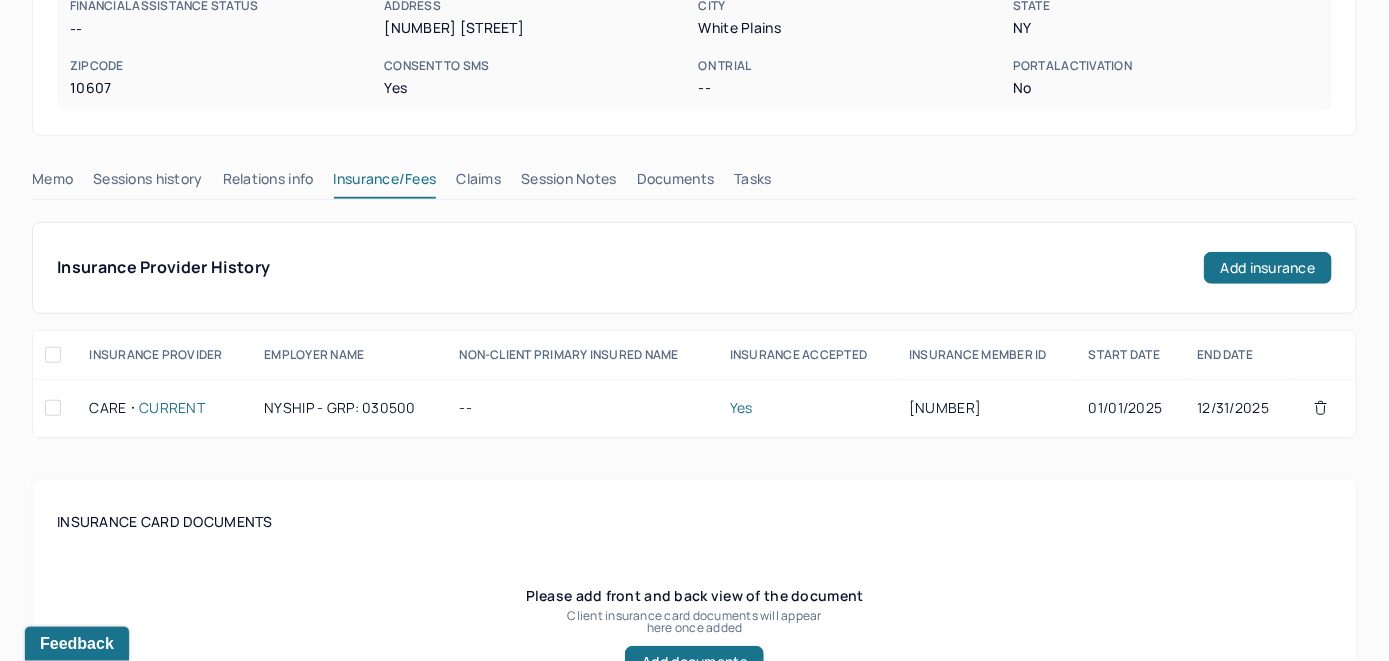 click on "Claims" at bounding box center (478, 183) 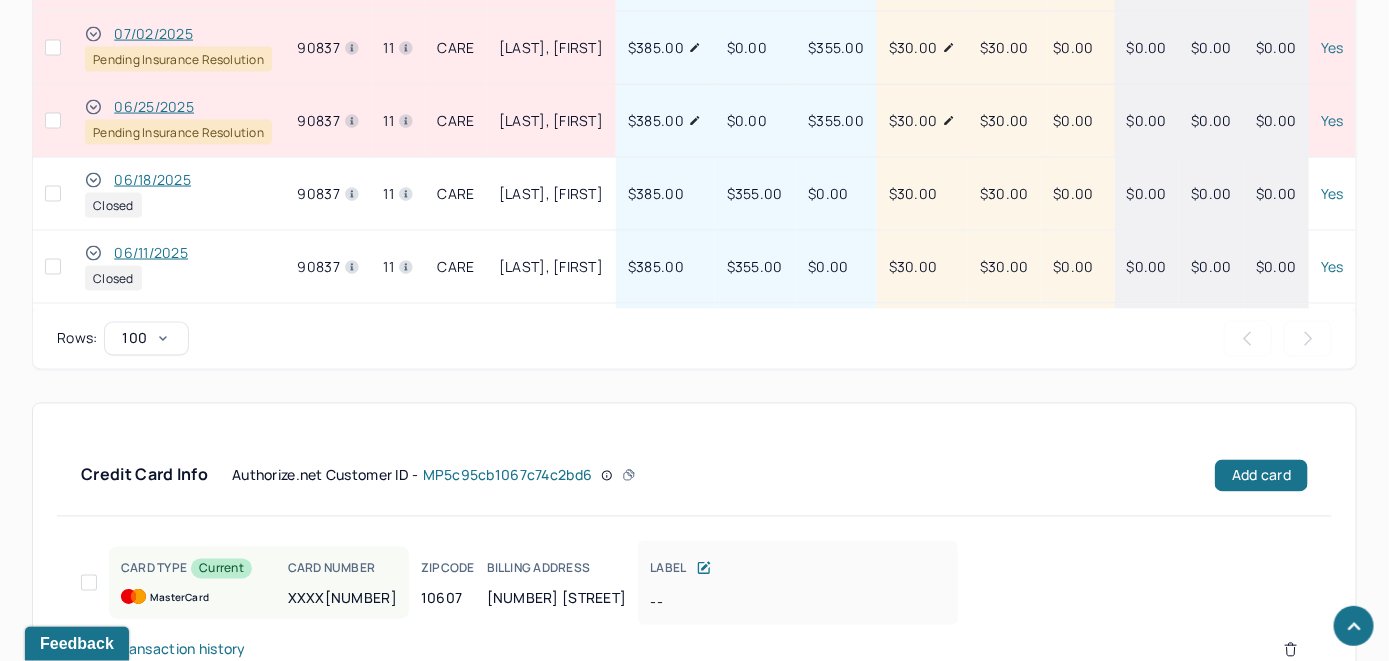 scroll, scrollTop: 985, scrollLeft: 0, axis: vertical 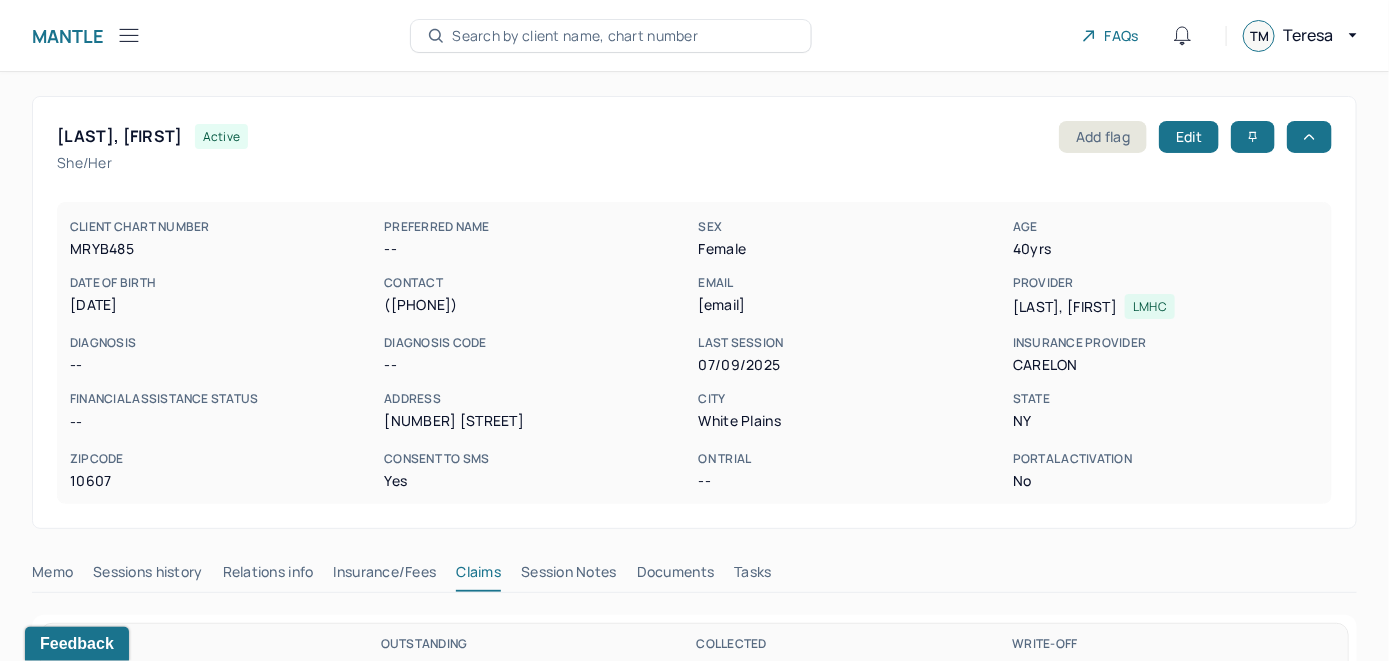 click on "Session Notes" at bounding box center [569, 576] 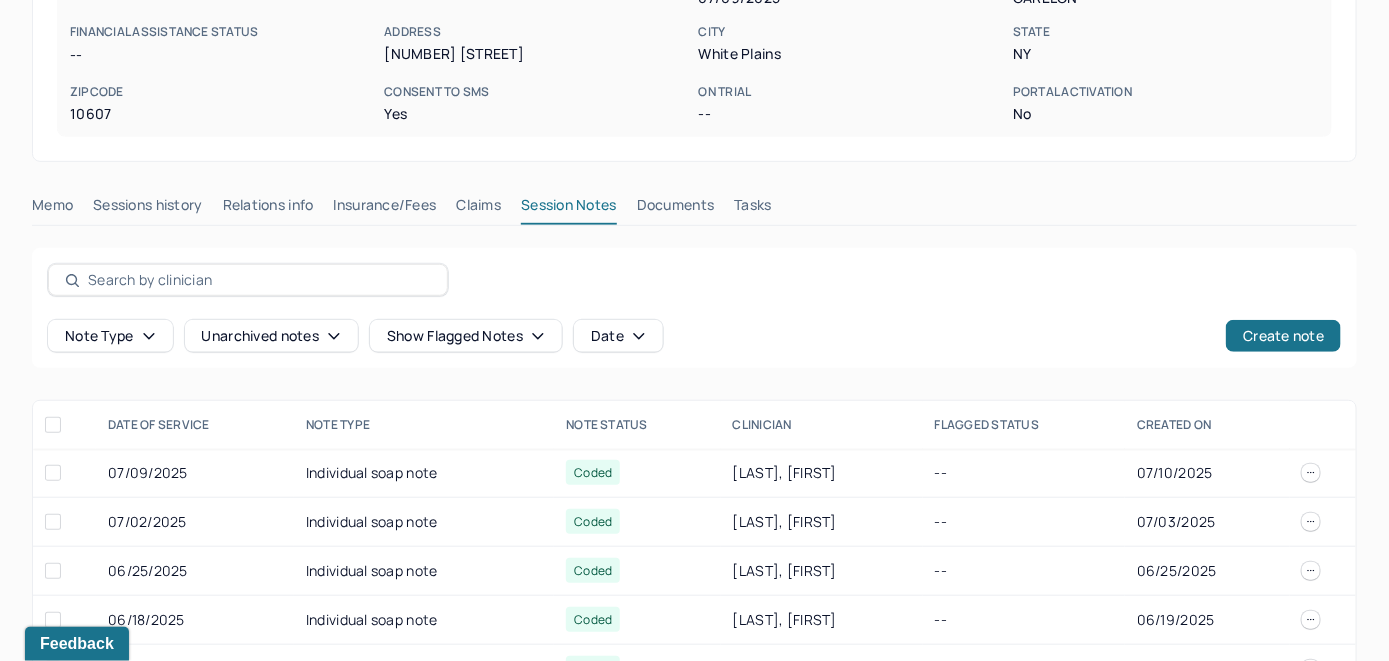 scroll, scrollTop: 171, scrollLeft: 0, axis: vertical 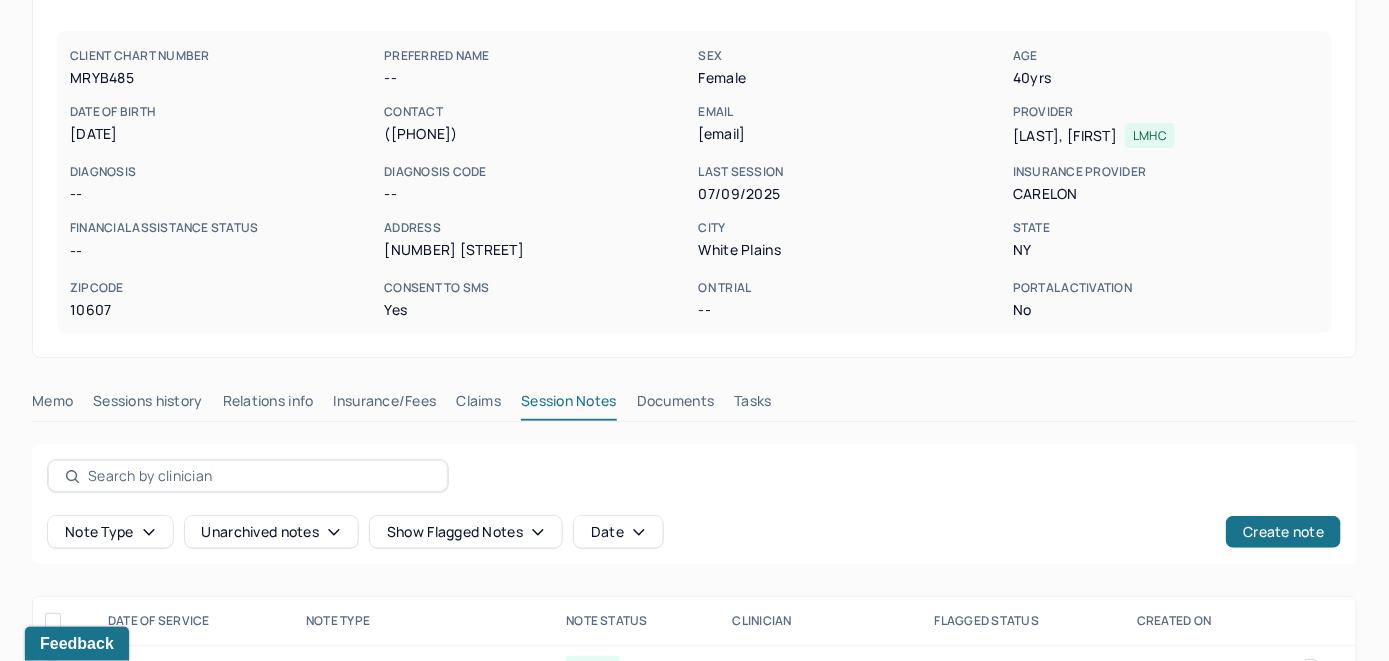 click on "Claims" at bounding box center [478, 405] 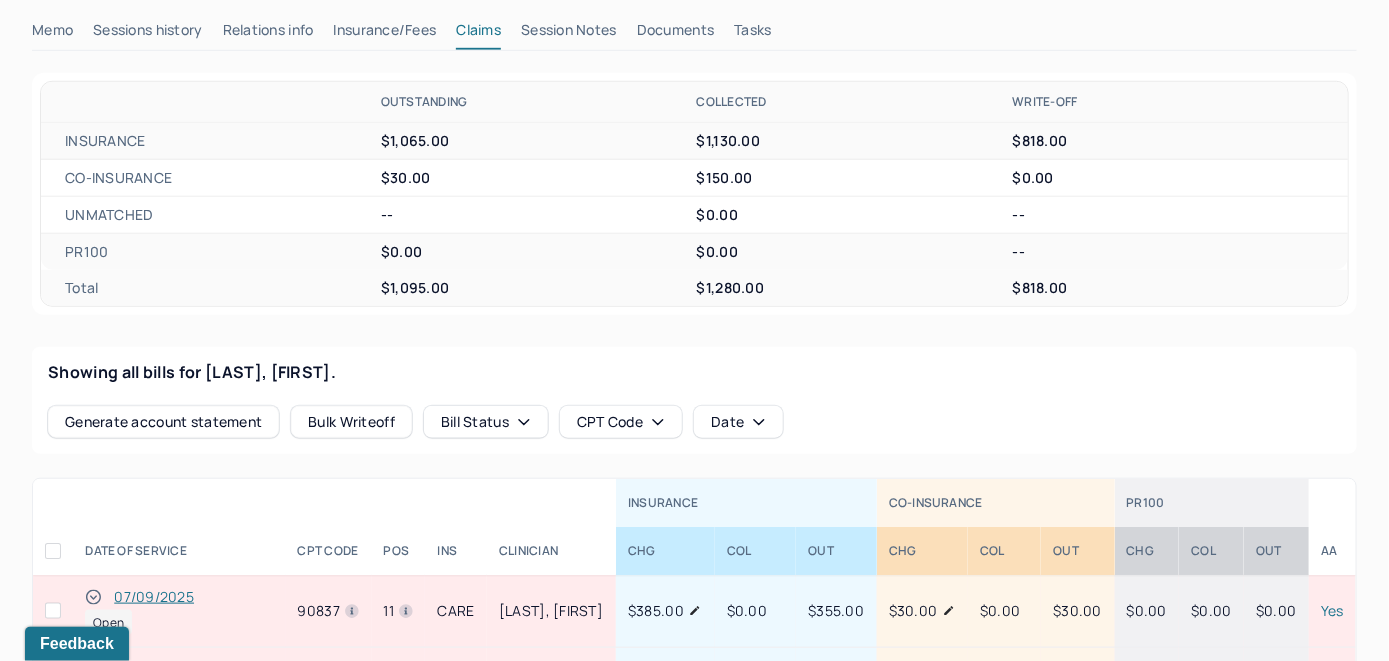 scroll, scrollTop: 671, scrollLeft: 0, axis: vertical 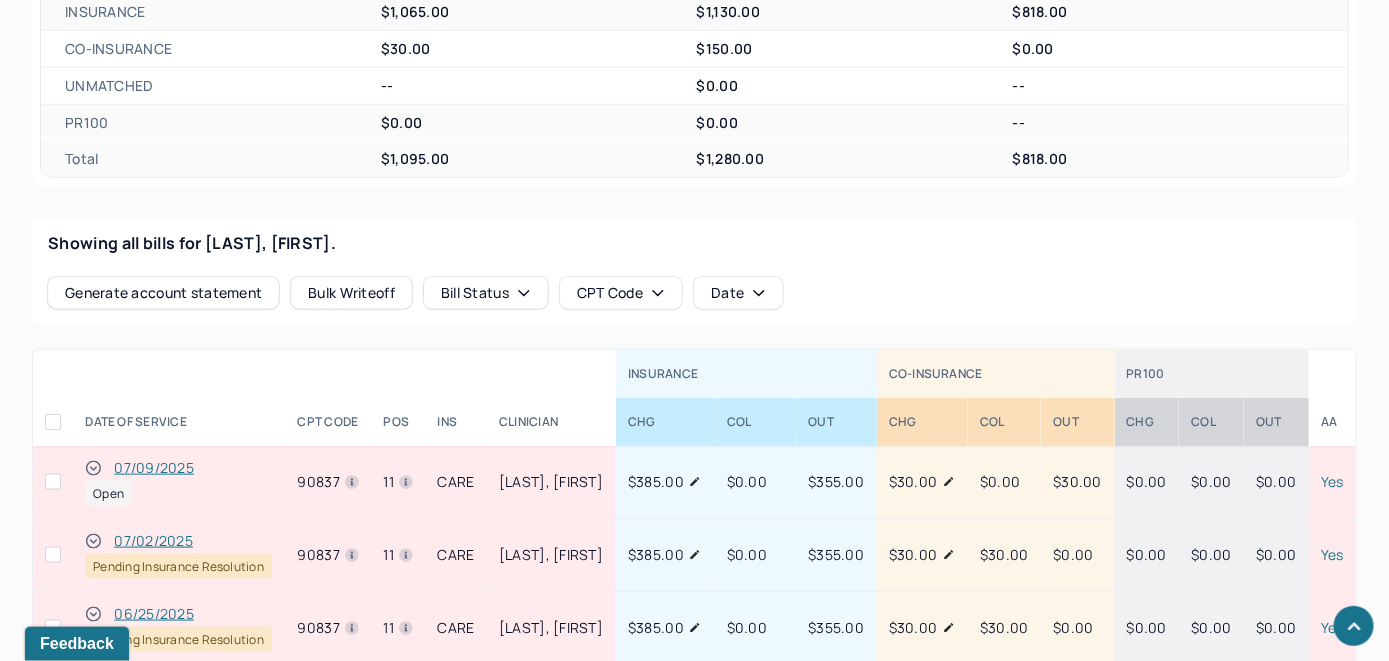 click on "07/09/2025" at bounding box center (154, 468) 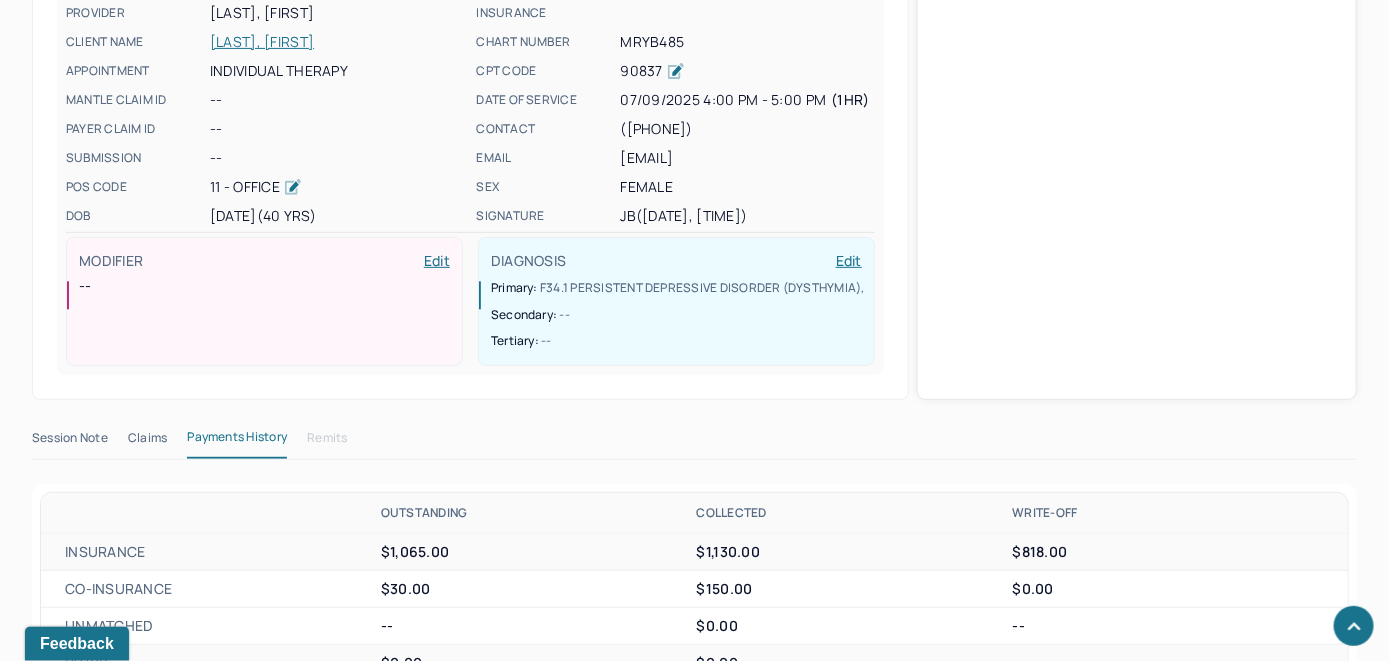 scroll, scrollTop: 671, scrollLeft: 0, axis: vertical 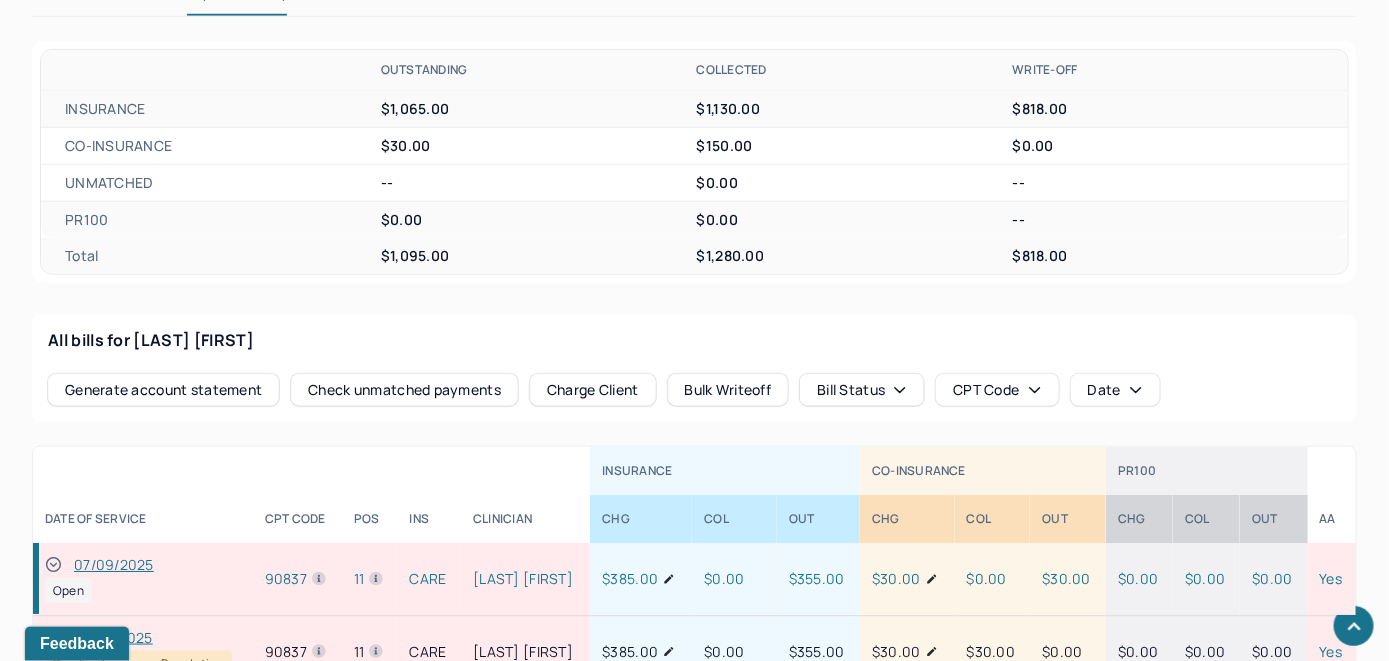 click on "Check unmatched payments" at bounding box center [404, 390] 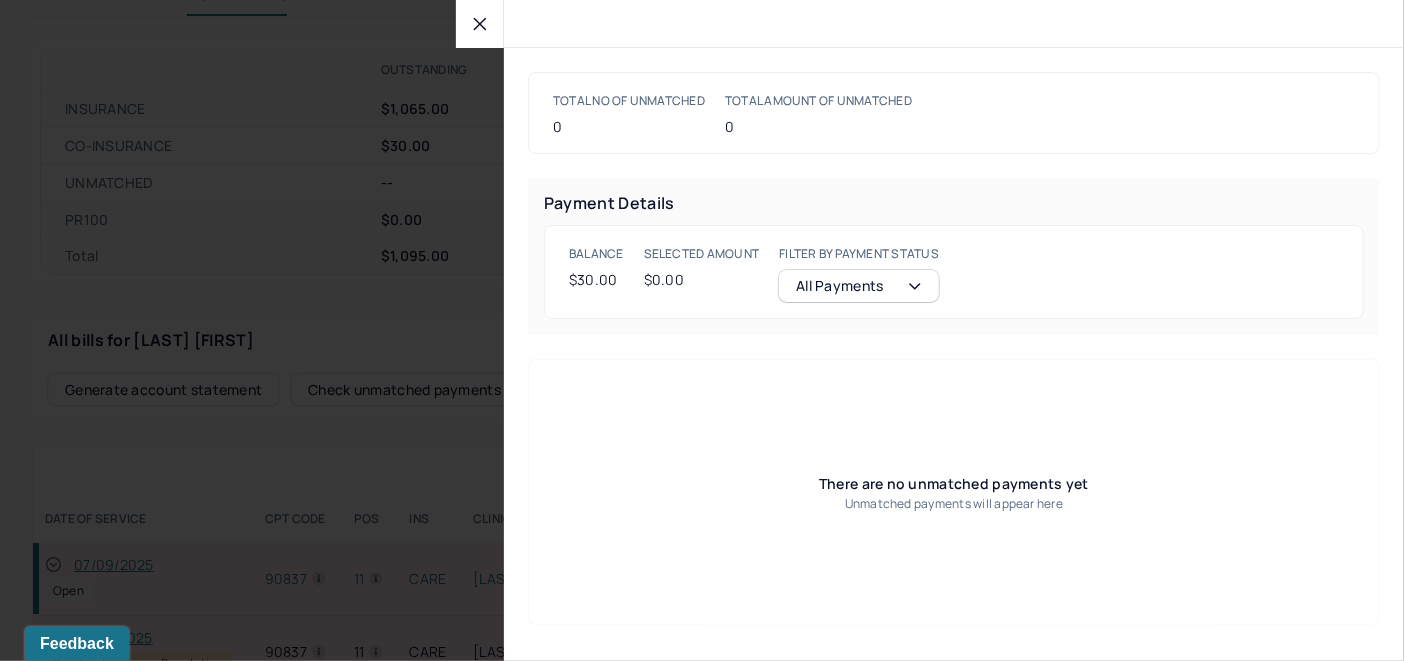 click 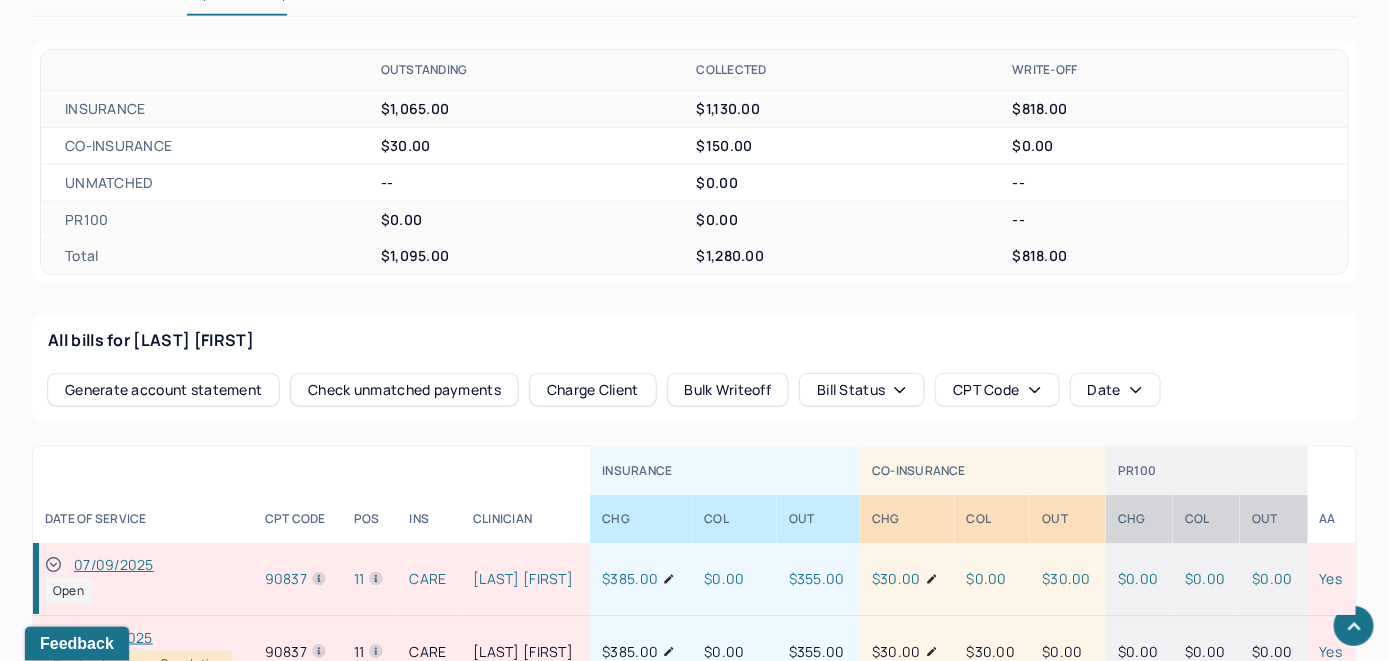 click on "All bills for [LAST] [FIRST]" at bounding box center (694, 340) 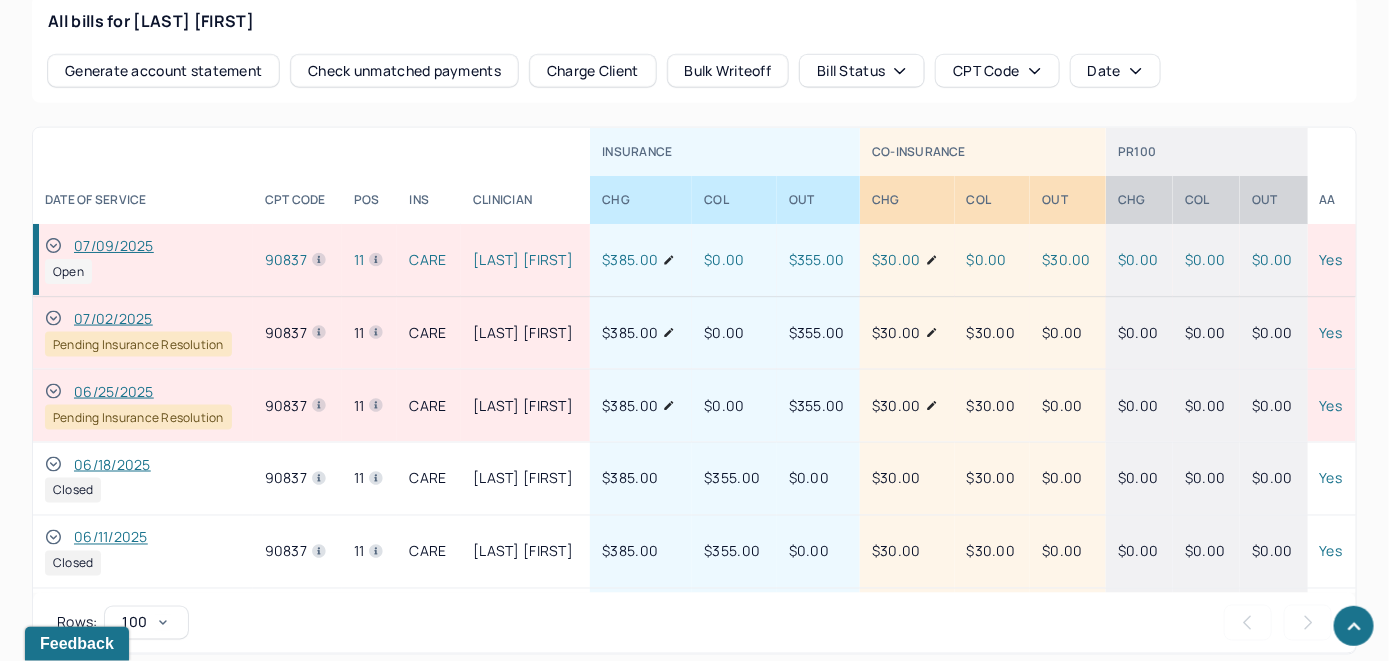 scroll, scrollTop: 1005, scrollLeft: 0, axis: vertical 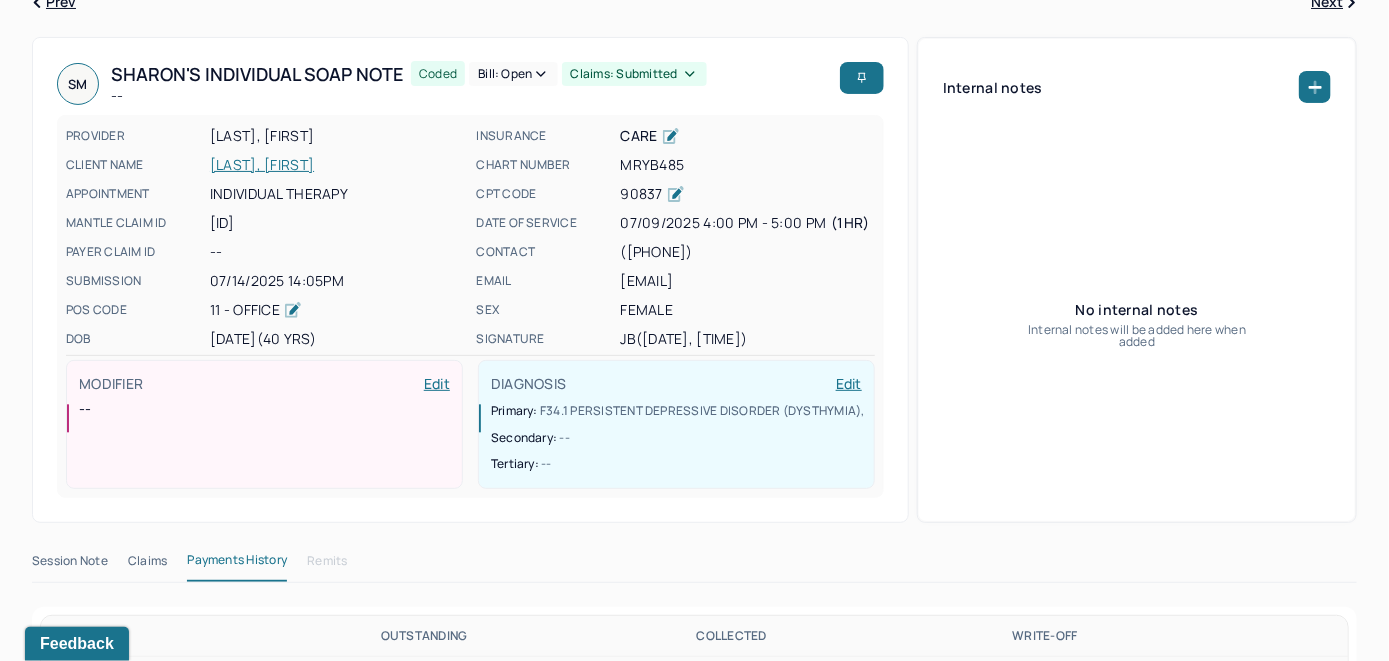 click on "[LAST], [FIRST]" at bounding box center (337, 165) 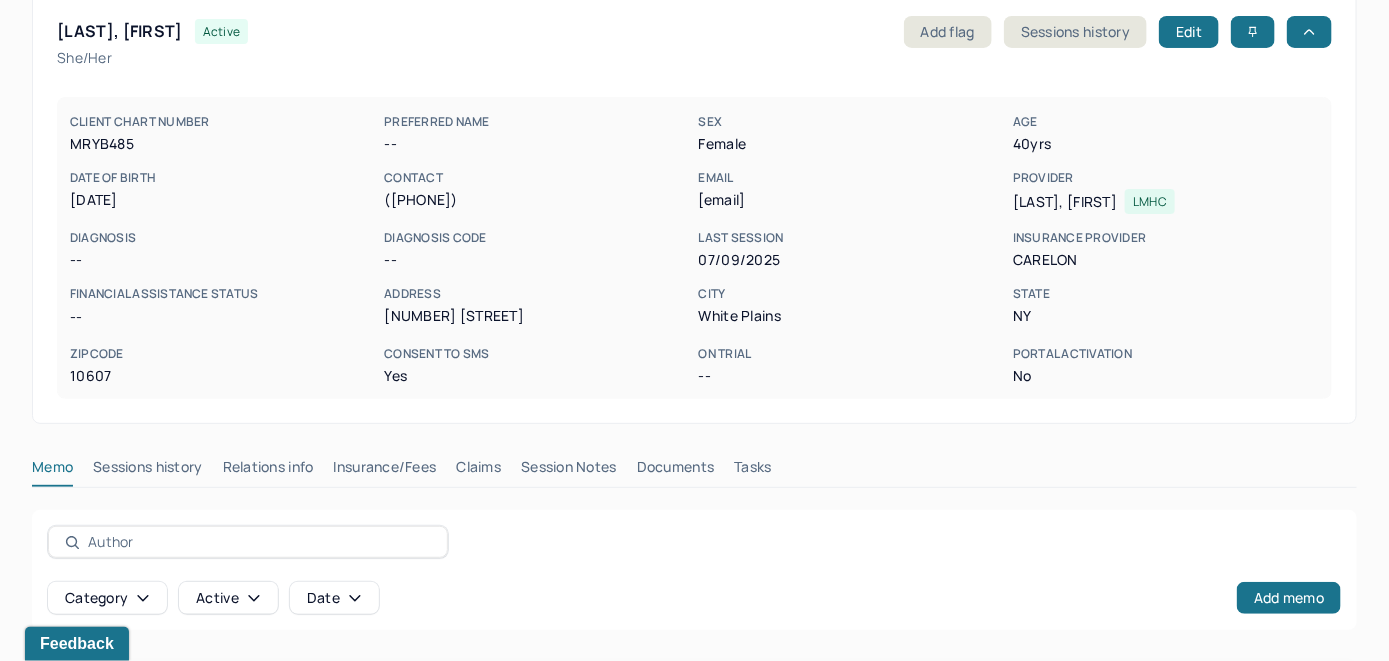 click on "Claims" at bounding box center [478, 471] 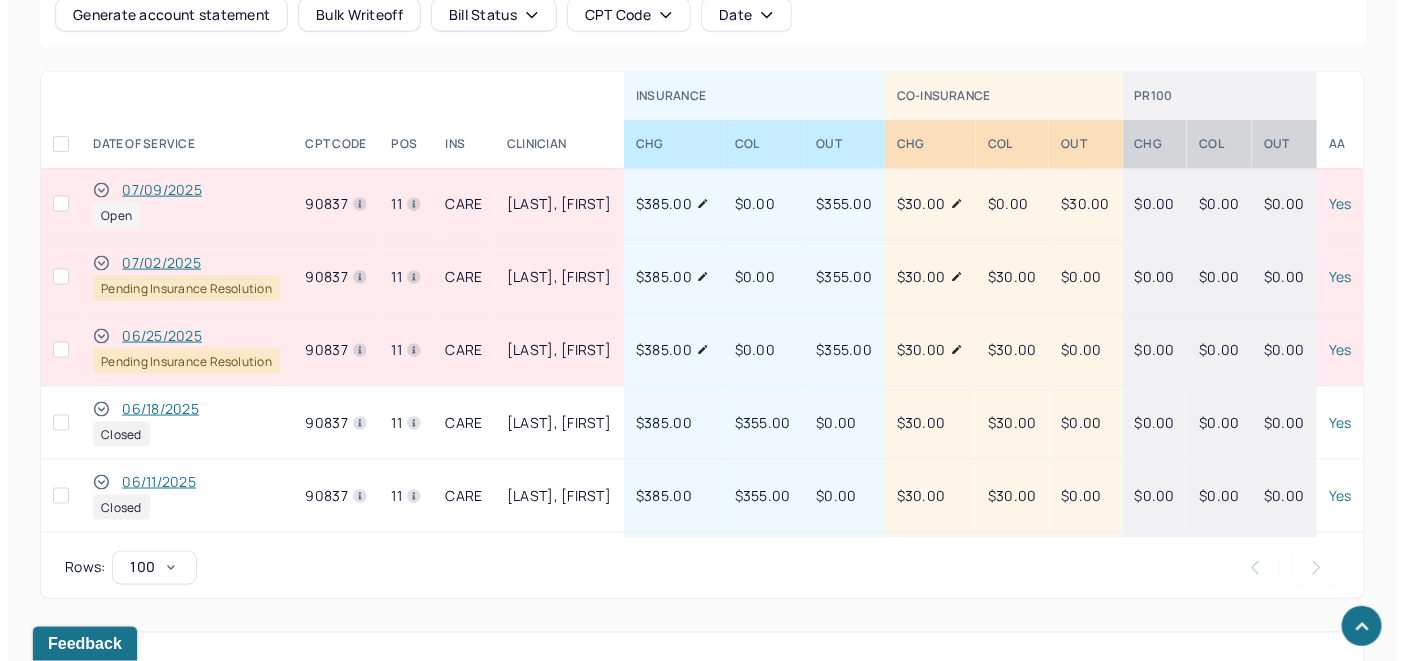 scroll, scrollTop: 786, scrollLeft: 0, axis: vertical 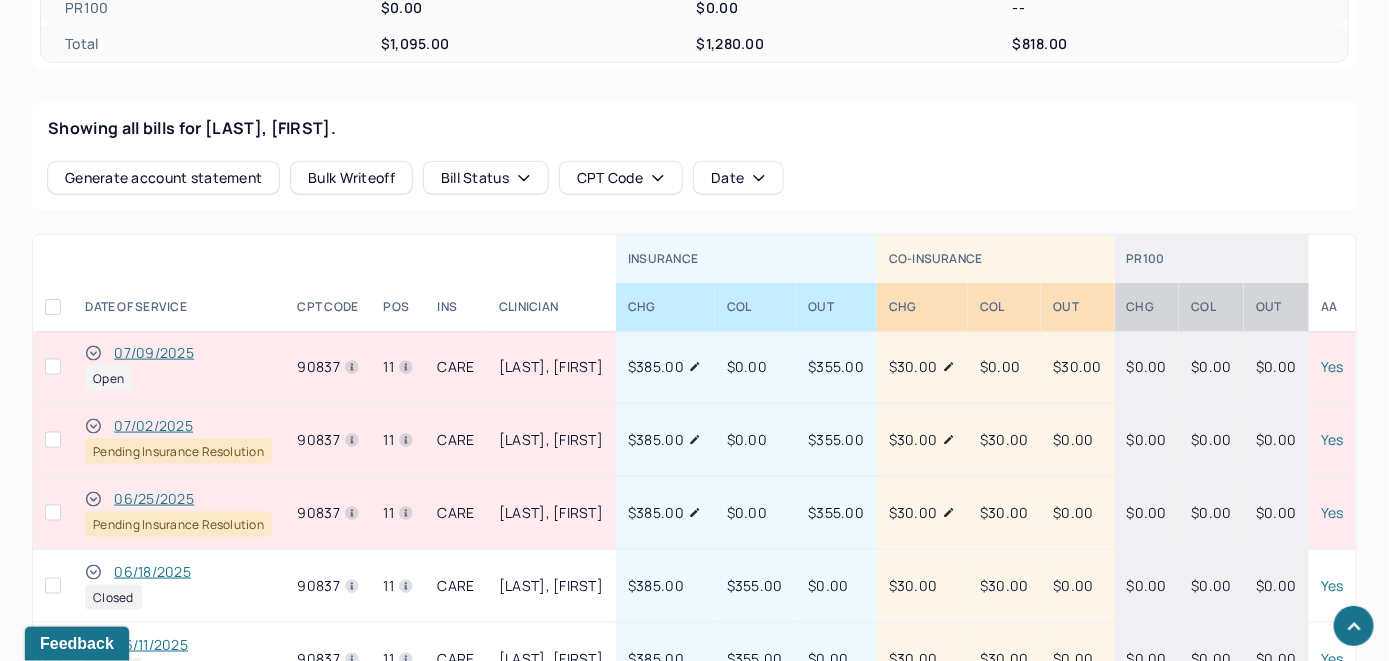 click on "07/09/2025" at bounding box center (154, 353) 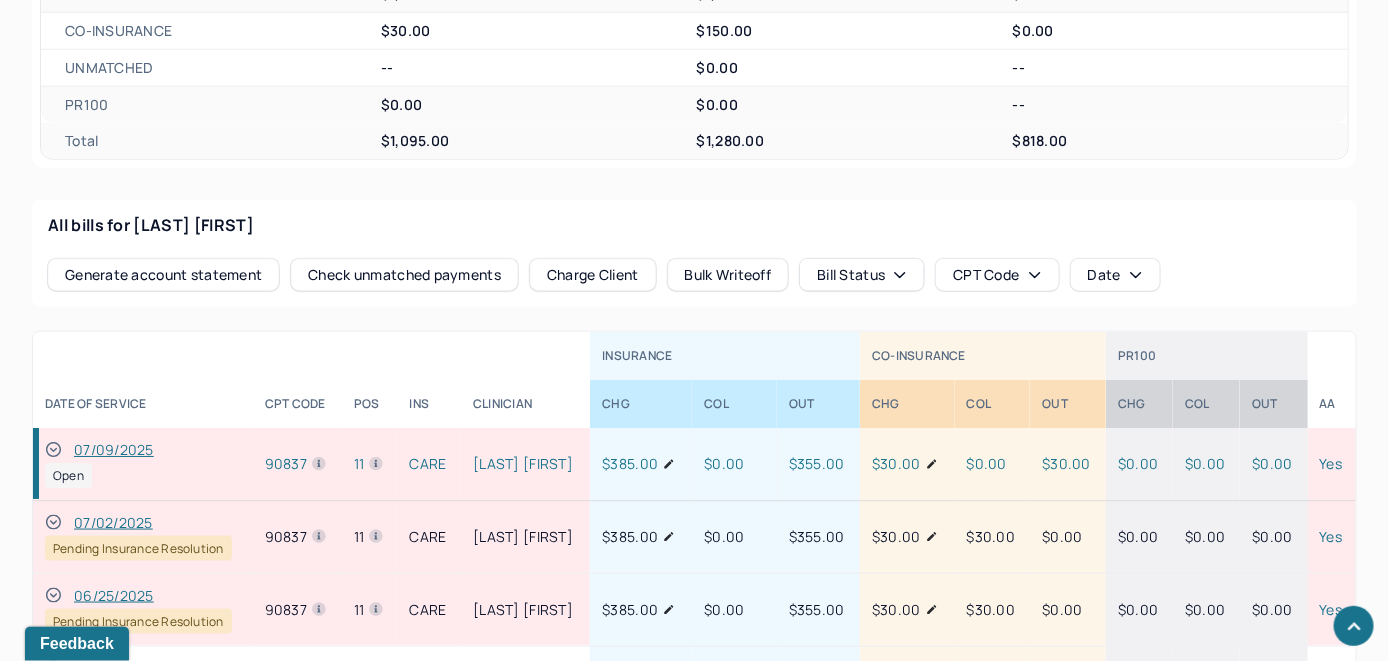 click on "Check unmatched payments" at bounding box center [404, 275] 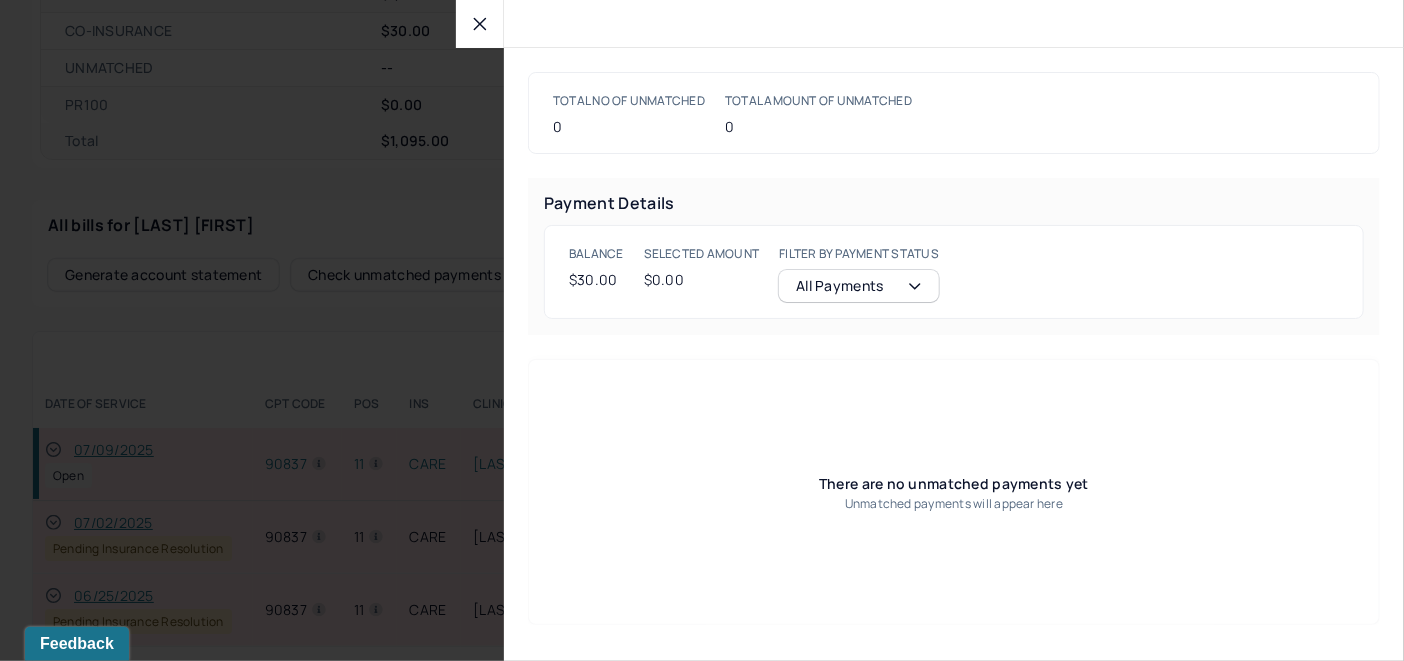 click 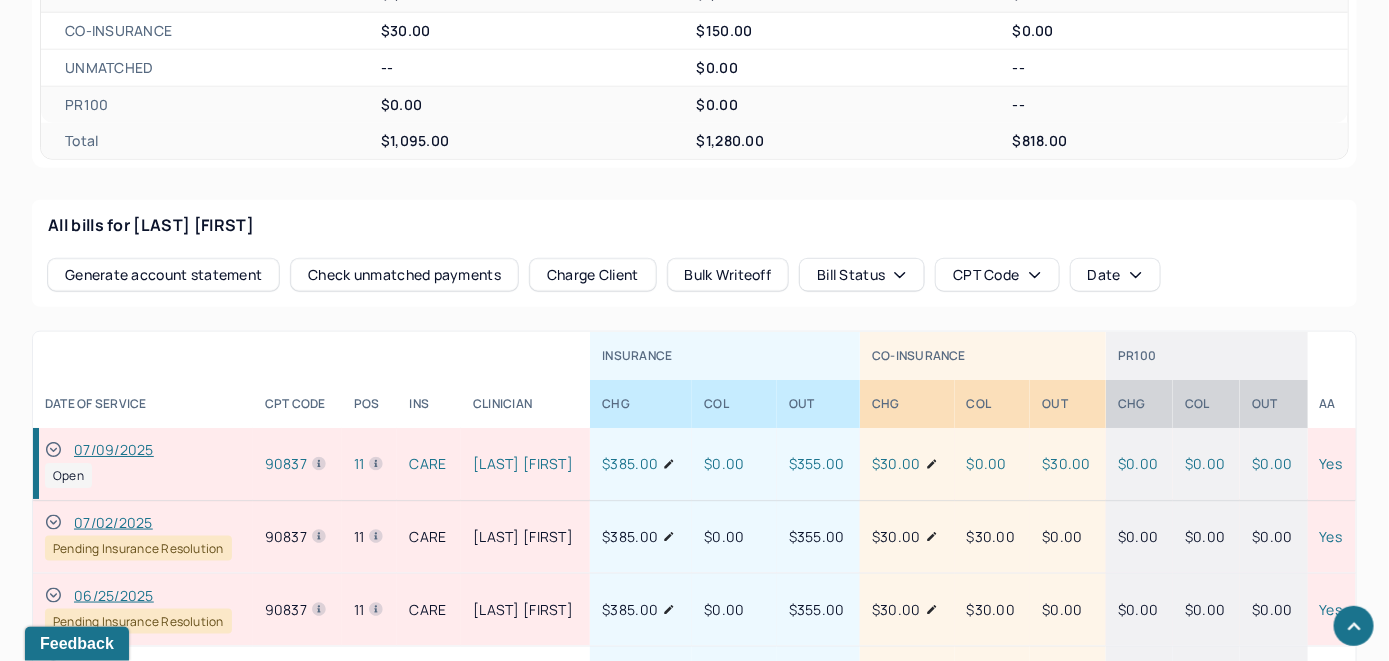 click on "Charge Client" at bounding box center (593, 275) 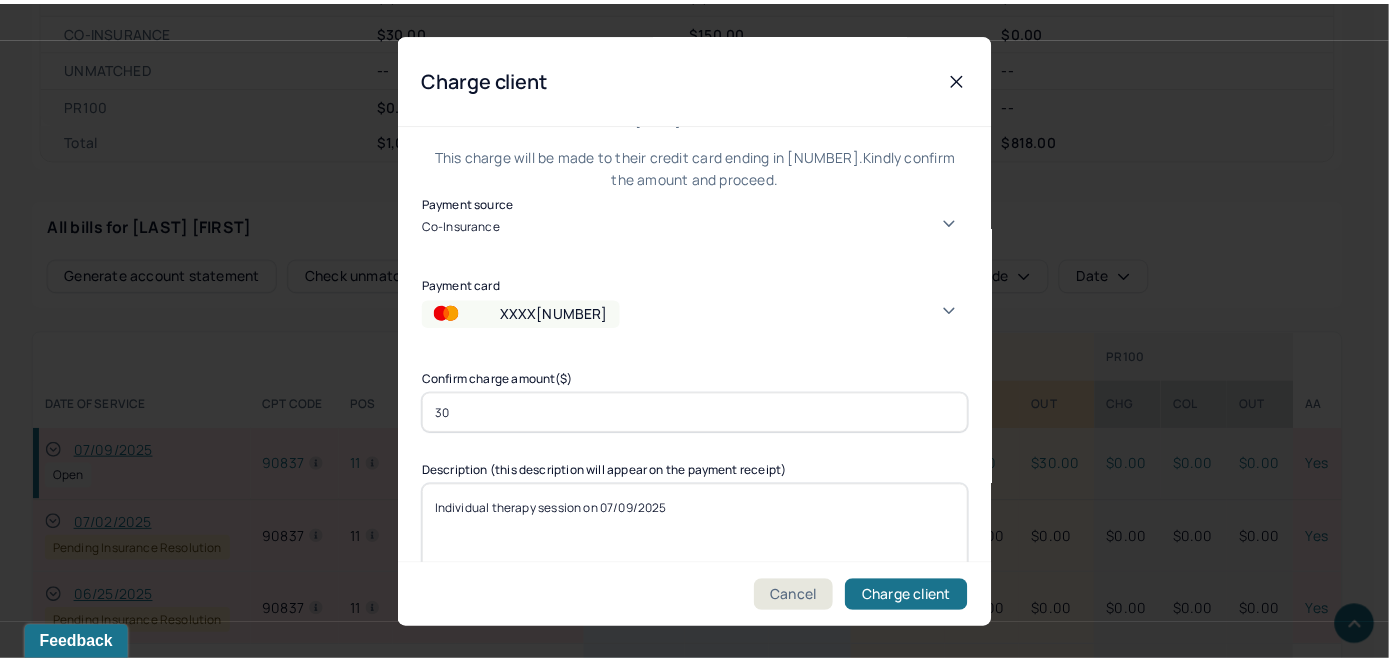 scroll, scrollTop: 121, scrollLeft: 0, axis: vertical 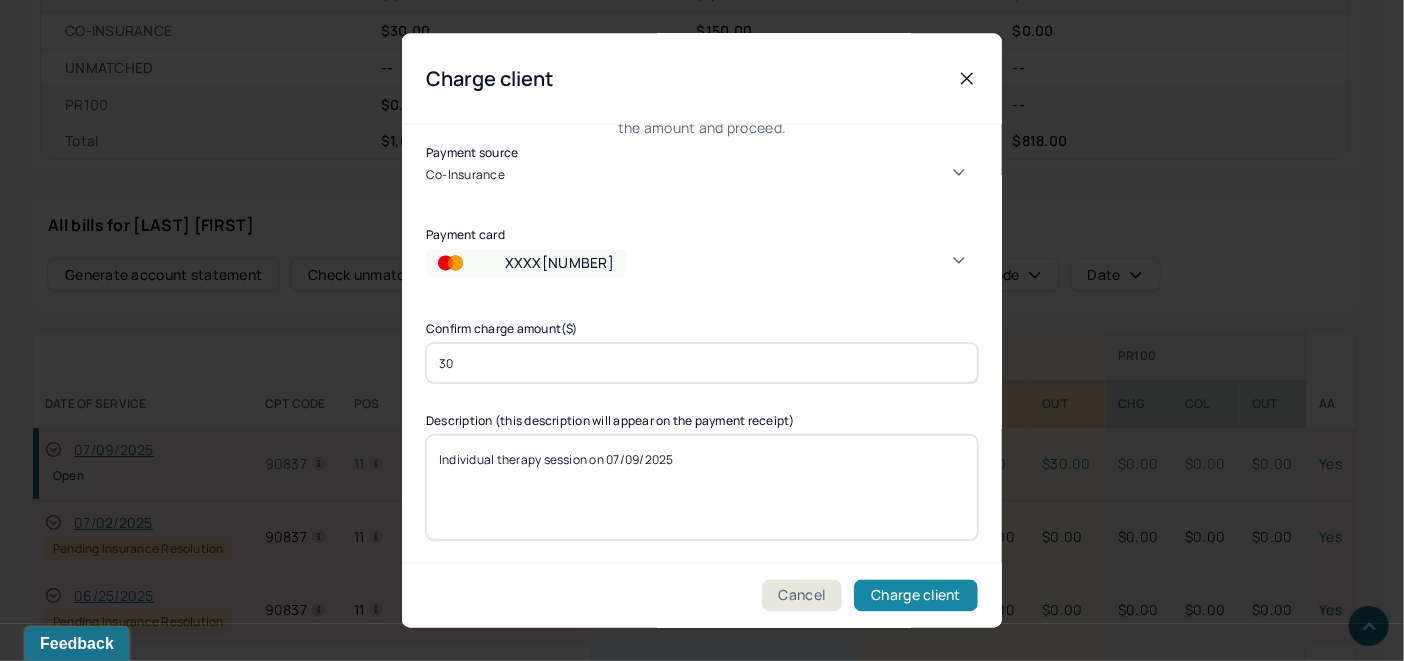 click on "Charge client" at bounding box center [916, 596] 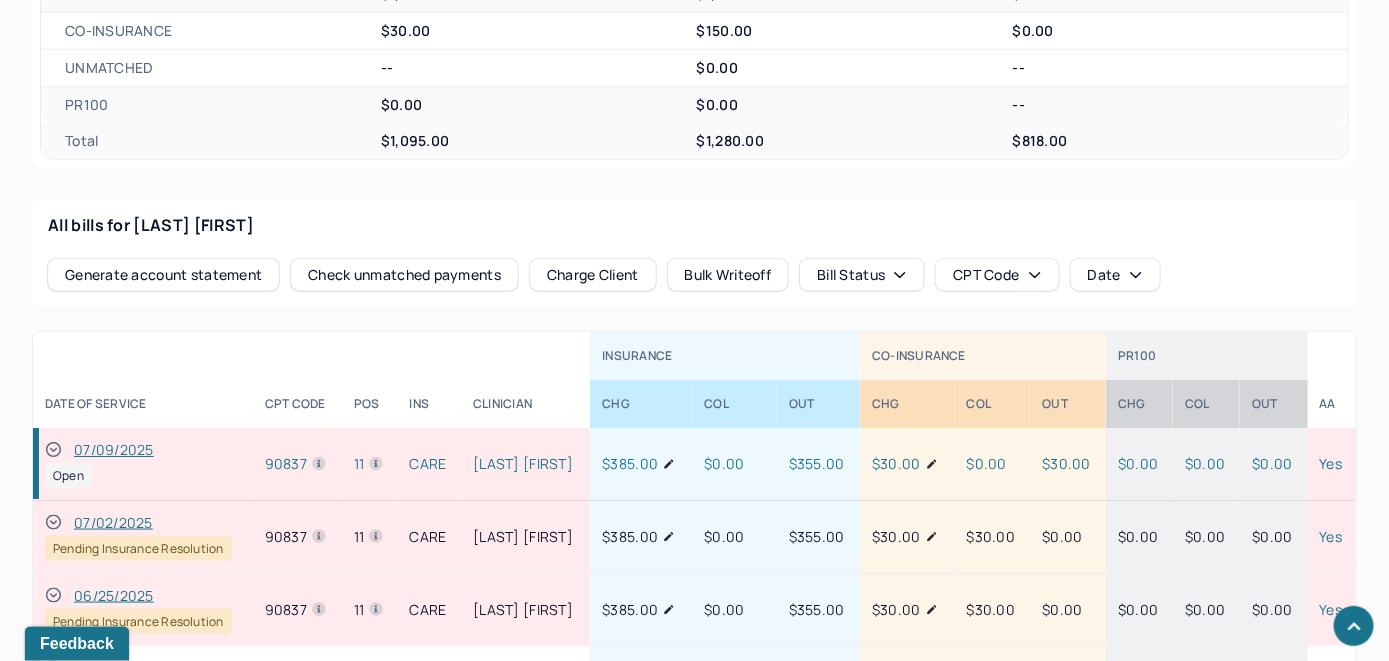 click 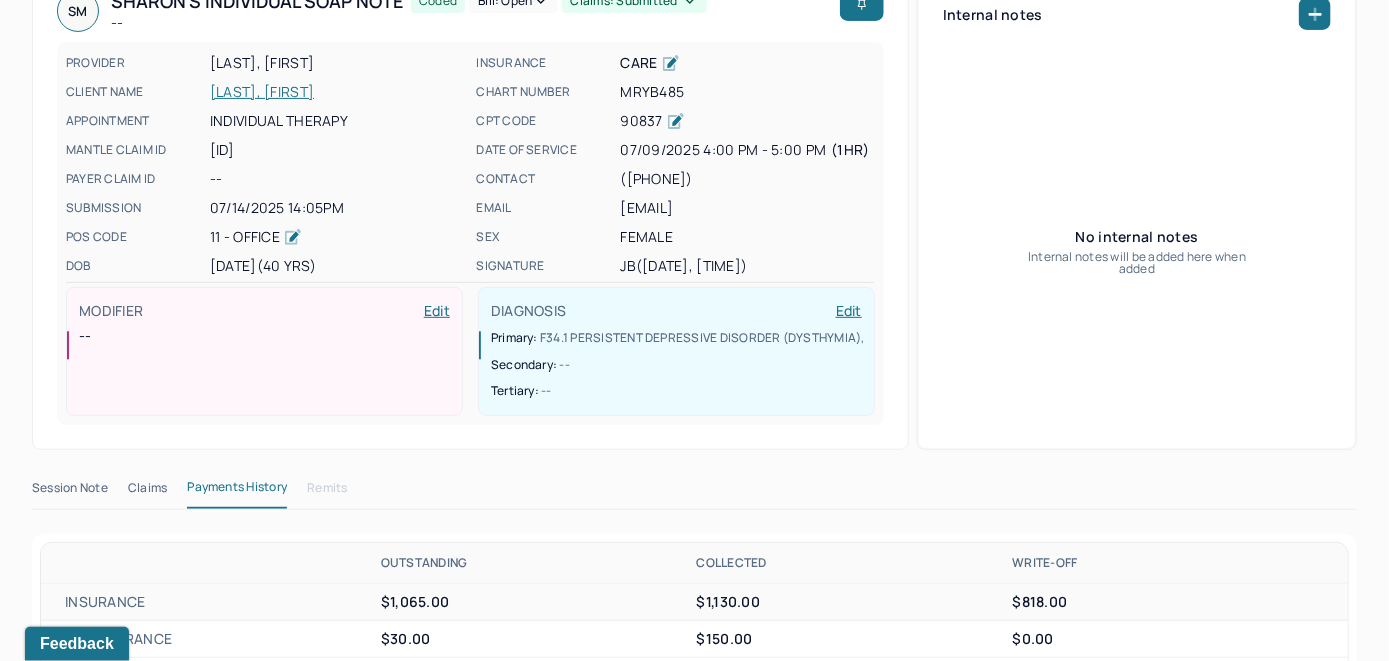 scroll, scrollTop: 86, scrollLeft: 0, axis: vertical 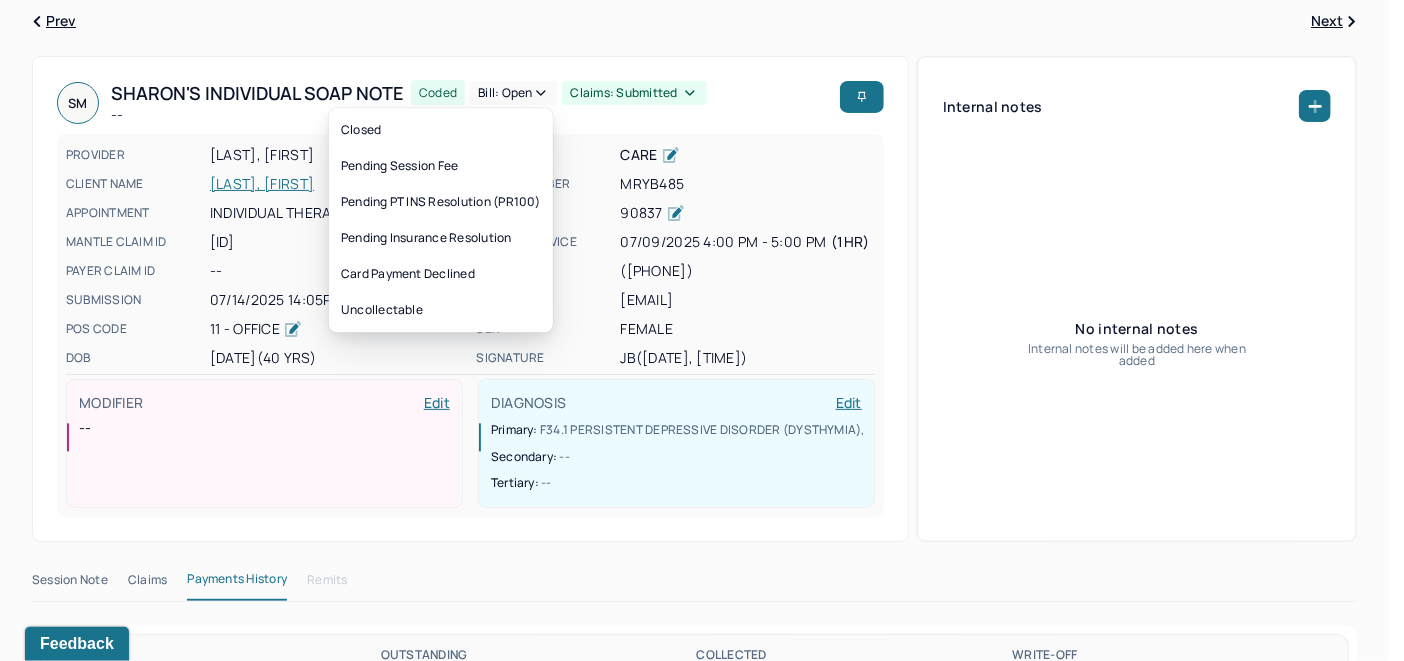 click on "Bill: Open" at bounding box center [513, 93] 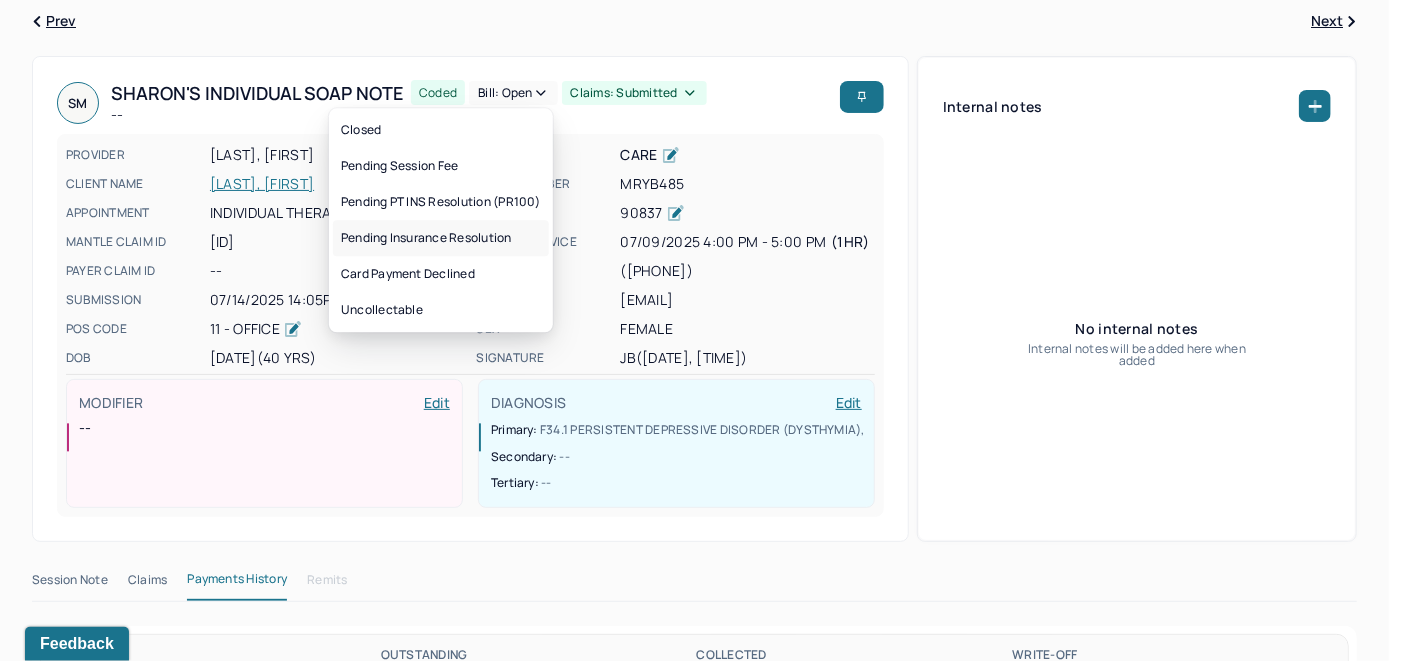 click on "Pending Insurance Resolution" at bounding box center (441, 238) 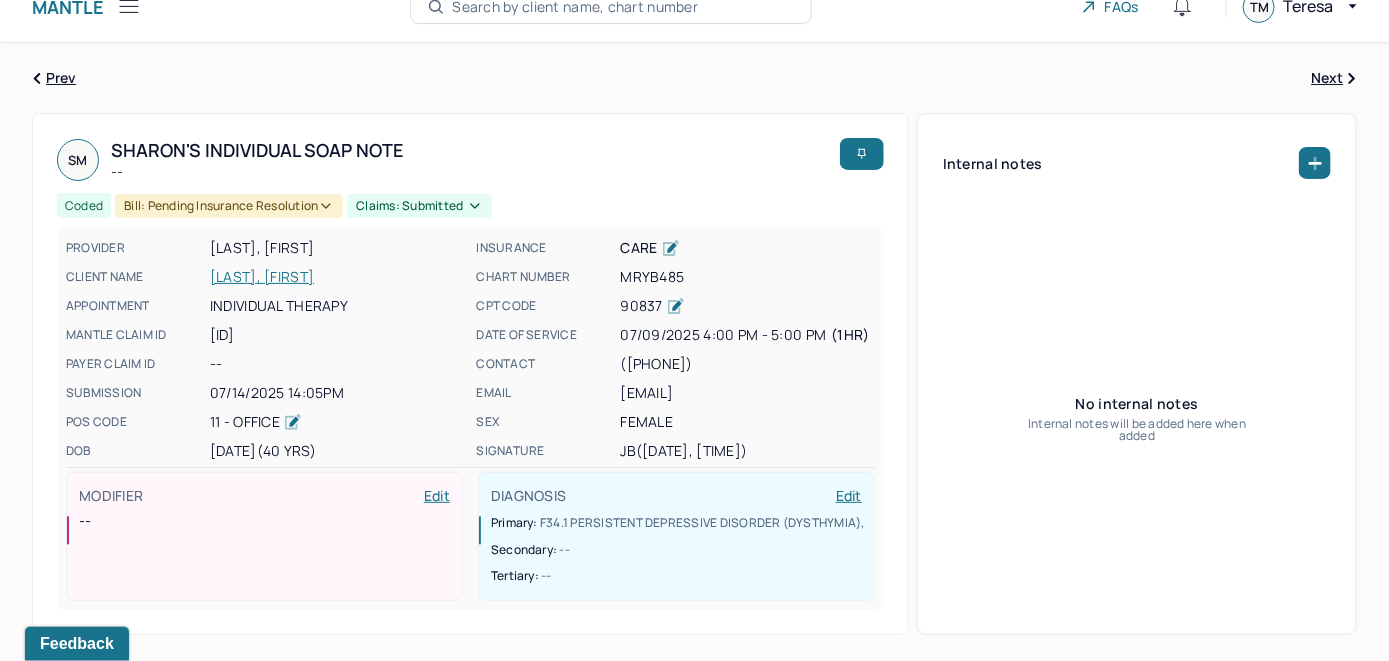 scroll, scrollTop: 0, scrollLeft: 0, axis: both 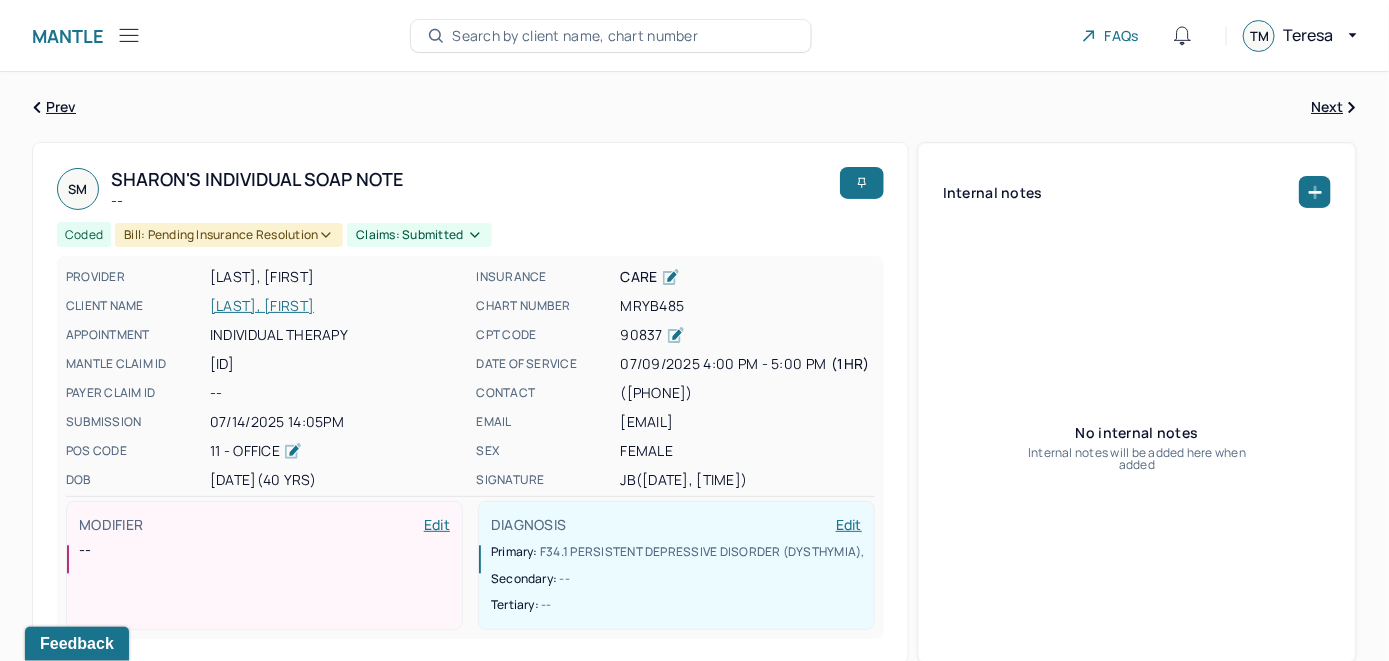 click on "Search by client name, chart number" at bounding box center [575, 36] 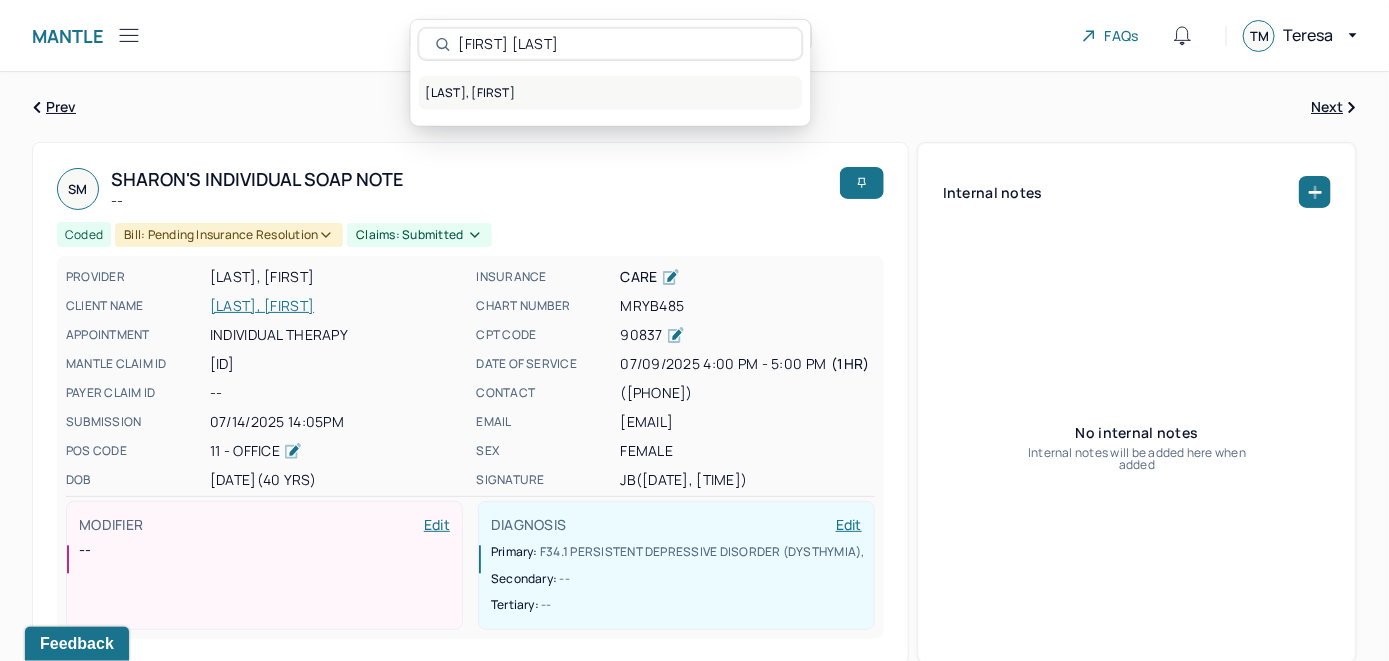 type on "[FIRST] [LAST]" 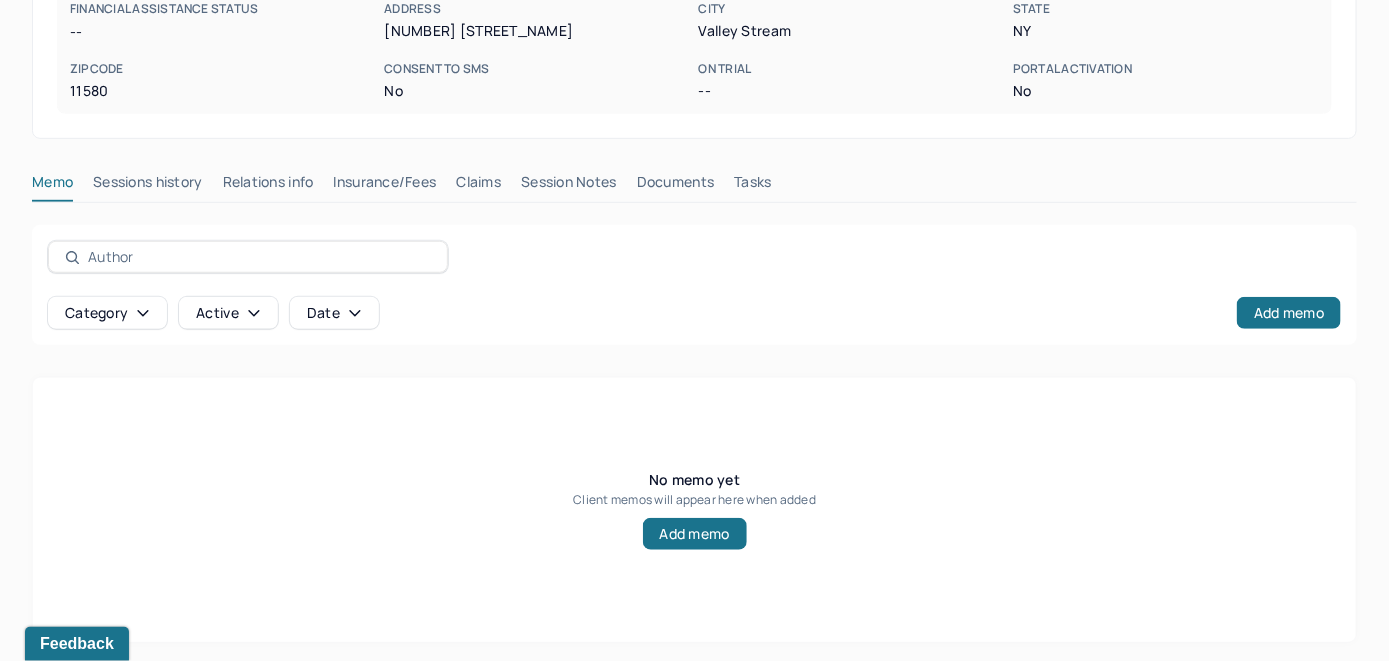 scroll, scrollTop: 393, scrollLeft: 0, axis: vertical 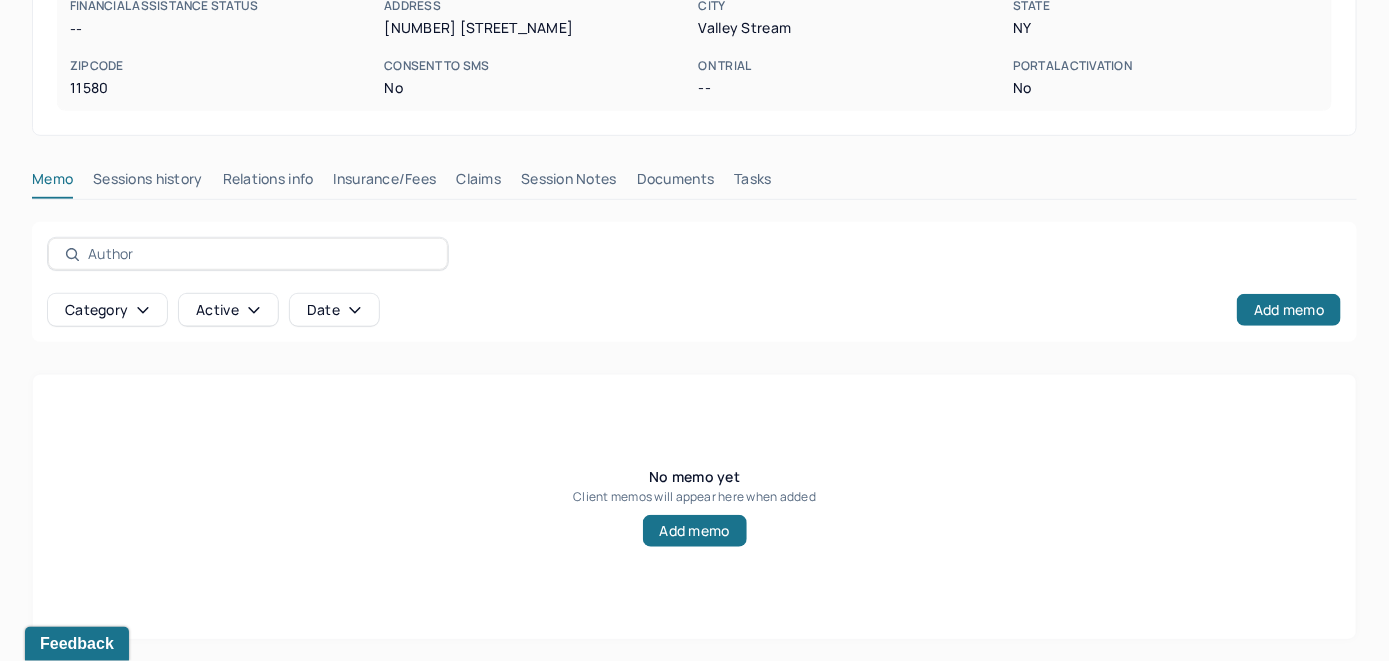 click on "Insurance/Fees" at bounding box center (385, 183) 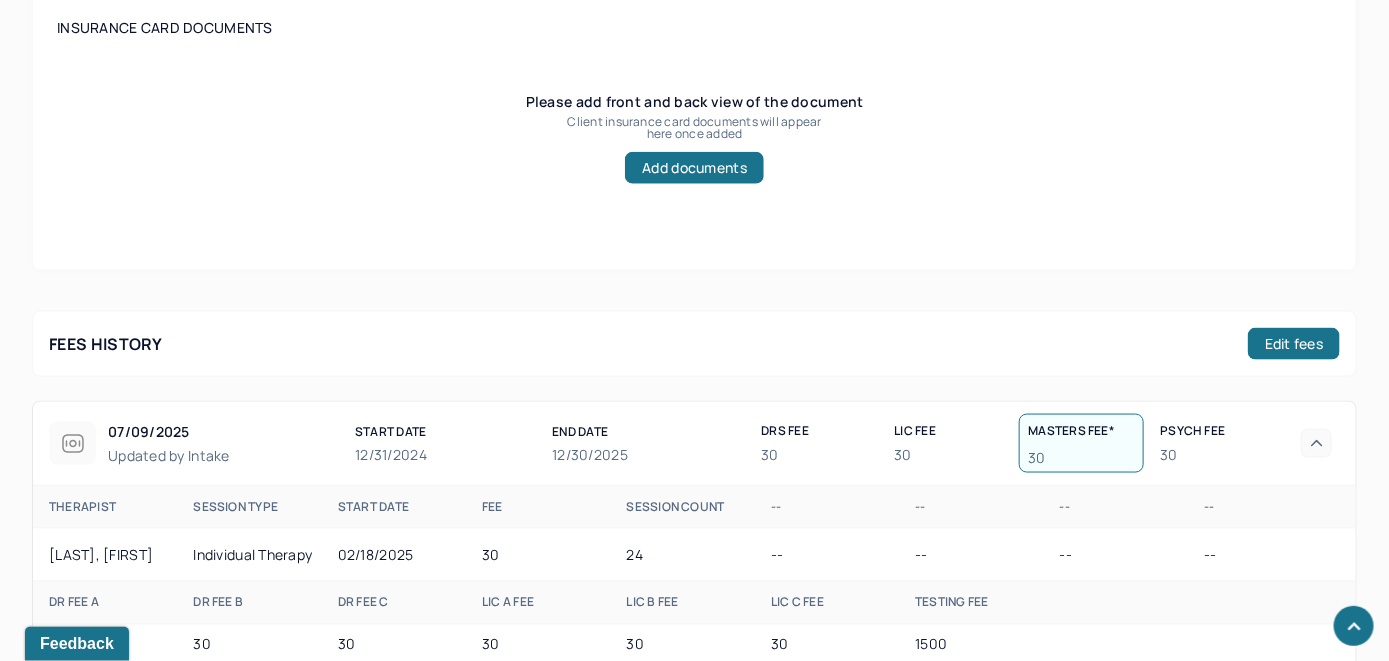 scroll, scrollTop: 893, scrollLeft: 0, axis: vertical 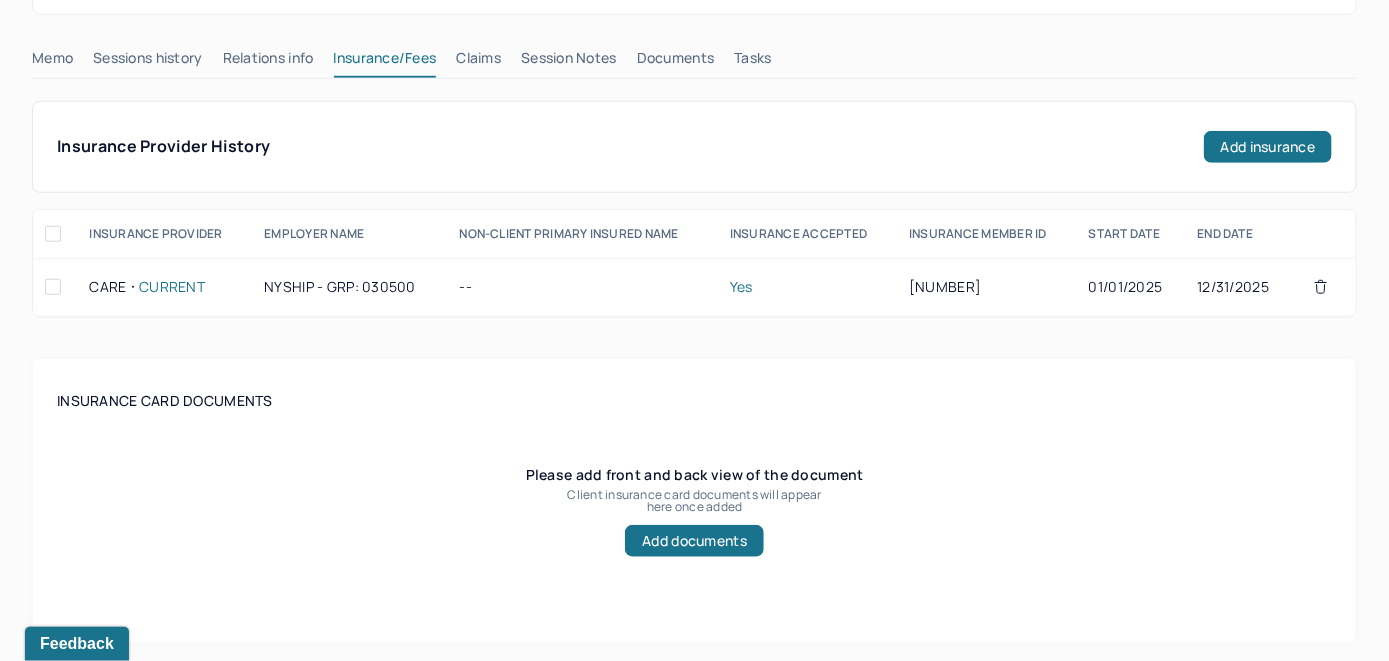 click on "Claims" at bounding box center (478, 62) 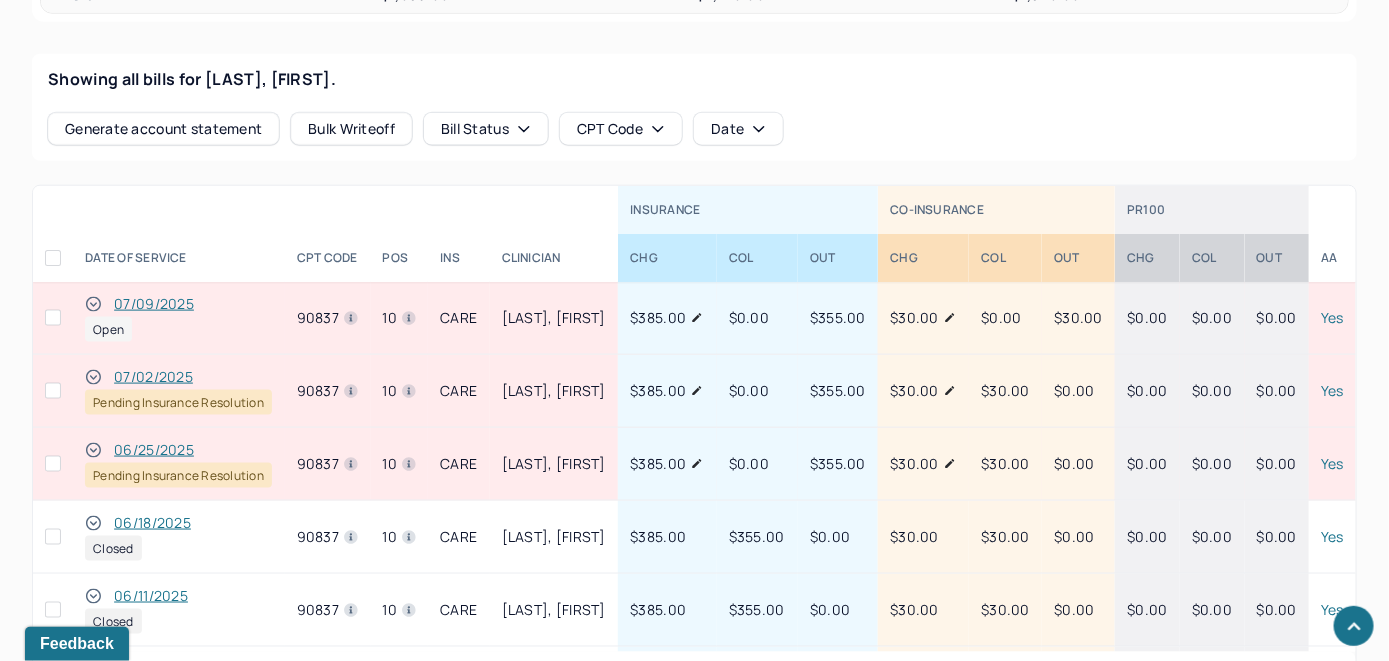 click on "07/09/2025" at bounding box center [154, 304] 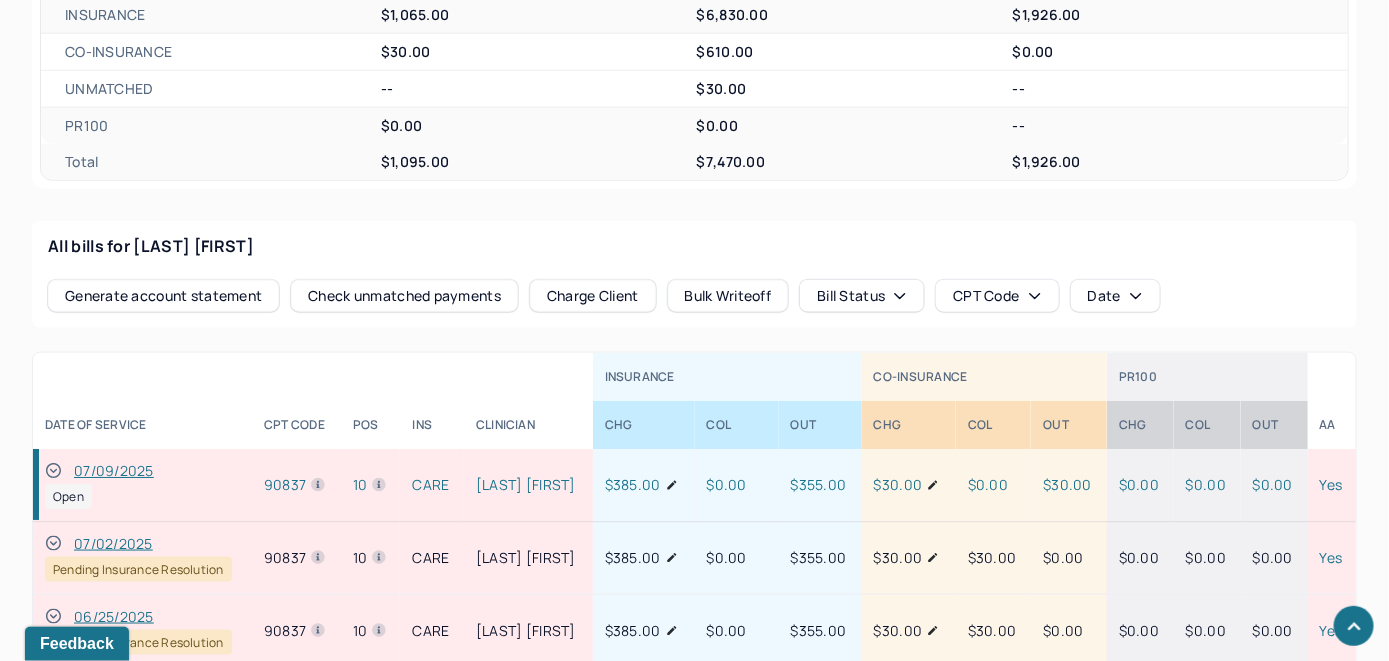 scroll, scrollTop: 835, scrollLeft: 0, axis: vertical 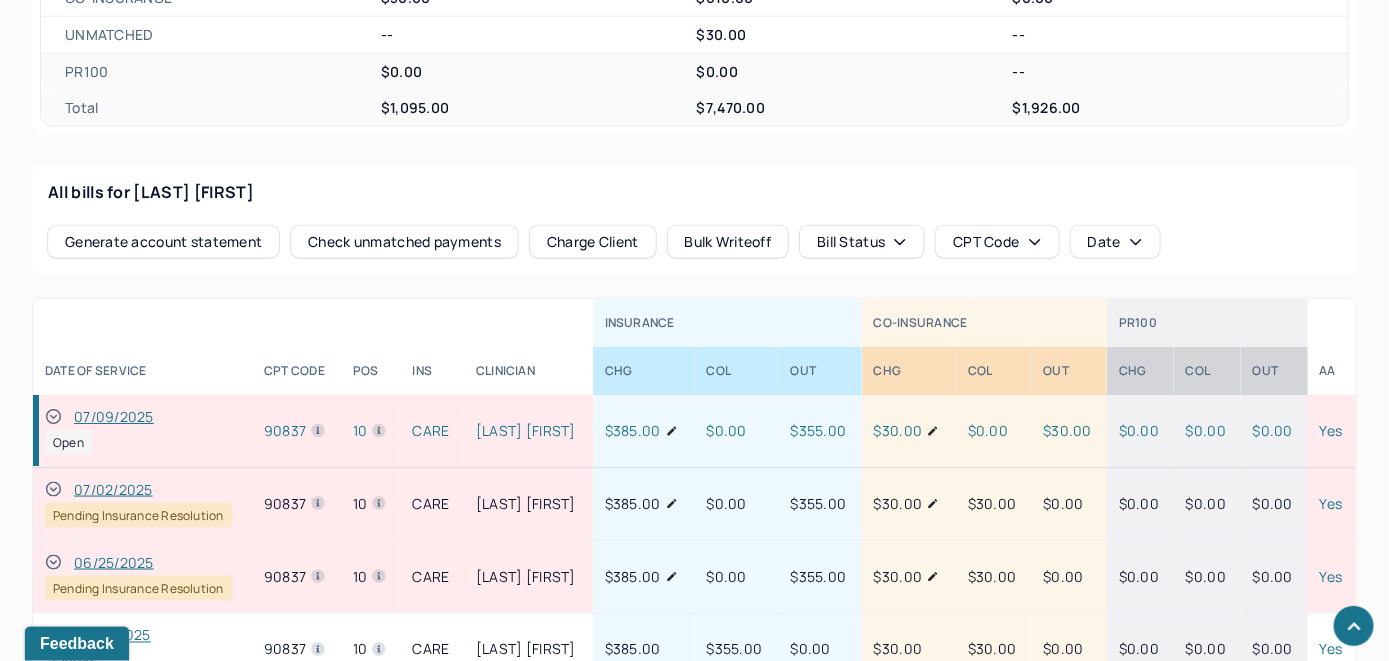 click on "Check unmatched payments" at bounding box center [404, 242] 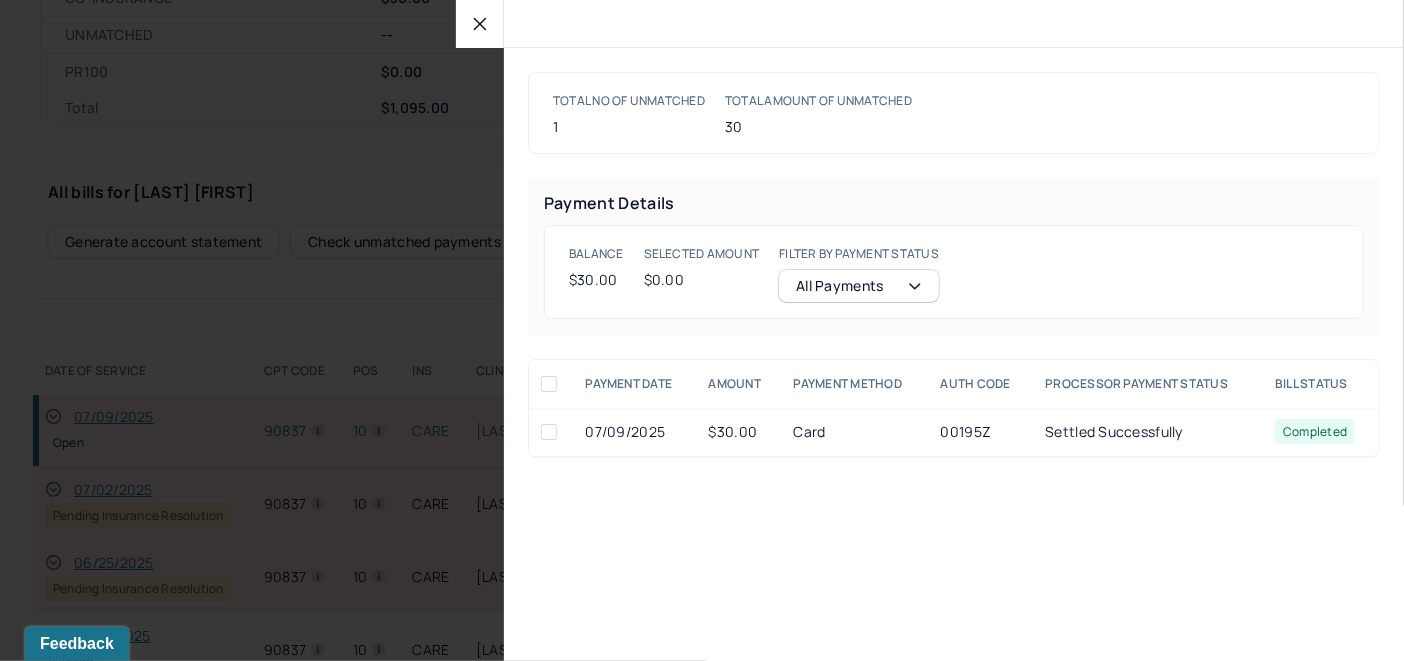 click at bounding box center [549, 432] 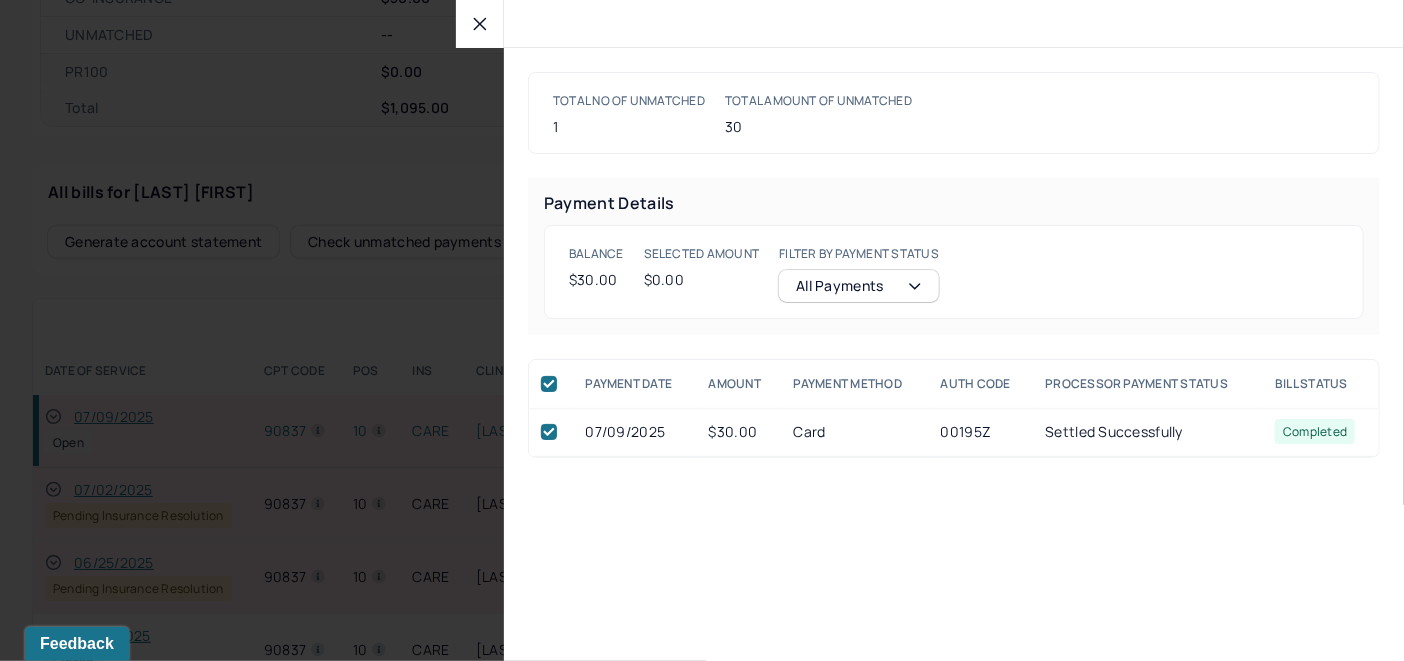 checkbox on "true" 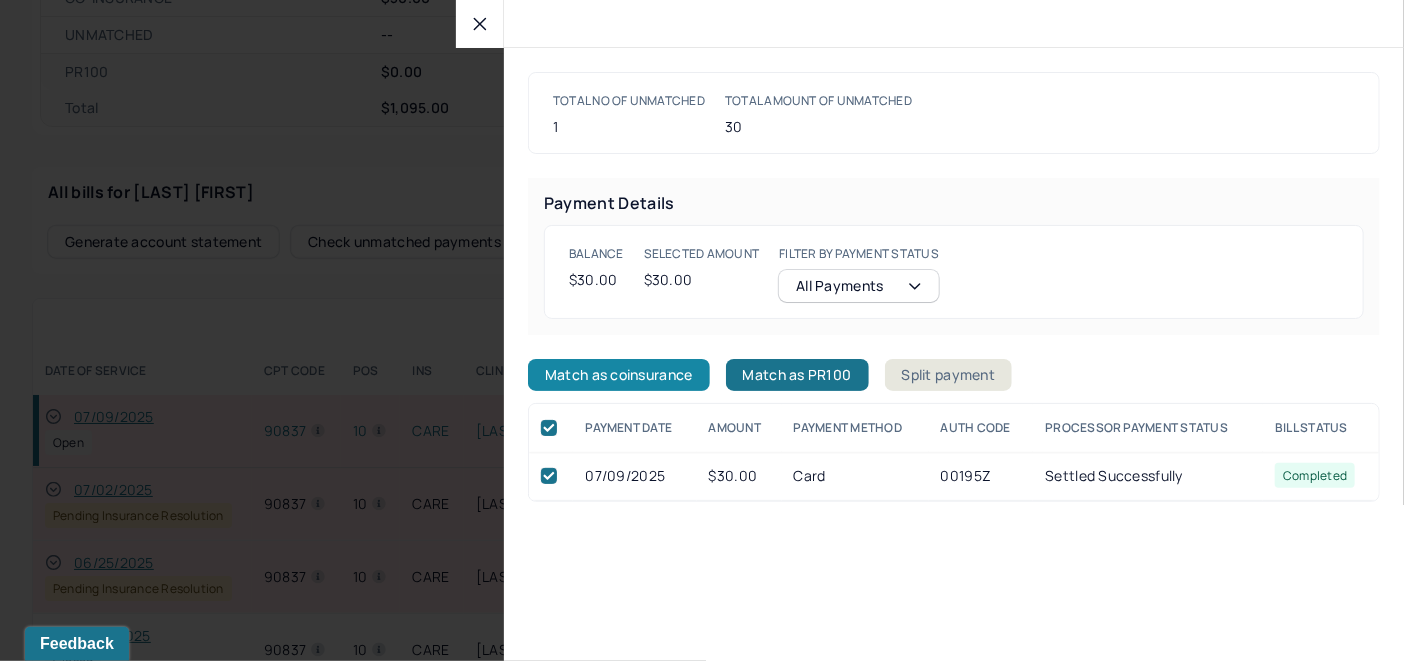 click on "Match as coinsurance" at bounding box center (619, 375) 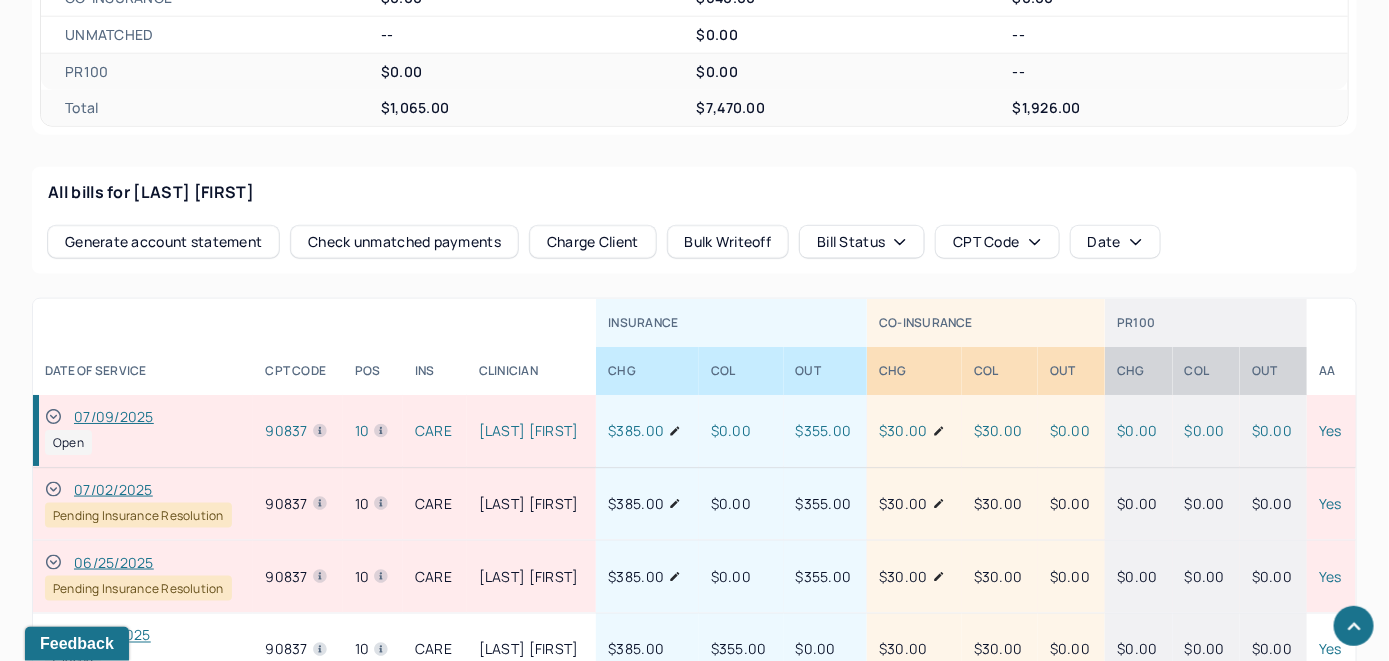 click 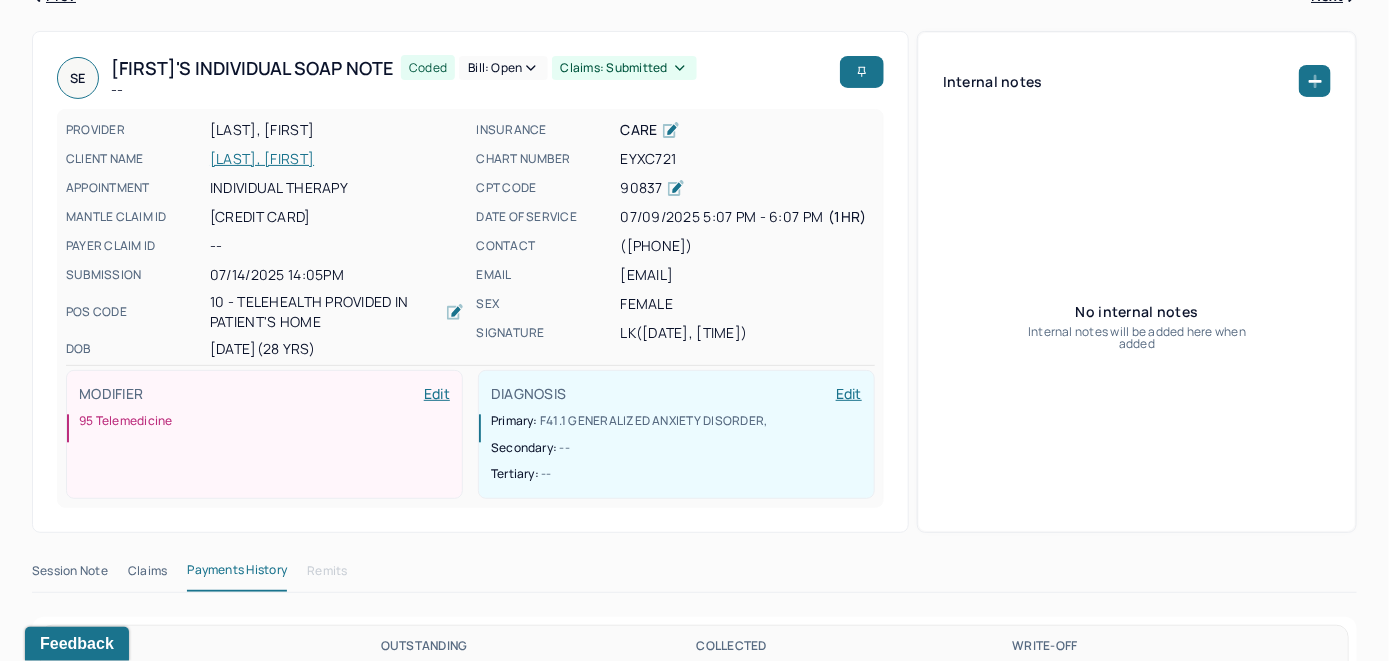 scroll, scrollTop: 0, scrollLeft: 0, axis: both 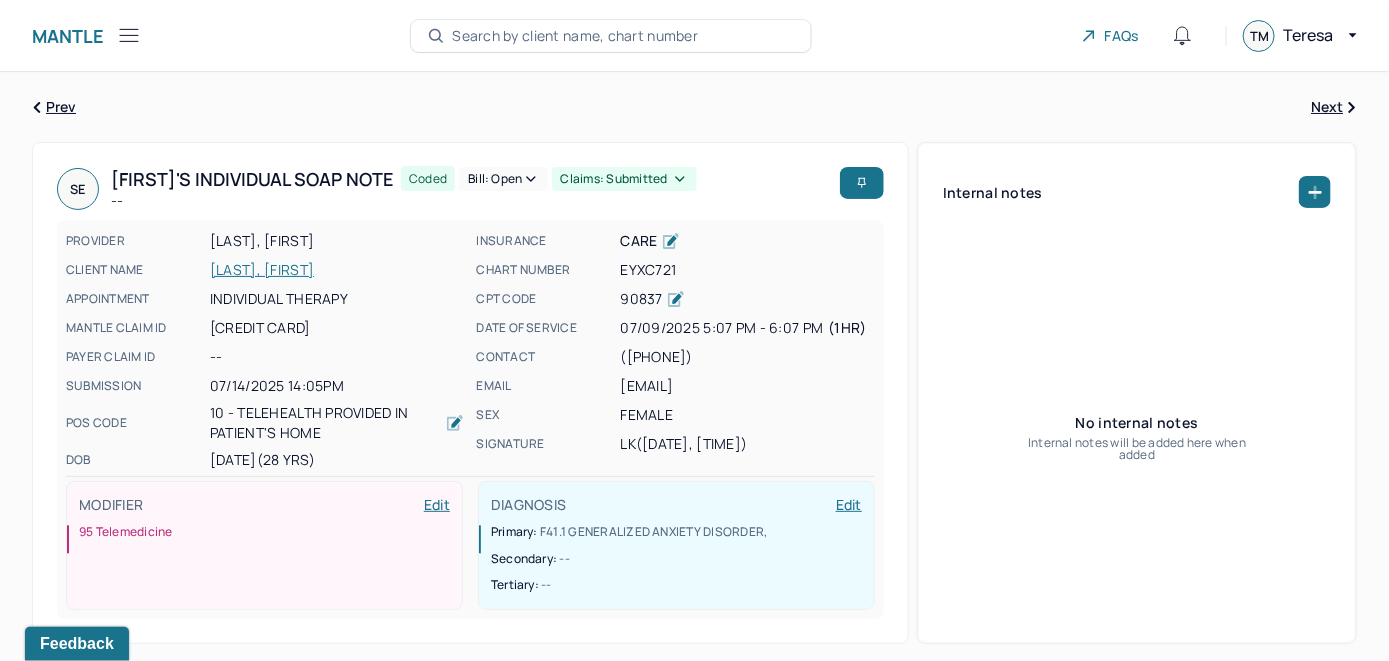 click on "Bill: Open" at bounding box center (503, 179) 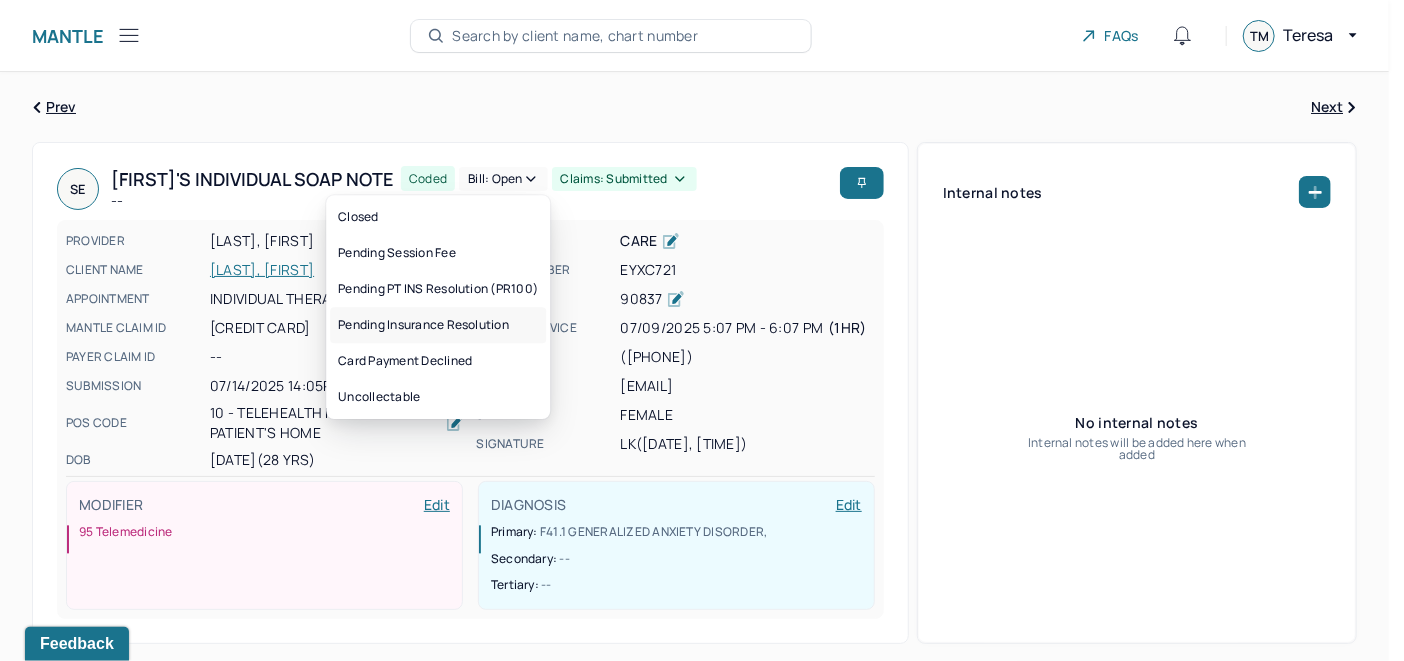 click on "Pending Insurance Resolution" at bounding box center [438, 325] 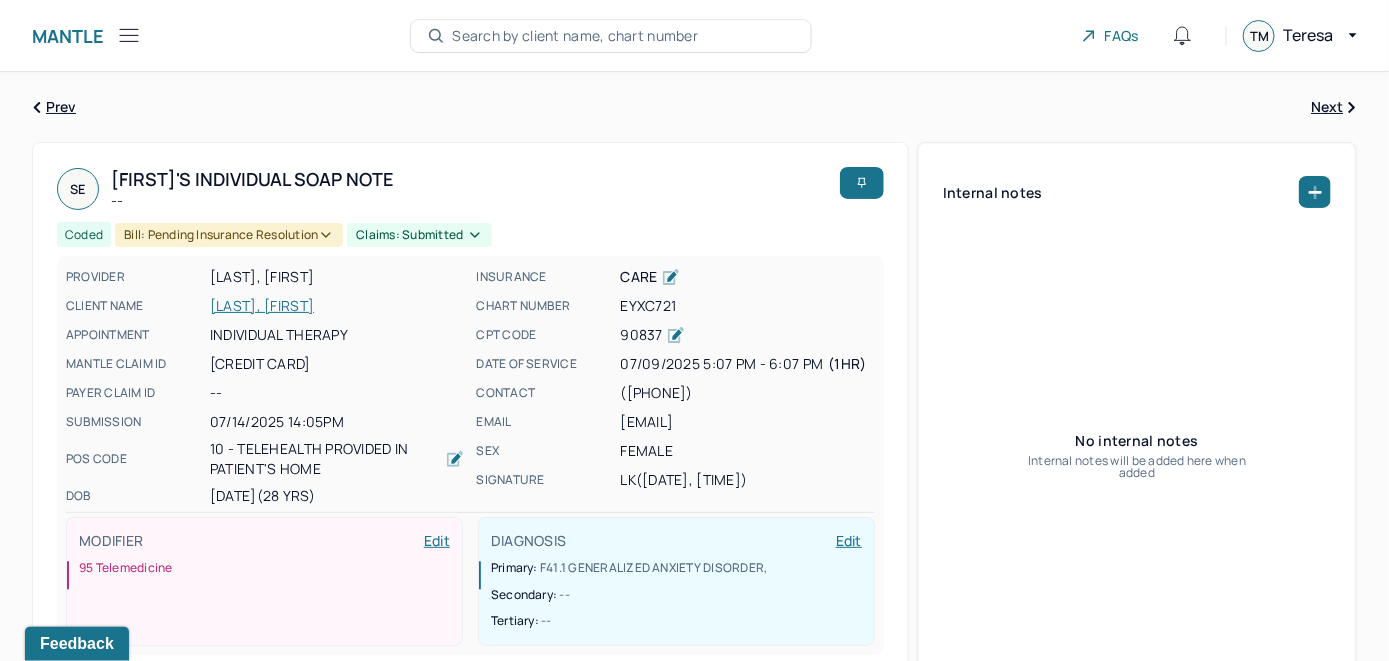 click on "Search by client name, chart number" at bounding box center [575, 36] 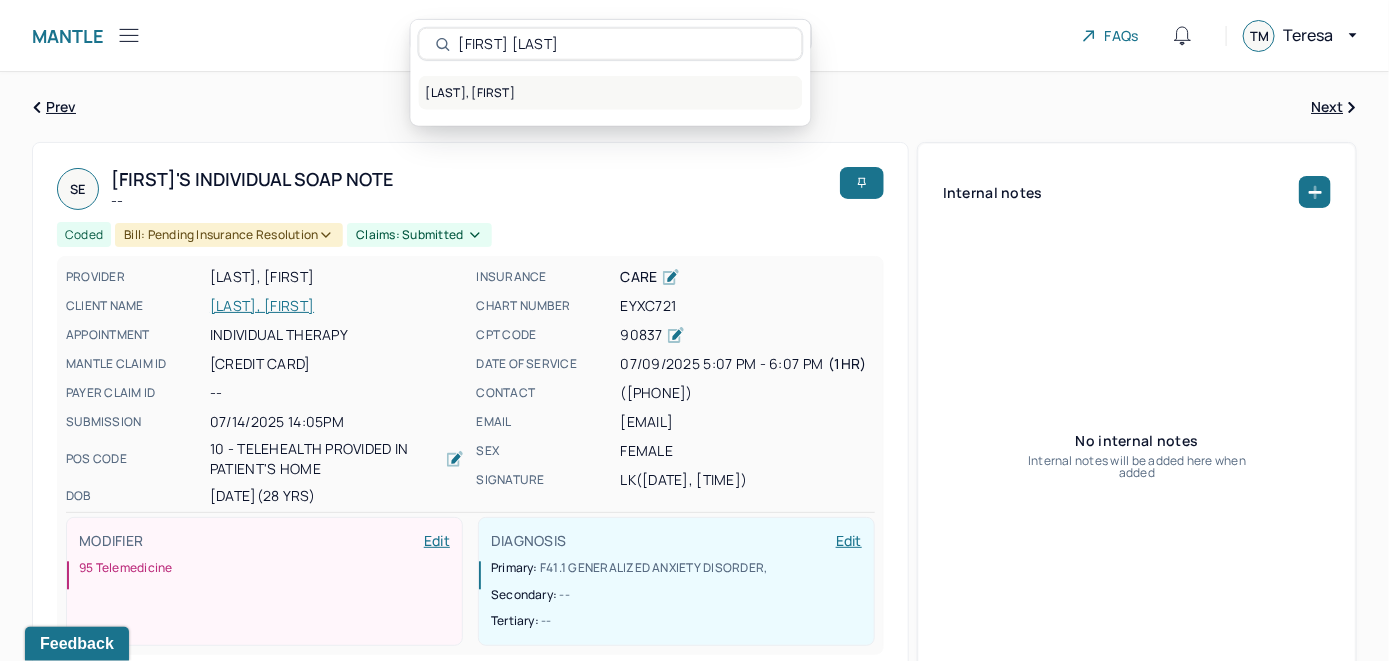 type on "[FIRST] [LAST]" 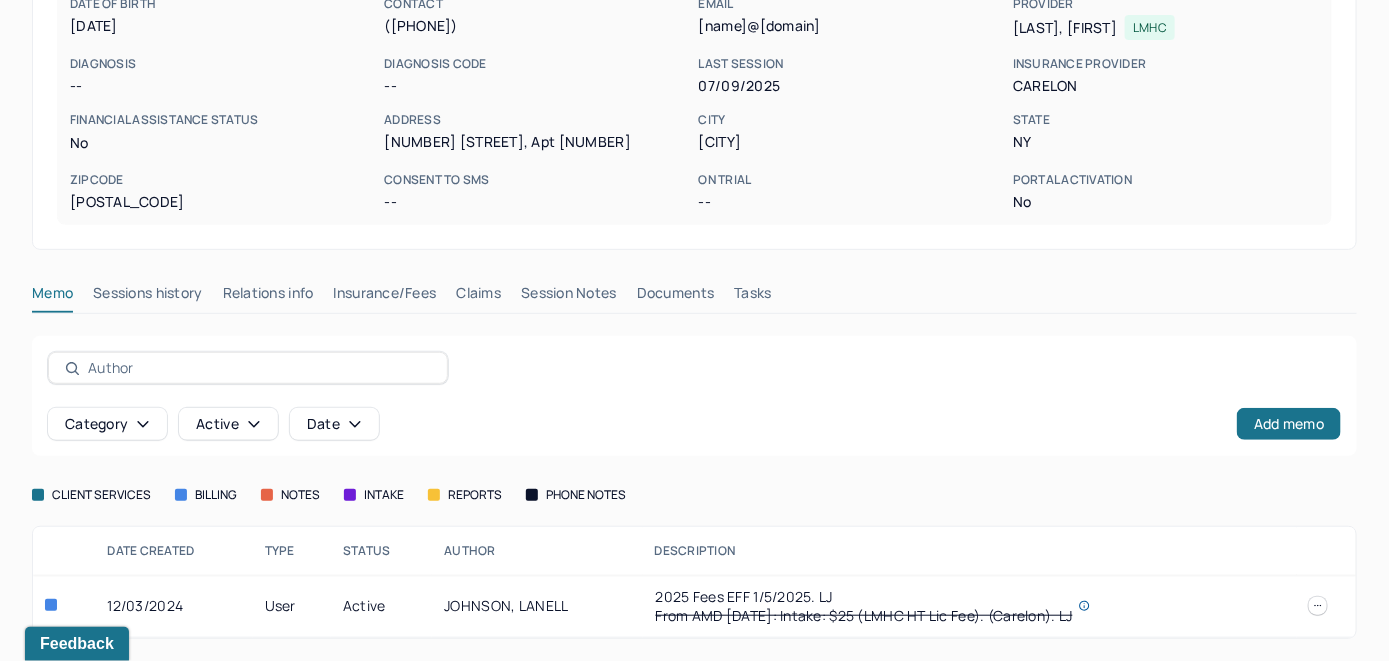 click on "Insurance/Fees" at bounding box center [385, 297] 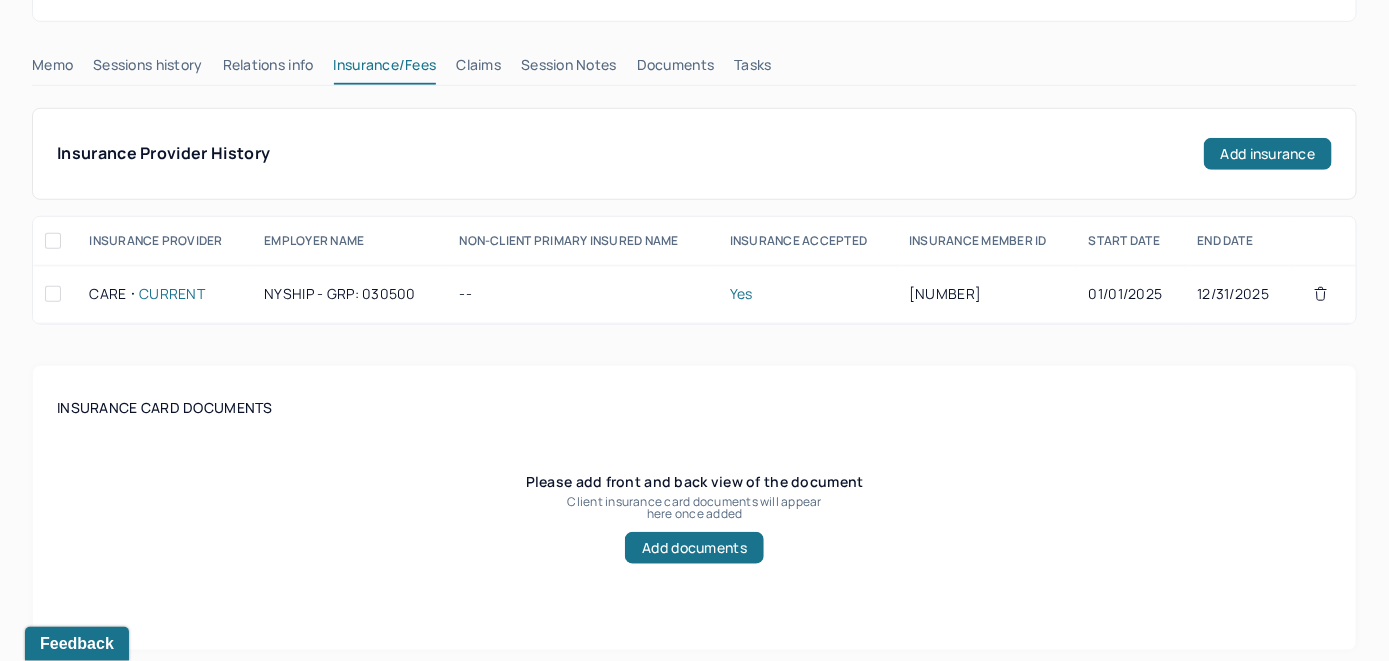 scroll, scrollTop: 379, scrollLeft: 0, axis: vertical 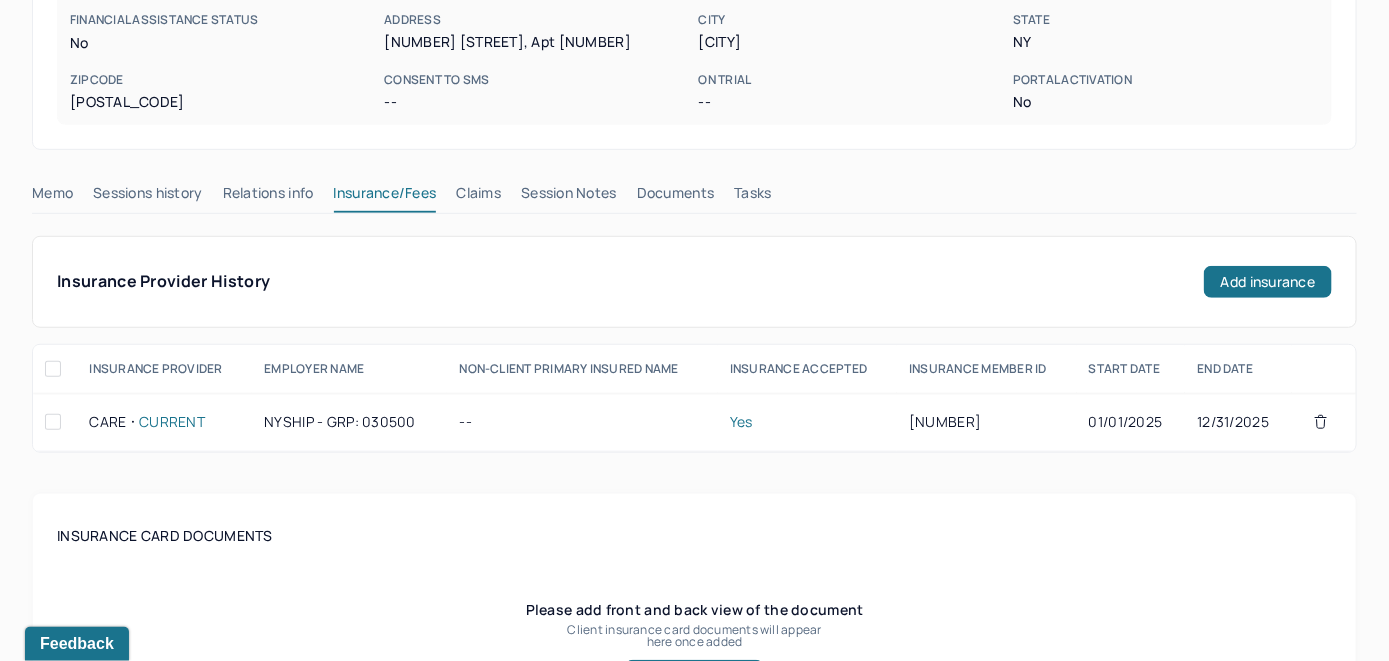 click on "Claims" at bounding box center [478, 197] 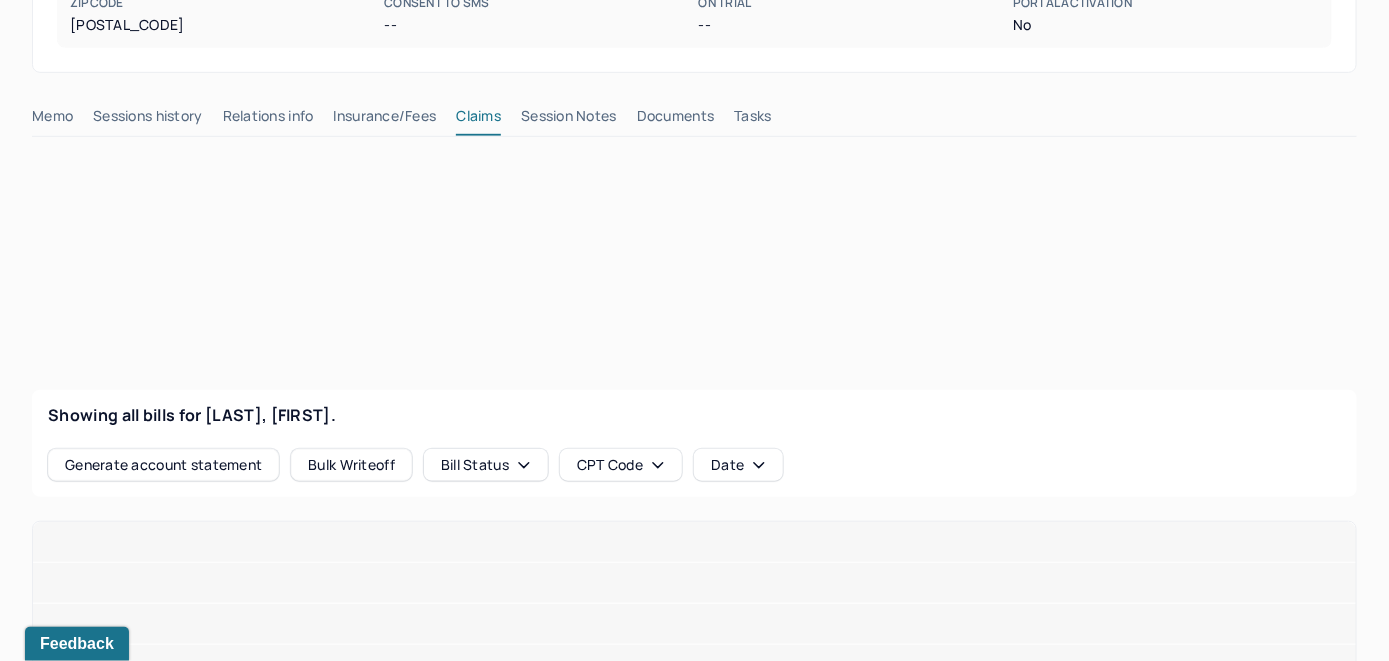 scroll, scrollTop: 579, scrollLeft: 0, axis: vertical 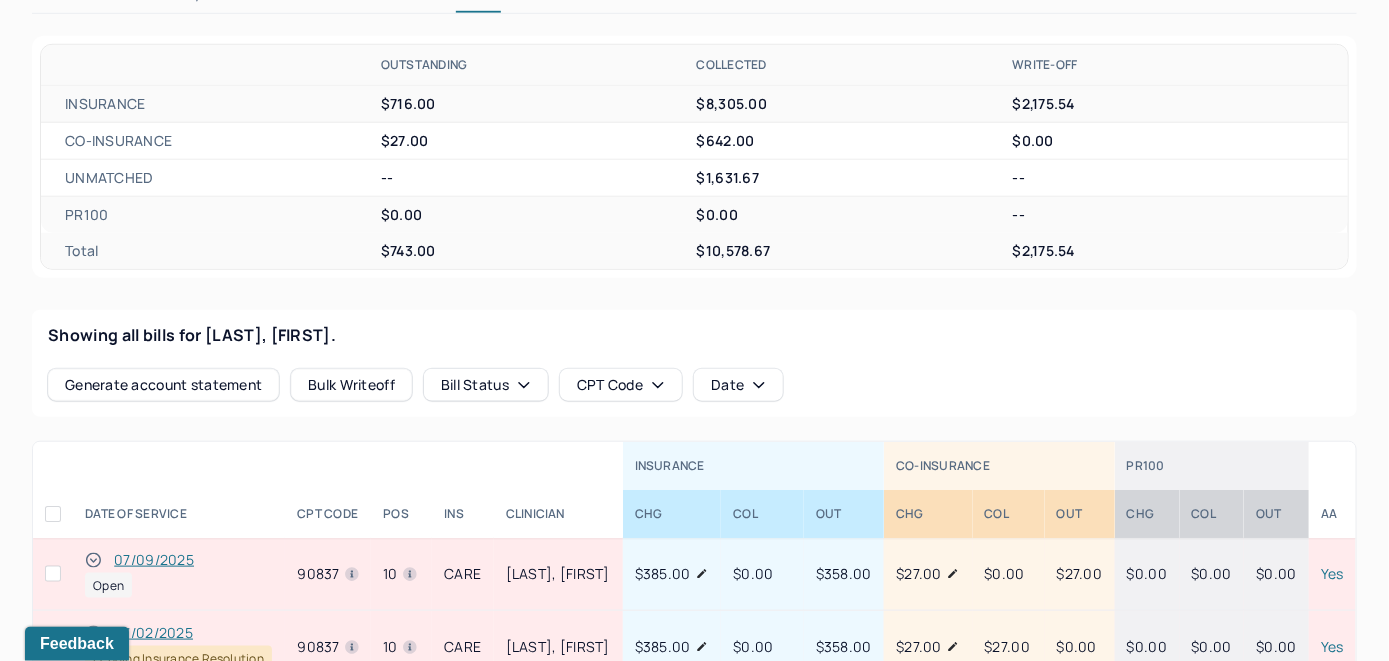 click on "07/09/2025" at bounding box center (154, 560) 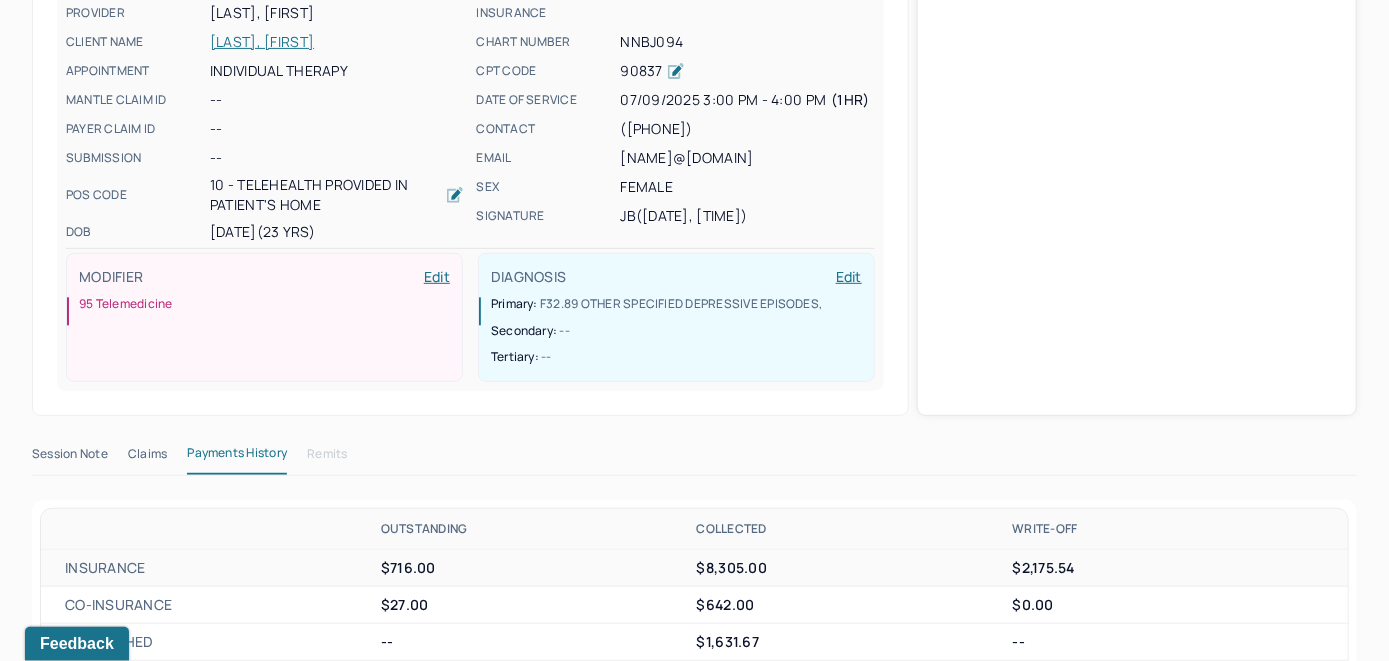 scroll, scrollTop: 579, scrollLeft: 0, axis: vertical 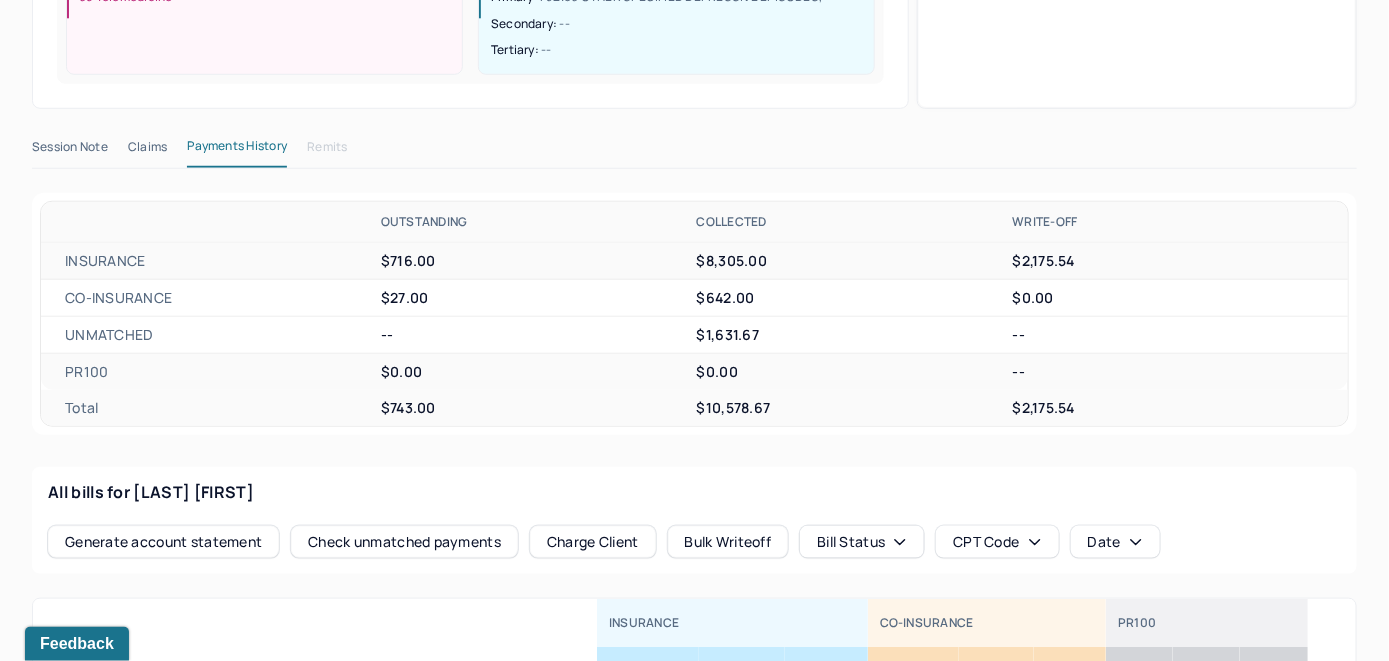 click on "Check unmatched payments" at bounding box center [404, 542] 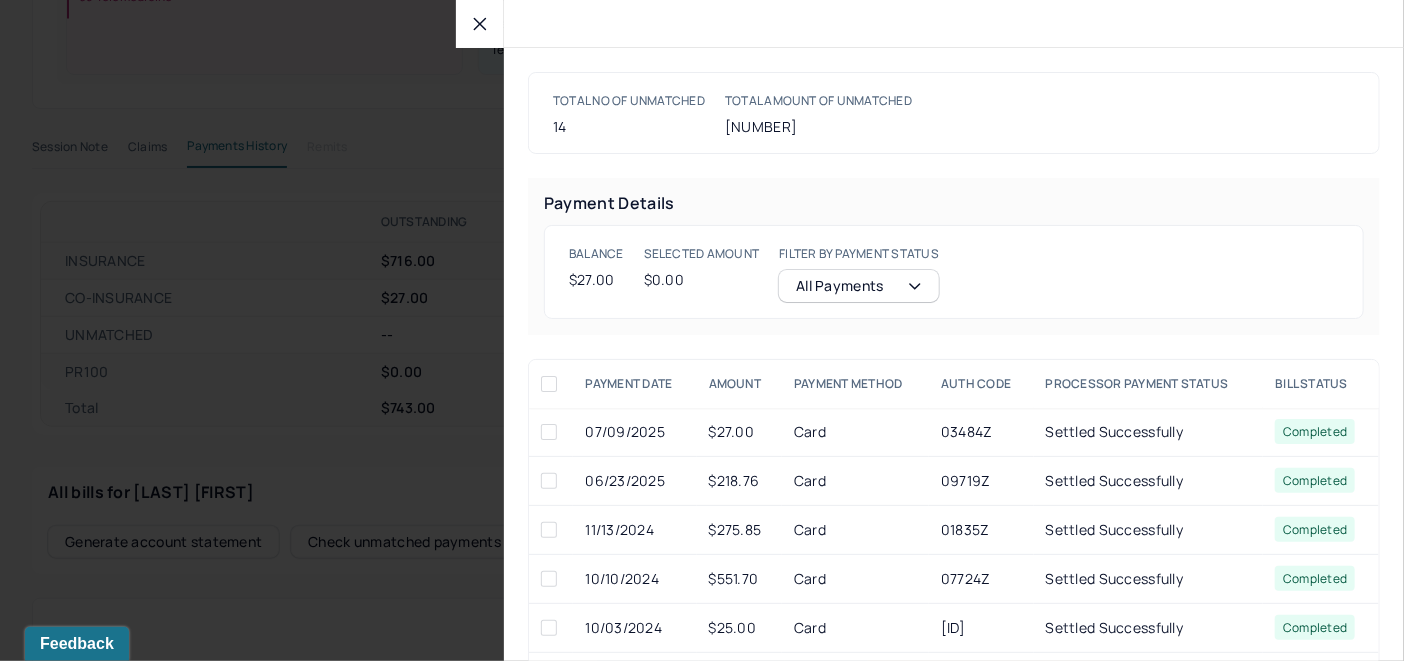 click at bounding box center [549, 432] 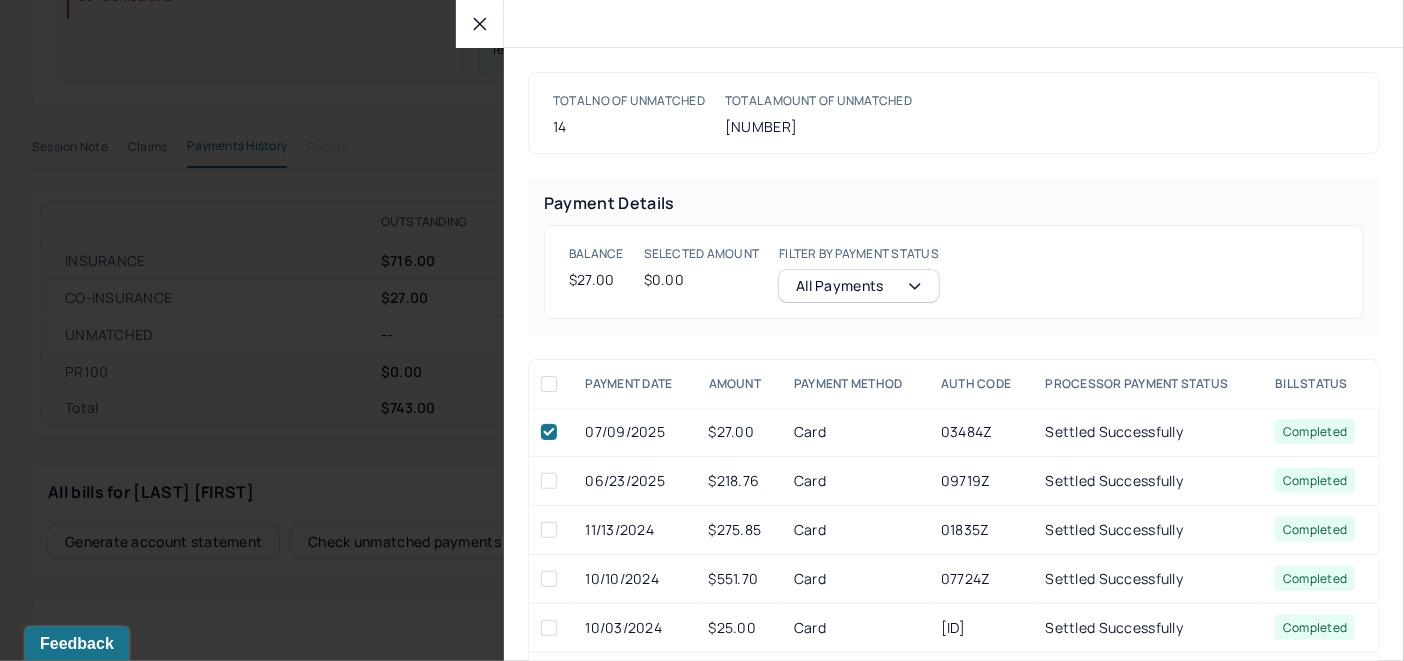 checkbox on "true" 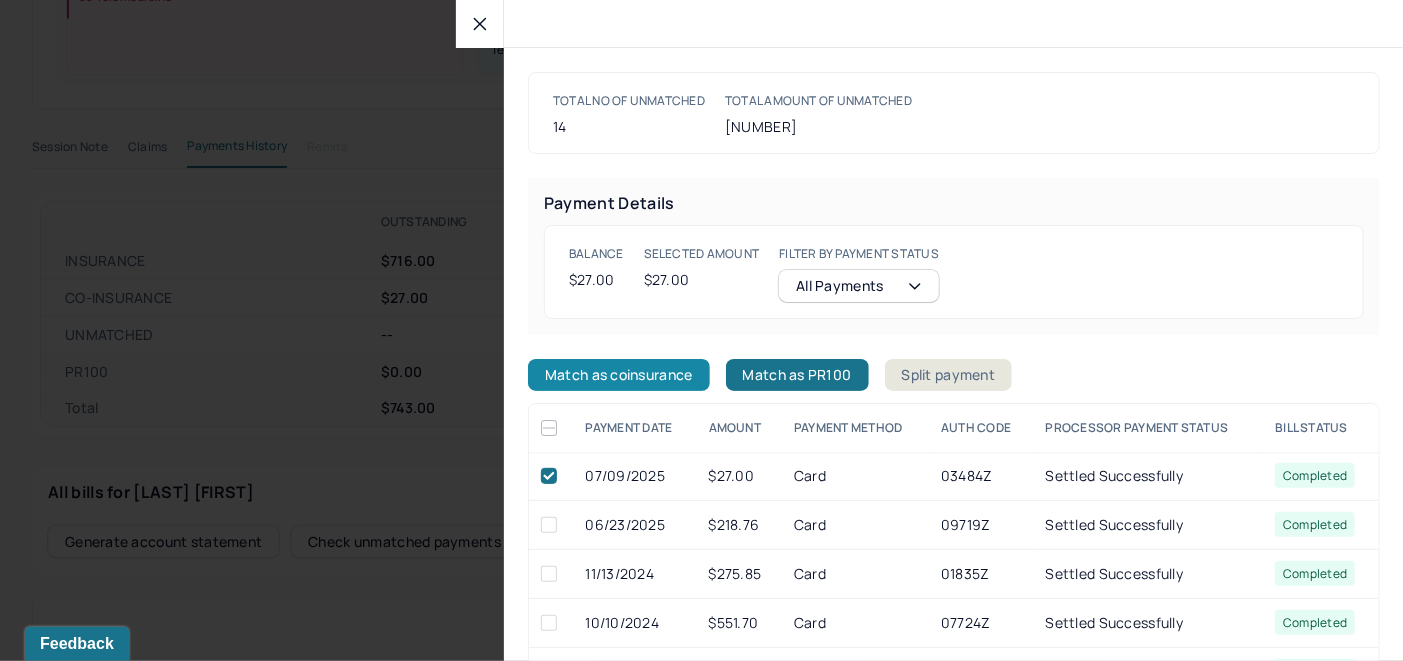 click on "Match as coinsurance" at bounding box center [619, 375] 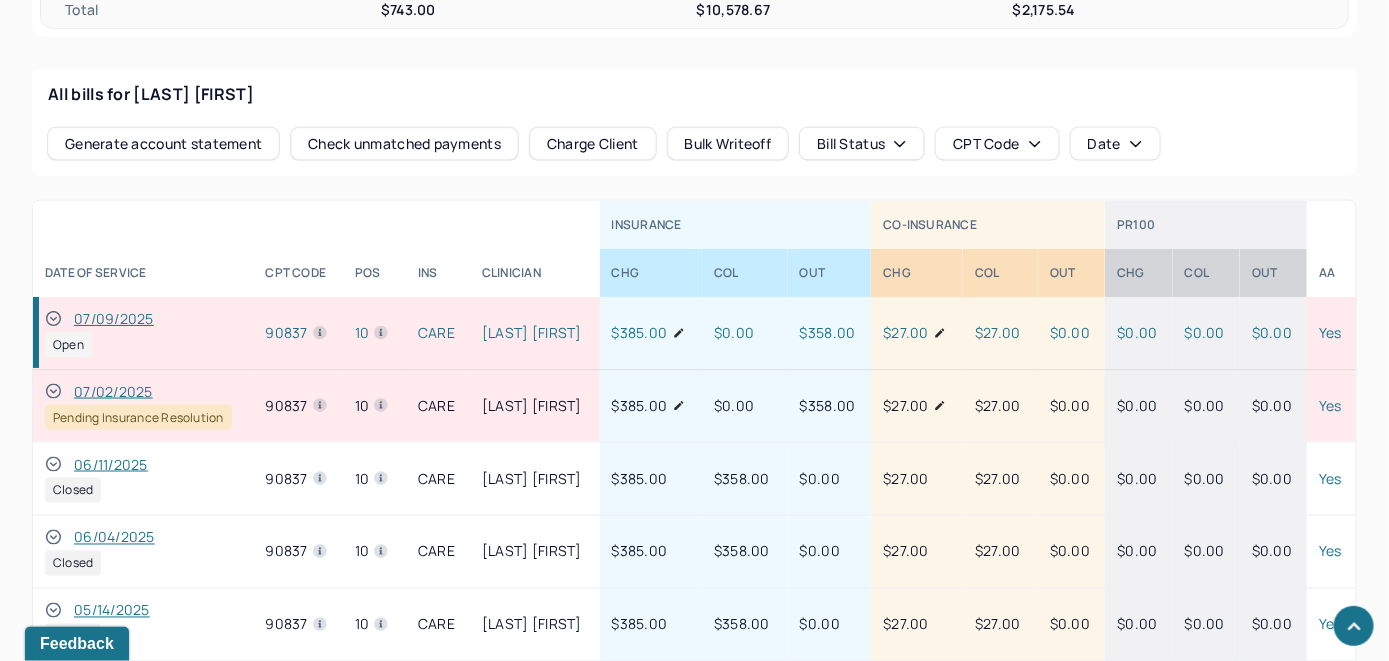 scroll, scrollTop: 1064, scrollLeft: 0, axis: vertical 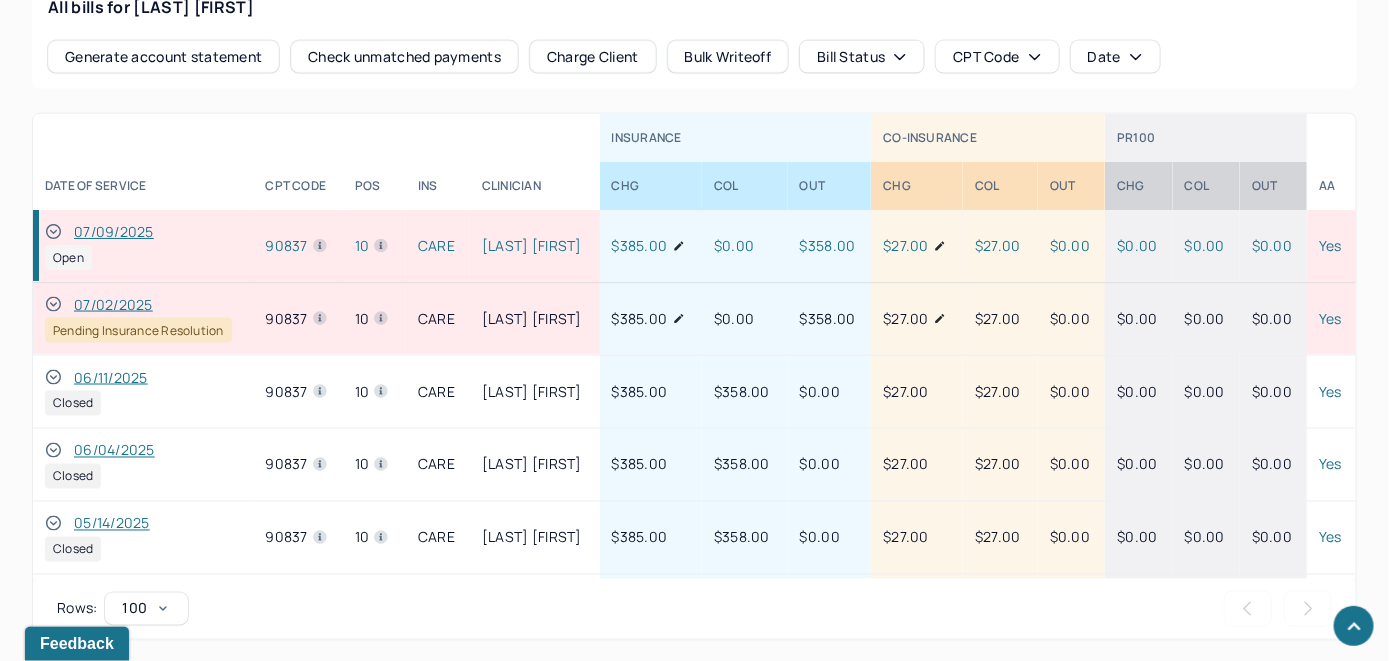 click 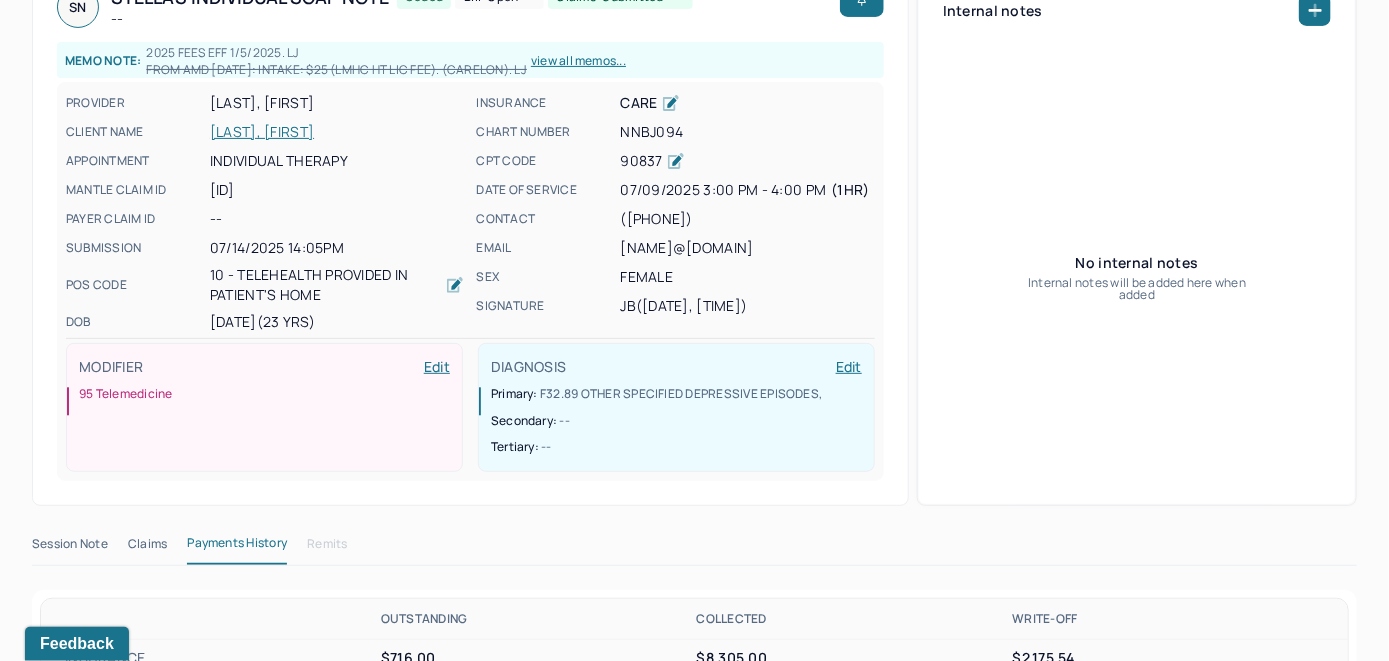 scroll, scrollTop: 64, scrollLeft: 0, axis: vertical 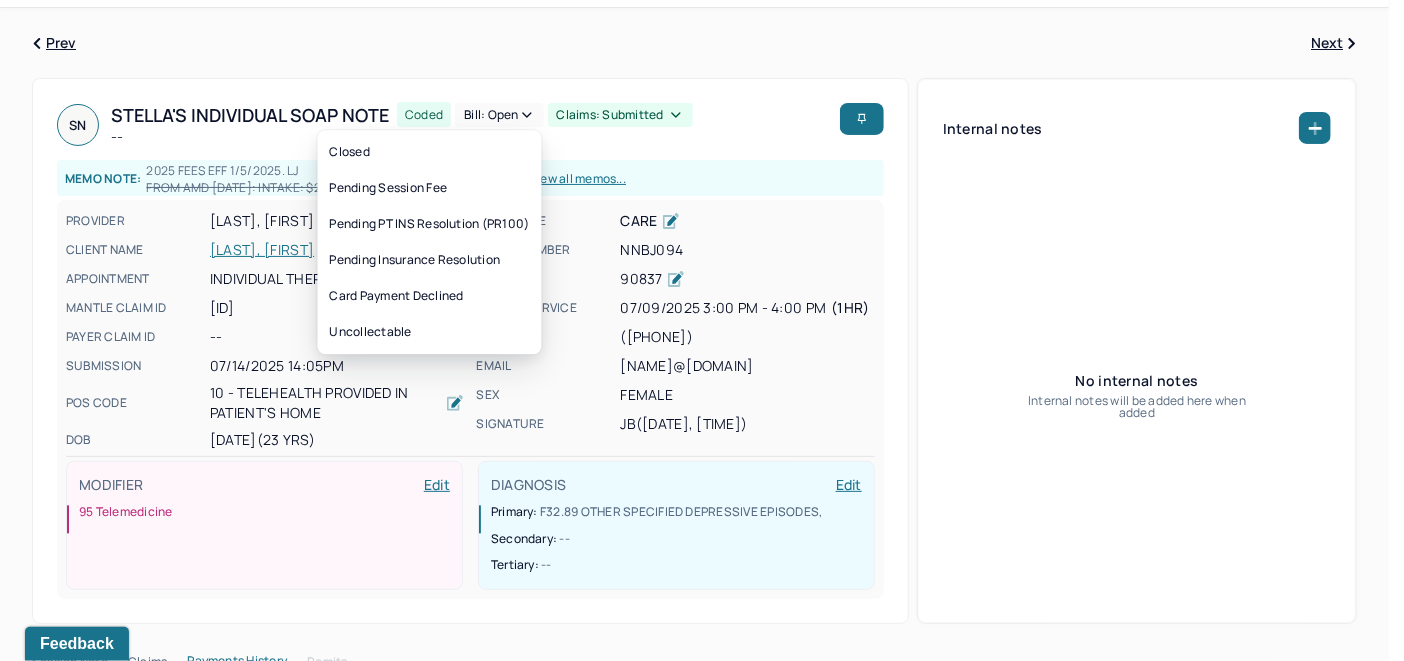 click on "Bill: Open" at bounding box center (499, 115) 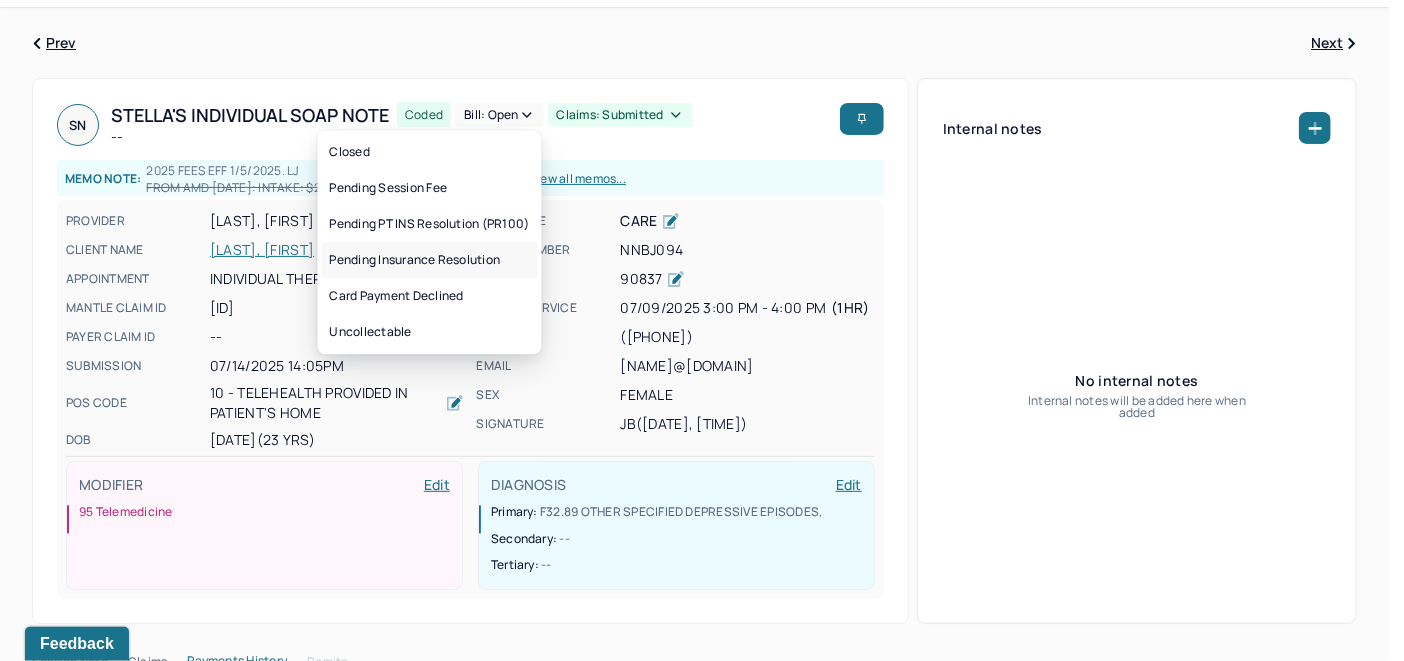 click on "Pending Insurance Resolution" at bounding box center [430, 260] 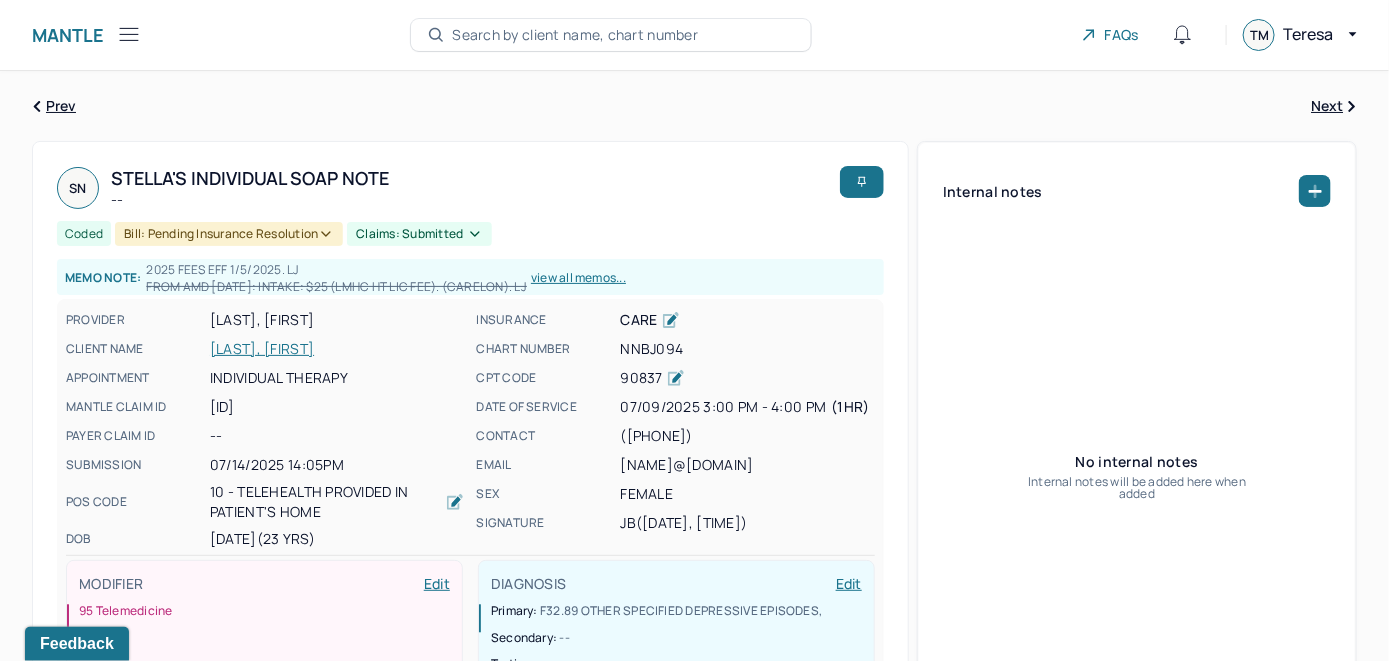 scroll, scrollTop: 0, scrollLeft: 0, axis: both 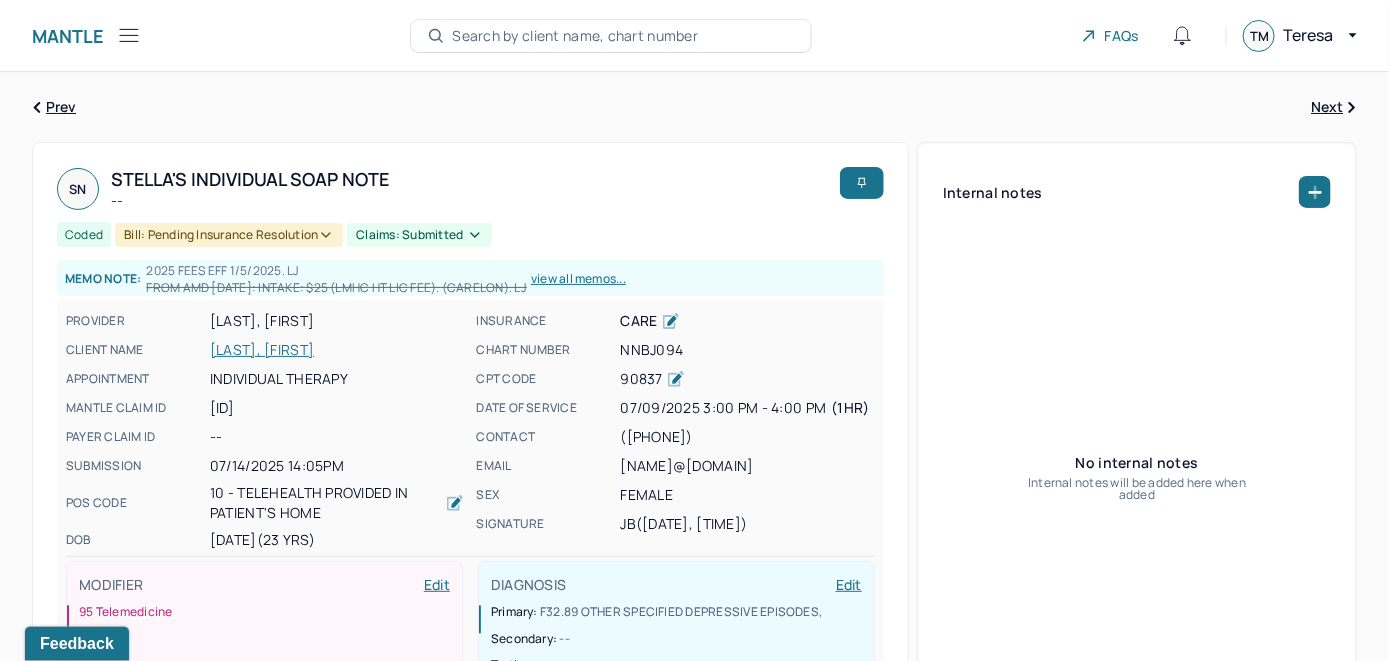 click on "Search by client name, chart number" at bounding box center [575, 36] 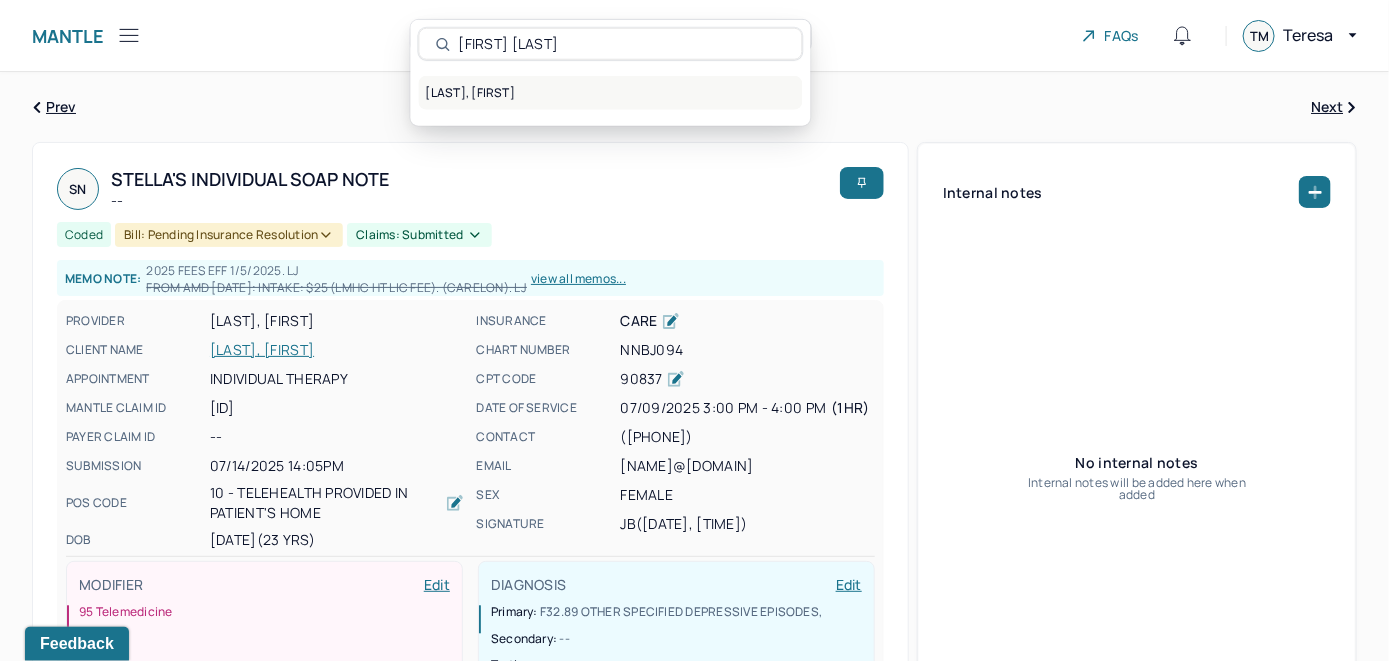 type on "[FIRST] [LAST]" 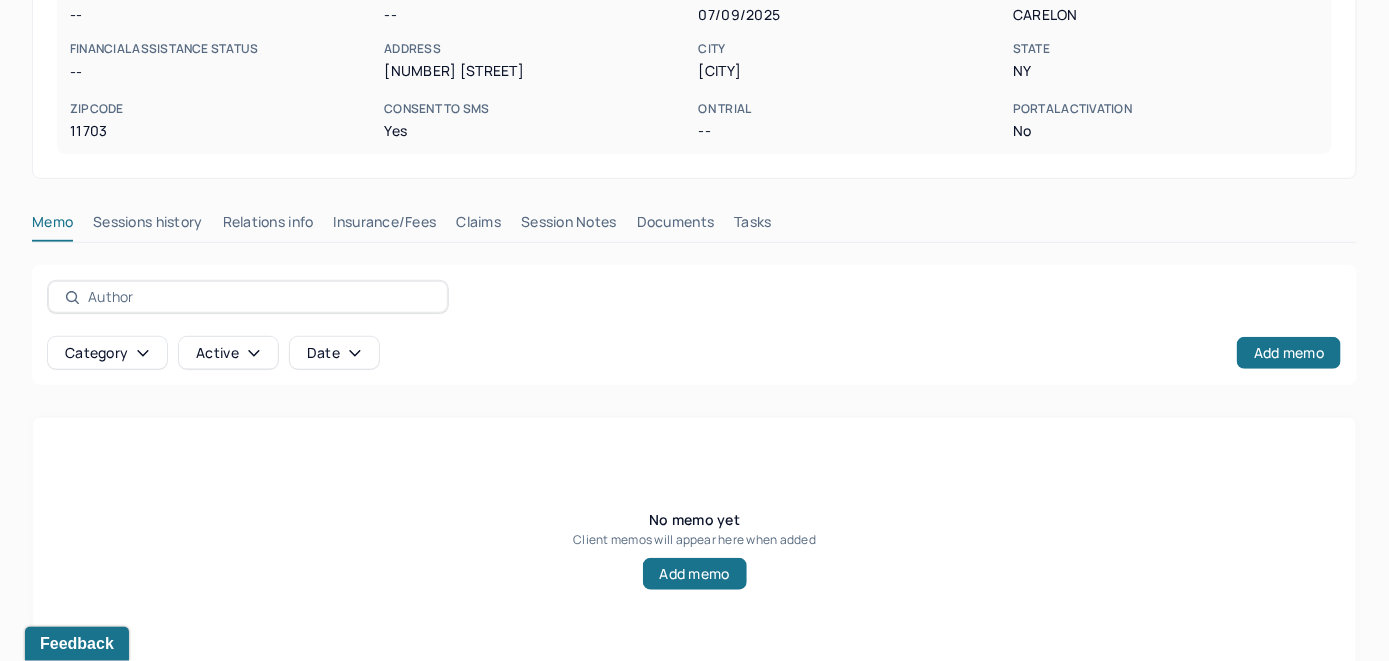 scroll, scrollTop: 393, scrollLeft: 0, axis: vertical 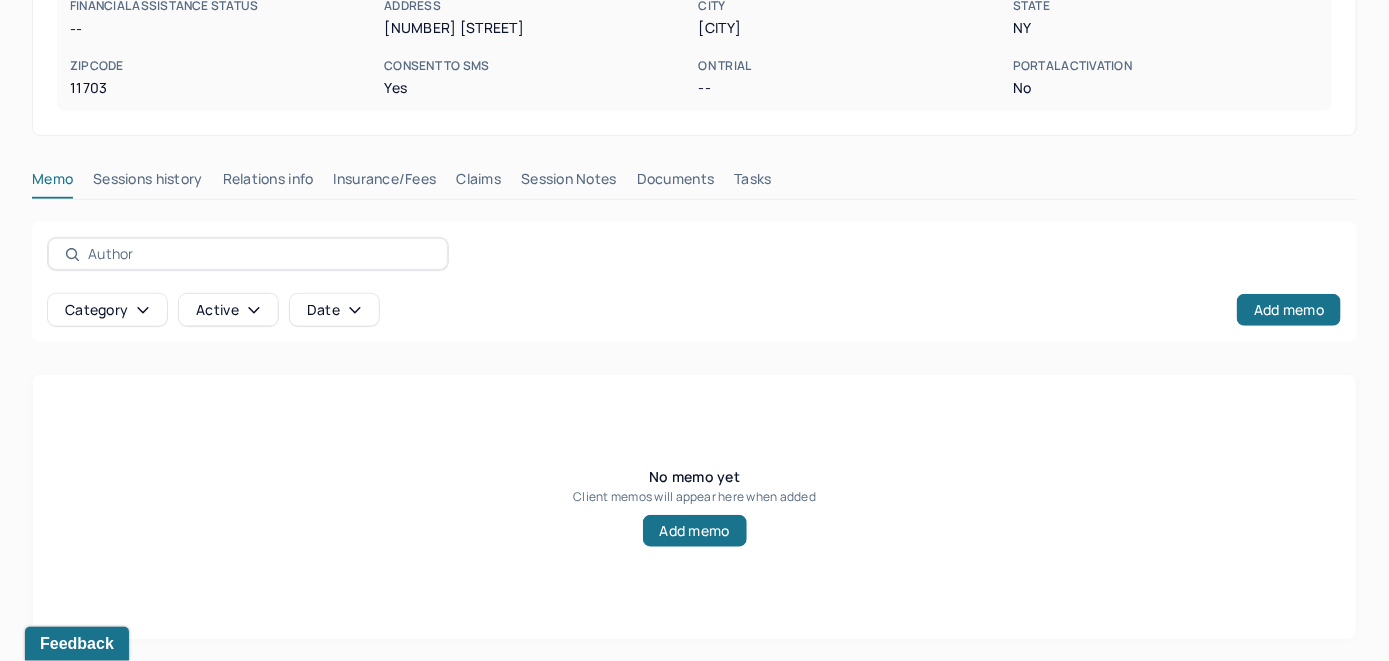 click on "Insurance/Fees" at bounding box center [385, 183] 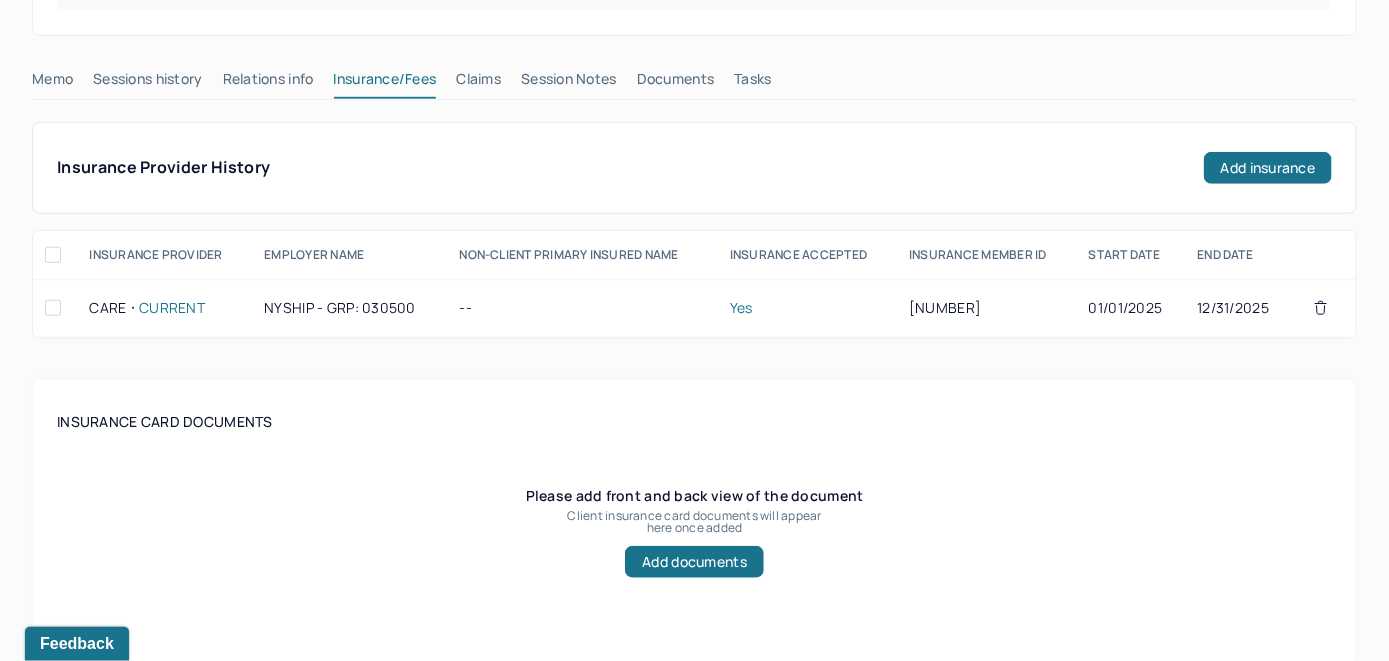 scroll, scrollTop: 293, scrollLeft: 0, axis: vertical 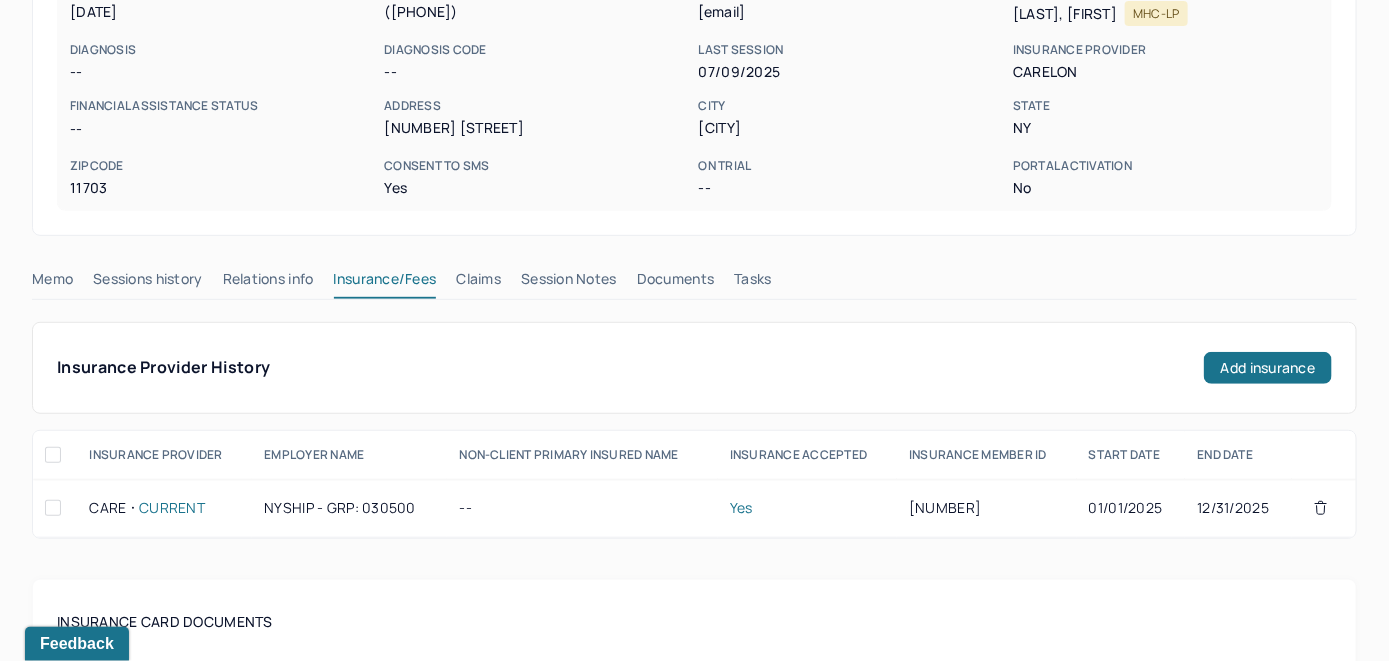 click on "Claims" at bounding box center (478, 283) 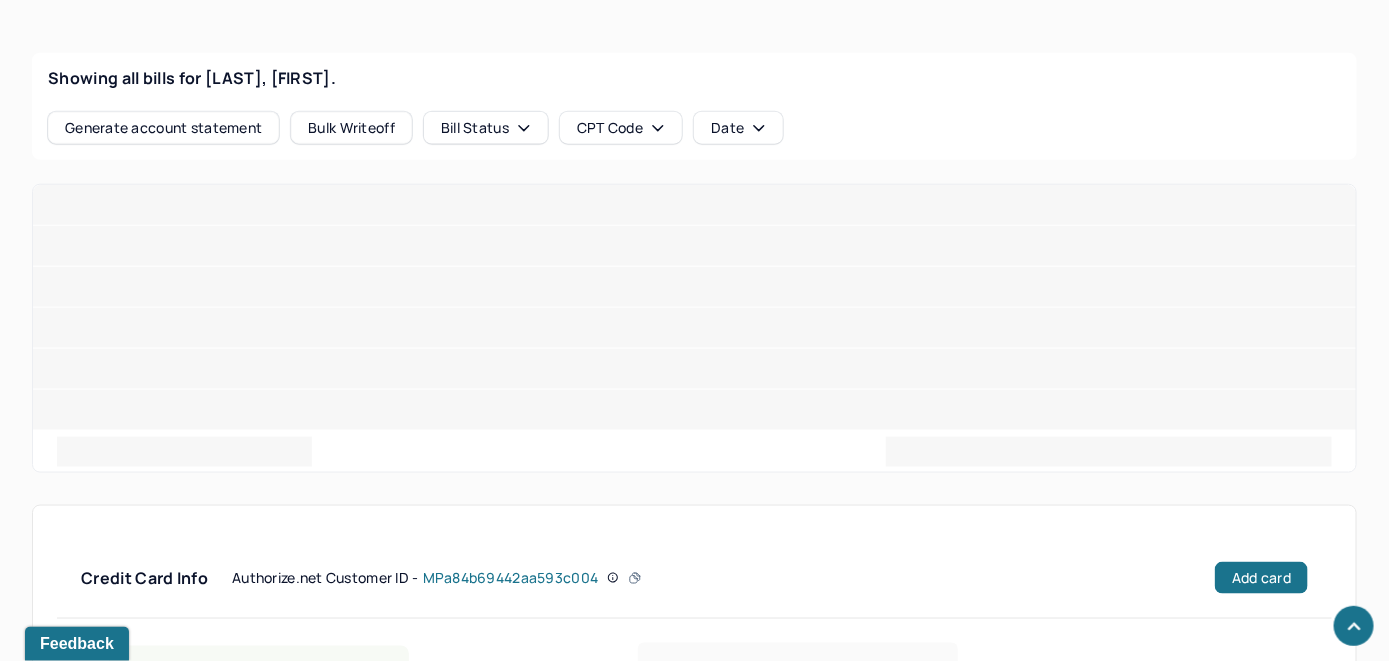 scroll, scrollTop: 835, scrollLeft: 0, axis: vertical 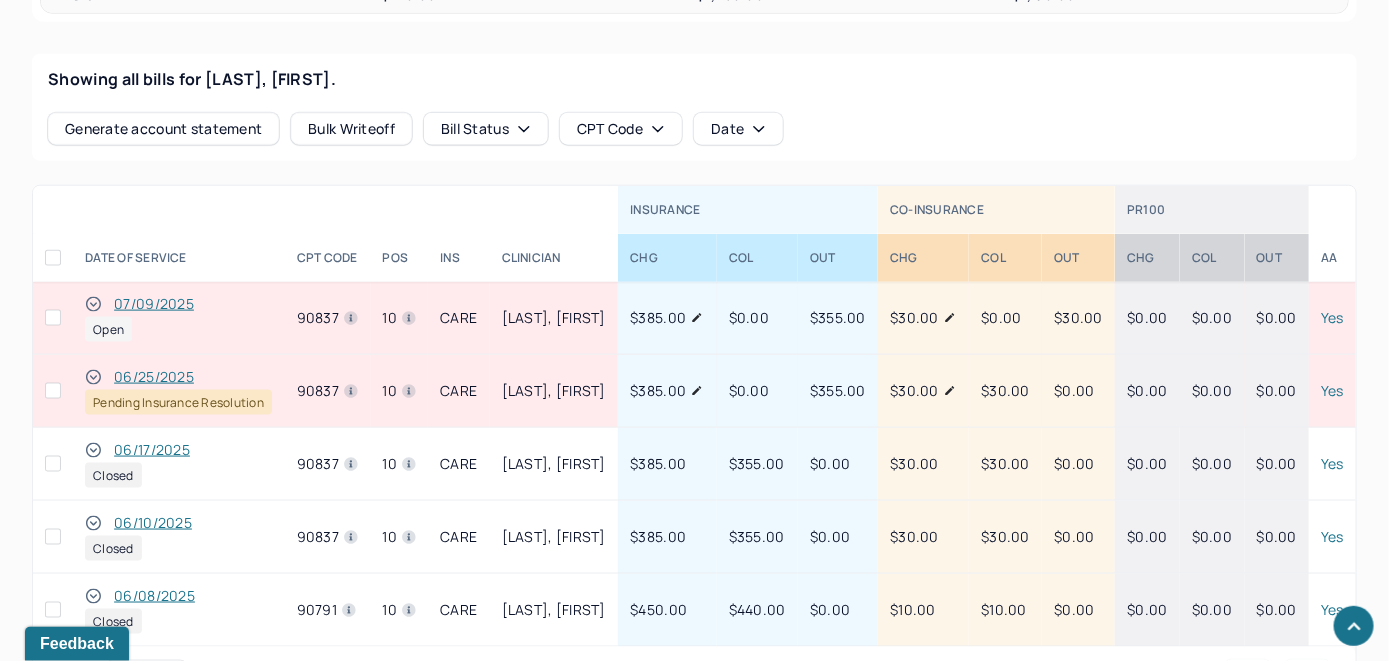 click on "Open" at bounding box center [179, 330] 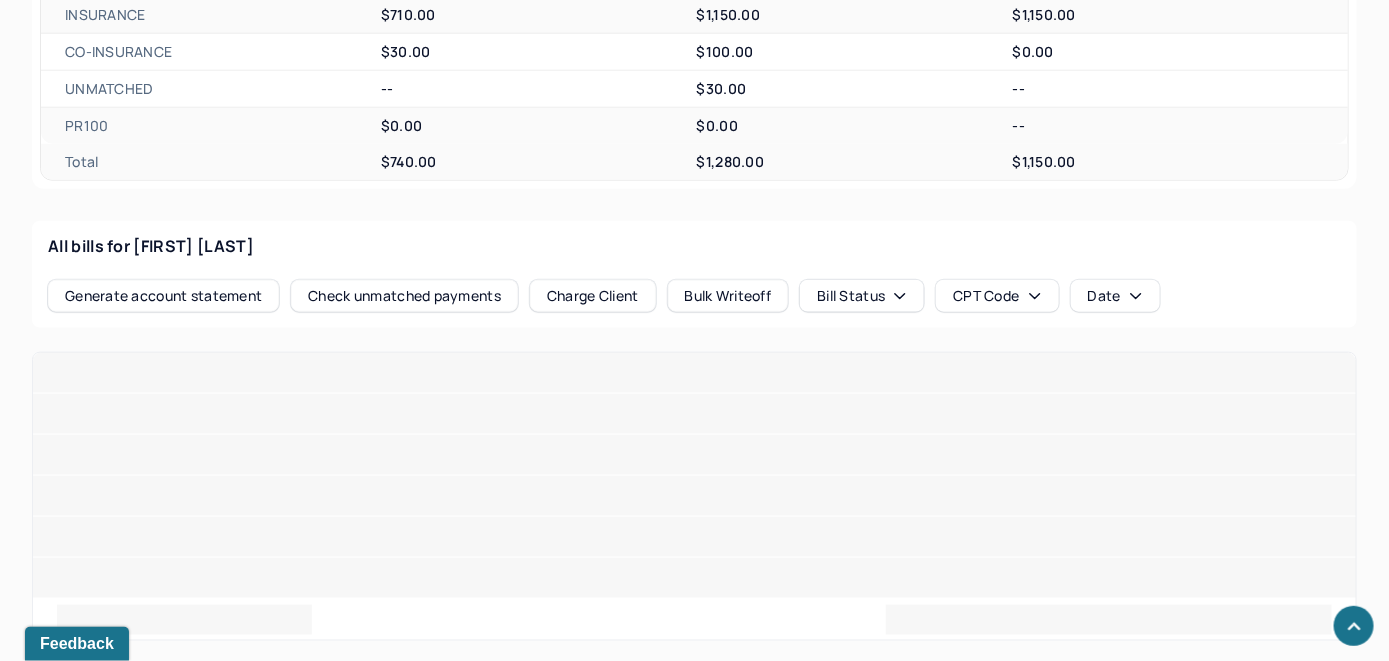 scroll, scrollTop: 835, scrollLeft: 0, axis: vertical 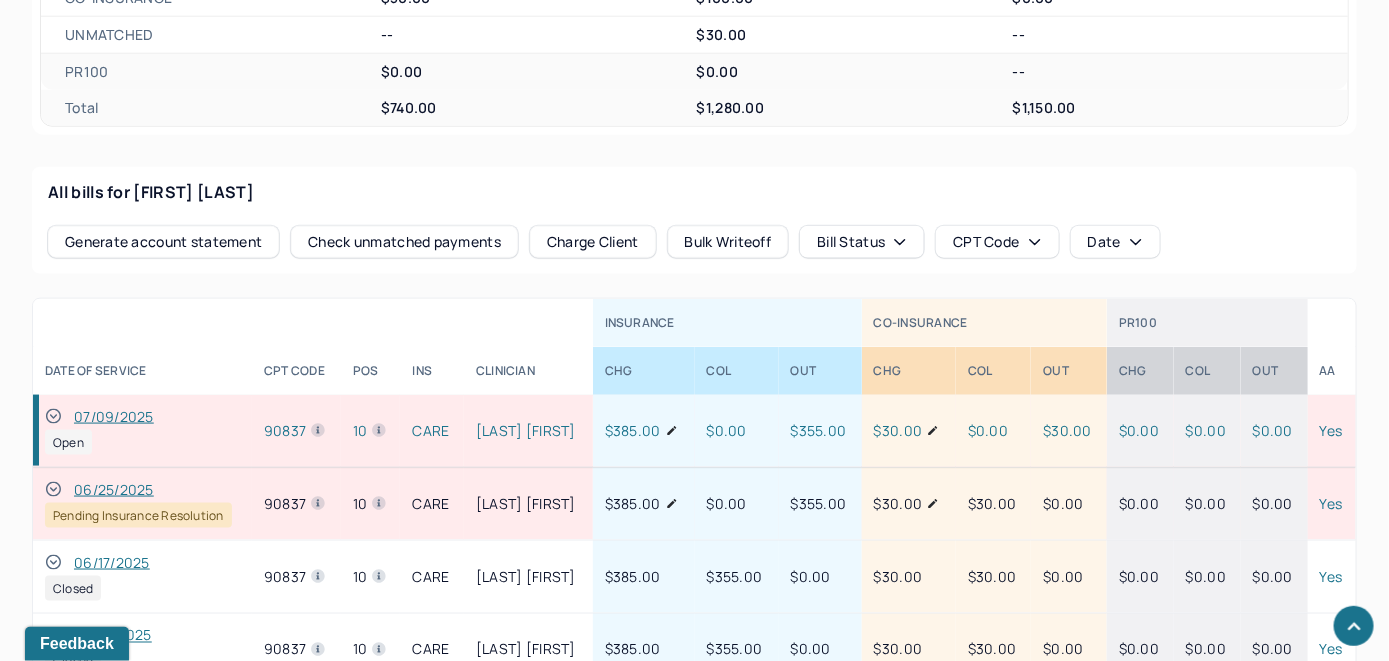 click on "Check unmatched payments" at bounding box center (404, 242) 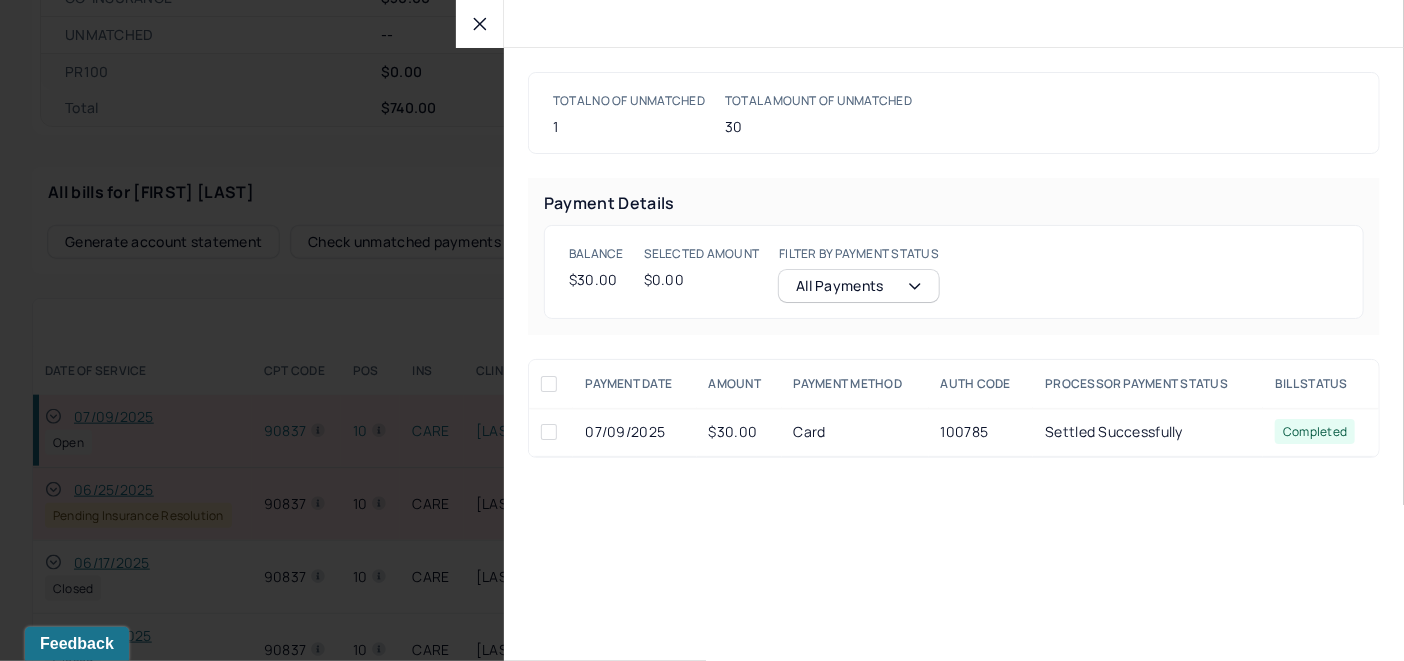 click at bounding box center (549, 432) 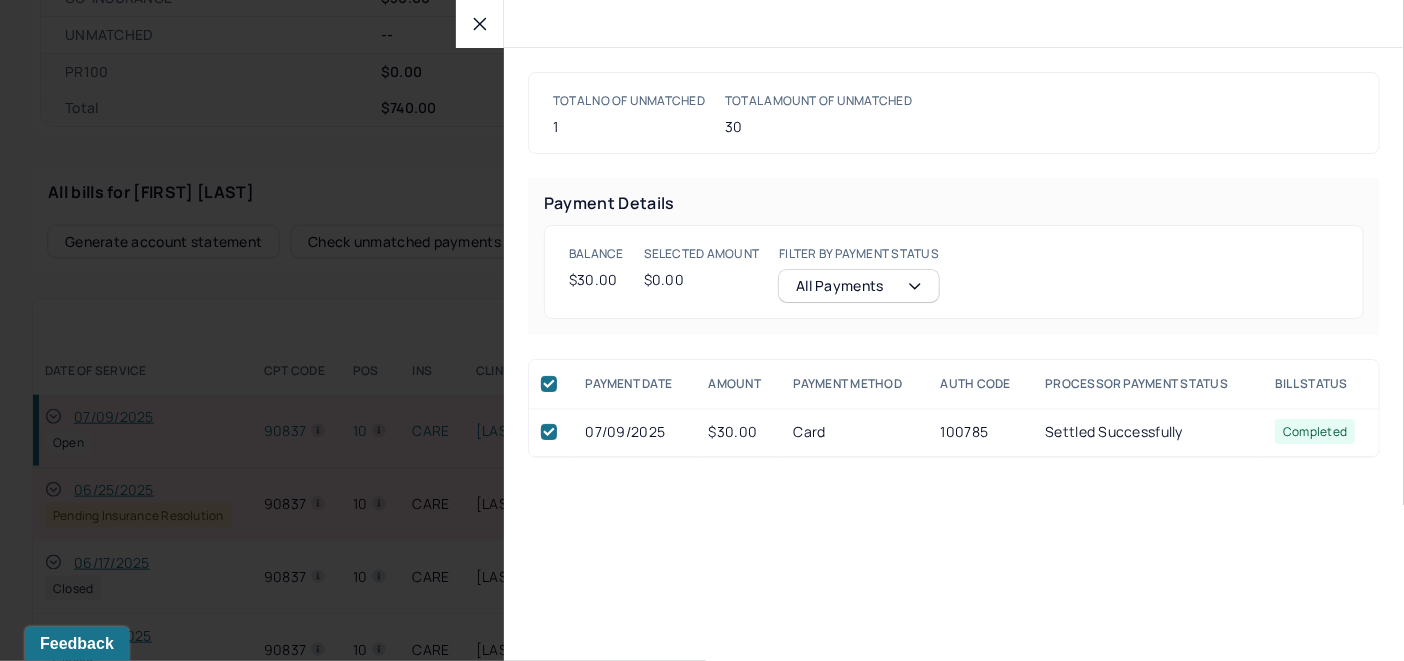 checkbox on "true" 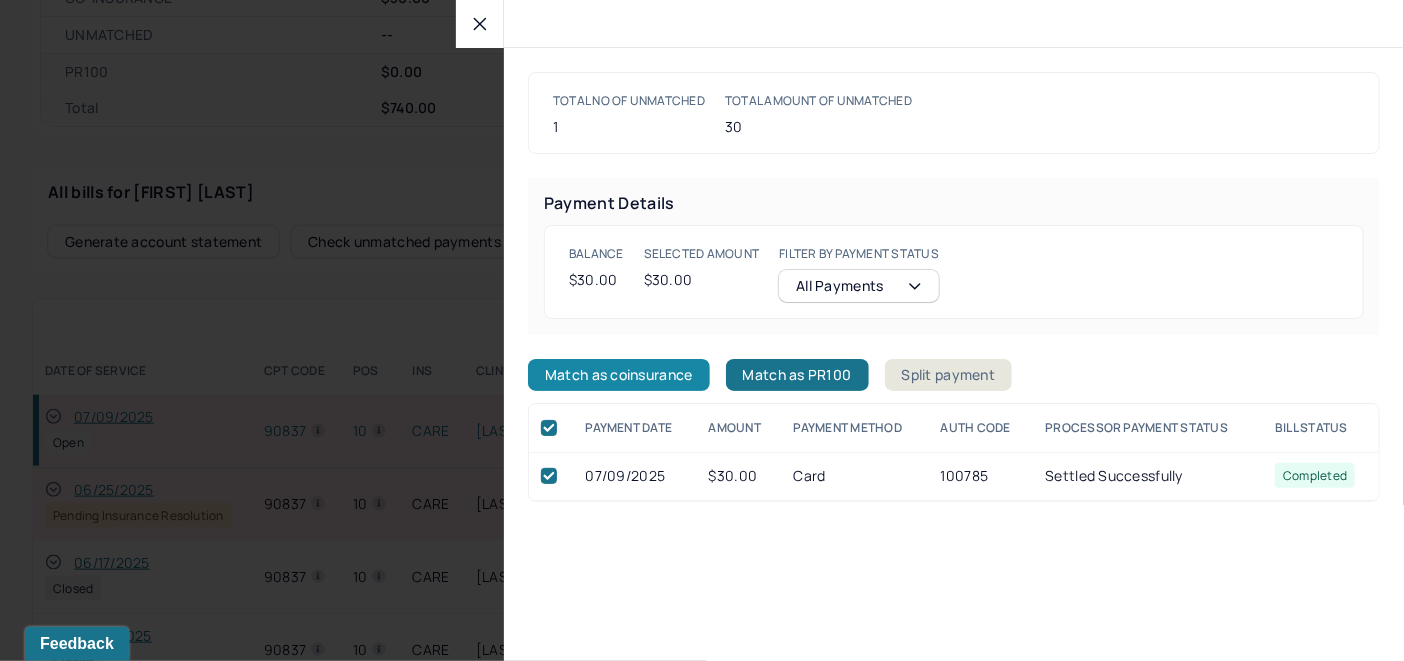 click on "Match as coinsurance" at bounding box center [619, 375] 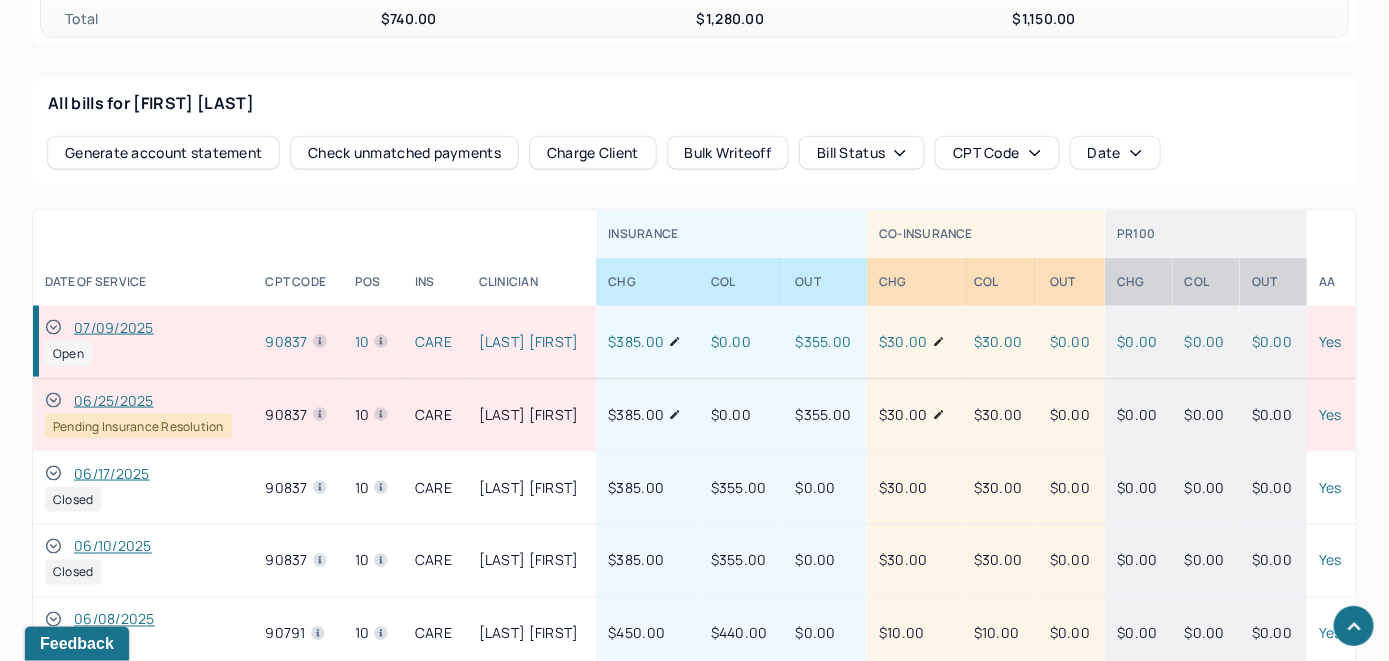 scroll, scrollTop: 1015, scrollLeft: 0, axis: vertical 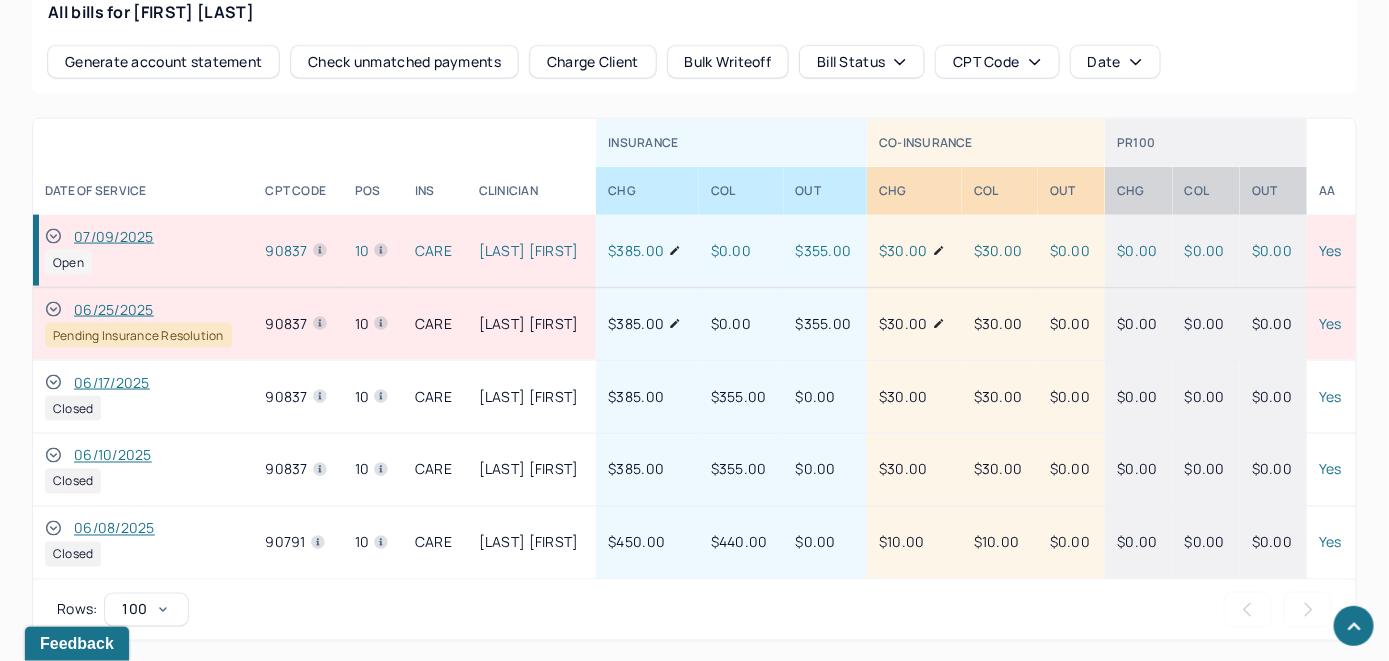 click 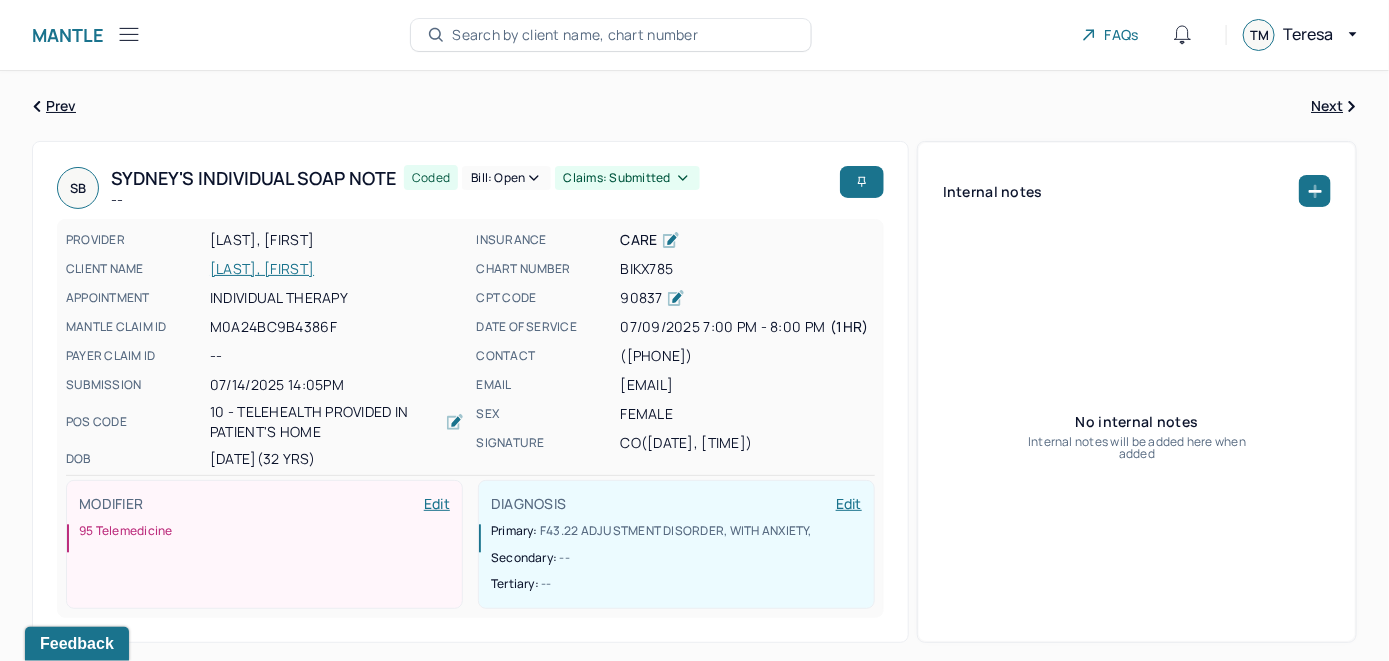 scroll, scrollTop: 0, scrollLeft: 0, axis: both 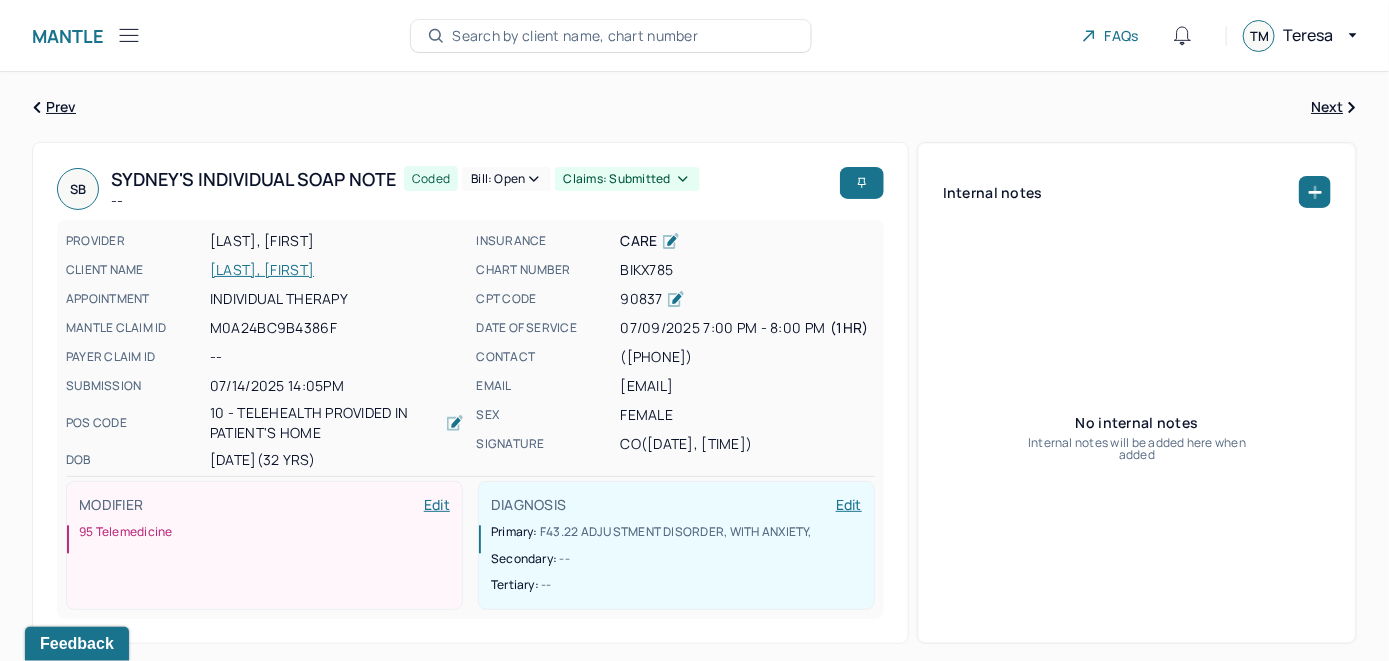 click on "Bill: Open" at bounding box center (506, 179) 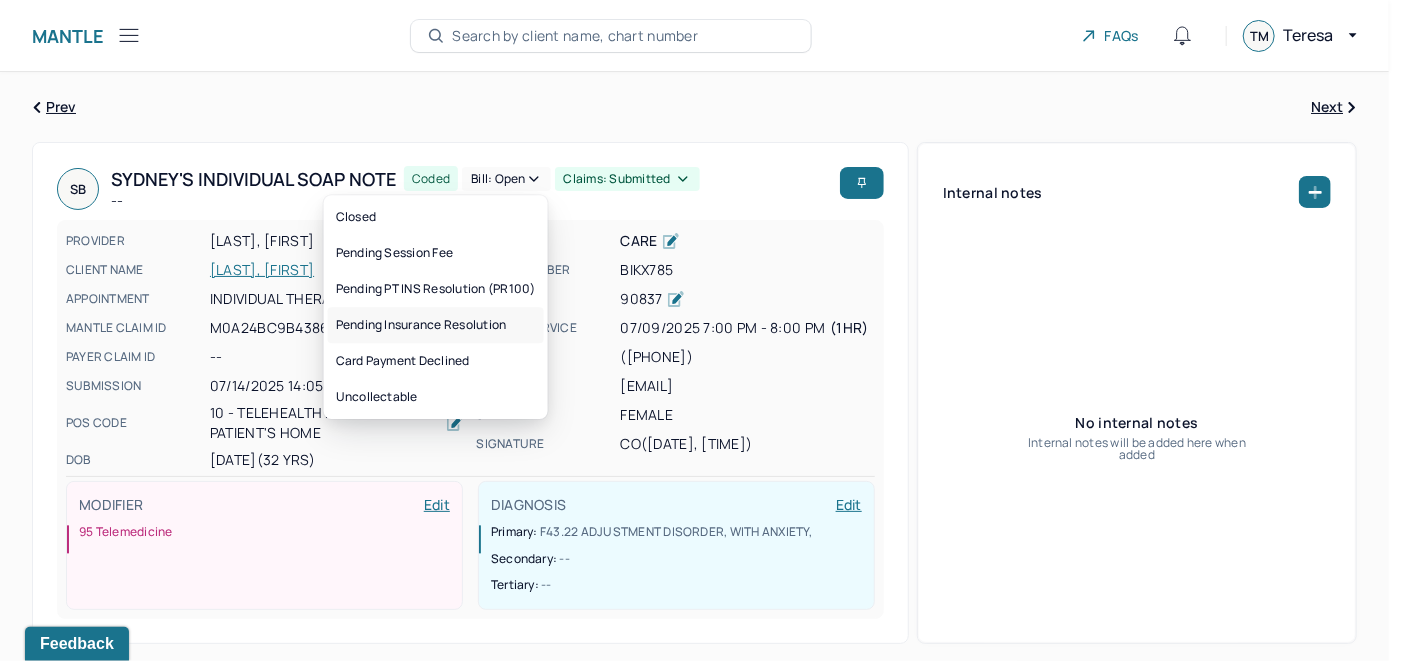 click on "Pending Insurance Resolution" at bounding box center (436, 325) 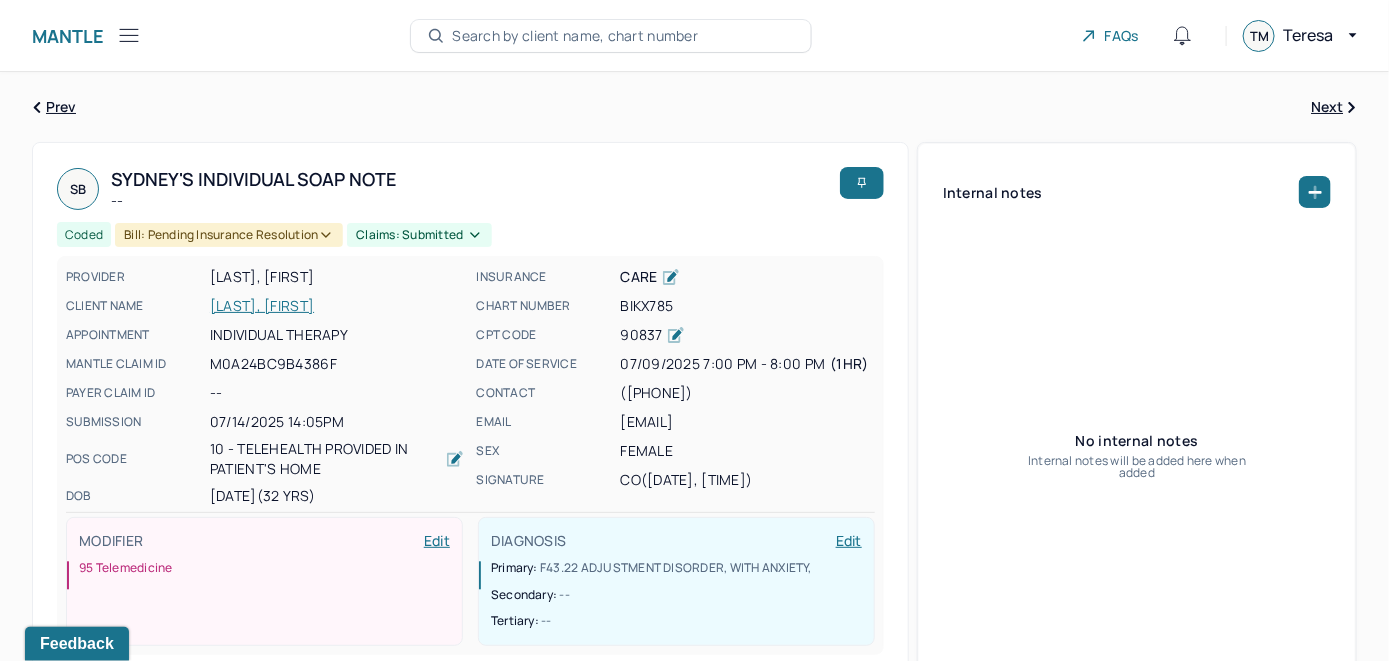 click on "Search by client name, chart number" at bounding box center (575, 36) 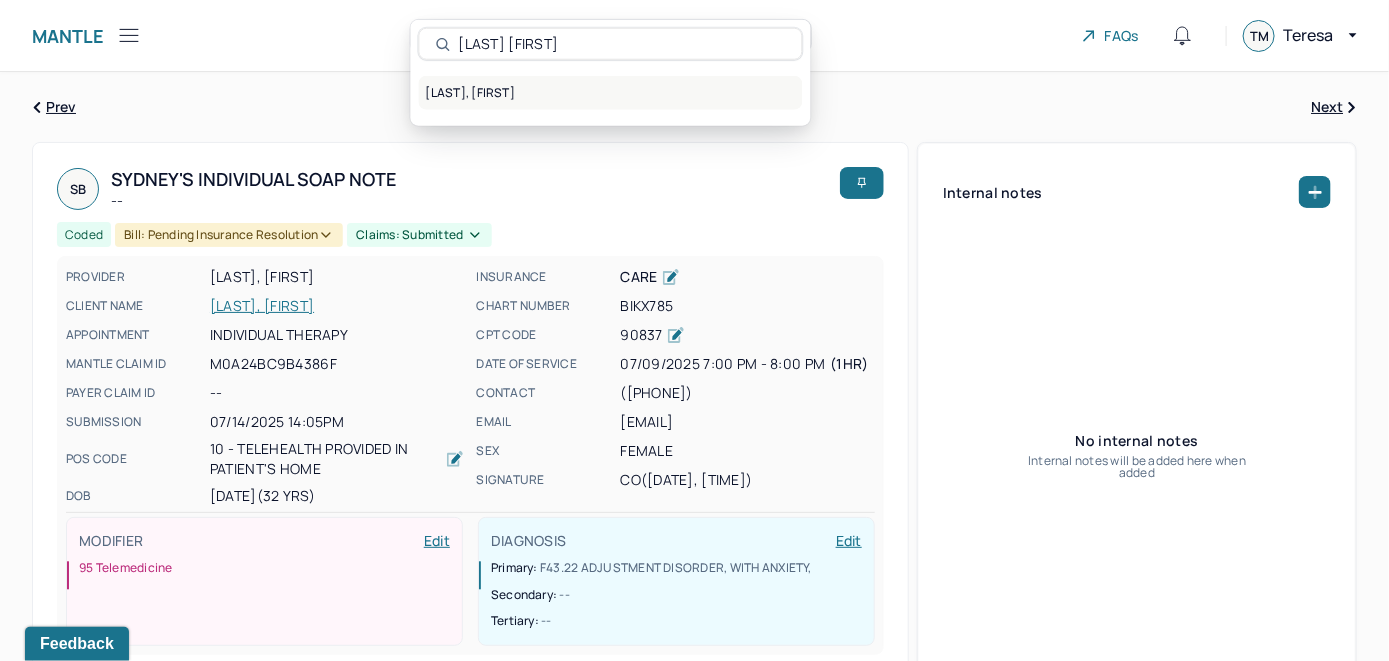 type on "[LAST] [FIRST]" 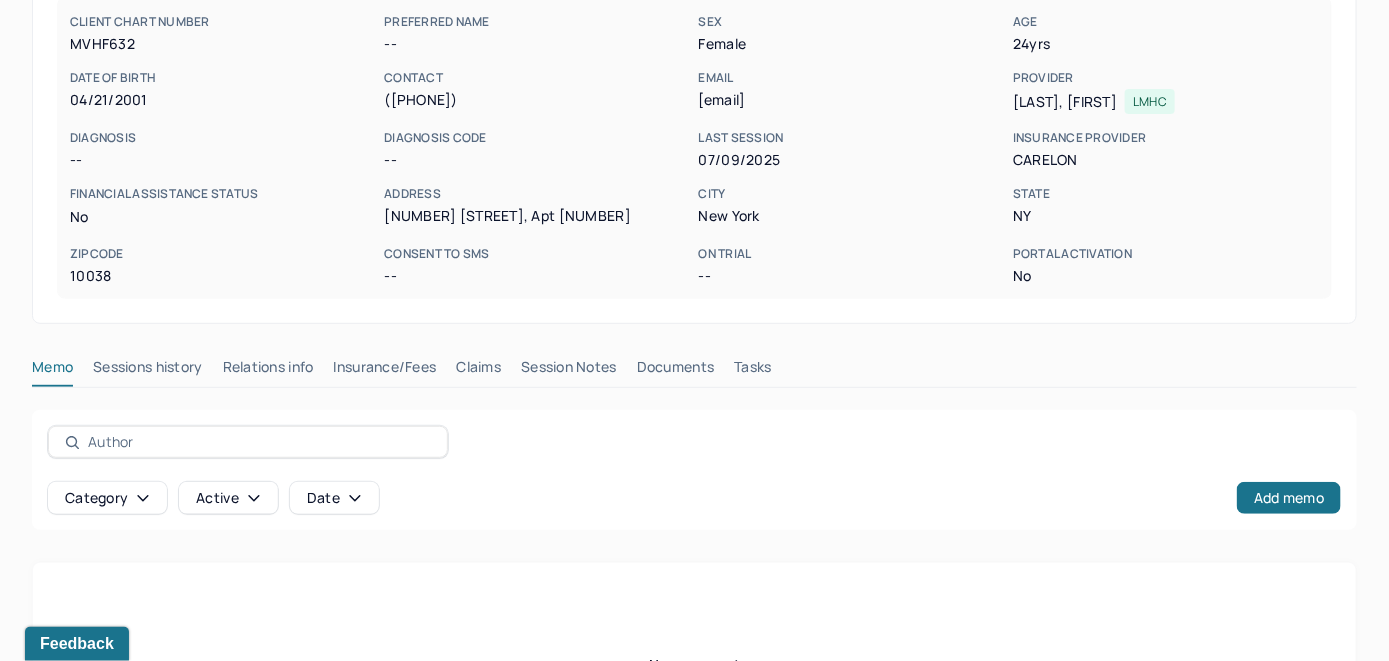 scroll, scrollTop: 418, scrollLeft: 0, axis: vertical 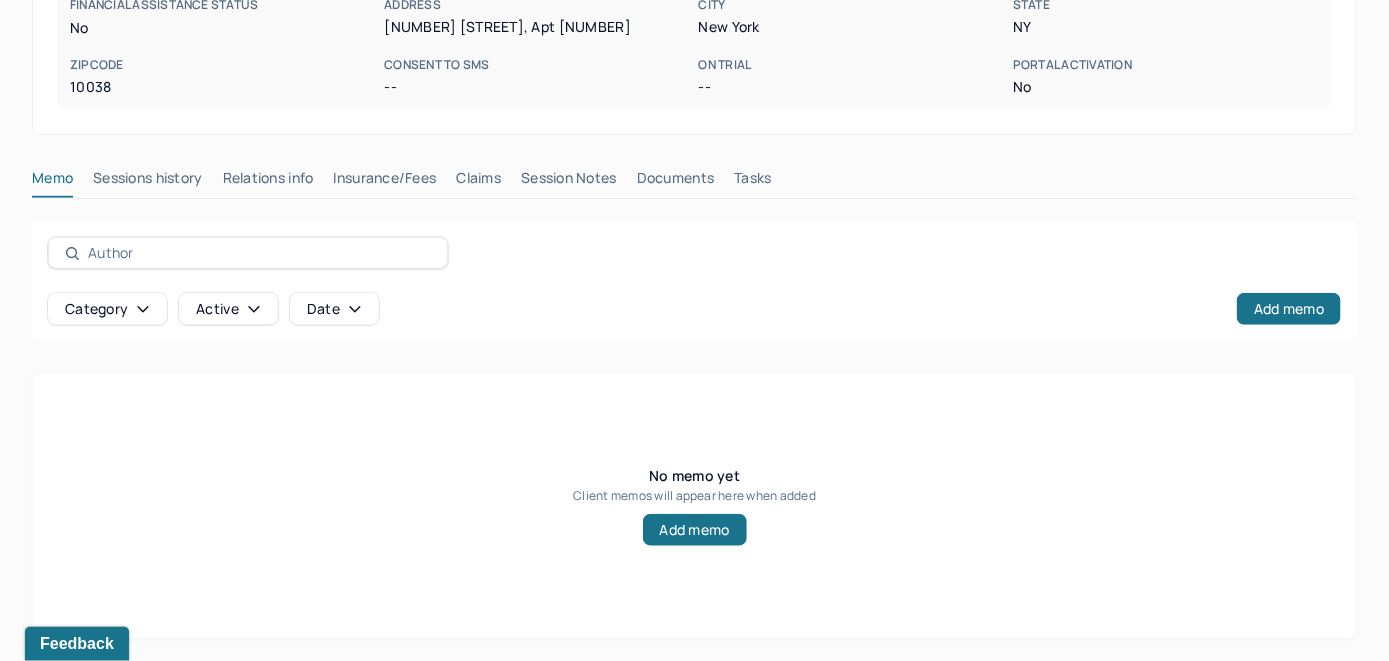 click on "Insurance/Fees" at bounding box center [385, 182] 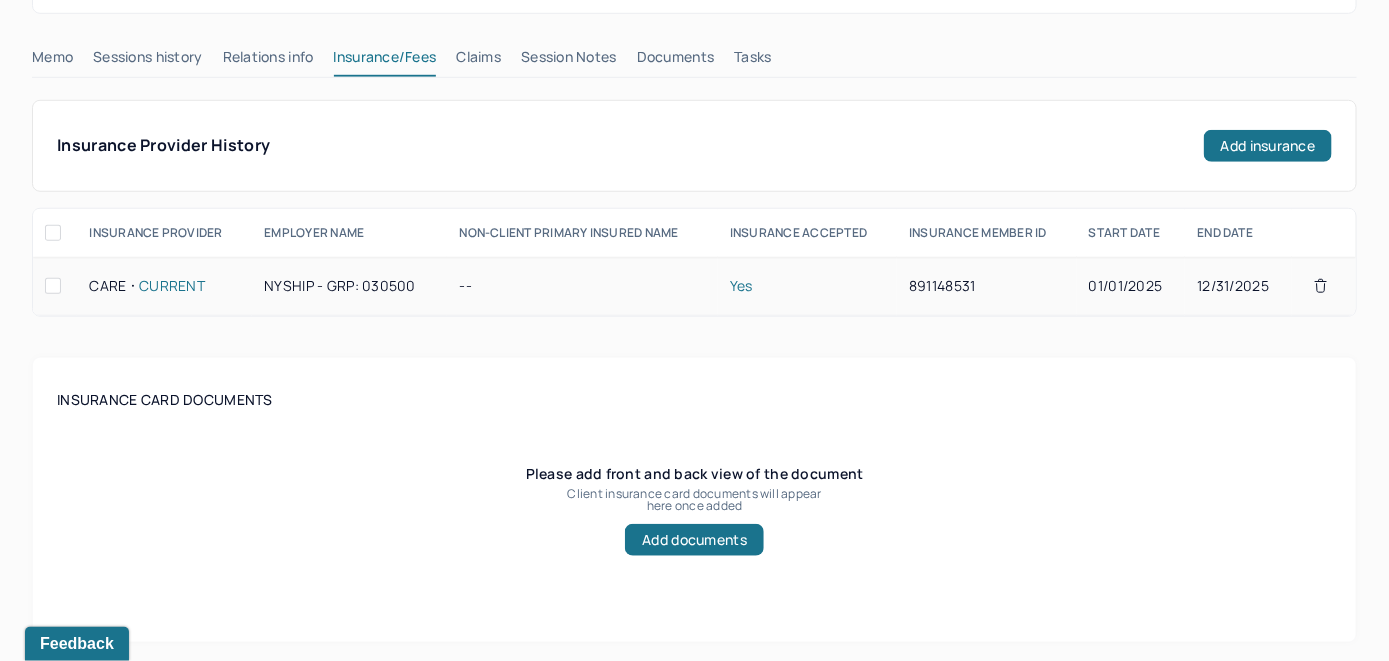 scroll, scrollTop: 418, scrollLeft: 0, axis: vertical 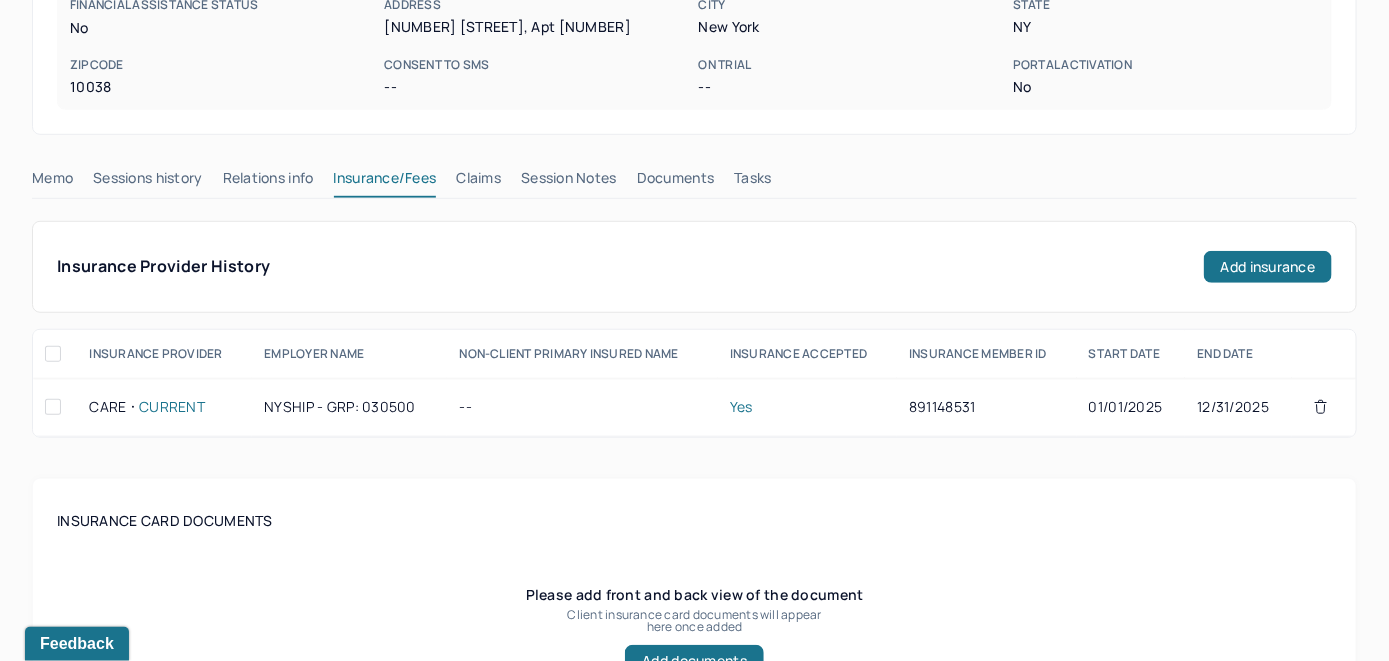 click on "Claims" at bounding box center (478, 182) 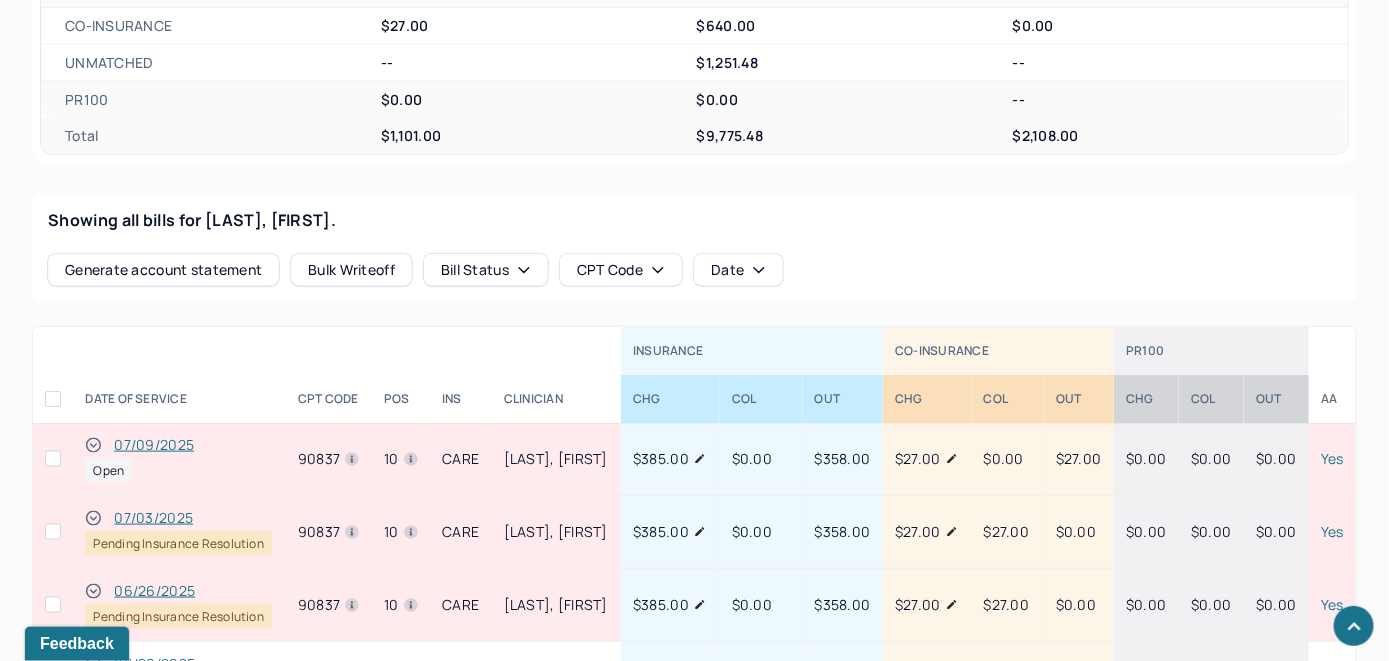 scroll, scrollTop: 760, scrollLeft: 0, axis: vertical 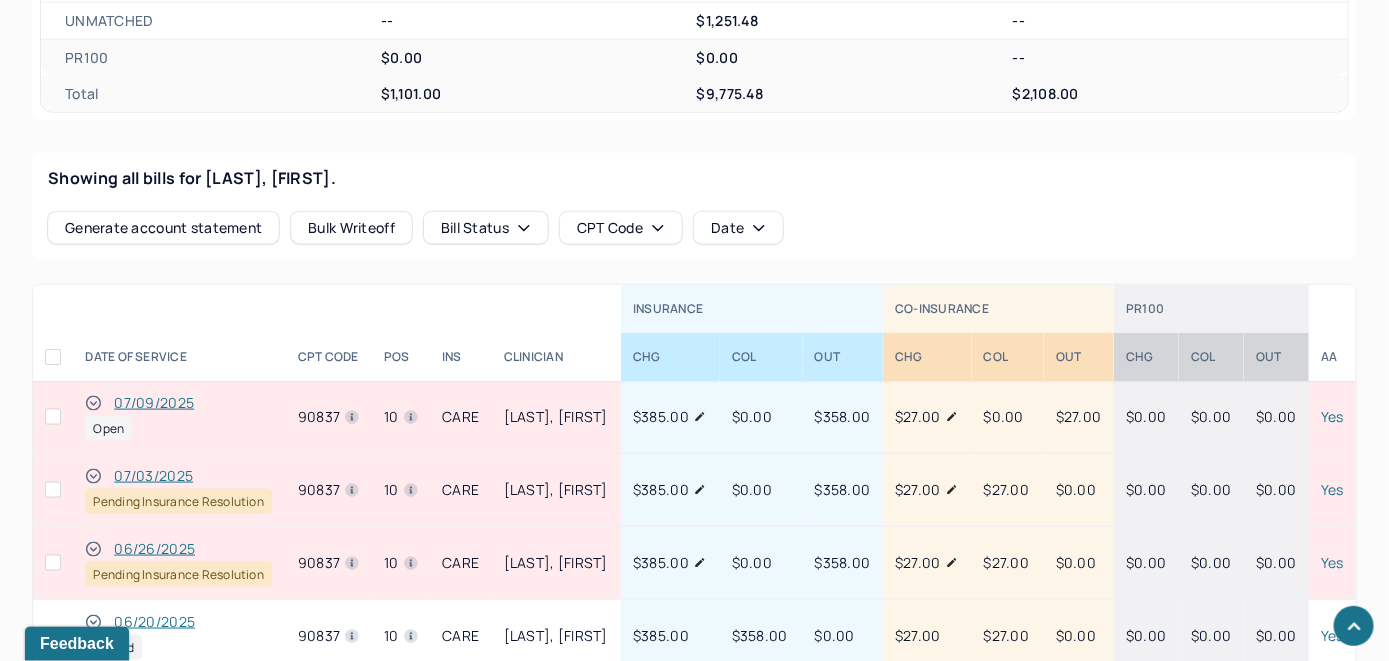 click on "07/09/2025" at bounding box center (154, 403) 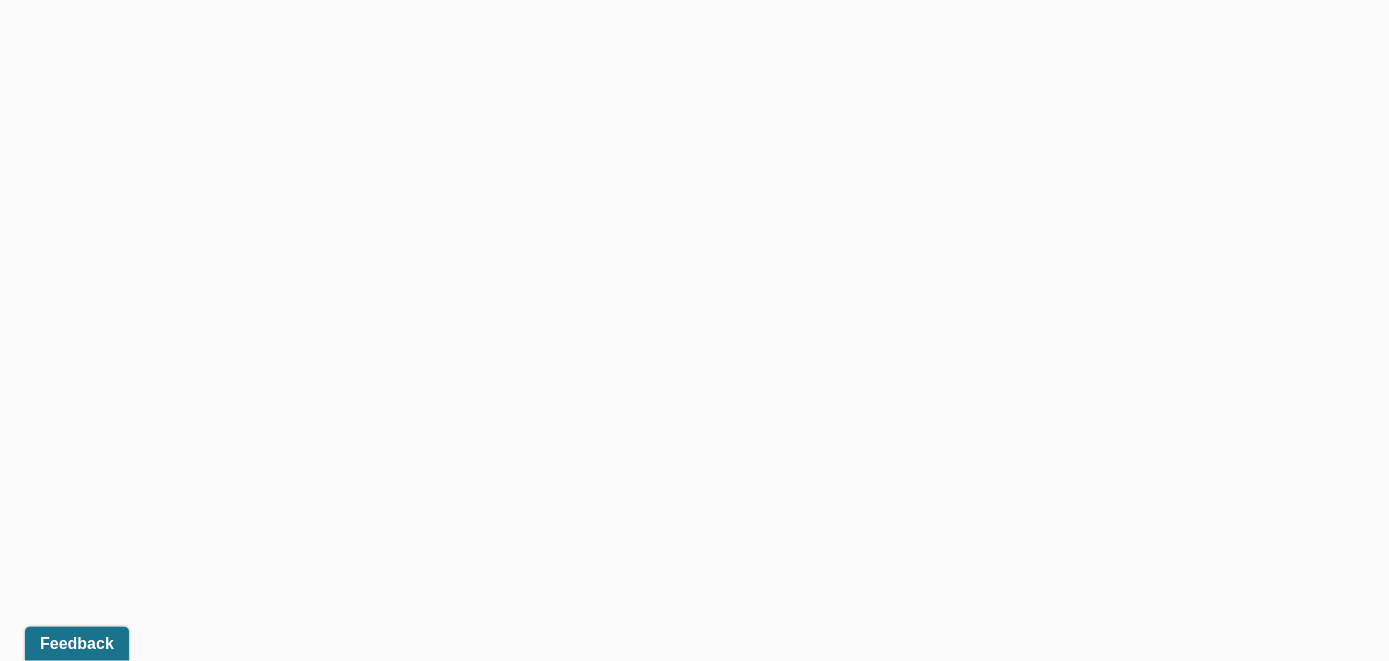 scroll, scrollTop: 760, scrollLeft: 0, axis: vertical 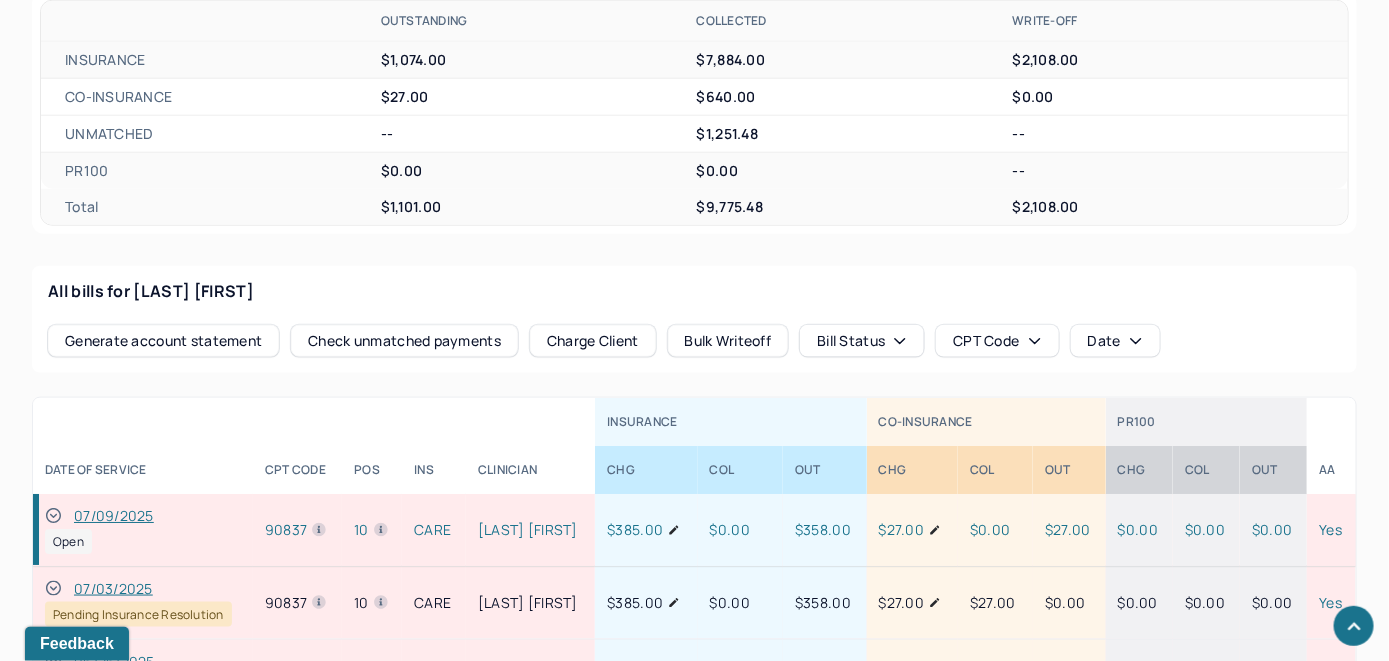 click on "Check unmatched payments" at bounding box center [404, 341] 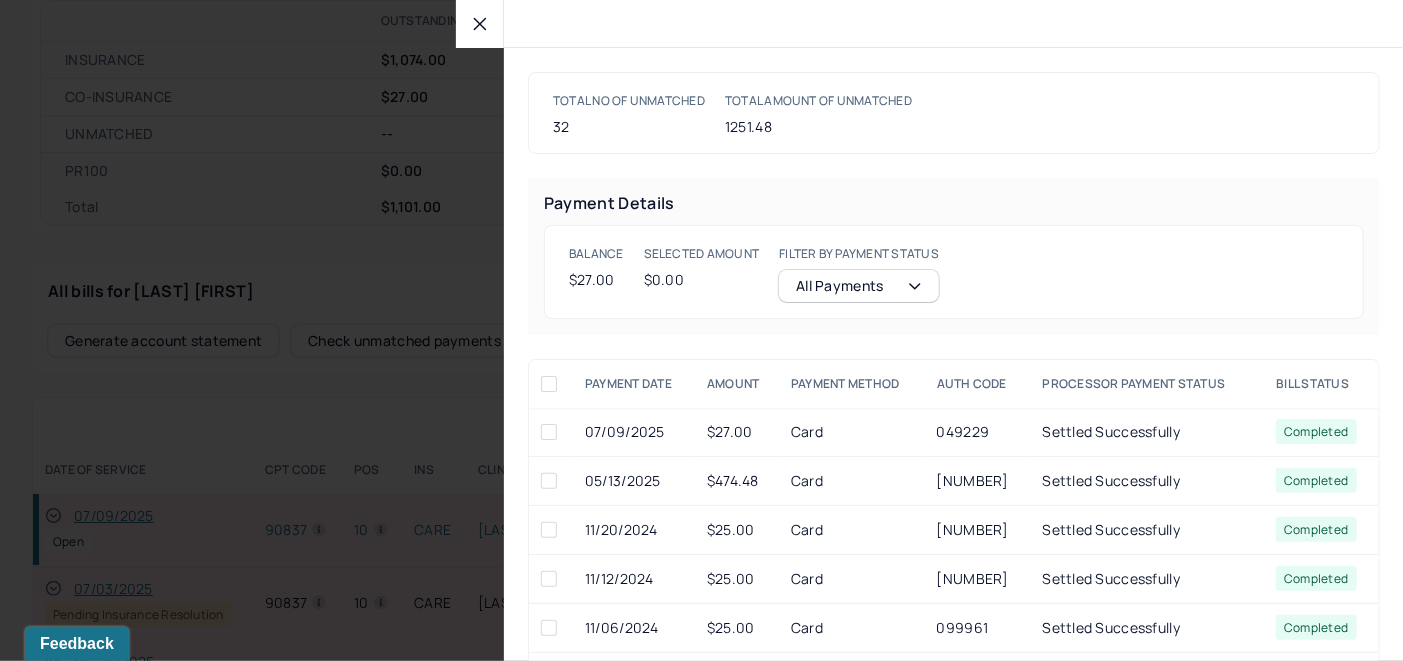 click at bounding box center [549, 432] 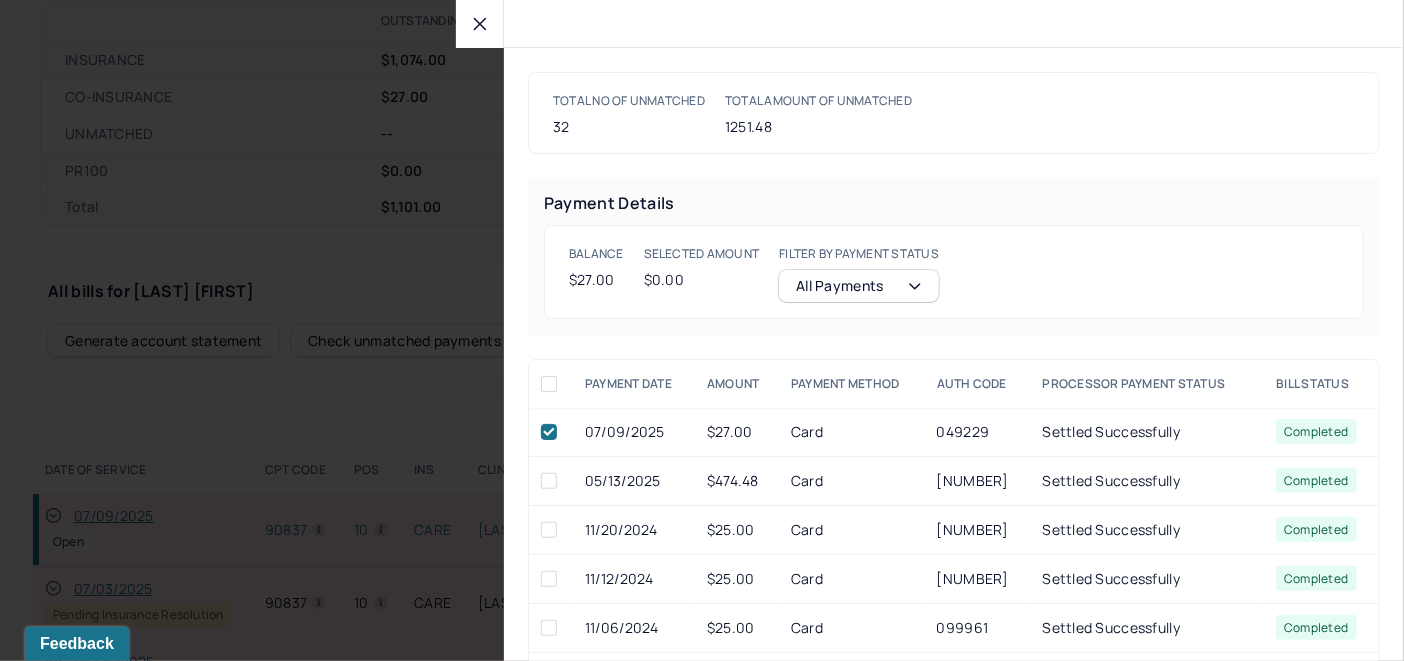 checkbox on "true" 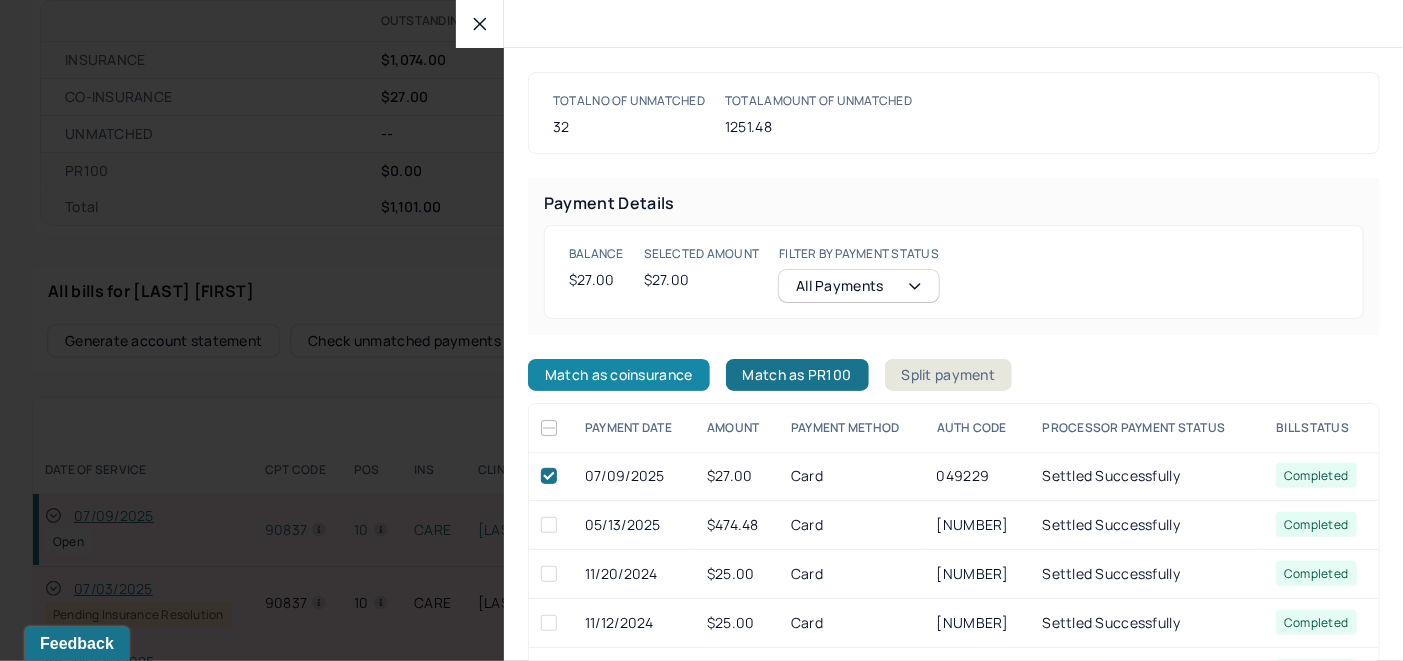 click on "Match as coinsurance" at bounding box center (619, 375) 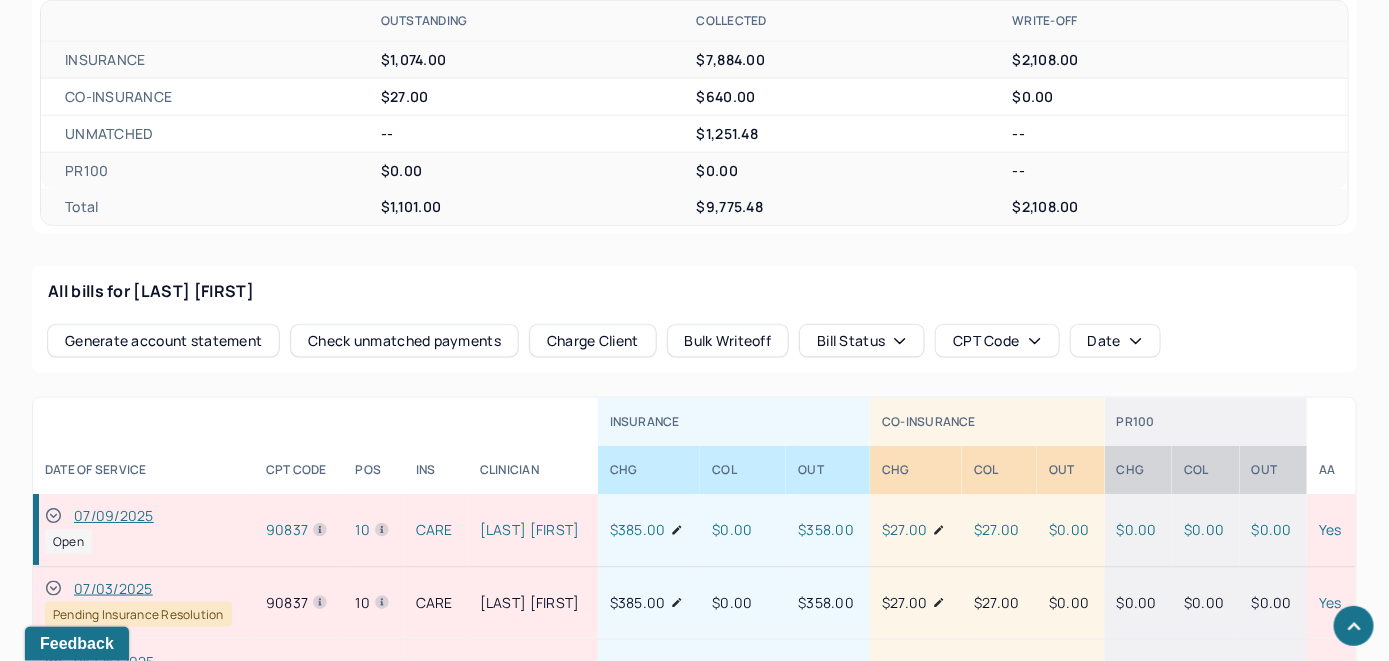 click 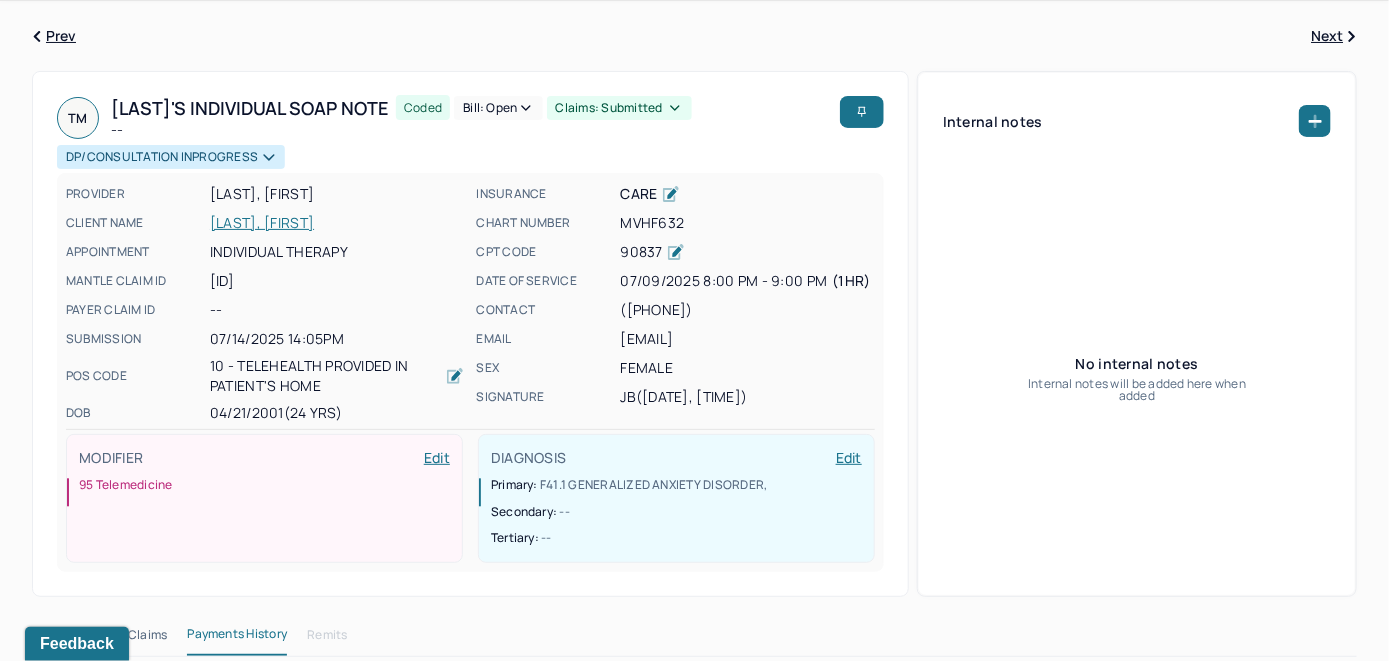 scroll, scrollTop: 0, scrollLeft: 0, axis: both 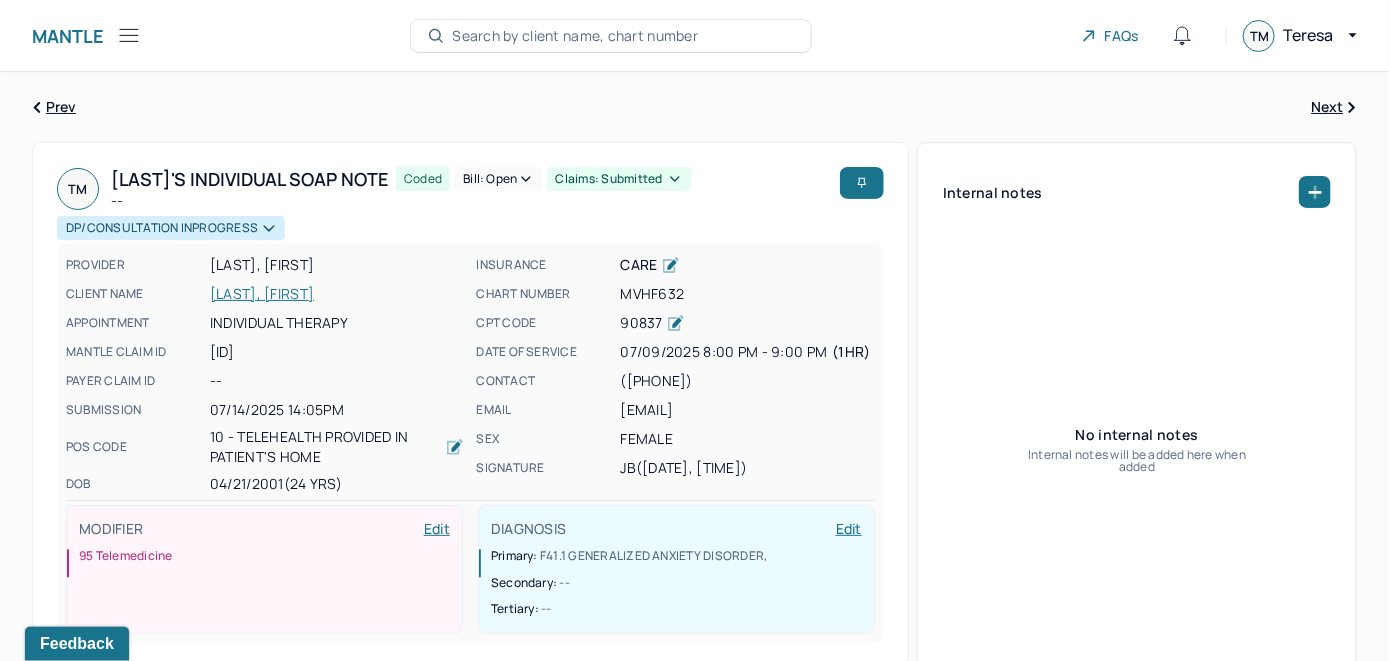 click on "Bill: Open" at bounding box center [498, 179] 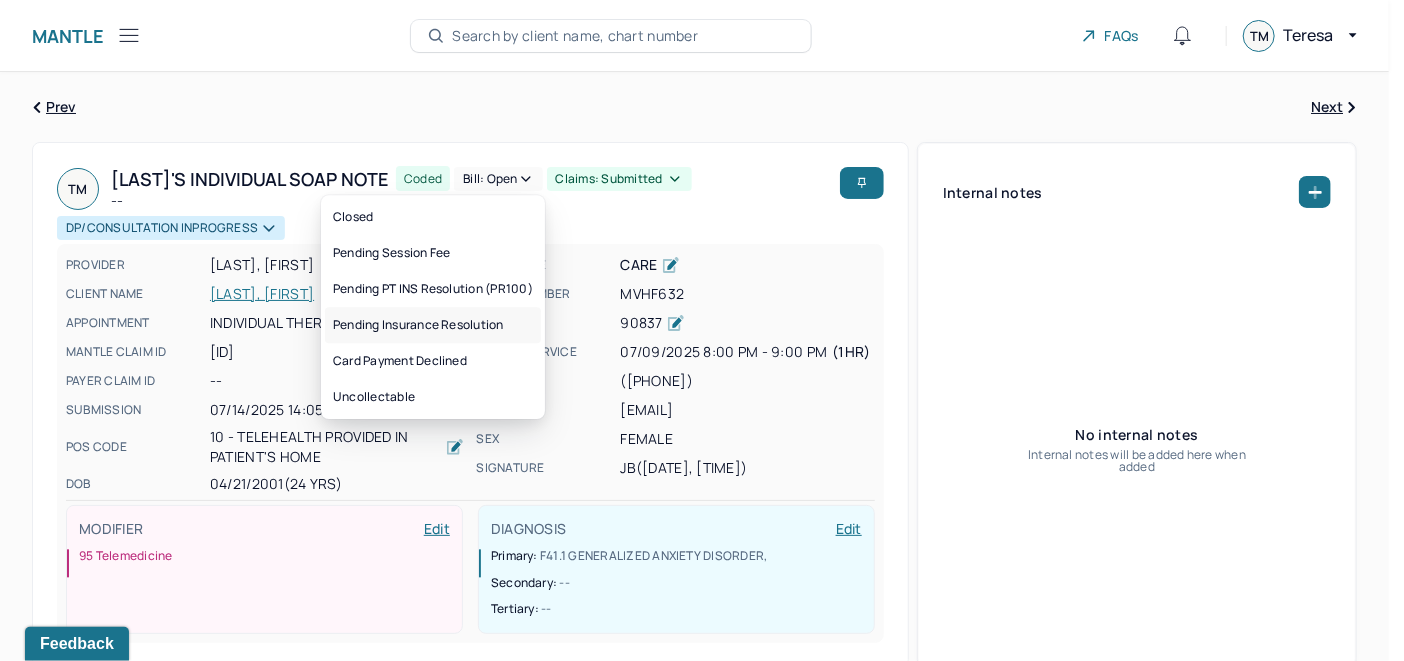 click on "Pending Insurance Resolution" at bounding box center (433, 325) 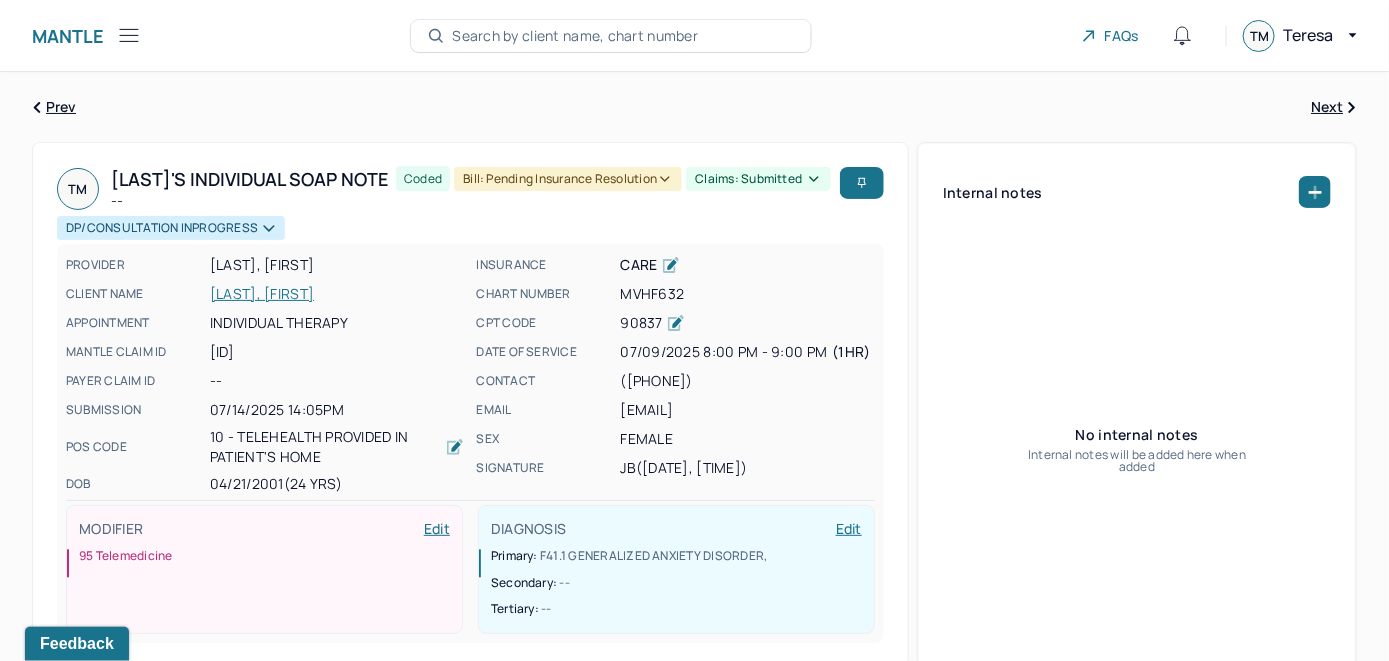 click on "Search by client name, chart number" at bounding box center [575, 36] 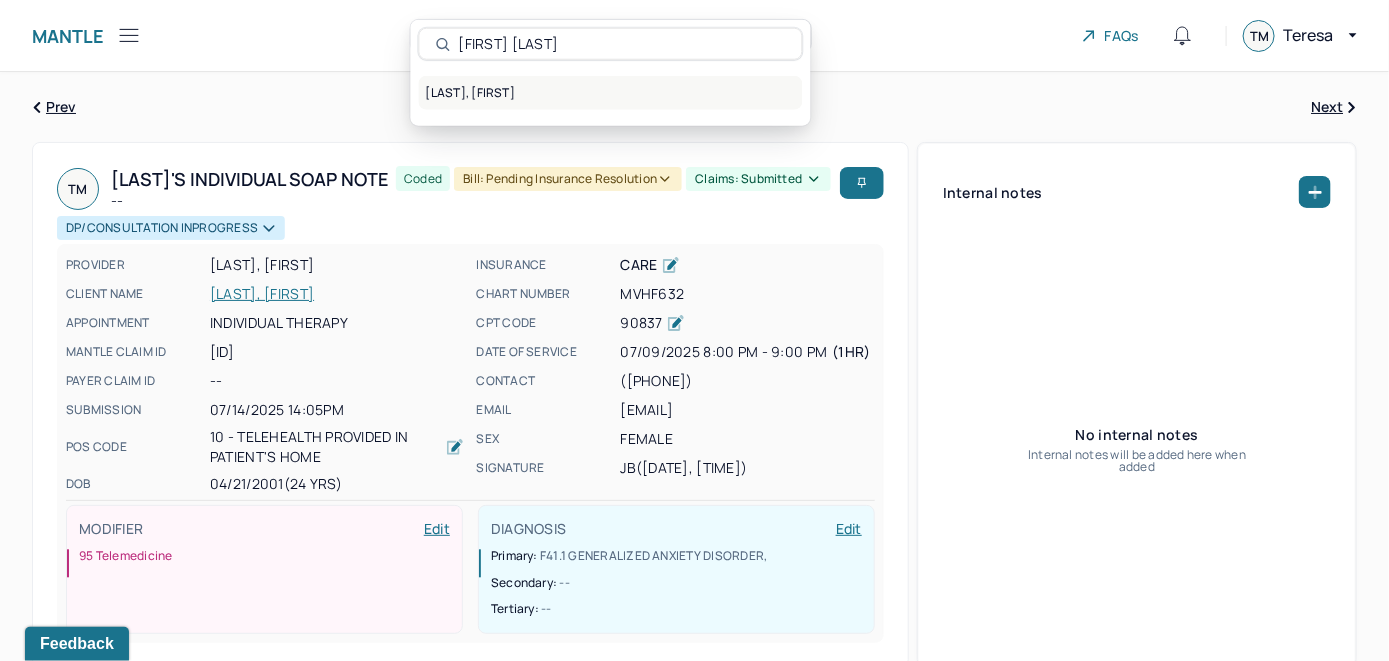 type on "[FIRST] [LAST]" 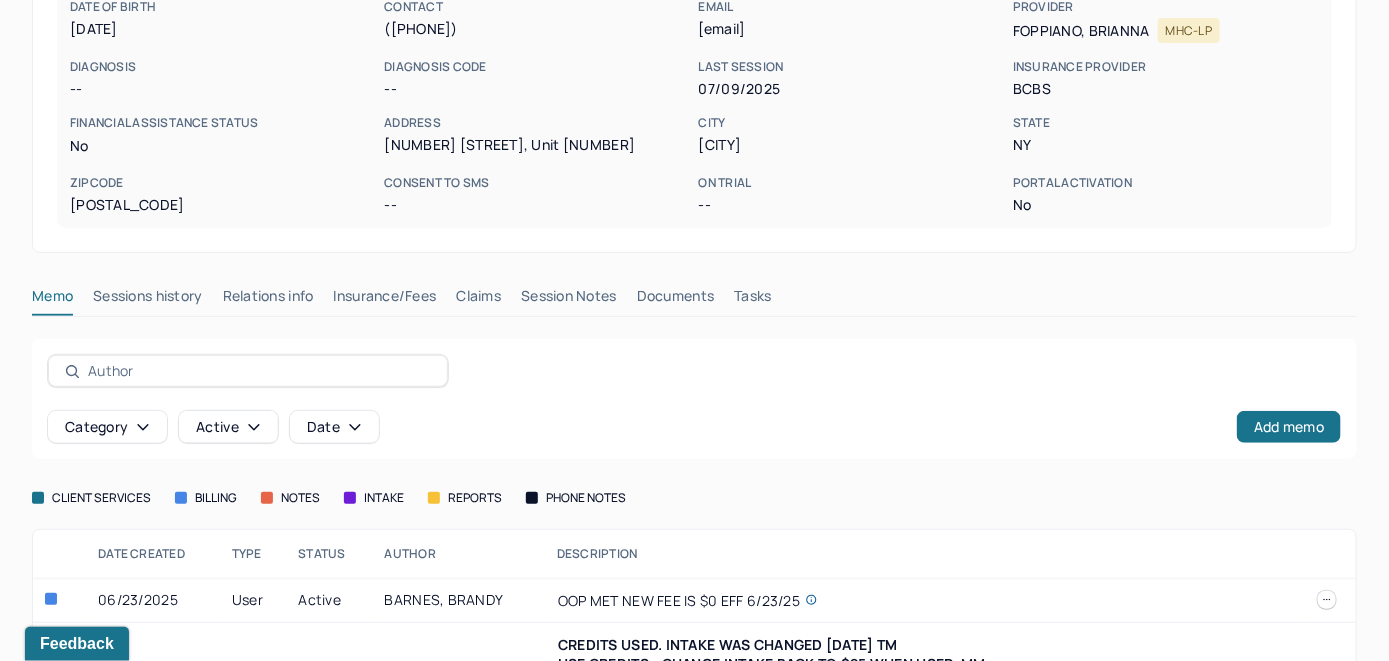 scroll, scrollTop: 407, scrollLeft: 0, axis: vertical 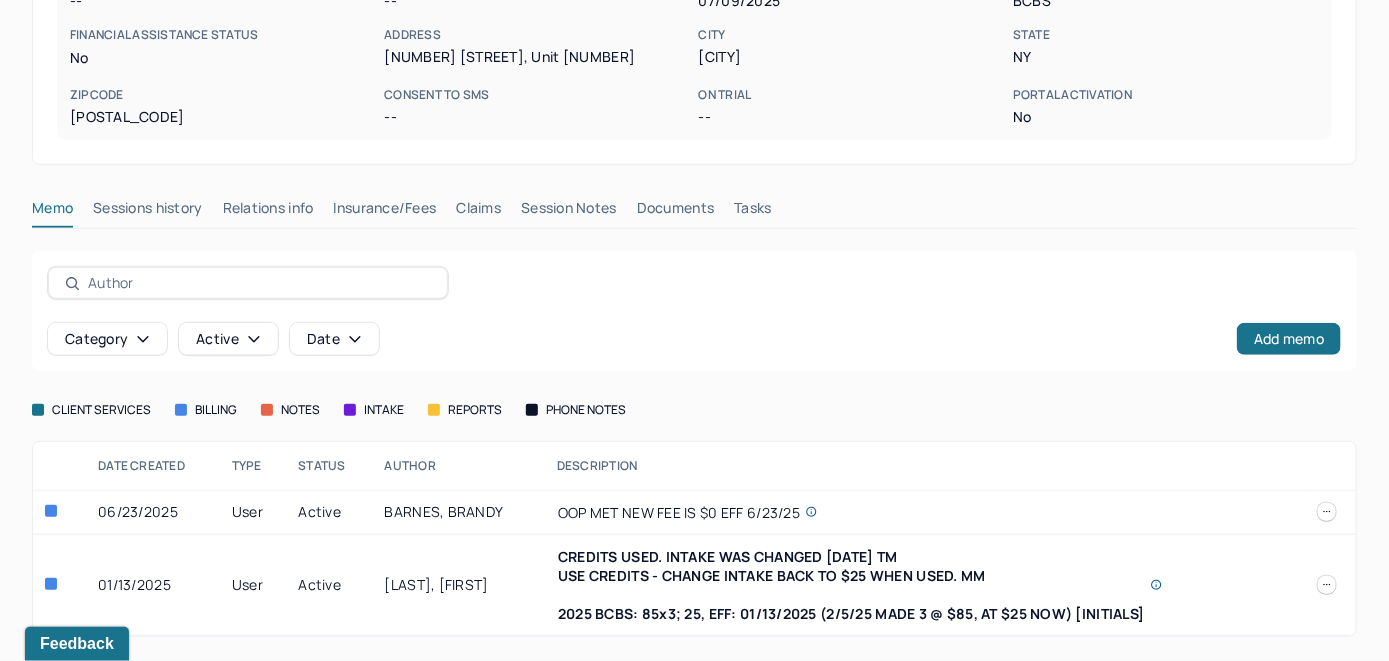 click on "Insurance/Fees" at bounding box center (385, 212) 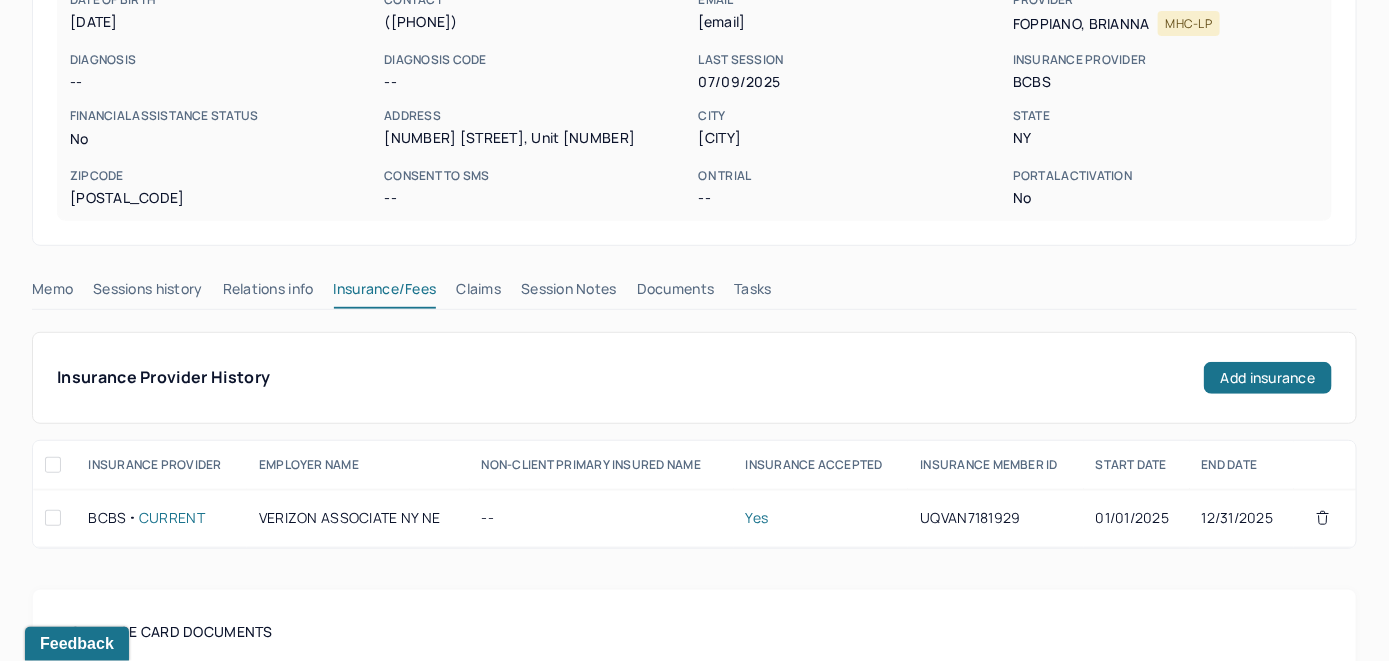click on "Claims" at bounding box center (478, 293) 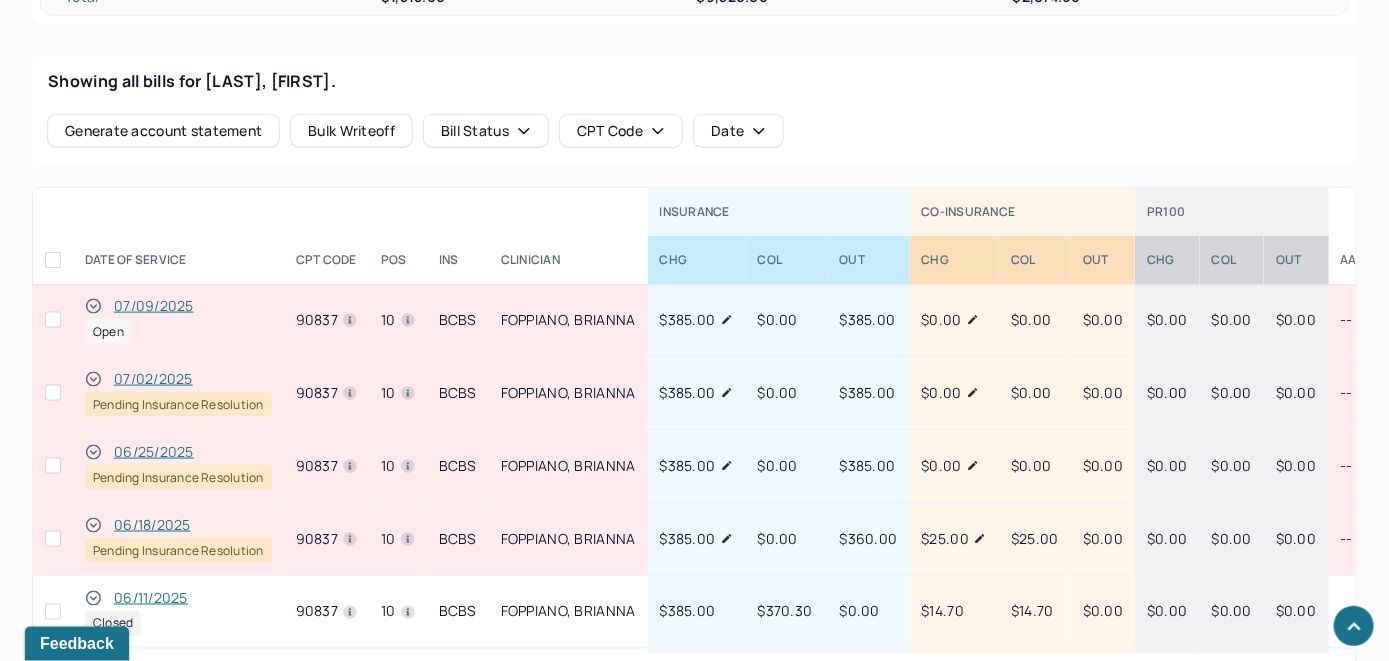 scroll, scrollTop: 899, scrollLeft: 0, axis: vertical 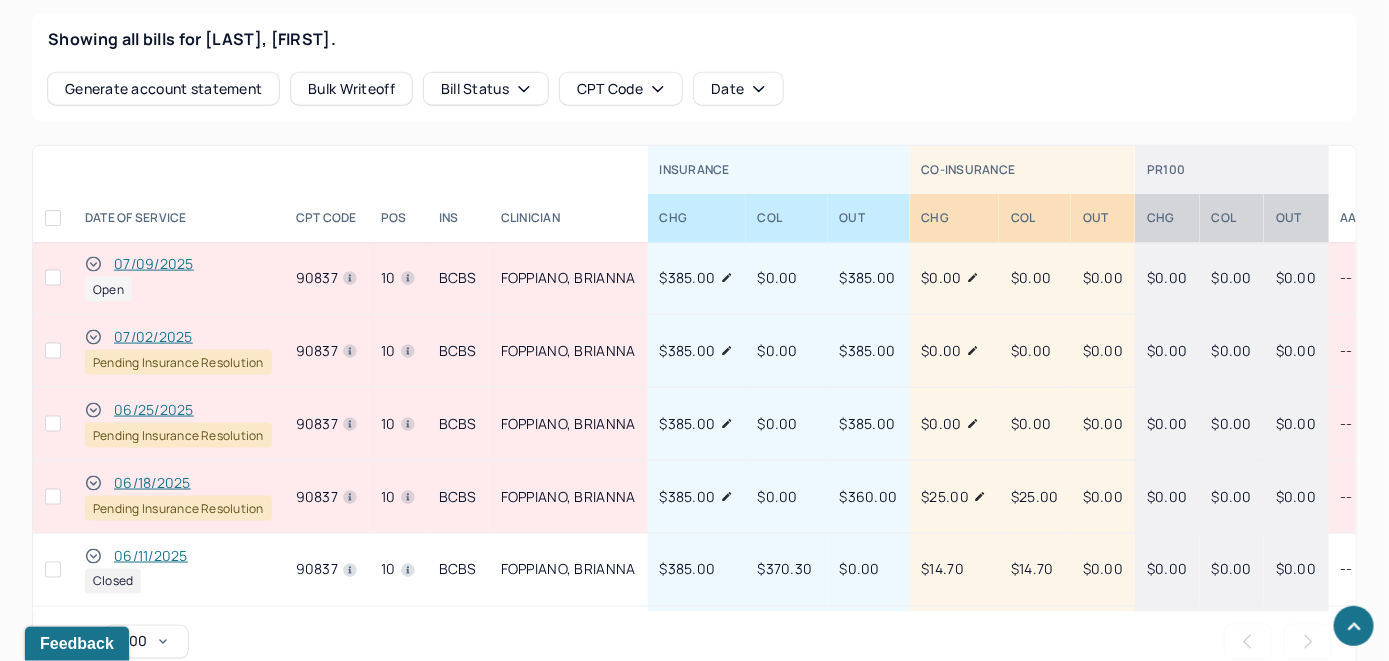 click on "07/09/2025" at bounding box center [154, 264] 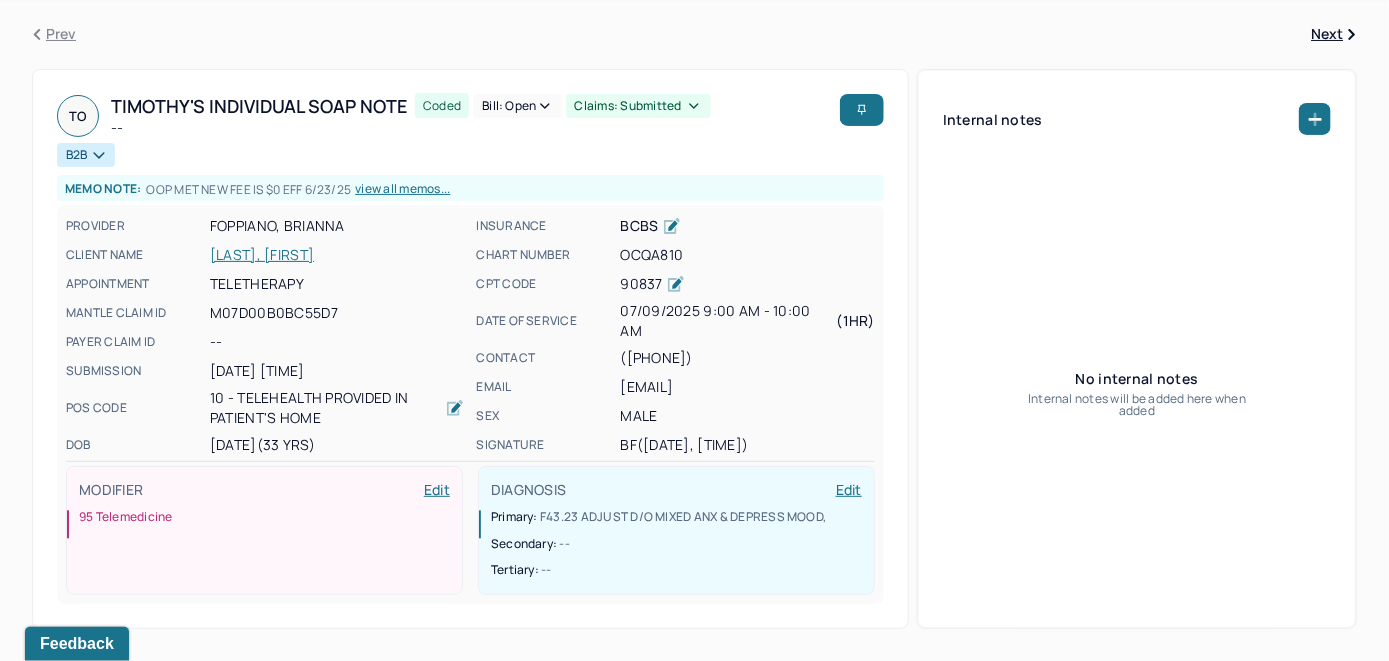 scroll, scrollTop: 0, scrollLeft: 0, axis: both 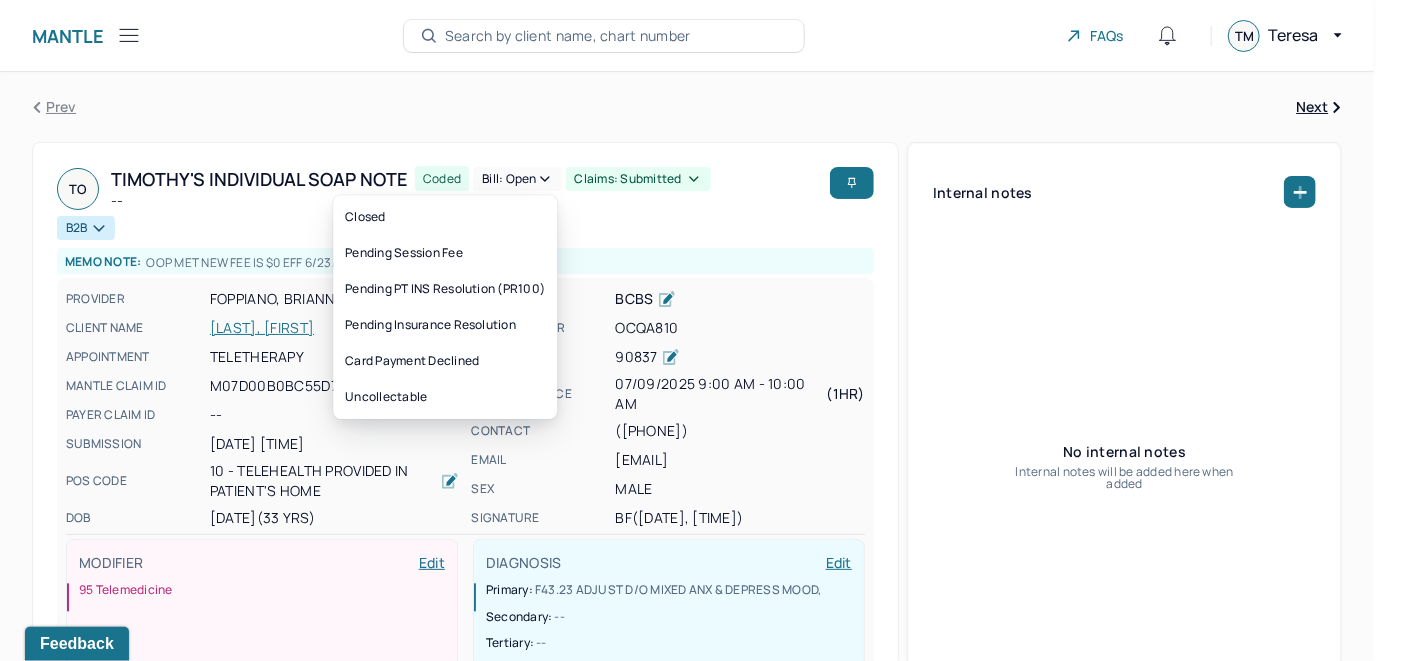 click on "Bill: Open" at bounding box center (517, 179) 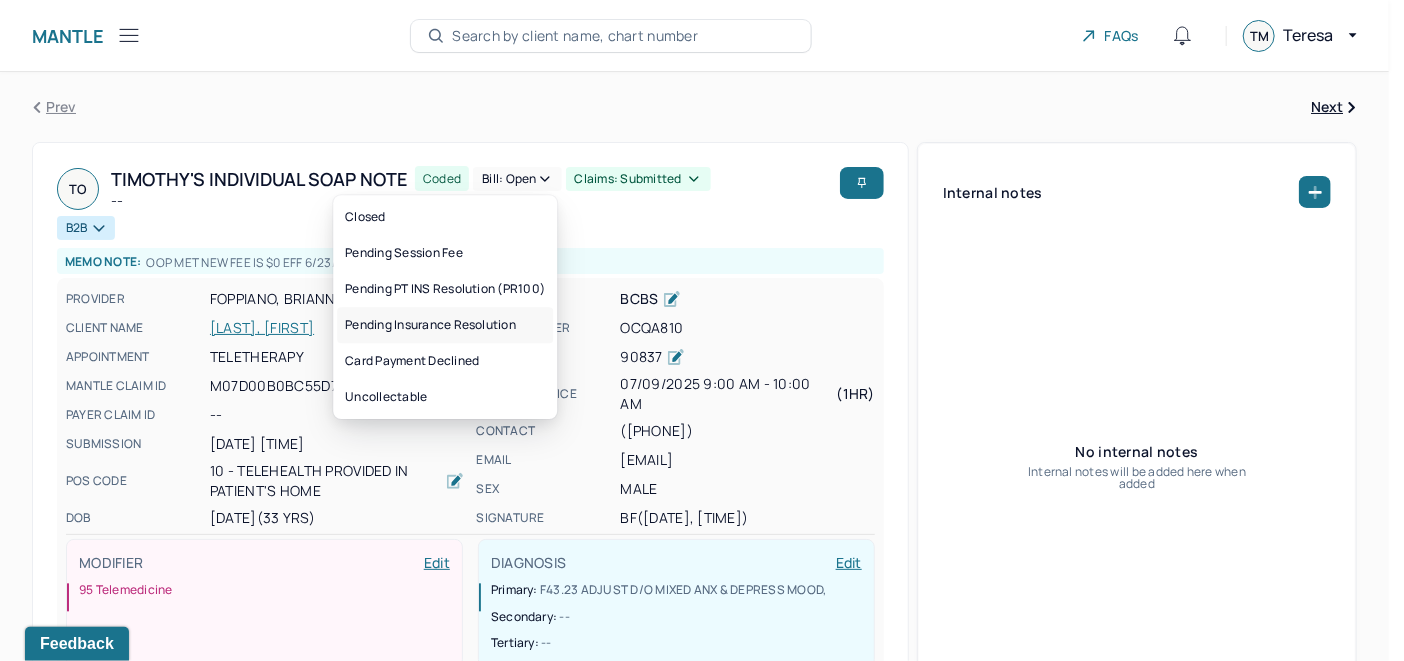 click on "Pending Insurance Resolution" at bounding box center [445, 325] 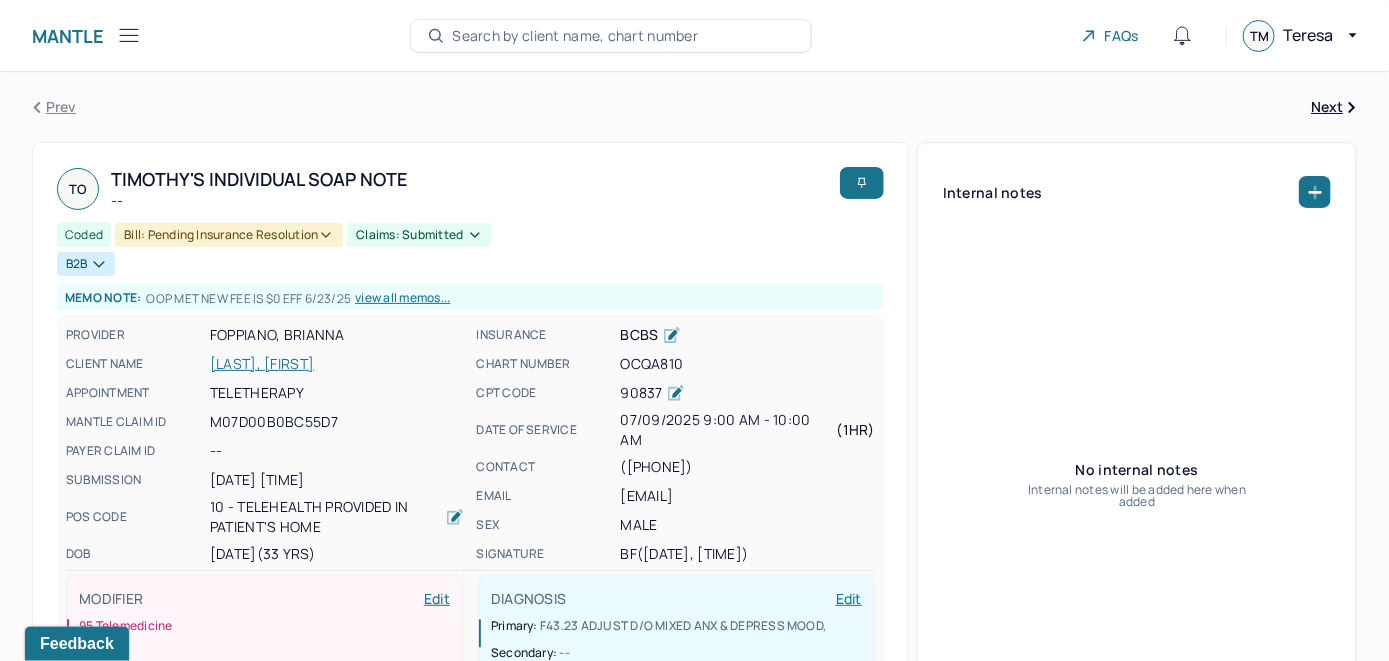 click on "Search by client name, chart number" at bounding box center [575, 36] 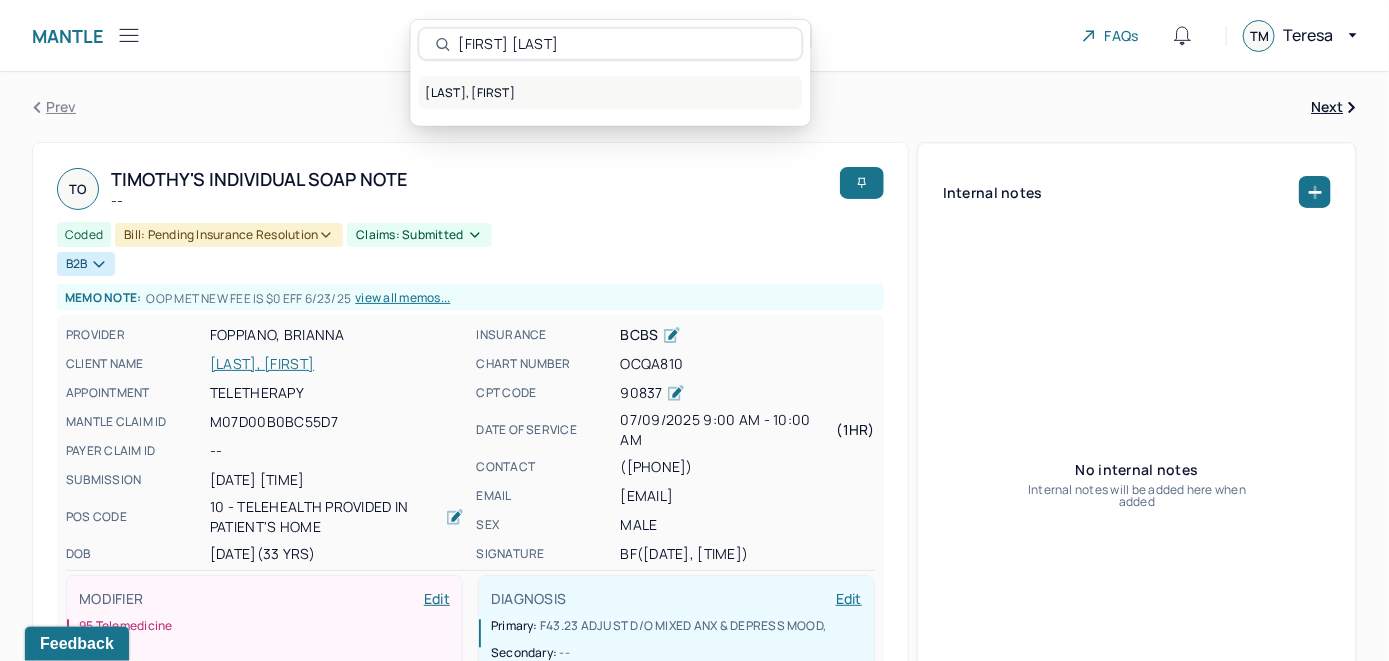 type on "[FIRST] [LAST]" 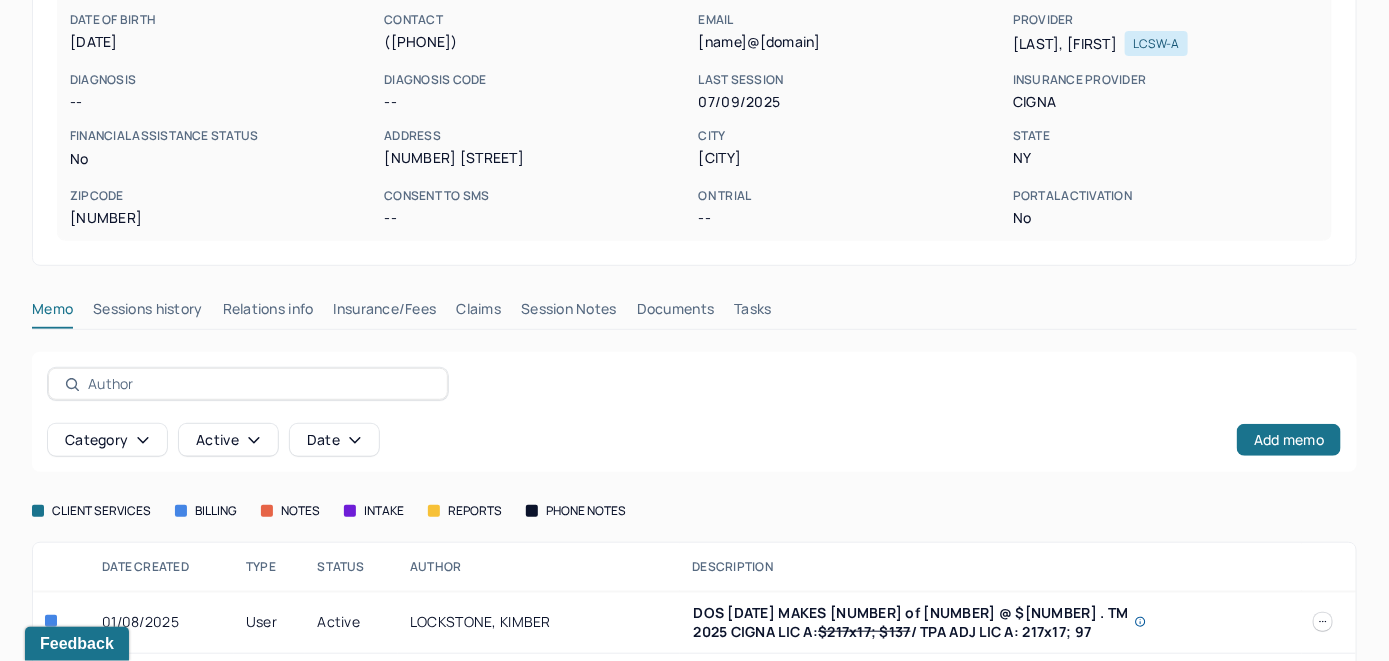 scroll, scrollTop: 400, scrollLeft: 0, axis: vertical 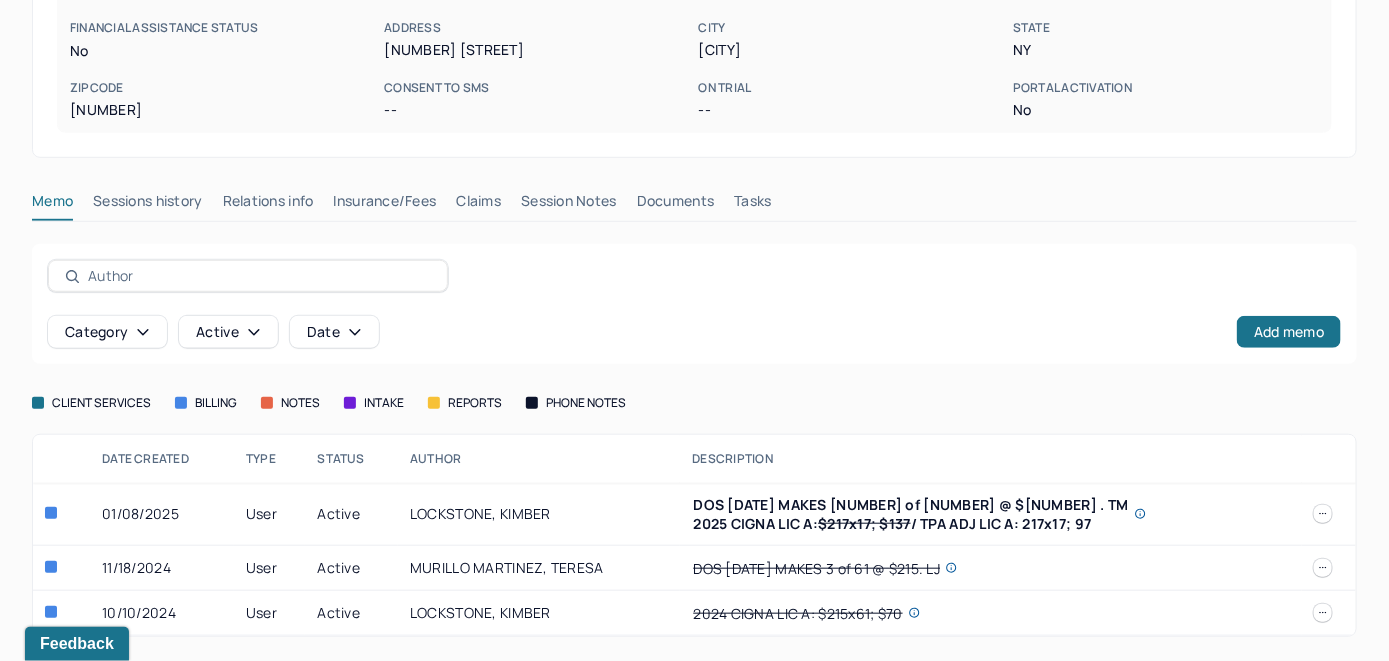 click on "Claims" at bounding box center [478, 205] 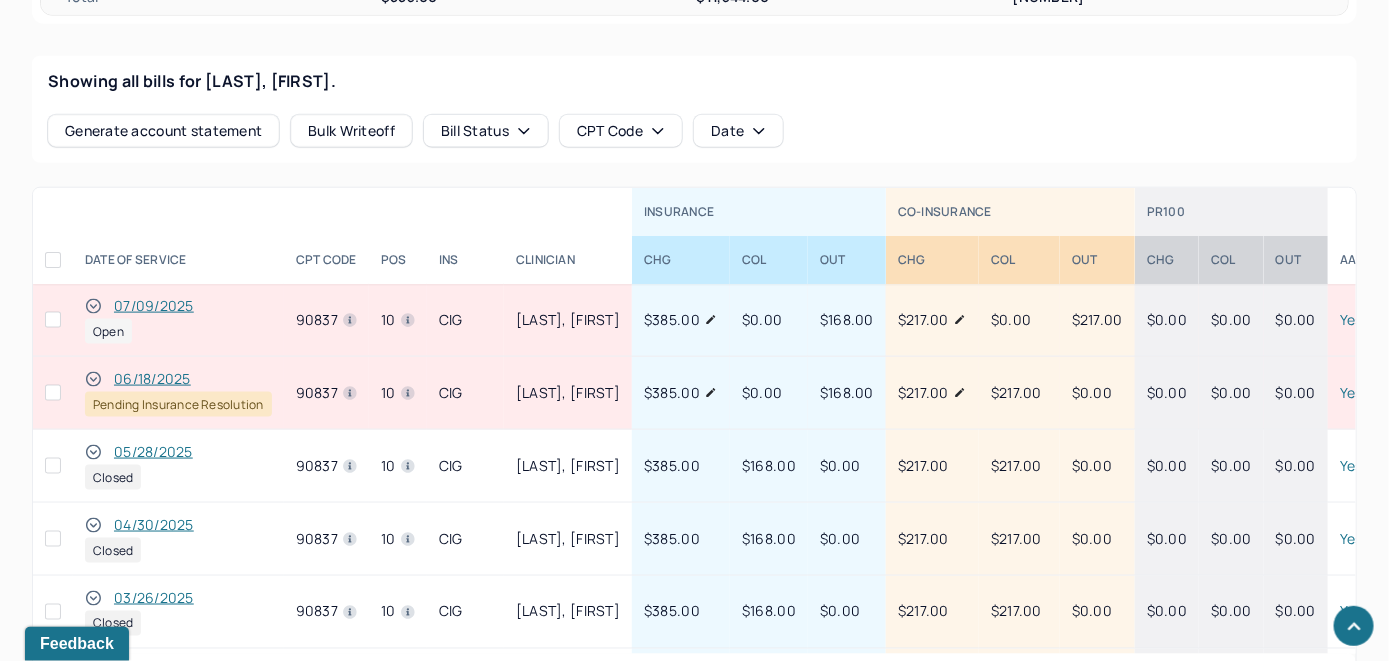 scroll, scrollTop: 899, scrollLeft: 0, axis: vertical 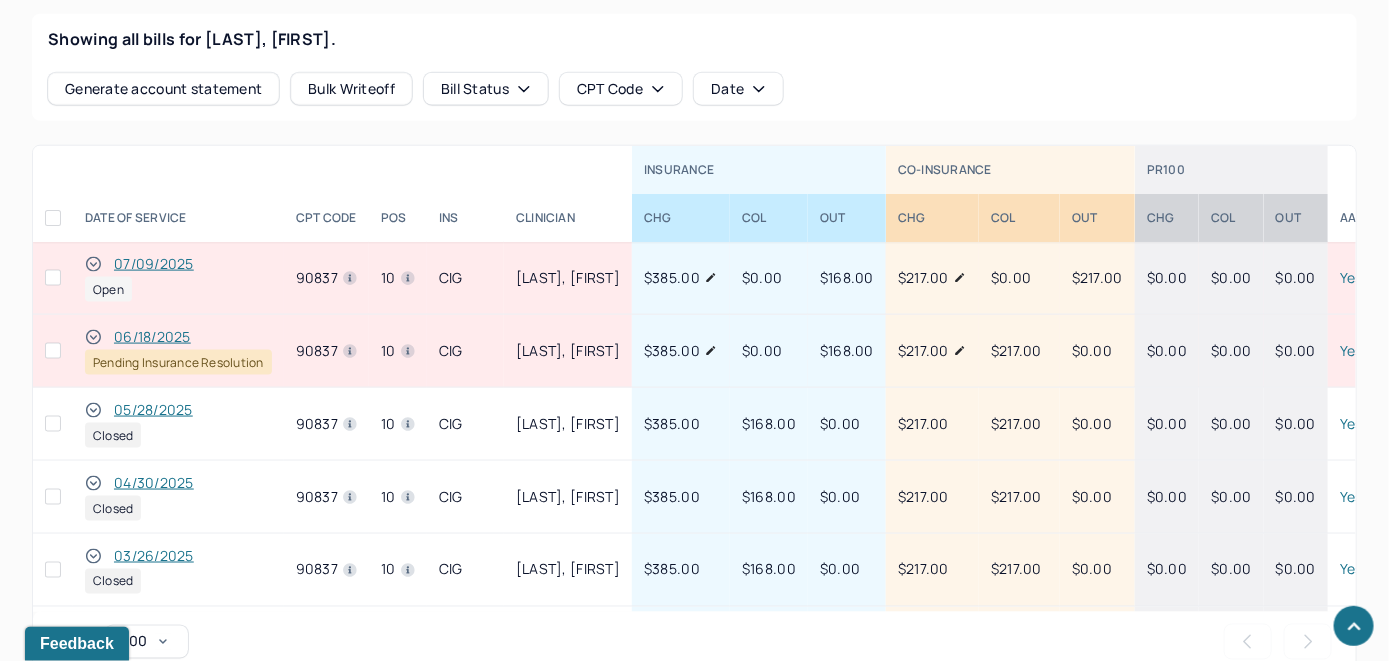 click on "07/09/2025" at bounding box center [154, 264] 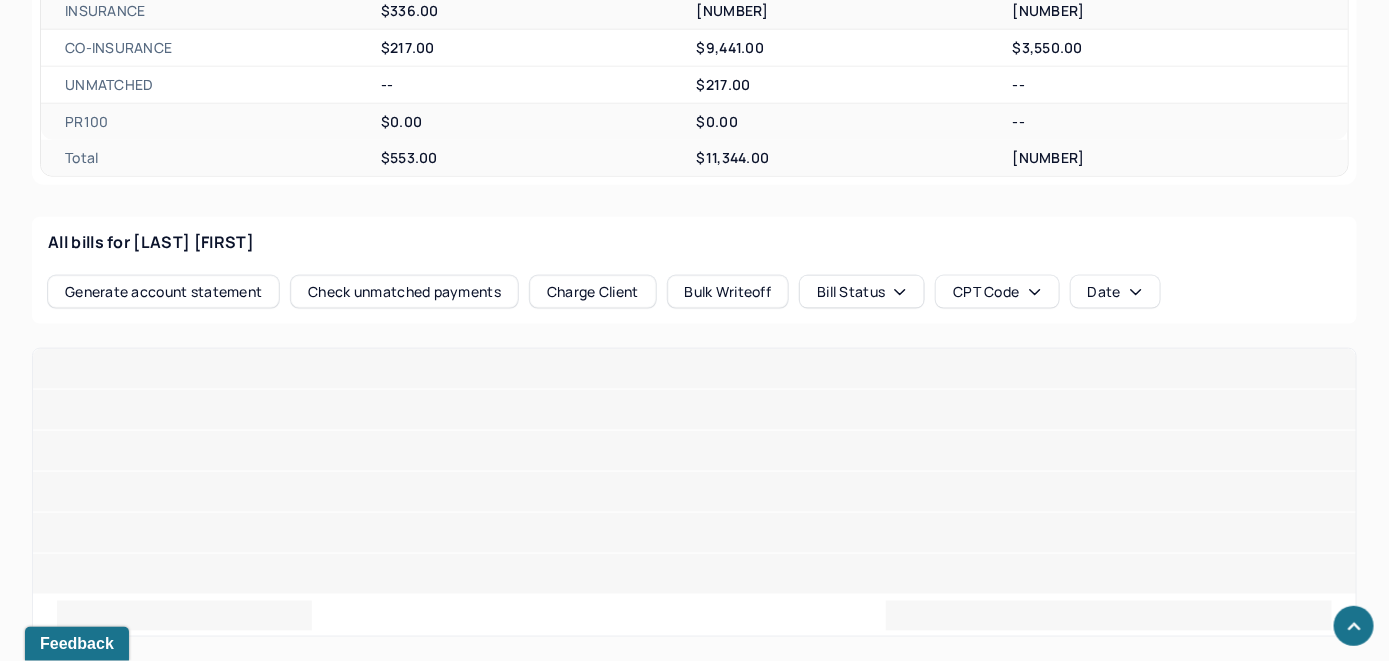scroll, scrollTop: 899, scrollLeft: 0, axis: vertical 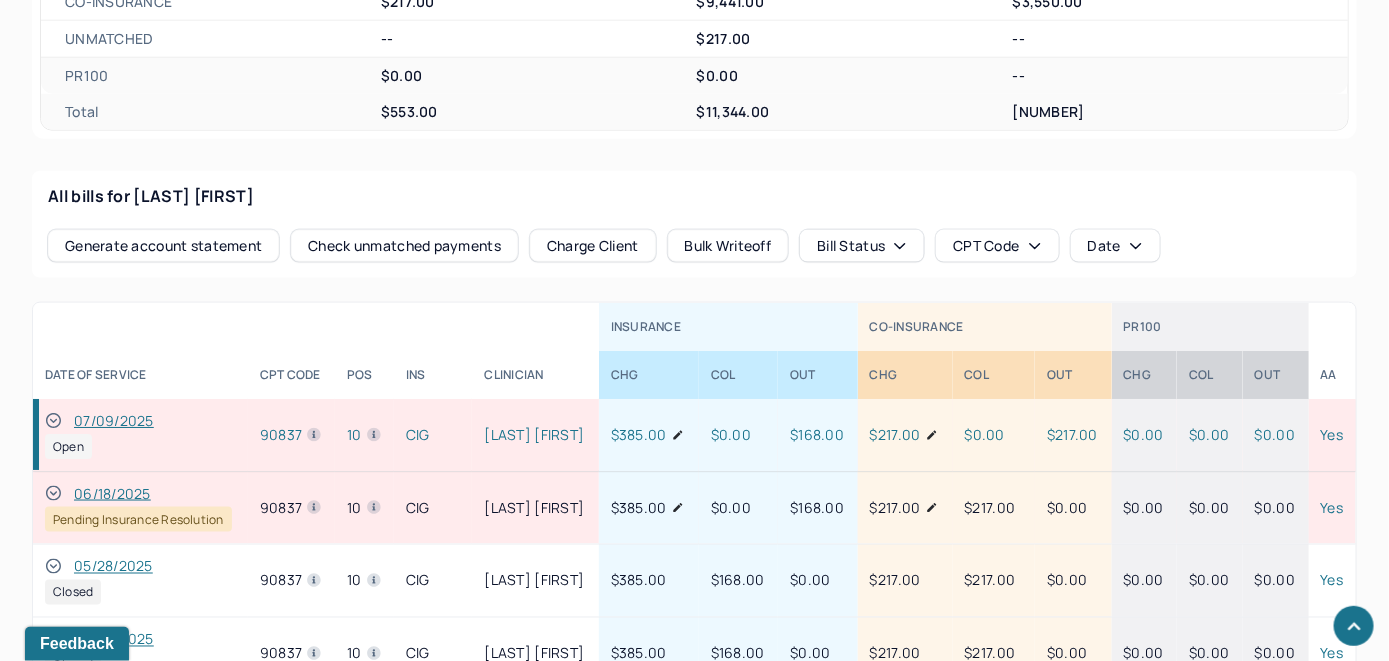 click on "Check unmatched payments" at bounding box center [404, 246] 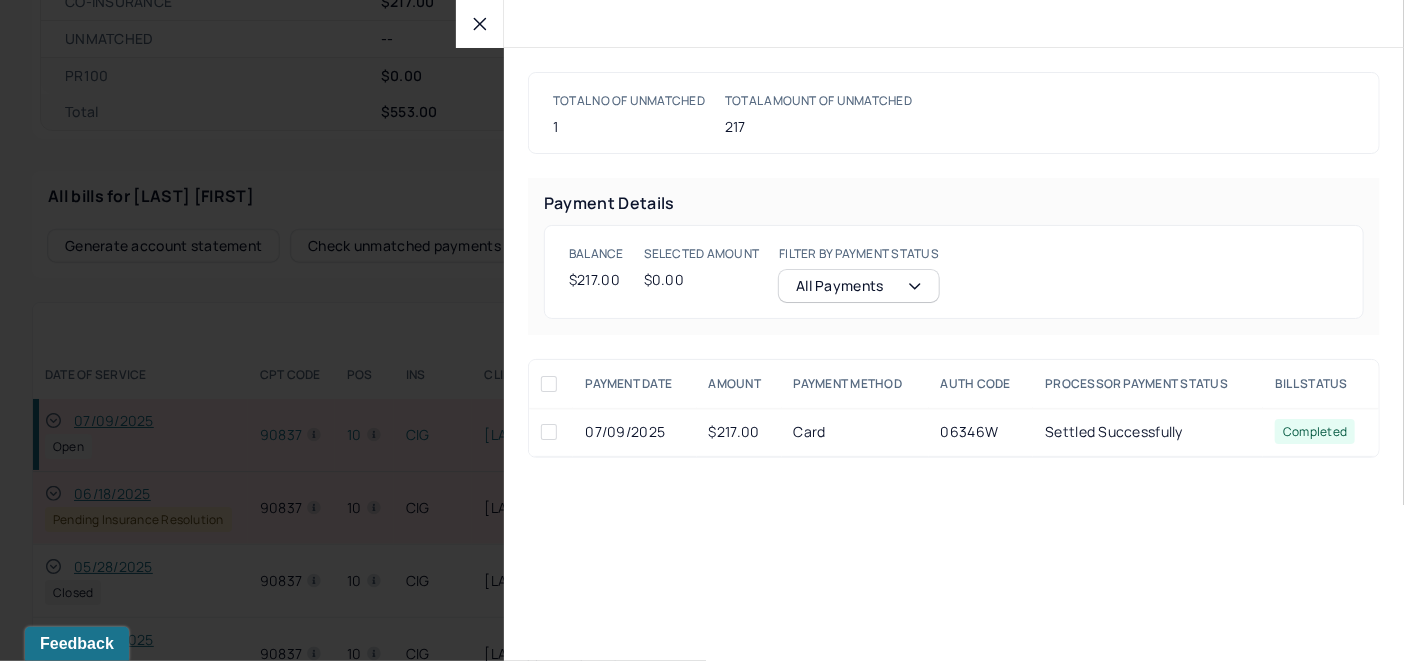 click at bounding box center [549, 432] 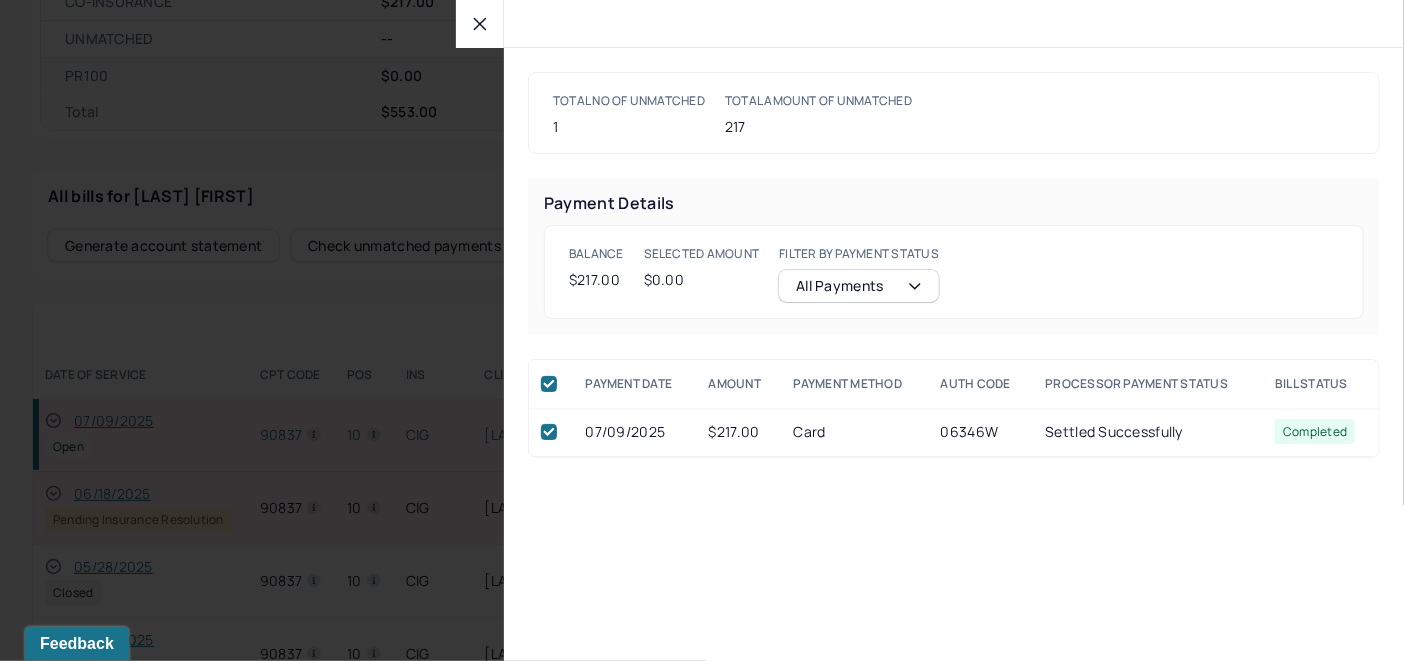 checkbox on "true" 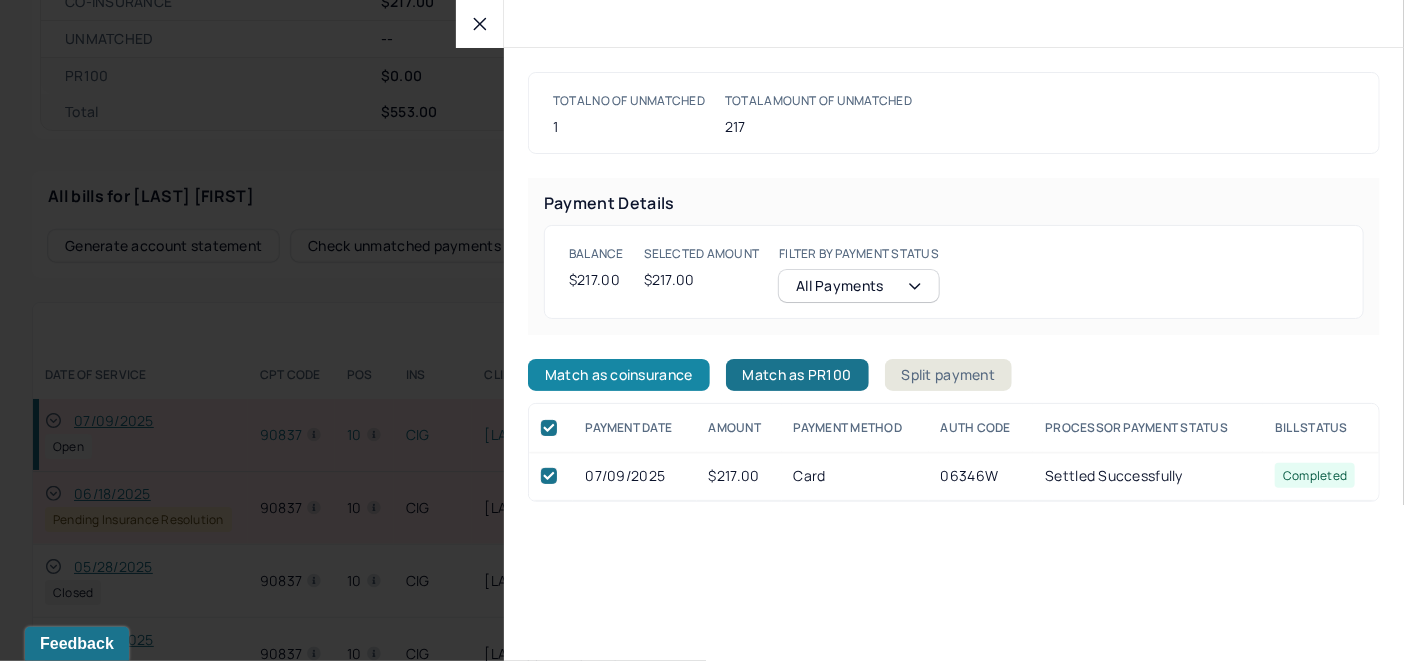 click on "Match as coinsurance" at bounding box center (619, 375) 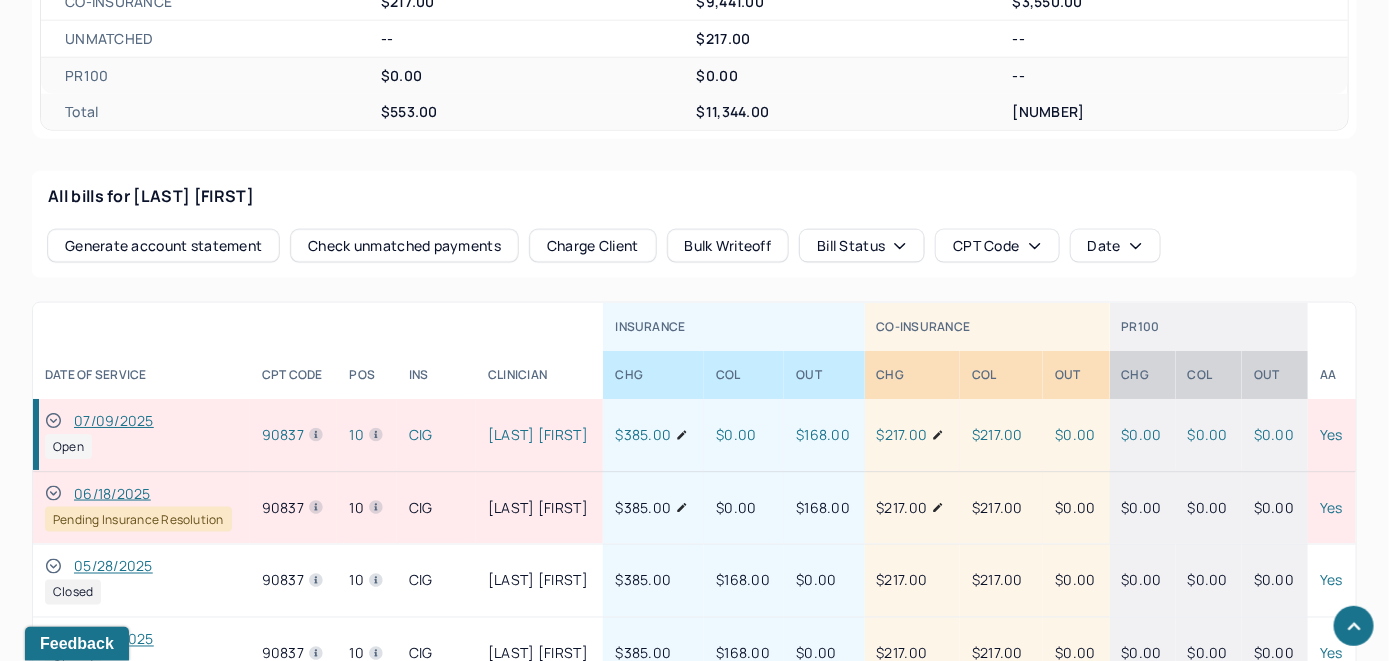 click 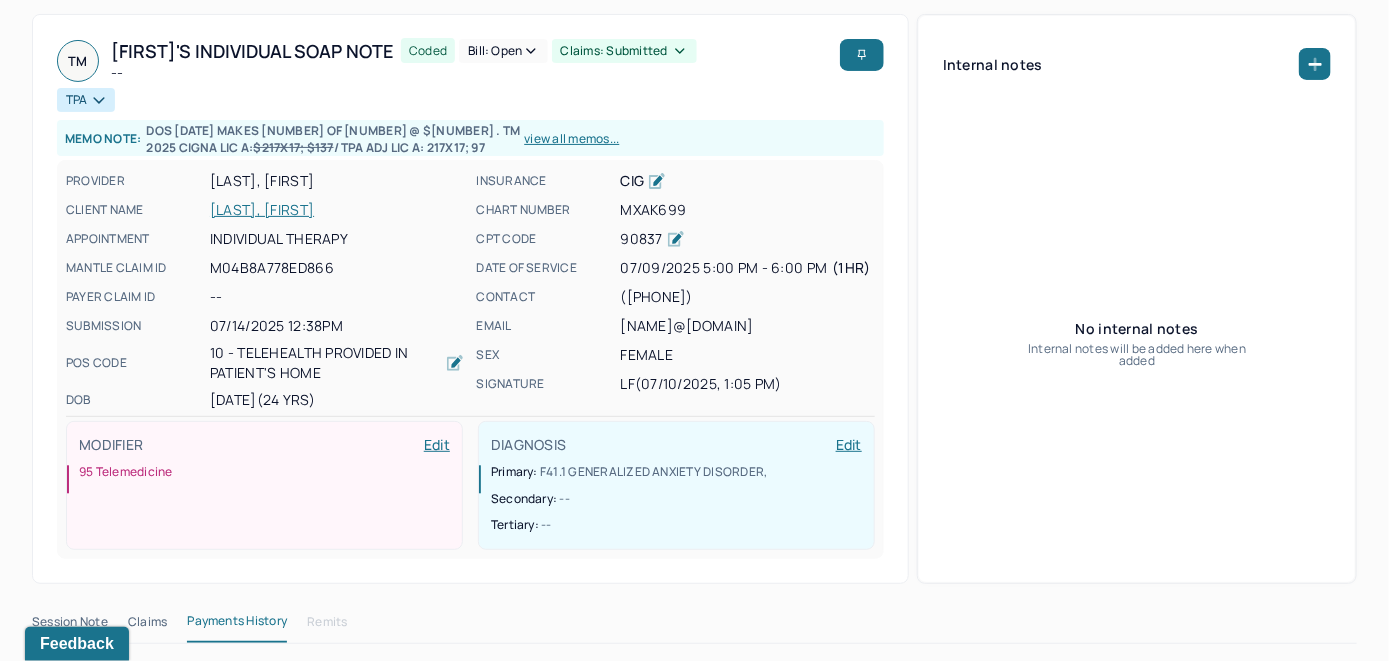 scroll, scrollTop: 0, scrollLeft: 0, axis: both 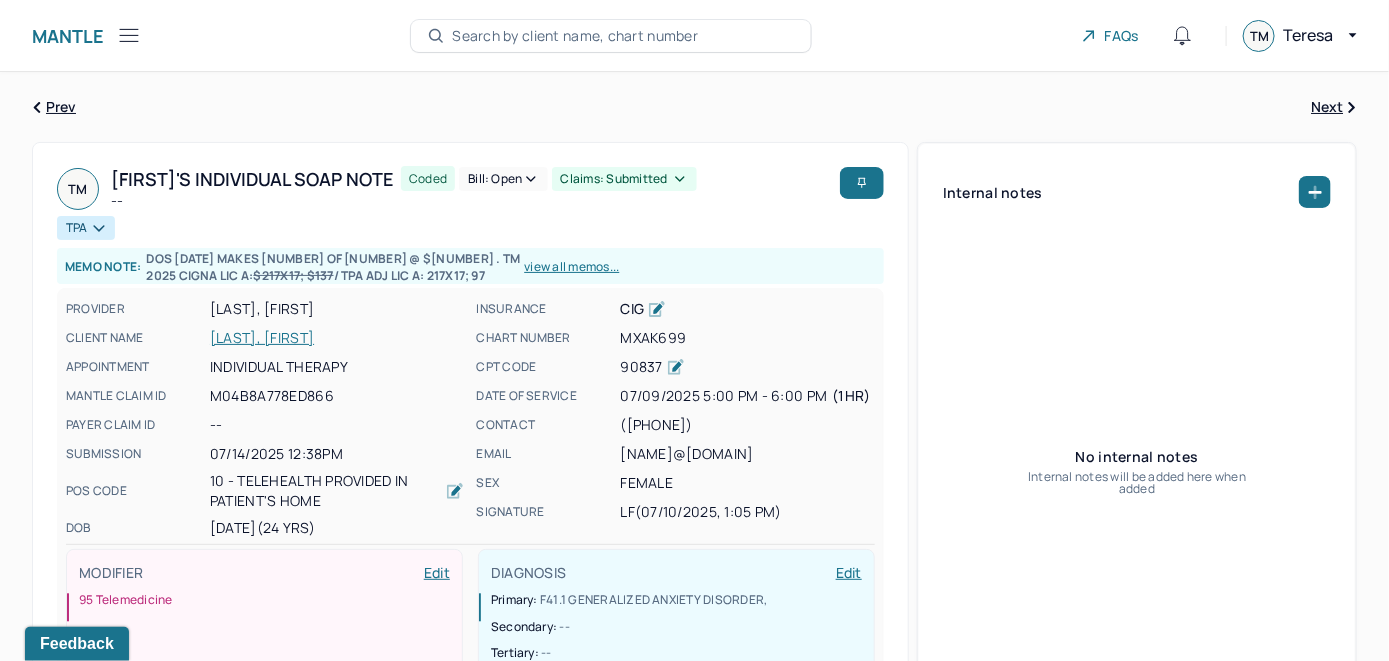click on "Bill: Open" at bounding box center [503, 179] 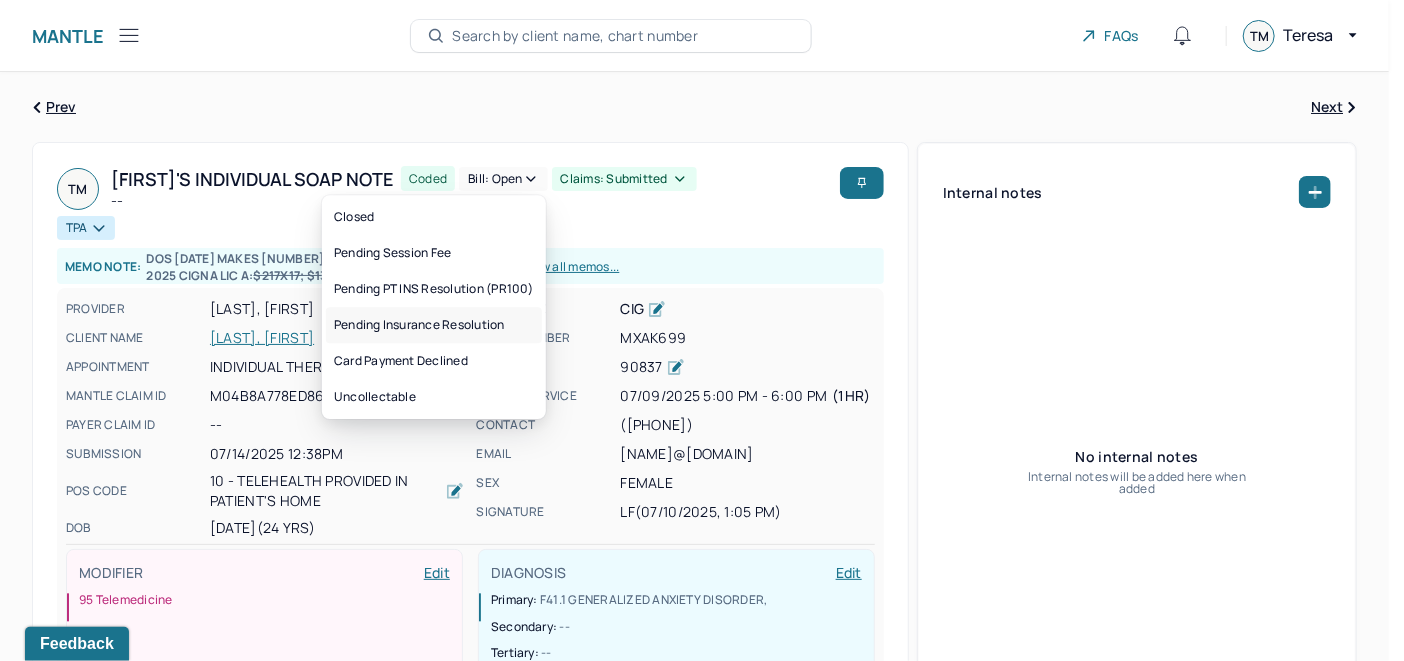 click on "Pending Insurance Resolution" at bounding box center [434, 325] 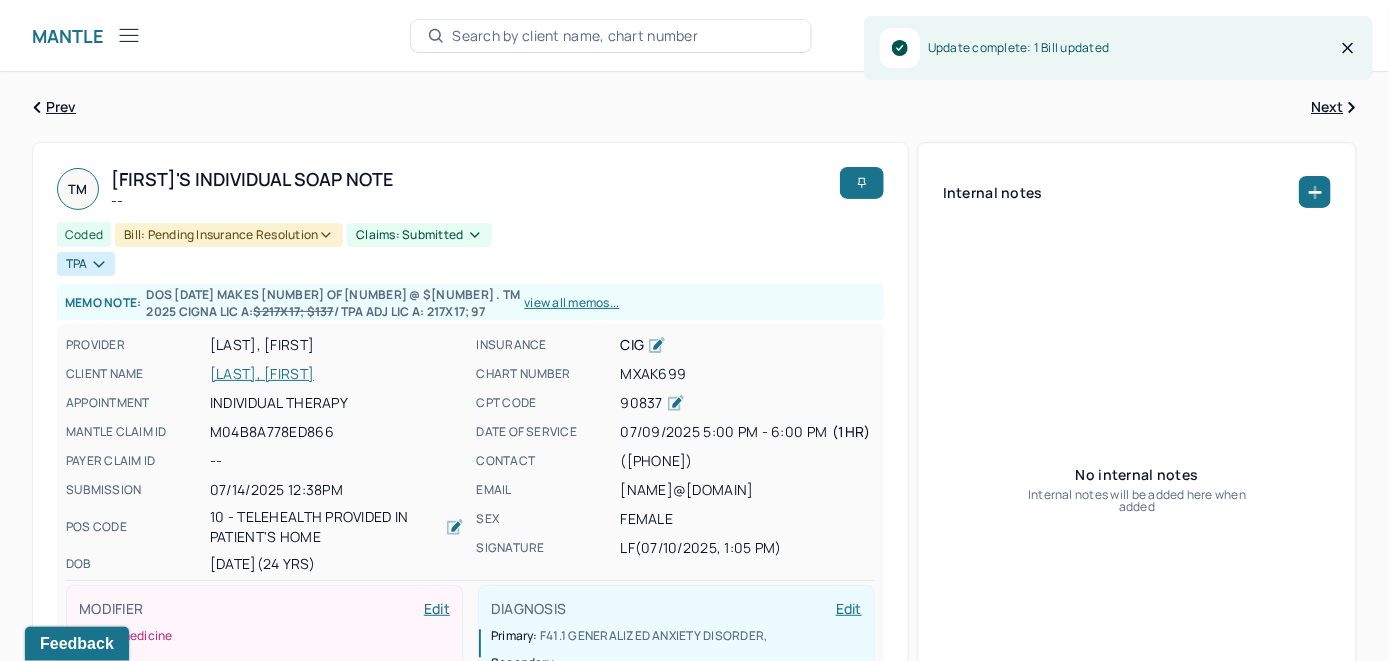 click on "[LAST], [FIRST]" at bounding box center [337, 374] 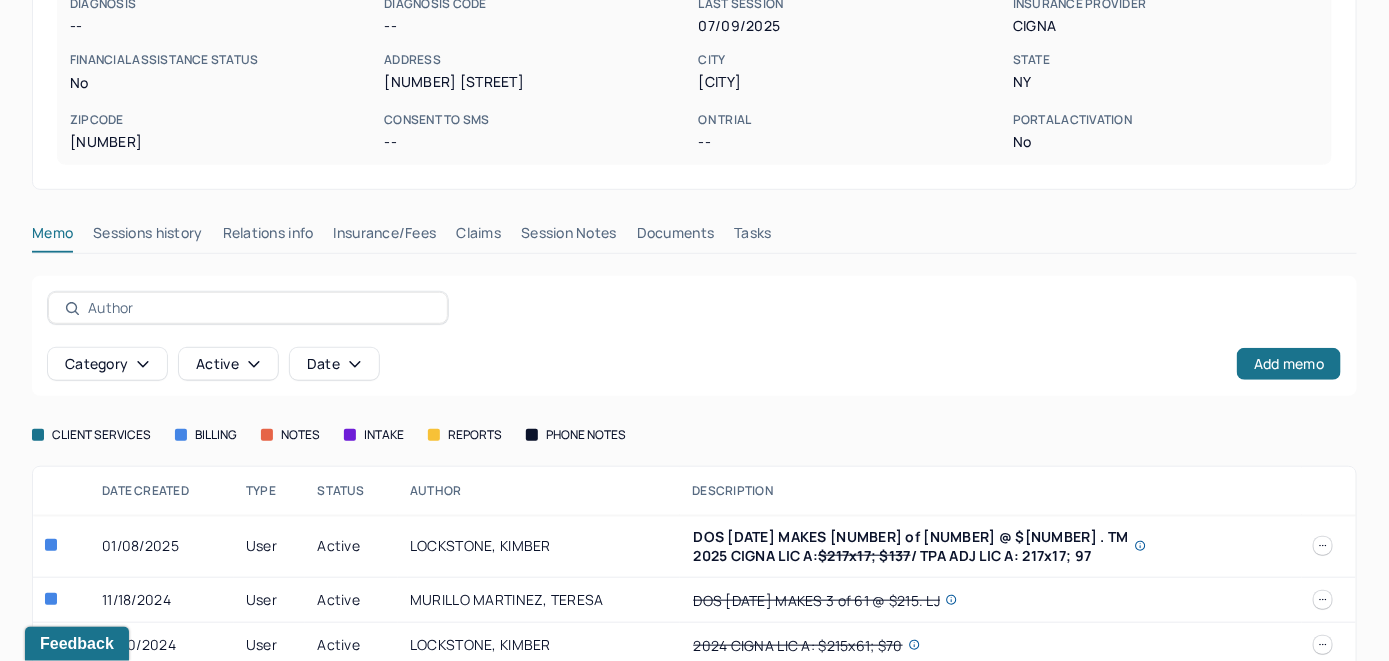 scroll, scrollTop: 413, scrollLeft: 0, axis: vertical 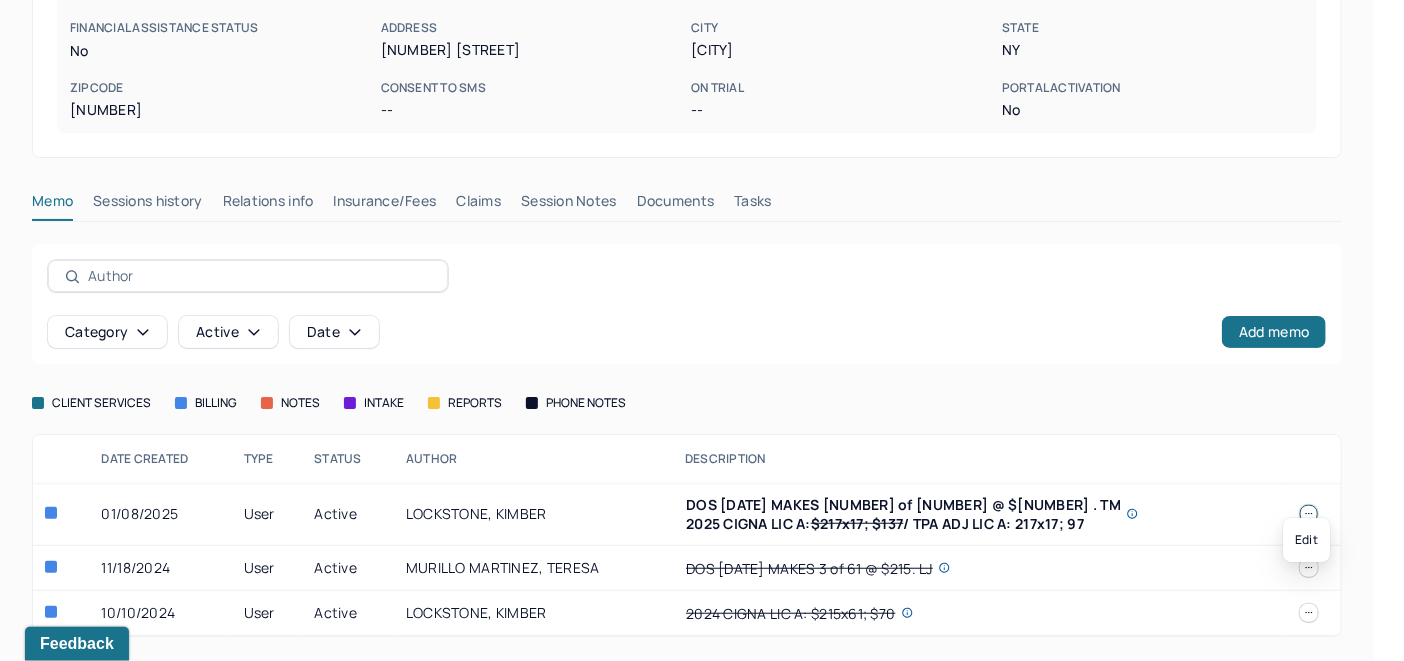 click at bounding box center [1309, 514] 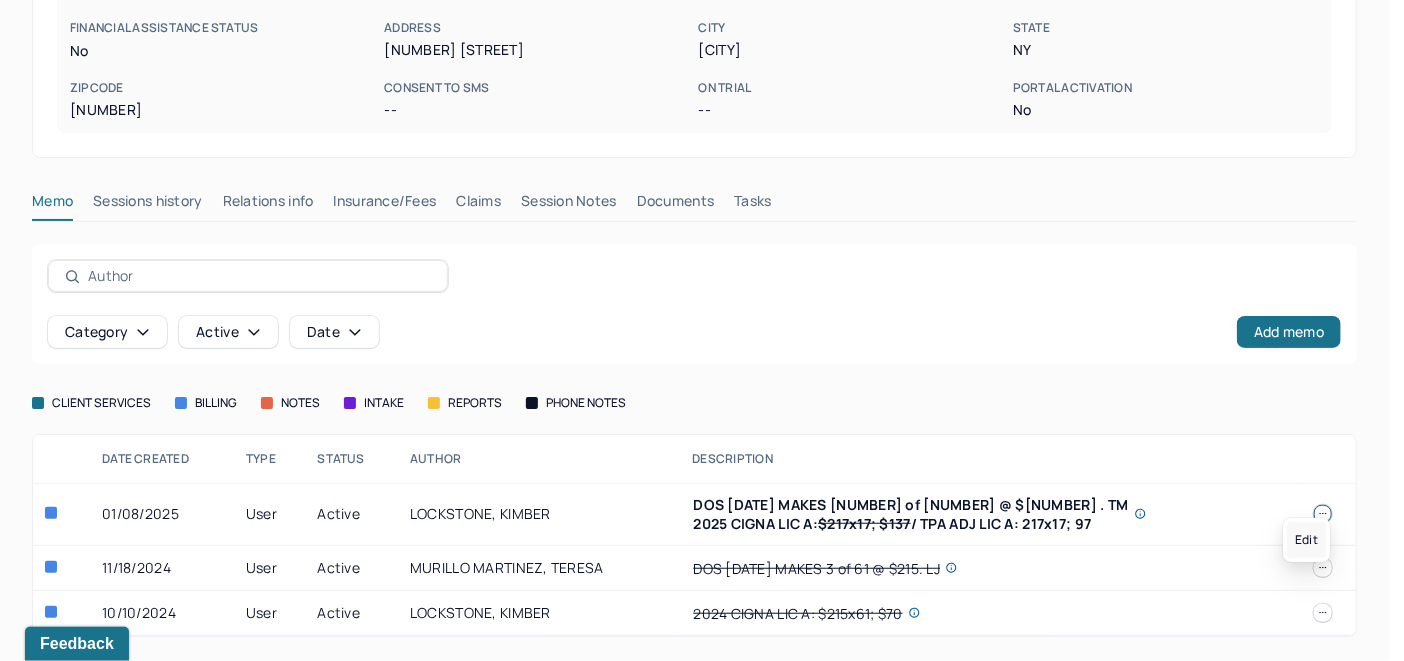 click on "Edit" at bounding box center [1306, 540] 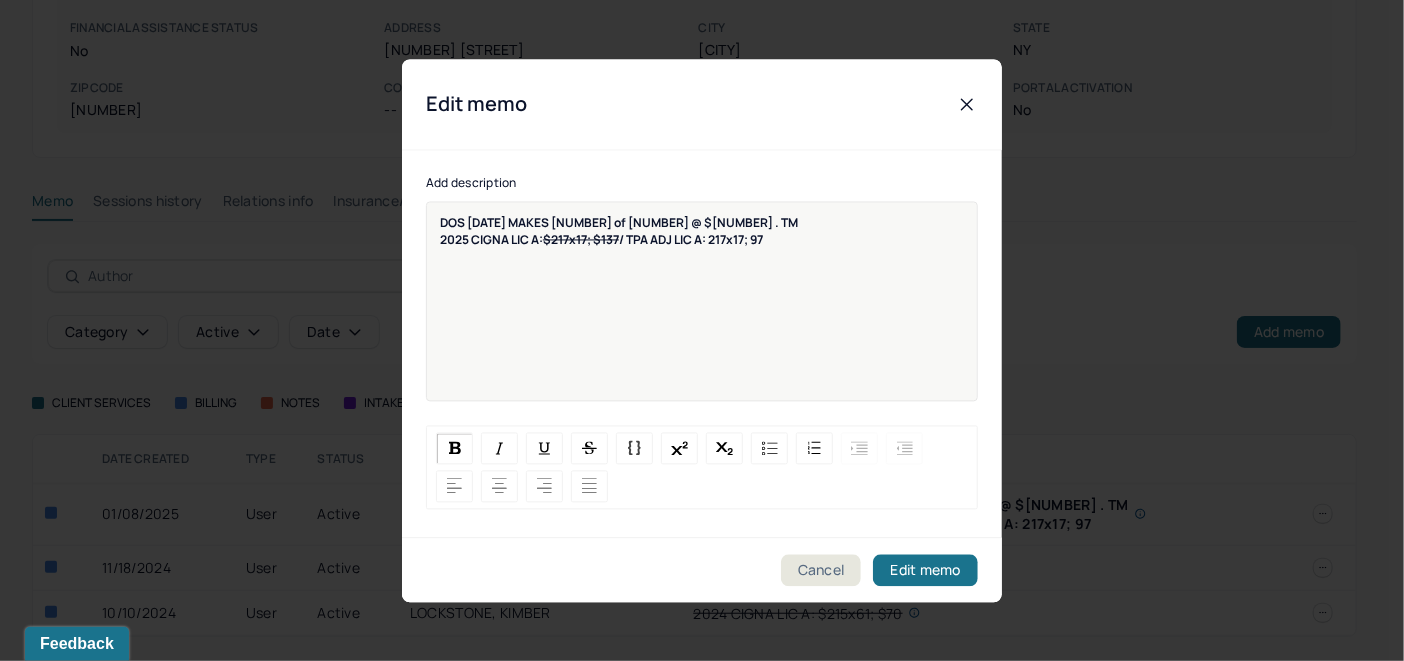 click on "DOS 6/18/2025 MAKES 8 of 17 @ $217 . [INITIALS]
2025 CIGNA LIC A:  $217x17; $137  / TPA ADJ LIC A: 217x17; 97" at bounding box center (702, 231) 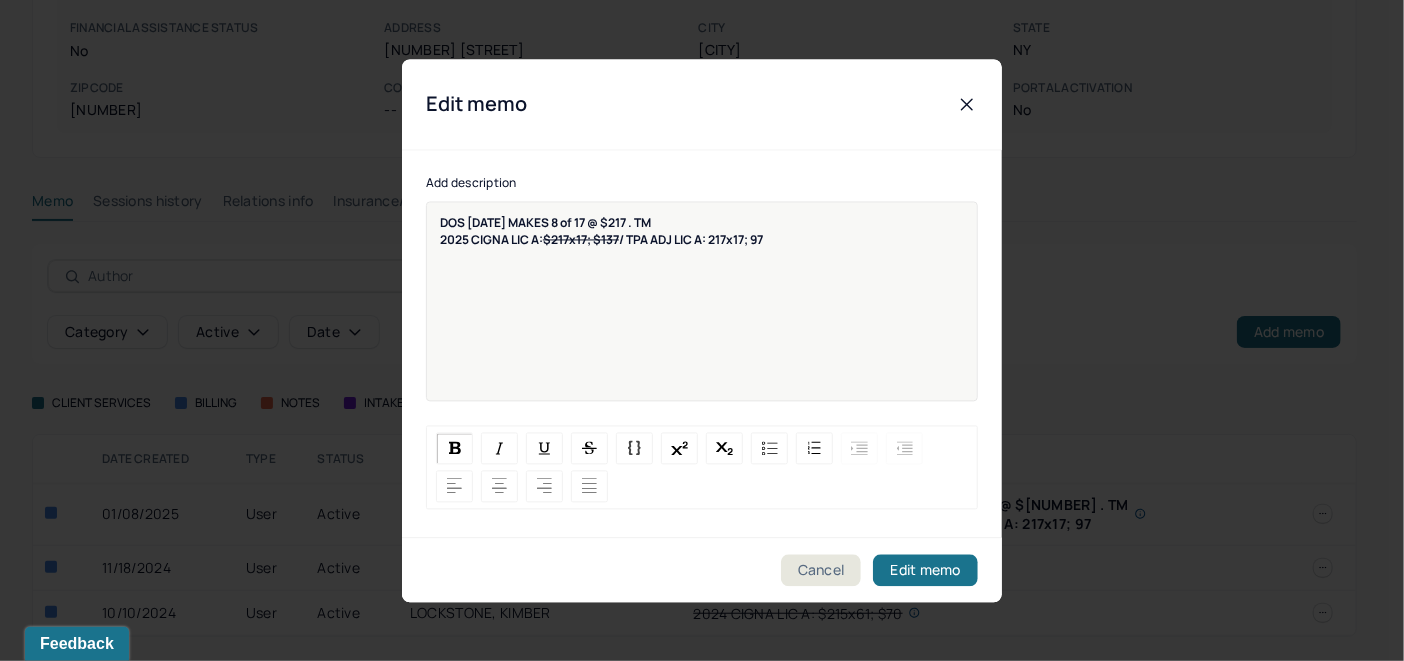 type 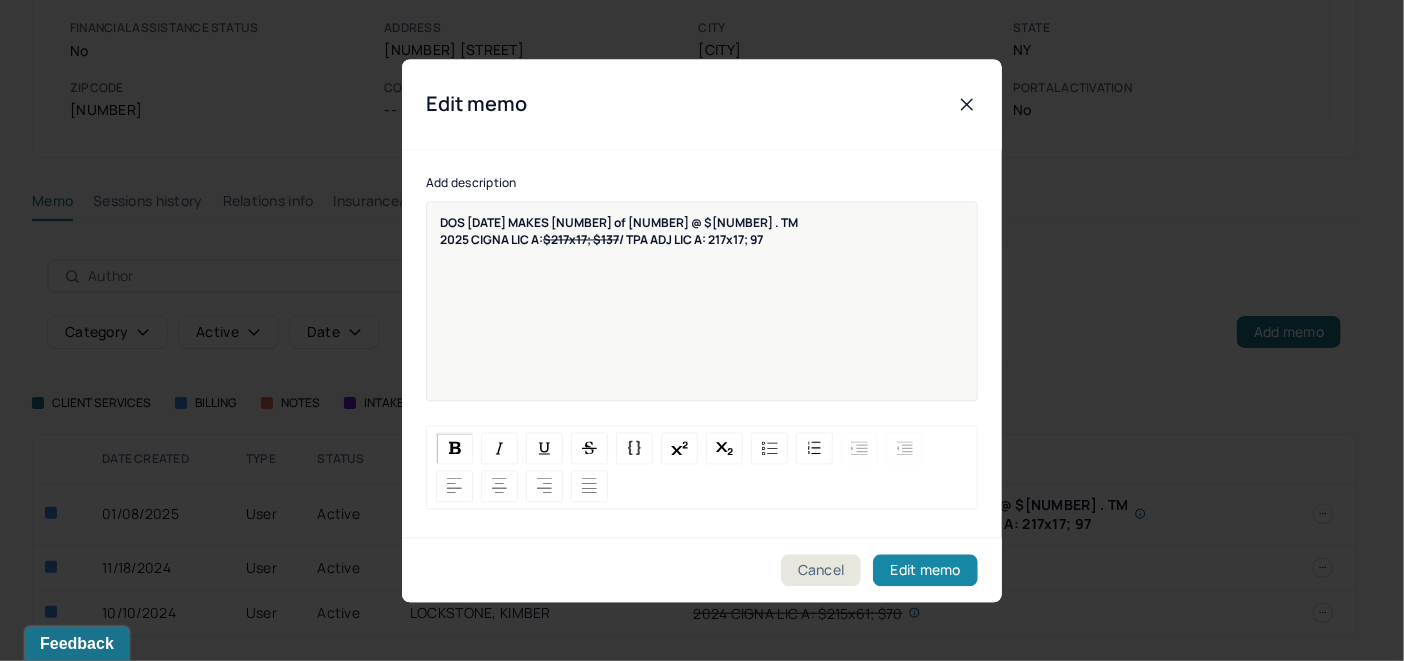click on "Edit memo" at bounding box center (925, 570) 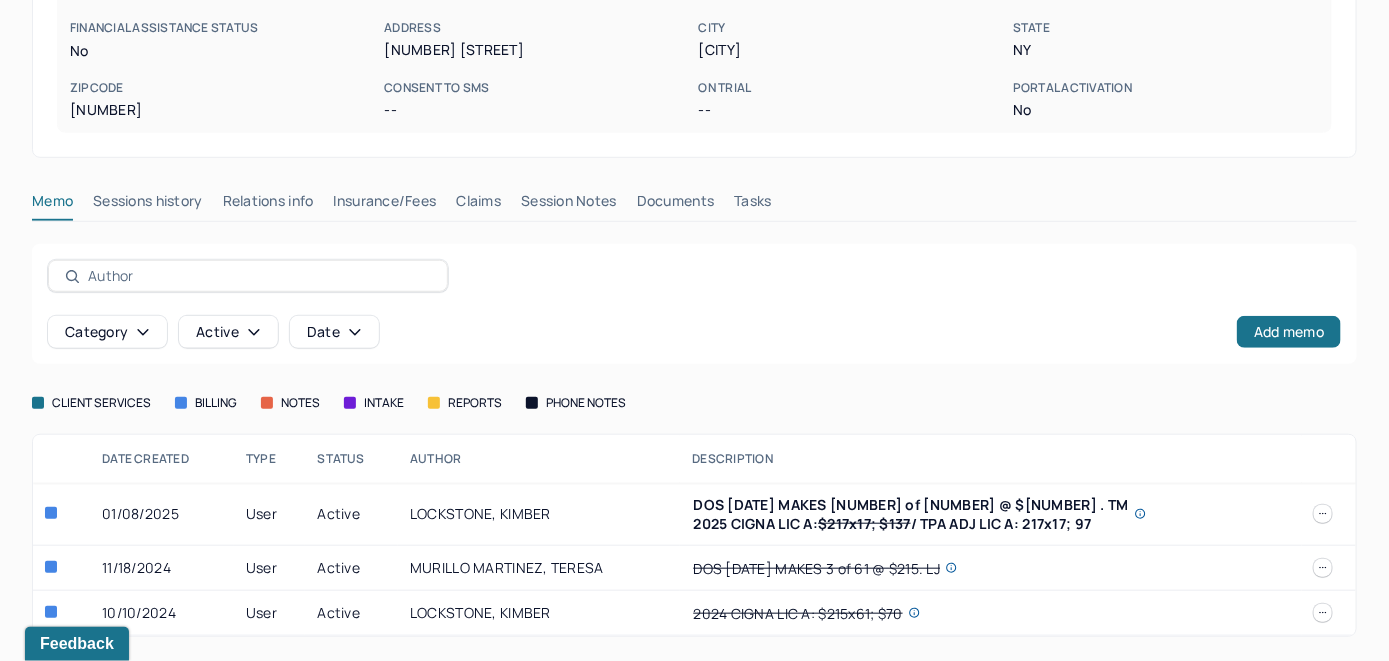 click on "Claims" at bounding box center [478, 205] 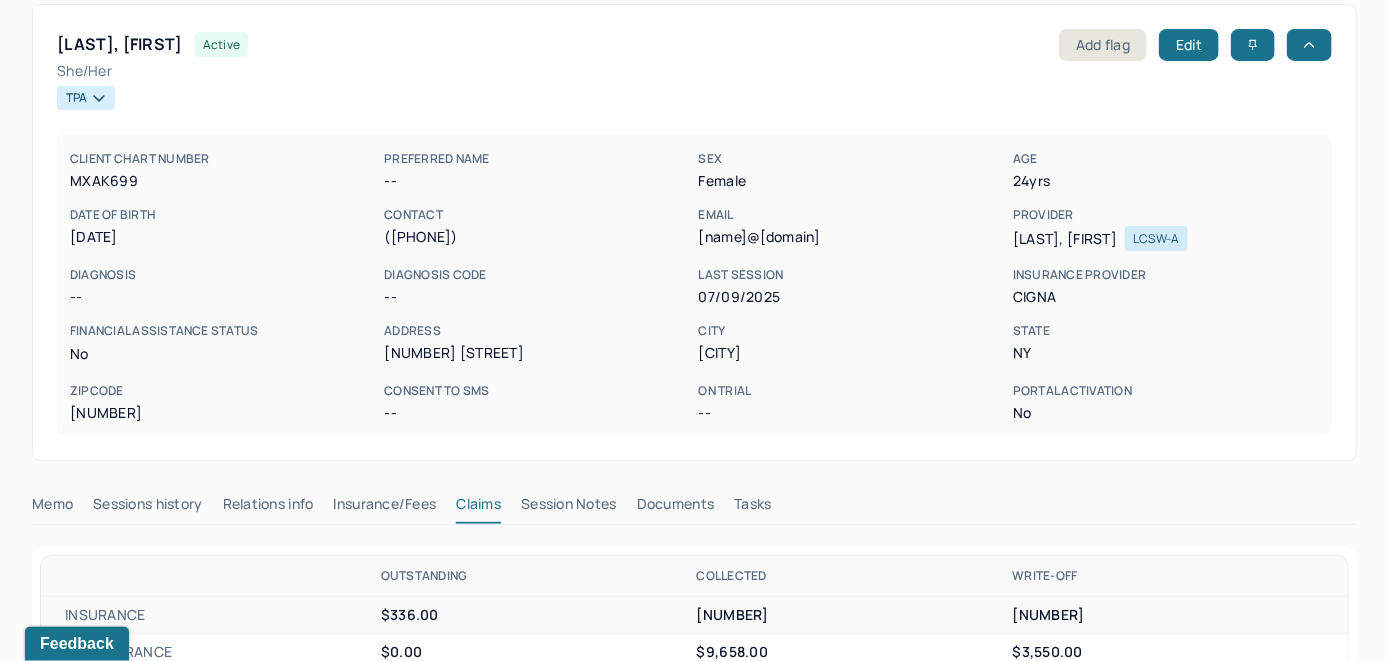 scroll, scrollTop: 0, scrollLeft: 0, axis: both 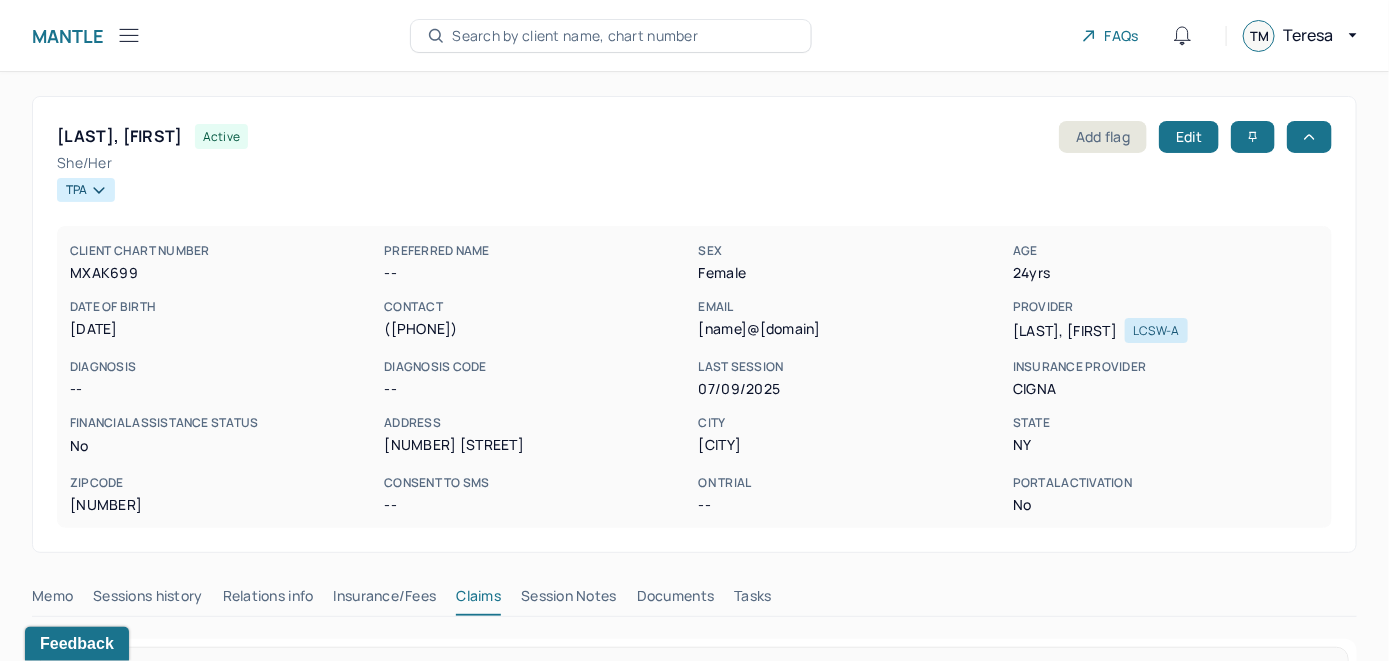 click on "Search by client name, chart number" at bounding box center [575, 36] 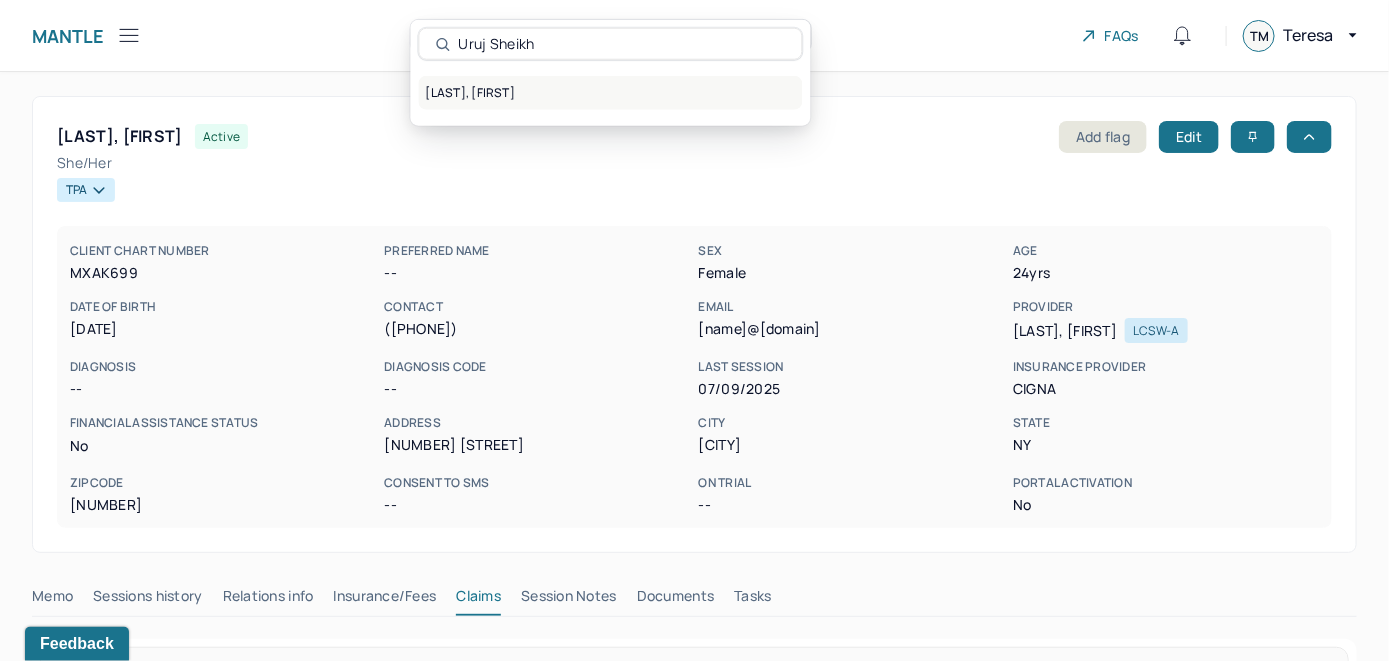 type on "Uruj Sheikh" 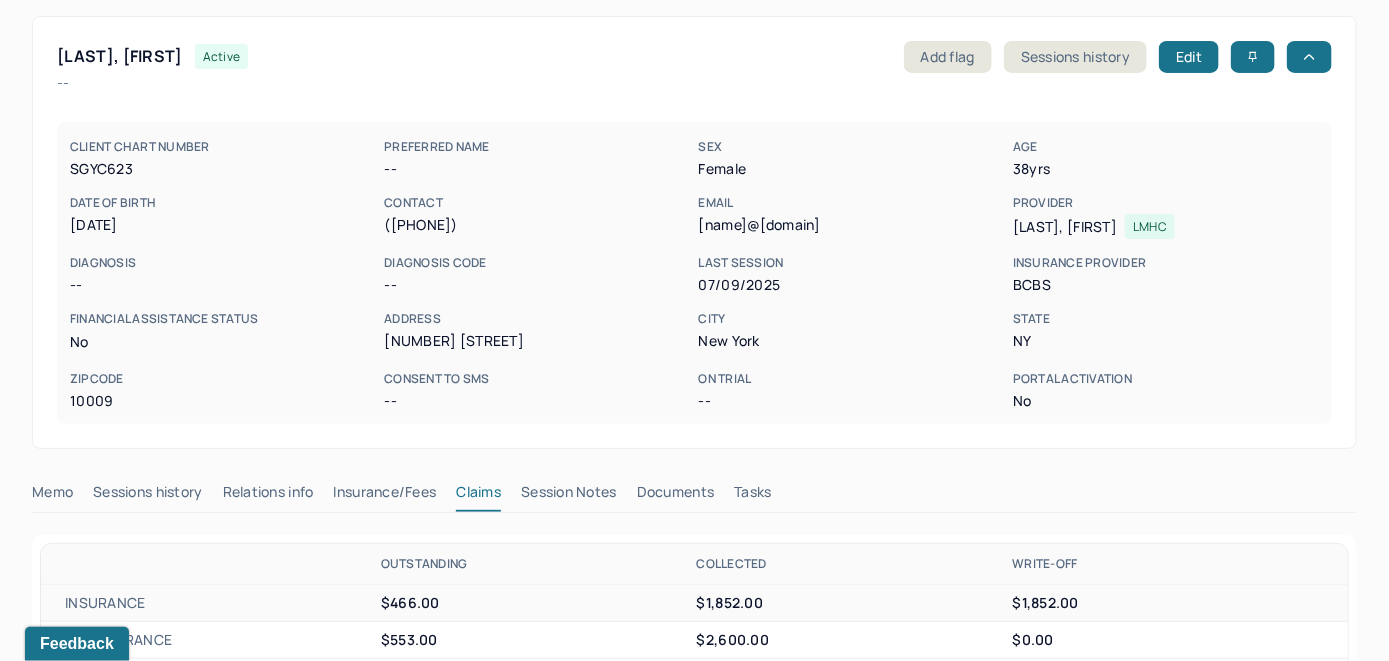 scroll, scrollTop: 200, scrollLeft: 0, axis: vertical 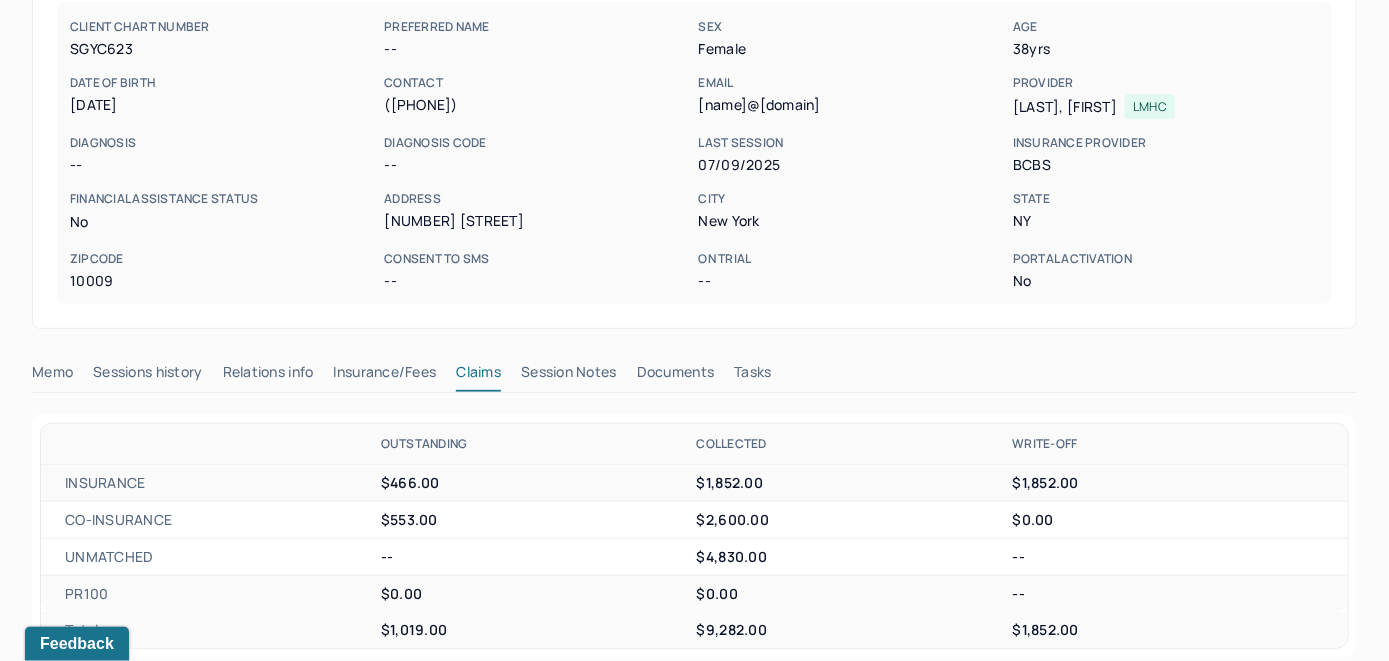 click on "Memo" at bounding box center [52, 376] 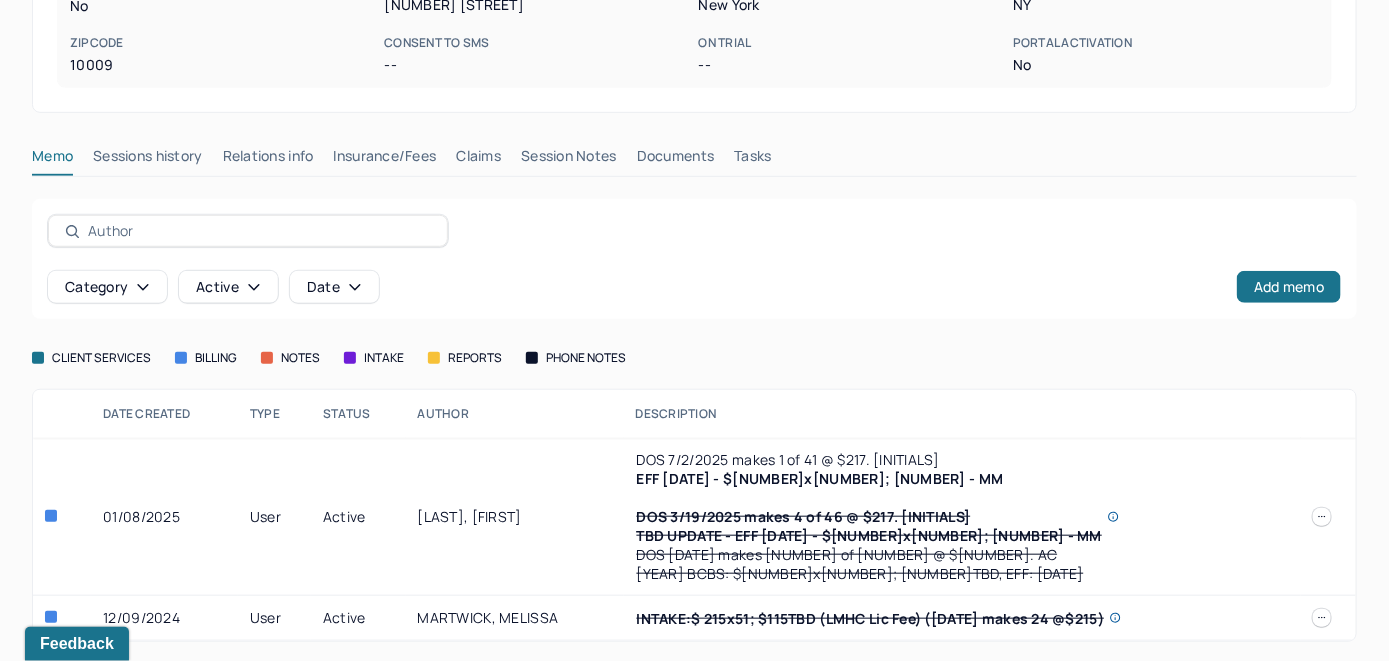 scroll, scrollTop: 421, scrollLeft: 0, axis: vertical 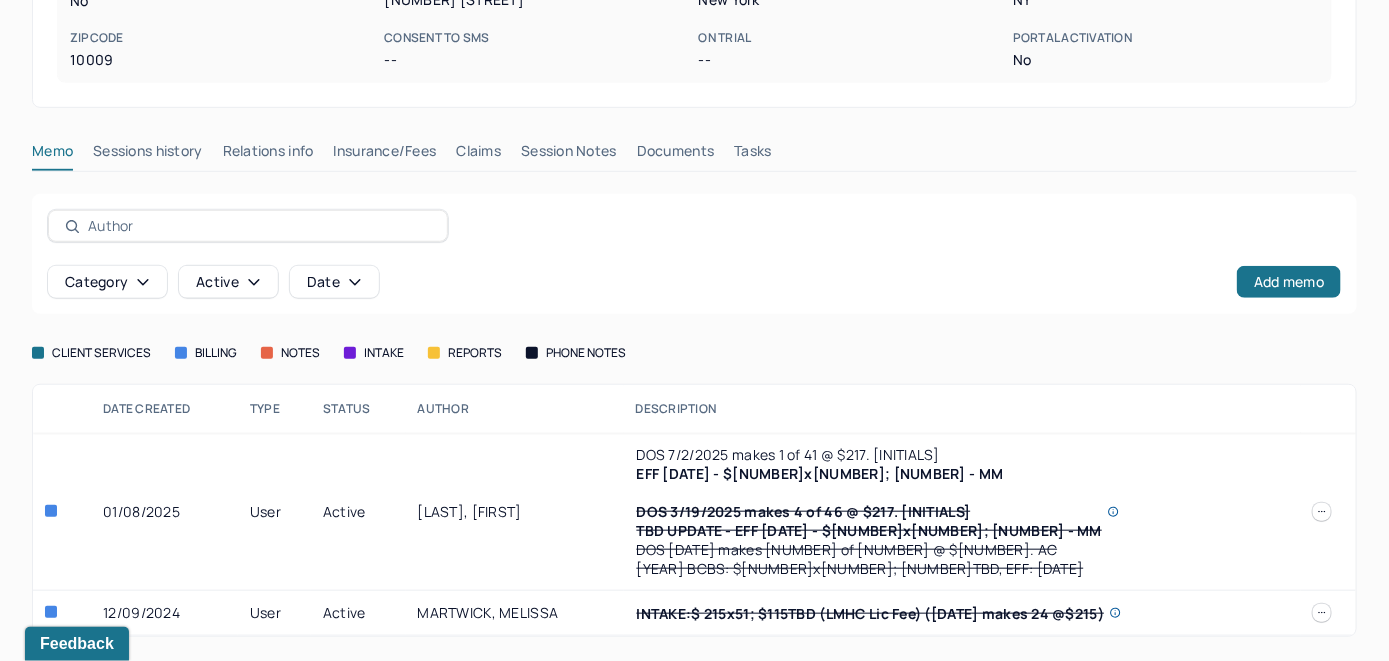 click on "Insurance/Fees" at bounding box center (385, 155) 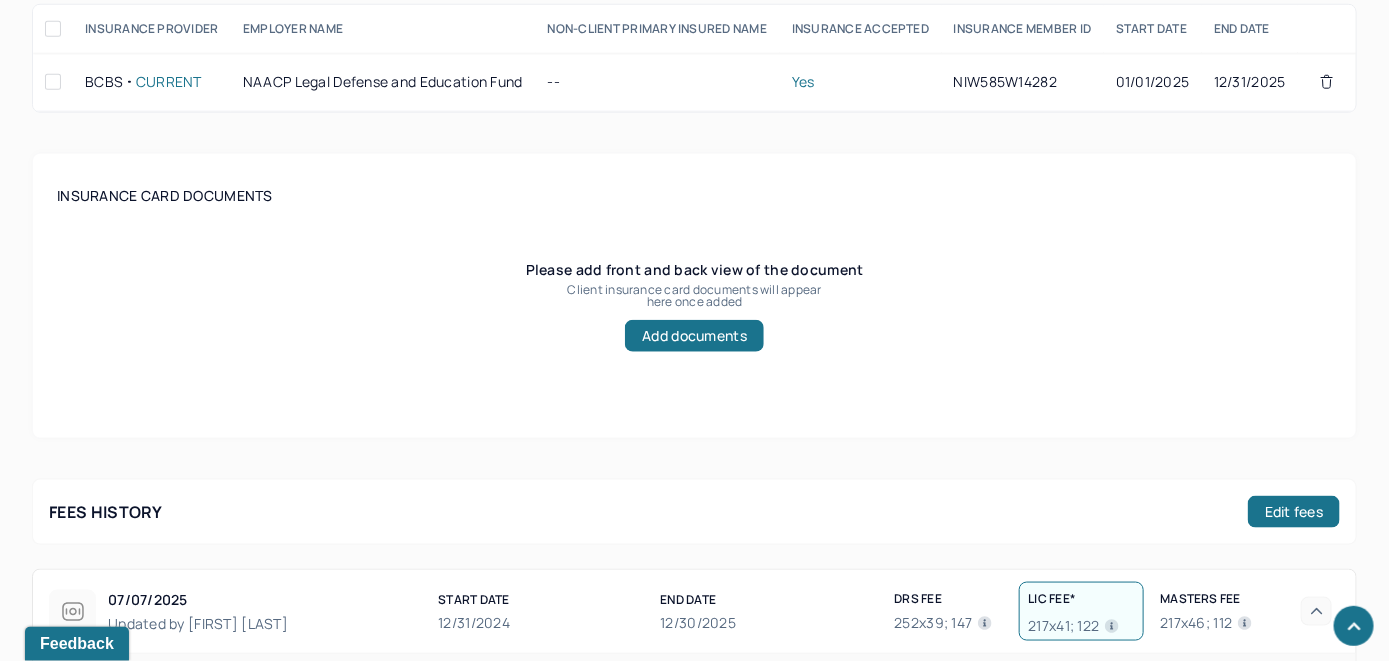 scroll, scrollTop: 521, scrollLeft: 0, axis: vertical 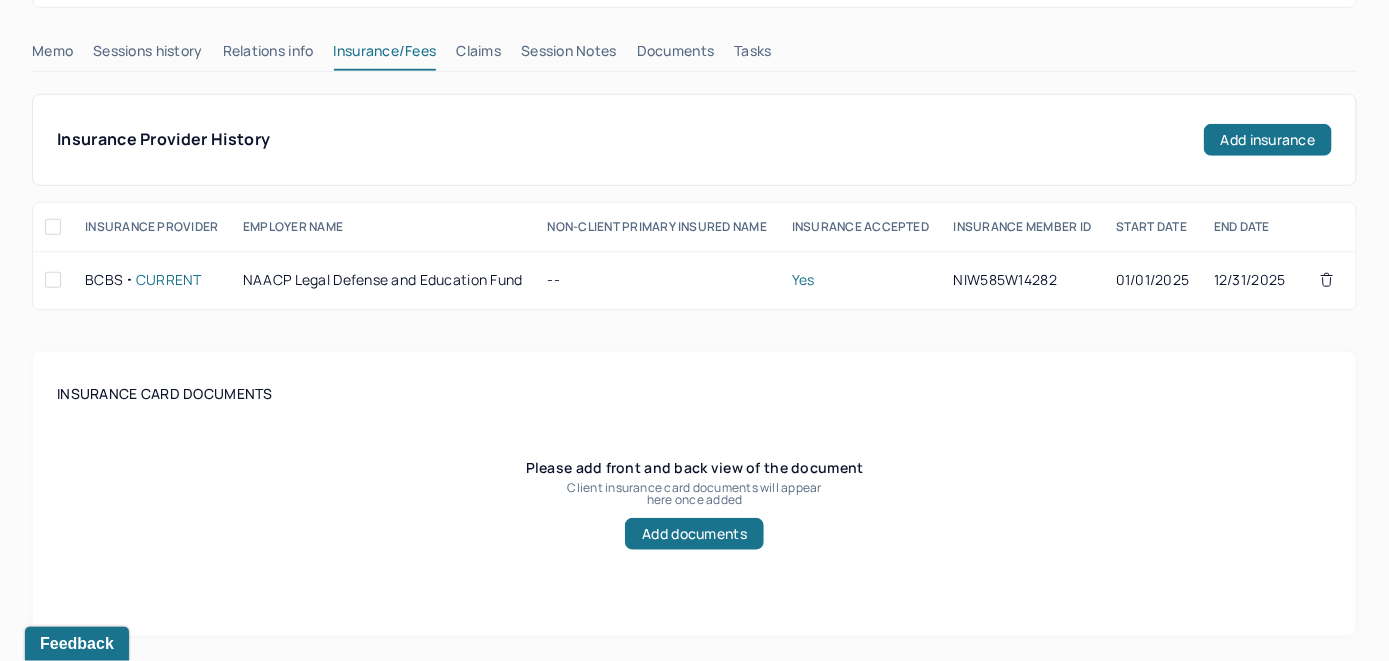 click on "Claims" at bounding box center [478, 55] 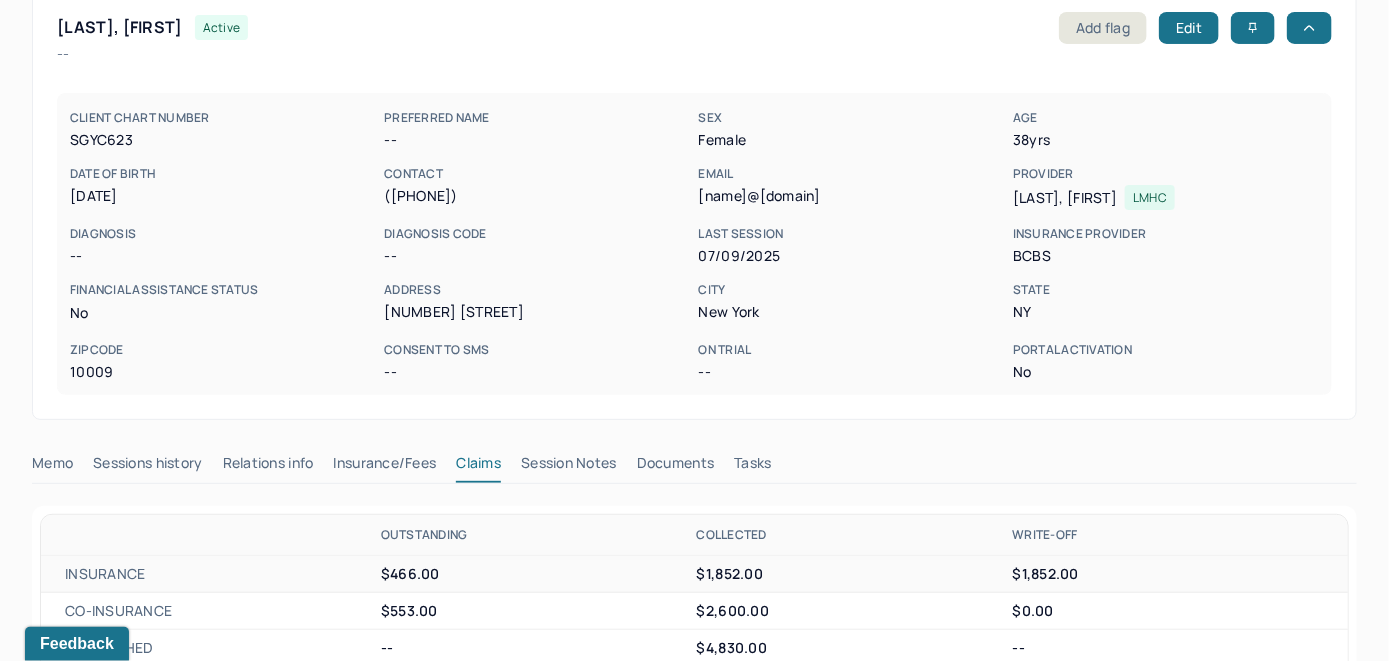 scroll, scrollTop: 200, scrollLeft: 0, axis: vertical 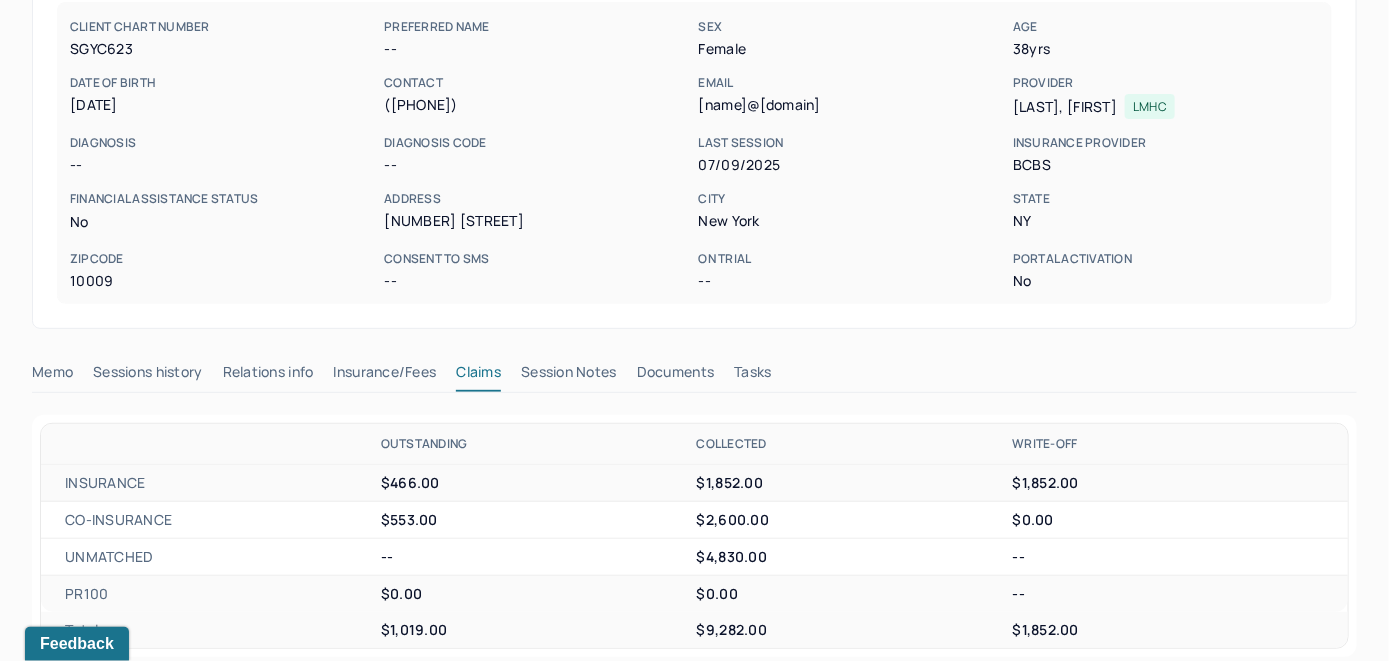 click on "Memo" at bounding box center [52, 376] 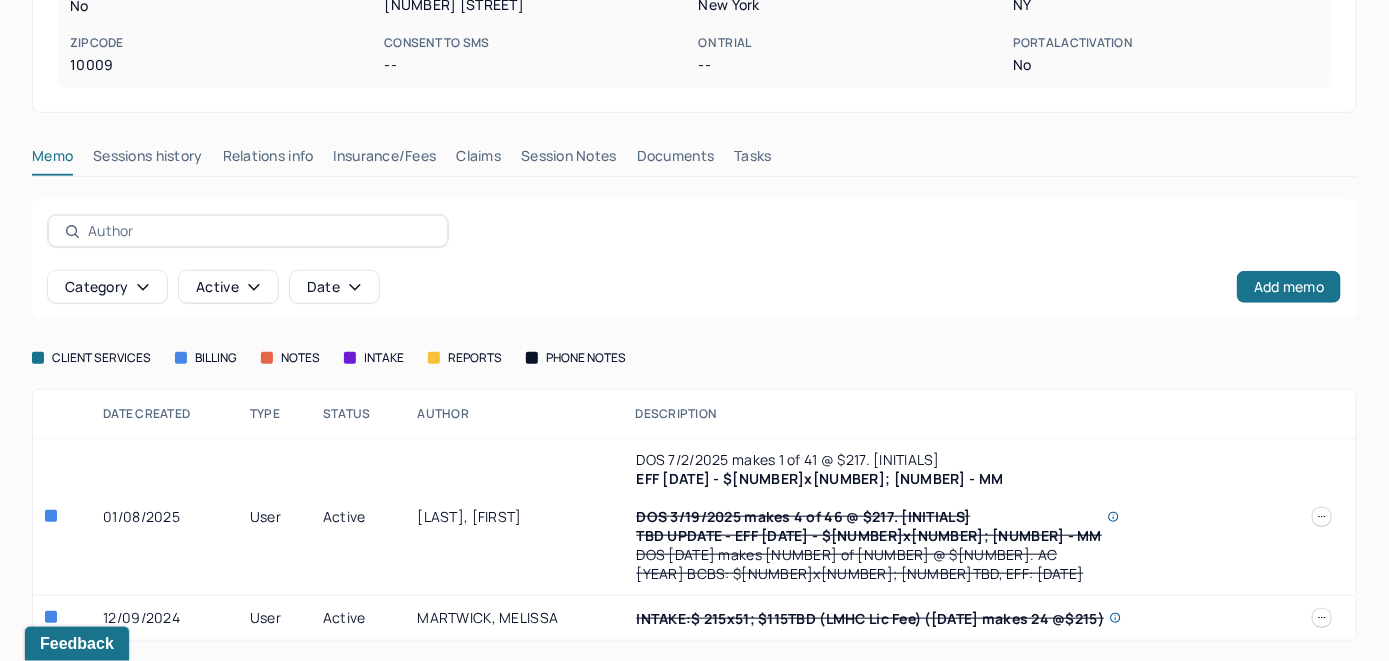 scroll, scrollTop: 421, scrollLeft: 0, axis: vertical 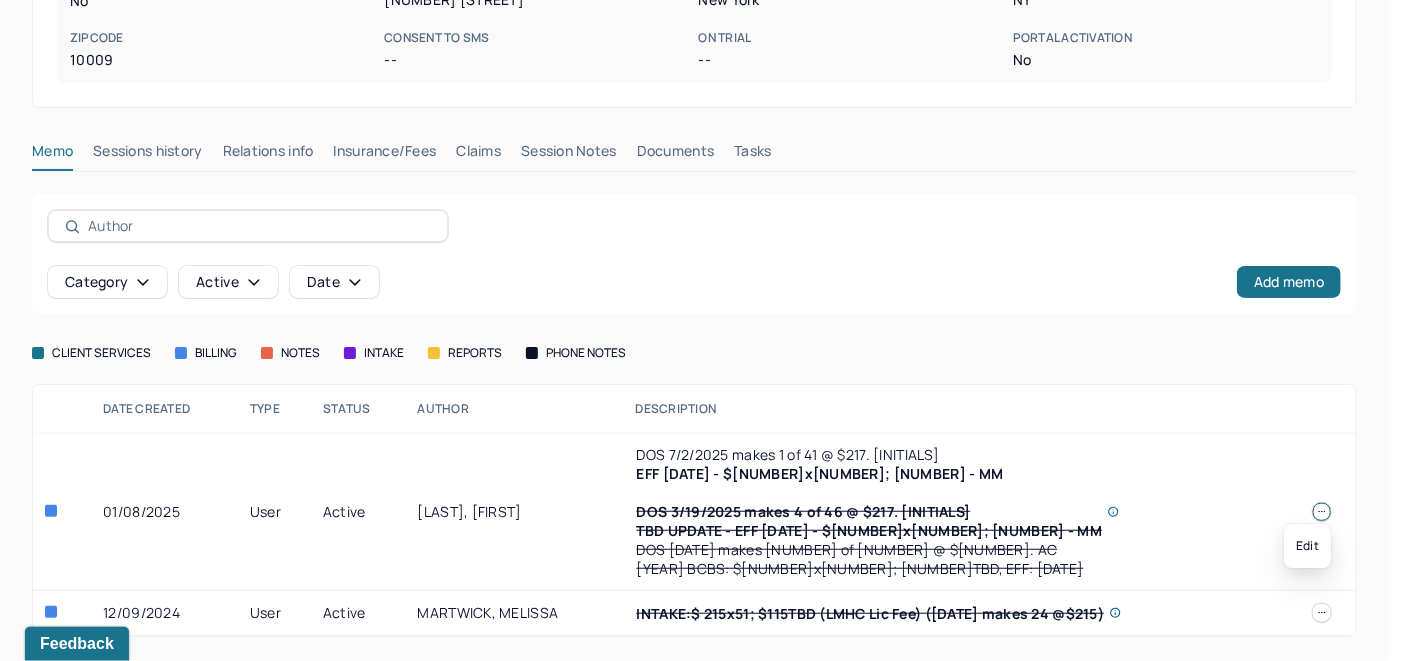 click at bounding box center (1322, 512) 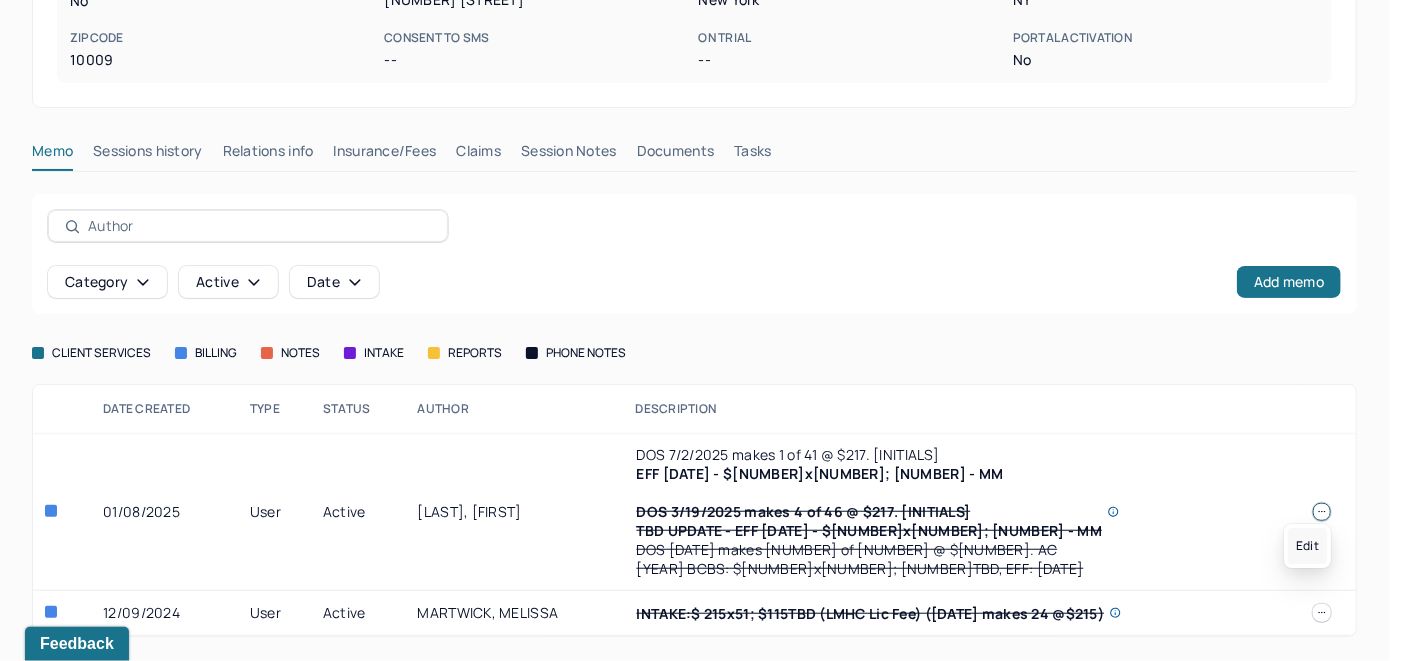 click on "Edit" at bounding box center (1307, 546) 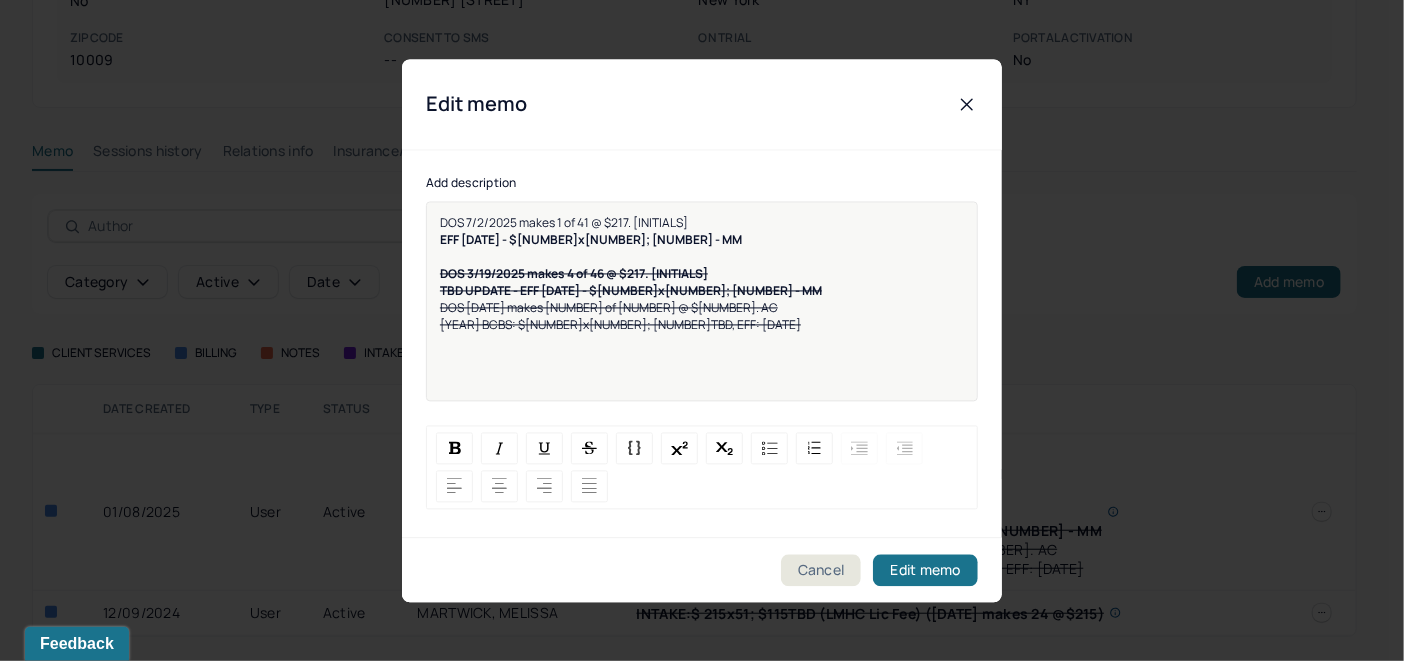 click on "DOS 7/2/2025 makes 1 of 41 @ $217. [INITIALS] EFF 7/1/25 - 217x41; 122 - [INITIALS] DOS 3/19/2025 makes 4 of 46 @ $217. [INITIALS] TBD UPDATE - EFF 2/26/25 - 217x46; 122 - [INITIALS] DOS 2/17/2025 makes 5 of 51 @ $217. [INITIALS] 2025 BCBS: $217x51; 137TBD, EFF: 01/08/2025" at bounding box center [702, 273] 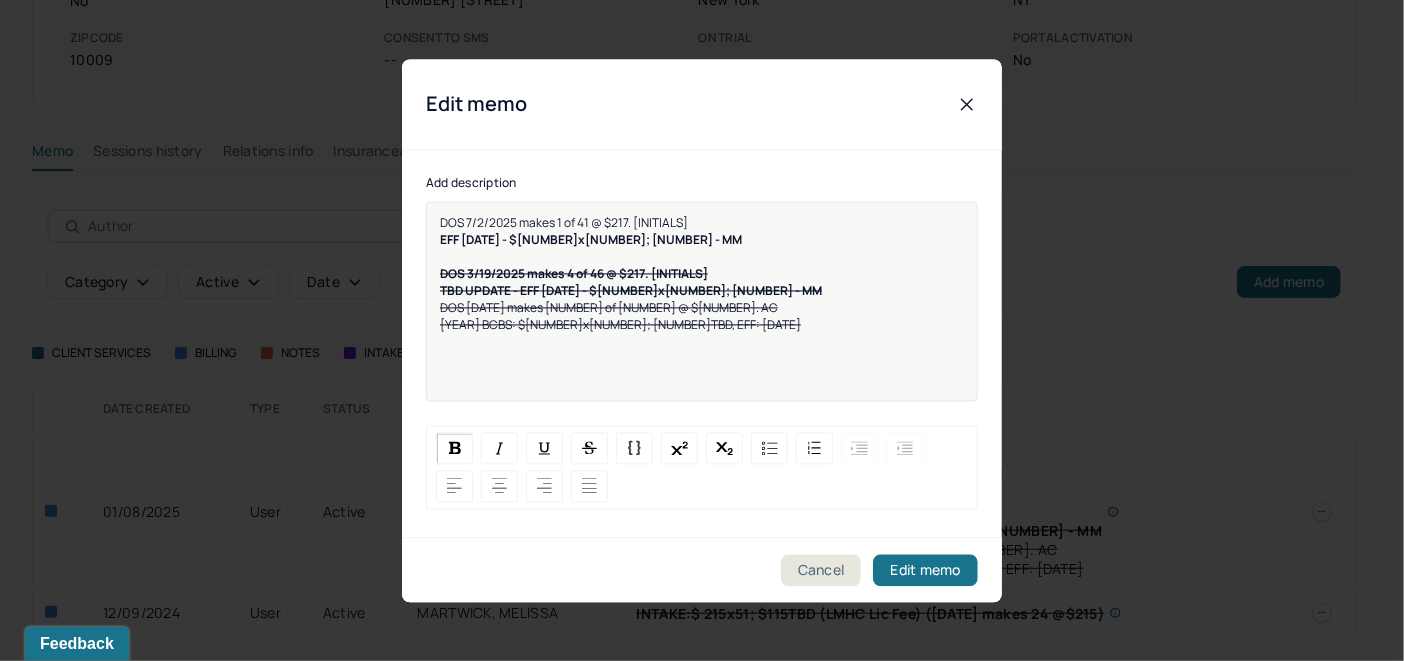 click on "DOS 7/2/2025 makes 1 of 41 @ $217. [INITIALS]" at bounding box center (564, 222) 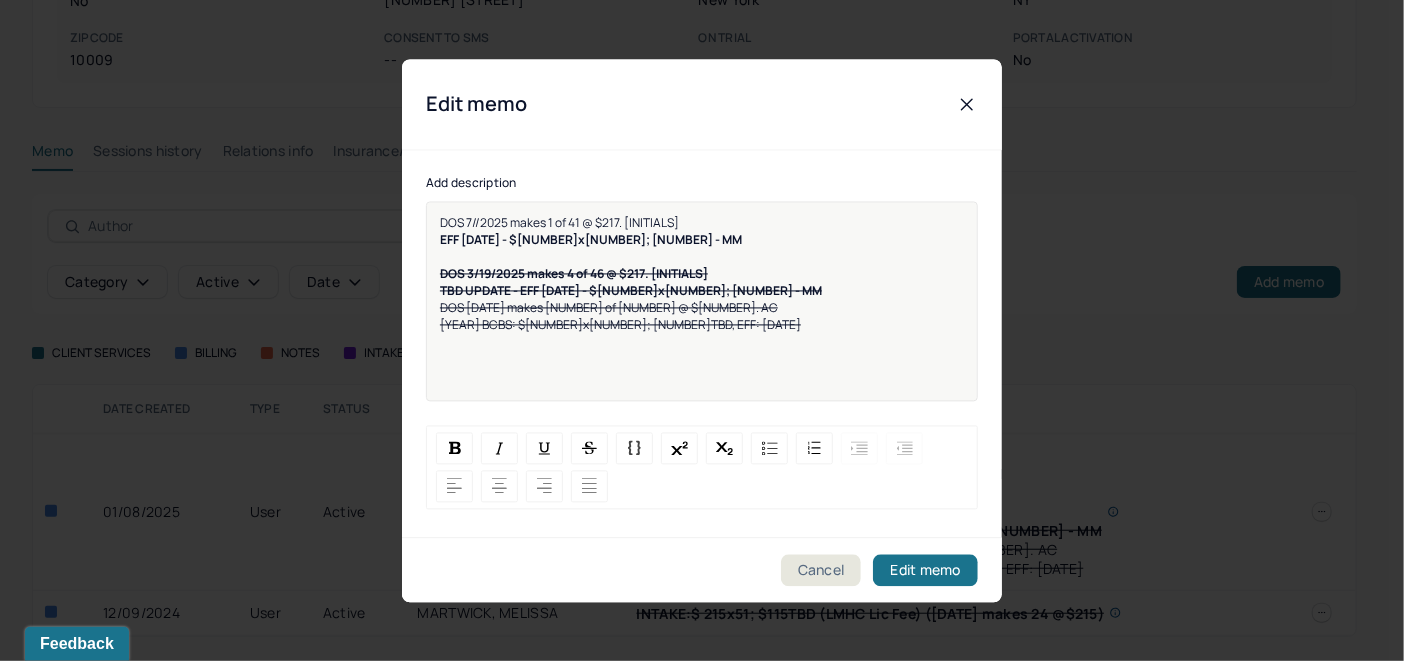 type 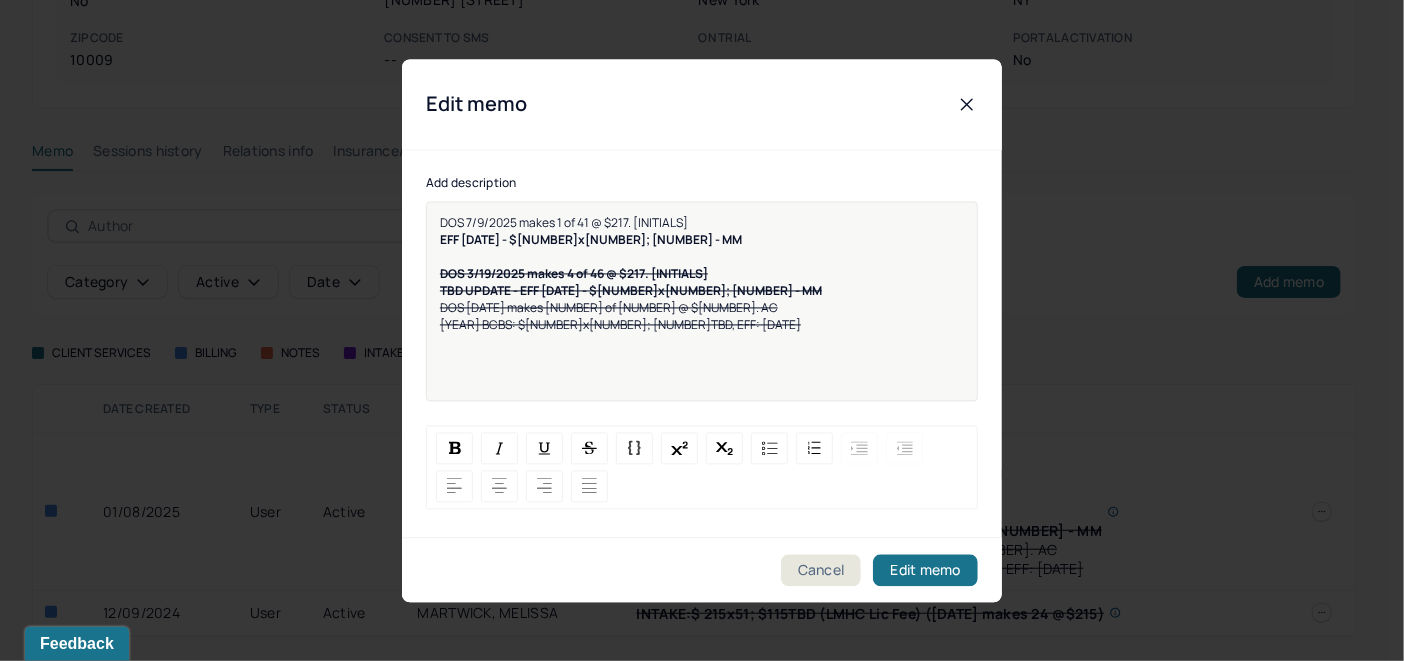 click on "DOS 7/9/2025 makes 1 of 41 @ $217. [INITIALS]" at bounding box center [564, 222] 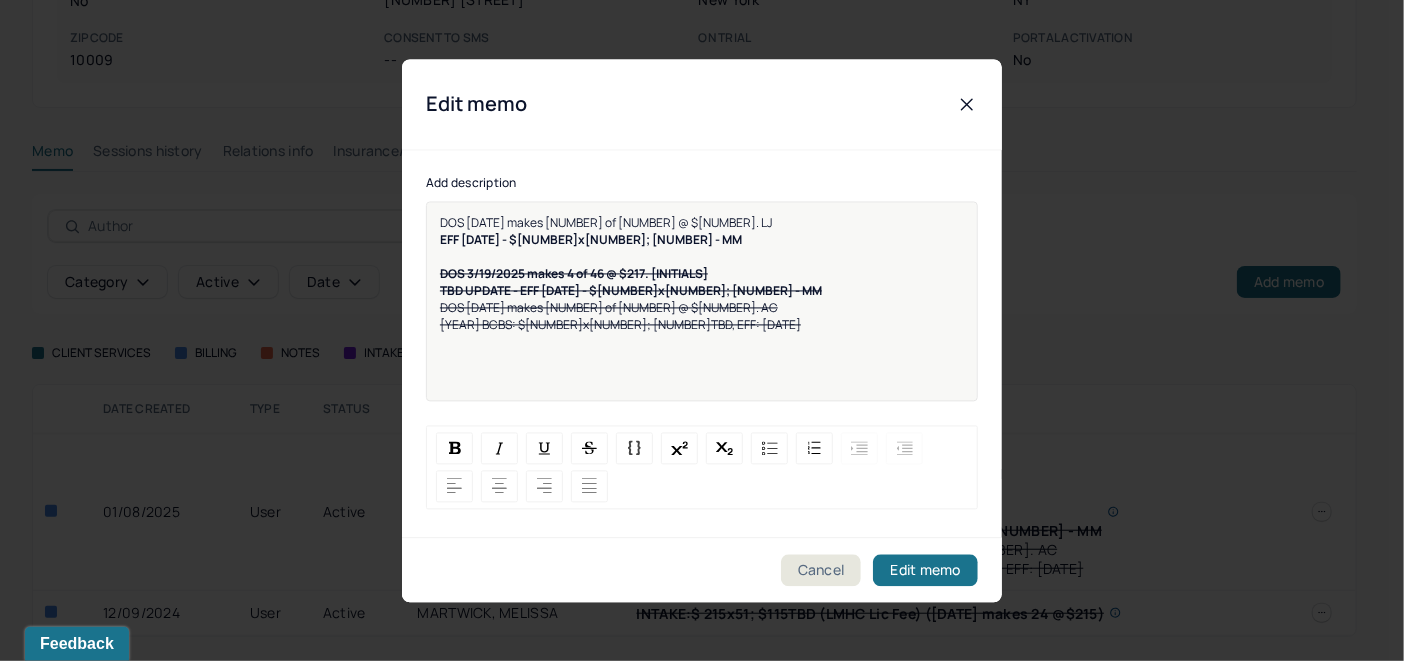 click on "DOS [DATE] makes [NUMBER] of [NUMBER] @ $[NUMBER]. LJ" at bounding box center (606, 222) 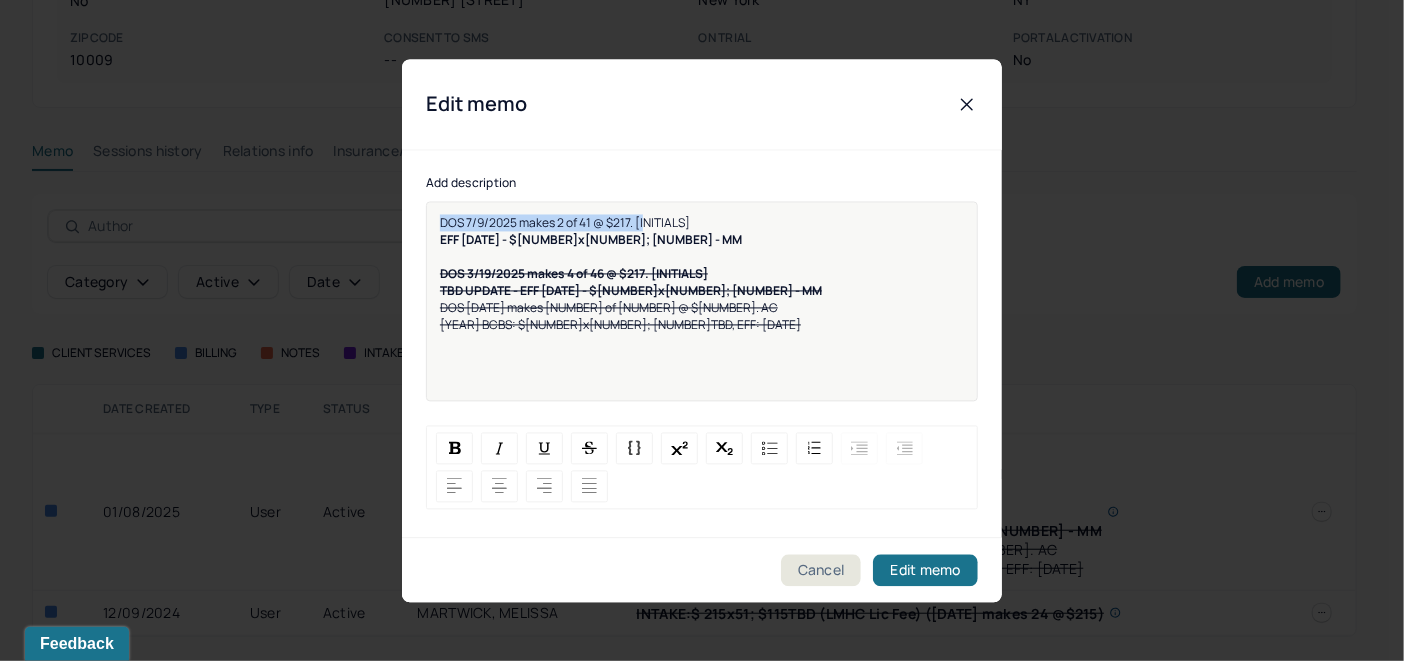 drag, startPoint x: 664, startPoint y: 217, endPoint x: 439, endPoint y: 220, distance: 225.02 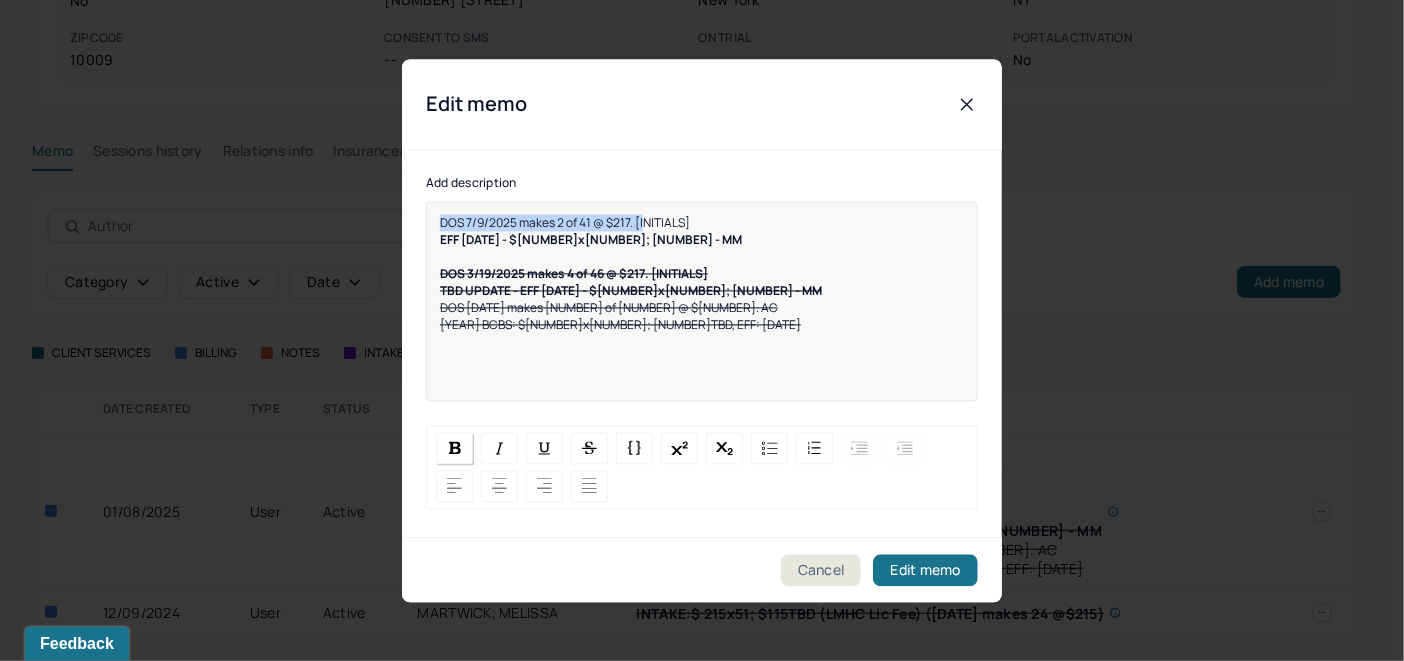 click at bounding box center [454, 448] 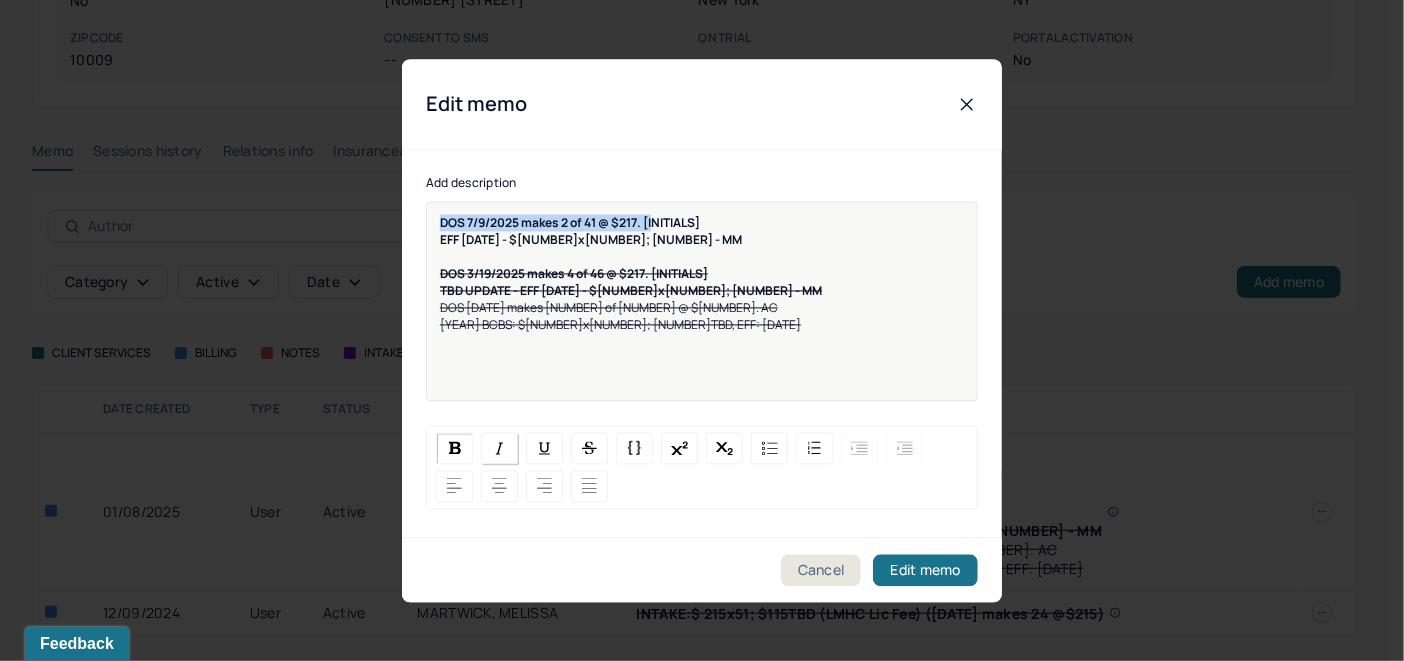click at bounding box center [500, 448] 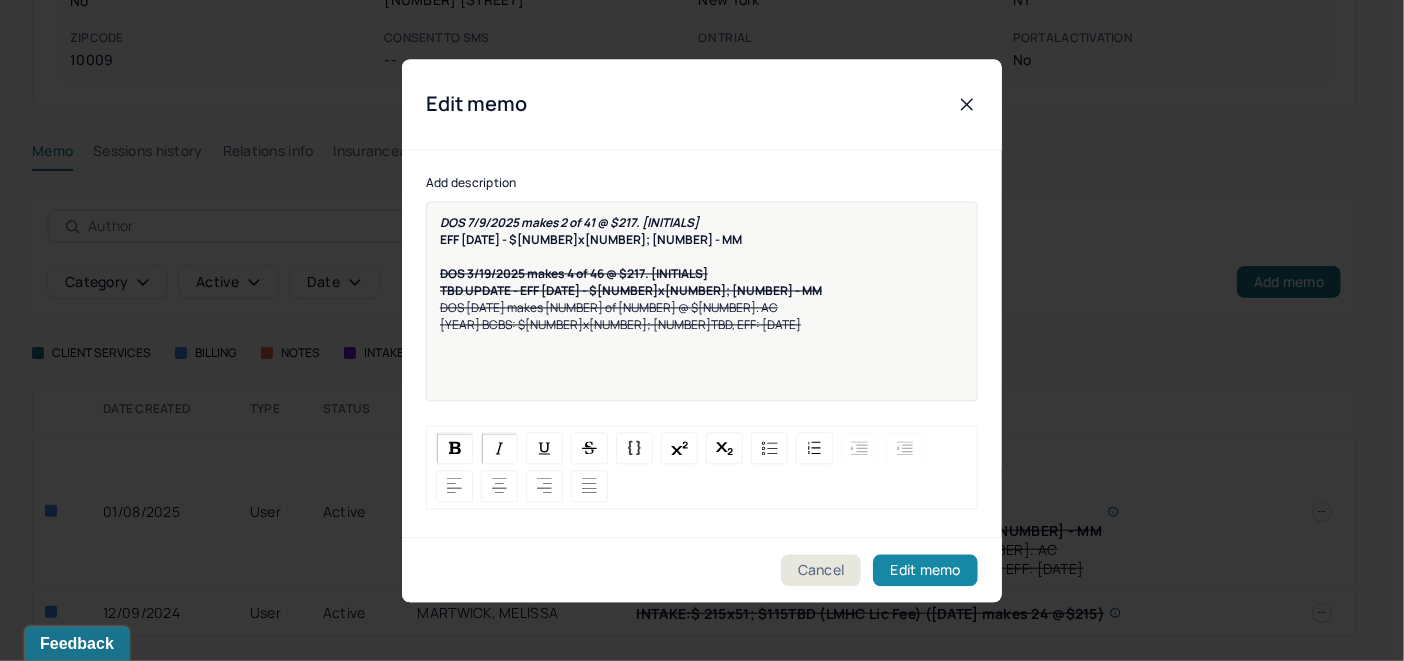click on "Edit memo" at bounding box center (925, 570) 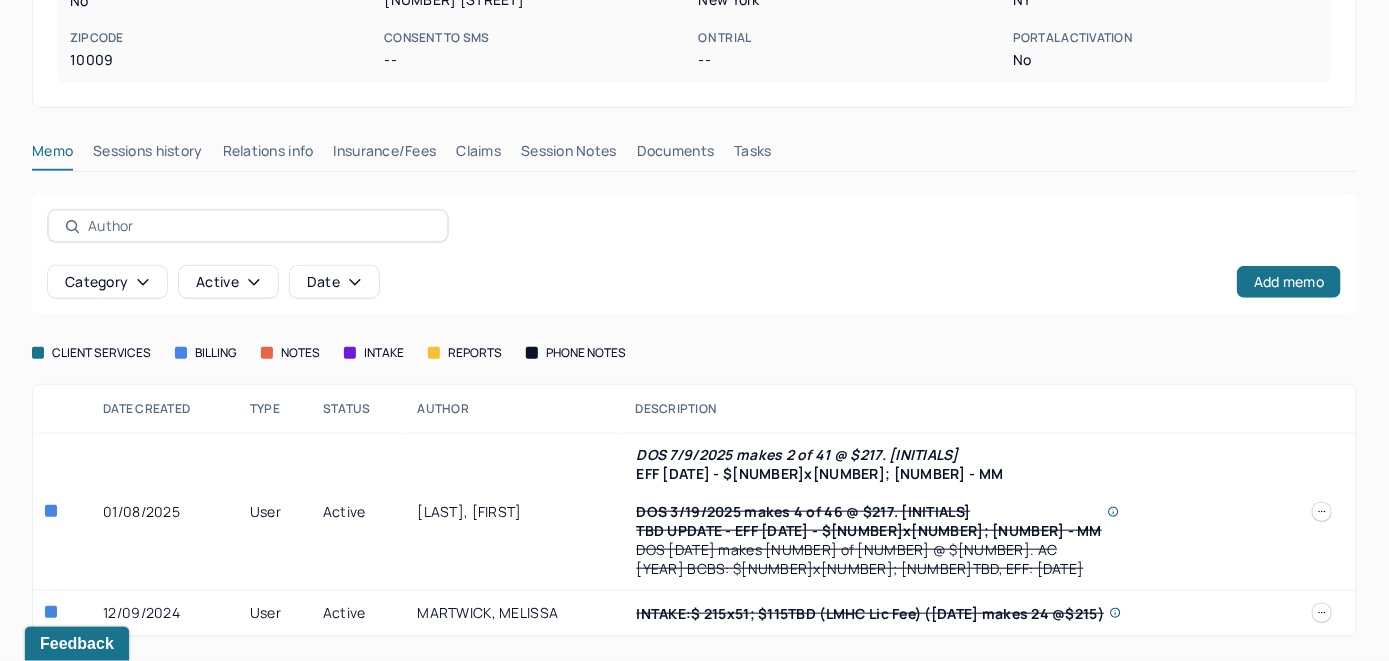 drag, startPoint x: 471, startPoint y: 150, endPoint x: 474, endPoint y: 173, distance: 23.194826 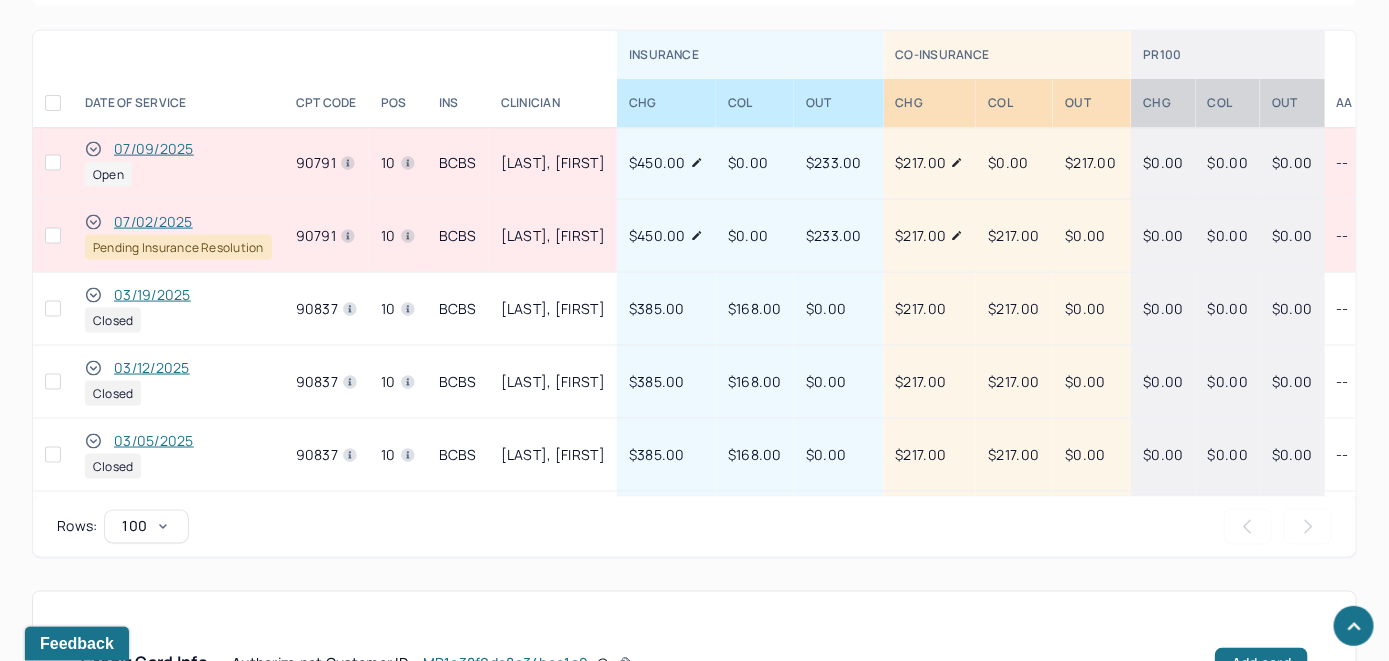 scroll, scrollTop: 1121, scrollLeft: 0, axis: vertical 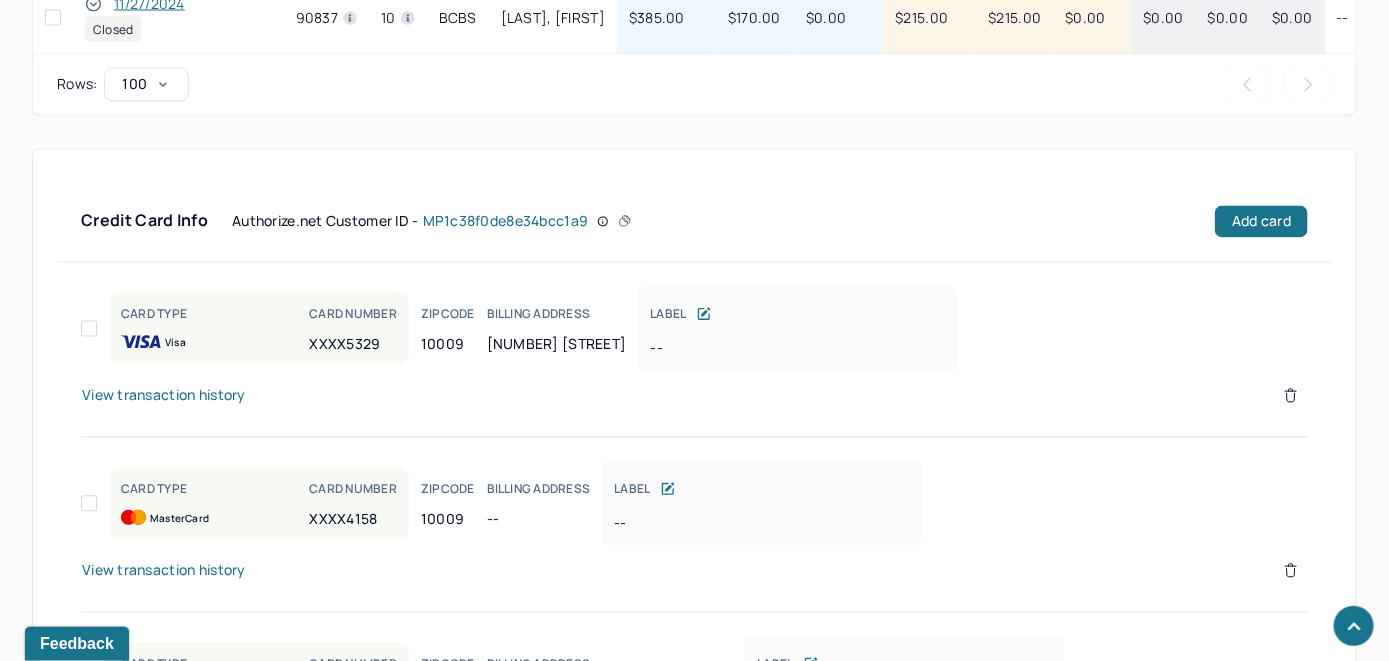 click on "View transaction history" at bounding box center [164, 396] 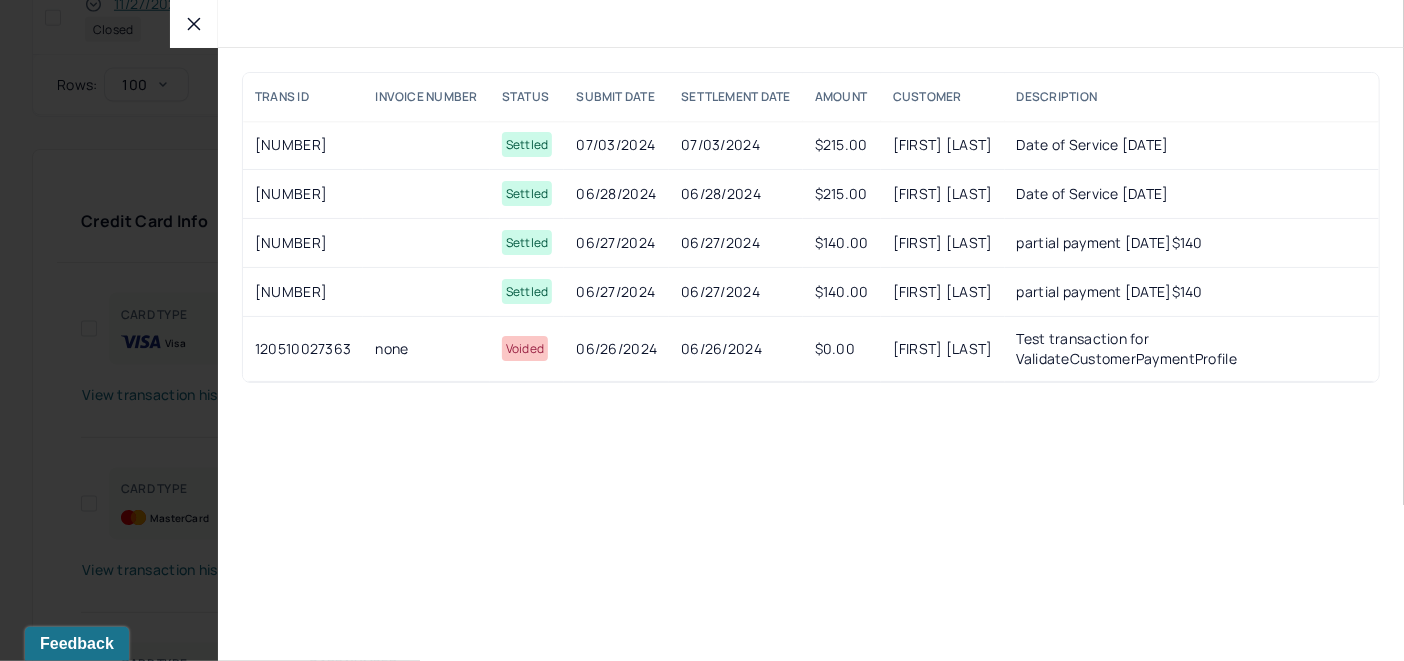 click at bounding box center (194, 24) 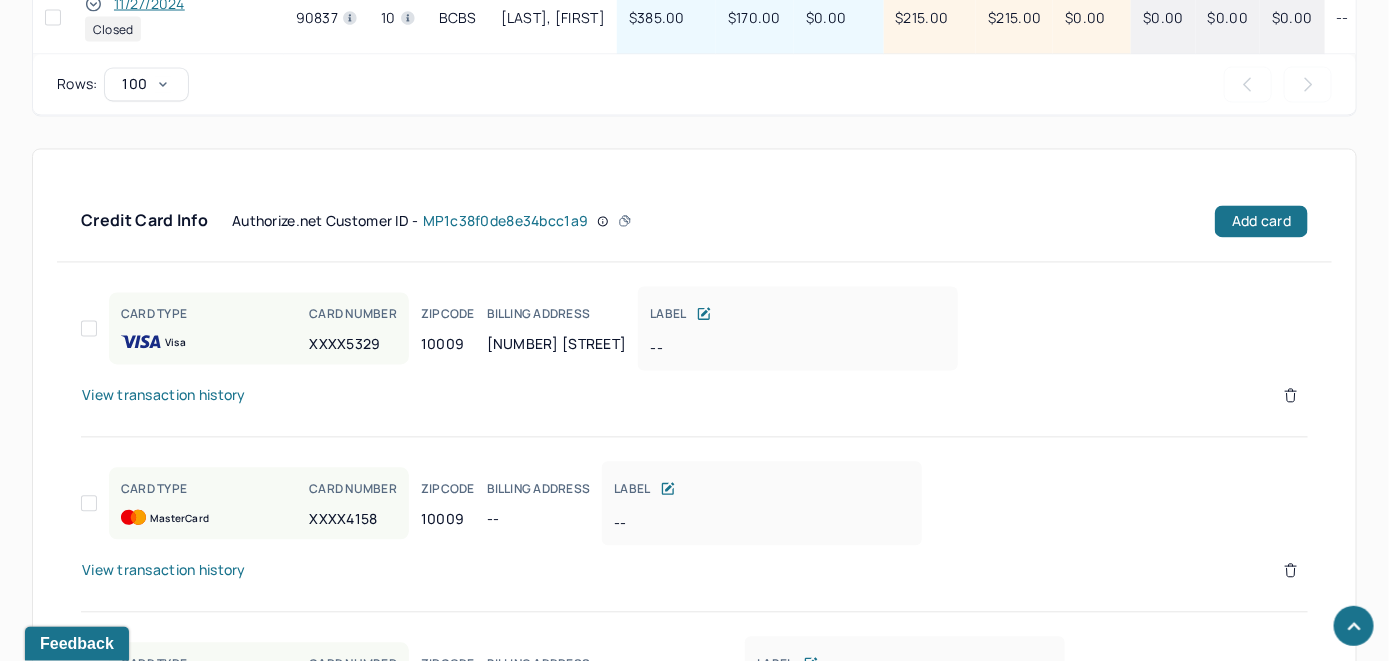 click 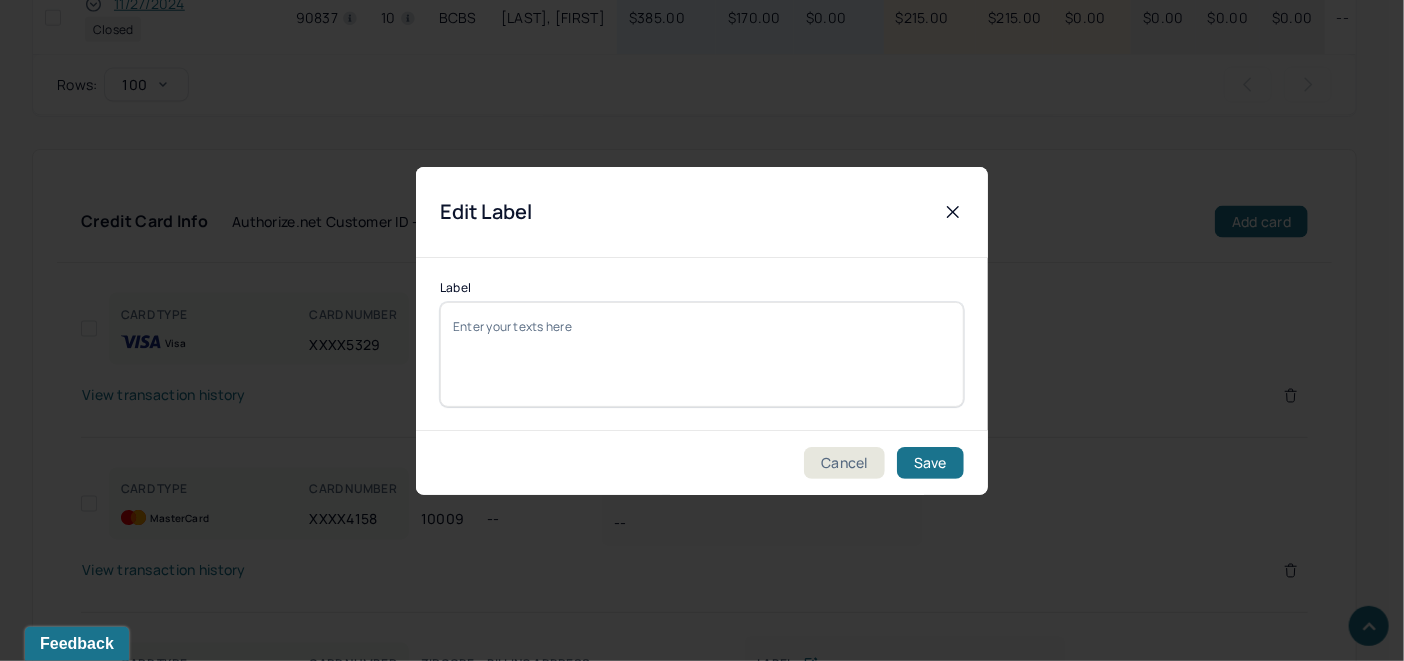 click on "Label" at bounding box center (702, 354) 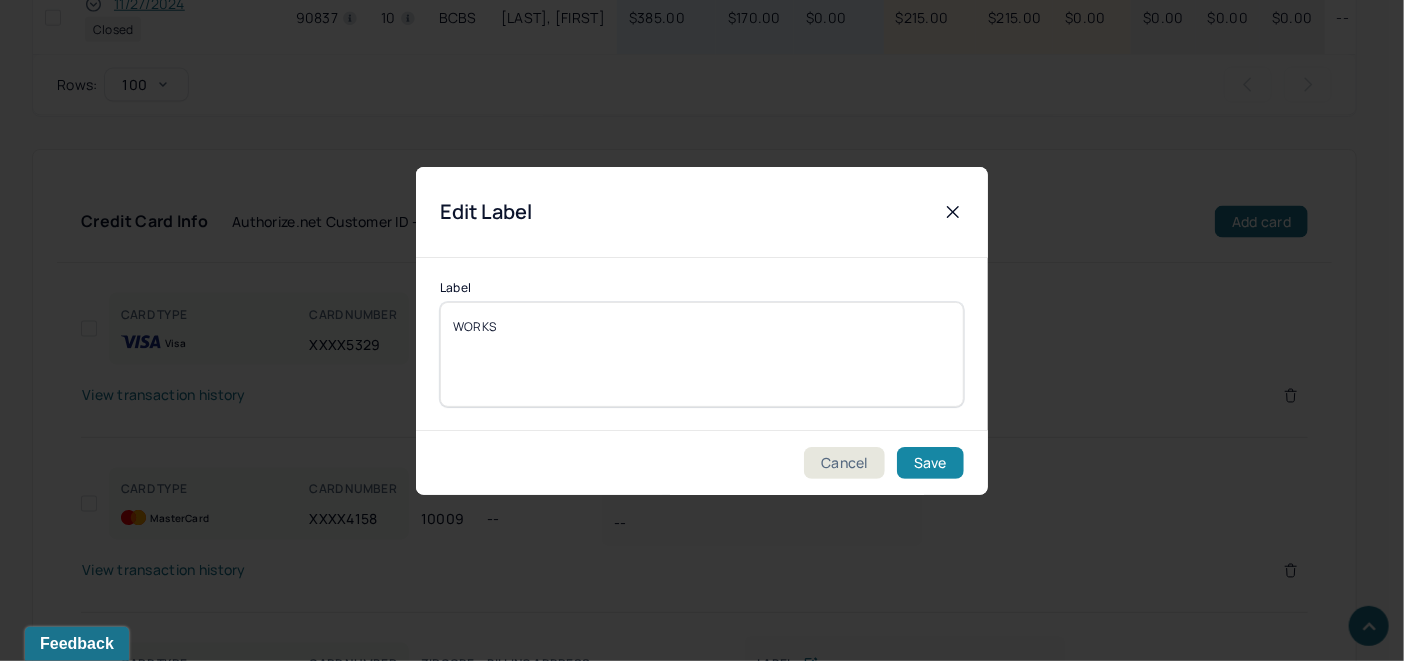 type on "WORKS" 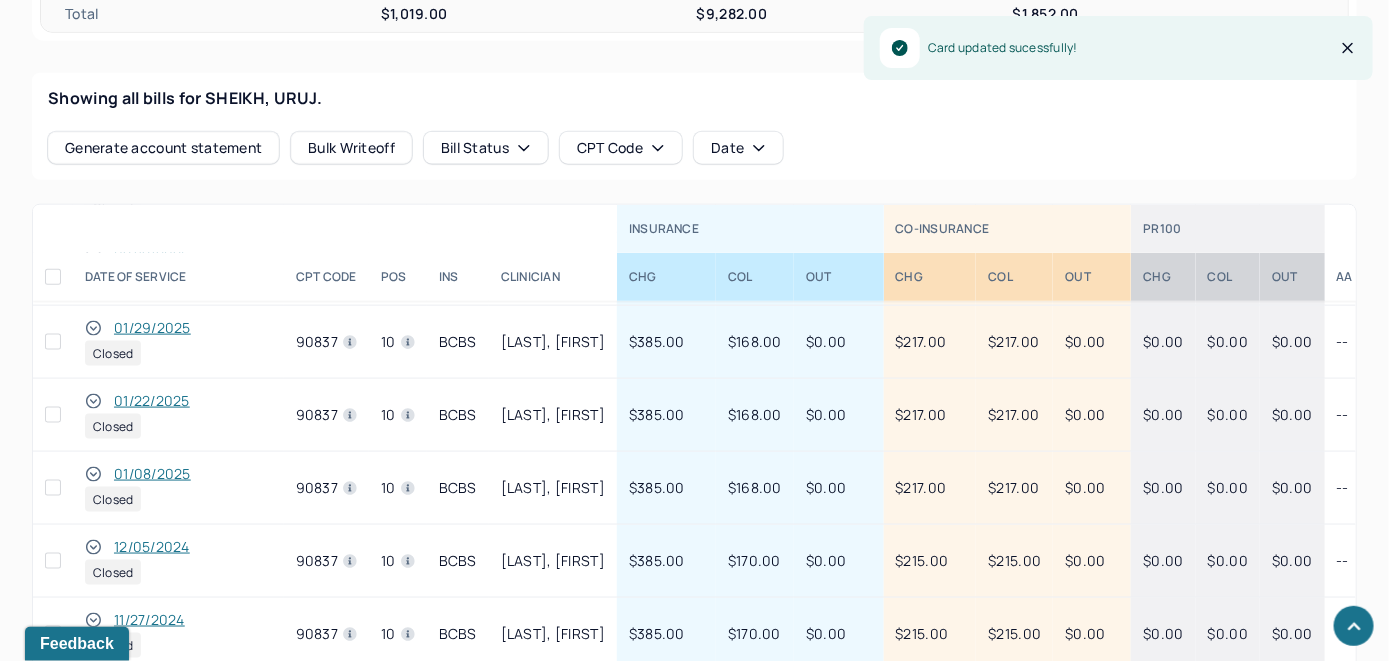 scroll, scrollTop: 732, scrollLeft: 0, axis: vertical 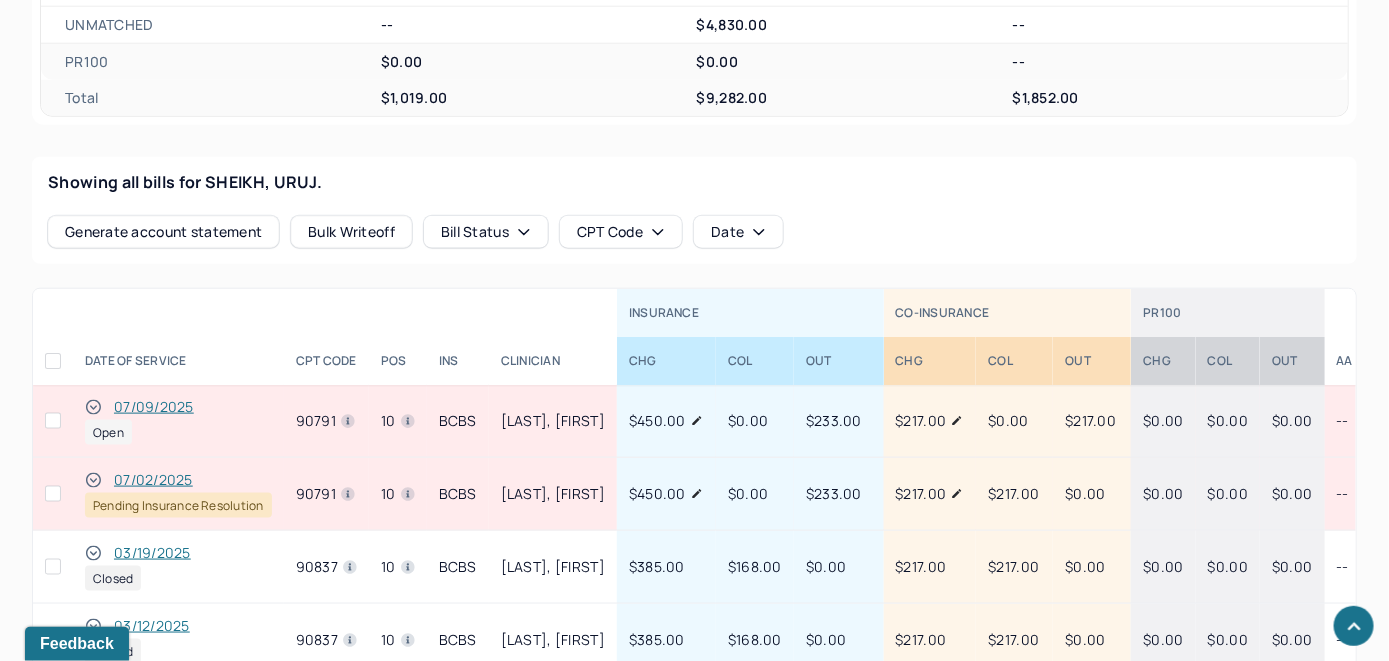 click on "07/09/2025" at bounding box center [154, 407] 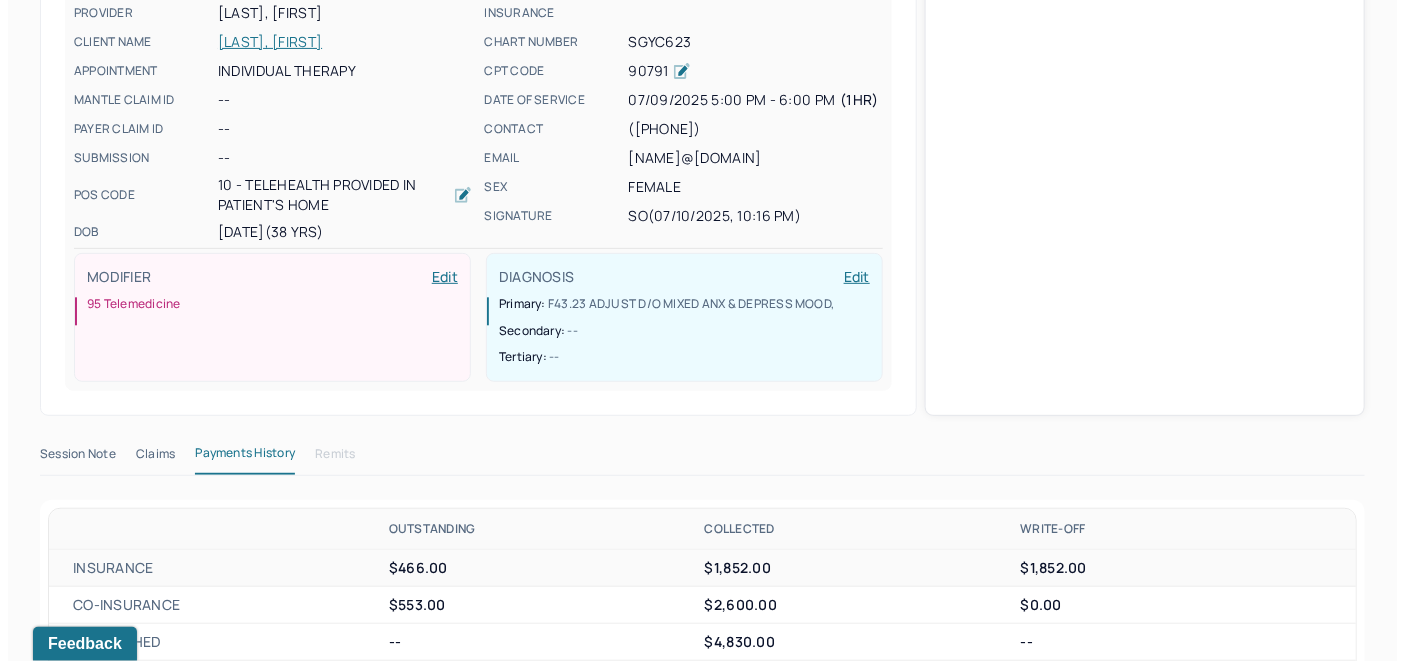 scroll, scrollTop: 732, scrollLeft: 0, axis: vertical 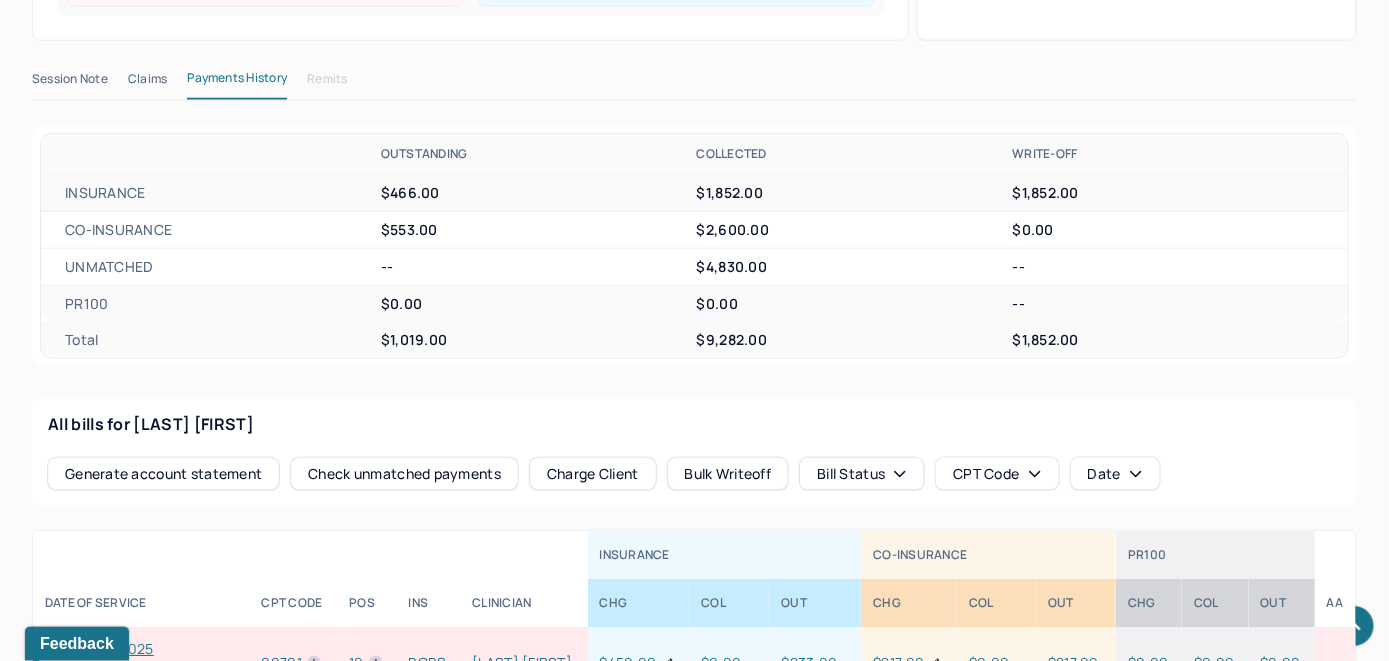 click on "Check unmatched payments" at bounding box center [404, 474] 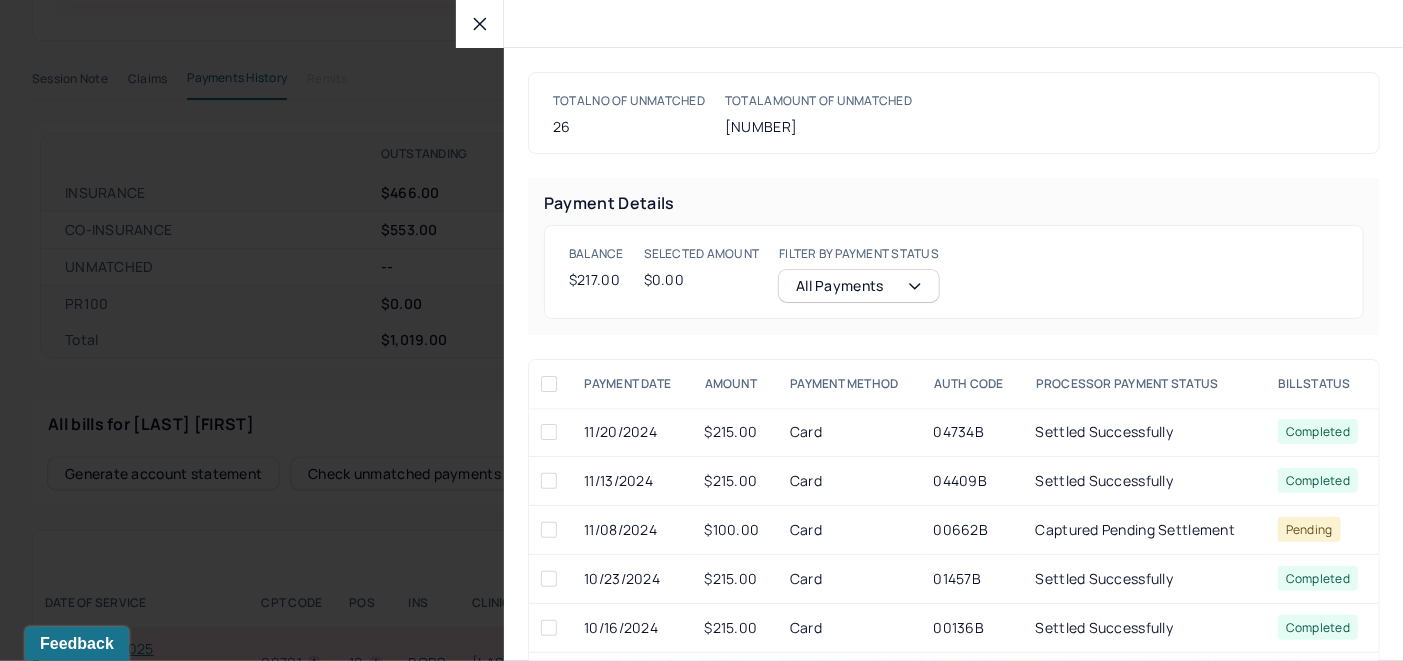 click 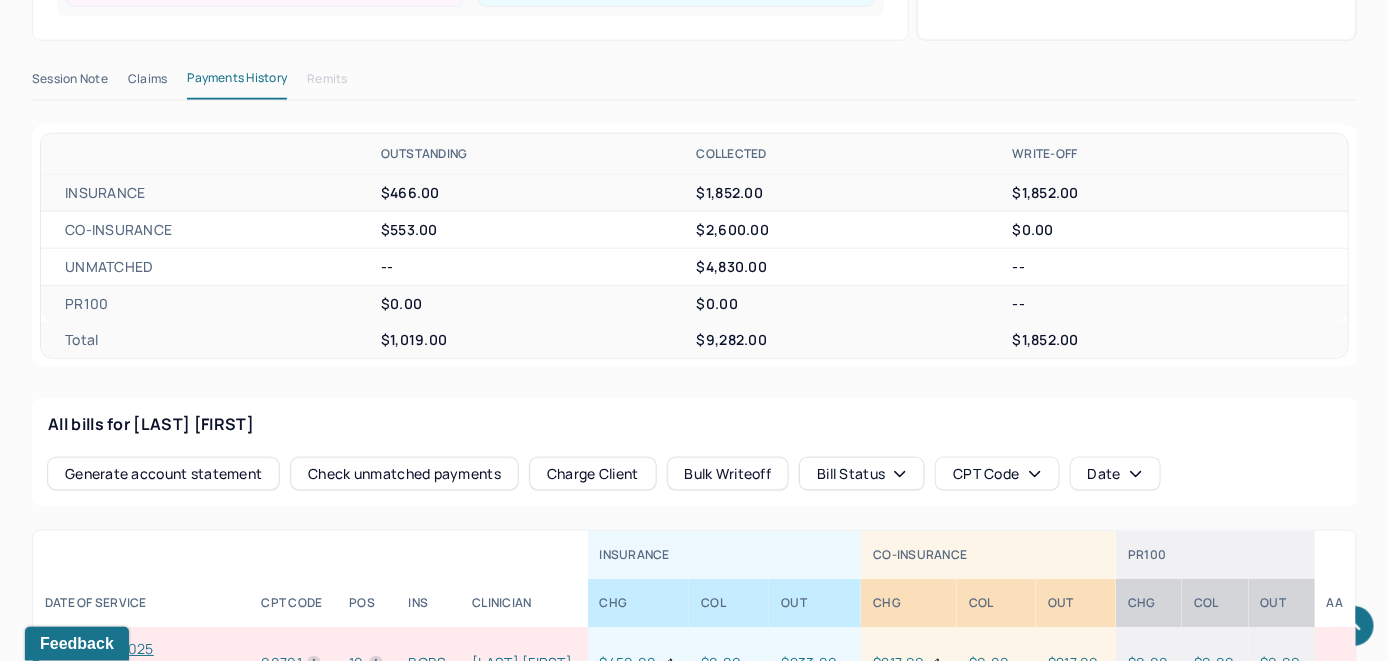 click on "Charge Client" at bounding box center (593, 474) 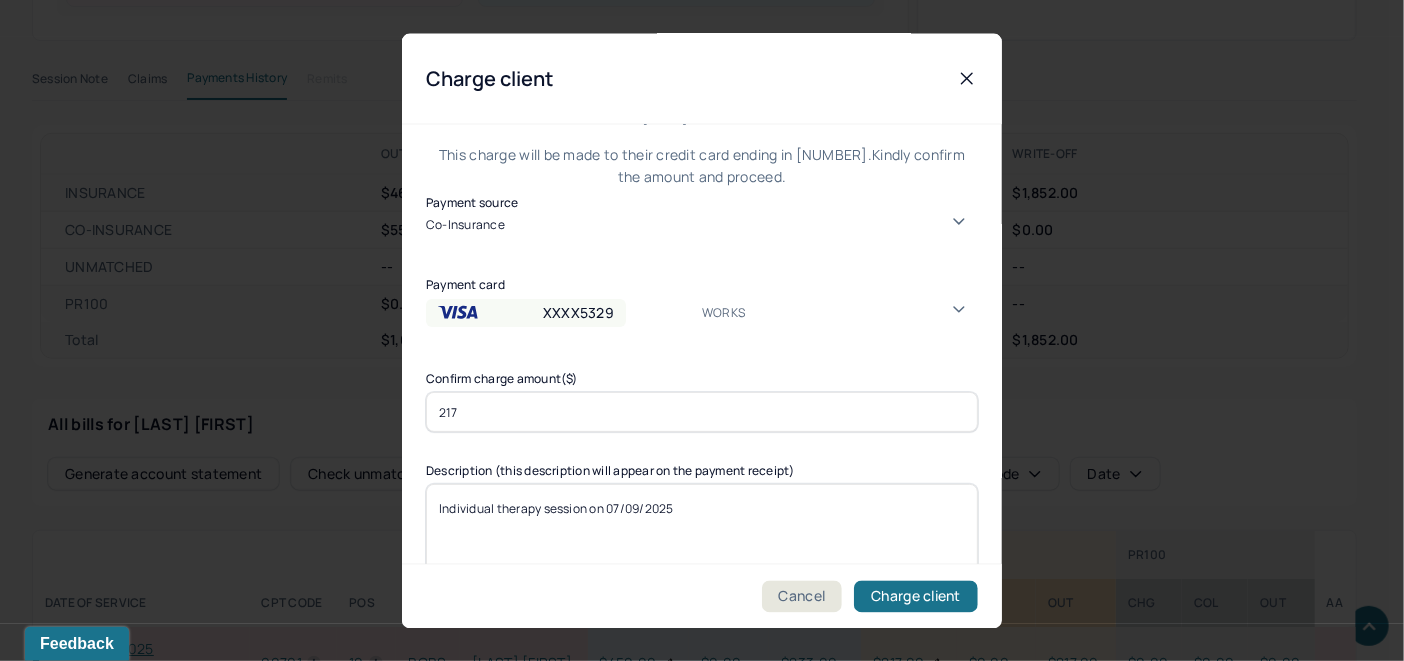 scroll, scrollTop: 121, scrollLeft: 0, axis: vertical 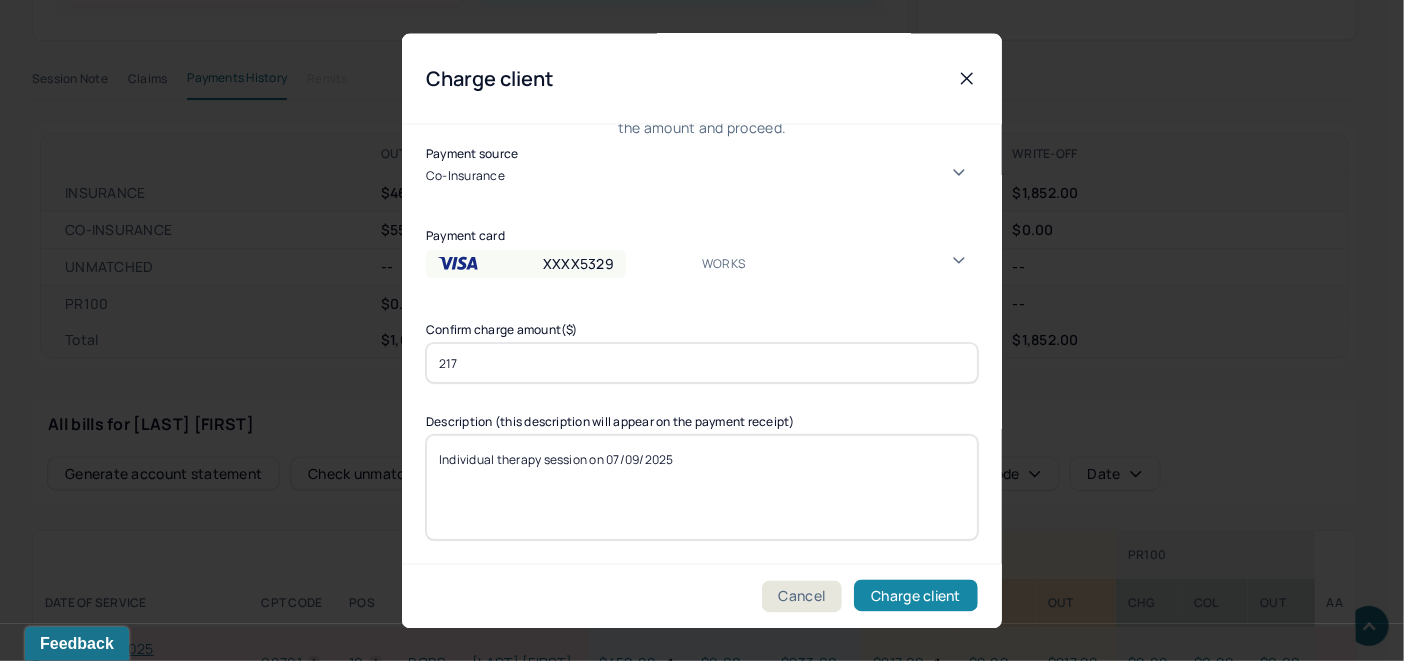 click on "Charge client" at bounding box center (916, 596) 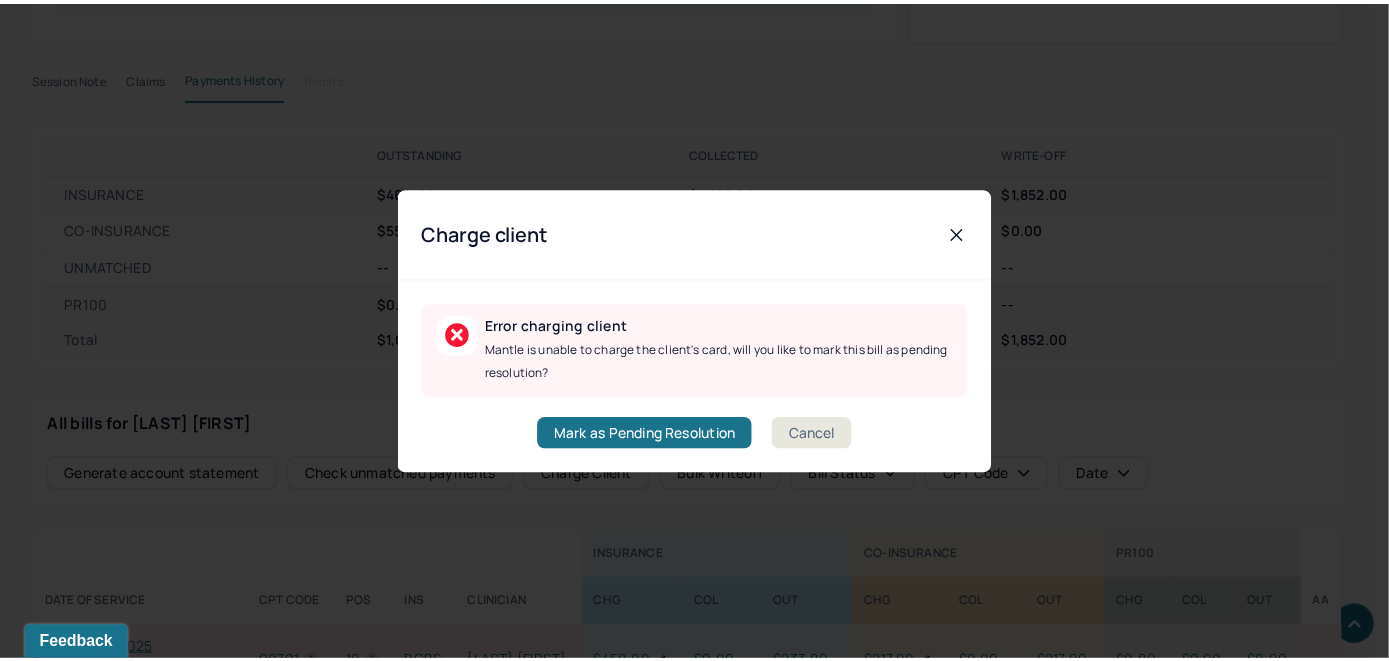 scroll, scrollTop: 0, scrollLeft: 0, axis: both 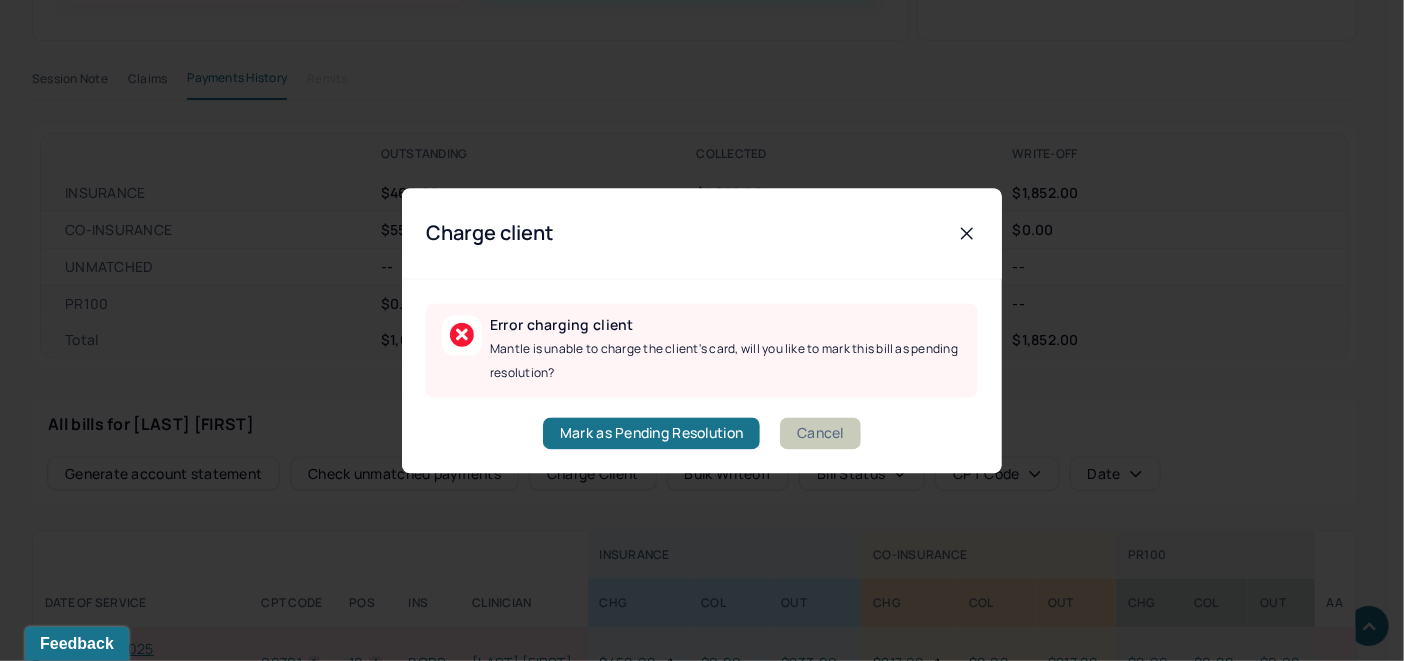 click on "Cancel" at bounding box center (820, 433) 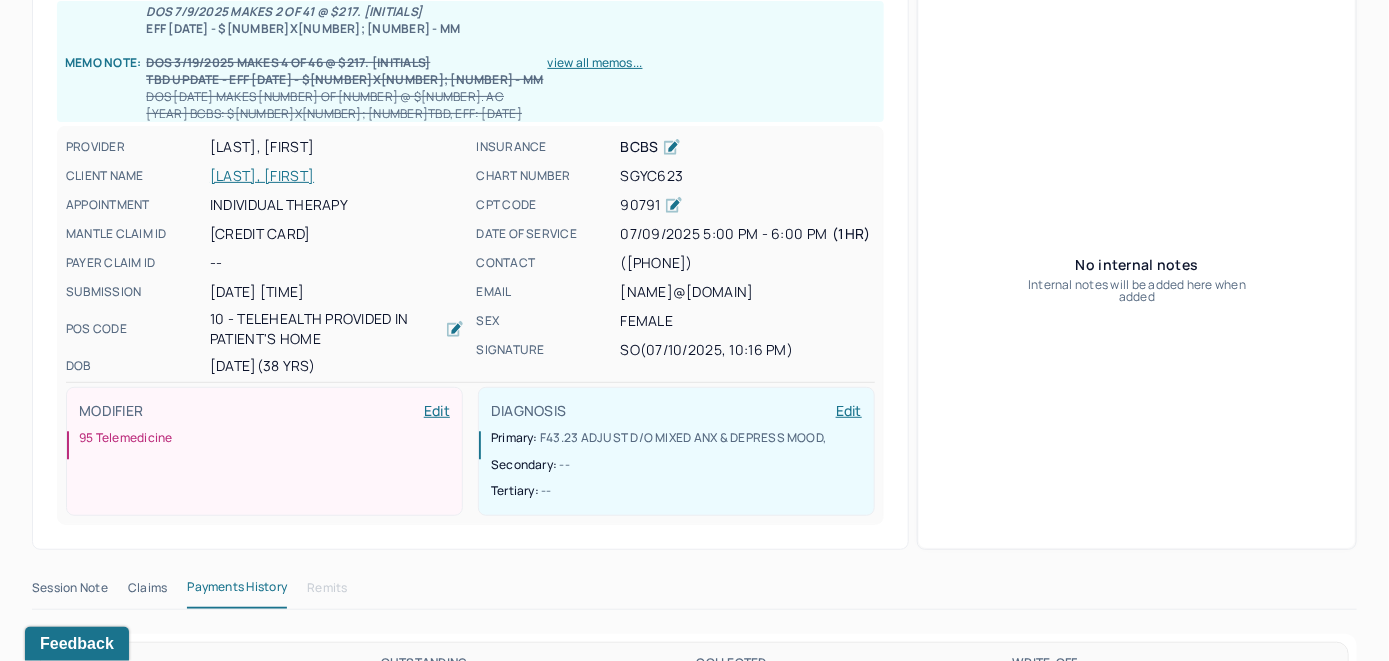 scroll, scrollTop: 132, scrollLeft: 0, axis: vertical 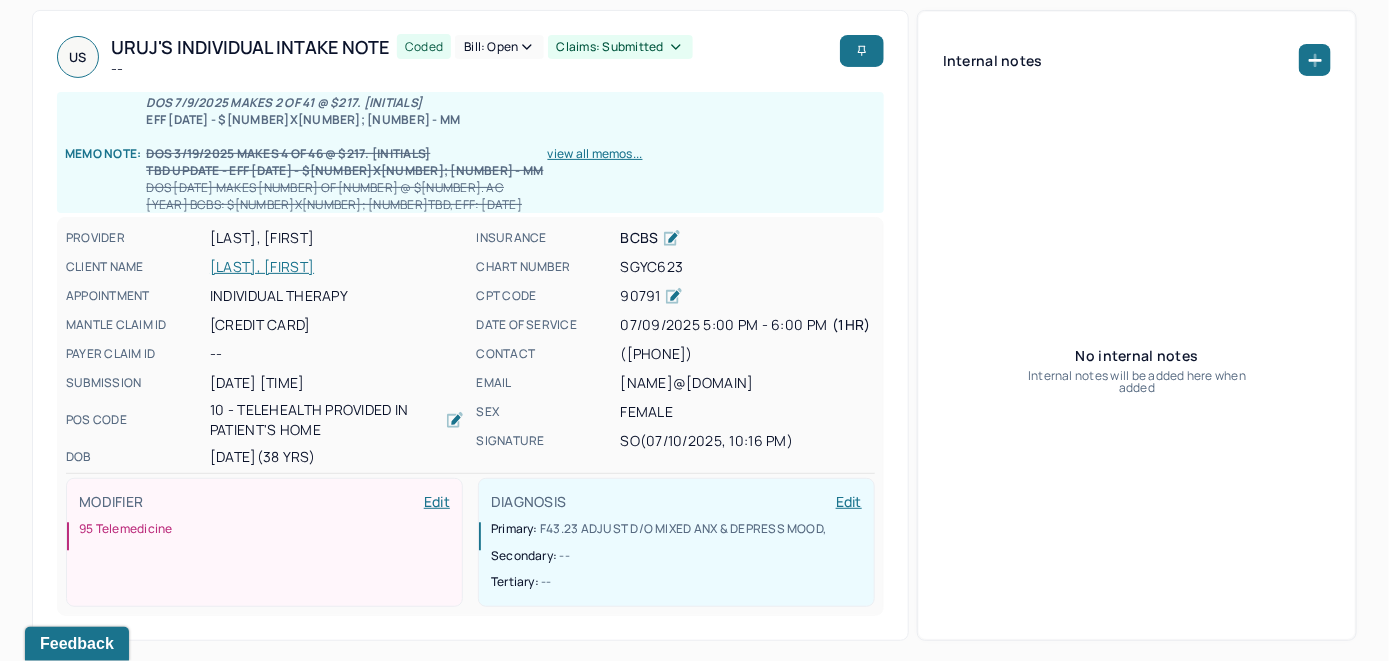 click on "[LAST], [FIRST]" at bounding box center [337, 267] 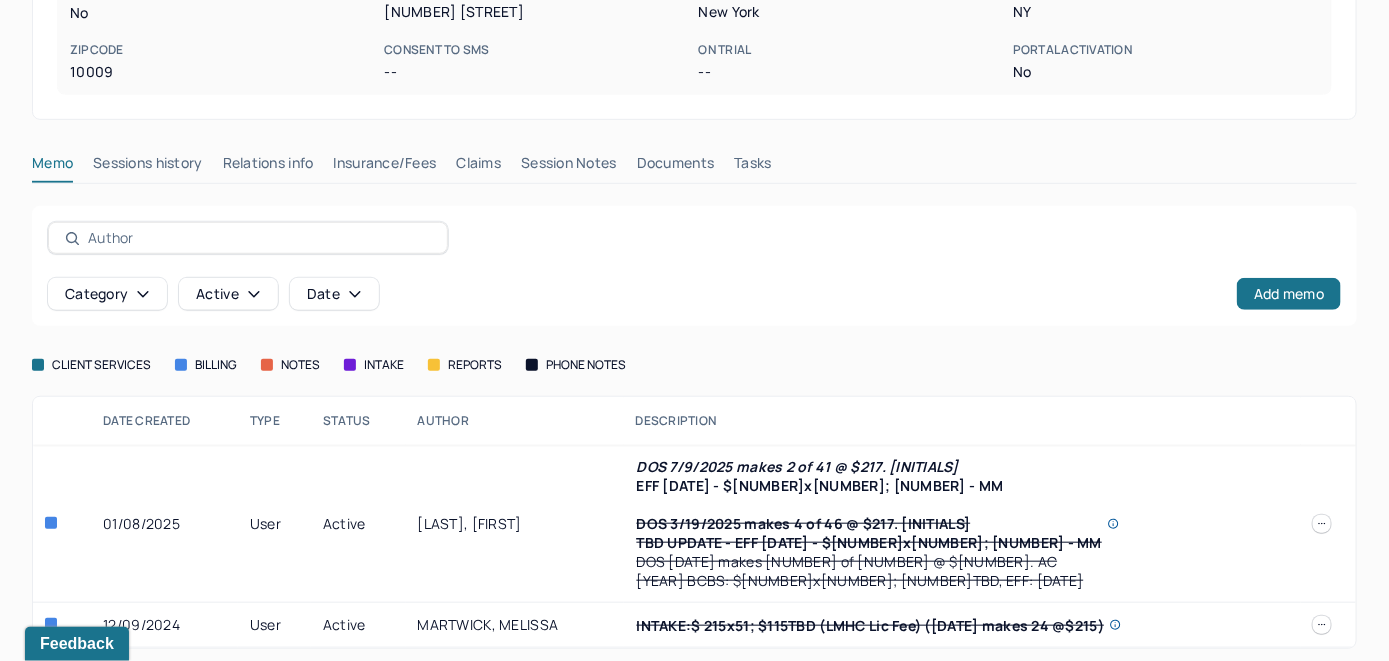 scroll, scrollTop: 421, scrollLeft: 0, axis: vertical 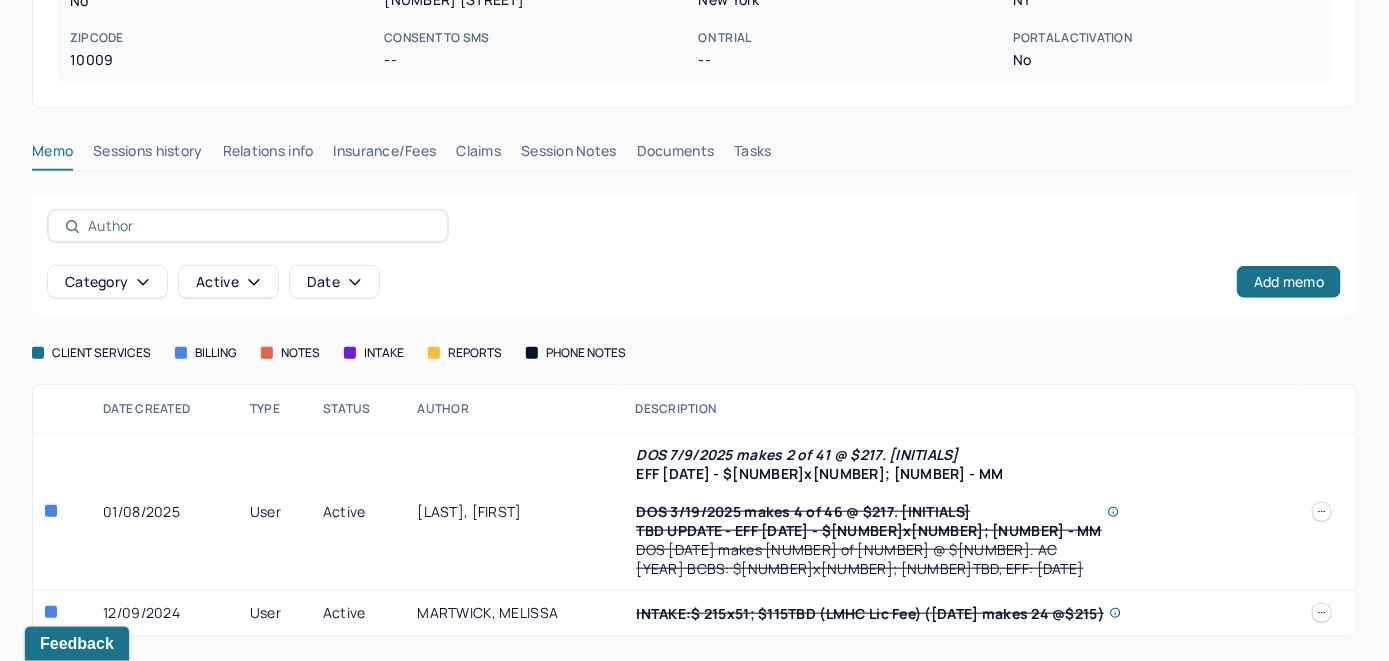 click on "Insurance/Fees" at bounding box center [385, 155] 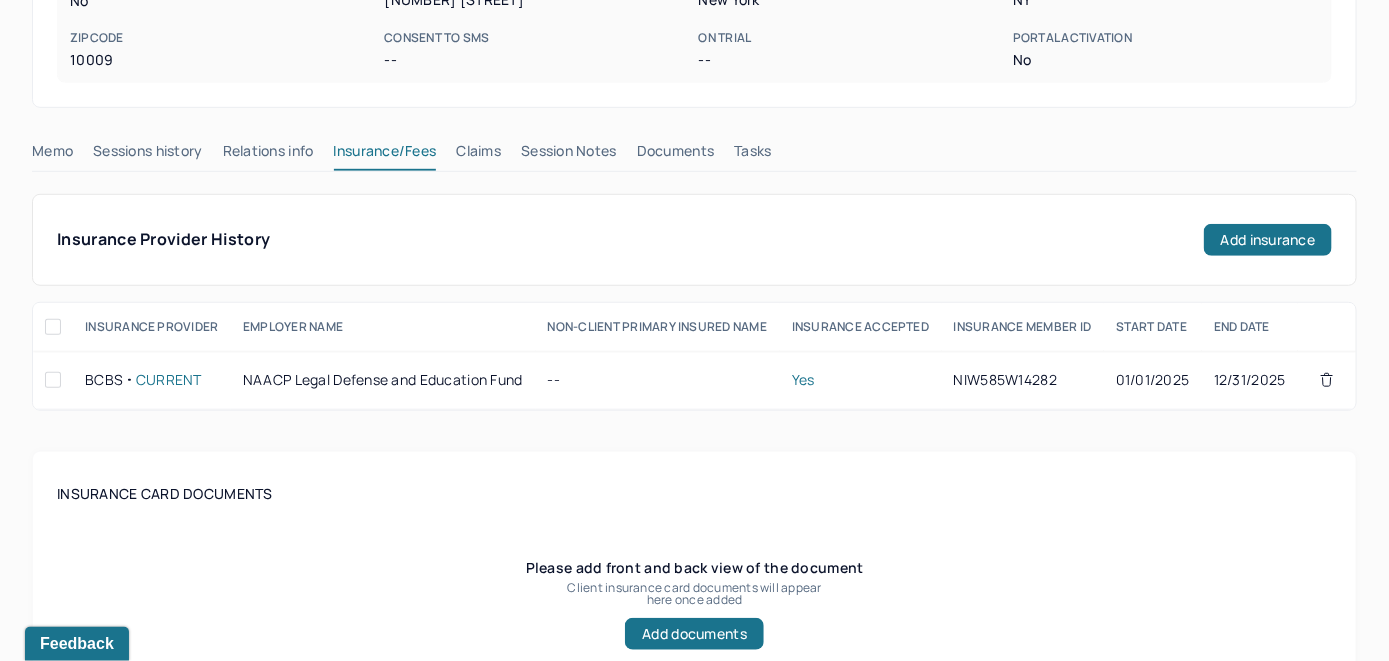 click on "Claims" at bounding box center (478, 155) 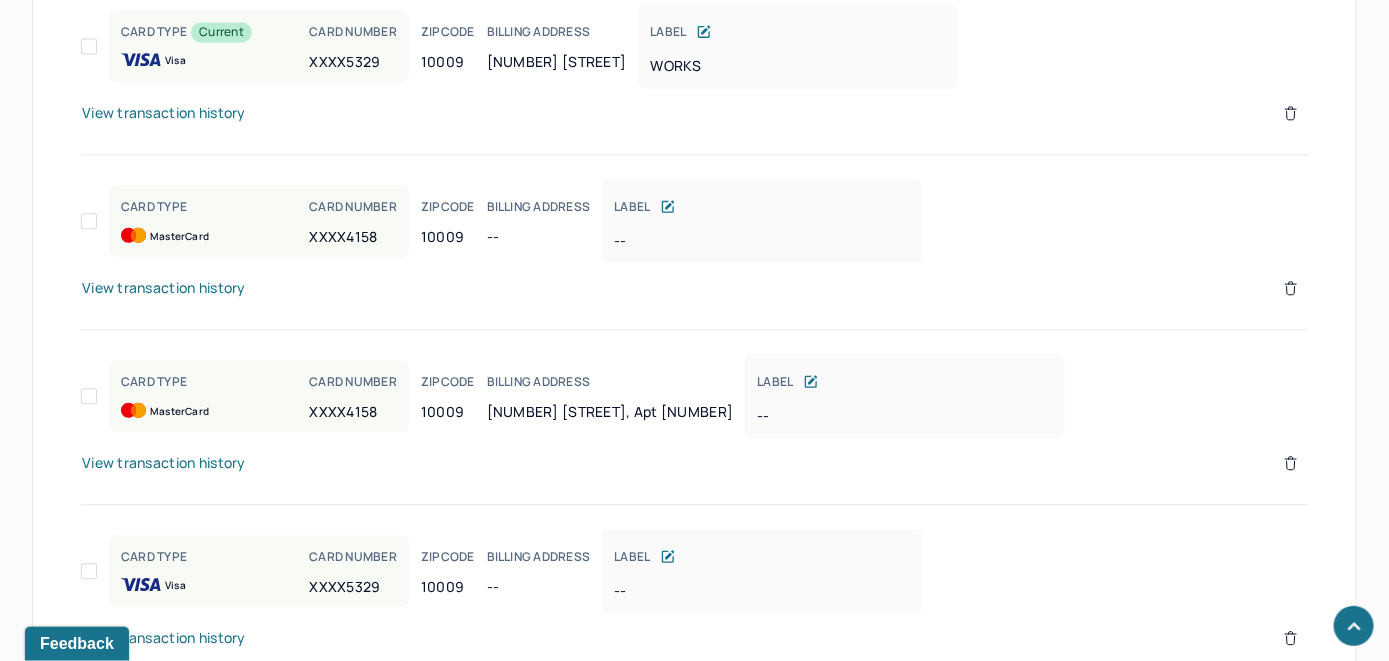 scroll, scrollTop: 1721, scrollLeft: 0, axis: vertical 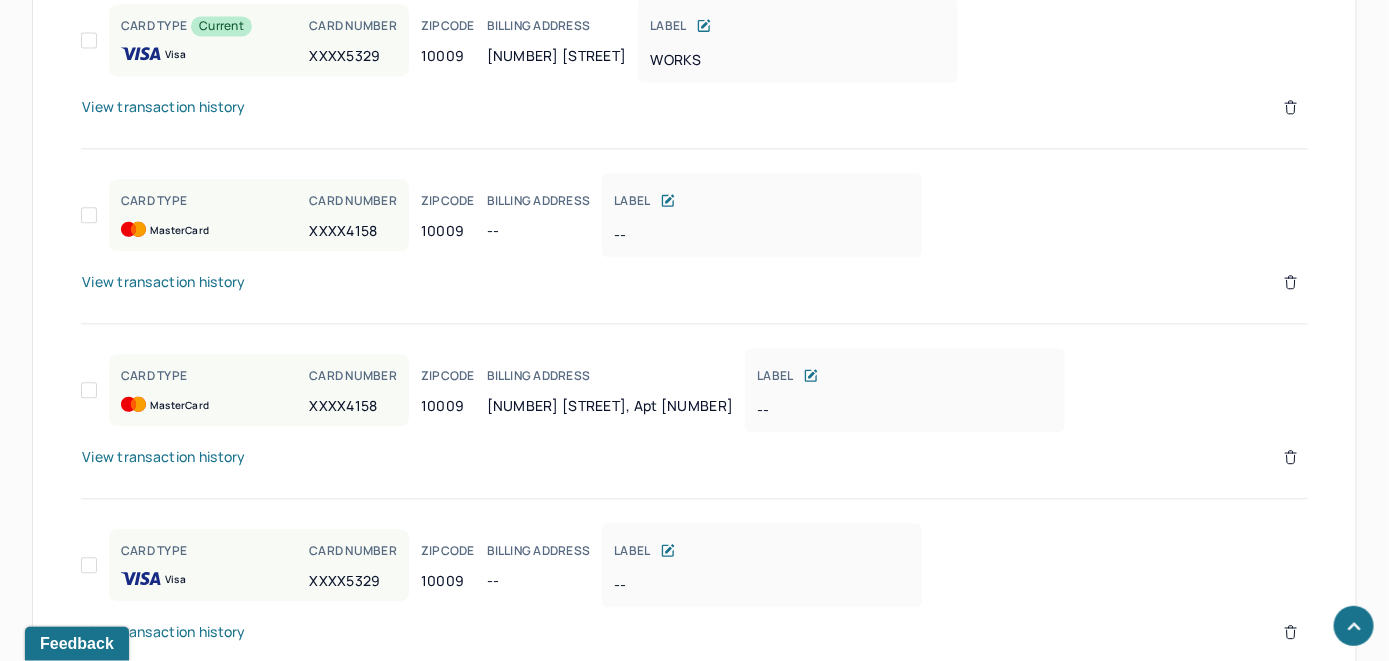 click on "View transaction history" at bounding box center [164, 457] 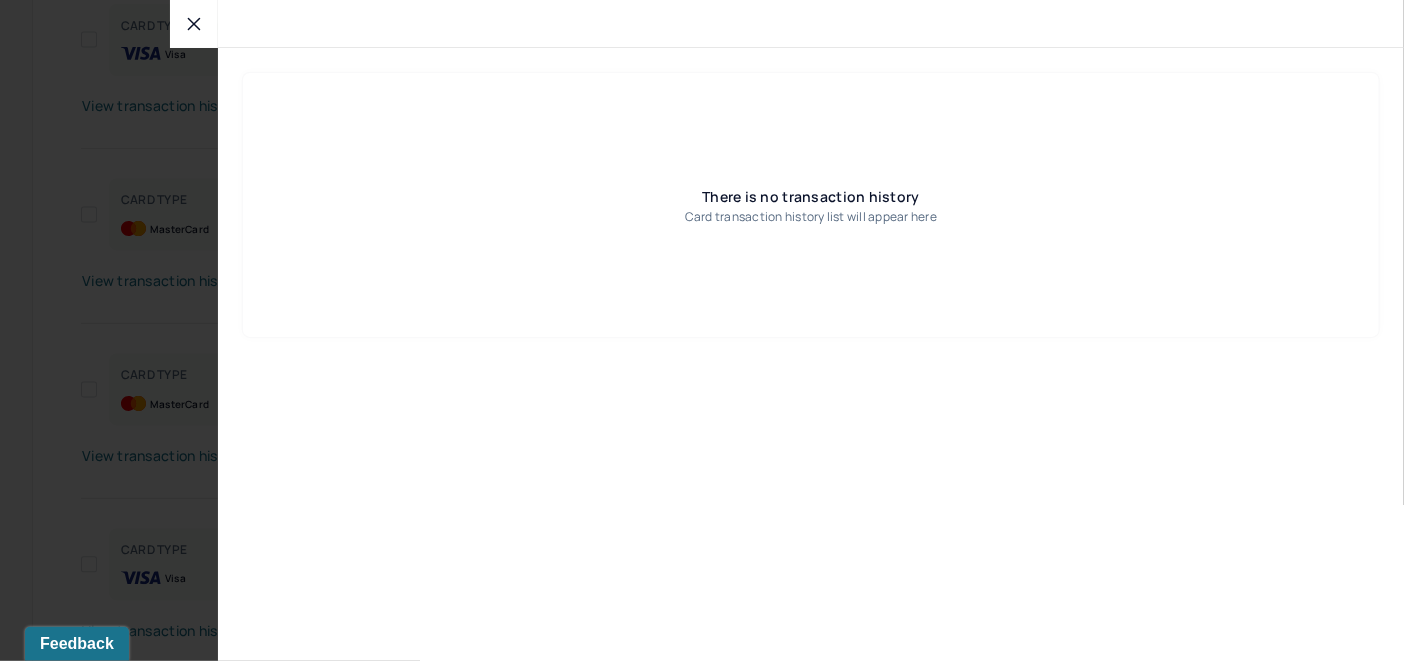 click 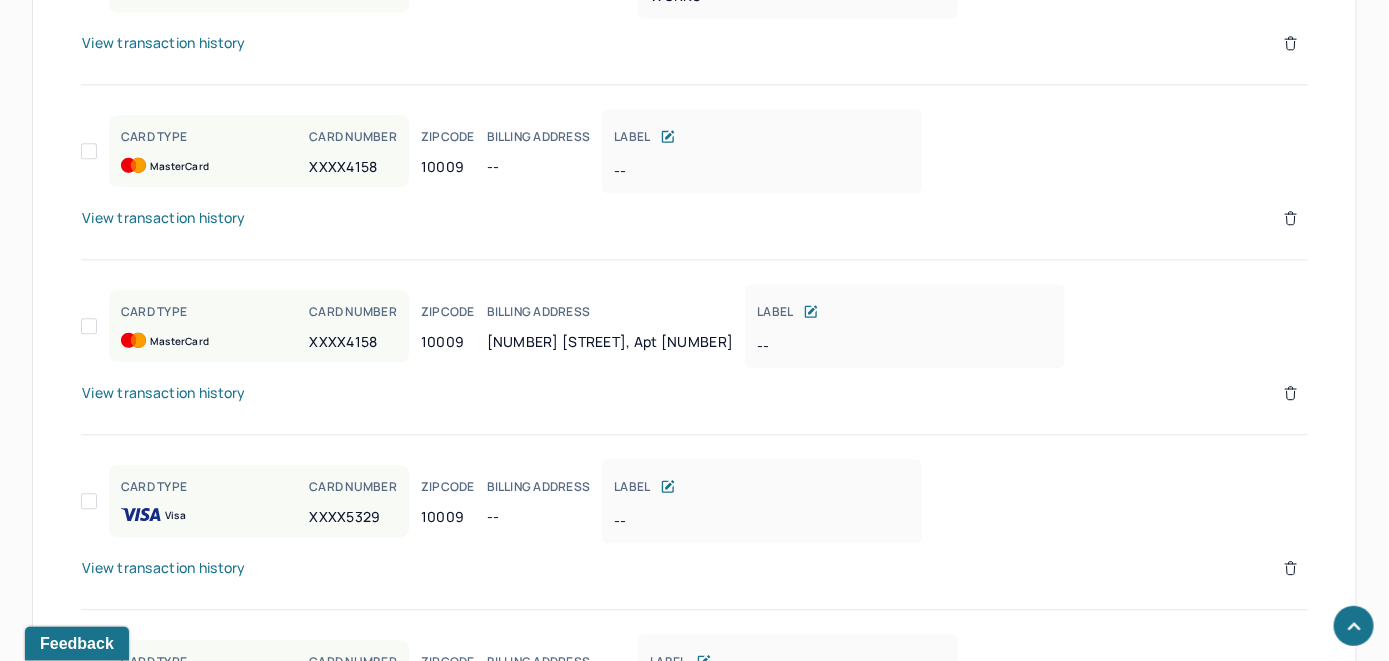 scroll, scrollTop: 1821, scrollLeft: 0, axis: vertical 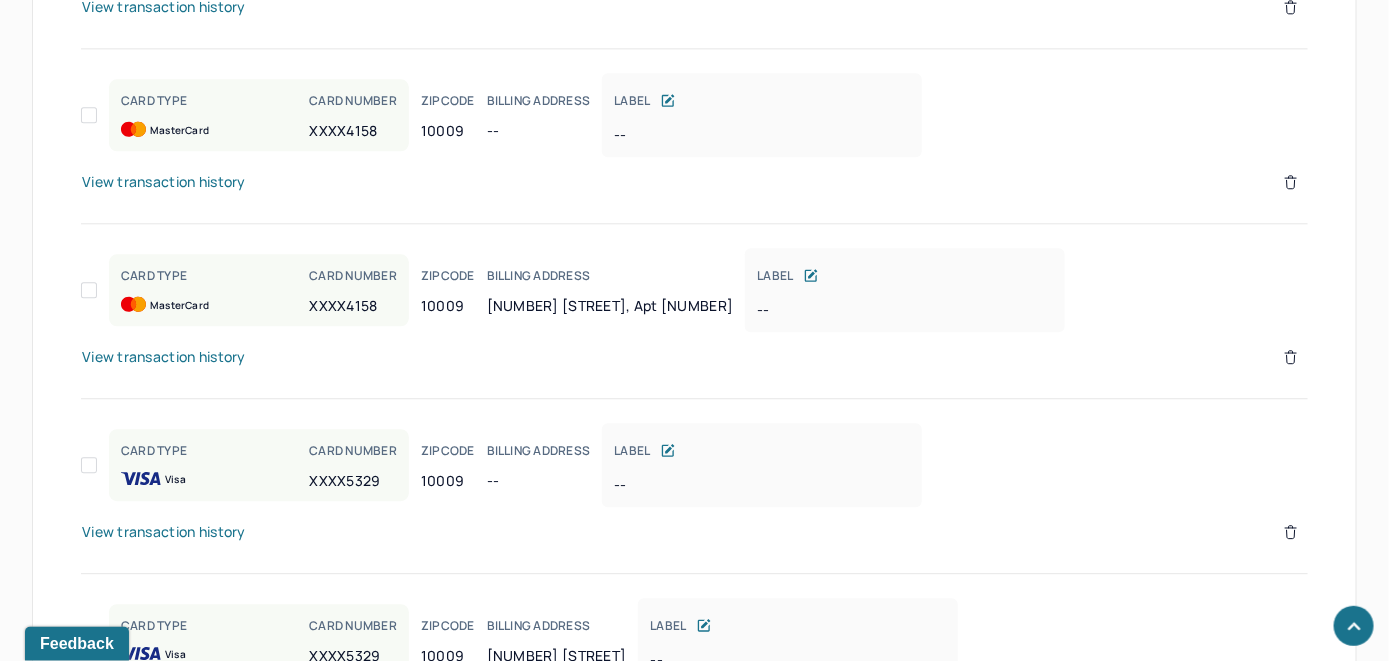 click 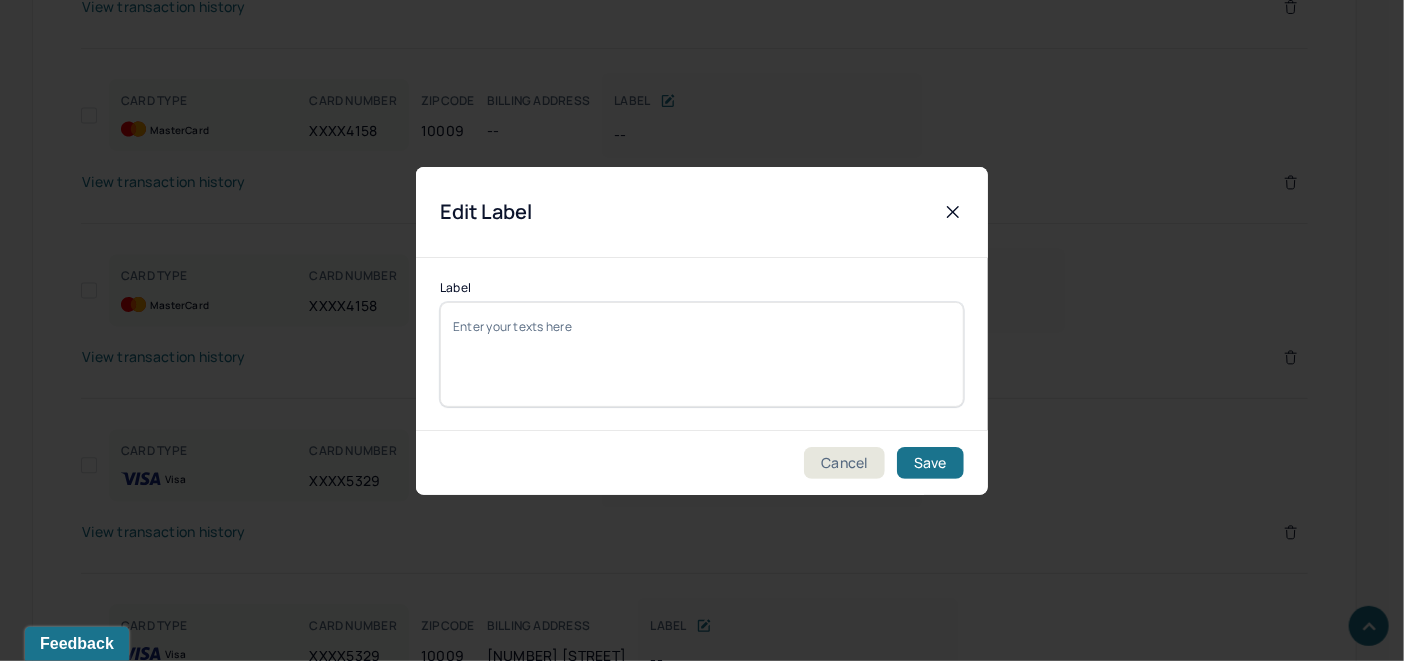 click on "Label" at bounding box center (702, 354) 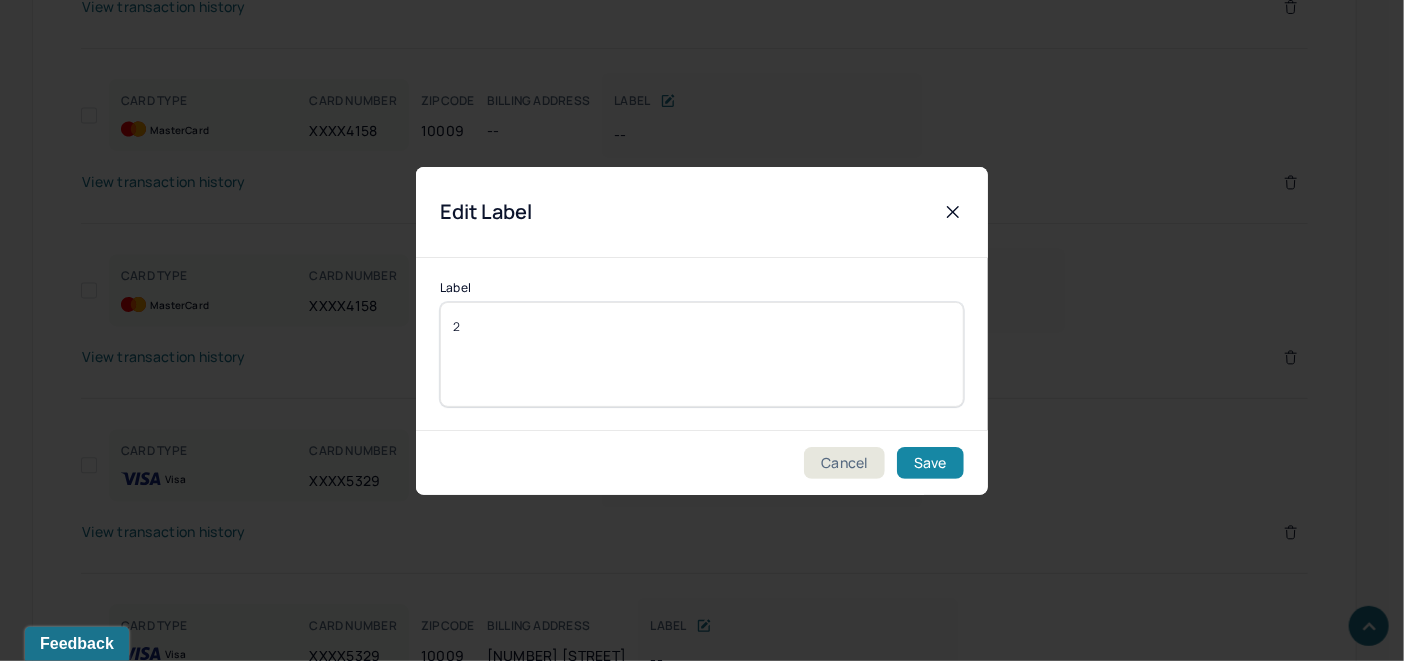 type on "2" 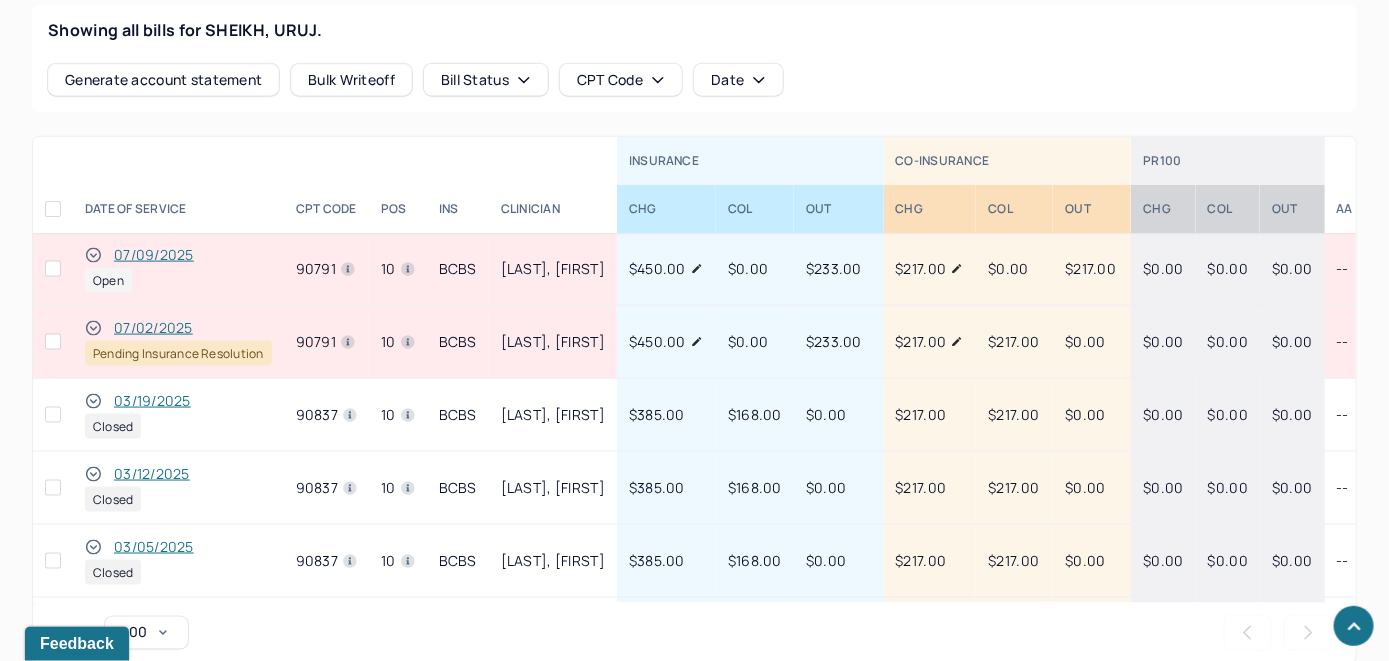 scroll, scrollTop: 721, scrollLeft: 0, axis: vertical 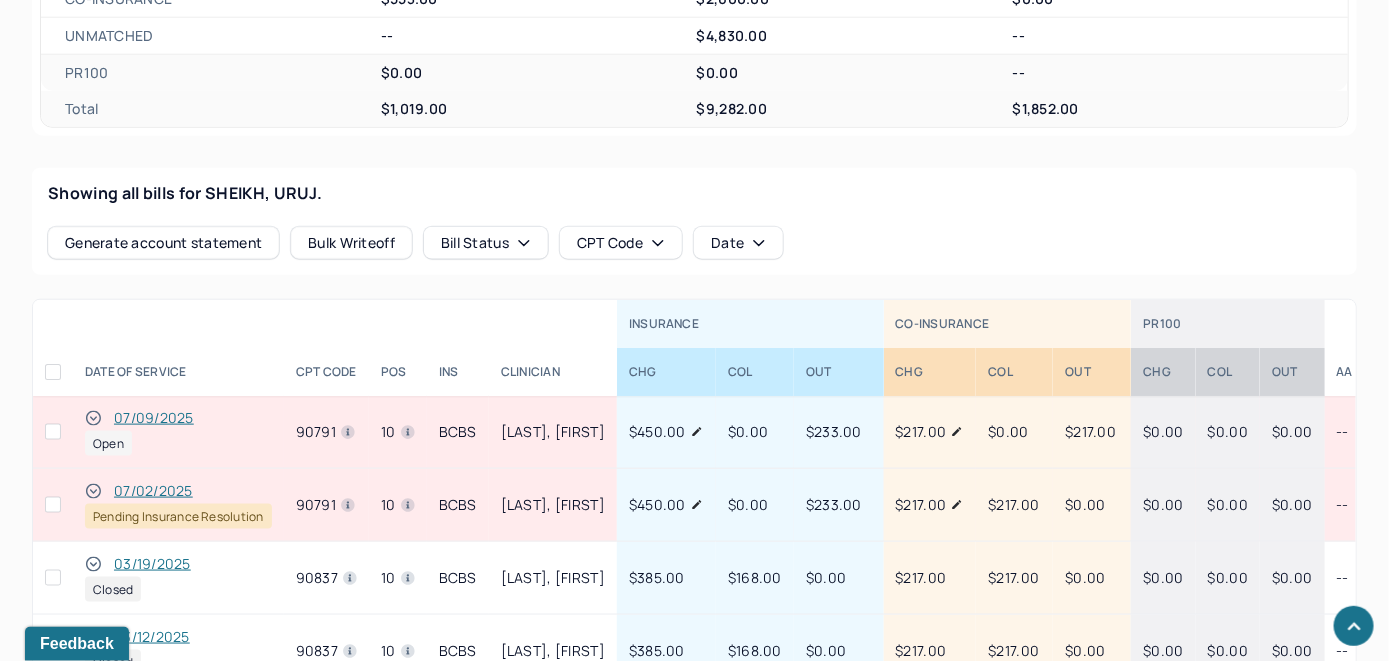 click on "07/09/2025" at bounding box center (154, 418) 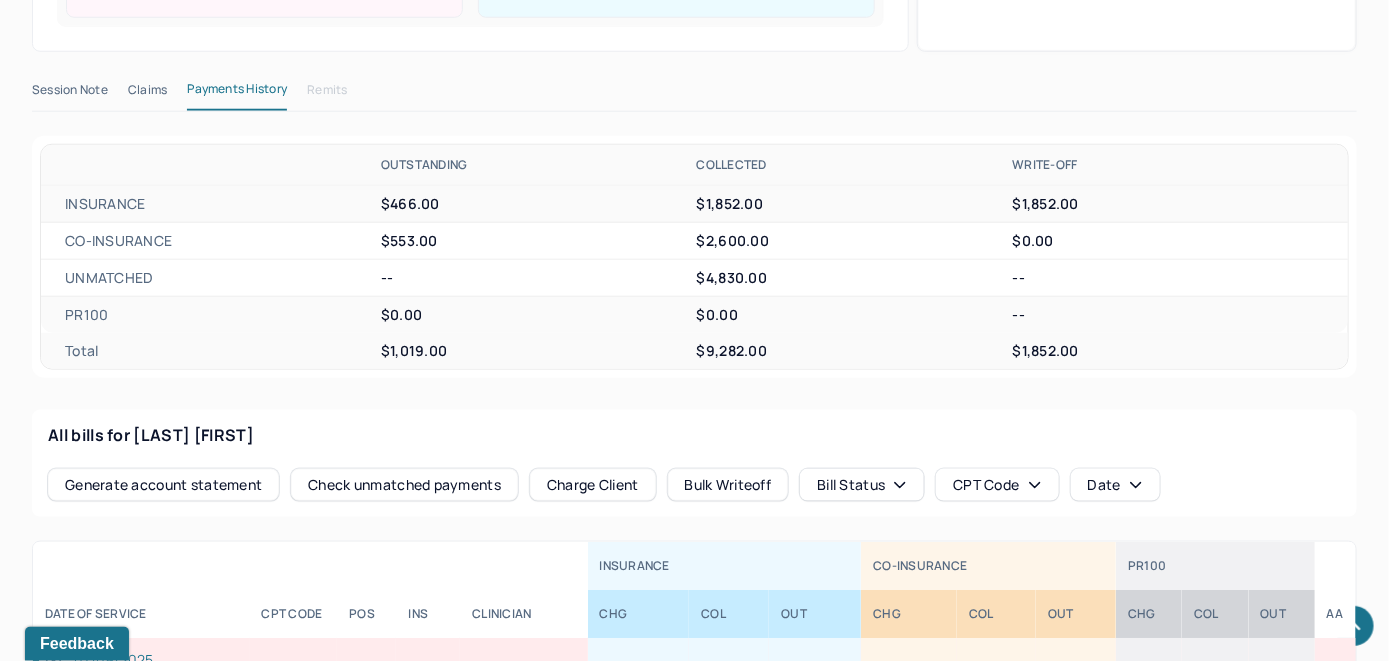 click on "Check unmatched payments" at bounding box center [404, 485] 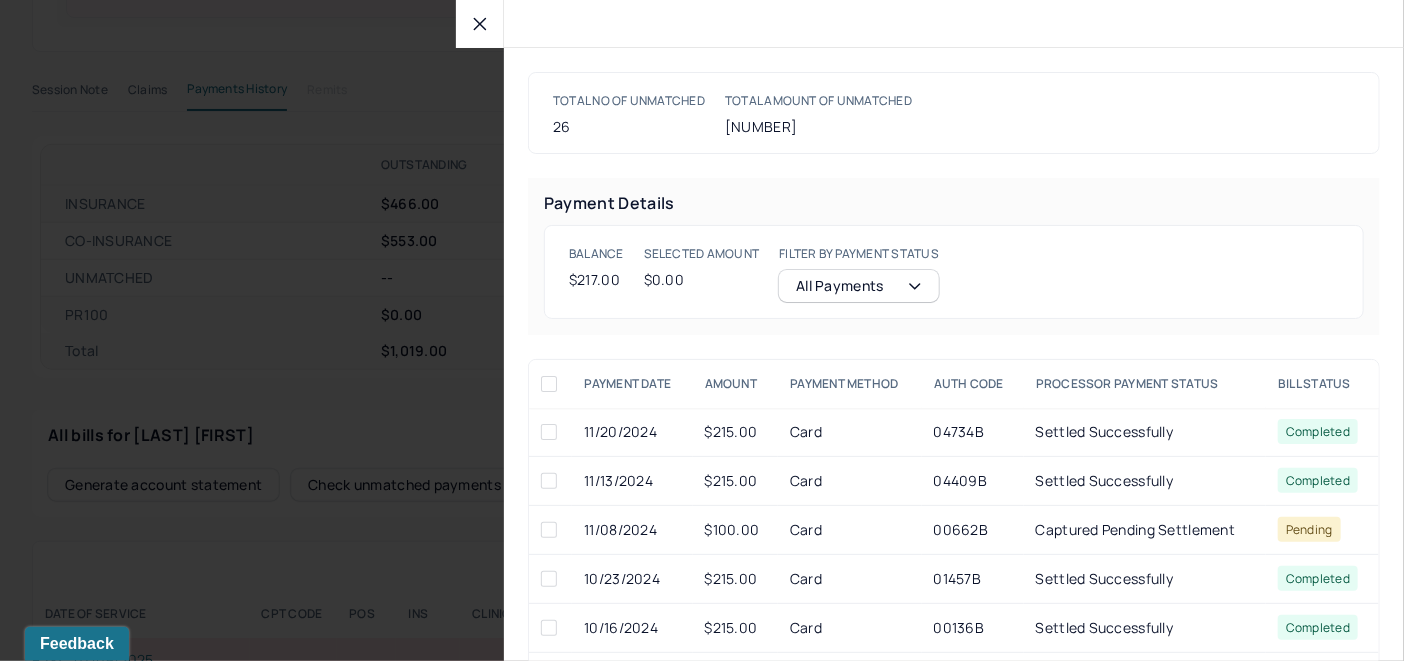 click 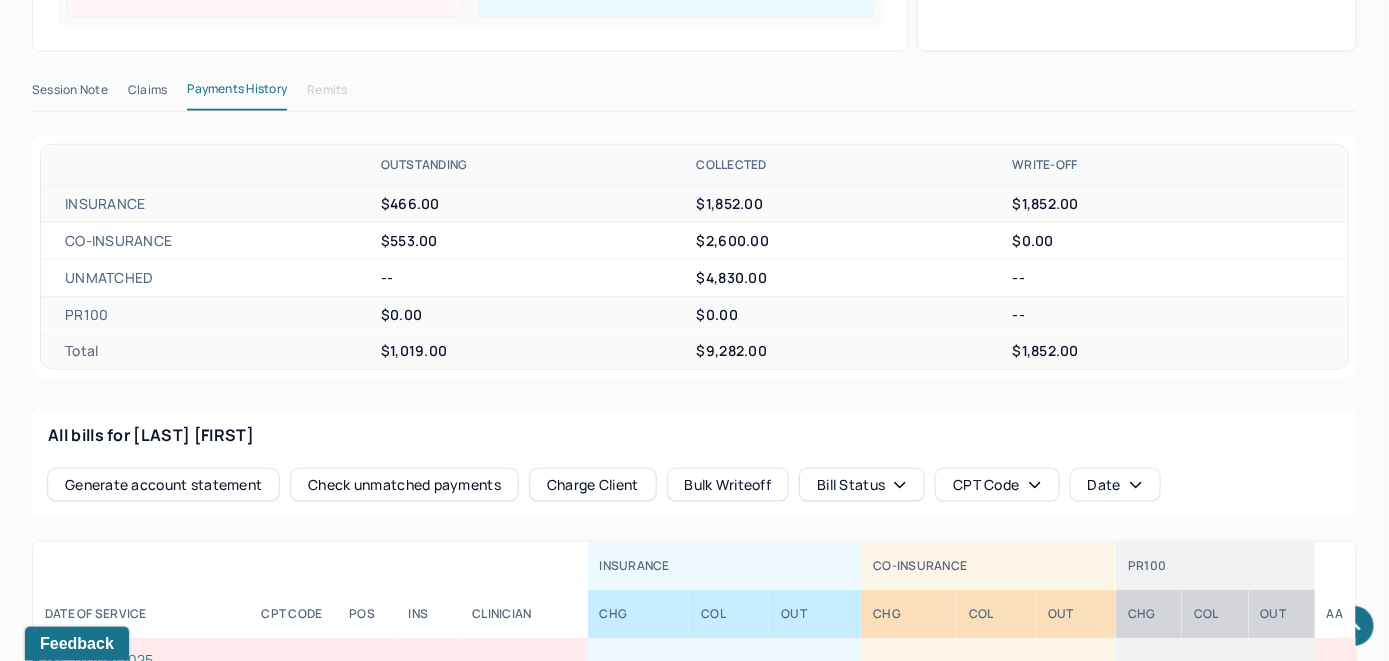 click on "Charge Client" at bounding box center [593, 485] 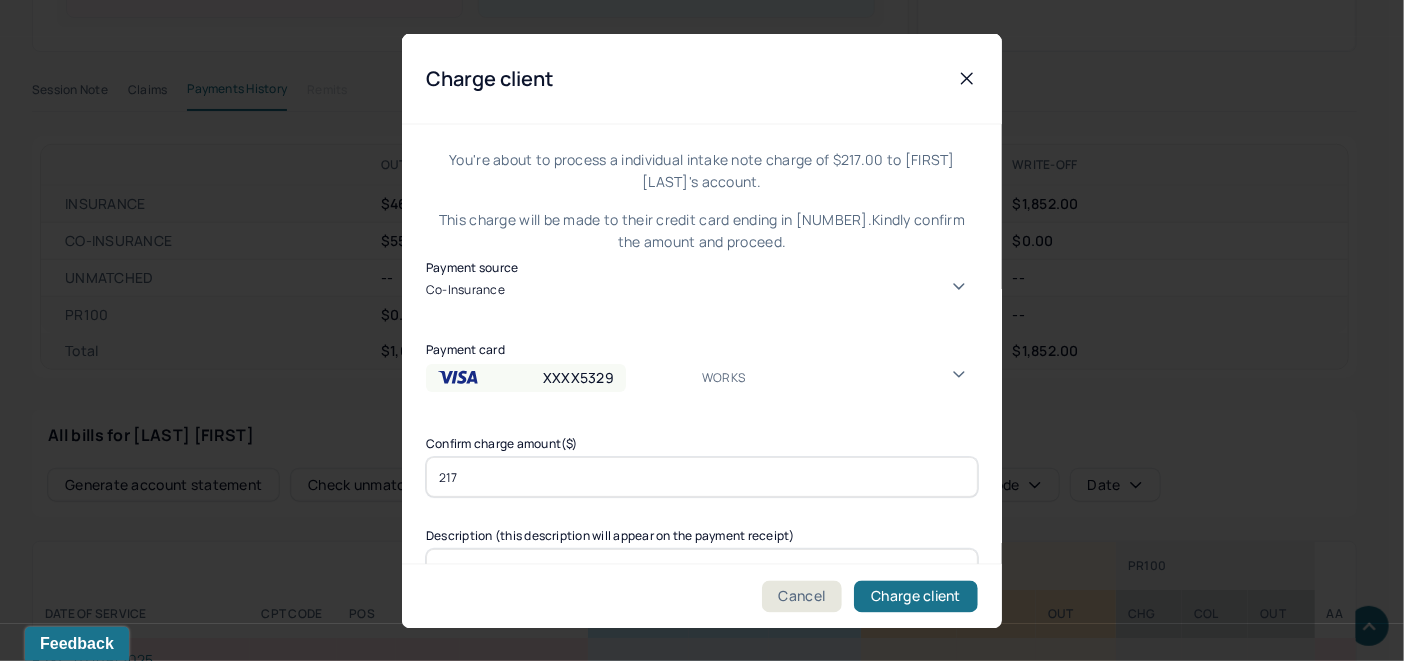click on "XXXX[NUMBER] WORKS" at bounding box center [702, 384] 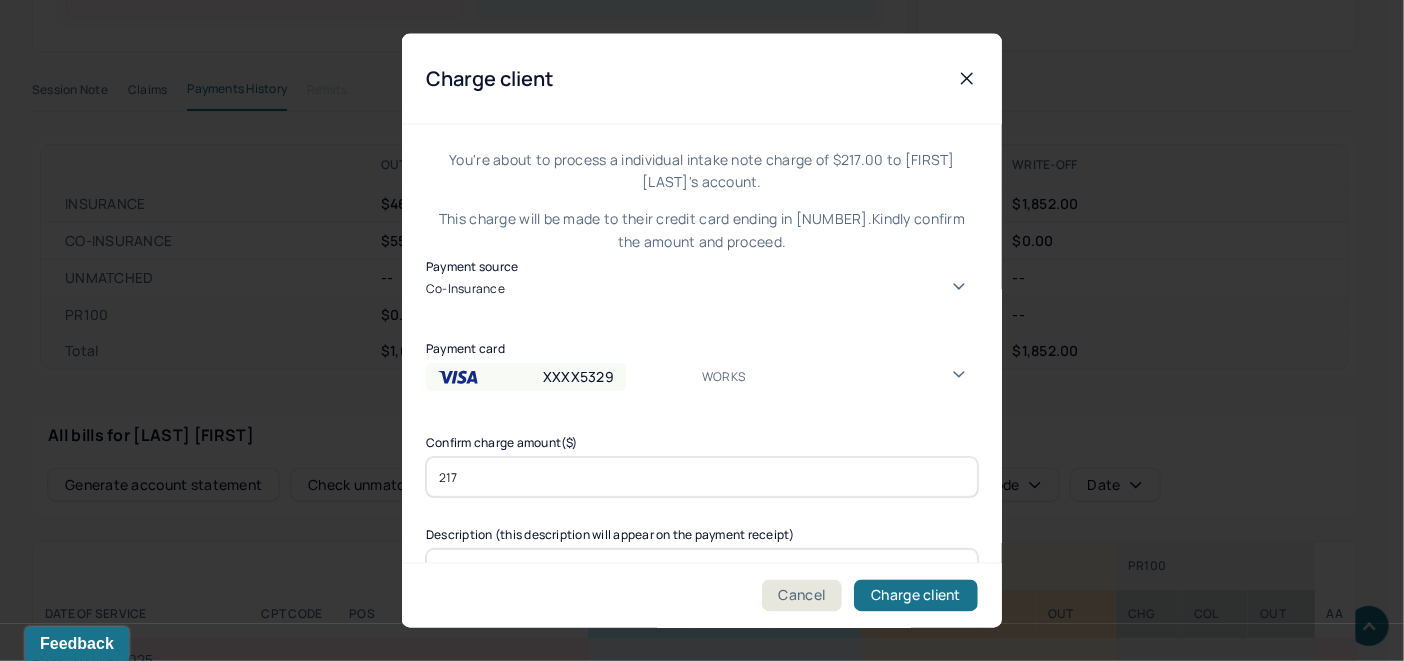click on "XXXX[NUMBER] [NUMBER]" at bounding box center [694, 1163] 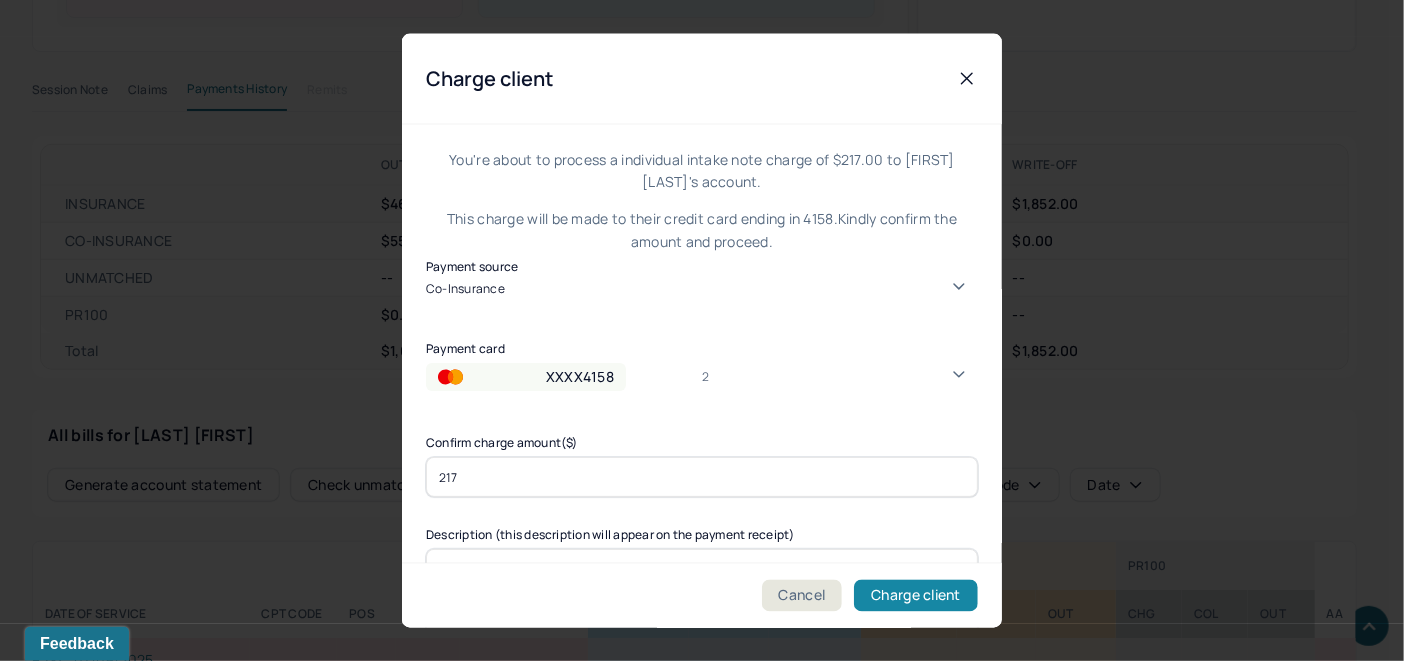 click on "Charge client" at bounding box center (916, 596) 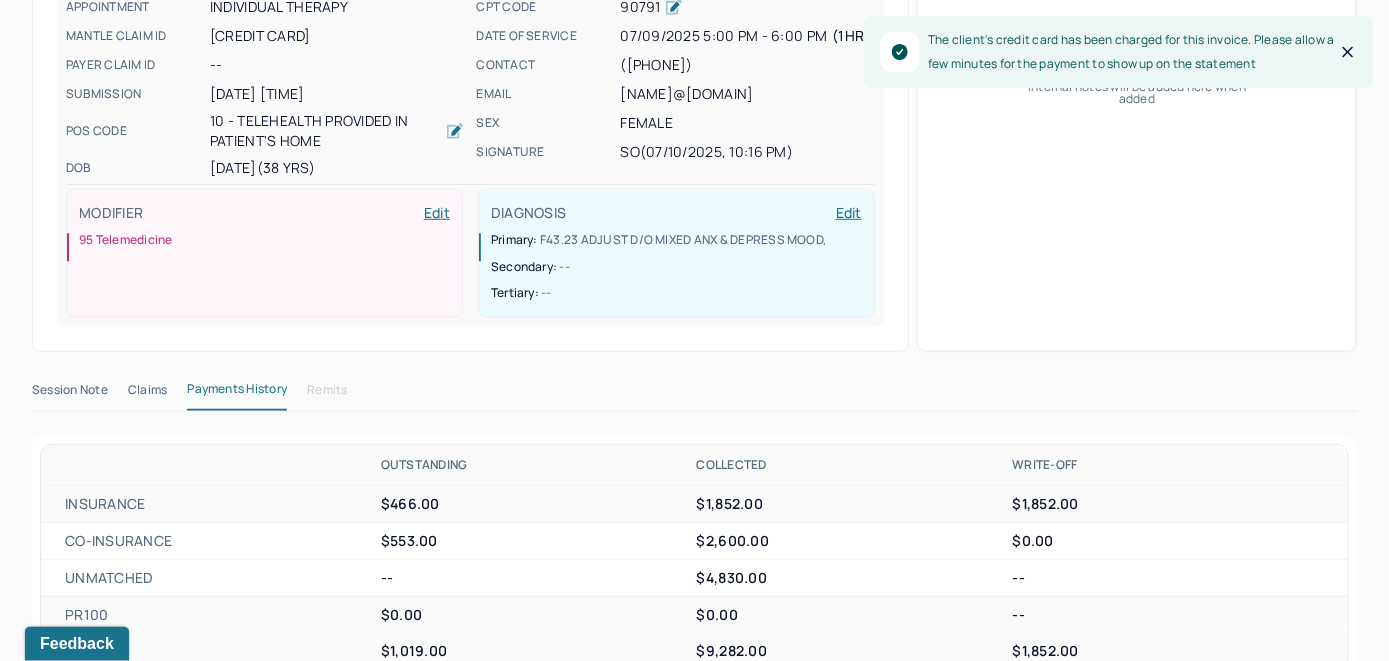 scroll, scrollTop: 221, scrollLeft: 0, axis: vertical 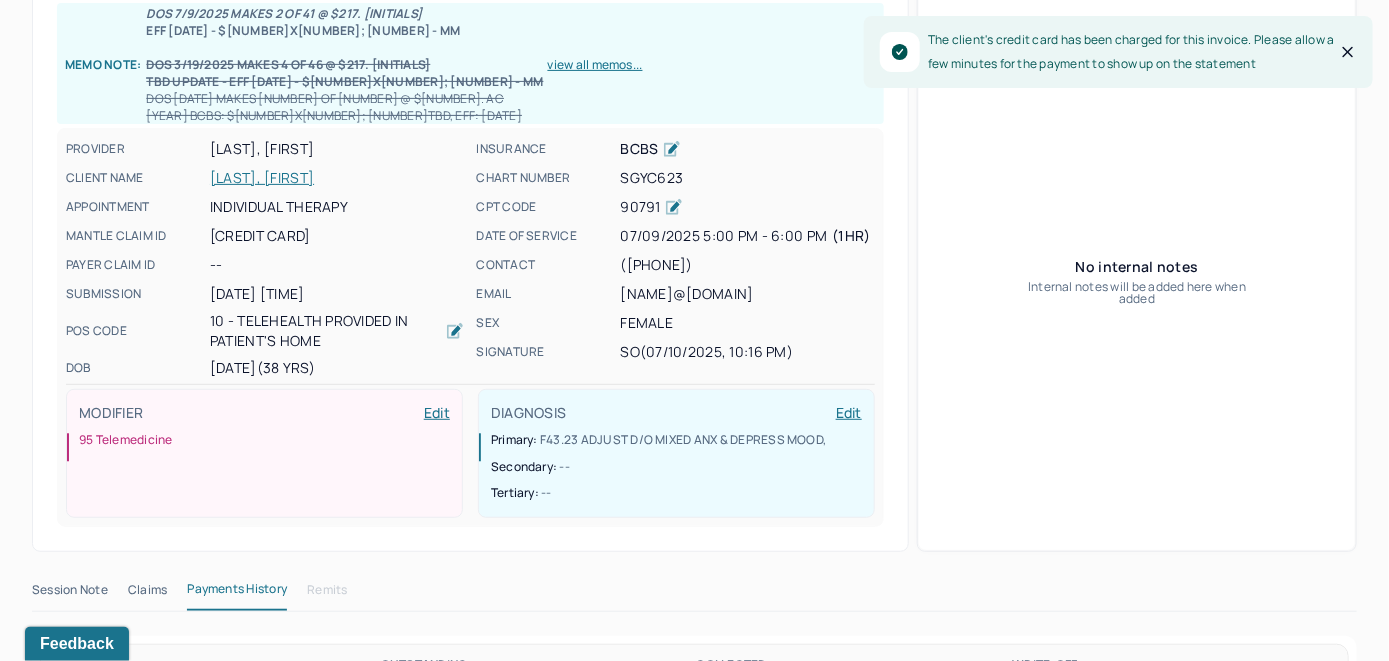click on "[LAST], [FIRST]" at bounding box center (337, 178) 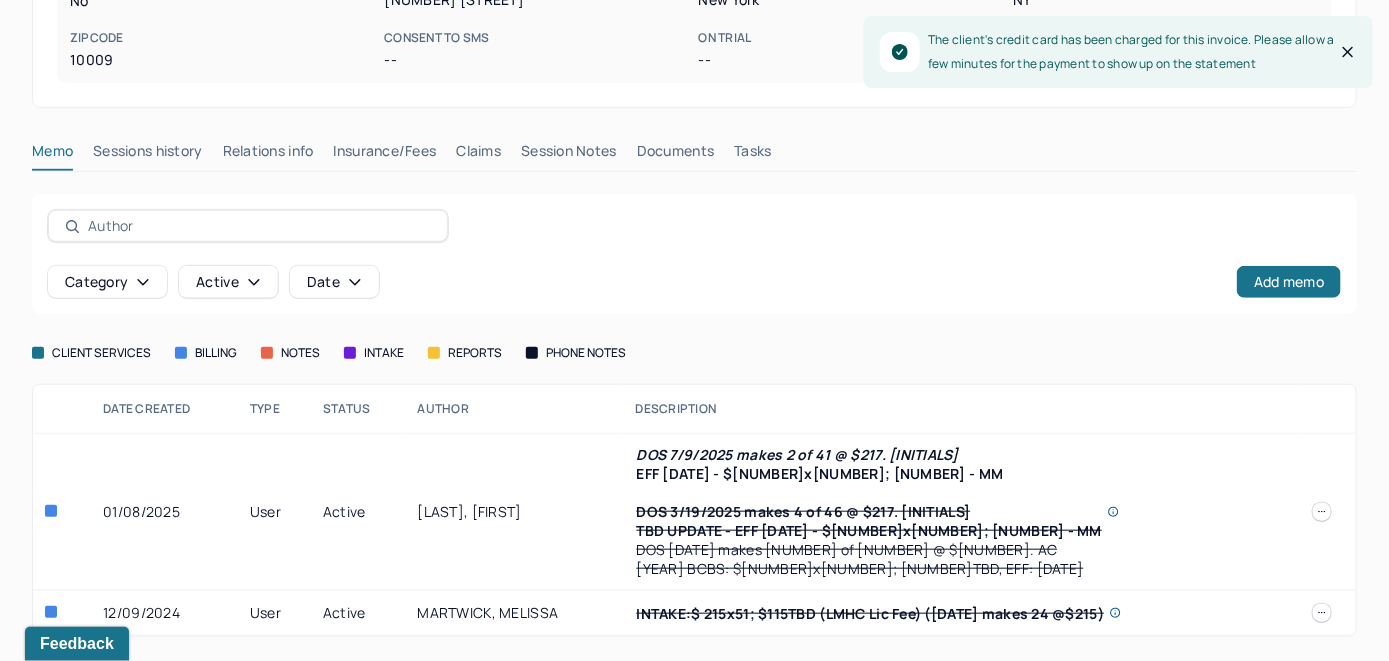 click on "Claims" at bounding box center (478, 155) 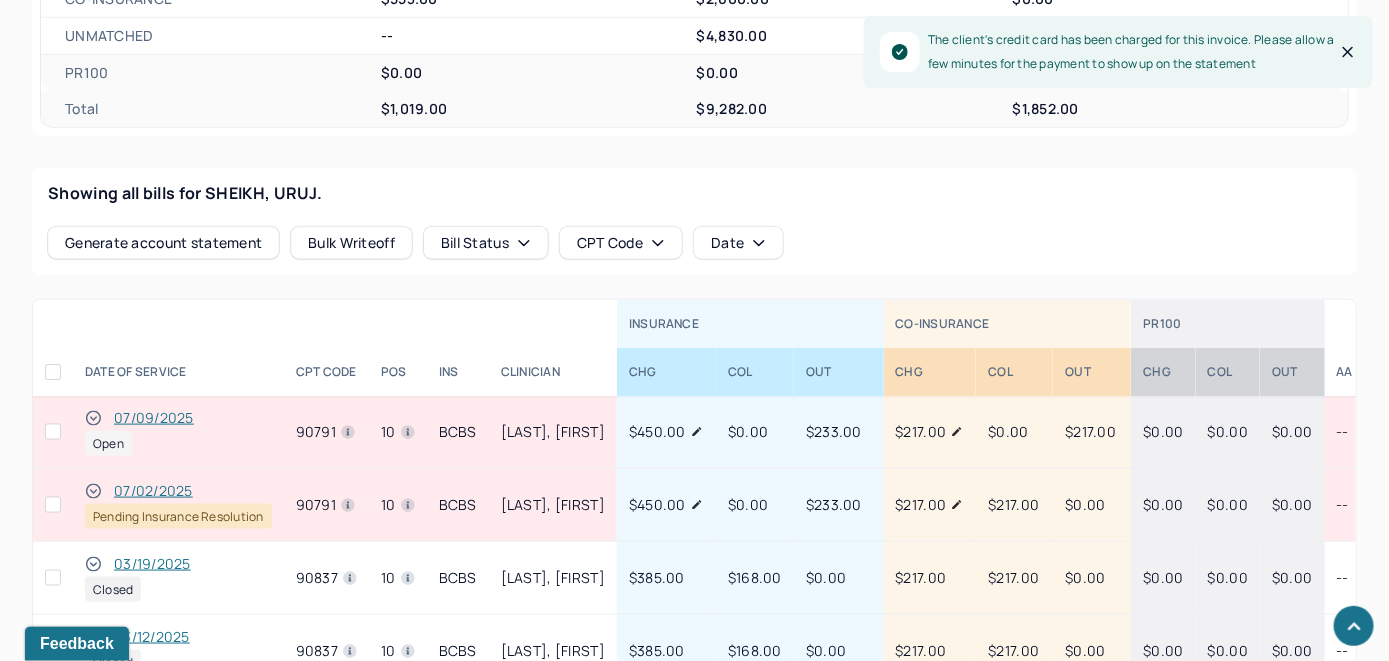 scroll, scrollTop: 1021, scrollLeft: 0, axis: vertical 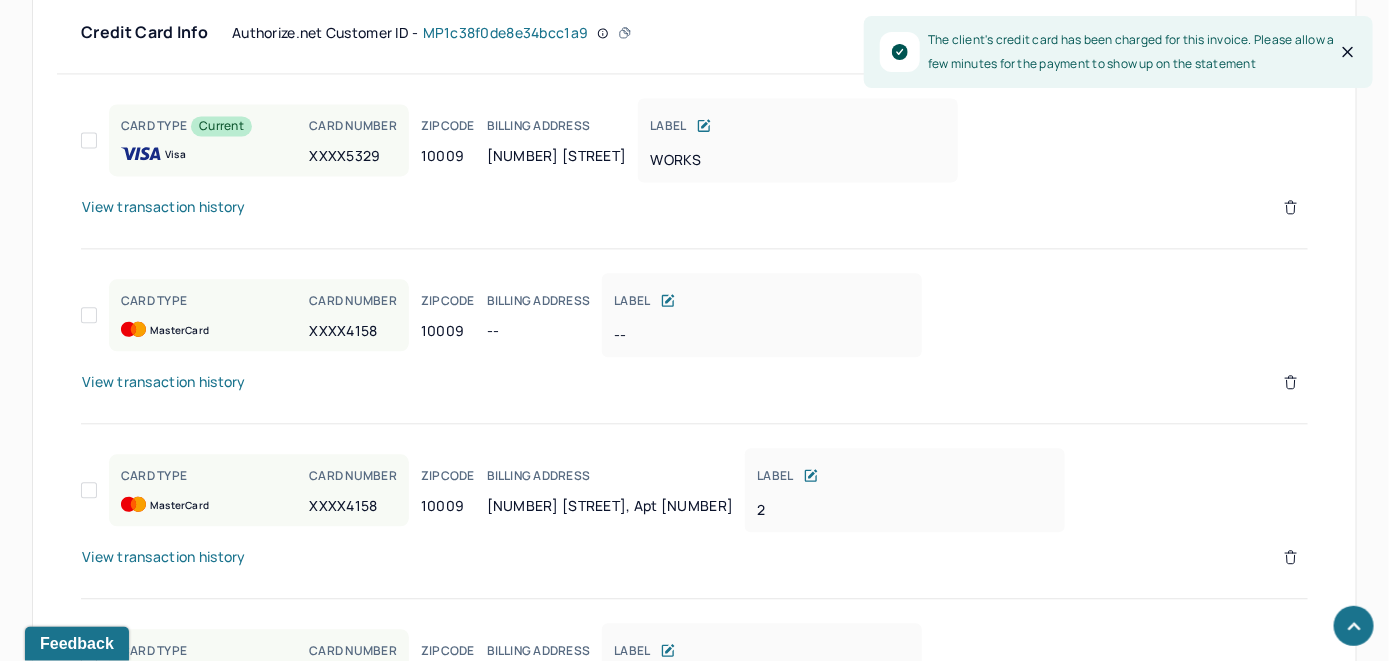click 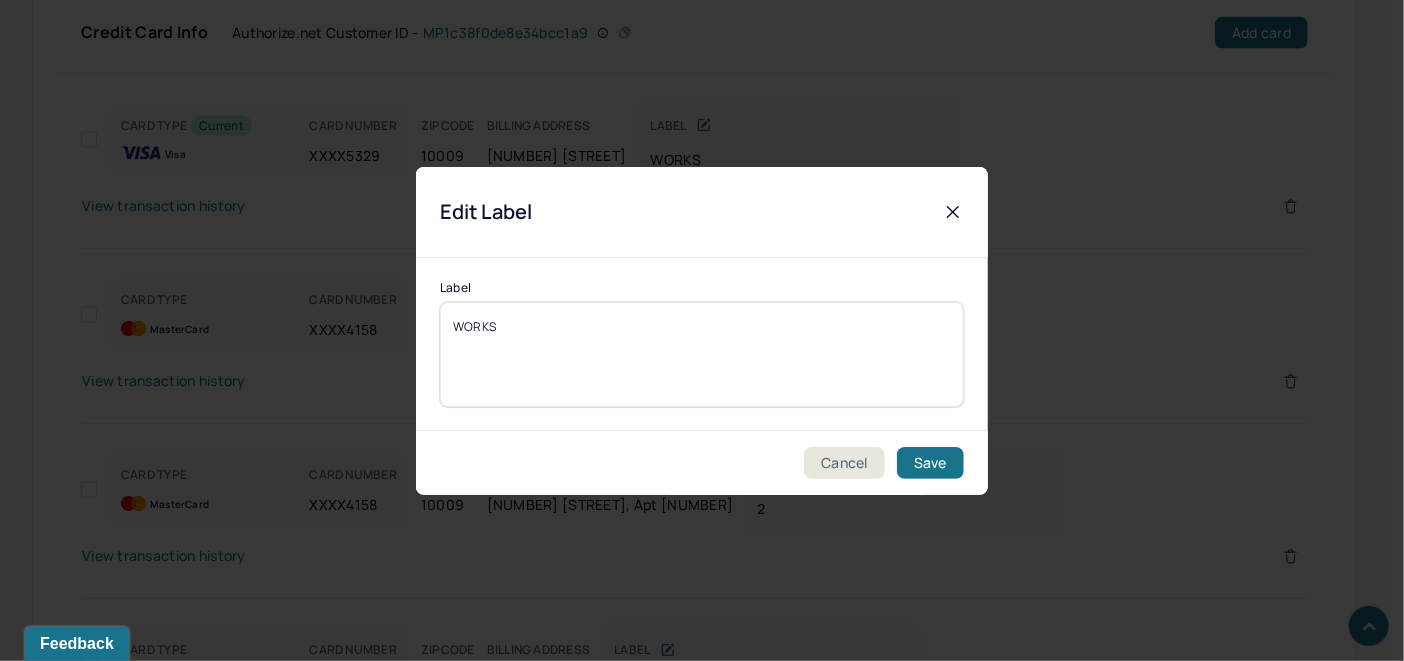 drag, startPoint x: 511, startPoint y: 337, endPoint x: 429, endPoint y: 331, distance: 82.219215 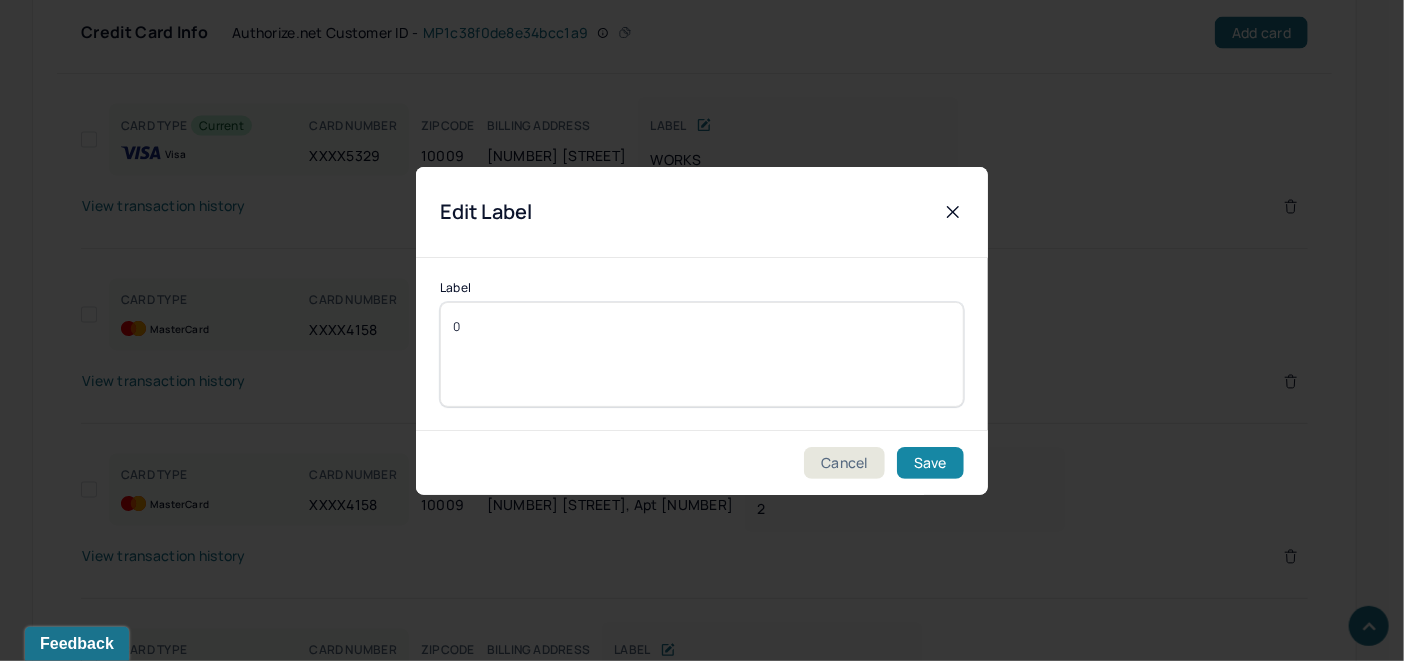 type on "0" 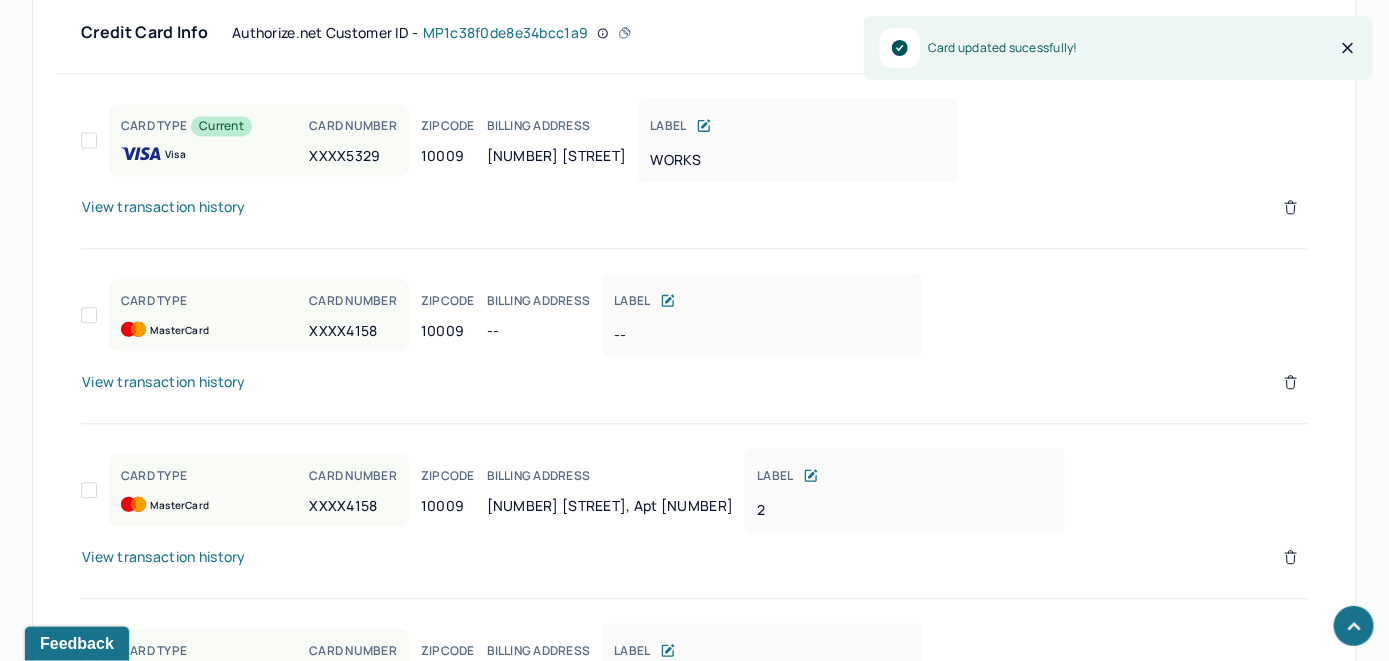 click 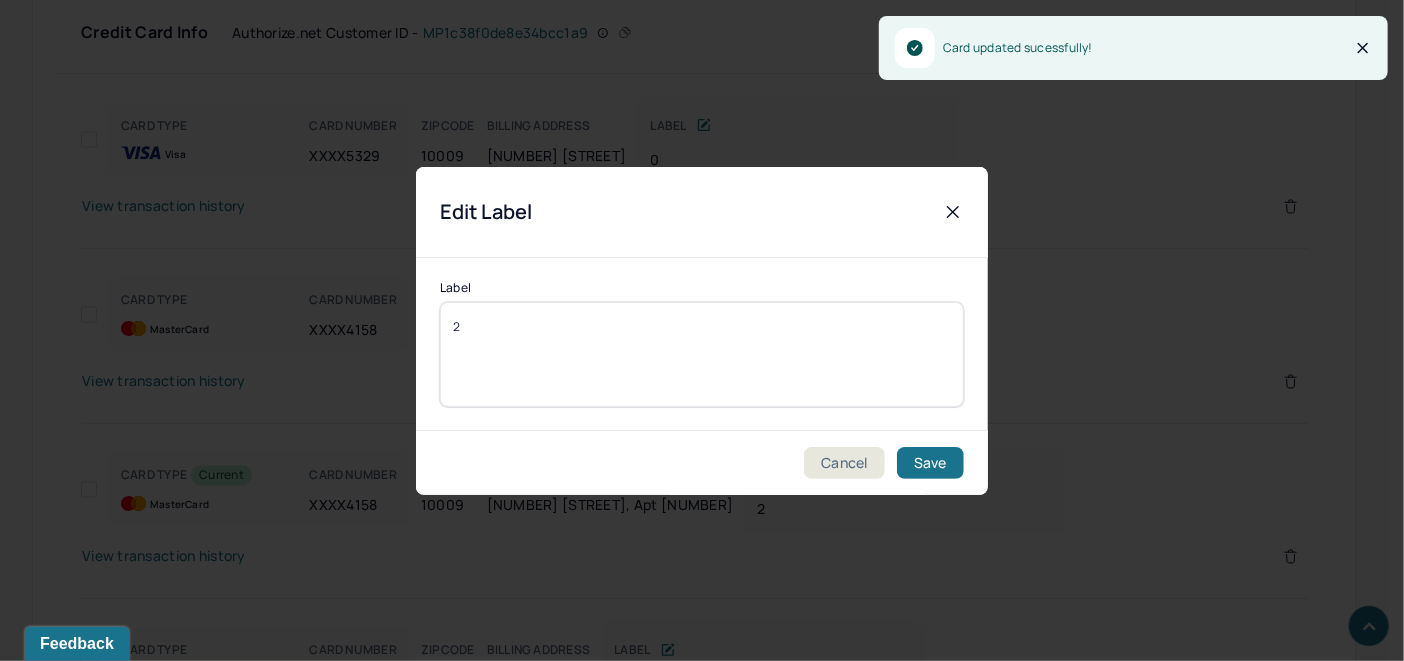 drag, startPoint x: 596, startPoint y: 321, endPoint x: 442, endPoint y: 328, distance: 154.15901 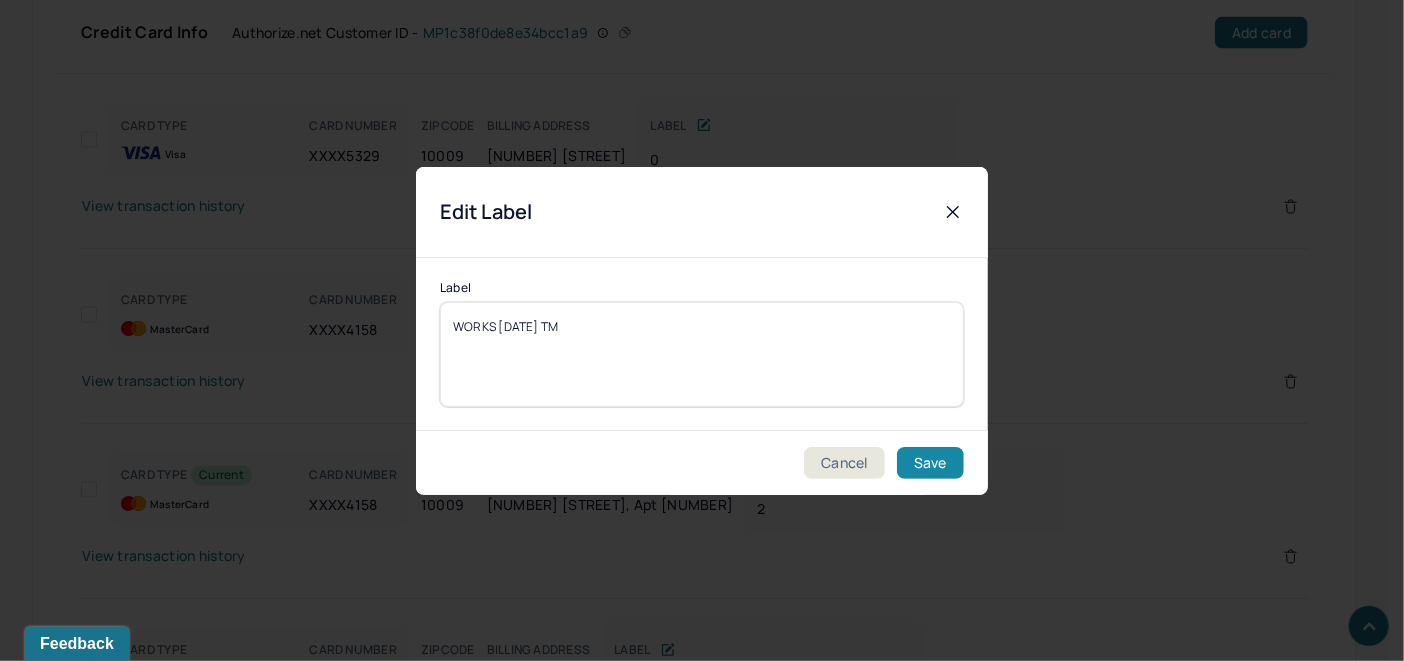 type on "WORKS [DATE] TM" 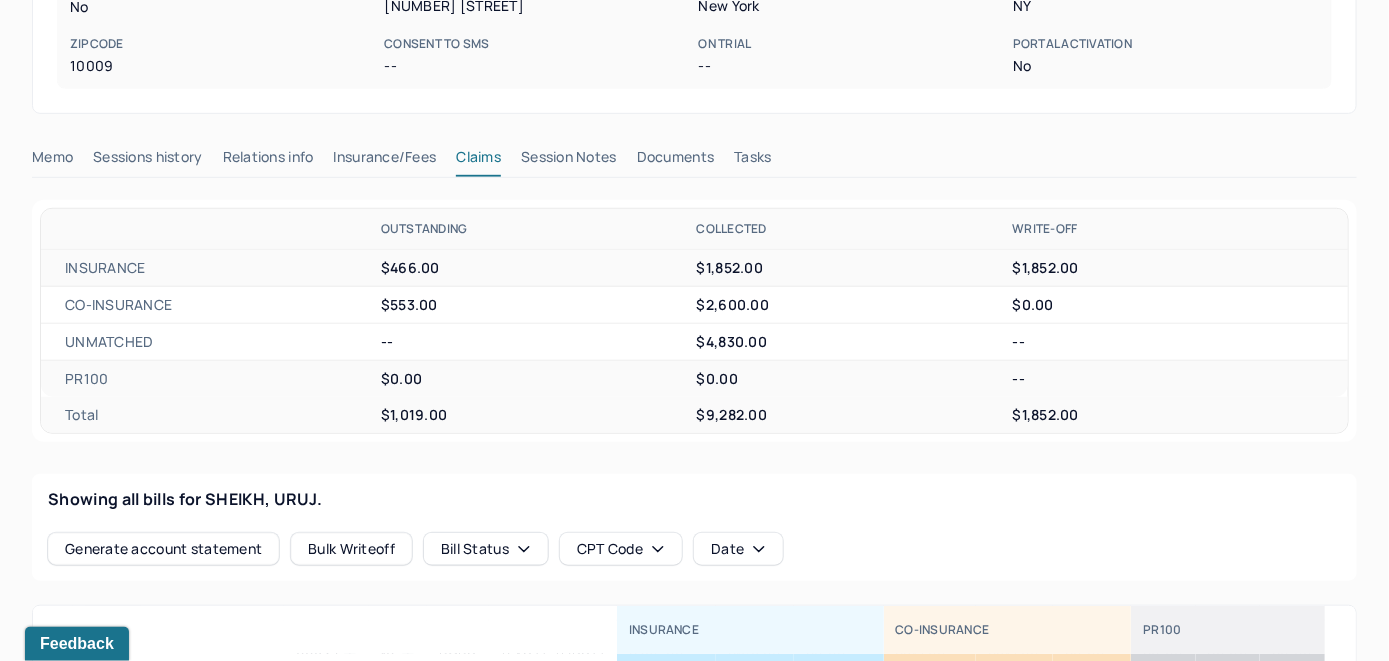 scroll, scrollTop: 621, scrollLeft: 0, axis: vertical 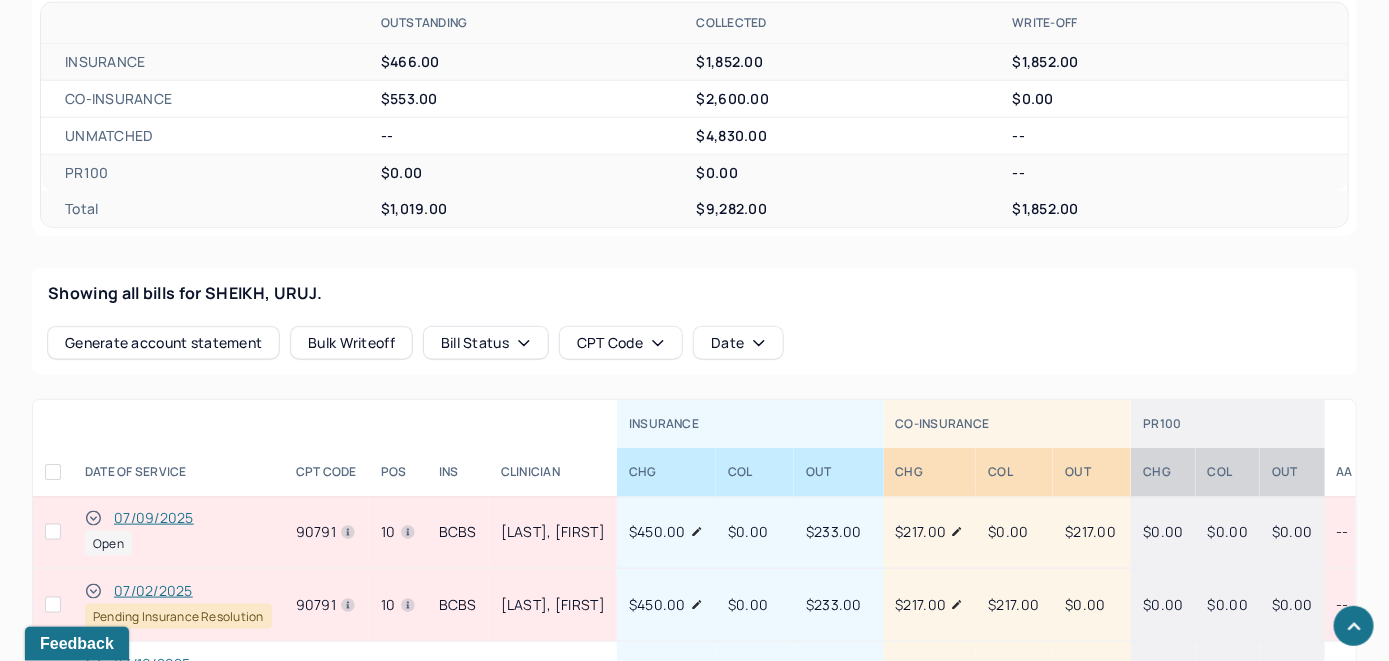 click on "07/09/2025" at bounding box center (154, 518) 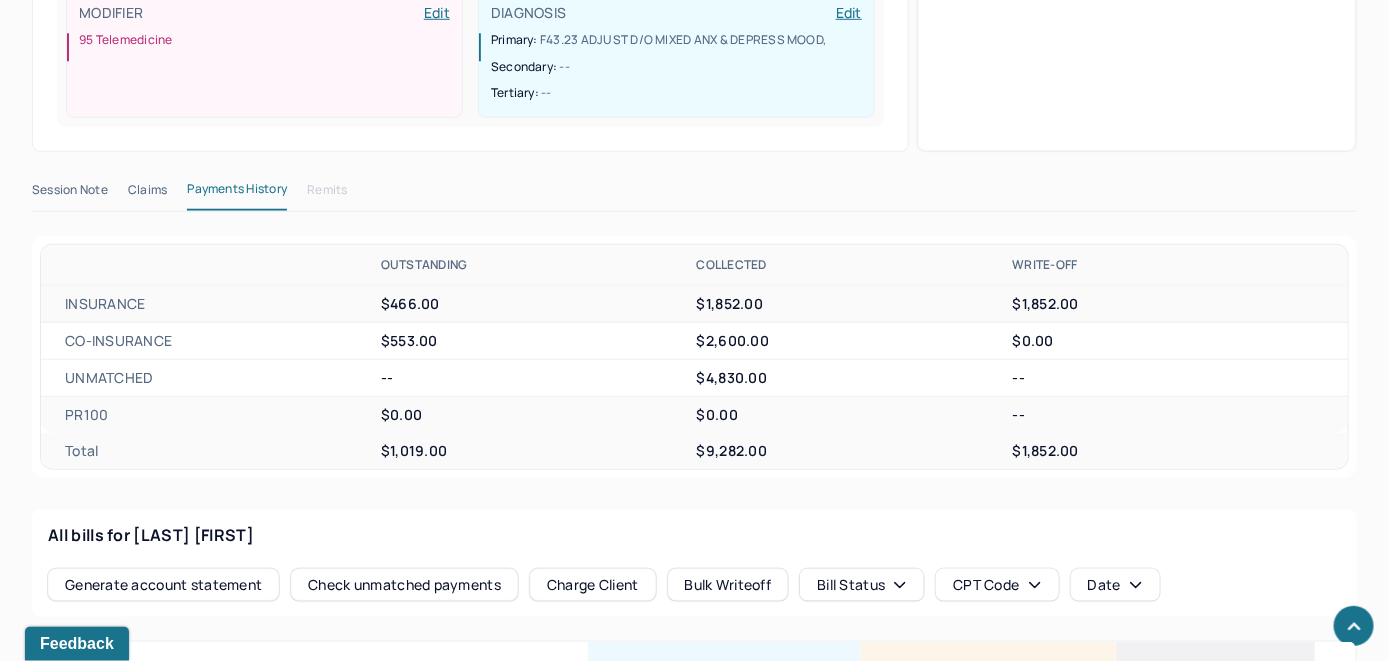 click on "Charge Client" at bounding box center [593, 585] 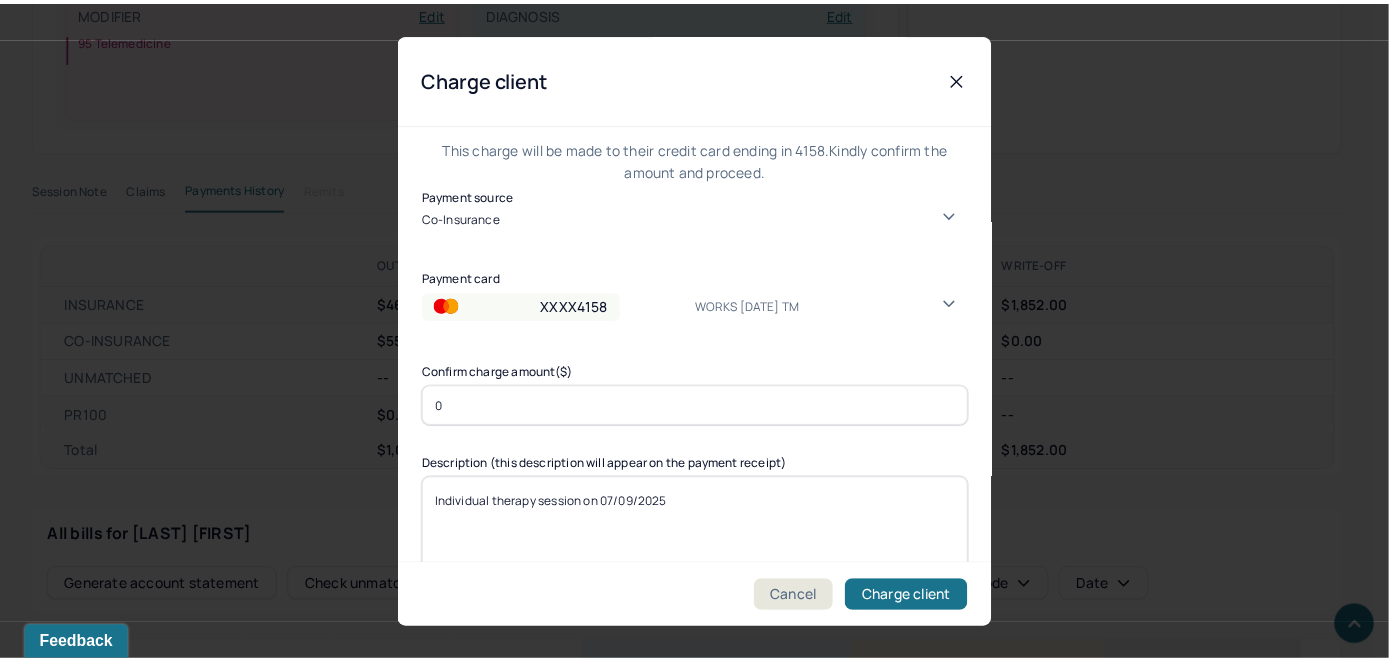 scroll, scrollTop: 100, scrollLeft: 0, axis: vertical 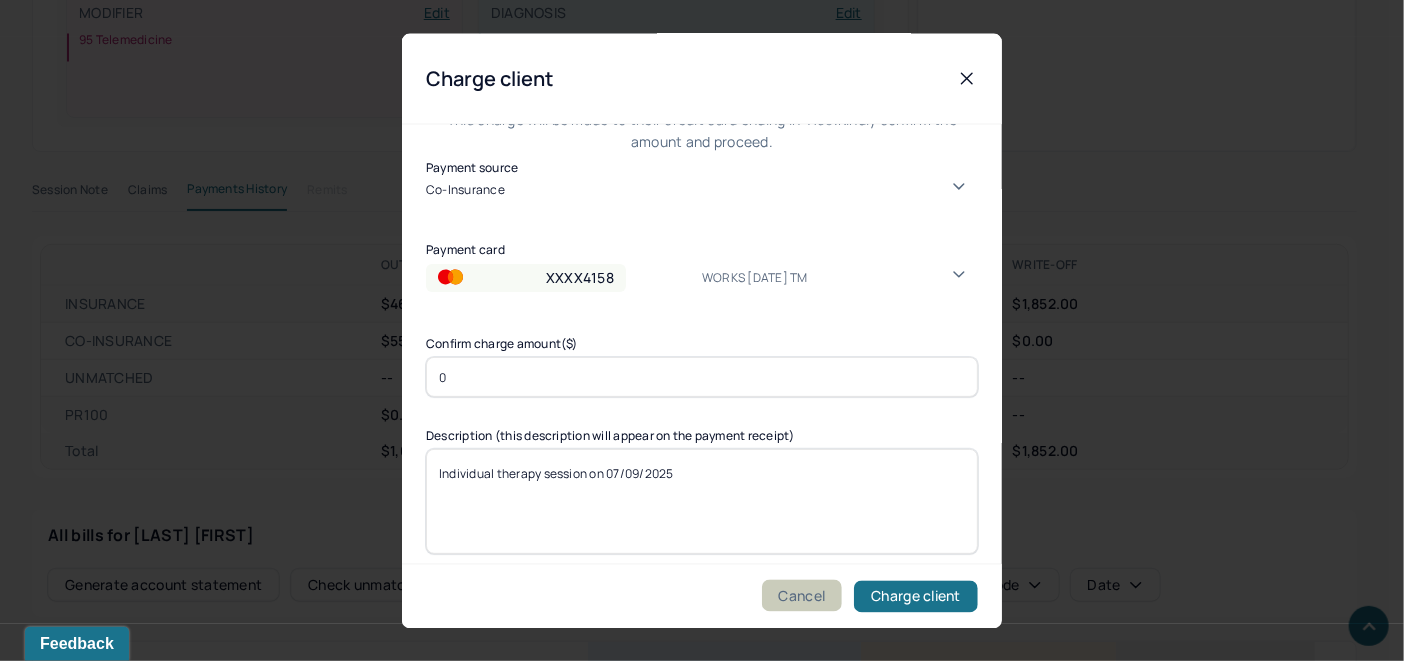 click on "Cancel" at bounding box center (802, 596) 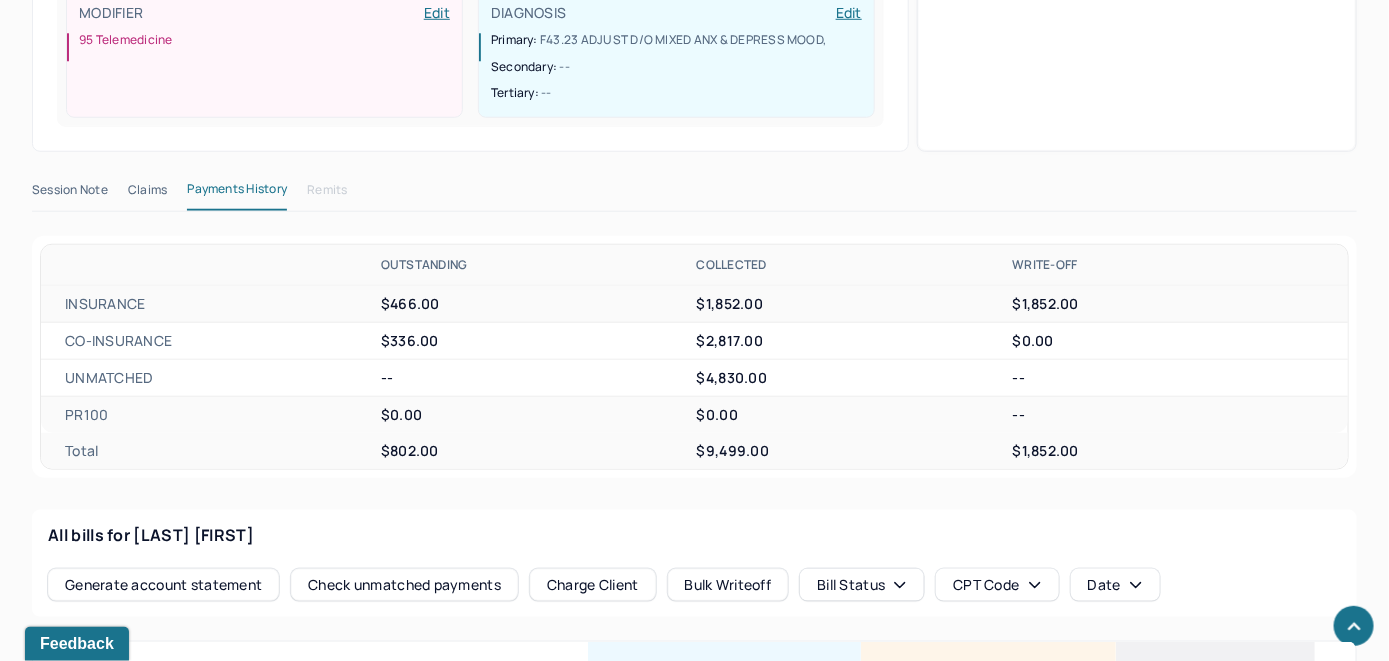 scroll, scrollTop: 821, scrollLeft: 0, axis: vertical 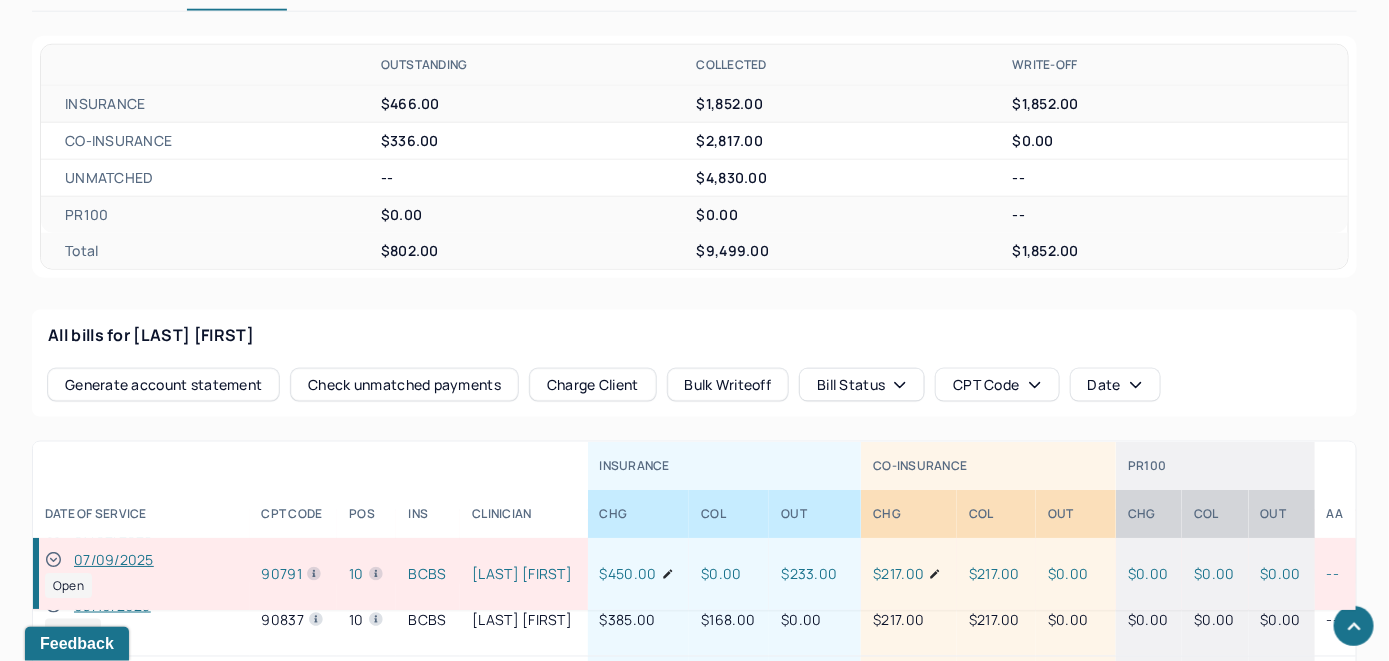 click 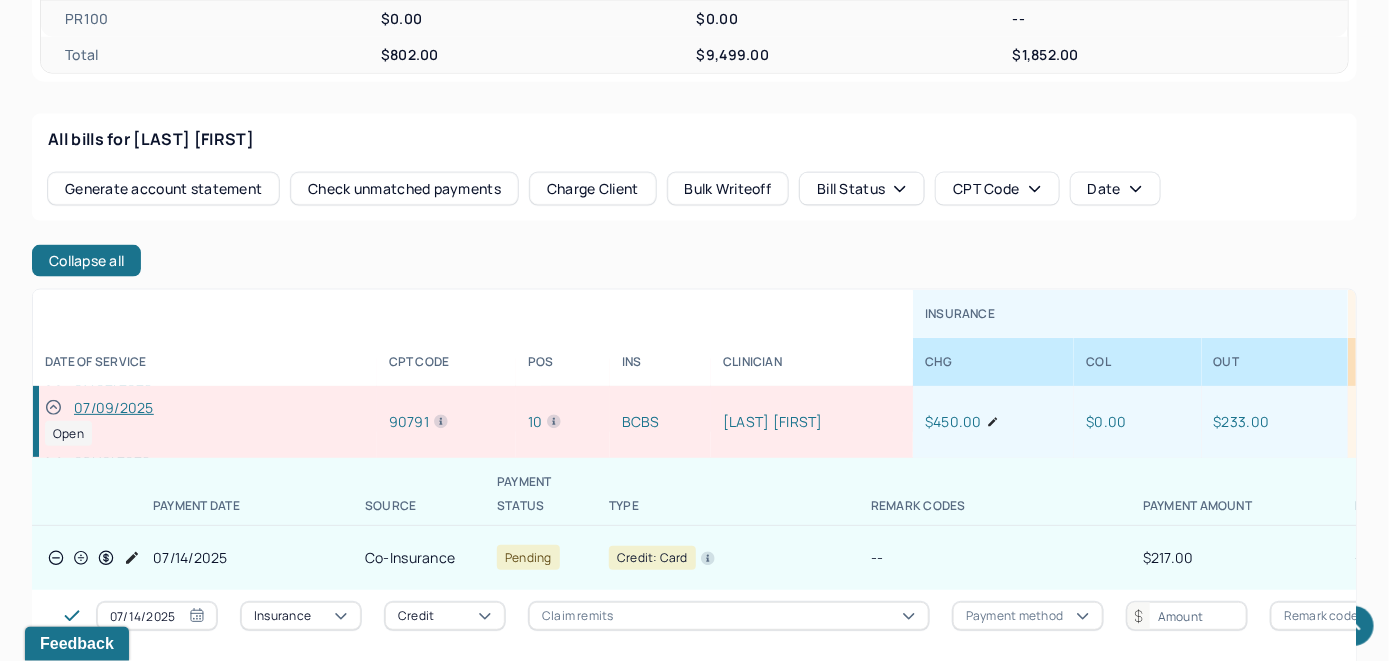 scroll, scrollTop: 1021, scrollLeft: 0, axis: vertical 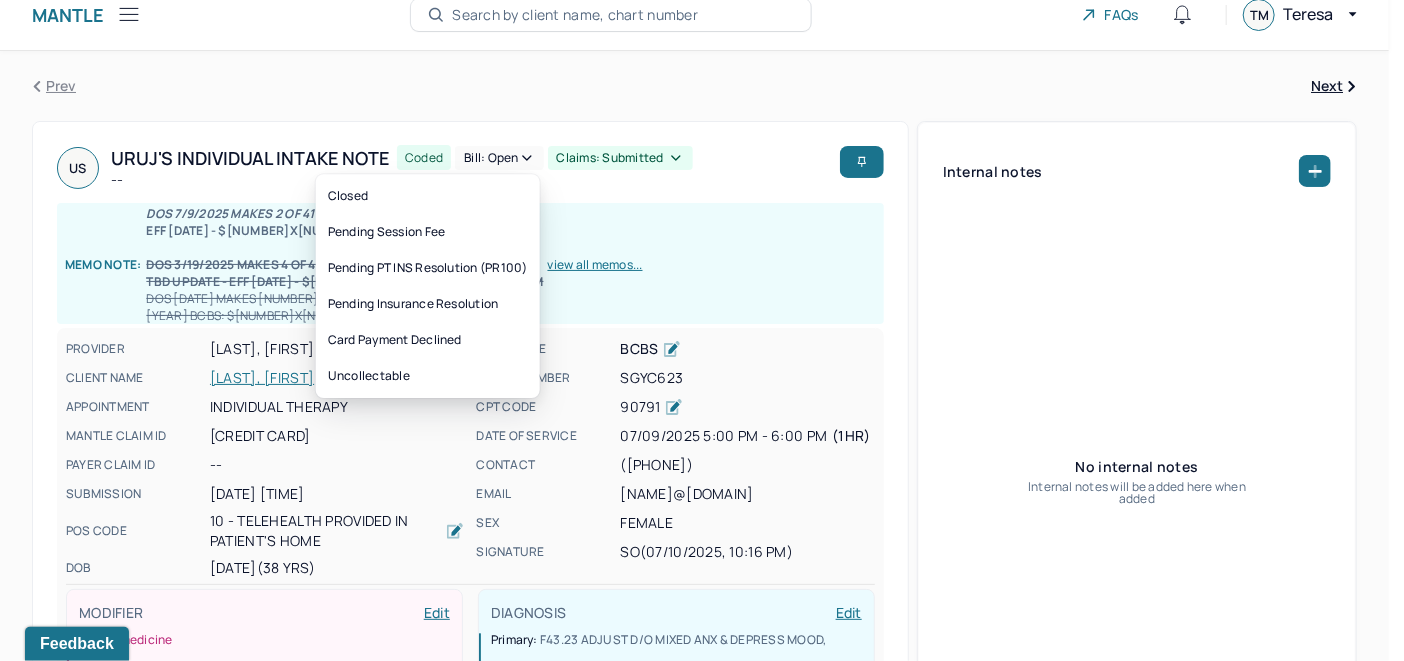 click on "Bill: Open" at bounding box center [499, 158] 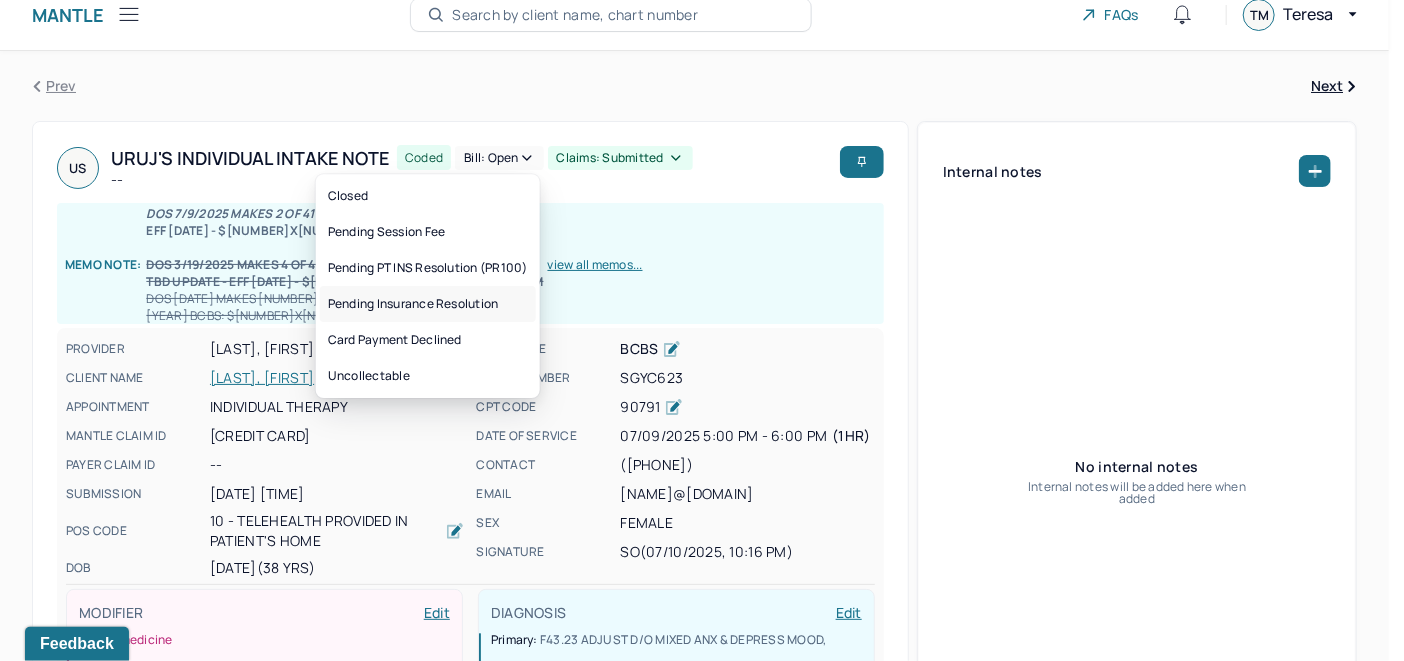click on "Pending Insurance Resolution" at bounding box center (428, 304) 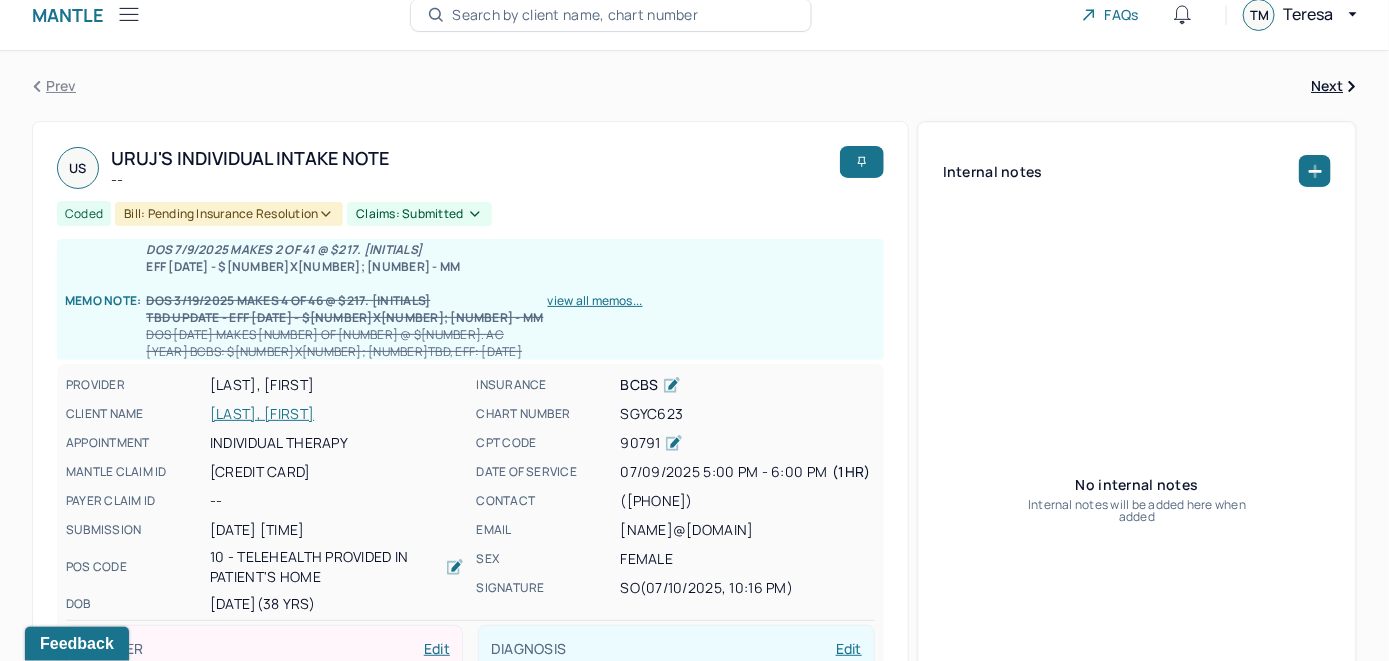 click on "Search by client name, chart number" at bounding box center (575, 15) 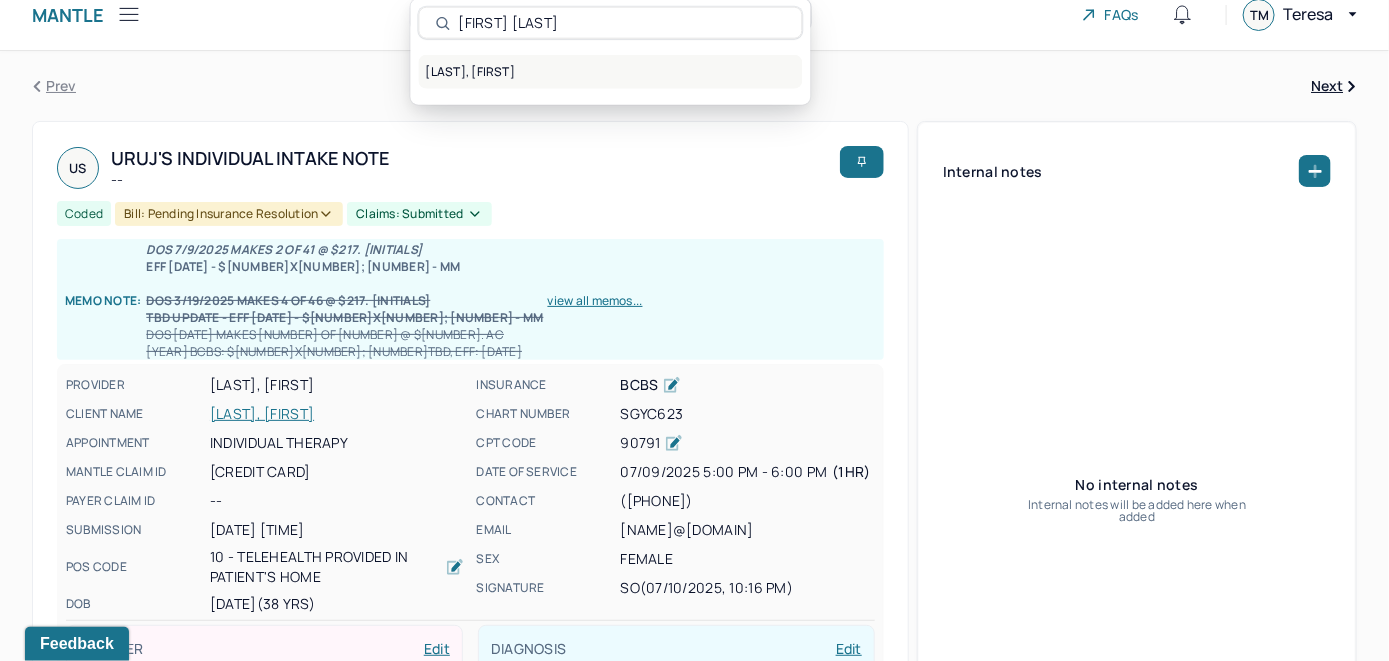type on "[FIRST] [LAST]" 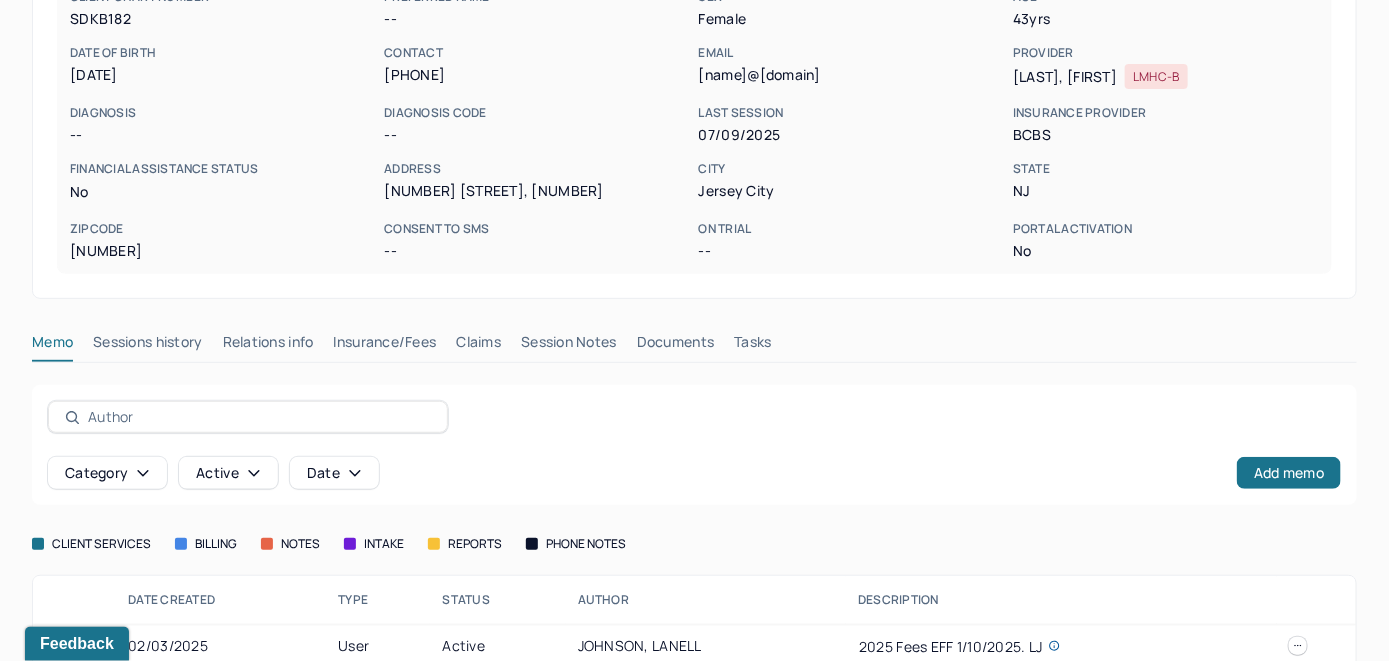 scroll, scrollTop: 261, scrollLeft: 0, axis: vertical 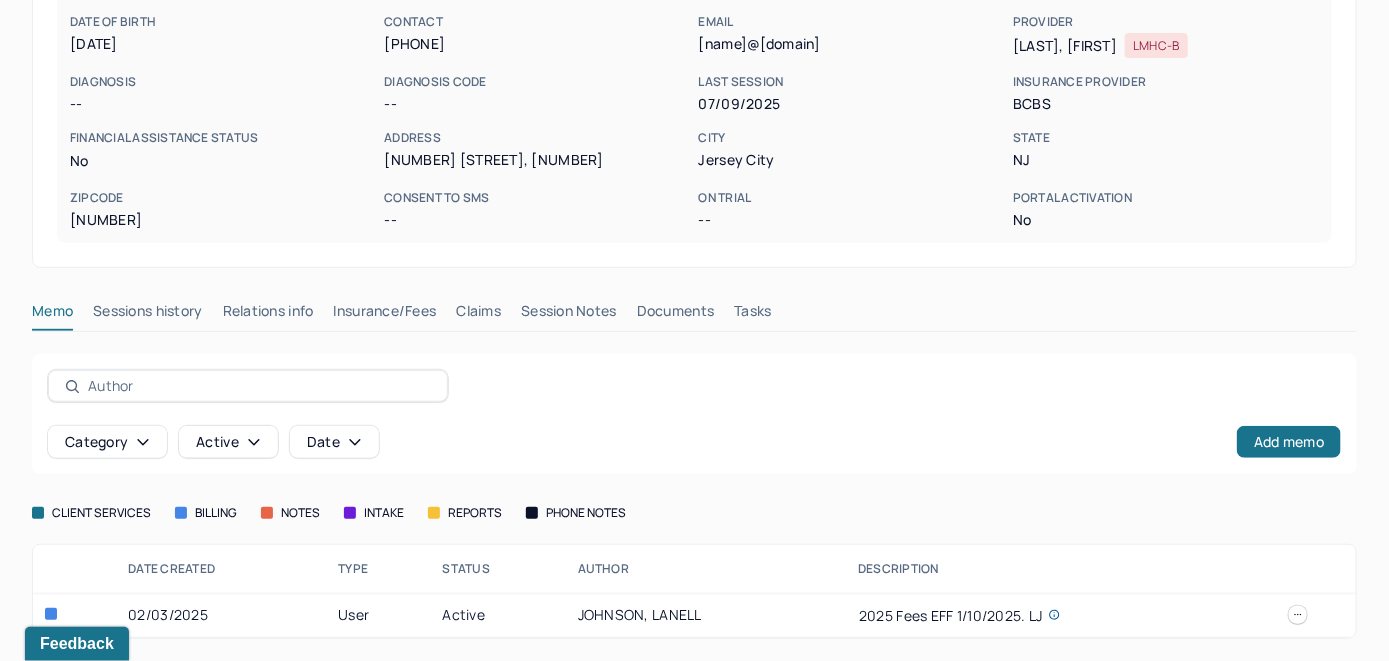 click on "Insurance/Fees" at bounding box center [385, 315] 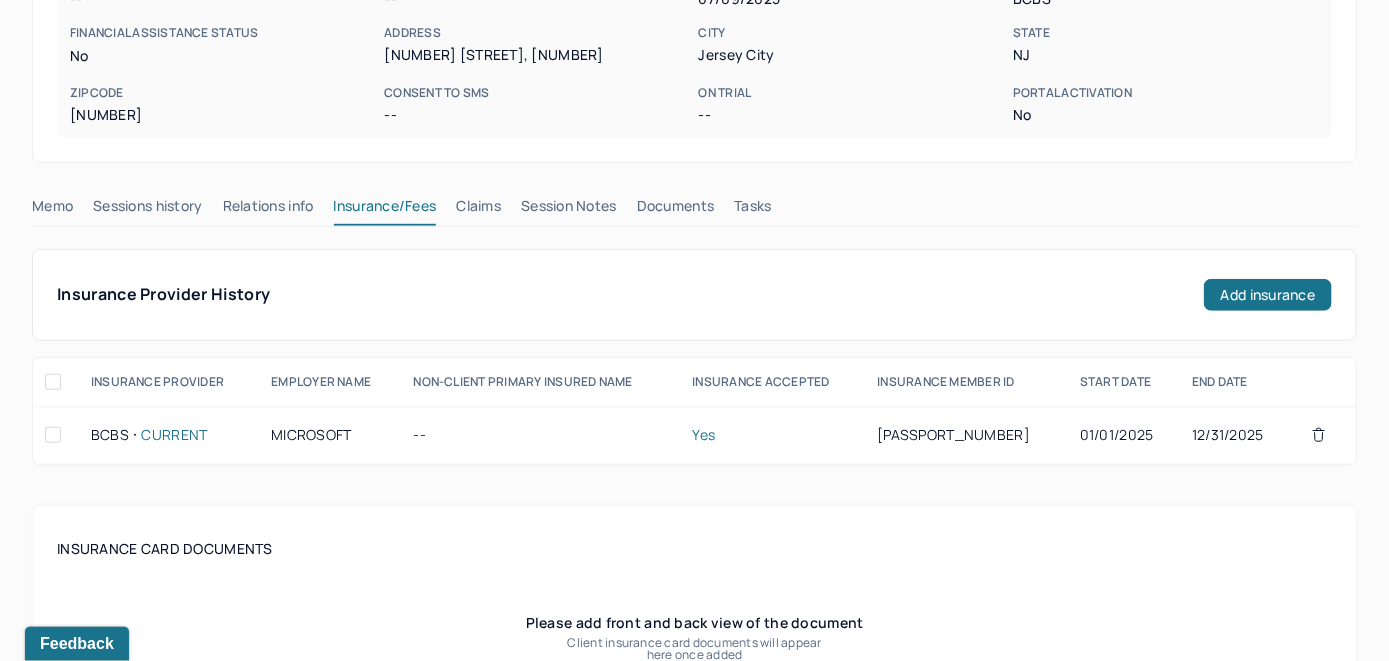 scroll, scrollTop: 361, scrollLeft: 0, axis: vertical 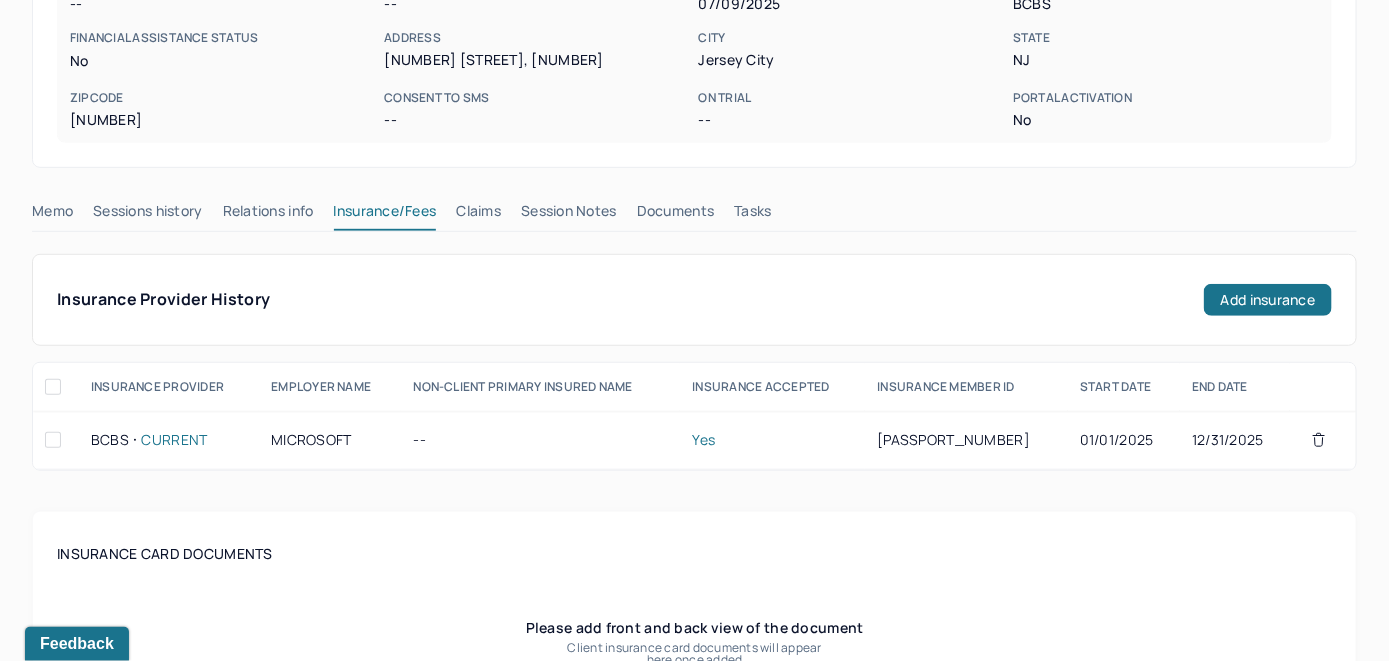 click on "Claims" at bounding box center [478, 215] 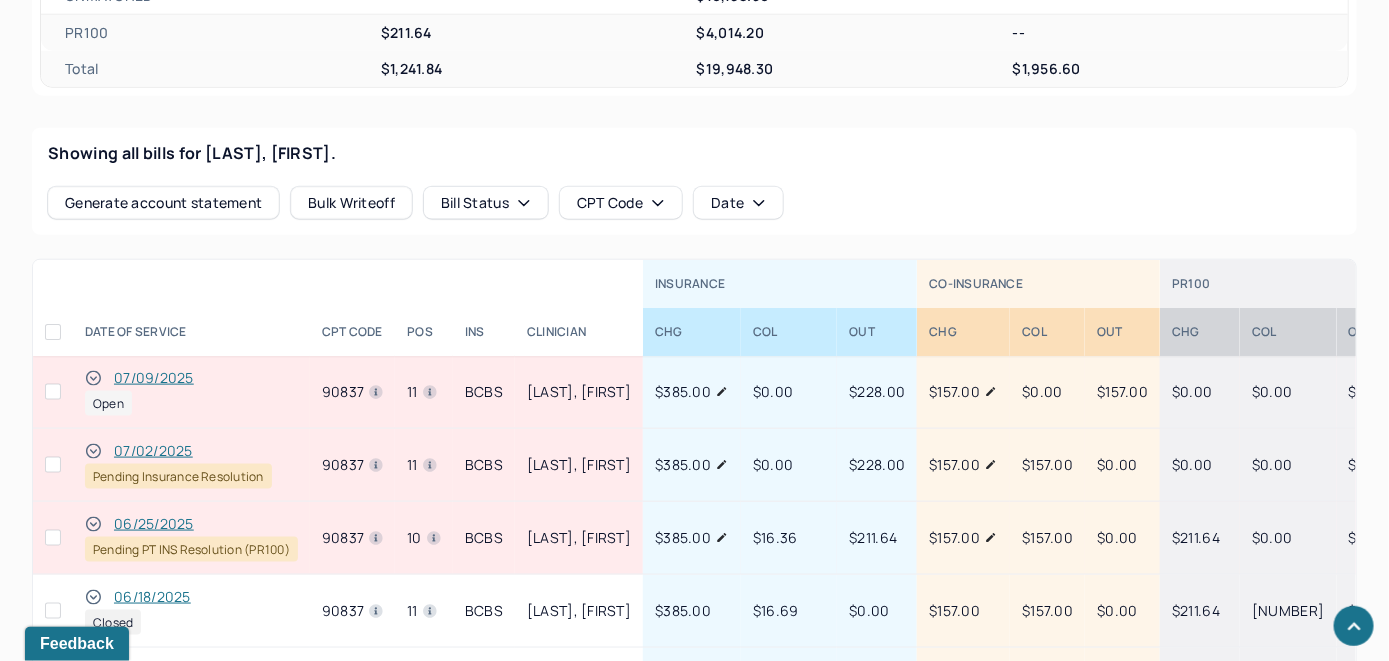 click on "07/09/2025" at bounding box center [154, 378] 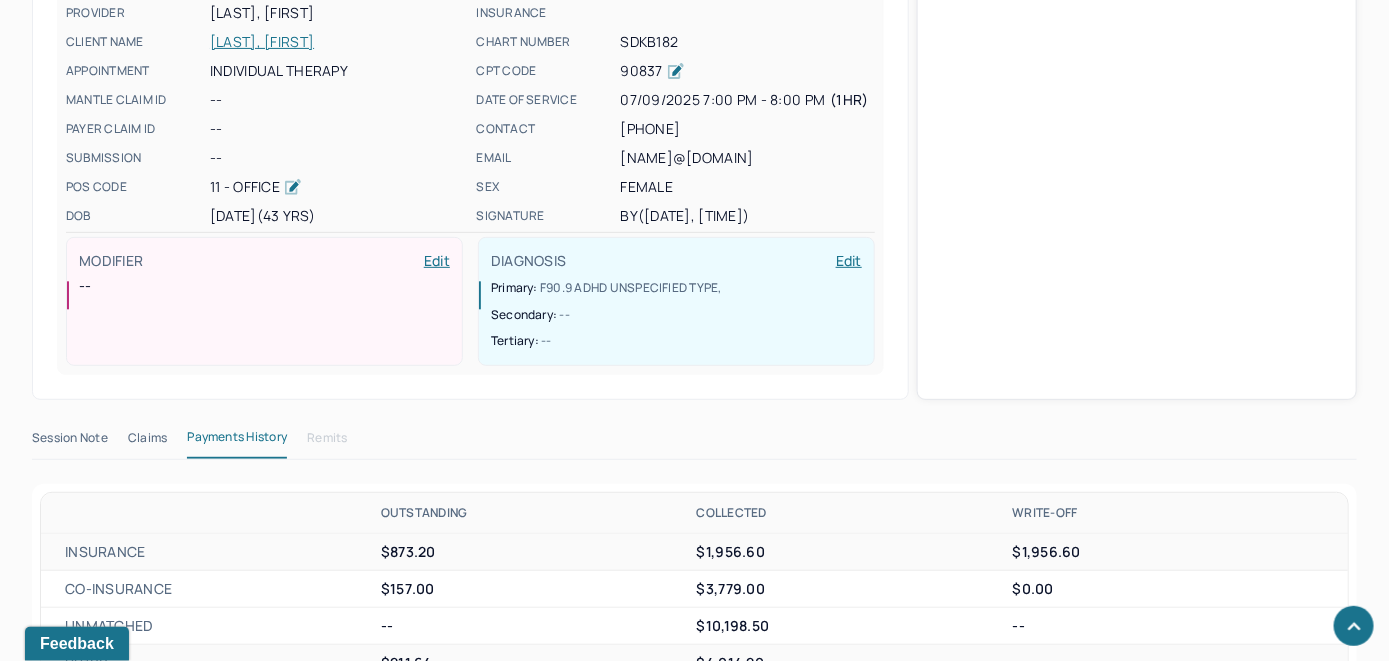 scroll, scrollTop: 761, scrollLeft: 0, axis: vertical 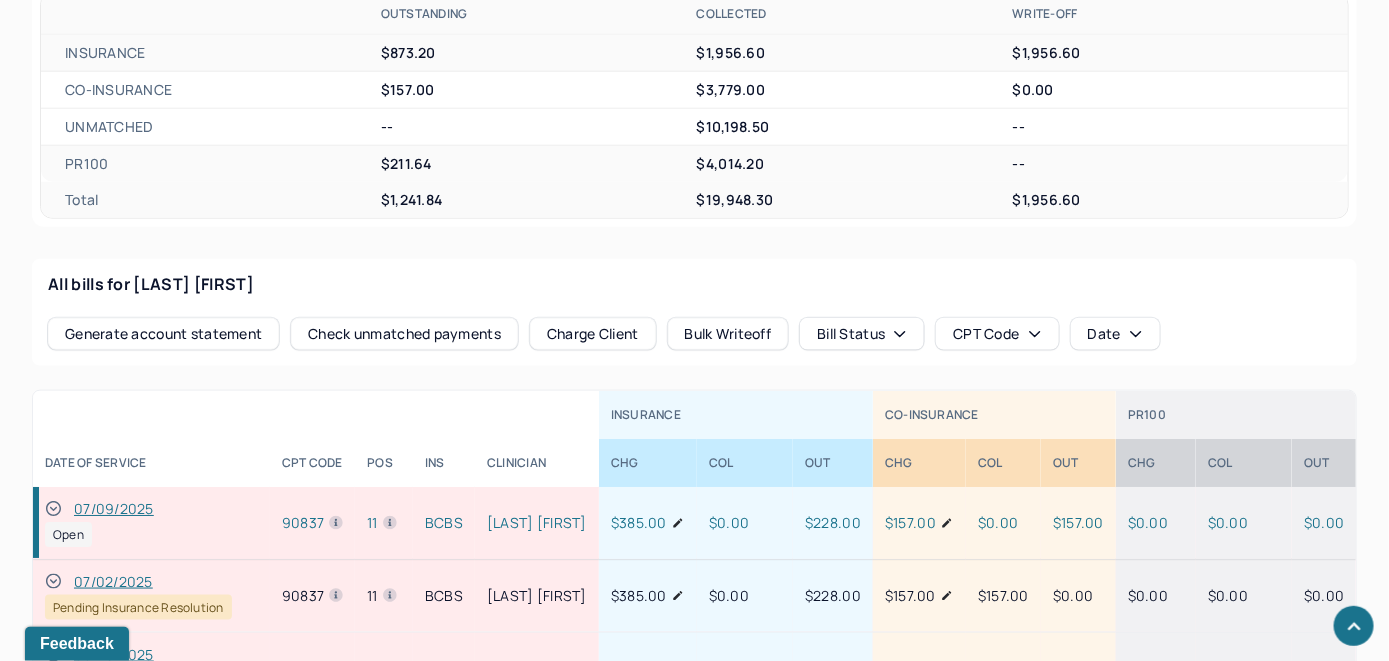 click on "Check unmatched payments" at bounding box center [404, 334] 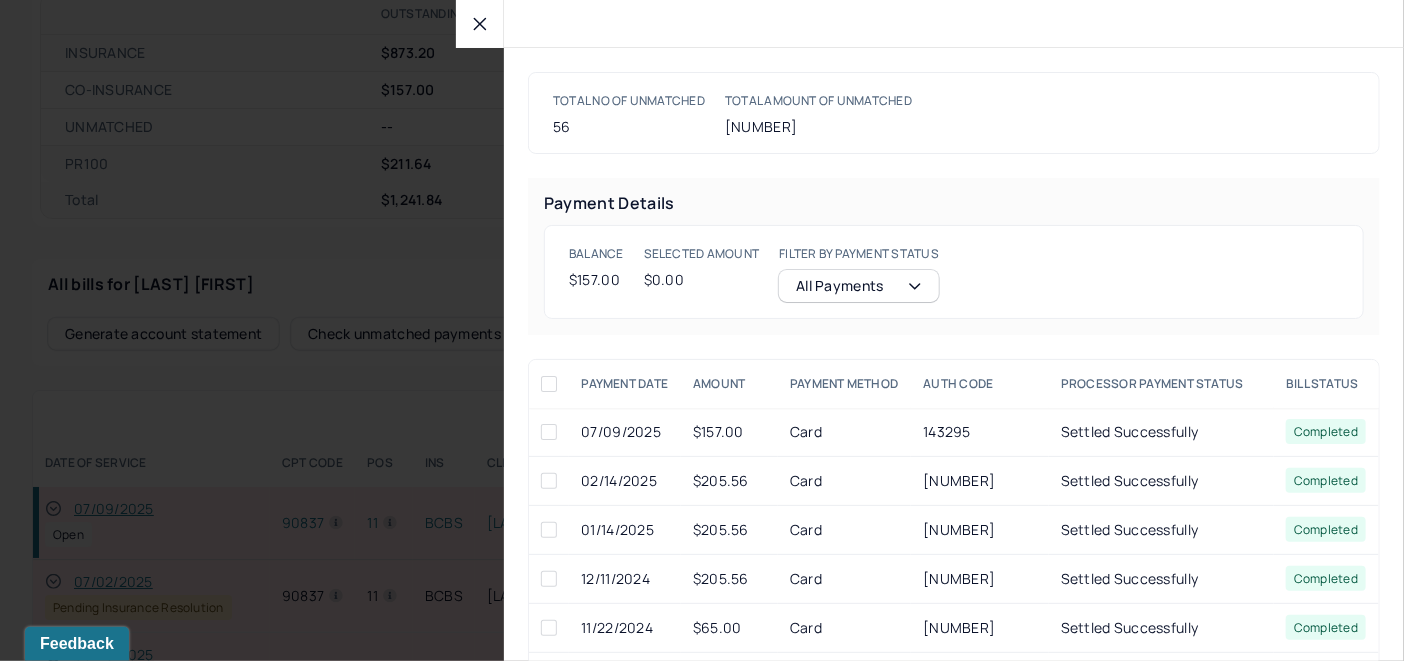 click at bounding box center (549, 432) 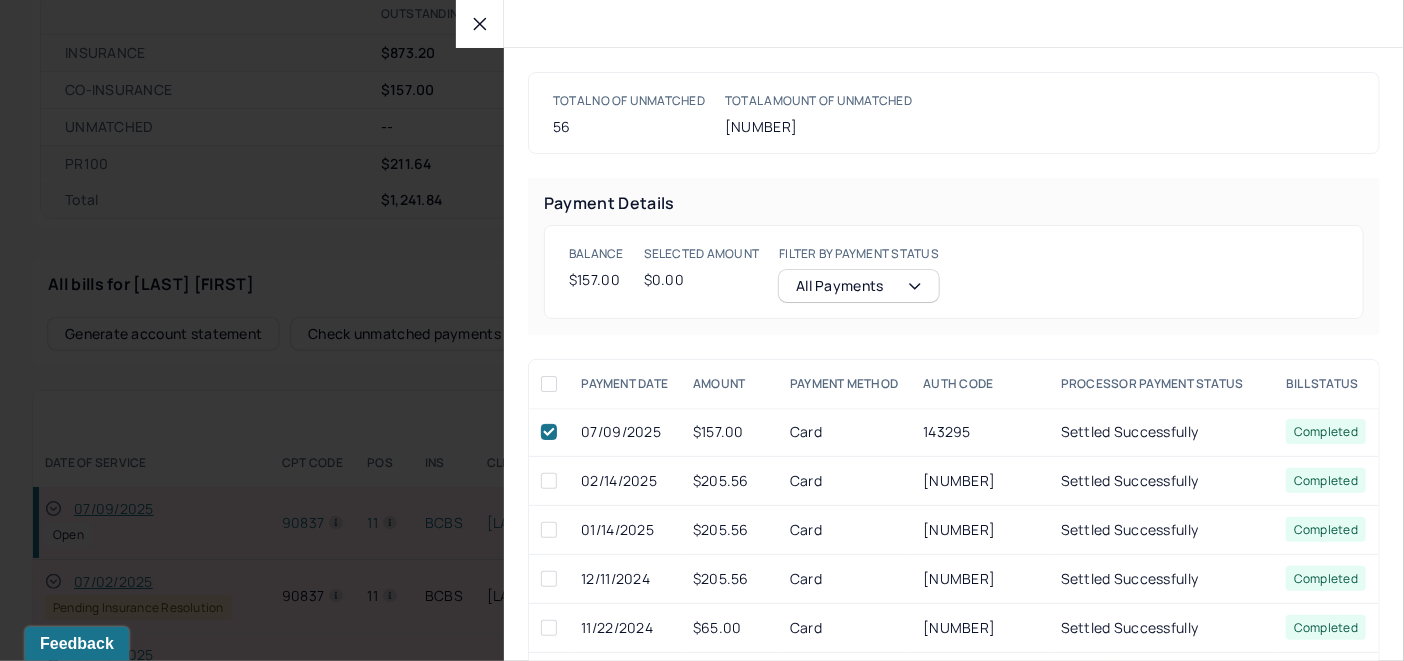 checkbox on "true" 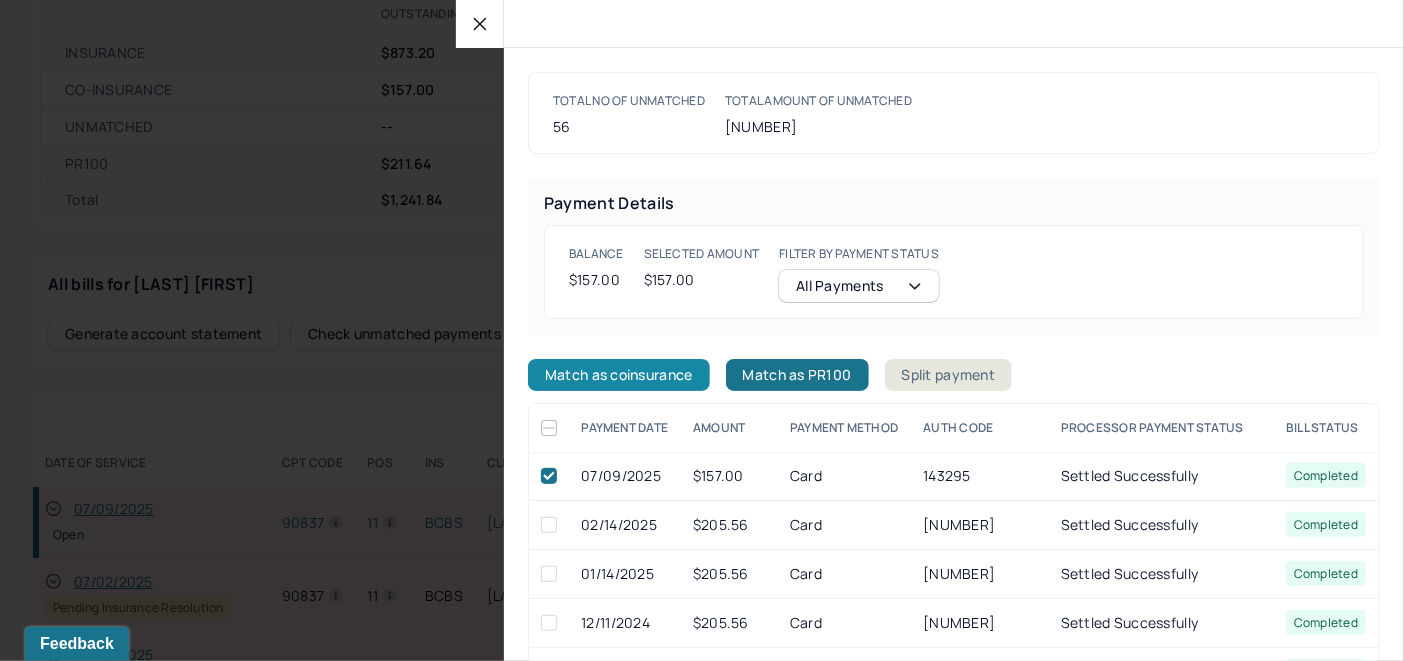 click on "Match as coinsurance" at bounding box center (619, 375) 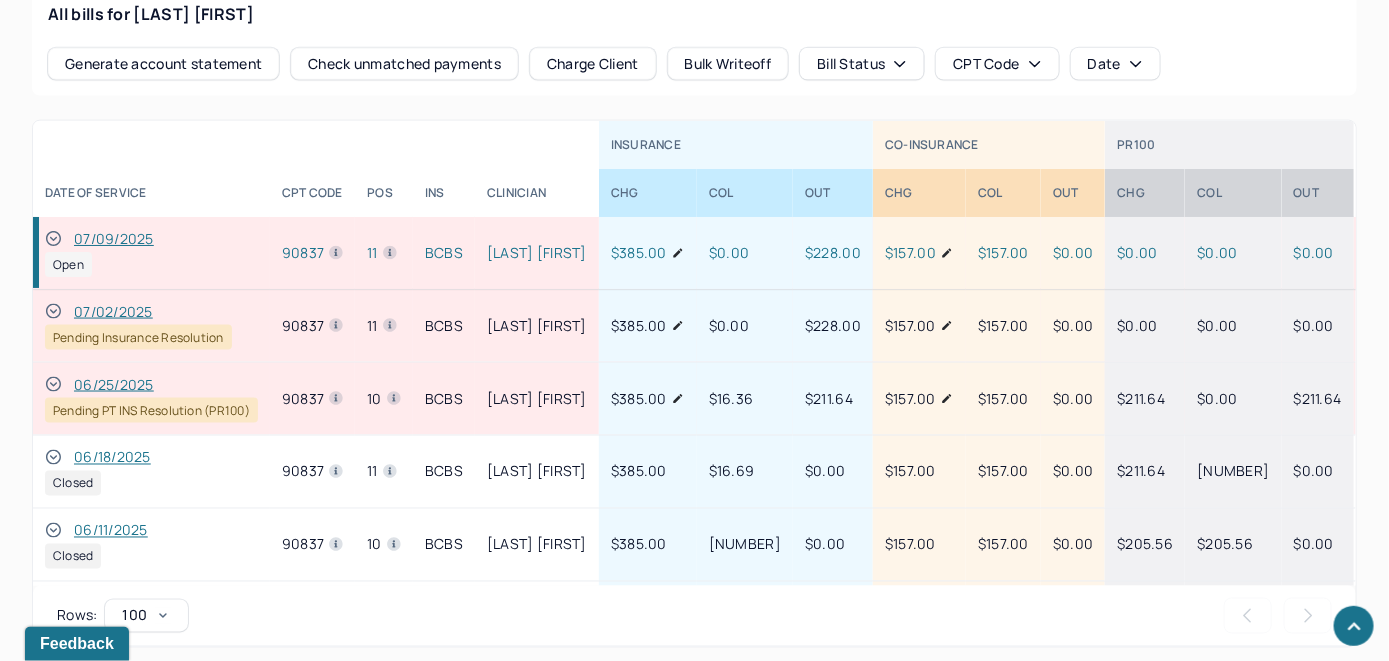 scroll, scrollTop: 1039, scrollLeft: 0, axis: vertical 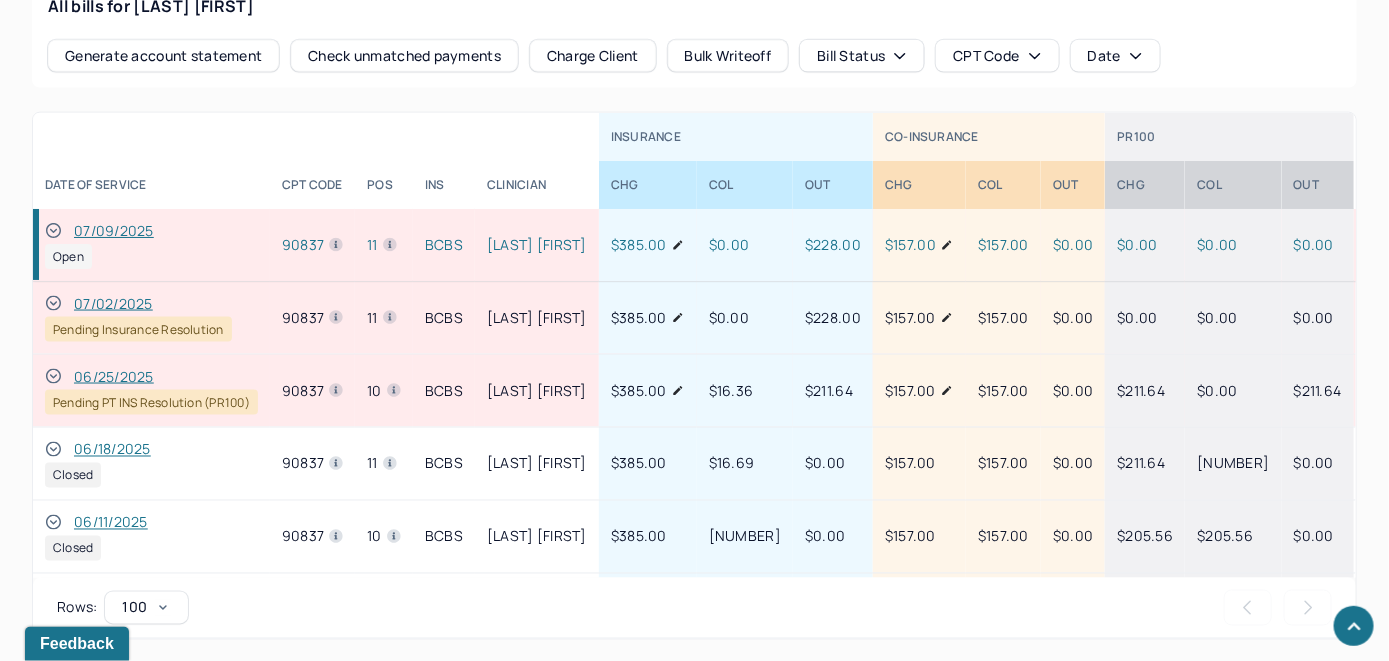 click 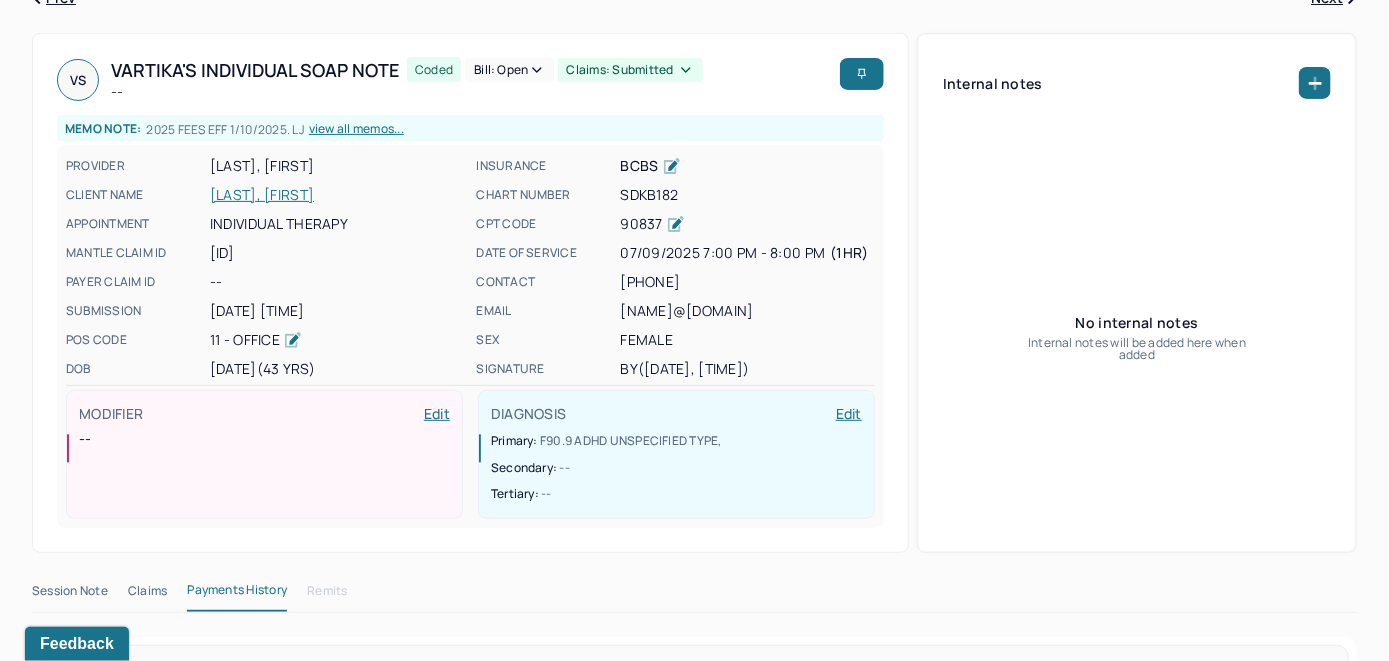 scroll, scrollTop: 0, scrollLeft: 0, axis: both 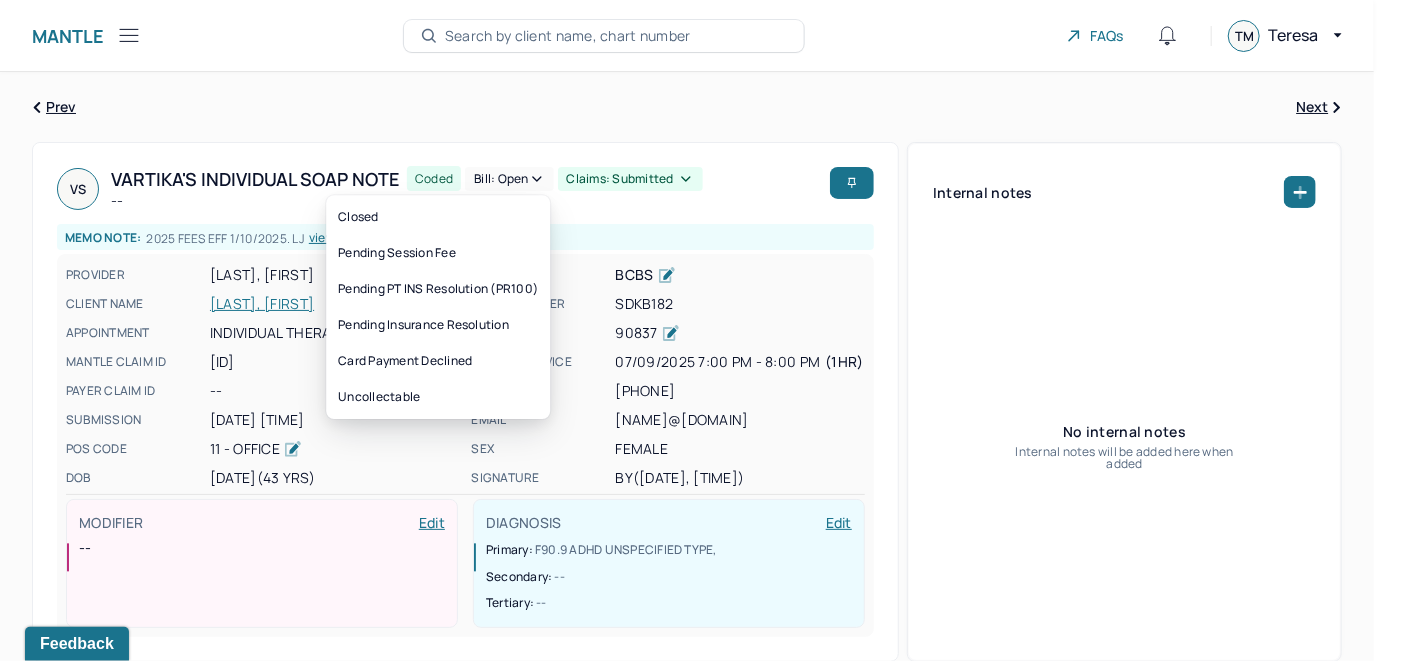 click on "Bill: Open" at bounding box center [509, 179] 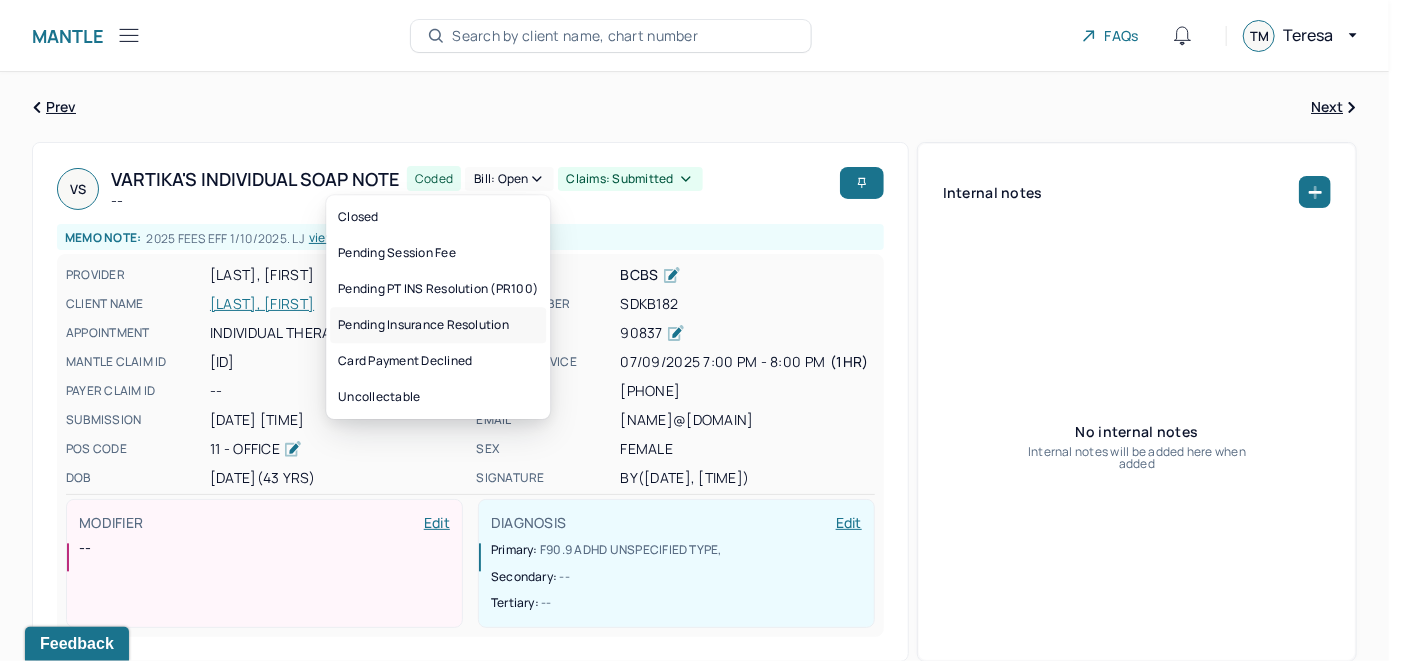 click on "Pending Insurance Resolution" at bounding box center [438, 325] 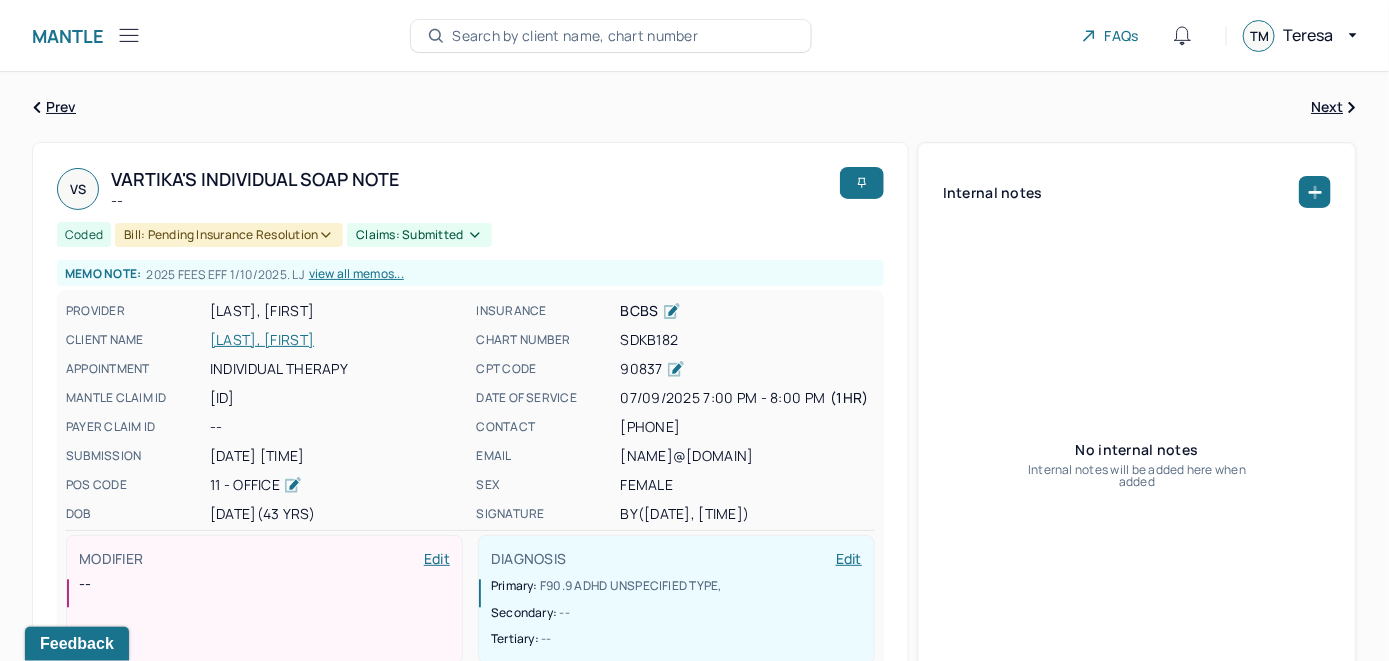 click on "Search by client name, chart number" at bounding box center [575, 36] 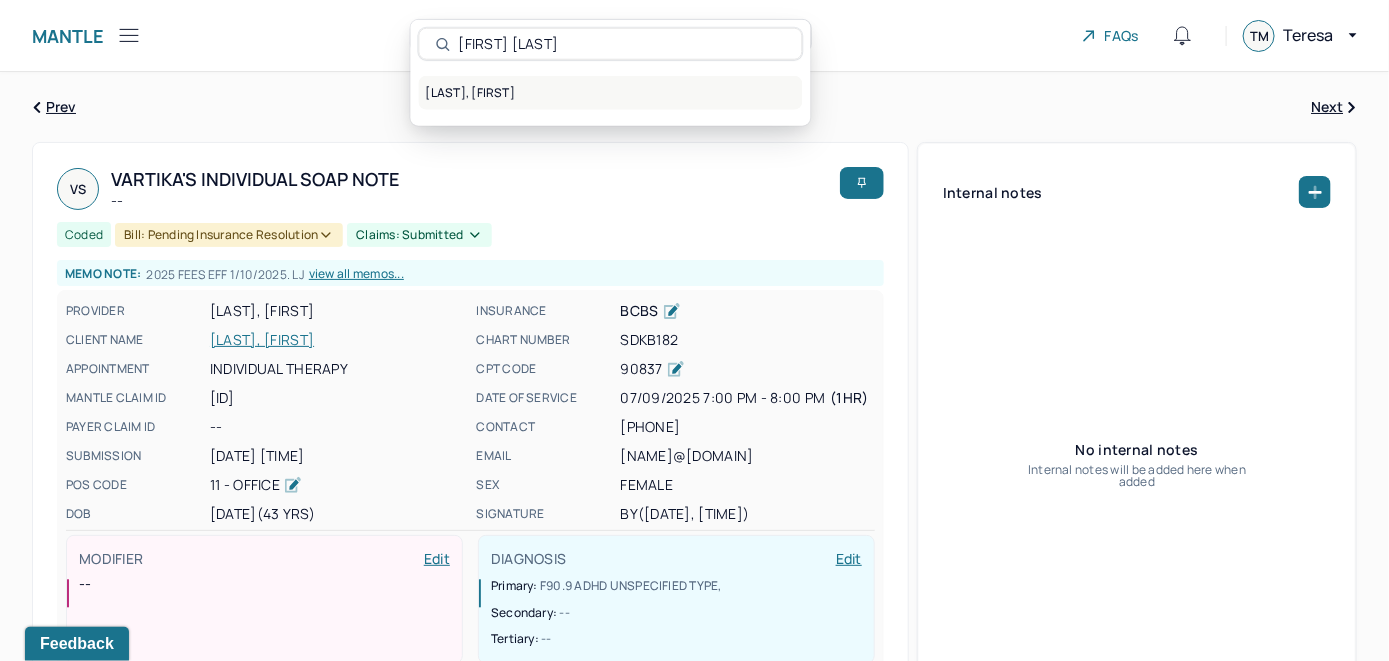 type on "[FIRST] [LAST]" 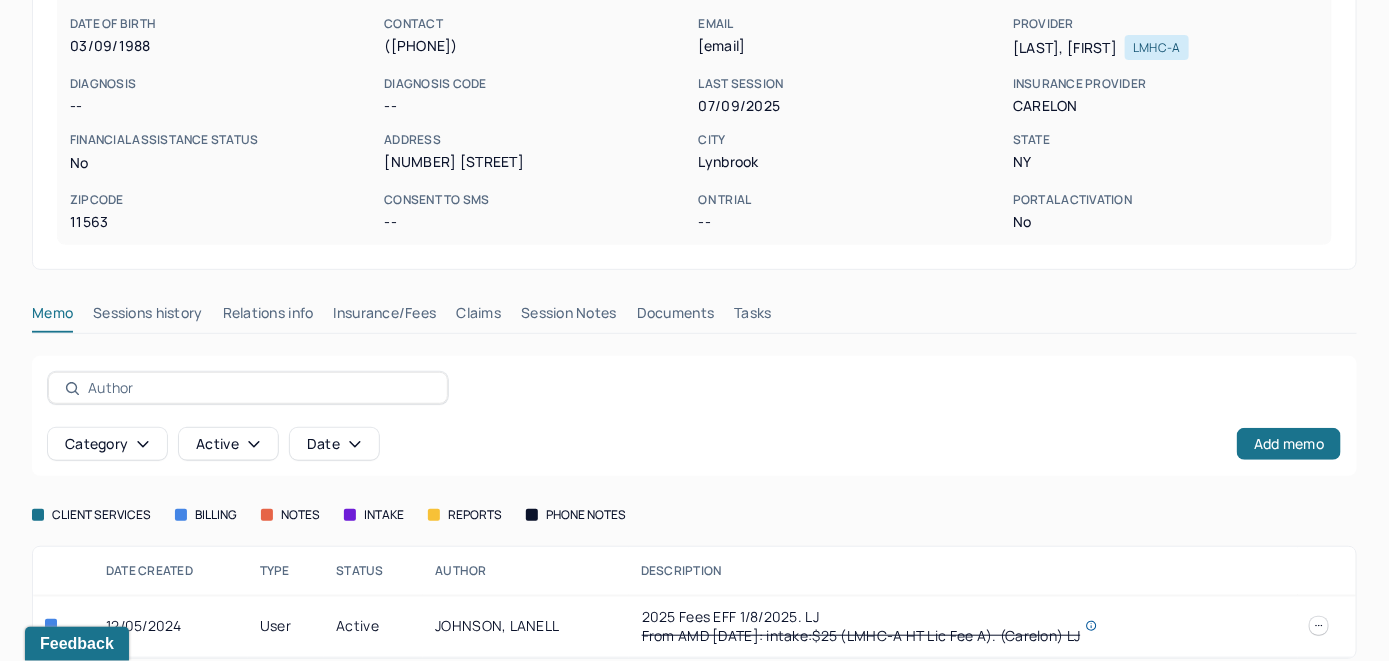 scroll, scrollTop: 279, scrollLeft: 0, axis: vertical 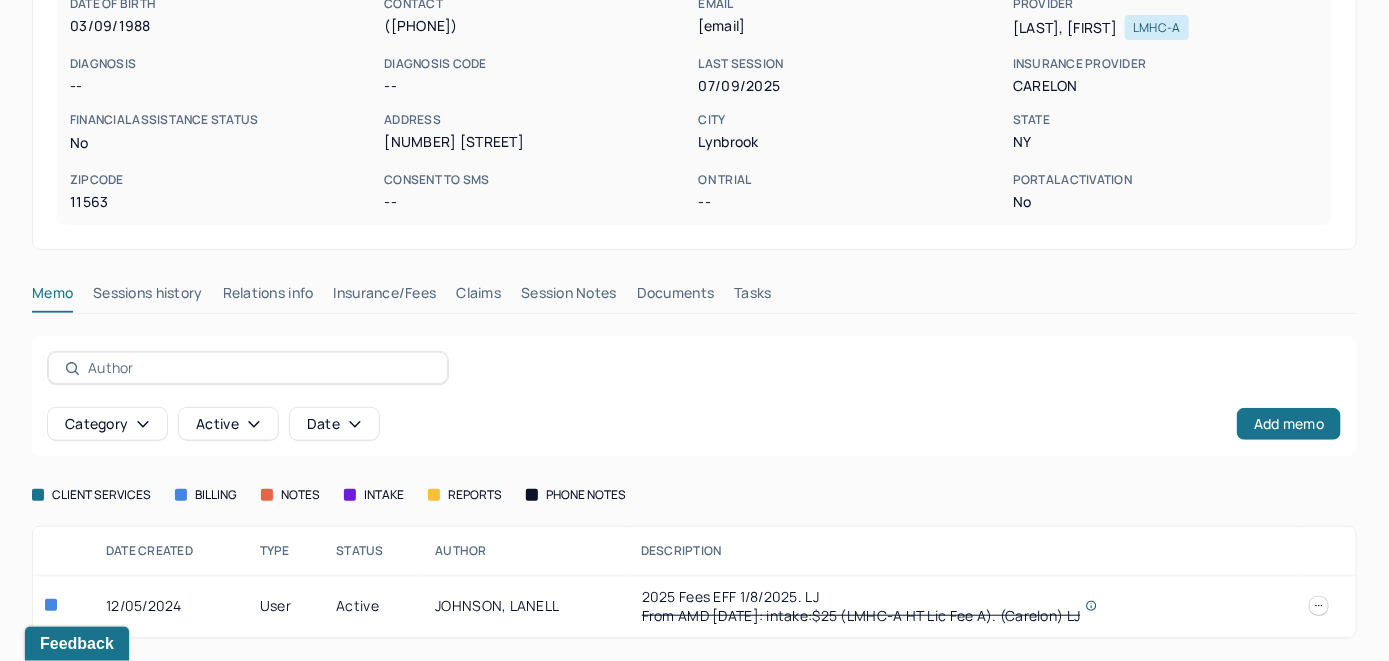 click on "Insurance/Fees" at bounding box center (385, 297) 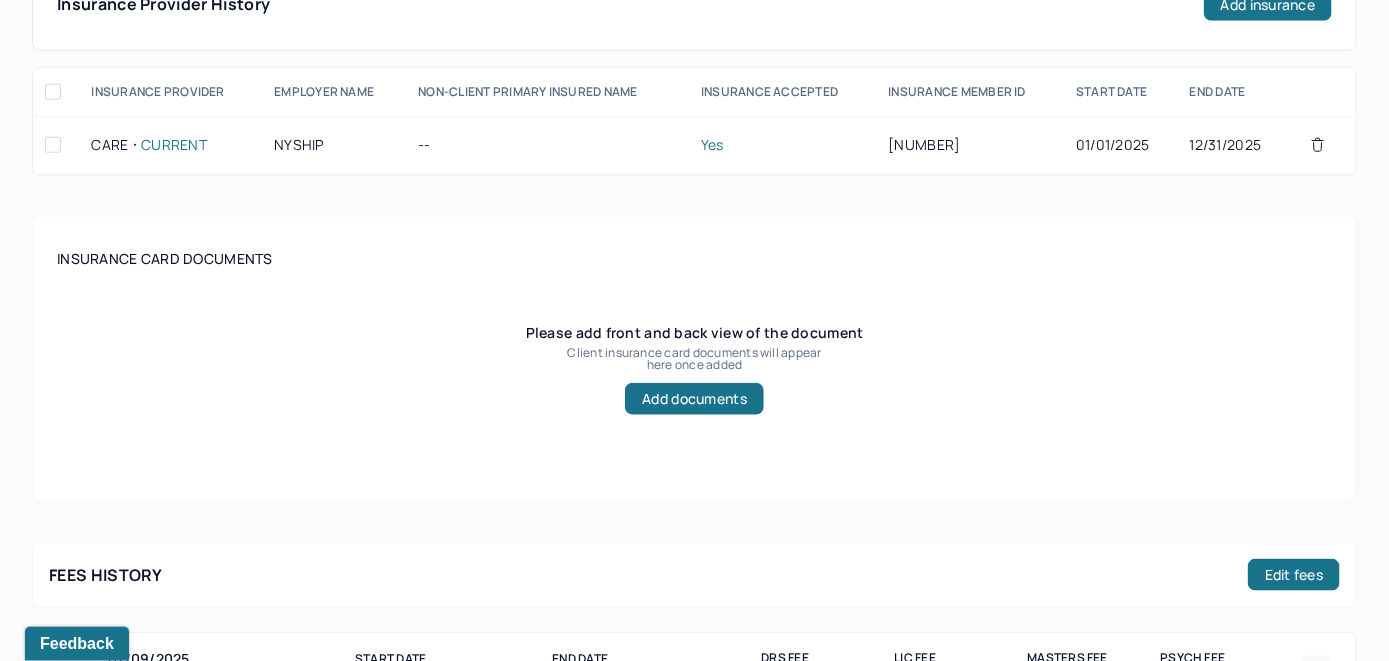 scroll, scrollTop: 479, scrollLeft: 0, axis: vertical 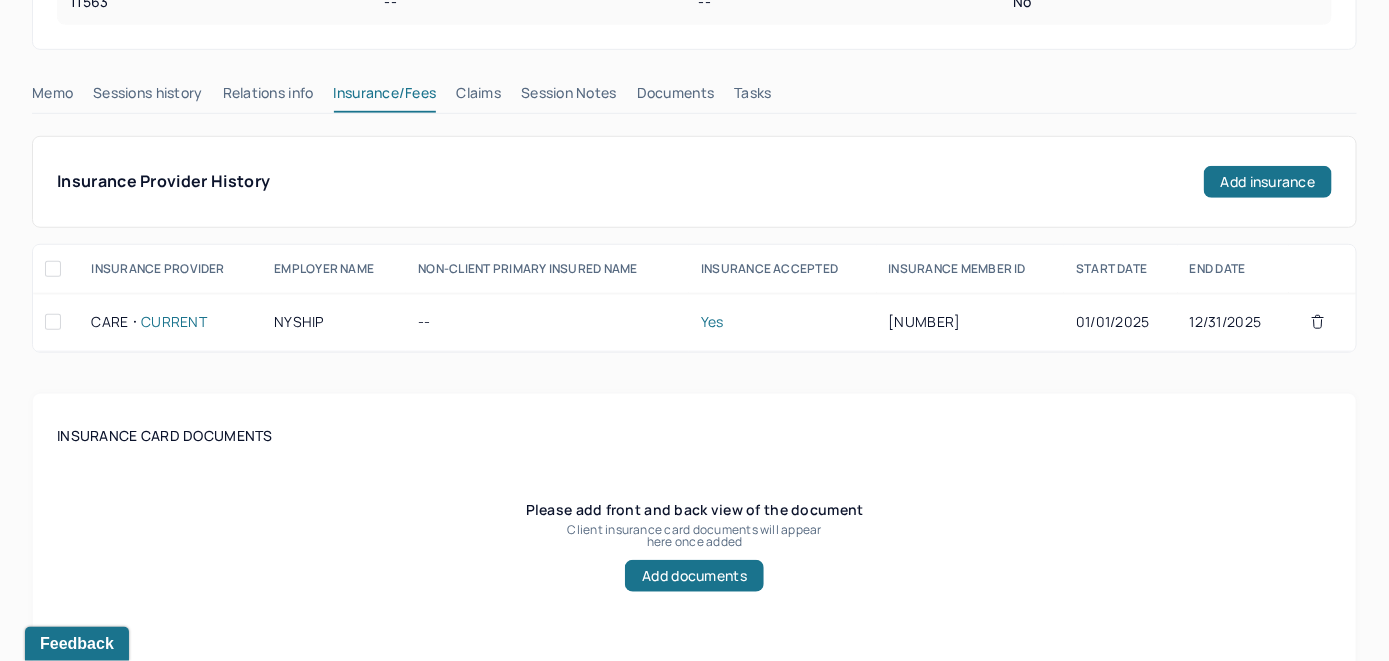 click on "Claims" at bounding box center (478, 97) 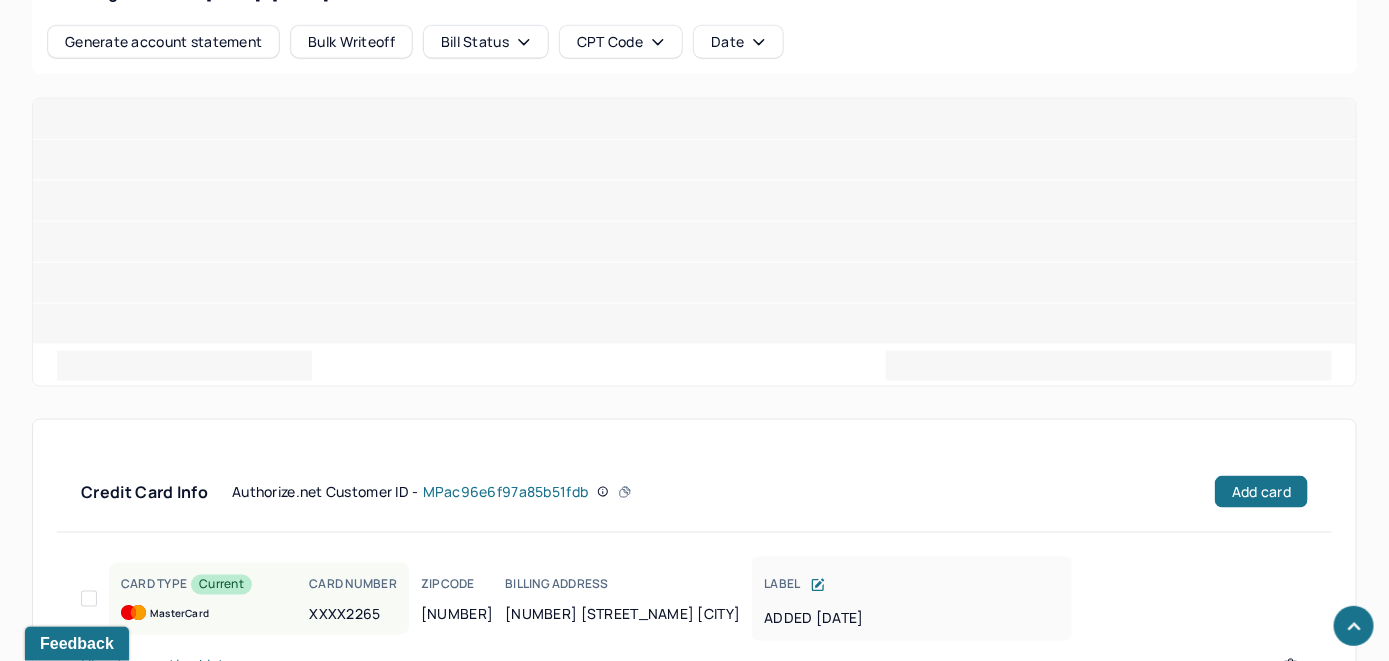 scroll, scrollTop: 1179, scrollLeft: 0, axis: vertical 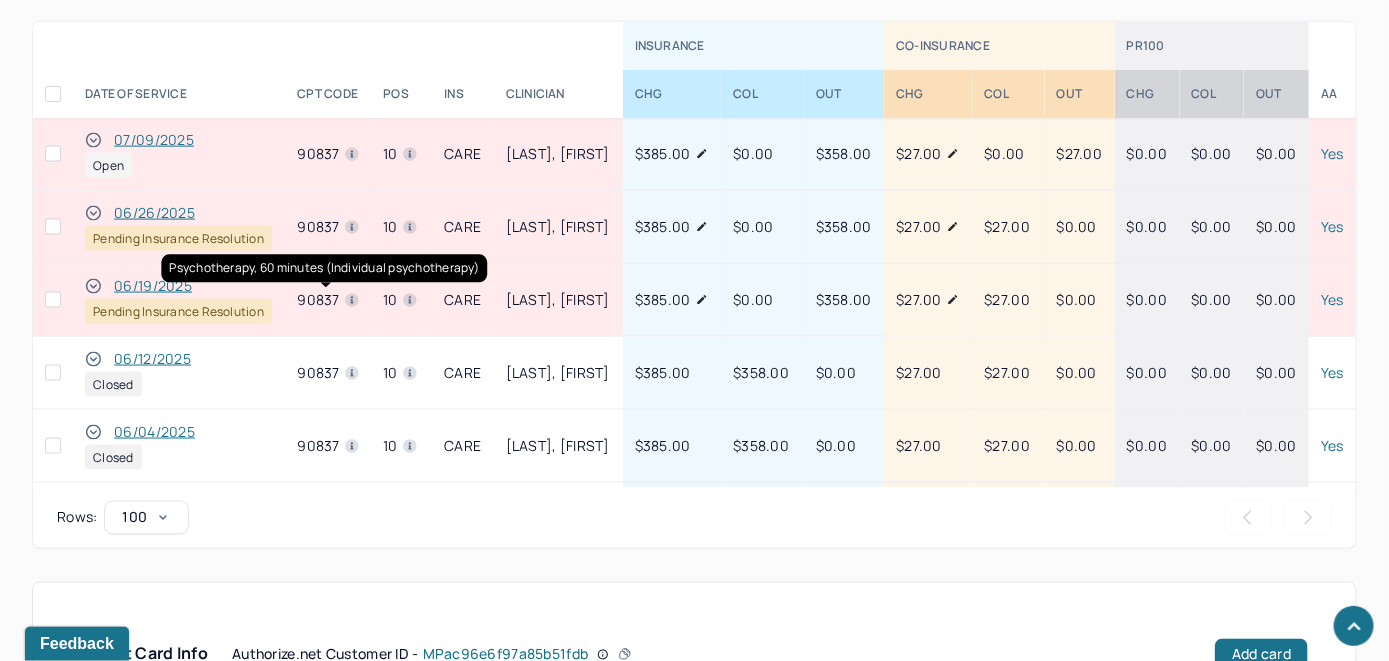 click on "07/09/2025" at bounding box center [154, 140] 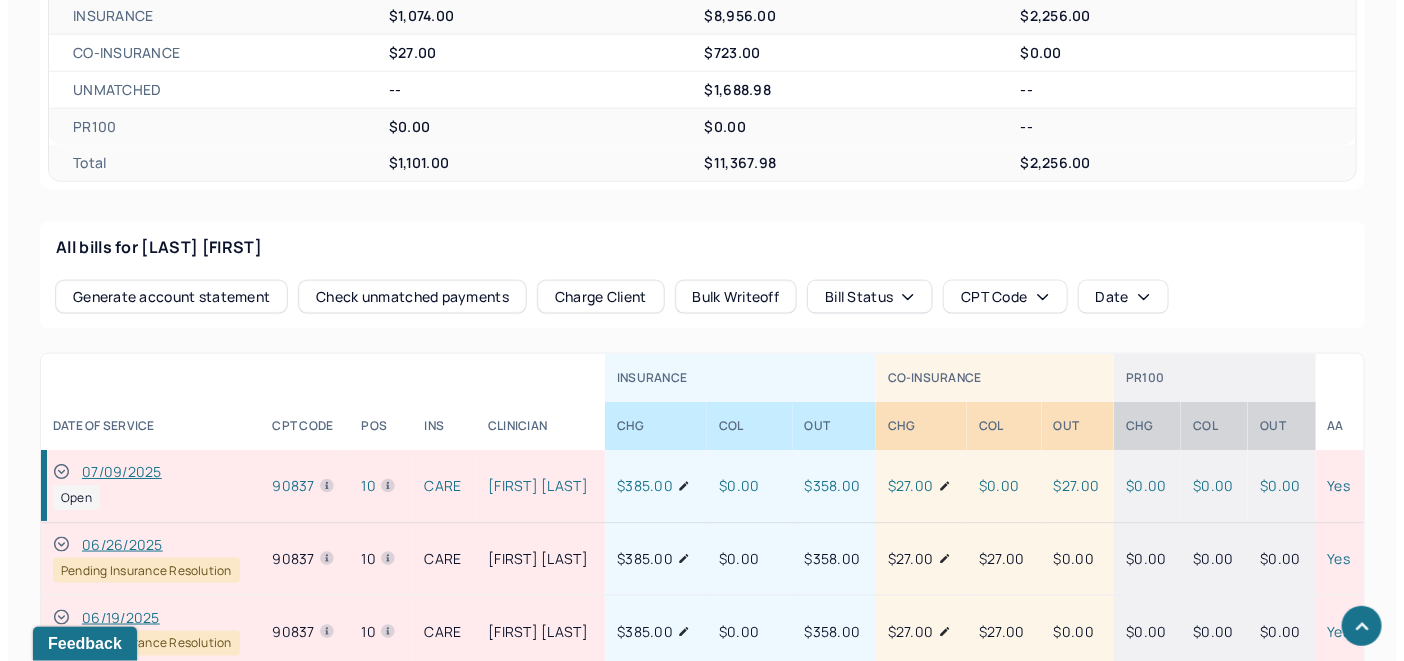 scroll, scrollTop: 999, scrollLeft: 0, axis: vertical 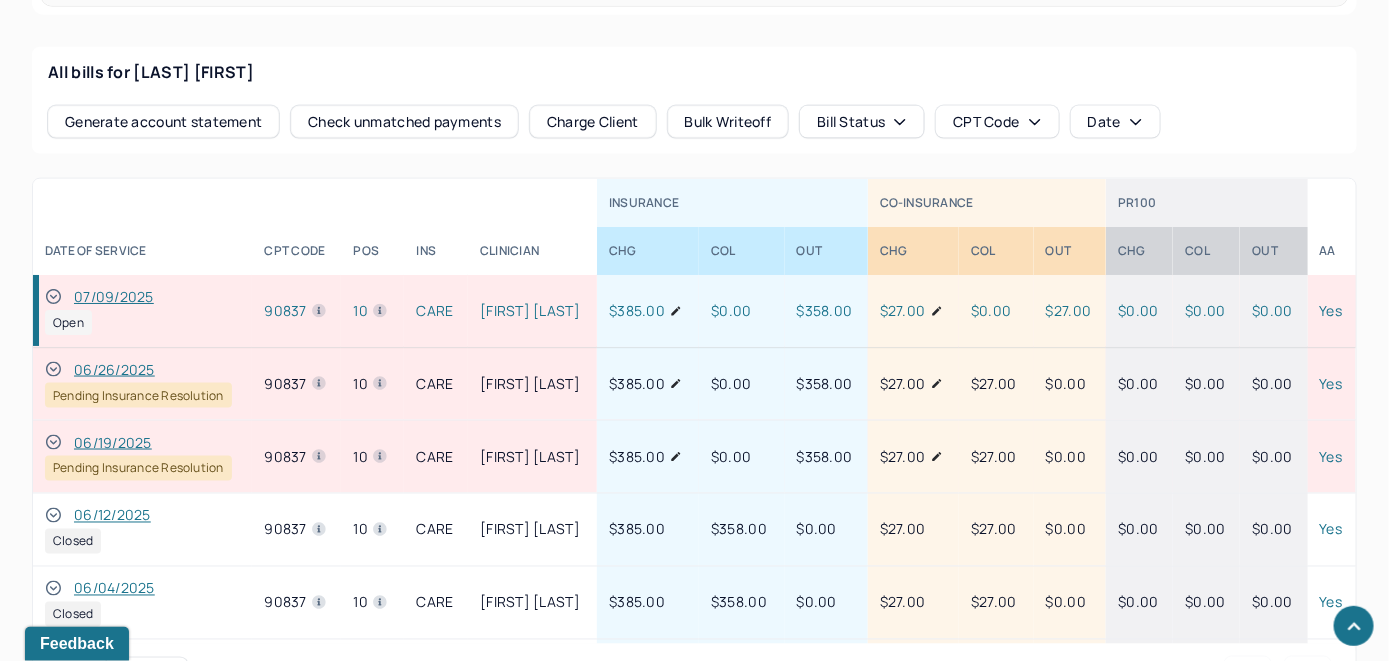 click on "Check unmatched payments" at bounding box center [404, 122] 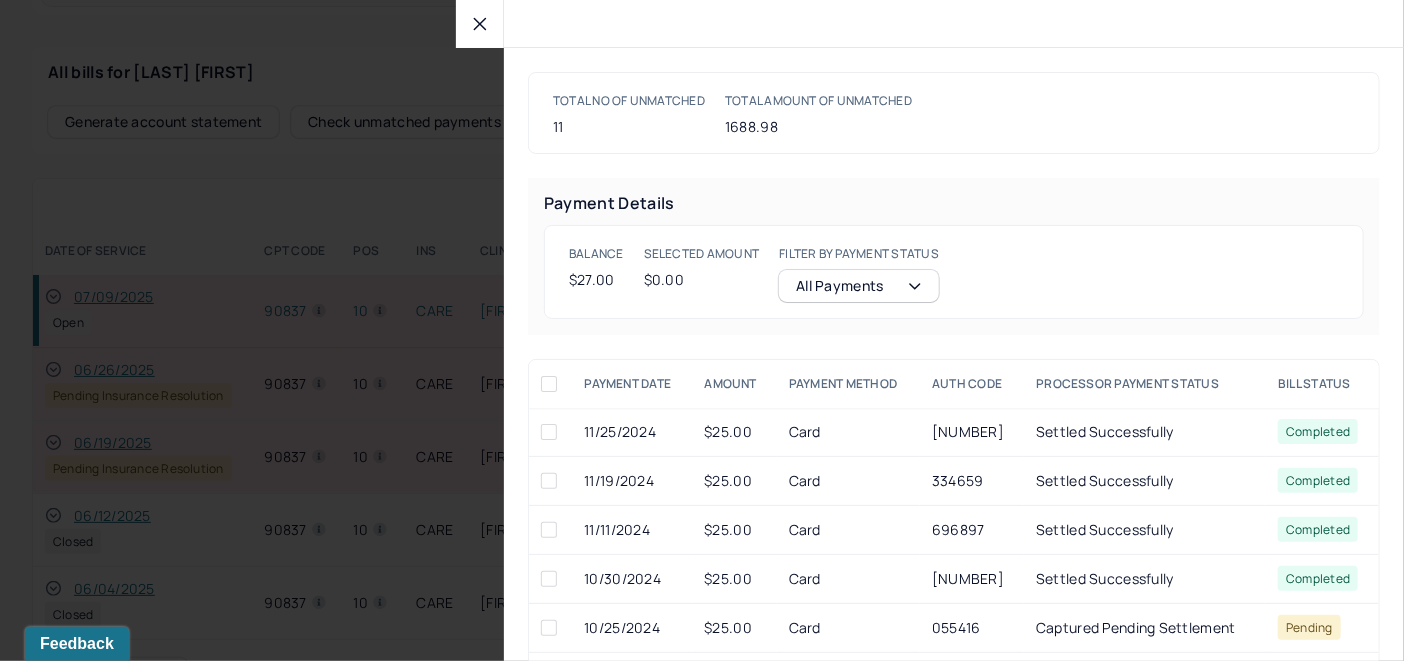 click at bounding box center [480, 24] 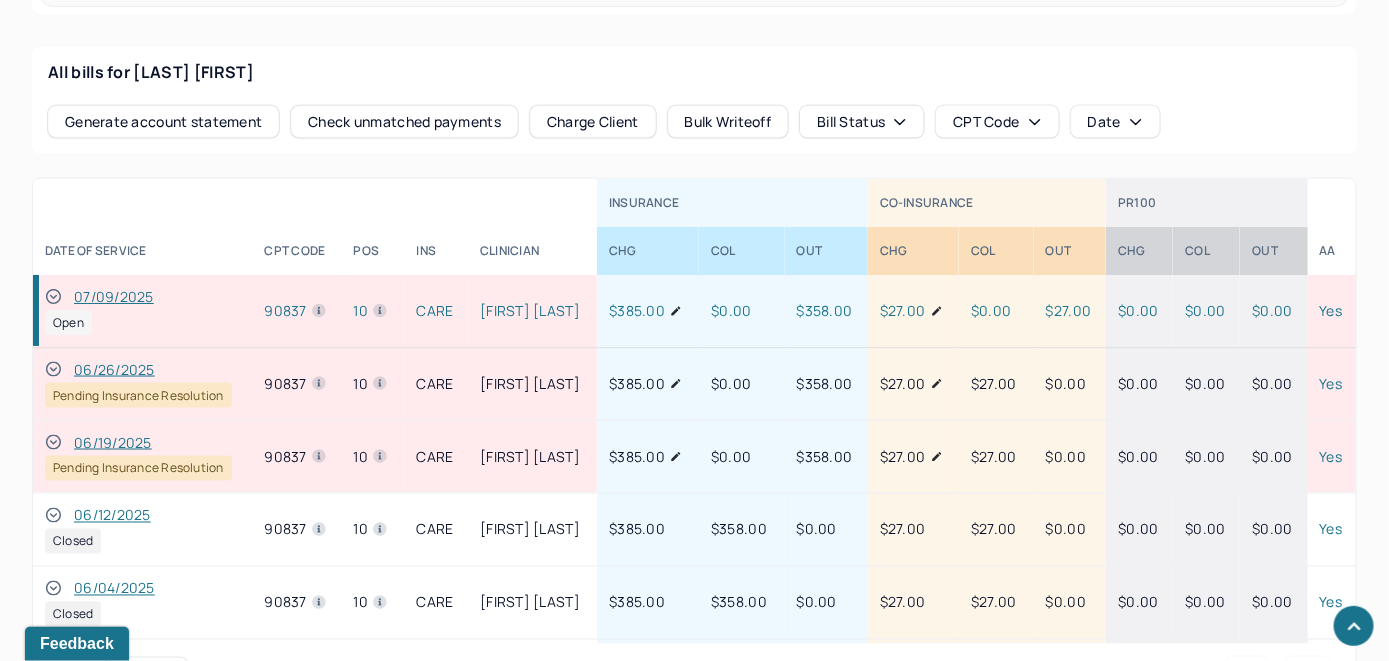 click on "Charge Client" at bounding box center (593, 122) 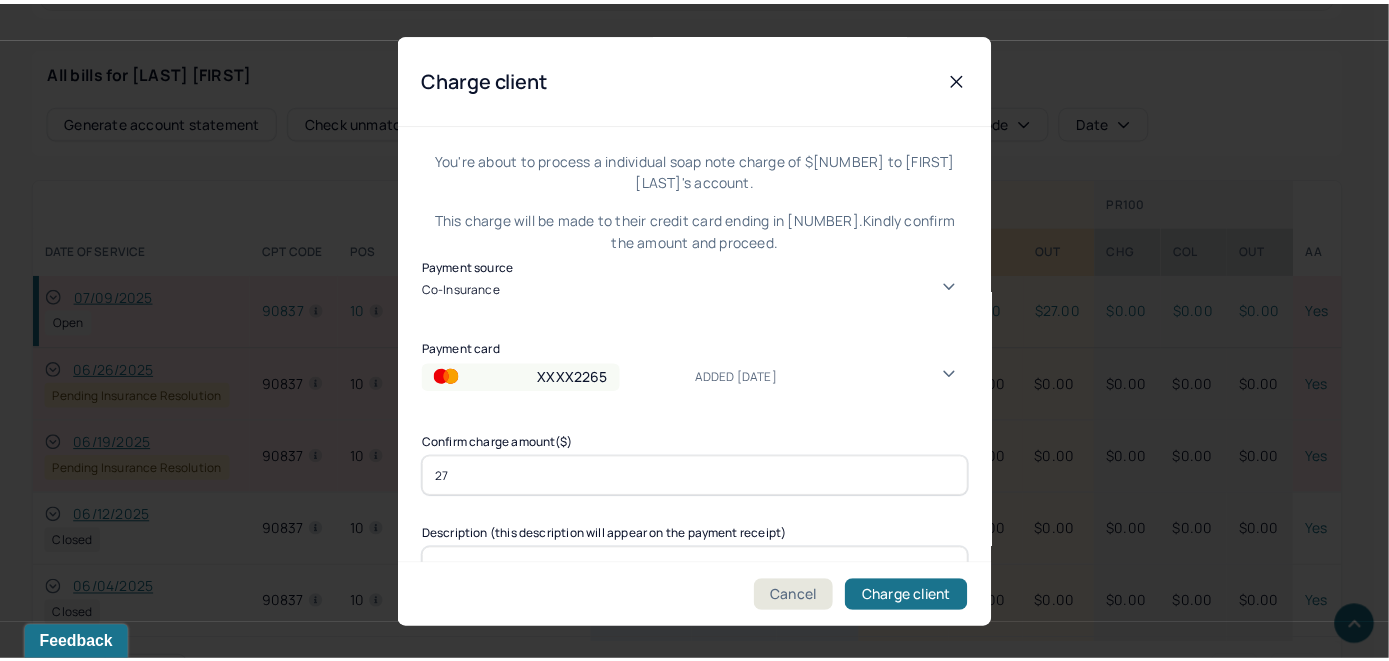 scroll, scrollTop: 121, scrollLeft: 0, axis: vertical 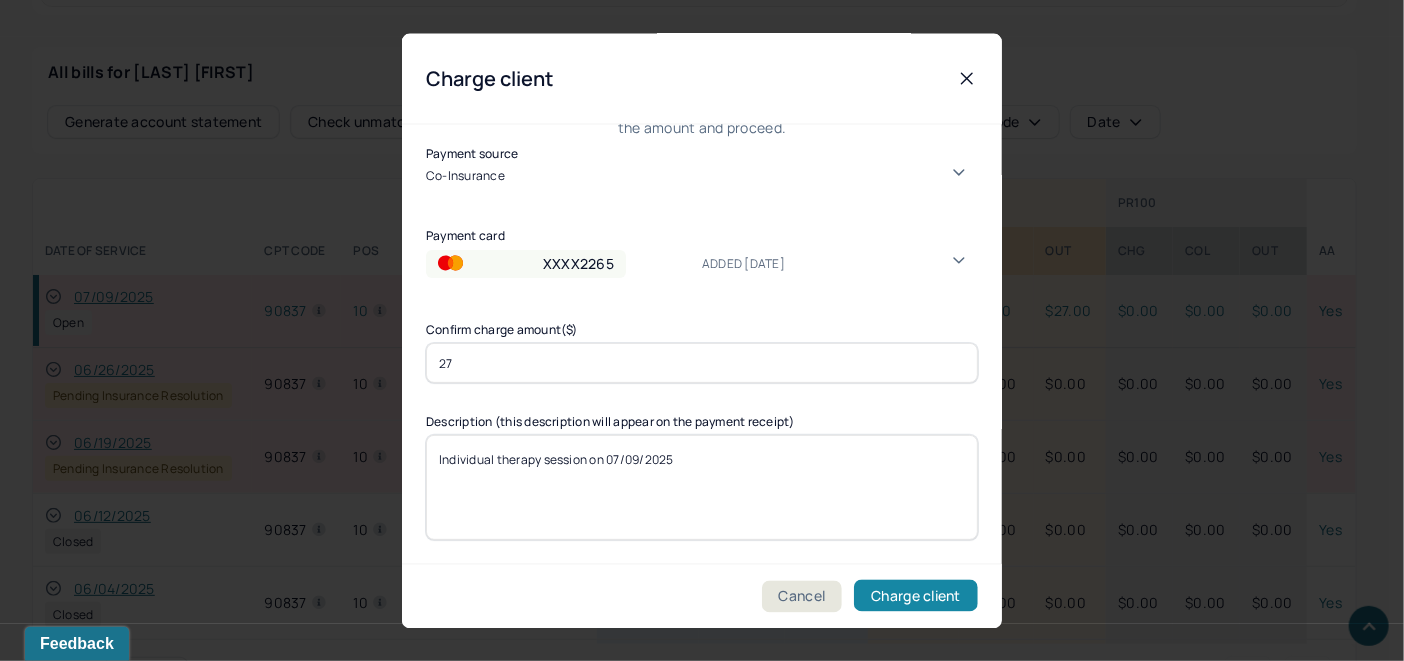 click on "Charge client" at bounding box center (916, 596) 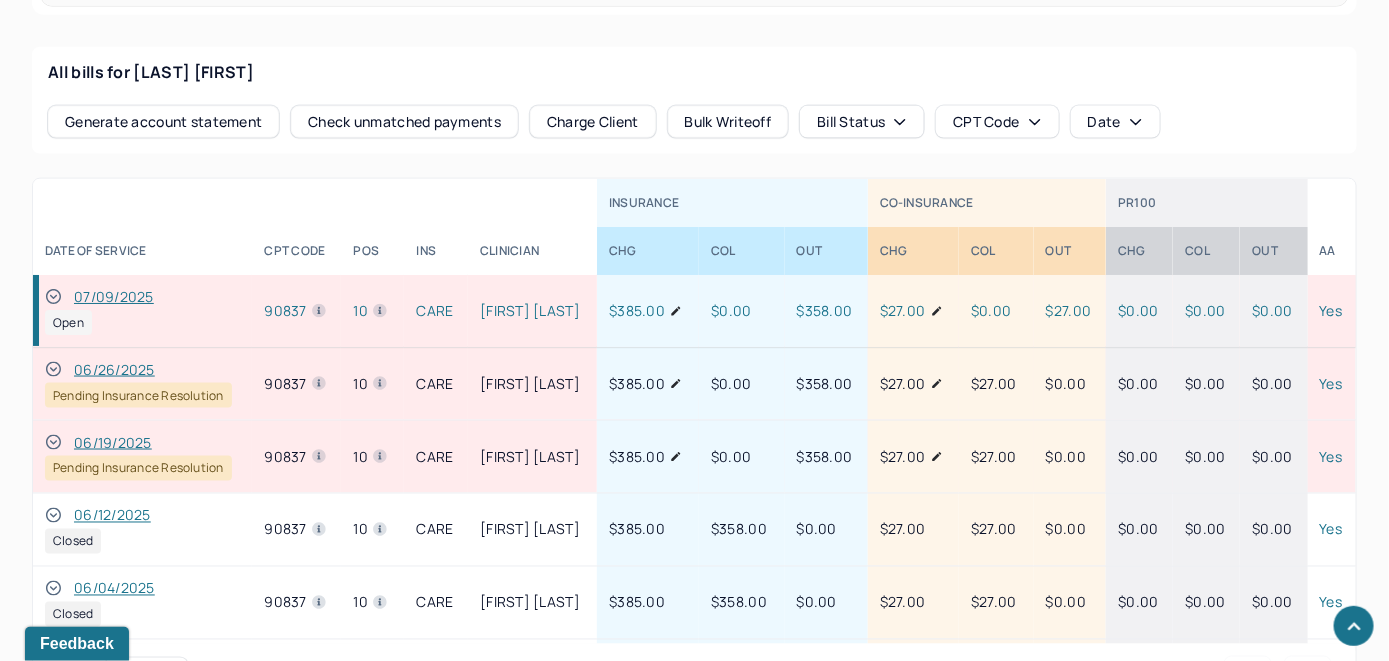 click 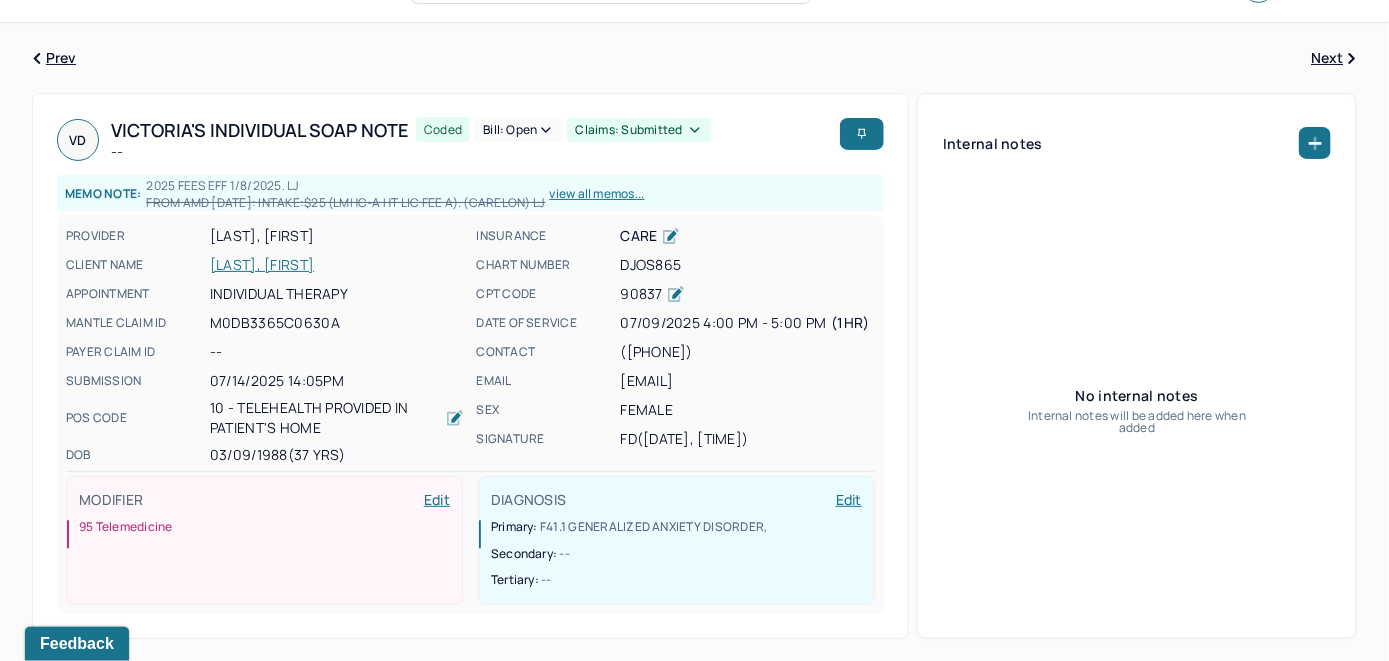 scroll, scrollTop: 0, scrollLeft: 0, axis: both 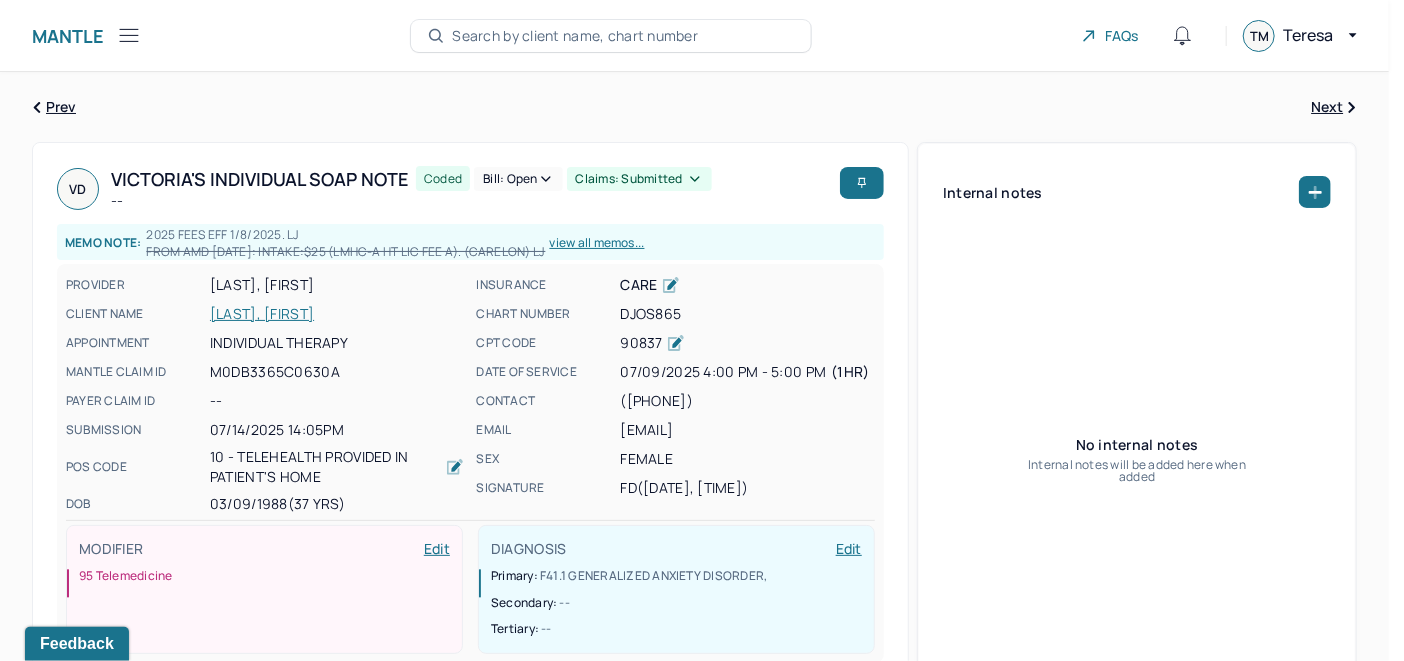 click on "Bill: Open" at bounding box center [518, 179] 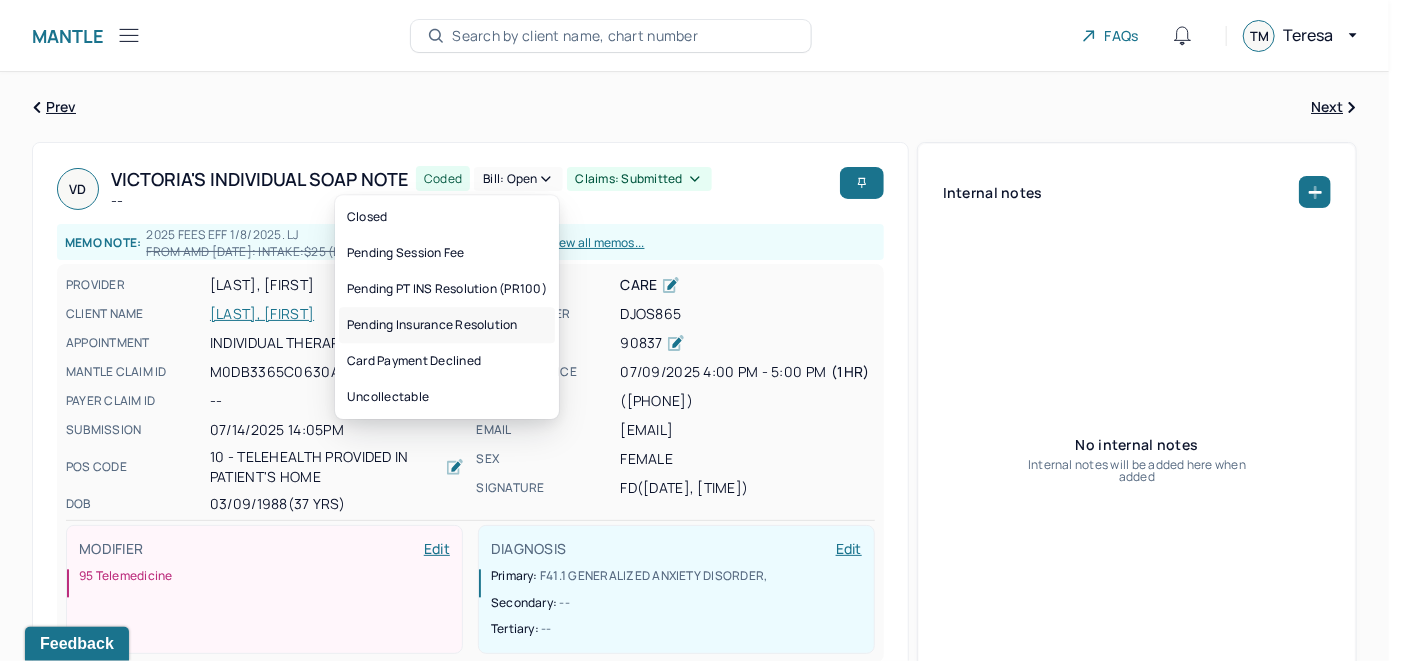 click on "Pending Insurance Resolution" at bounding box center [447, 325] 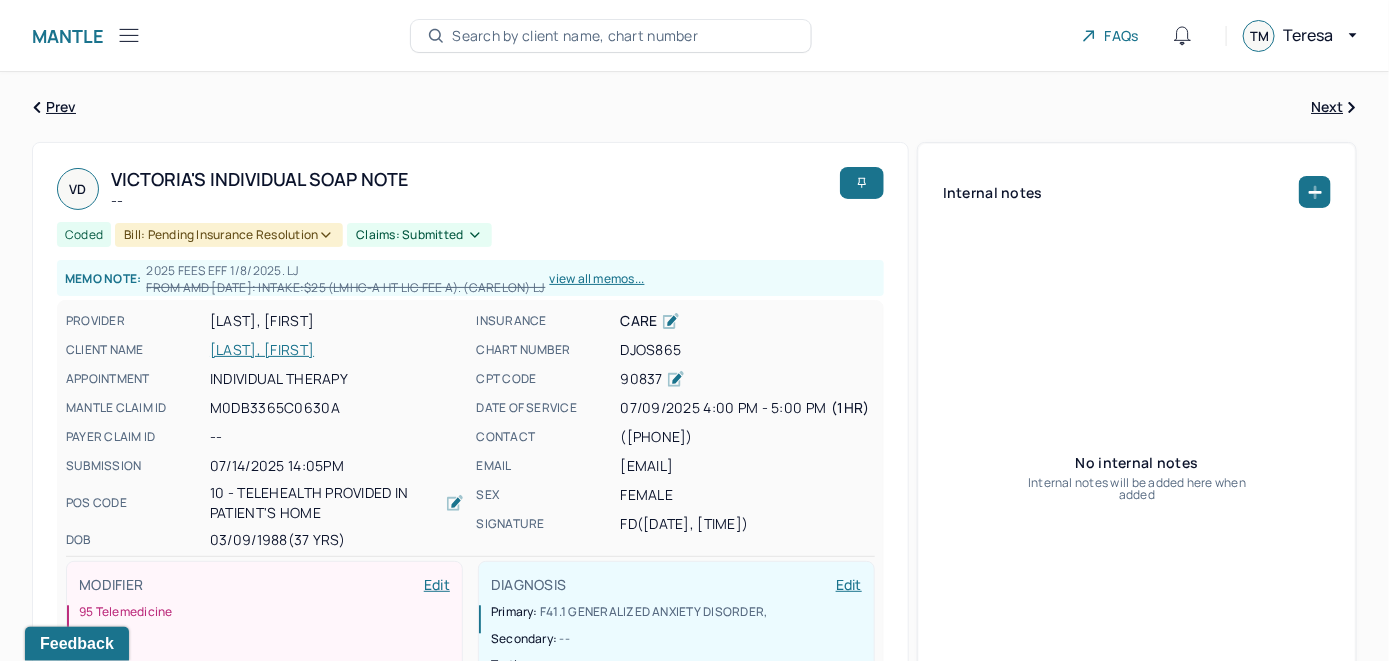 click on "Search by client name, chart number" at bounding box center [575, 36] 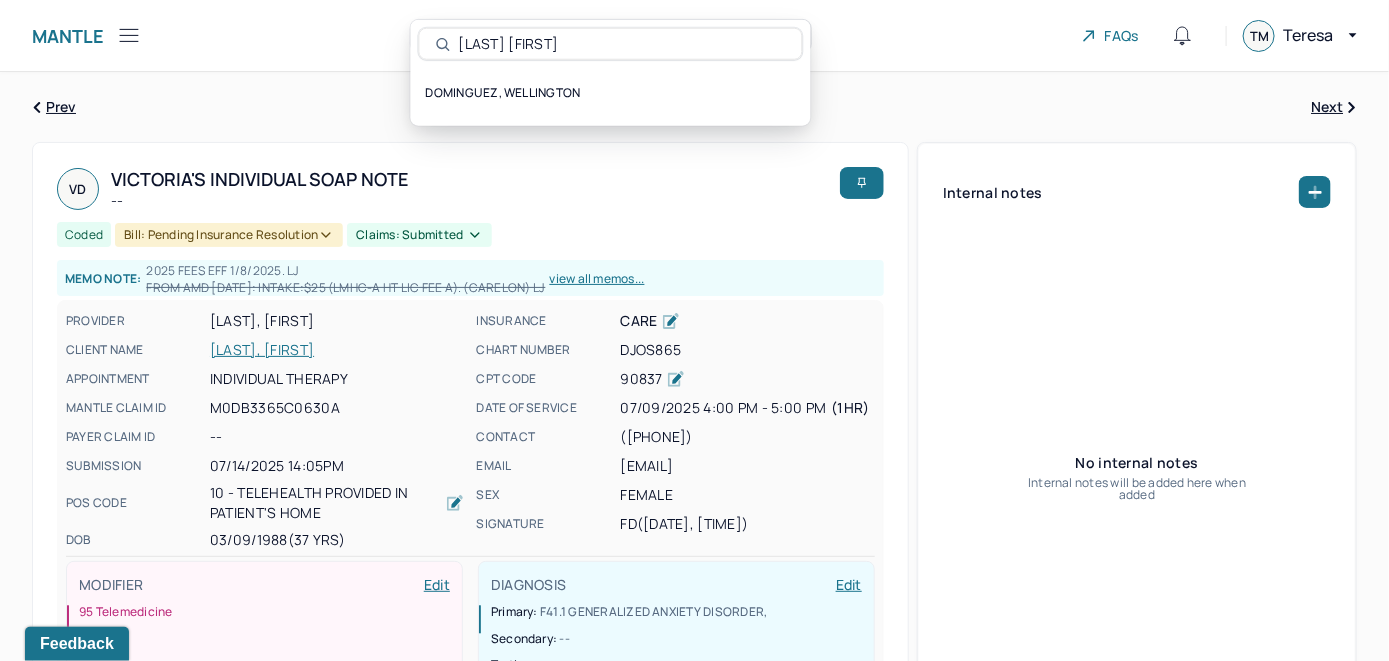 type on "[LAST] [FIRST]" 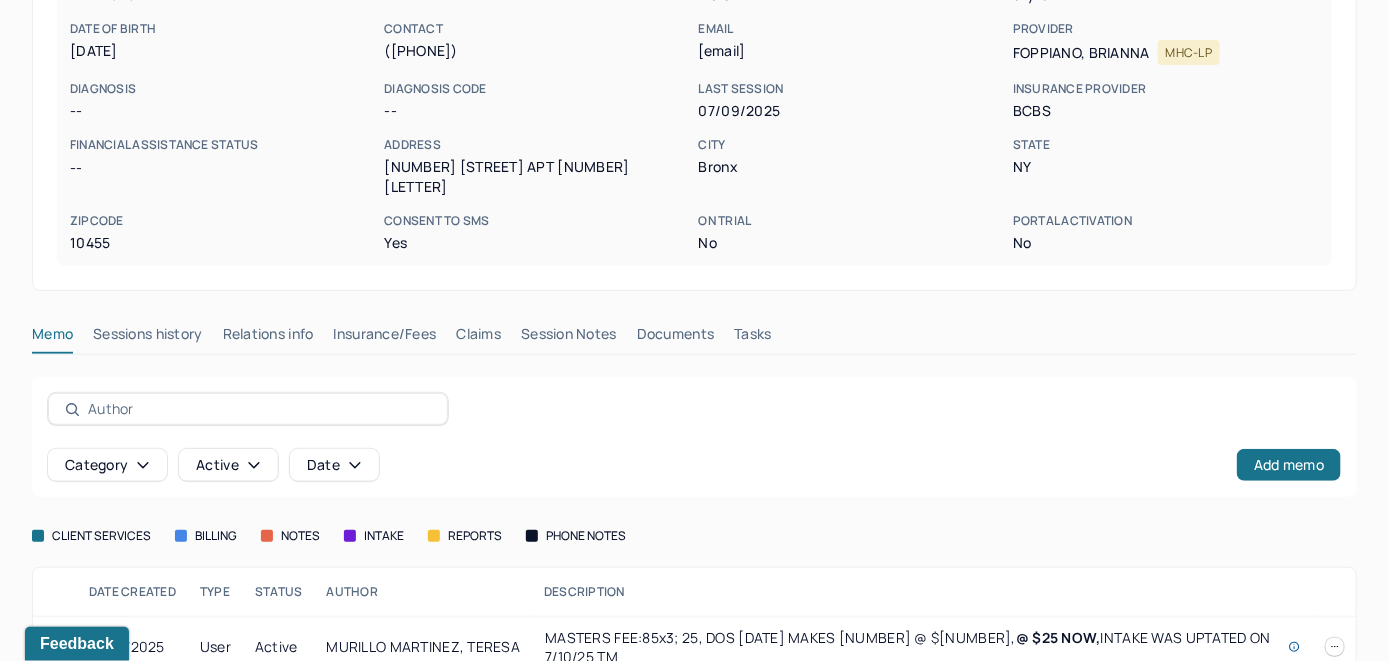 scroll, scrollTop: 306, scrollLeft: 0, axis: vertical 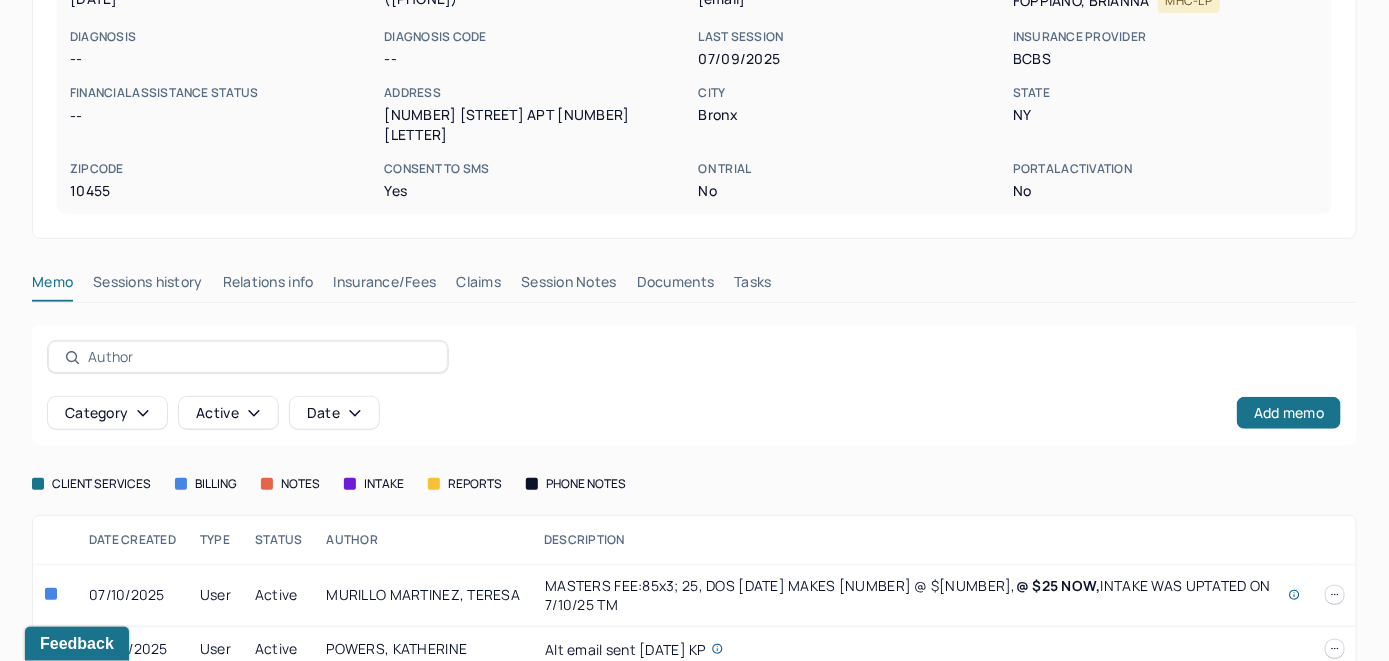 click on "Claims" at bounding box center (478, 286) 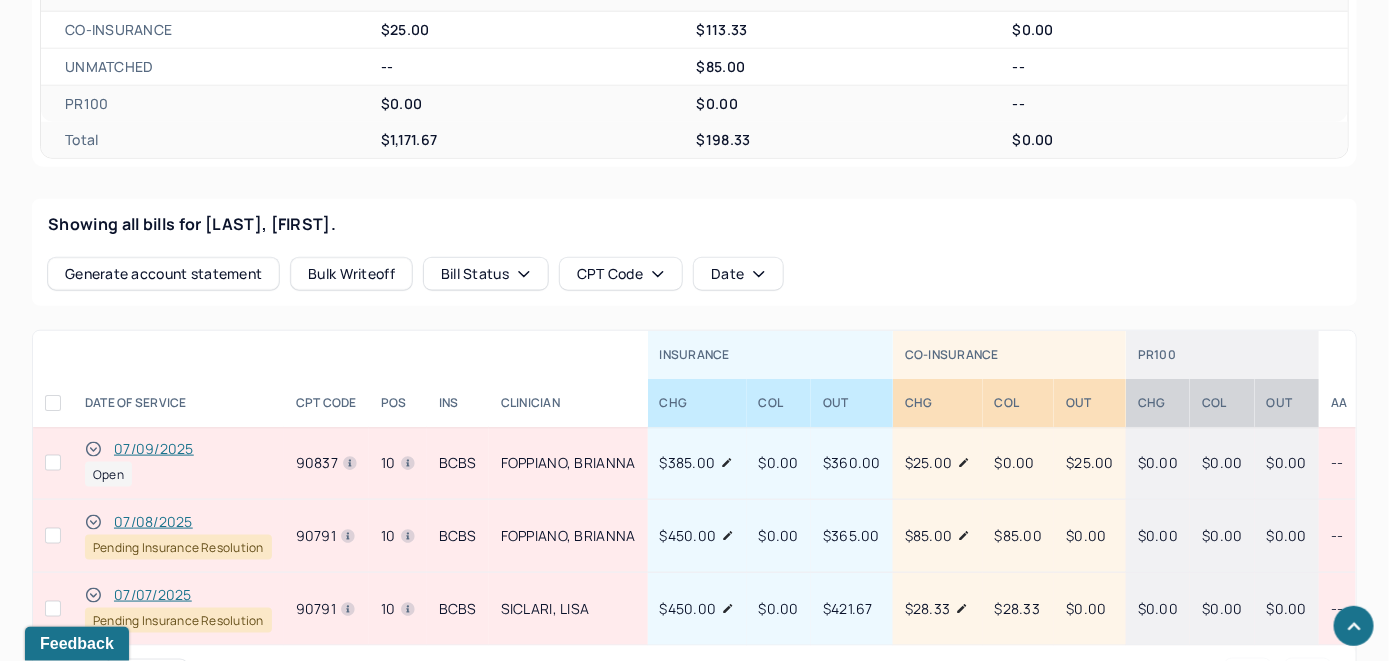 scroll, scrollTop: 747, scrollLeft: 0, axis: vertical 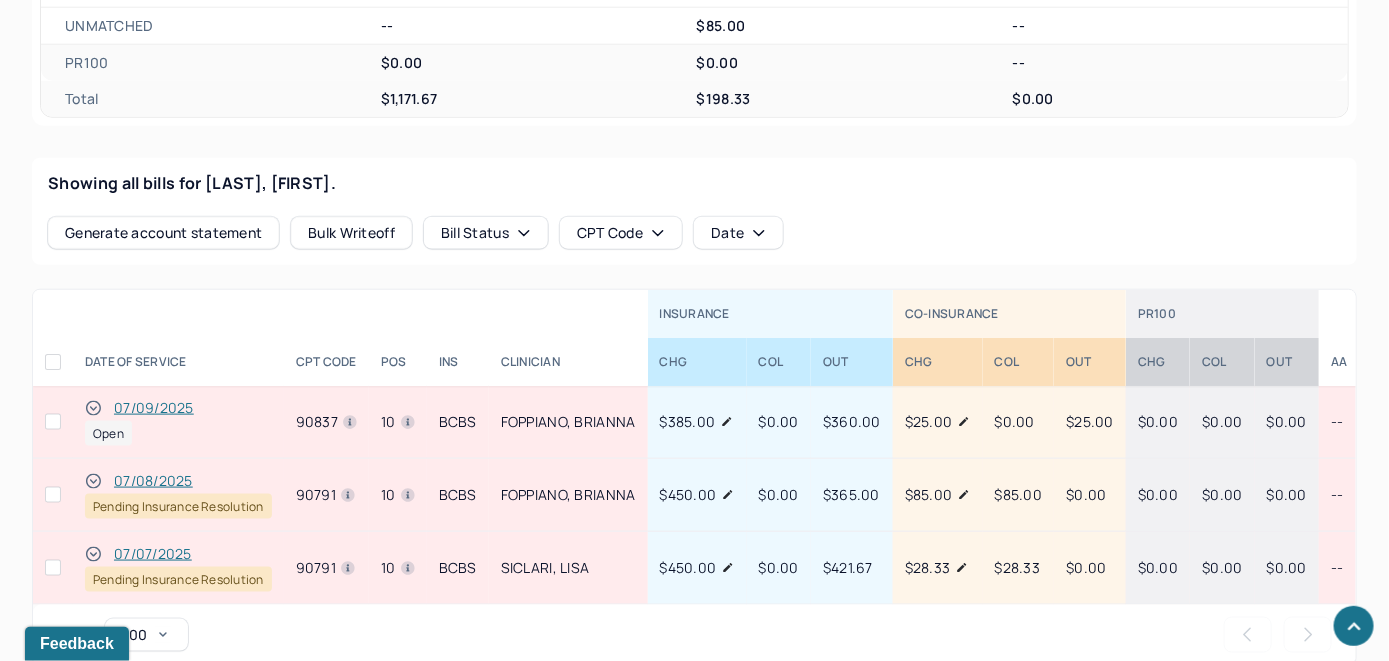 click on "07/09/2025" at bounding box center [154, 408] 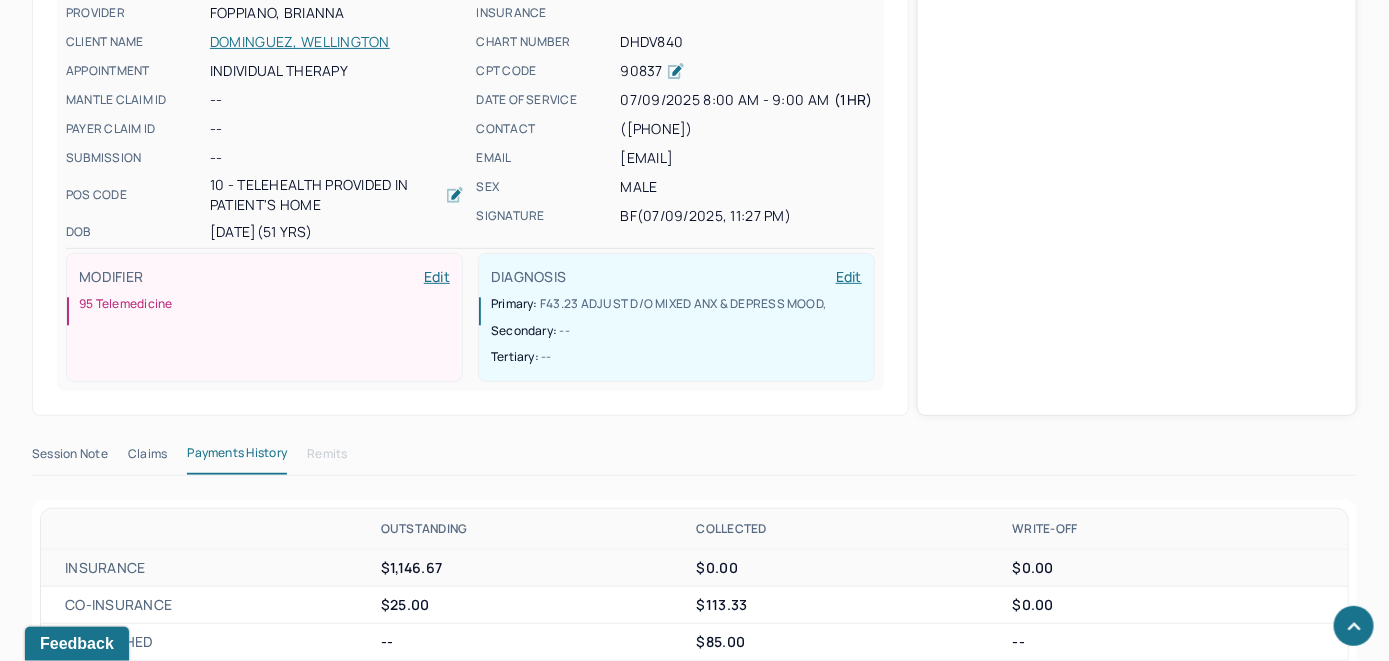 scroll, scrollTop: 747, scrollLeft: 0, axis: vertical 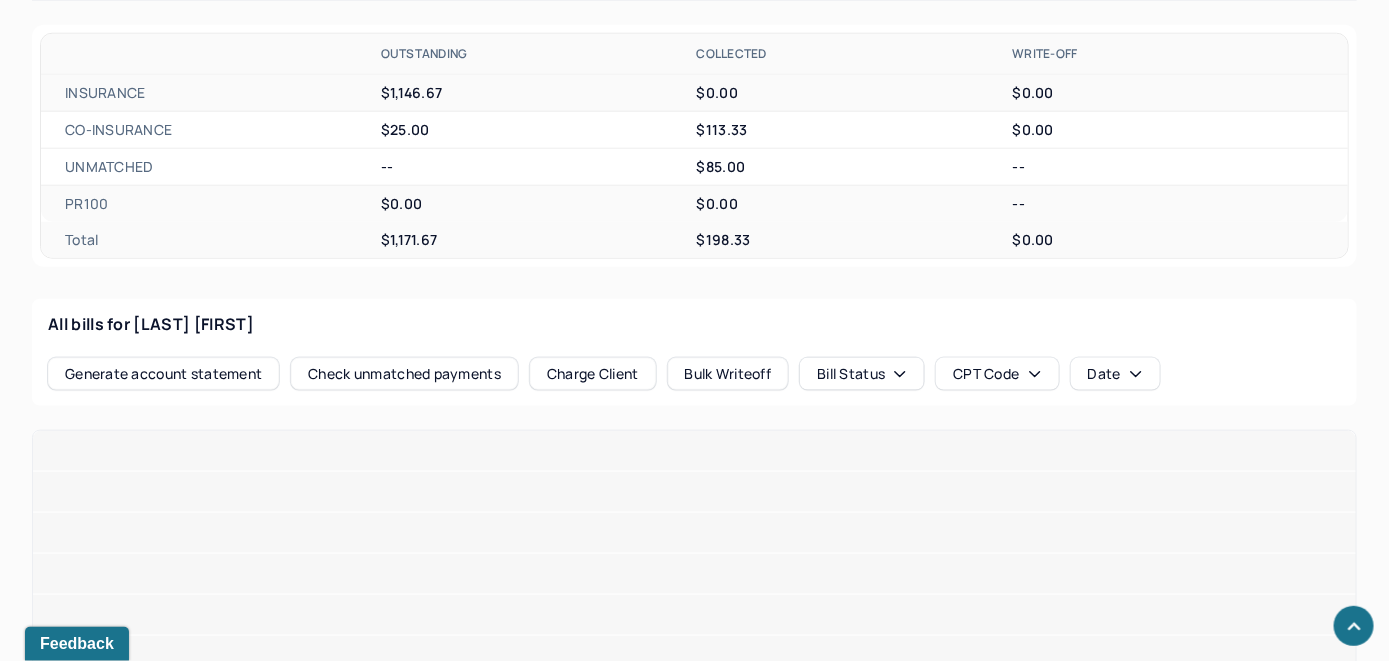 click on "Check unmatched payments" at bounding box center (404, 374) 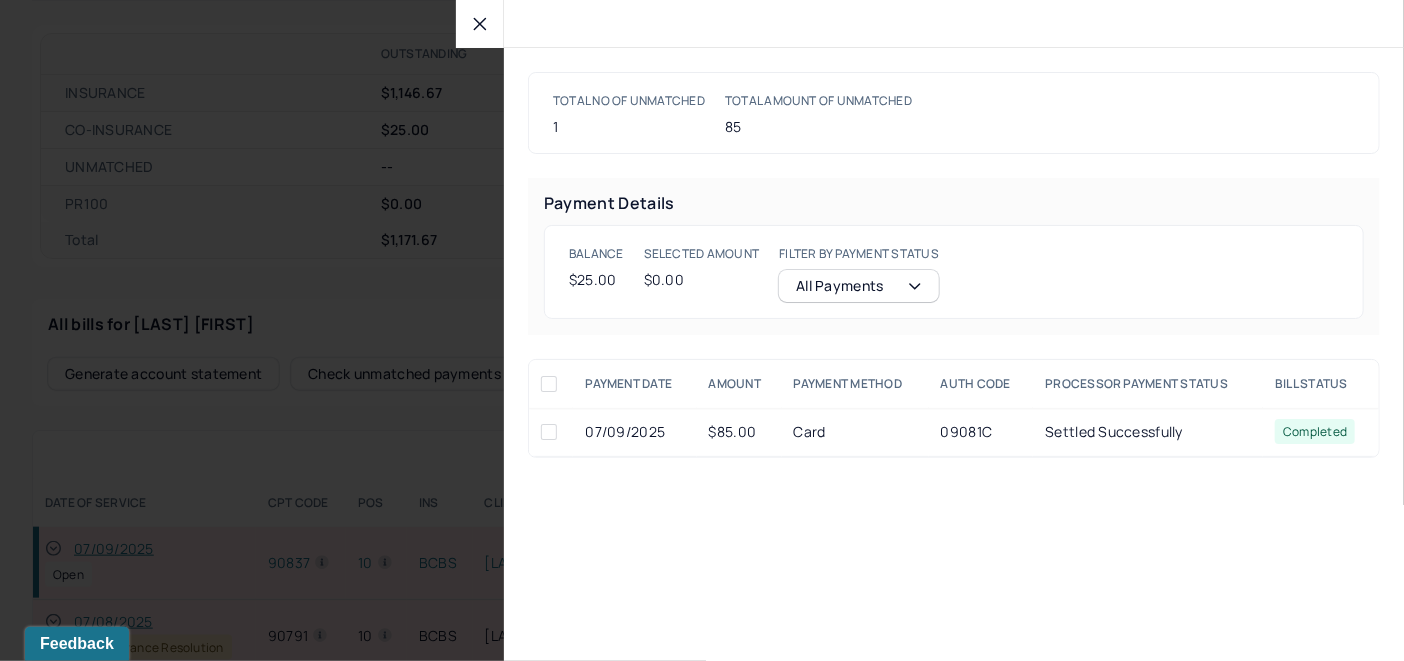 click at bounding box center [549, 432] 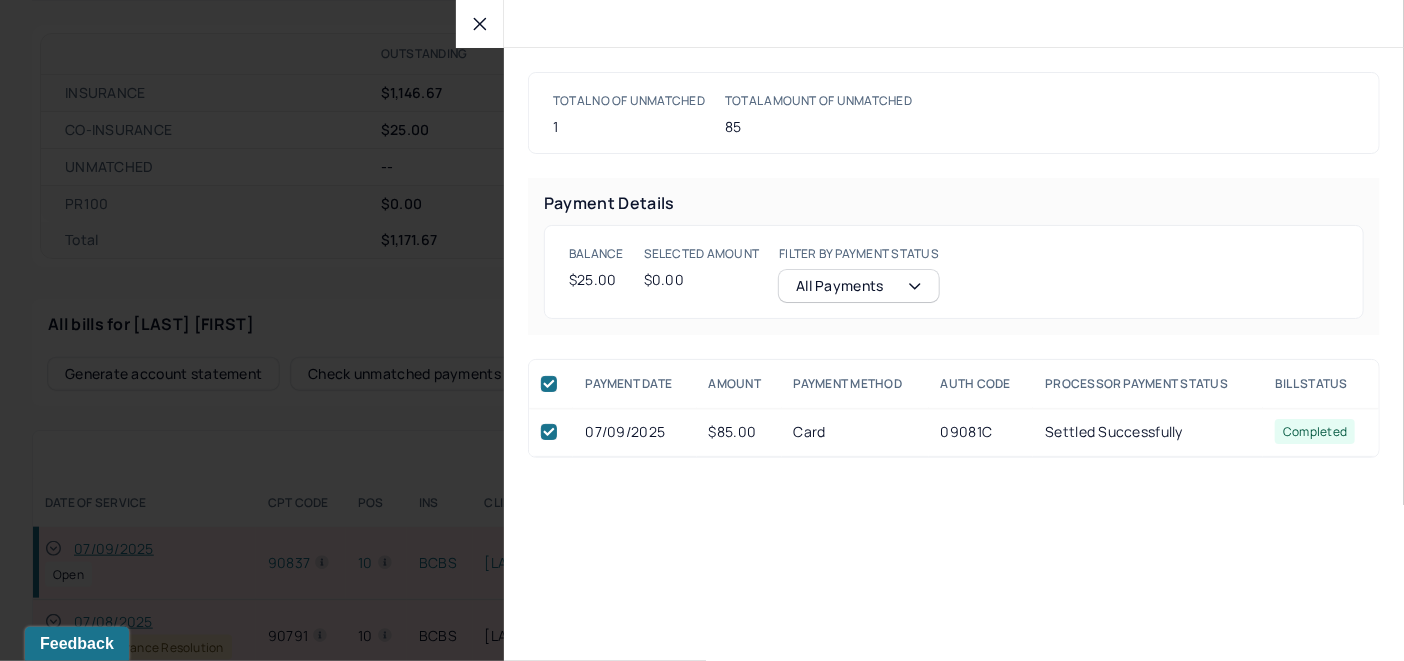 checkbox on "true" 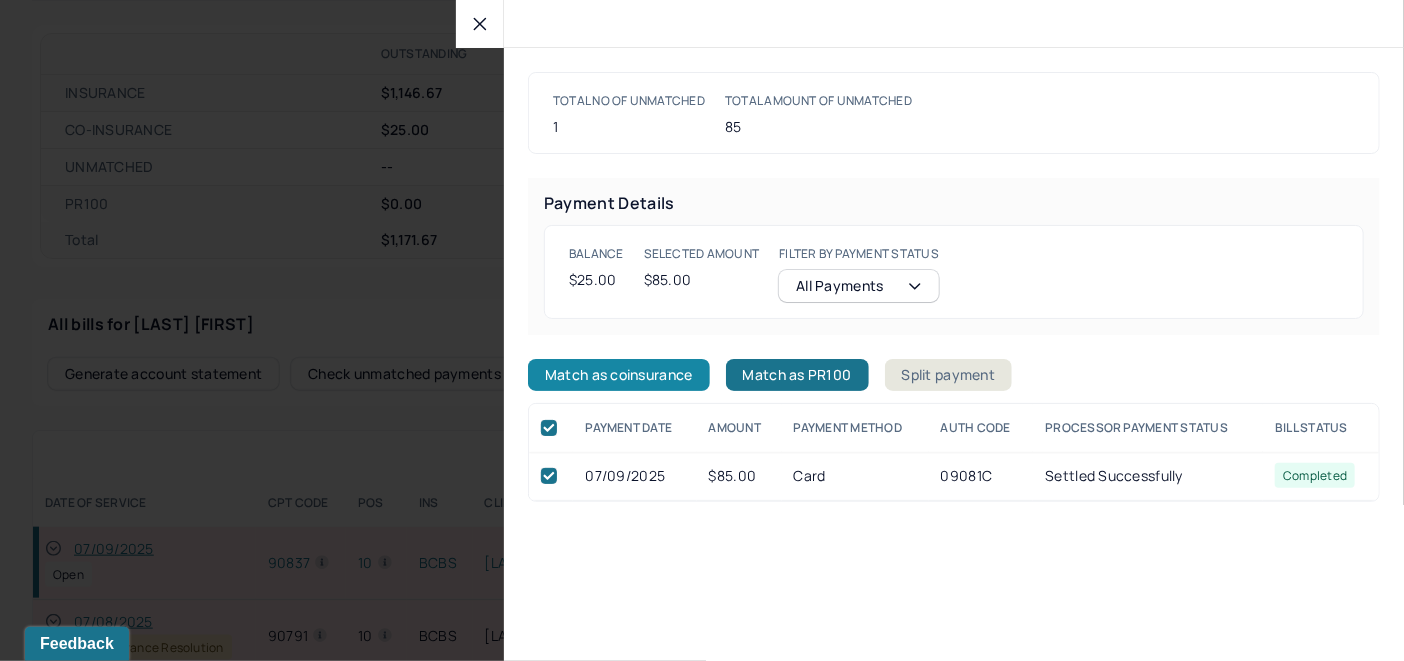 click on "Match as coinsurance" at bounding box center [619, 375] 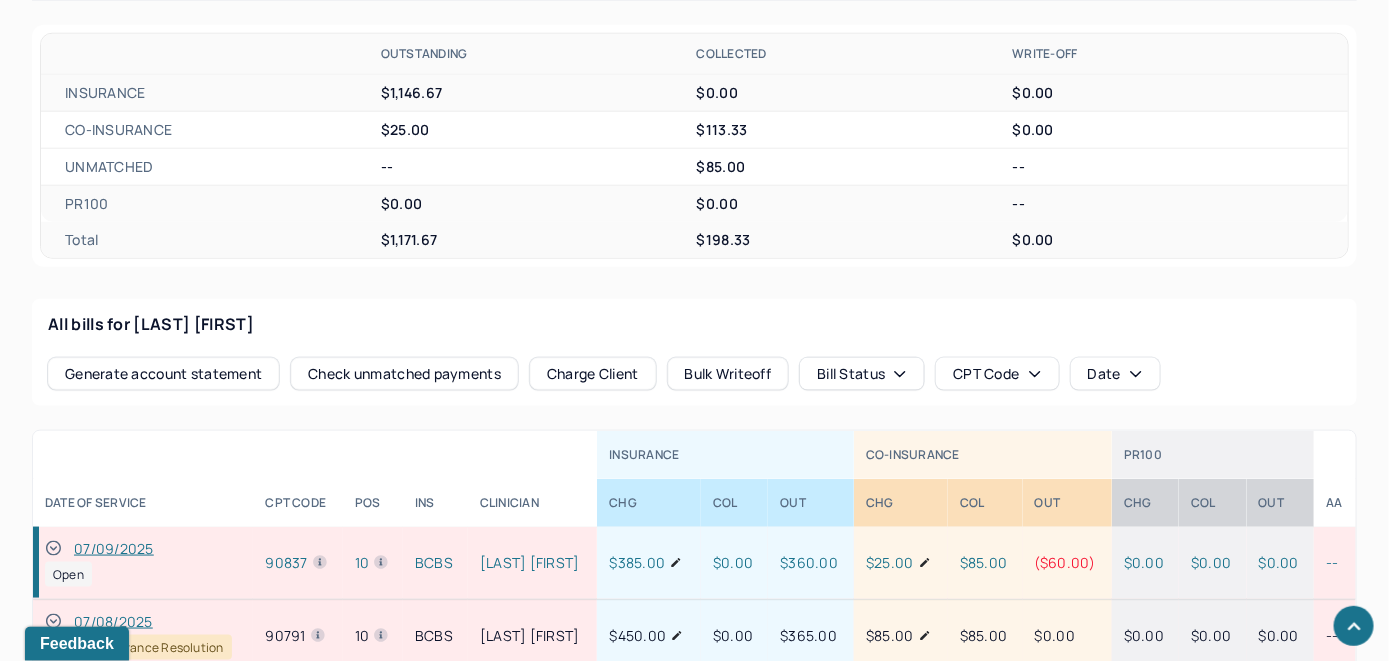 click 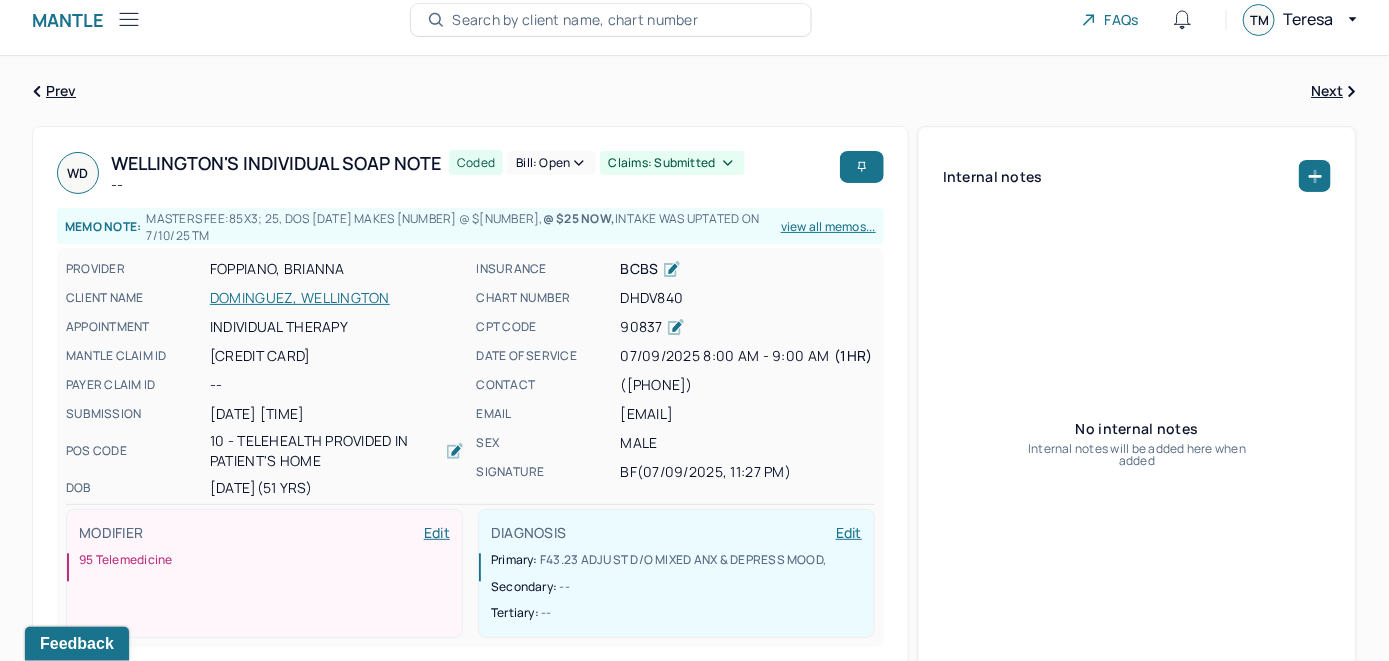 scroll, scrollTop: 0, scrollLeft: 0, axis: both 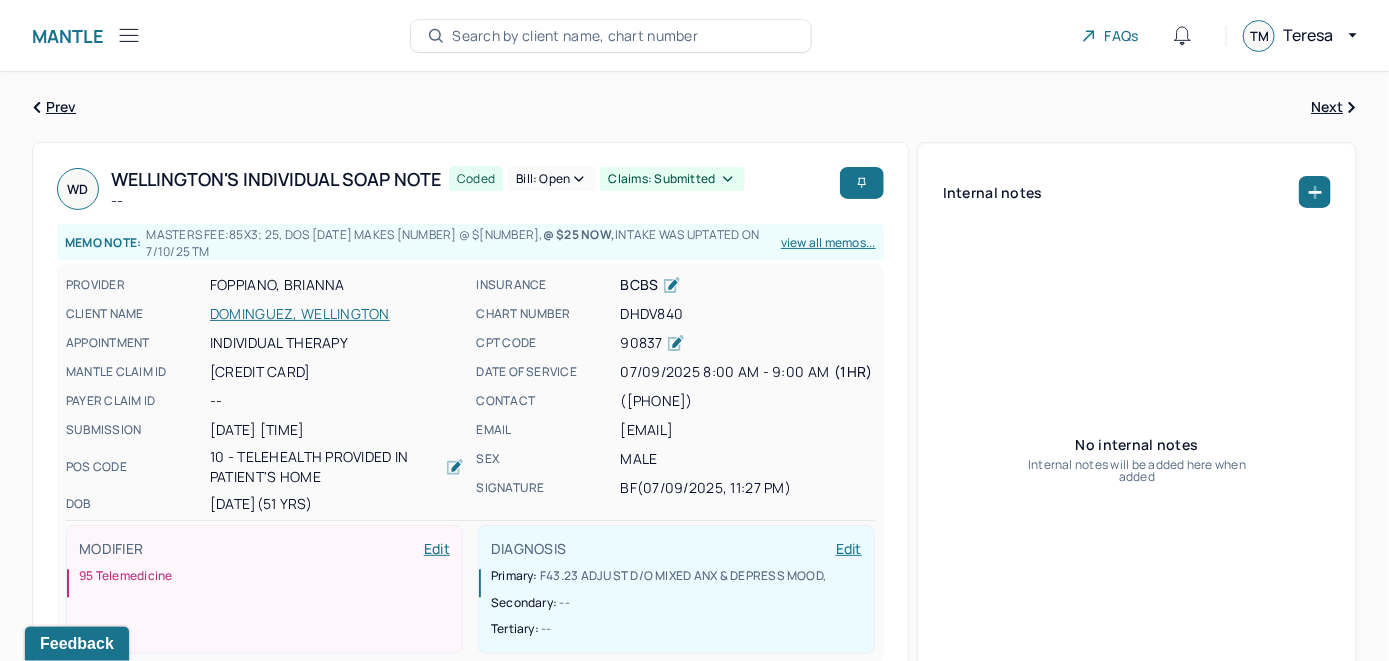 click on "Bill: Open" at bounding box center (551, 179) 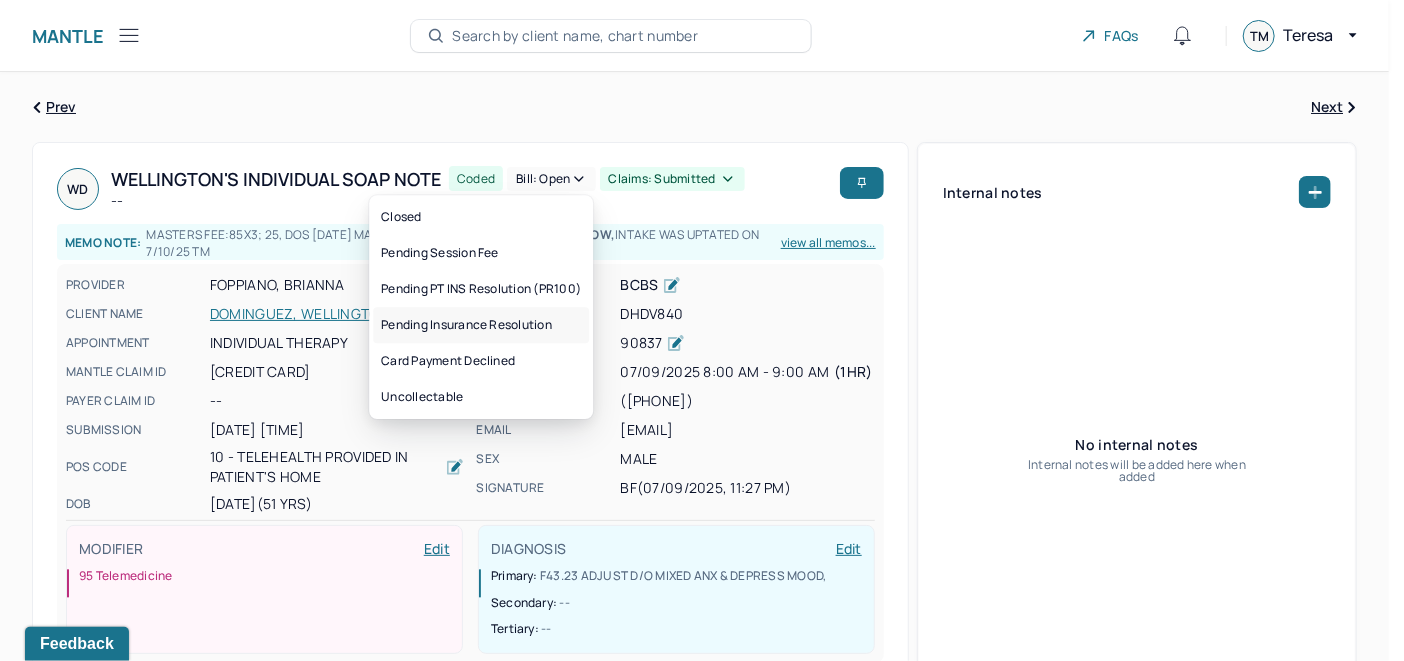 click on "Pending Insurance Resolution" at bounding box center (481, 325) 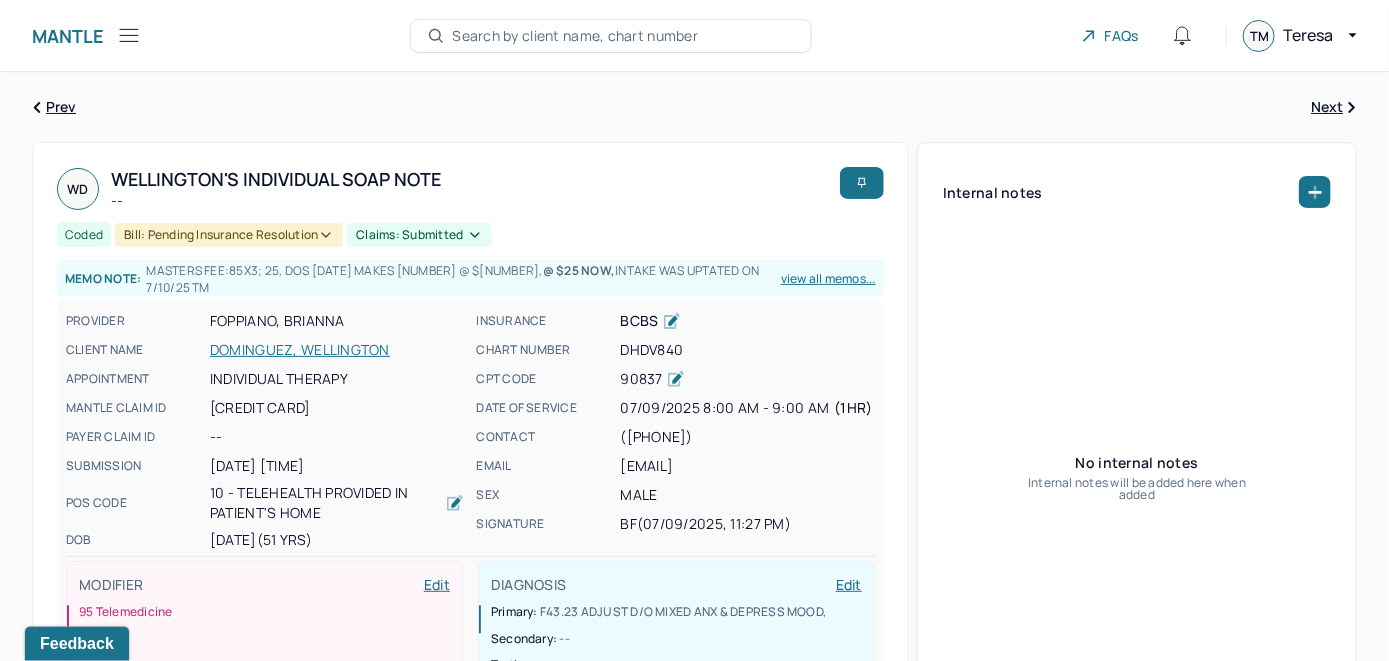 click on "Search by client name, chart number" at bounding box center [575, 36] 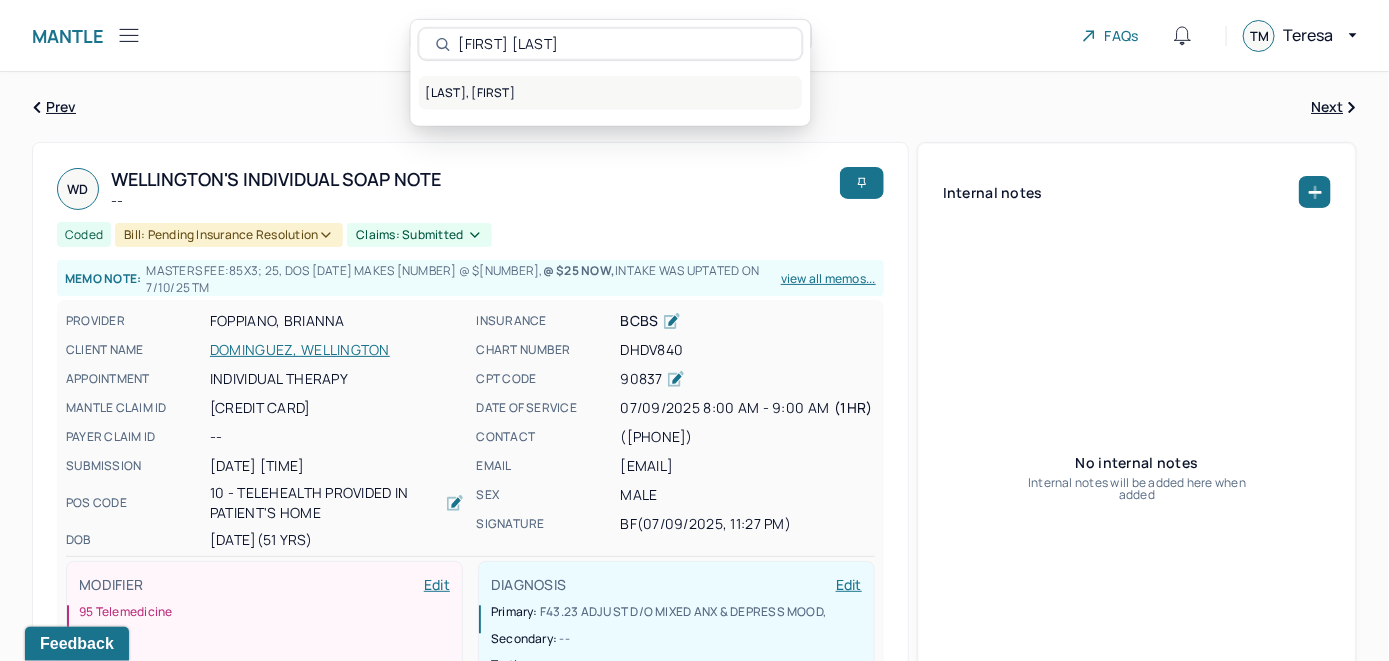 type on "[FIRST] [LAST]" 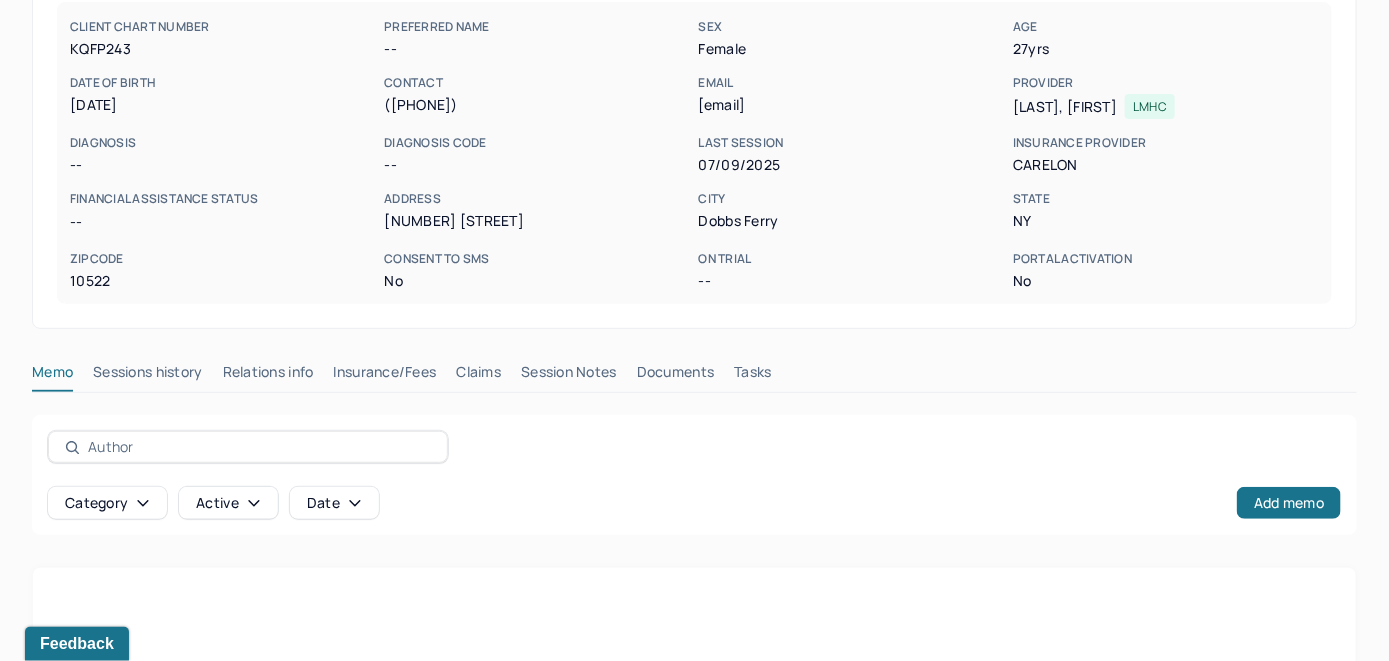 scroll, scrollTop: 393, scrollLeft: 0, axis: vertical 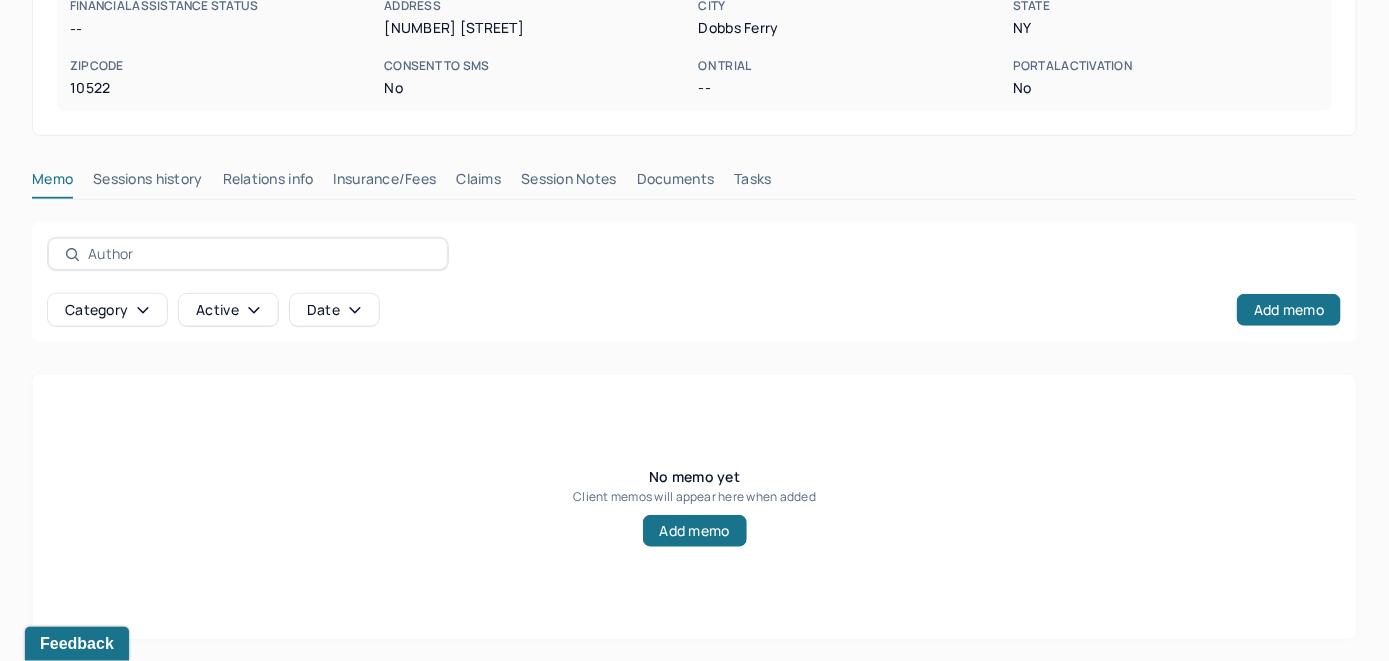 click on "Insurance/Fees" at bounding box center (385, 183) 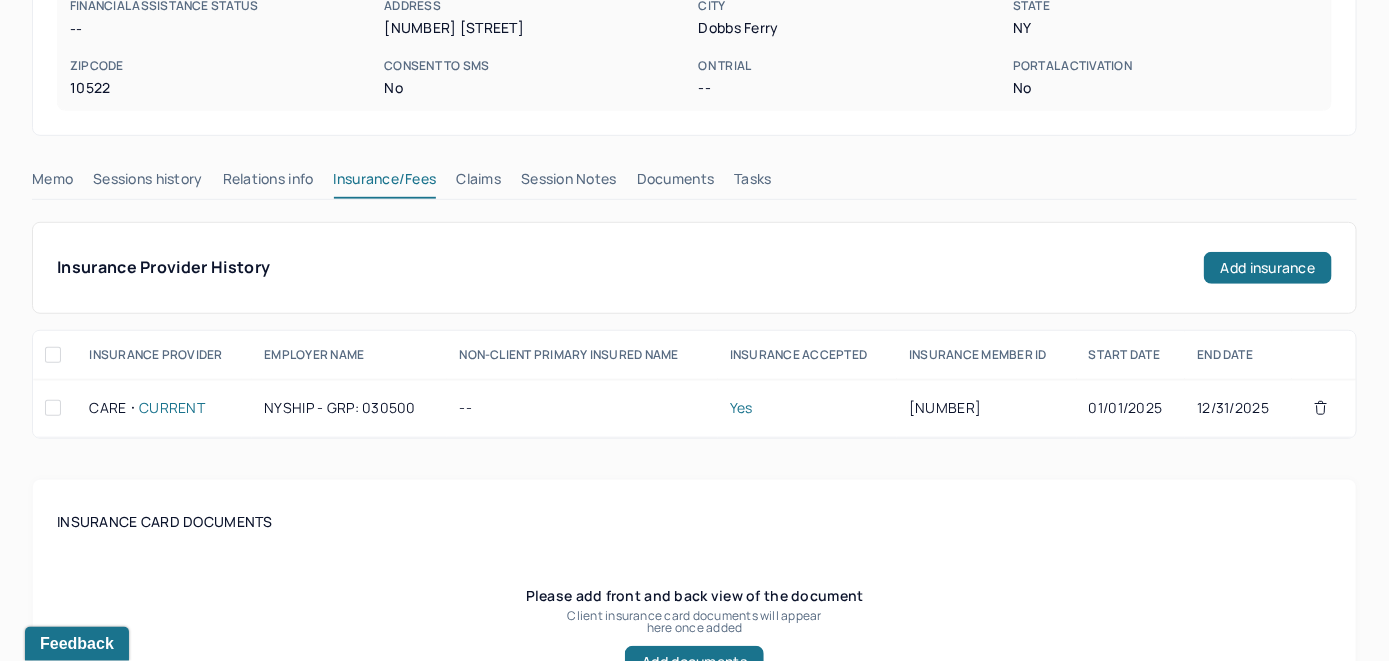 click on "Claims" at bounding box center [478, 183] 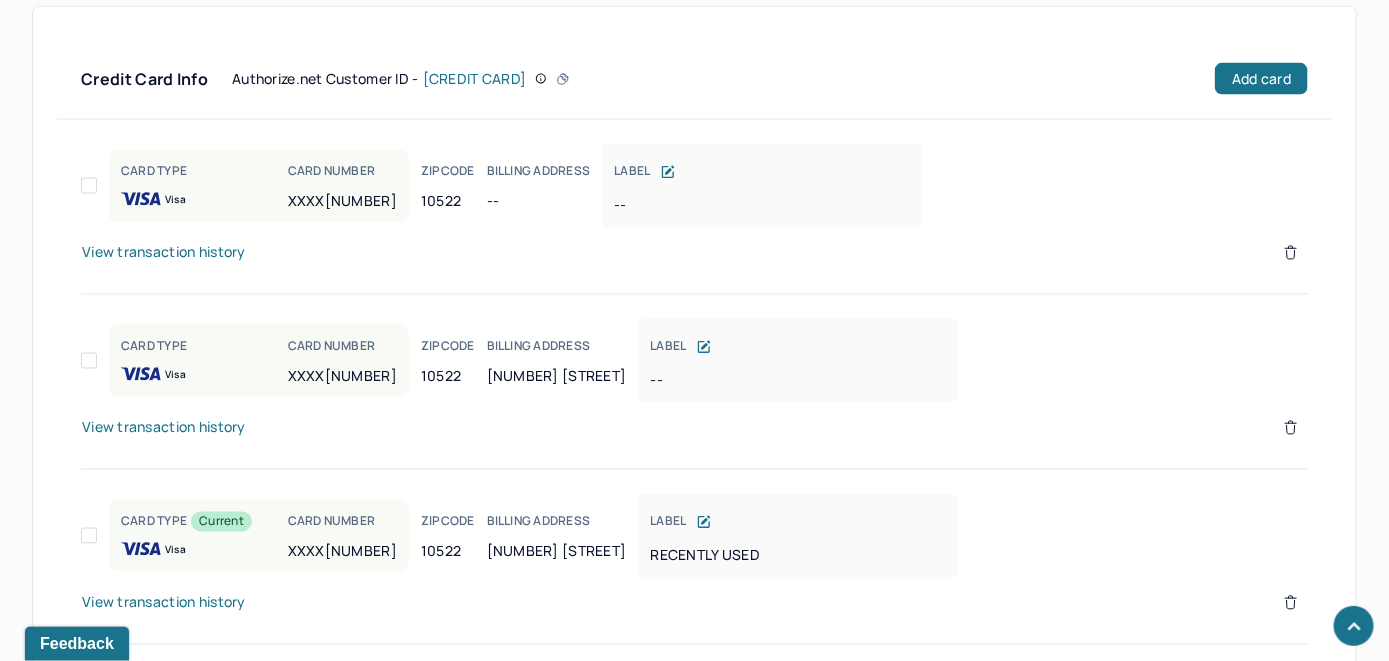 scroll, scrollTop: 1353, scrollLeft: 0, axis: vertical 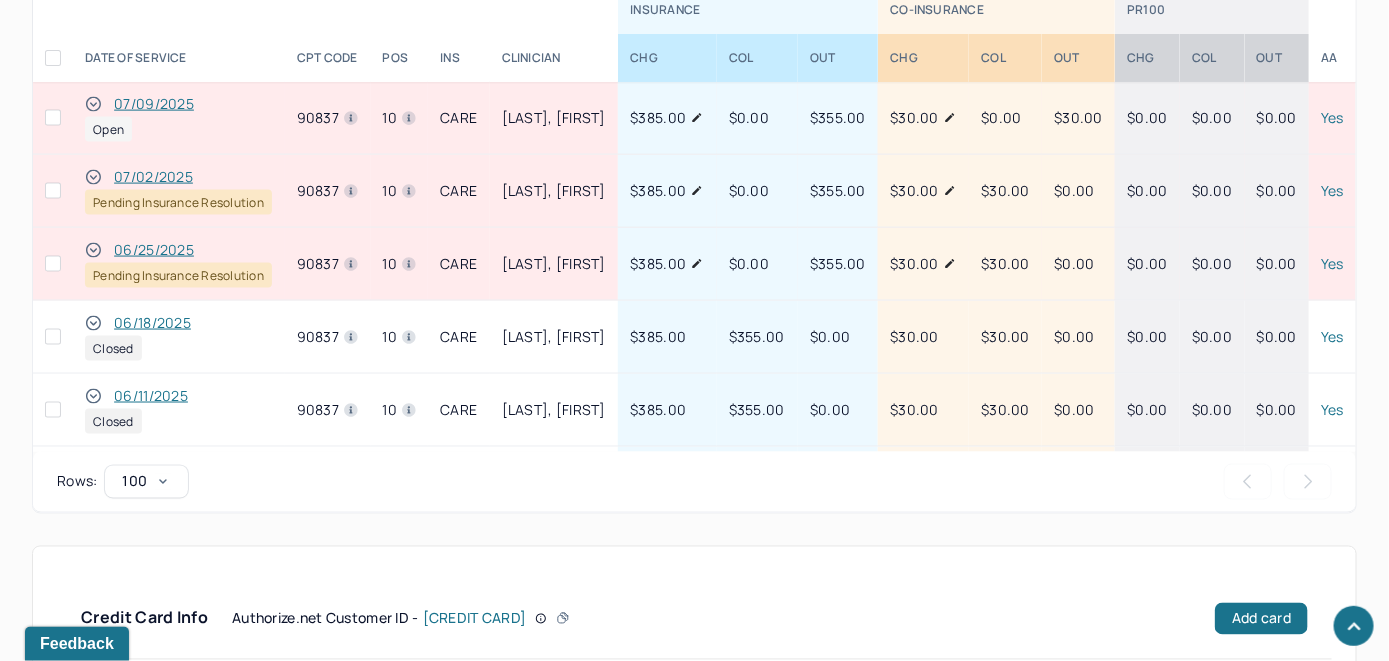 click on "07/09/2025" at bounding box center [154, 104] 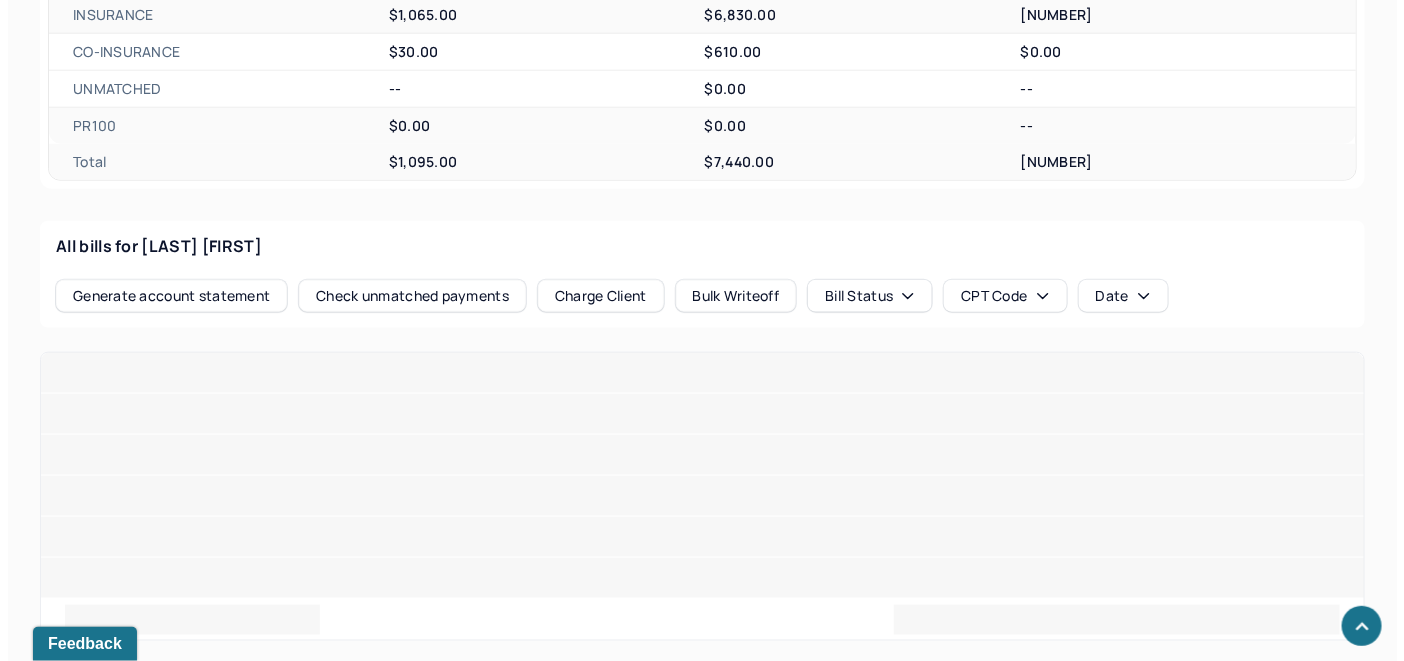 scroll, scrollTop: 1021, scrollLeft: 0, axis: vertical 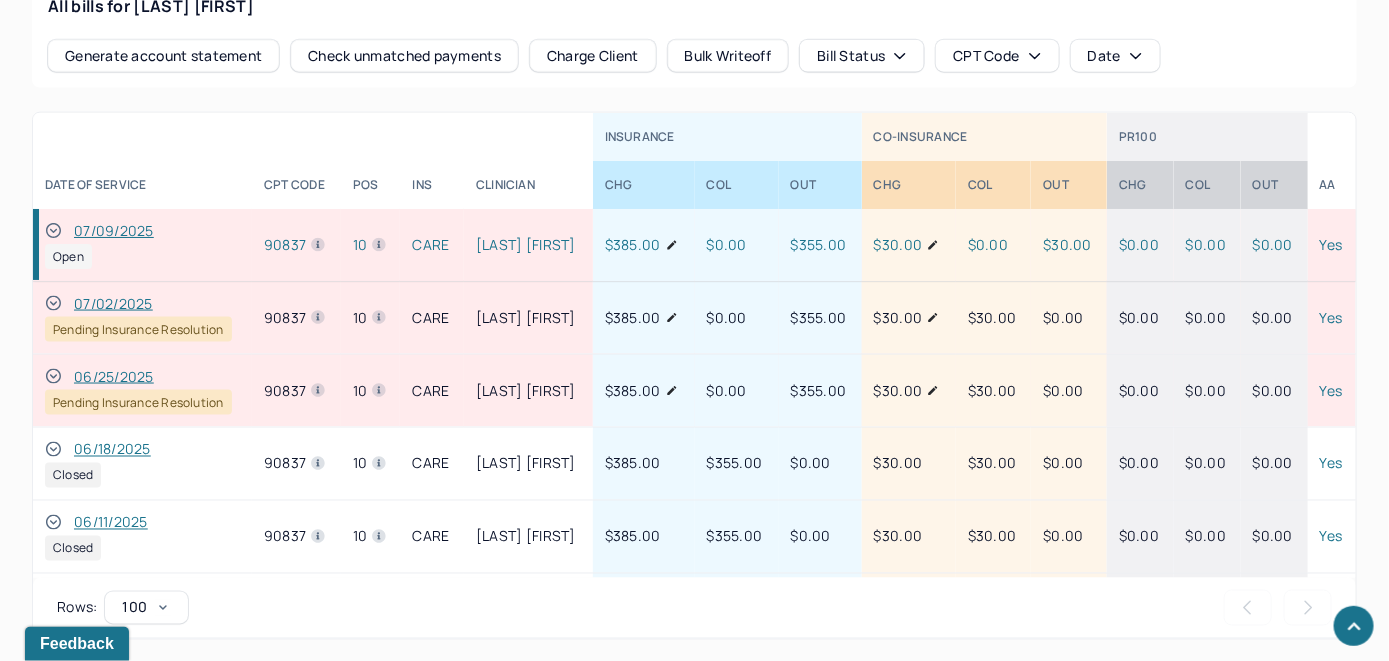 click on "Charge Client" at bounding box center [593, 56] 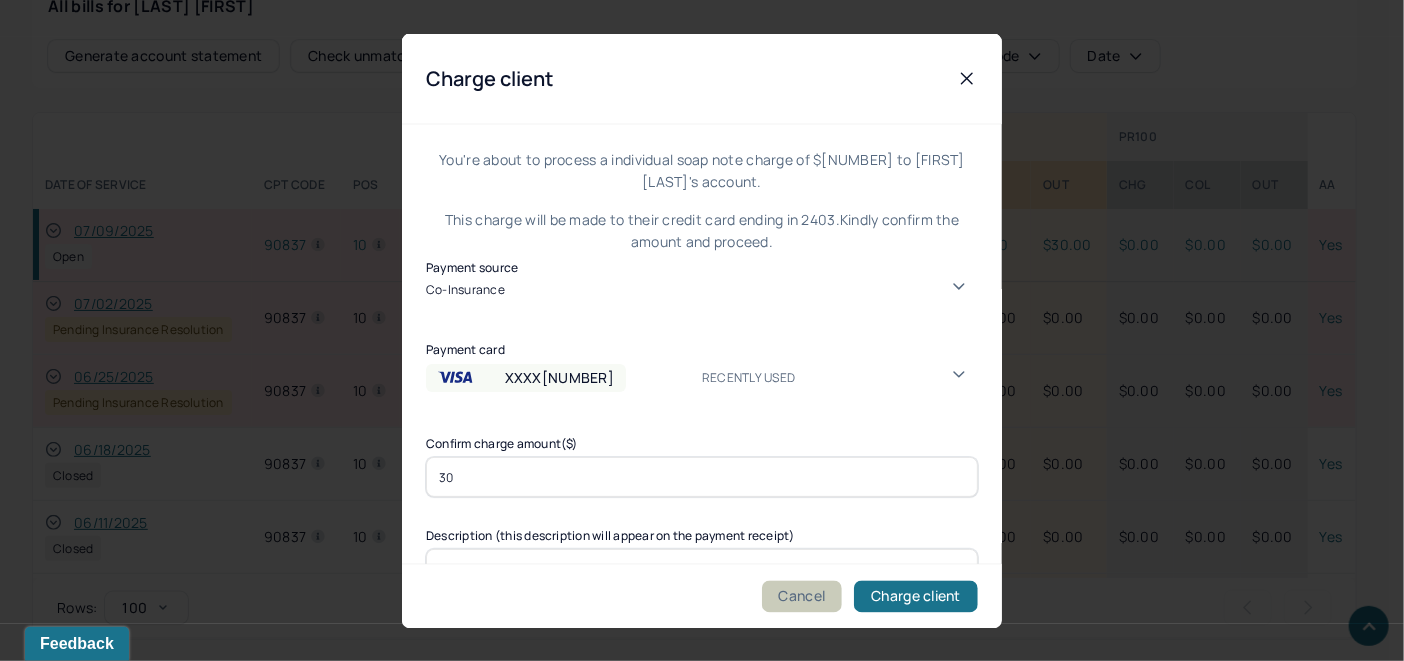 click on "Cancel" at bounding box center [802, 596] 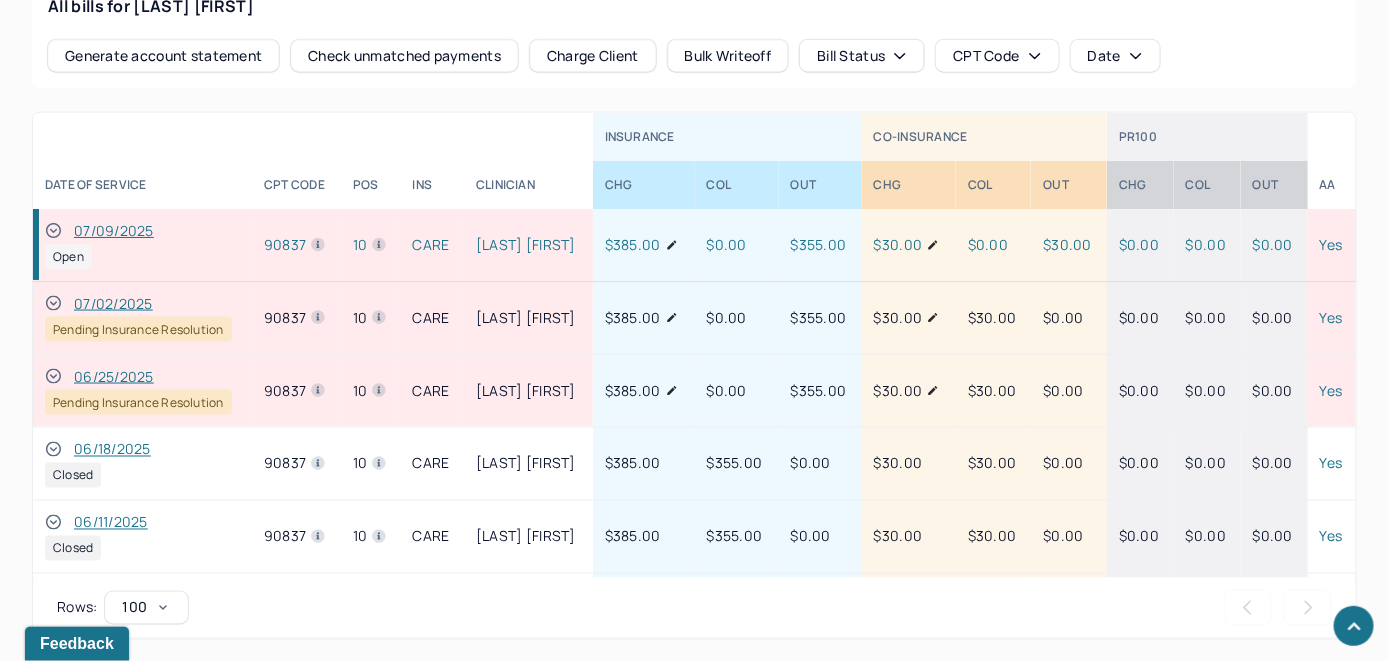 click on "Check unmatched payments" at bounding box center (404, 56) 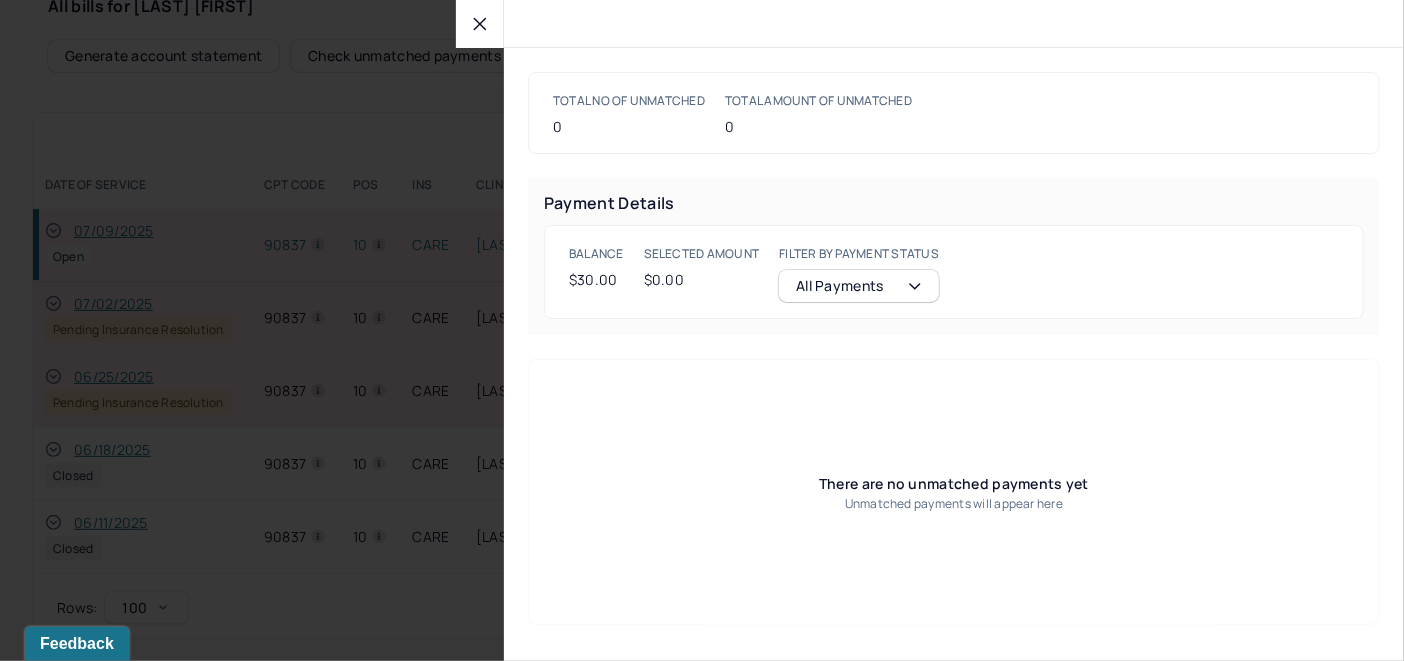 click 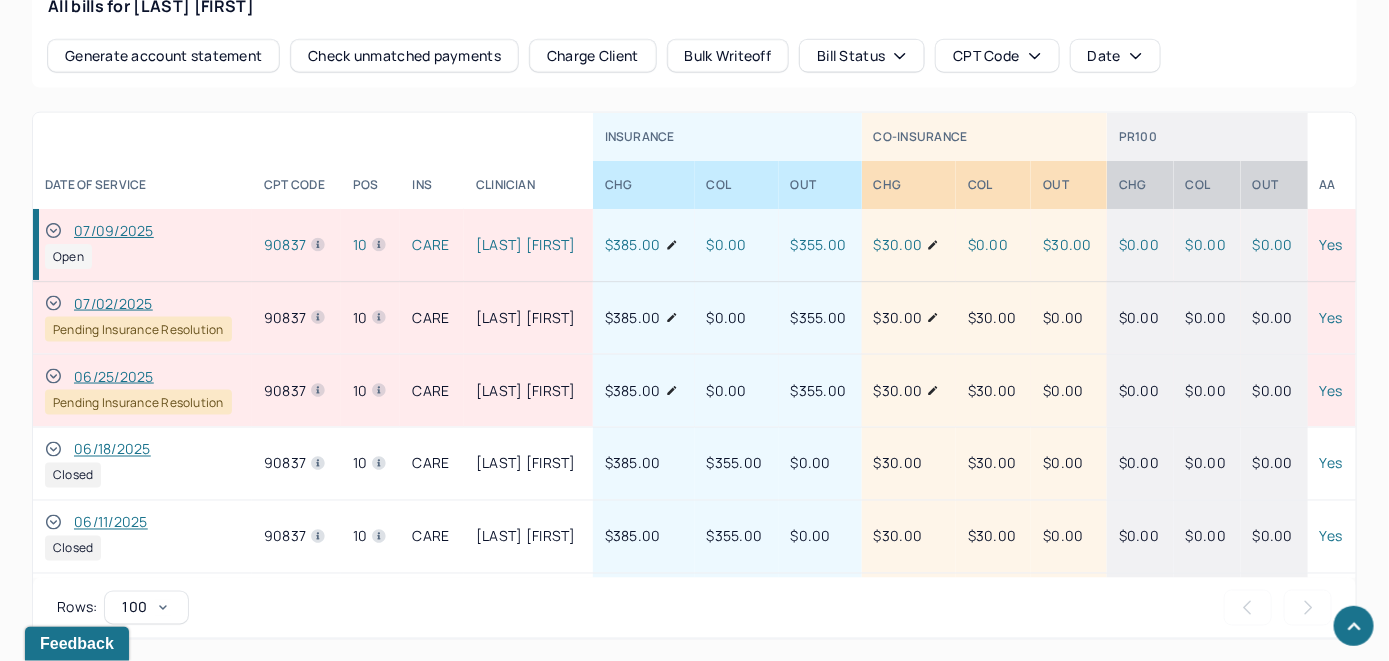 click on "Charge Client" at bounding box center [593, 56] 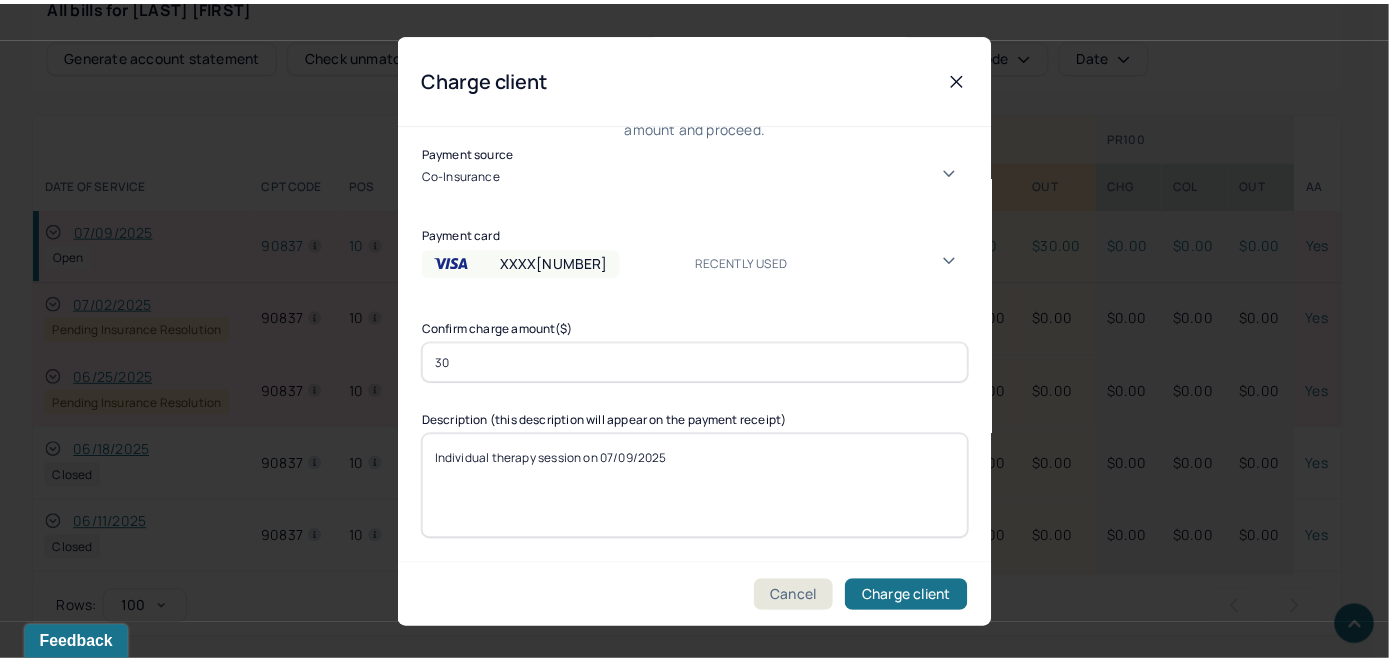 scroll, scrollTop: 121, scrollLeft: 0, axis: vertical 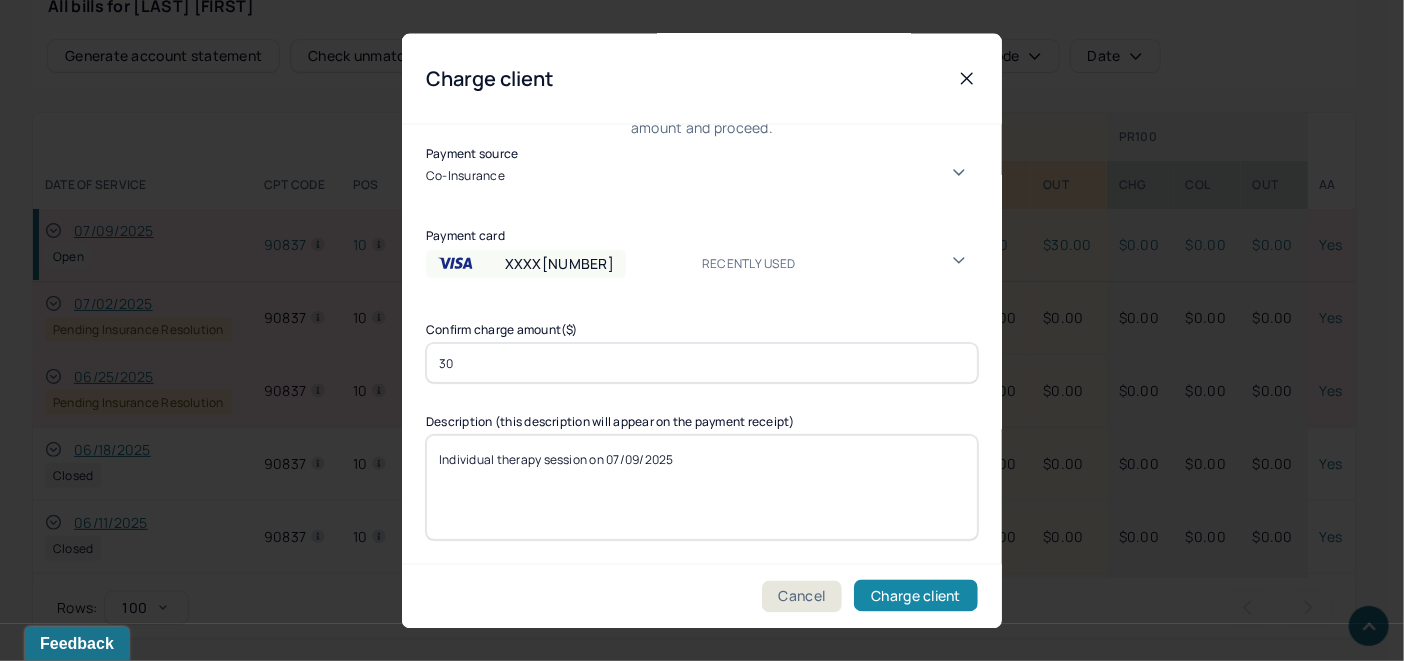 click on "Charge client" at bounding box center [916, 596] 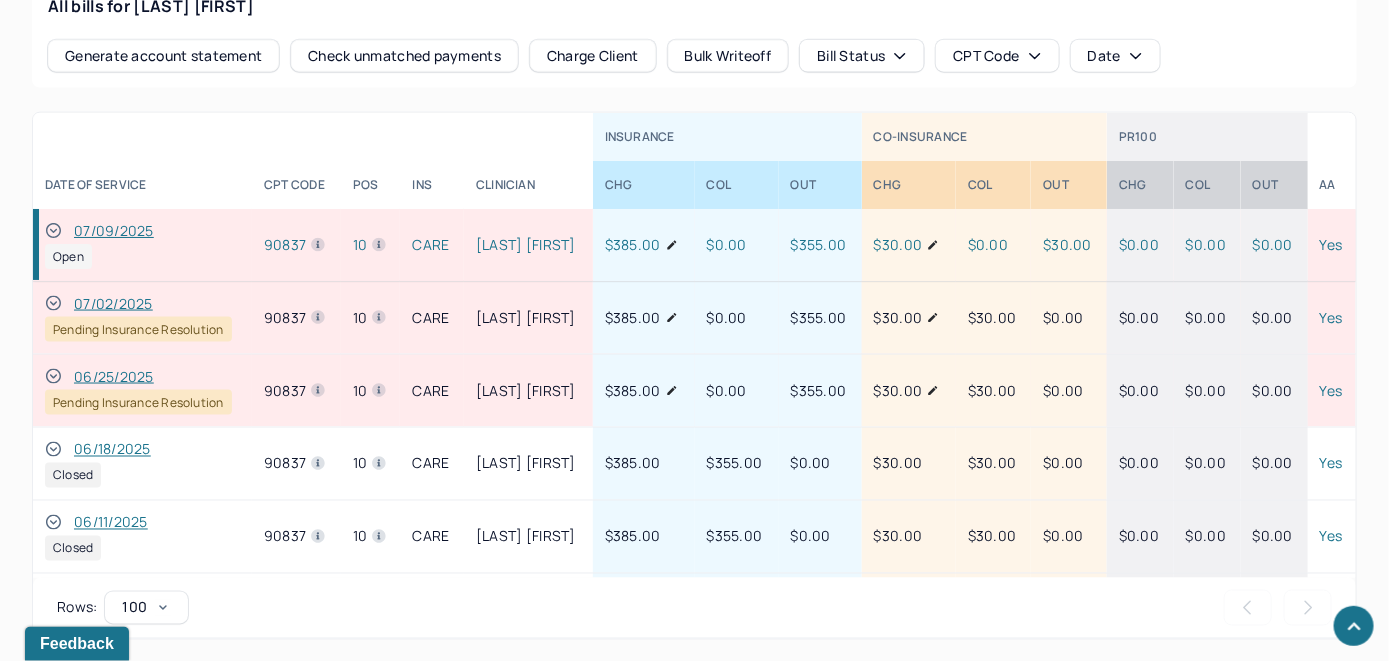 click 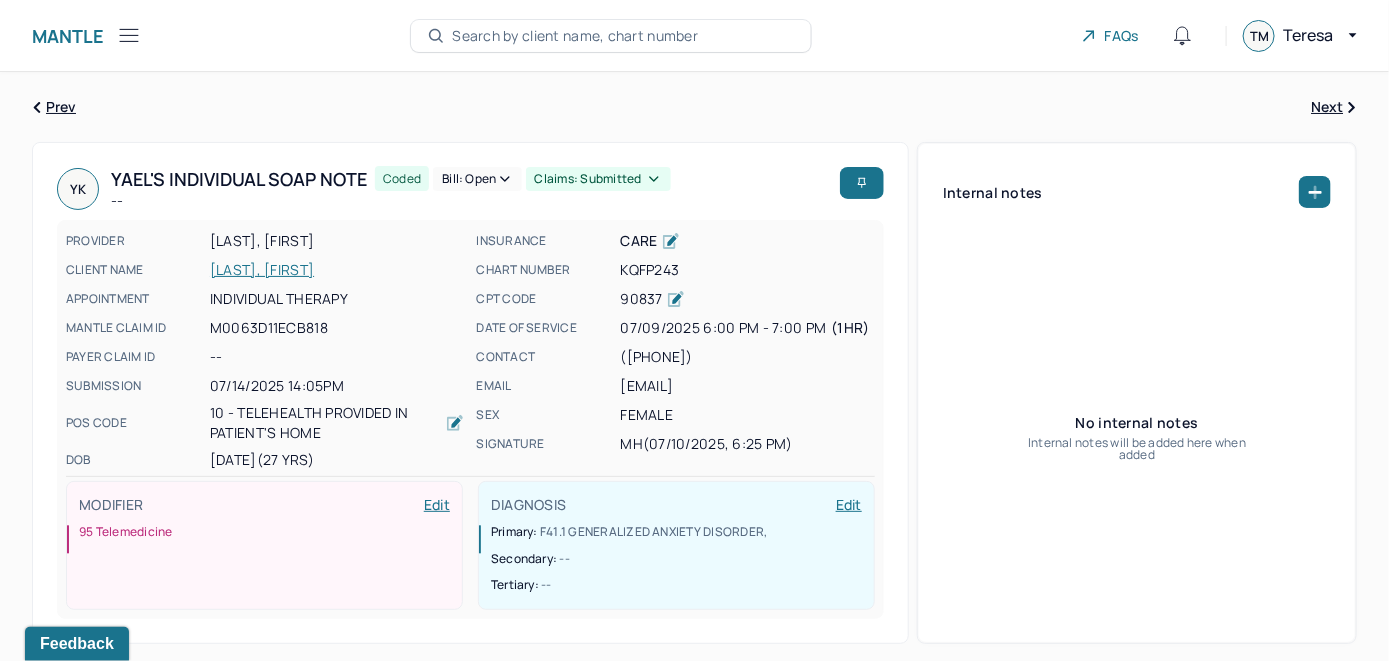 scroll, scrollTop: 0, scrollLeft: 0, axis: both 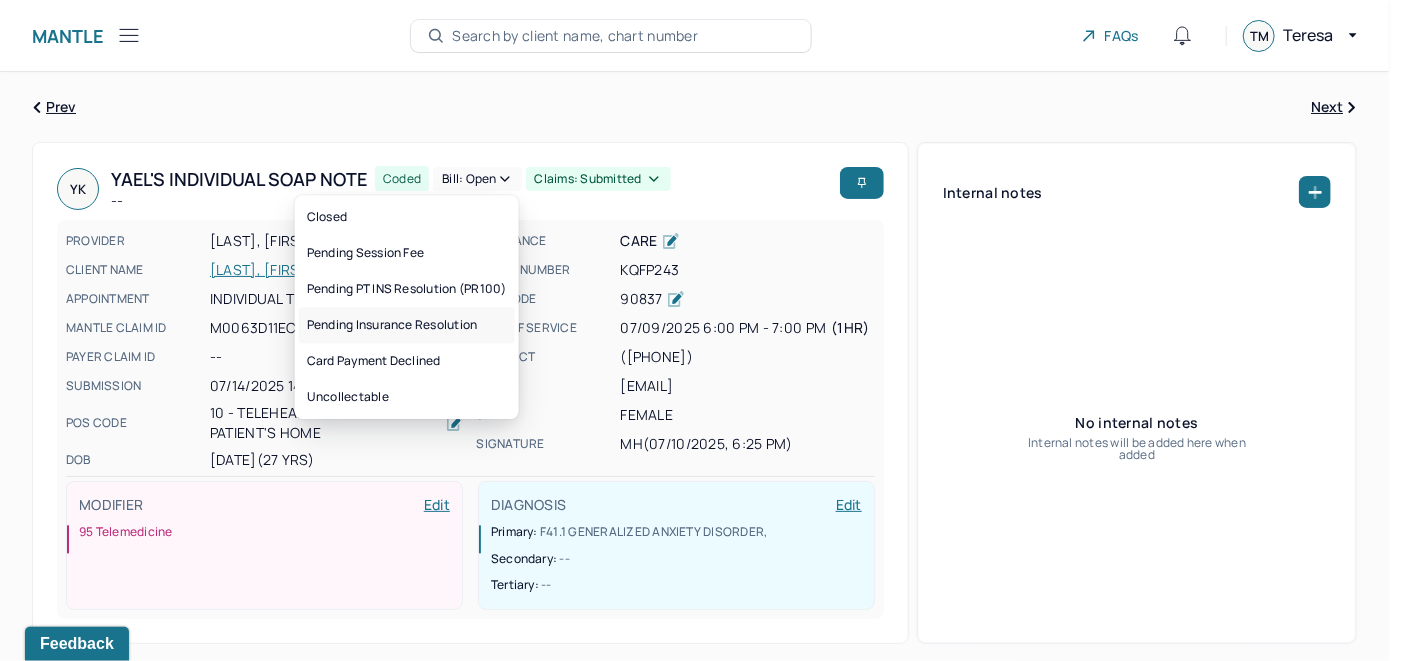 click on "Pending Insurance Resolution" at bounding box center [407, 325] 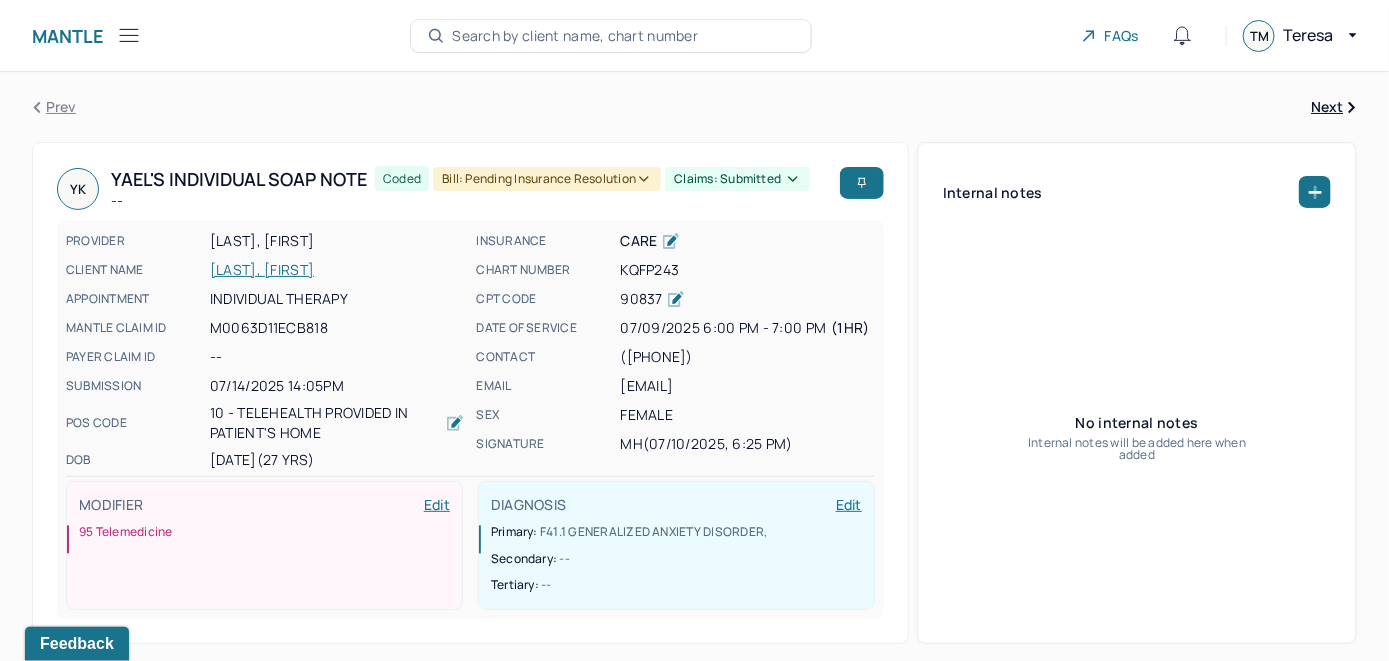 click on "Search by client name, chart number" at bounding box center (575, 36) 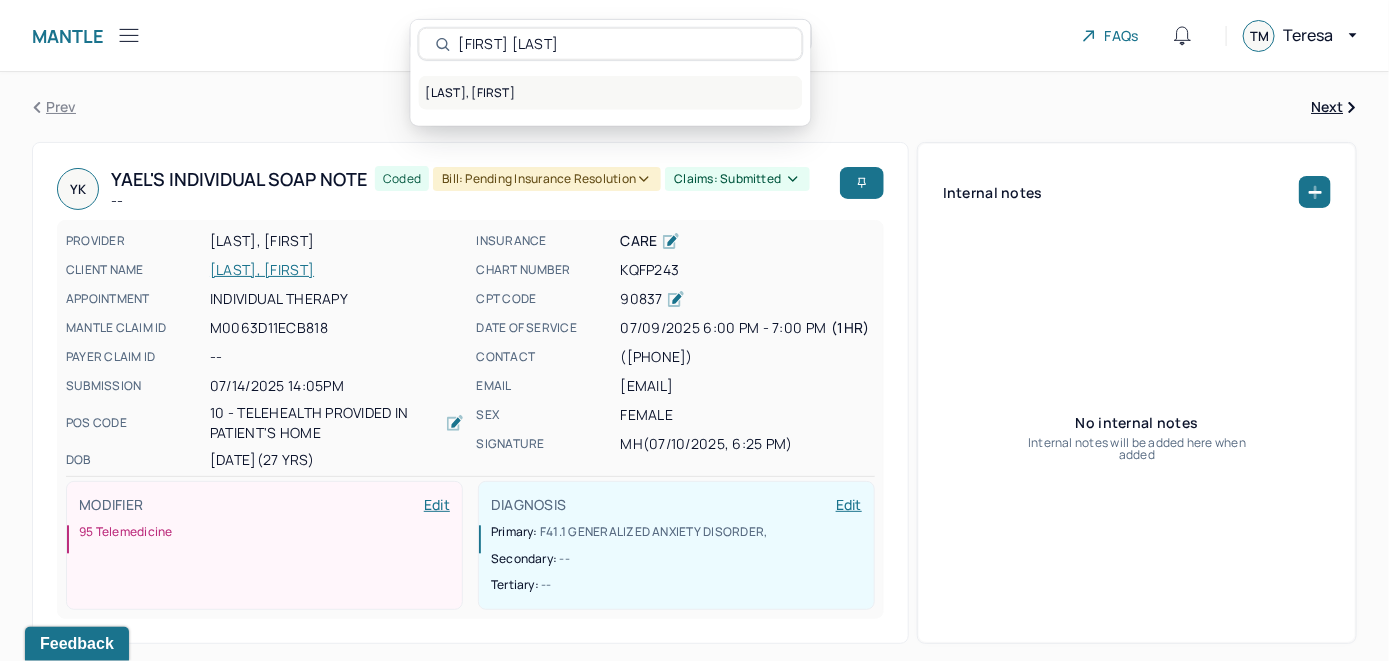 type on "[FIRST] [LAST]" 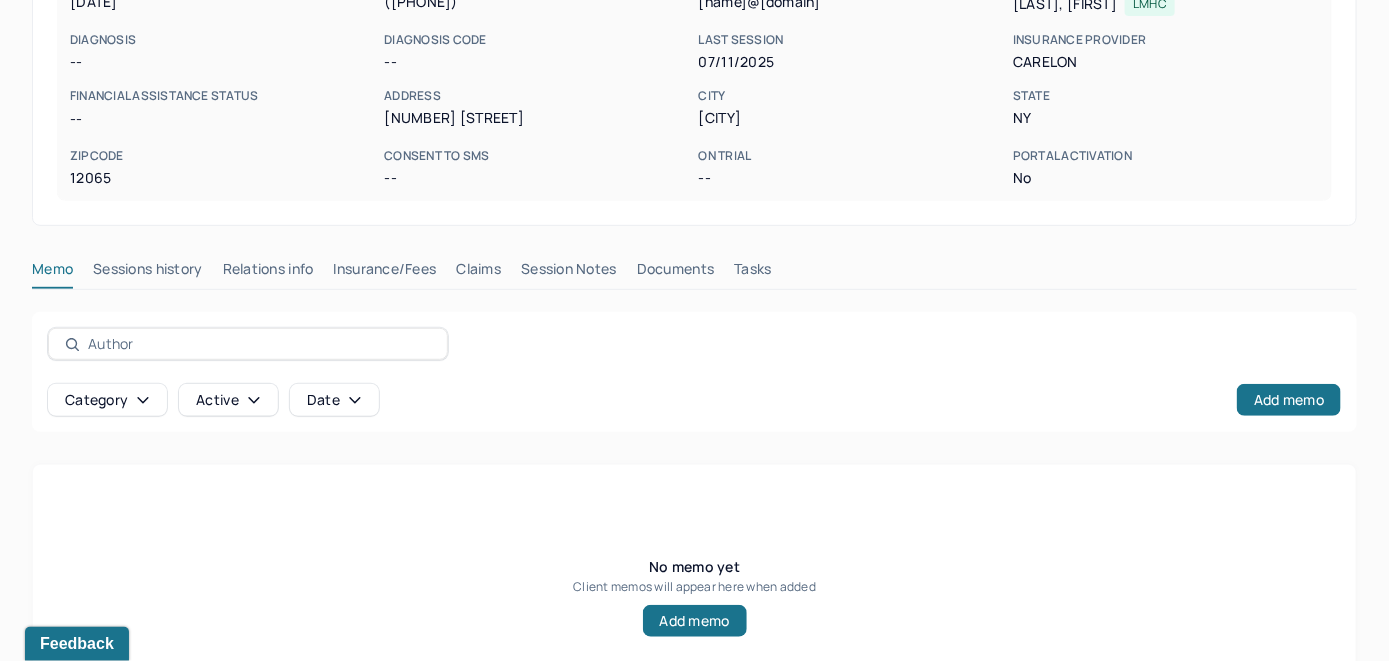 scroll, scrollTop: 393, scrollLeft: 0, axis: vertical 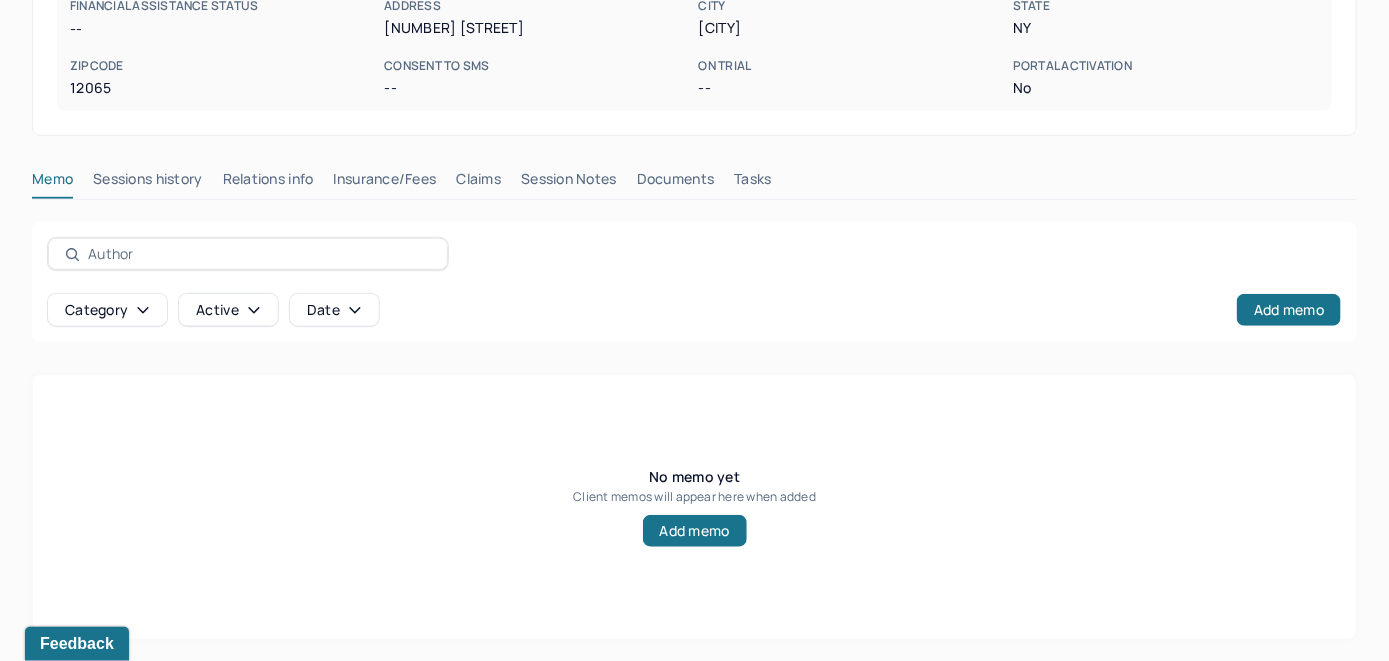 click on "Insurance/Fees" at bounding box center [385, 183] 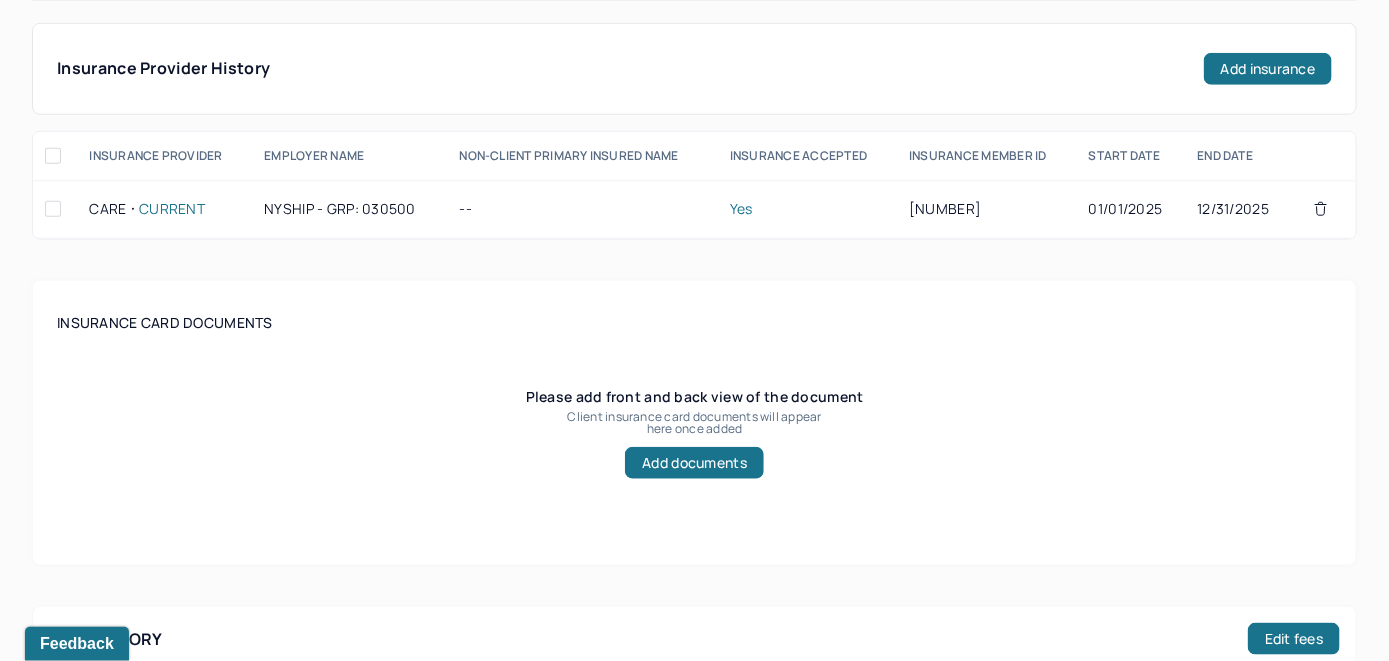 scroll, scrollTop: 293, scrollLeft: 0, axis: vertical 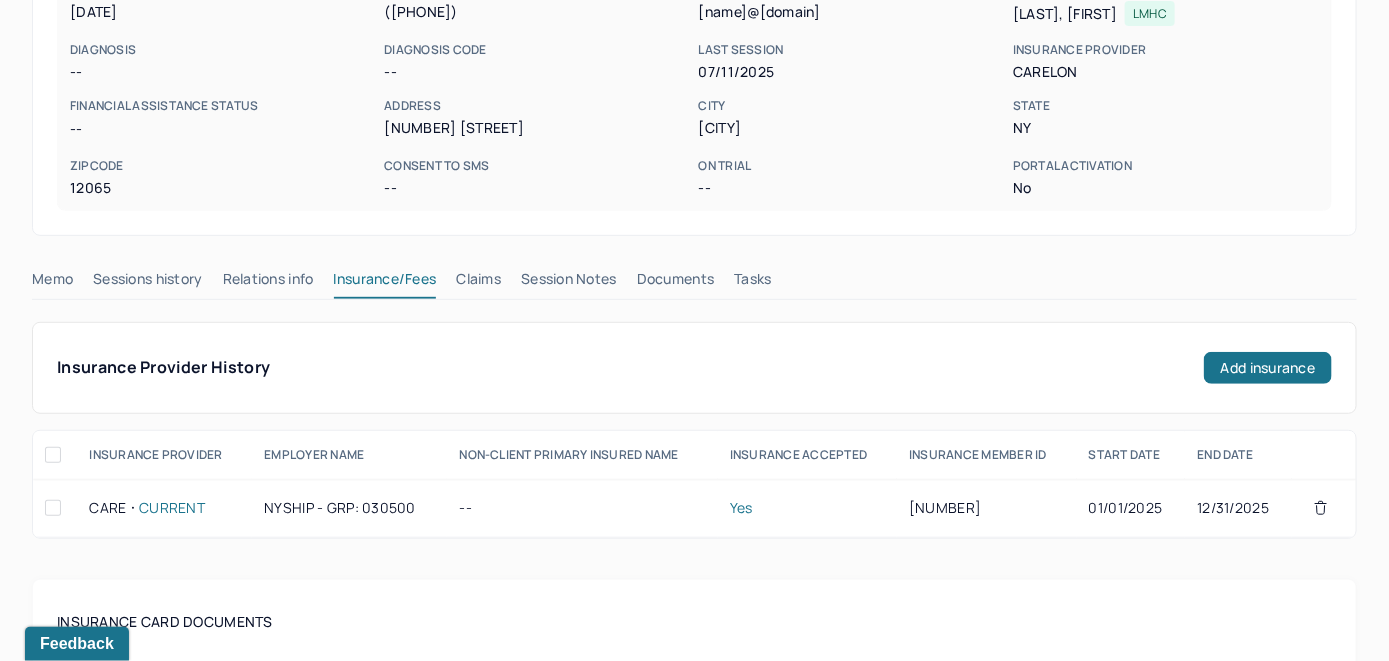 click on "Claims" at bounding box center [478, 283] 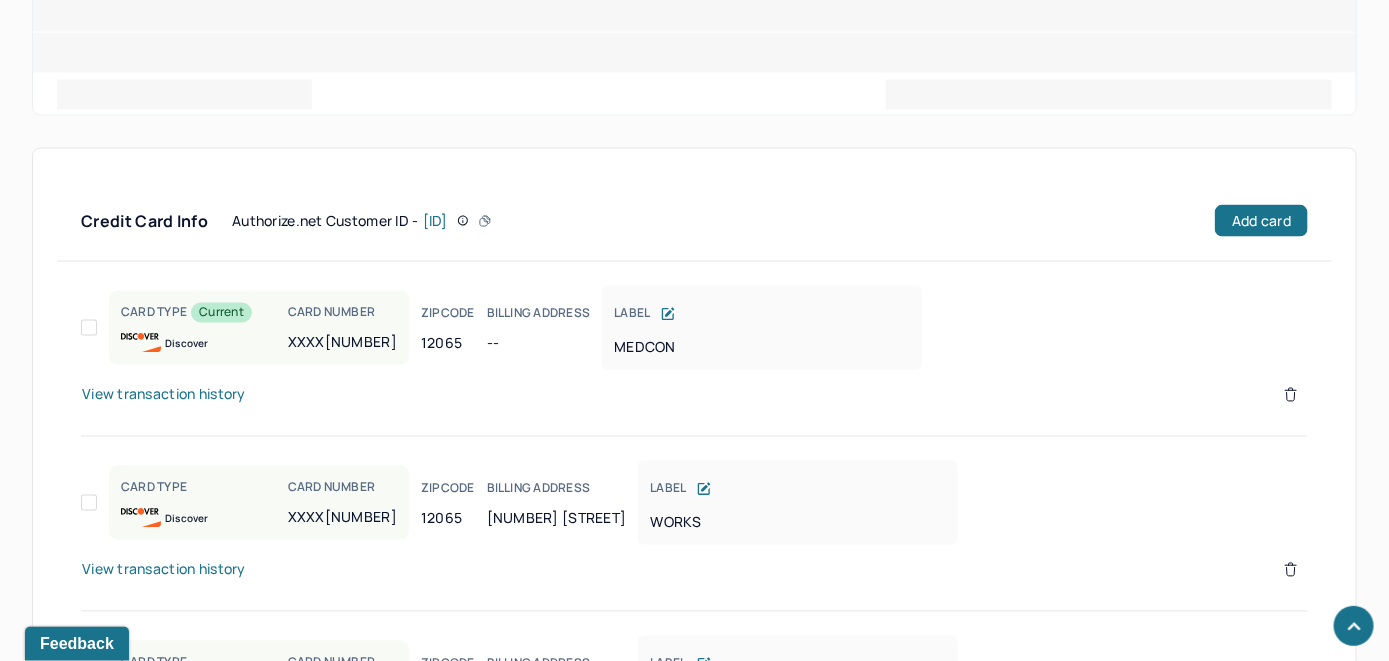 scroll, scrollTop: 1333, scrollLeft: 0, axis: vertical 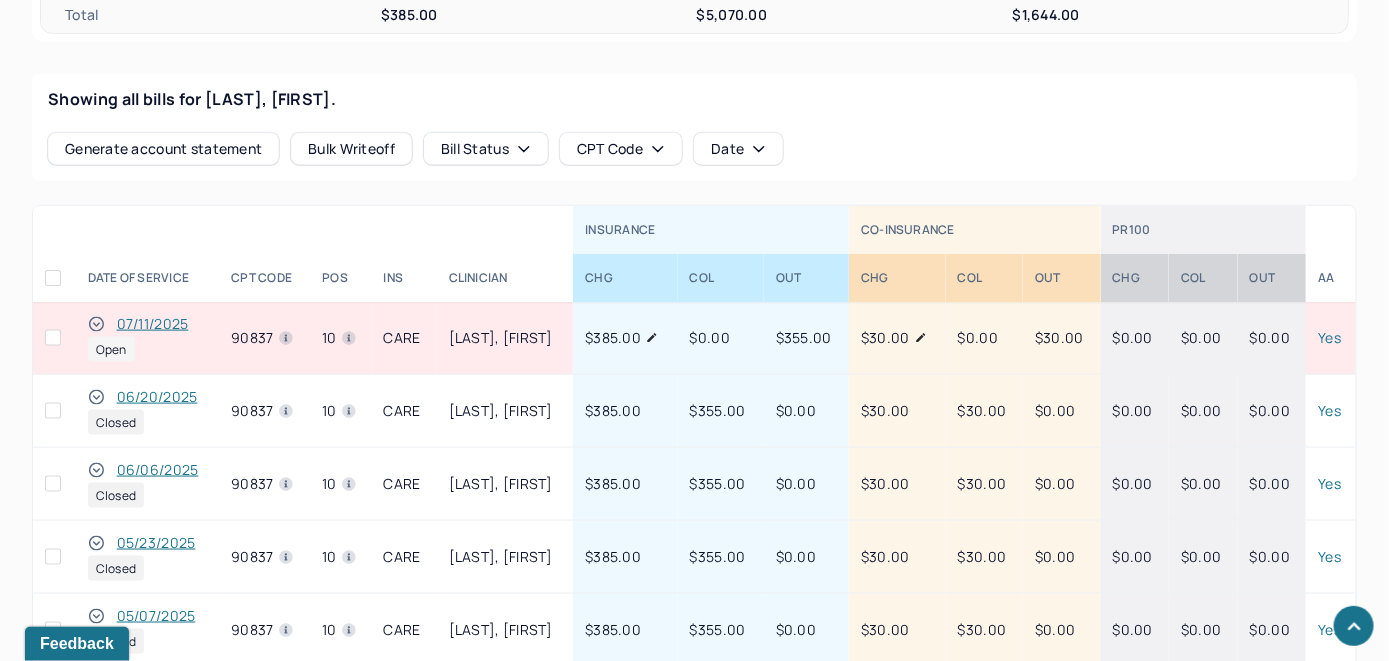 click on "07/11/2025" at bounding box center [153, 324] 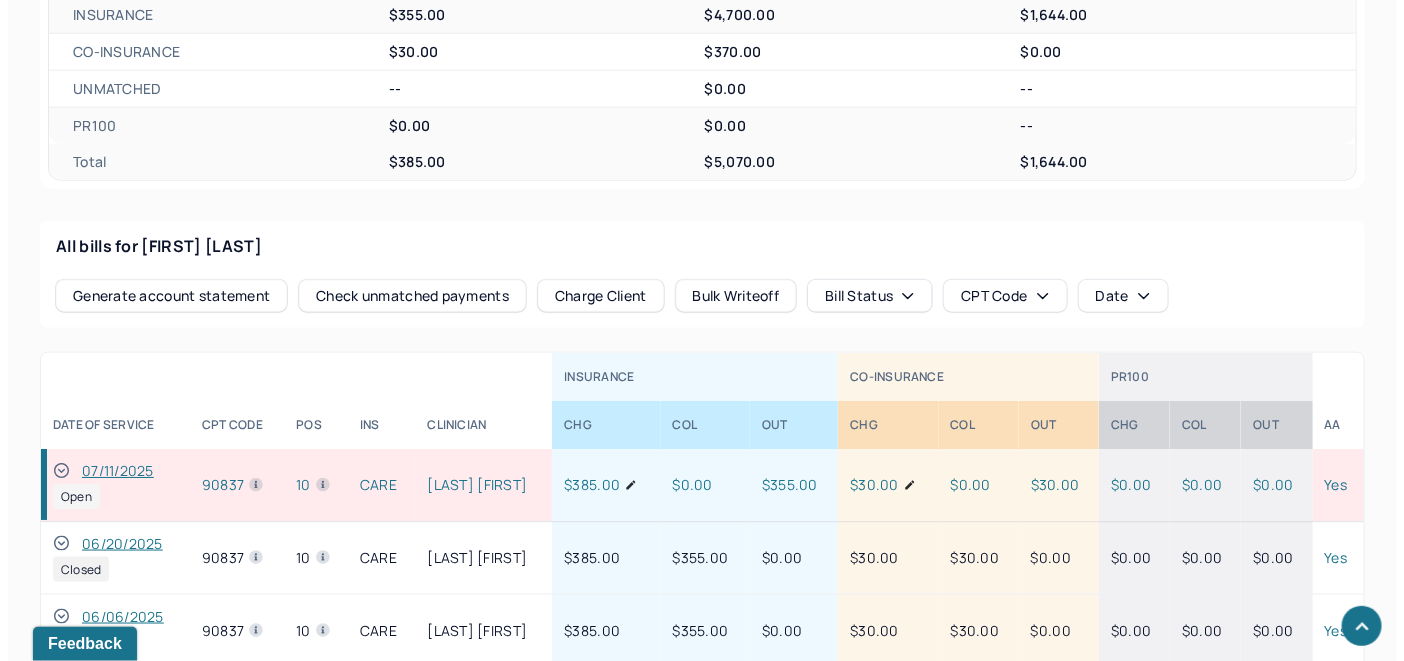 scroll, scrollTop: 815, scrollLeft: 0, axis: vertical 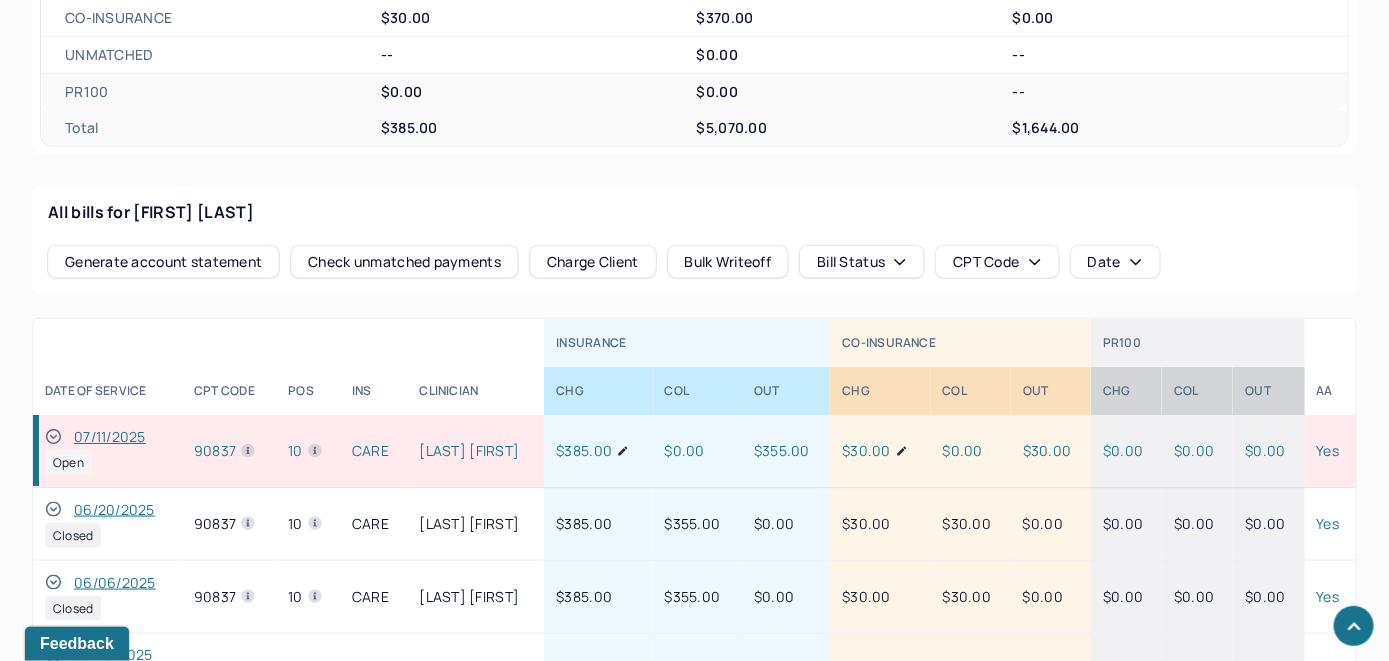 click on "Check unmatched payments" at bounding box center [404, 262] 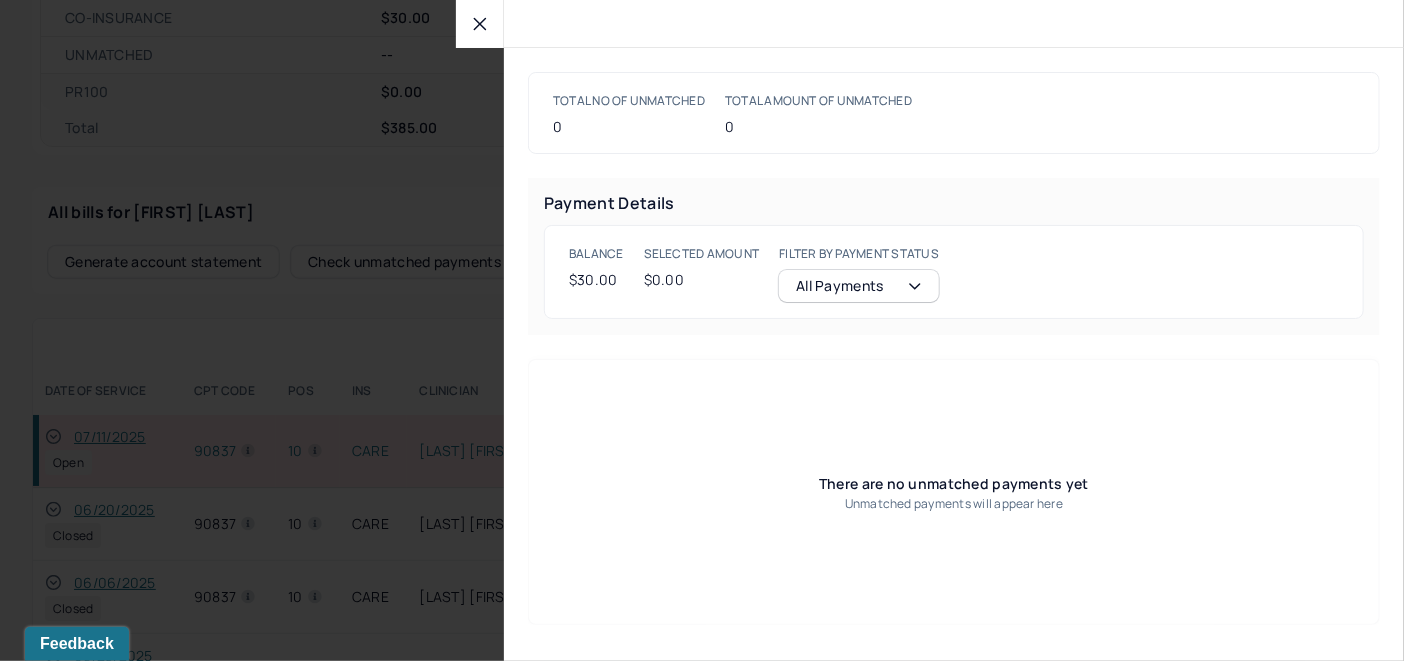 click 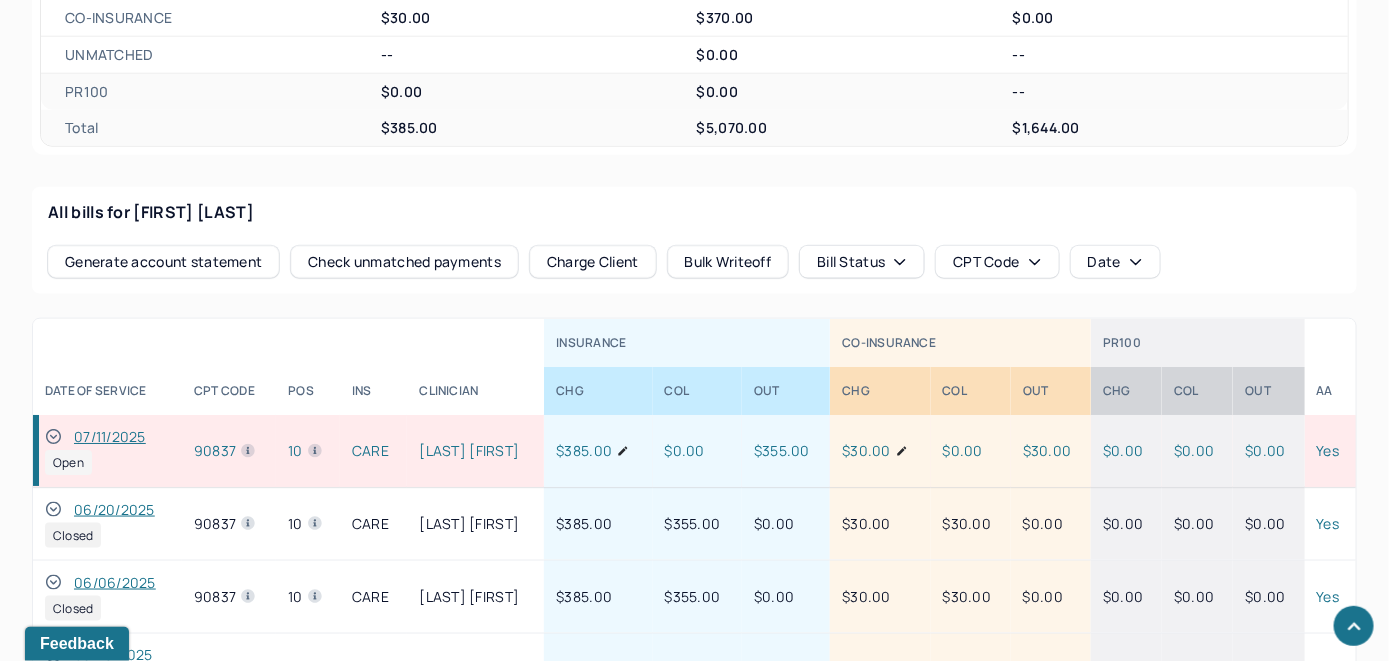 click on "Charge Client" at bounding box center [593, 262] 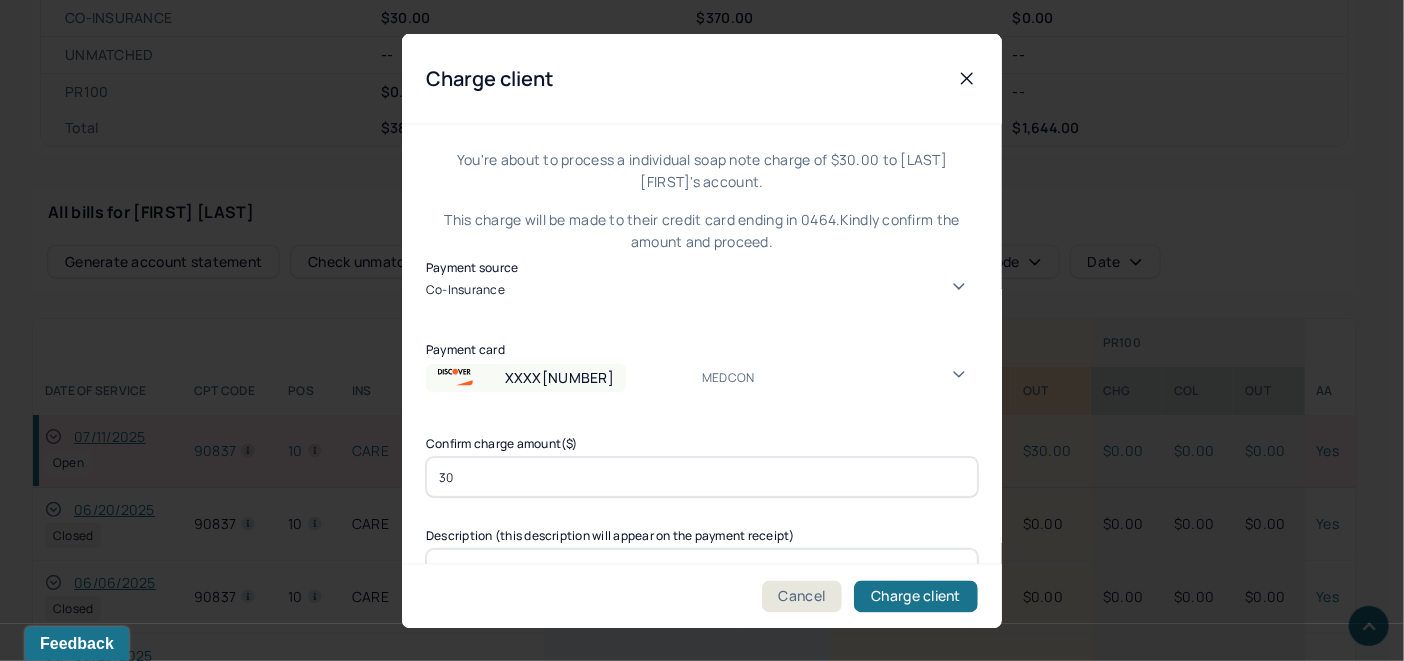 click 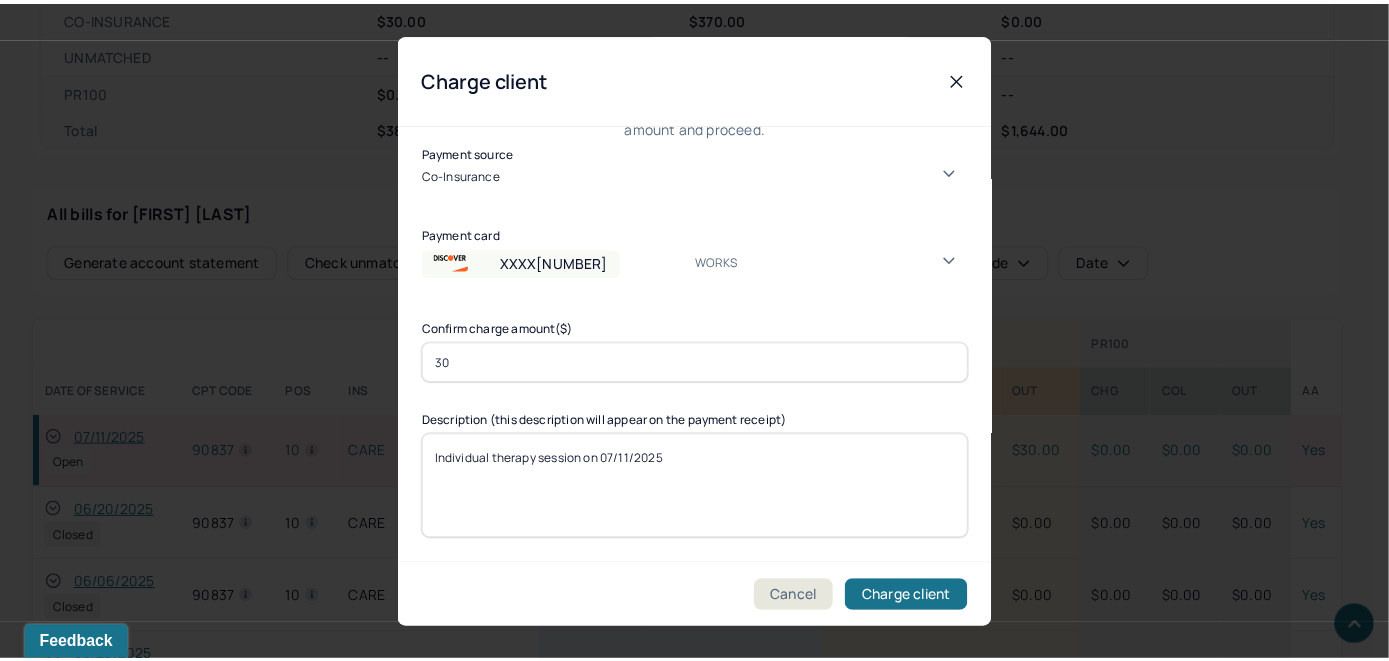 scroll, scrollTop: 121, scrollLeft: 0, axis: vertical 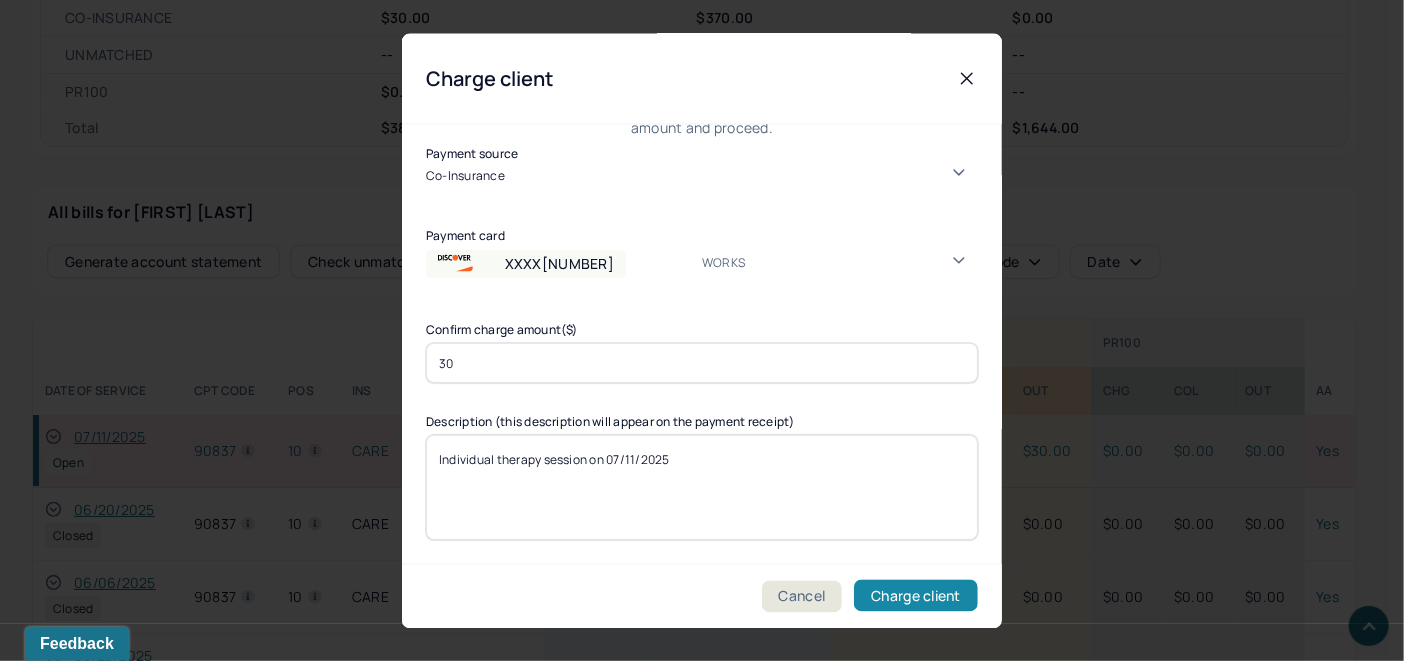 click on "Charge client" at bounding box center [916, 596] 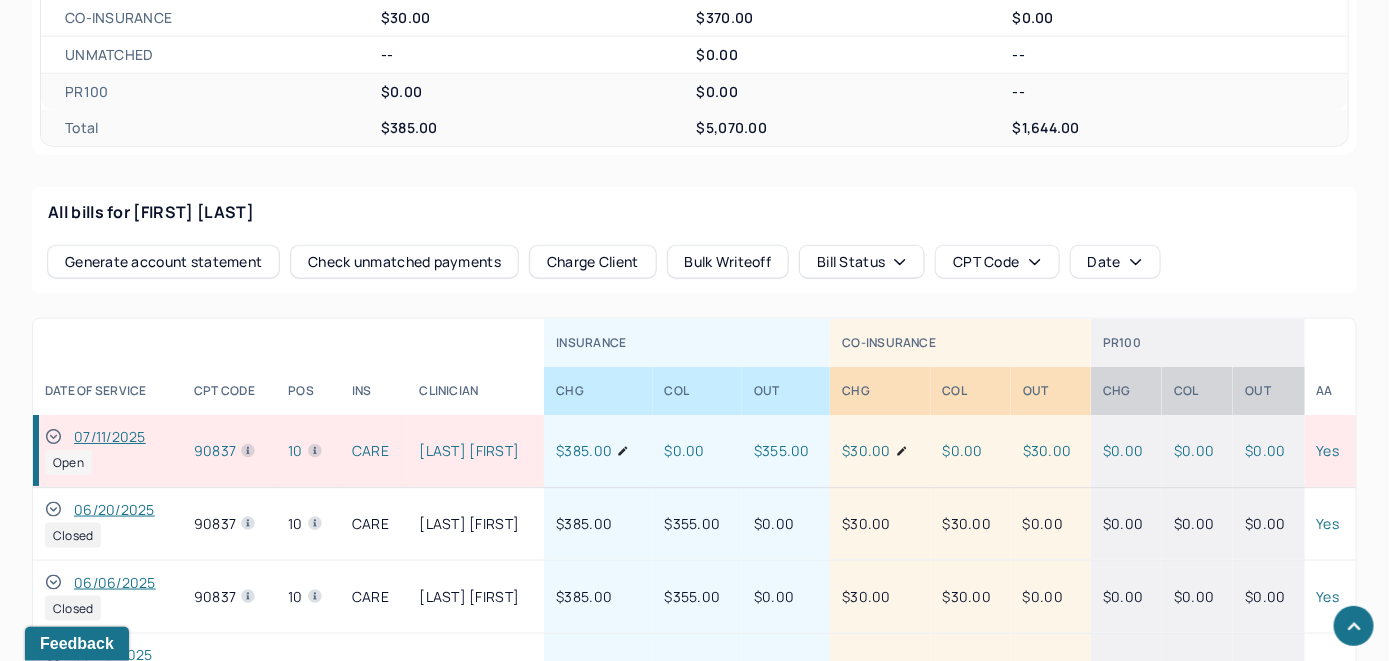 click 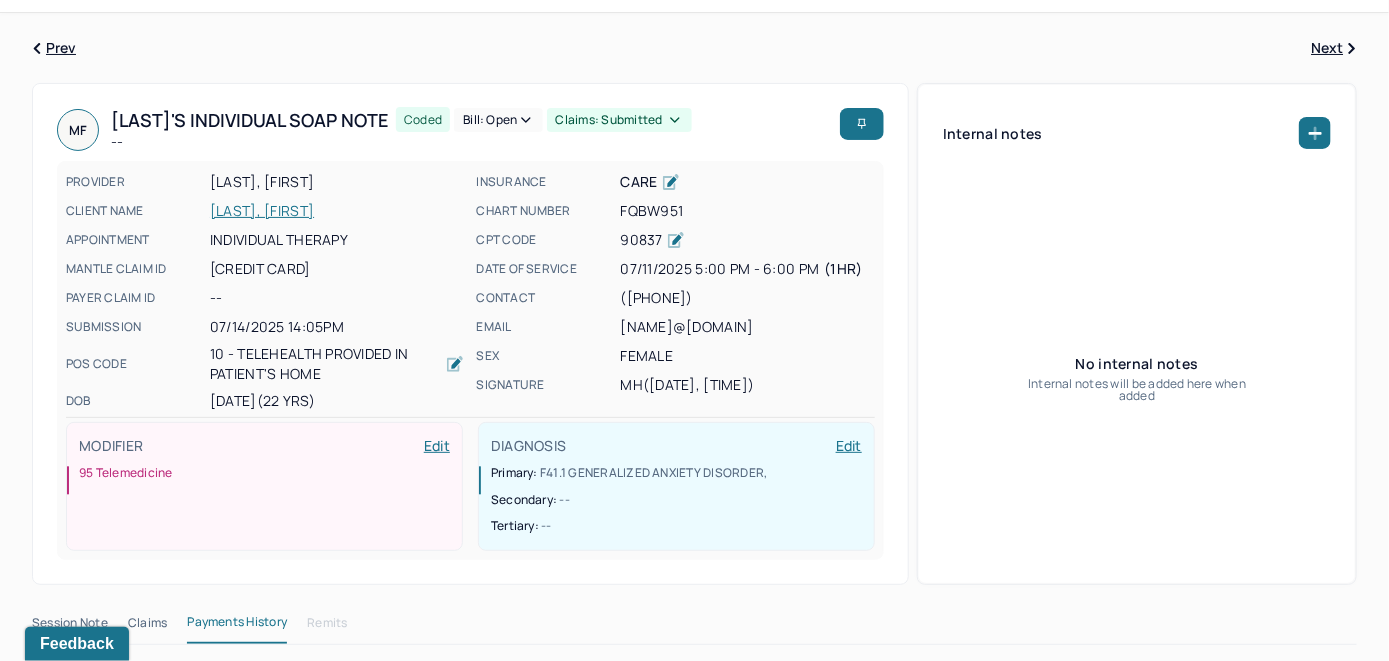 scroll, scrollTop: 0, scrollLeft: 0, axis: both 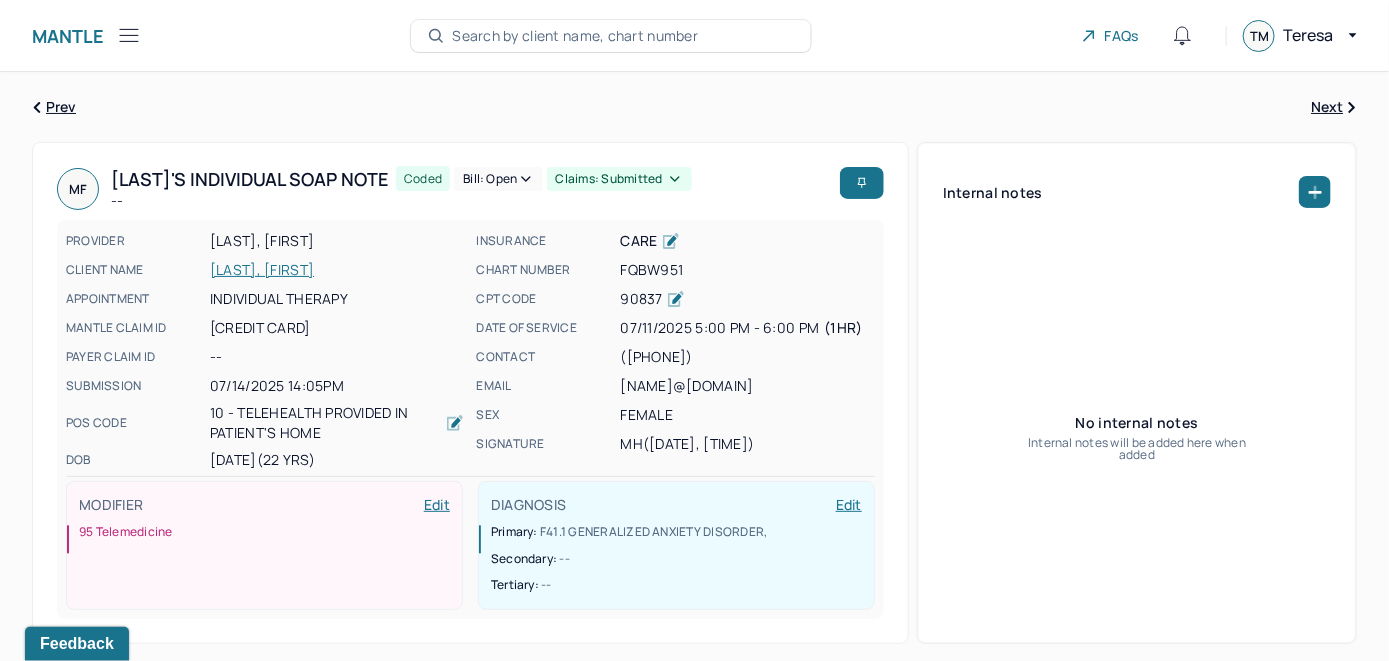 click on "MF [LAST]'s   Individual soap note -- Coded   Bill: Open     Claims: submitted       PROVIDER [LAST], [FIRST] CLIENT NAME [LAST], [FIRST] APPOINTMENT Individual therapy   MANTLE CLAIM ID [ID] PAYER CLAIM ID -- SUBMISSION [DATE] [TIME] POS CODE [NUMBER] - Telehealth Provided in Patient's Home     DOB [DATE]  ([NUMBER] Yrs) INSURANCE CARE     CHART NUMBER [ID] CPT CODE [NUMBER]     DATE OF SERVICE [DATE]   [TIME]   -   [TIME] ( [NUMBER]hr ) CONTACT ([PHONE]) EMAIL [EMAIL] SEX female SIGNATURE MH  ([DATE], [TIME]) MODIFIER   Edit   [NUMBER] Telemedicine DIAGNOSIS   Edit   Primary:   [DIAGNOSIS] ,  Secondary:   -- Tertiary:   --" at bounding box center [470, 393] 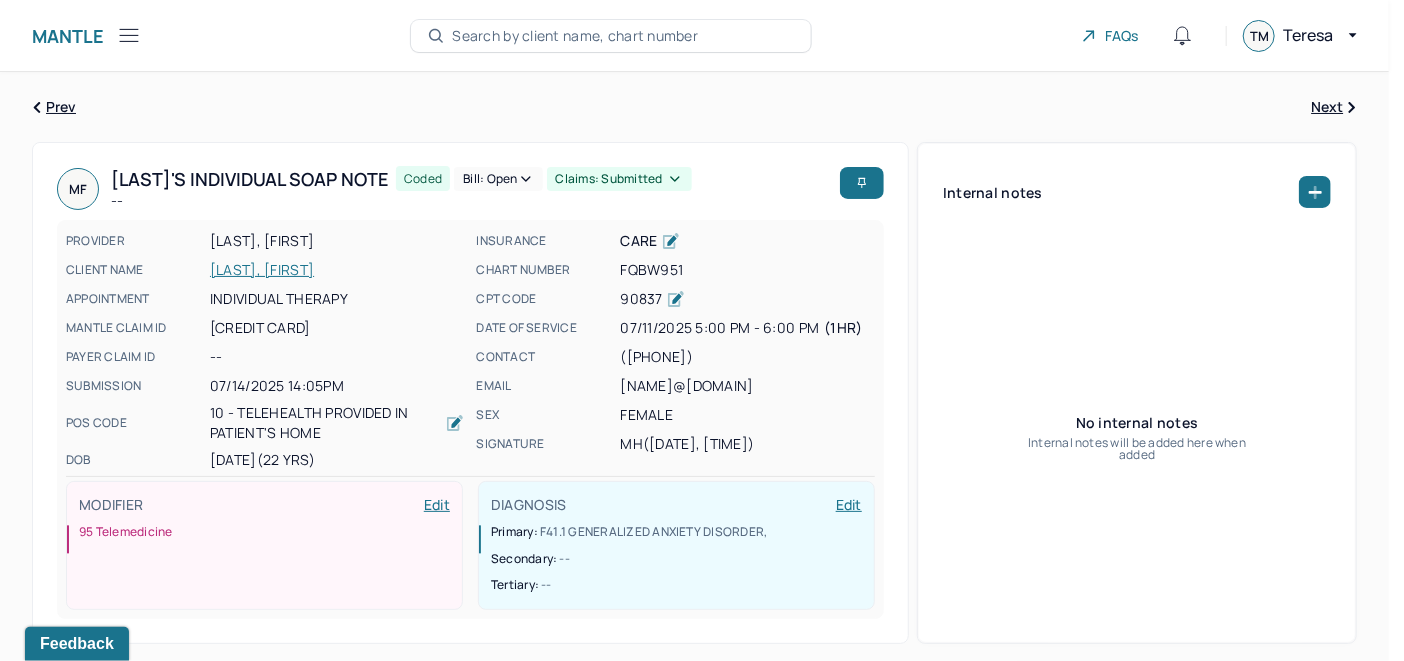 click on "Bill: Open" at bounding box center [498, 179] 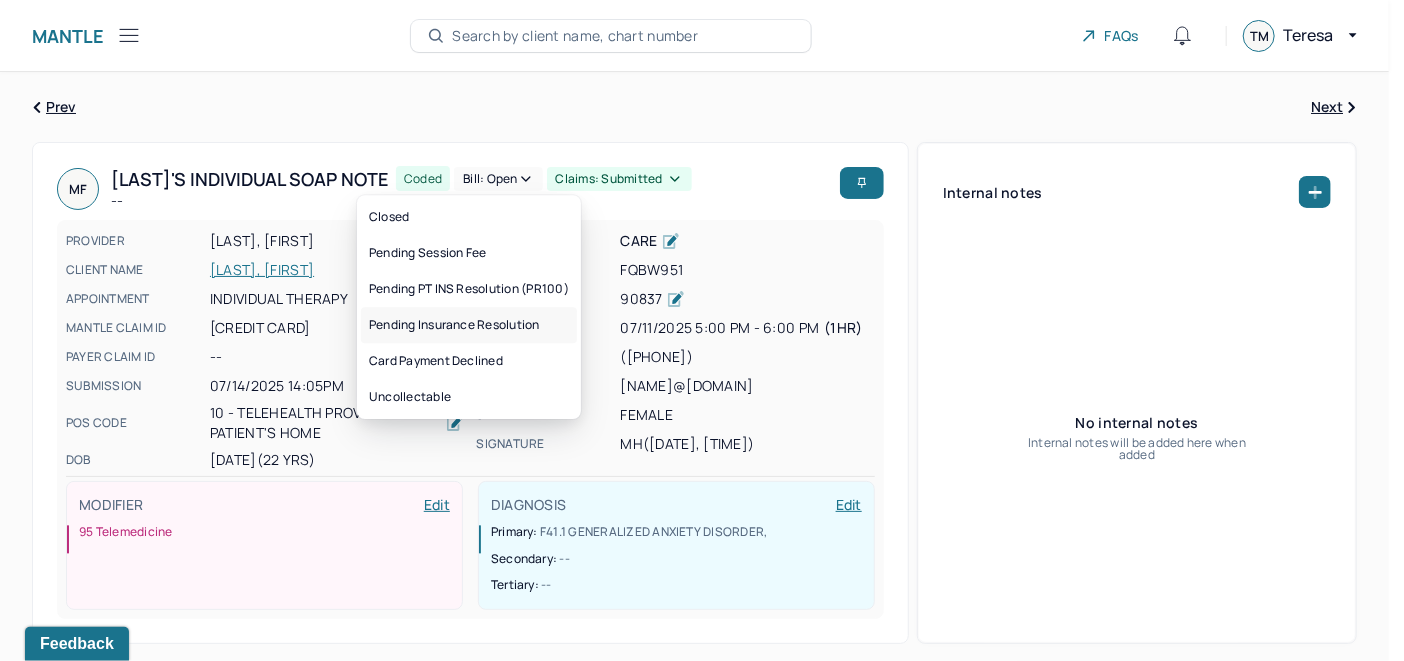 click on "Pending Insurance Resolution" at bounding box center (469, 325) 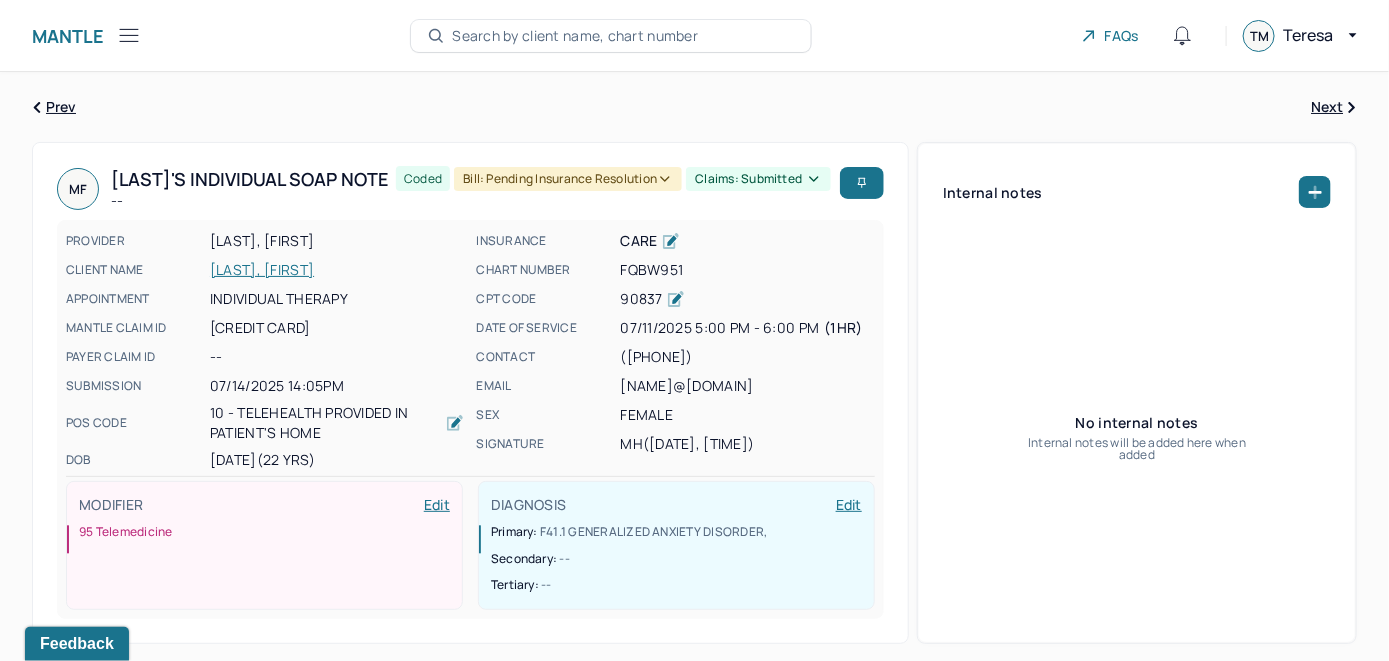 click on "Search by client name, chart number" at bounding box center (575, 36) 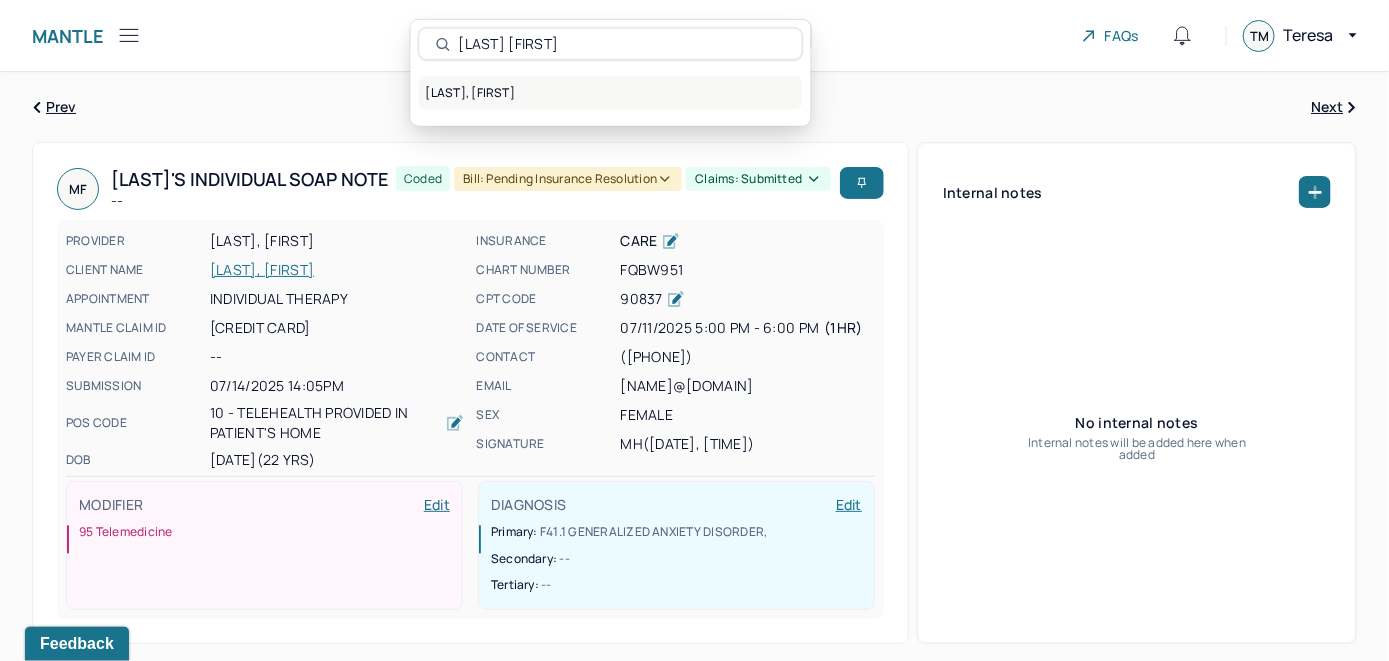 type on "[LAST] [FIRST]" 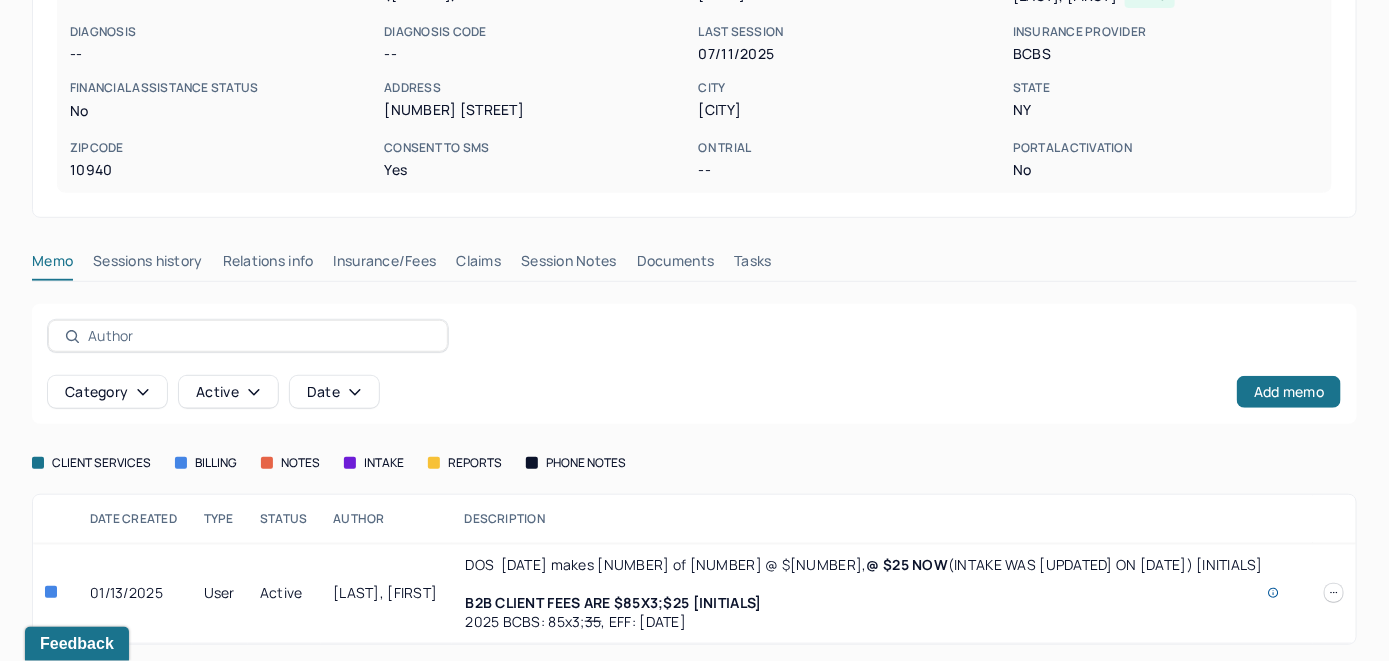 scroll, scrollTop: 342, scrollLeft: 0, axis: vertical 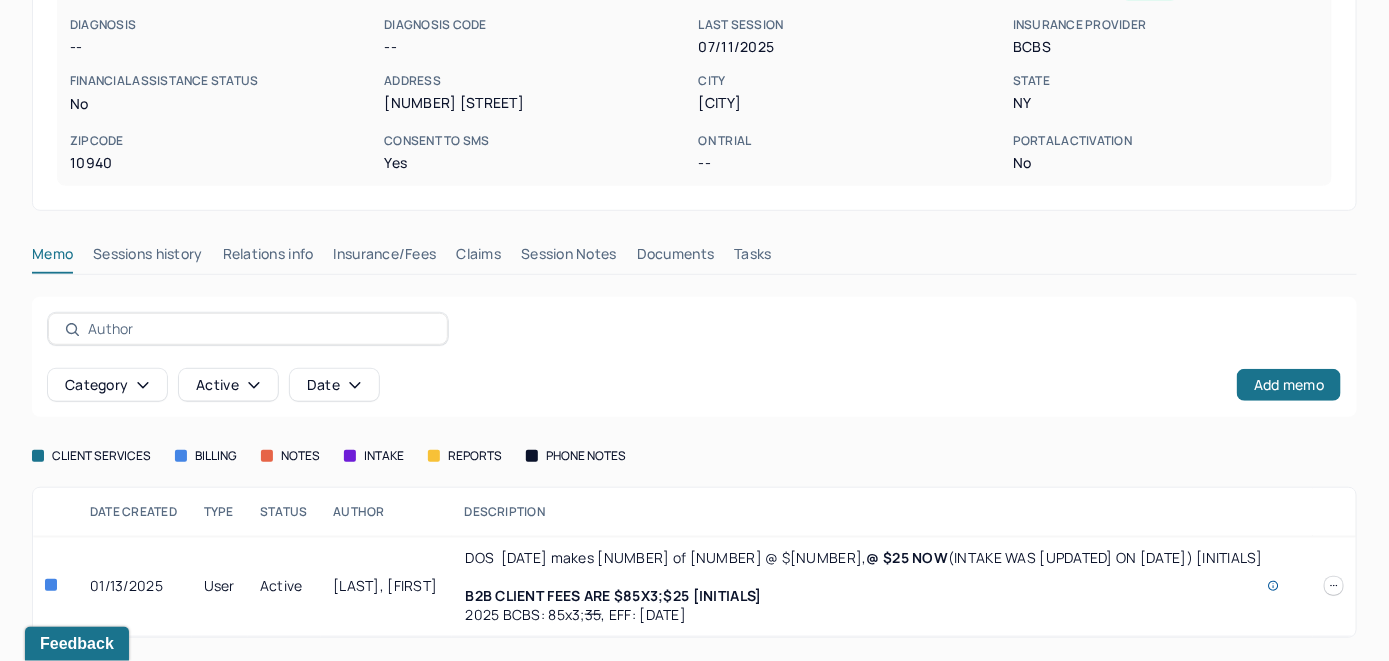 click on "Insurance/Fees" at bounding box center (385, 258) 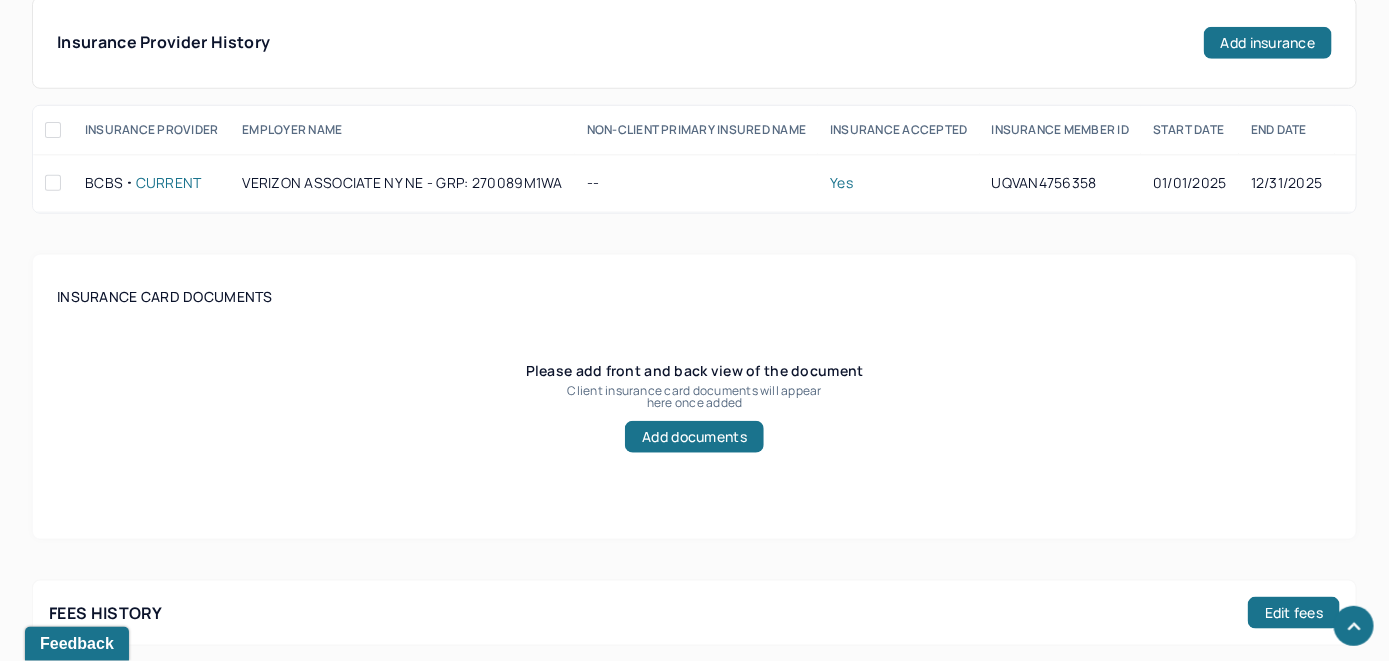 scroll, scrollTop: 442, scrollLeft: 0, axis: vertical 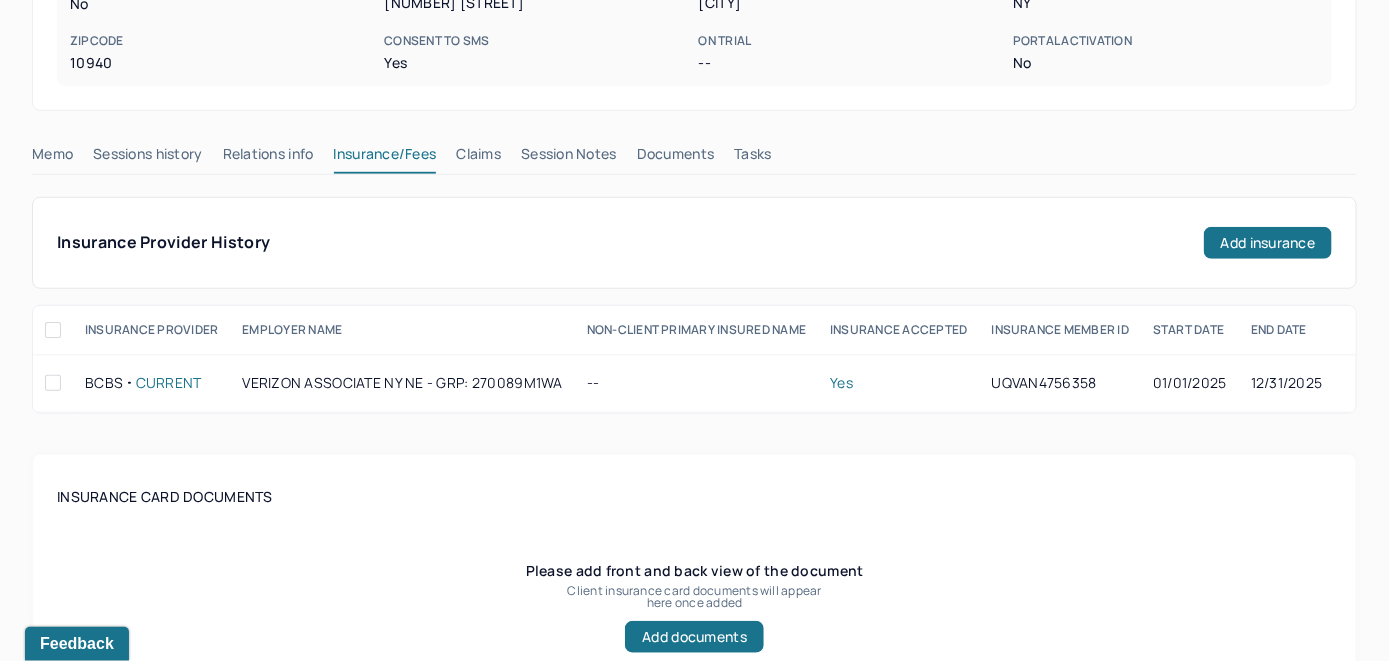 click on "Claims" at bounding box center [478, 158] 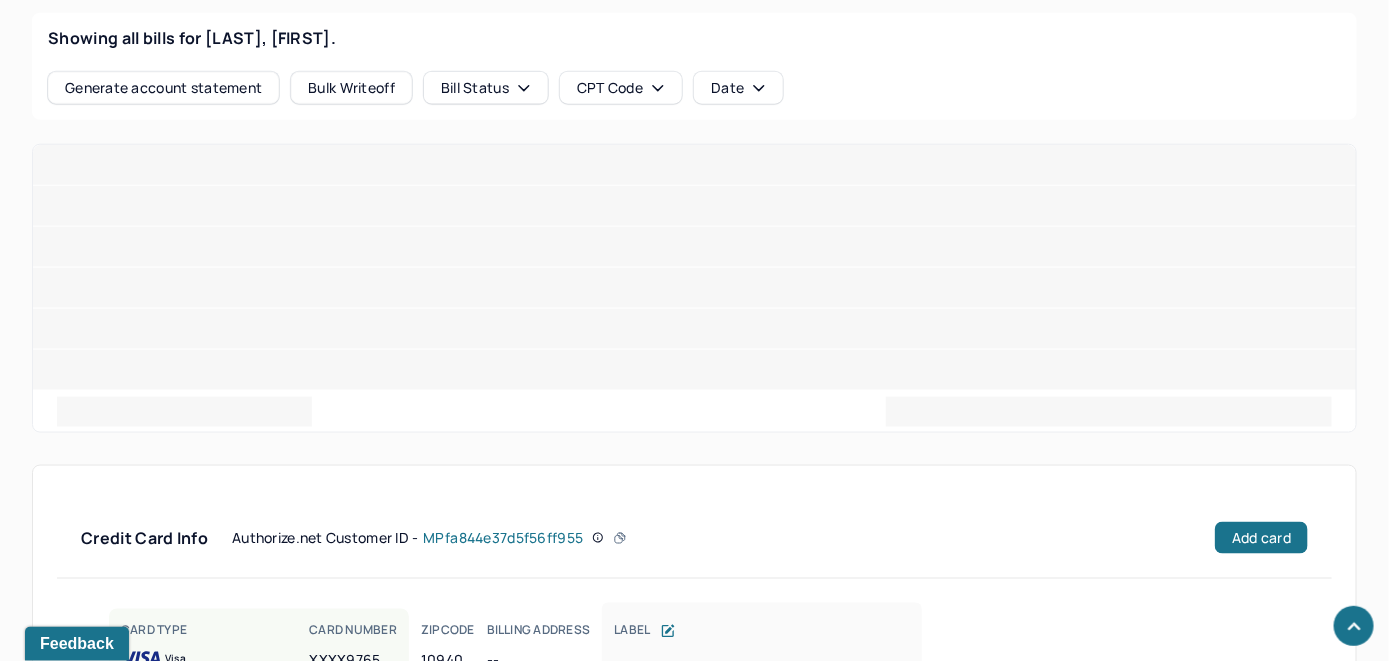 scroll, scrollTop: 957, scrollLeft: 0, axis: vertical 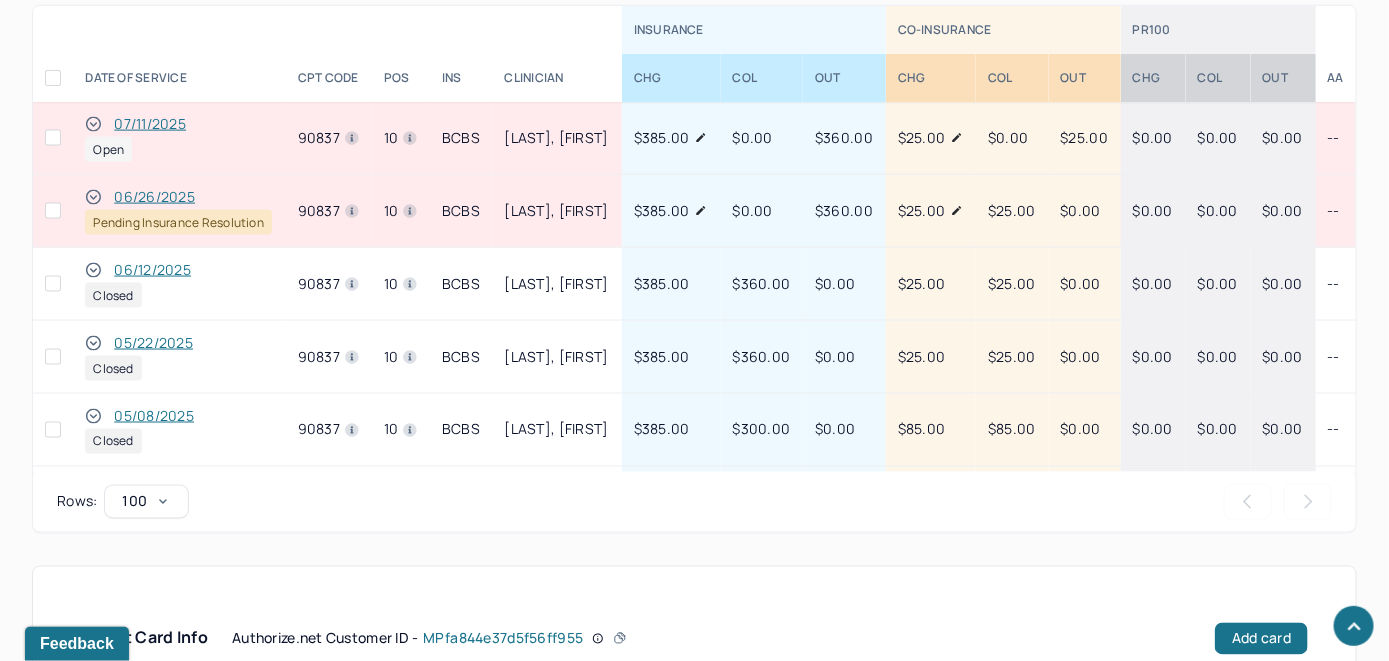 click on "07/11/2025" at bounding box center [150, 124] 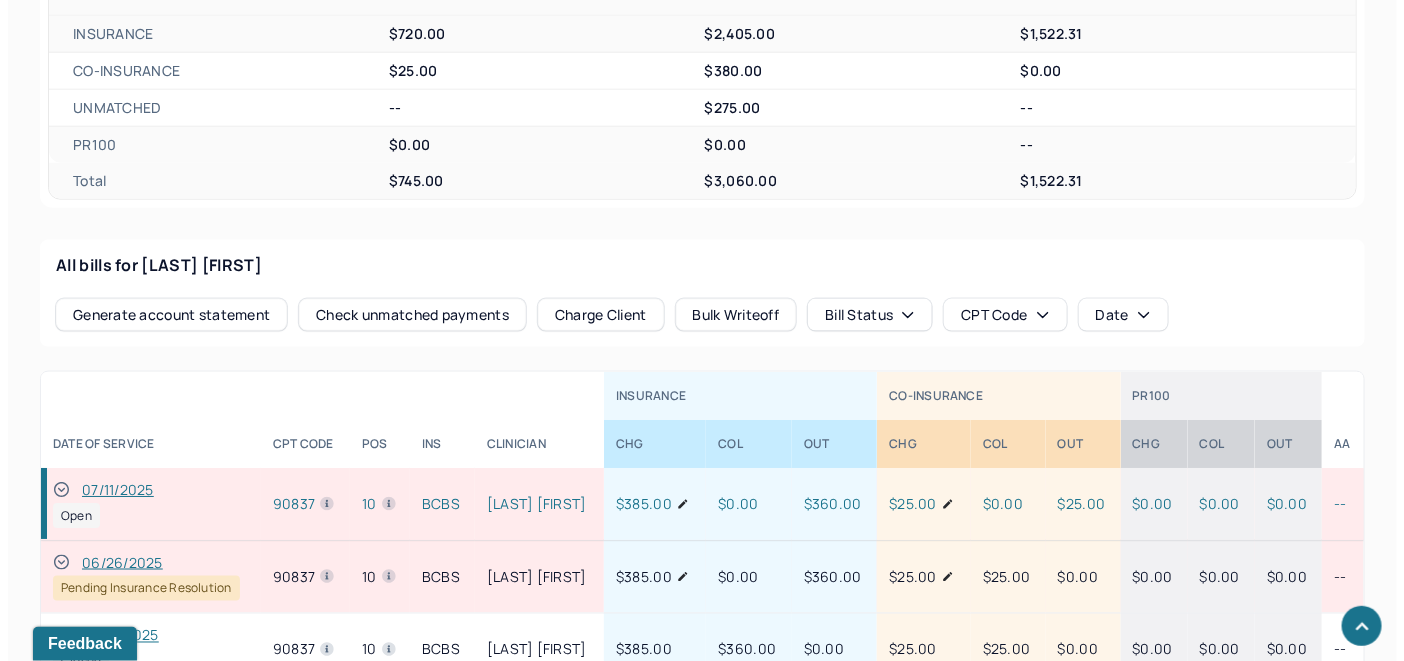 scroll, scrollTop: 1039, scrollLeft: 0, axis: vertical 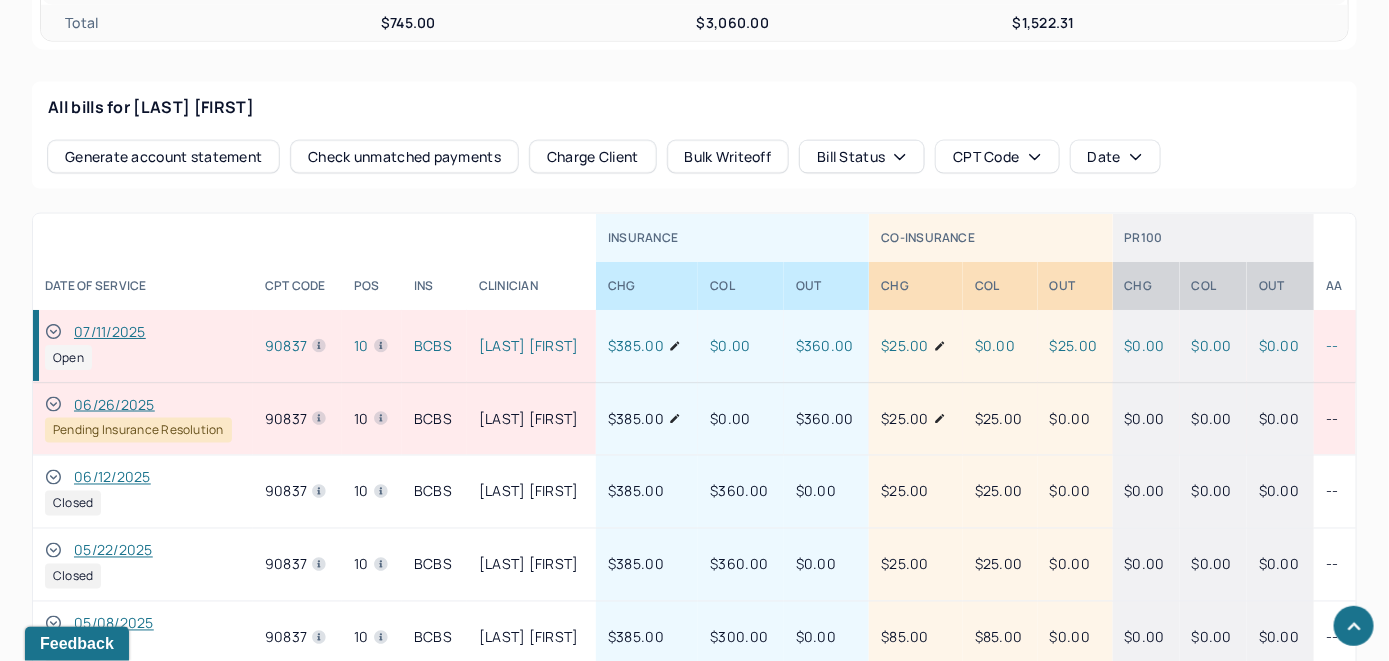 click on "Check unmatched payments" at bounding box center [404, 157] 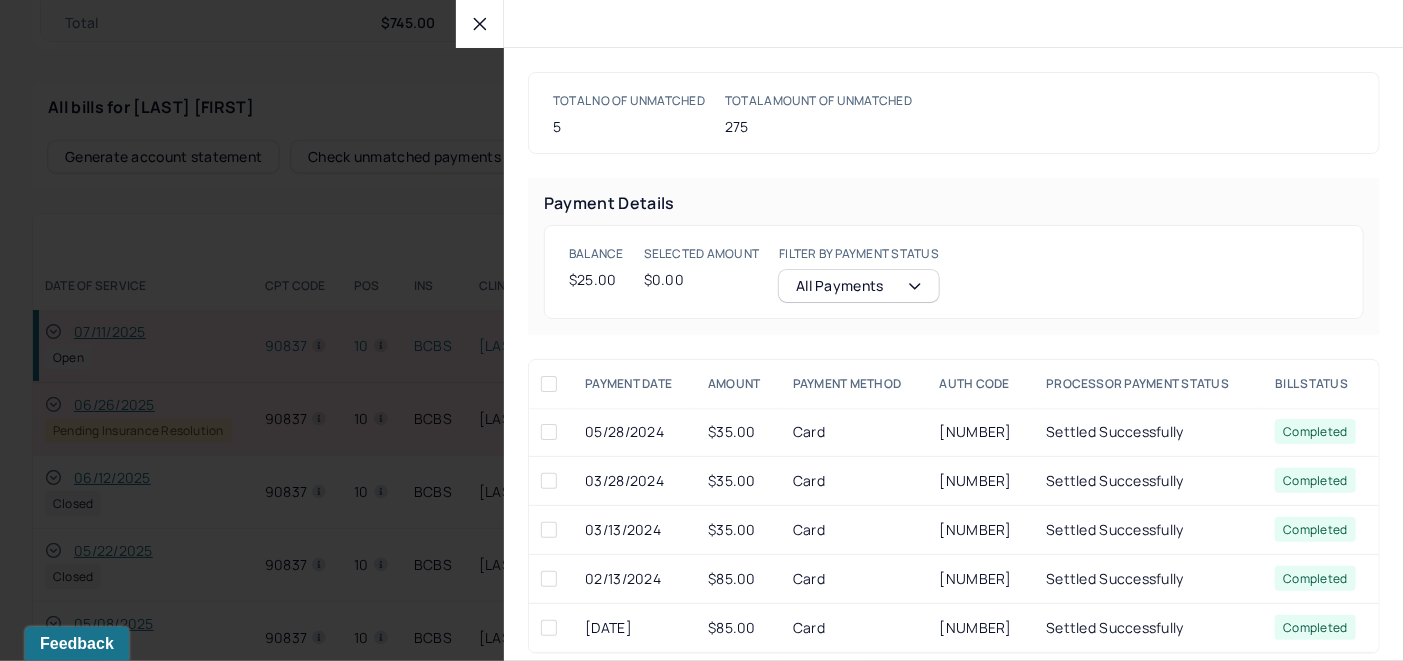 click at bounding box center [480, 24] 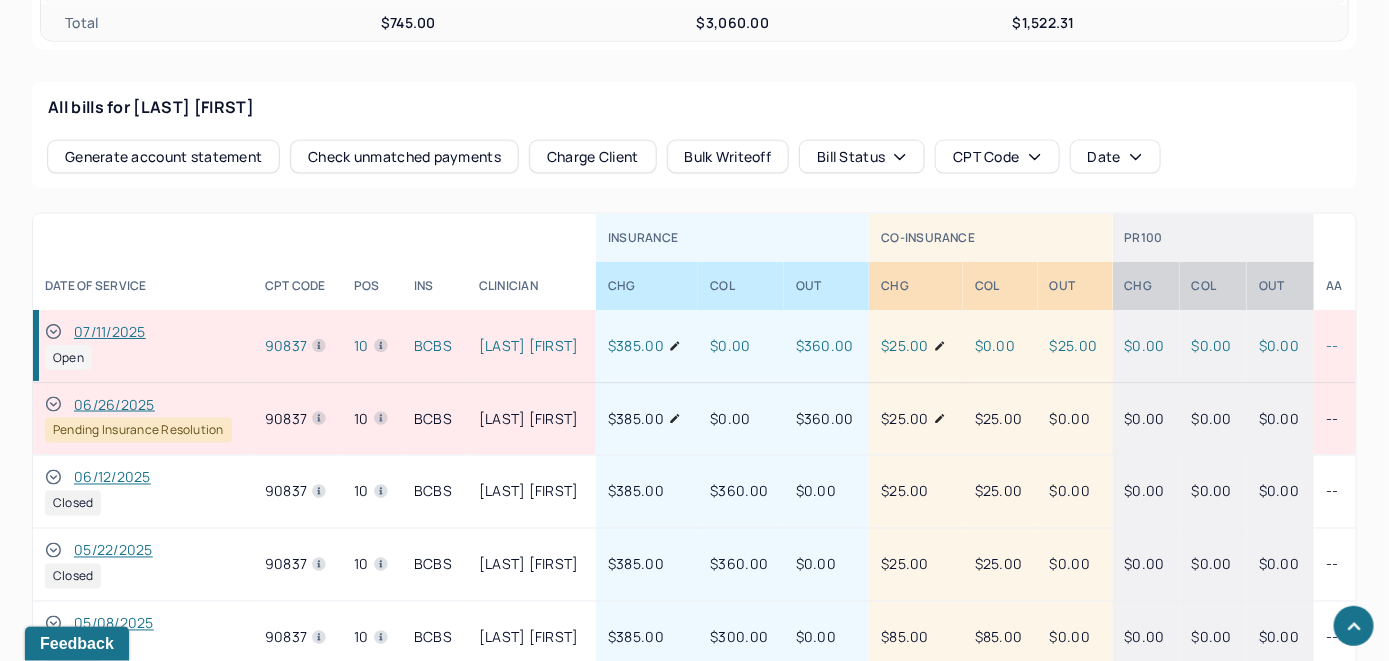 click on "Charge Client" at bounding box center [593, 157] 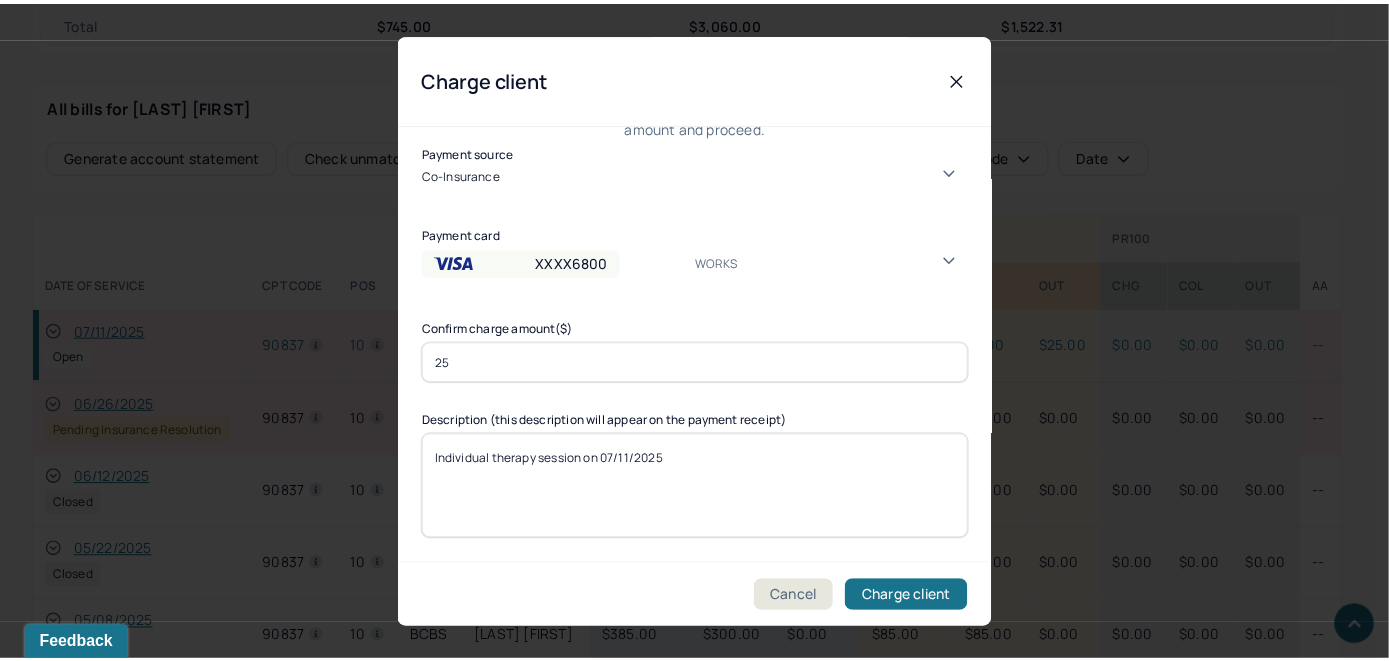 scroll, scrollTop: 121, scrollLeft: 0, axis: vertical 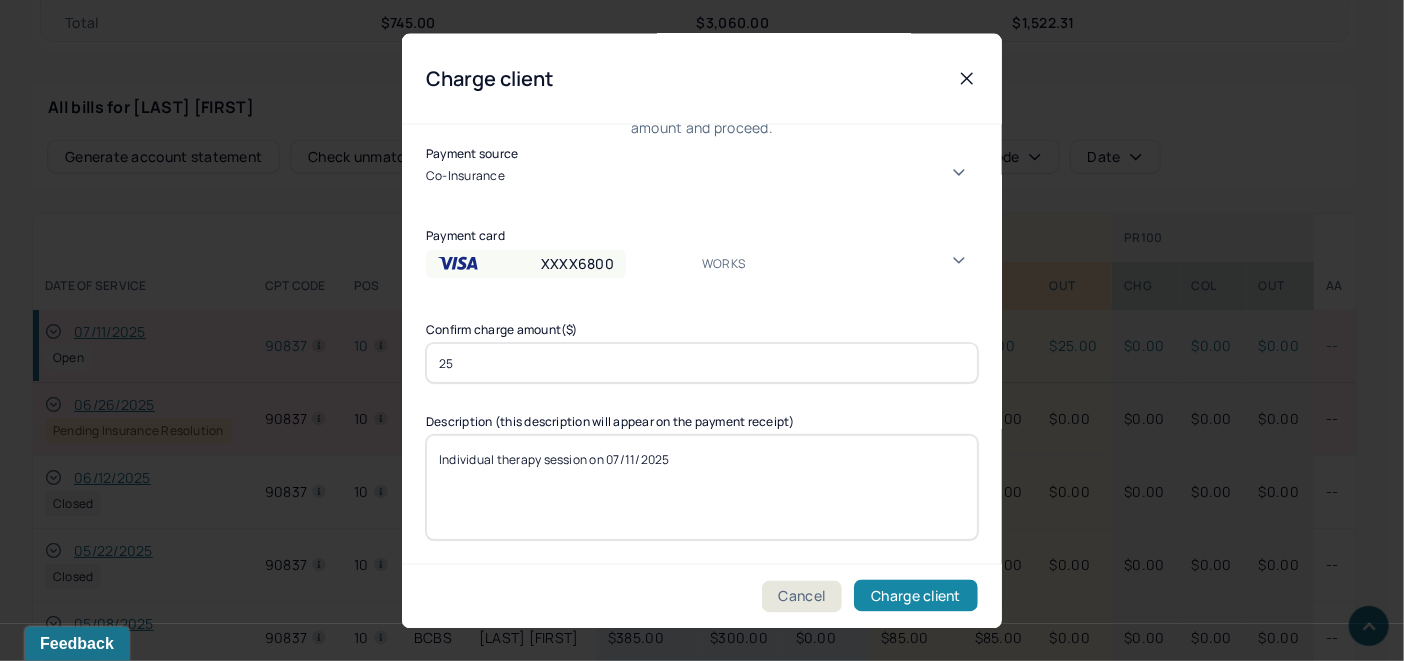 click on "Charge client" at bounding box center [916, 596] 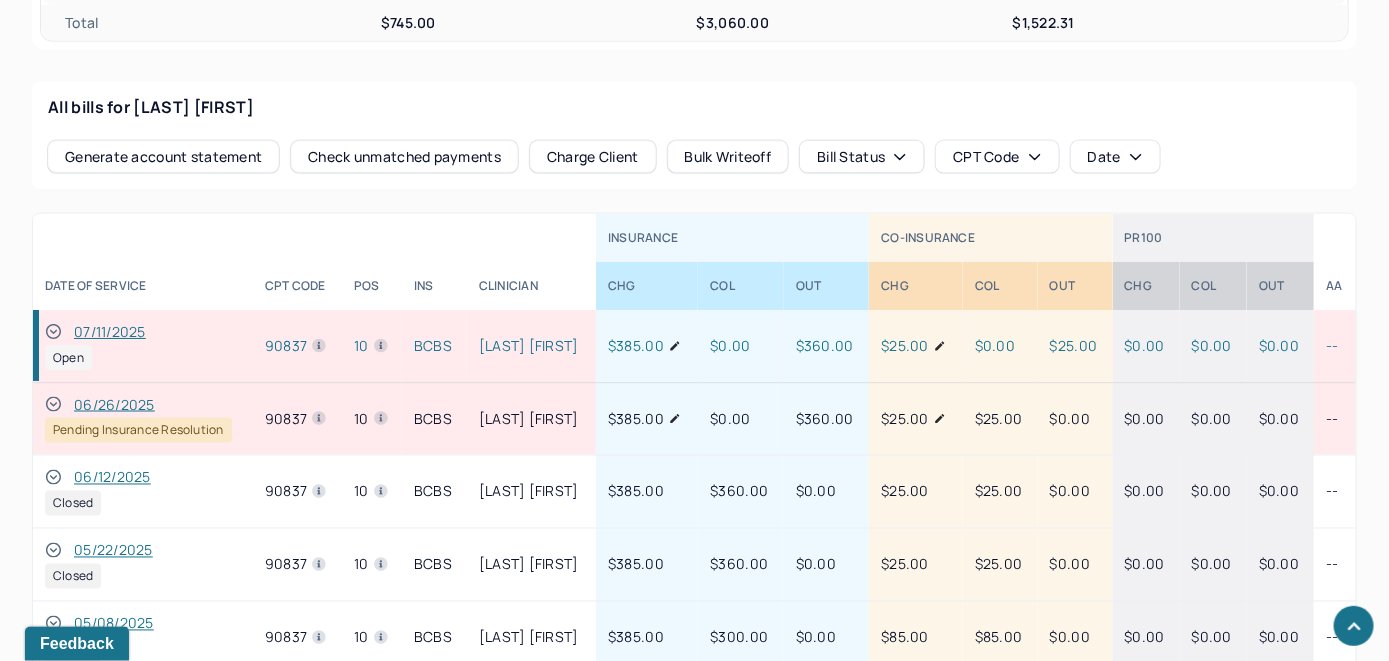 click 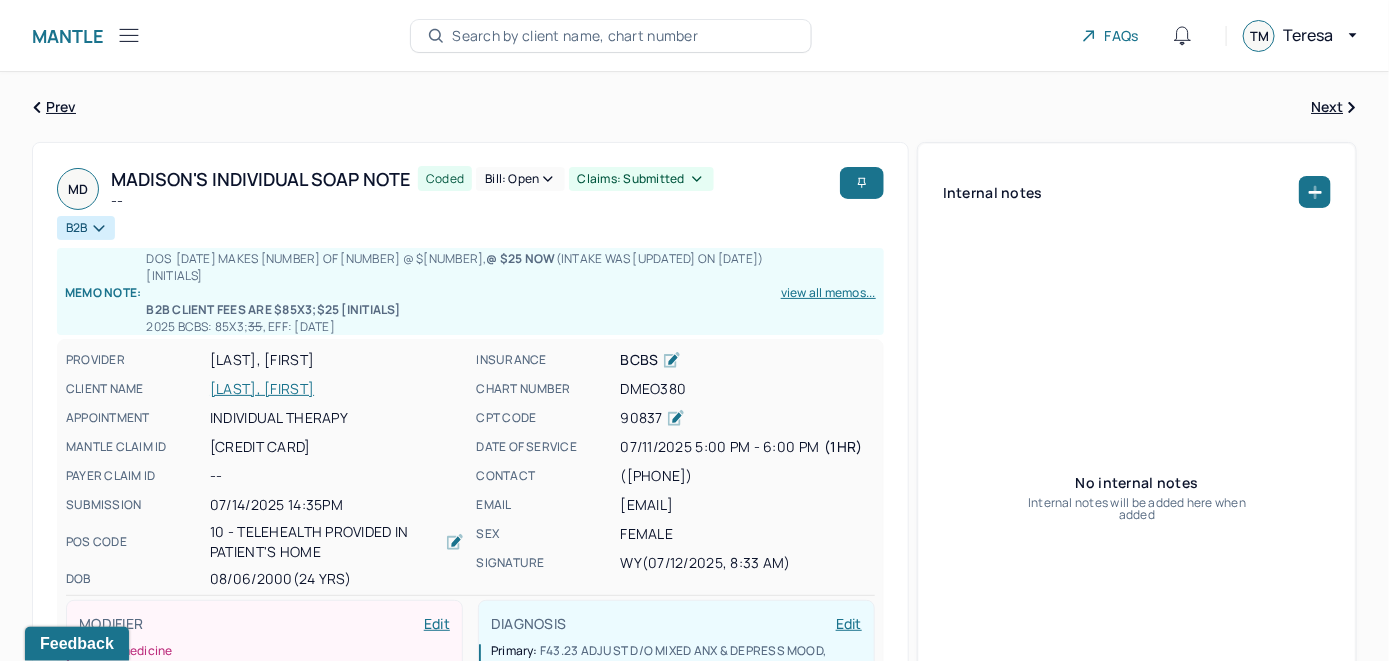 scroll, scrollTop: 0, scrollLeft: 0, axis: both 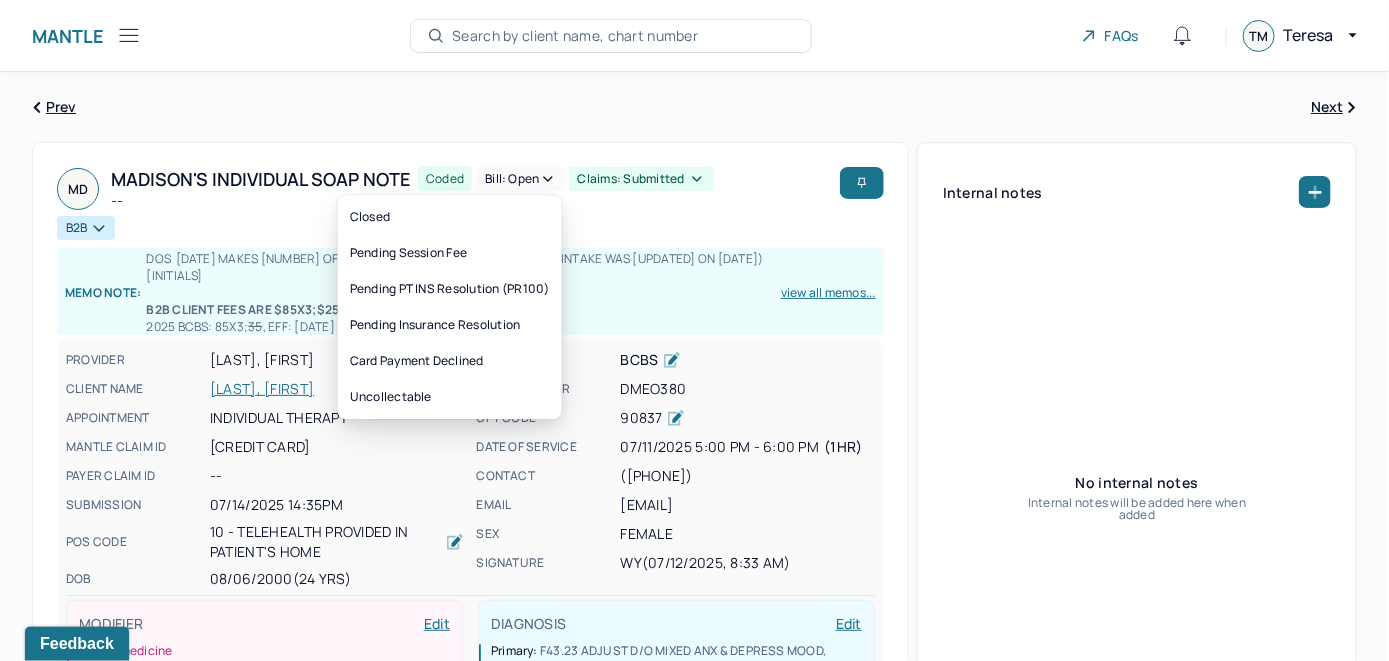 click on "Bill: Open" at bounding box center [520, 179] 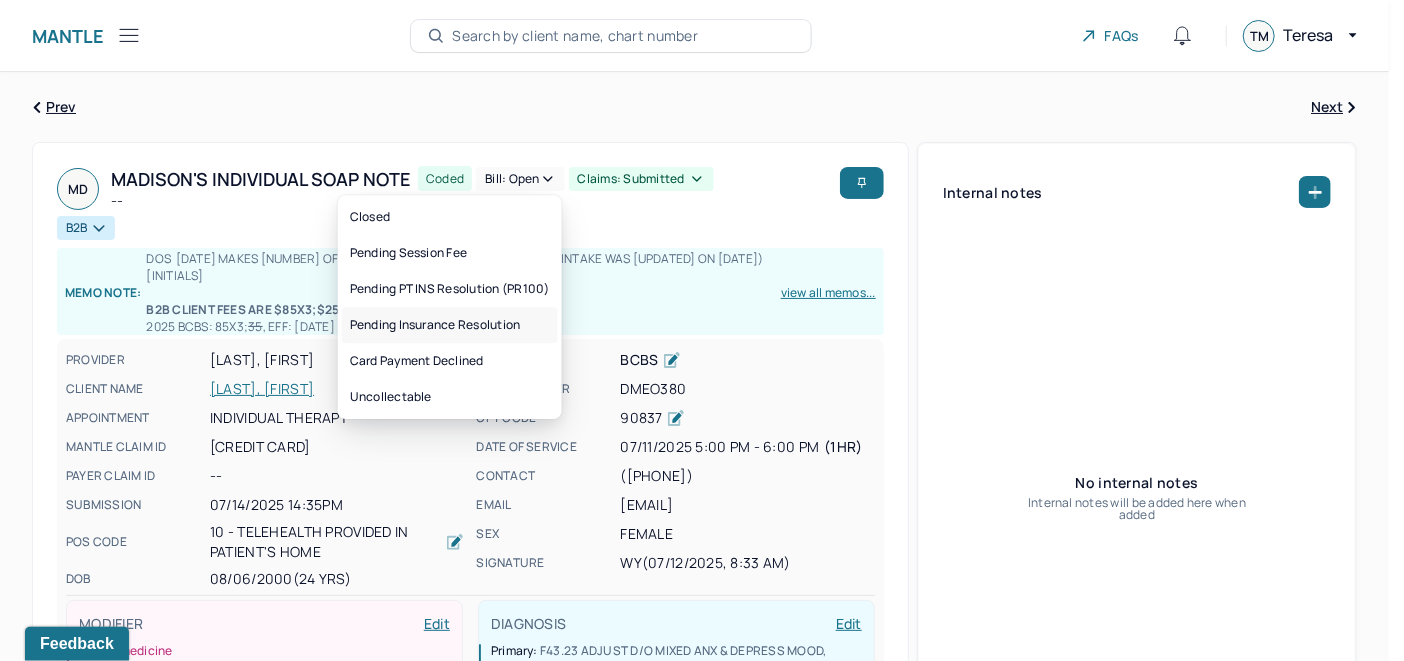 click on "Pending Insurance Resolution" at bounding box center [450, 325] 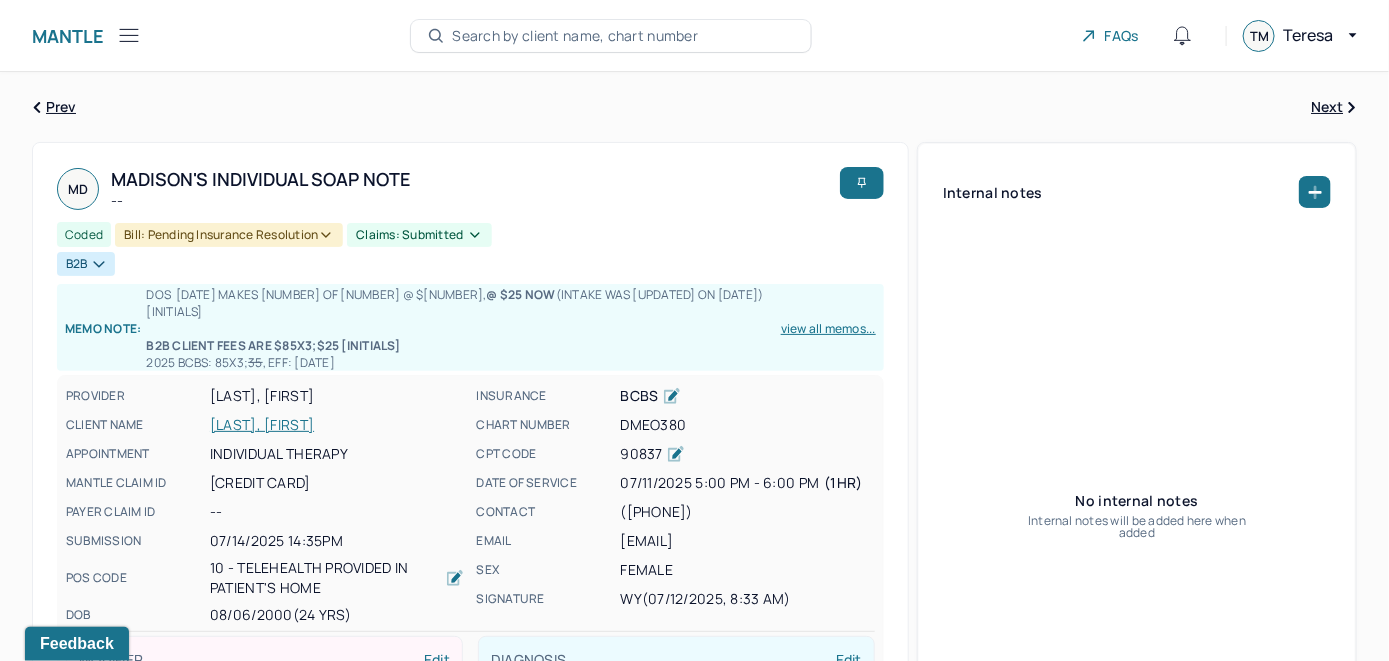 click on "Search by client name, chart number" at bounding box center [575, 36] 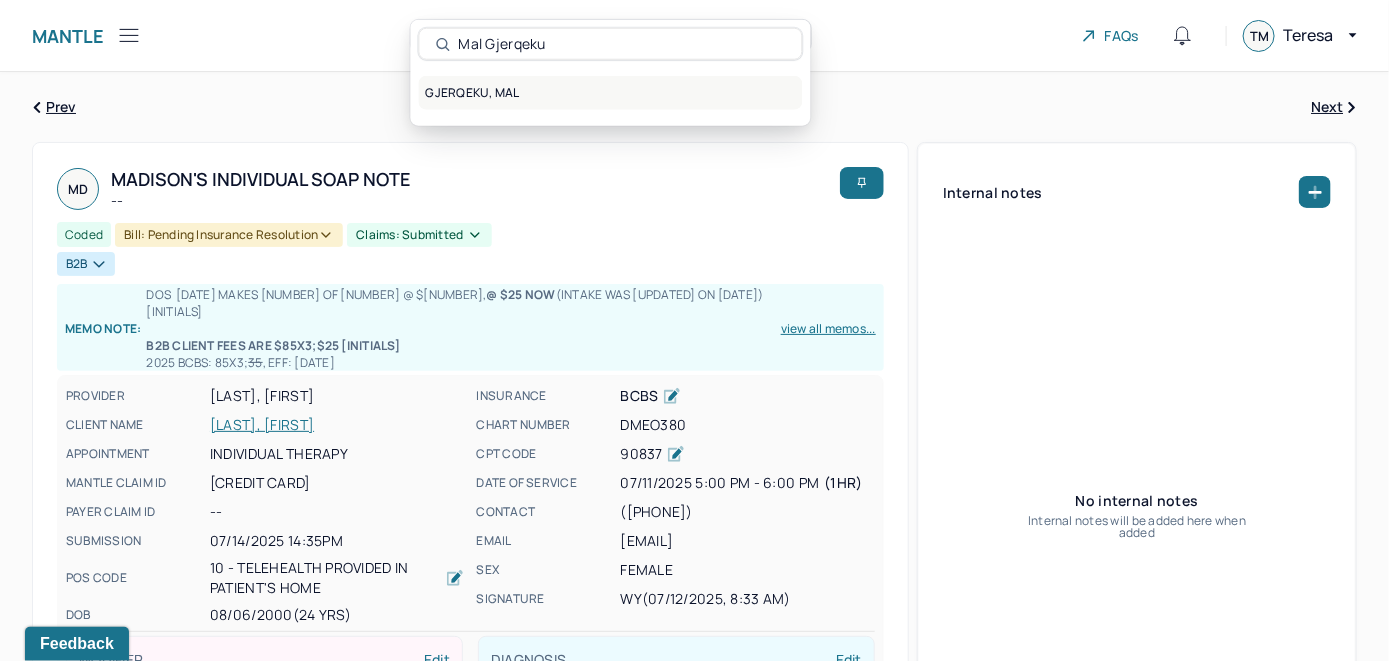 type on "Mal Gjerqeku" 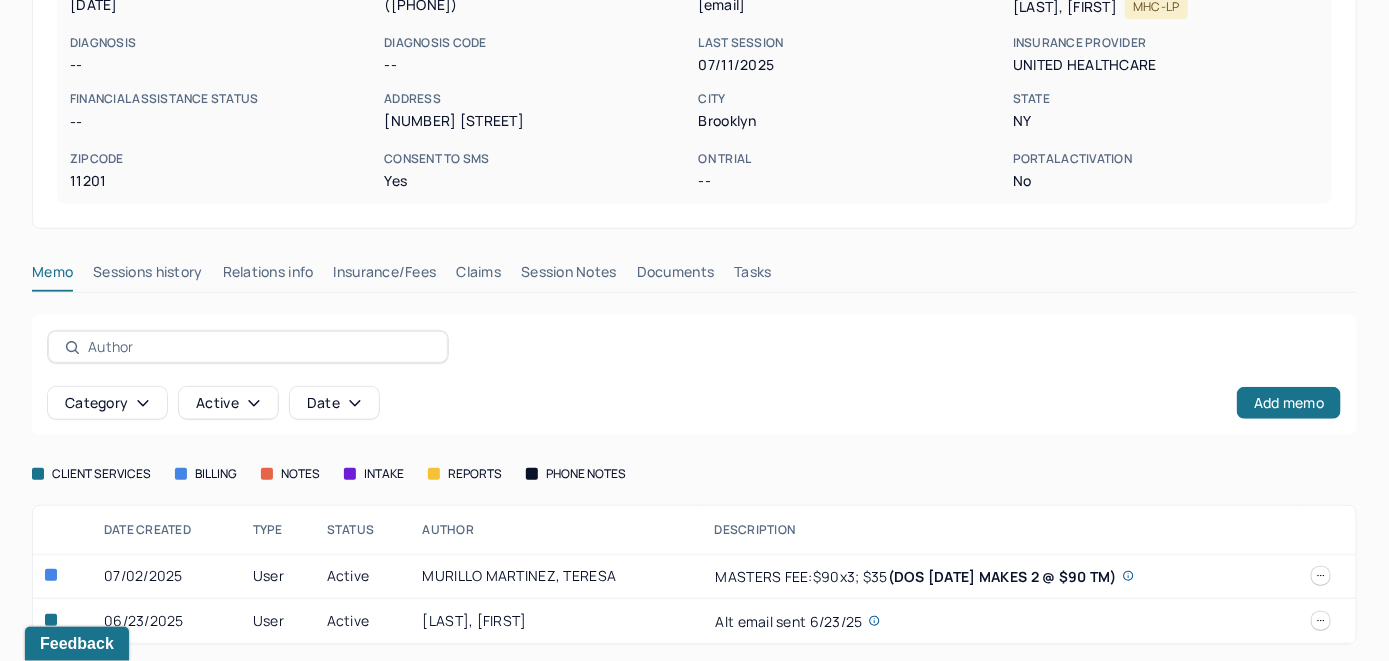 scroll, scrollTop: 306, scrollLeft: 0, axis: vertical 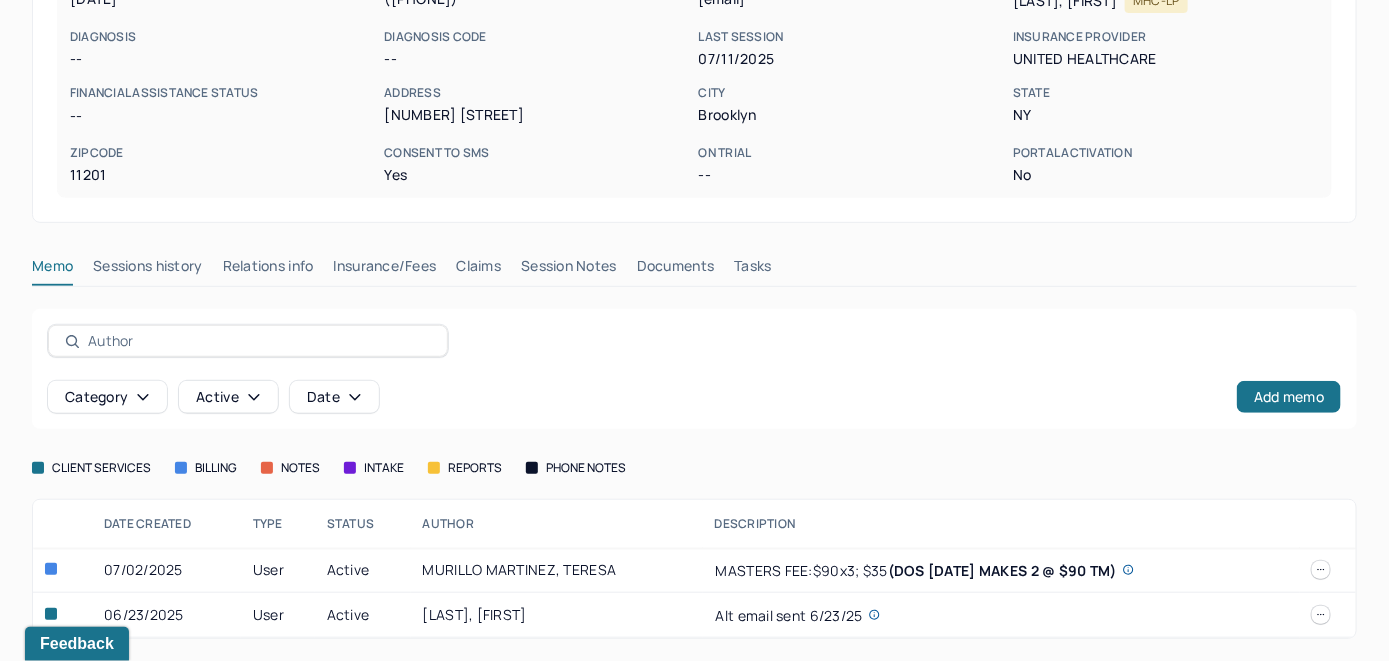 click on "Insurance/Fees" at bounding box center (385, 270) 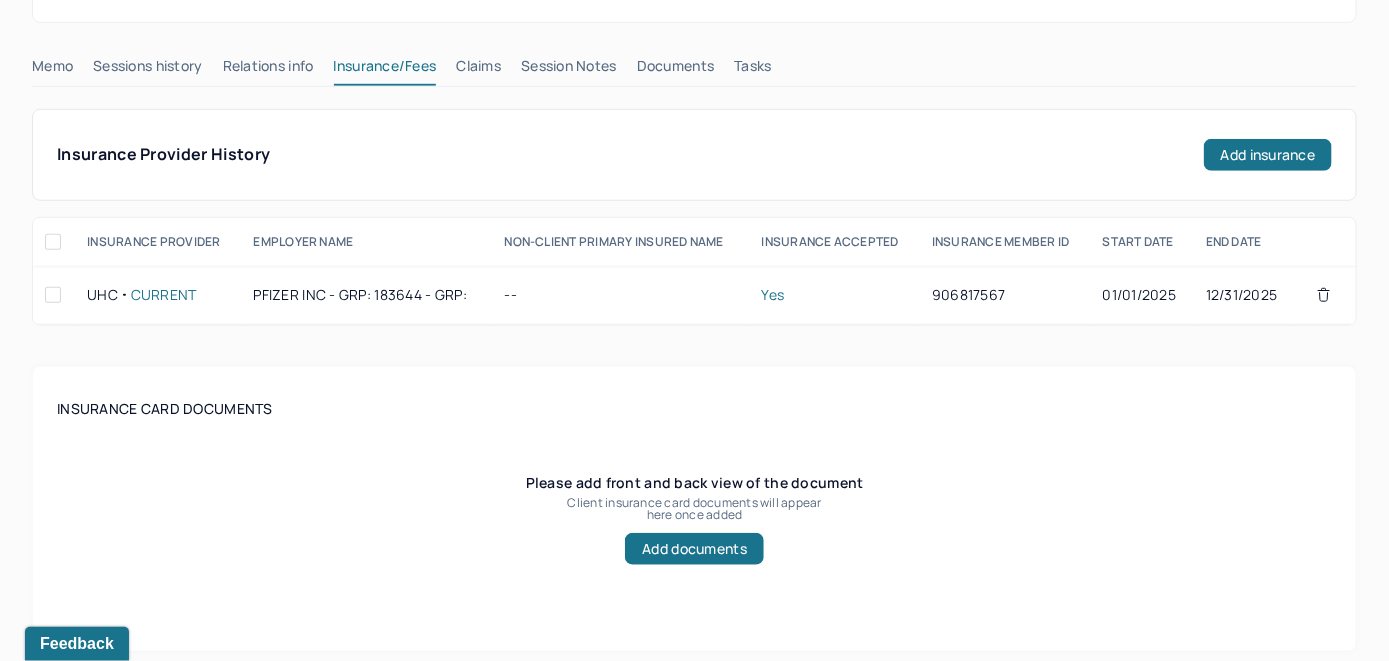 click on "Claims" at bounding box center (478, 70) 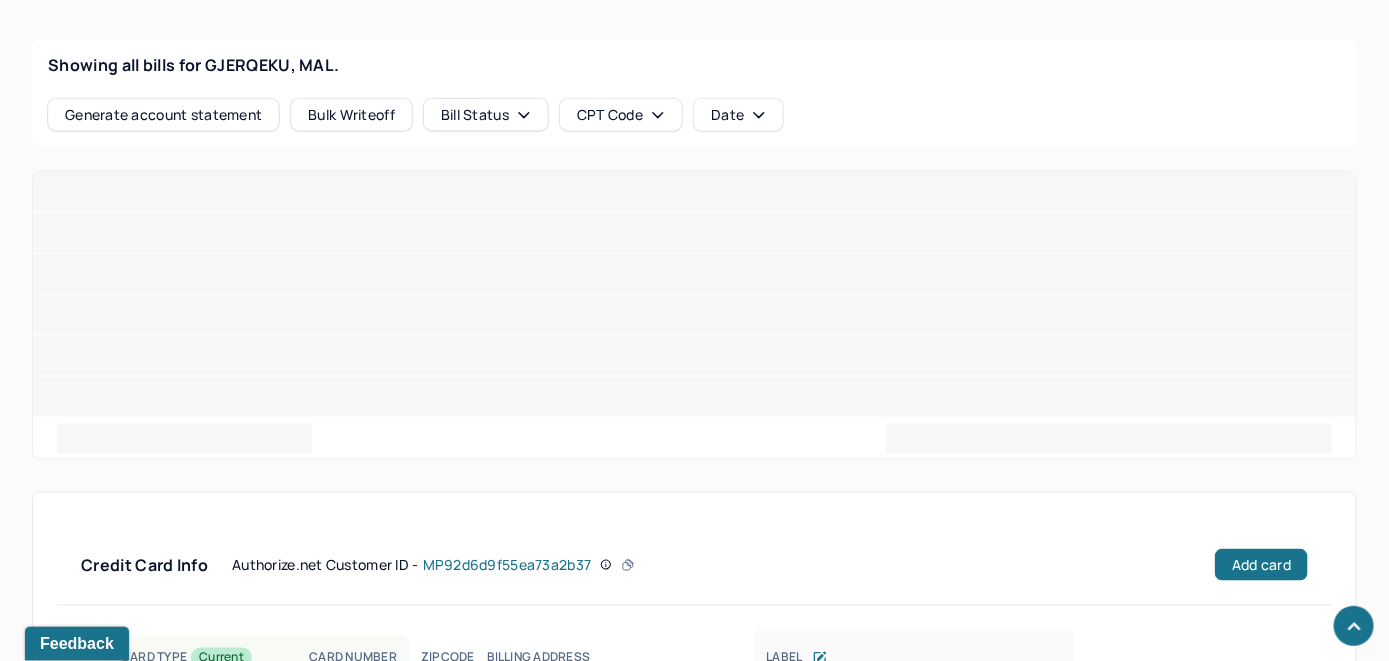 scroll, scrollTop: 1004, scrollLeft: 0, axis: vertical 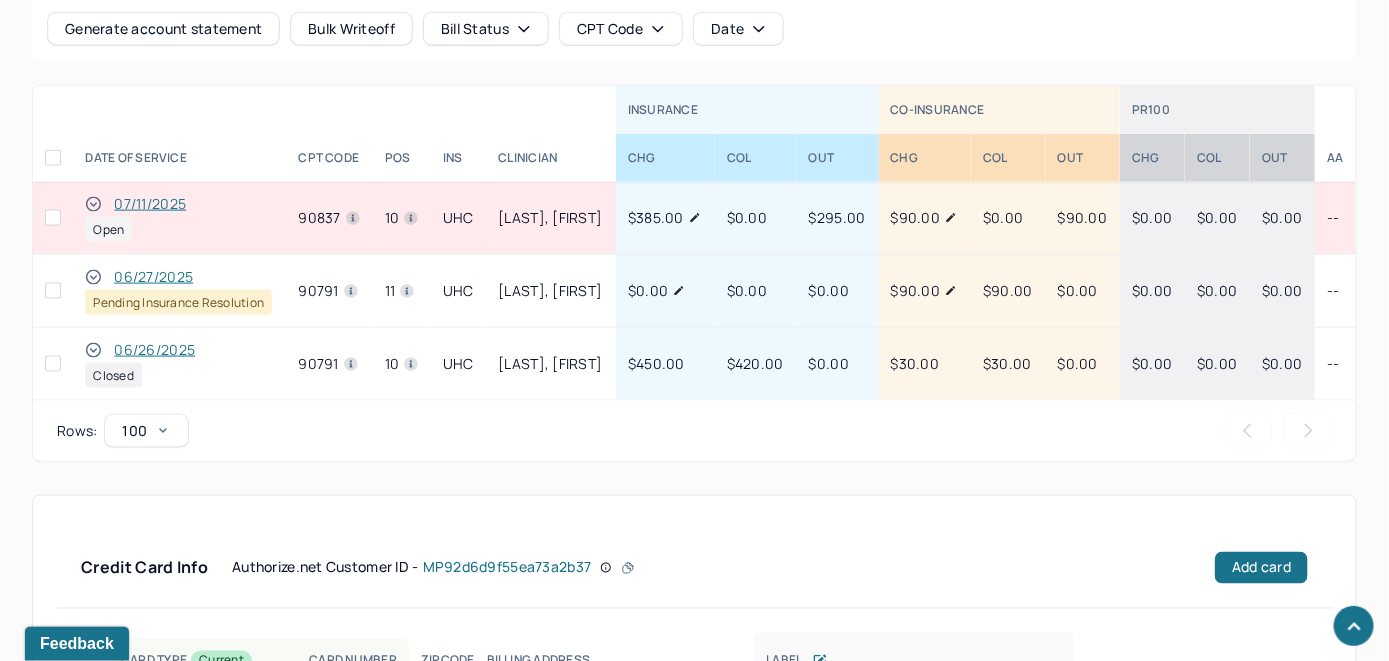 click on "07/11/2025" at bounding box center [150, 204] 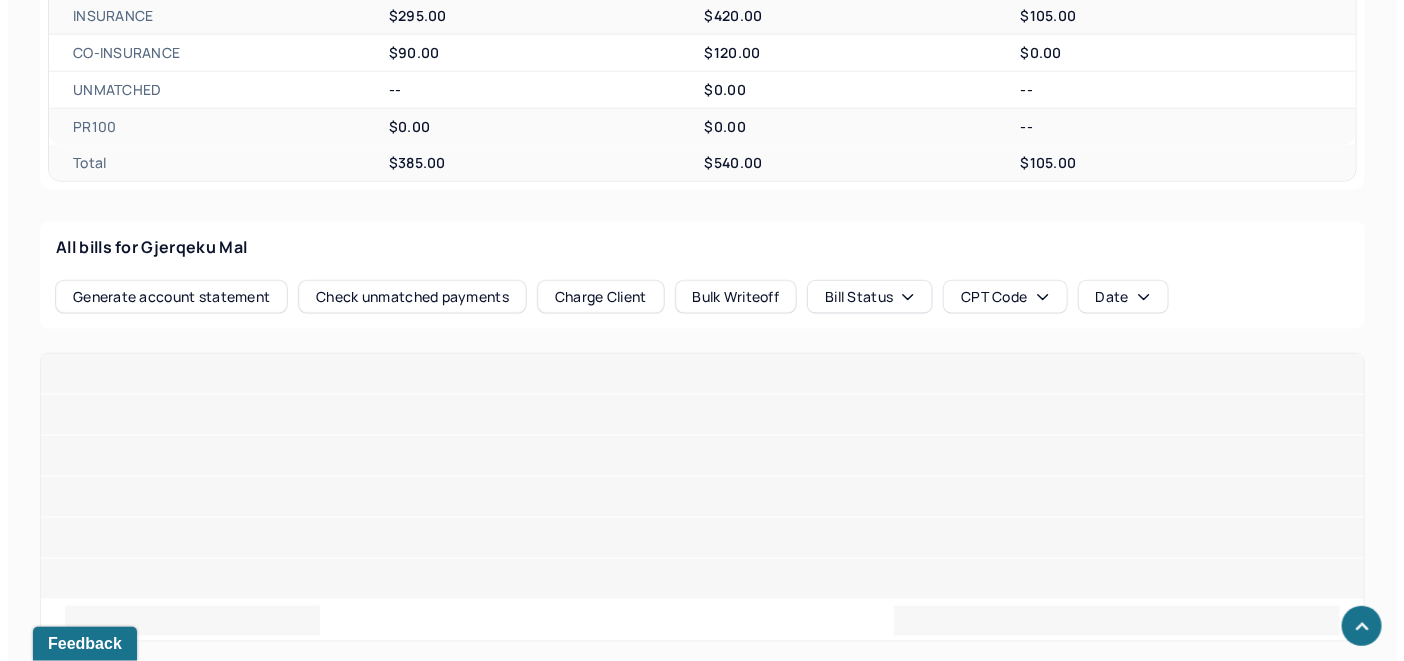 scroll, scrollTop: 903, scrollLeft: 0, axis: vertical 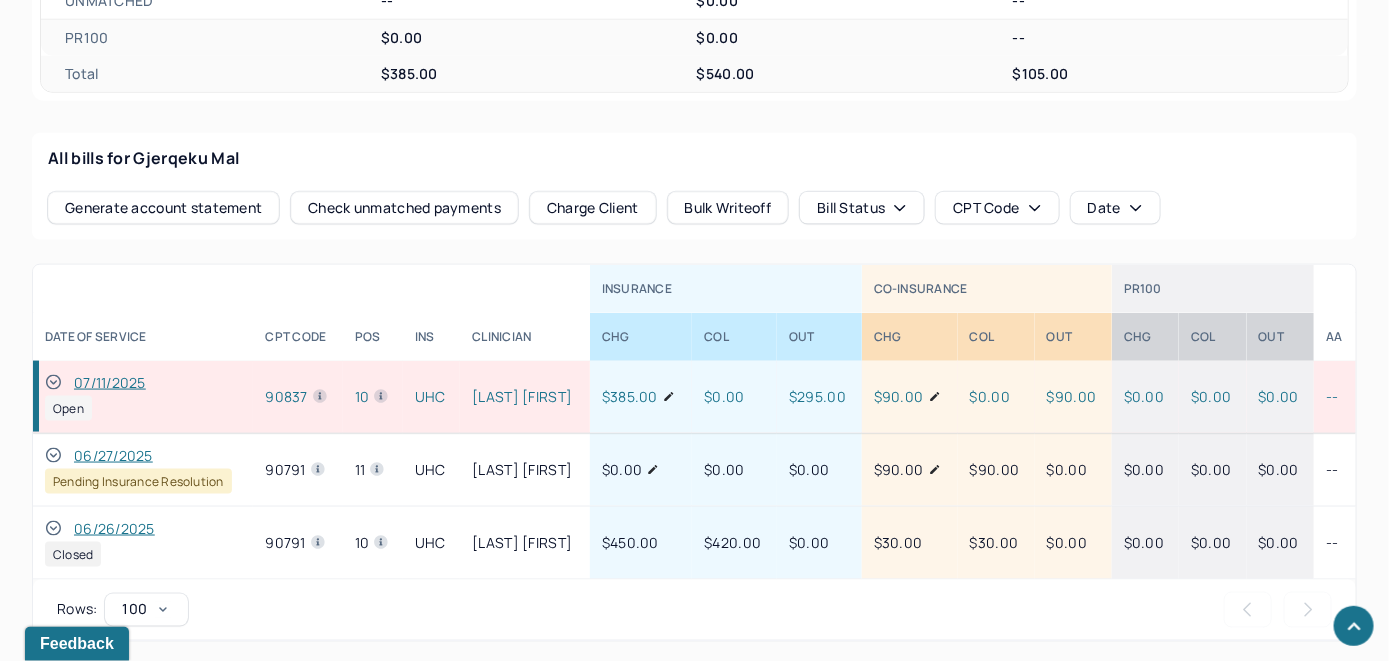 click on "Check unmatched payments" at bounding box center (404, 208) 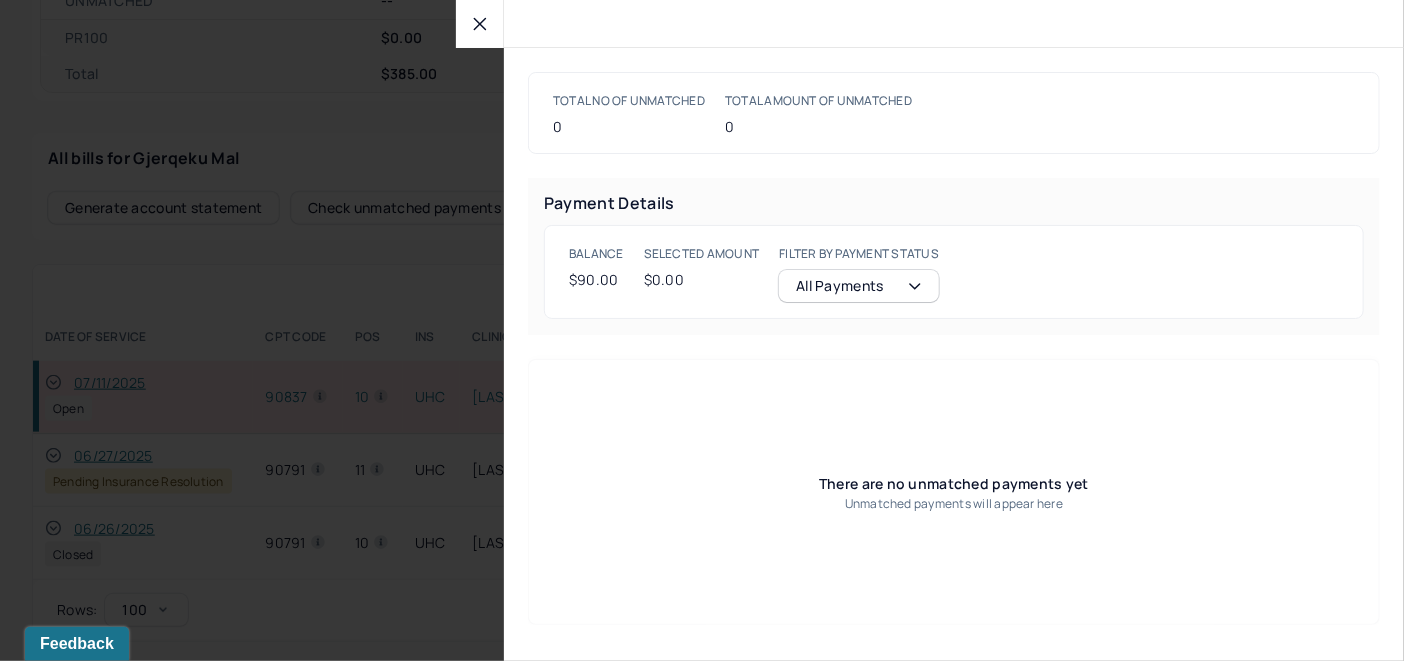 click 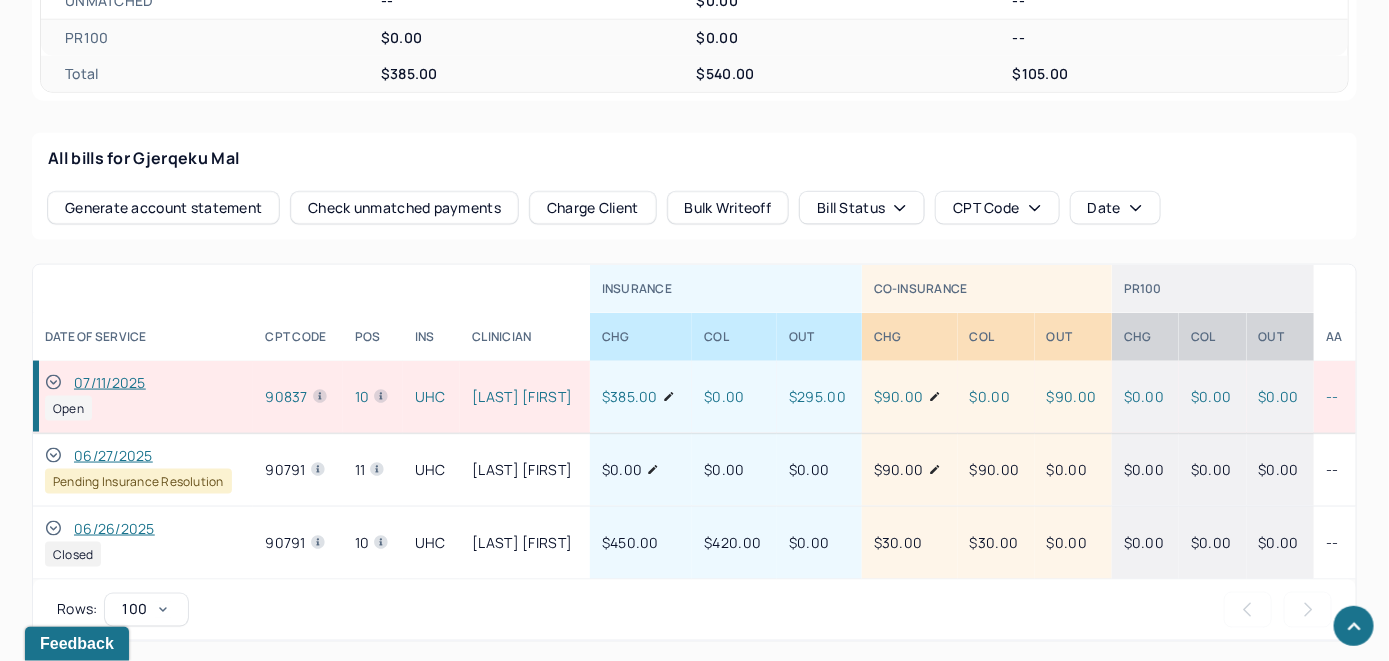 click on "Charge Client" at bounding box center (593, 208) 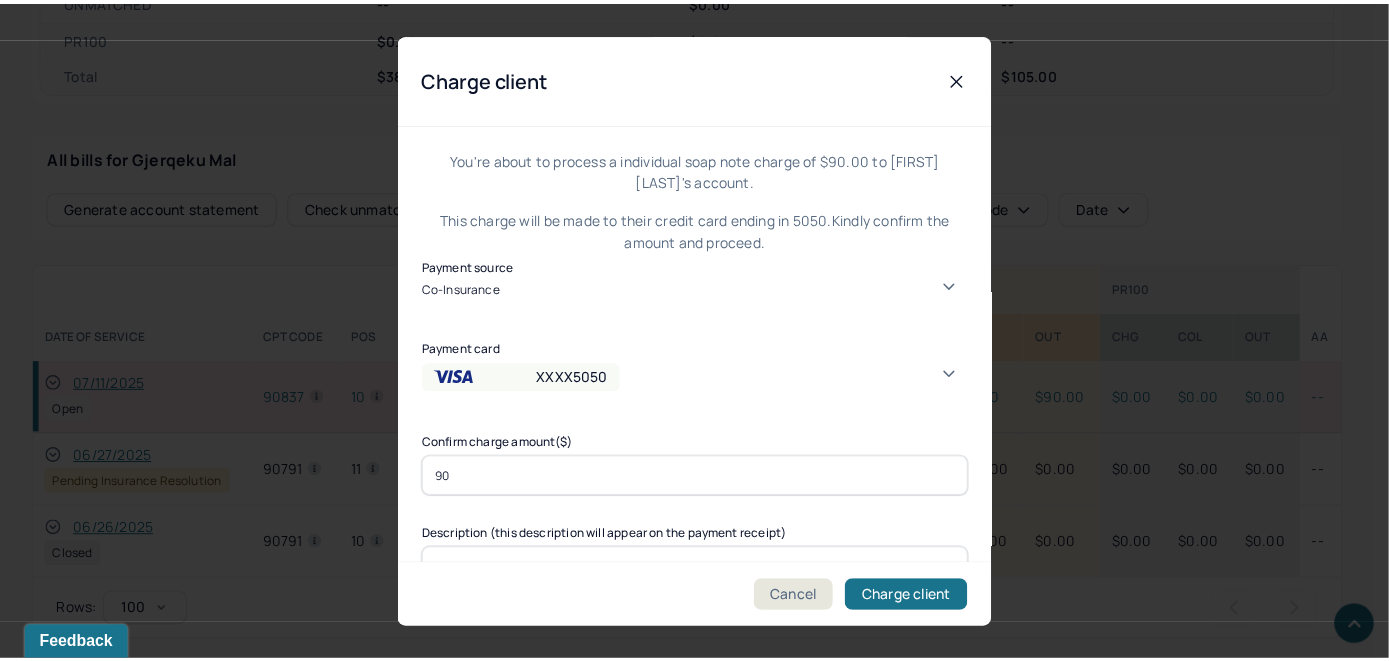 scroll, scrollTop: 121, scrollLeft: 0, axis: vertical 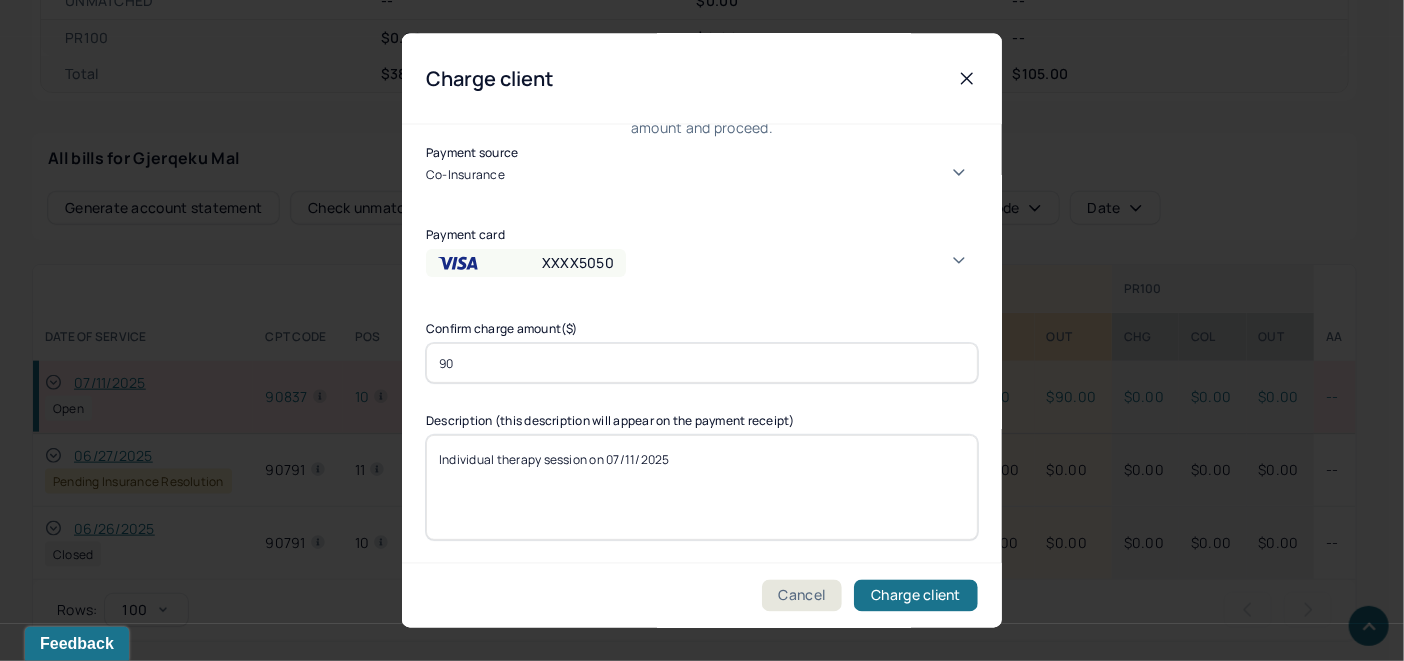 click 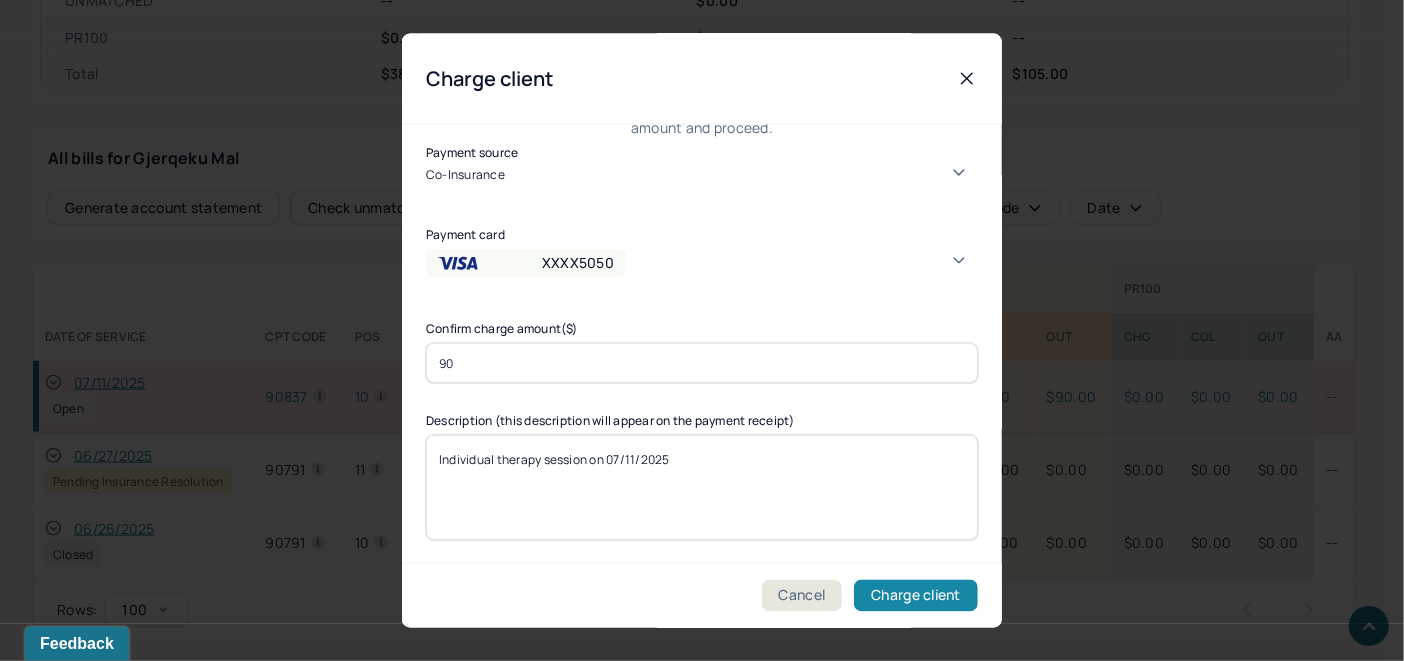 click on "Charge client" at bounding box center (916, 596) 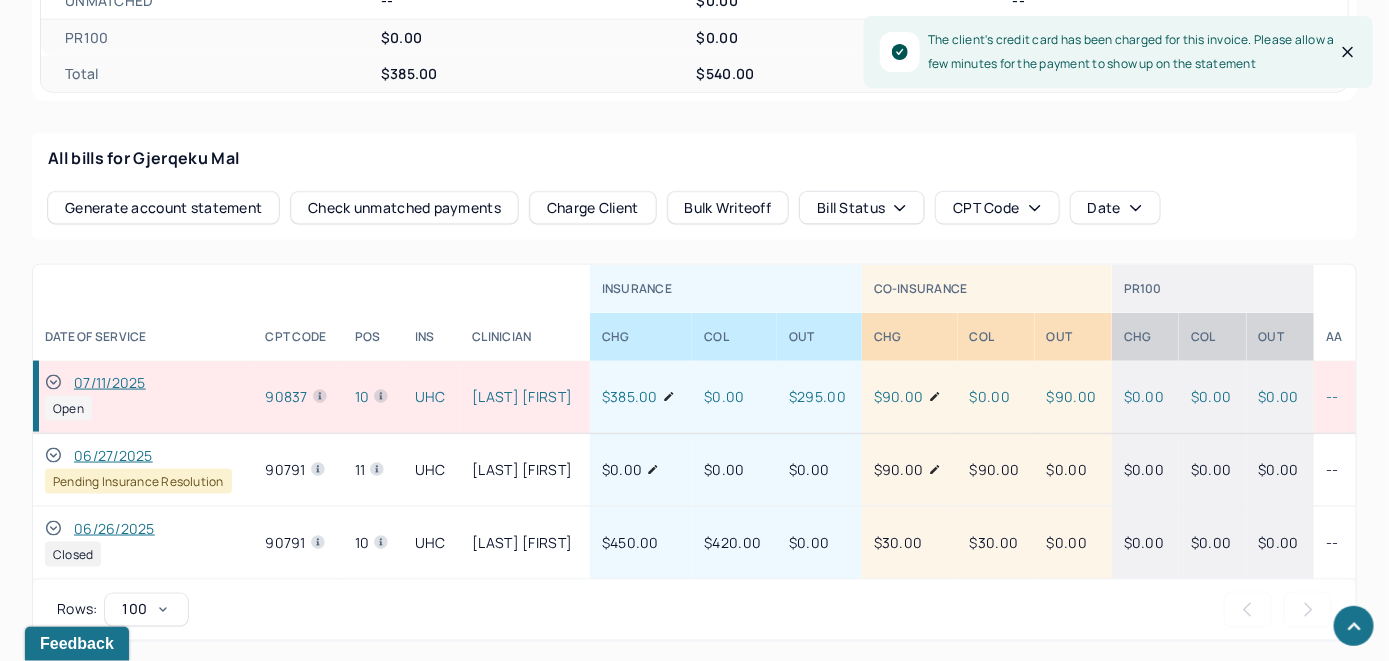 click on "[DATE] Open" at bounding box center [143, 397] 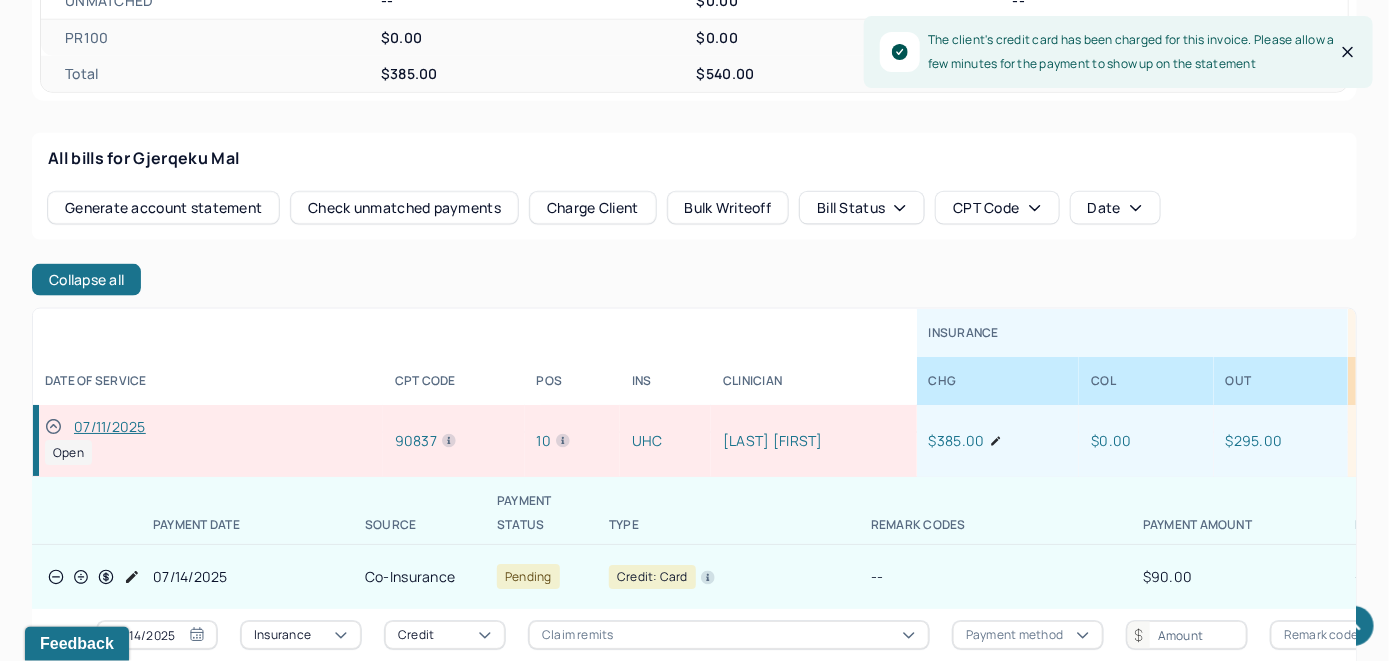 scroll, scrollTop: 69, scrollLeft: 0, axis: vertical 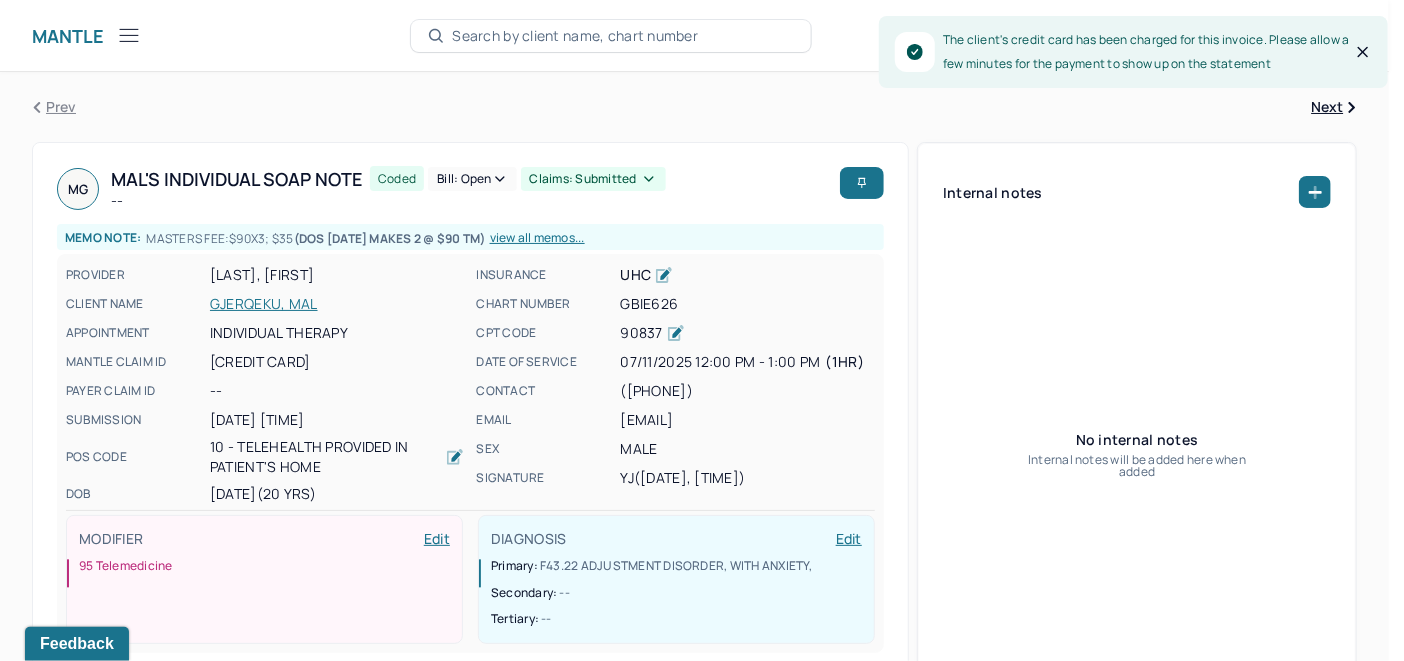 click on "Bill: Open" at bounding box center (472, 179) 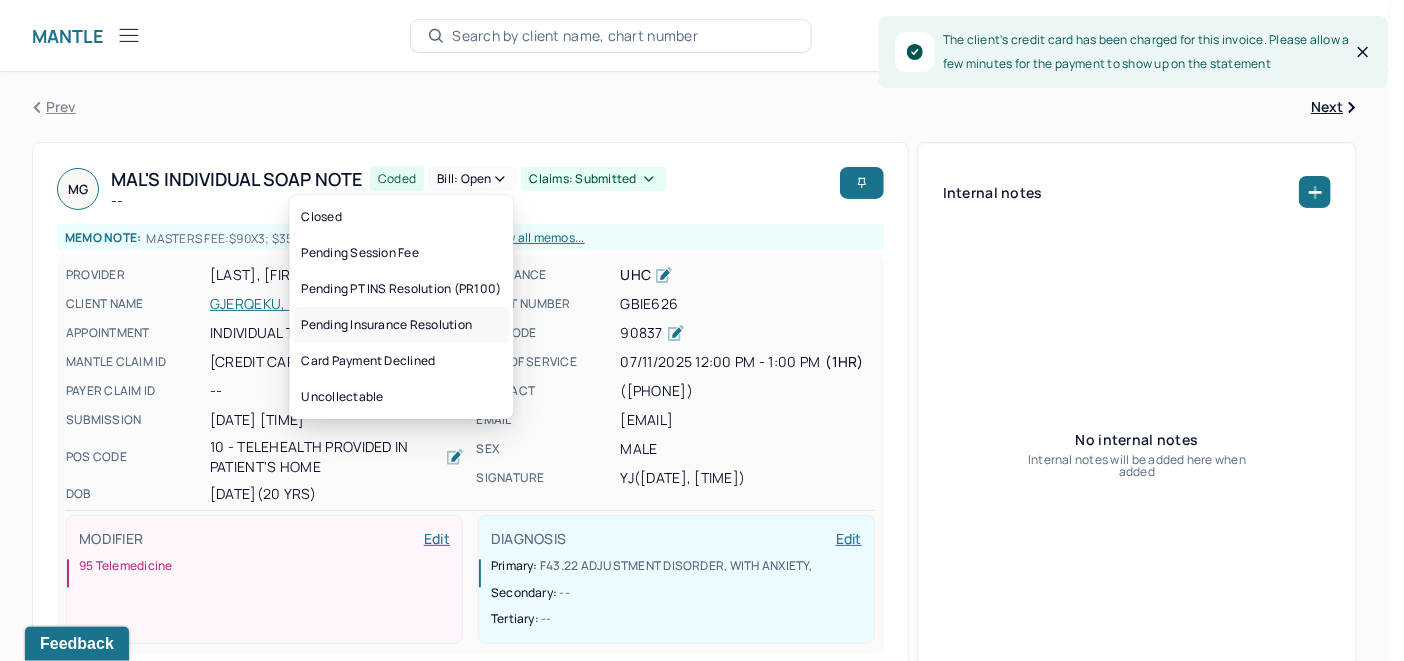 click on "Pending Insurance Resolution" at bounding box center (401, 325) 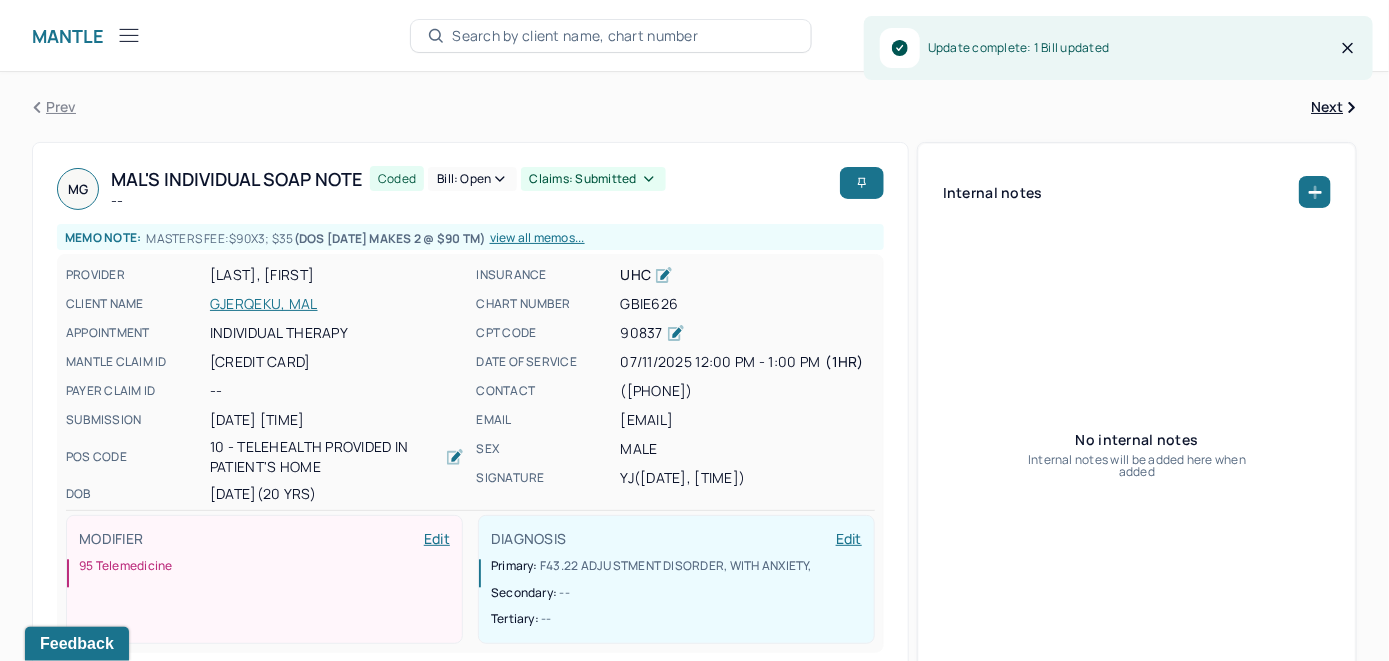 click on "GJERQEKU, MAL" at bounding box center [337, 304] 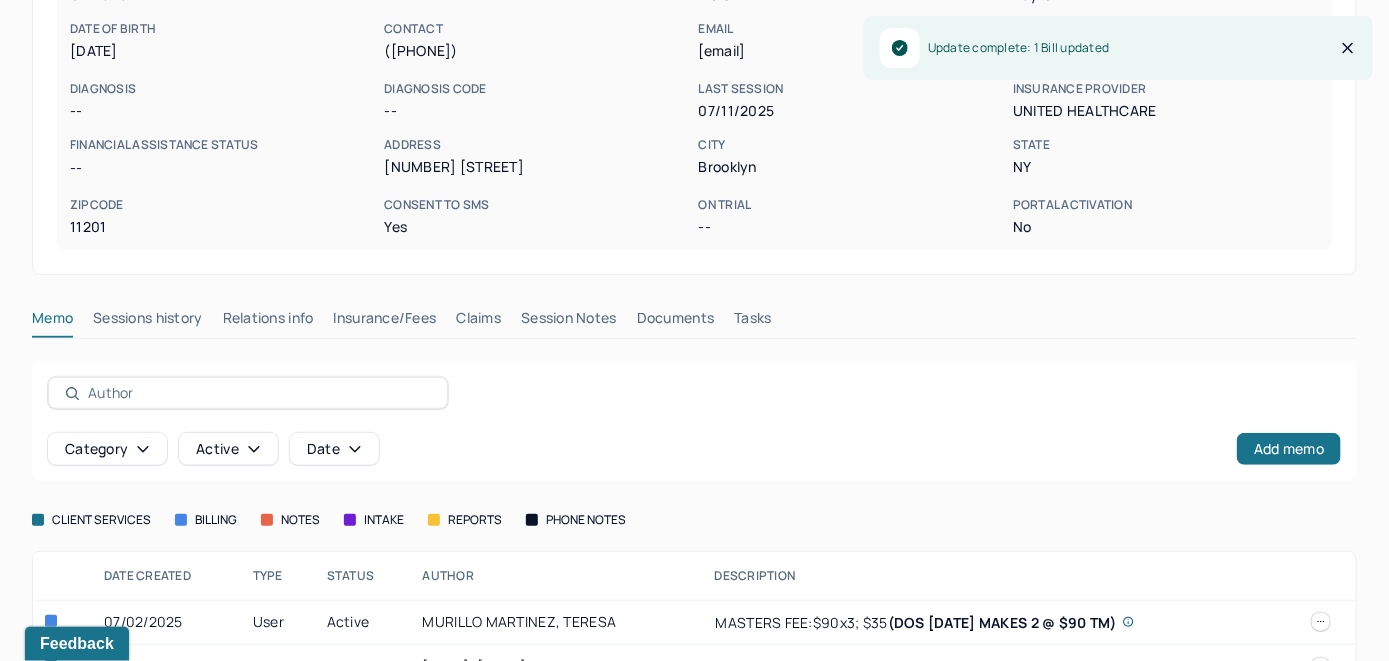 scroll, scrollTop: 306, scrollLeft: 0, axis: vertical 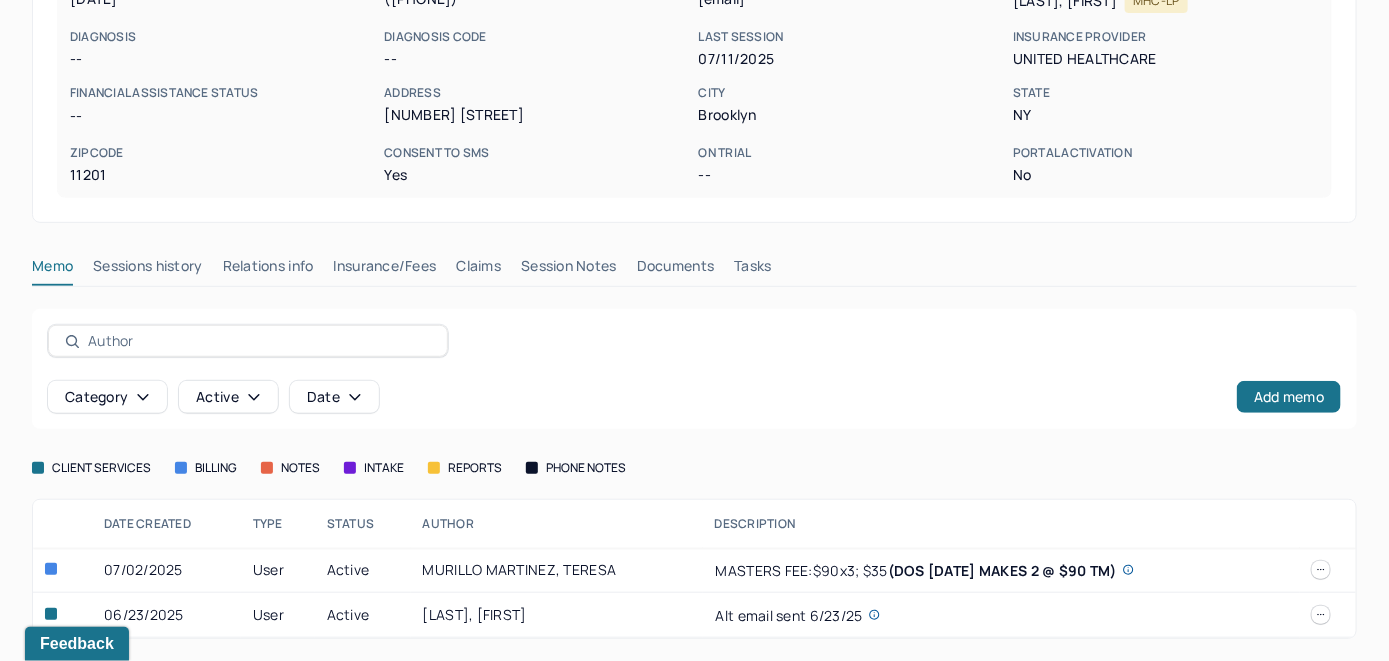 click at bounding box center [1321, 570] 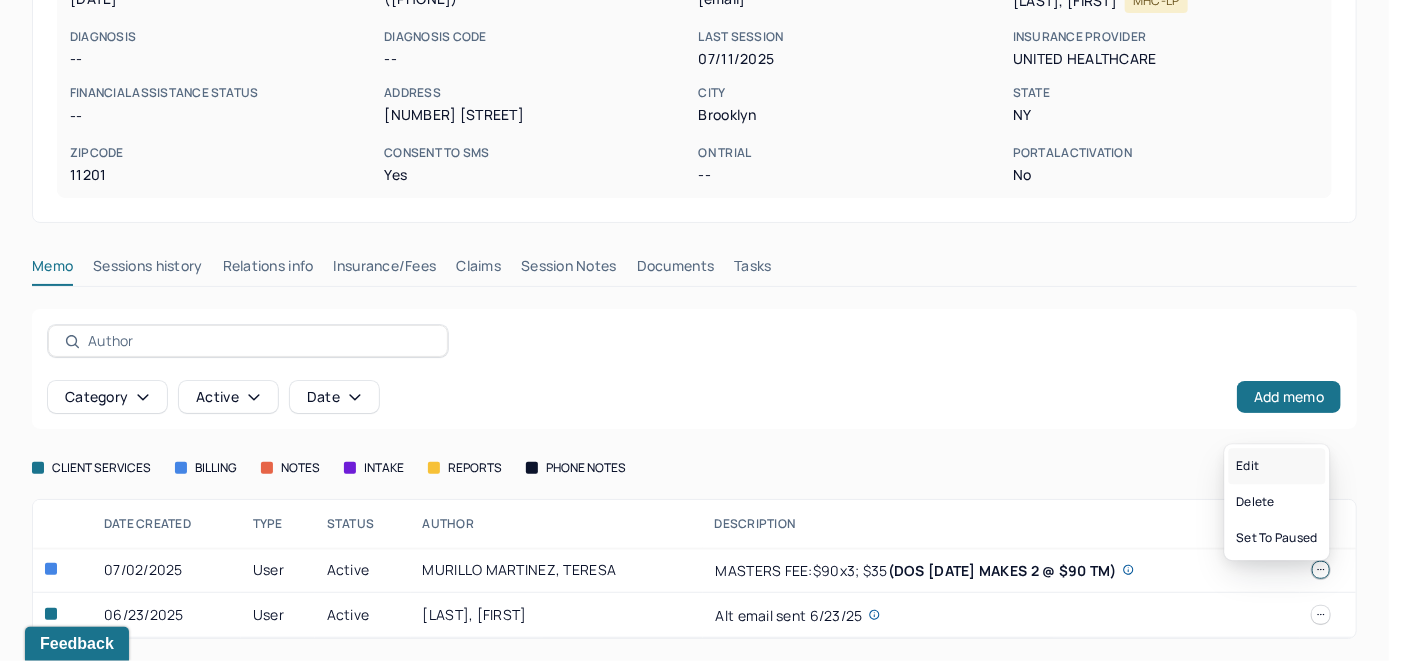 click on "Edit" at bounding box center [1277, 466] 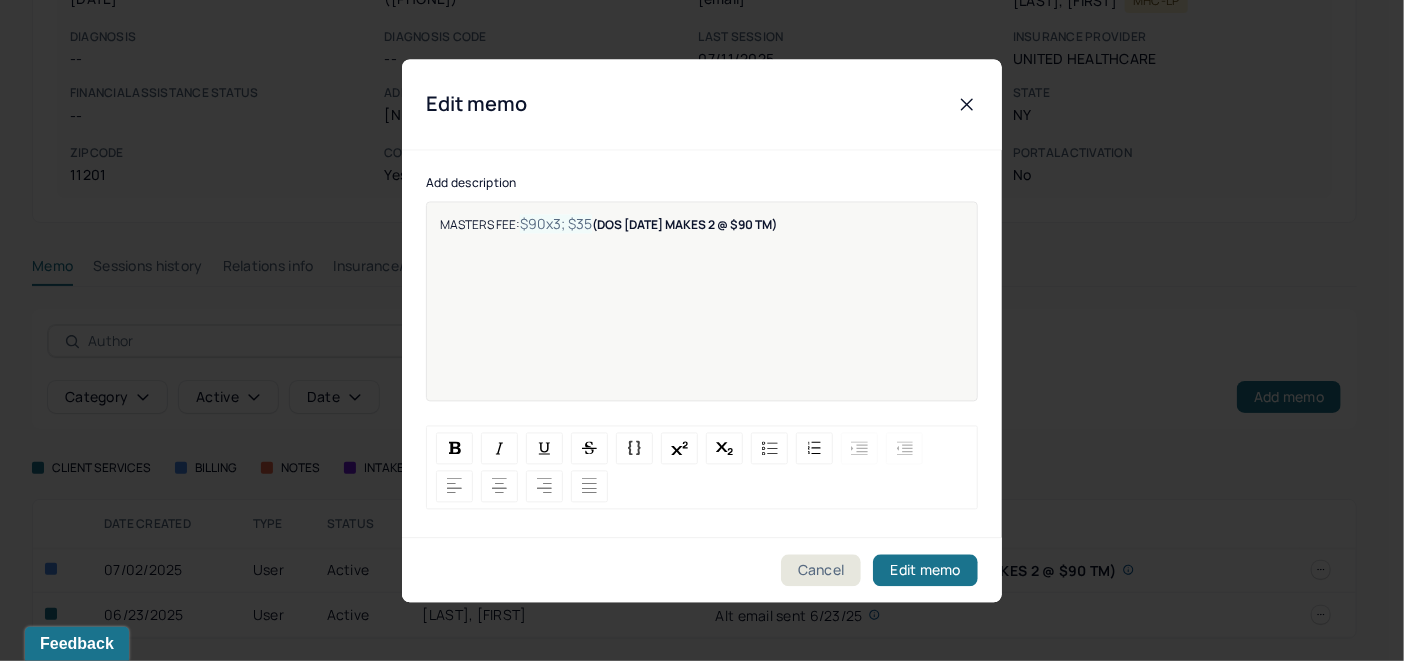 drag, startPoint x: 655, startPoint y: 264, endPoint x: 642, endPoint y: 282, distance: 22.203604 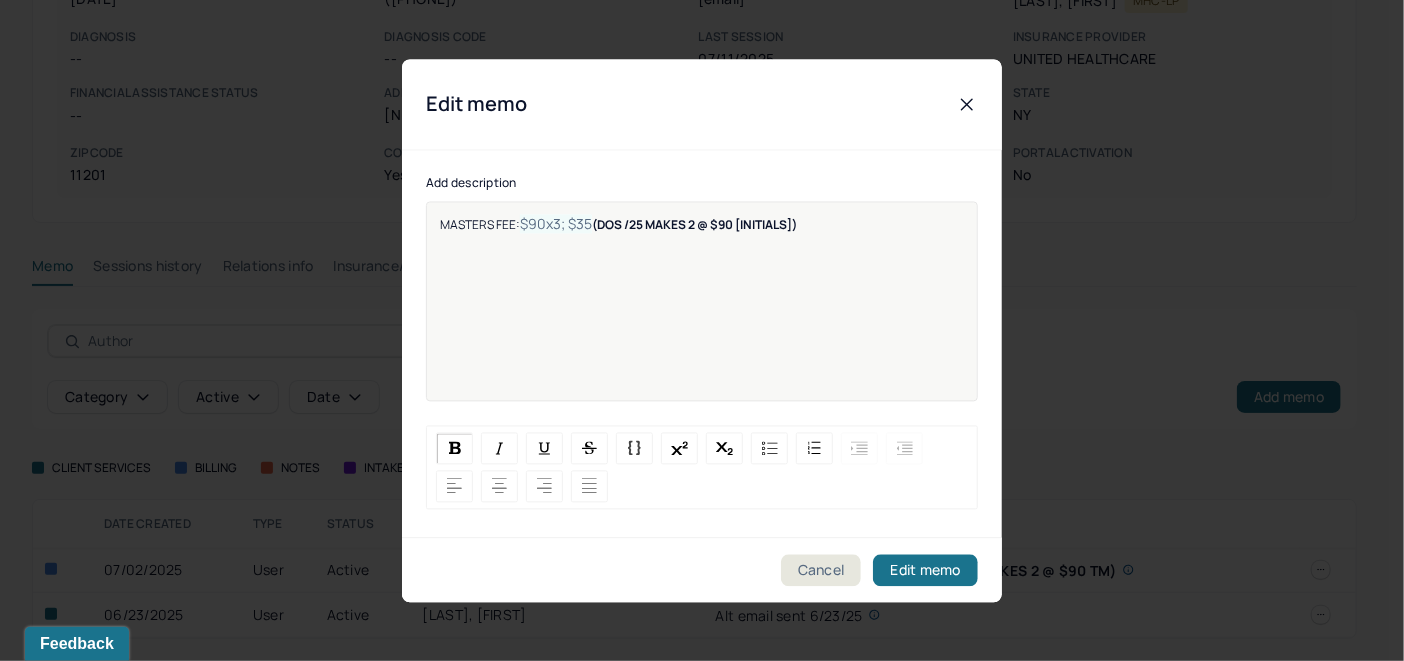 type 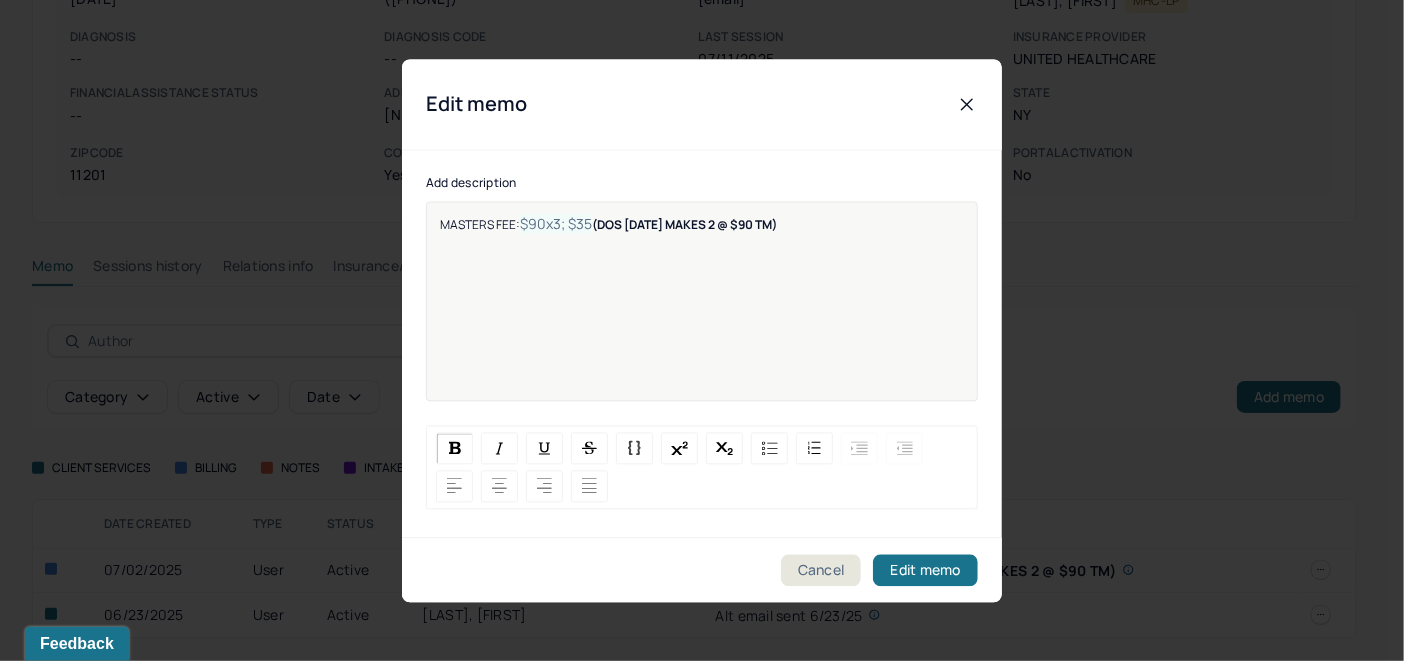 click on "(DOS [DATE] MAKES 2 @ $90 TM)" at bounding box center [684, 224] 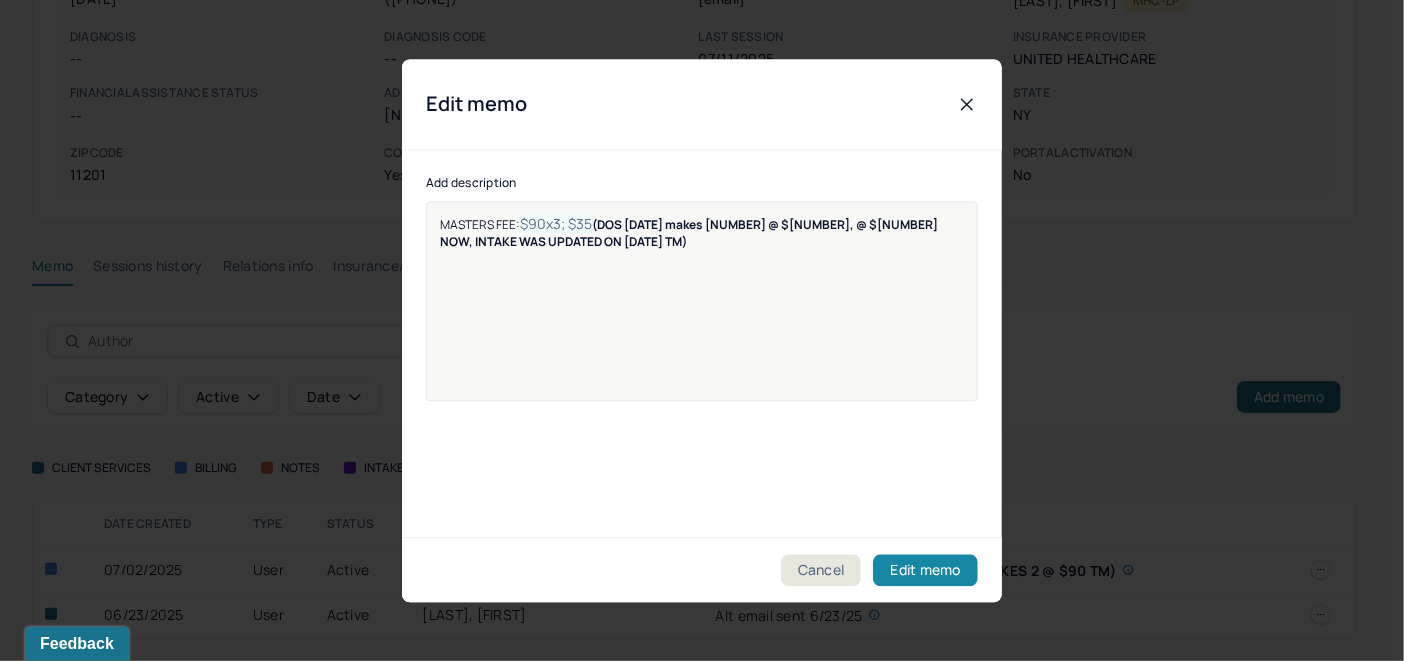 click on "Edit memo" at bounding box center (925, 570) 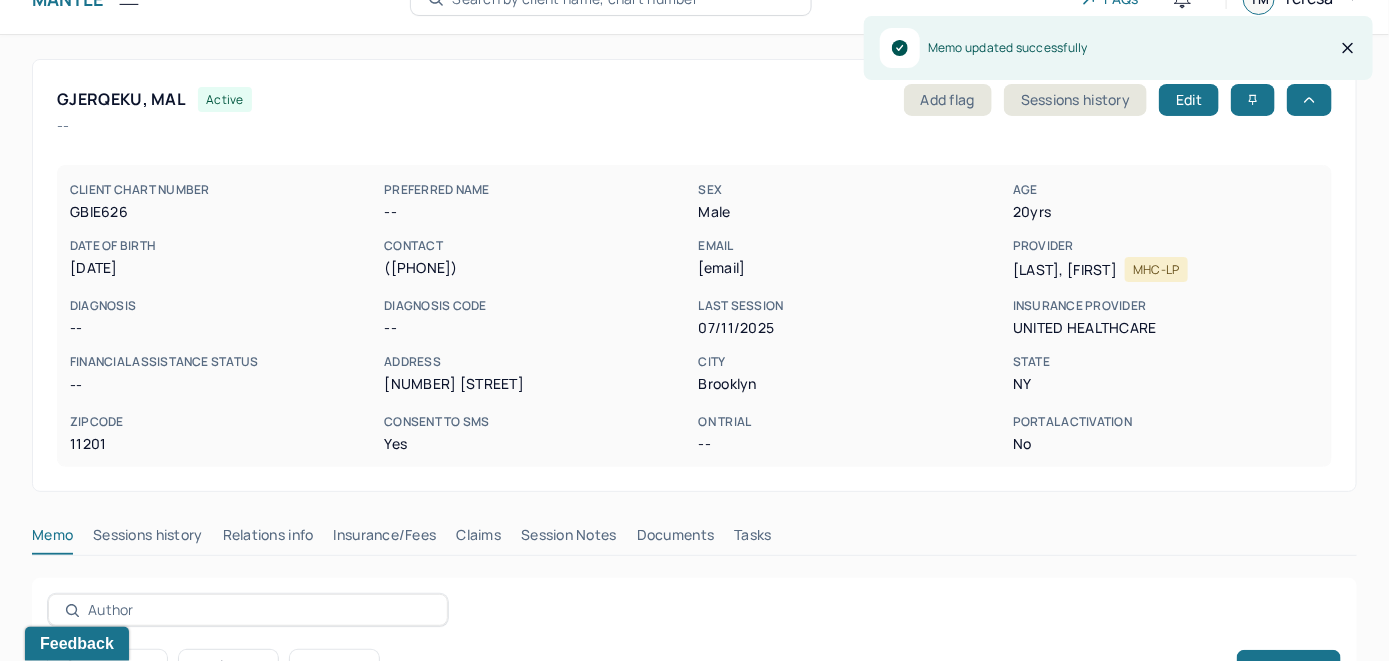 scroll, scrollTop: 6, scrollLeft: 0, axis: vertical 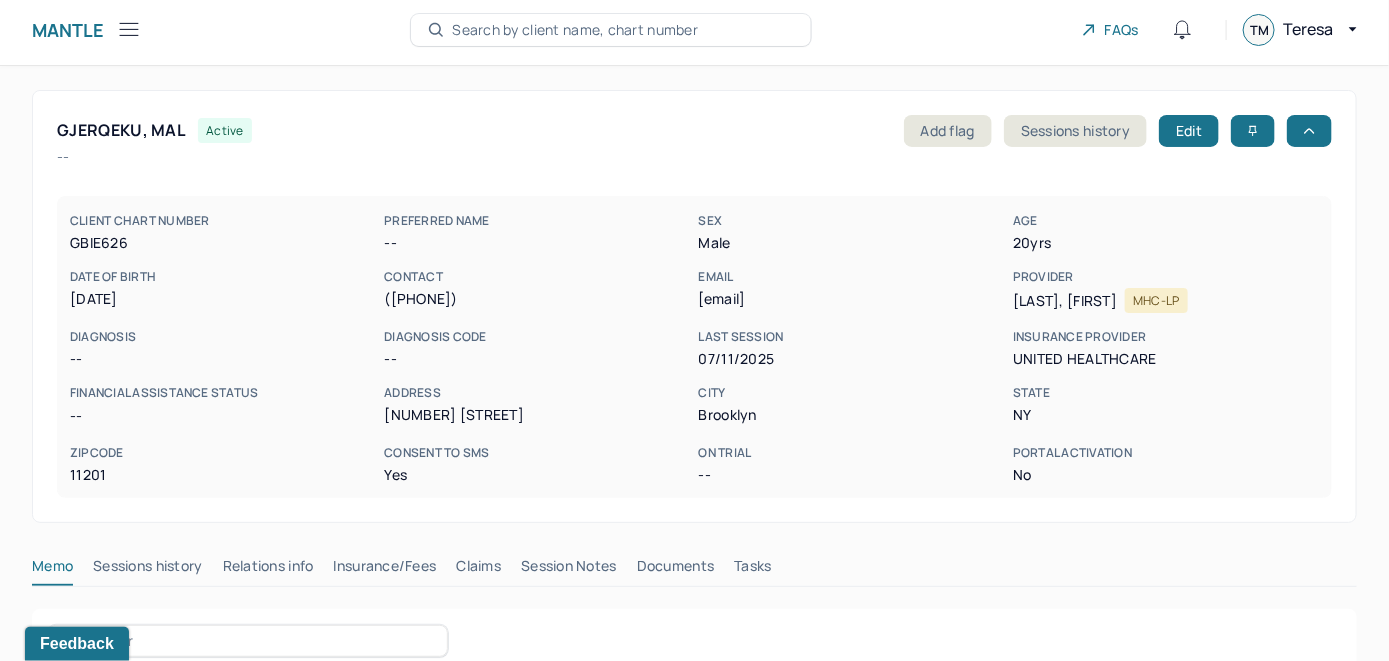 drag, startPoint x: 882, startPoint y: 296, endPoint x: 699, endPoint y: 306, distance: 183.27303 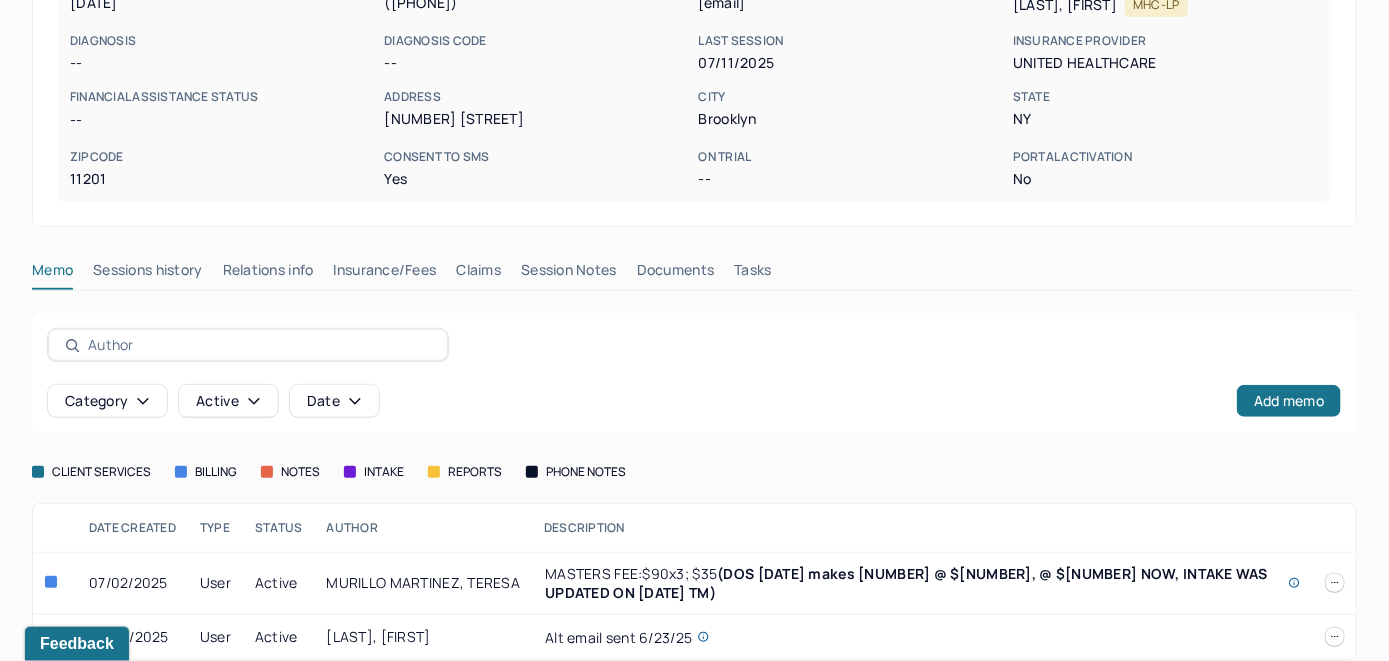 scroll, scrollTop: 306, scrollLeft: 0, axis: vertical 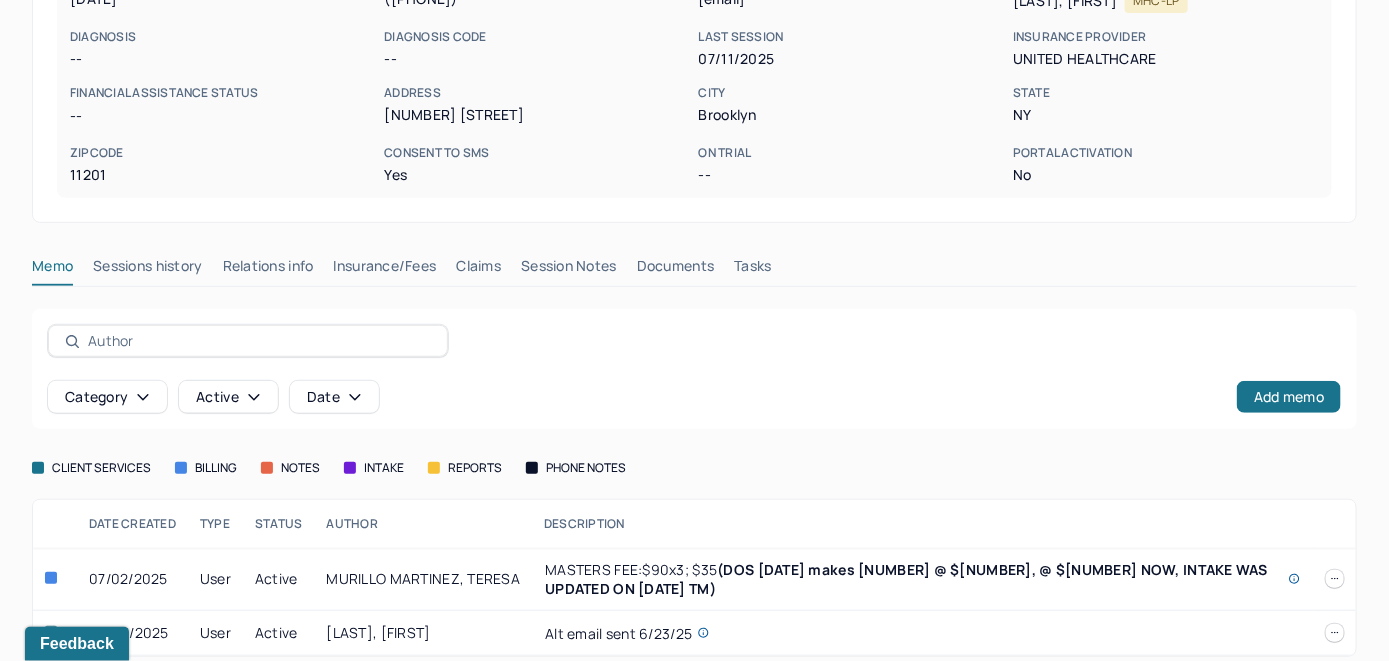 click on "Claims" at bounding box center [478, 270] 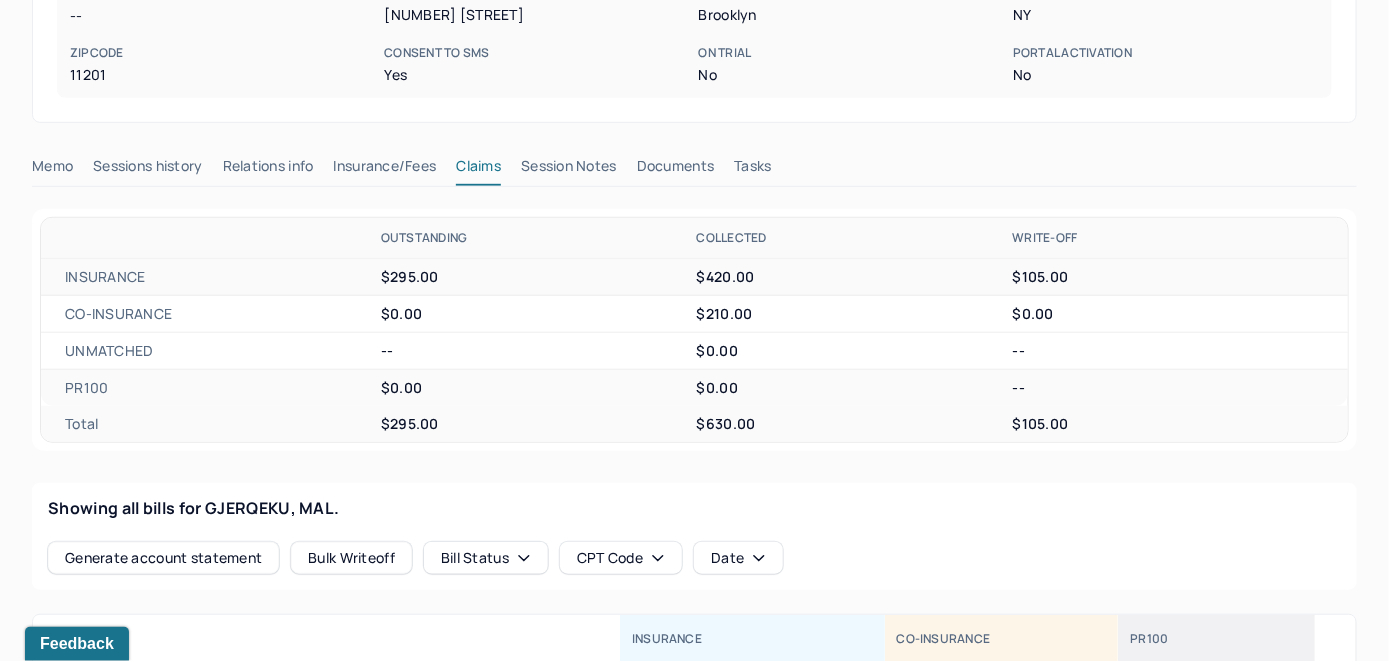 scroll, scrollTop: 206, scrollLeft: 0, axis: vertical 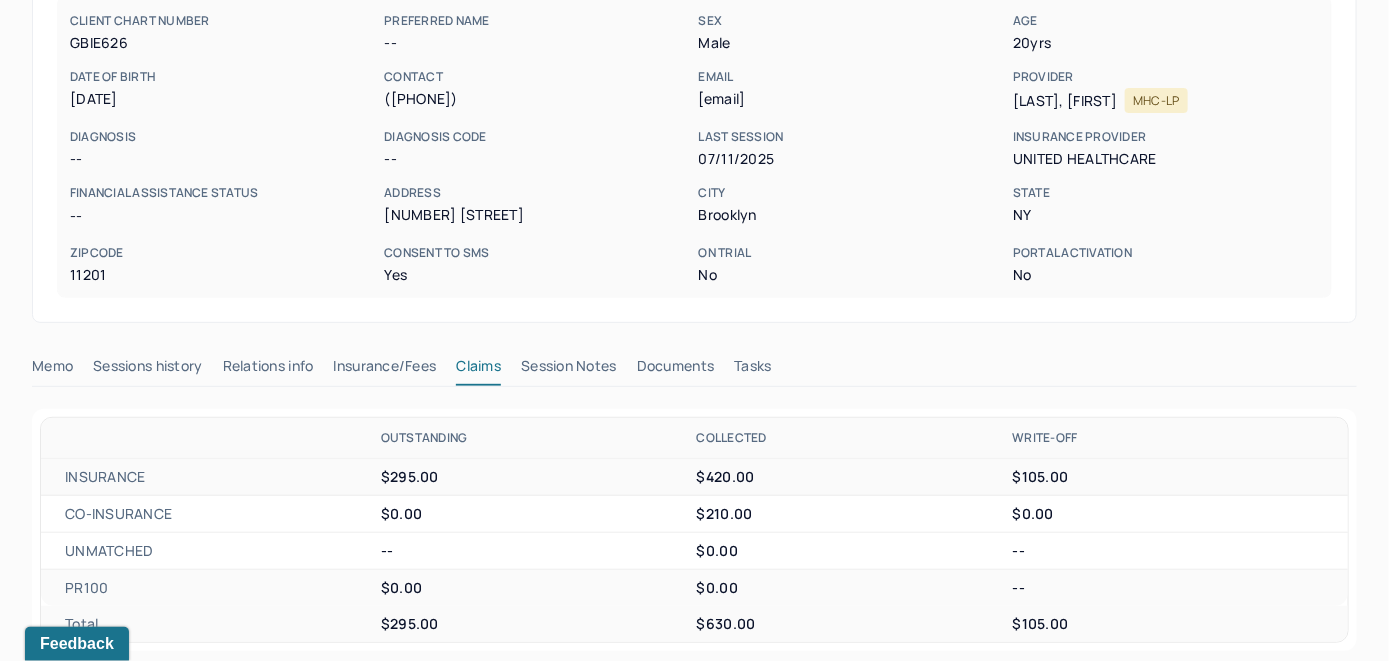 click on "Insurance/Fees" at bounding box center (385, 370) 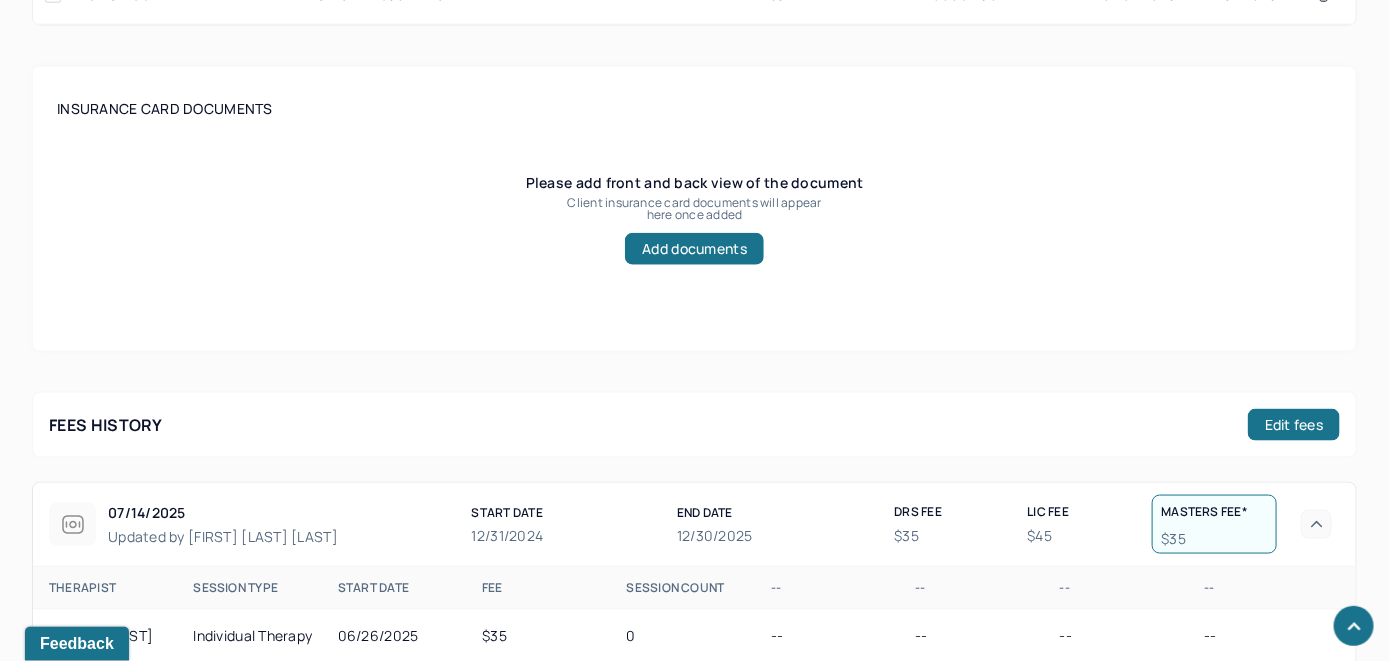 scroll, scrollTop: 706, scrollLeft: 0, axis: vertical 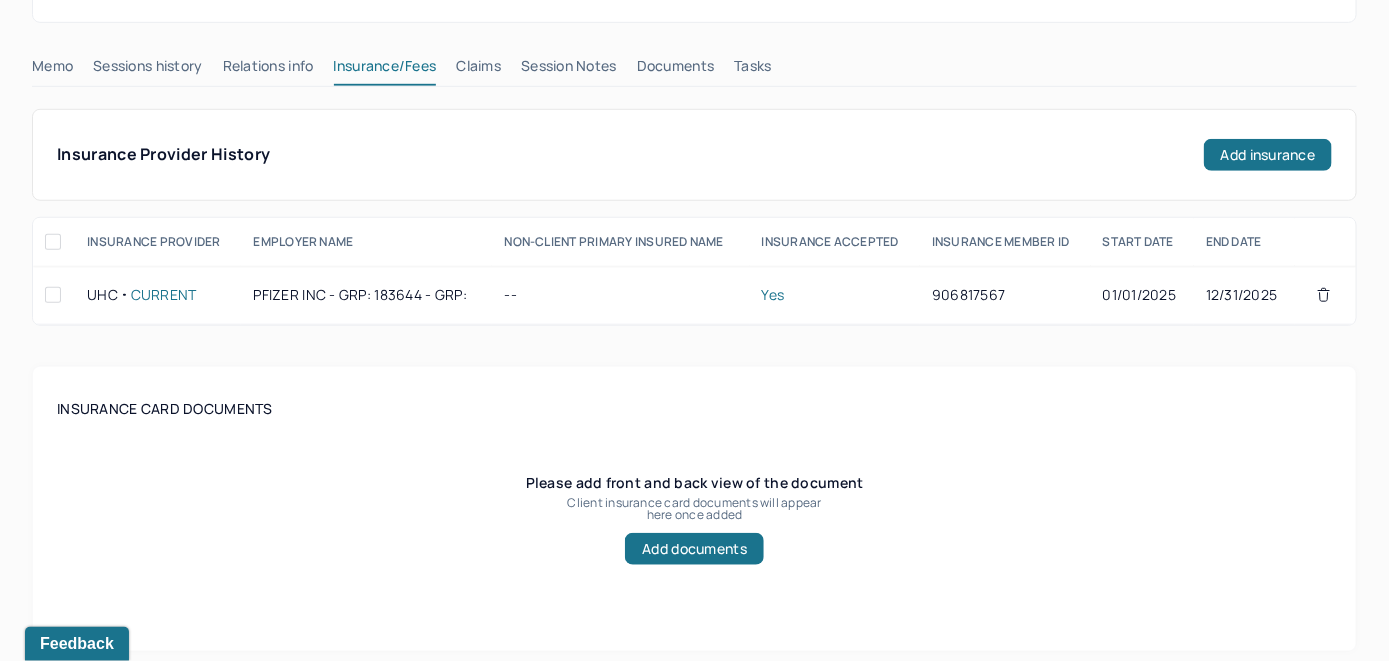 click on "Claims" at bounding box center [478, 70] 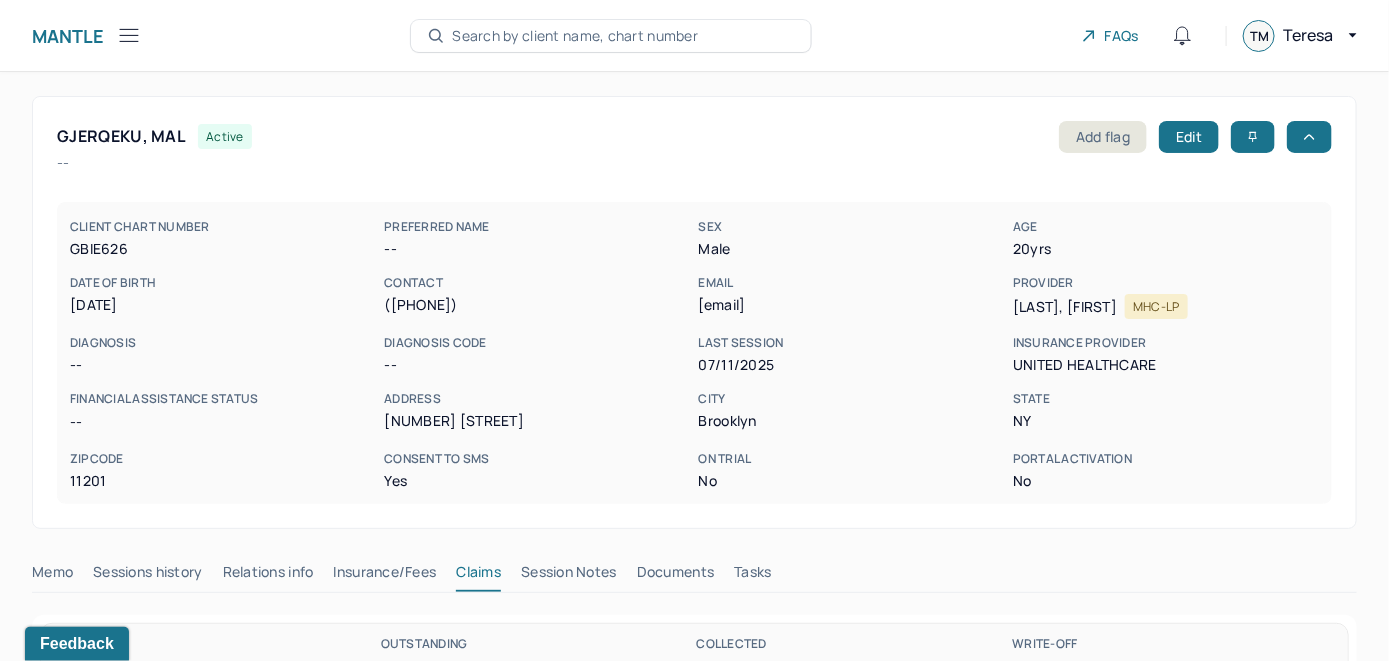 scroll, scrollTop: 0, scrollLeft: 0, axis: both 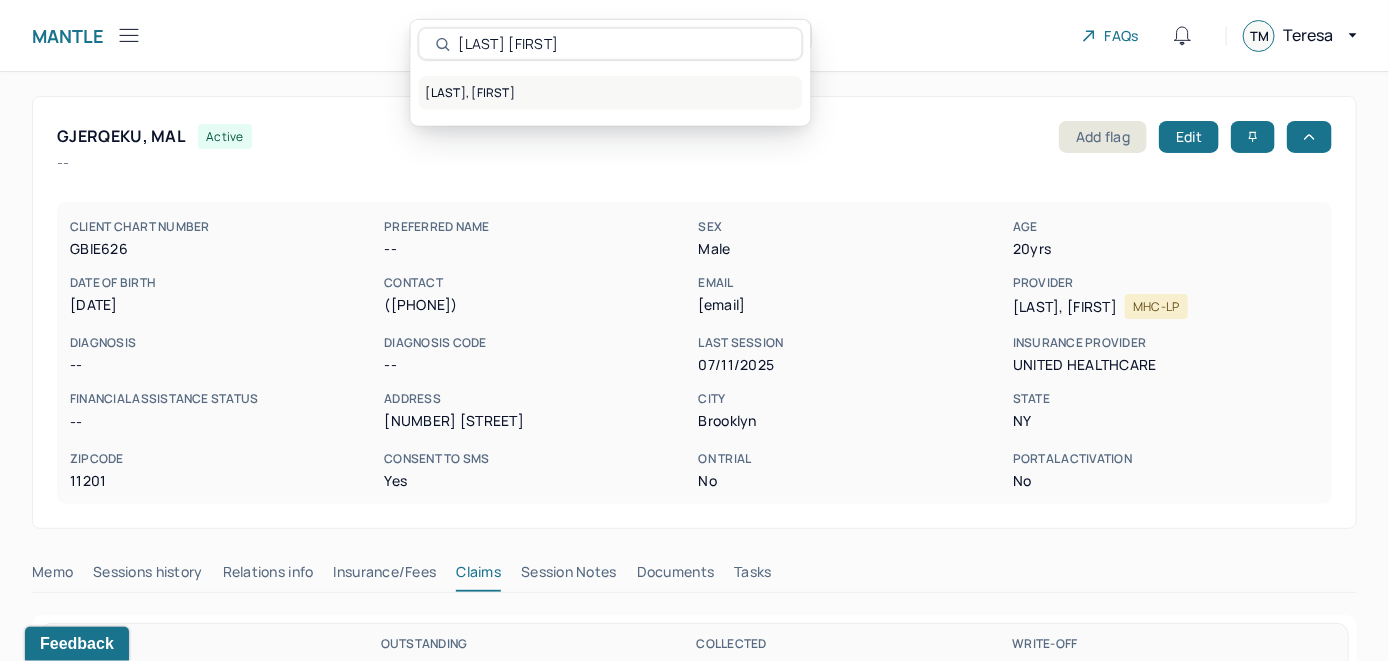 type on "[LAST] [FIRST]" 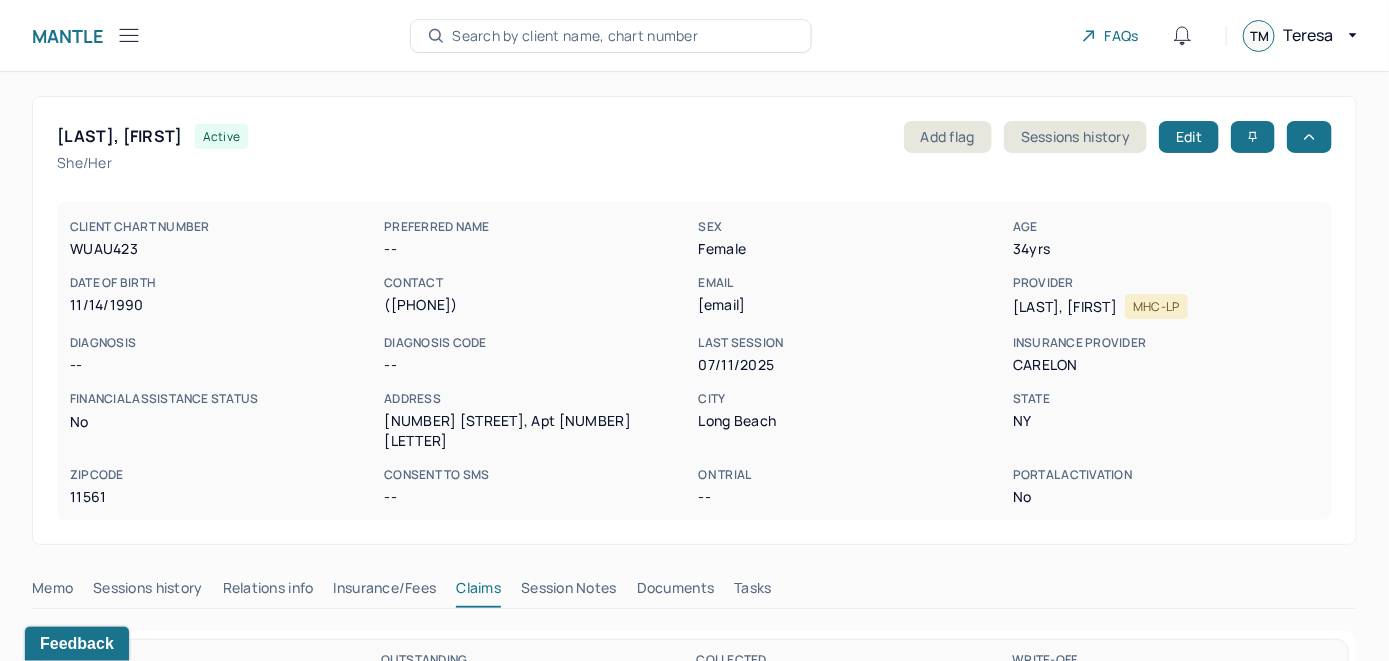 scroll, scrollTop: 100, scrollLeft: 0, axis: vertical 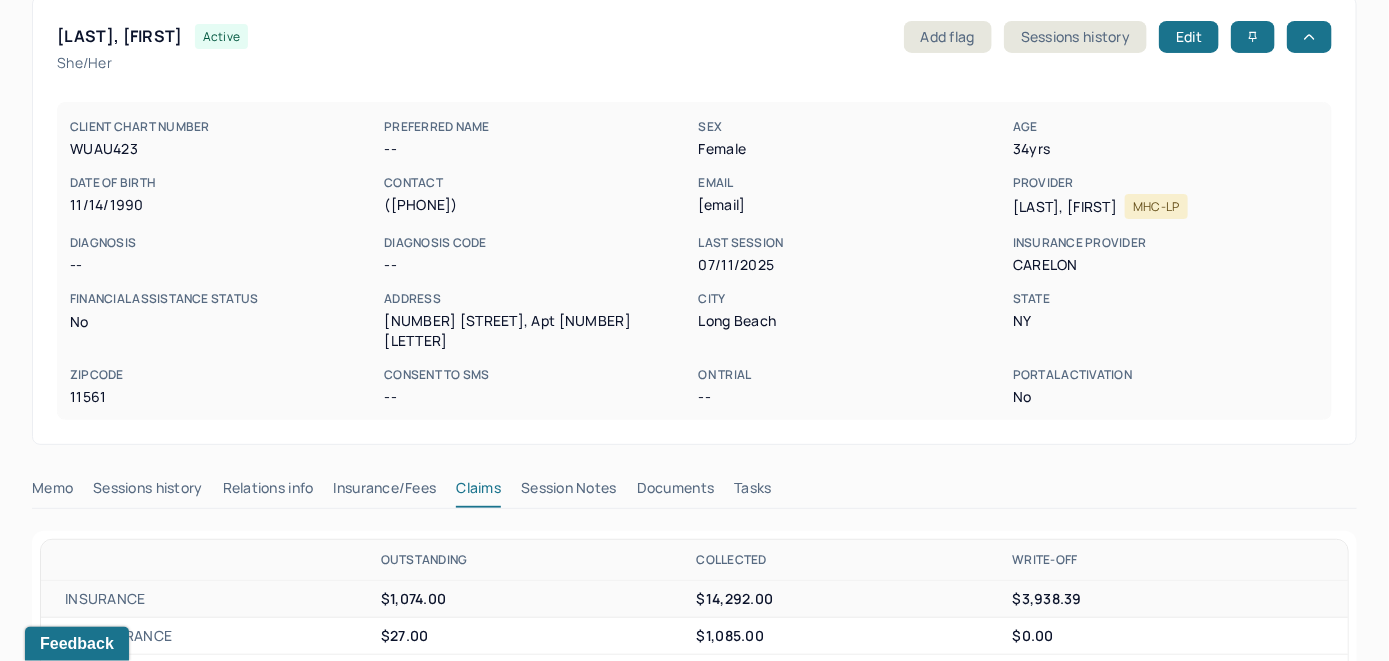 click on "Memo" at bounding box center (52, 492) 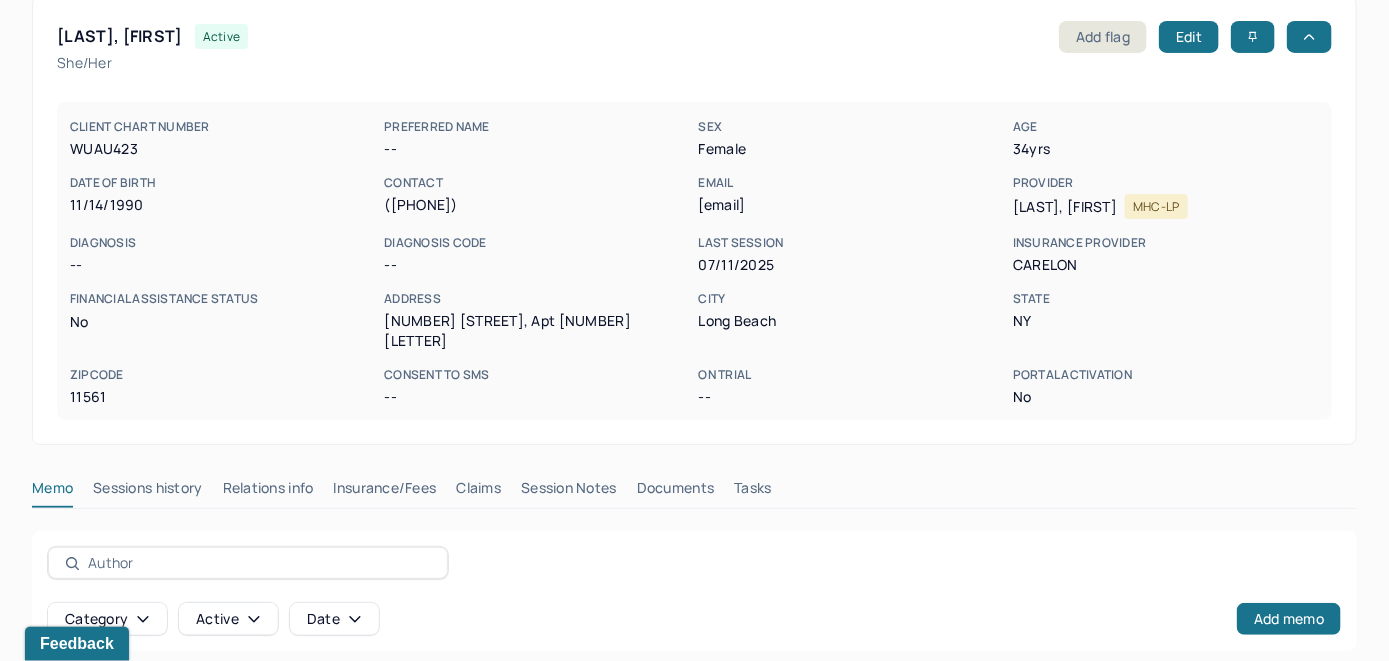 scroll, scrollTop: 393, scrollLeft: 0, axis: vertical 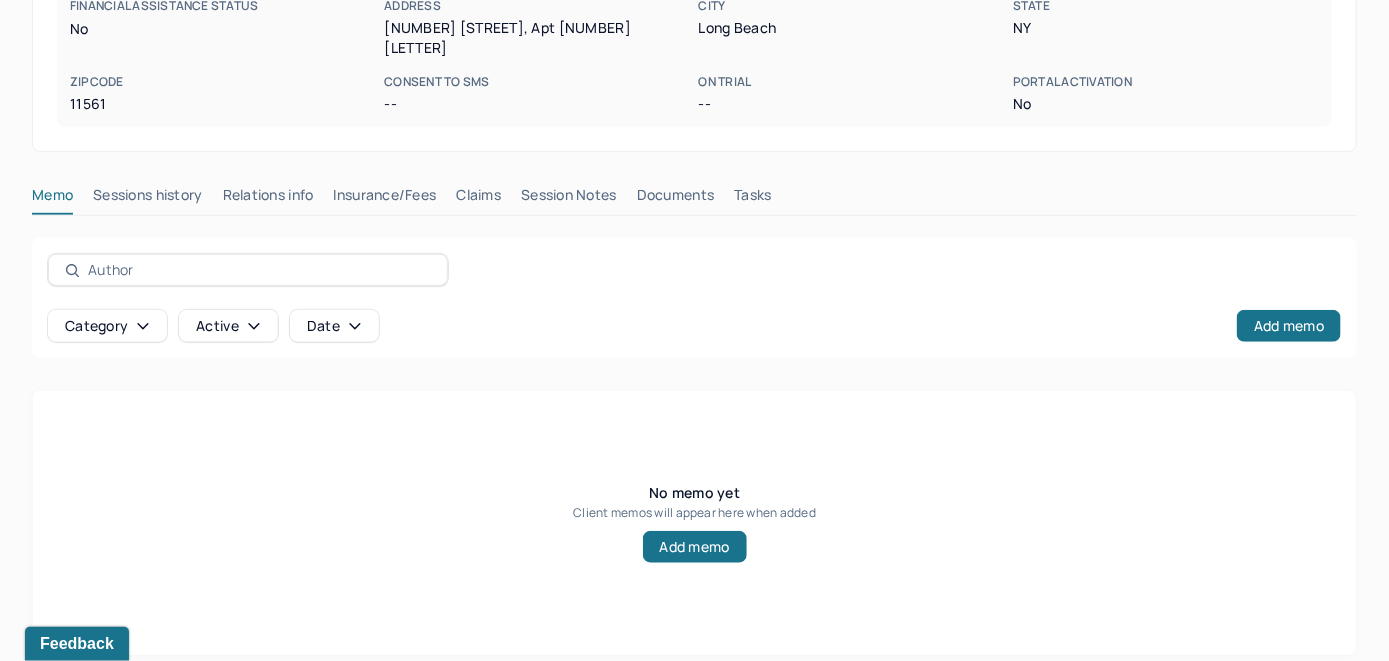 click on "Insurance/Fees" at bounding box center [385, 199] 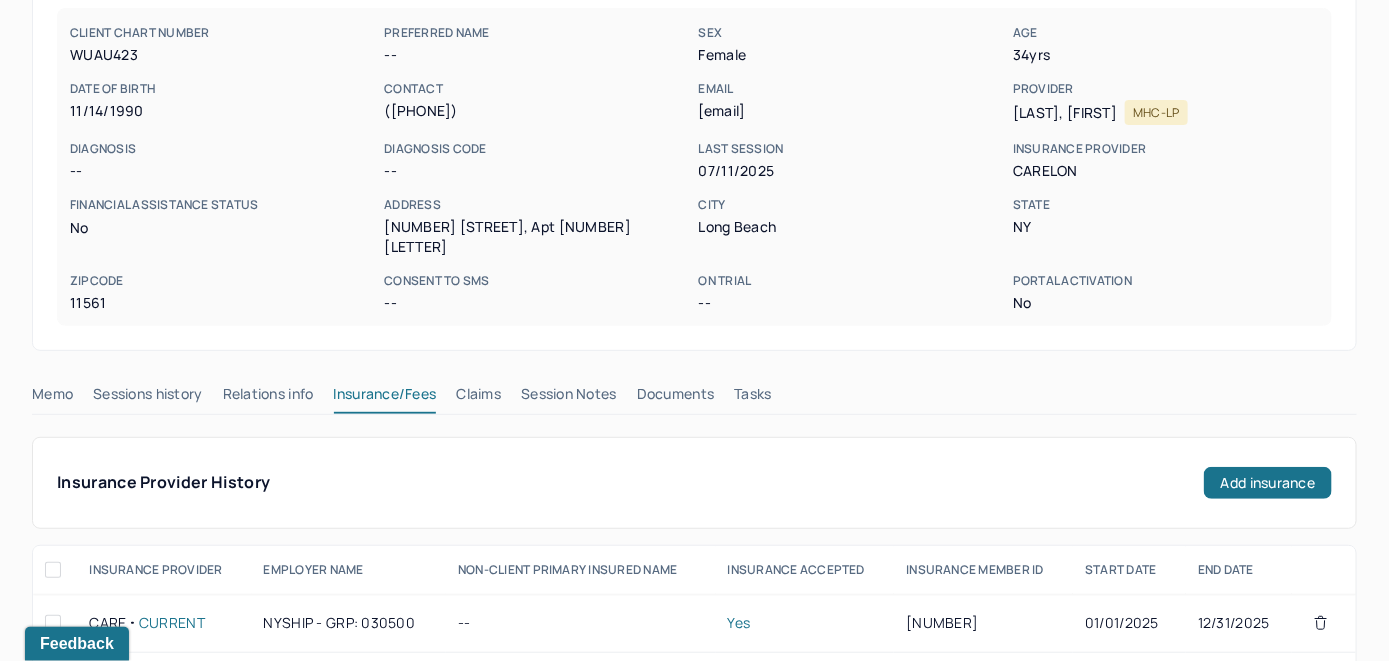 scroll, scrollTop: 193, scrollLeft: 0, axis: vertical 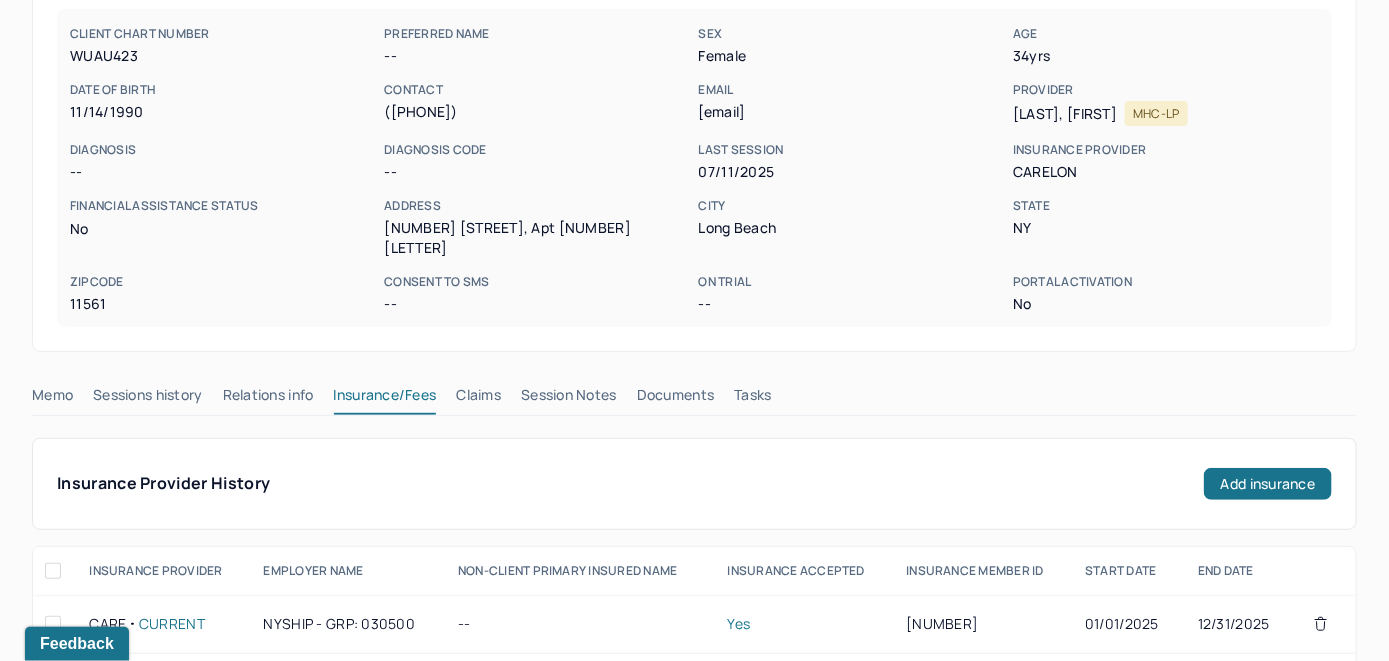 click on "Claims" at bounding box center [478, 399] 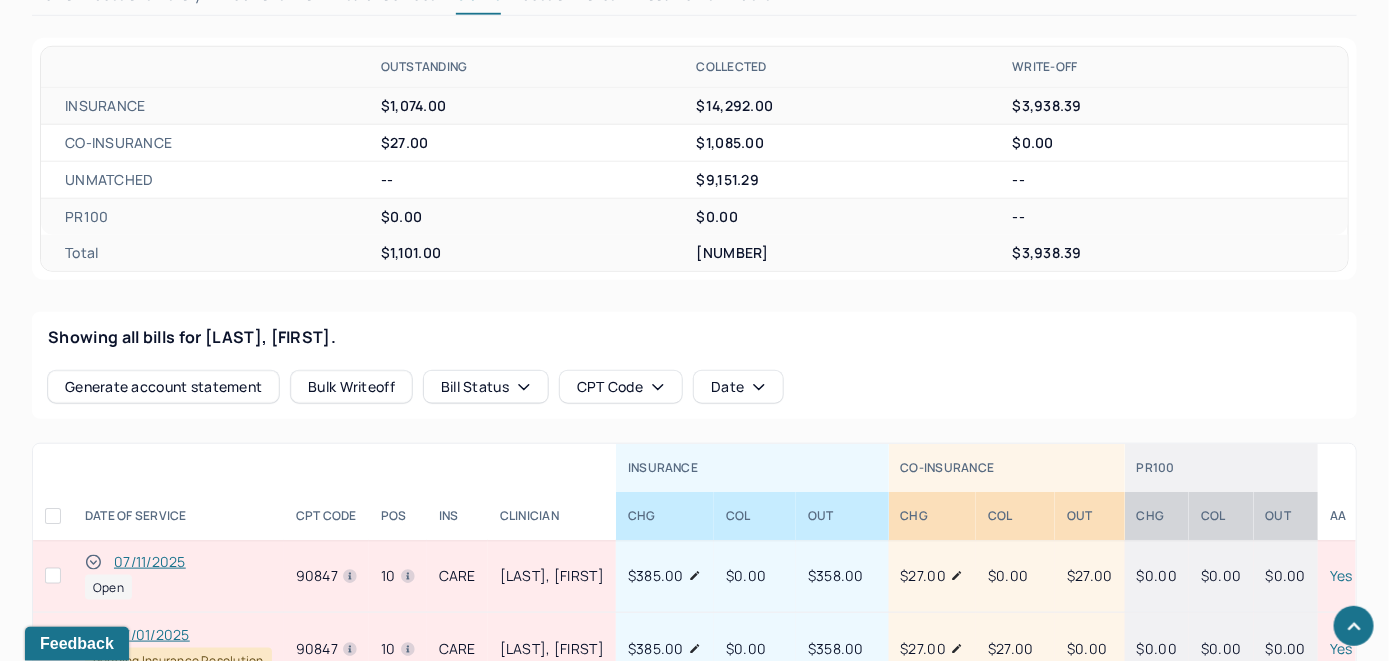 scroll, scrollTop: 793, scrollLeft: 0, axis: vertical 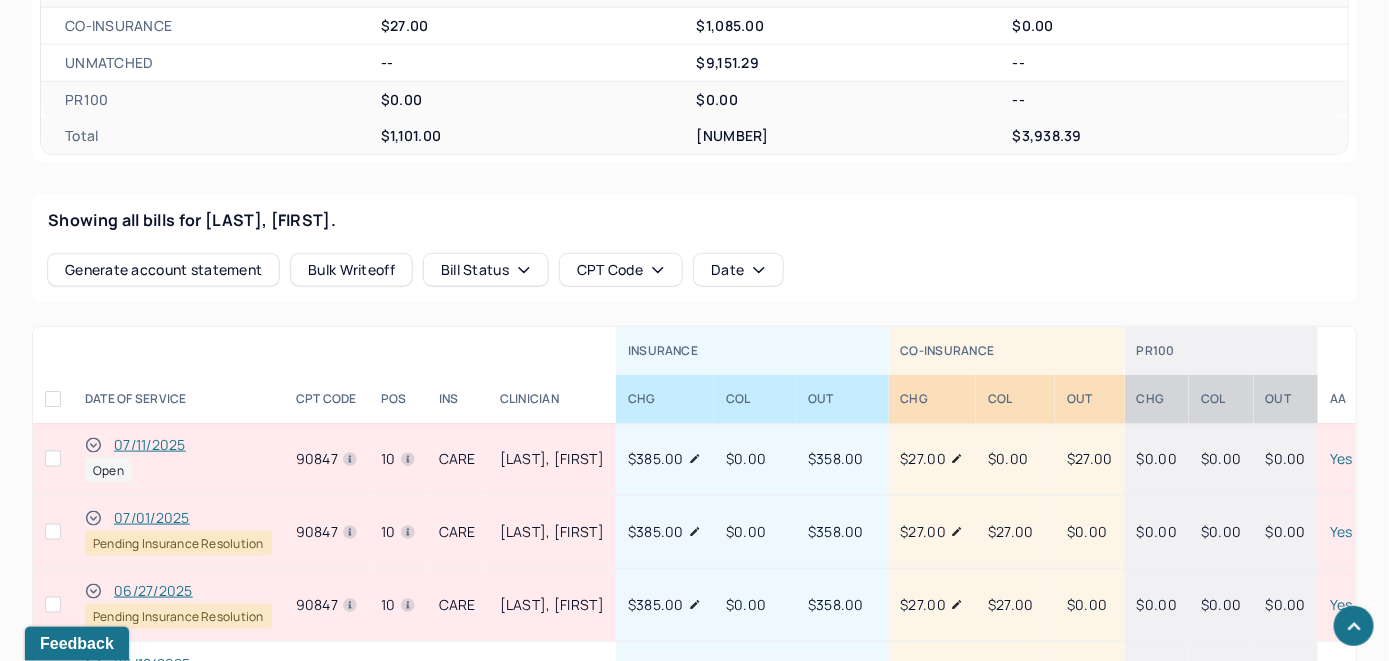 click on "07/11/2025" at bounding box center [150, 445] 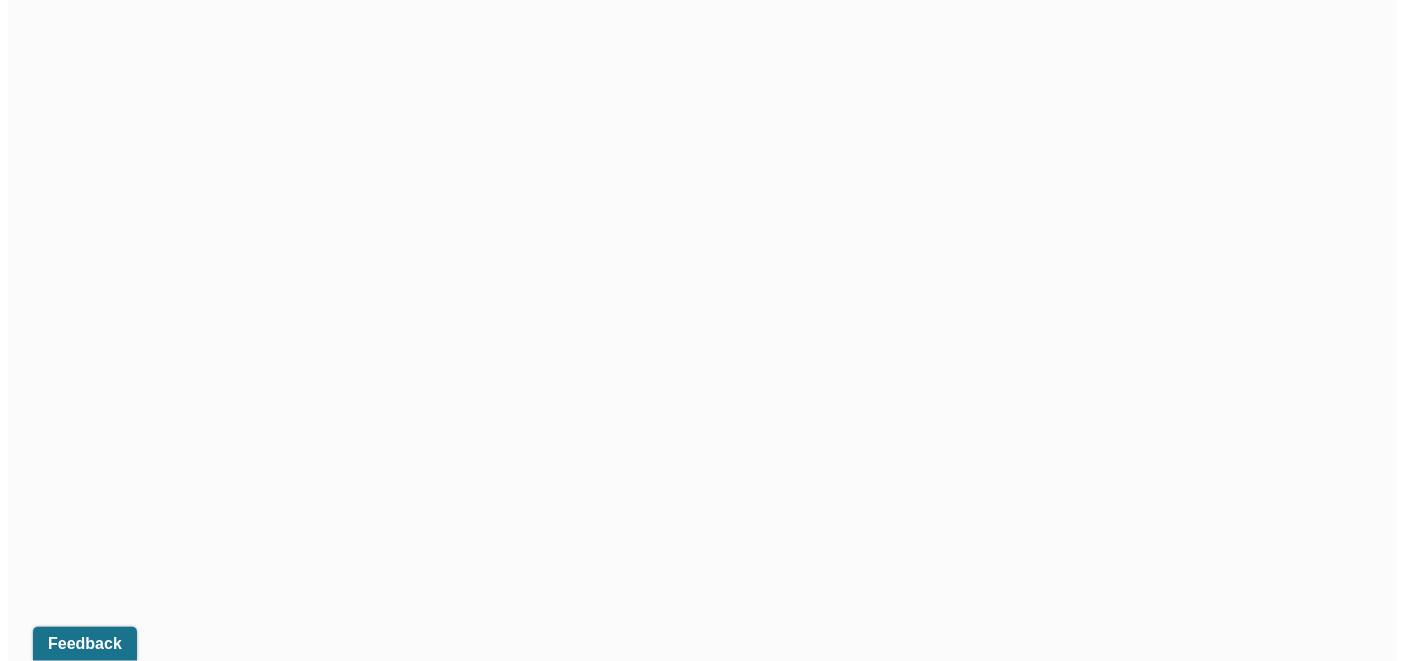 scroll, scrollTop: 710, scrollLeft: 0, axis: vertical 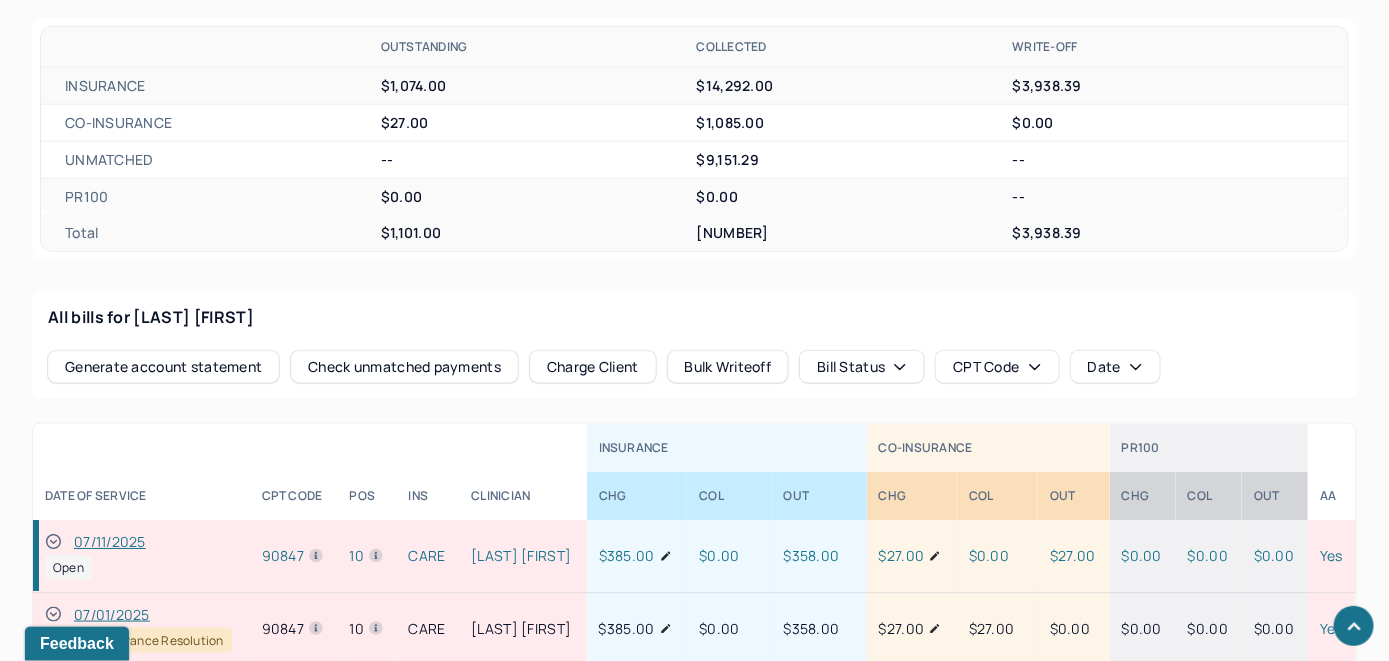 click on "Check unmatched payments" at bounding box center (404, 367) 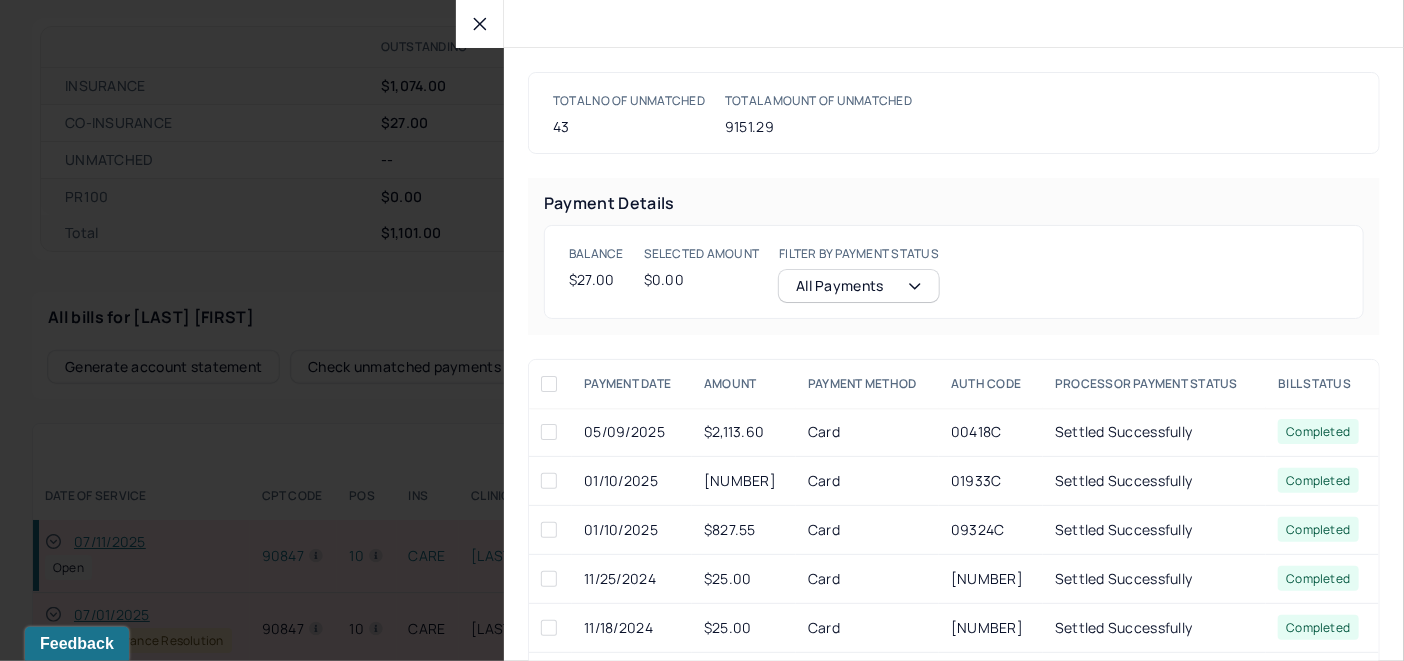 click 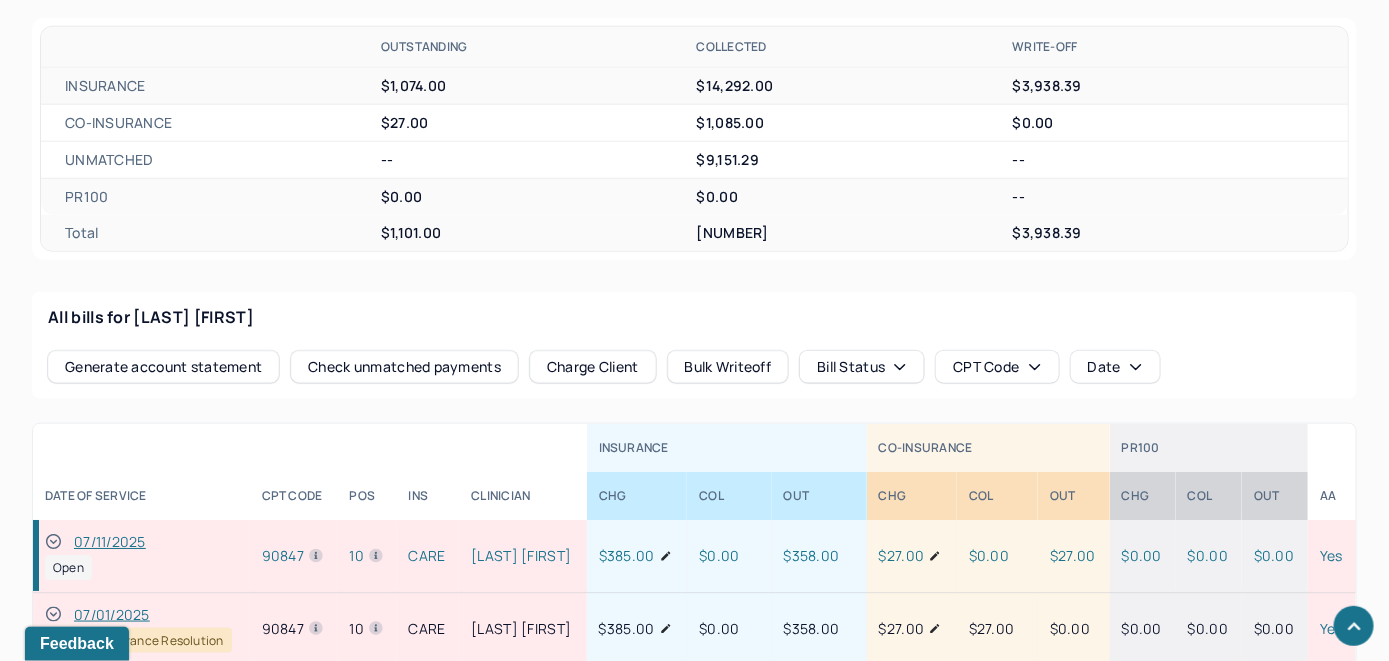 click on "Charge Client" at bounding box center (593, 367) 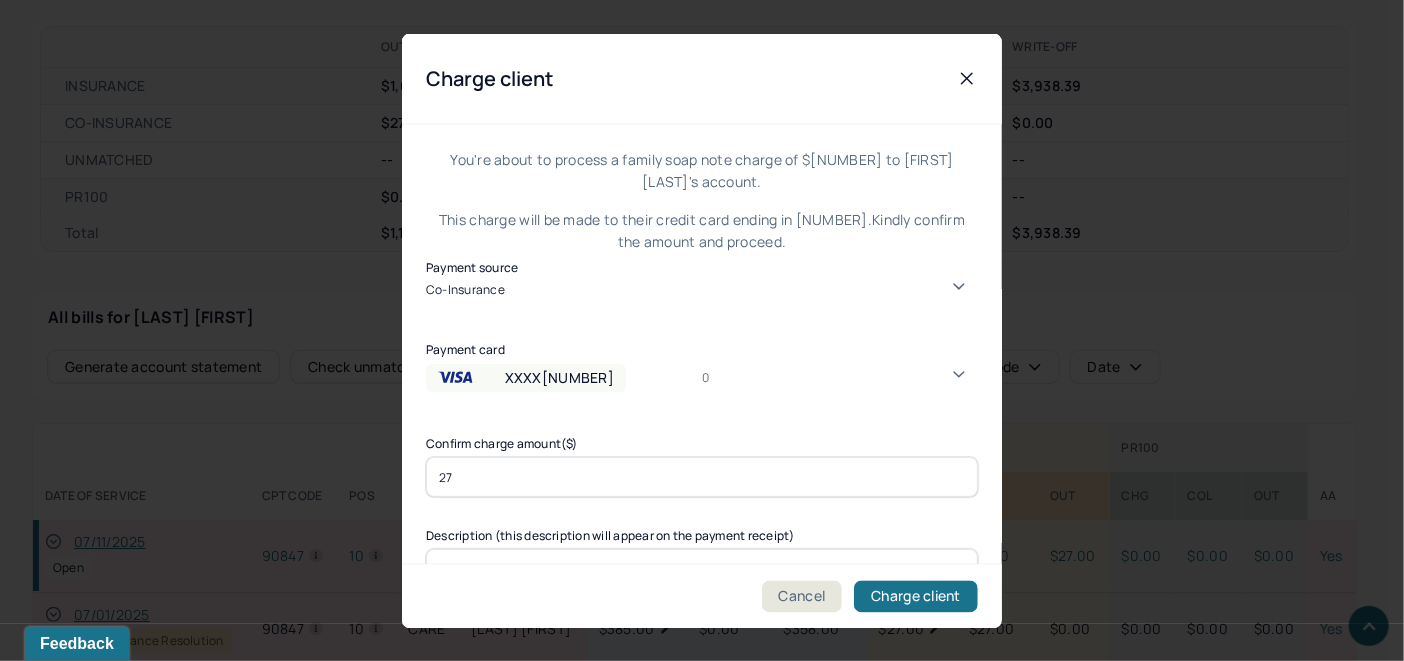 click on "XXXX[NUMBER] [NUMBER]" at bounding box center [702, 384] 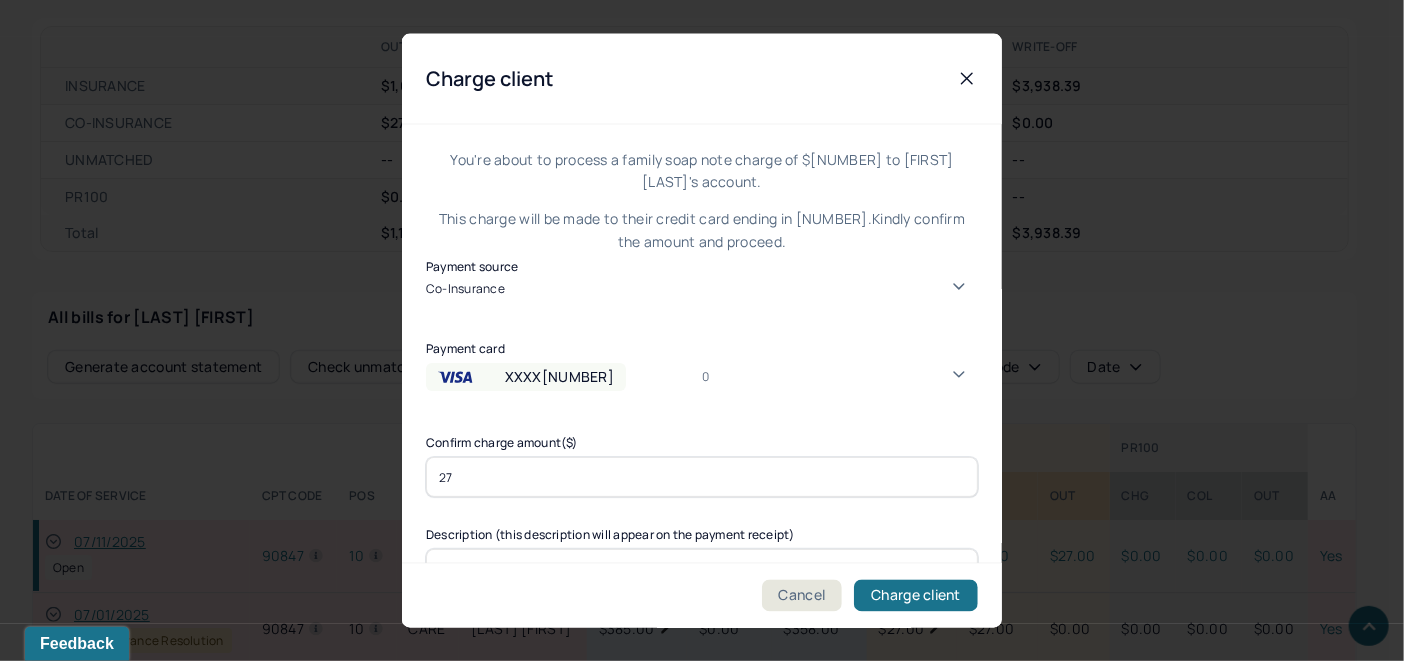 scroll, scrollTop: 9, scrollLeft: 0, axis: vertical 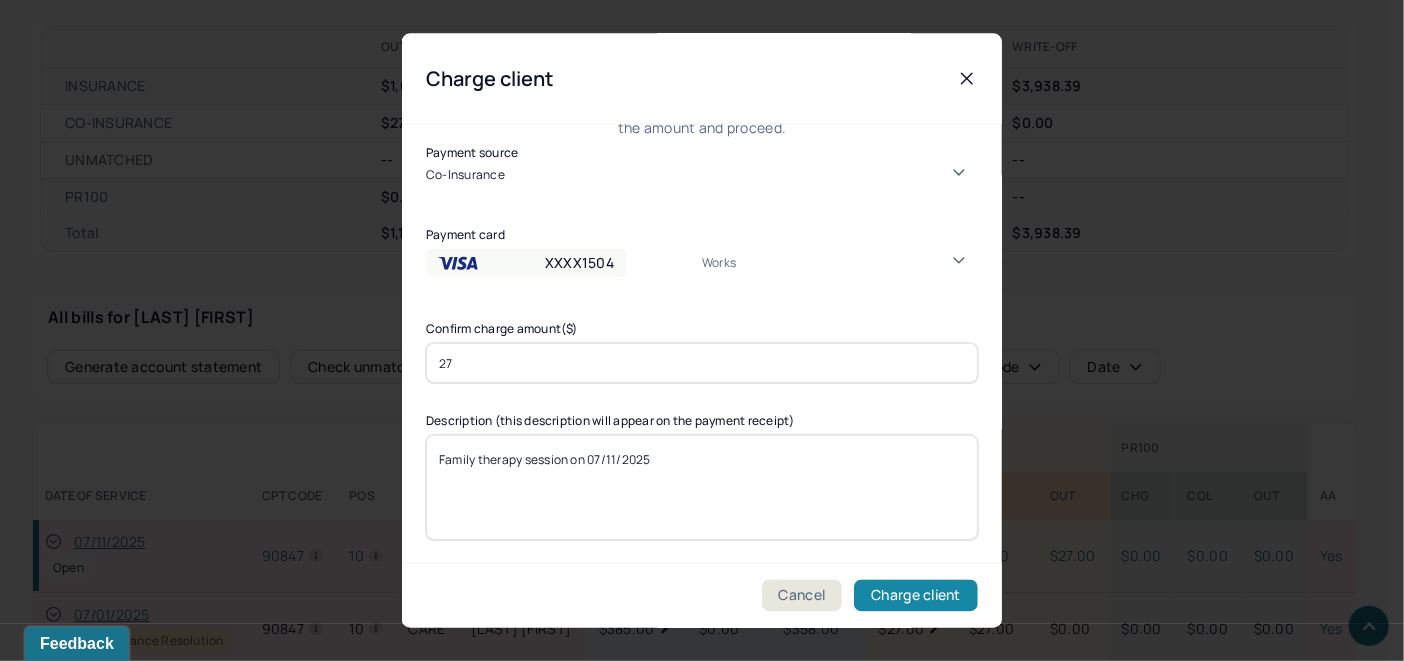 click on "Charge client" at bounding box center (916, 596) 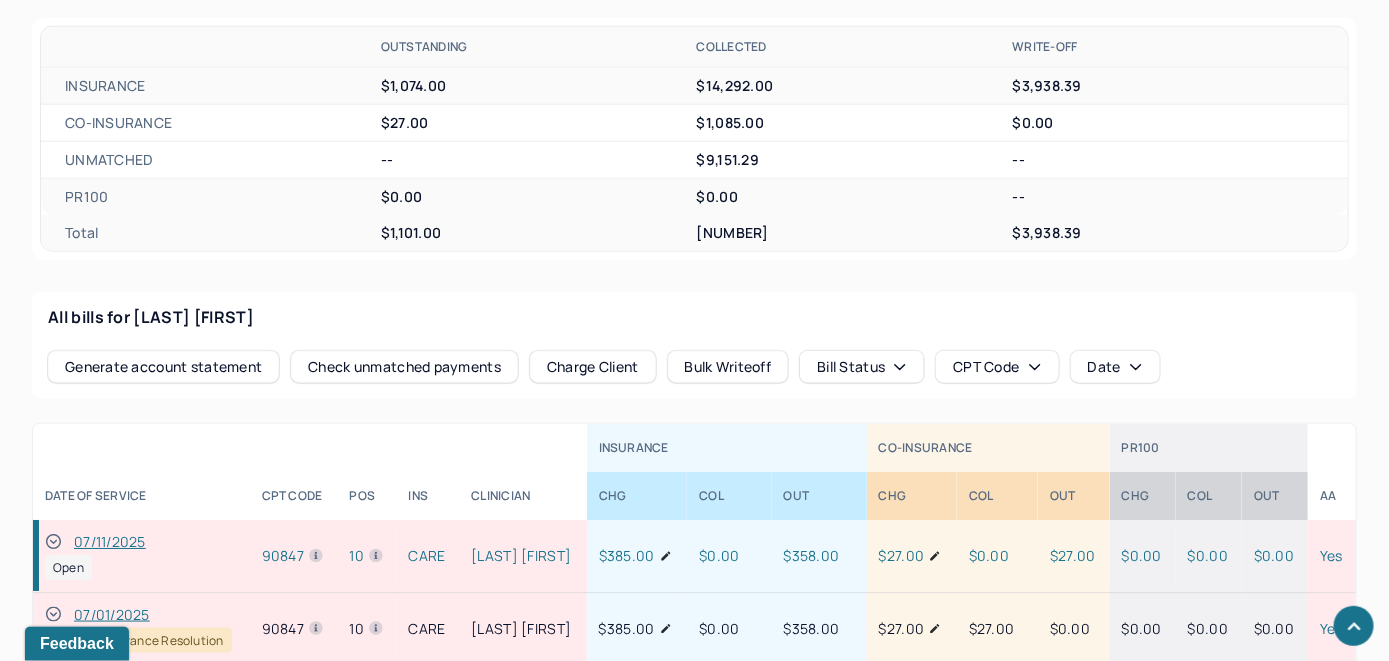click 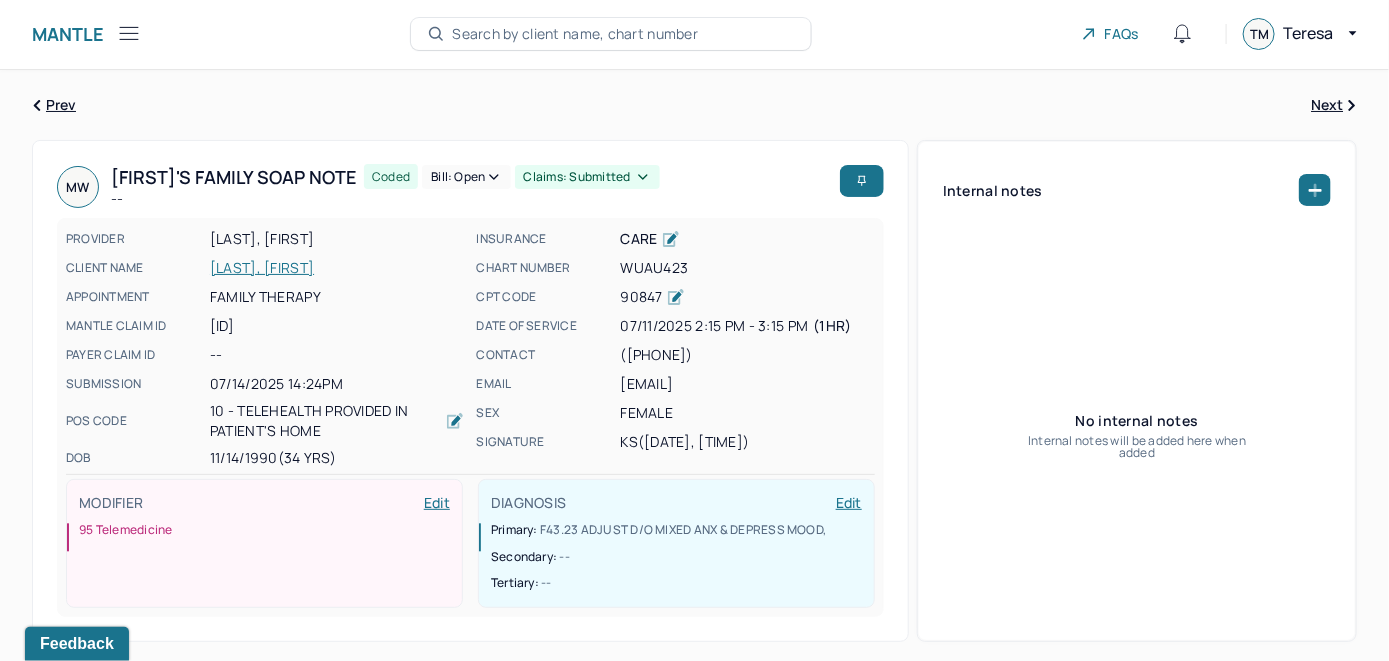 scroll, scrollTop: 0, scrollLeft: 0, axis: both 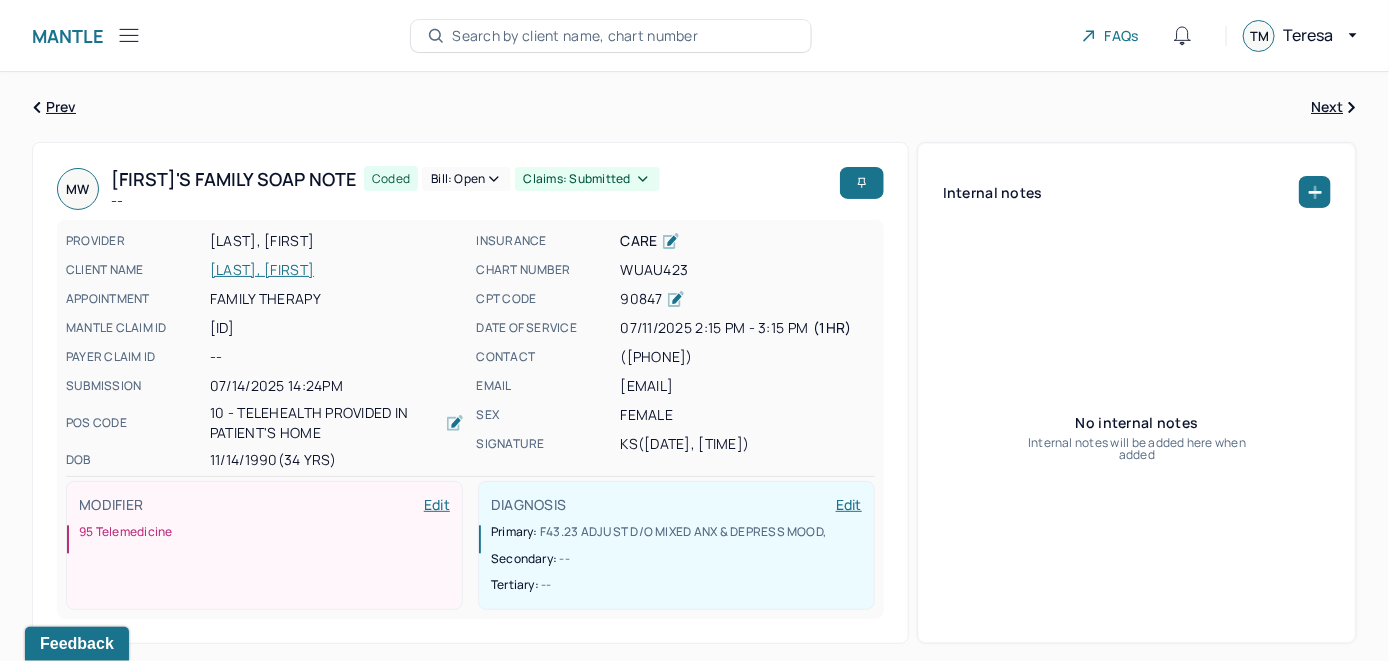 click on "Bill: Open" at bounding box center [466, 179] 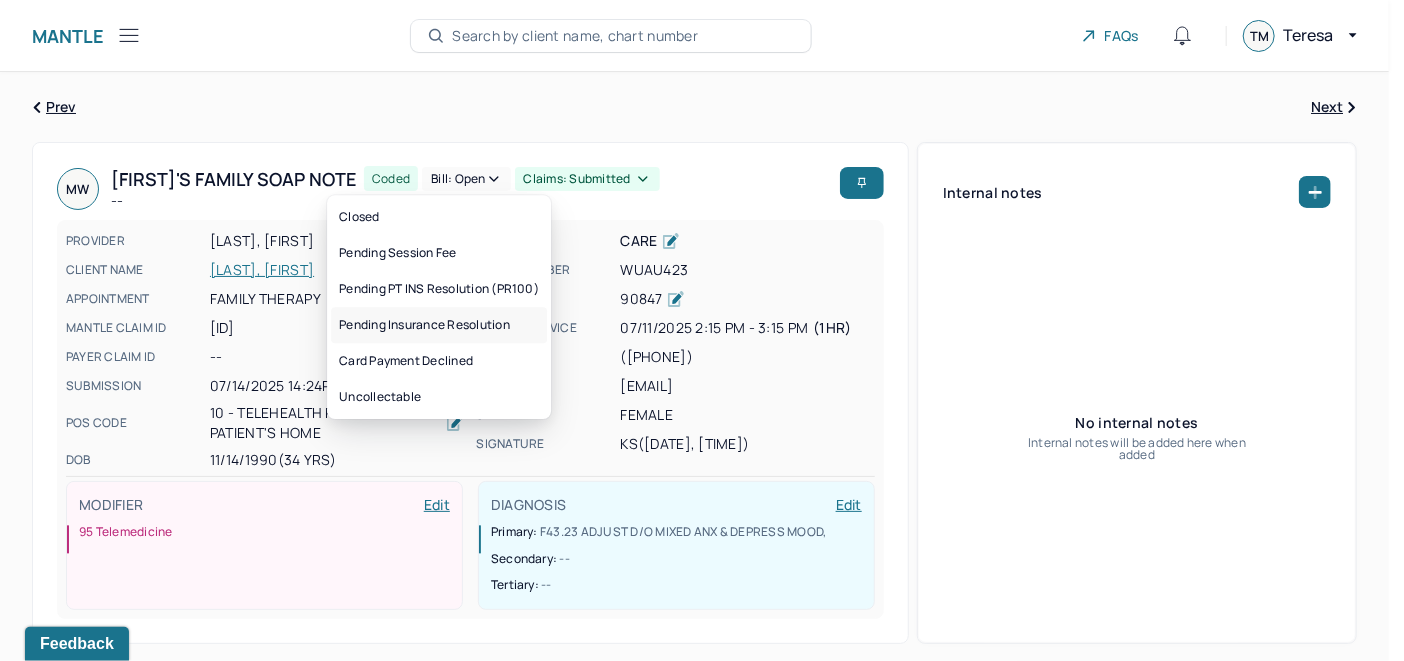 click on "Pending Insurance Resolution" at bounding box center [439, 325] 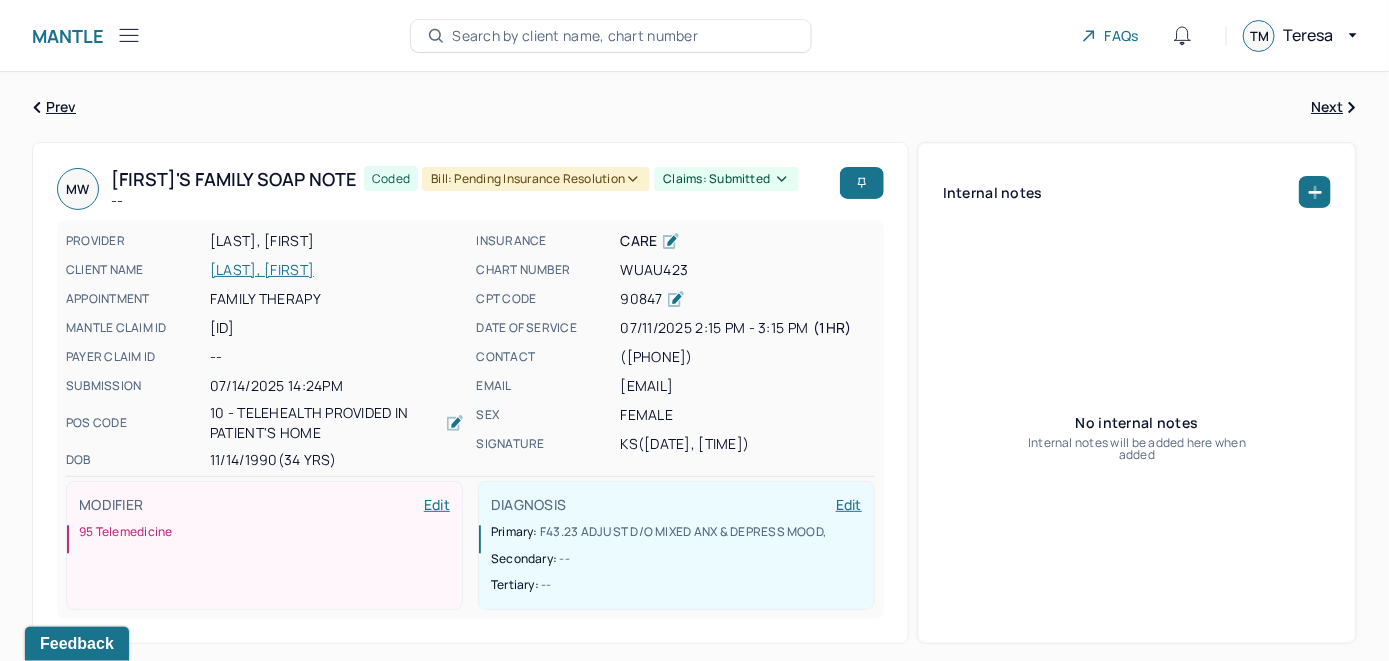 click on "Search by client name, chart number" at bounding box center [611, 36] 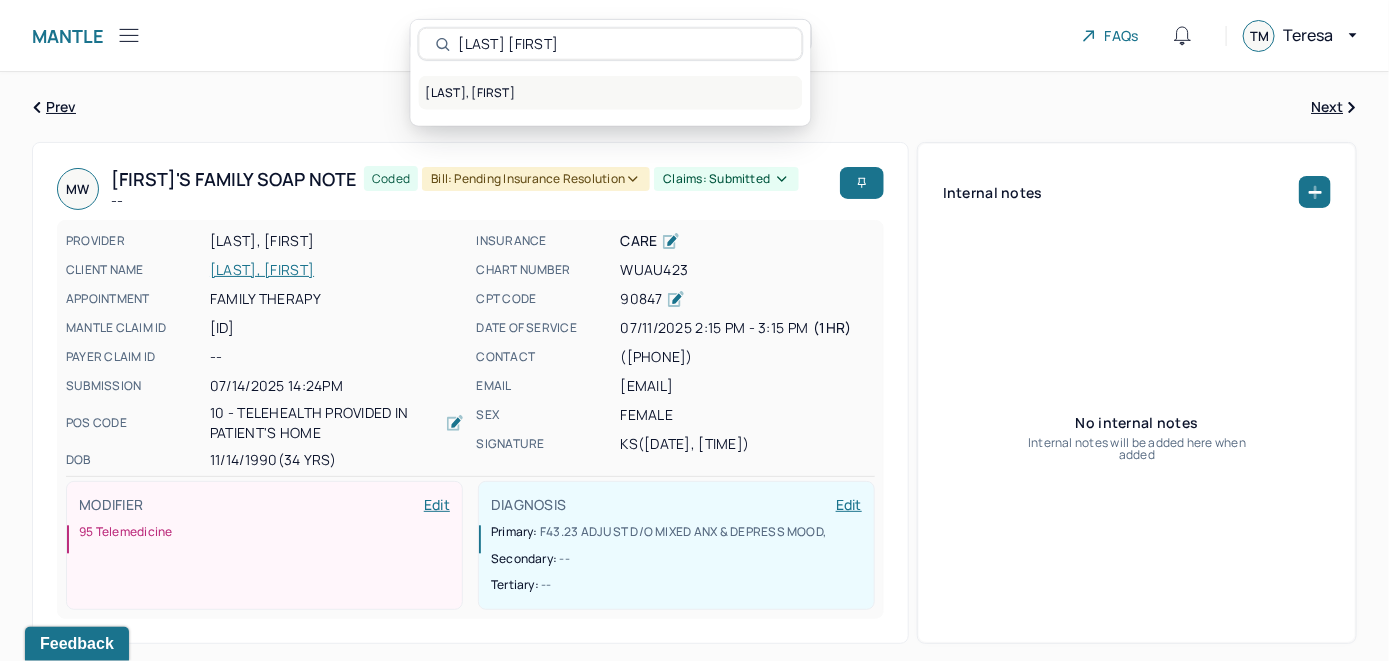type on "[LAST] [FIRST]" 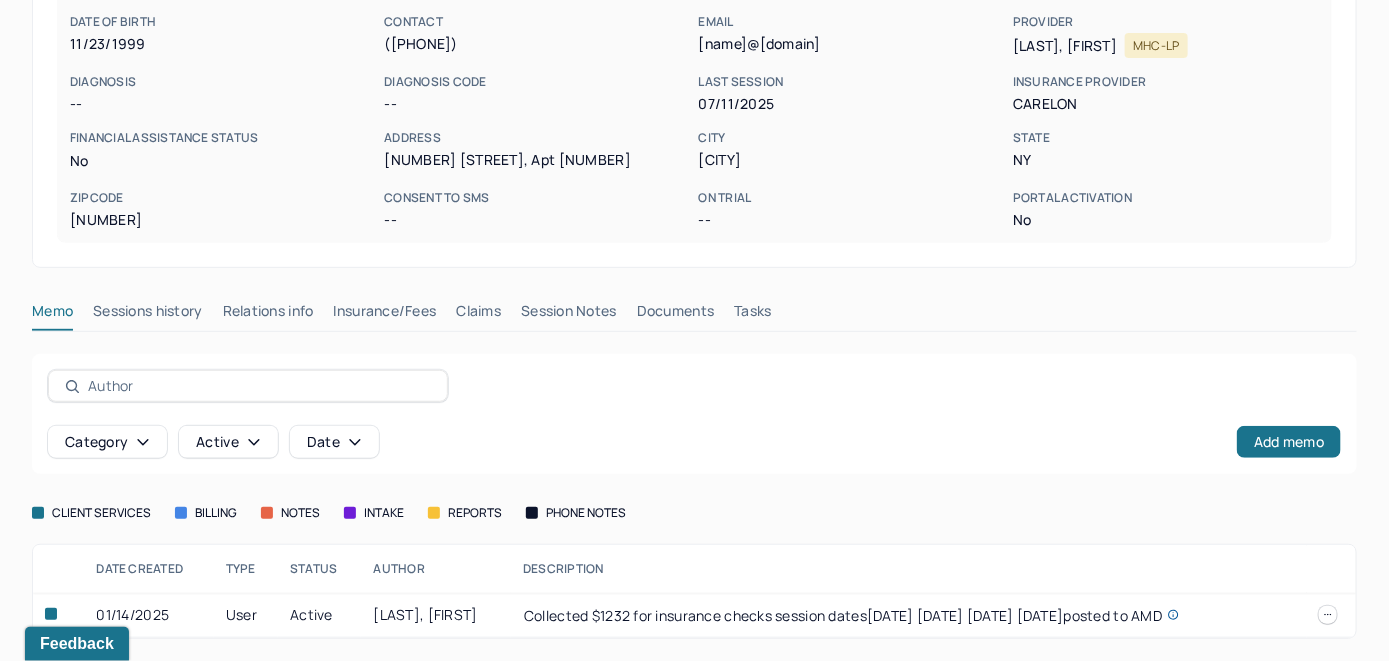 click on "Insurance/Fees" at bounding box center [385, 315] 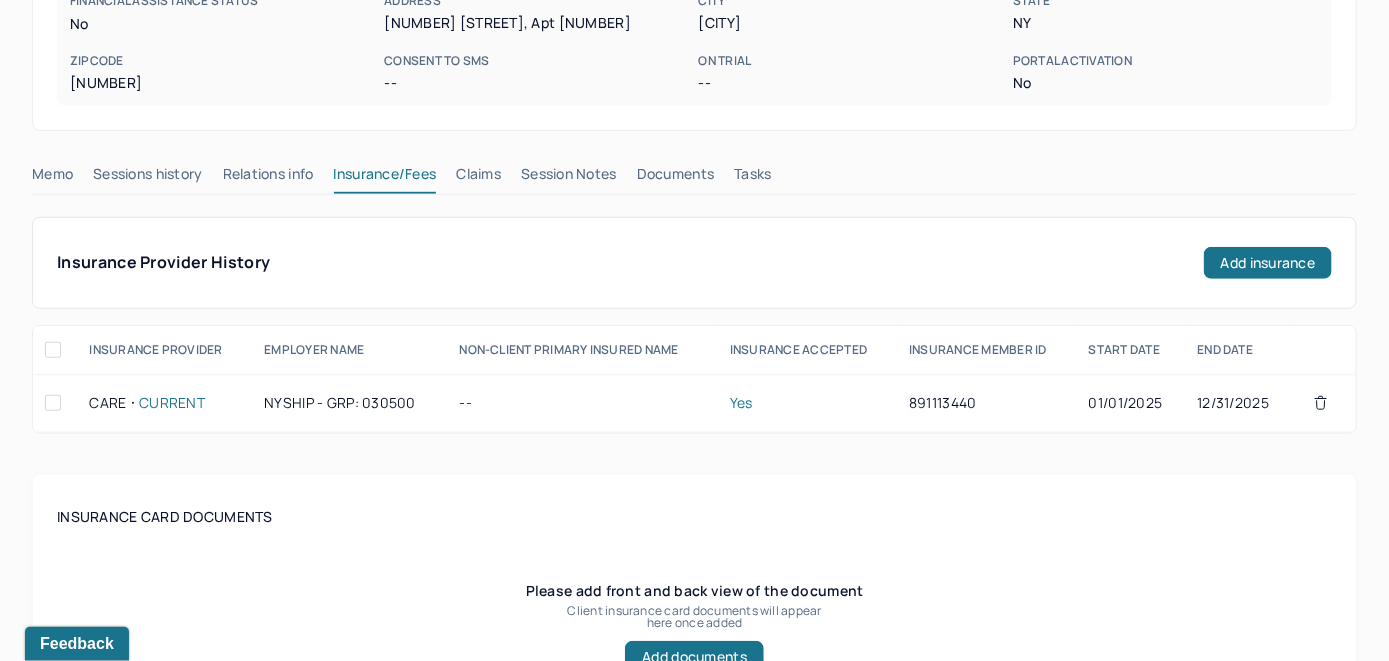 scroll, scrollTop: 361, scrollLeft: 0, axis: vertical 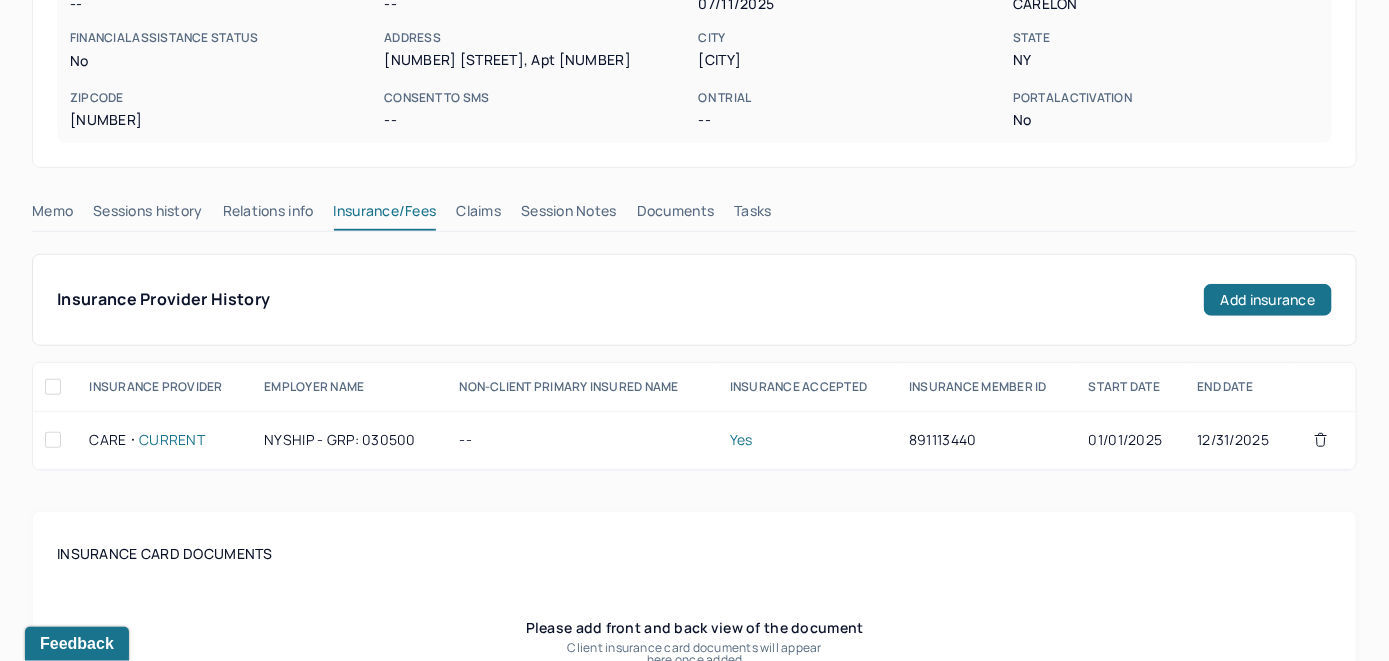 click on "Claims" at bounding box center [478, 215] 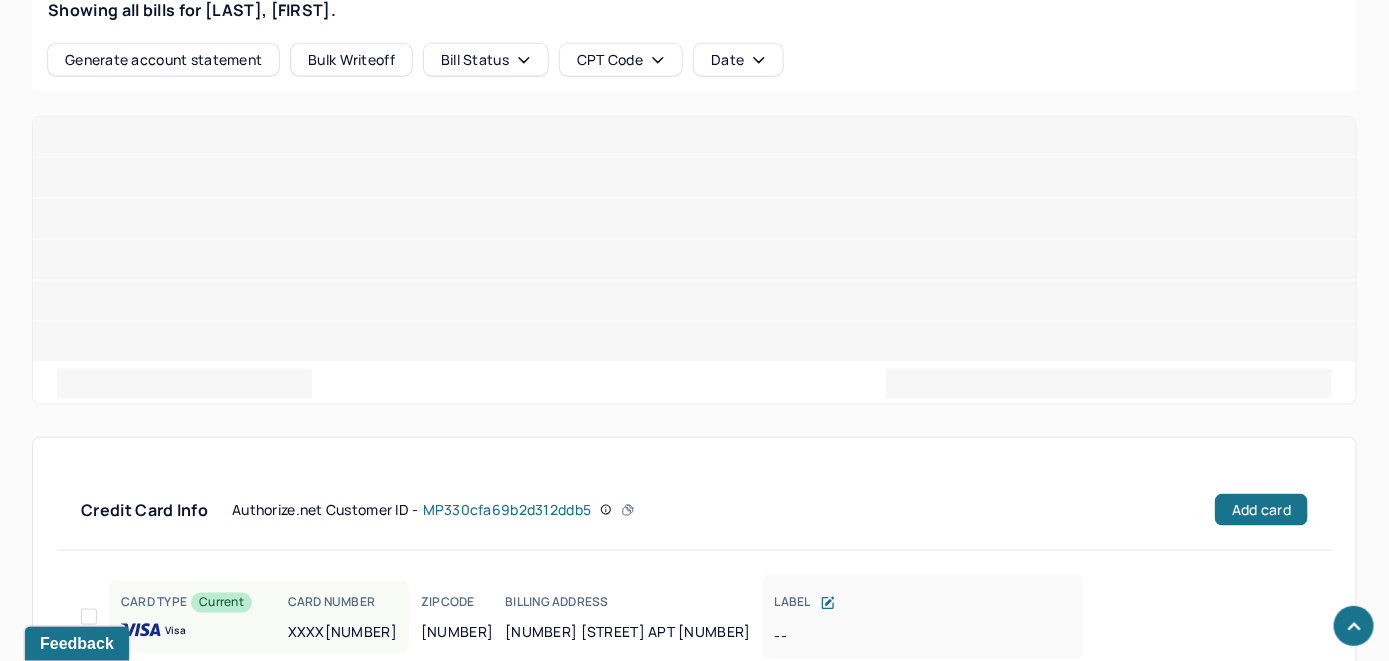 scroll, scrollTop: 902, scrollLeft: 0, axis: vertical 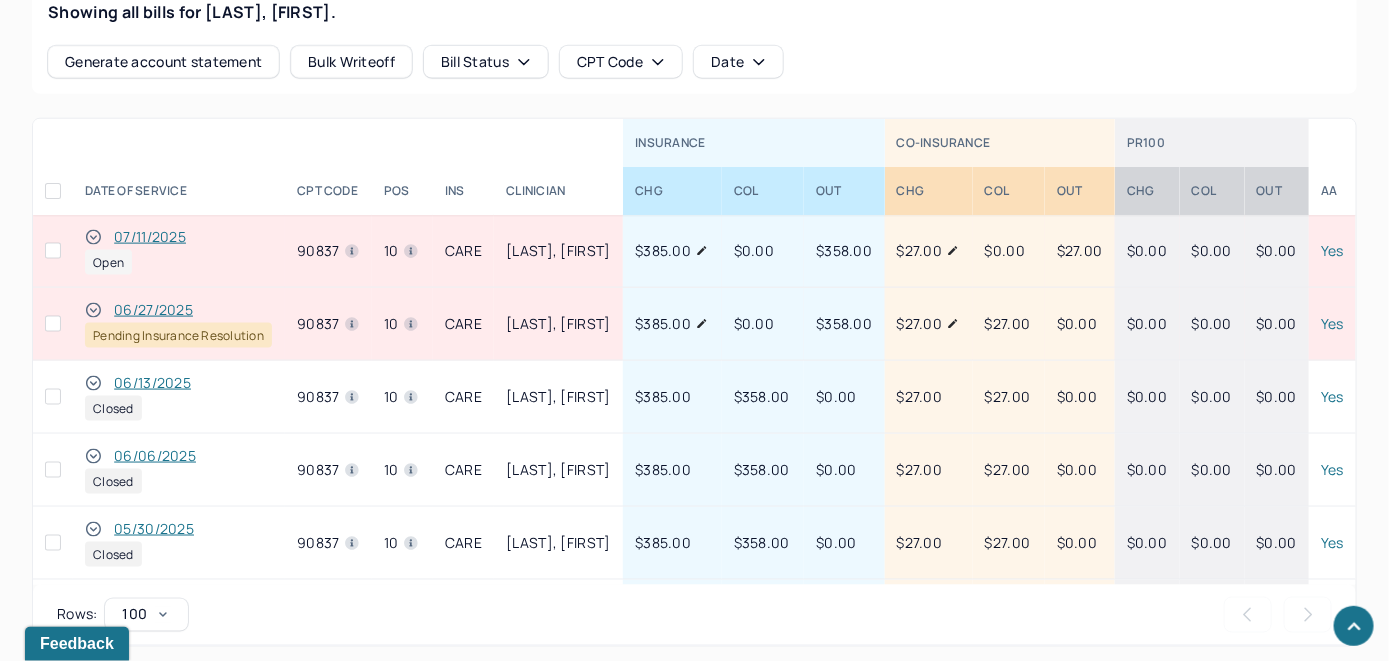 click on "07/11/2025" at bounding box center (150, 237) 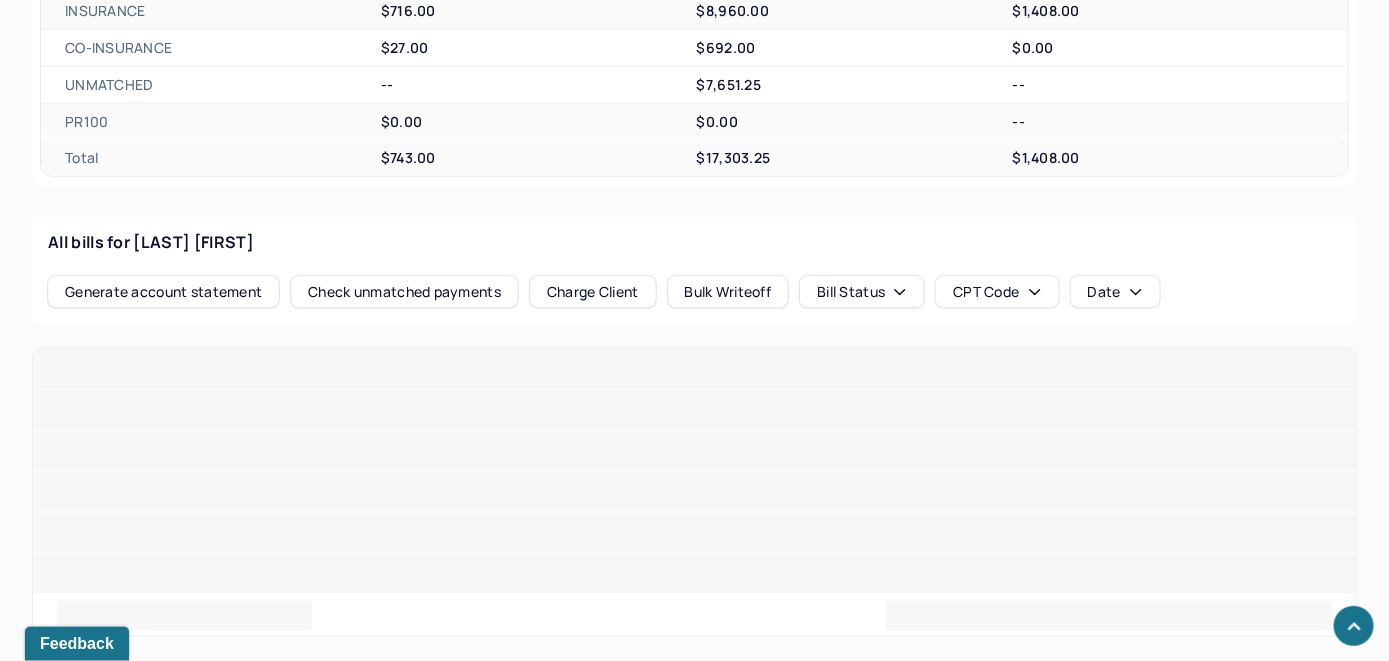 scroll, scrollTop: 902, scrollLeft: 0, axis: vertical 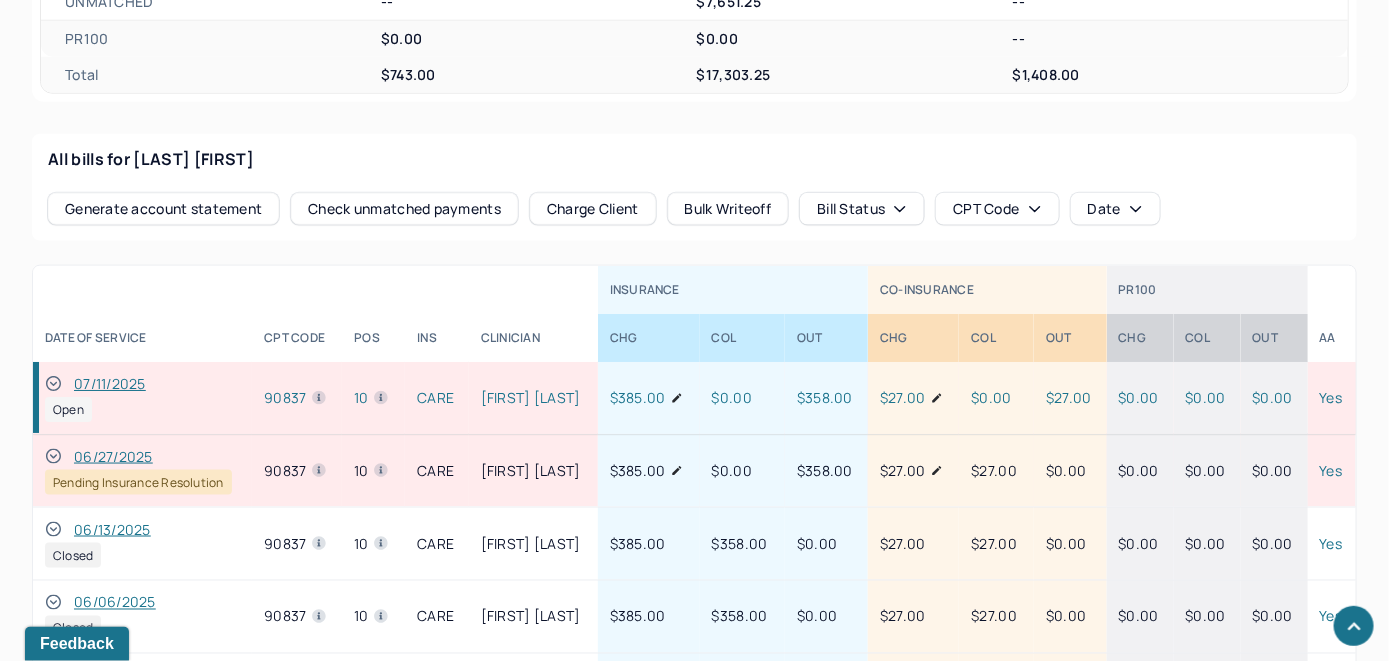 click on "Check unmatched payments" at bounding box center [404, 209] 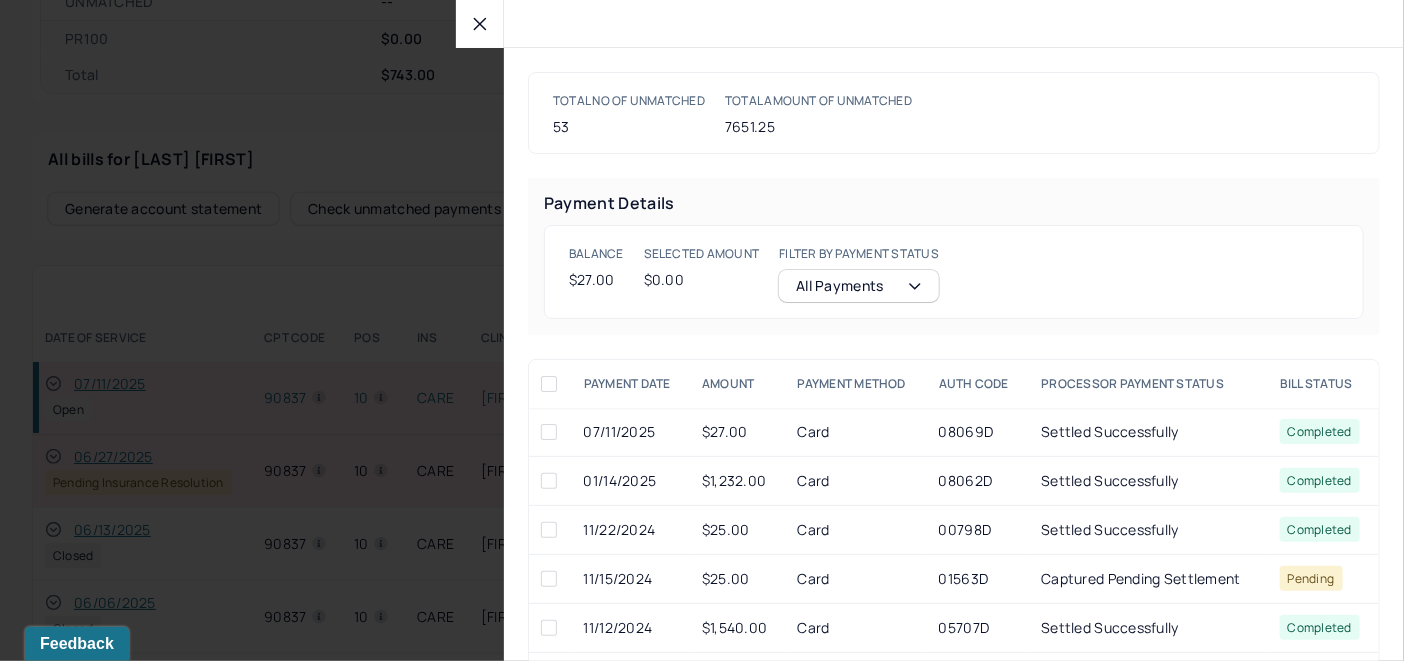 click at bounding box center [549, 432] 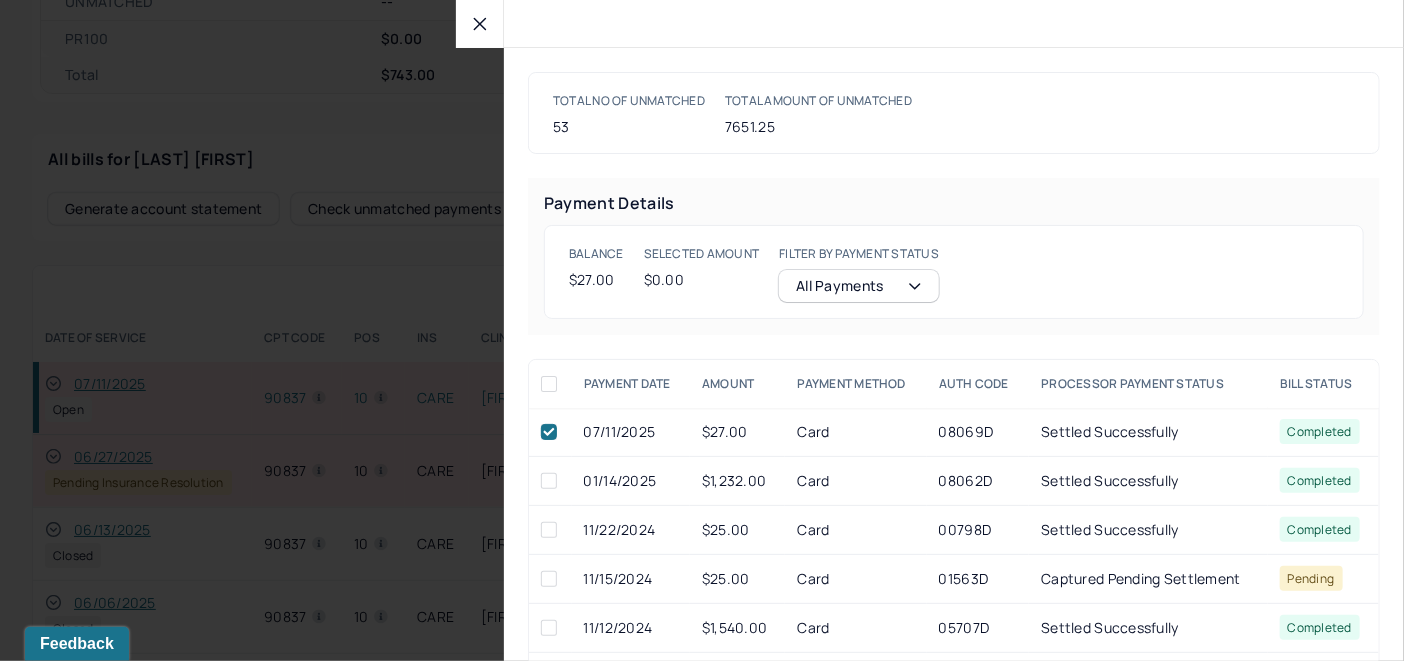 checkbox on "true" 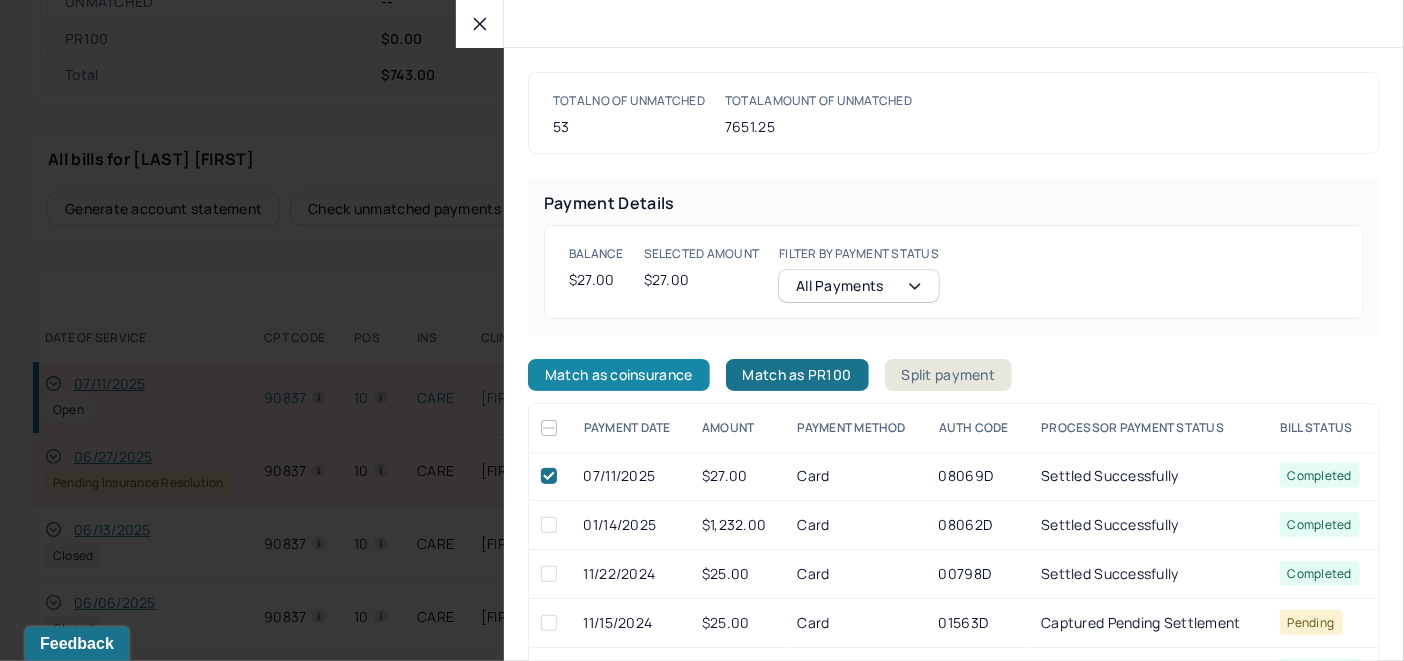 click on "Match as coinsurance" at bounding box center (619, 375) 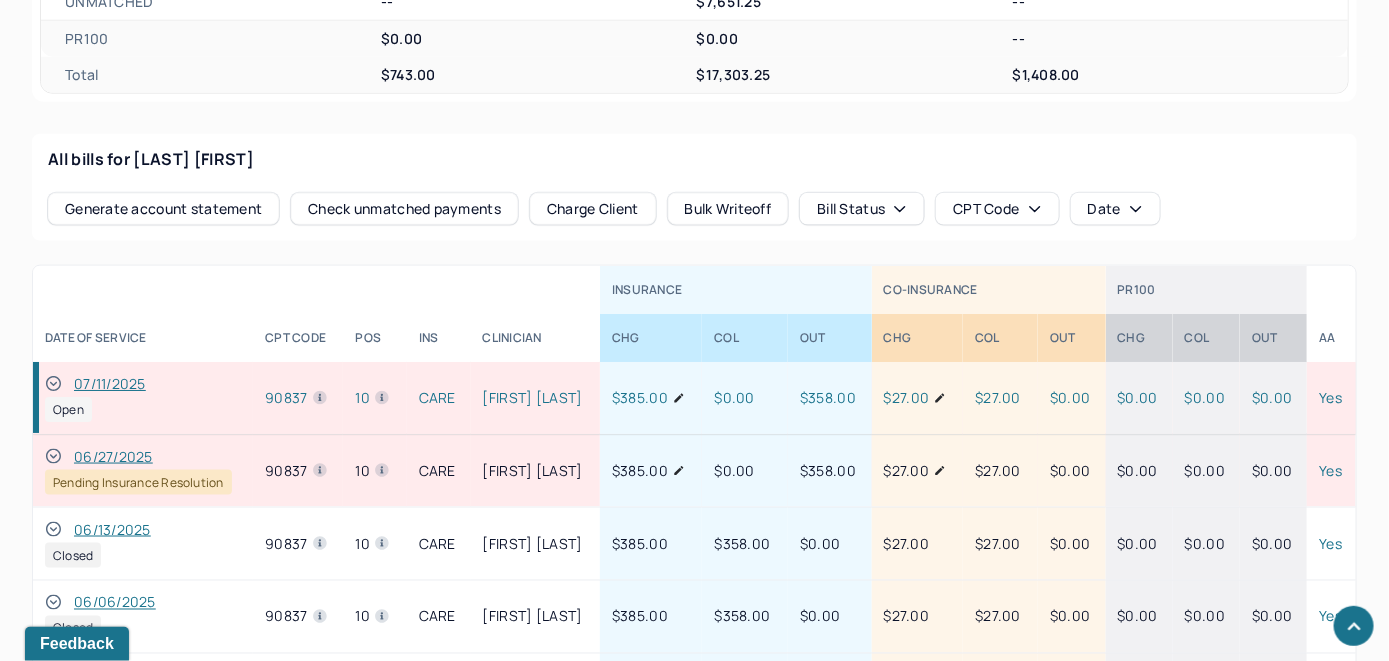 click 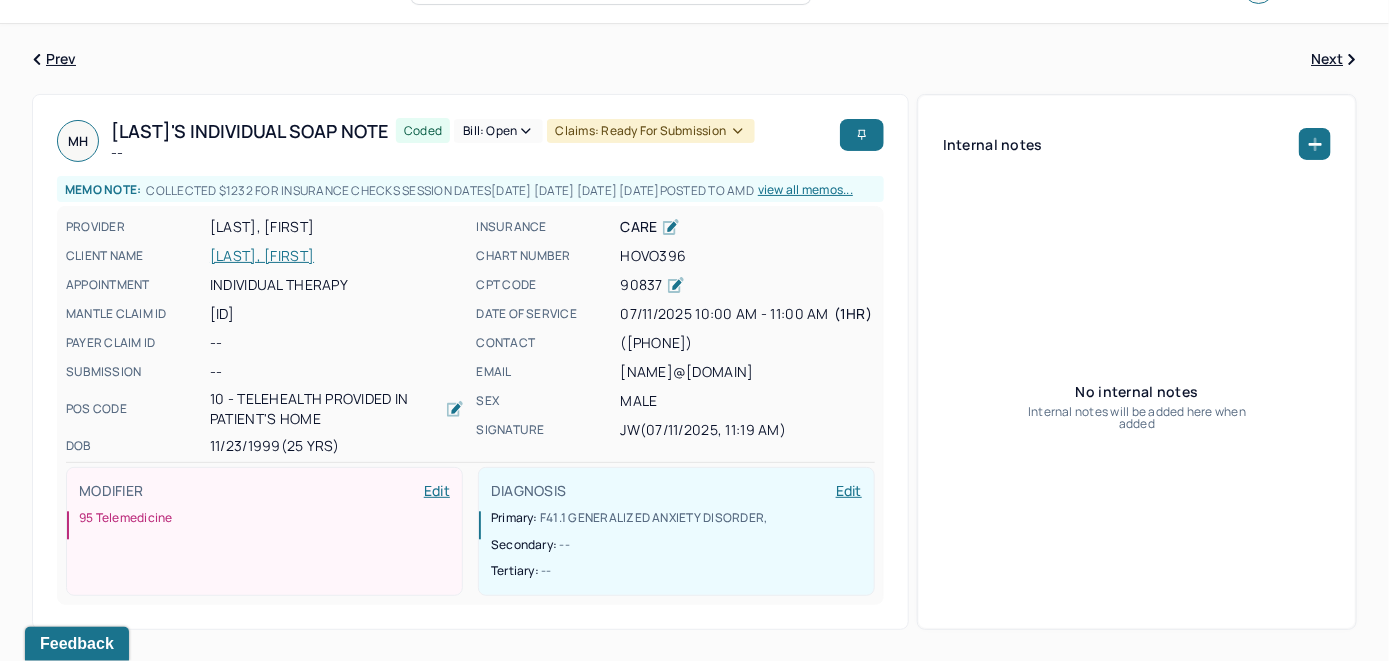 scroll, scrollTop: 0, scrollLeft: 0, axis: both 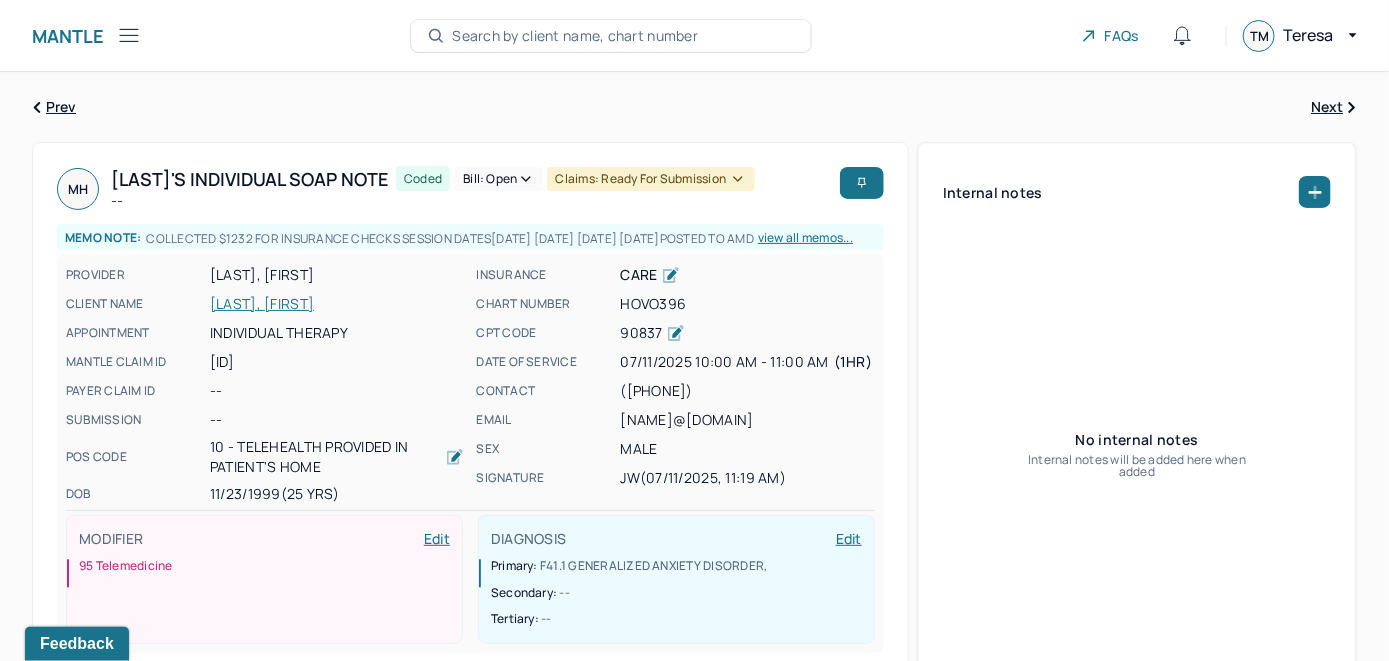 click on "Bill: Open" at bounding box center (498, 179) 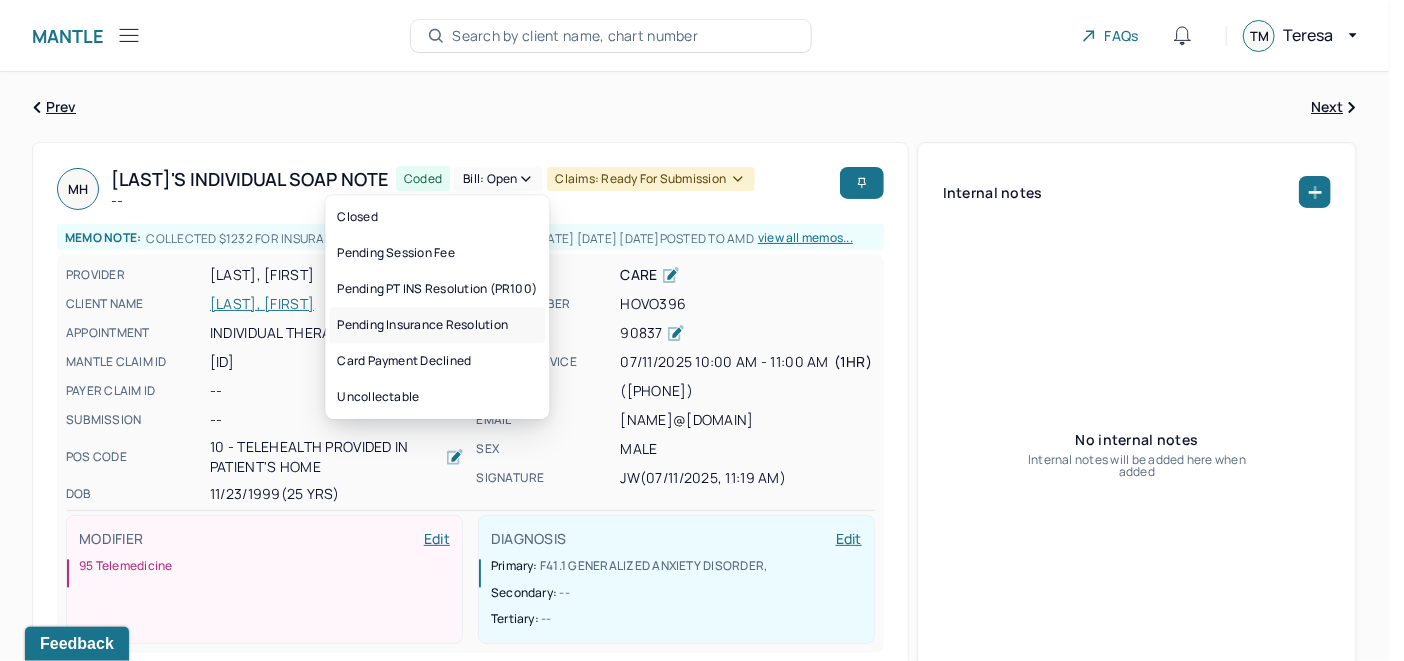 click on "Pending Insurance Resolution" at bounding box center (437, 325) 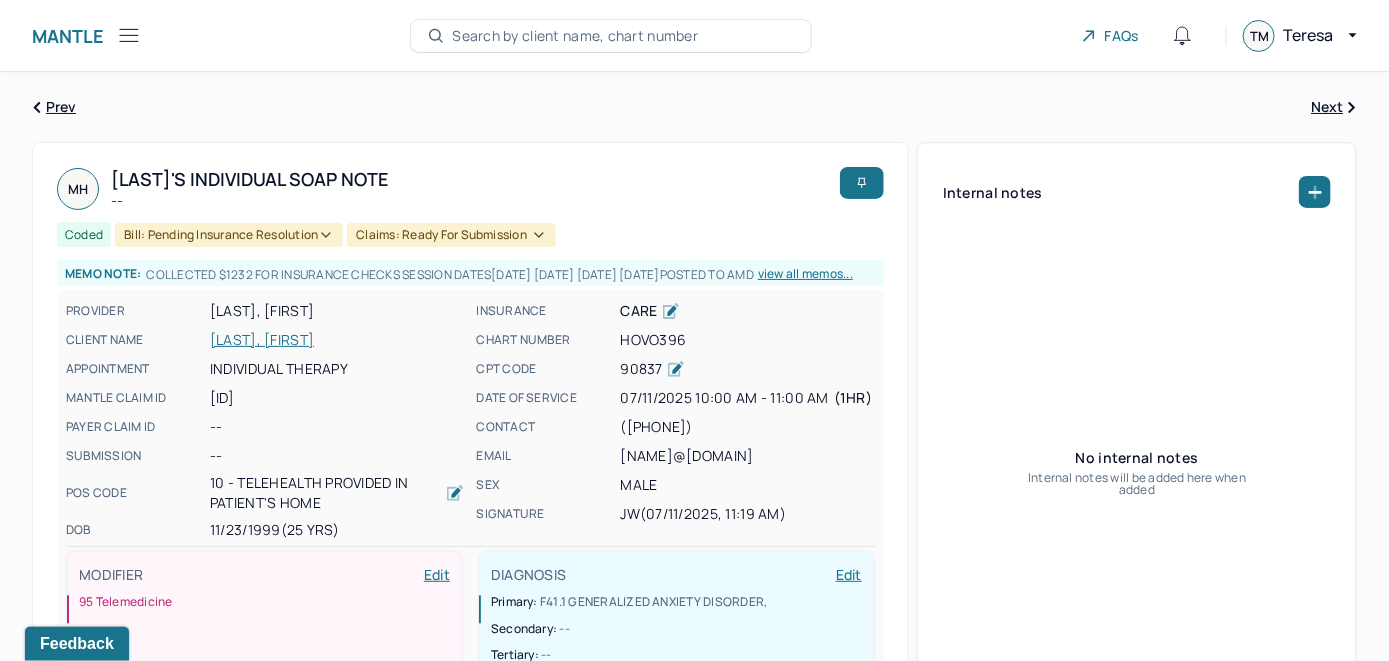 type 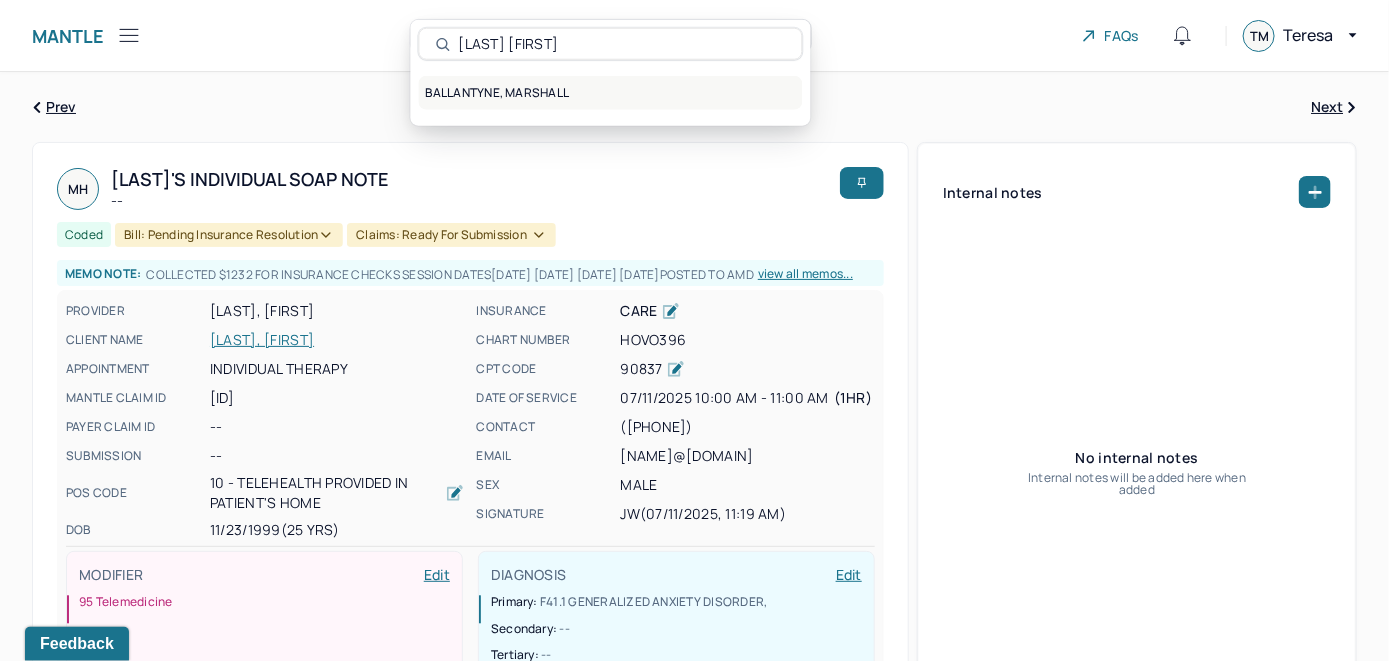 type on "[LAST] [FIRST]" 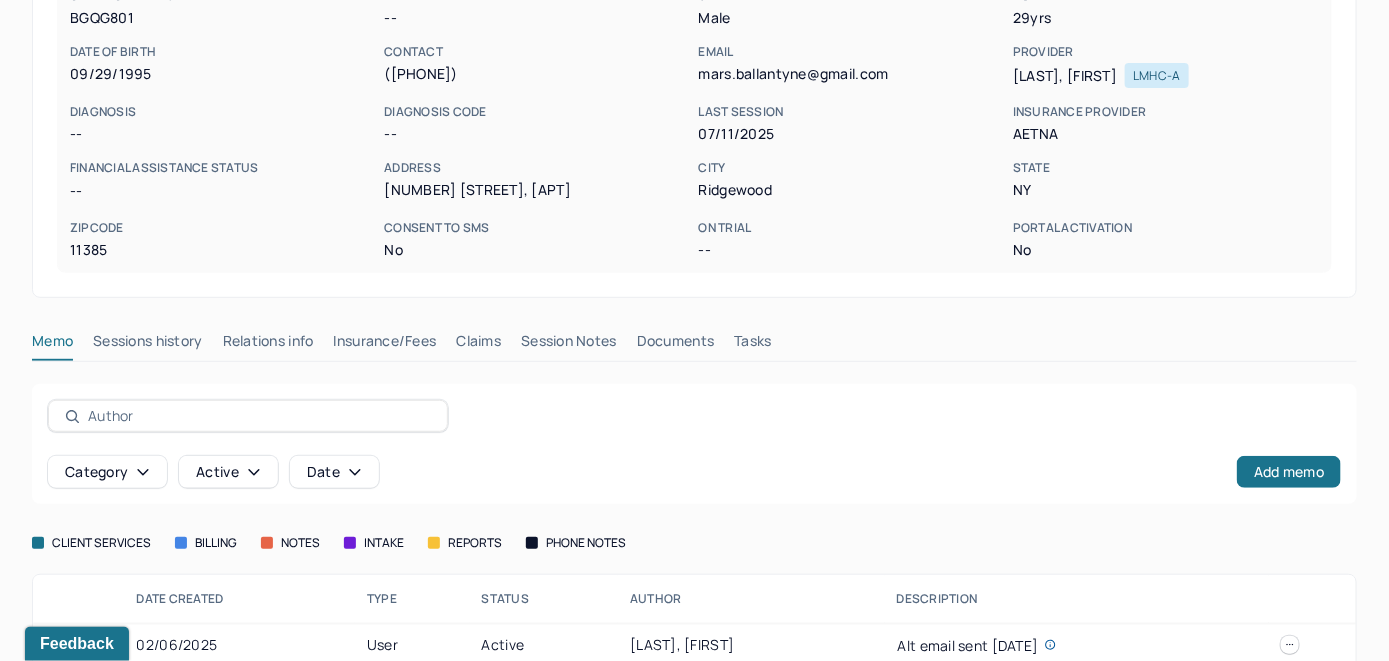 scroll, scrollTop: 285, scrollLeft: 0, axis: vertical 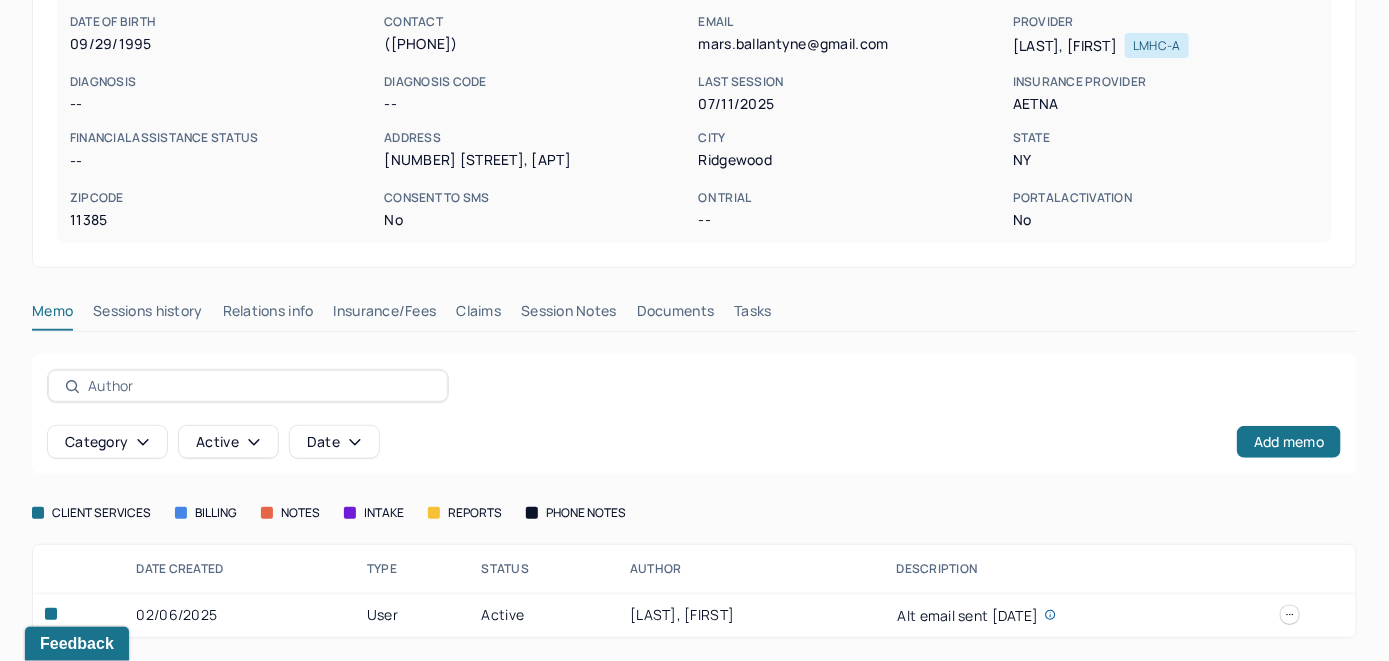 click on "Insurance/Fees" at bounding box center (385, 315) 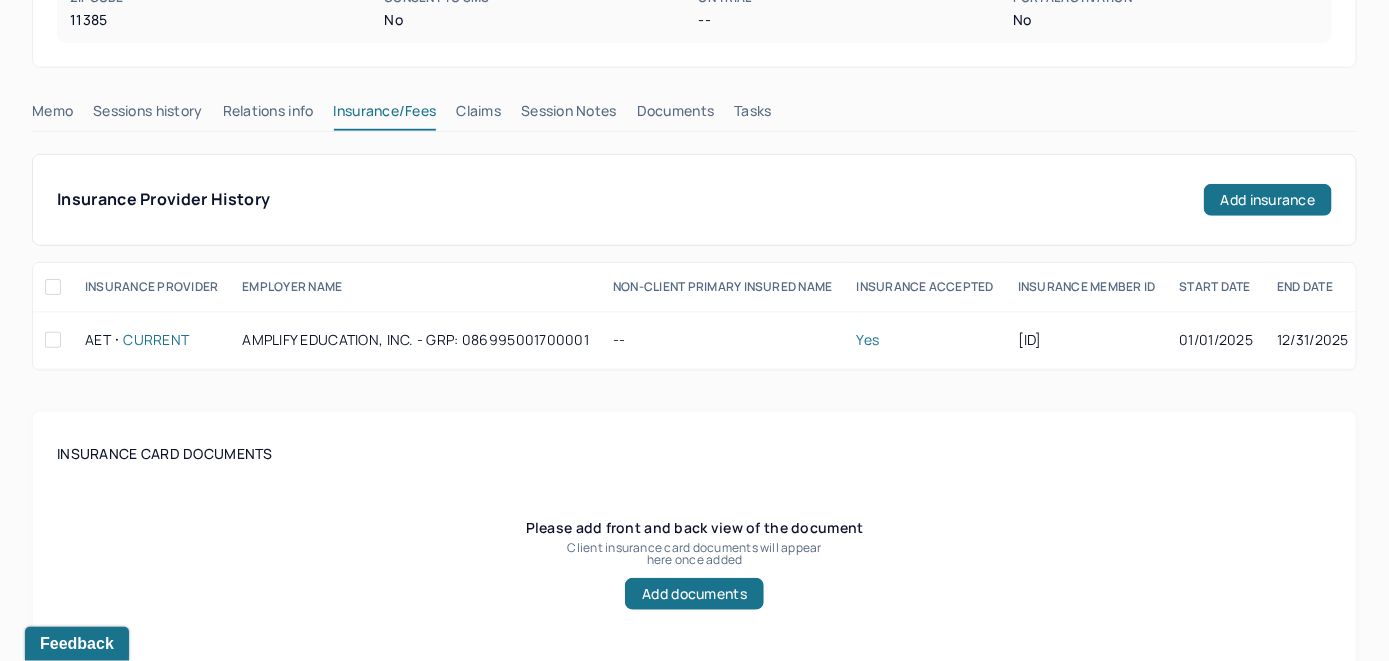 scroll, scrollTop: 285, scrollLeft: 0, axis: vertical 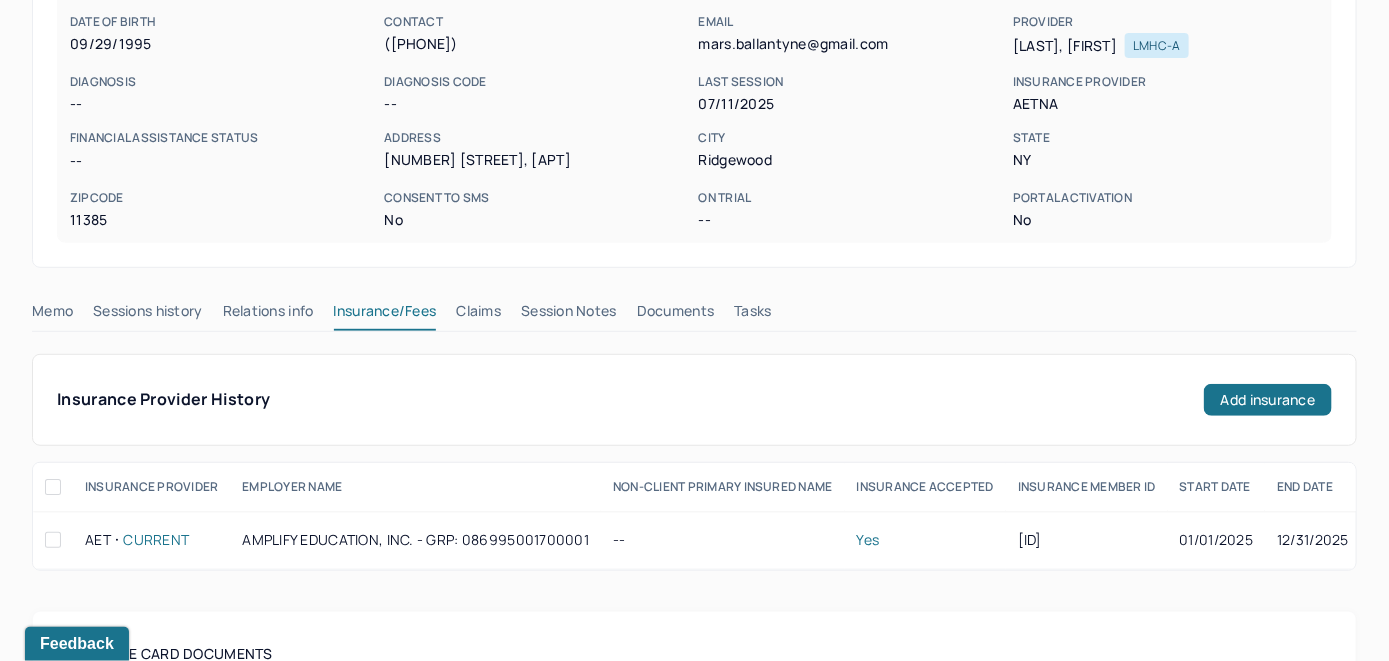 click on "Claims" at bounding box center (478, 315) 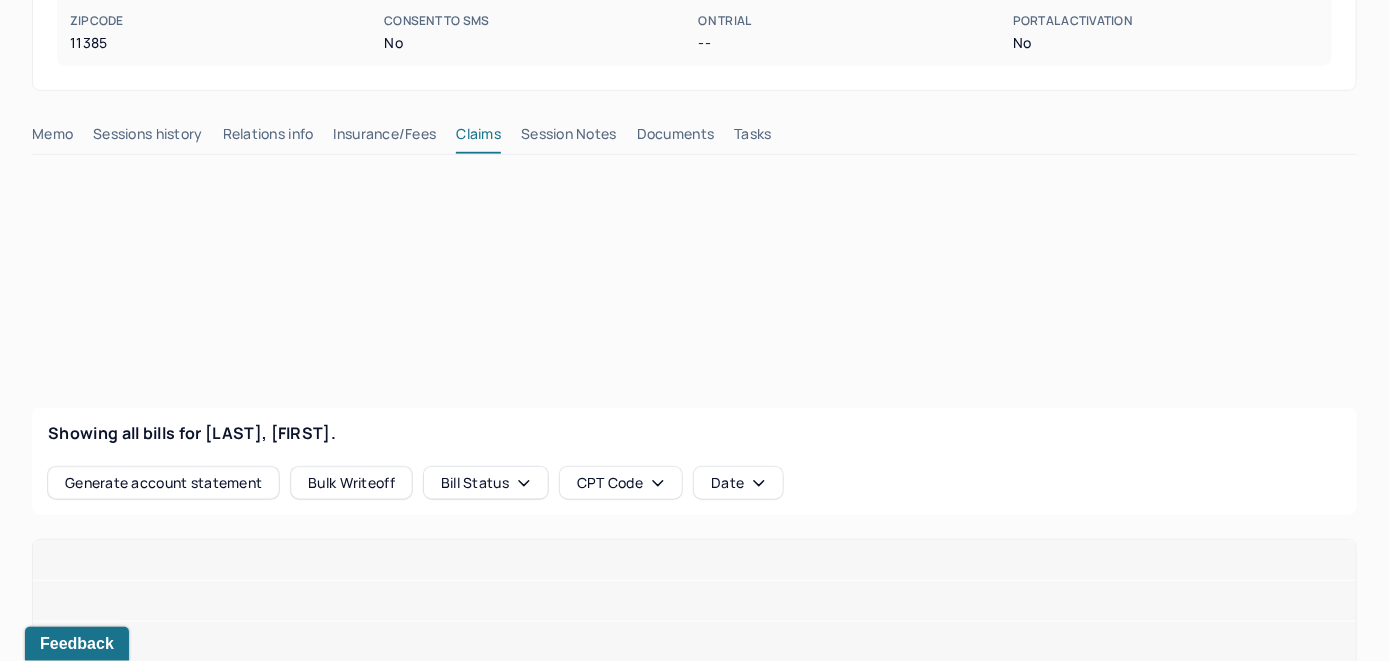 scroll, scrollTop: 485, scrollLeft: 0, axis: vertical 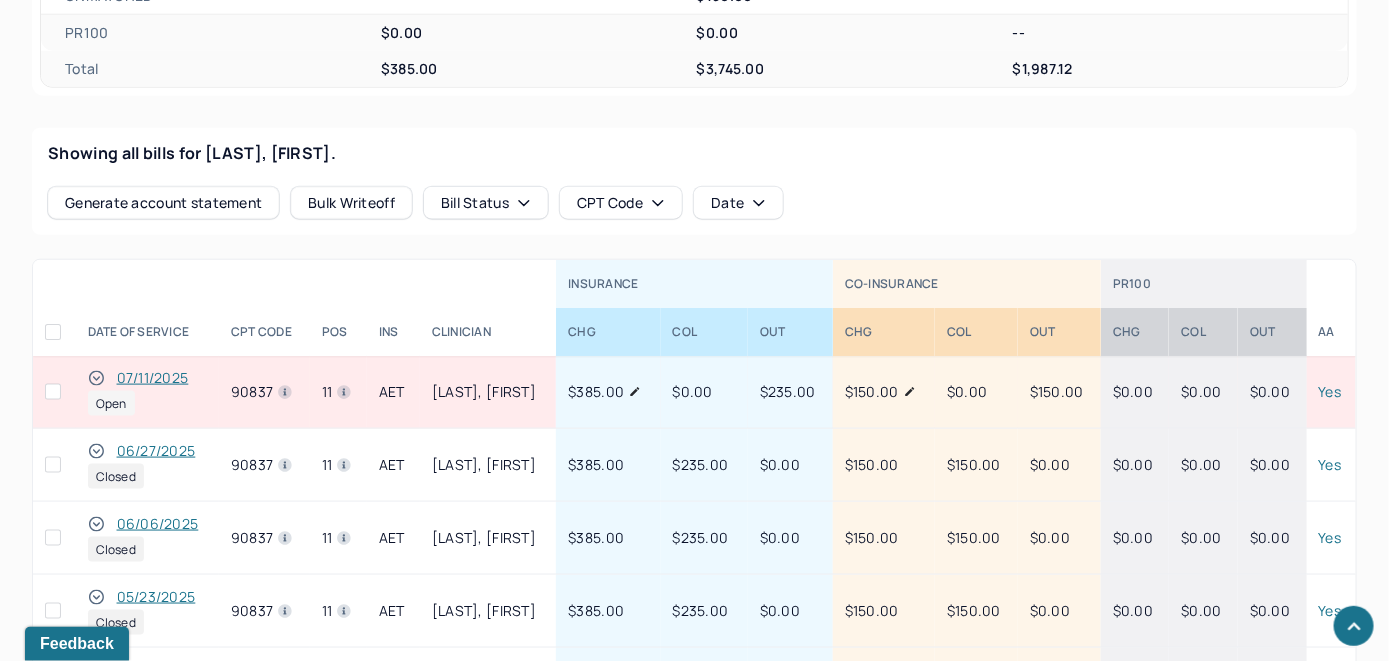 click on "07/11/2025" at bounding box center [153, 378] 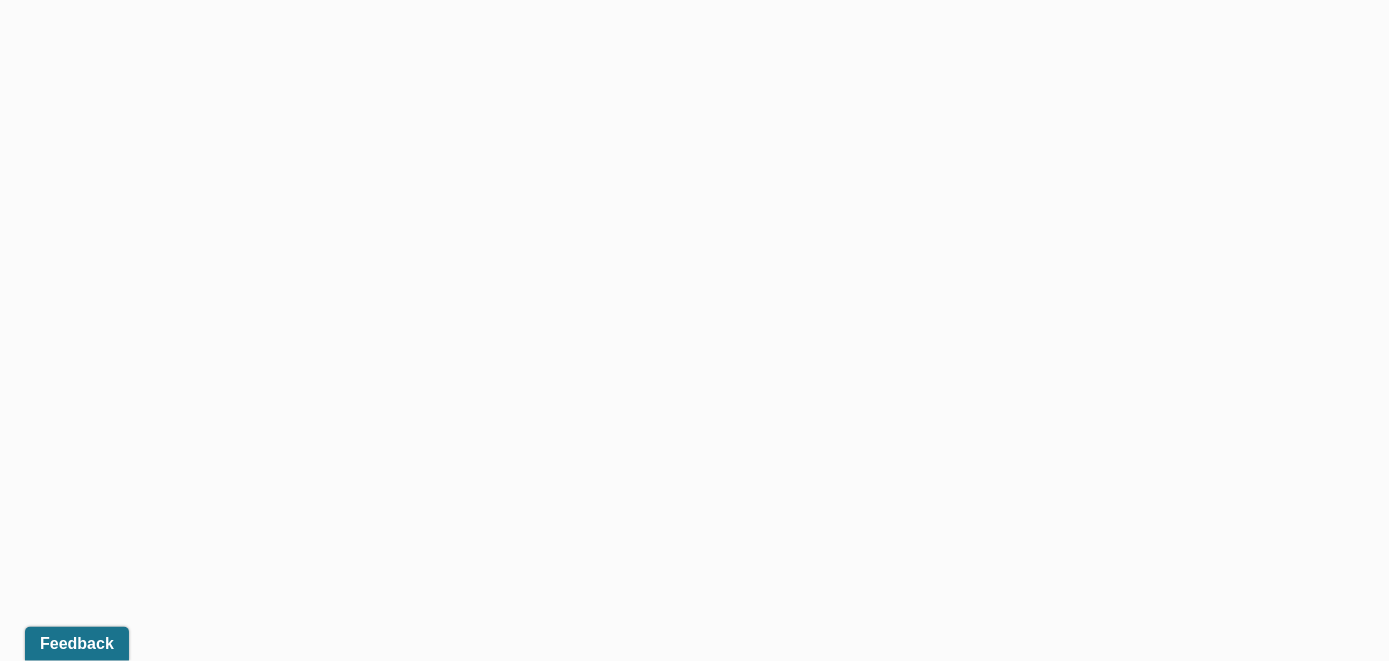 scroll, scrollTop: 785, scrollLeft: 0, axis: vertical 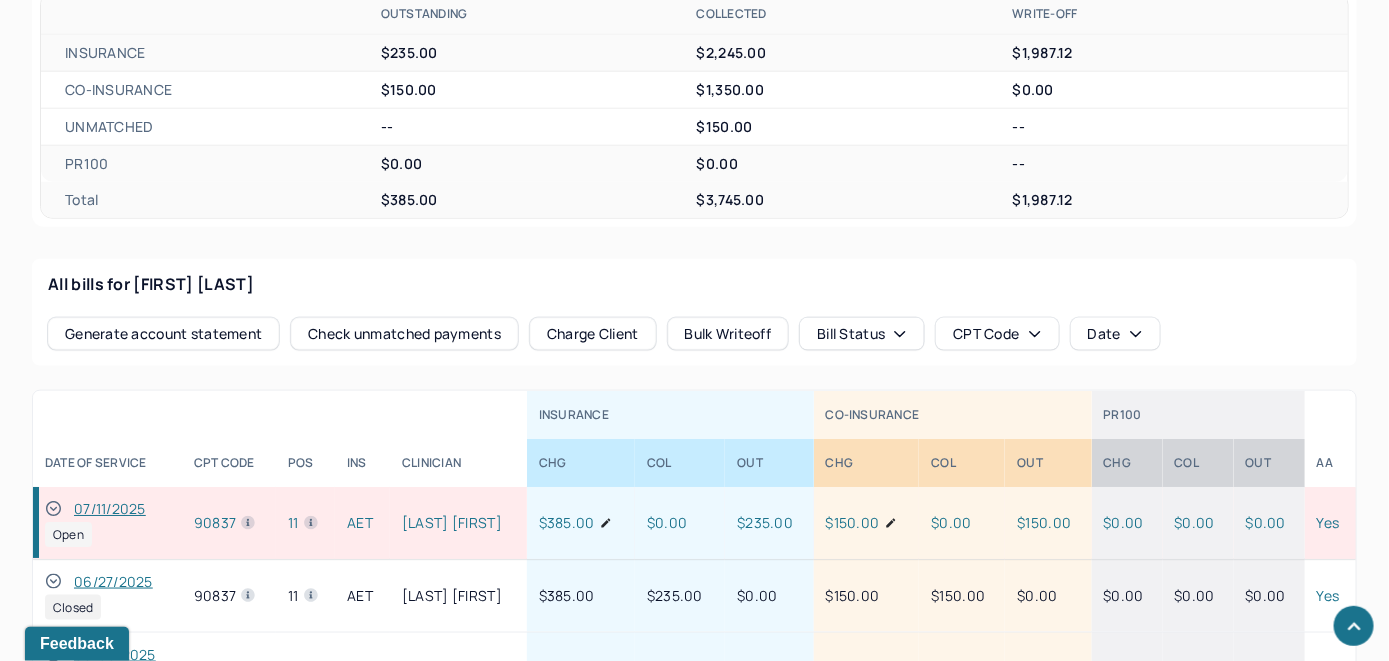 click on "Check unmatched payments" at bounding box center (404, 334) 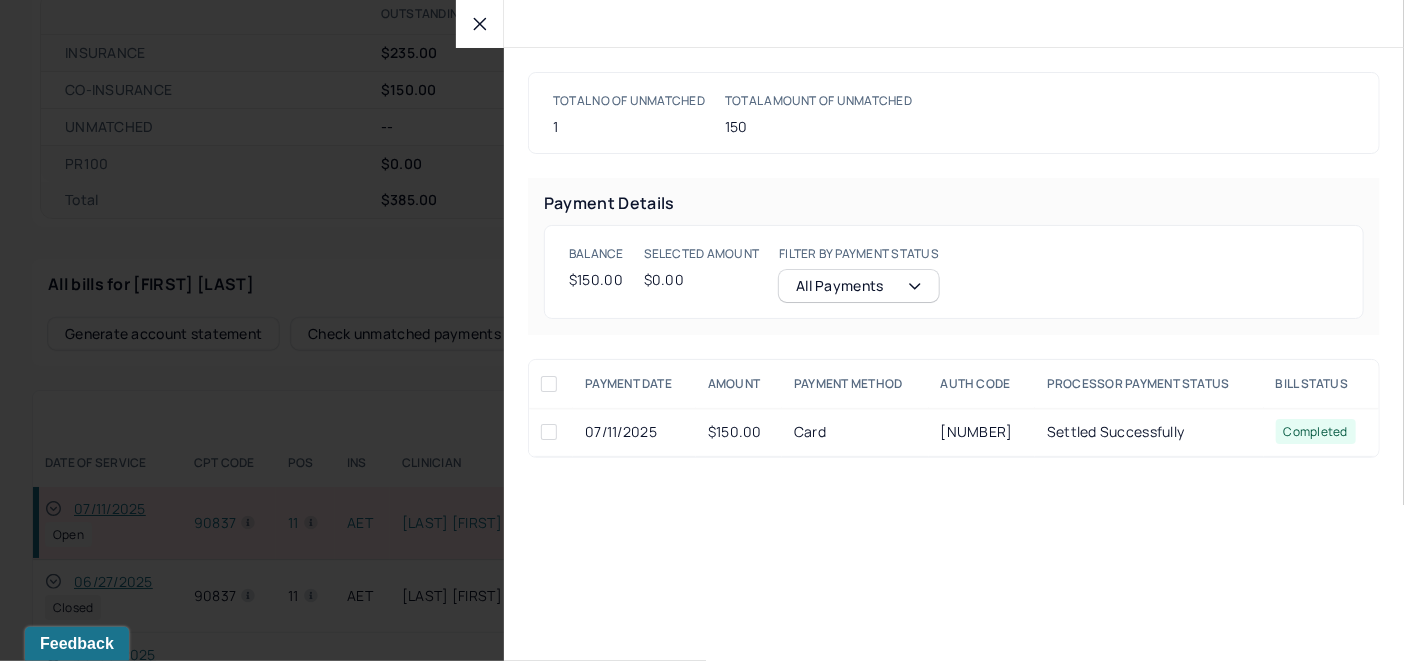 click at bounding box center (549, 432) 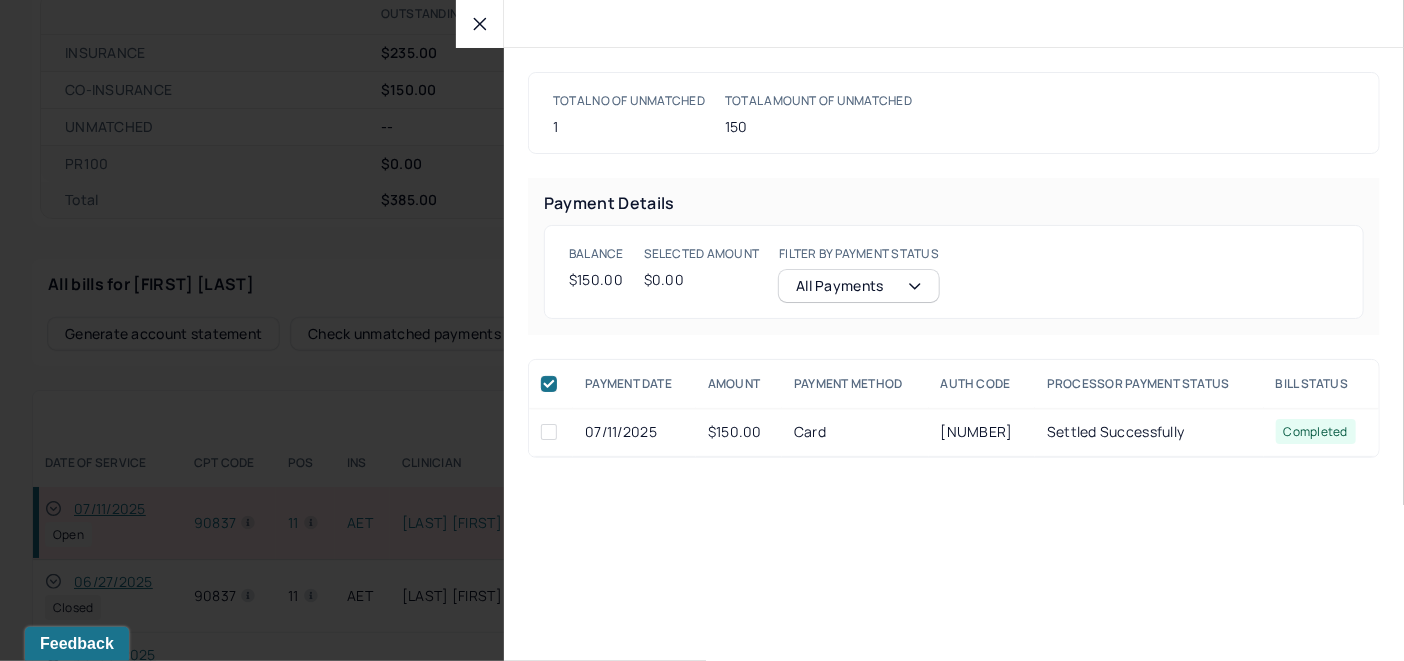 checkbox on "true" 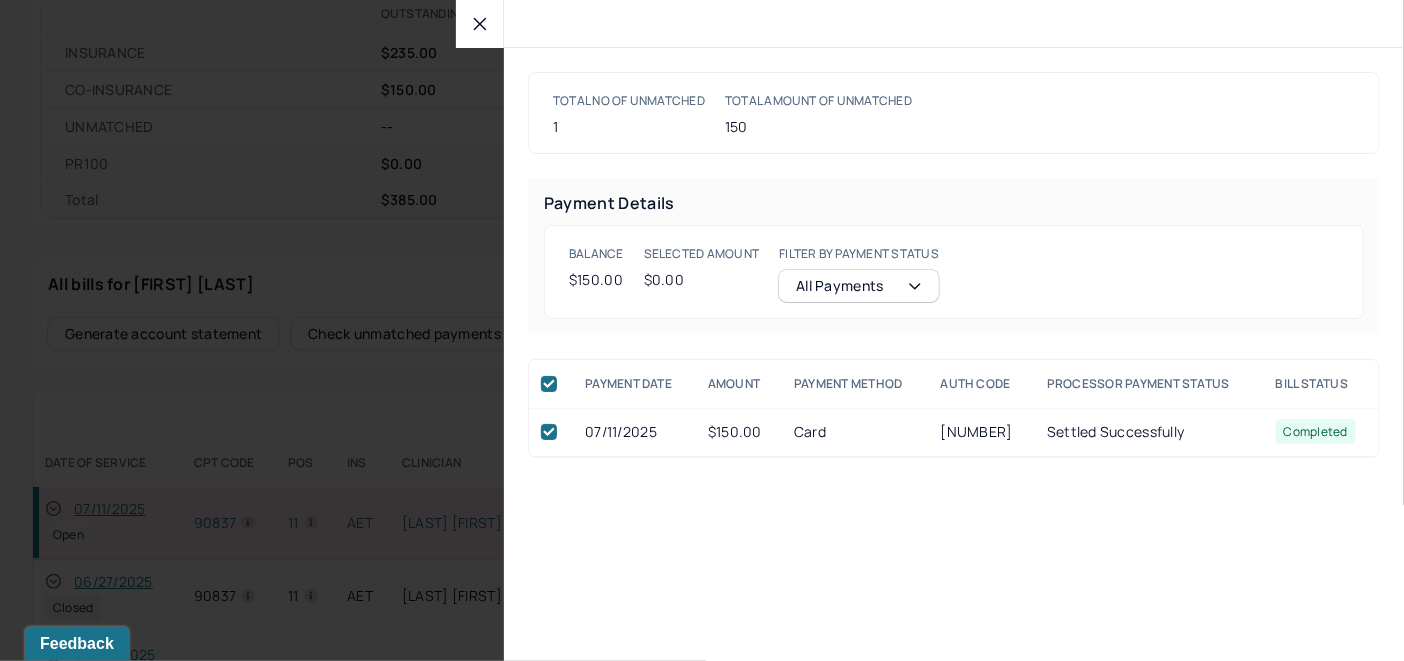 checkbox on "true" 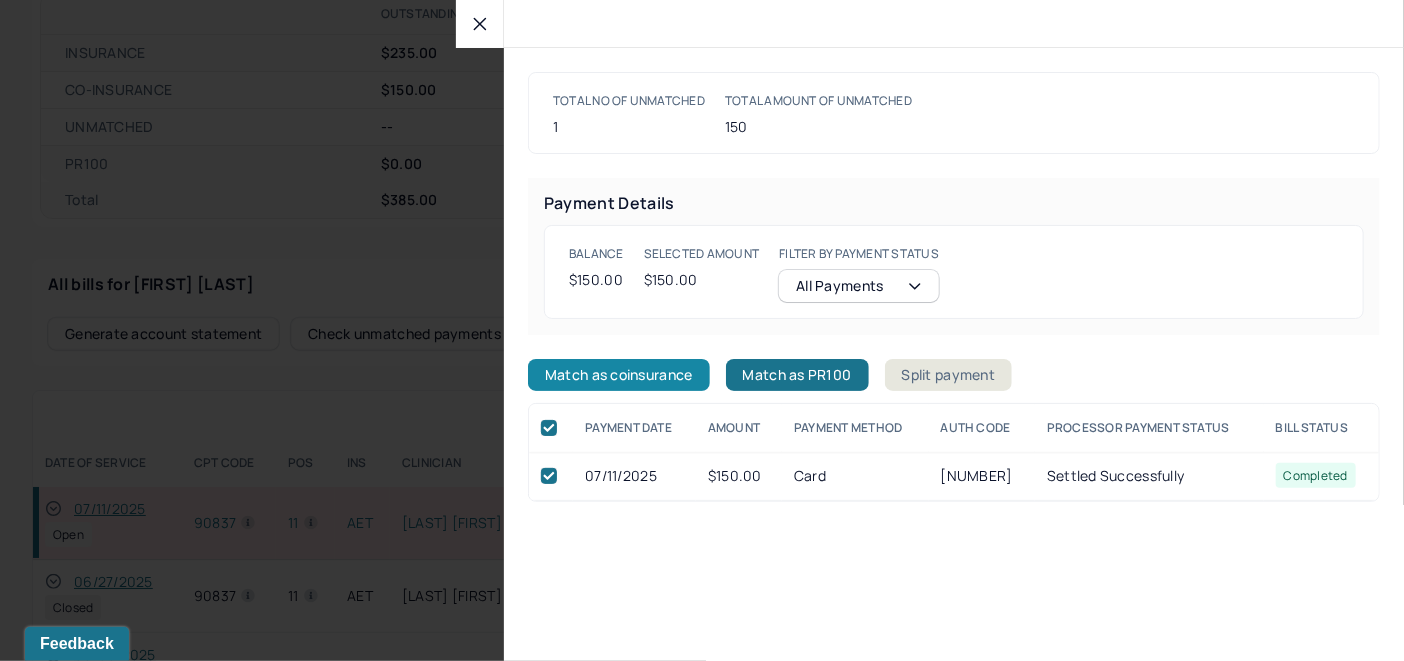 click on "Match as coinsurance" at bounding box center (619, 375) 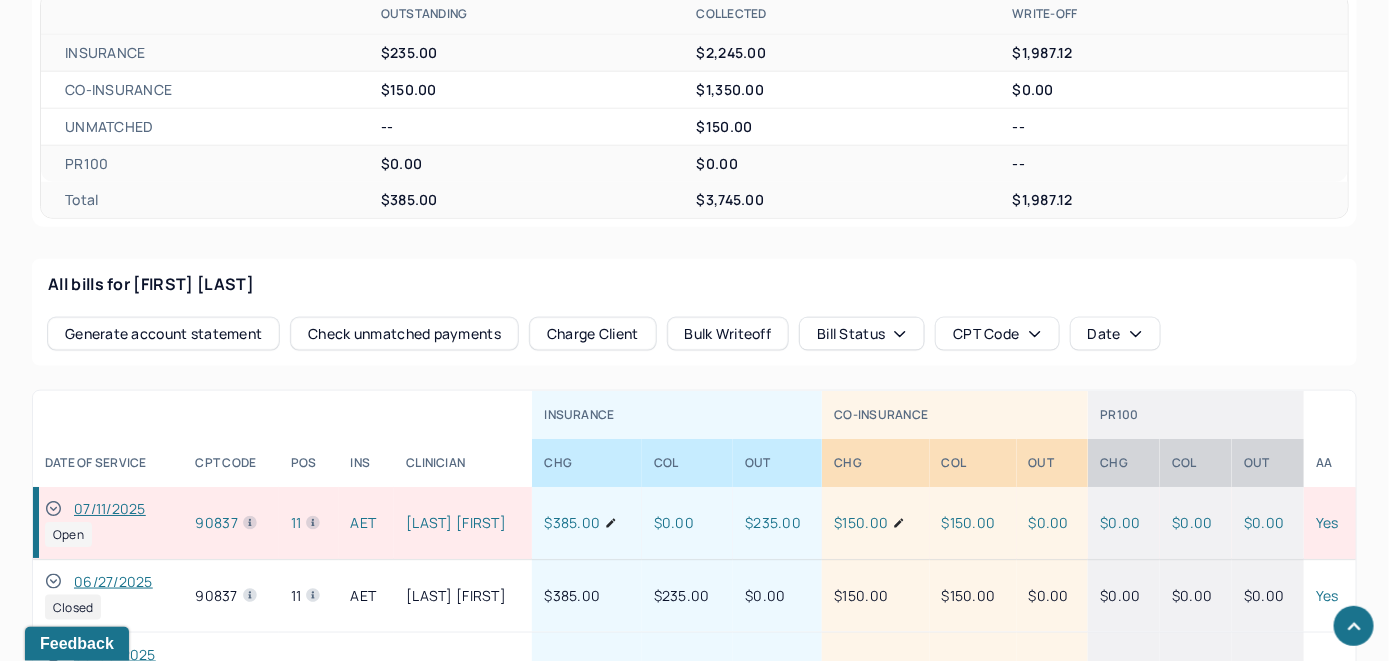 click 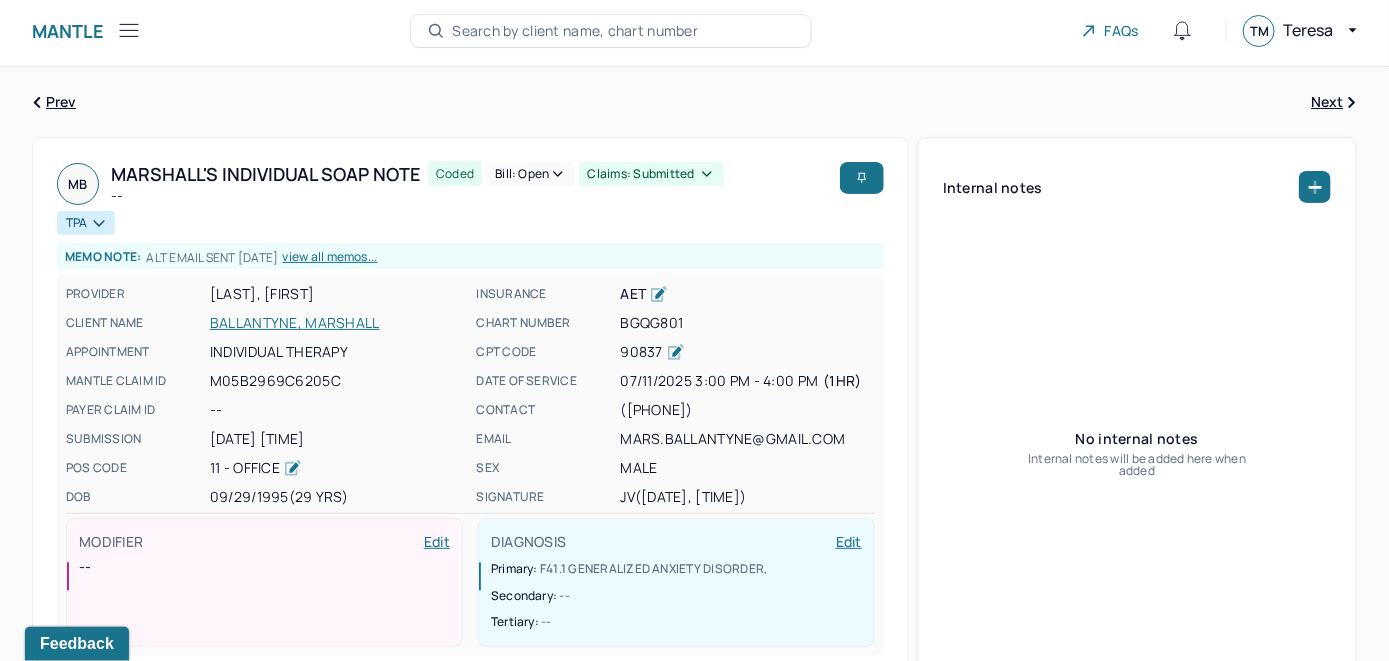 scroll, scrollTop: 0, scrollLeft: 0, axis: both 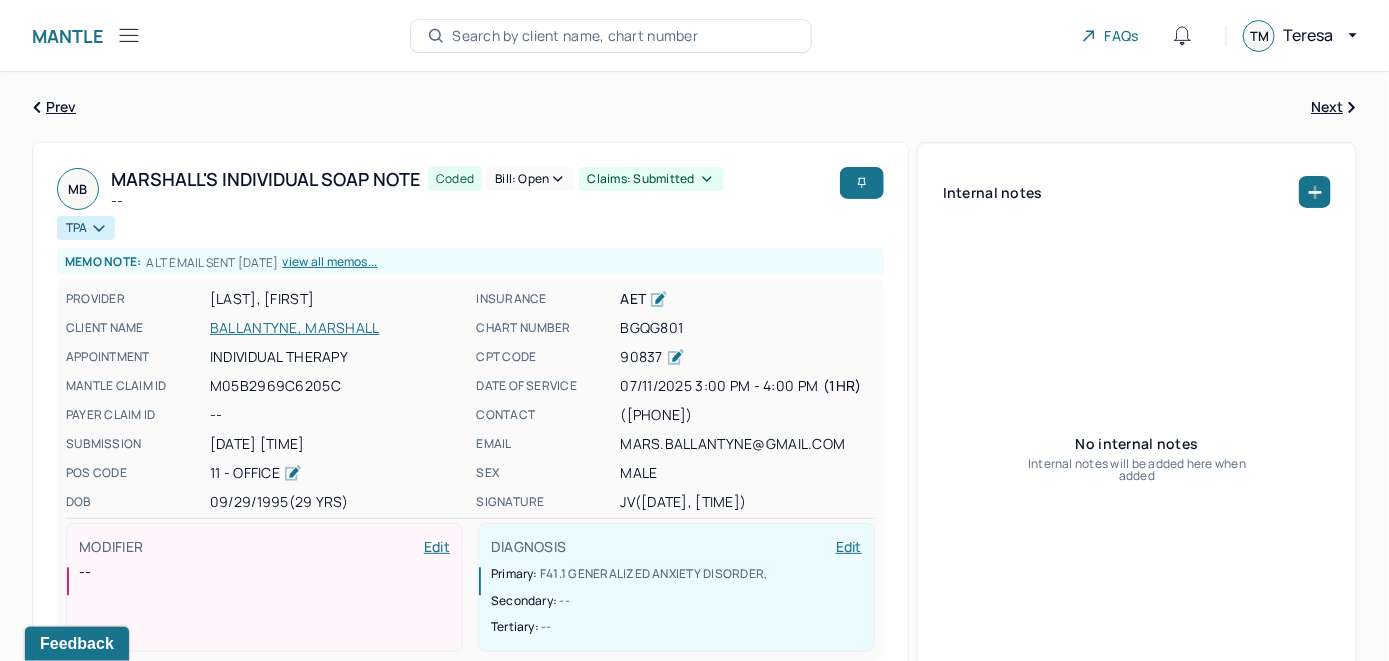click on "Bill: Open" at bounding box center (530, 179) 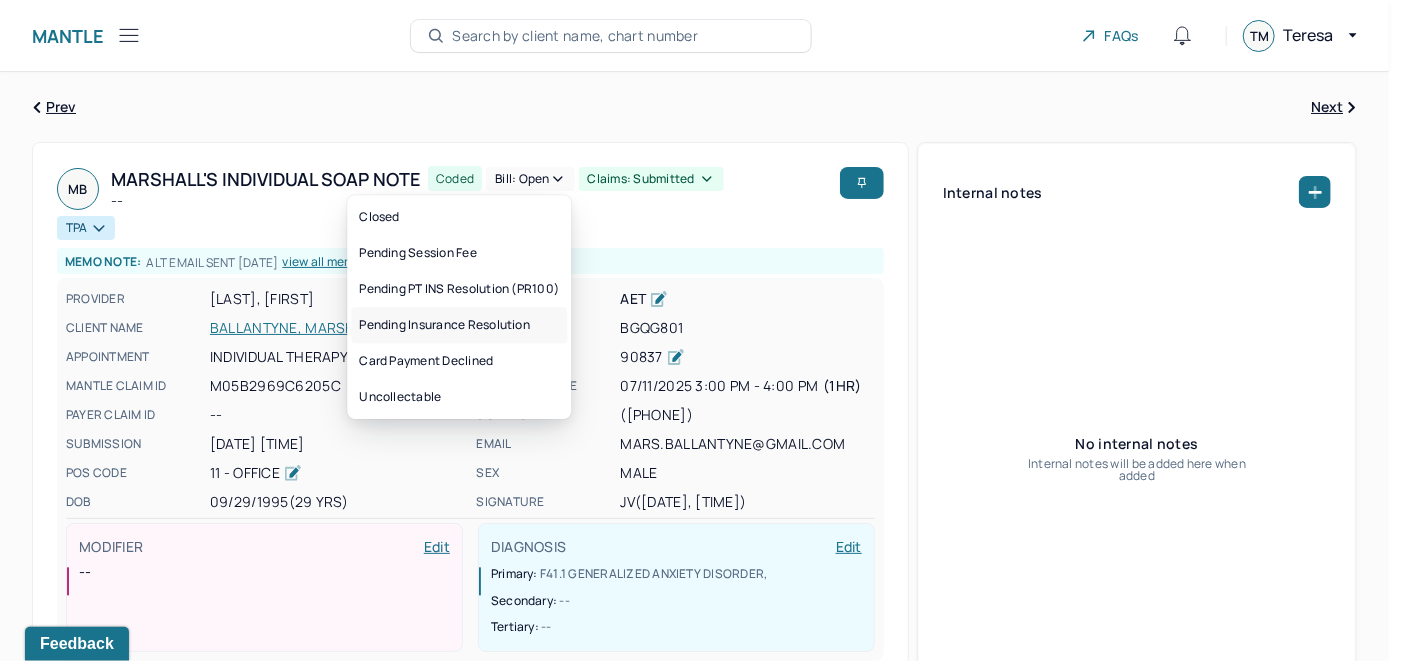 click on "Pending Insurance Resolution" at bounding box center [459, 325] 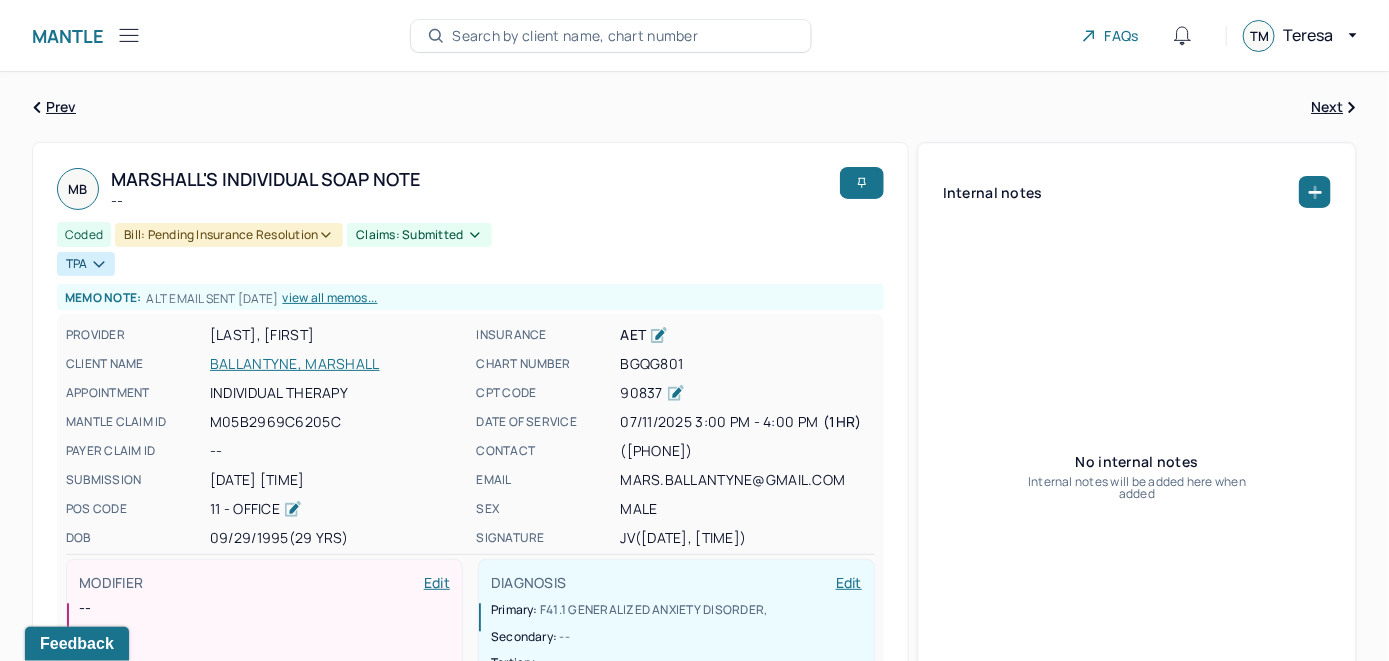 click on "Search by client name, chart number" at bounding box center (575, 36) 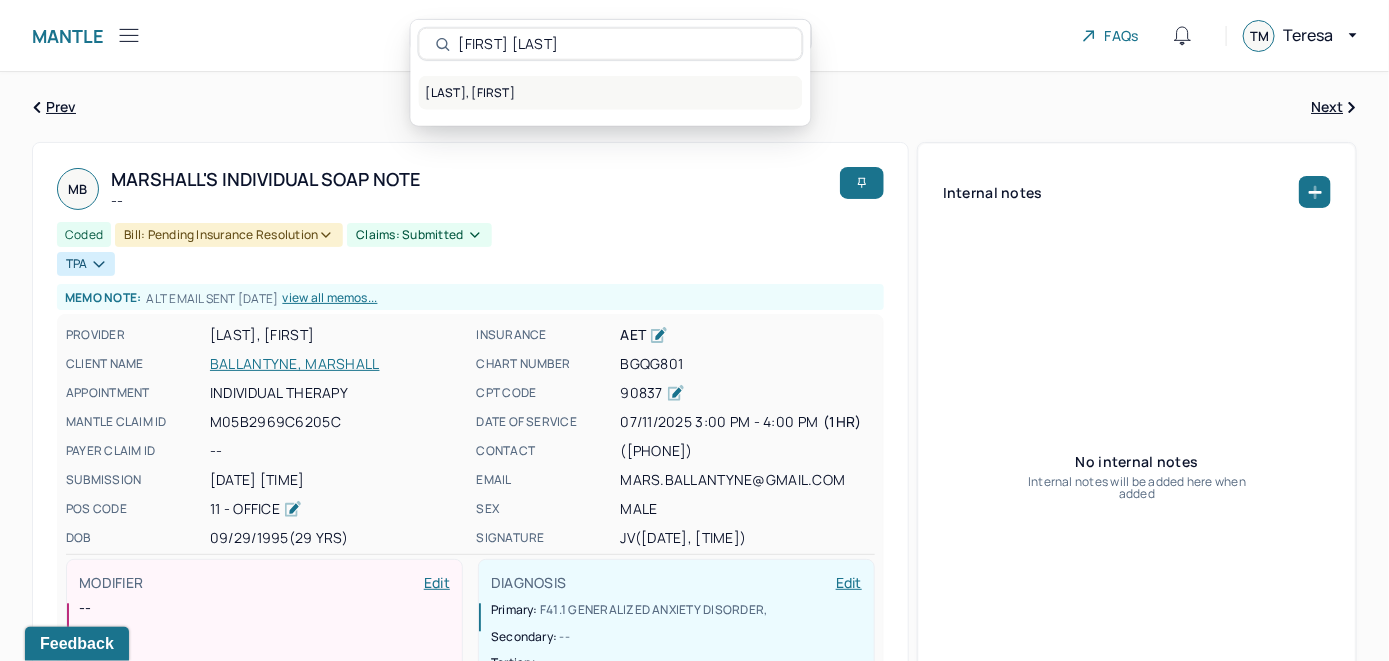 type on "[FIRST] [LAST]" 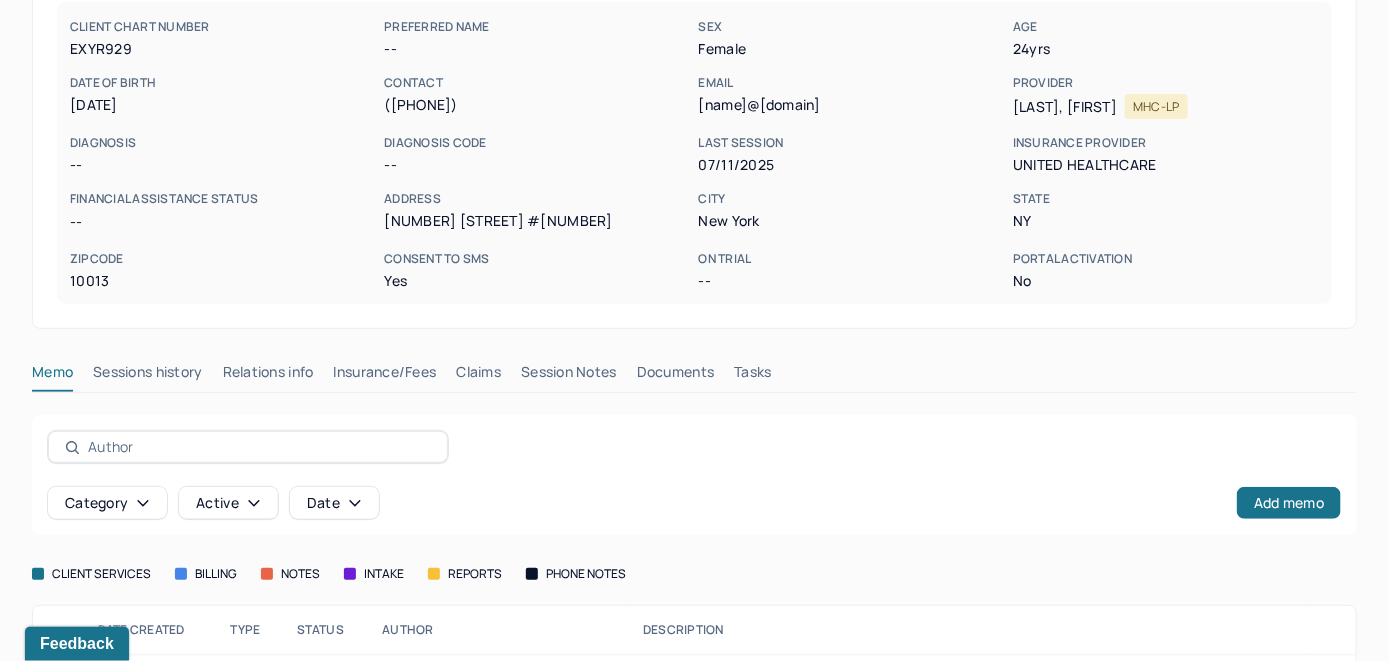 scroll, scrollTop: 279, scrollLeft: 0, axis: vertical 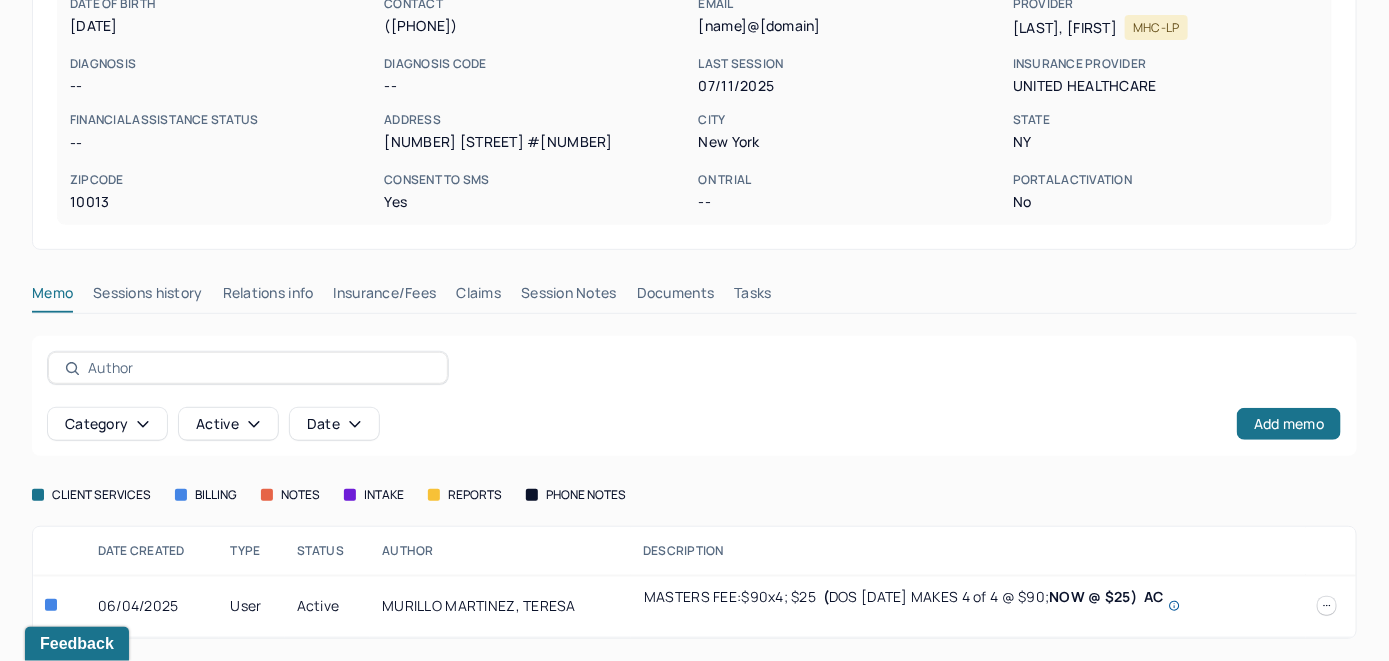 click on "Insurance/Fees" at bounding box center [385, 297] 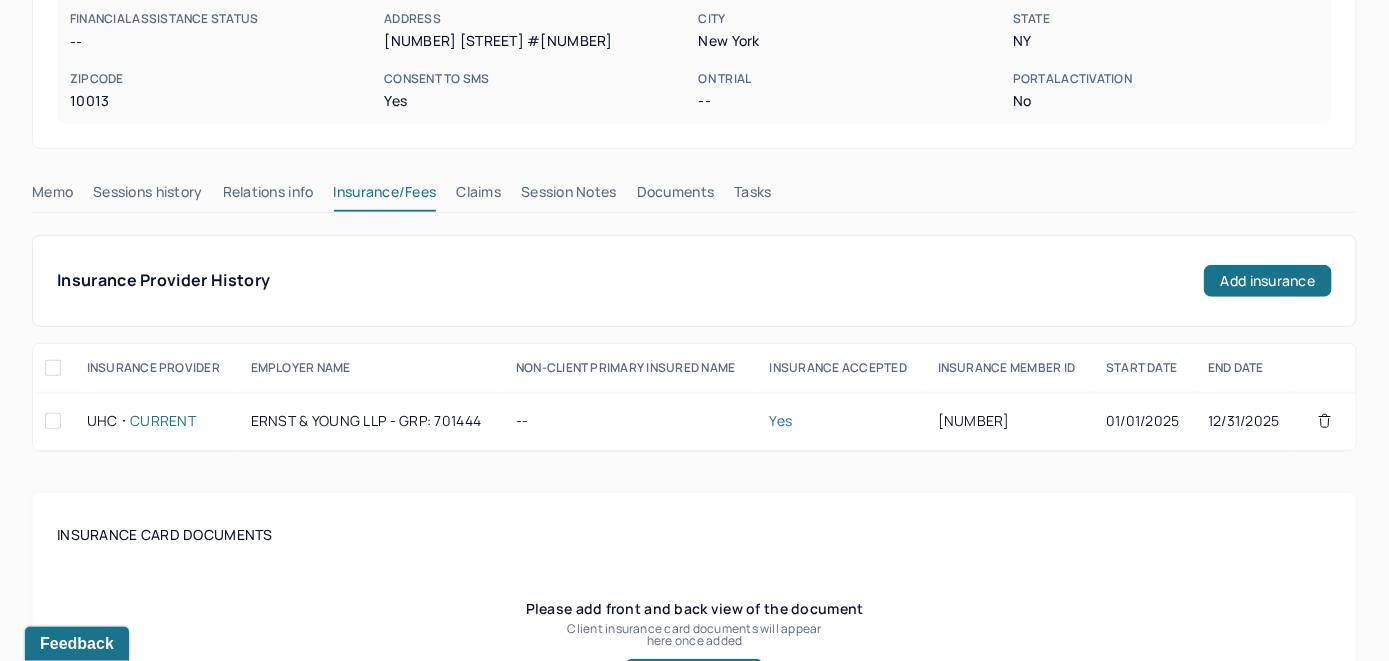 scroll, scrollTop: 379, scrollLeft: 0, axis: vertical 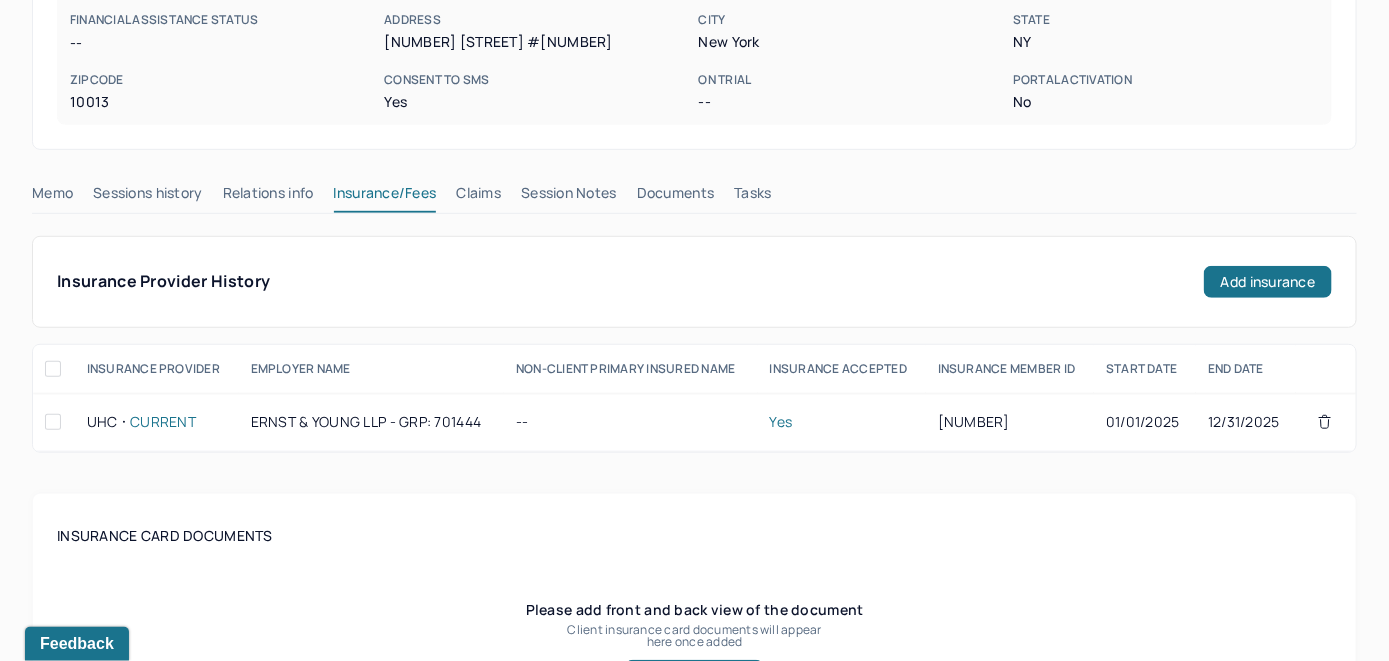 click on "Claims" at bounding box center (478, 197) 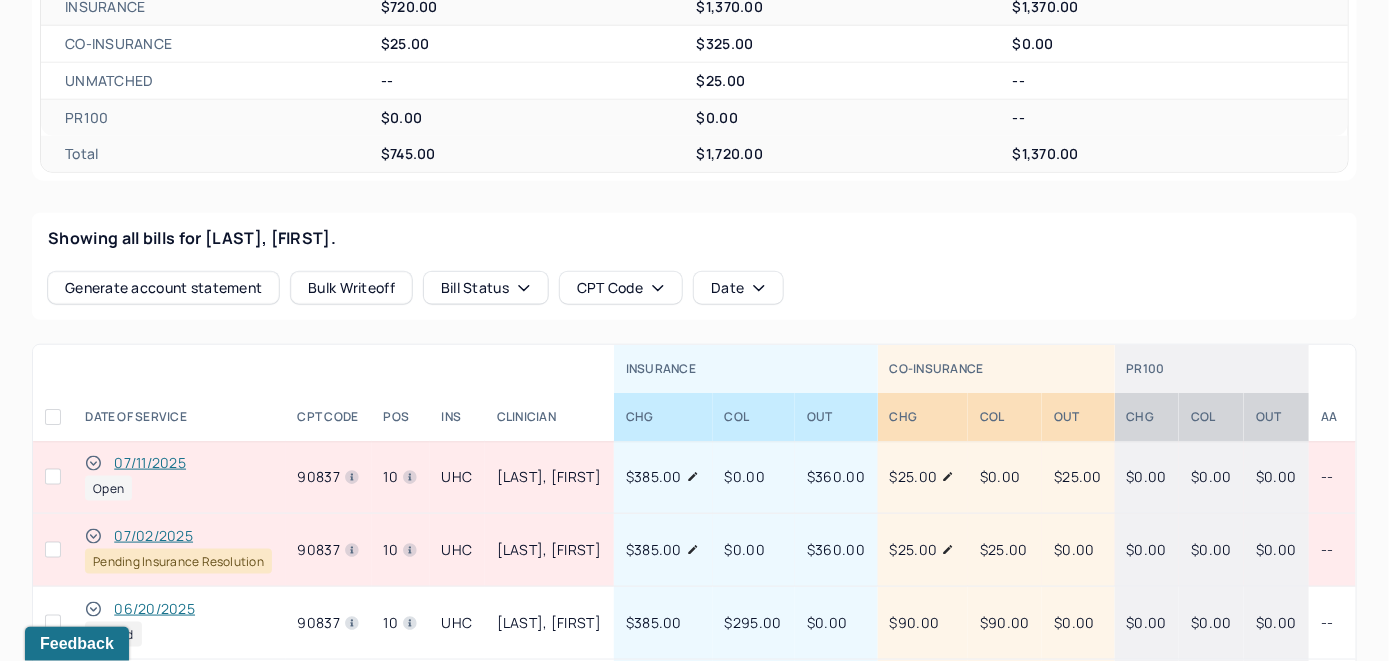 scroll, scrollTop: 879, scrollLeft: 0, axis: vertical 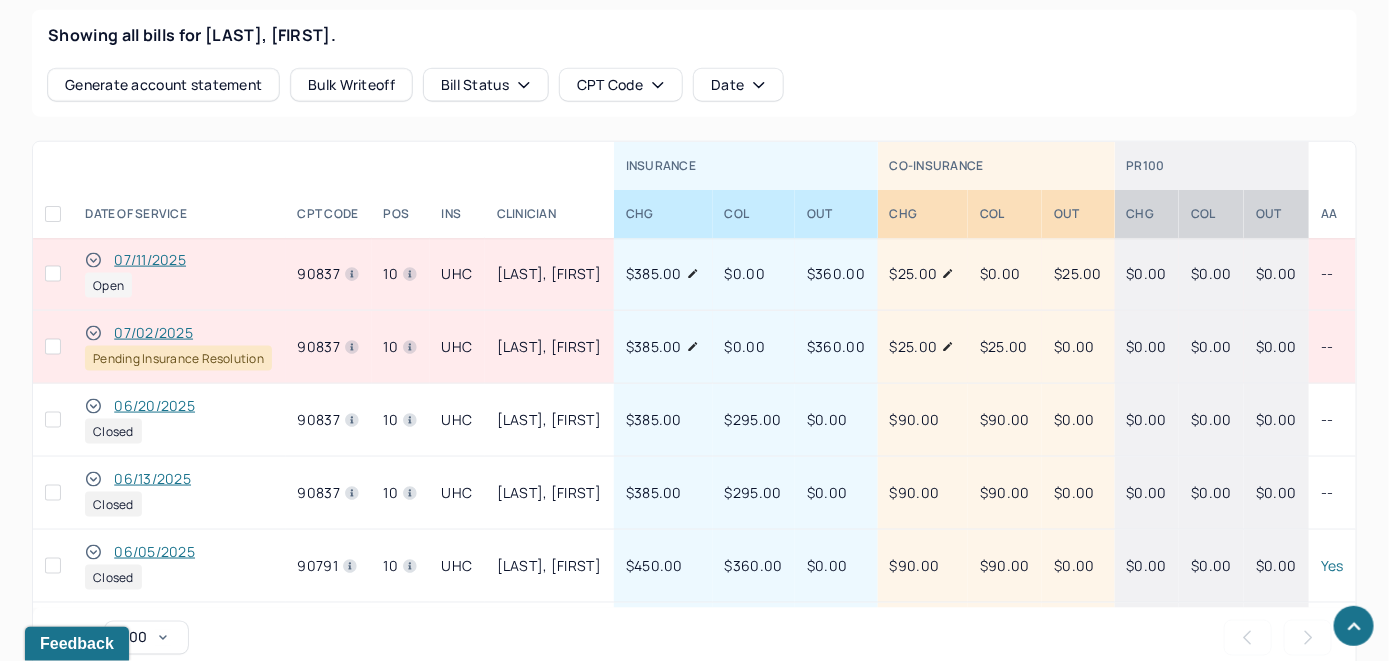 click on "07/11/2025" at bounding box center (150, 260) 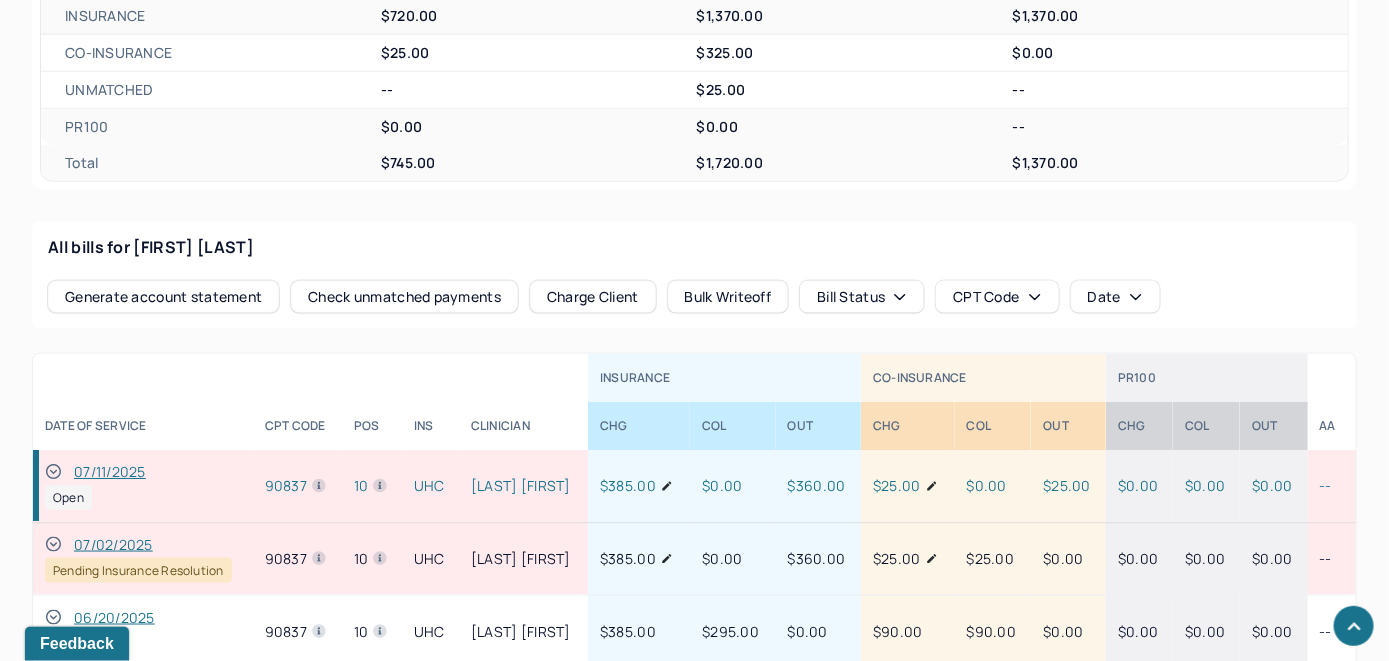 scroll, scrollTop: 879, scrollLeft: 0, axis: vertical 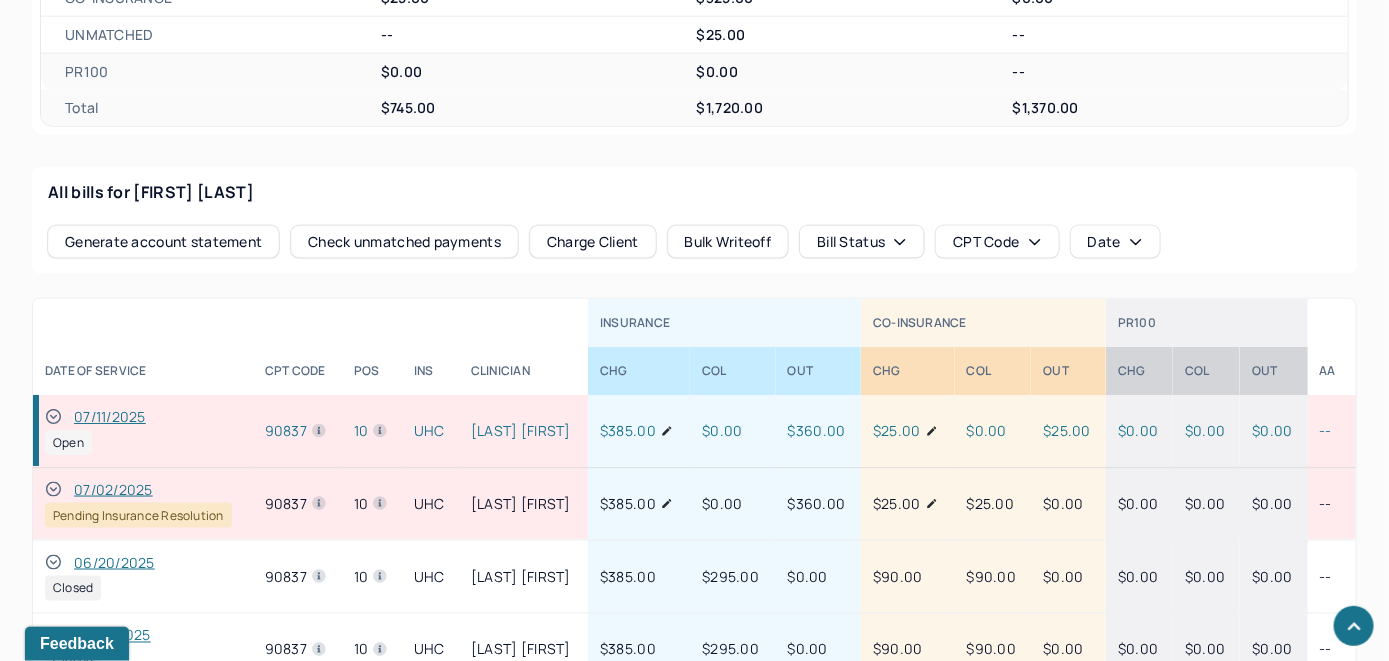 click on "Check unmatched payments" at bounding box center (404, 242) 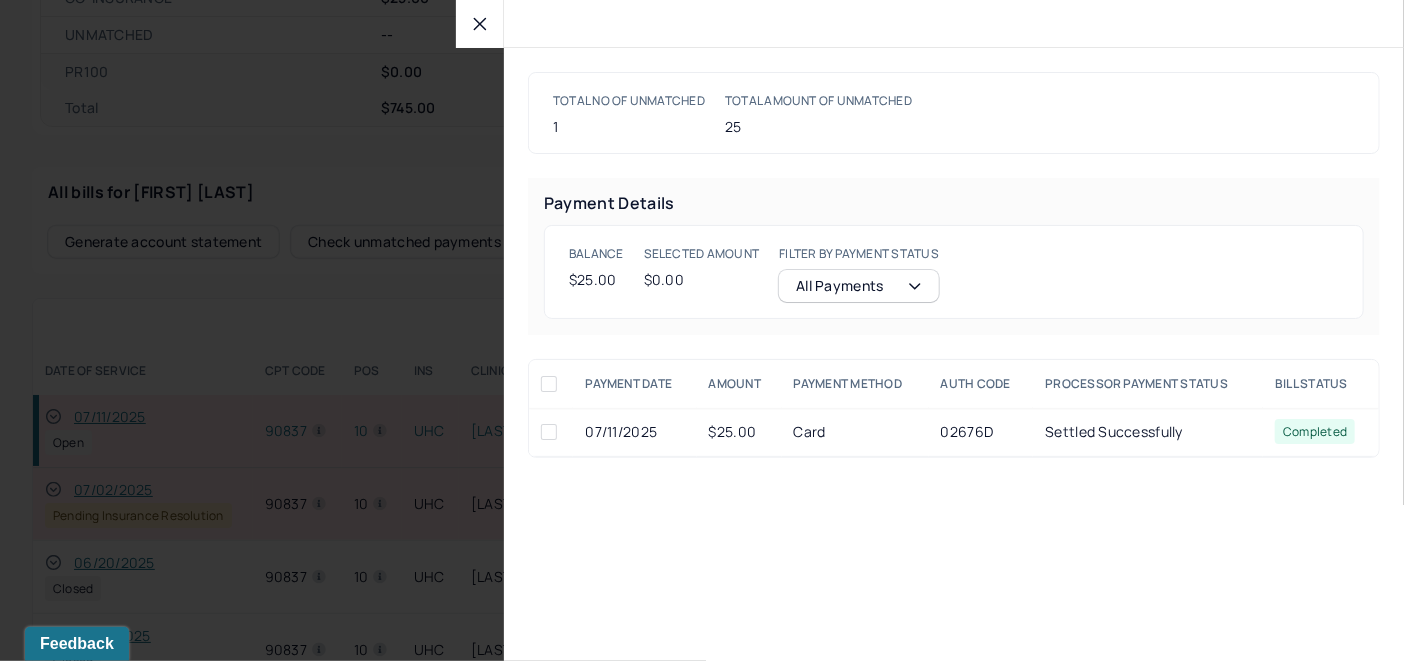 click at bounding box center (549, 432) 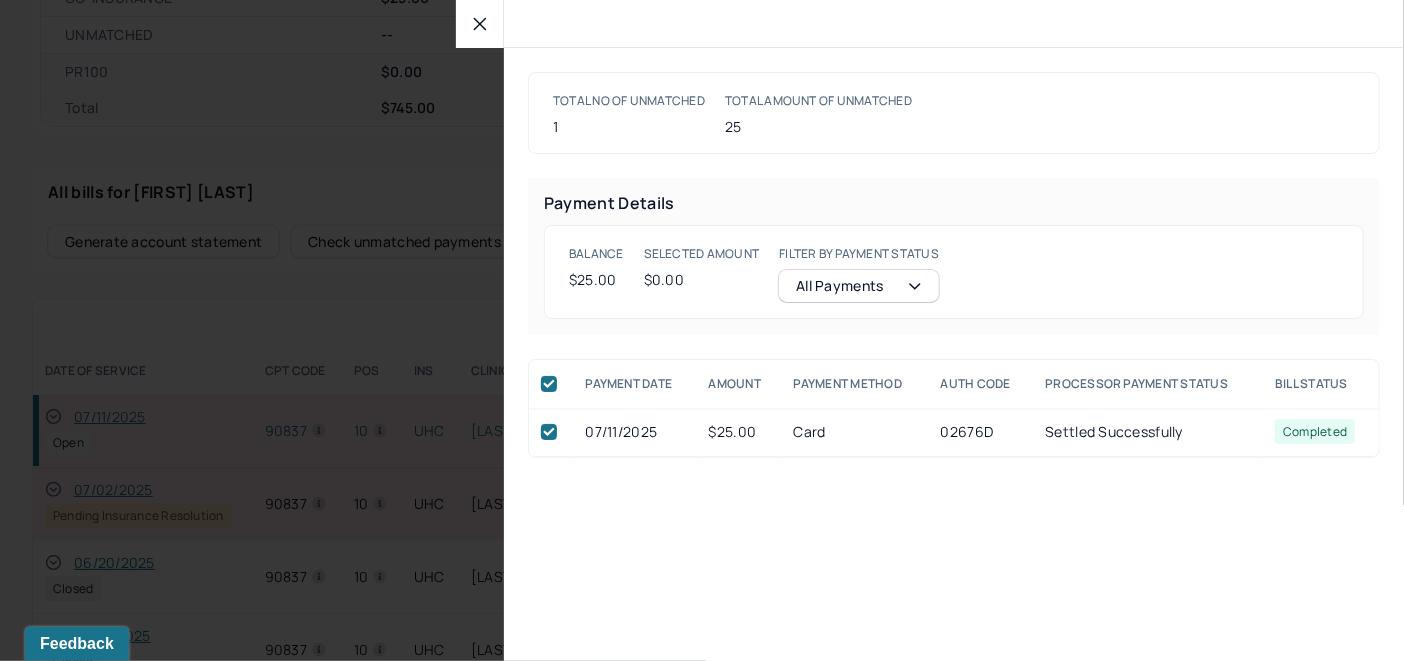 checkbox on "true" 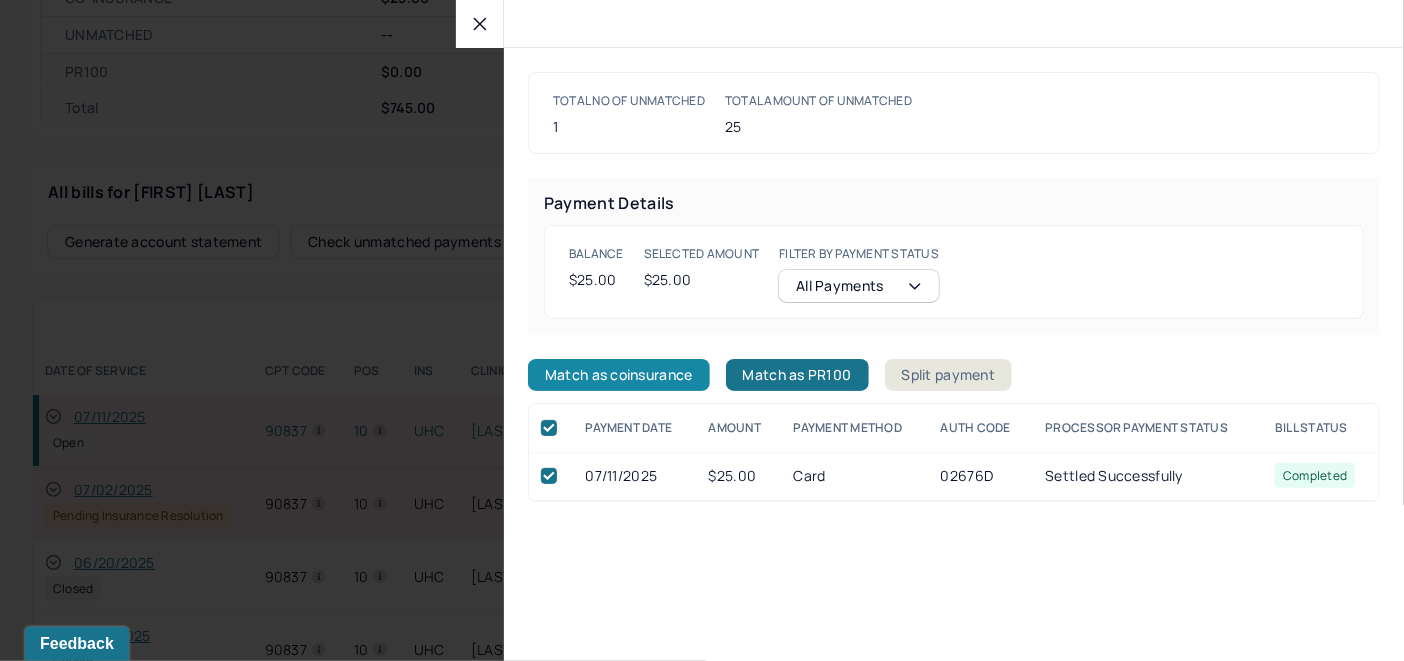 click on "Match as coinsurance" at bounding box center (619, 375) 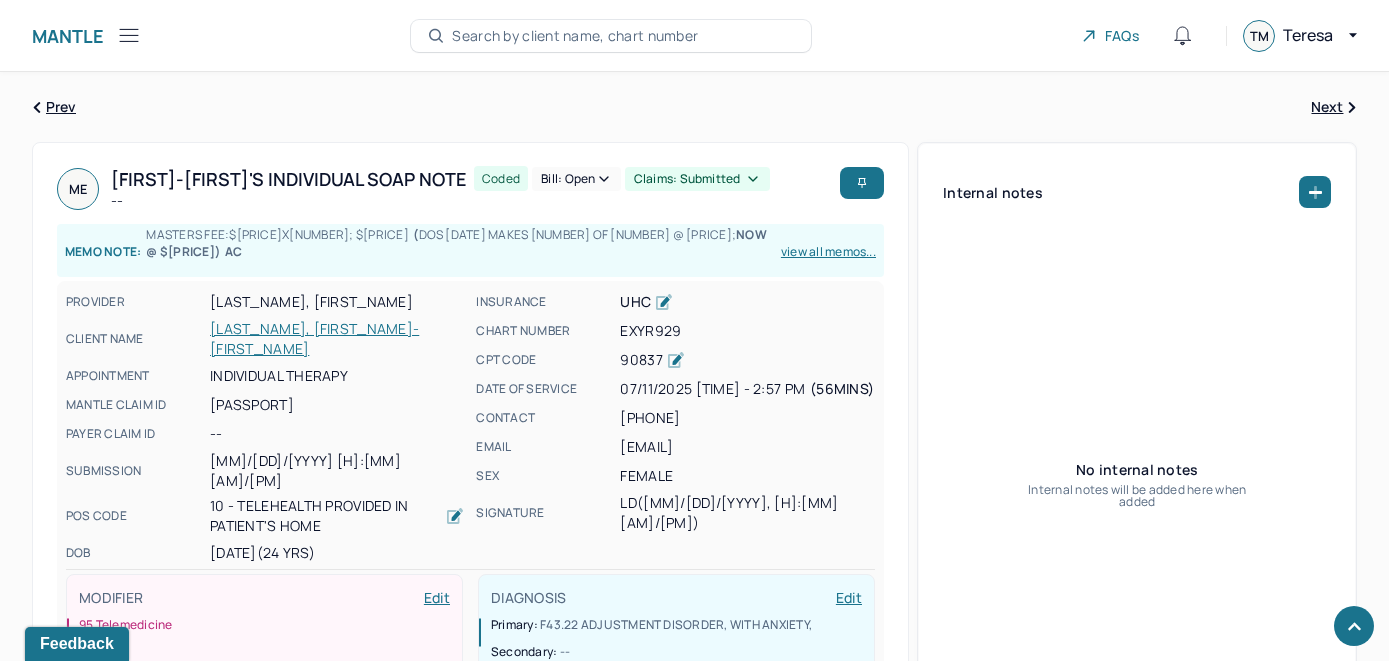 scroll, scrollTop: 879, scrollLeft: 0, axis: vertical 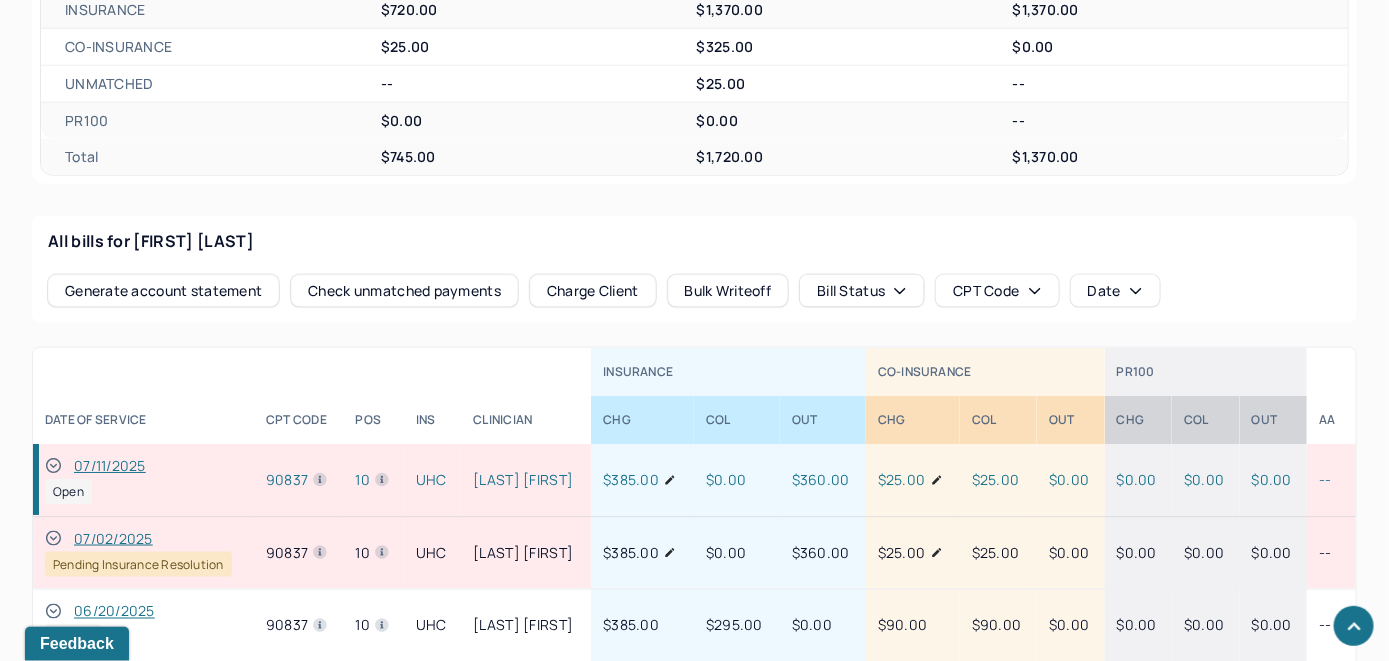 click 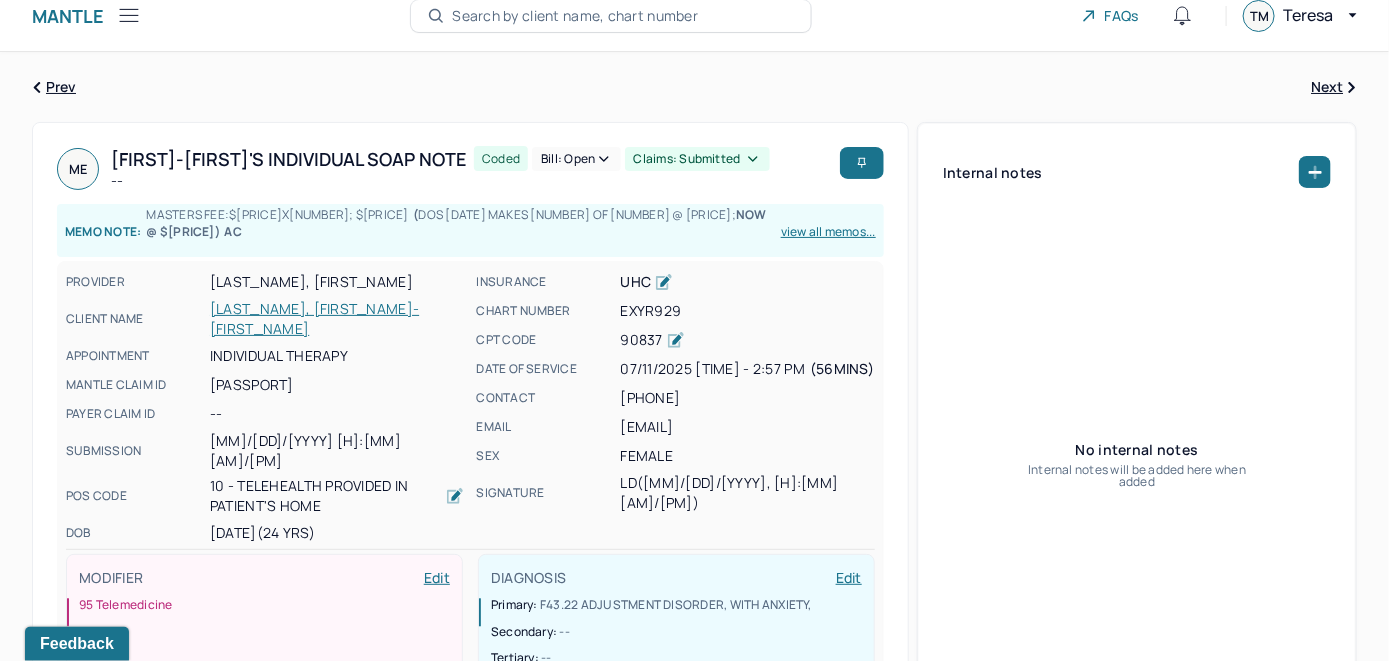 scroll, scrollTop: 0, scrollLeft: 0, axis: both 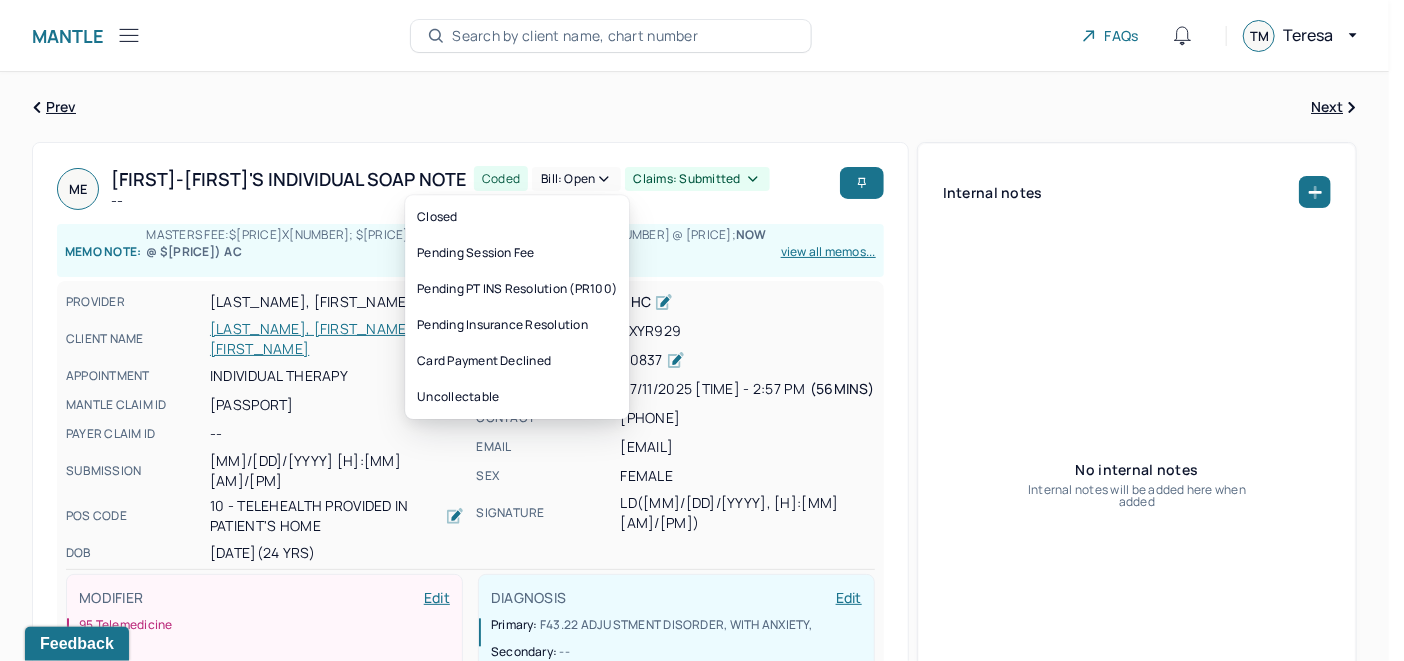 click on "Bill: Open" at bounding box center (576, 179) 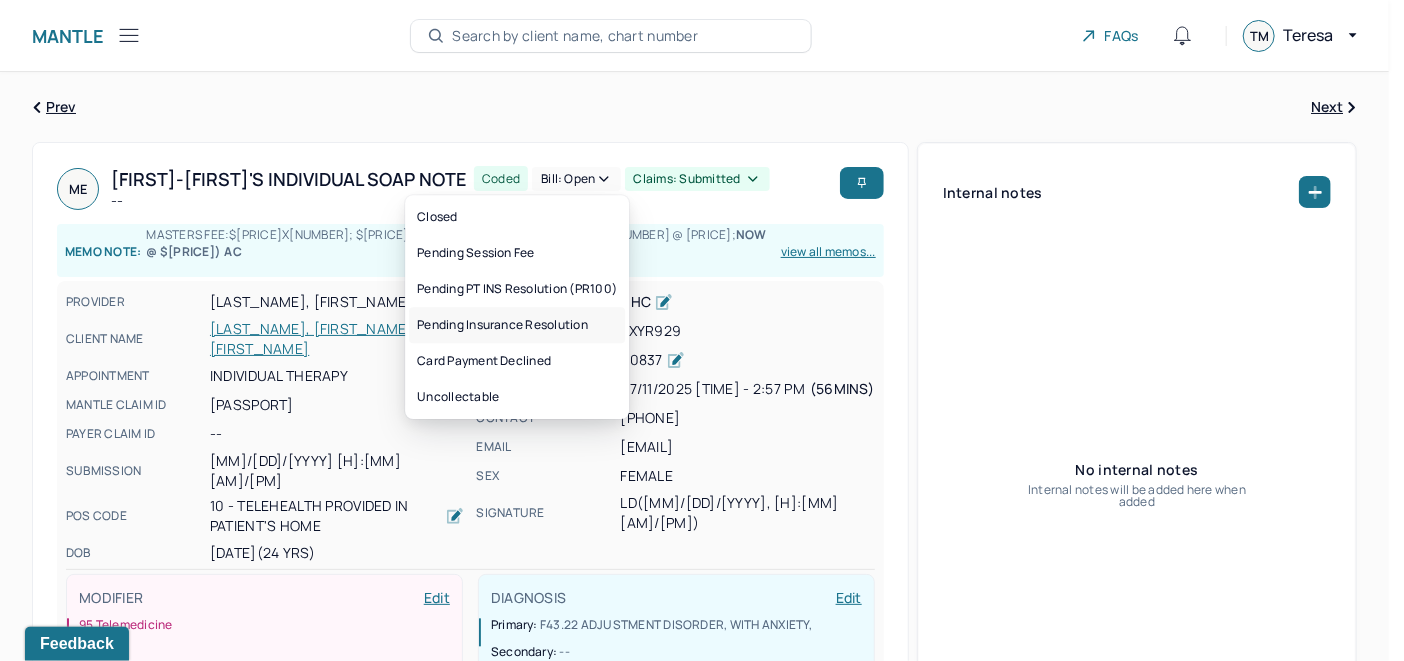 click on "Pending Insurance Resolution" at bounding box center [517, 325] 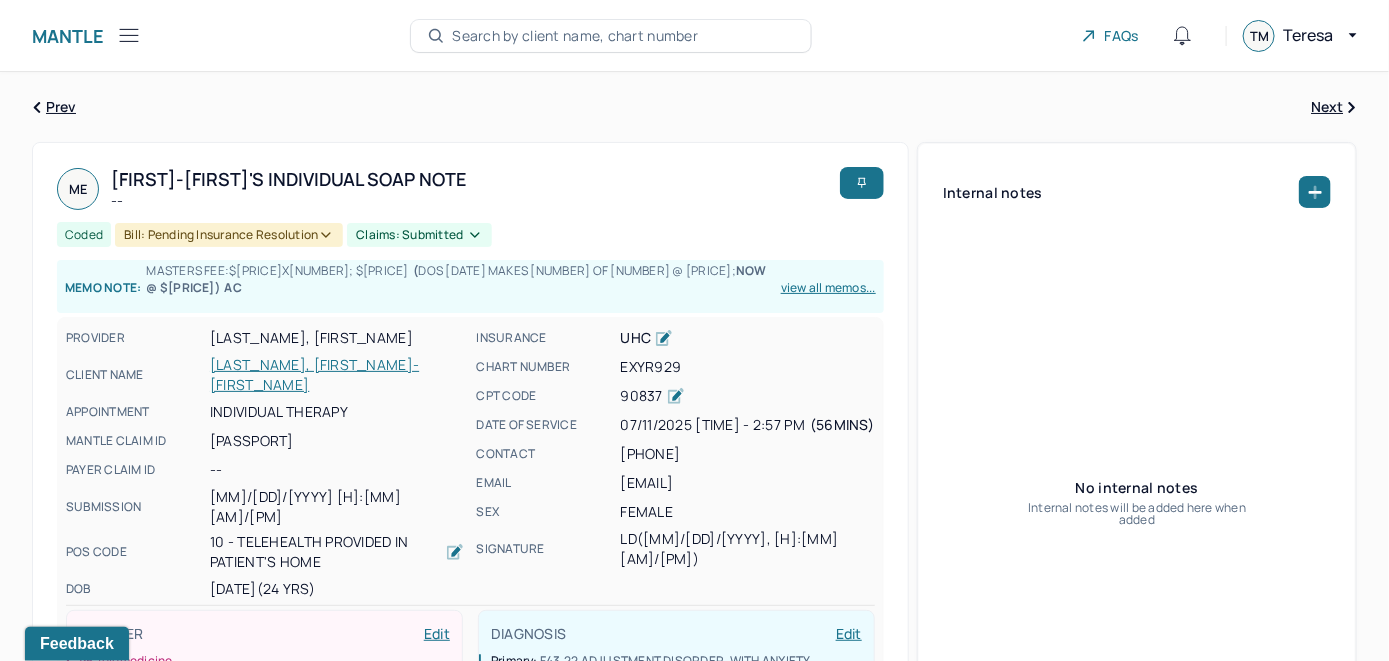 click on "Search by client name, chart number" at bounding box center (575, 36) 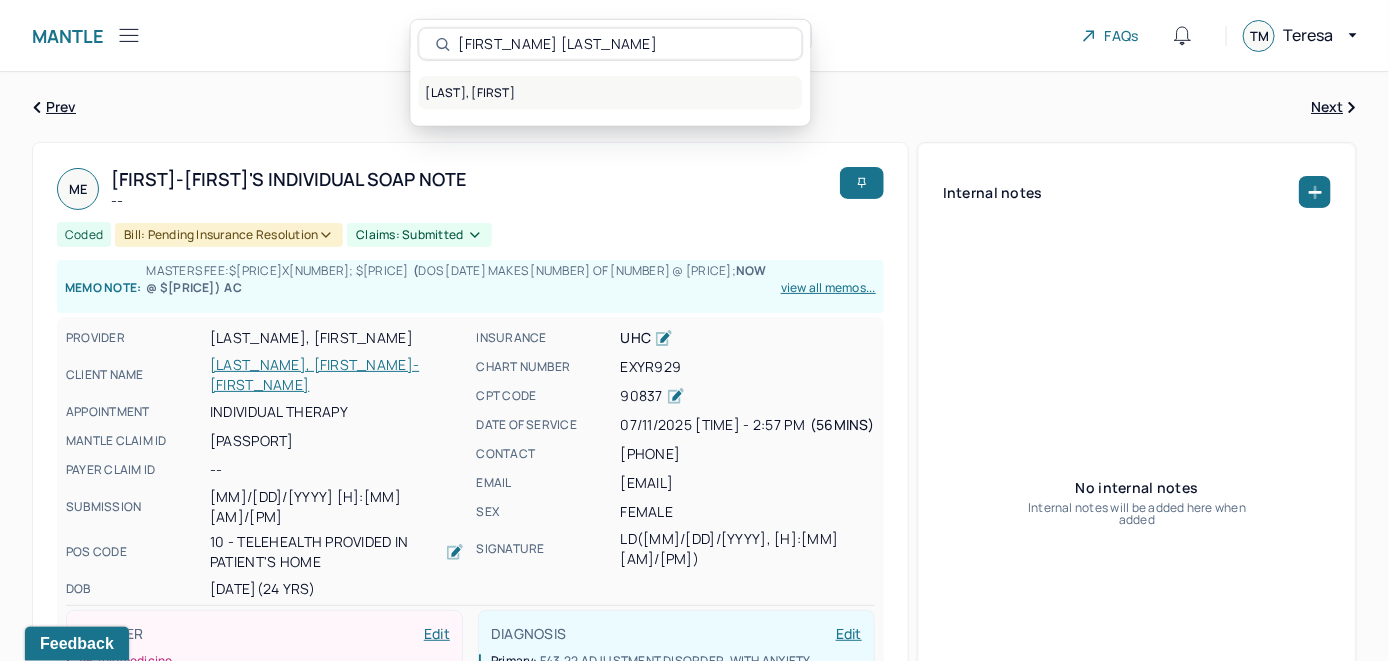 type on "Max Walker" 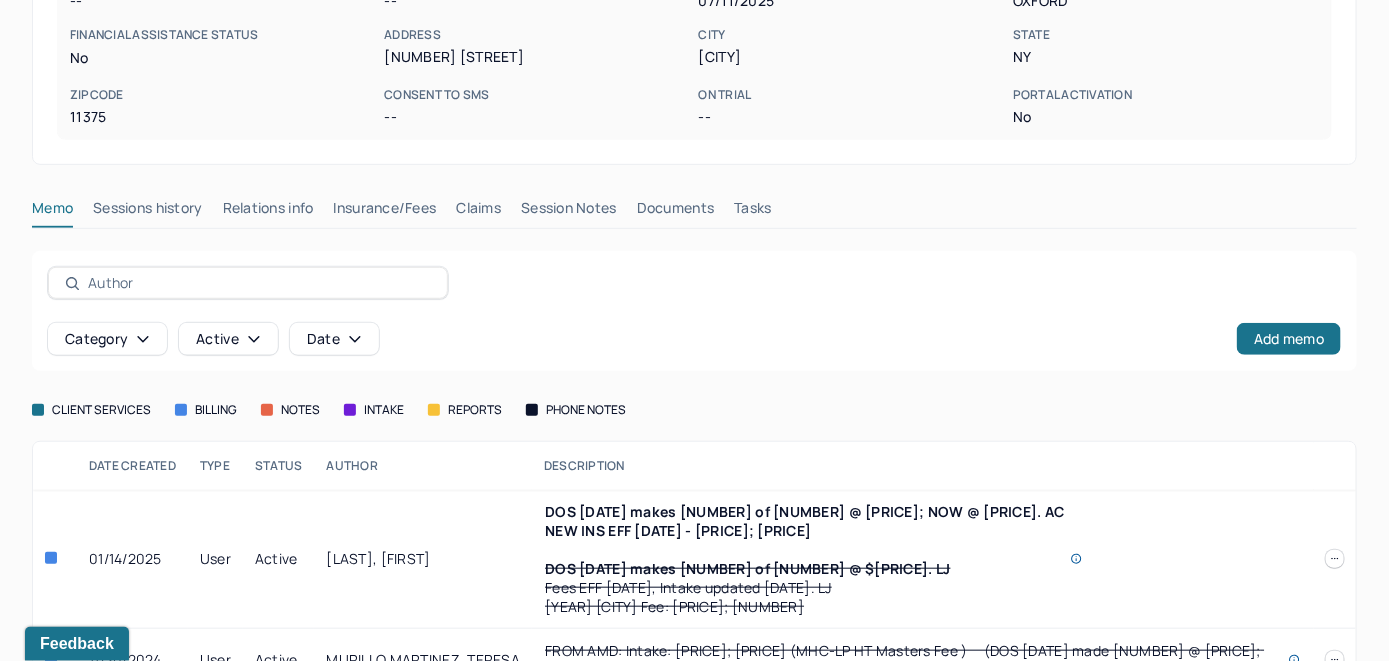 scroll, scrollTop: 400, scrollLeft: 0, axis: vertical 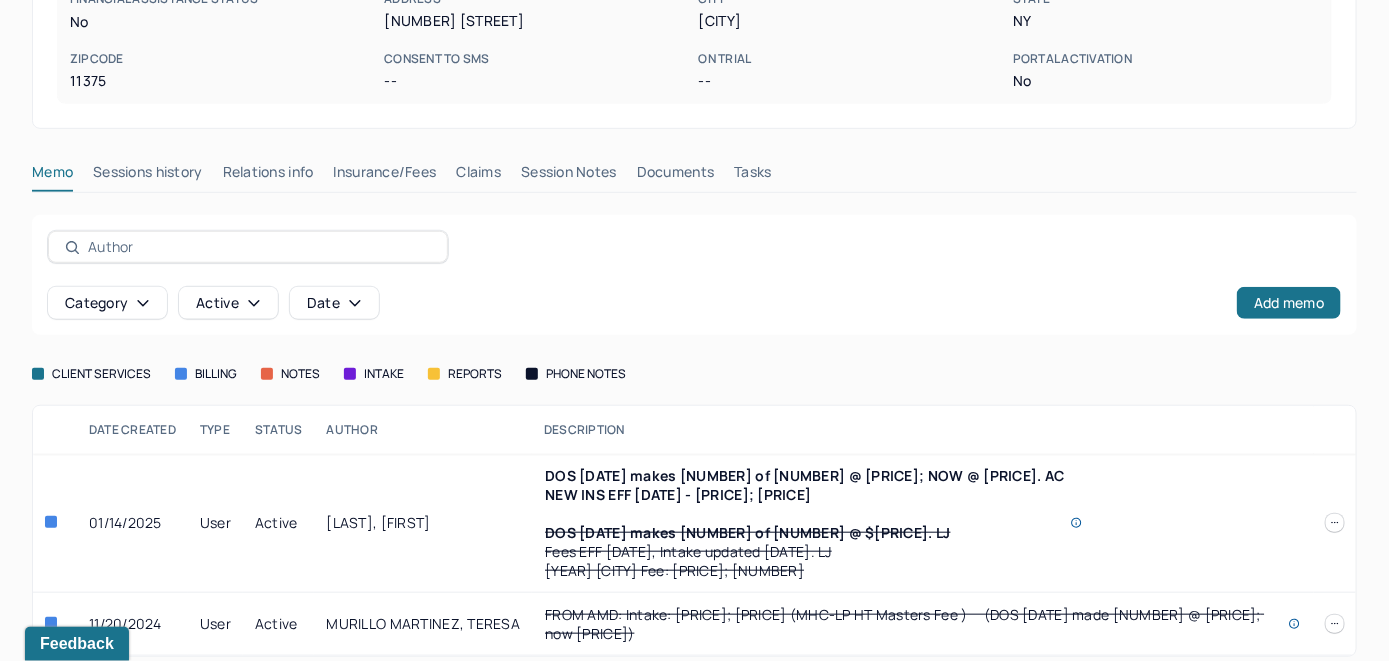 click on "Insurance/Fees" at bounding box center (385, 176) 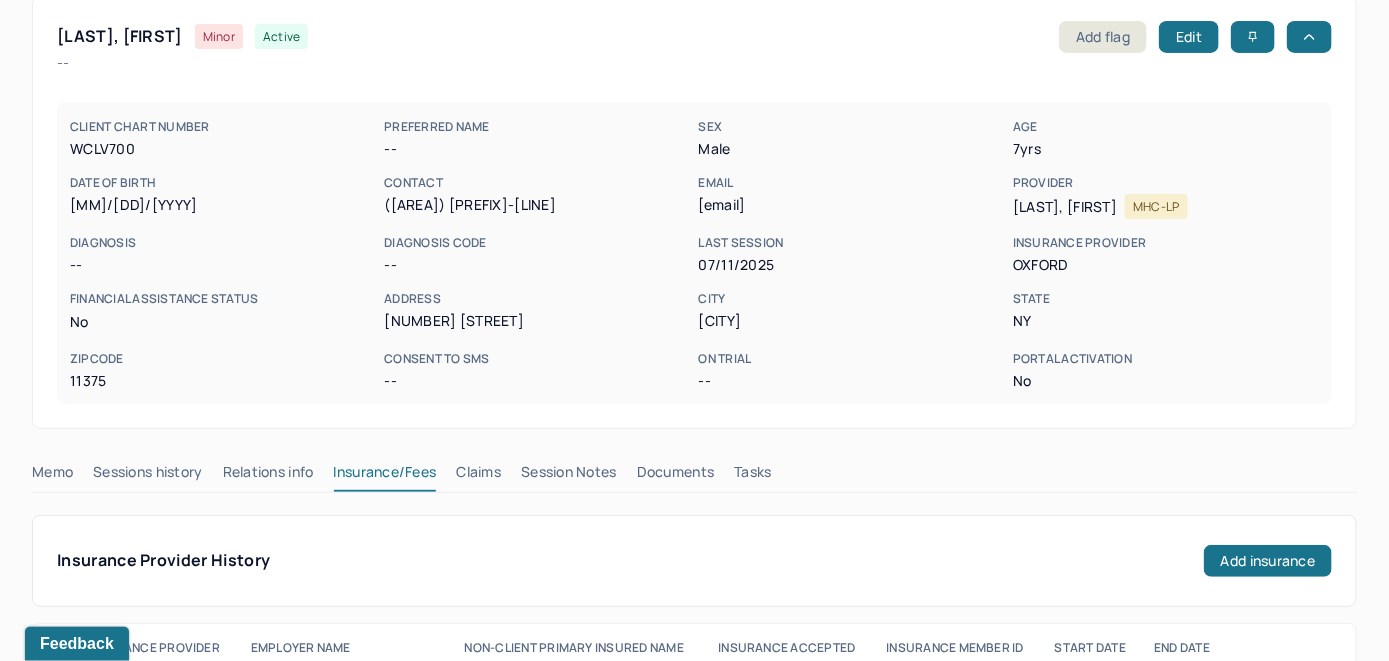 scroll, scrollTop: 100, scrollLeft: 0, axis: vertical 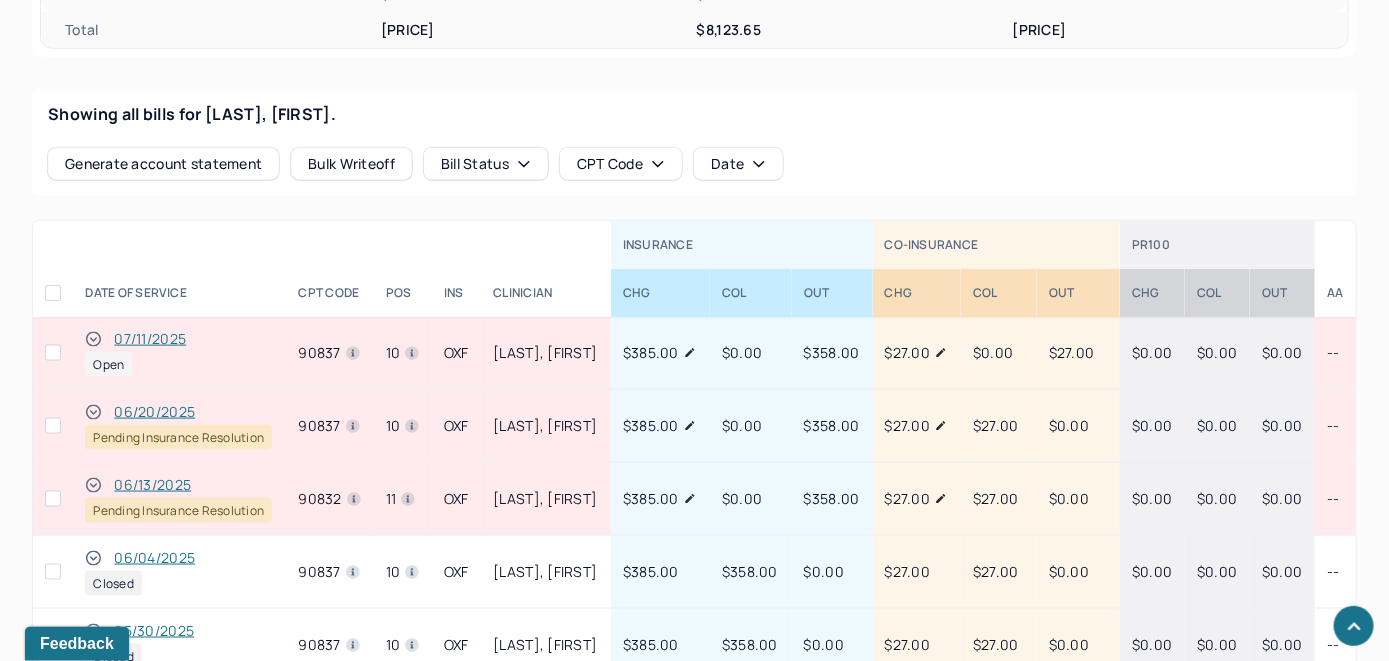 click on "07/11/2025" at bounding box center (150, 339) 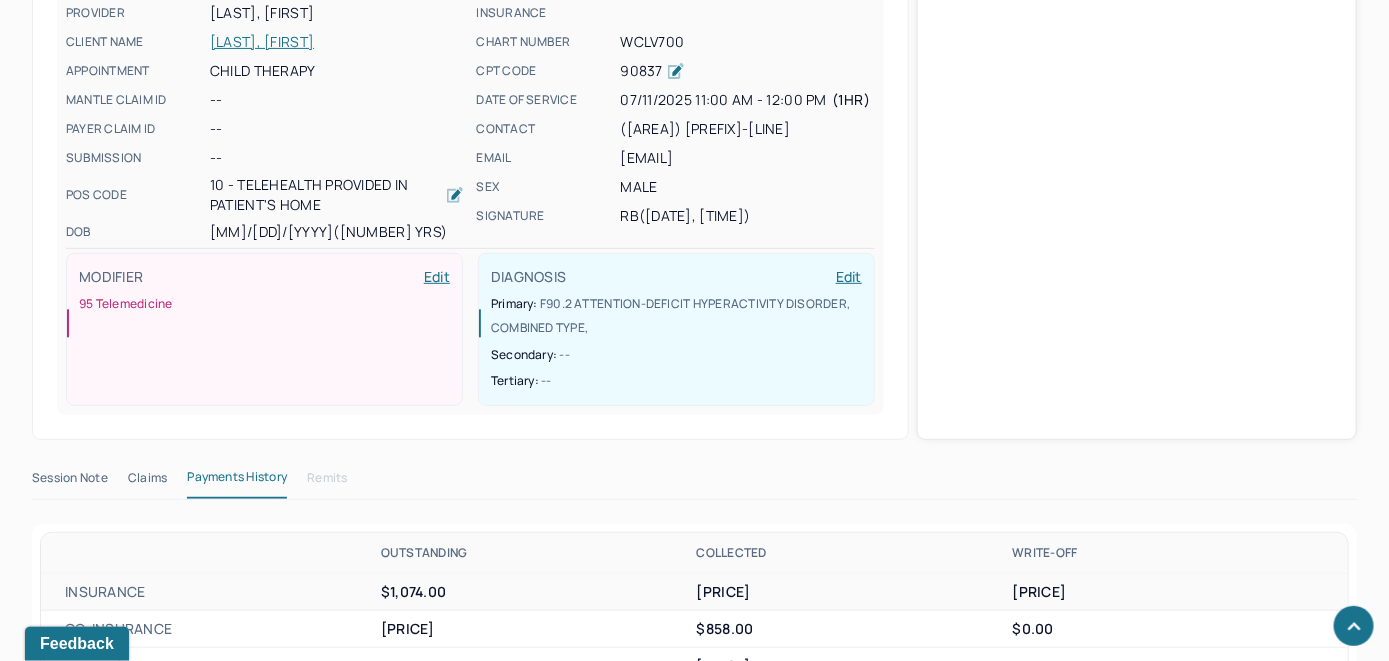 scroll, scrollTop: 800, scrollLeft: 0, axis: vertical 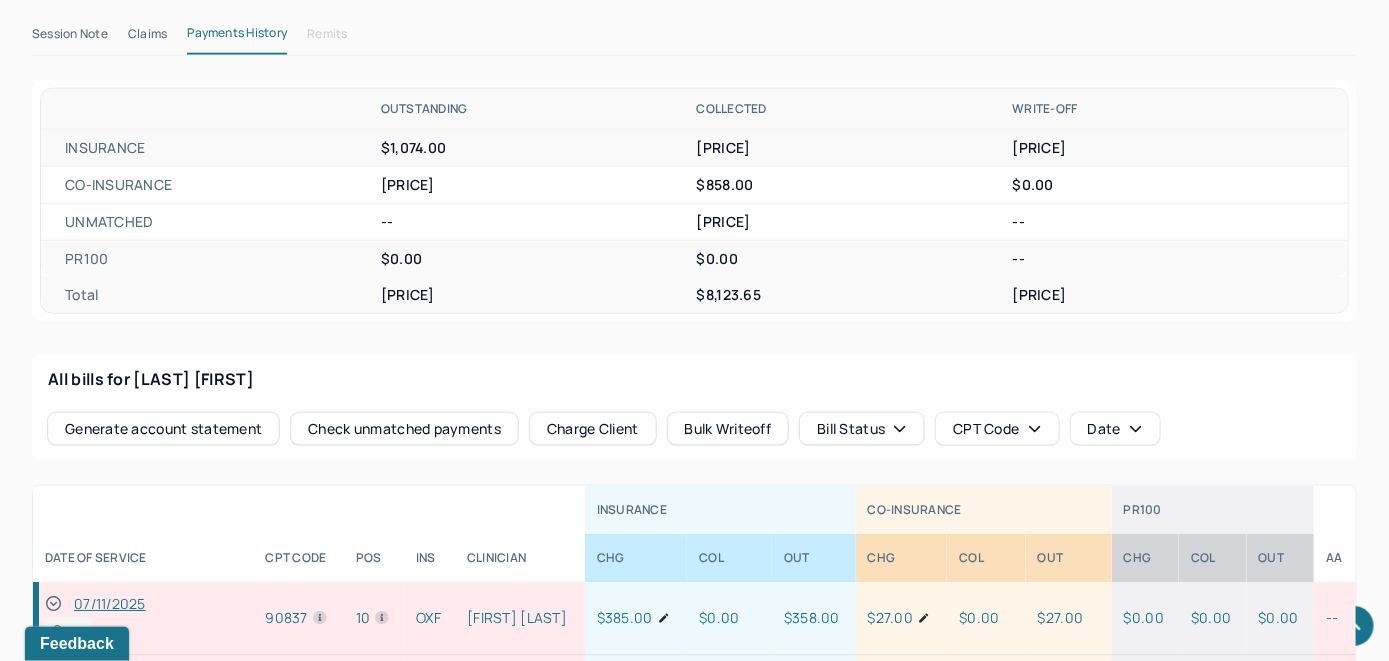 click on "Check unmatched payments" at bounding box center [404, 429] 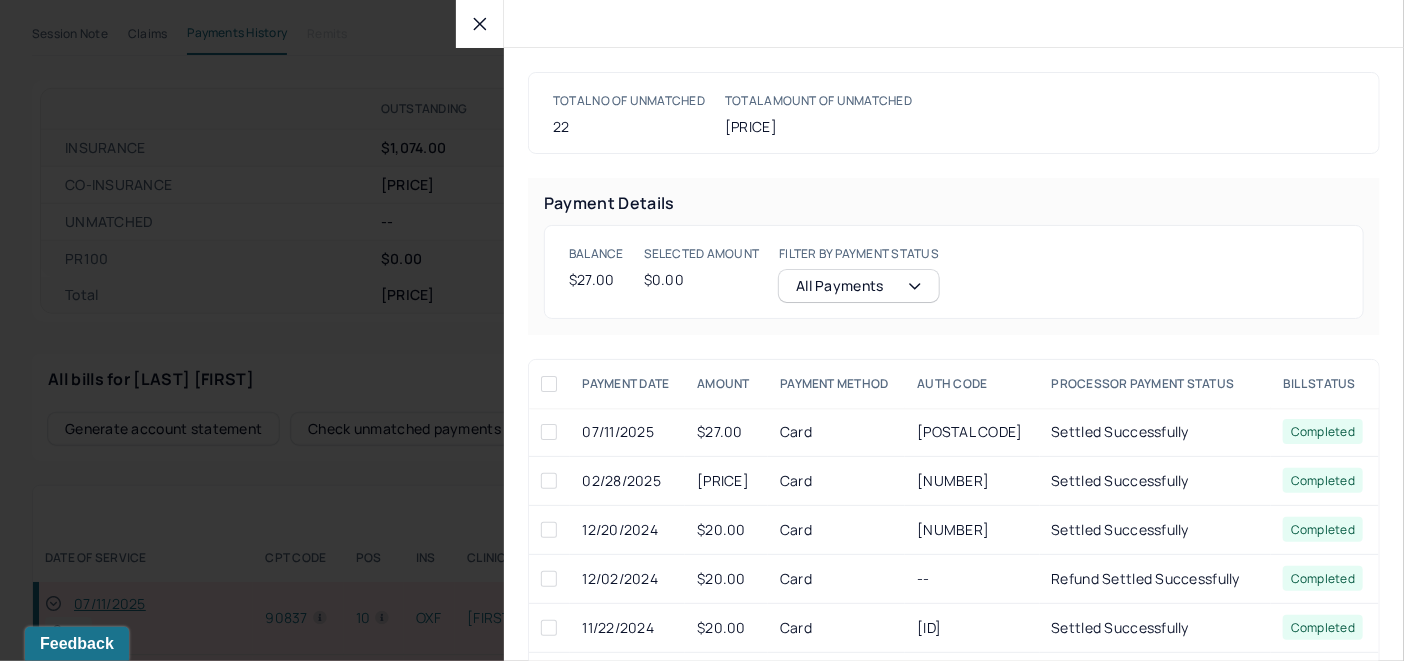 click at bounding box center (549, 432) 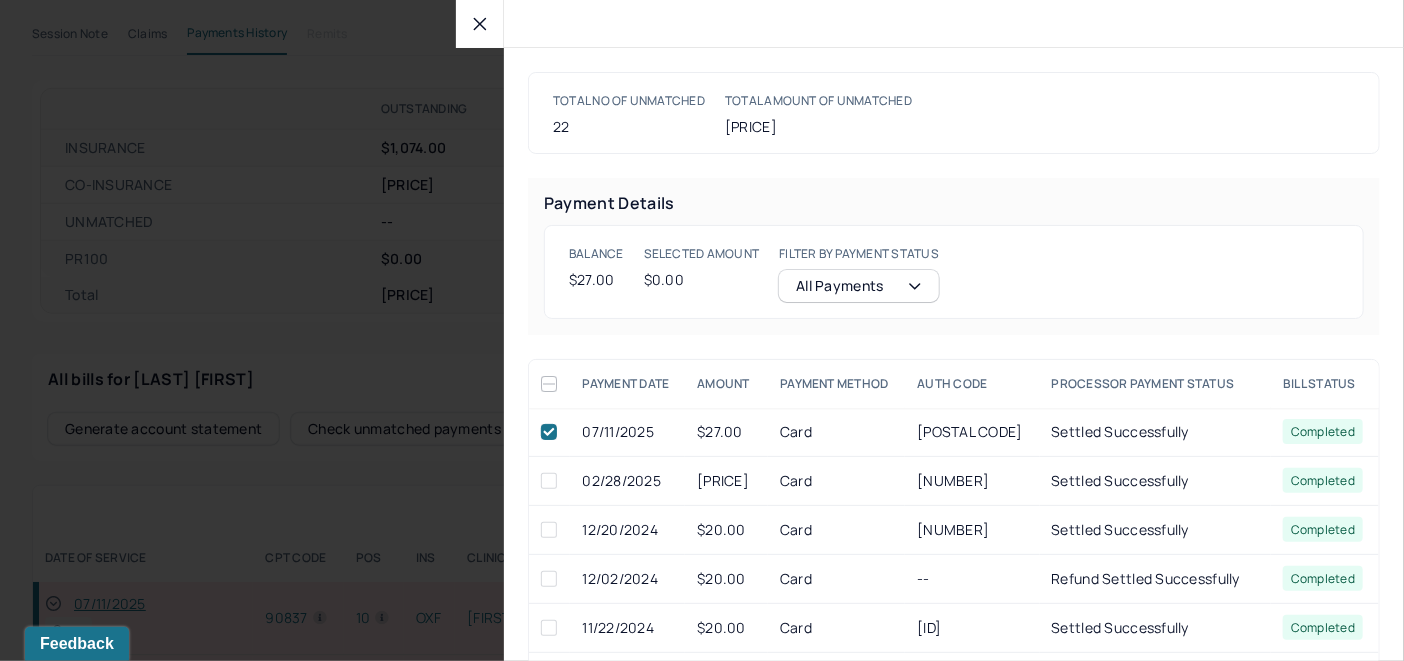 checkbox on "true" 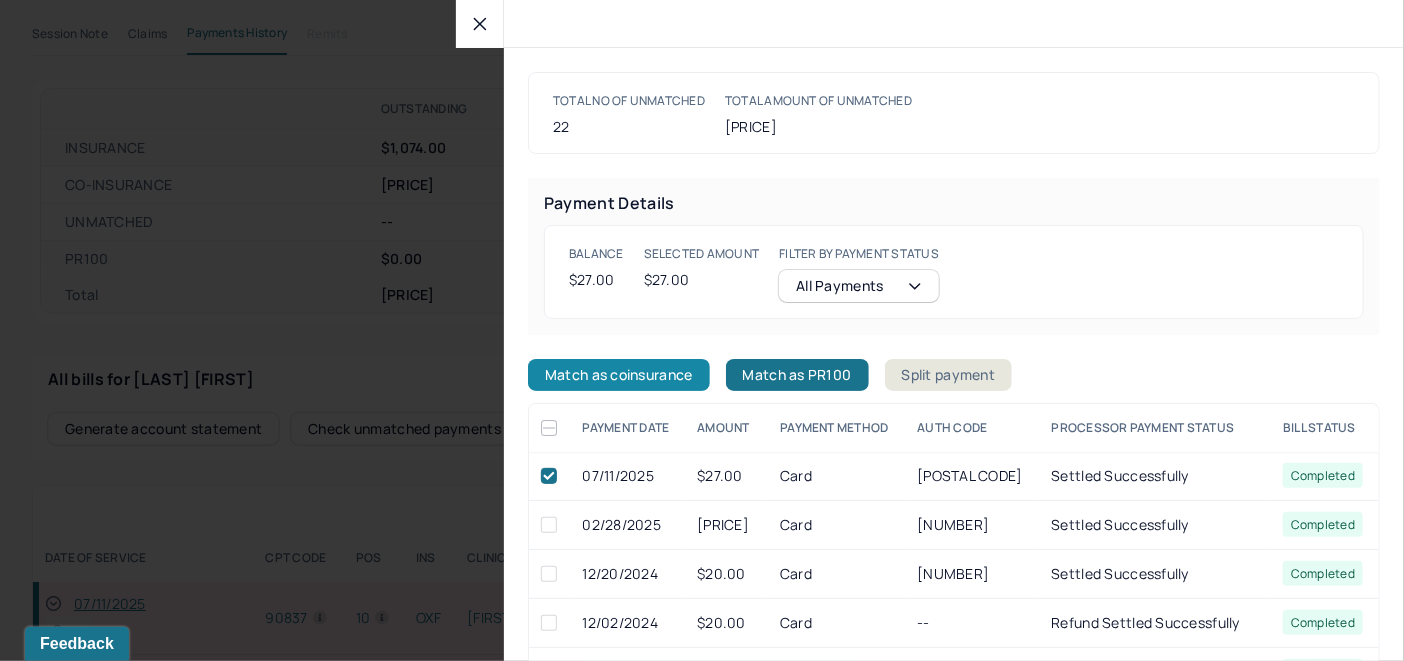 click on "Match as coinsurance" at bounding box center [619, 375] 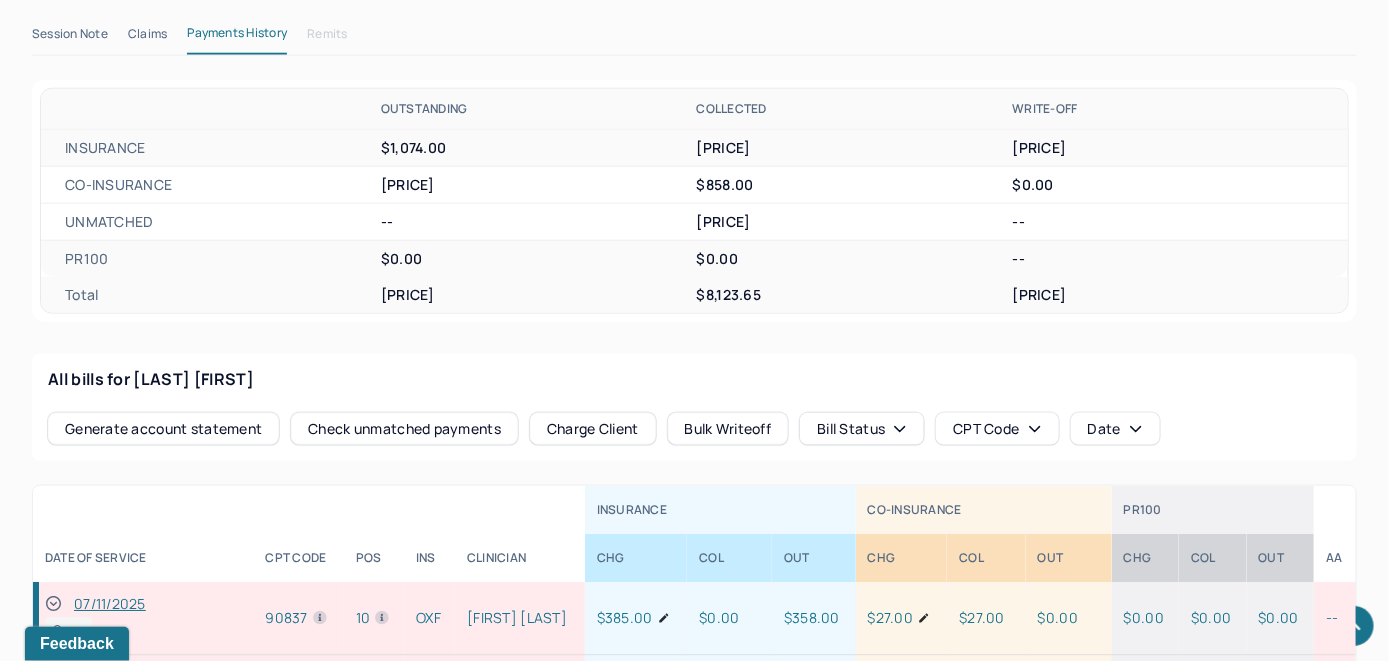 click 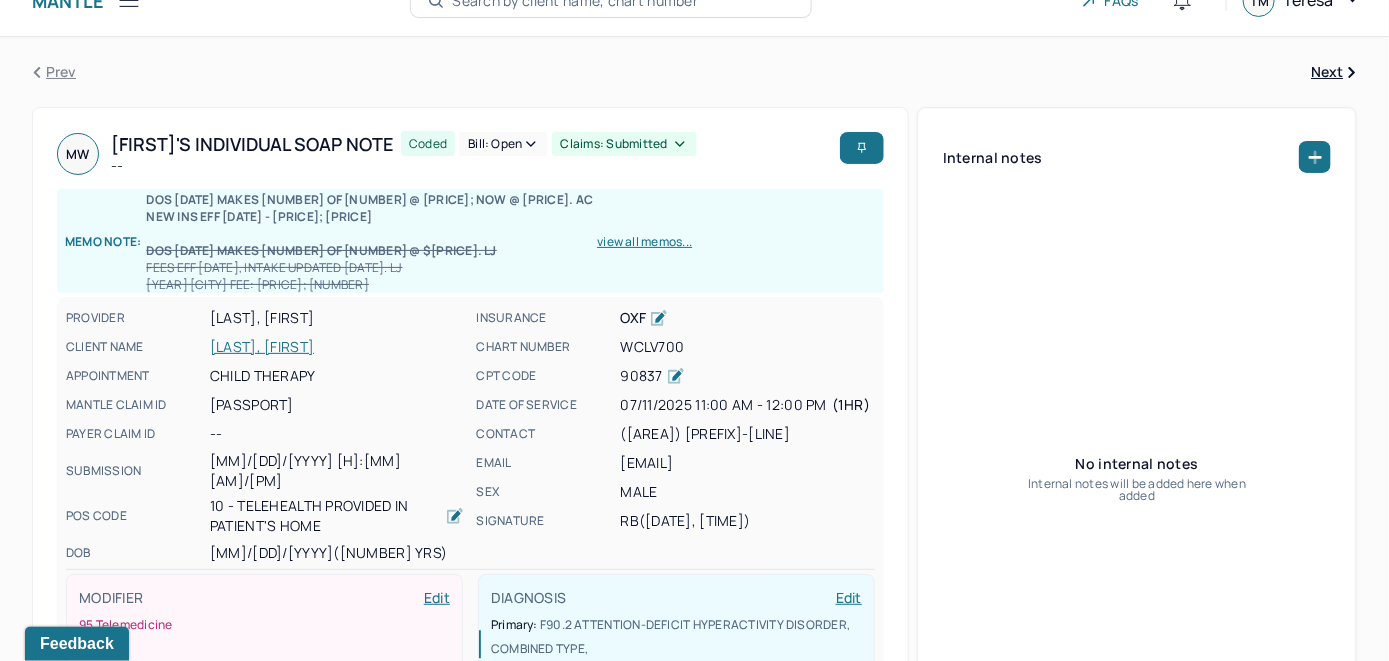 scroll, scrollTop: 0, scrollLeft: 0, axis: both 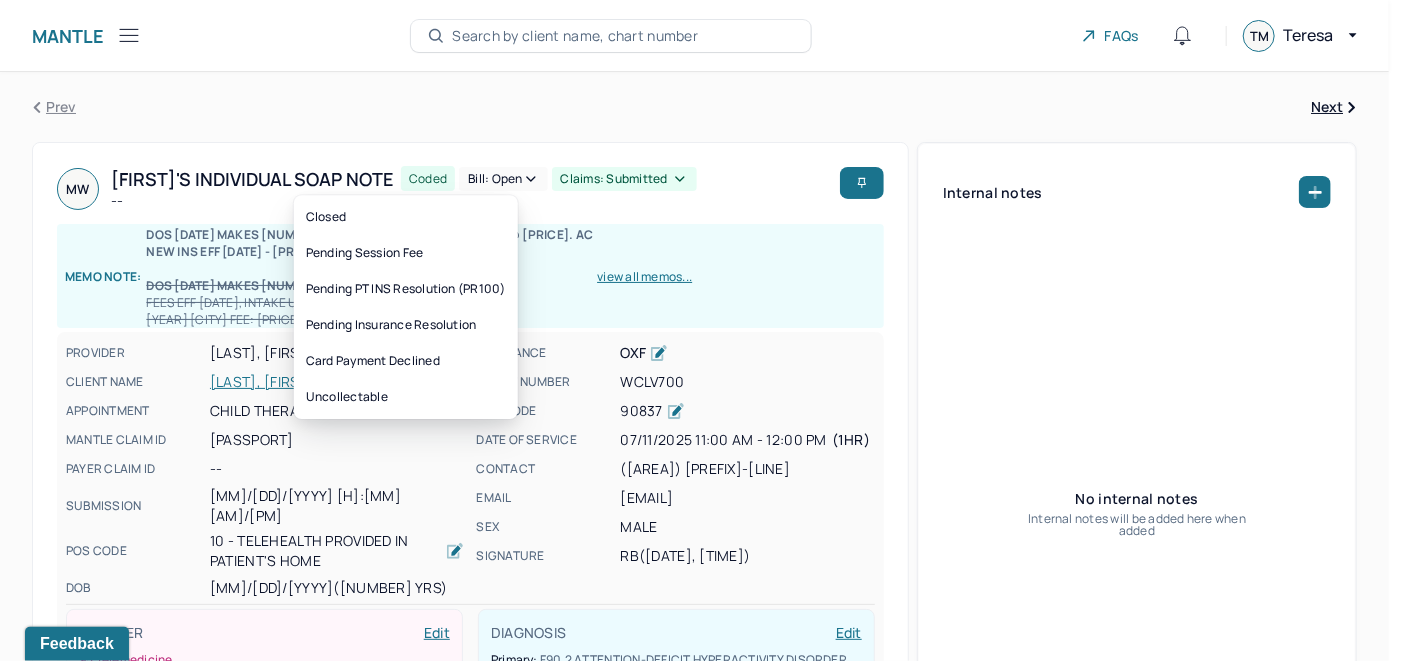 click 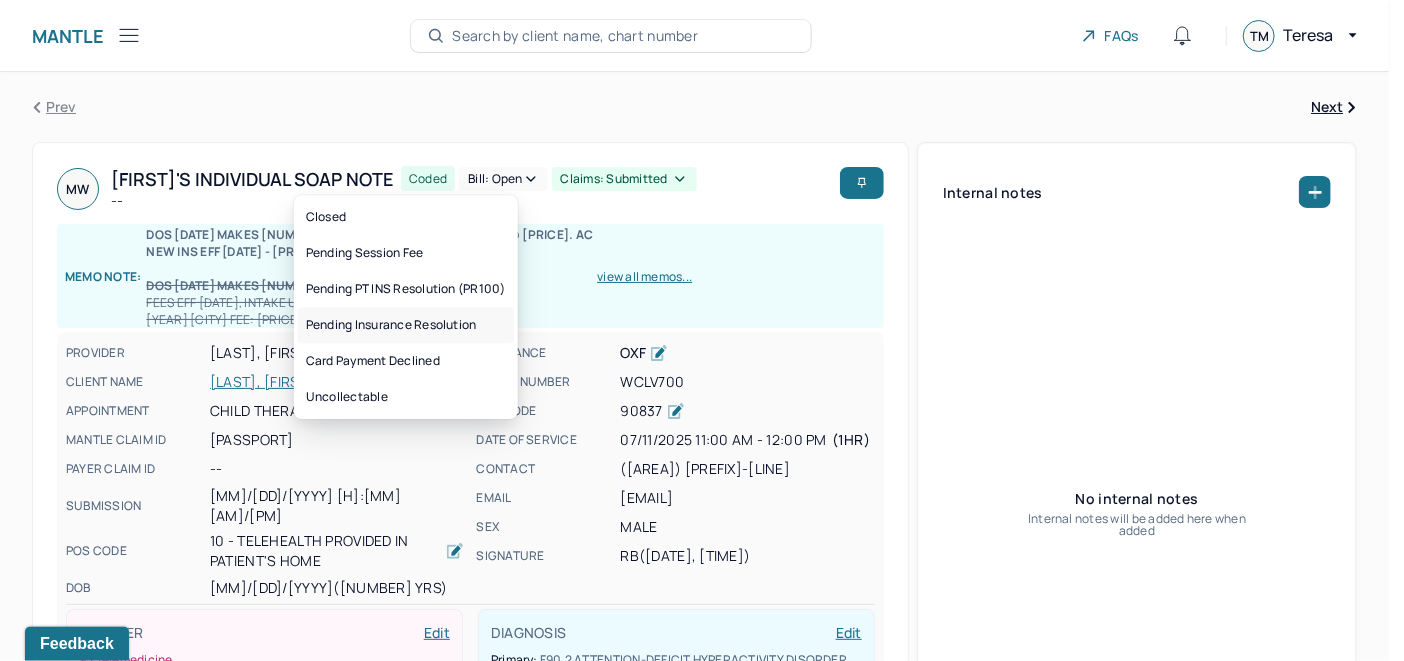 click on "Pending Insurance Resolution" at bounding box center [406, 325] 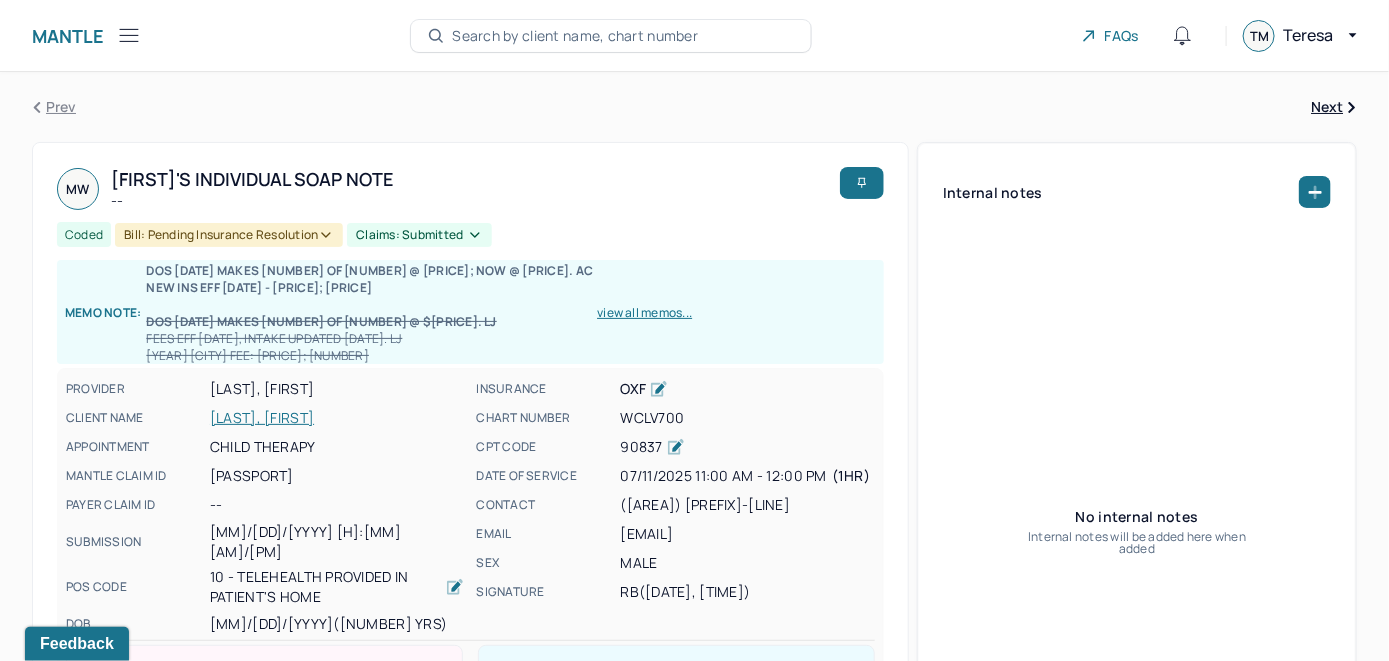 click on "Search by client name, chart number" at bounding box center [611, 36] 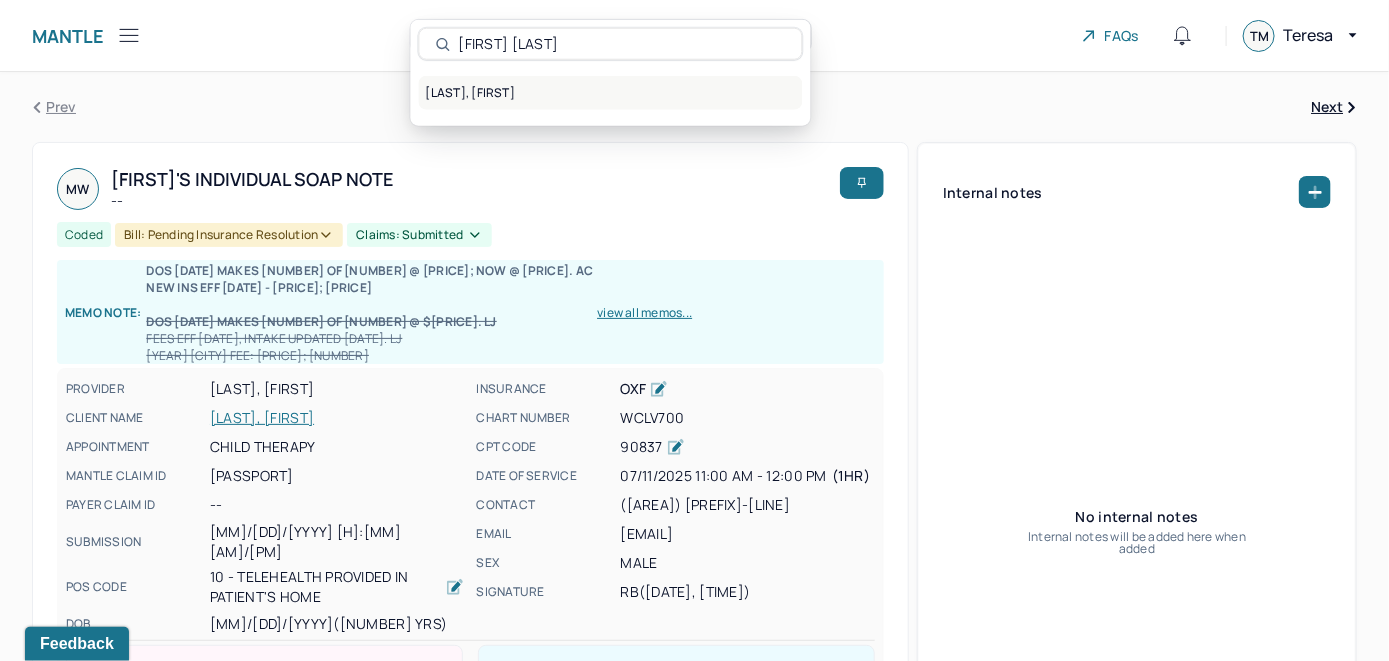 type on "Maxine Carlisle" 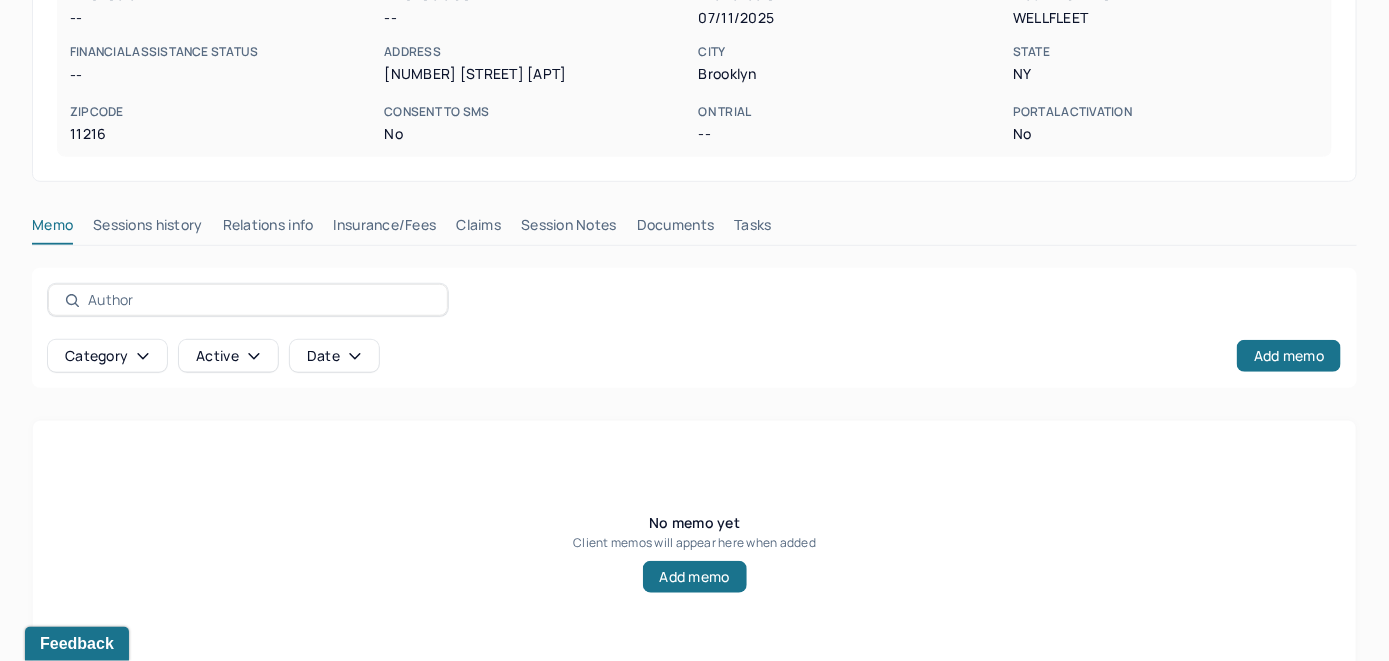 scroll, scrollTop: 418, scrollLeft: 0, axis: vertical 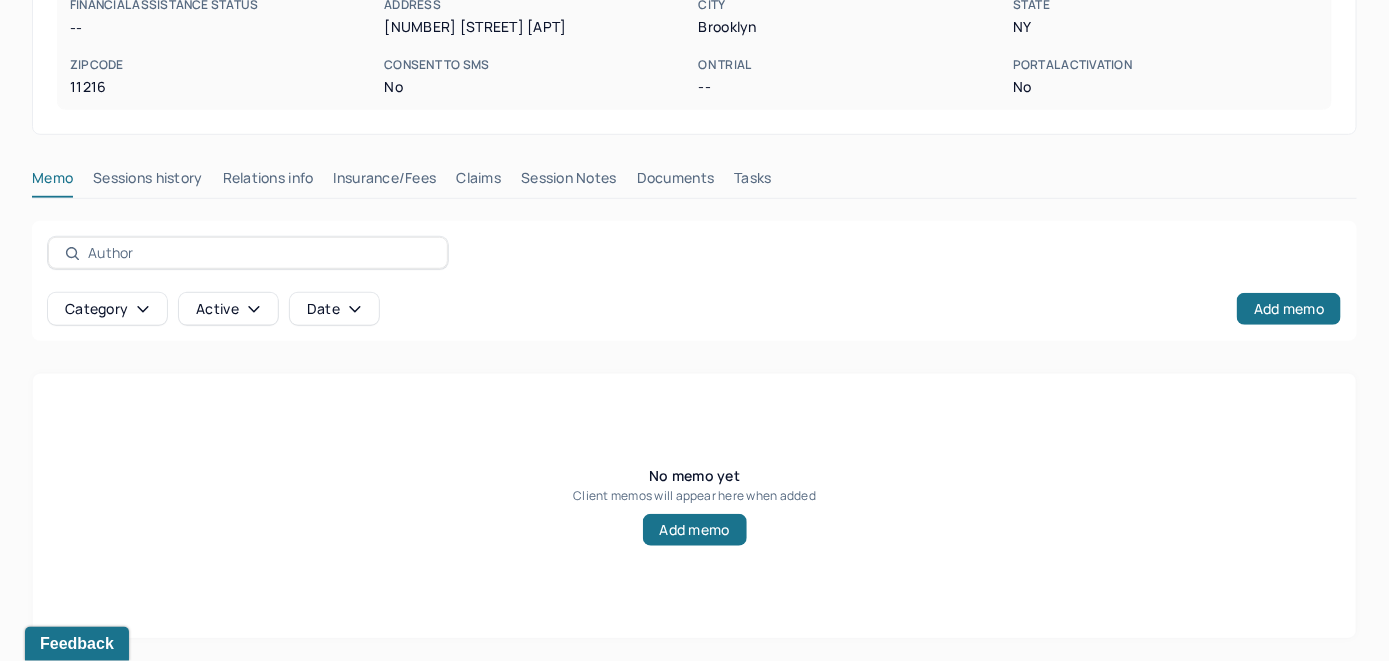 click on "Insurance/Fees" at bounding box center (385, 182) 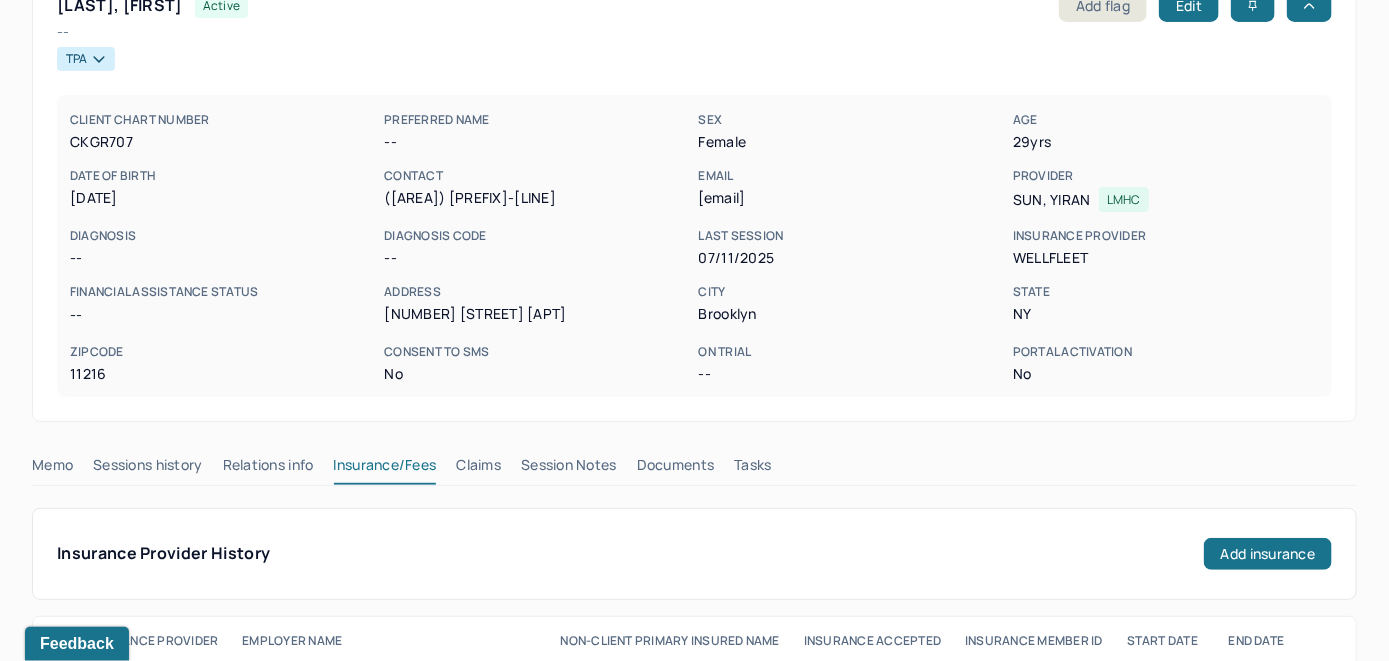 scroll, scrollTop: 18, scrollLeft: 0, axis: vertical 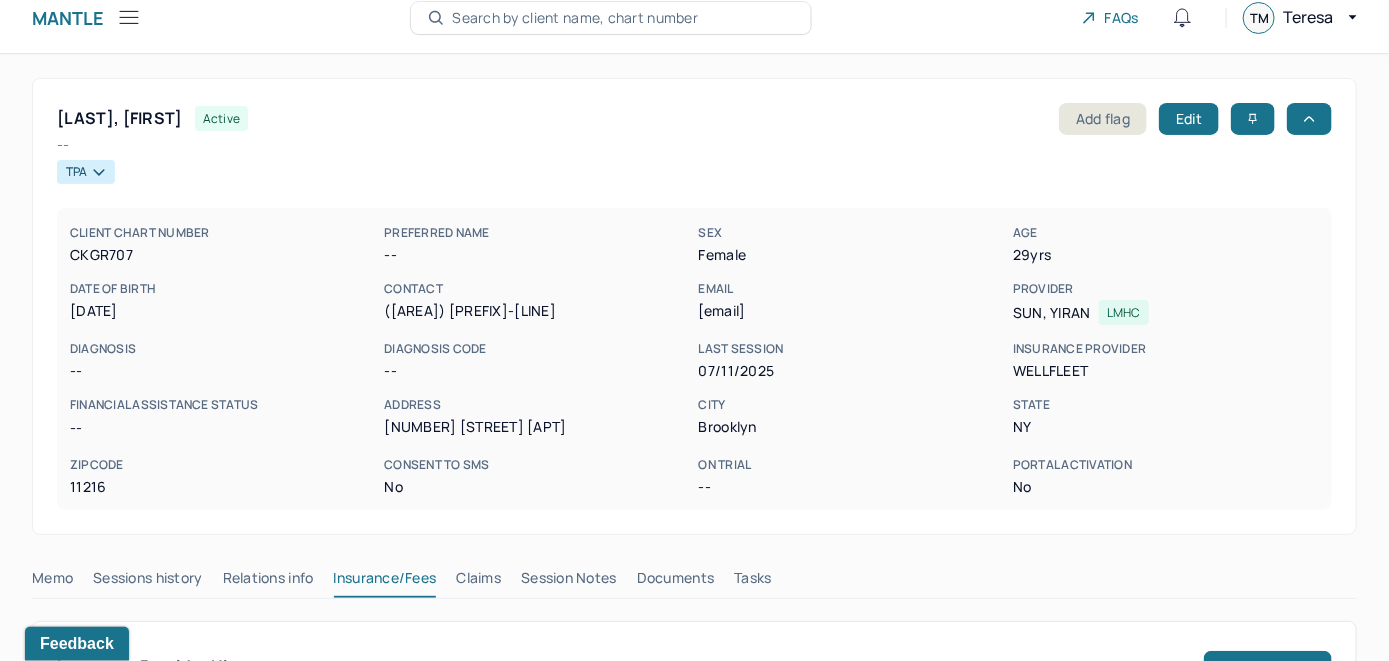 click on "Claims" at bounding box center (478, 582) 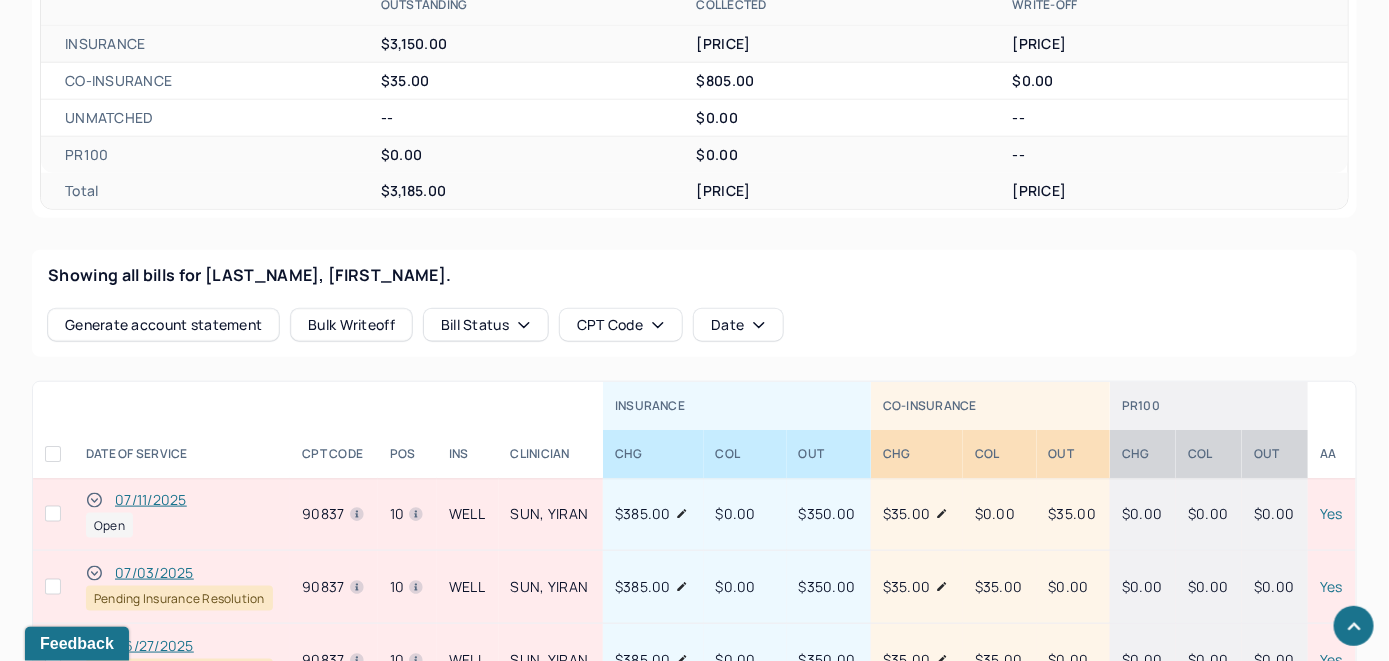 scroll, scrollTop: 698, scrollLeft: 0, axis: vertical 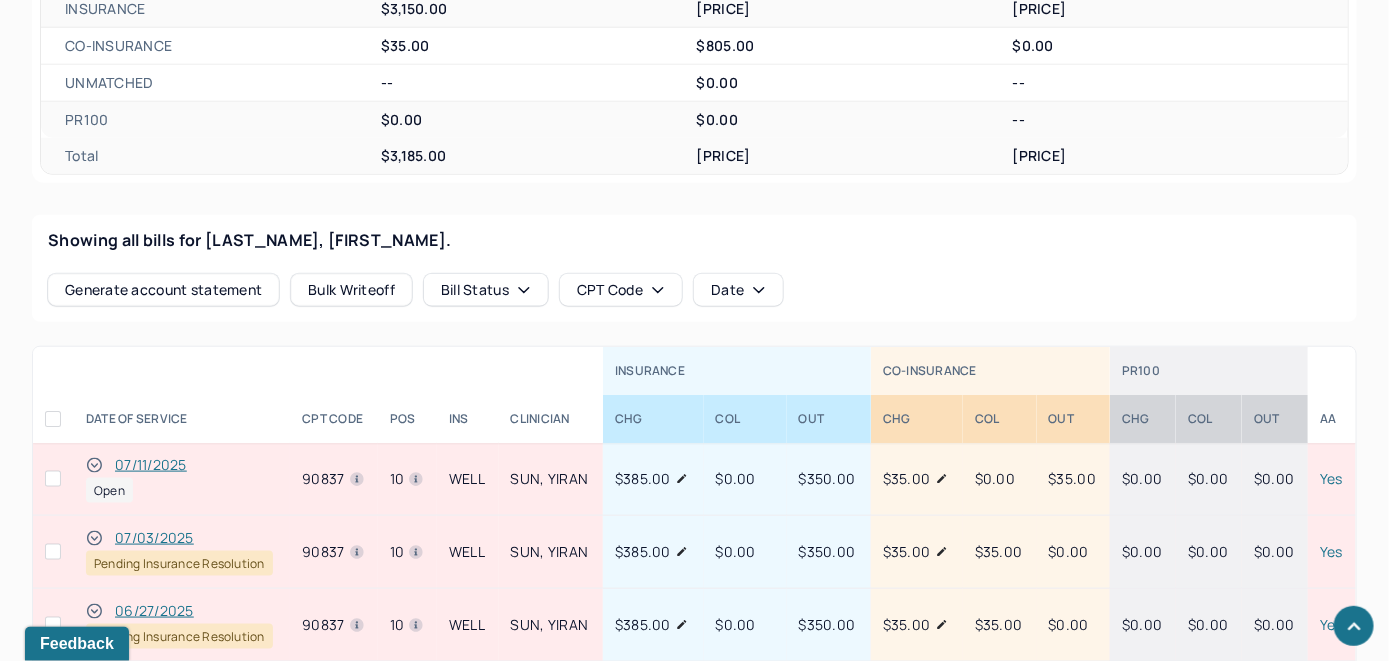 click on "Showing all bills for CARLISLE, MAXINE.    Generate account statement     Bulk Writeoff     Bill Status     CPT Code     Date" at bounding box center [694, 268] 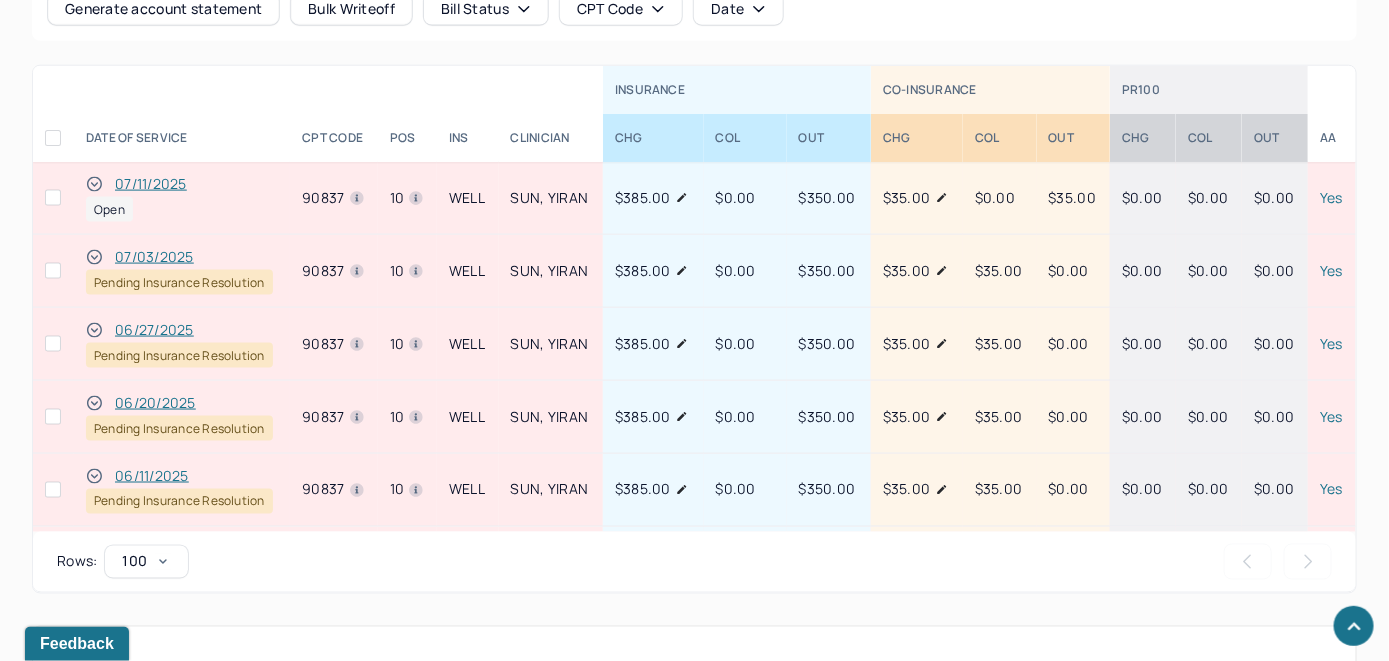click on "07/11/2025" at bounding box center (151, 184) 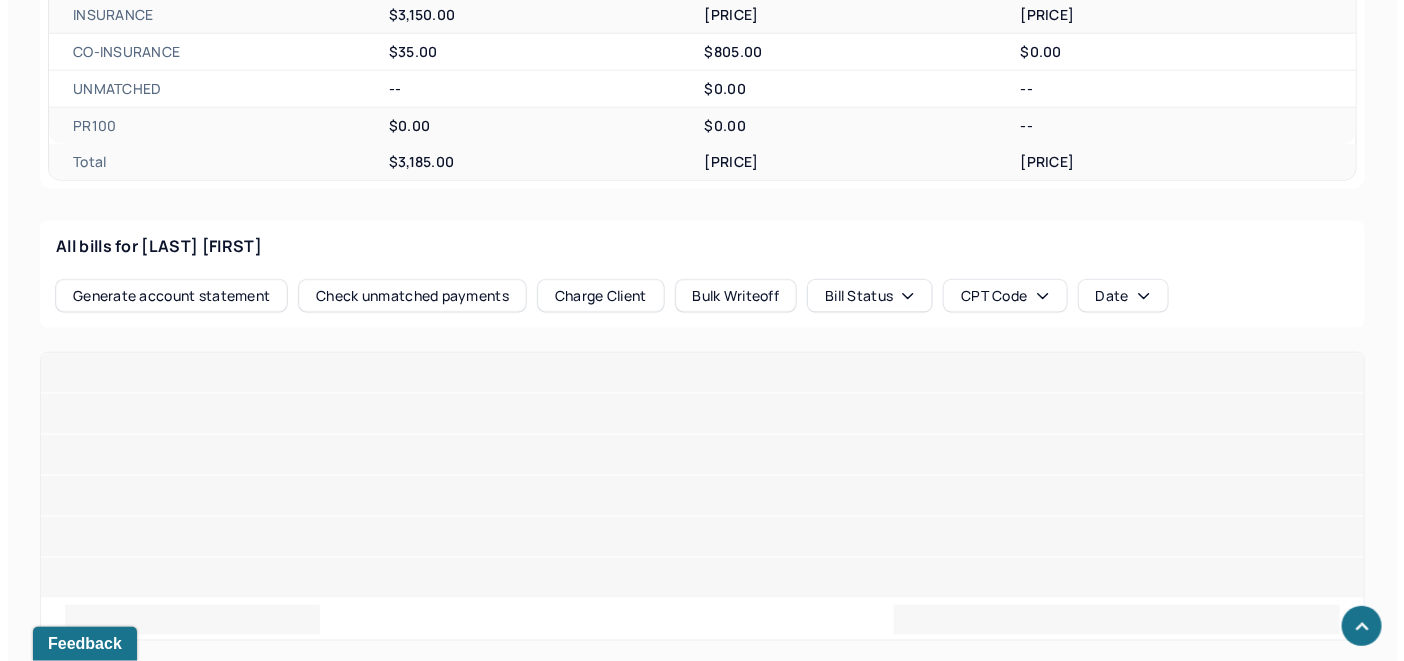 scroll, scrollTop: 979, scrollLeft: 0, axis: vertical 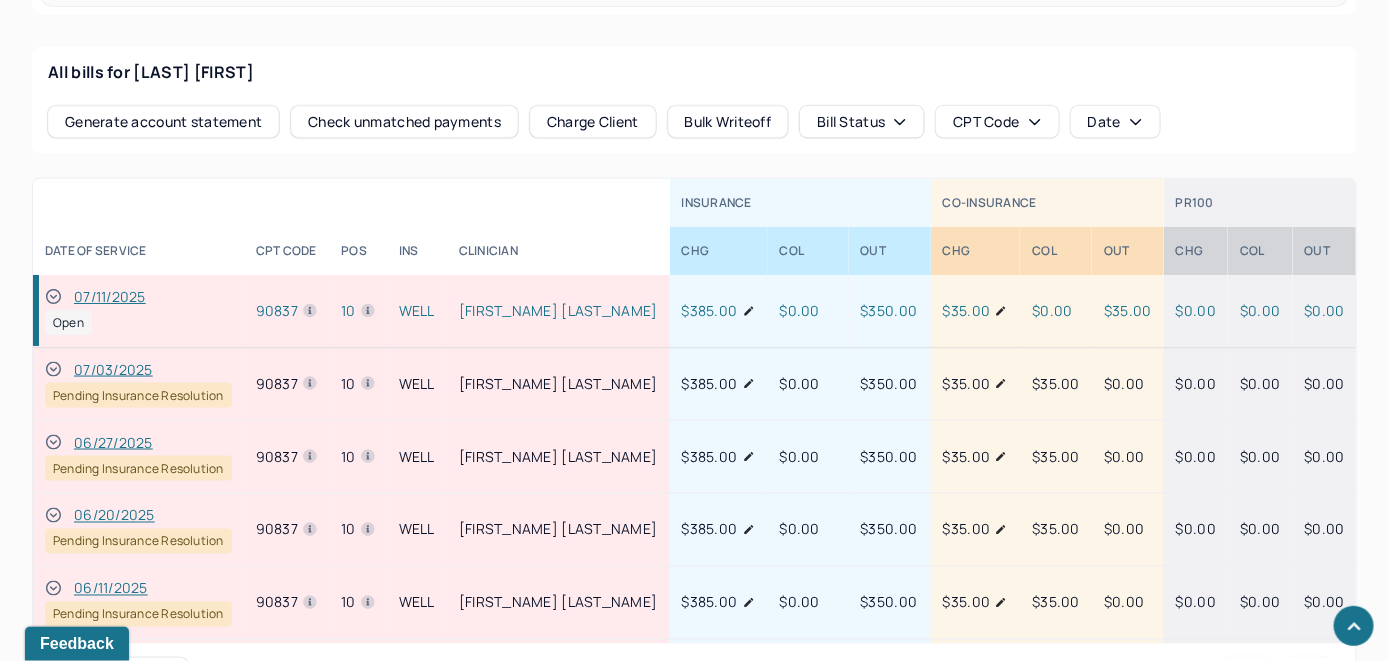 click on "Check unmatched payments" at bounding box center [404, 122] 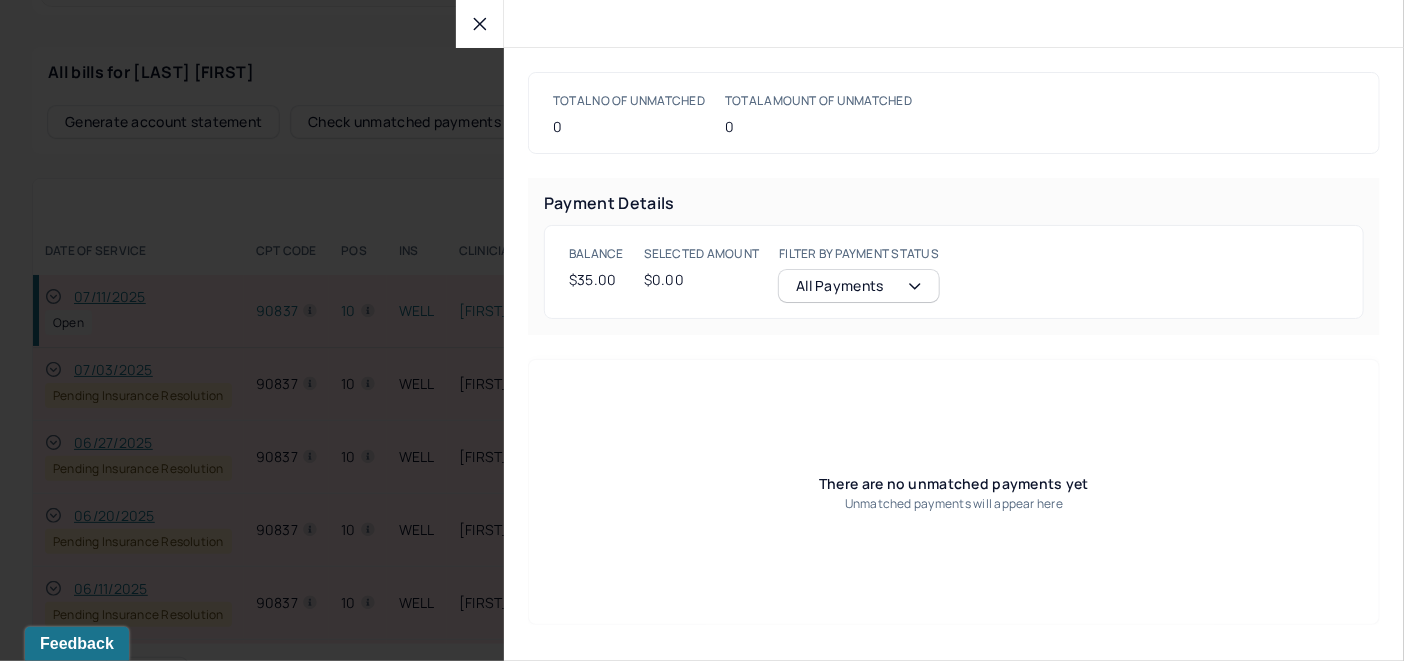 click 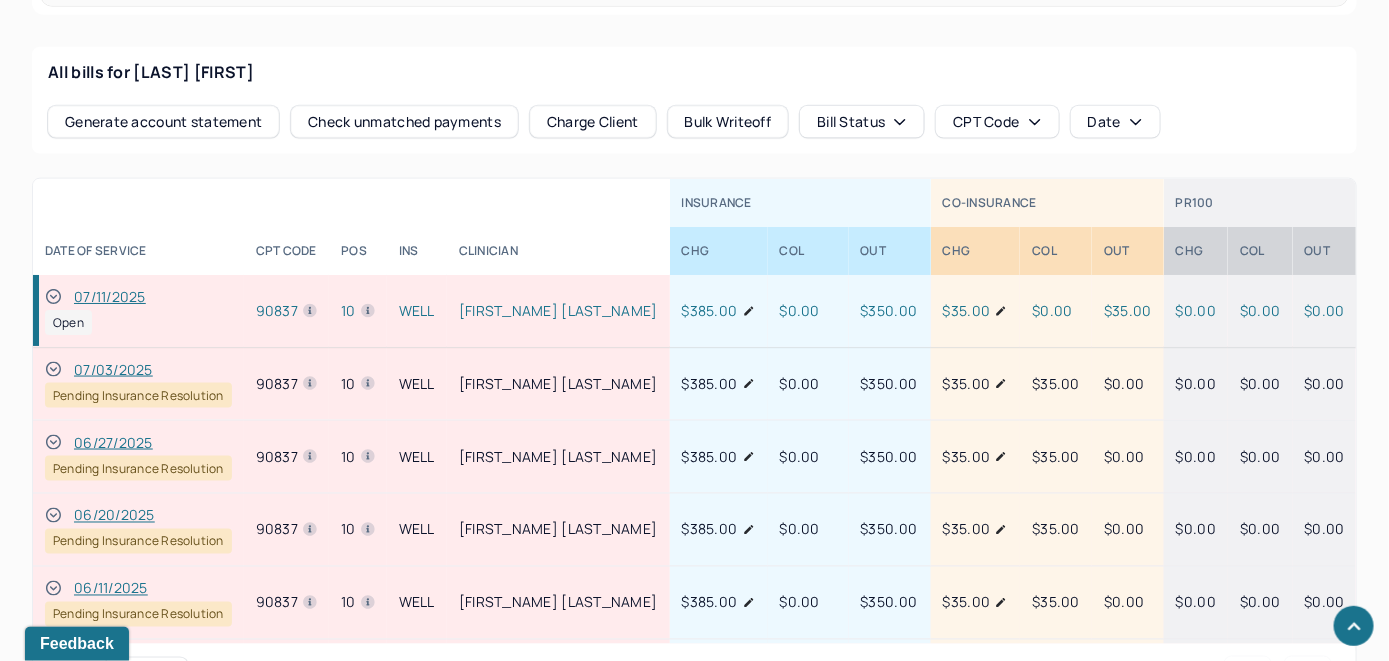 click on "Charge Client" at bounding box center (593, 122) 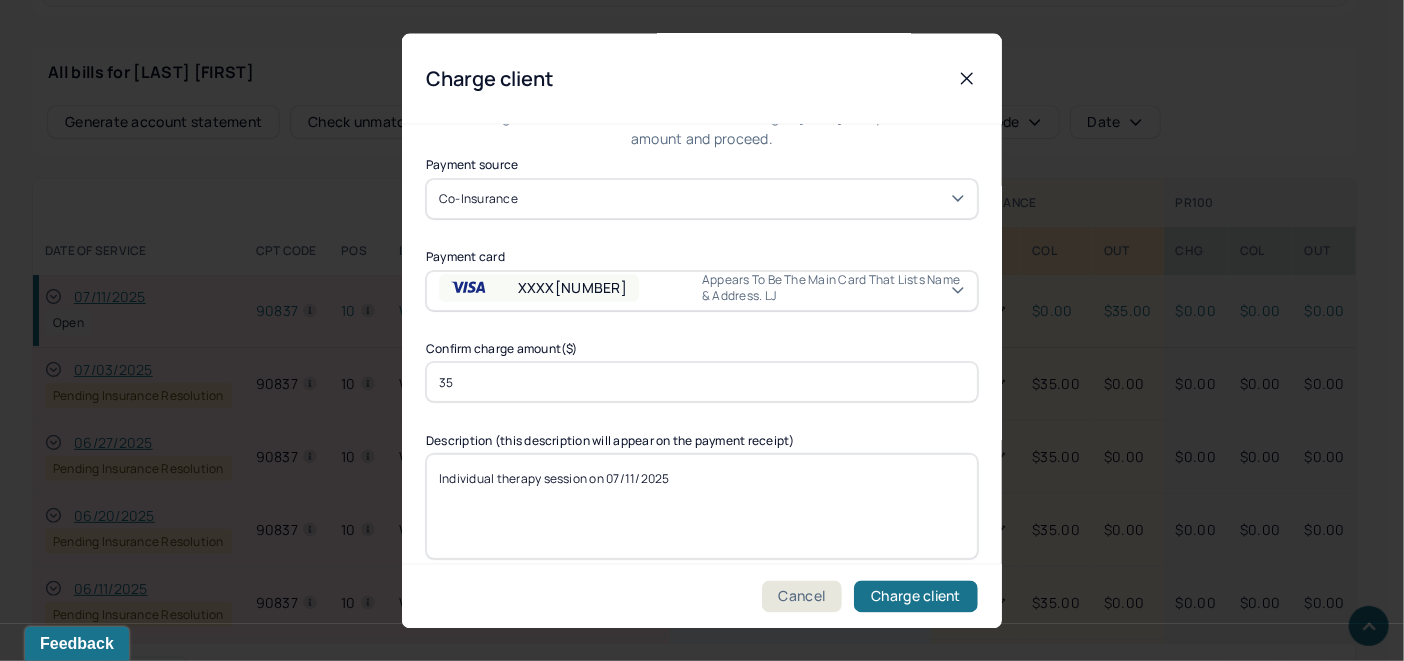 scroll, scrollTop: 121, scrollLeft: 0, axis: vertical 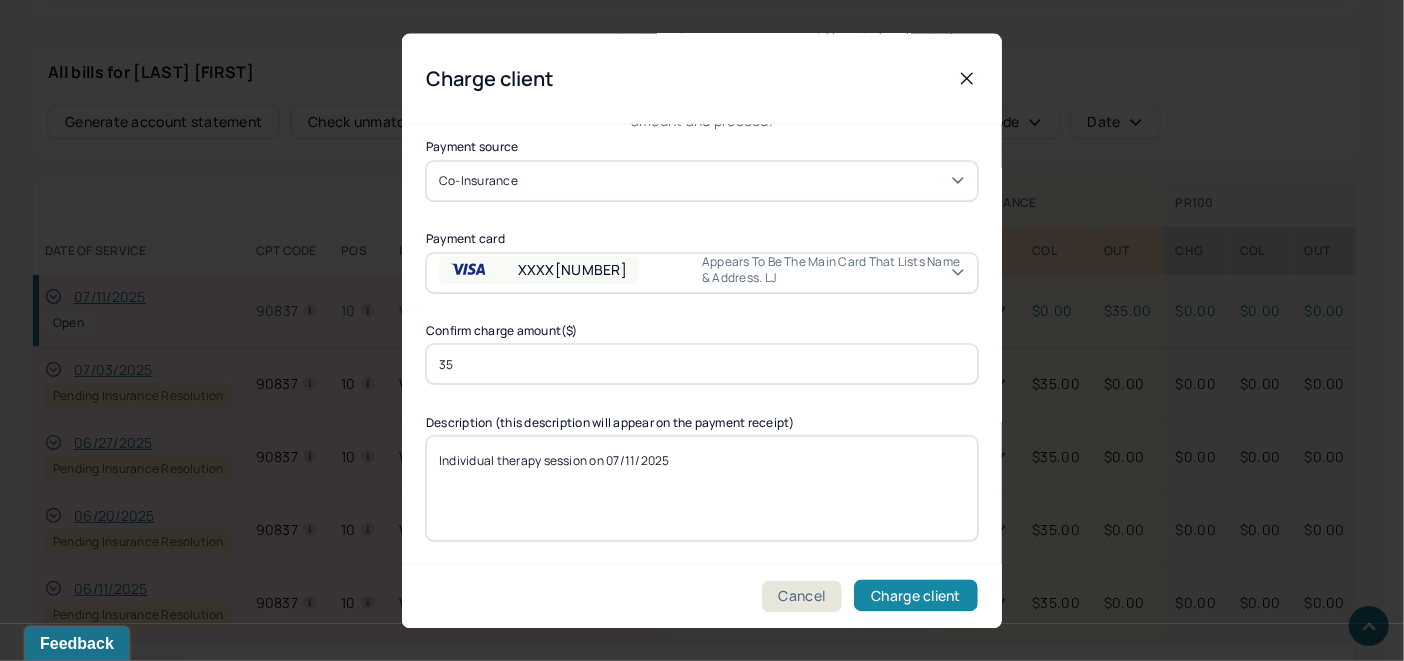 click on "Charge client" at bounding box center [916, 596] 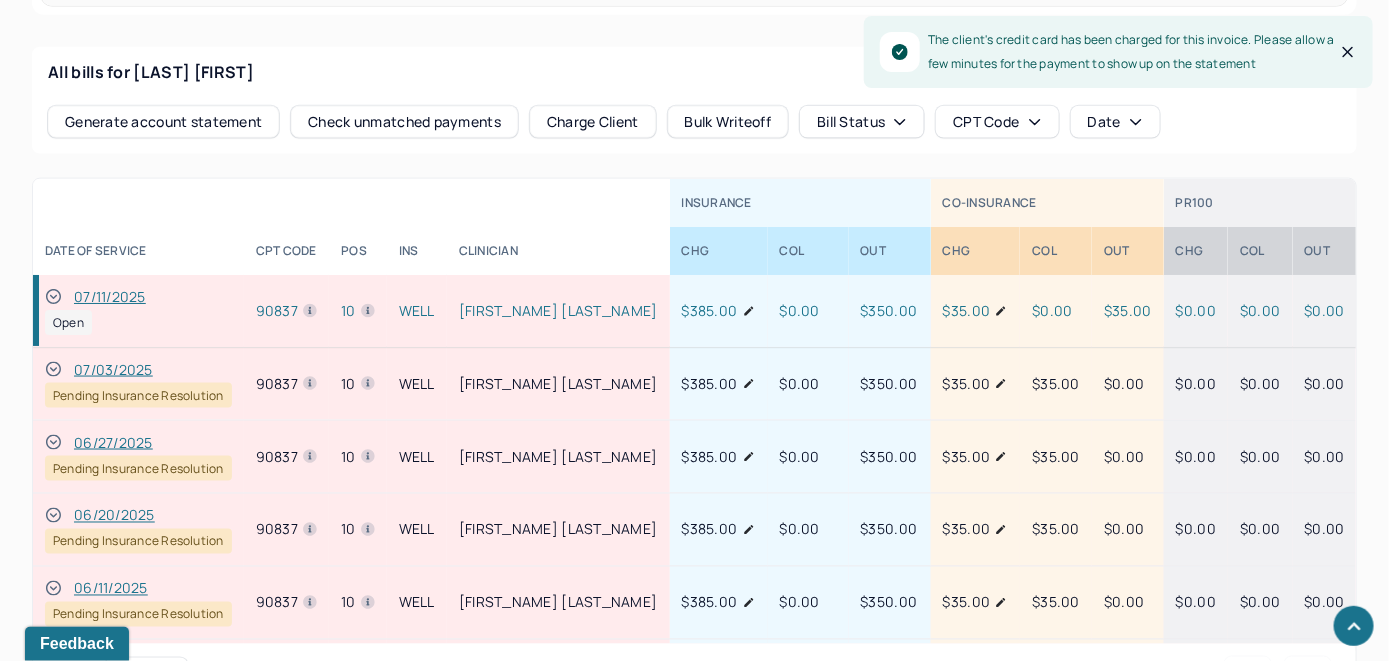 click on "07/11/2025" at bounding box center [110, 297] 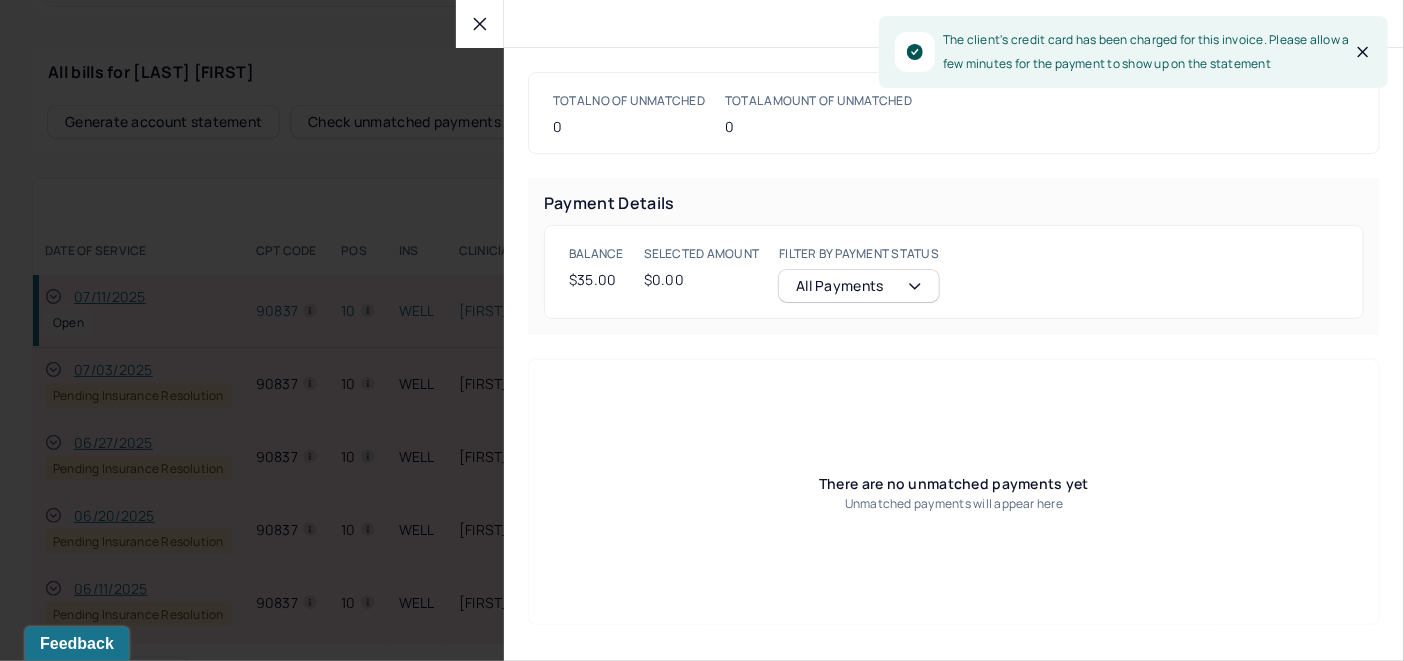 click 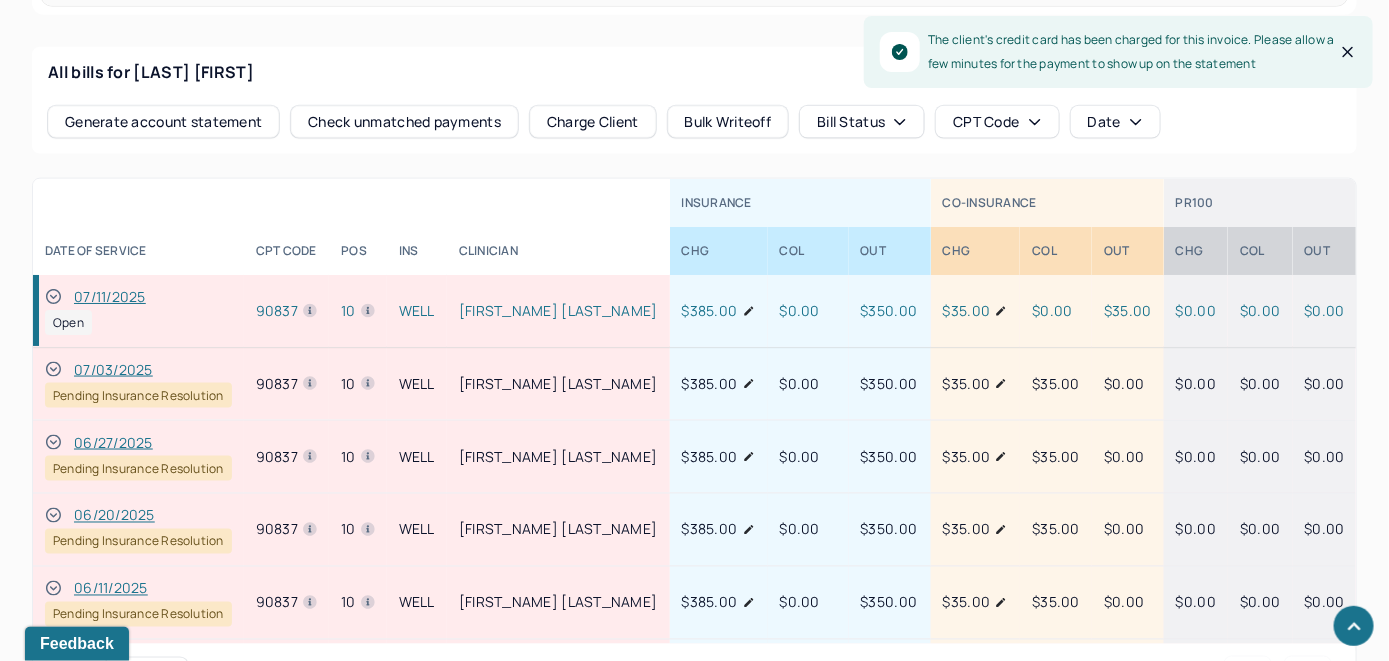 click on "Charge Client" at bounding box center (593, 122) 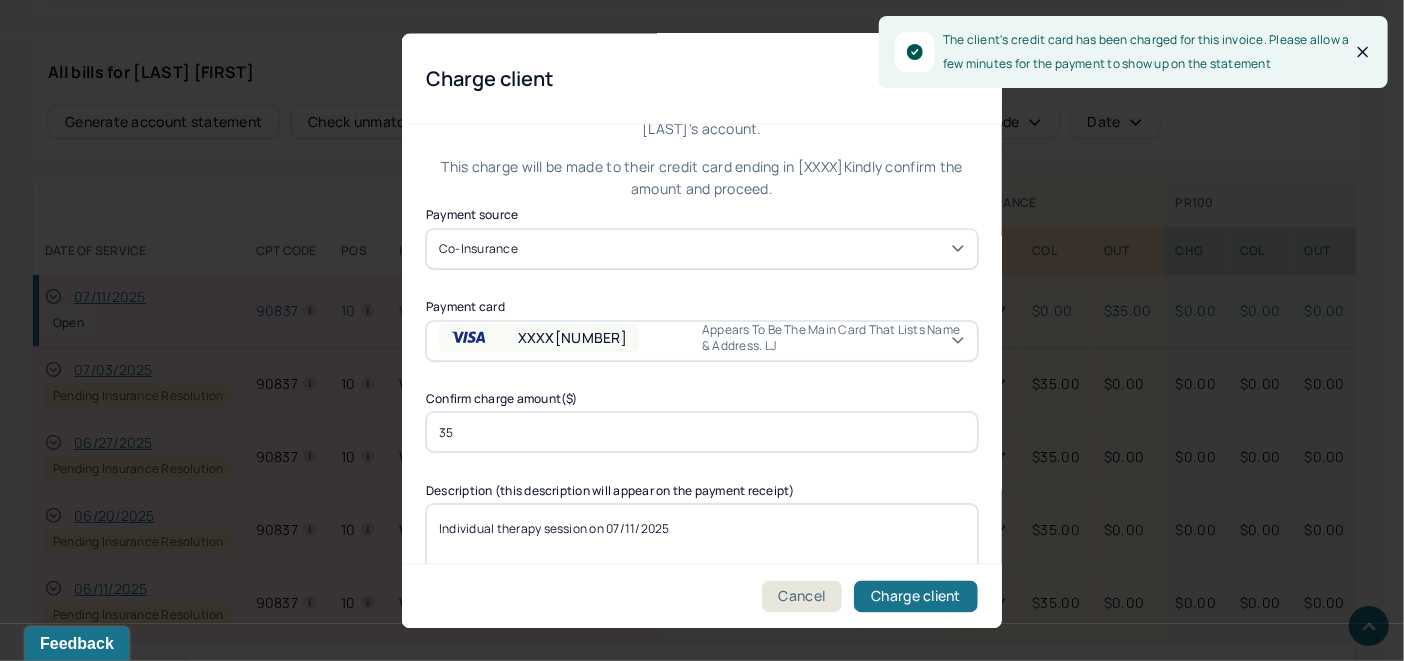 scroll, scrollTop: 121, scrollLeft: 0, axis: vertical 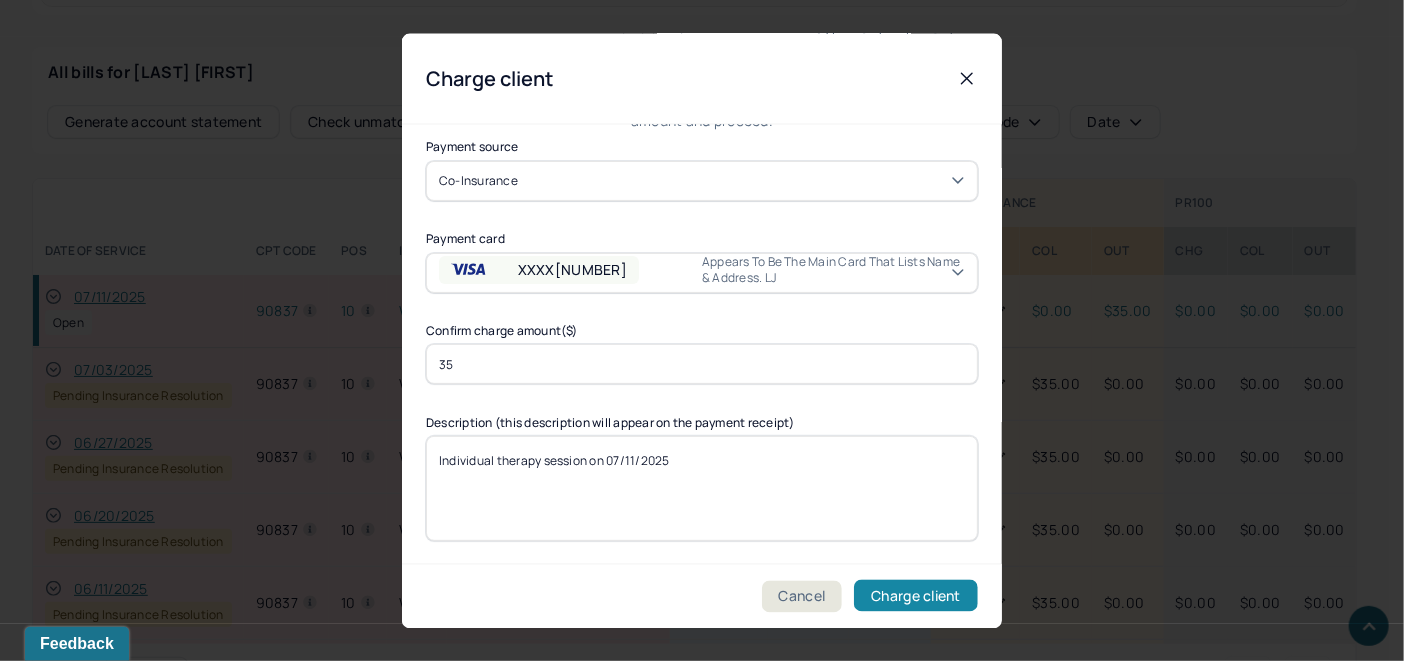 click on "Charge client" at bounding box center [916, 596] 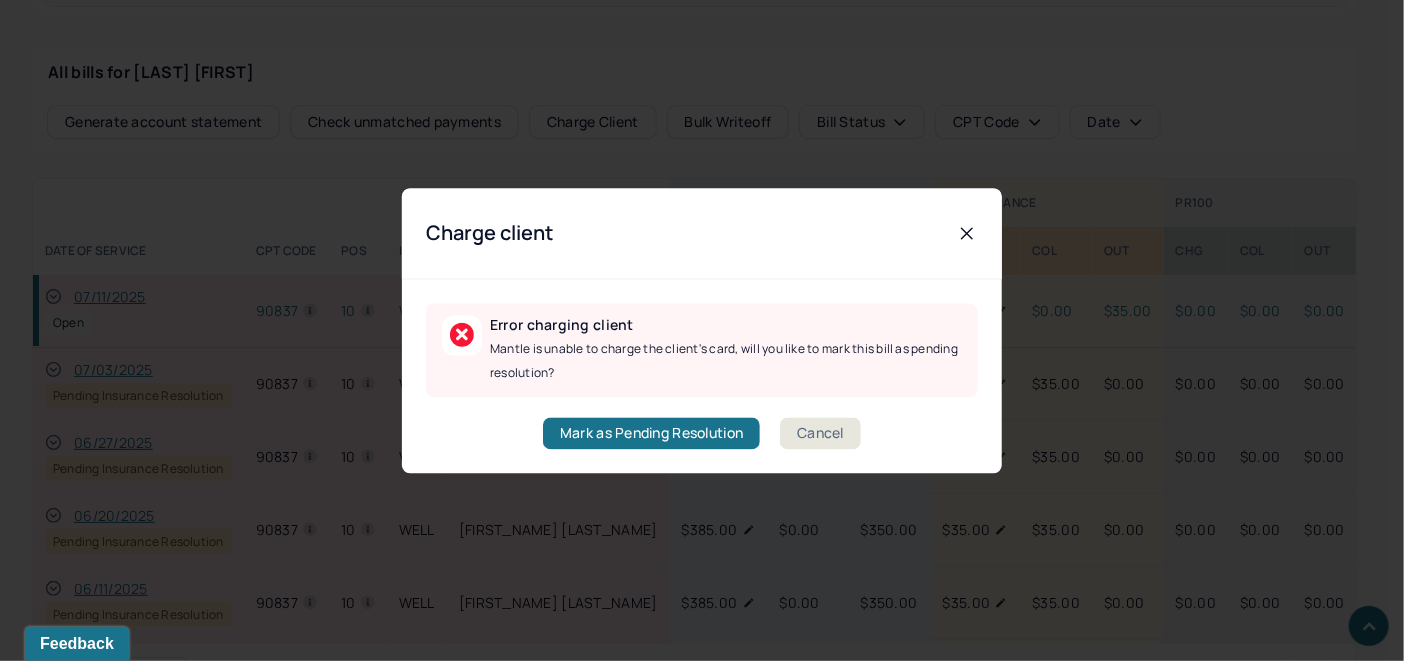 scroll, scrollTop: 0, scrollLeft: 0, axis: both 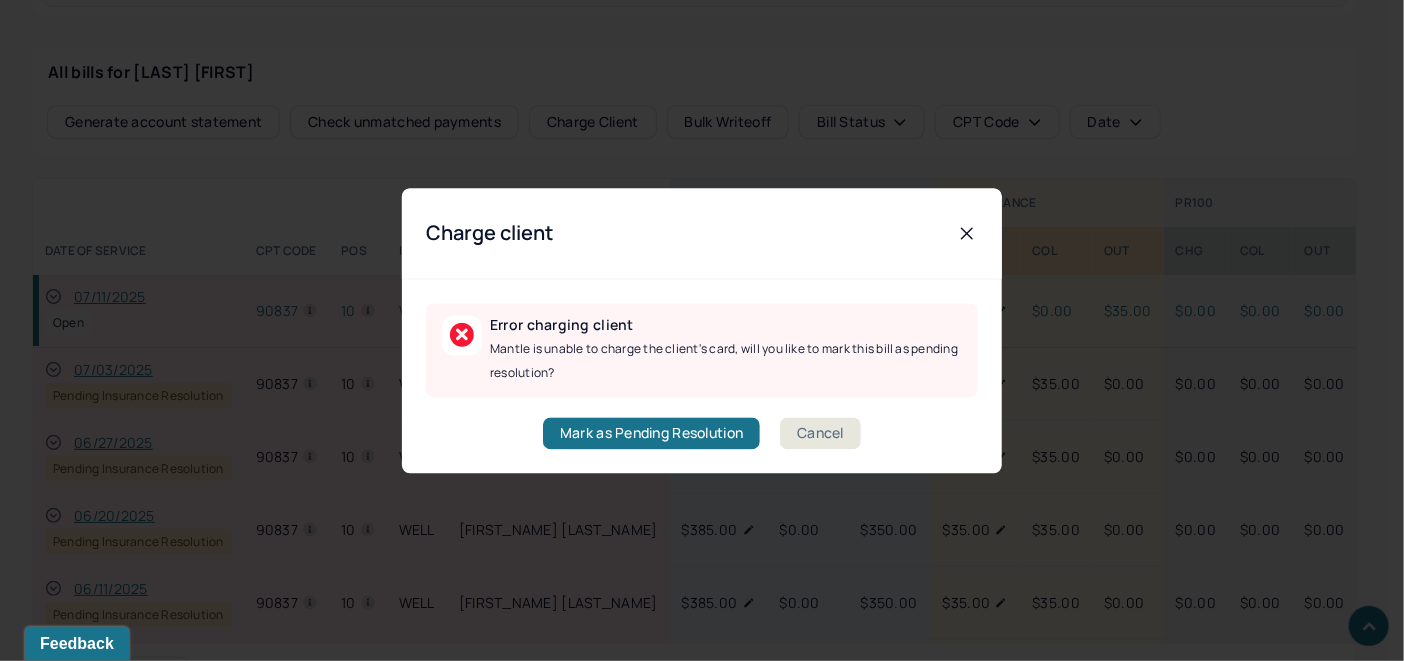 click on "Error charging client Mantle is unable to charge the client's card, will you like to mark this bill as pending resolution?   Mark as Pending Resolution     Cancel" at bounding box center (702, 376) 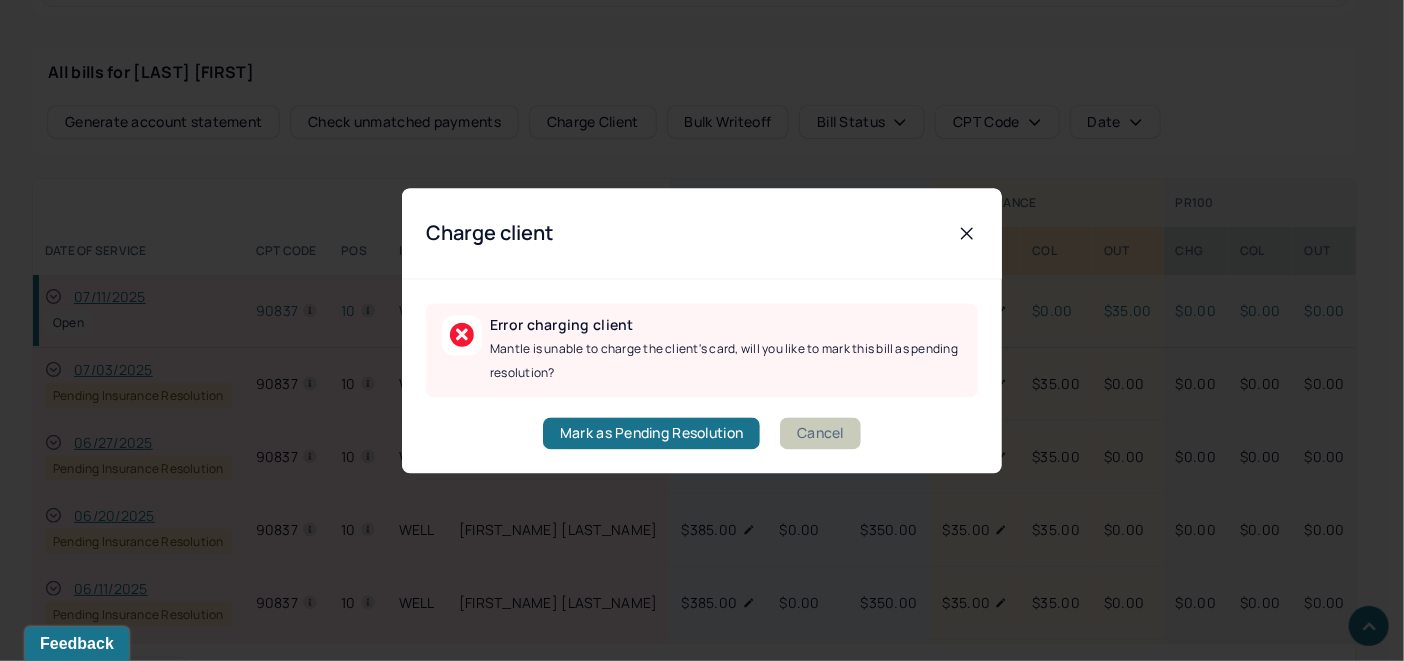 click on "Cancel" at bounding box center [820, 433] 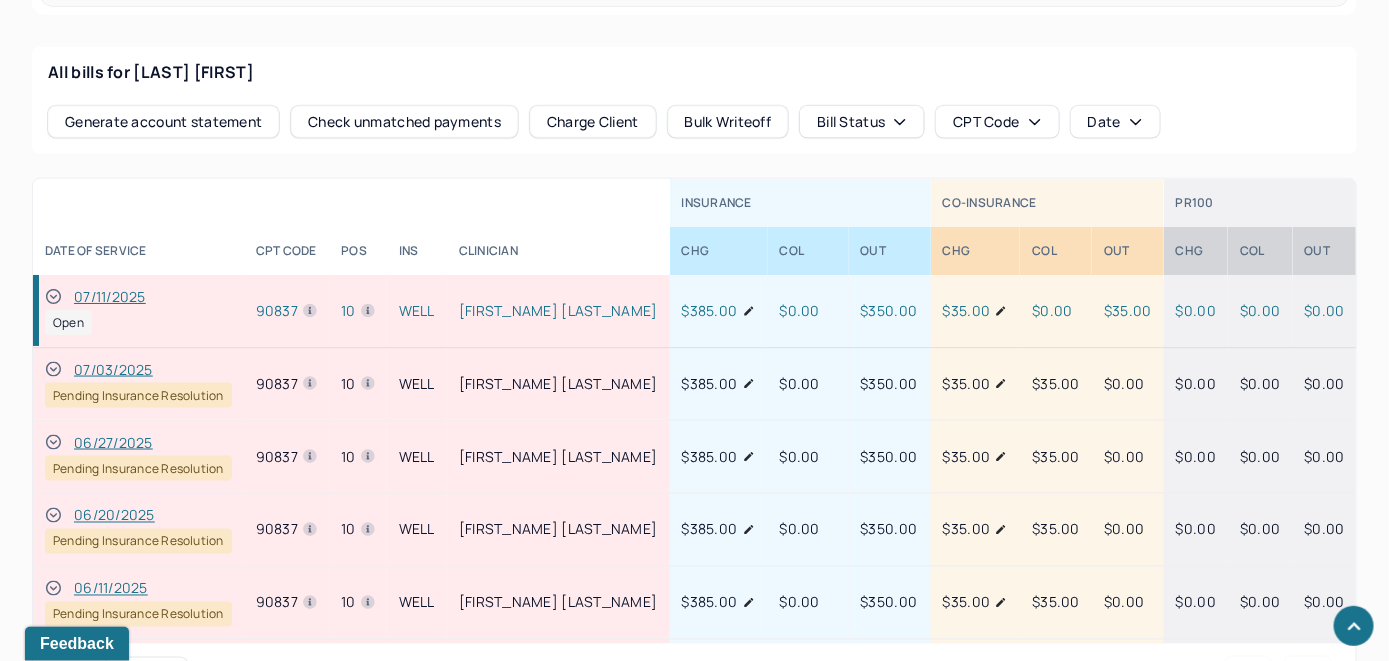 click on "Charge Client" at bounding box center [593, 122] 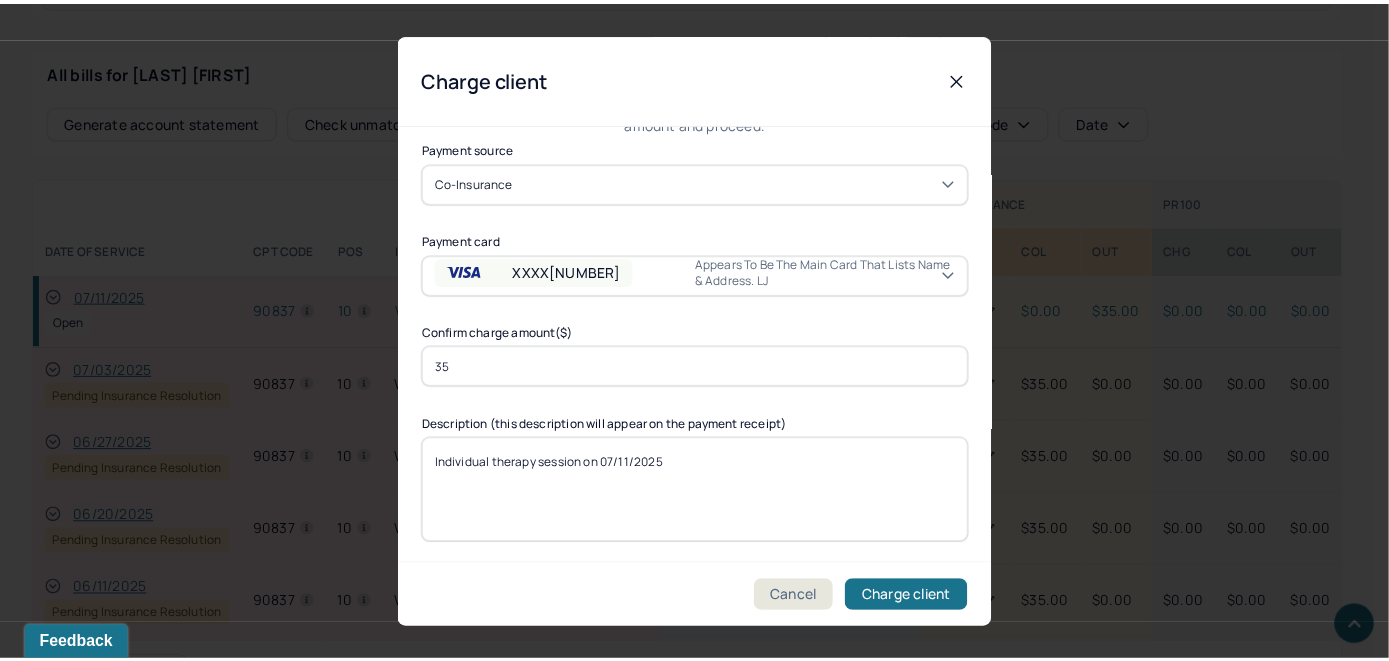 scroll, scrollTop: 121, scrollLeft: 0, axis: vertical 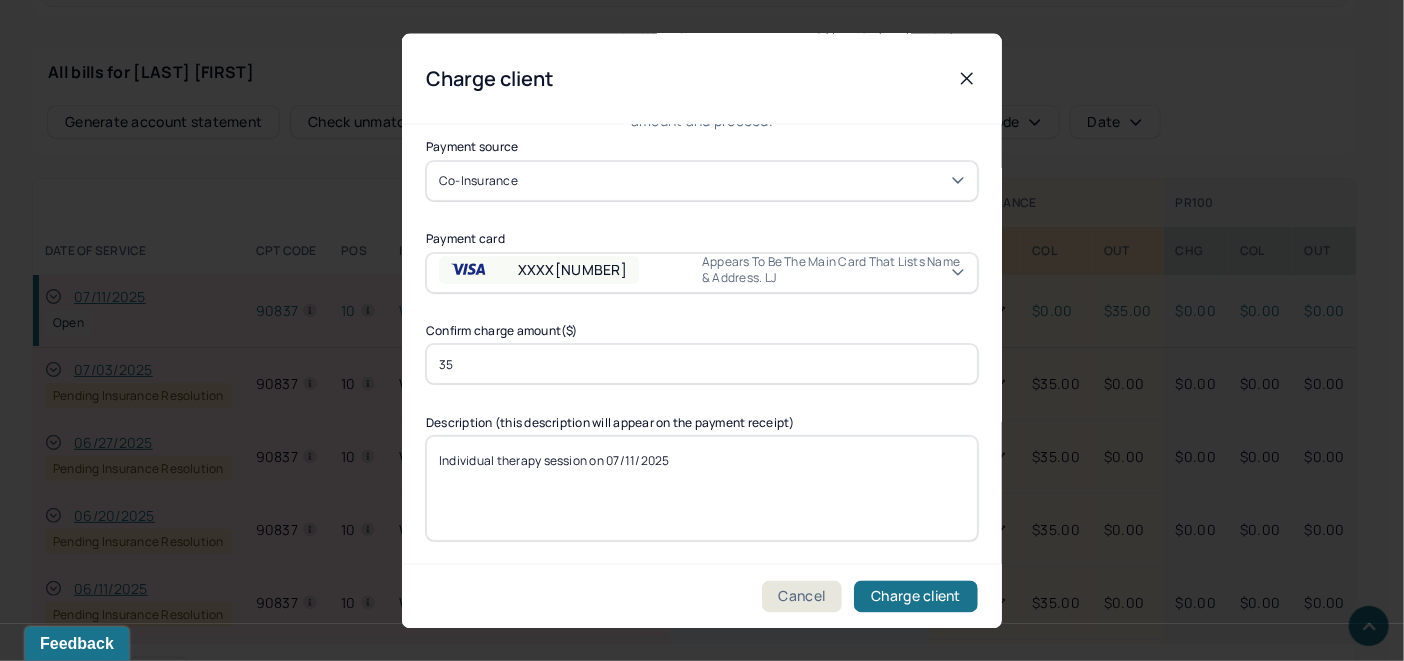 click at bounding box center (702, 330) 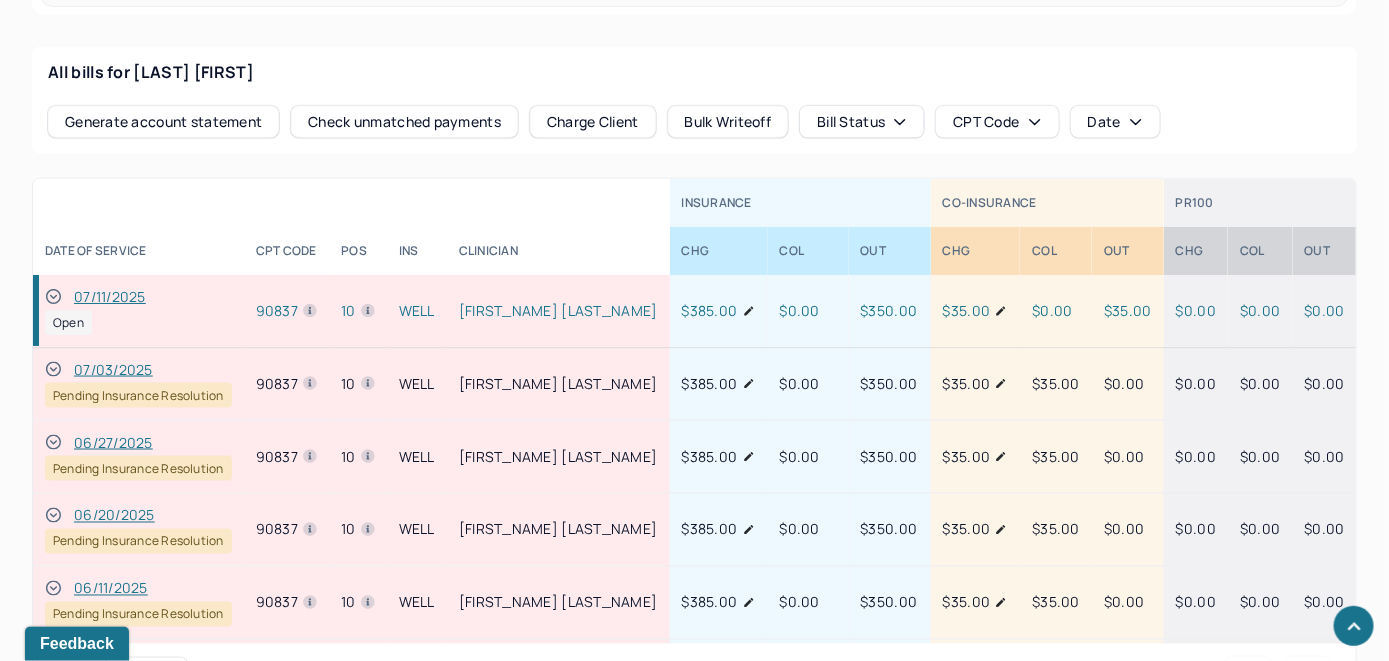 click on "$35.00" at bounding box center [976, 602] 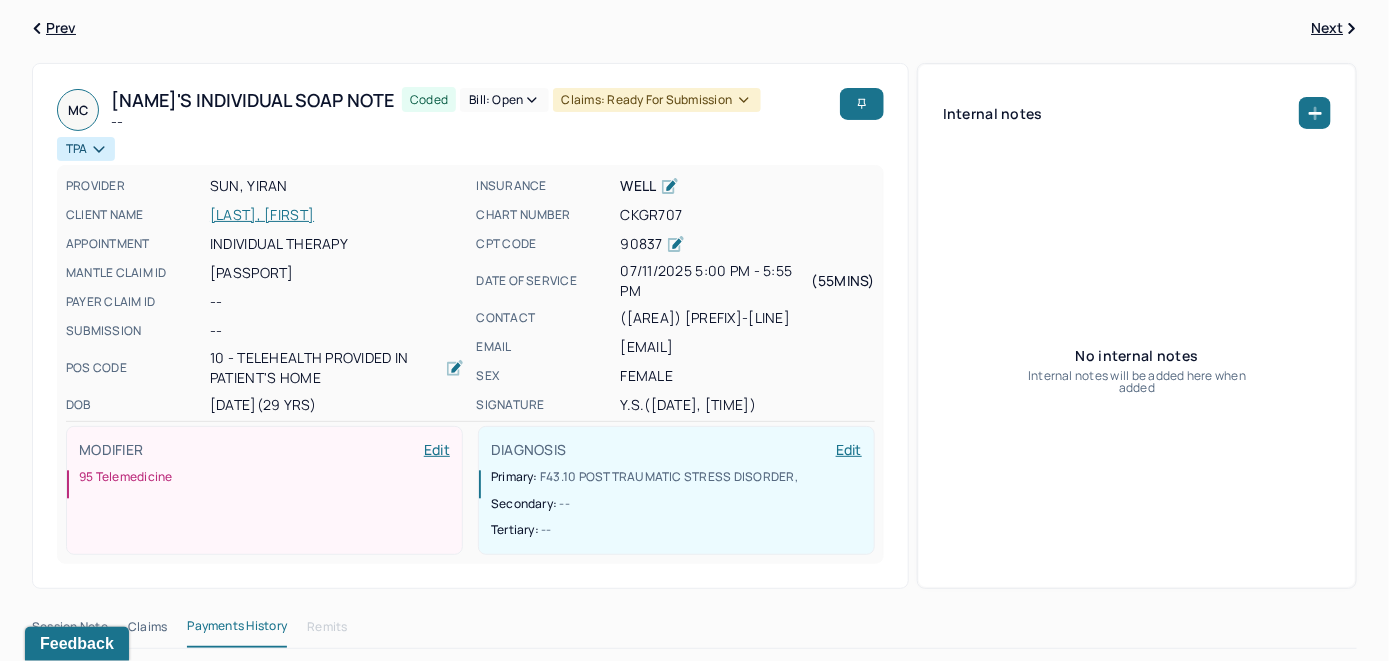 scroll, scrollTop: 0, scrollLeft: 0, axis: both 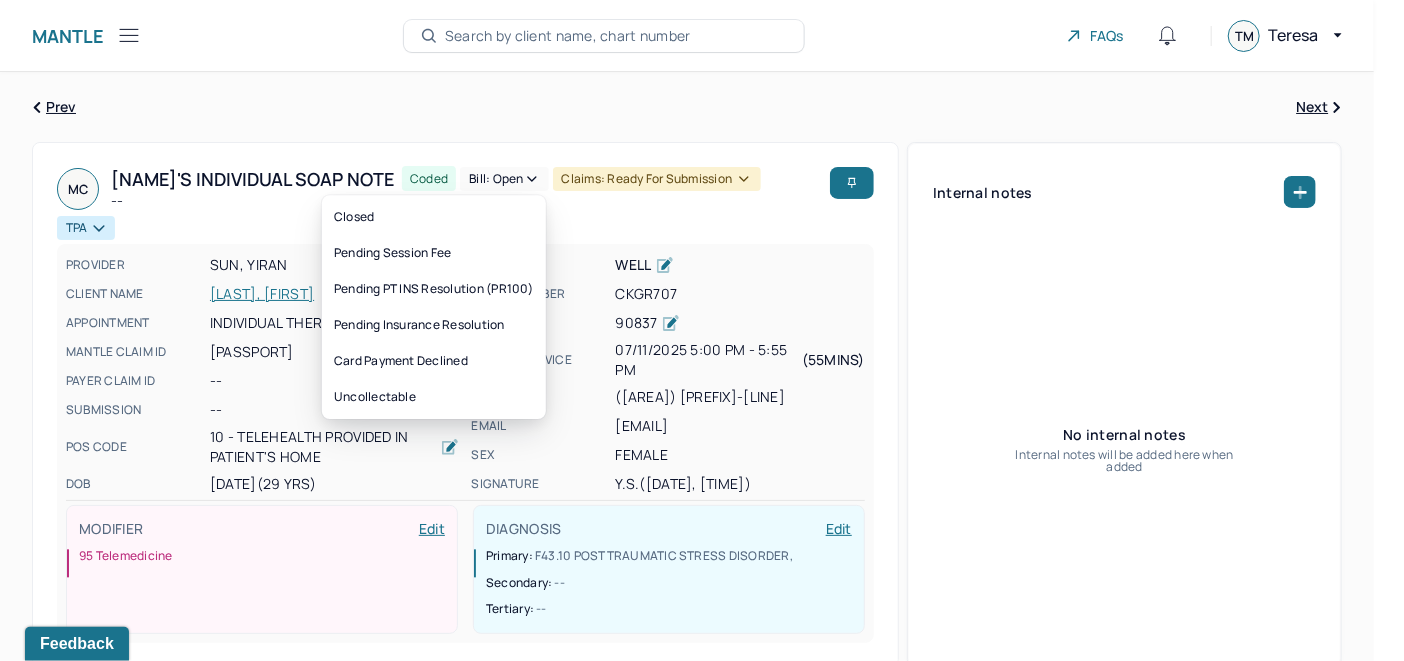 click on "Bill: Open" at bounding box center [504, 179] 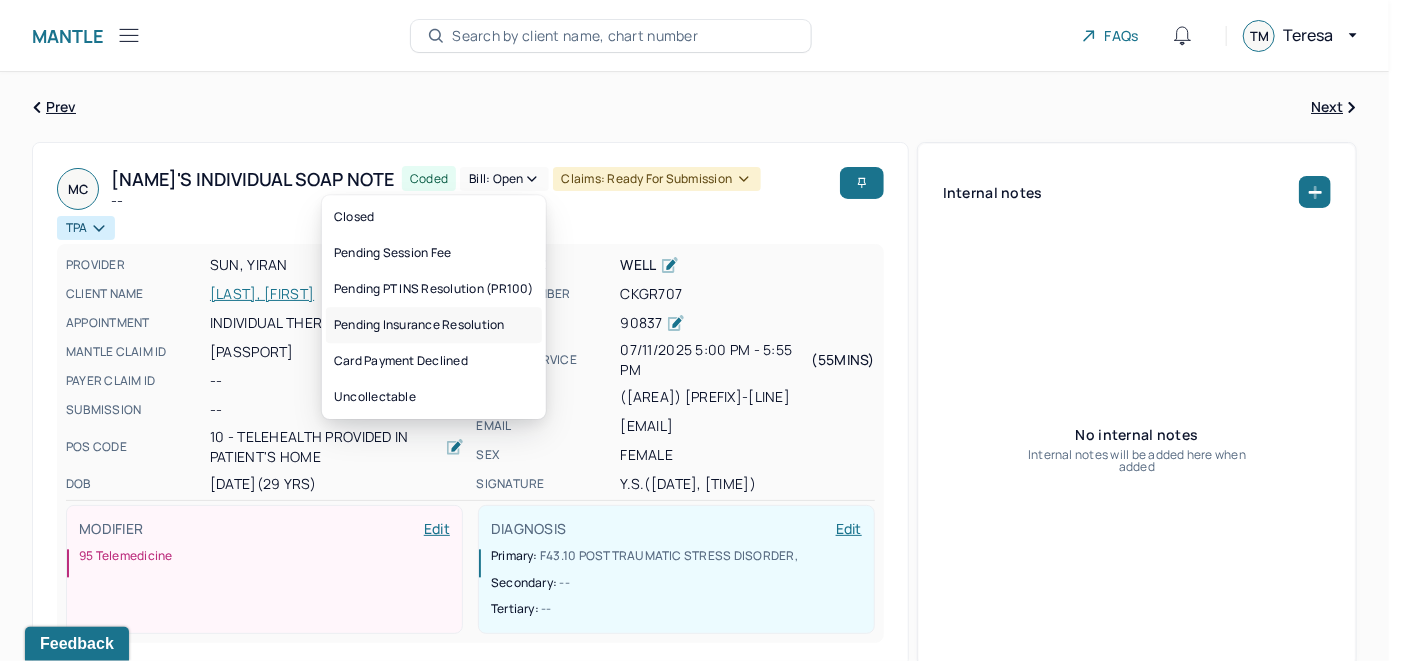 click on "Pending Insurance Resolution" at bounding box center [434, 325] 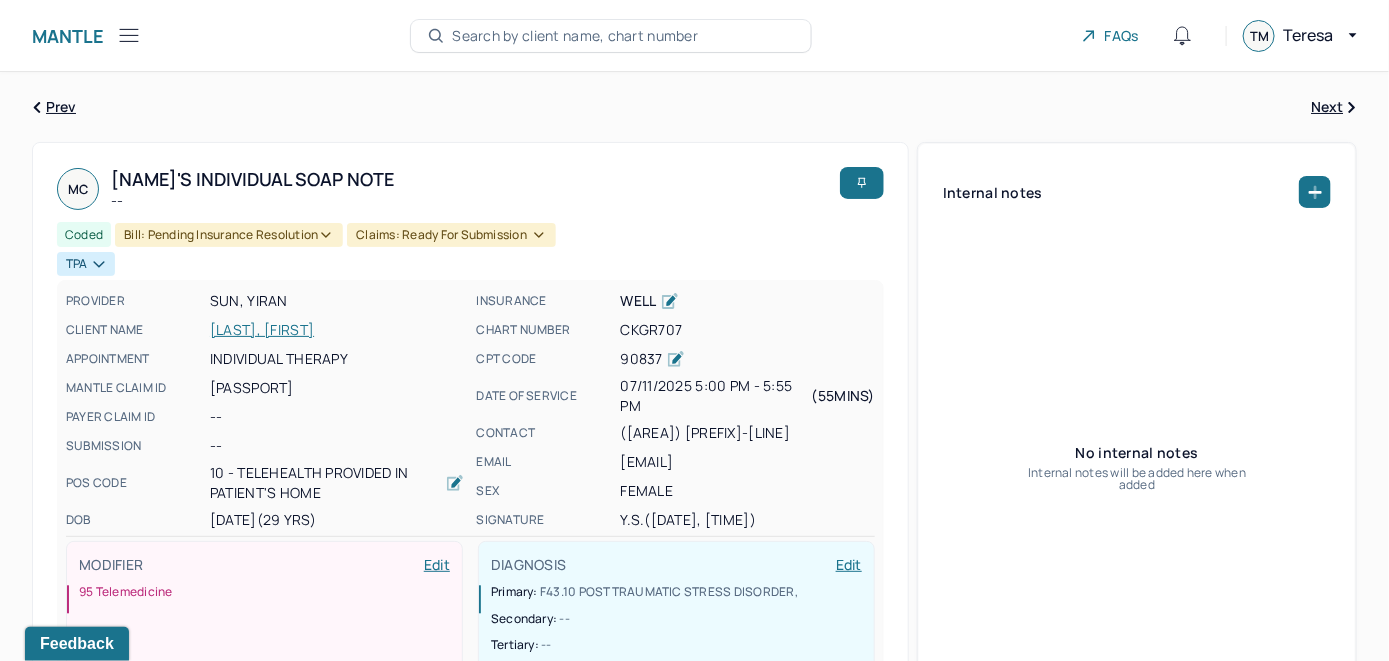 click on "Search by client name, chart number" at bounding box center [575, 36] 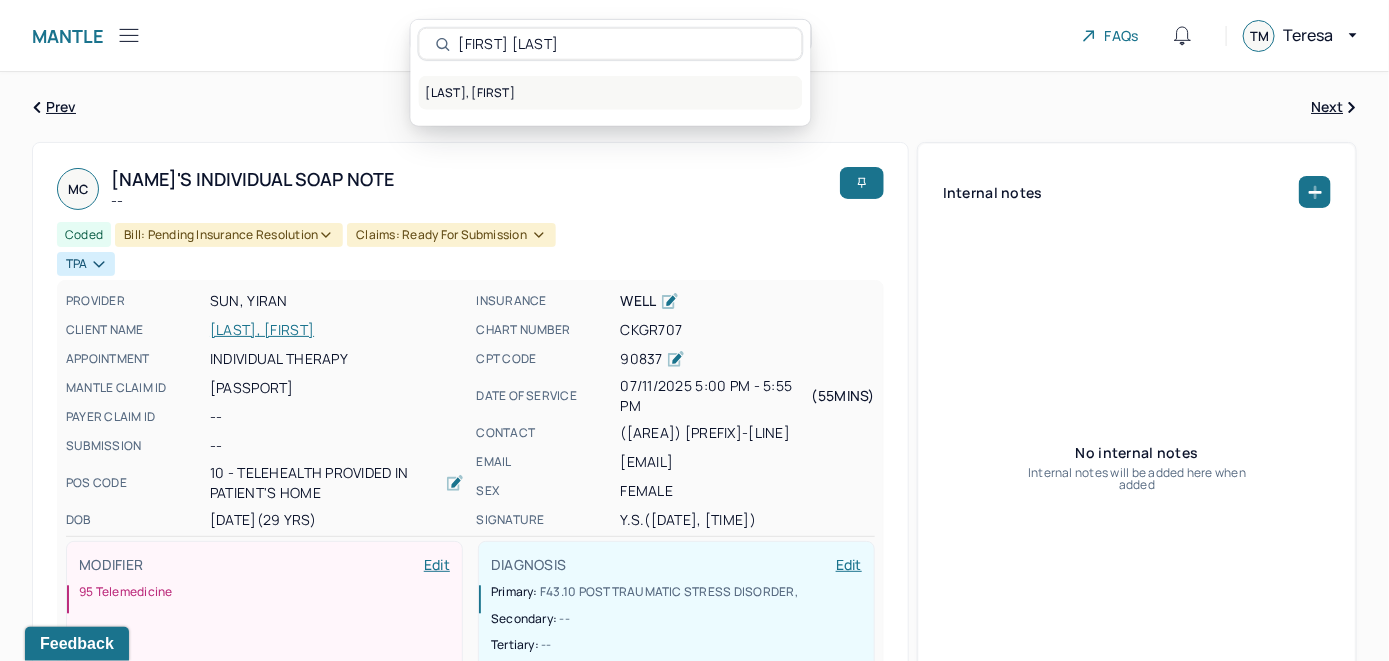 type on "Melina Lawrence" 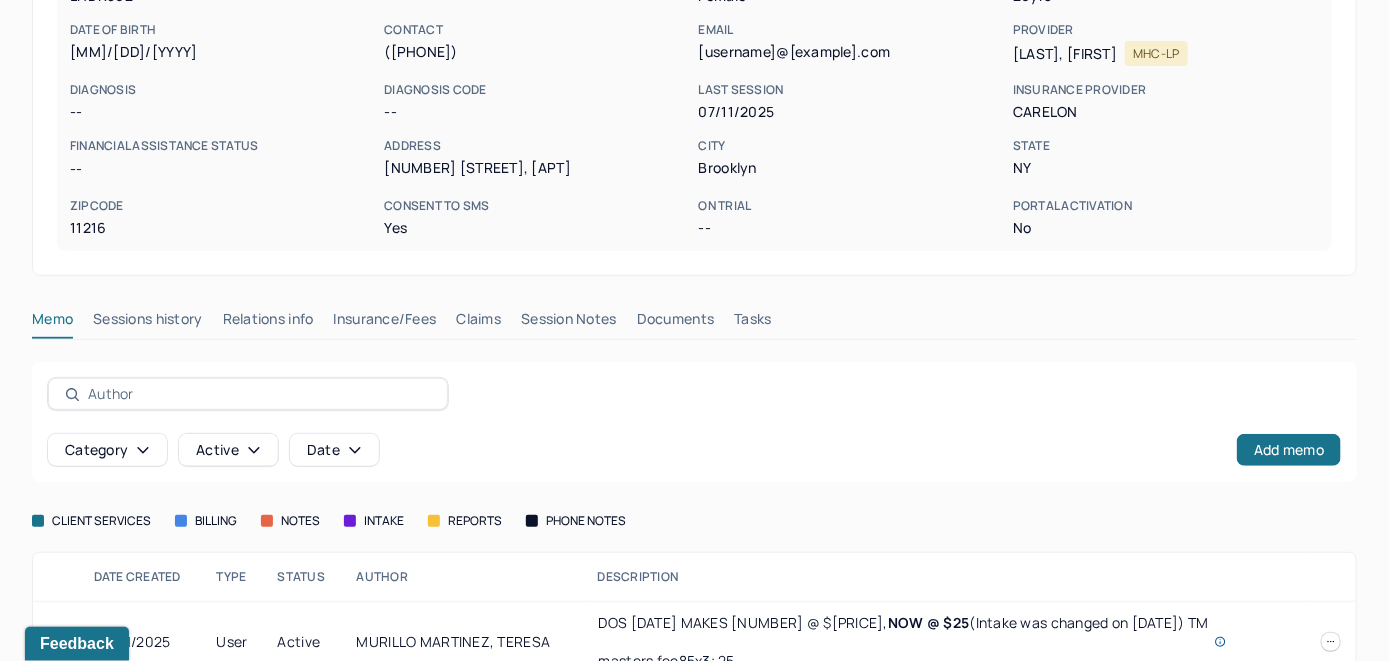 scroll, scrollTop: 299, scrollLeft: 0, axis: vertical 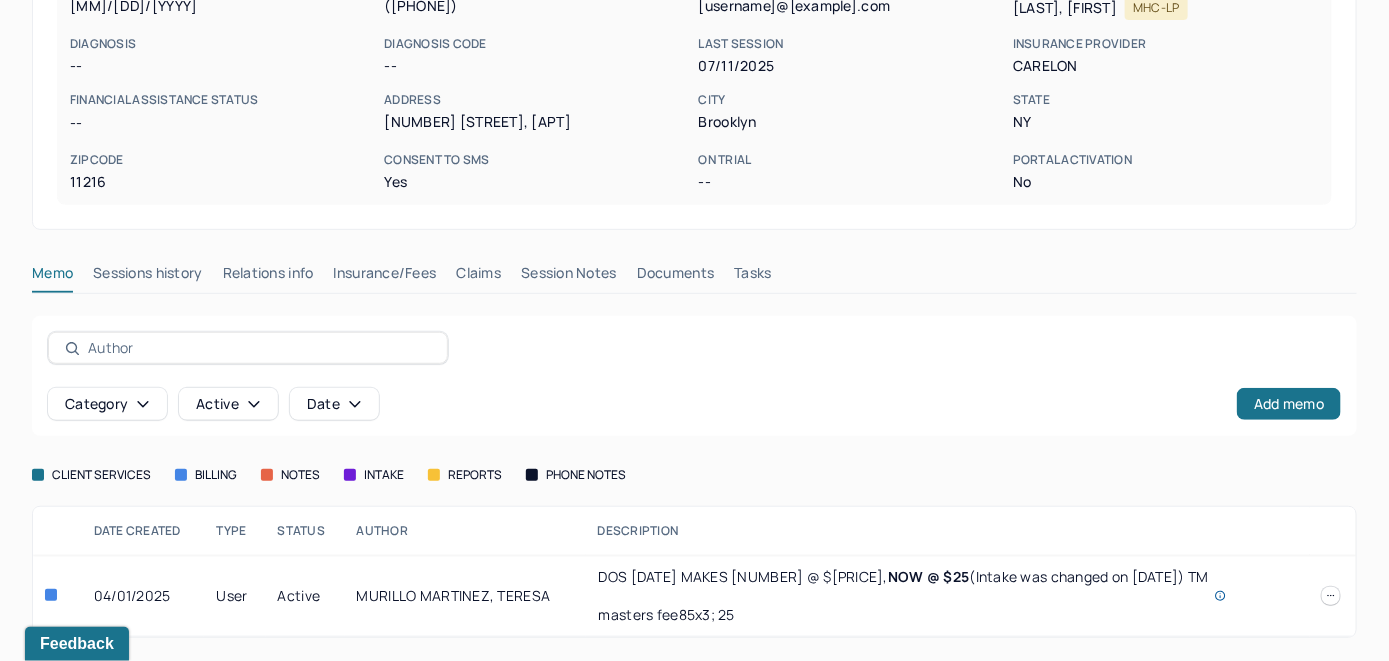click on "Insurance/Fees" at bounding box center (385, 277) 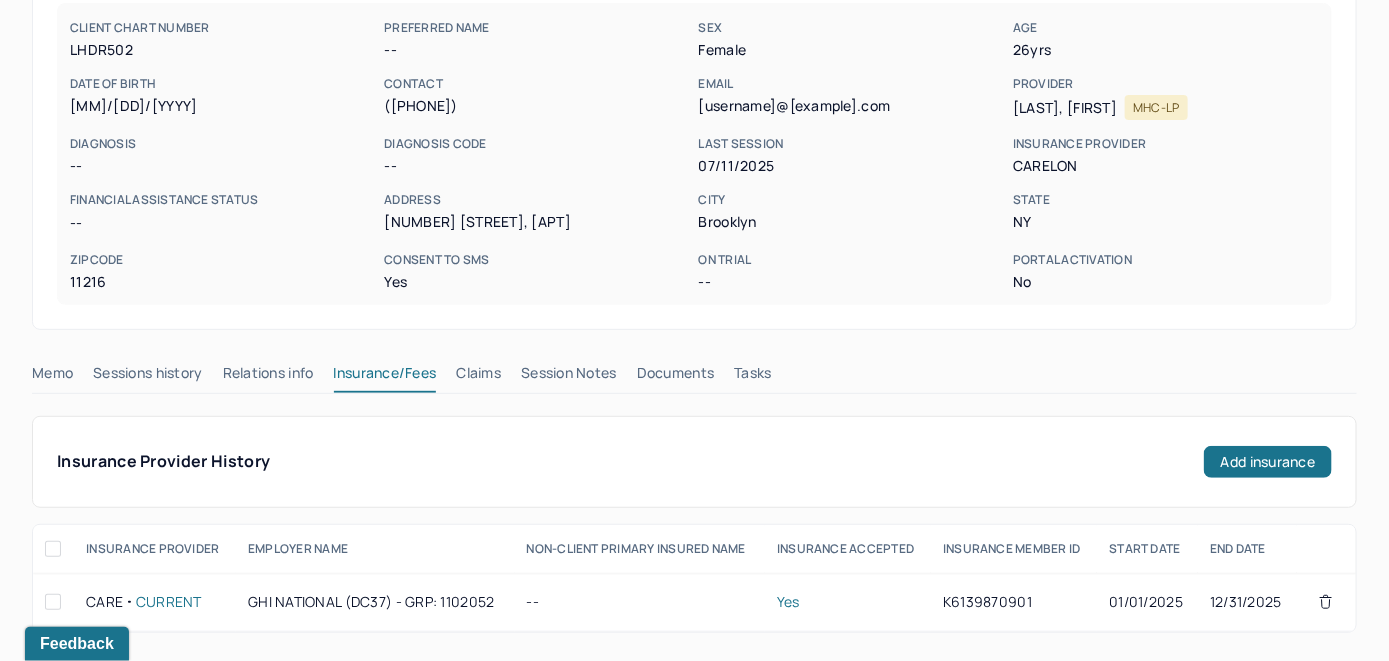 click on "Claims" at bounding box center (478, 377) 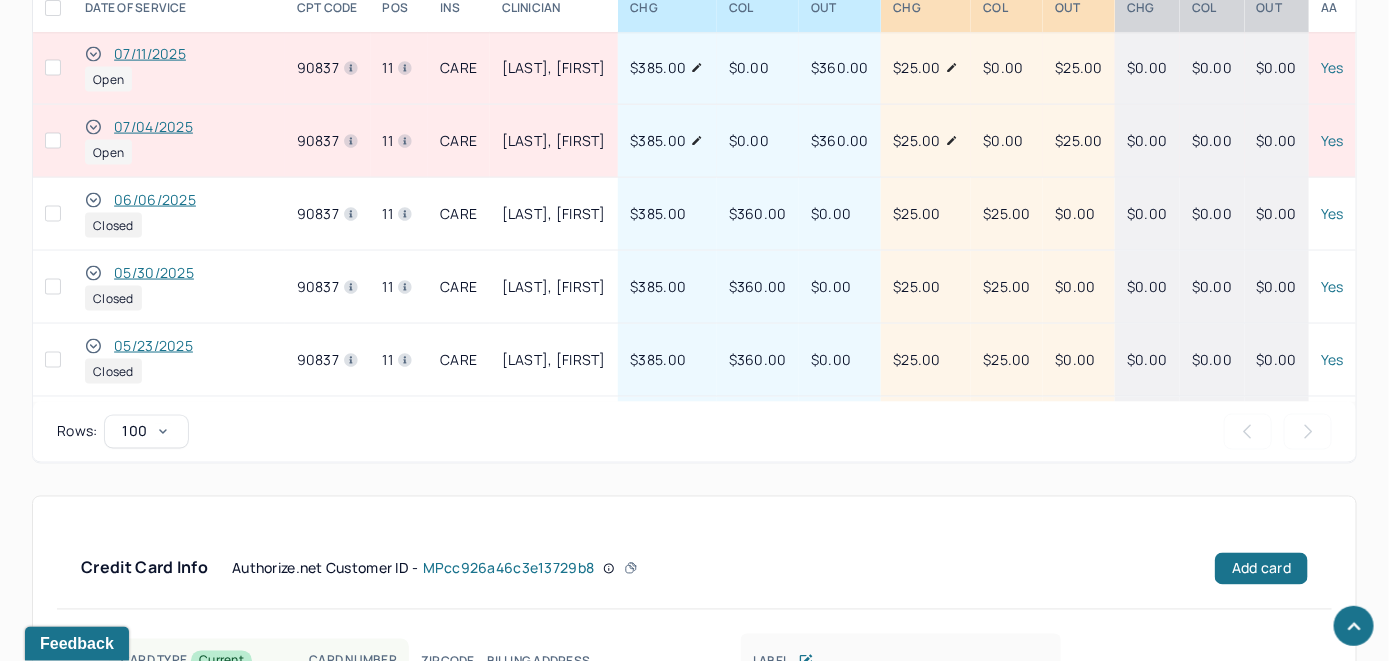 scroll, scrollTop: 885, scrollLeft: 0, axis: vertical 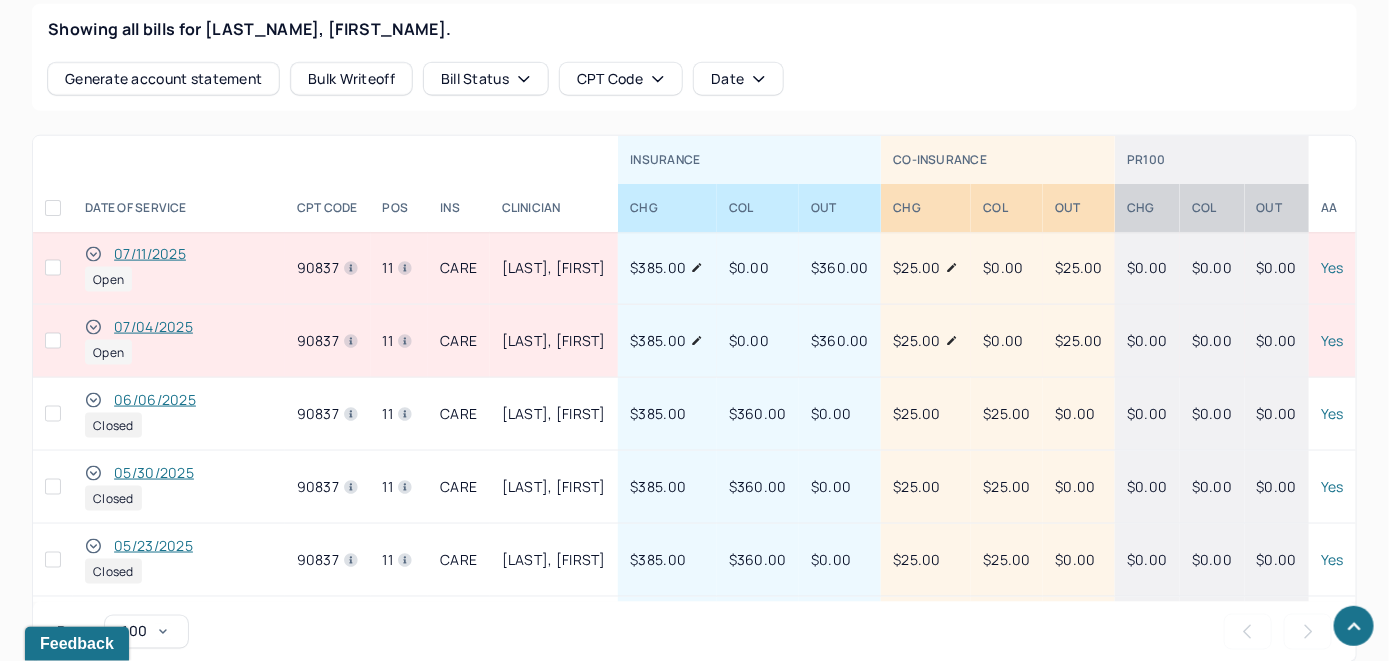 click on "07/11/2025" at bounding box center [150, 254] 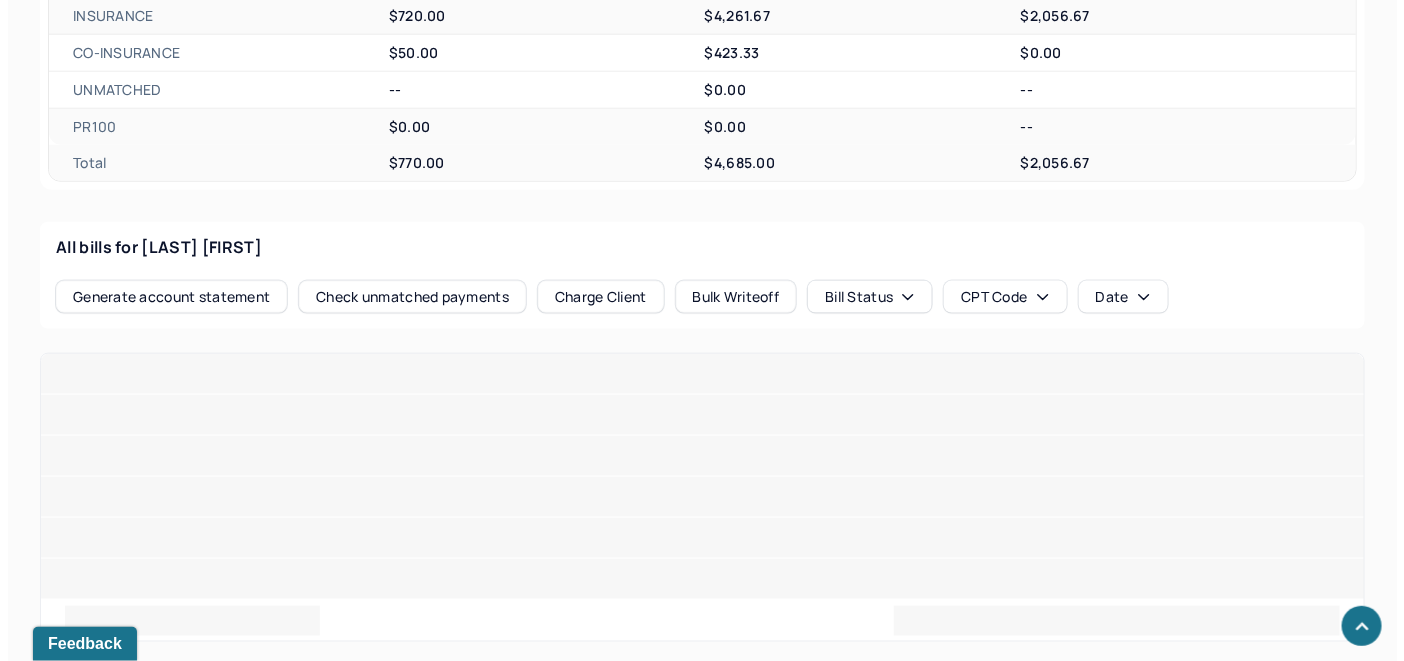 scroll, scrollTop: 885, scrollLeft: 0, axis: vertical 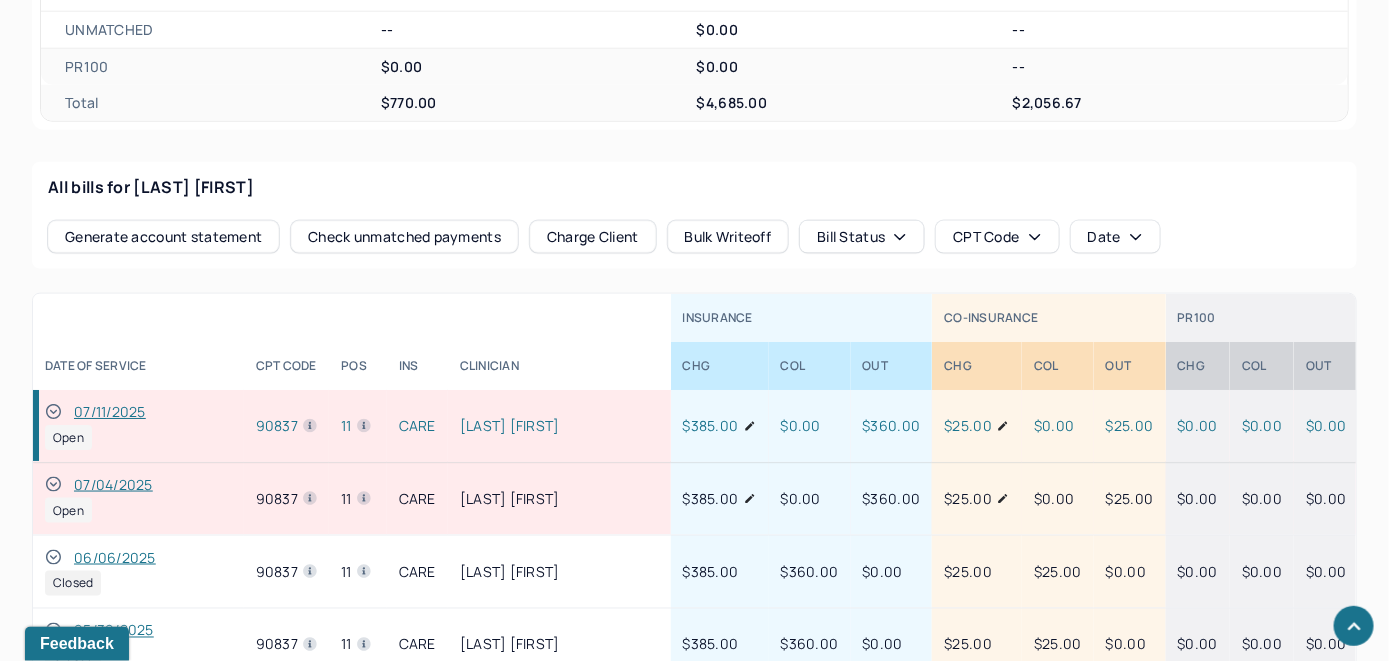 click on "Check unmatched payments" at bounding box center [404, 237] 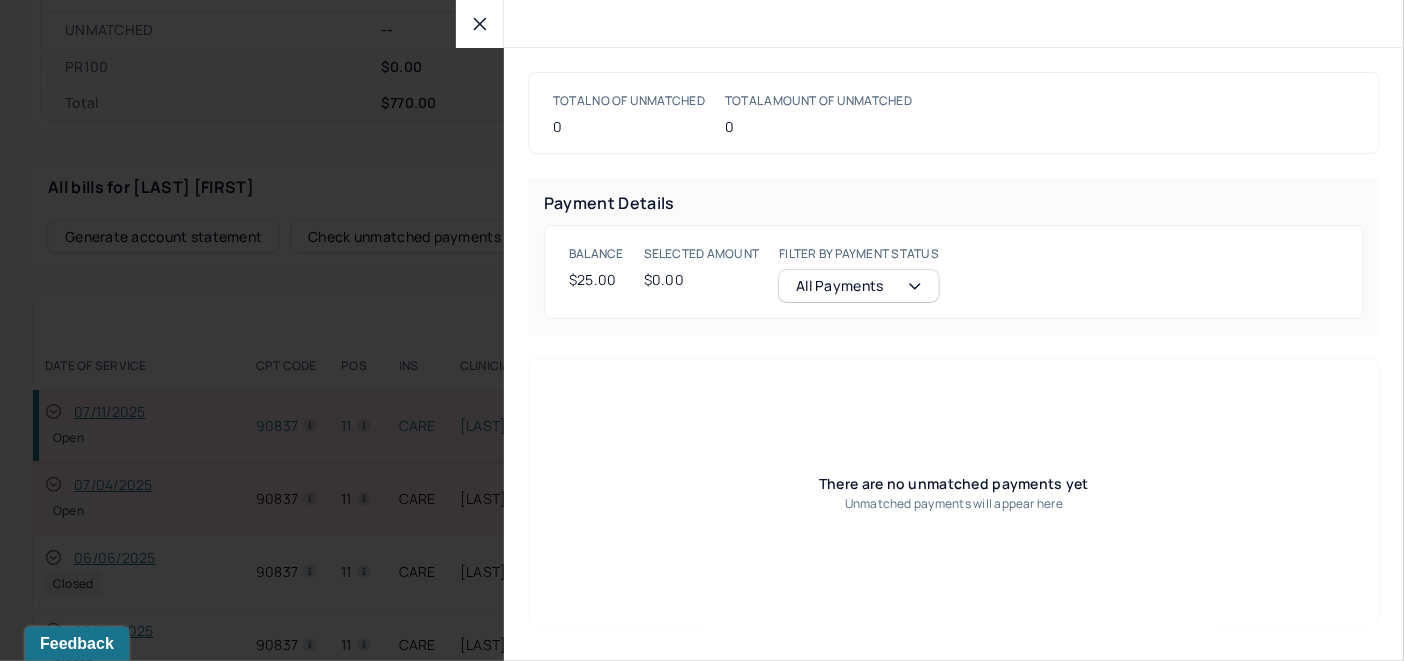 click at bounding box center (480, 24) 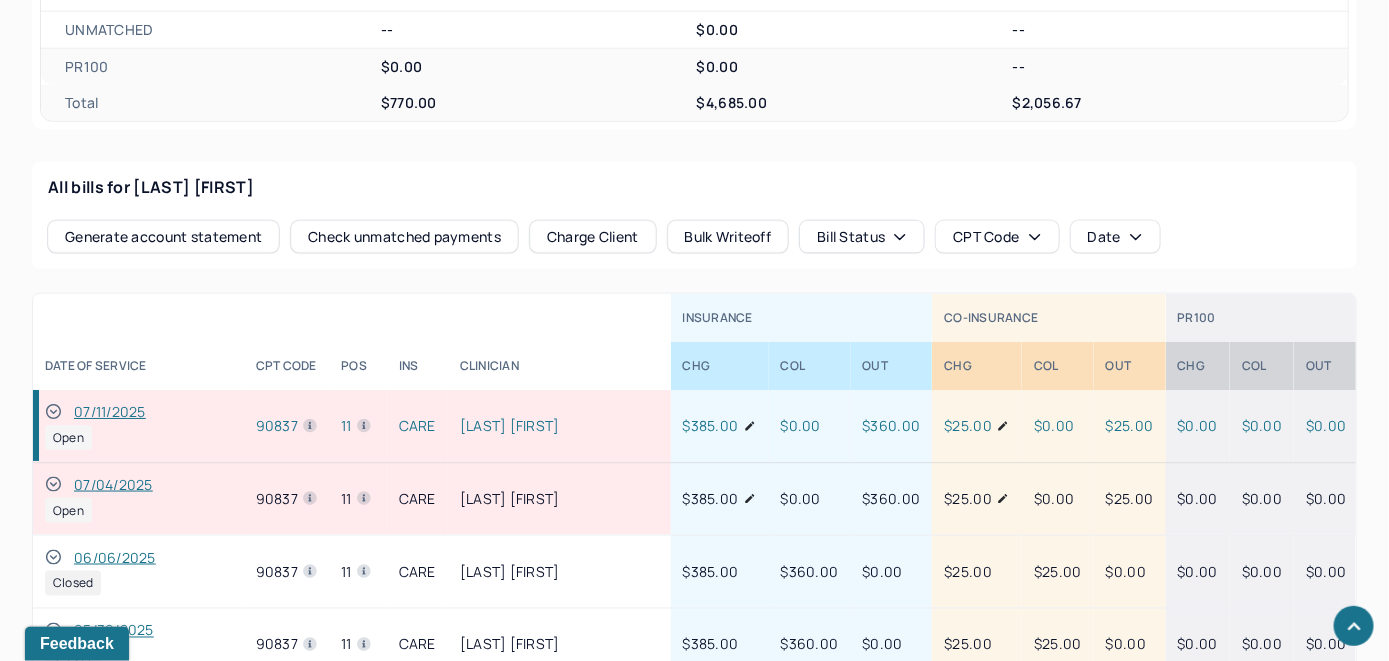 click on "Charge Client" at bounding box center (593, 237) 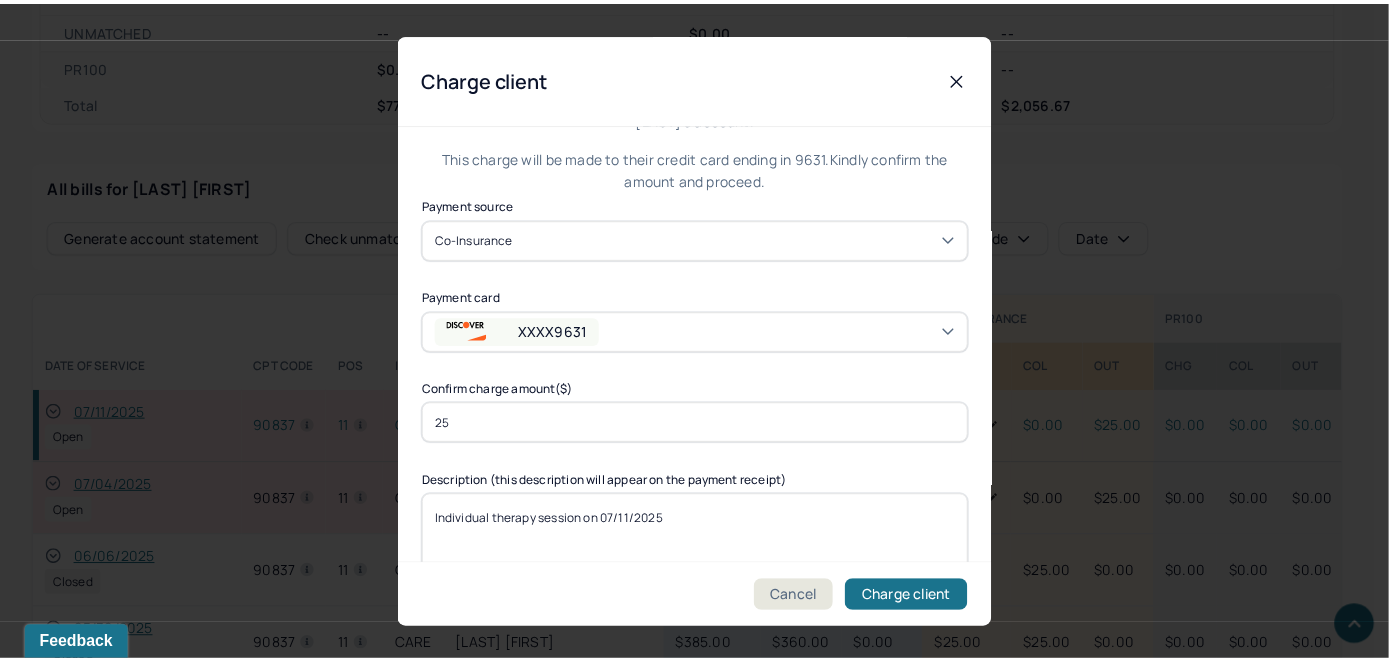 scroll, scrollTop: 121, scrollLeft: 0, axis: vertical 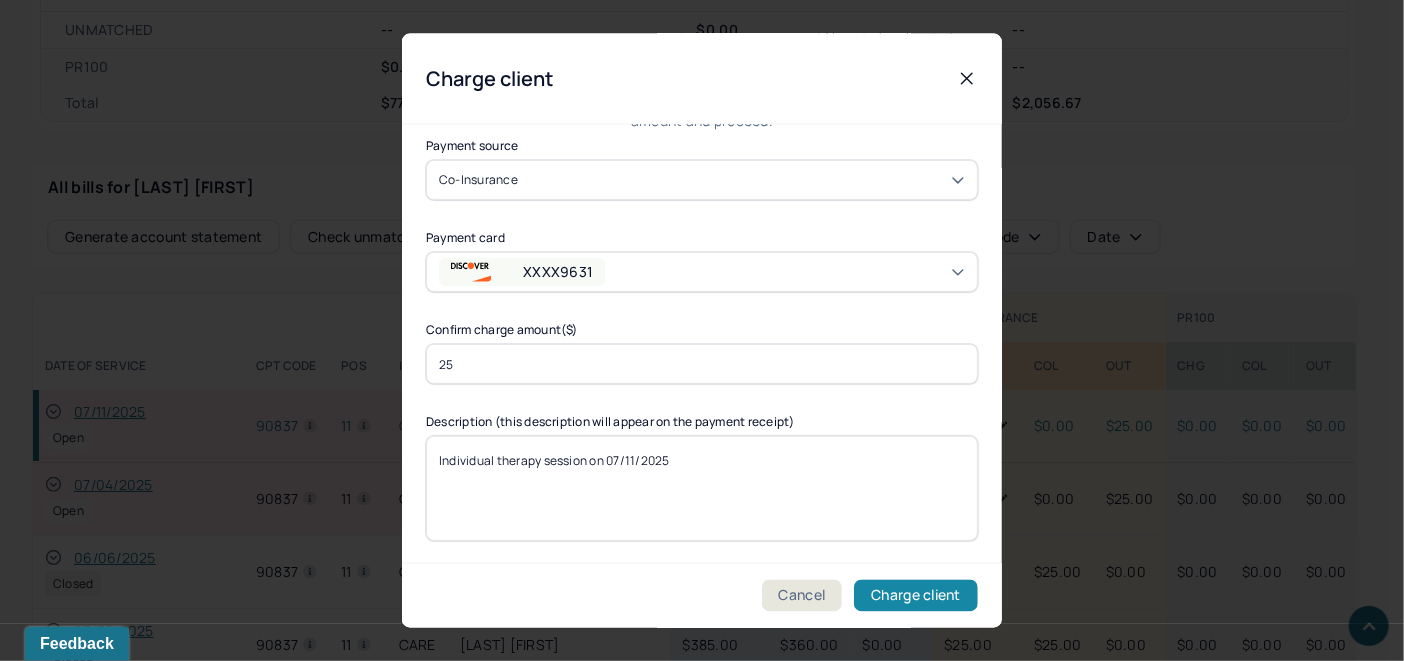 click on "Charge client" at bounding box center [916, 596] 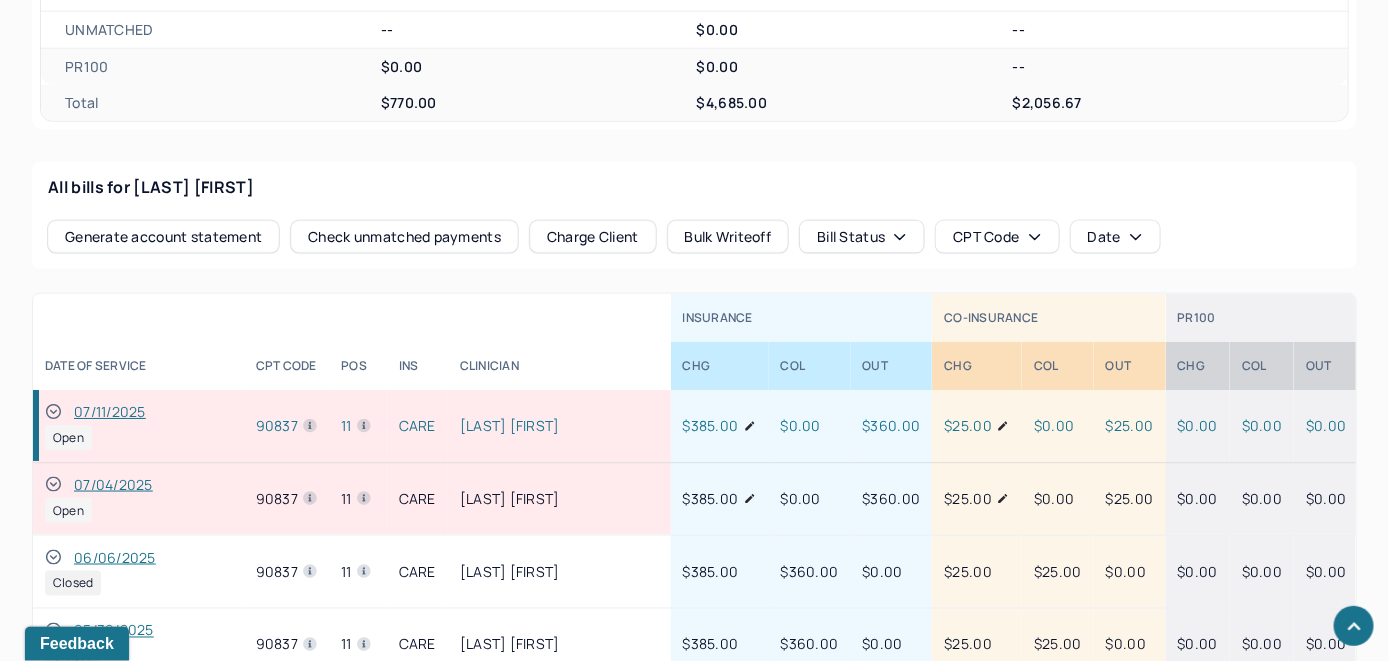 click 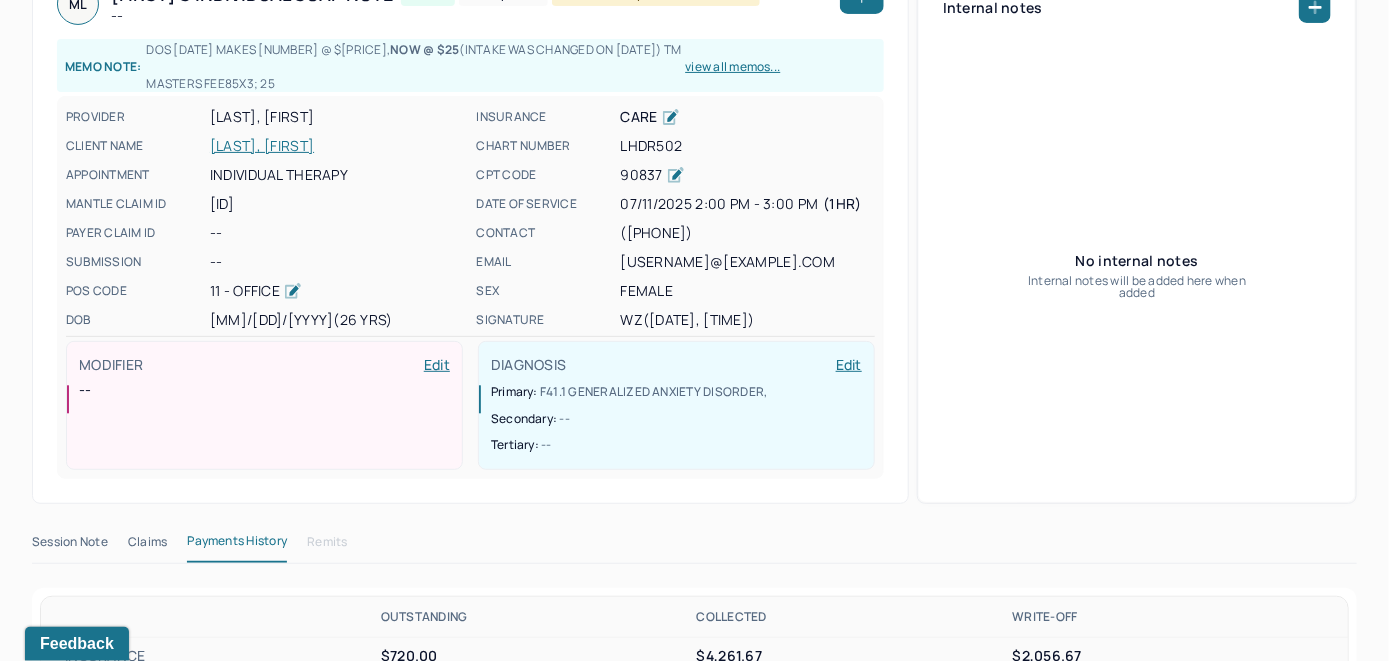 scroll, scrollTop: 0, scrollLeft: 0, axis: both 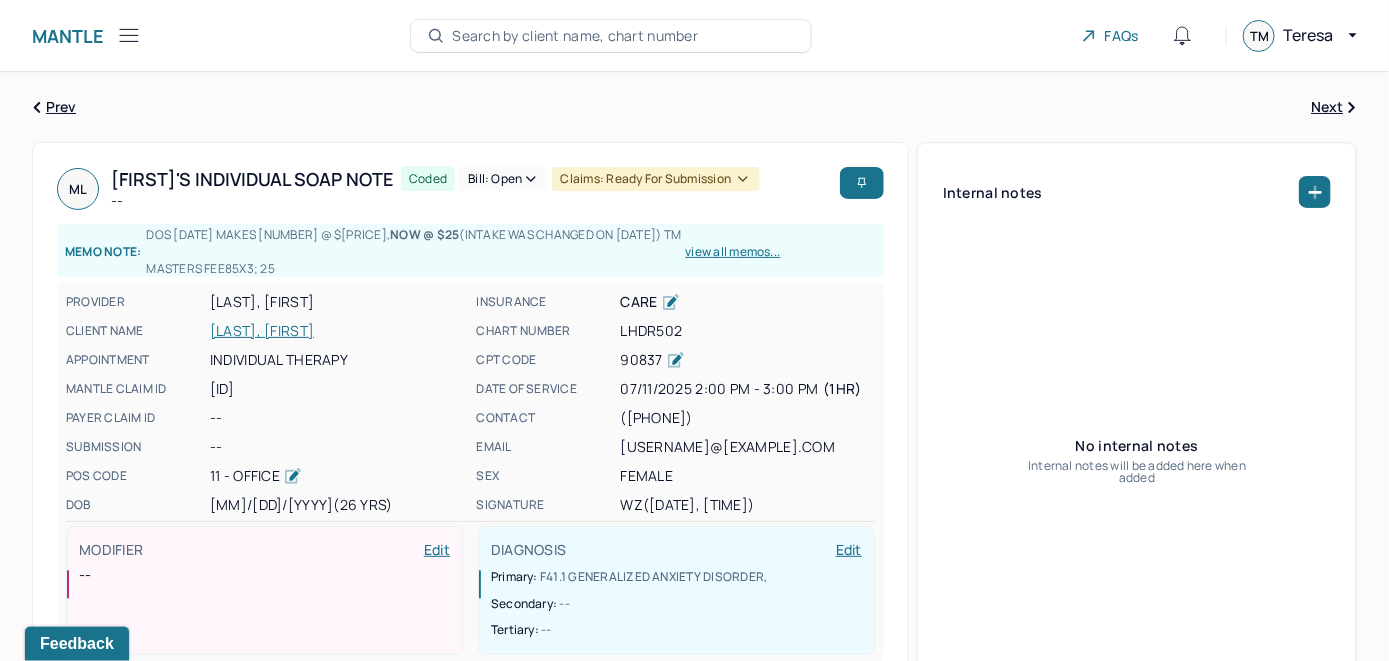 click on "ML Melina's   Individual soap note -- Coded   Bill: Open     Claims: ready for submission       Memo note: DOS 4/4/25 MAKES 3 @ $85,  NOW @ $25  (Intake was changed on 4/9/25) TM masters fee 85x3; 25   view all memos... PROVIDER ZHANG, WEI CLIENT NAME LAWRENCE, MELINA APPOINTMENT Individual therapy   MANTLE CLAIM ID M04C5CB71F6F78 PAYER CLAIM ID -- SUBMISSION -- POS CODE 11 - Office     DOB 06/17/1999  (26 Yrs) INSURANCE CARE     CHART NUMBER LHDR502 CPT CODE 90837     DATE OF SERVICE 07/11/2025   2:00 PM   -   3:00 PM ( 1hr ) CONTACT (216) 551-8825 EMAIL melinaliana@gmail.com SEX female SIGNATURE wz  (07/11/2025, 5:37 PM) MODIFIER   Edit   -- DIAGNOSIS   Edit   Primary:   F41.1 GENERALIZED ANXIETY DISORDER ,  Secondary:   -- Tertiary:   --" at bounding box center [470, 415] 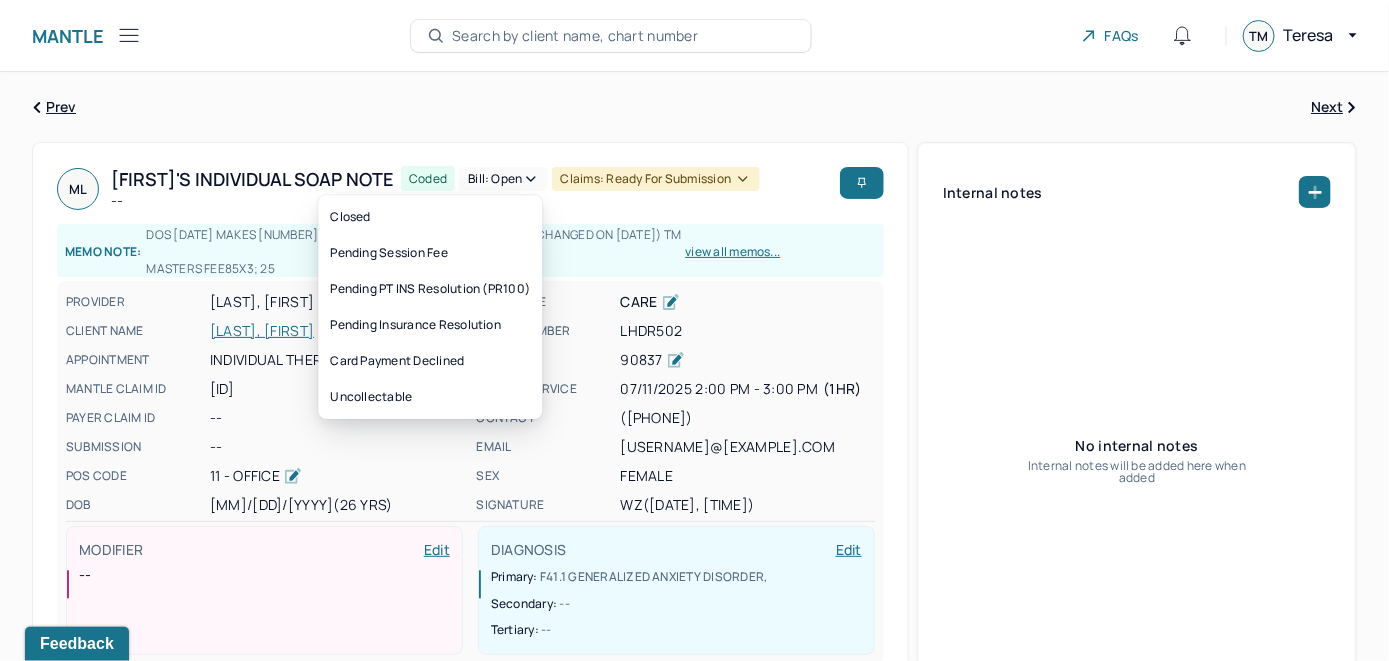 click on "Bill: Open" at bounding box center (503, 179) 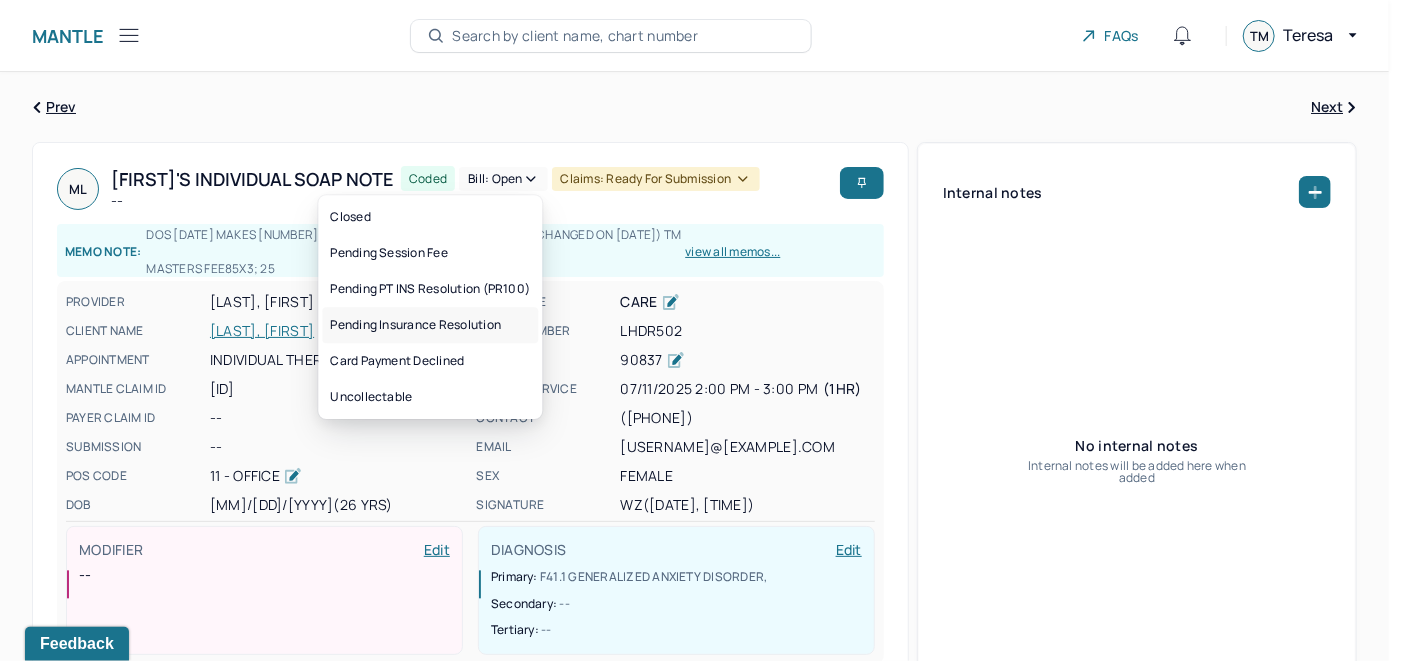 click on "Pending Insurance Resolution" at bounding box center (430, 325) 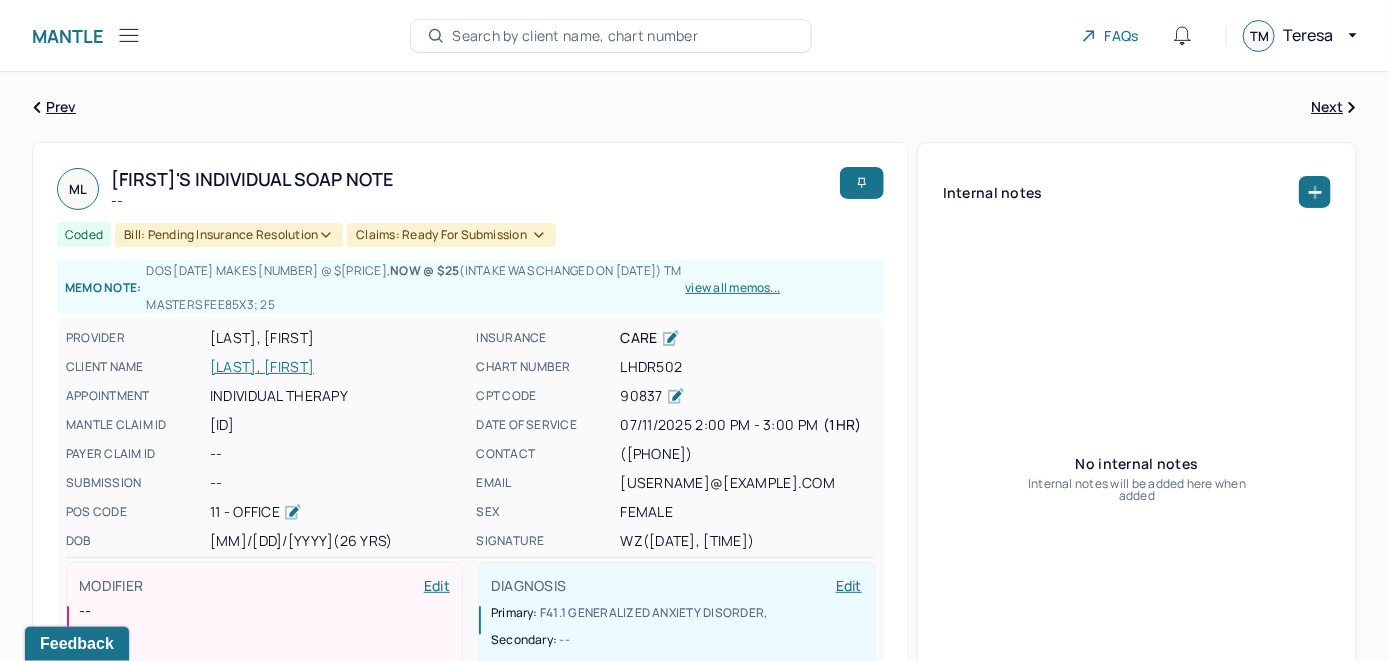 click on "Search by client name, chart number" at bounding box center [575, 36] 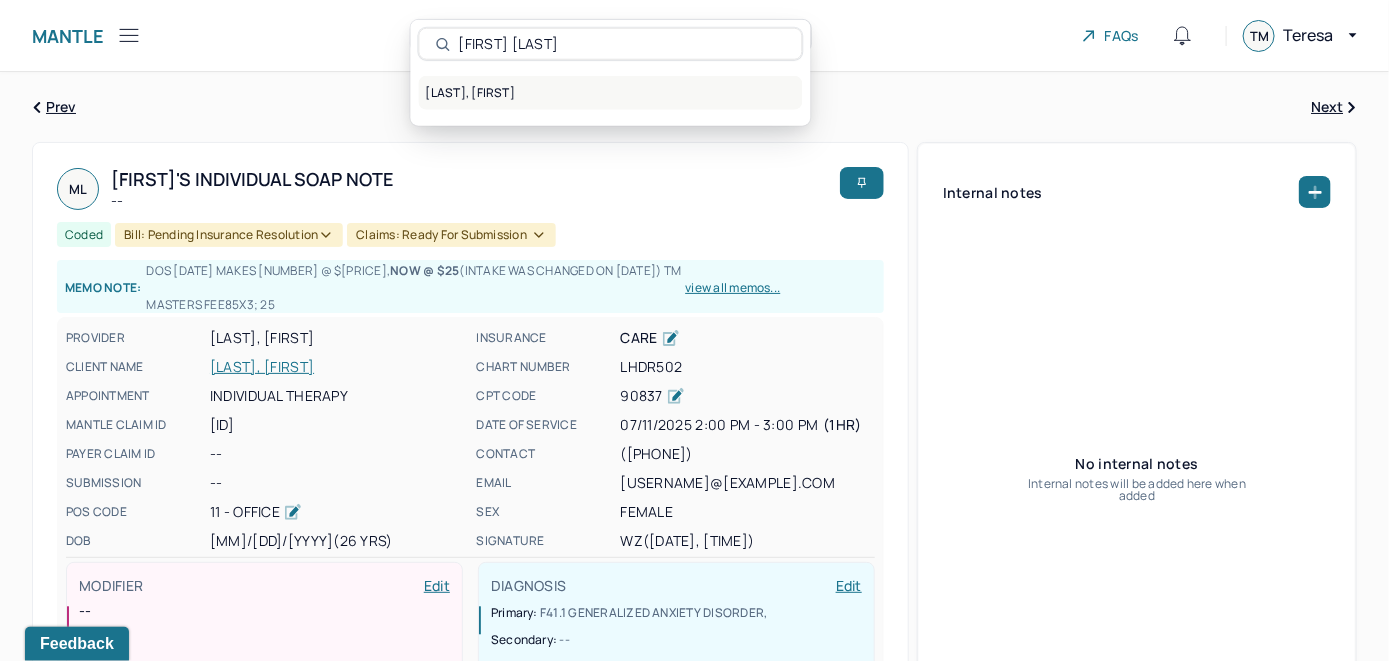 type on "Meredith Scheider" 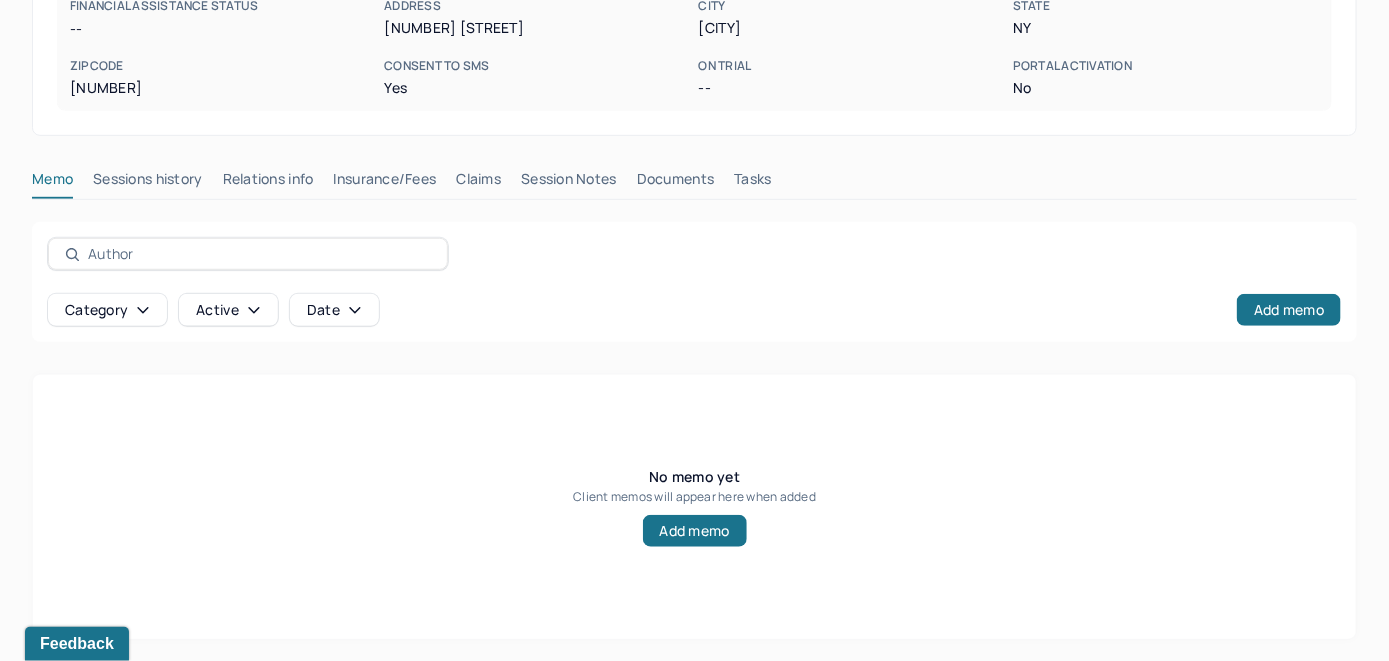 click on "Insurance/Fees" at bounding box center [385, 183] 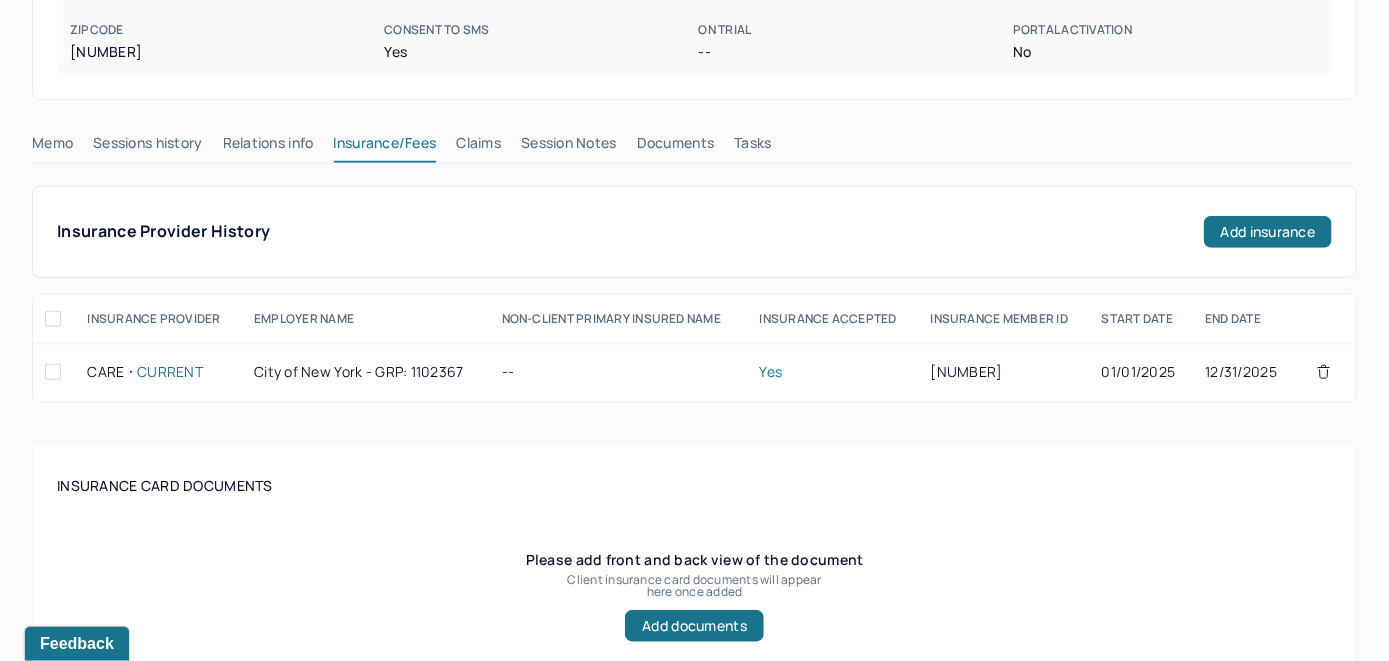 scroll, scrollTop: 393, scrollLeft: 0, axis: vertical 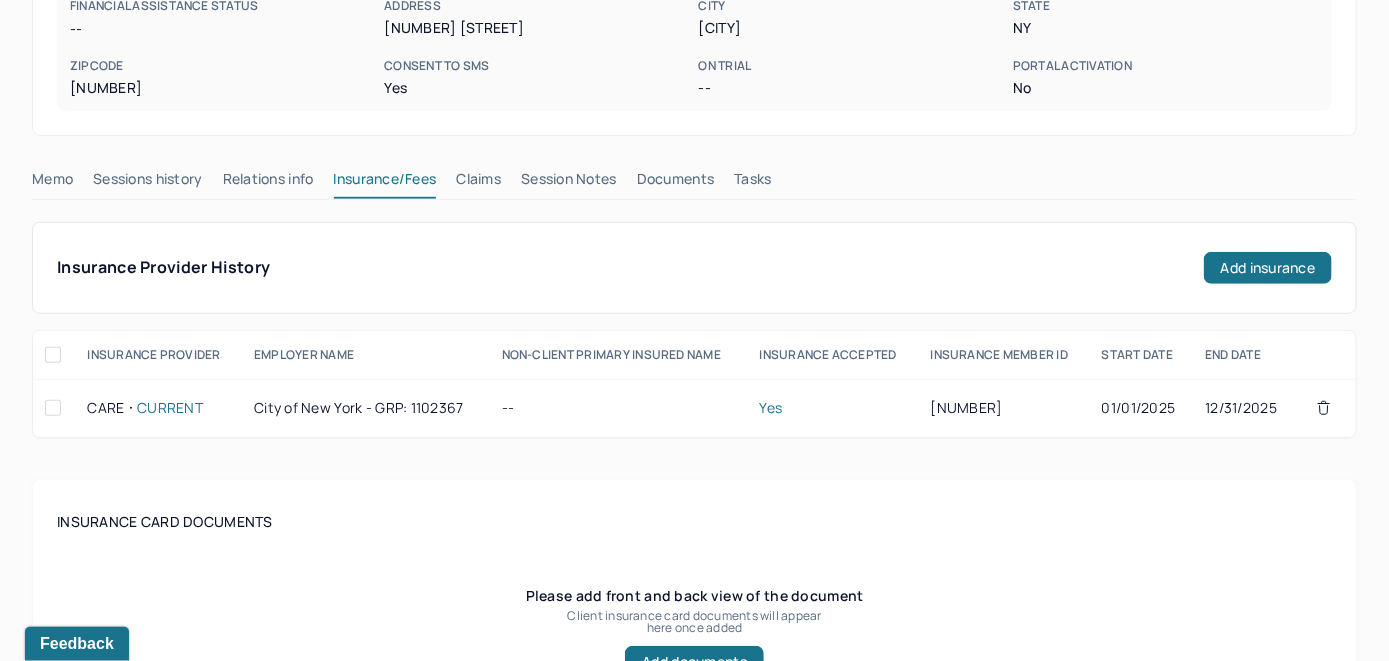 click on "Claims" at bounding box center [478, 183] 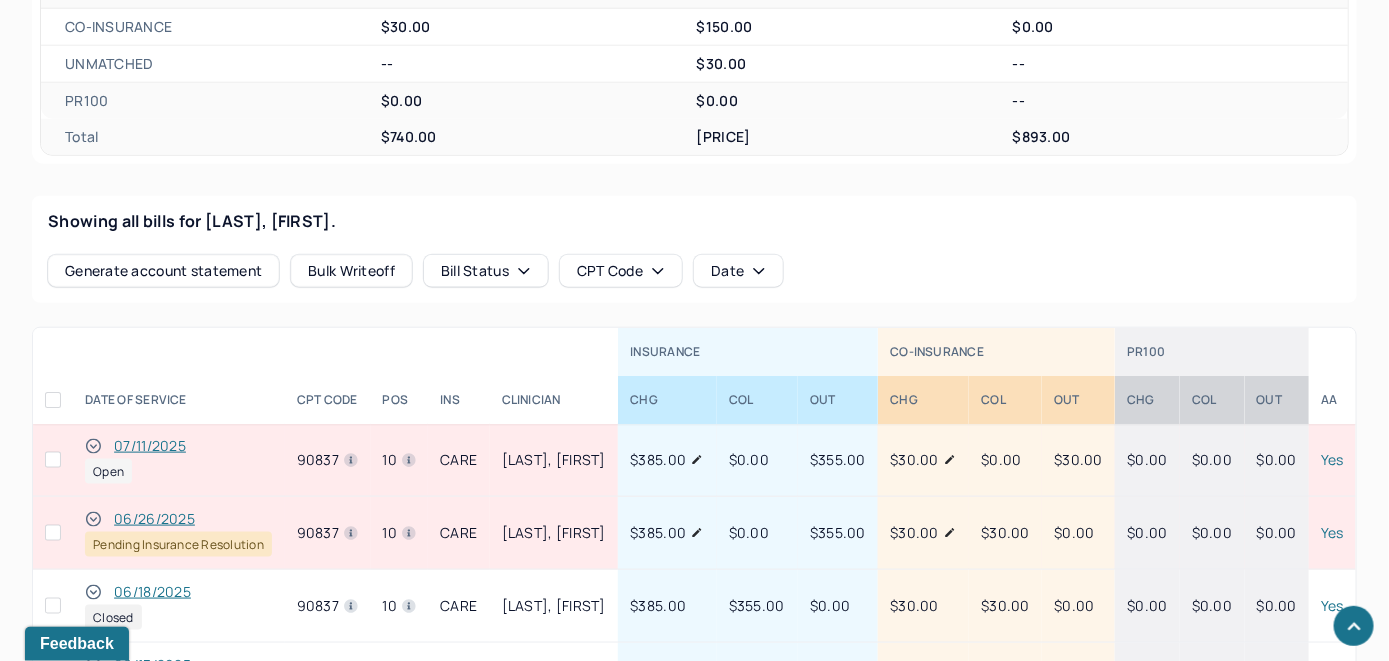 click on "07/11/2025" at bounding box center (150, 446) 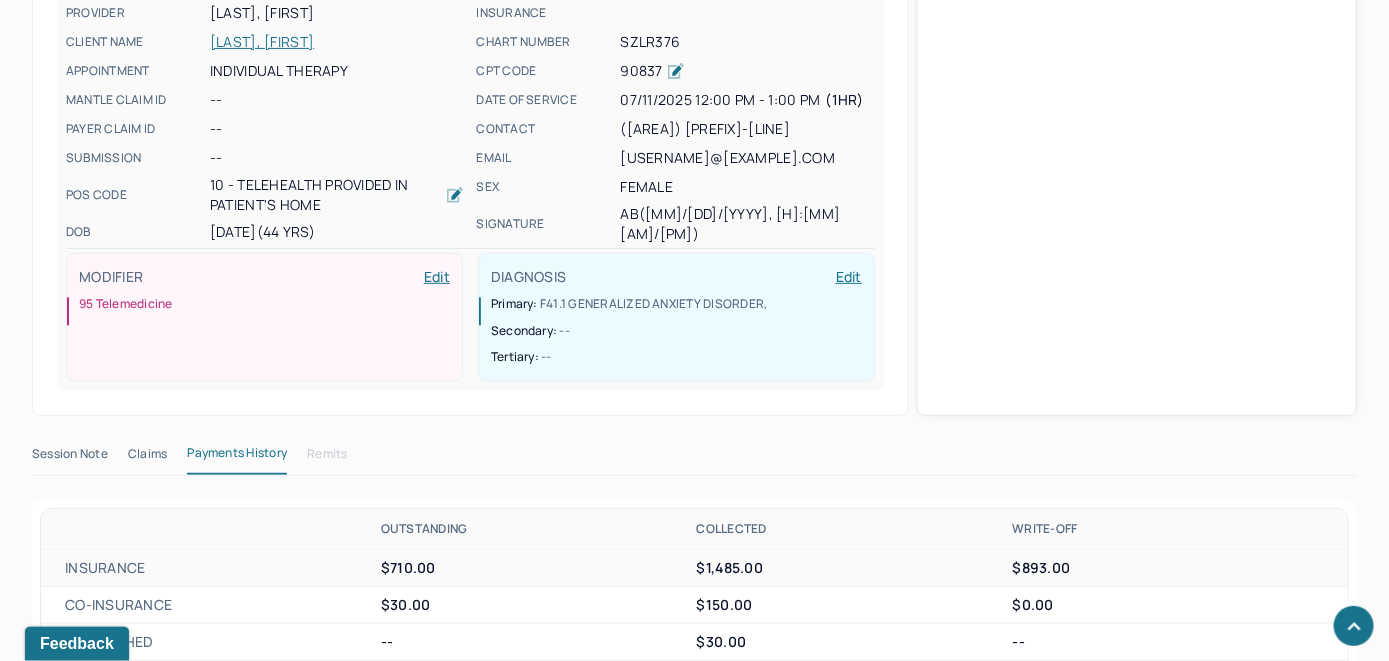 scroll, scrollTop: 693, scrollLeft: 0, axis: vertical 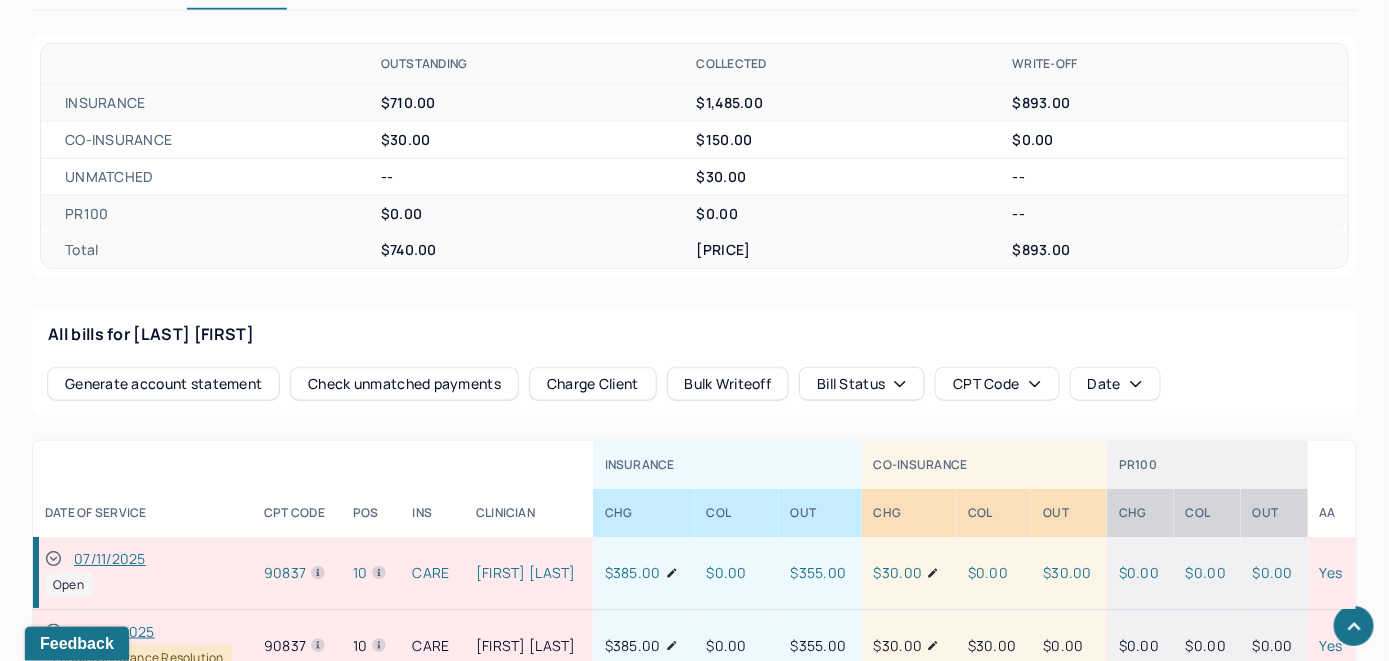 click on "Check unmatched payments" at bounding box center (404, 384) 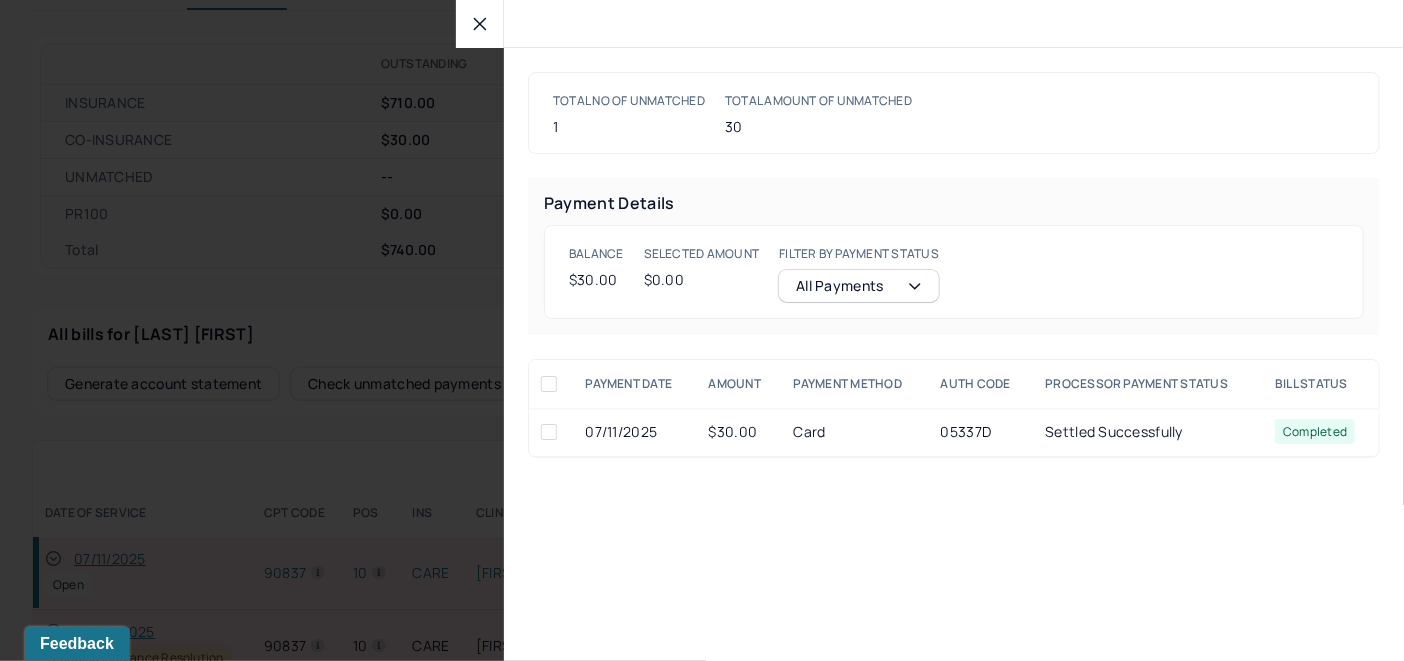 click at bounding box center (549, 432) 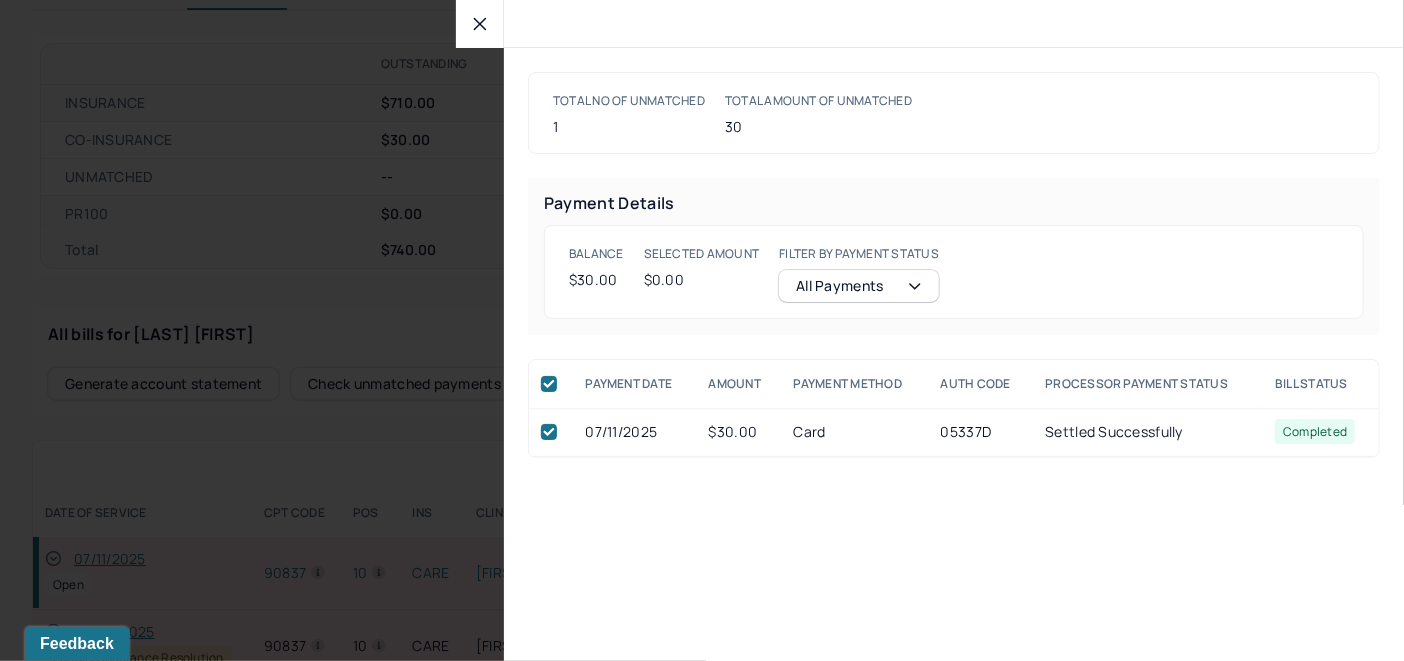 checkbox on "true" 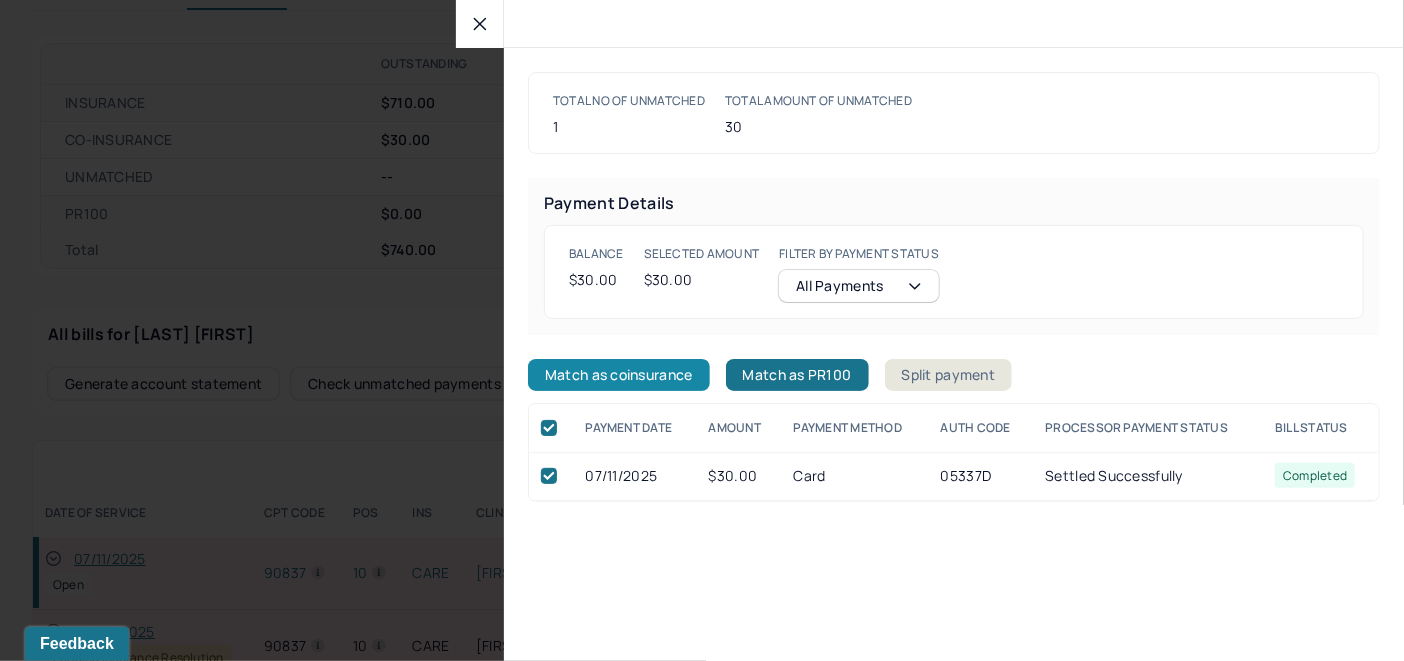 click on "Match as coinsurance" at bounding box center (619, 375) 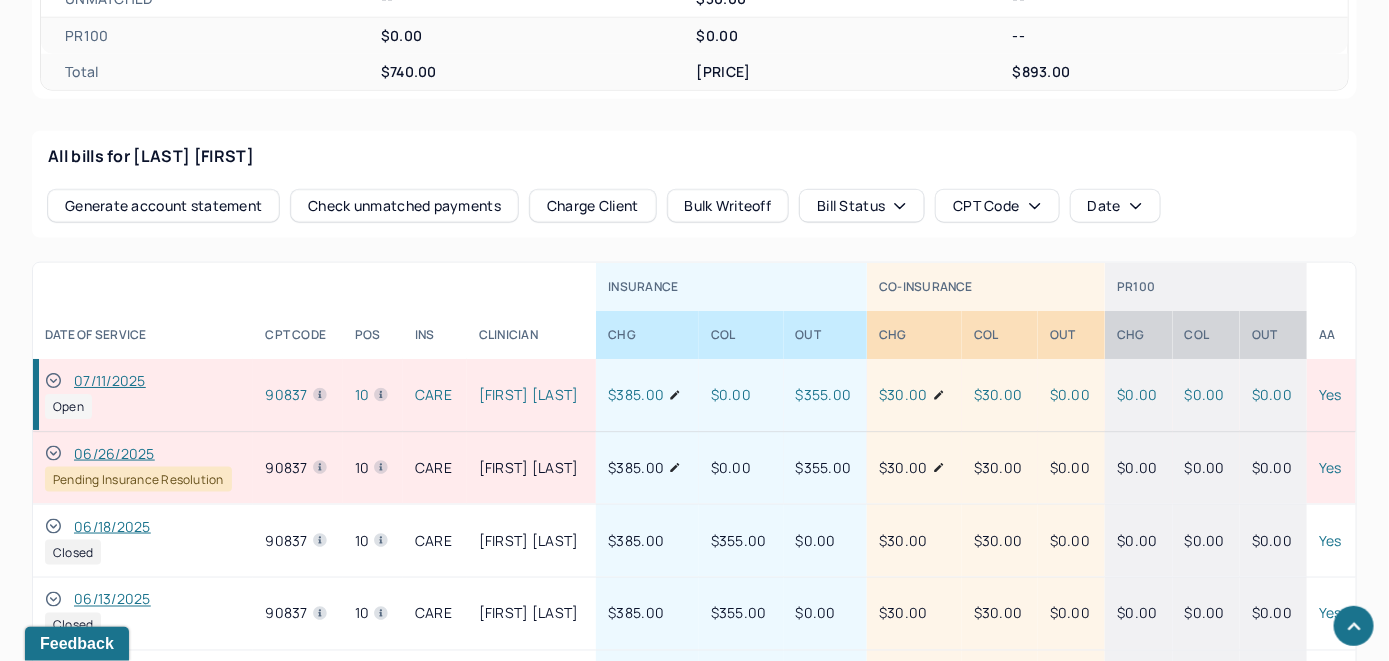 scroll, scrollTop: 893, scrollLeft: 0, axis: vertical 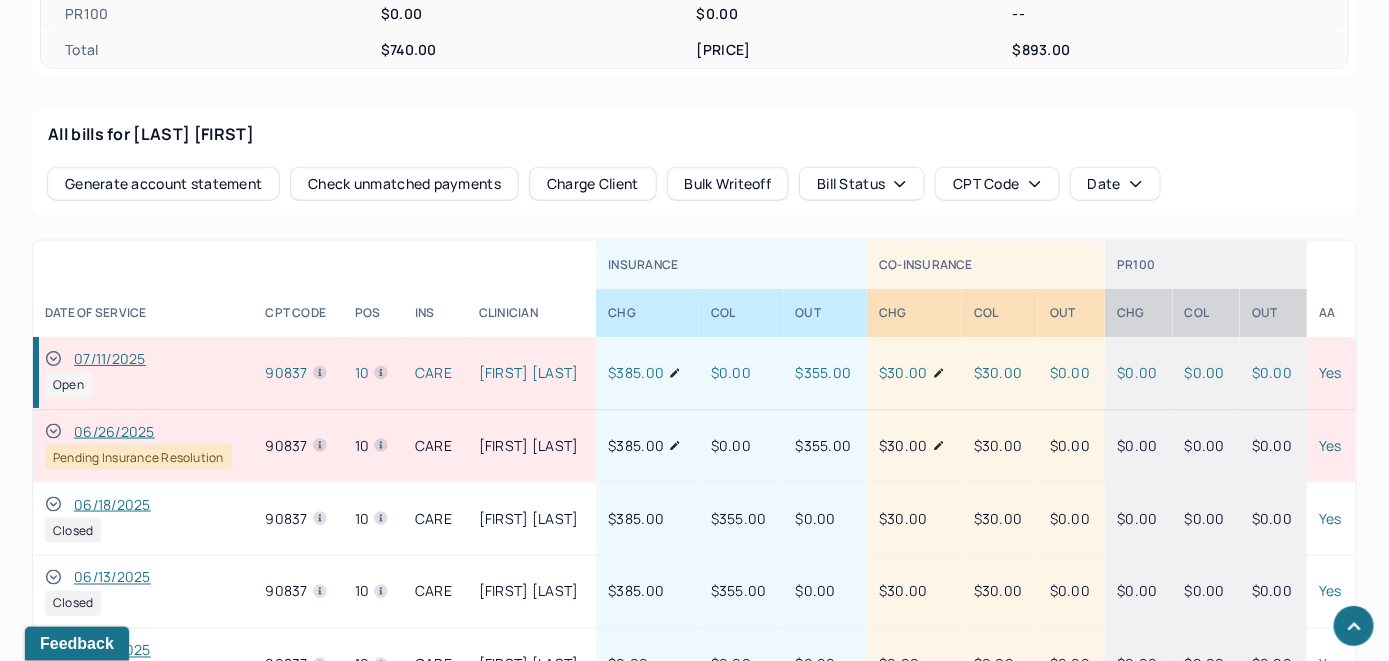 click 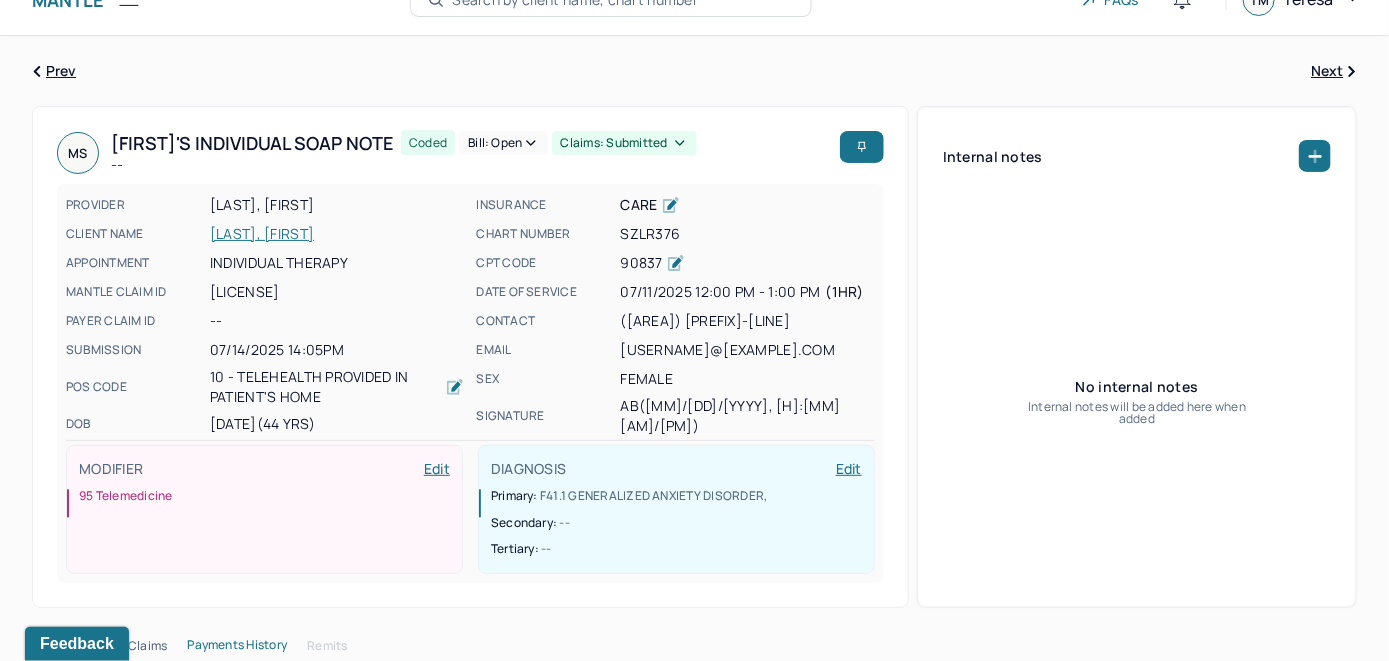 scroll, scrollTop: 0, scrollLeft: 0, axis: both 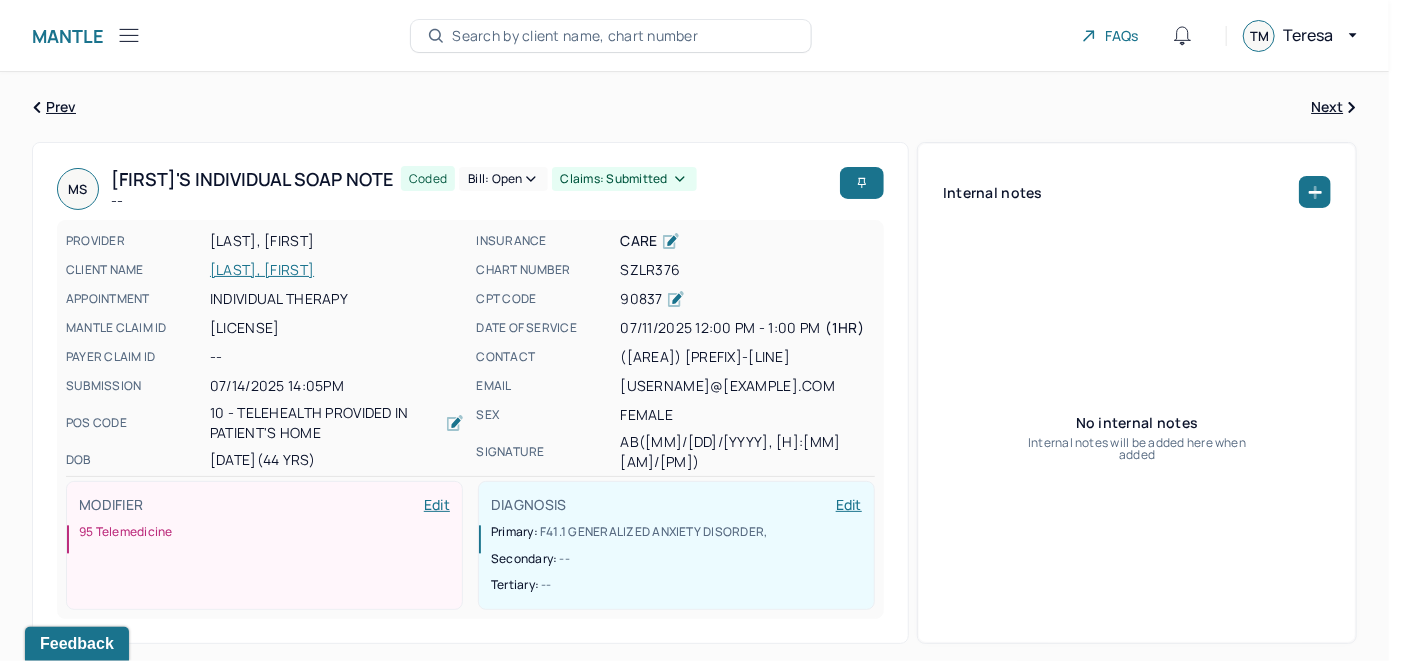click on "Bill: Open" at bounding box center [503, 179] 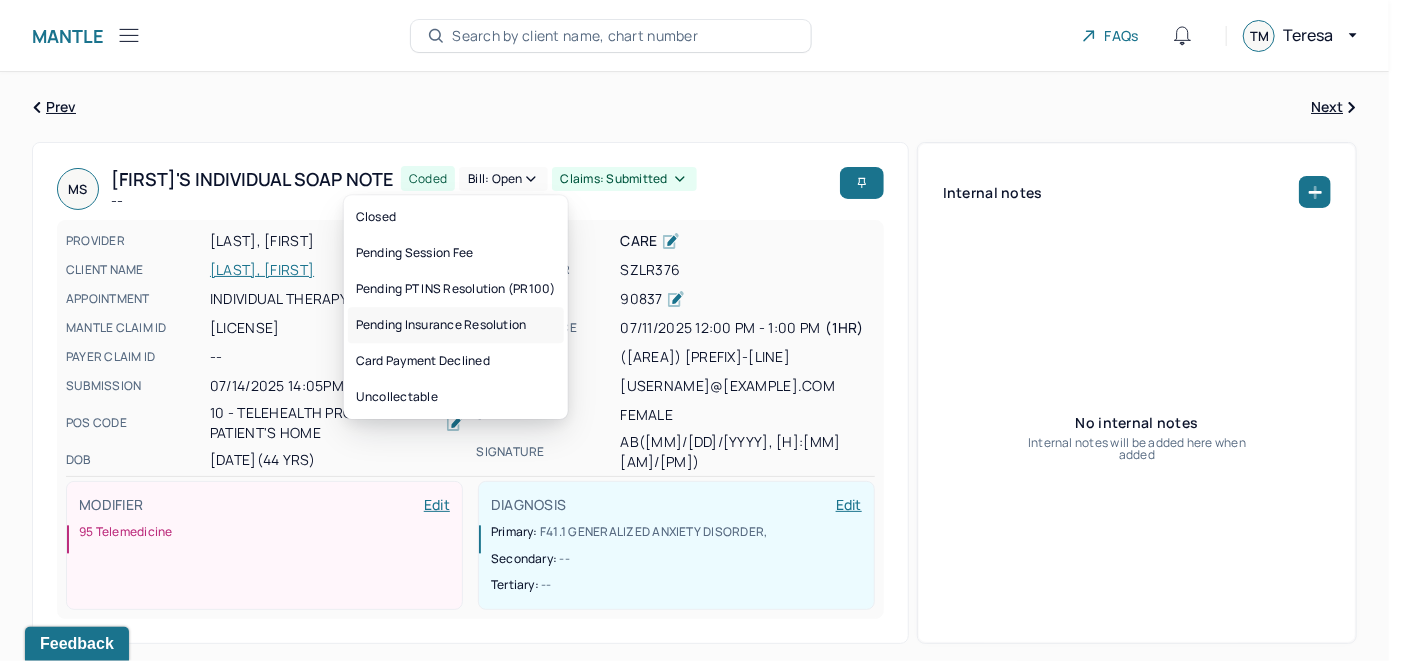 click on "Pending Insurance Resolution" at bounding box center [456, 325] 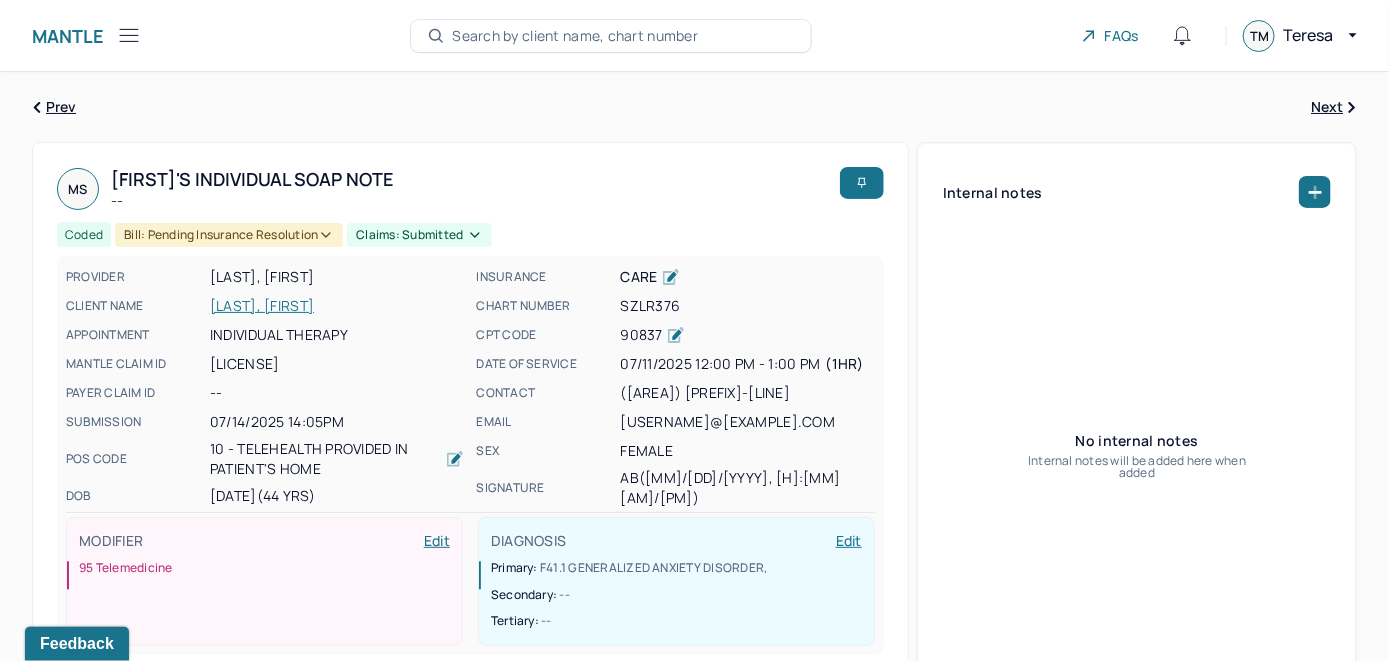 click on "Search by client name, chart number" at bounding box center [575, 36] 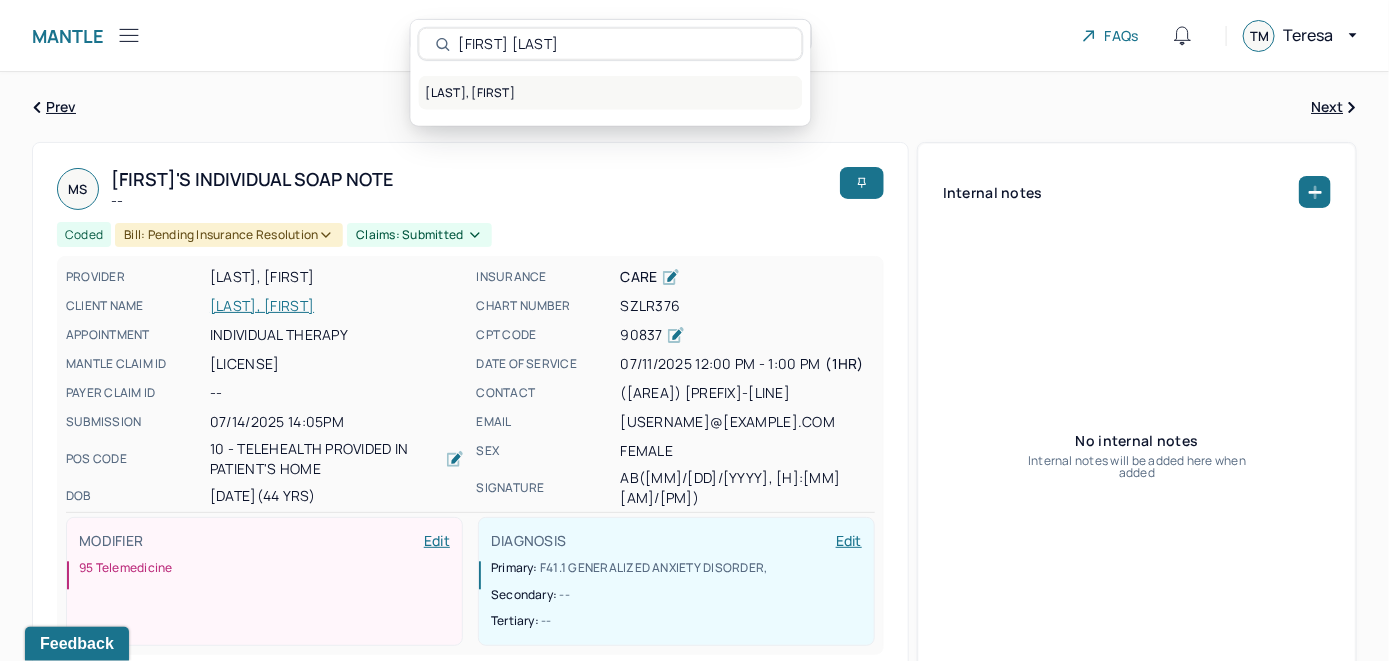 type on "Michael Marocco" 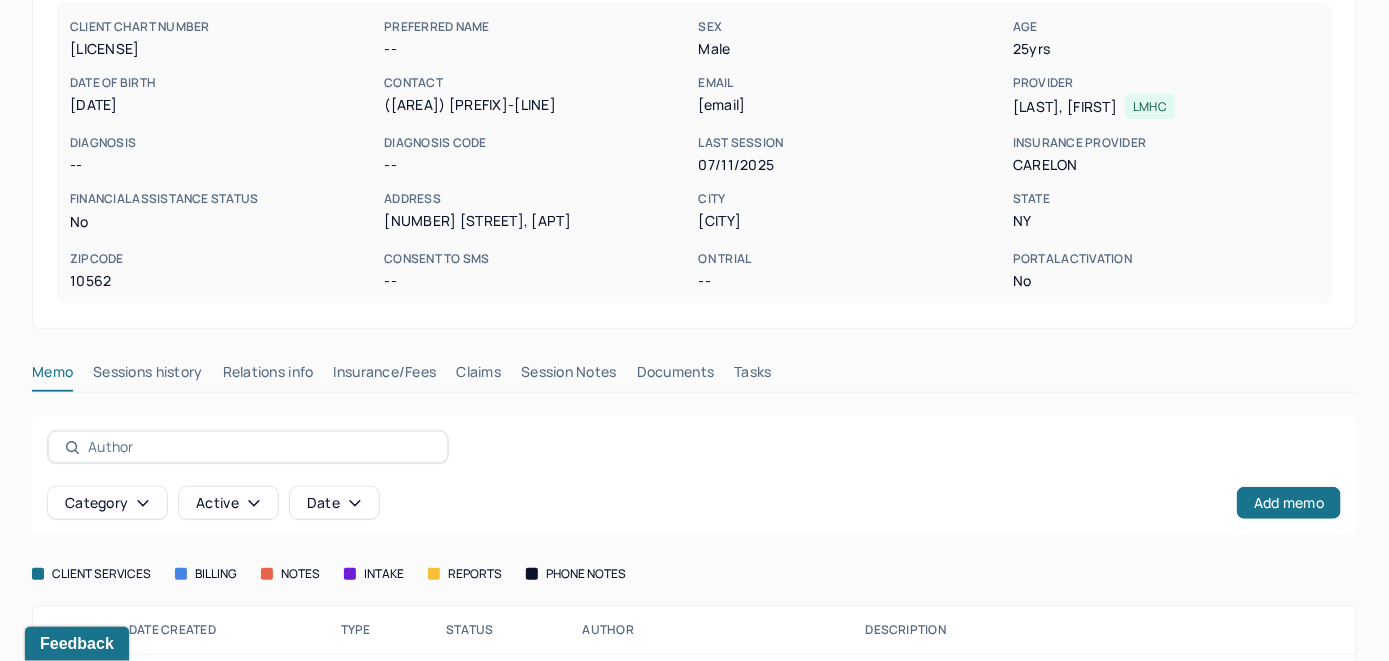 scroll, scrollTop: 261, scrollLeft: 0, axis: vertical 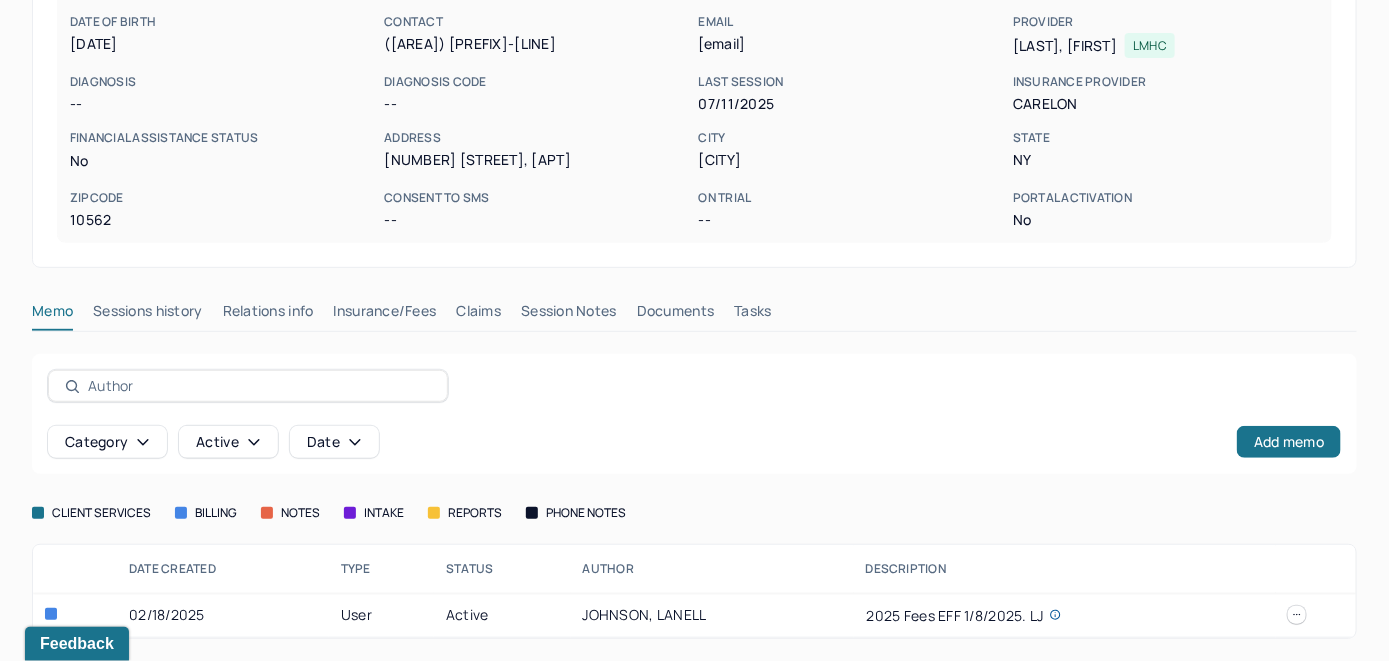 click on "Insurance/Fees" at bounding box center [385, 315] 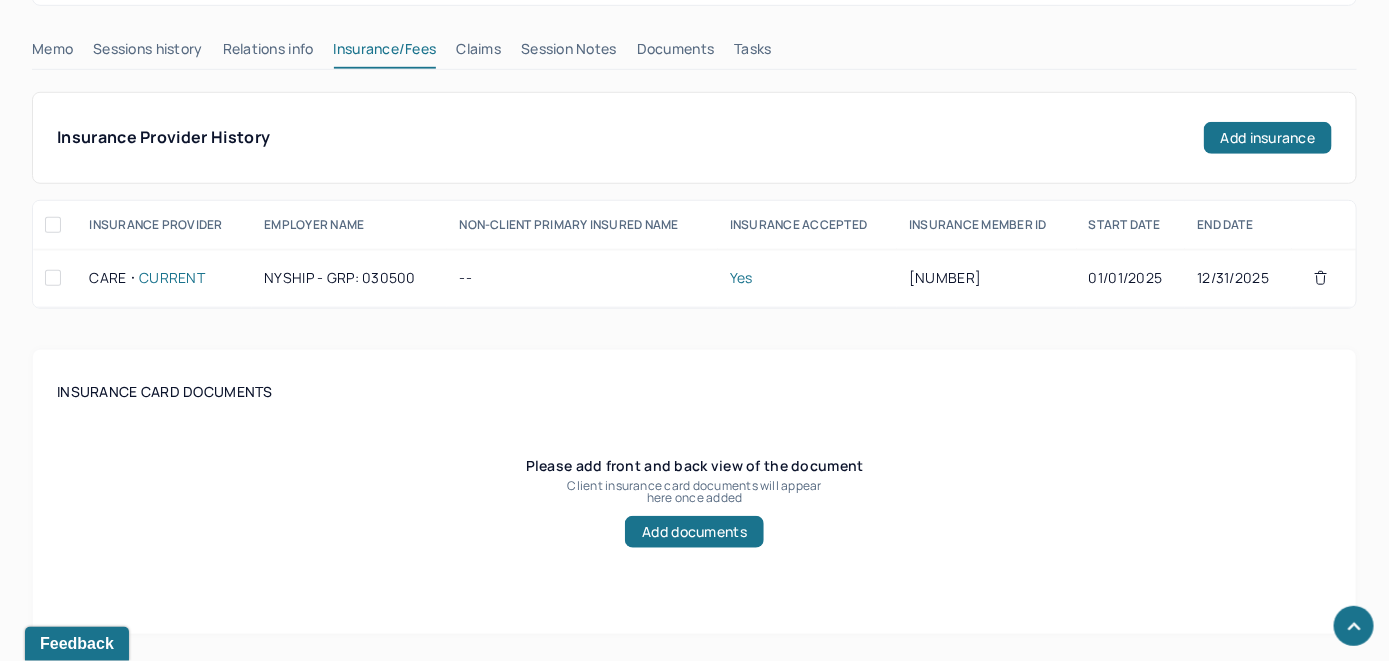 scroll, scrollTop: 461, scrollLeft: 0, axis: vertical 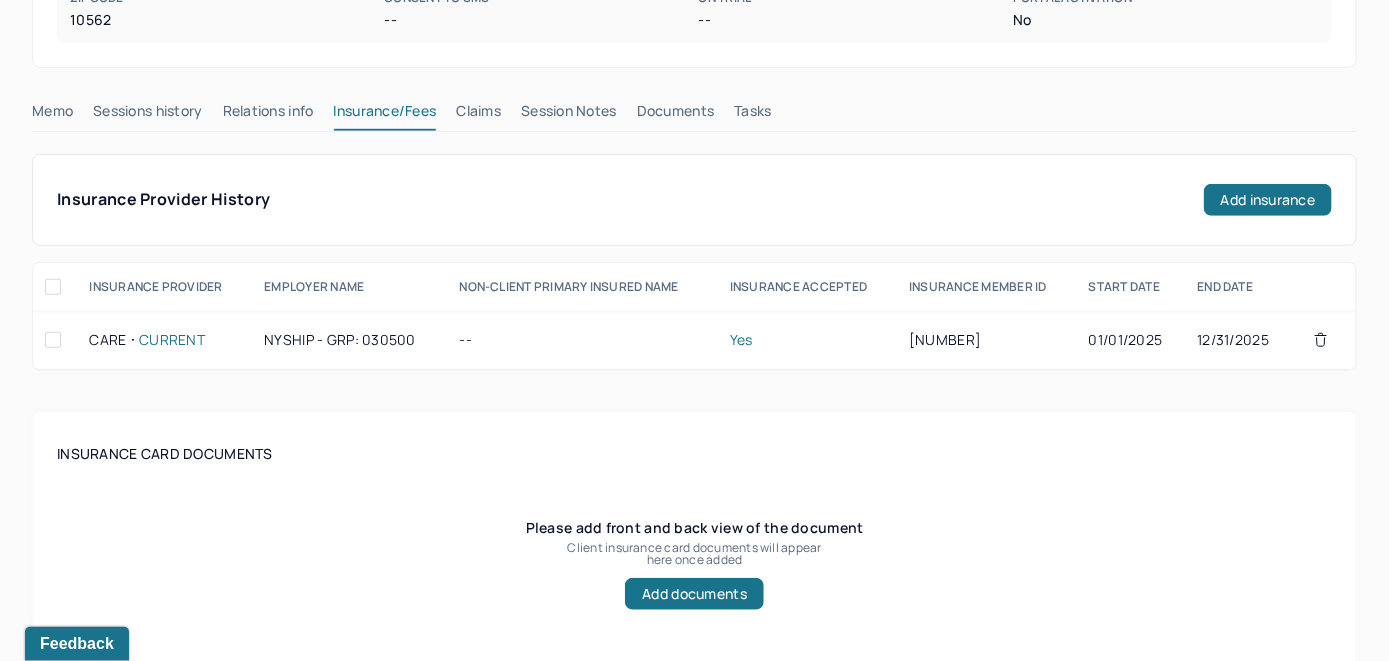 click on "Claims" at bounding box center (478, 115) 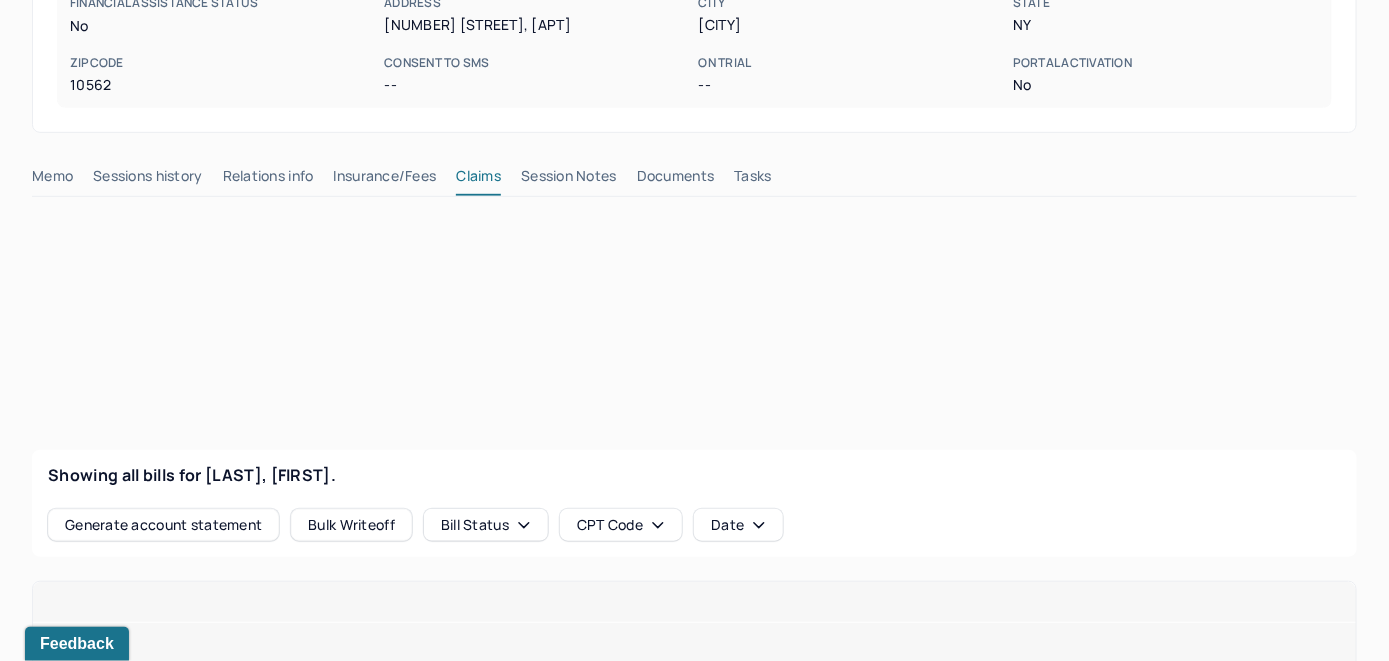 scroll, scrollTop: 304, scrollLeft: 0, axis: vertical 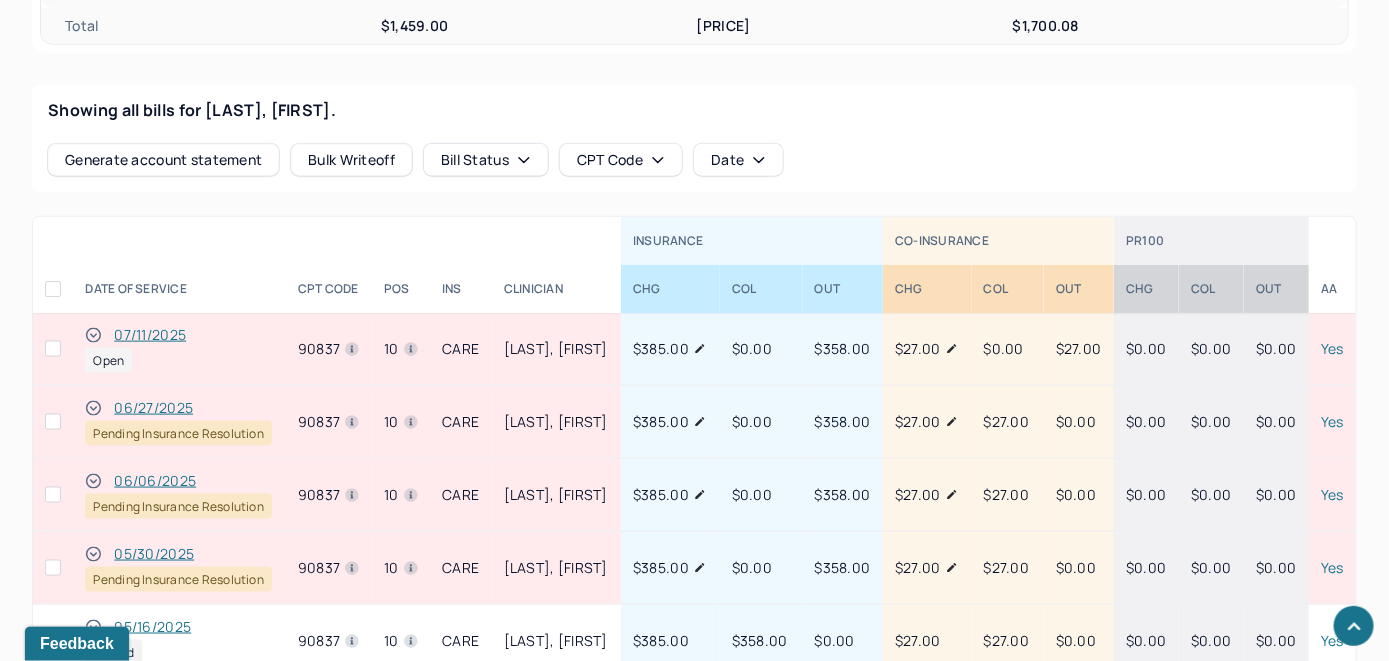click on "07/11/2025" at bounding box center [150, 335] 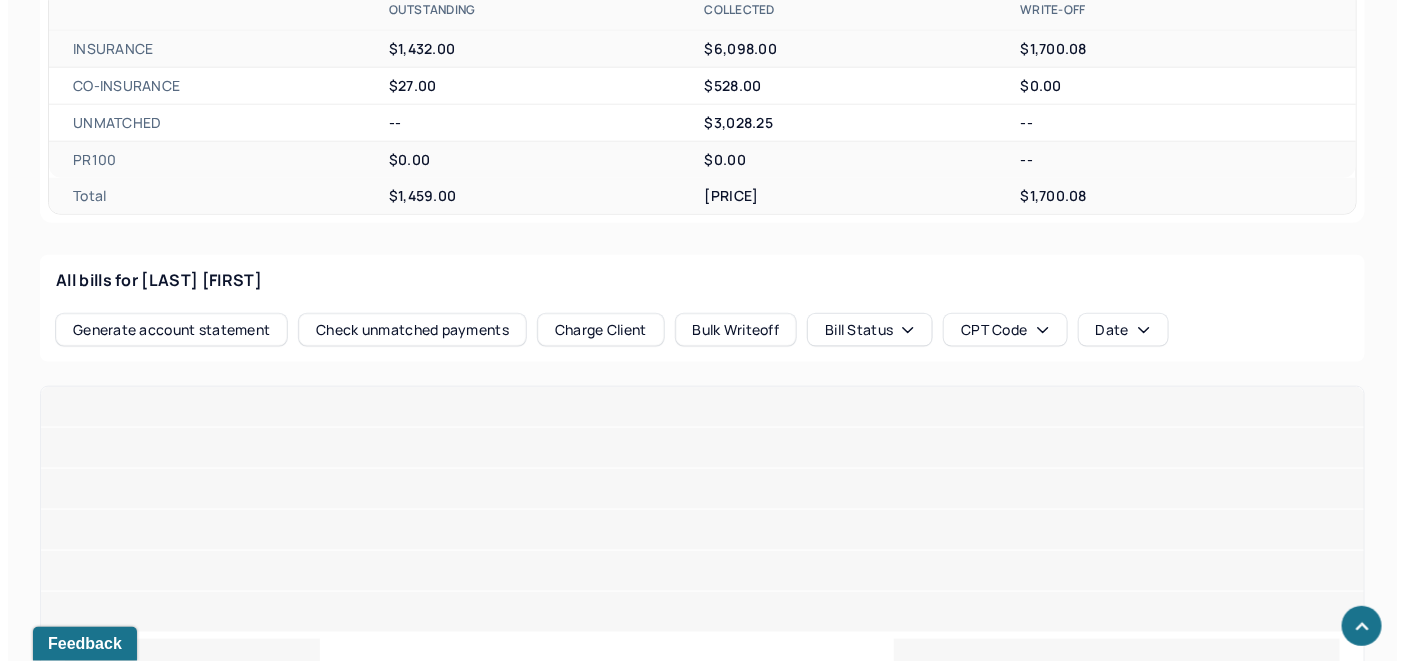 scroll, scrollTop: 804, scrollLeft: 0, axis: vertical 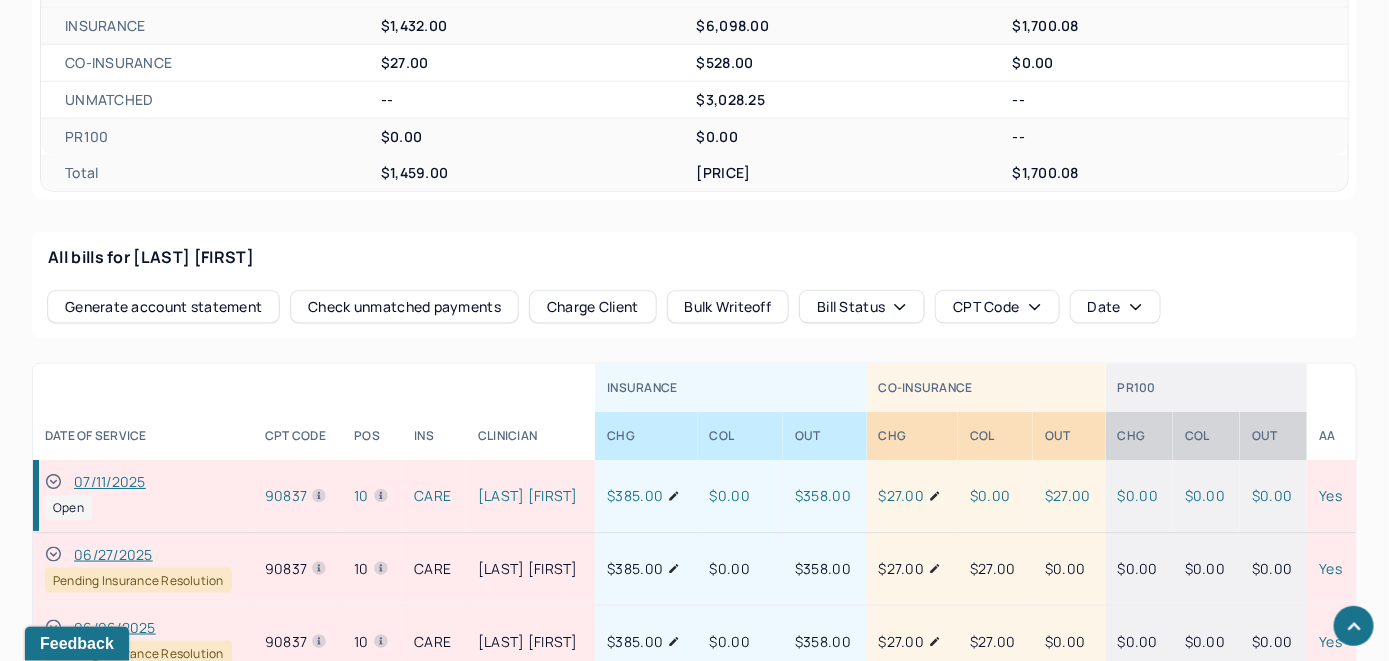 click on "Check unmatched payments" at bounding box center (404, 307) 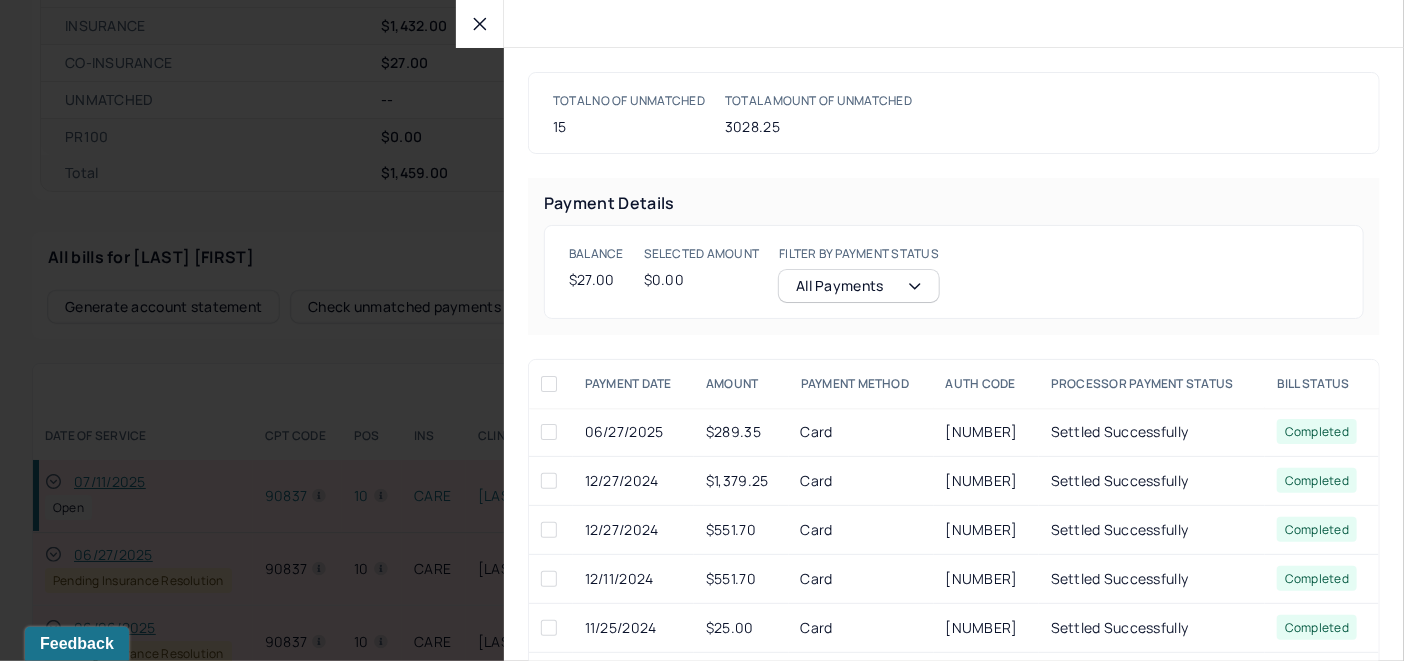 click at bounding box center [480, 24] 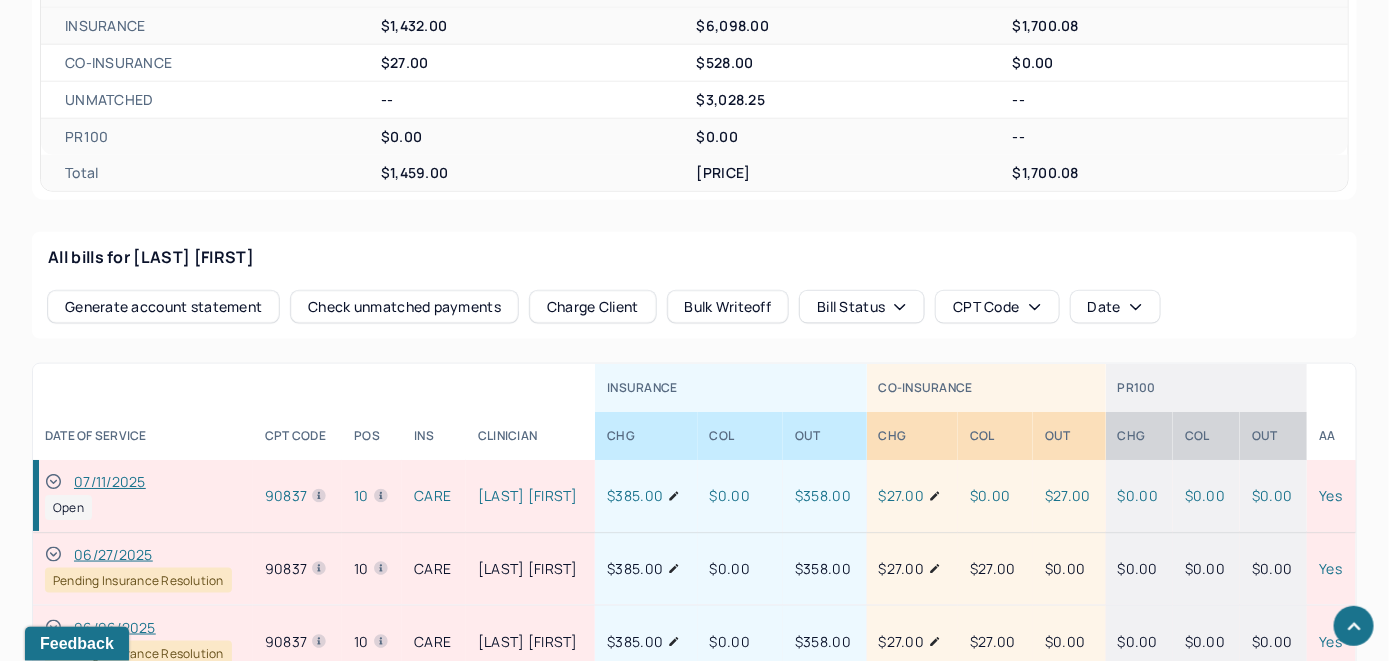 click on "Charge Client" at bounding box center [593, 307] 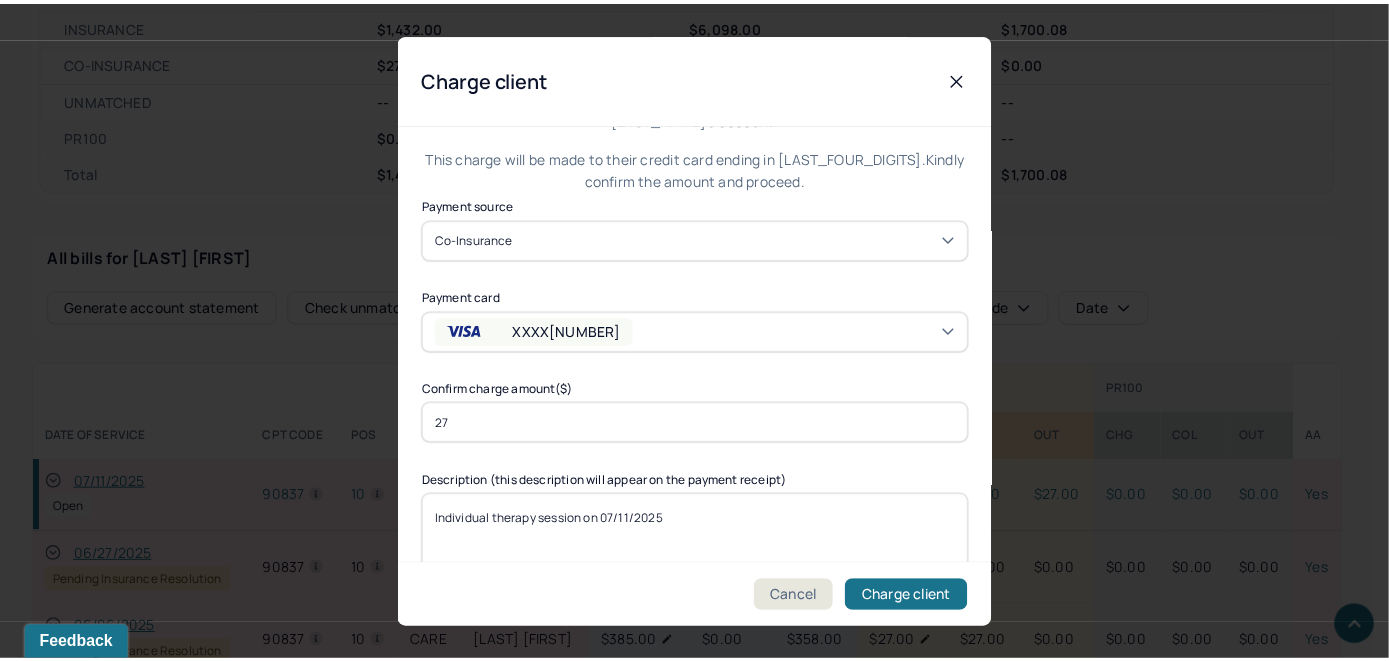 scroll, scrollTop: 121, scrollLeft: 0, axis: vertical 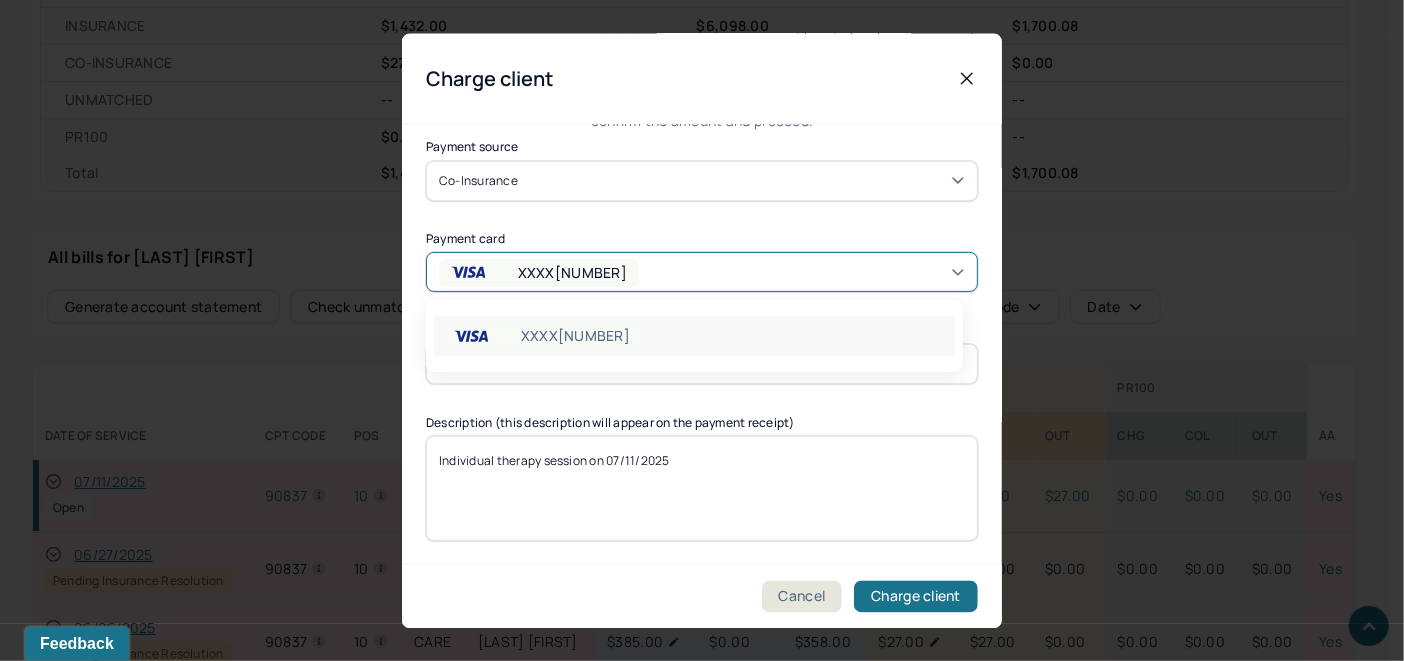 click on "XXXX2071" at bounding box center [702, 272] 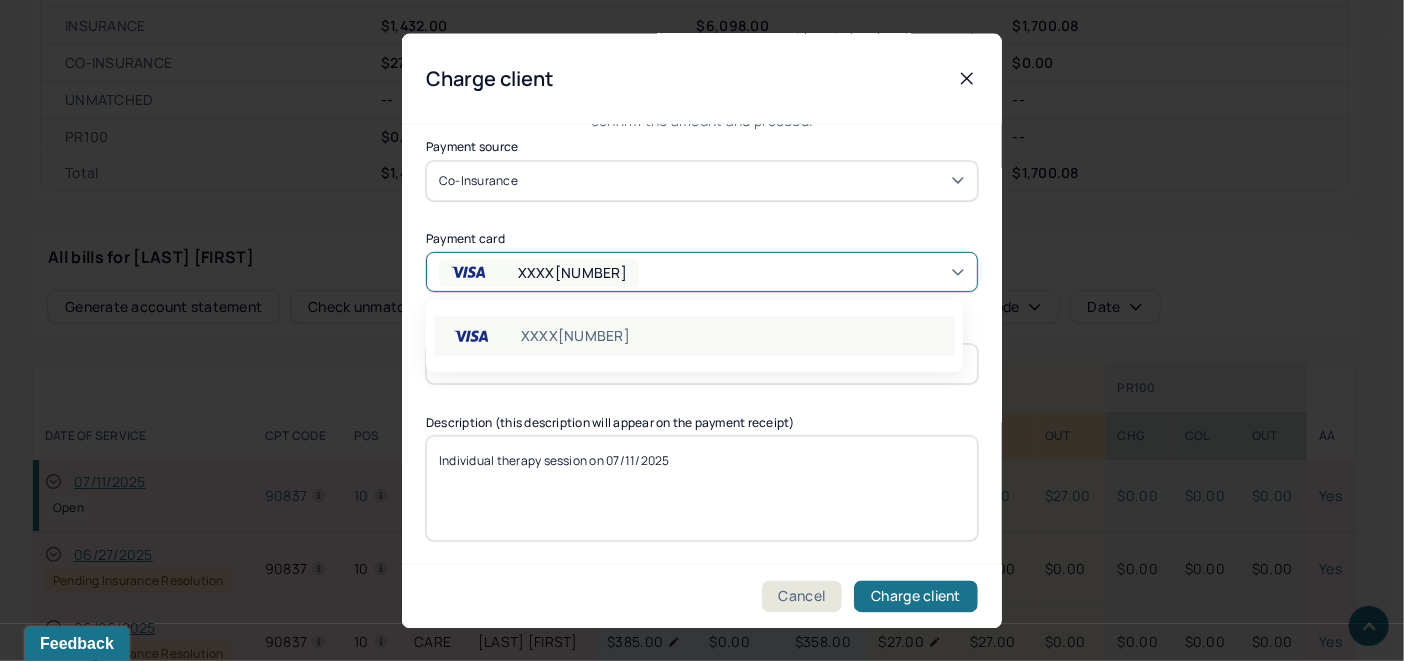 click on "XXXX2071" at bounding box center [694, 336] 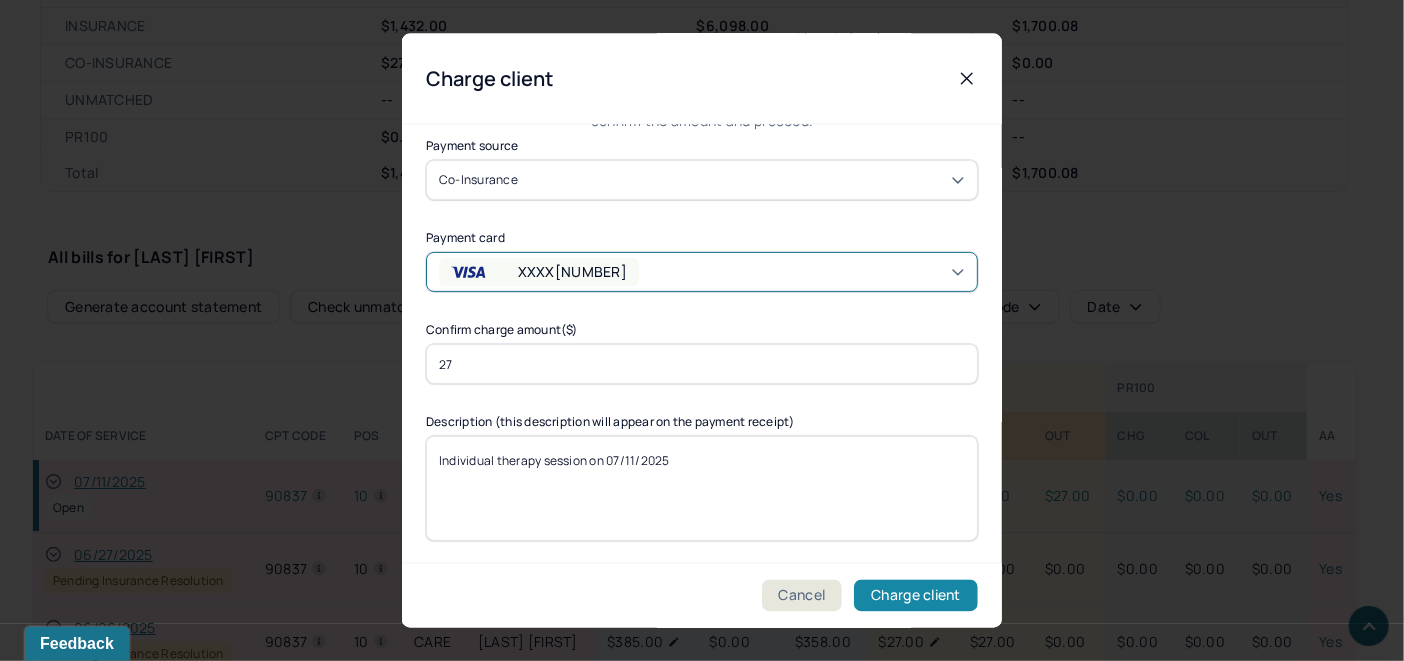 click on "Charge client" at bounding box center [916, 596] 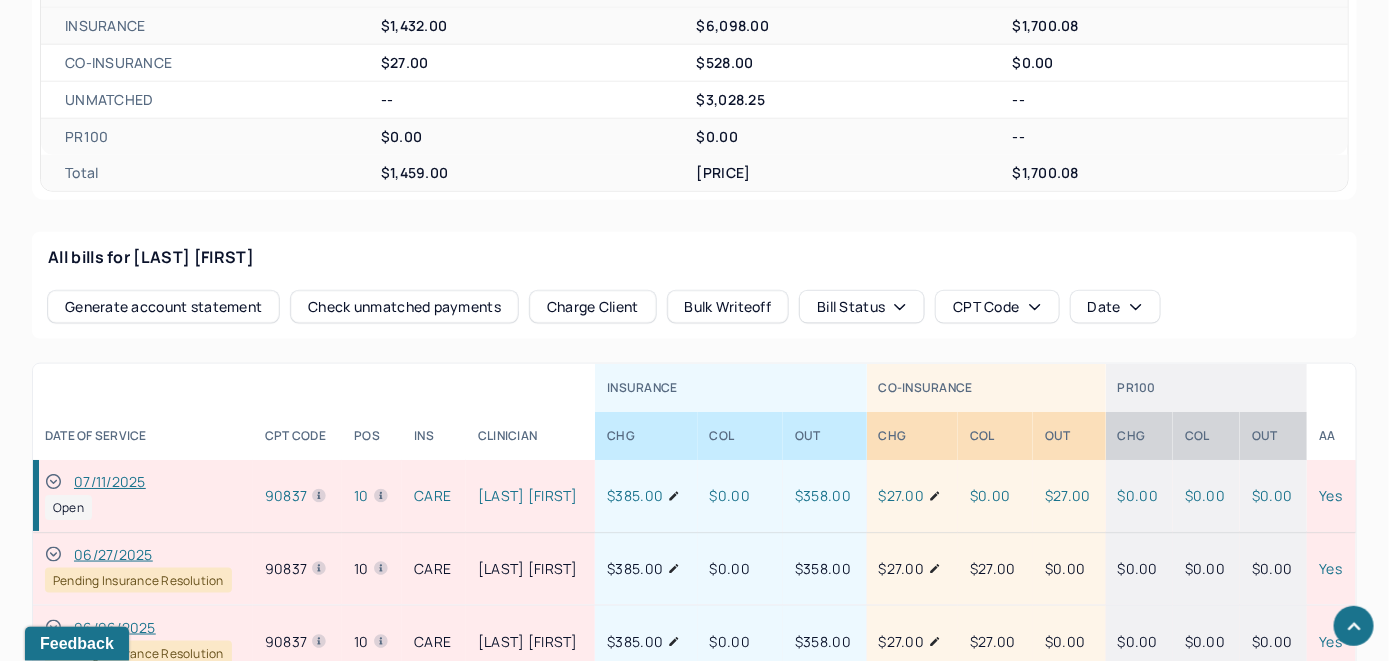 click 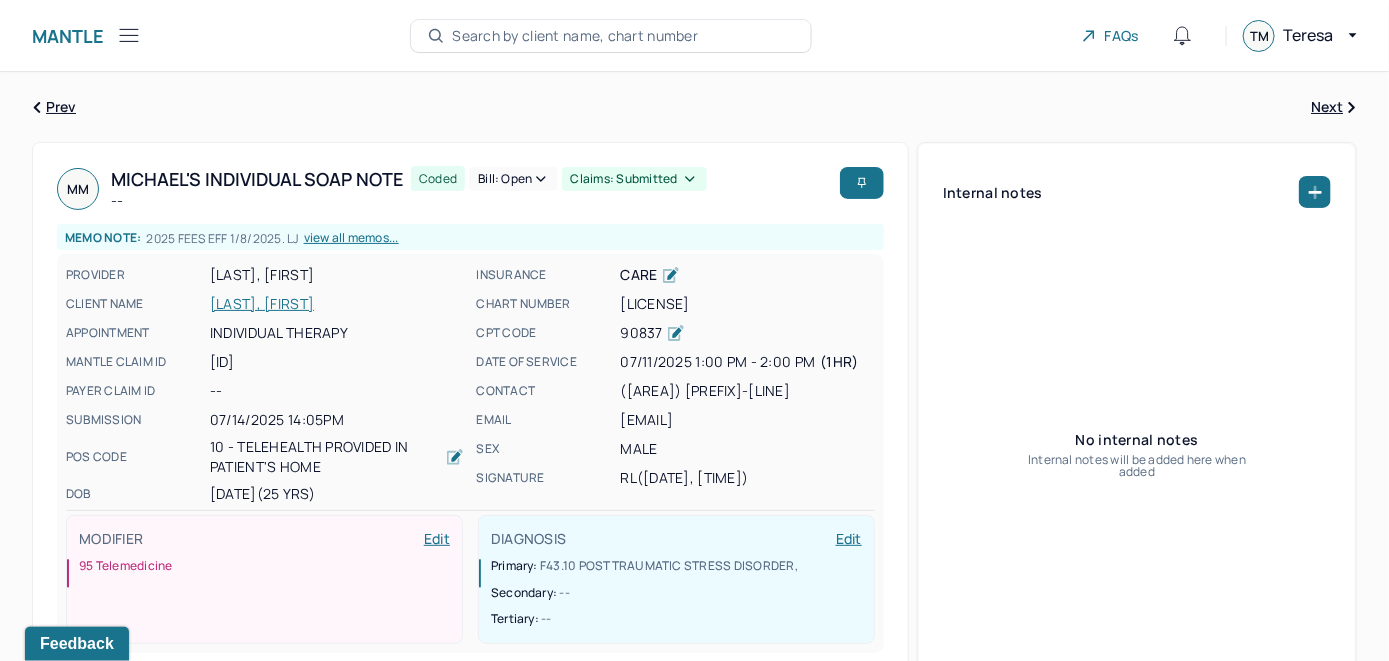 scroll, scrollTop: 0, scrollLeft: 0, axis: both 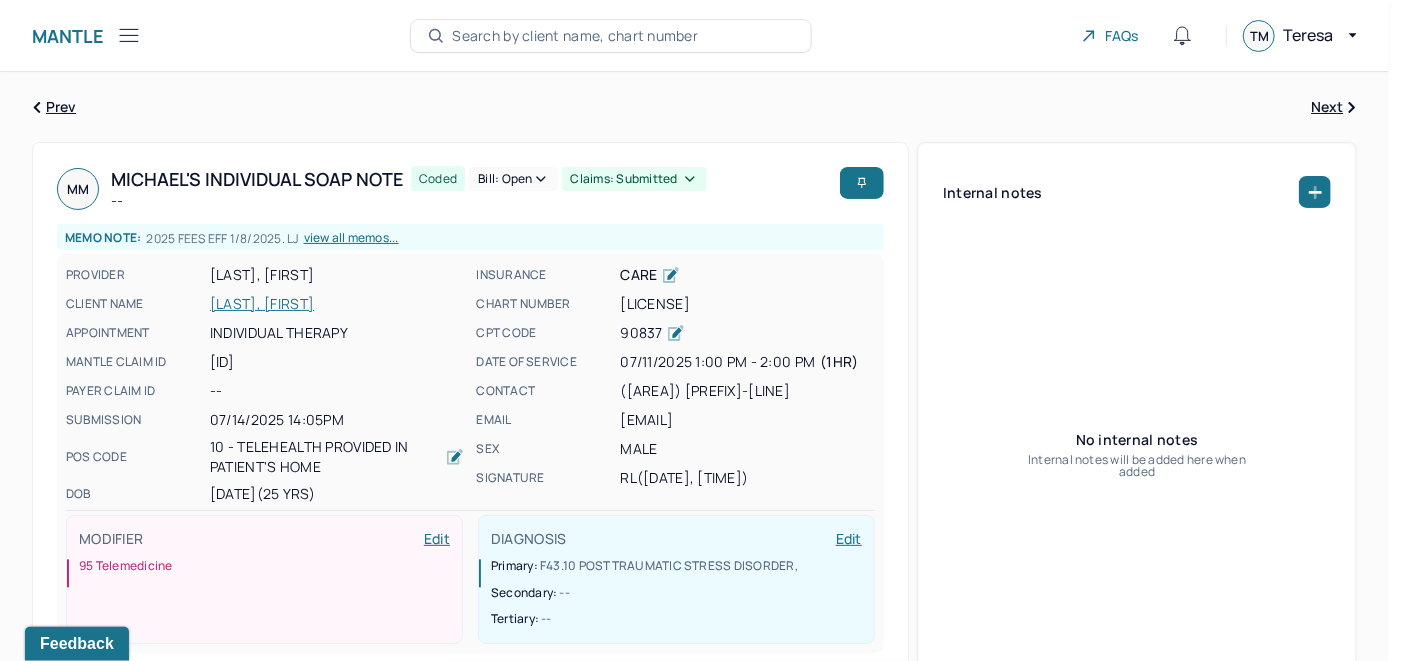 click on "Bill: Open" at bounding box center (513, 179) 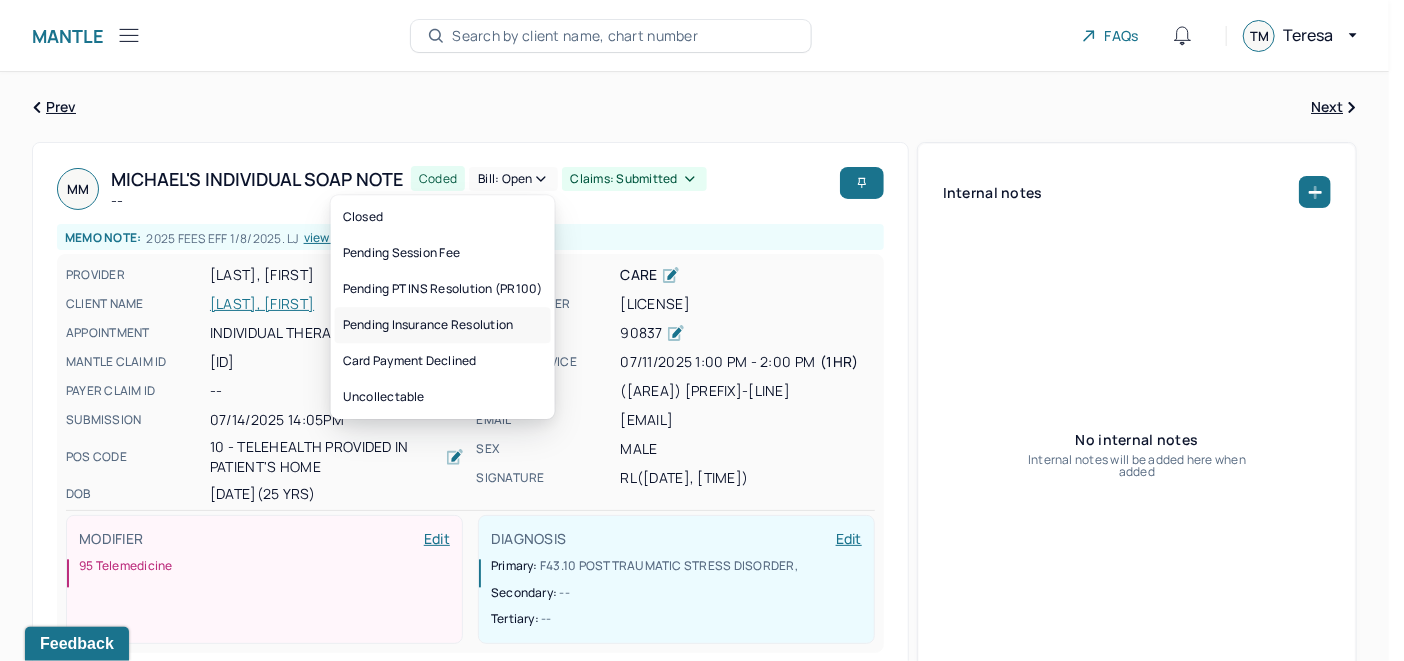 click on "Pending Insurance Resolution" at bounding box center [443, 325] 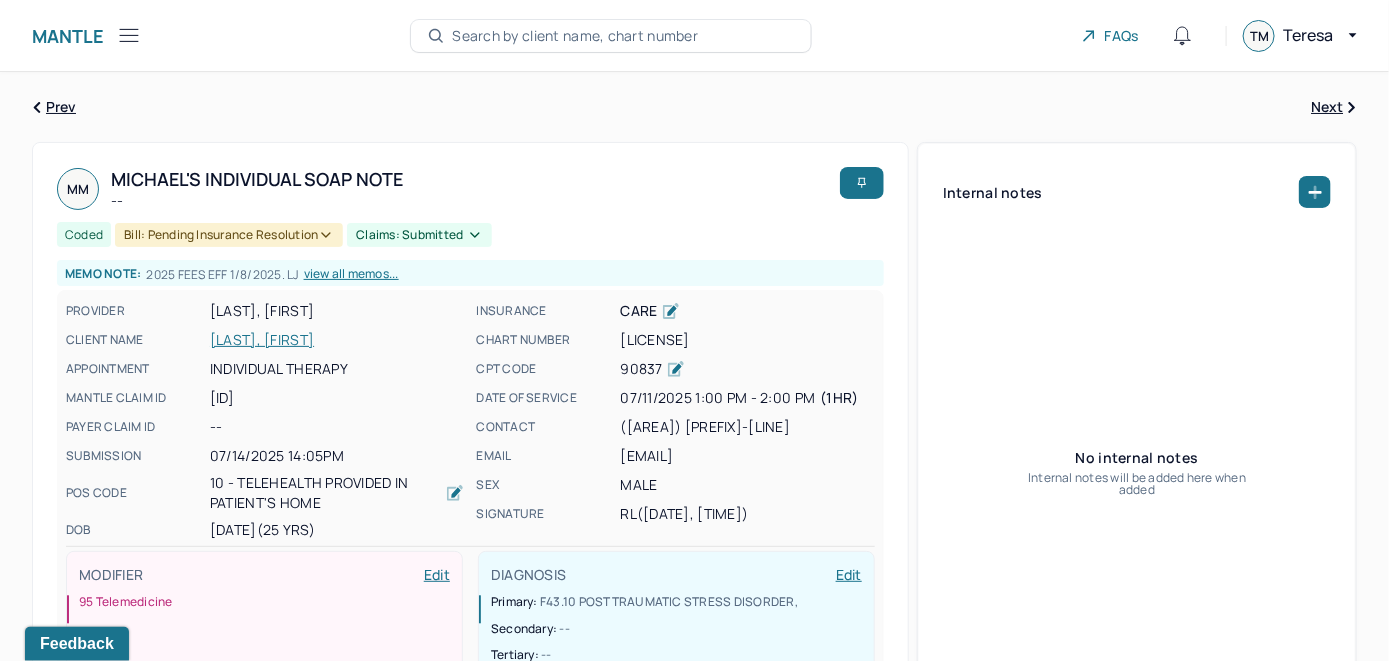 click on "Search by client name, chart number" at bounding box center (575, 36) 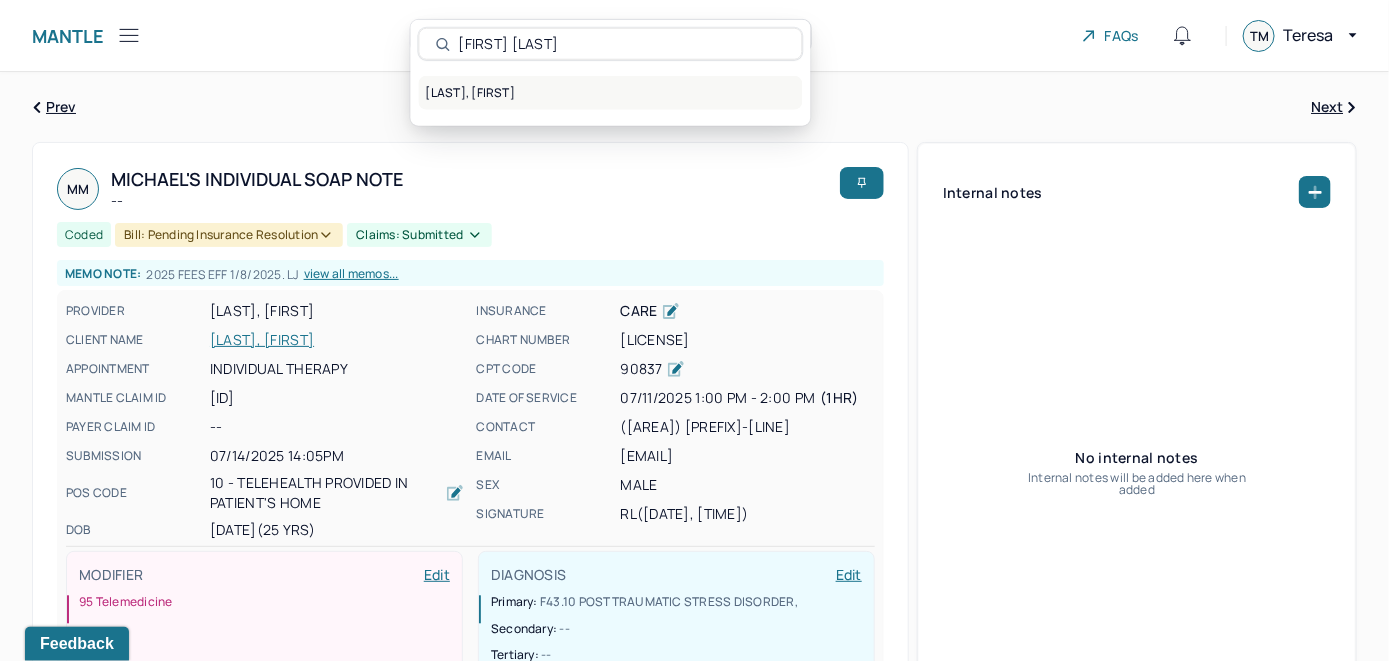 type on "Michael Pasquariello" 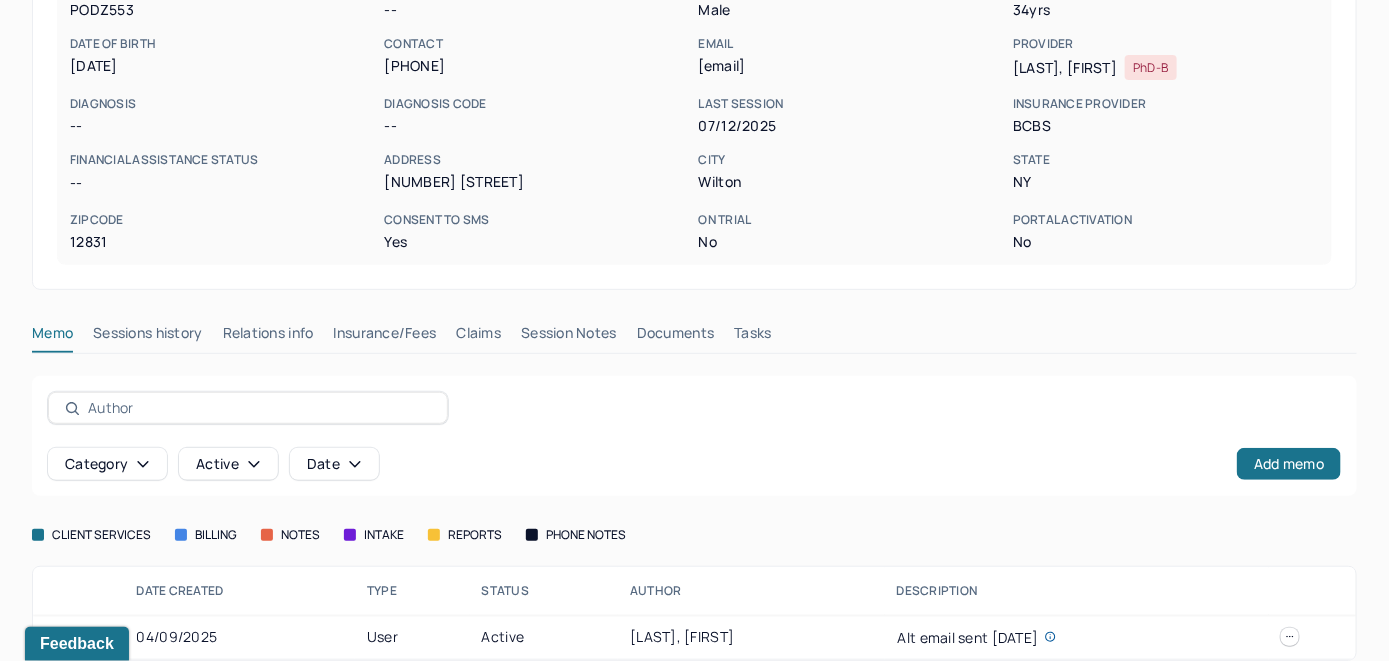scroll, scrollTop: 261, scrollLeft: 0, axis: vertical 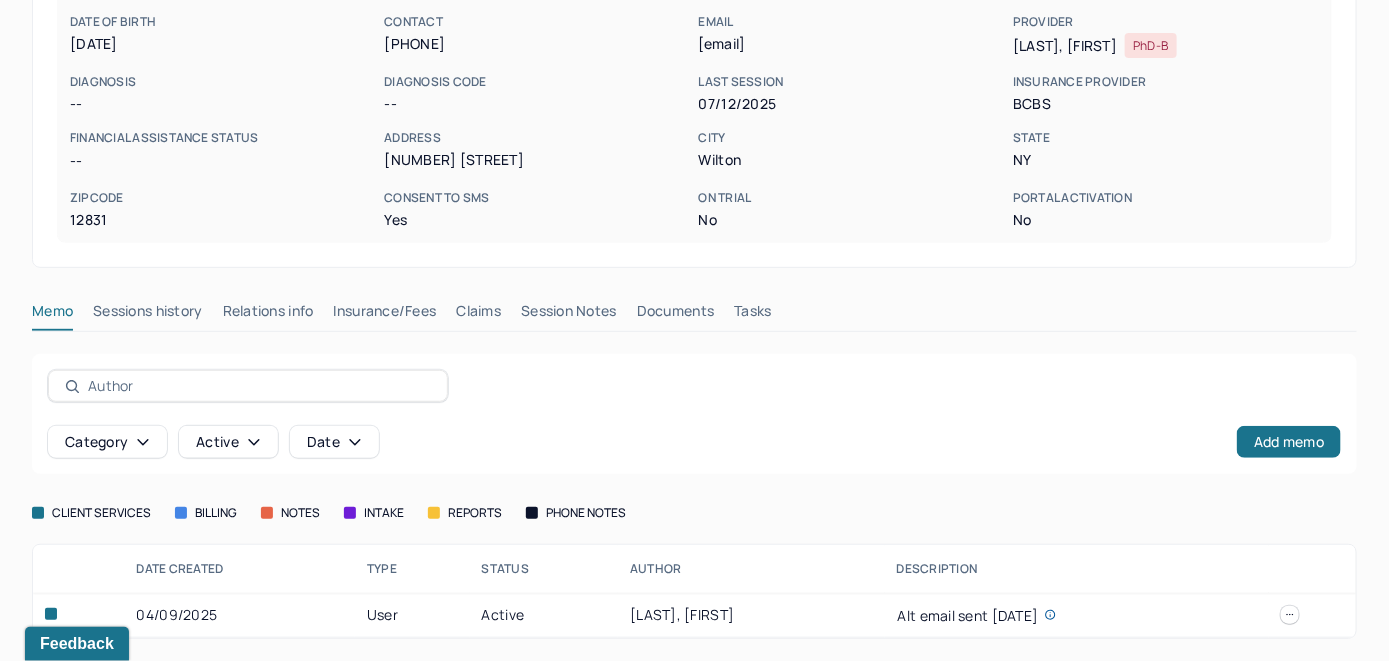 click on "Insurance/Fees" at bounding box center (385, 315) 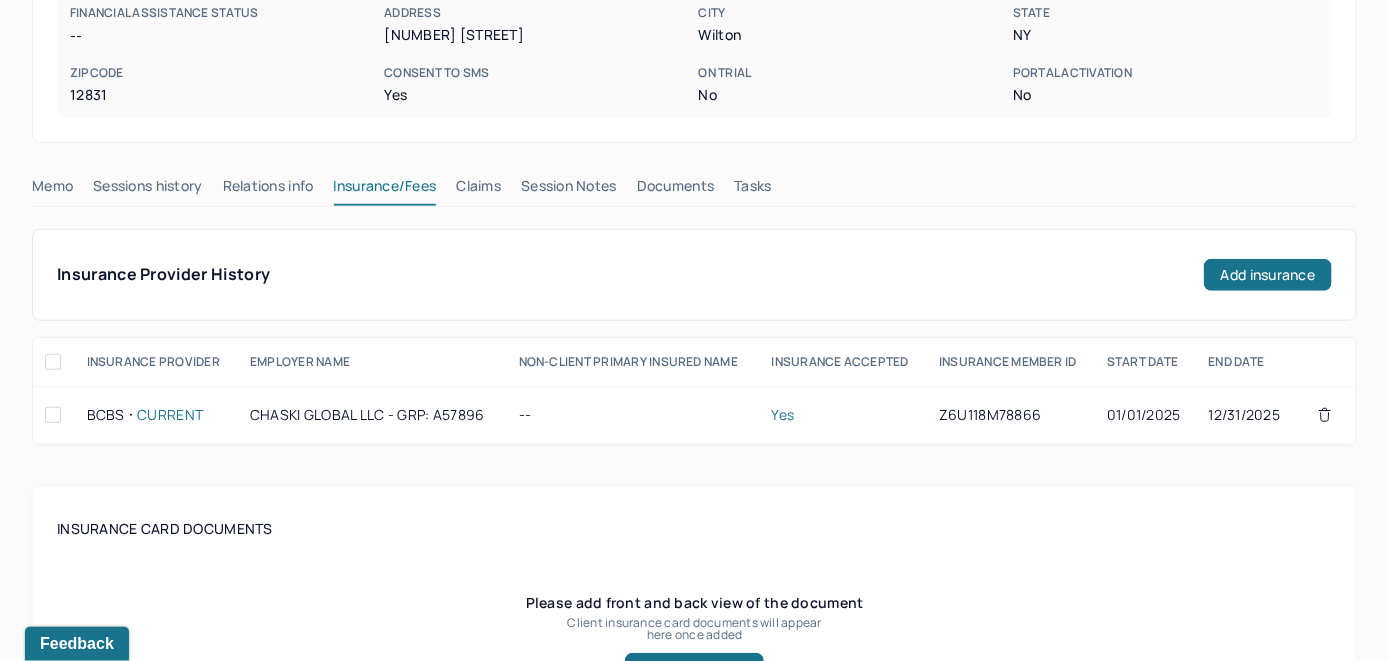 scroll, scrollTop: 361, scrollLeft: 0, axis: vertical 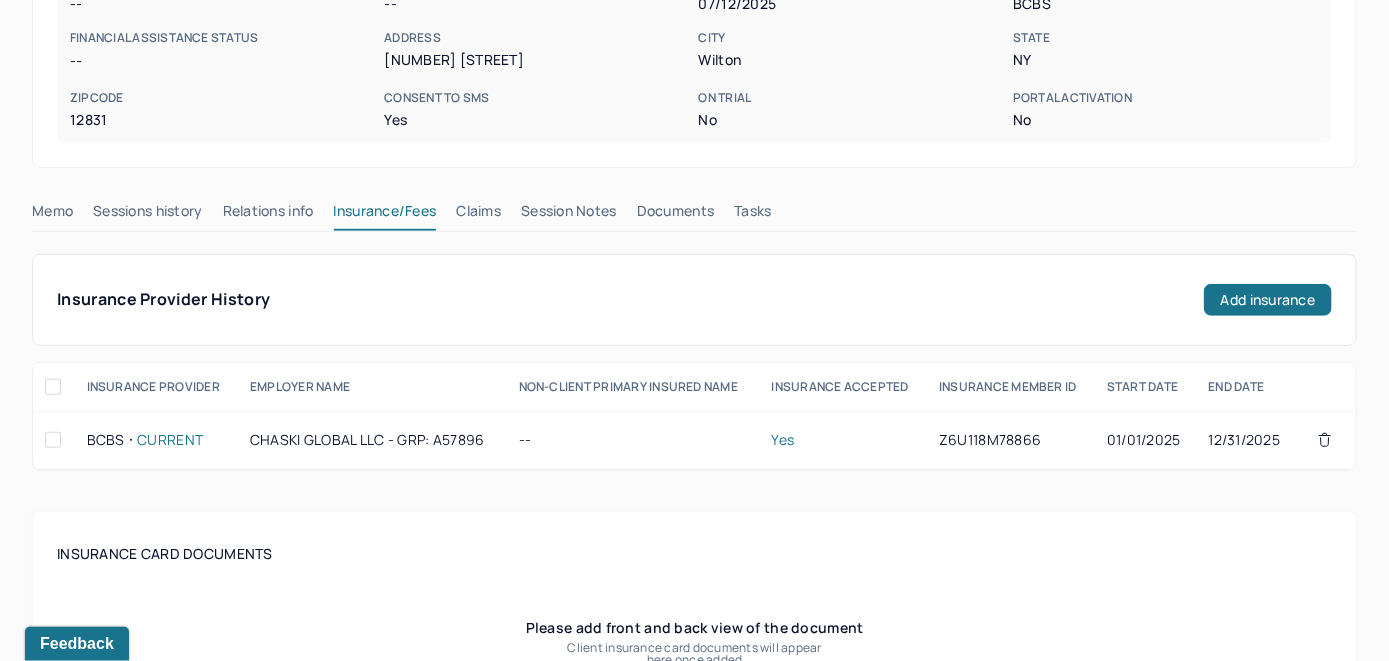 click on "Claims" at bounding box center [478, 215] 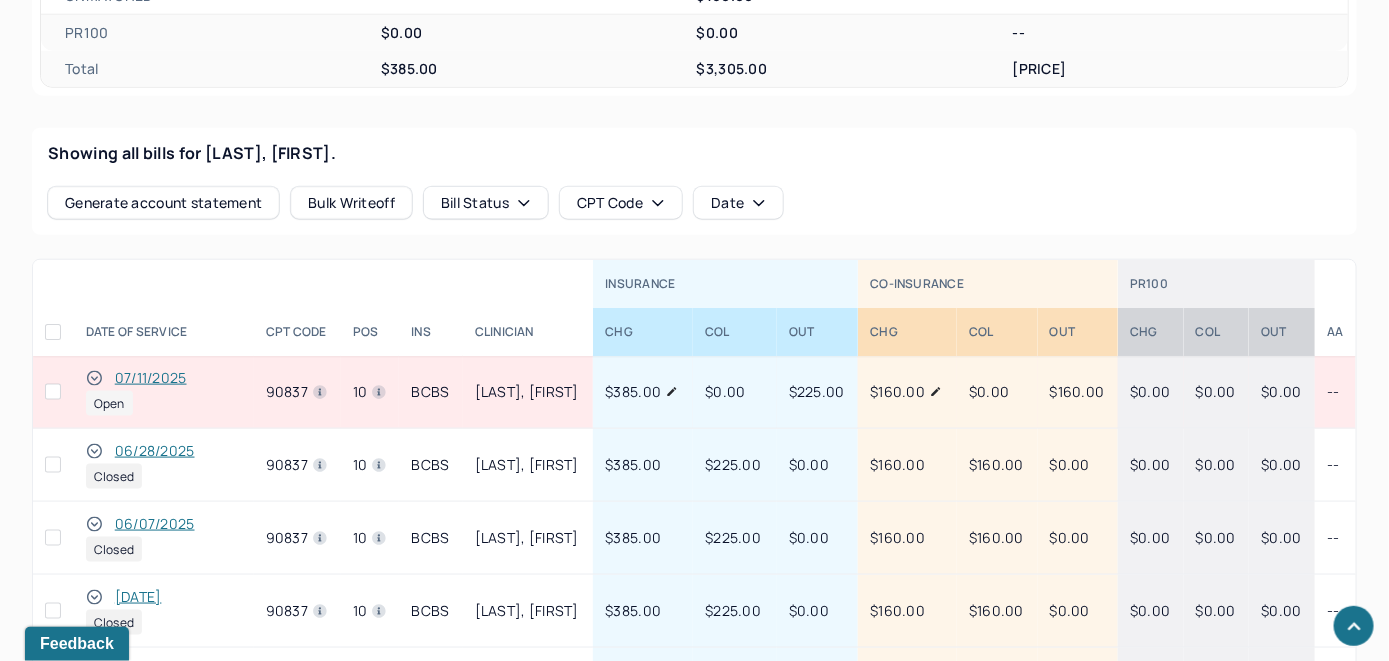 click on "07/11/2025" at bounding box center [151, 378] 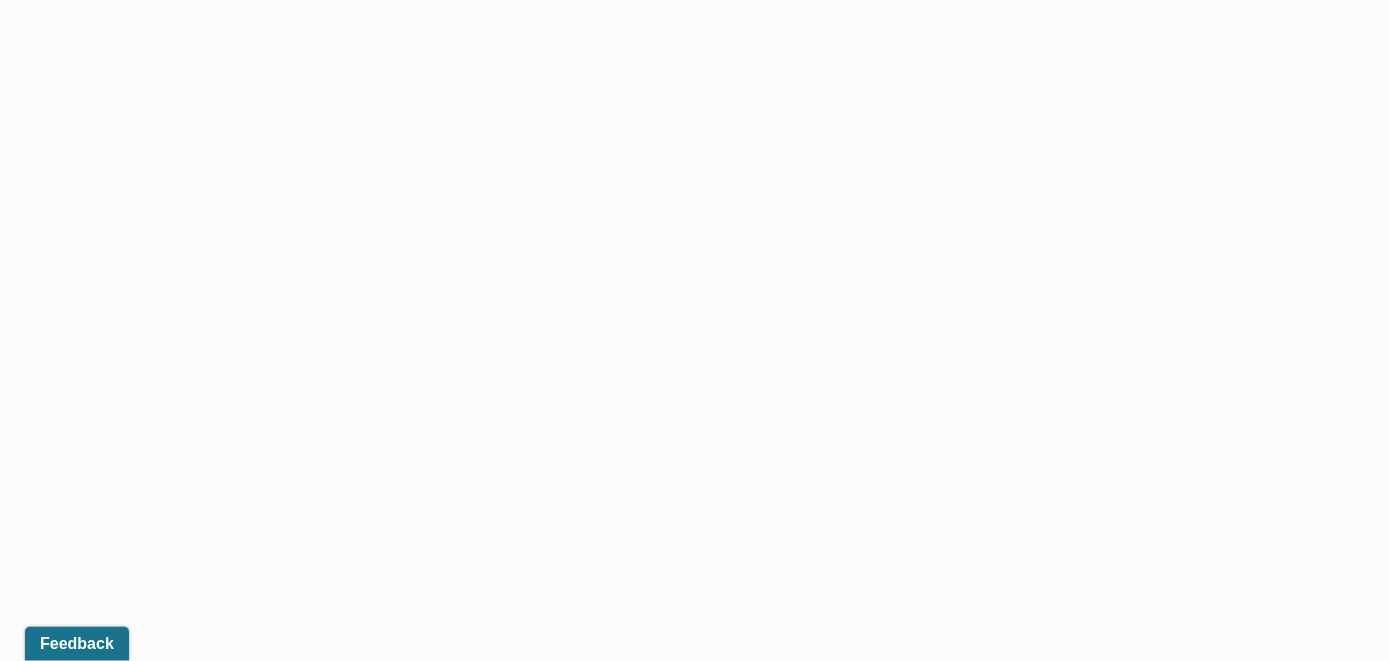 scroll, scrollTop: 761, scrollLeft: 0, axis: vertical 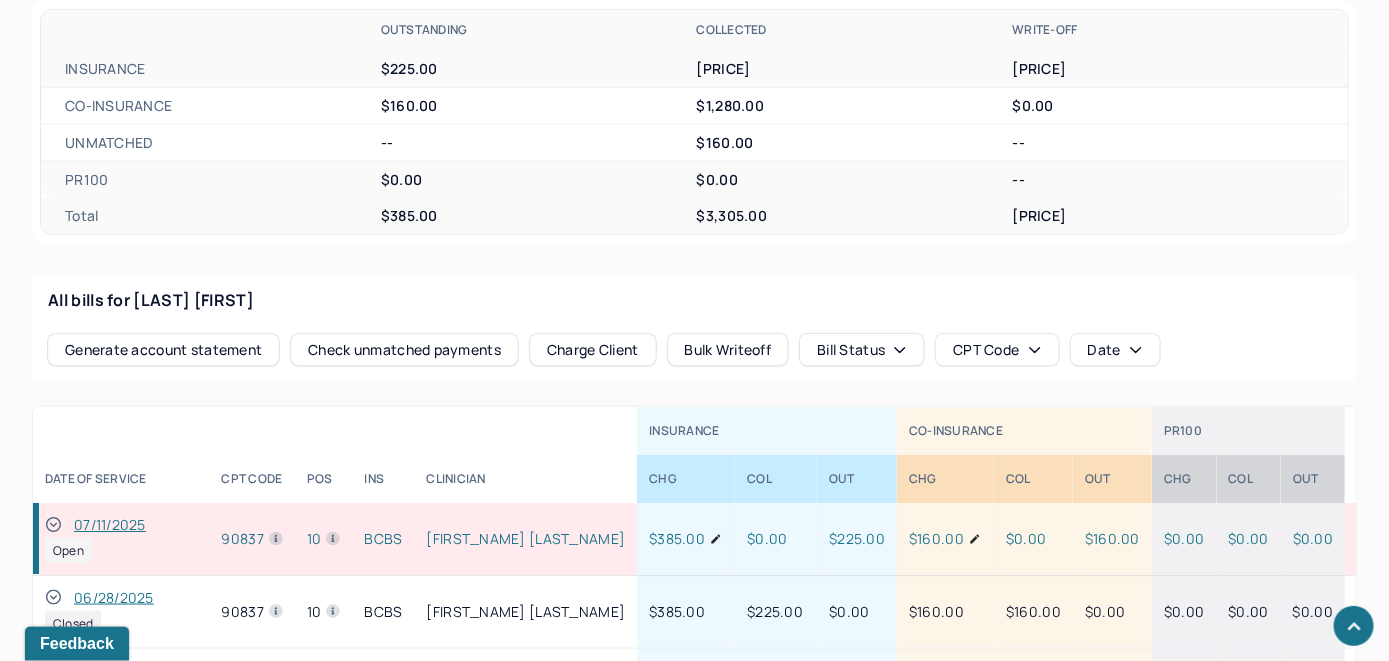 click on "Check unmatched payments" at bounding box center (404, 350) 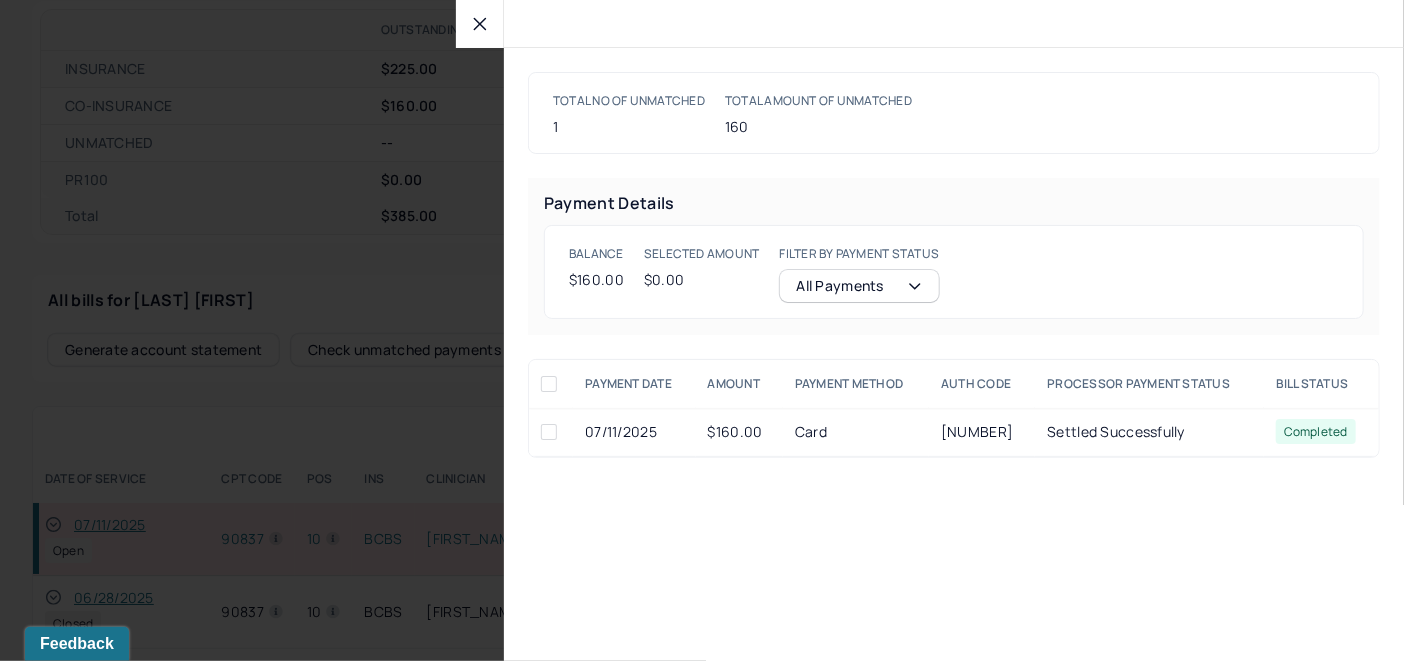 click at bounding box center (549, 432) 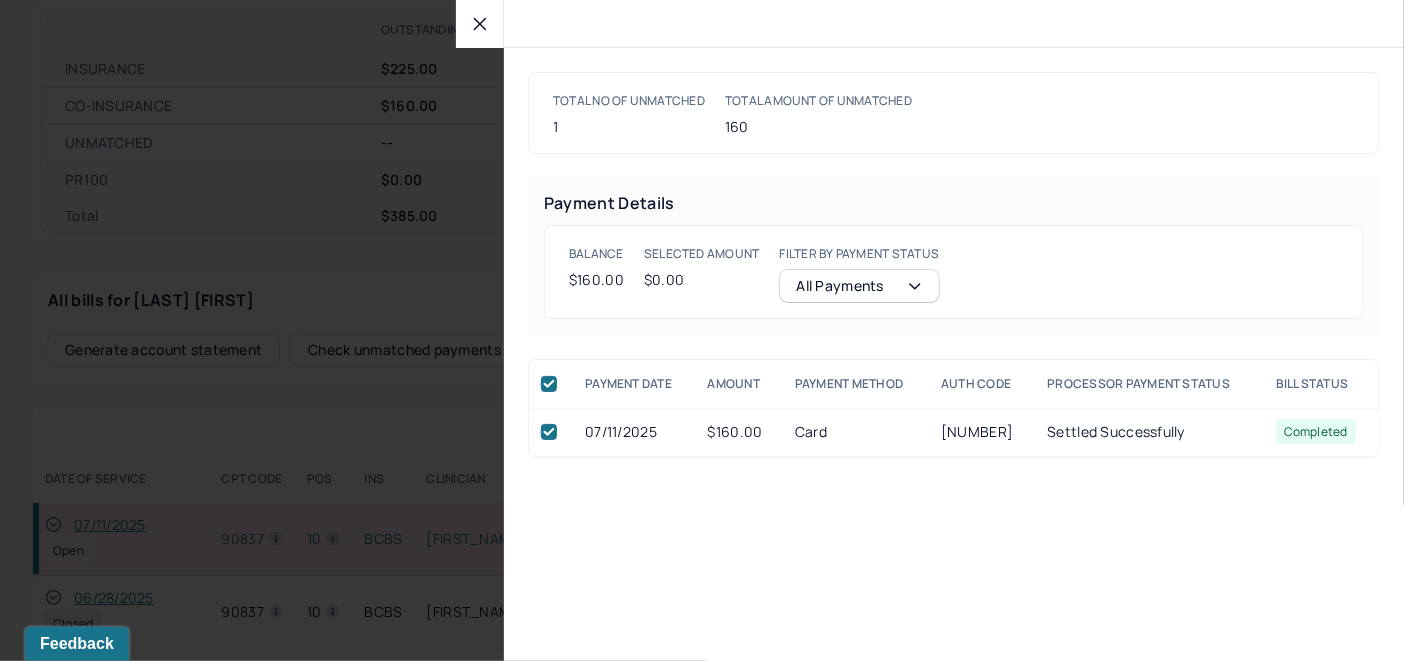 checkbox on "true" 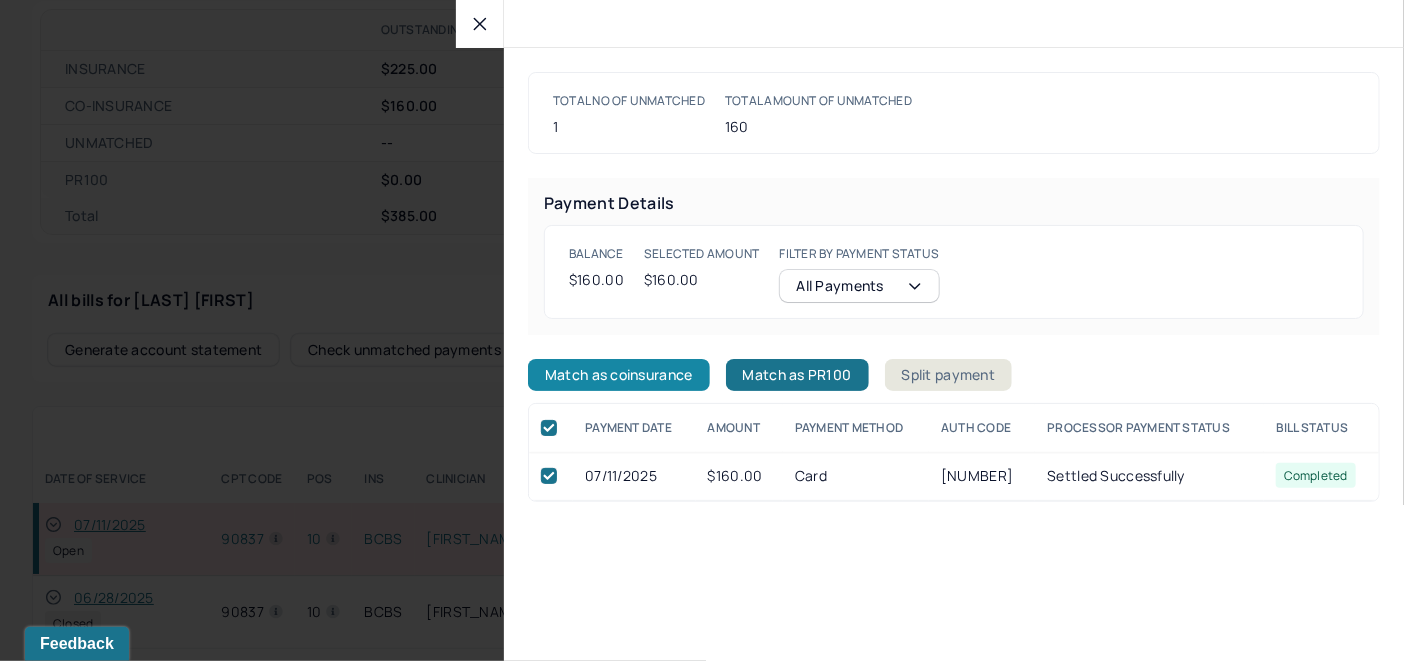 click on "Match as coinsurance" at bounding box center [619, 375] 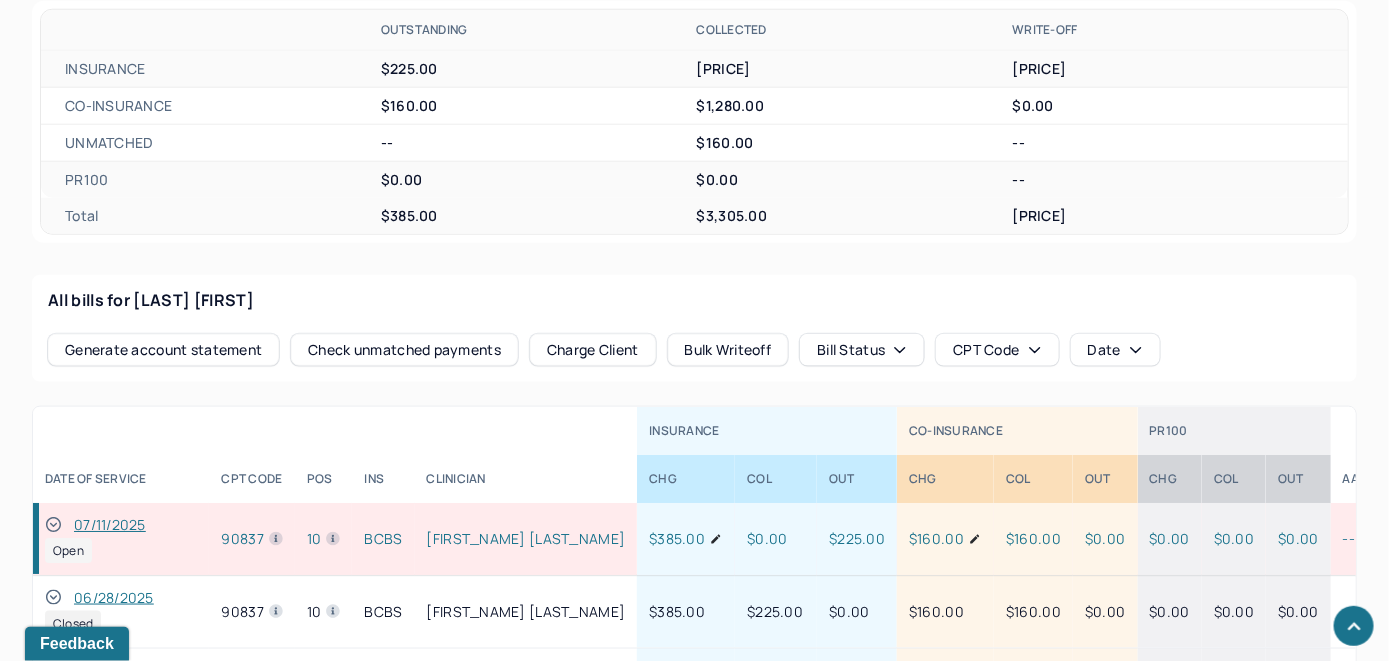 click 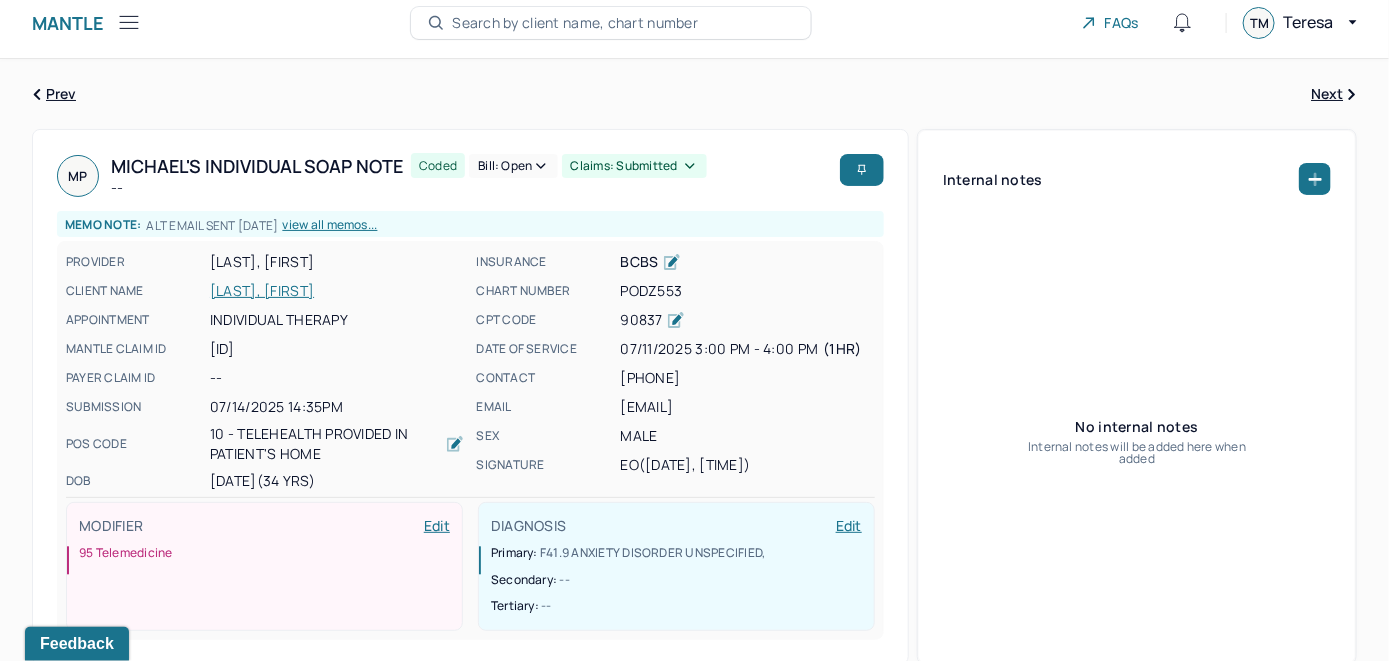 scroll, scrollTop: 0, scrollLeft: 0, axis: both 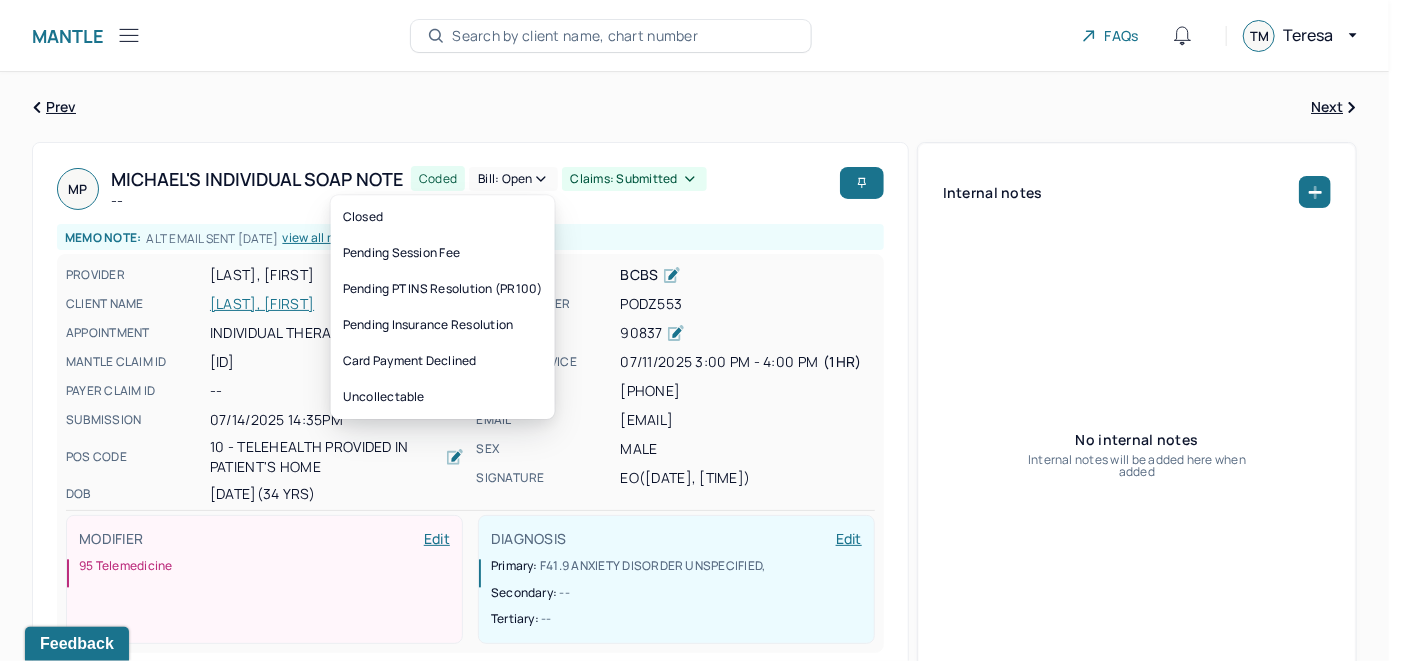 click on "Bill: Open" at bounding box center (513, 179) 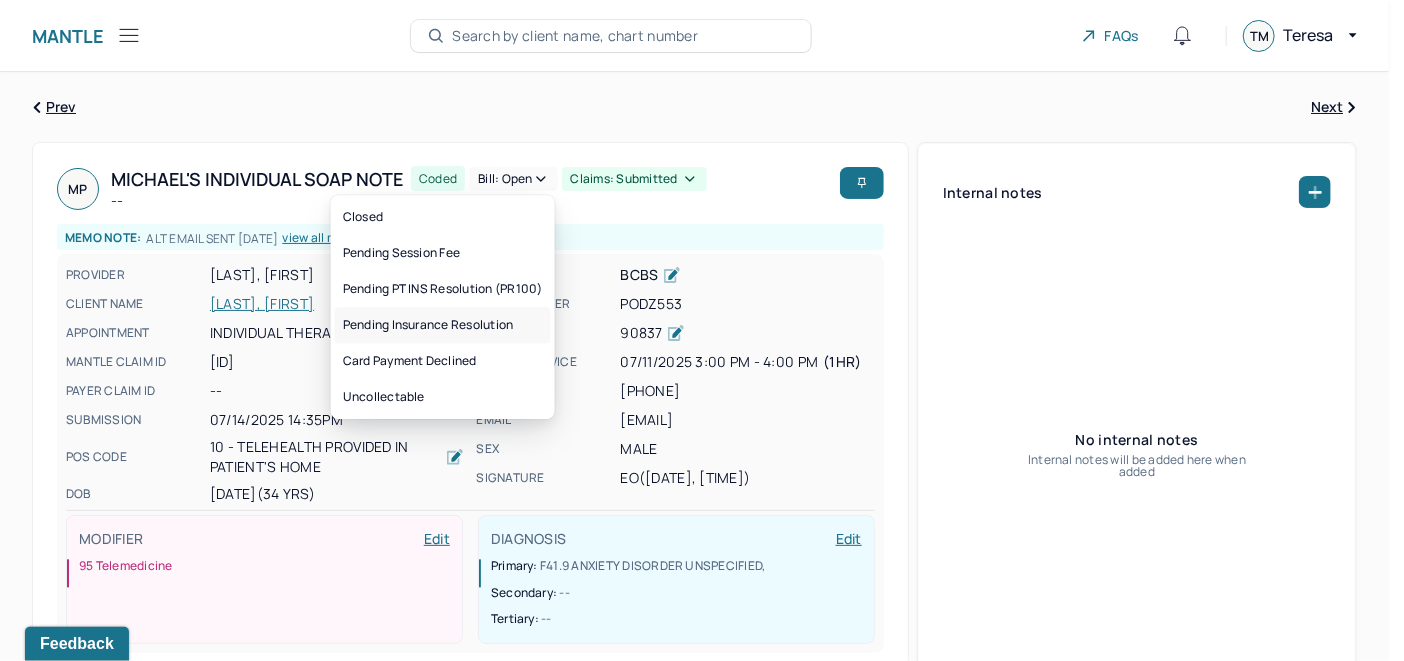 click on "Pending Insurance Resolution" at bounding box center (443, 325) 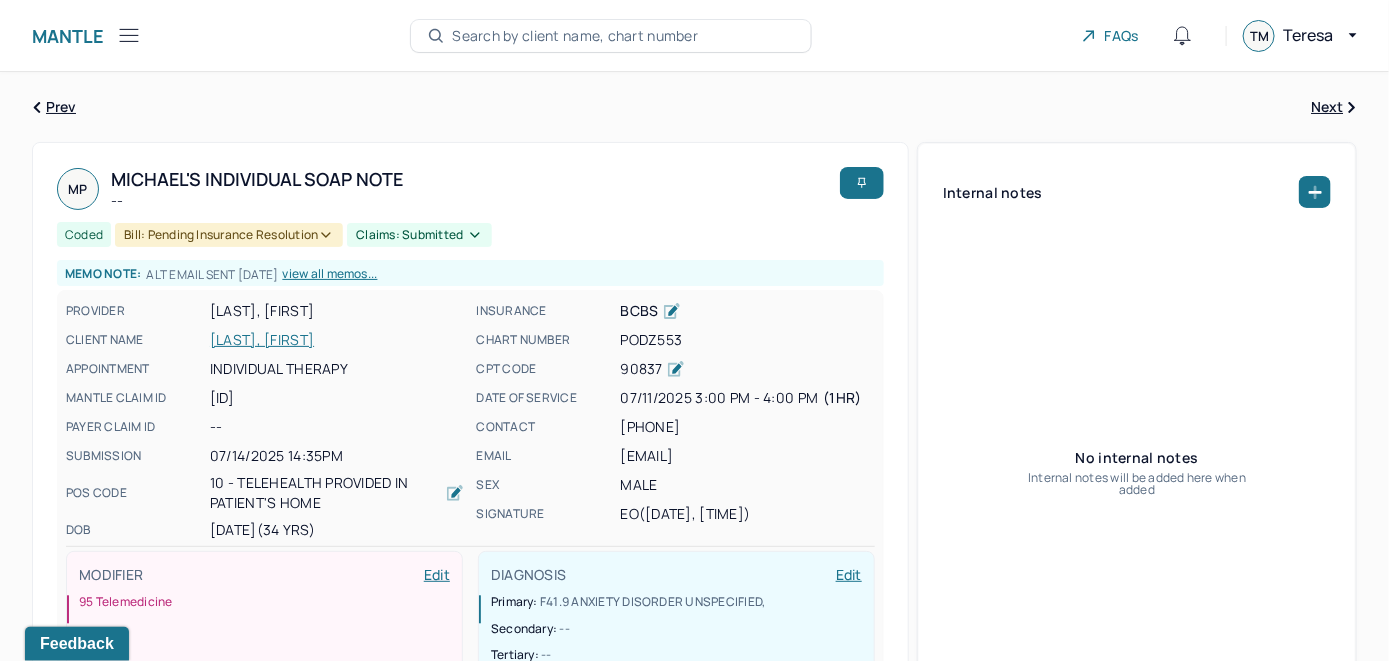 click on "Search by client name, chart number" at bounding box center (575, 36) 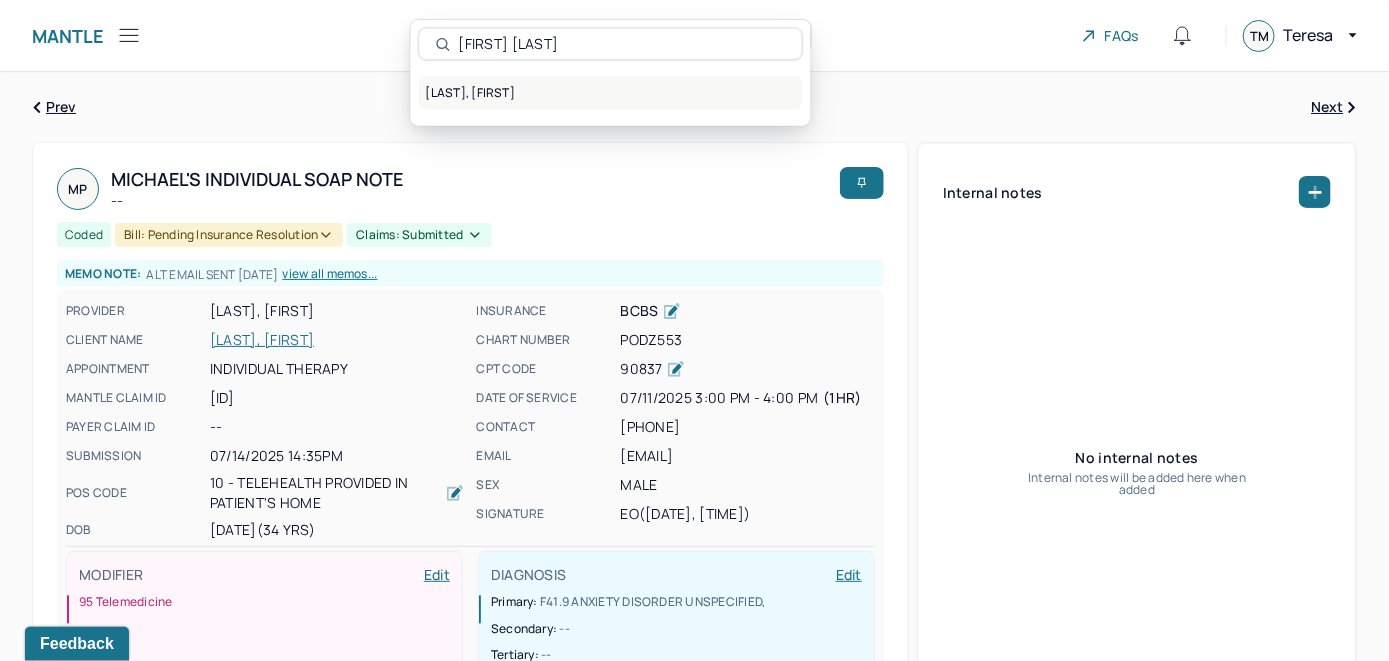 type on "Michael Solsky" 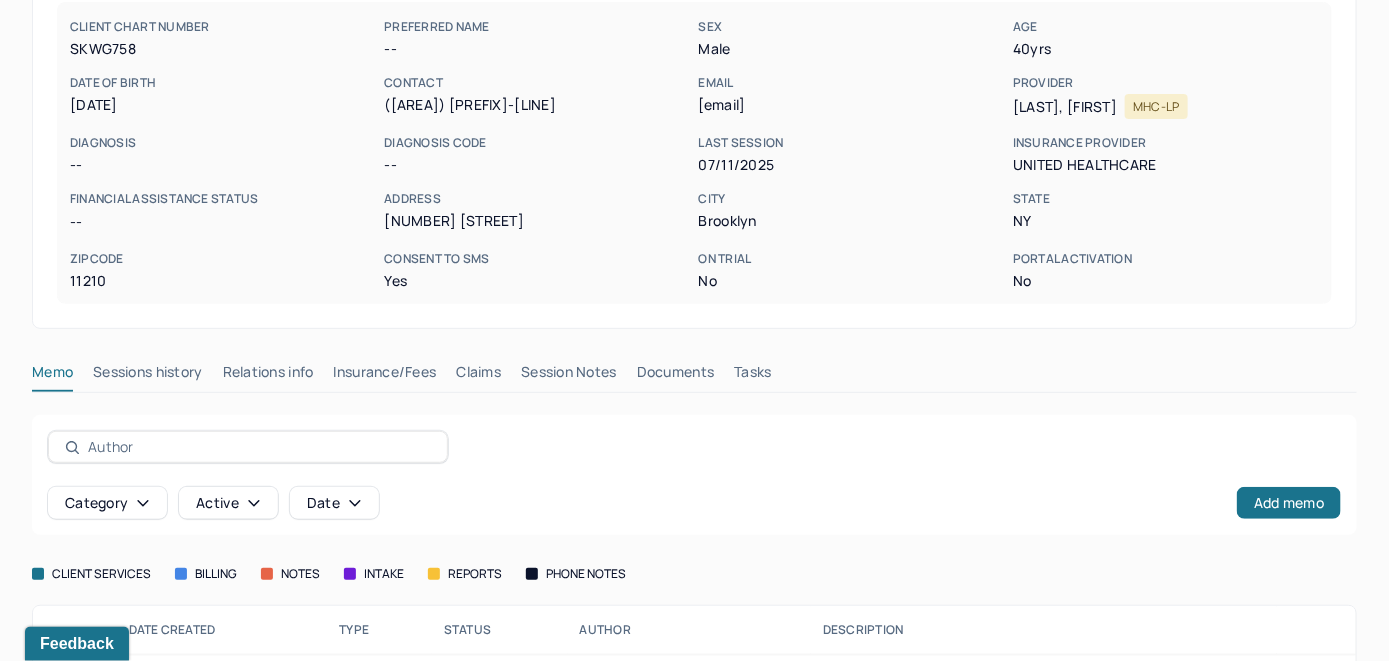 scroll, scrollTop: 261, scrollLeft: 0, axis: vertical 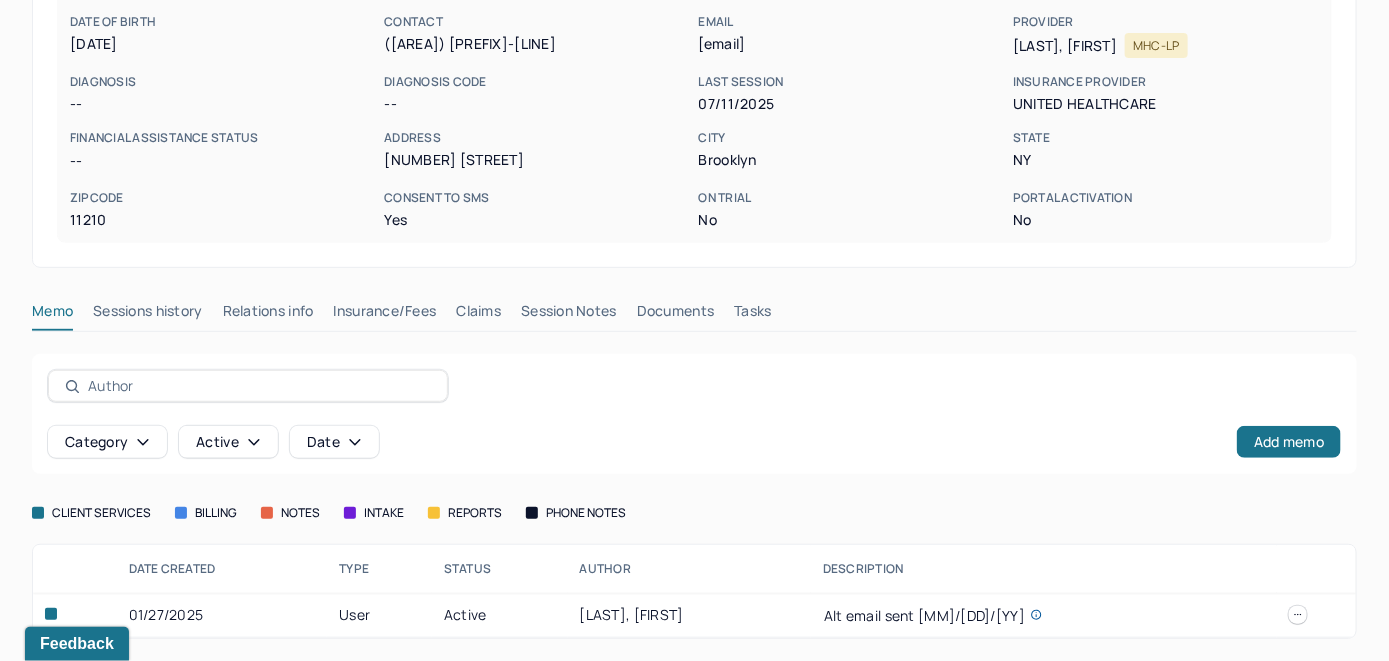 click on "Insurance/Fees" at bounding box center [385, 315] 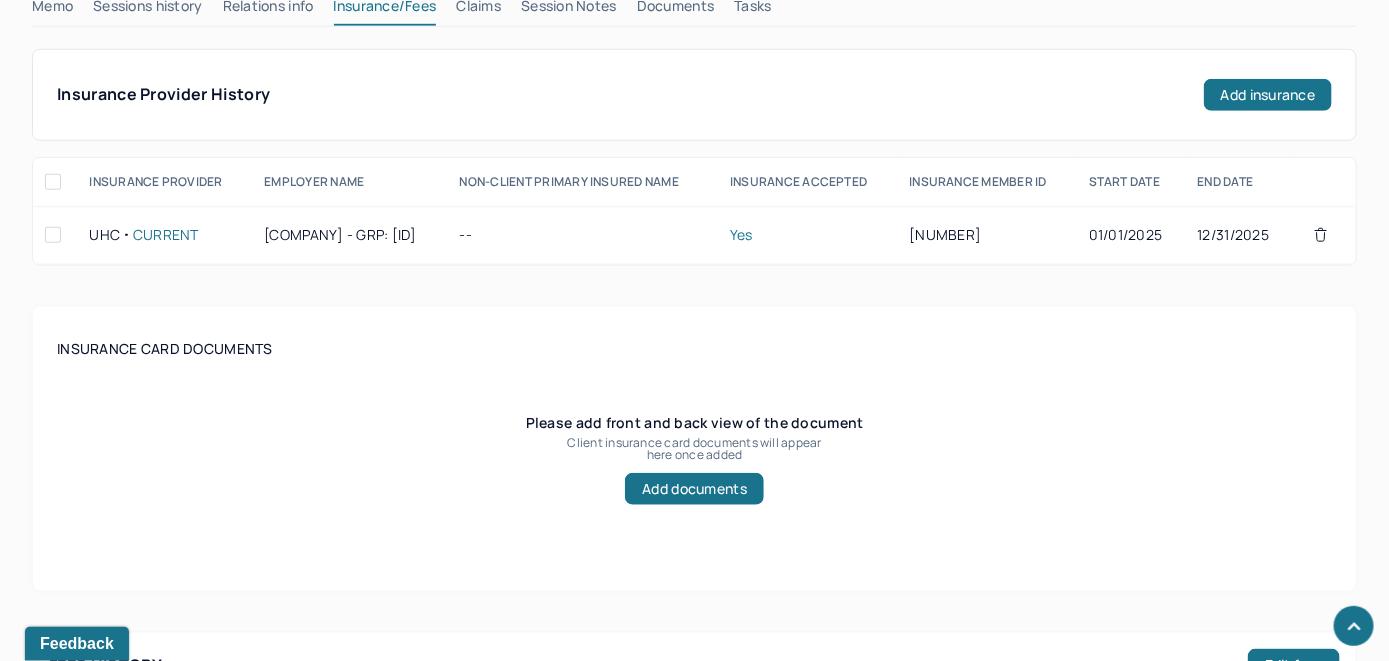 scroll, scrollTop: 461, scrollLeft: 0, axis: vertical 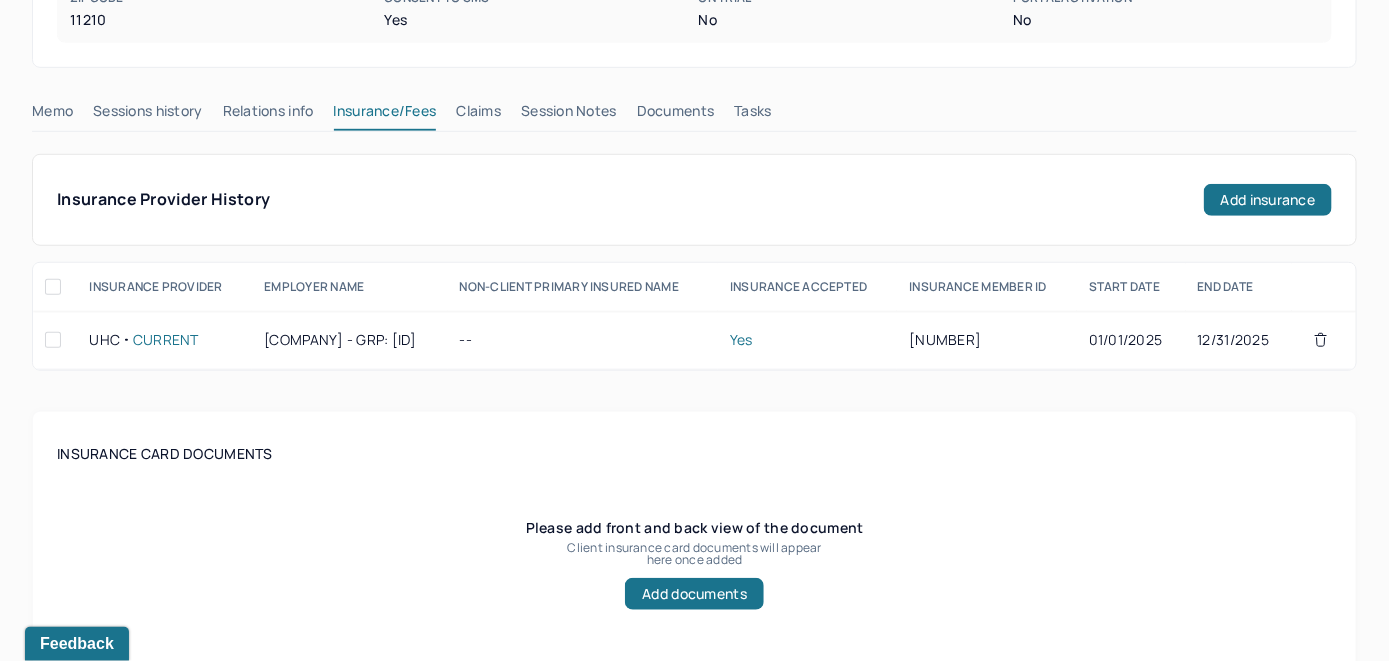 click on "Claims" at bounding box center (478, 115) 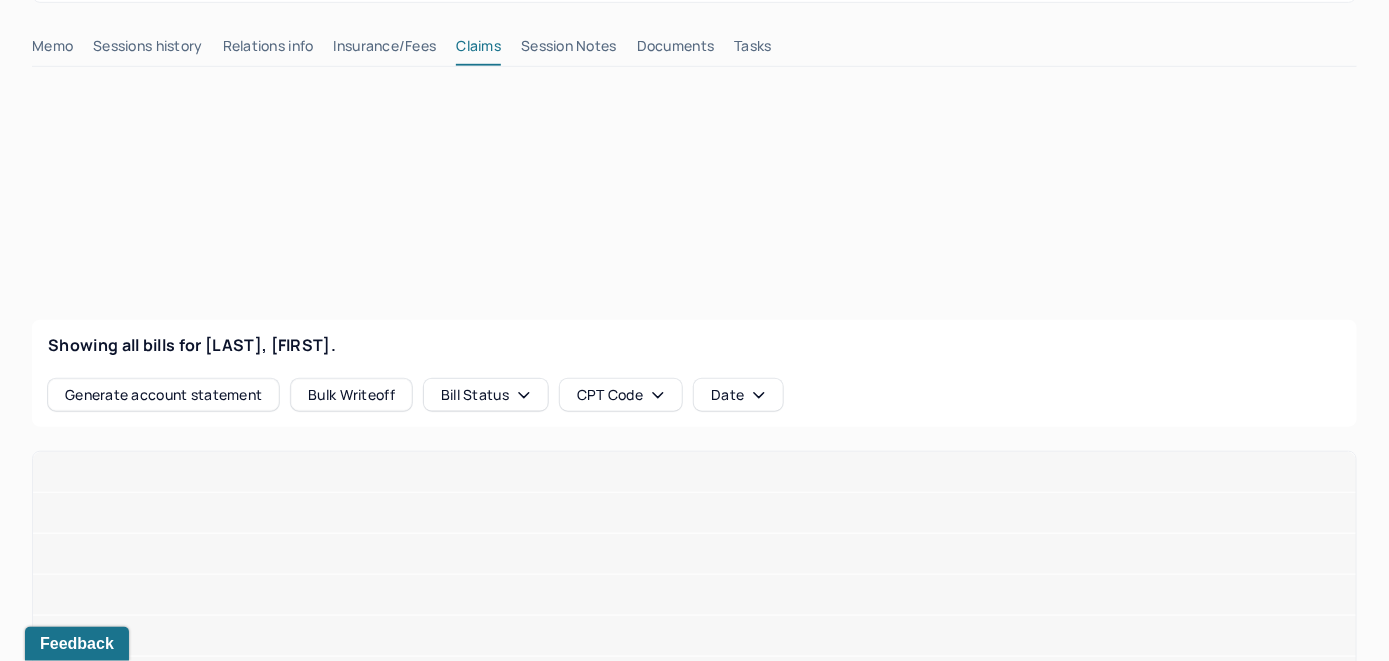 scroll, scrollTop: 561, scrollLeft: 0, axis: vertical 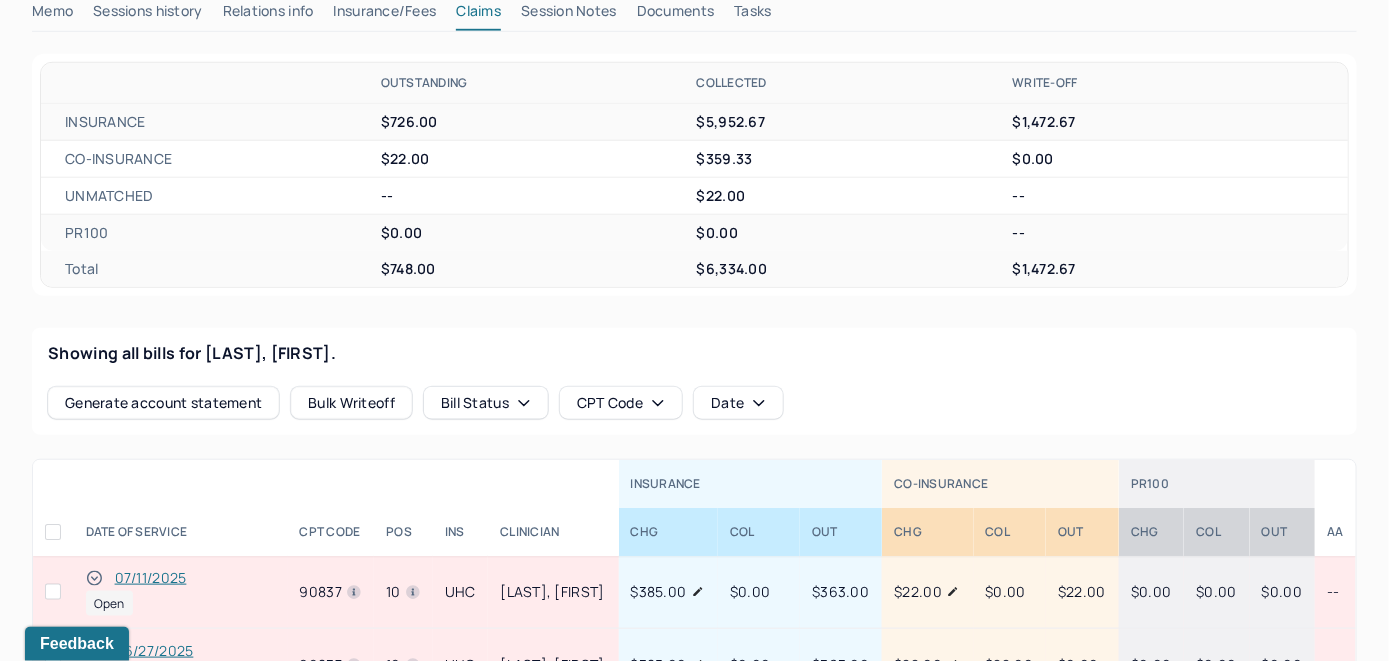 click on "07/11/2025" at bounding box center [151, 578] 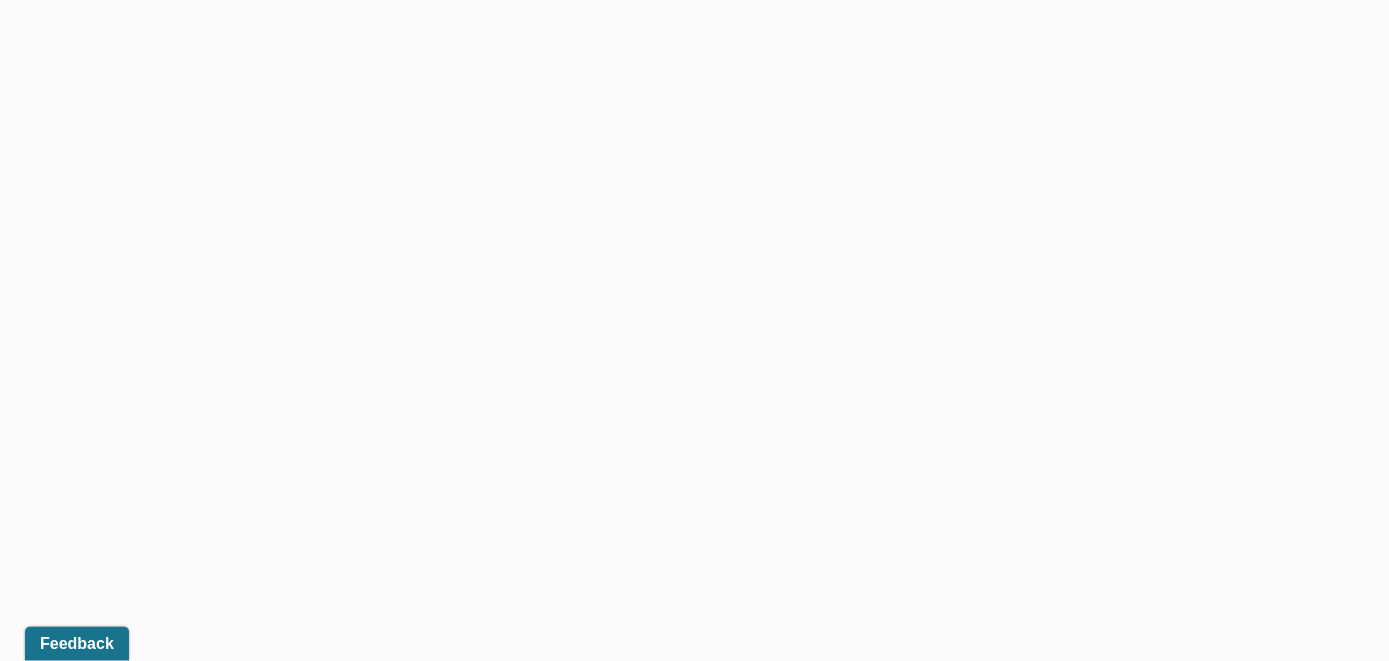 scroll, scrollTop: 561, scrollLeft: 0, axis: vertical 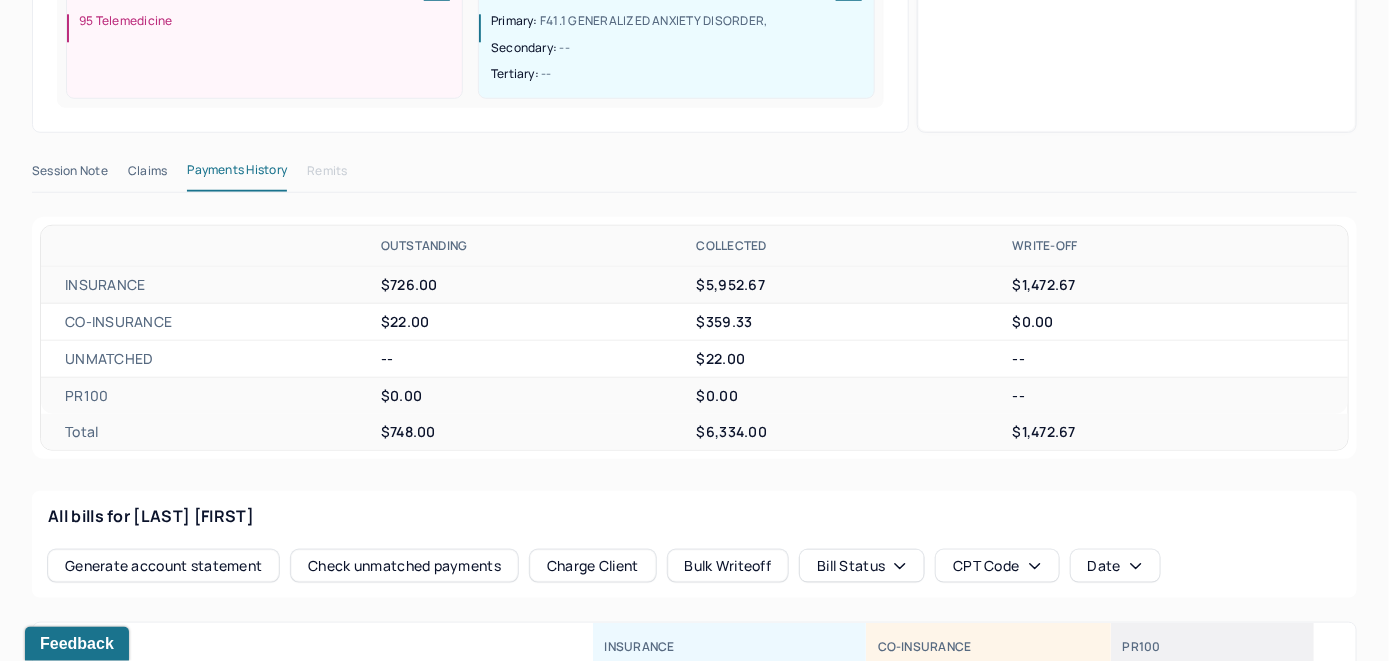 click on "Check unmatched payments" at bounding box center (404, 566) 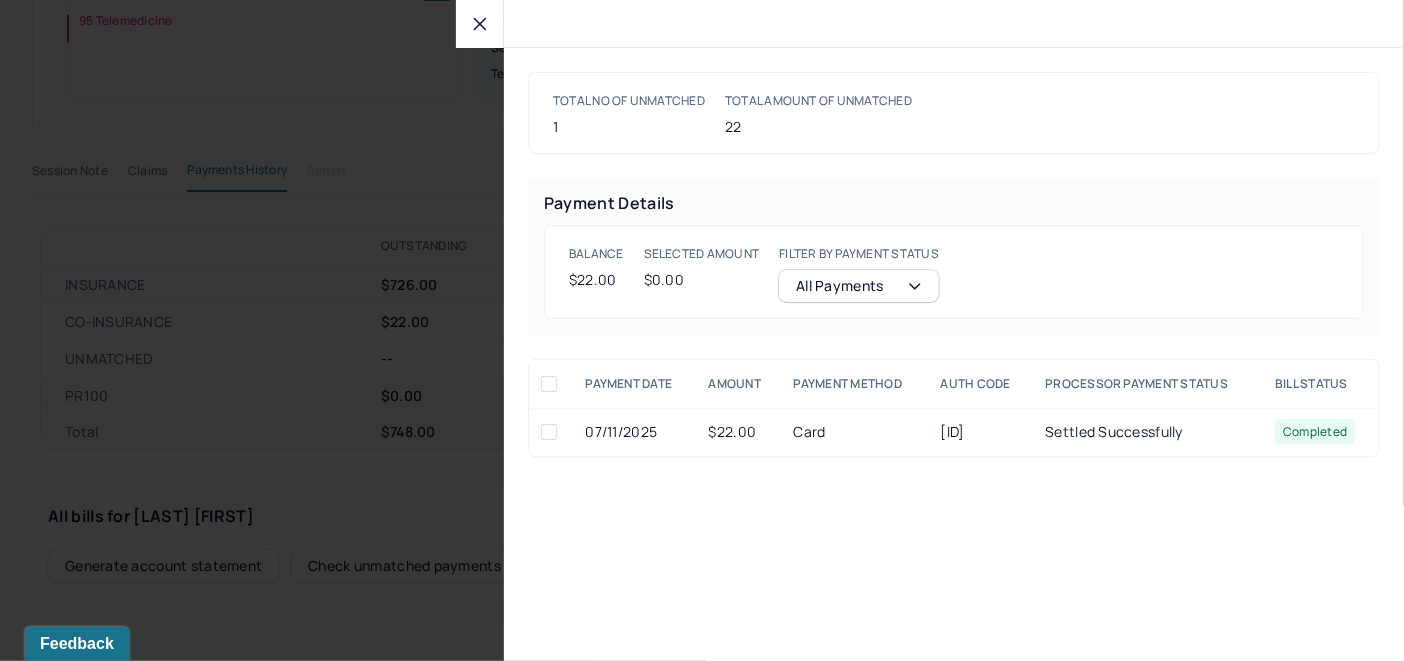 click at bounding box center (549, 432) 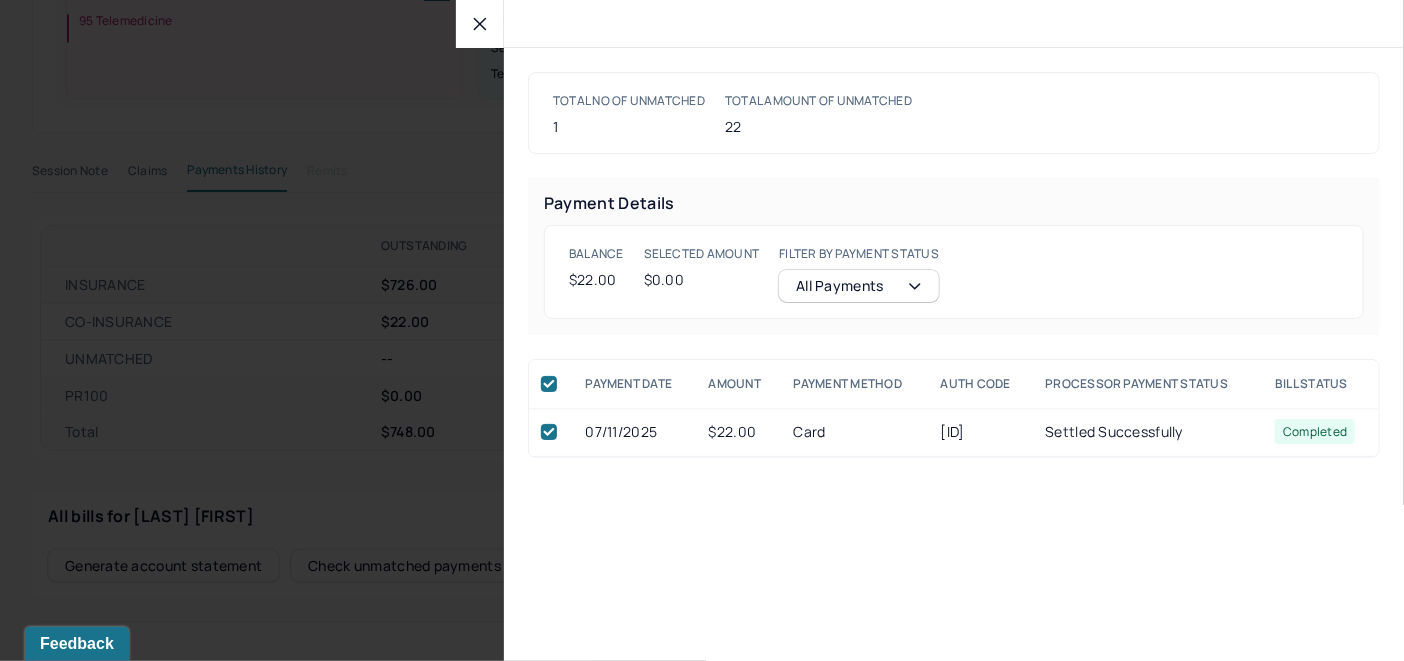 checkbox on "true" 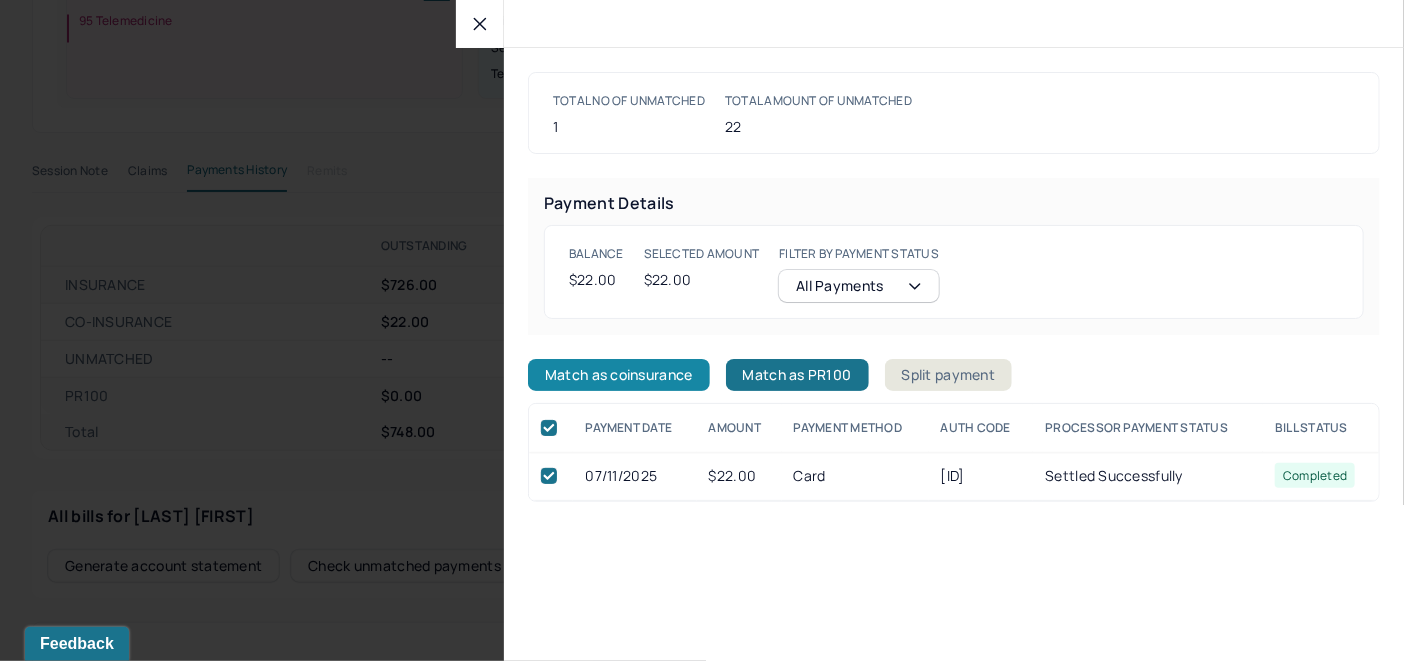 click on "Match as coinsurance" at bounding box center (619, 375) 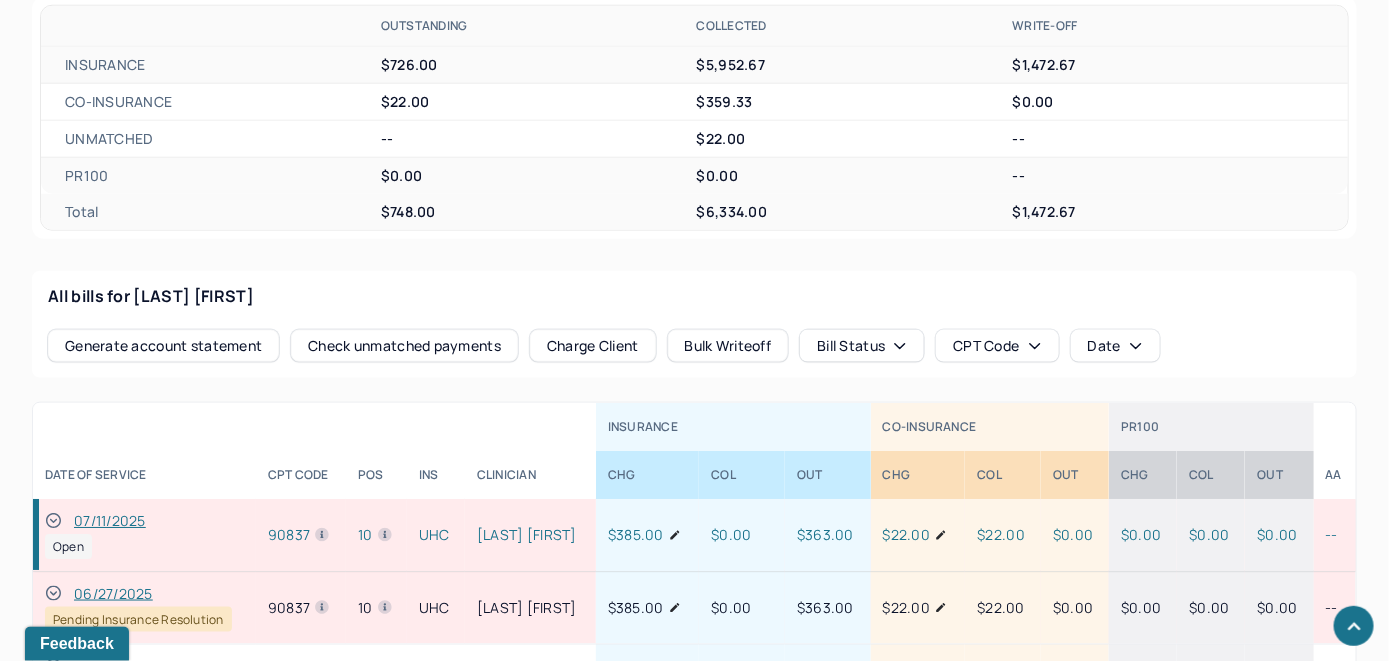 scroll, scrollTop: 961, scrollLeft: 0, axis: vertical 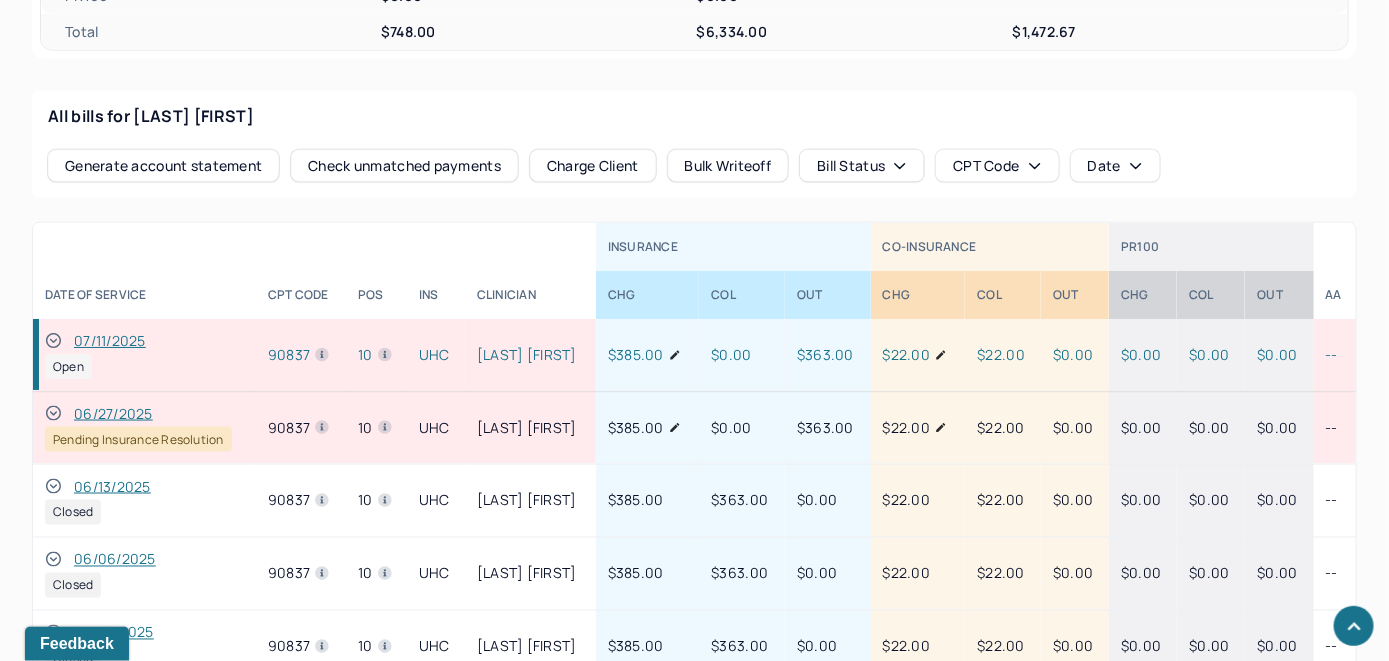 click 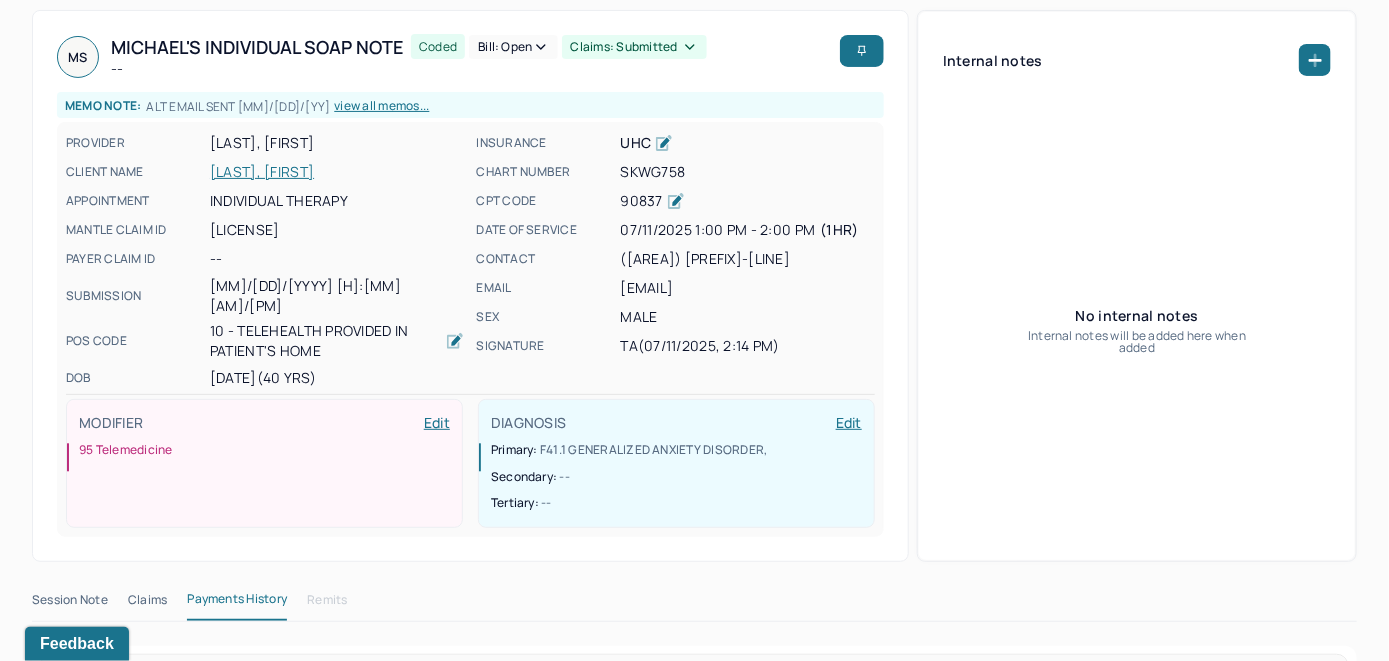 scroll, scrollTop: 0, scrollLeft: 0, axis: both 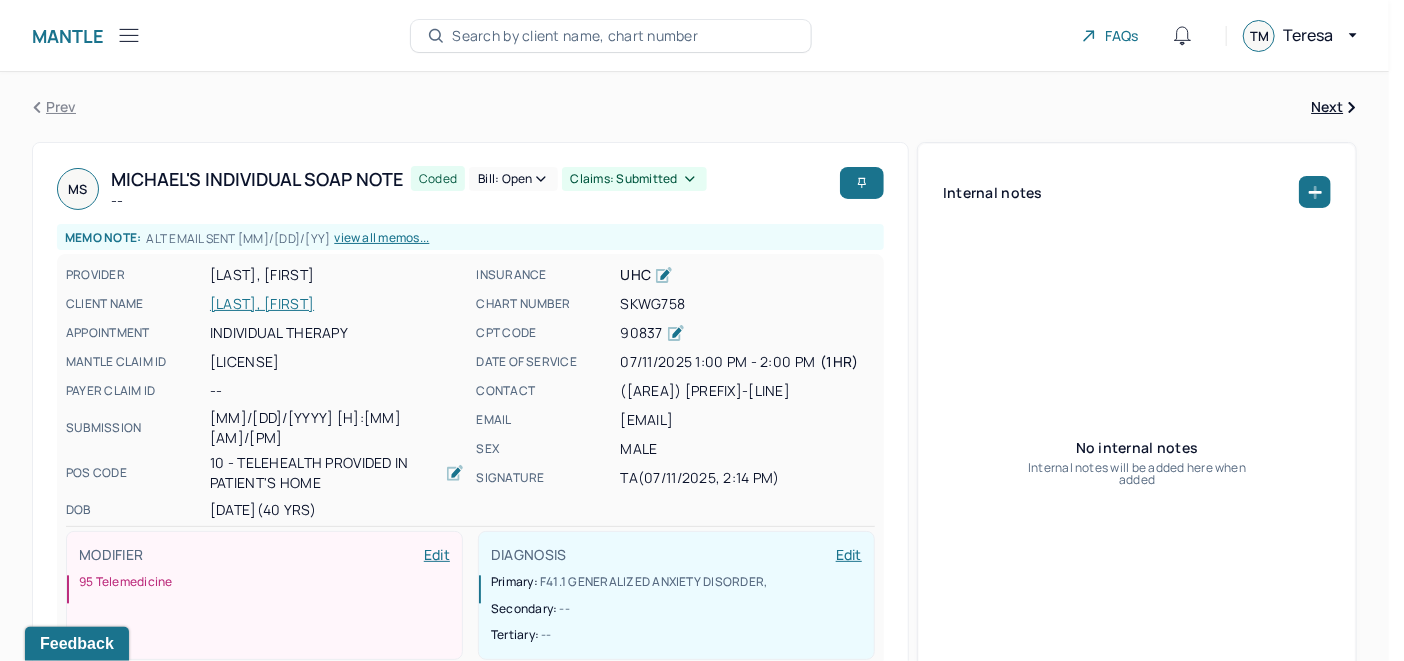 click on "Bill: Open" at bounding box center [513, 179] 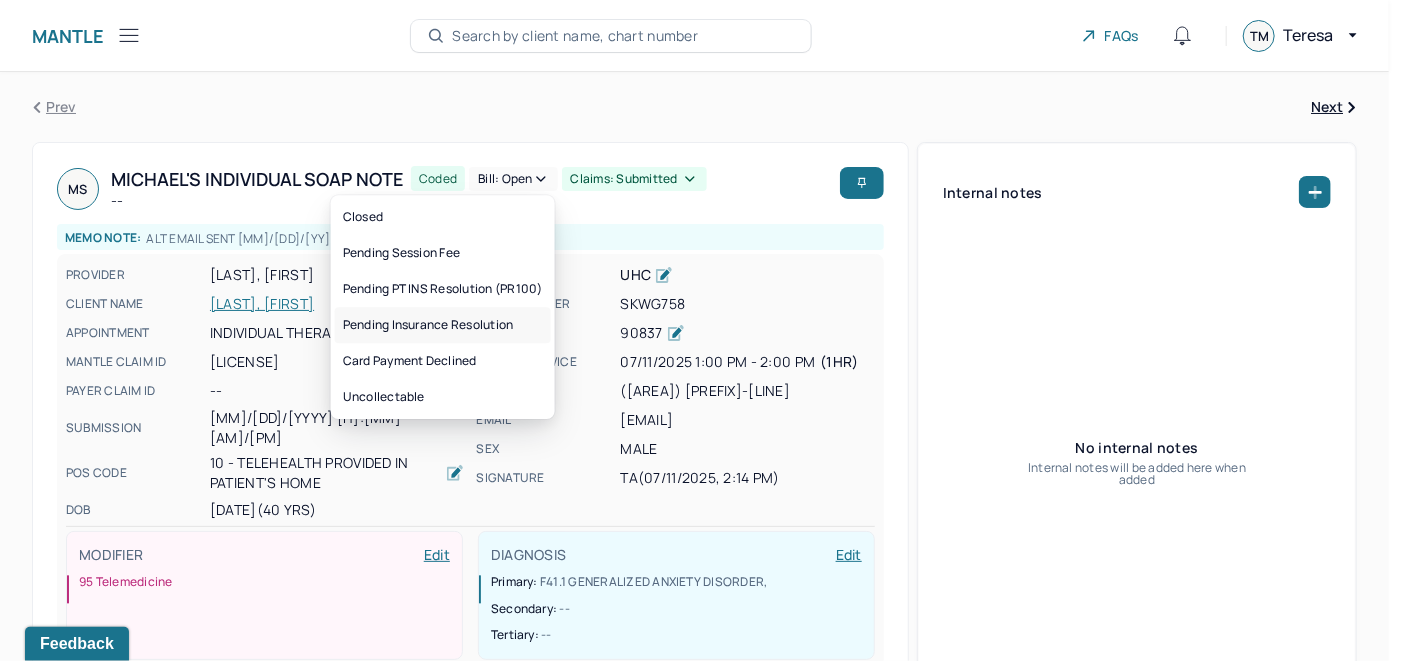 click on "Pending Insurance Resolution" at bounding box center (443, 325) 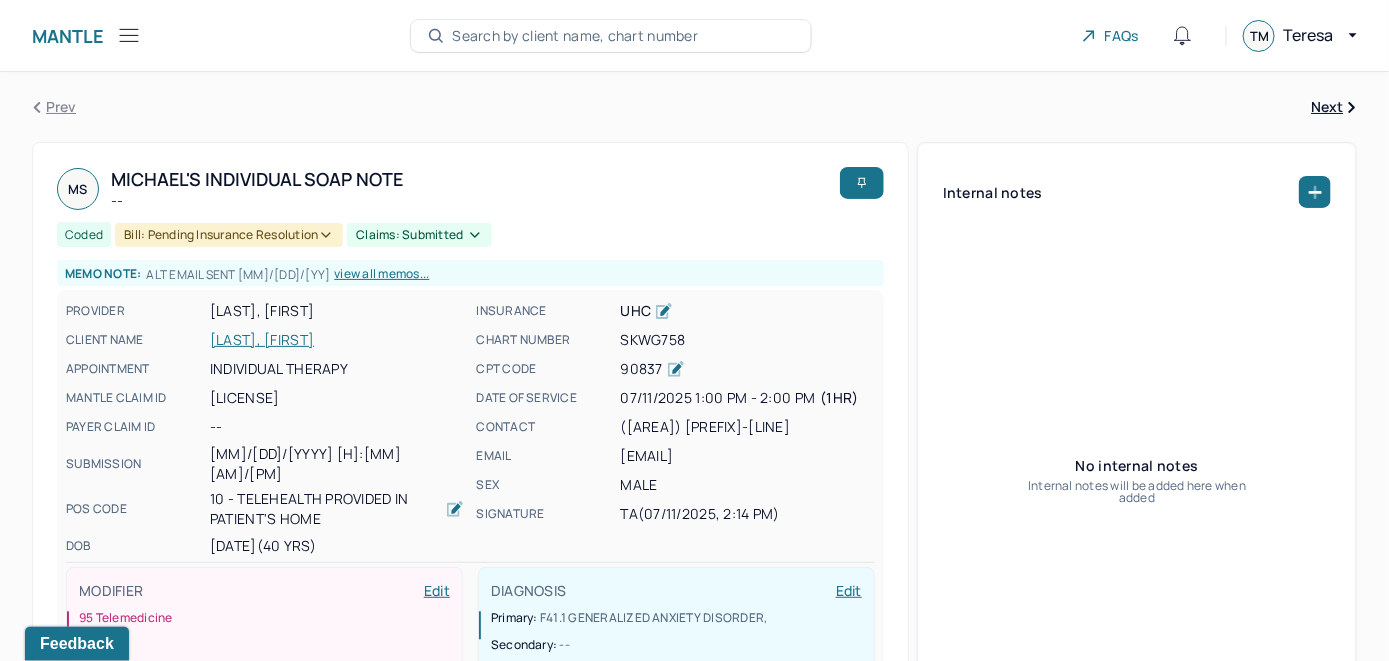 click on "Search by client name, chart number" at bounding box center (575, 36) 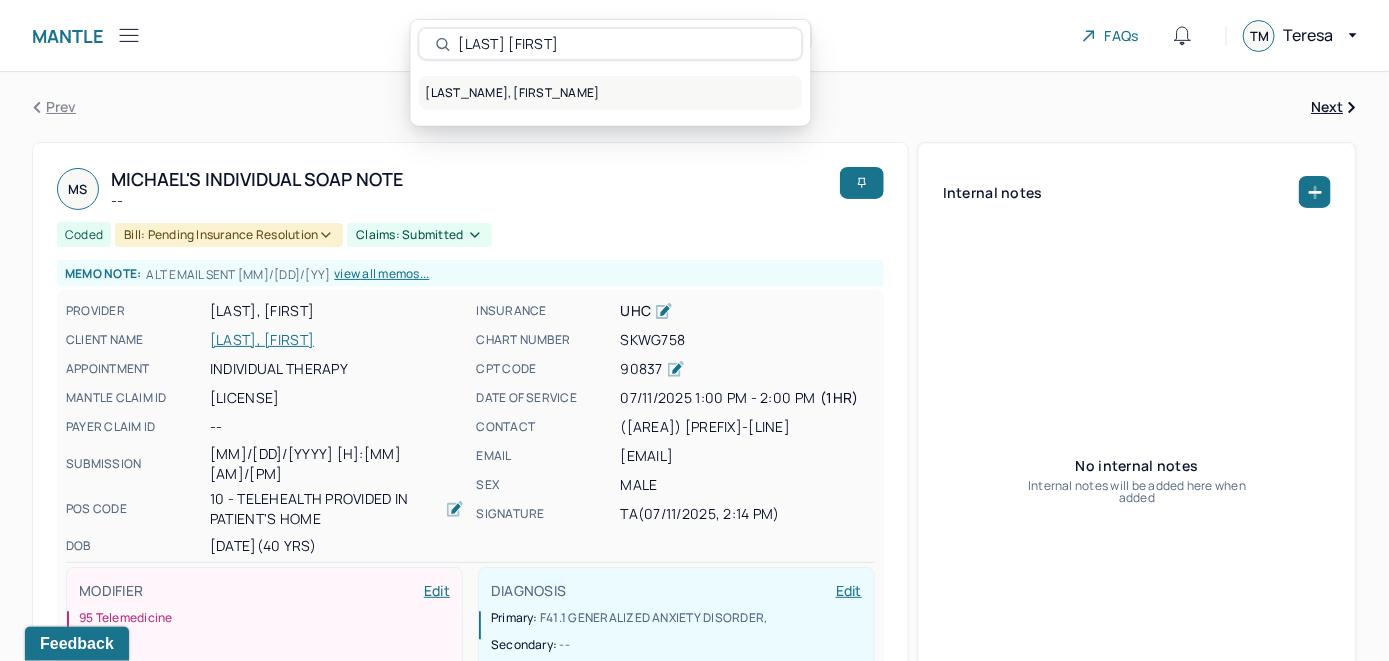 type on "Miltiadis Vratimos" 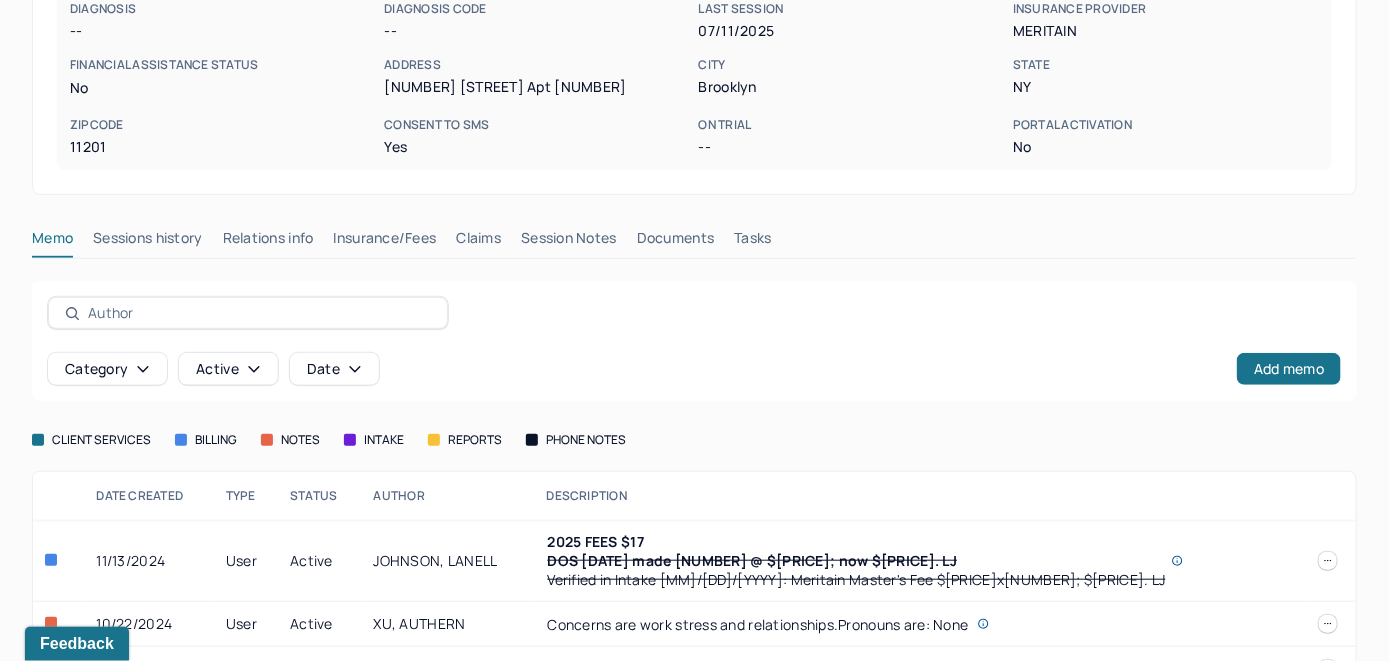 scroll, scrollTop: 434, scrollLeft: 0, axis: vertical 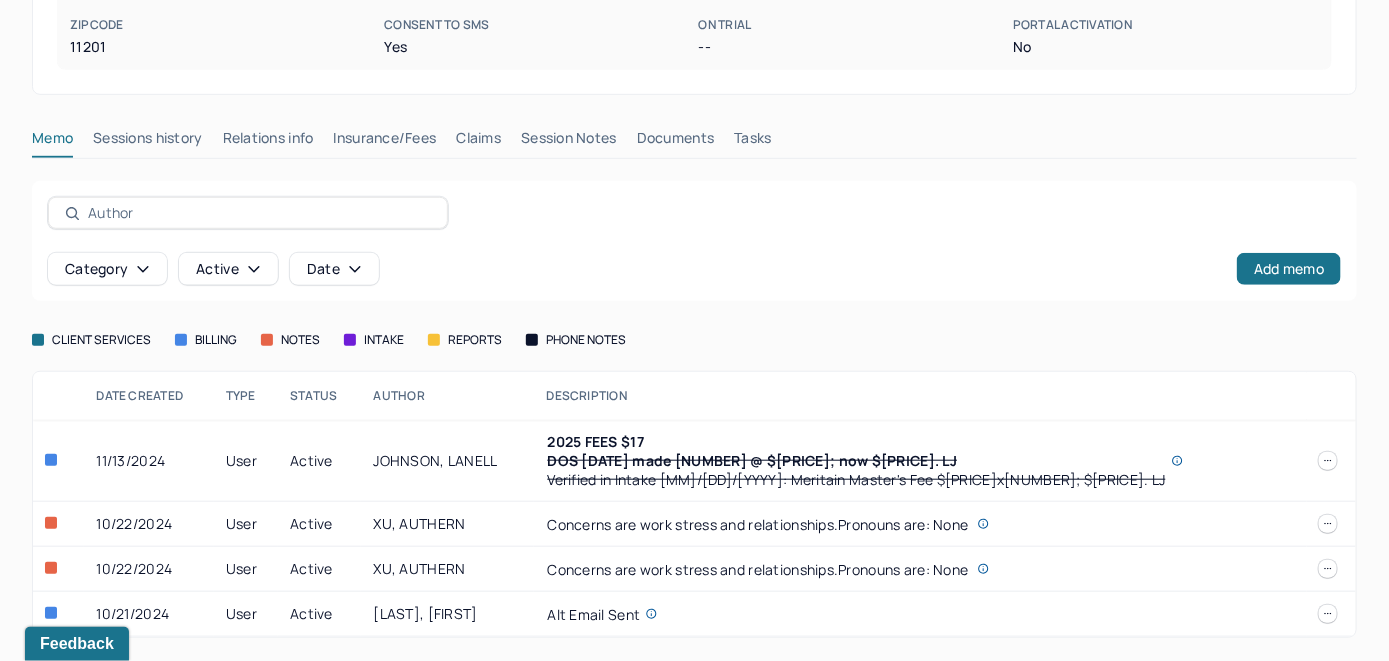 click on "Insurance/Fees" at bounding box center [385, 142] 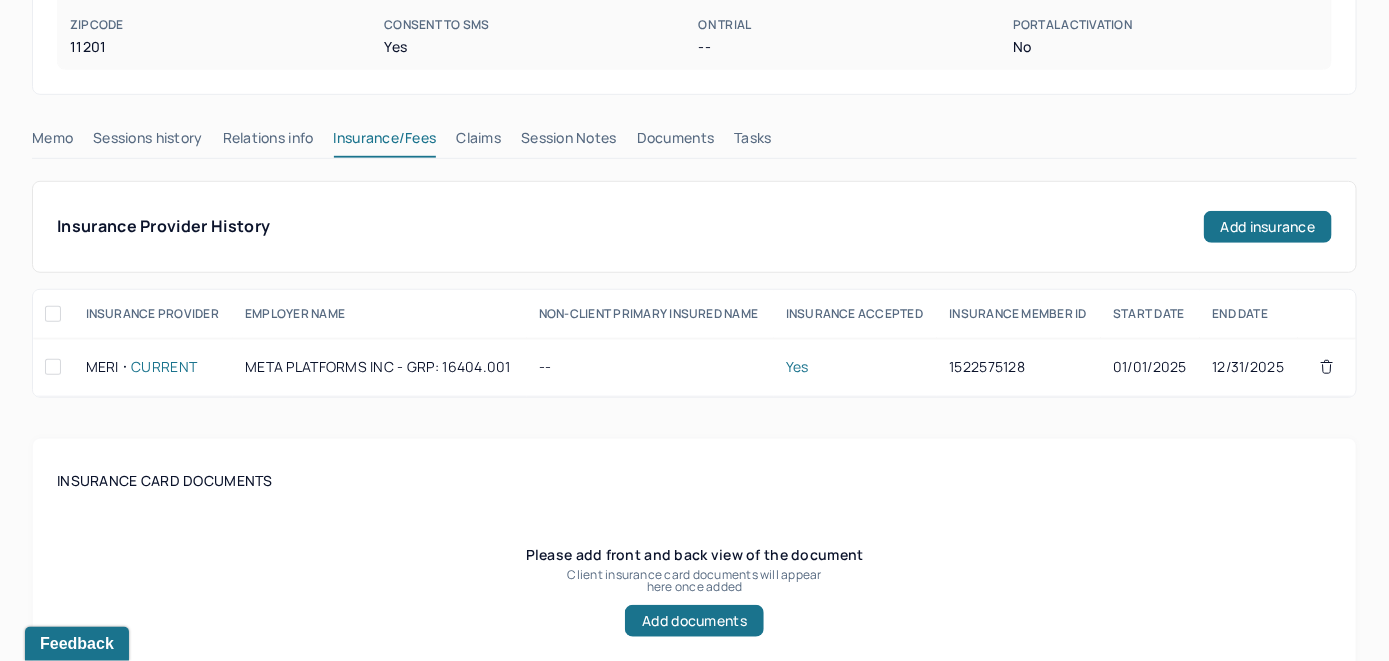 click on "Claims" at bounding box center [478, 142] 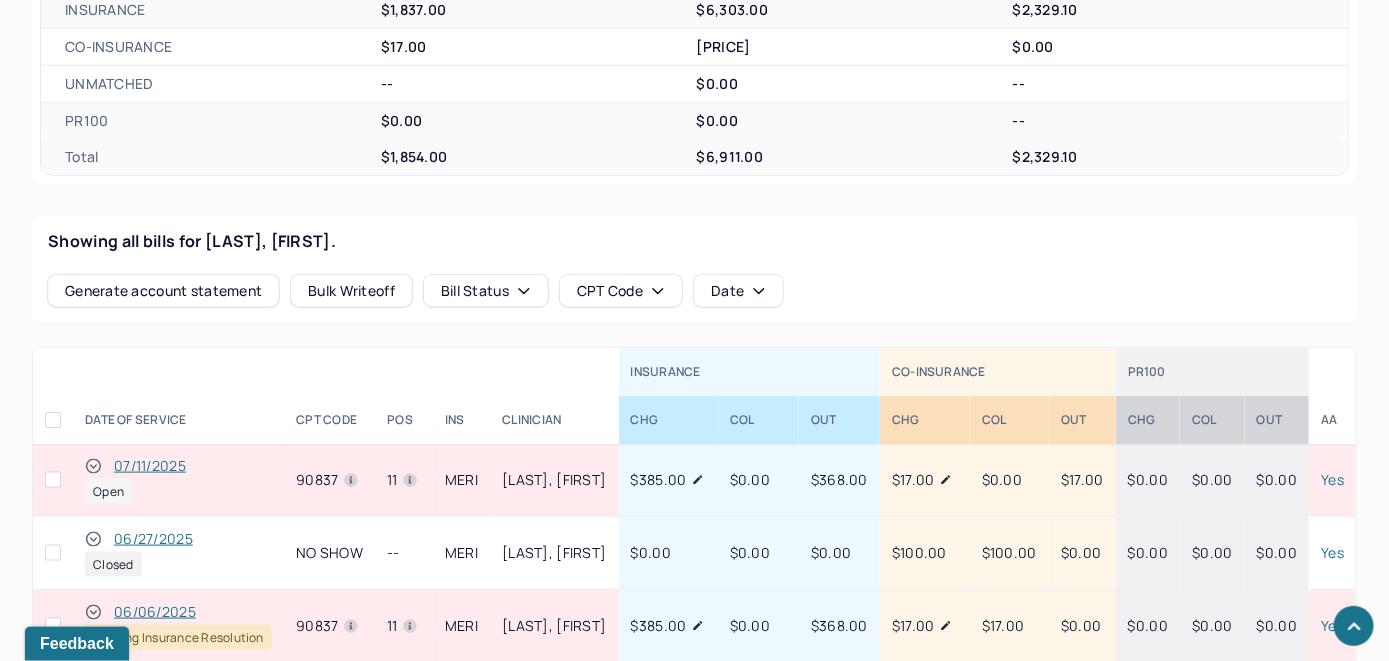 scroll, scrollTop: 714, scrollLeft: 0, axis: vertical 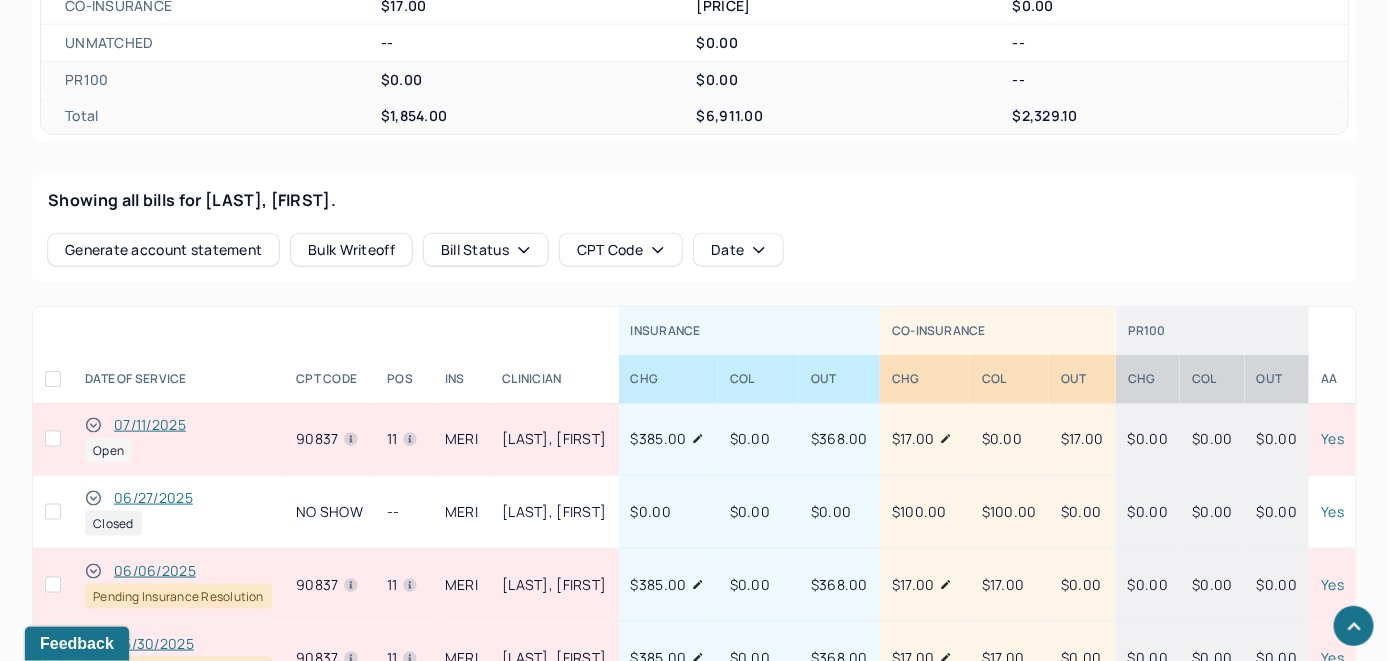 click on "07/11/2025" at bounding box center [150, 425] 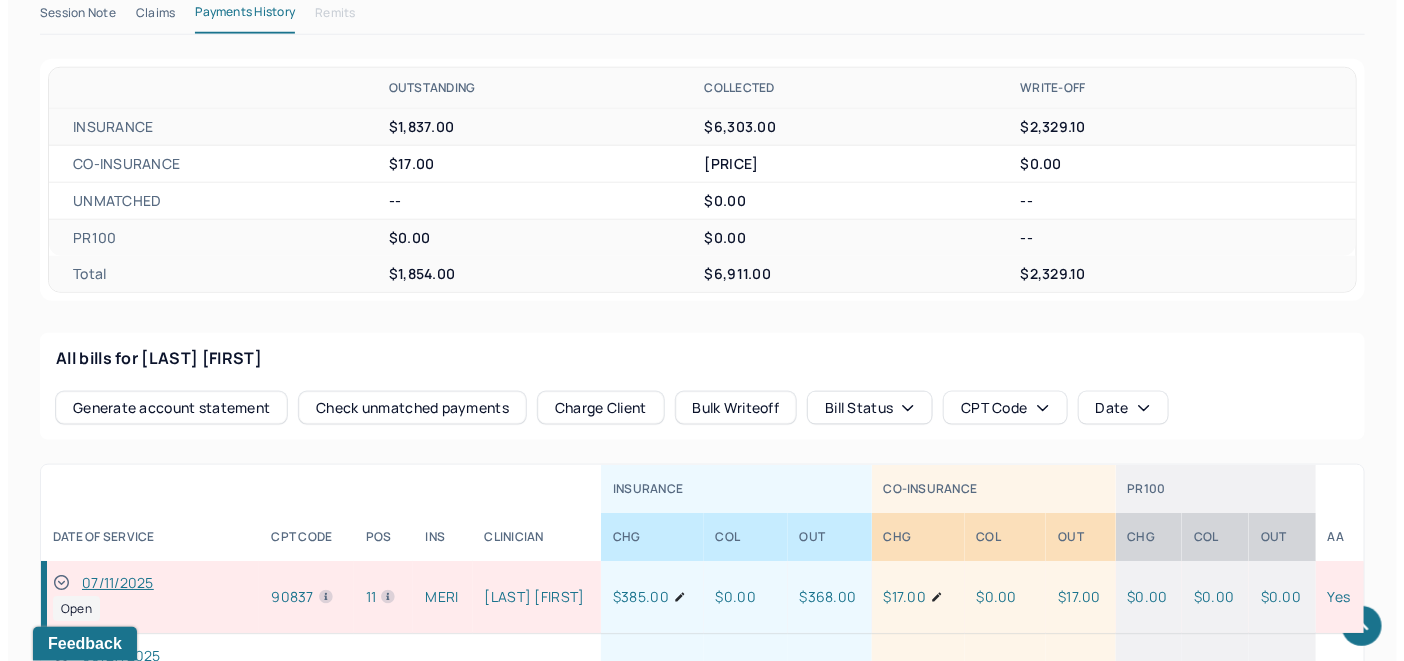scroll, scrollTop: 914, scrollLeft: 0, axis: vertical 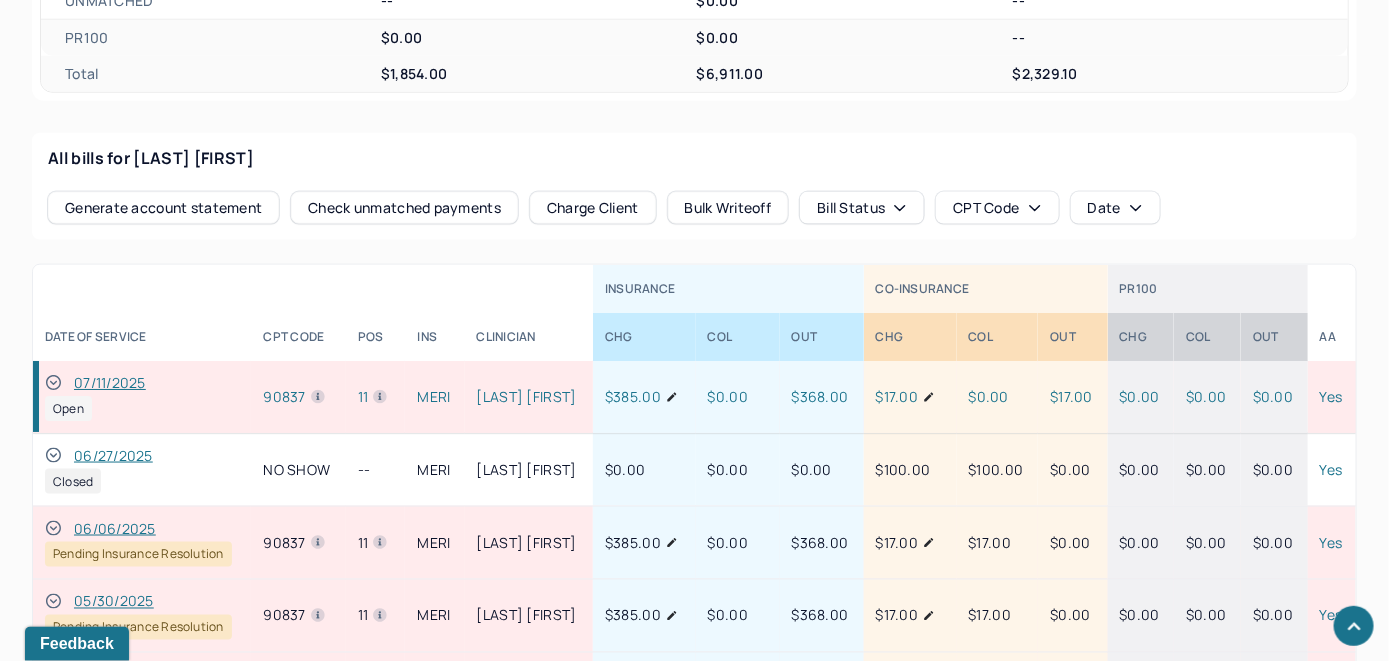 click on "07/11/2025" at bounding box center [110, 383] 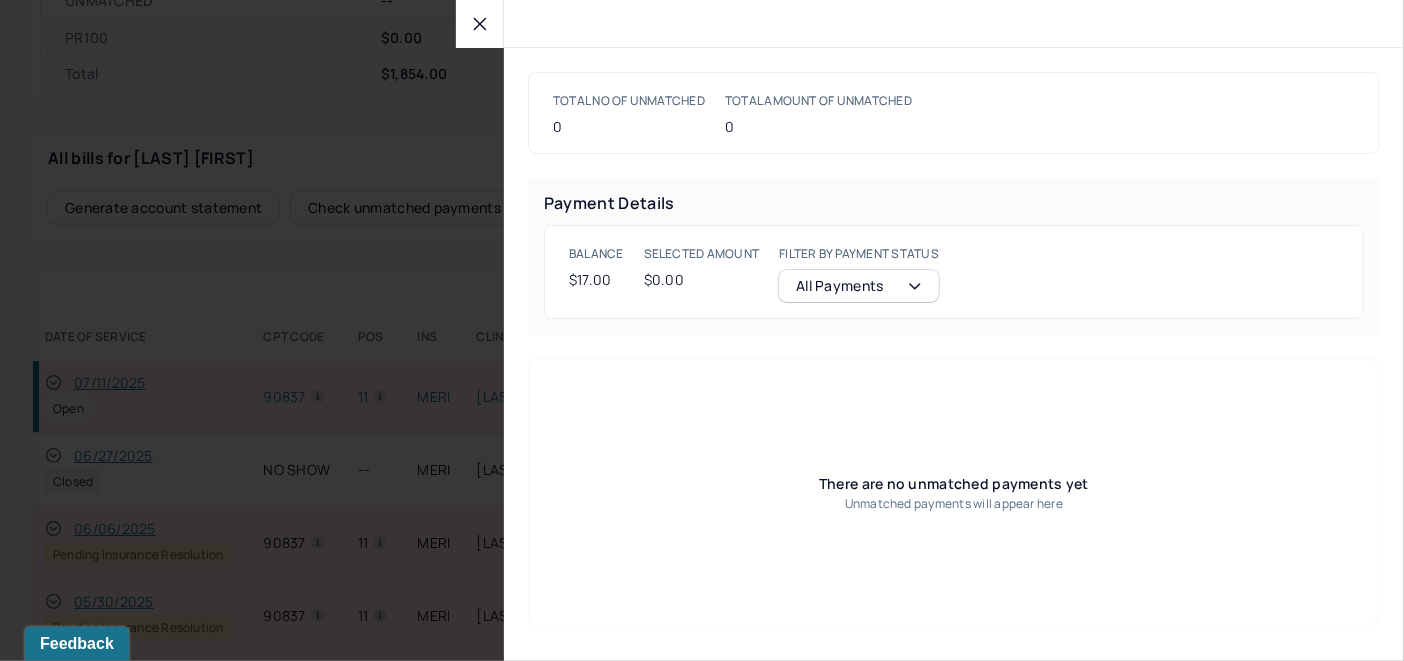 click 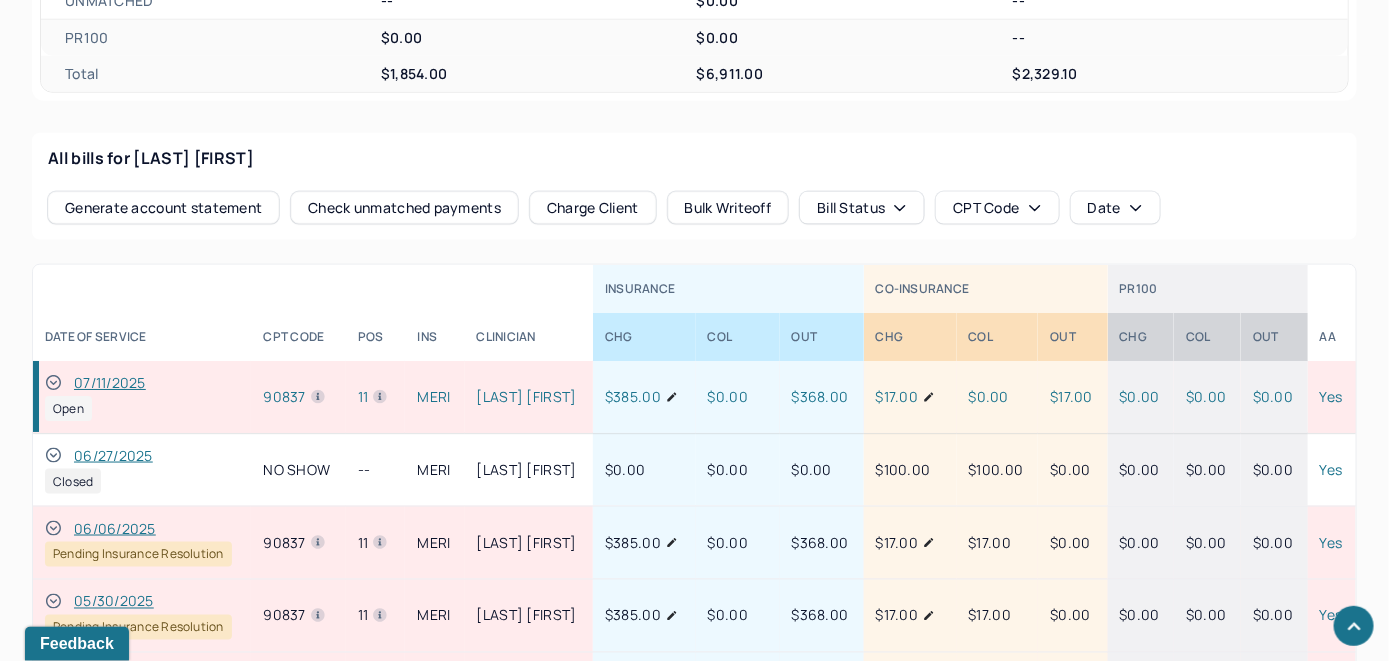 click on "Charge Client" at bounding box center (593, 208) 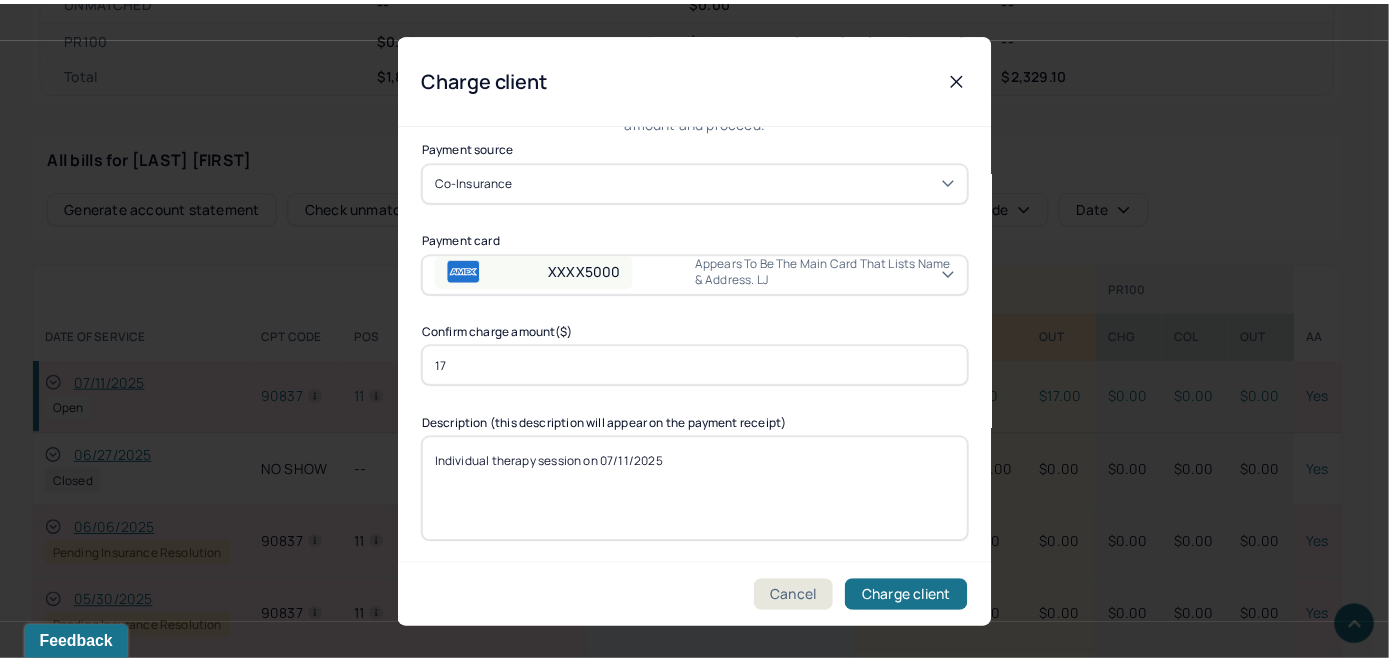 scroll, scrollTop: 121, scrollLeft: 0, axis: vertical 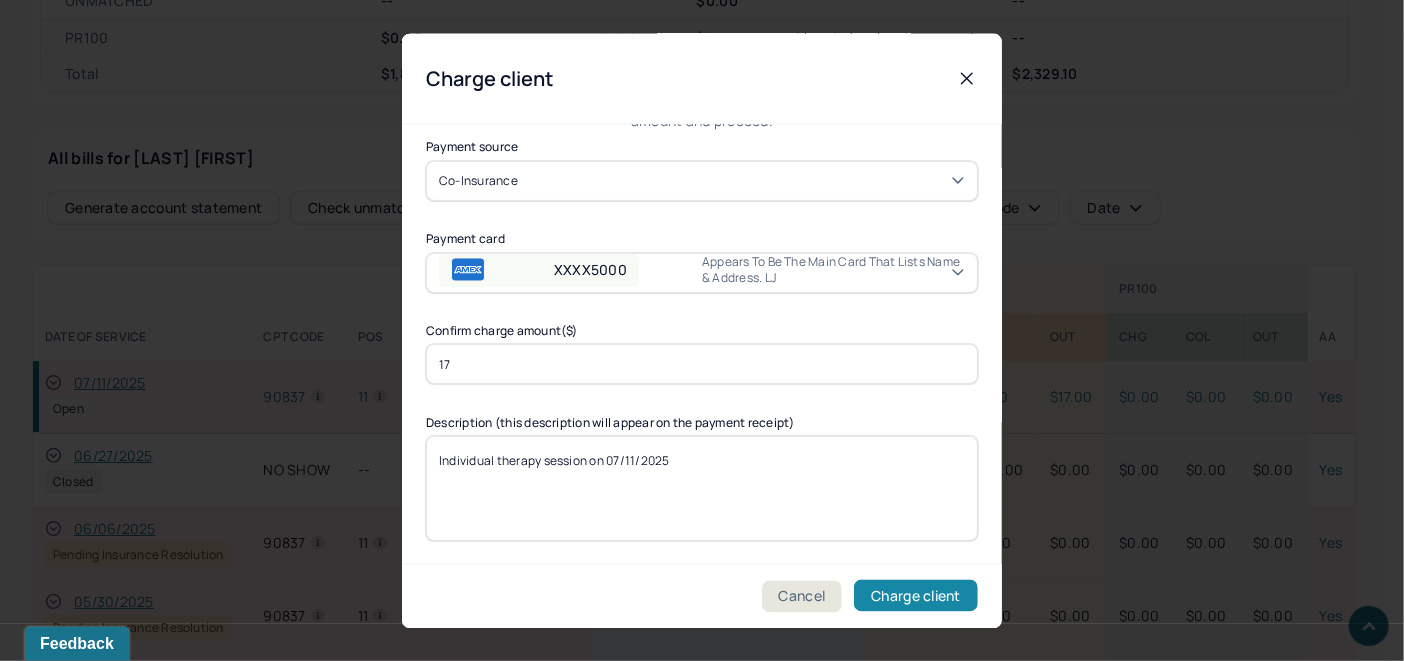click on "Charge client" at bounding box center (916, 596) 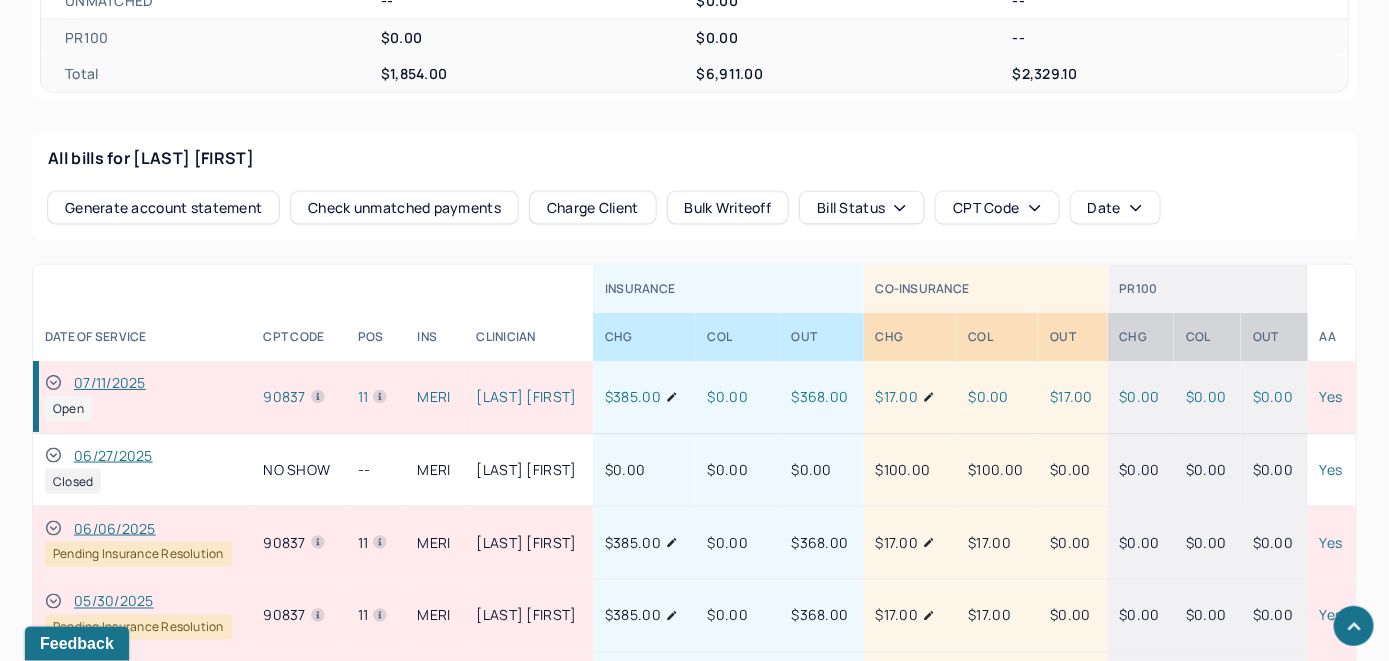 click 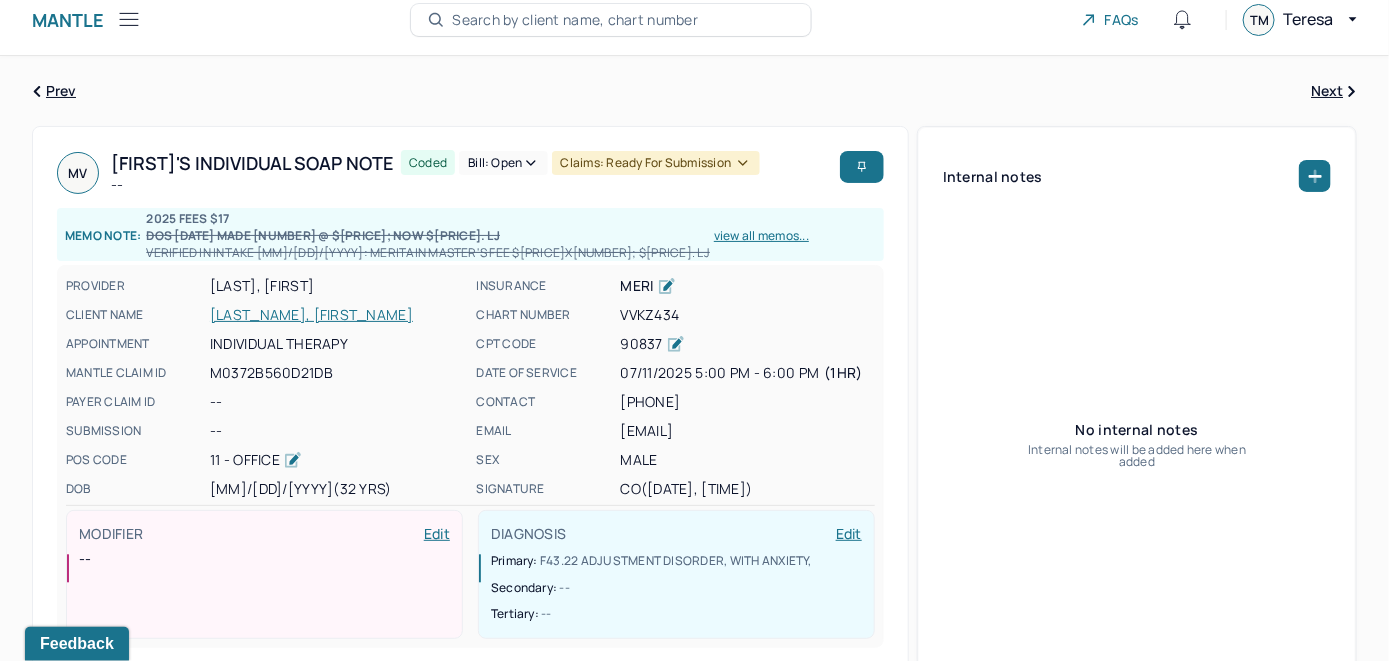 scroll, scrollTop: 0, scrollLeft: 0, axis: both 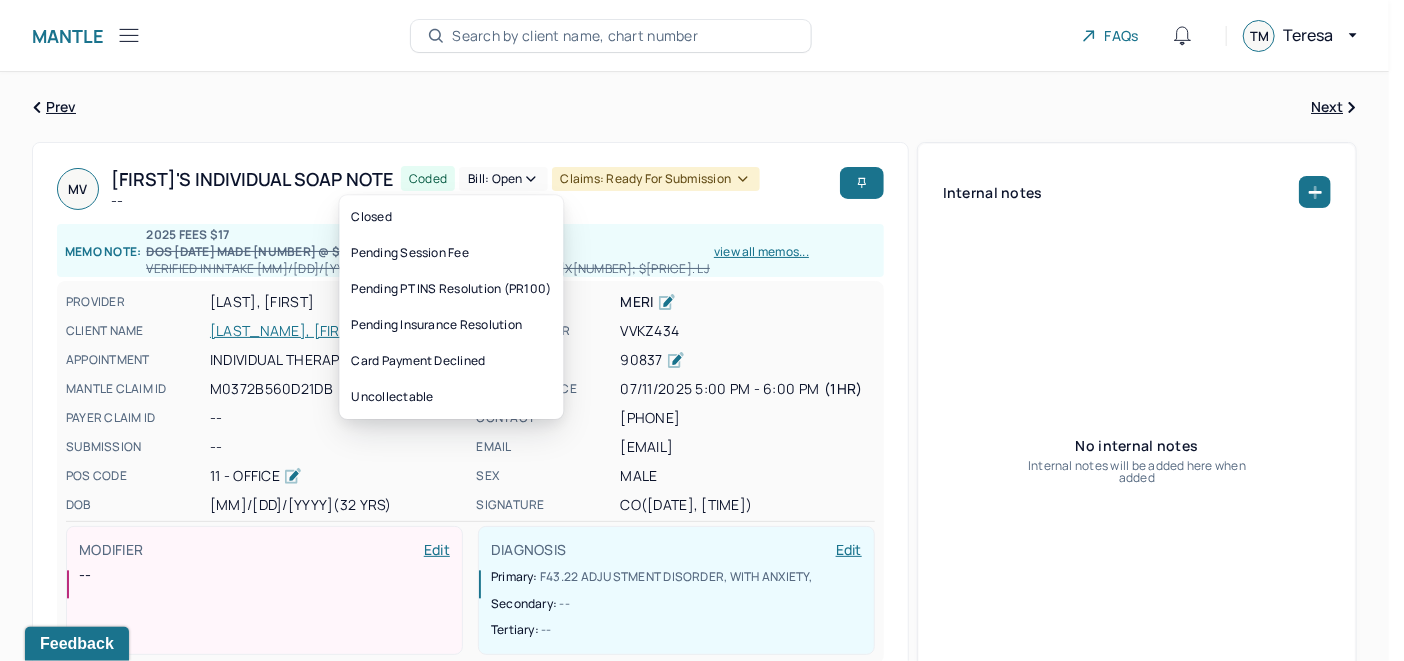 click on "Bill: Open" at bounding box center [503, 179] 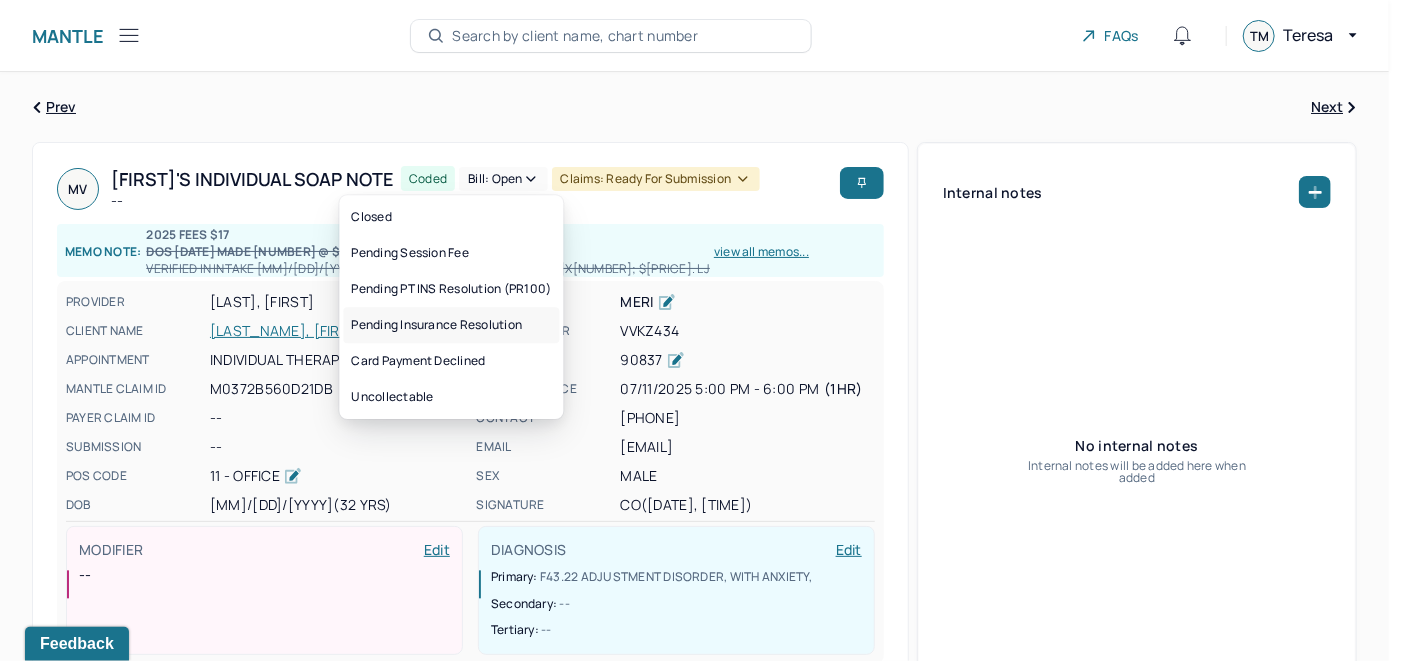 click on "Pending Insurance Resolution" at bounding box center [451, 325] 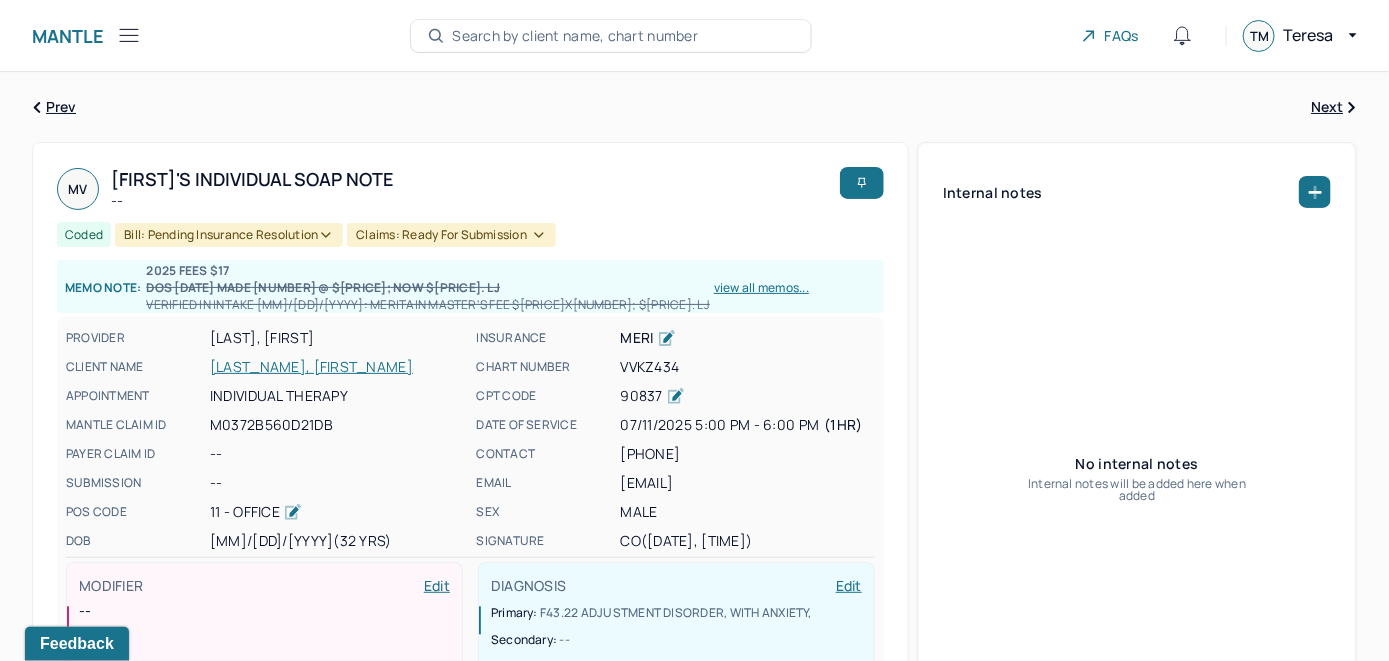 click on "Search by client name, chart number" at bounding box center [575, 36] 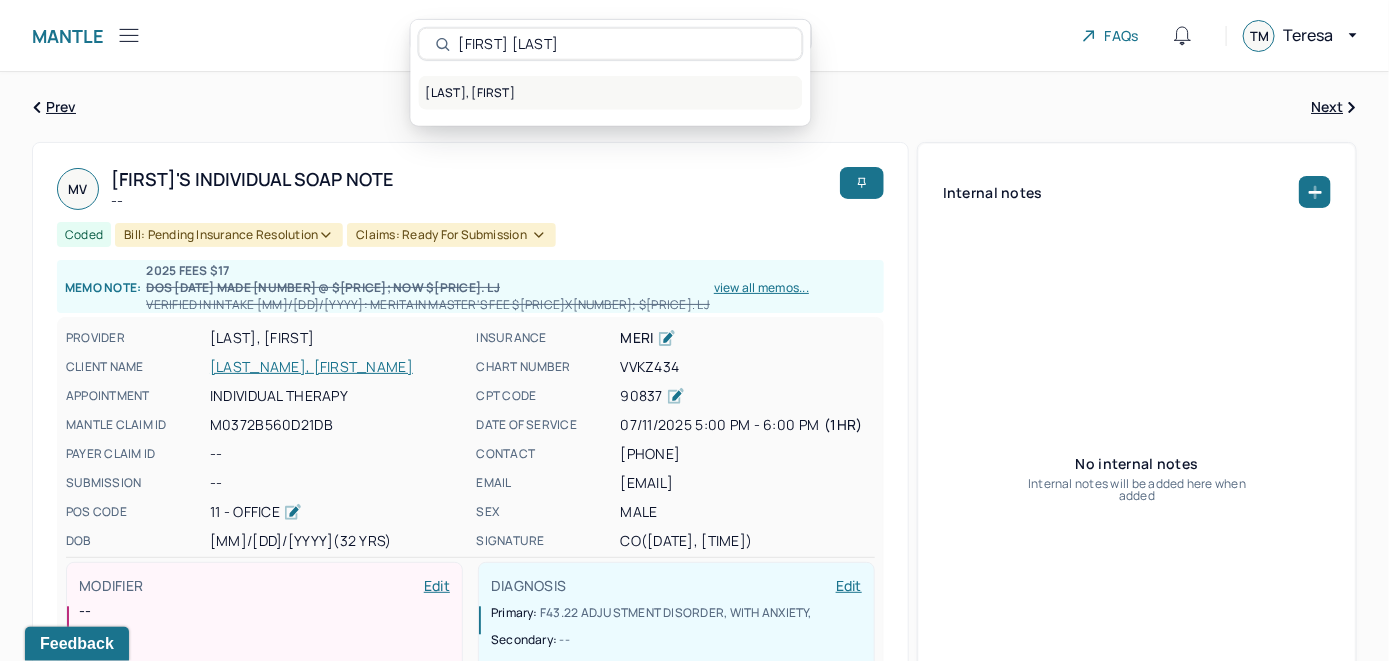 type on "Mimi Lei" 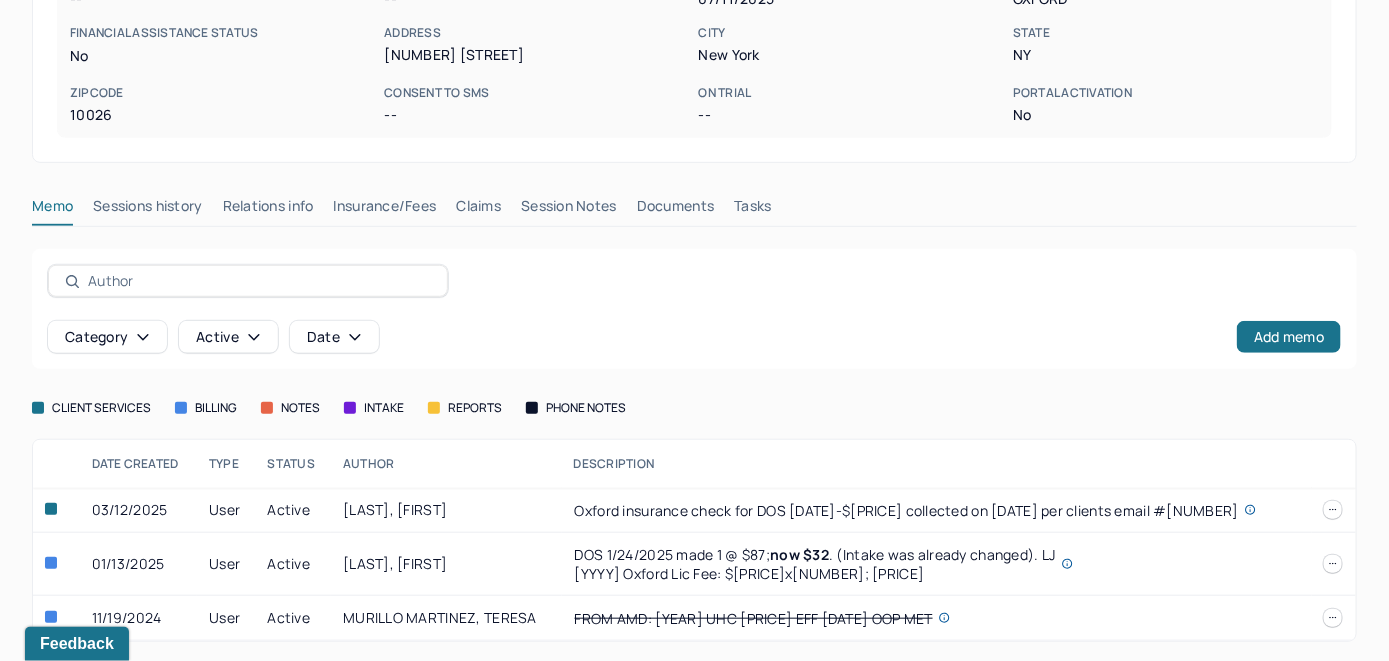 scroll, scrollTop: 370, scrollLeft: 0, axis: vertical 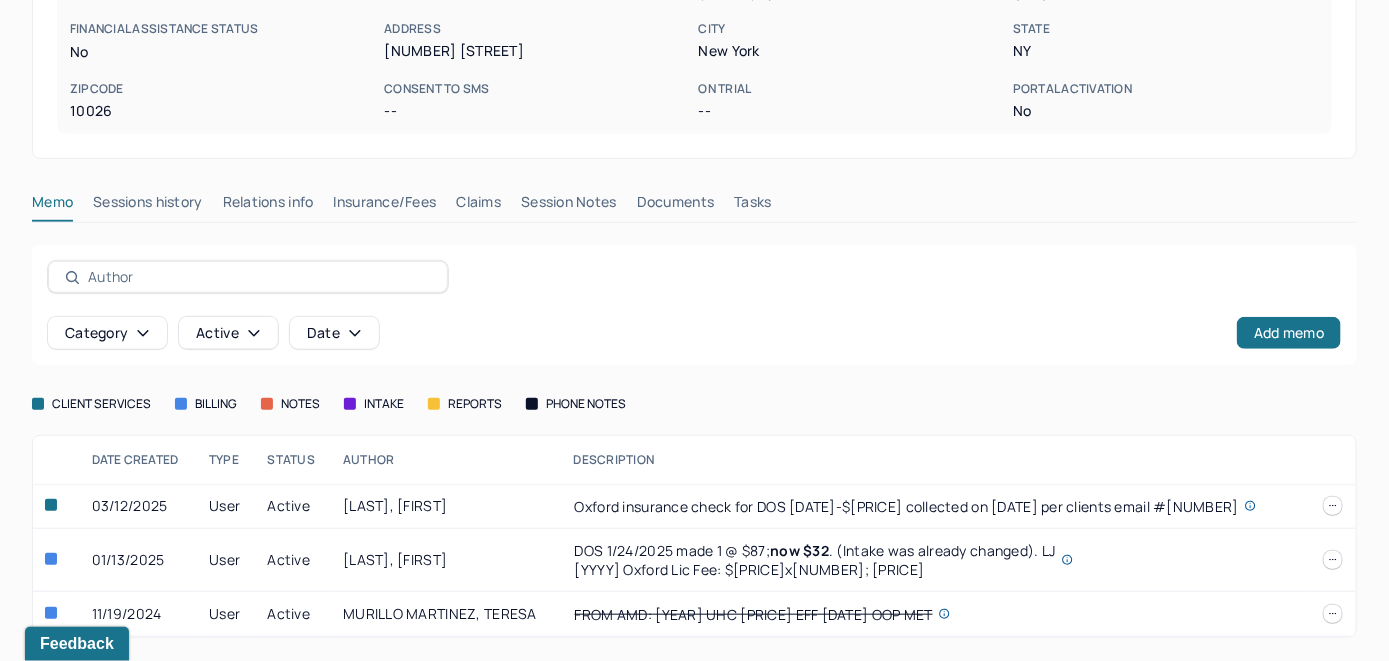 click on "Insurance/Fees" at bounding box center (385, 206) 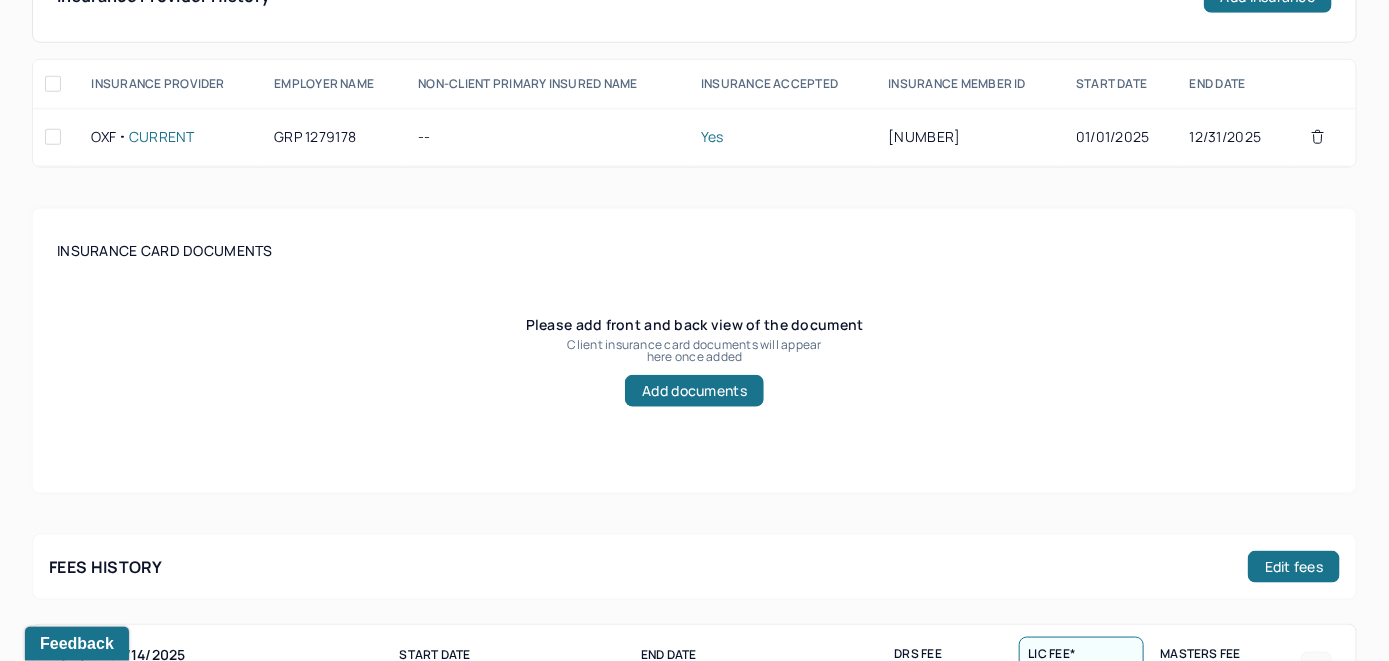 scroll, scrollTop: 470, scrollLeft: 0, axis: vertical 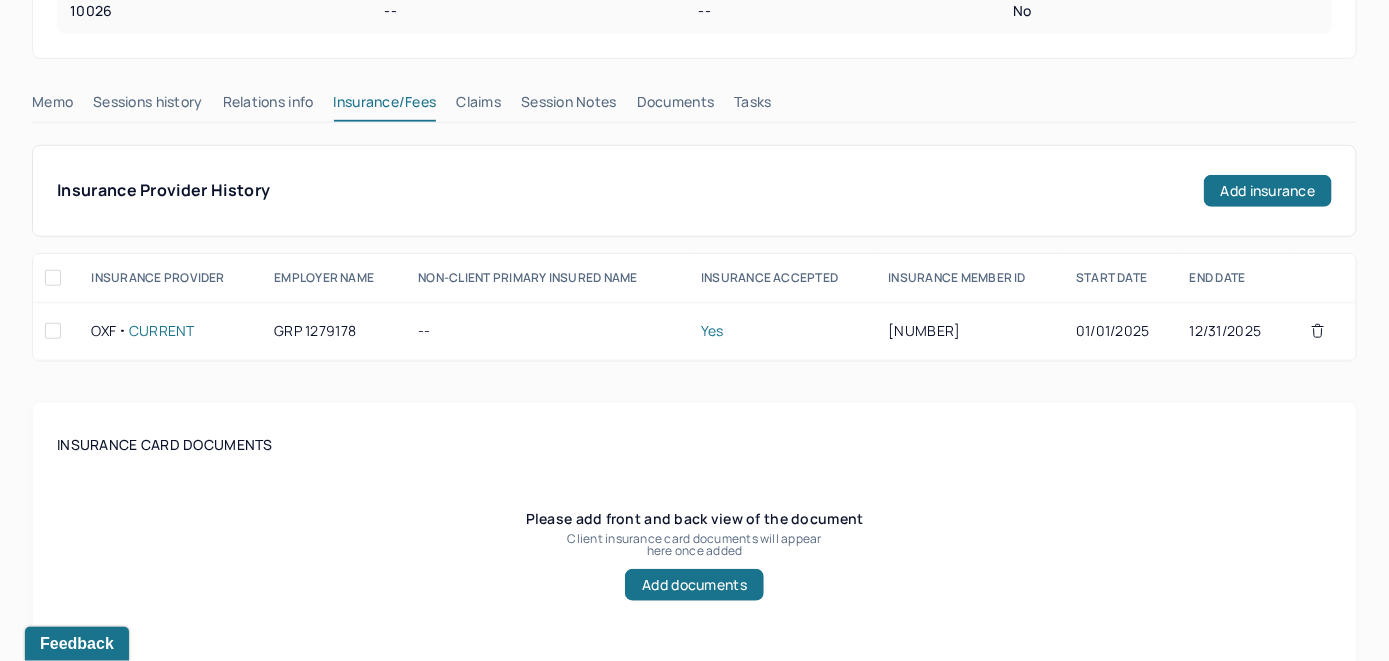 click on "Claims" at bounding box center (478, 106) 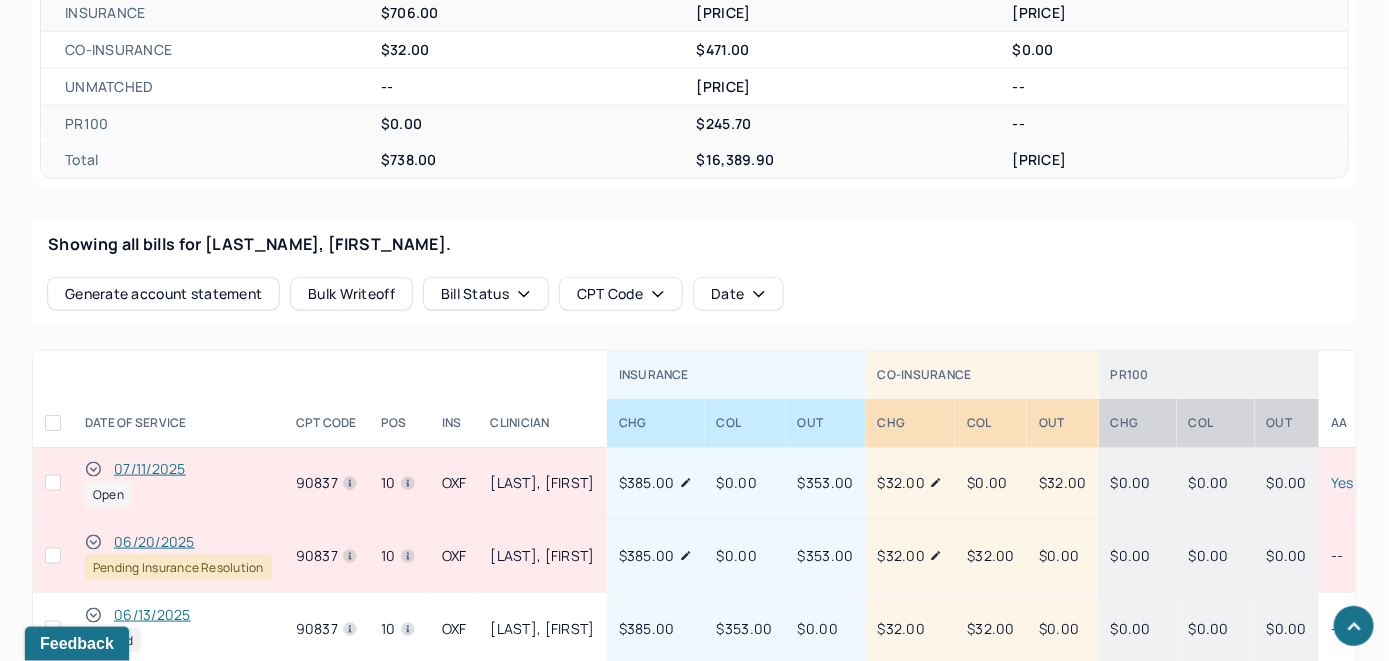 click on "07/11/2025" at bounding box center (150, 469) 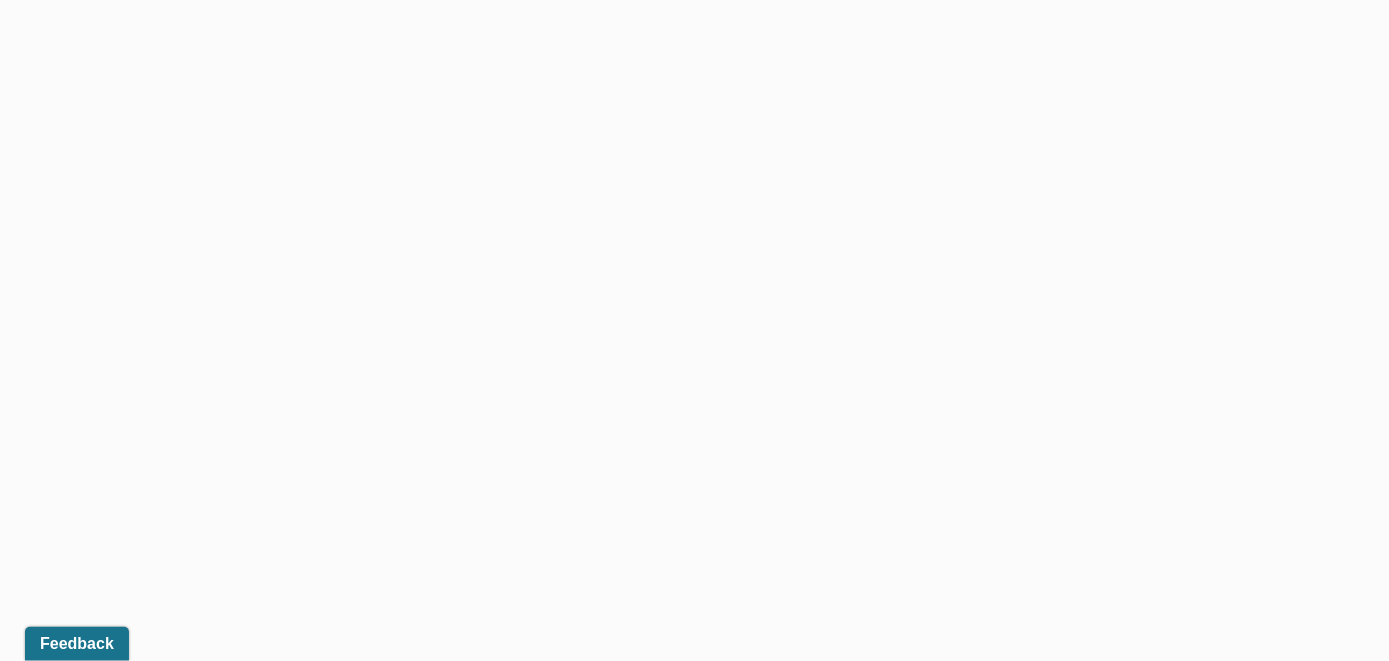 scroll, scrollTop: 670, scrollLeft: 0, axis: vertical 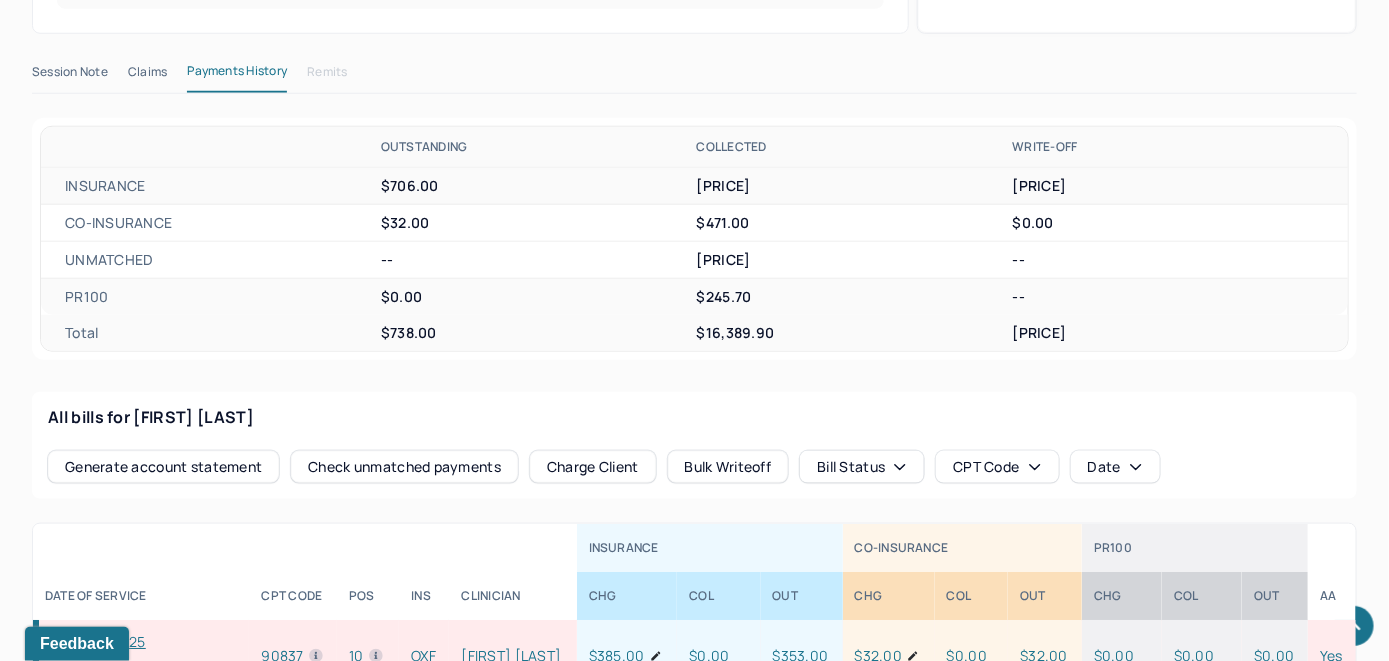 click on "Check unmatched payments" at bounding box center [404, 467] 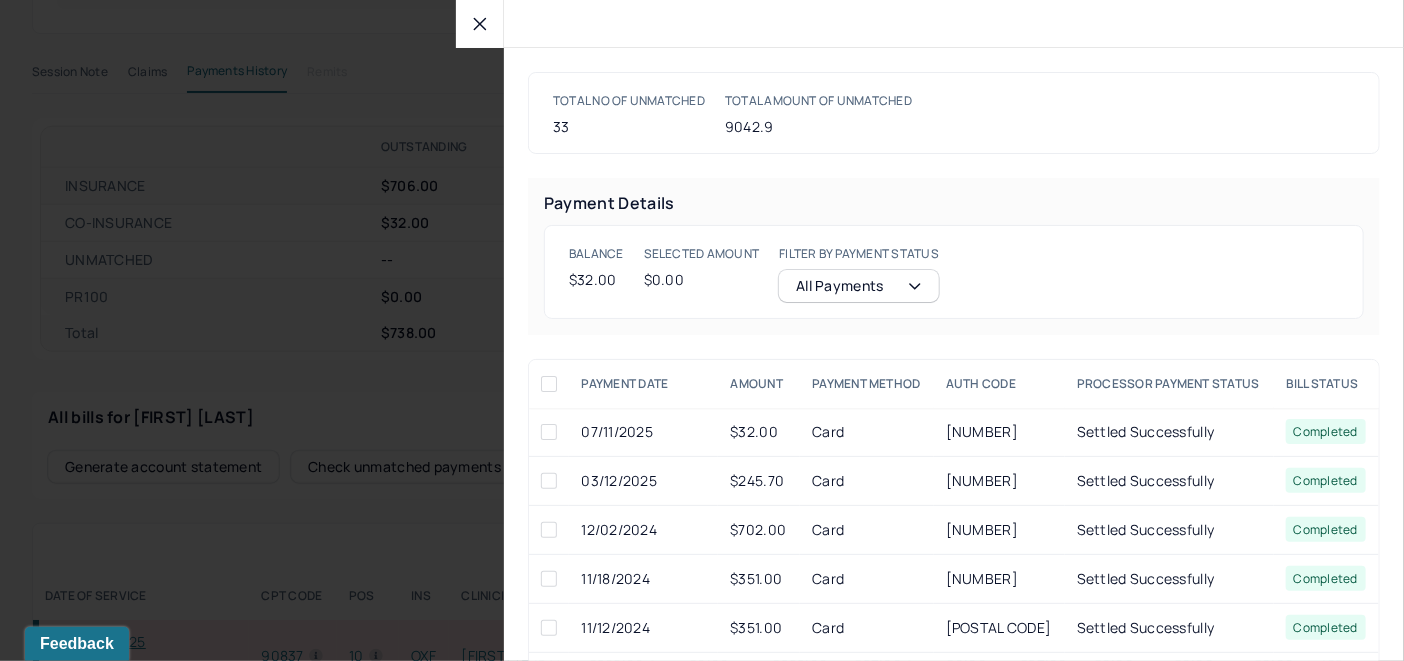 click at bounding box center [549, 432] 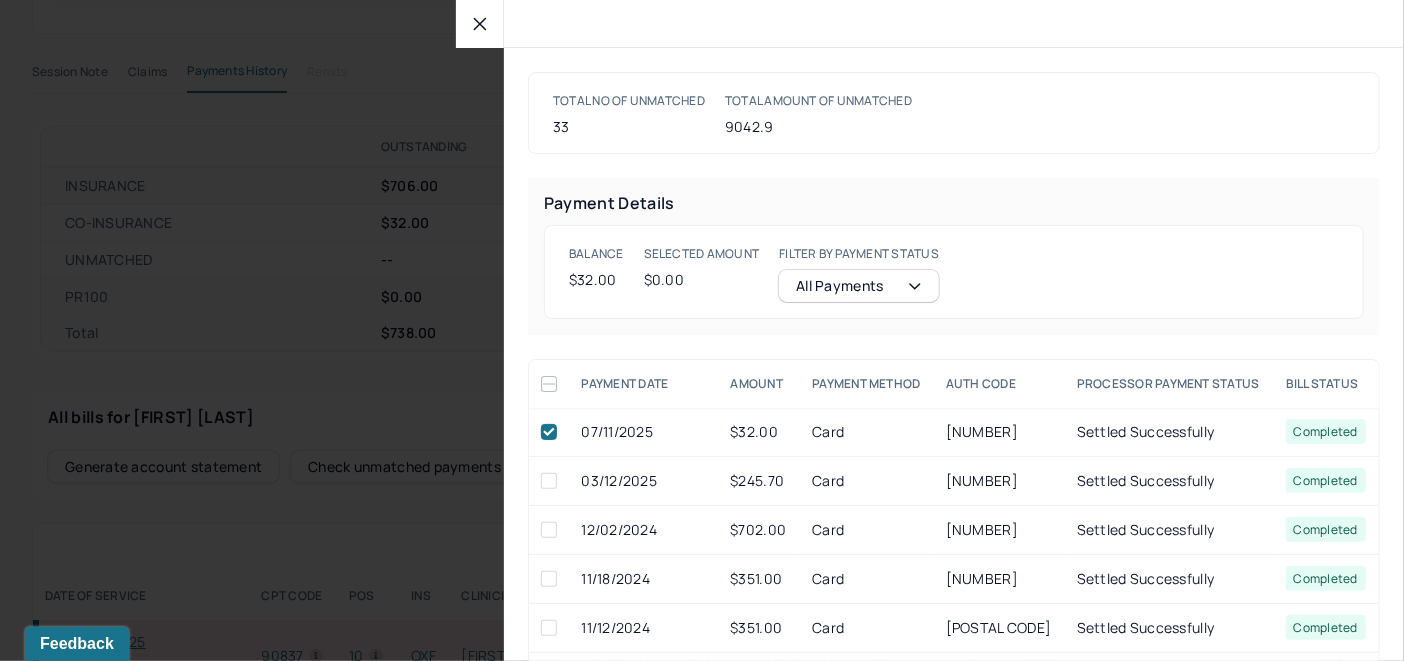 checkbox on "true" 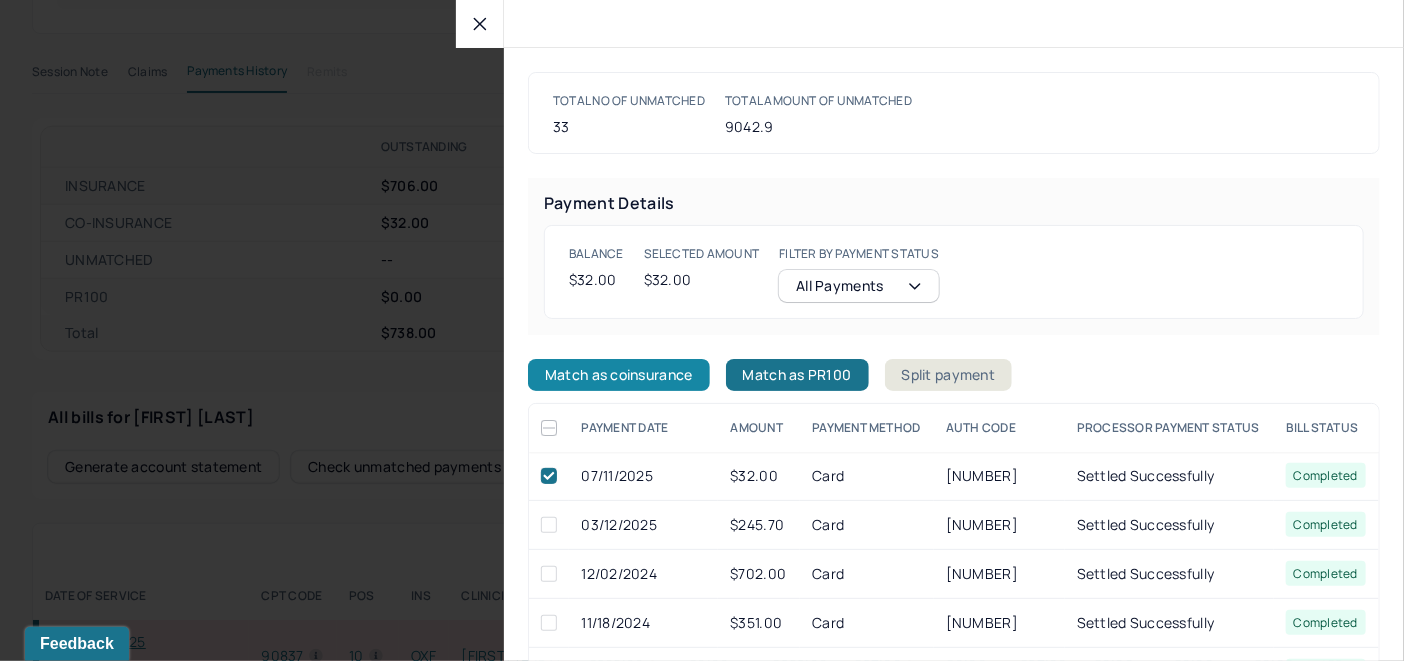 click on "Match as coinsurance" at bounding box center [619, 375] 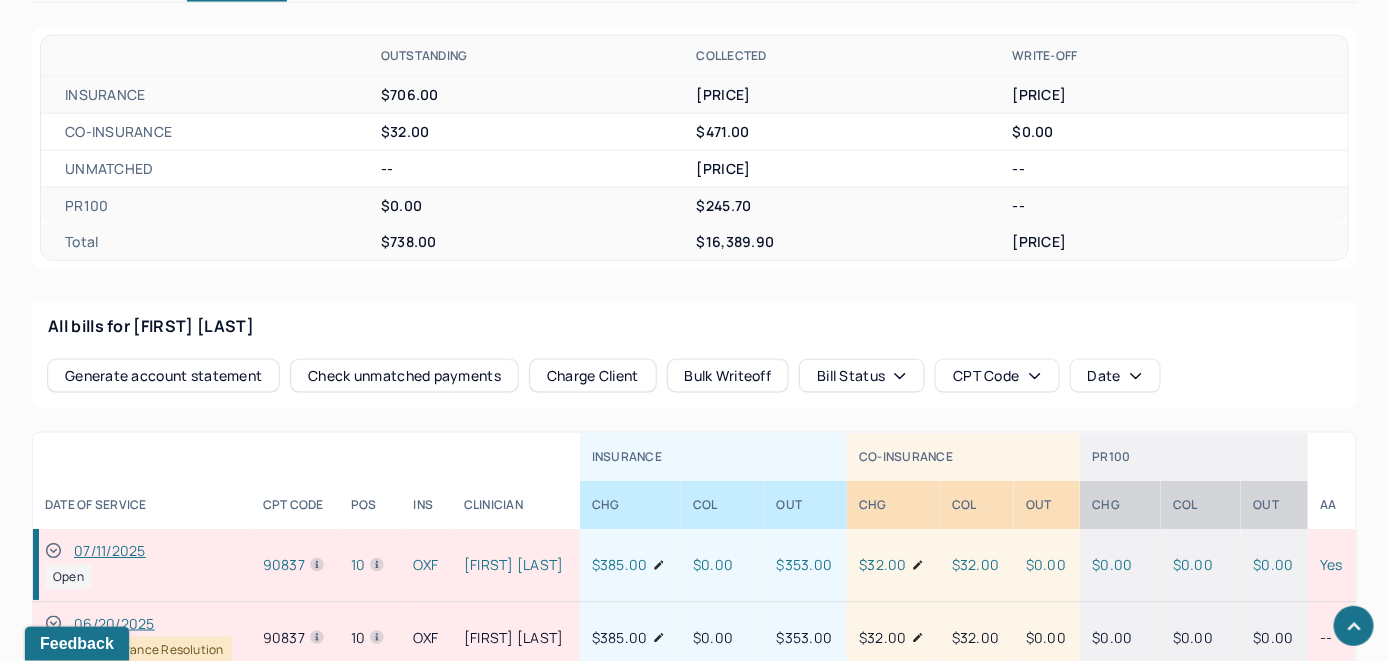 scroll, scrollTop: 970, scrollLeft: 0, axis: vertical 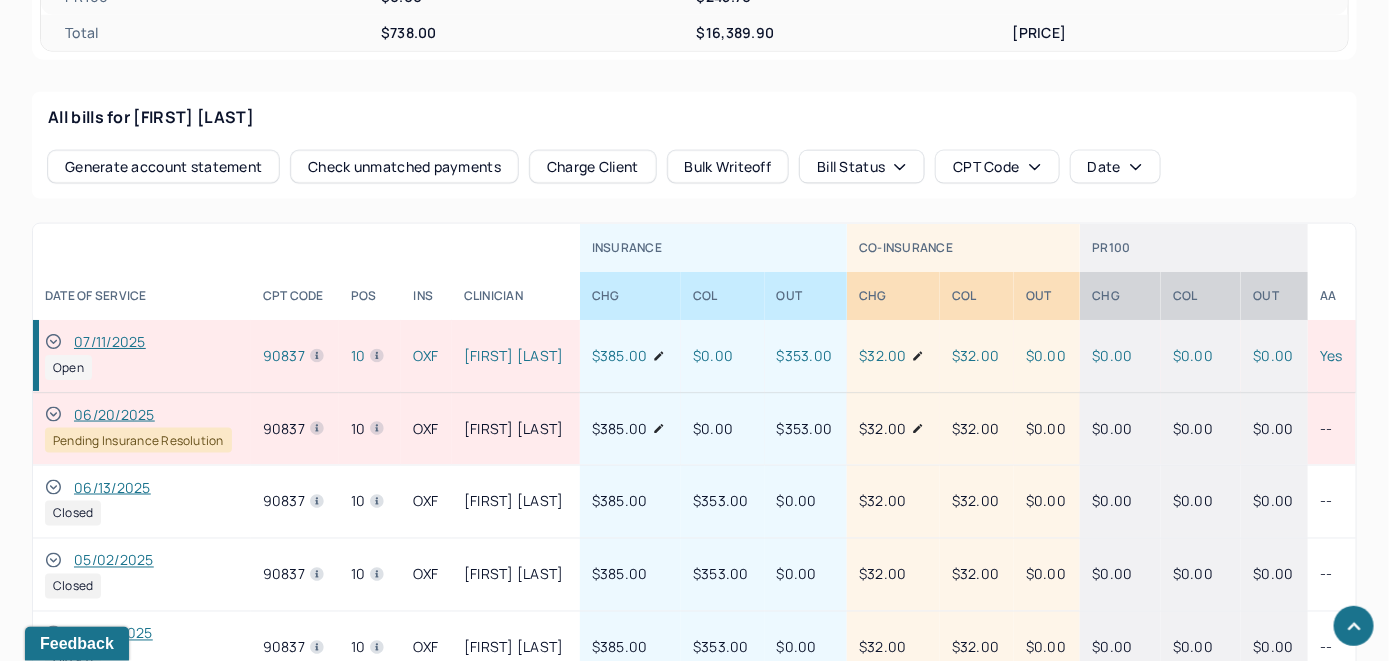click 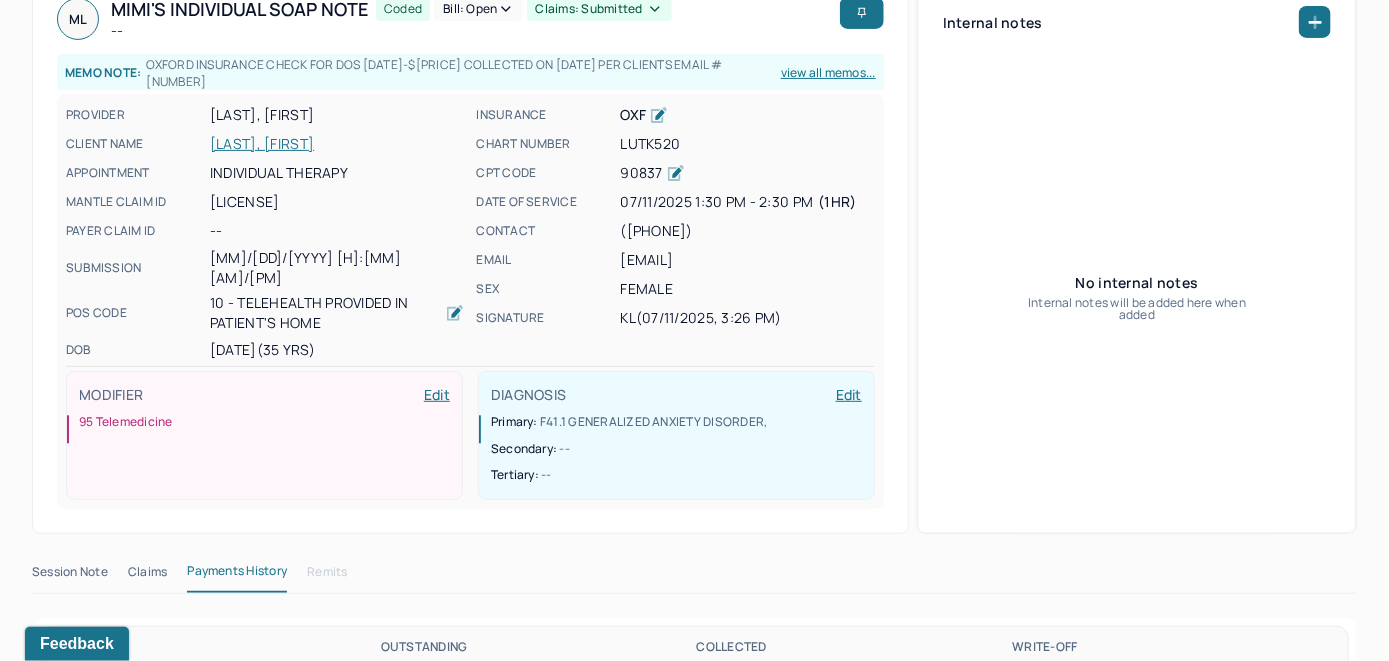 scroll, scrollTop: 0, scrollLeft: 0, axis: both 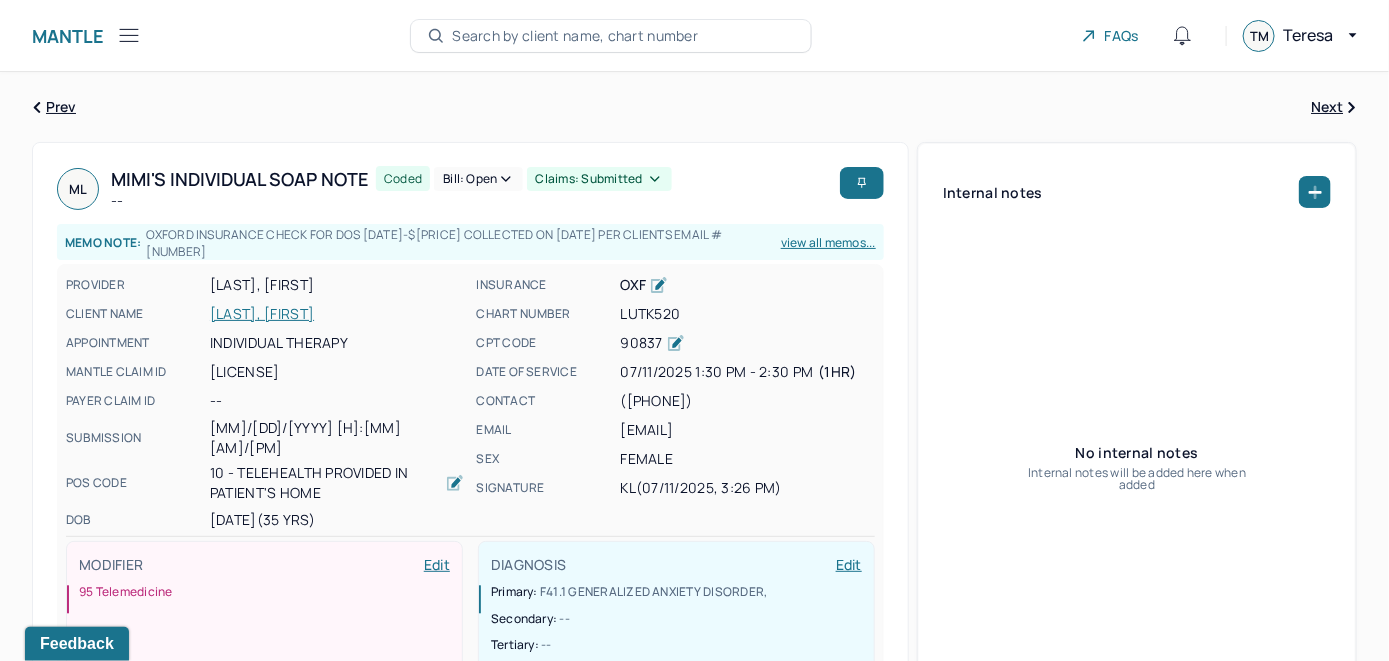 click 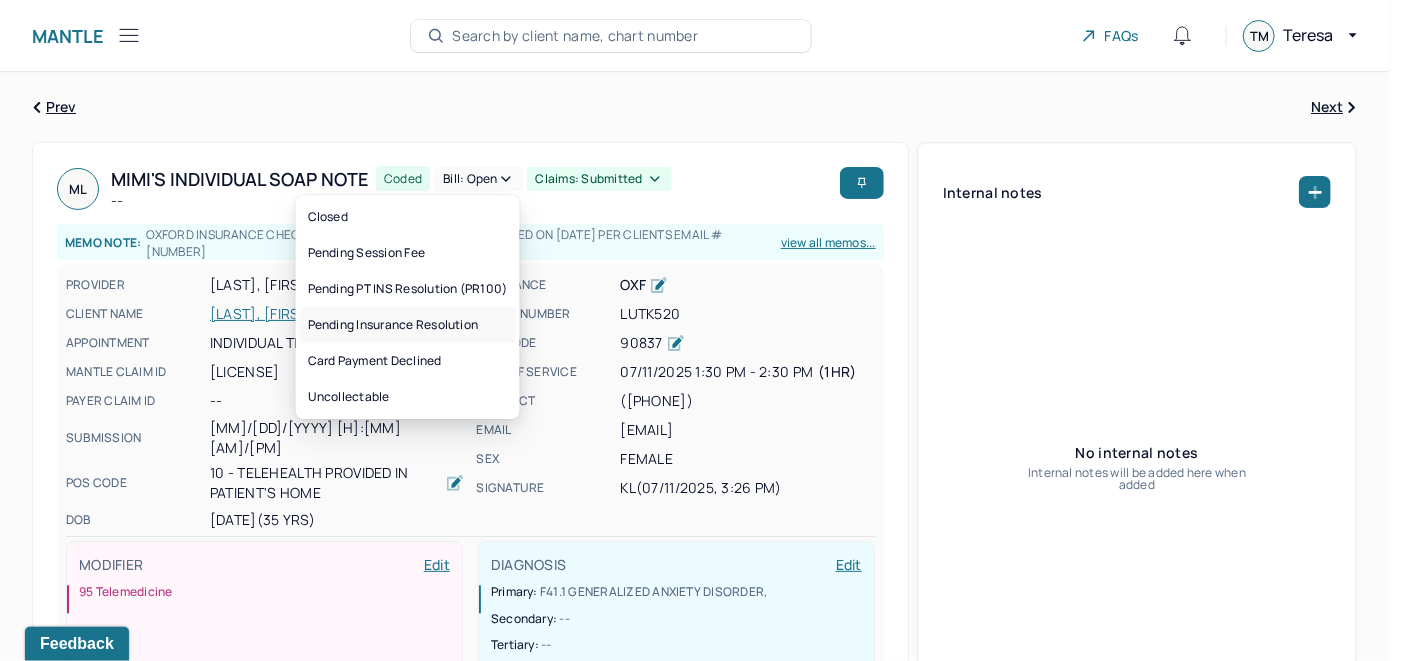 click on "Pending Insurance Resolution" at bounding box center (408, 325) 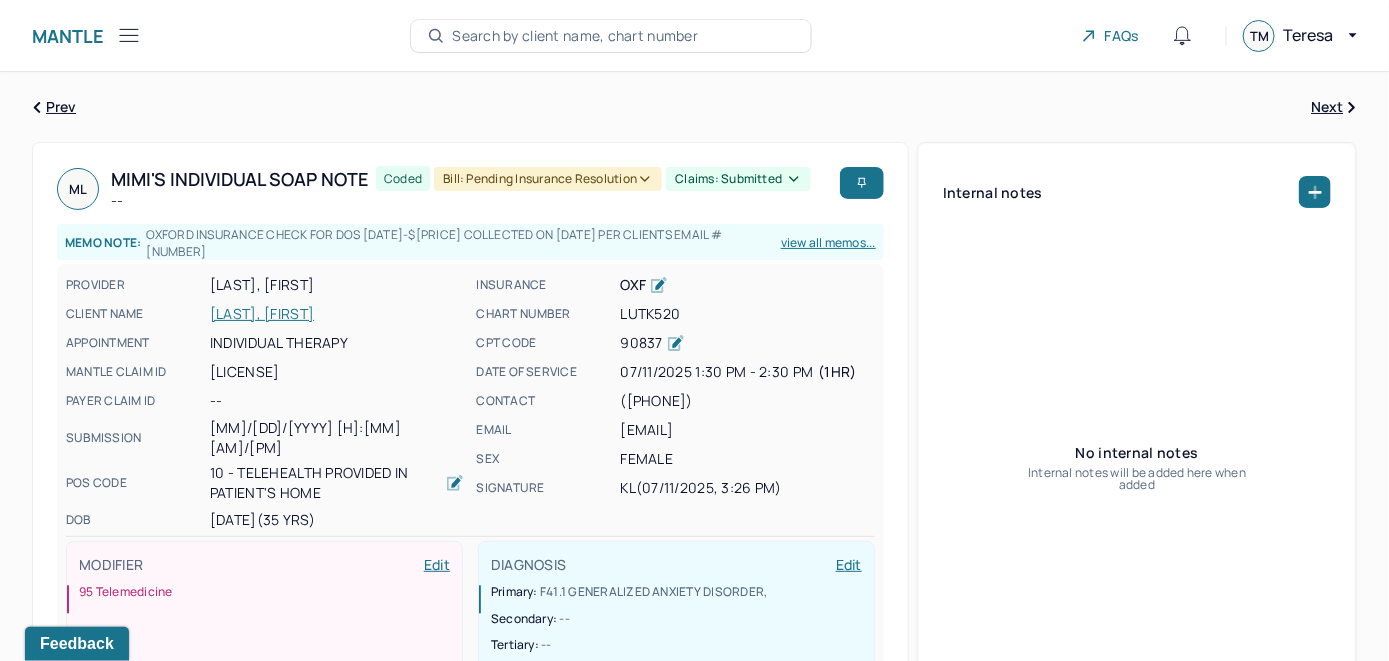 click on "Search by client name, chart number" at bounding box center (575, 36) 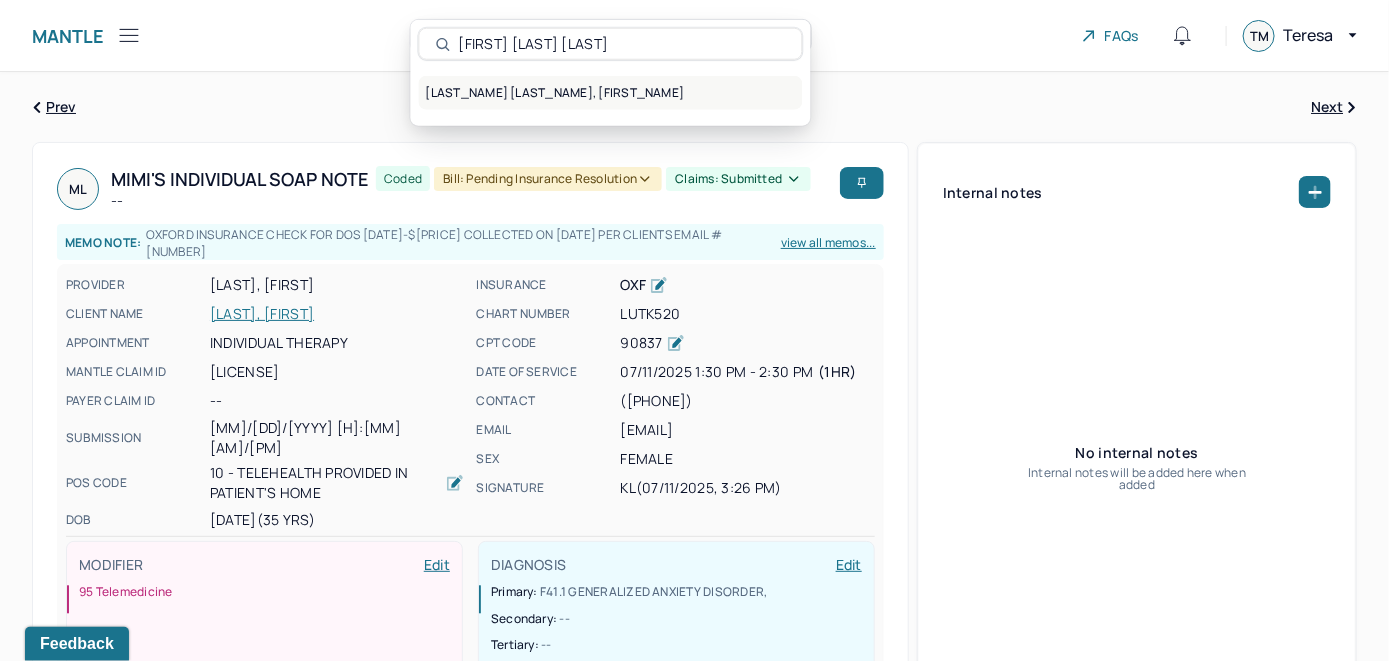 type on "Mina Afrouzi Khosroshahi" 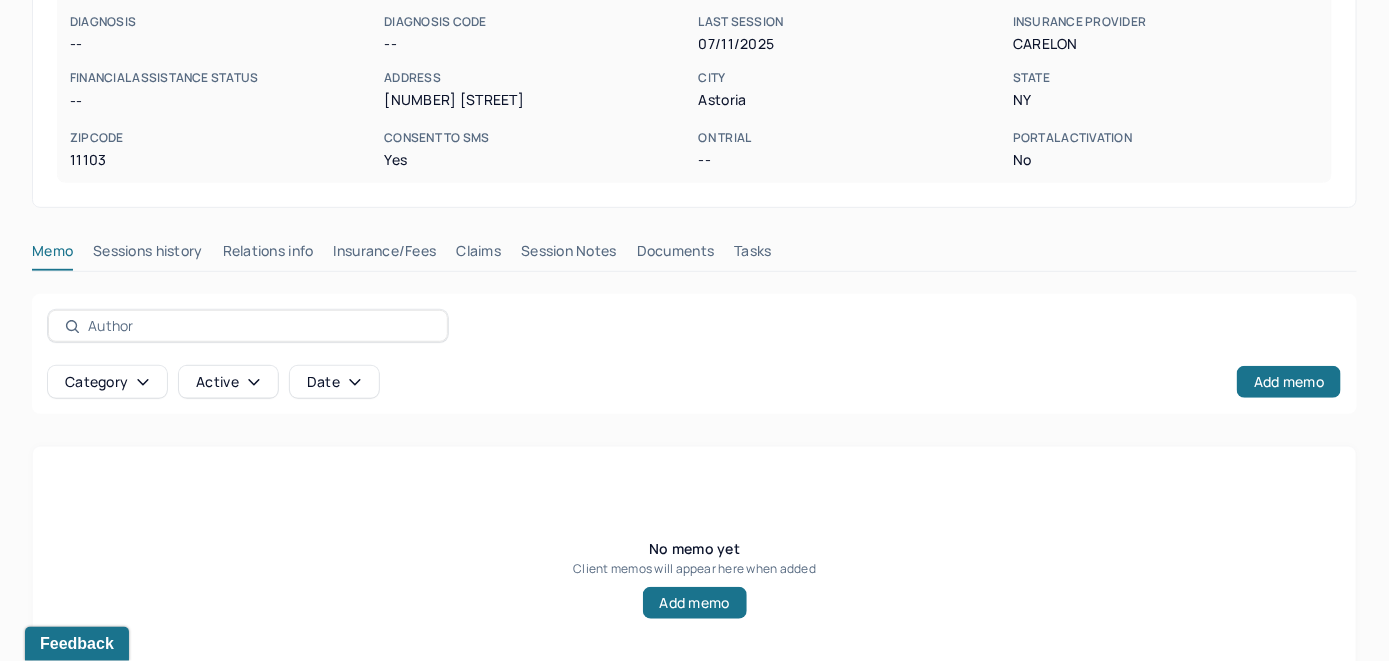 scroll, scrollTop: 393, scrollLeft: 0, axis: vertical 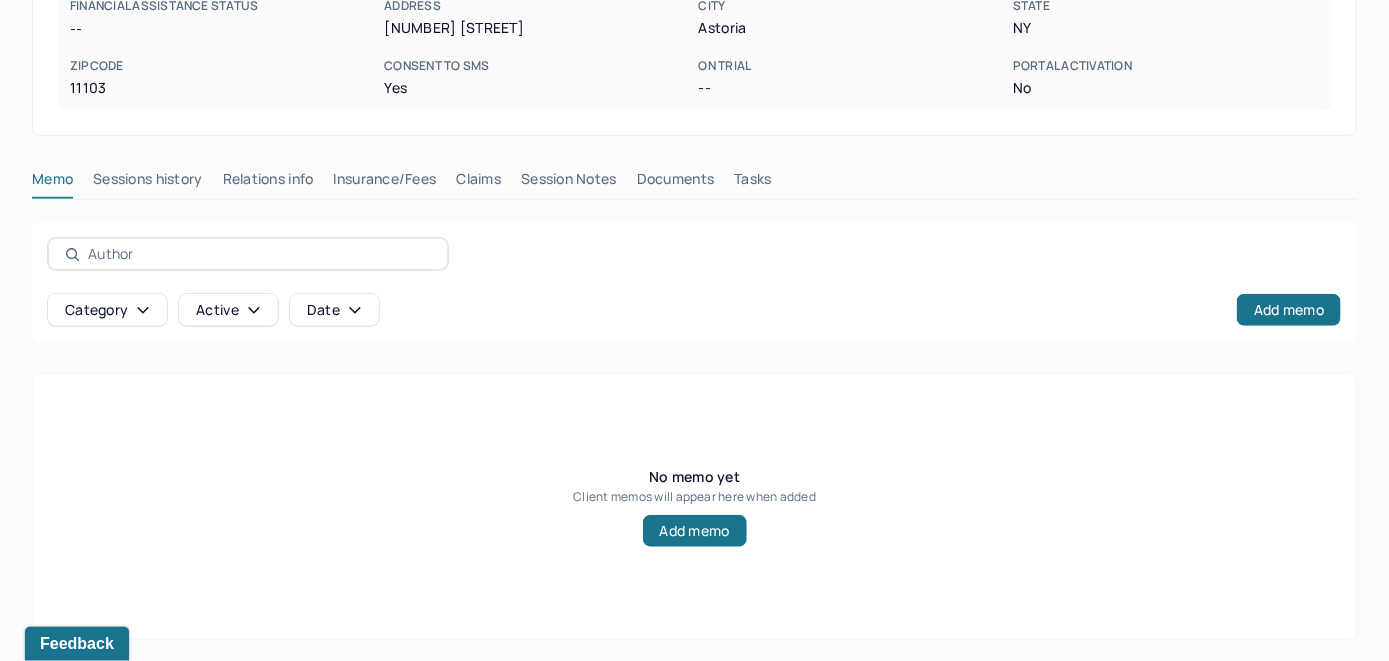 click on "Insurance/Fees" at bounding box center [385, 183] 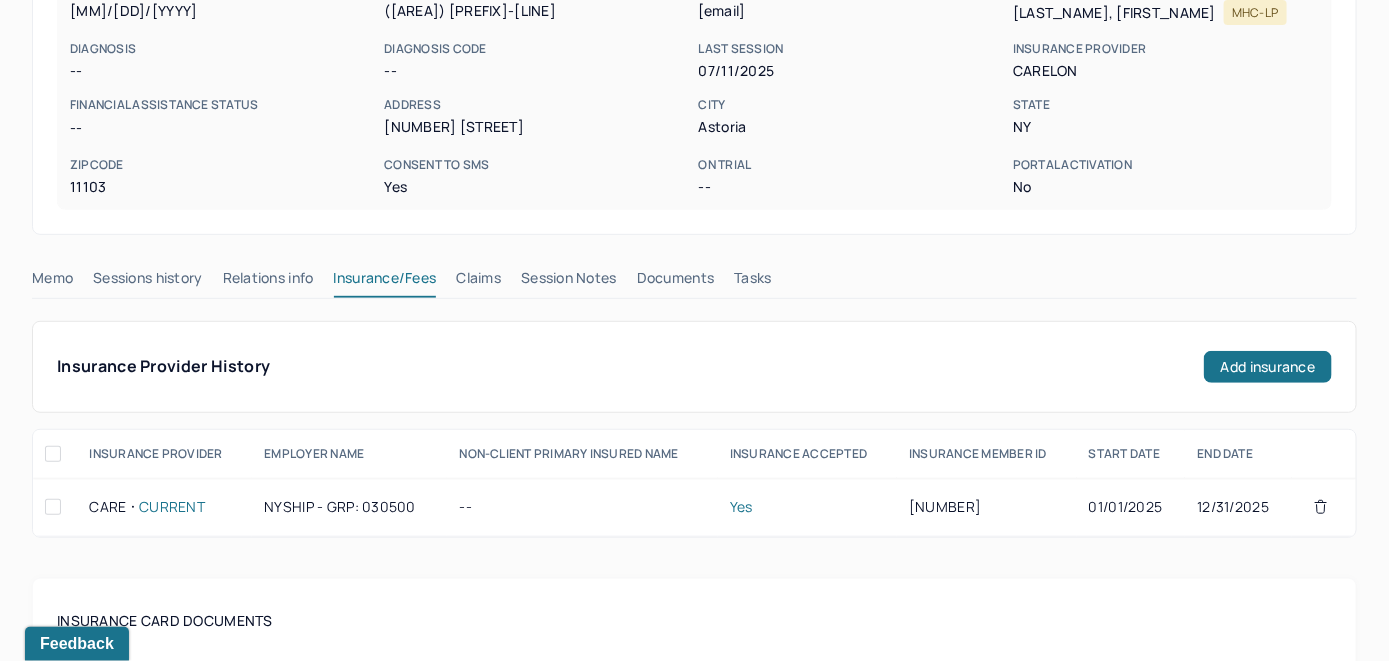 scroll, scrollTop: 293, scrollLeft: 0, axis: vertical 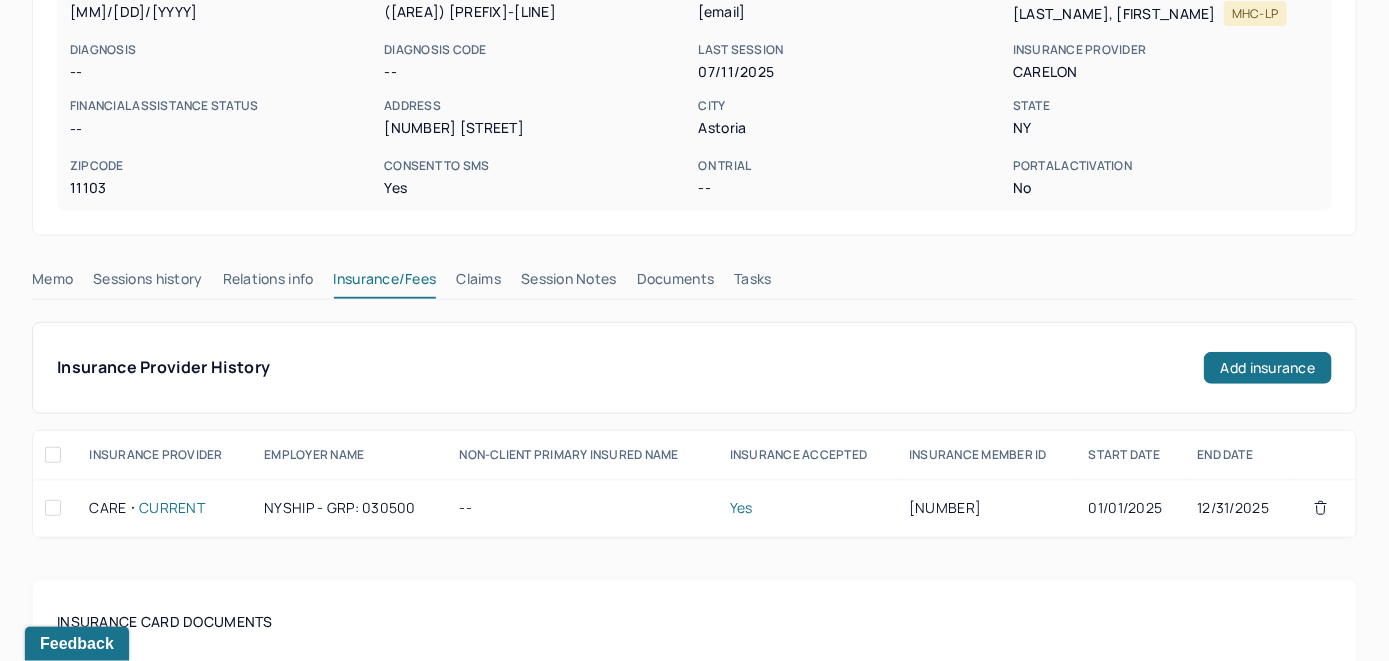 click on "Claims" at bounding box center [478, 283] 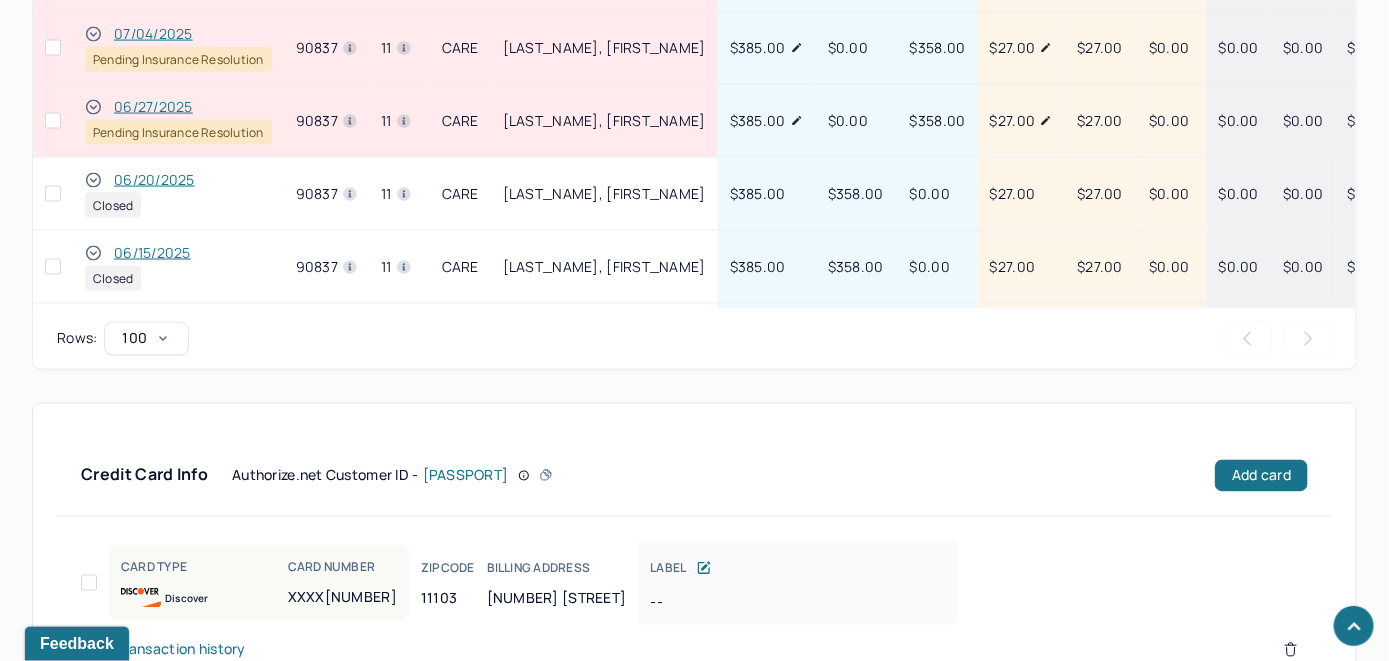 scroll, scrollTop: 1460, scrollLeft: 0, axis: vertical 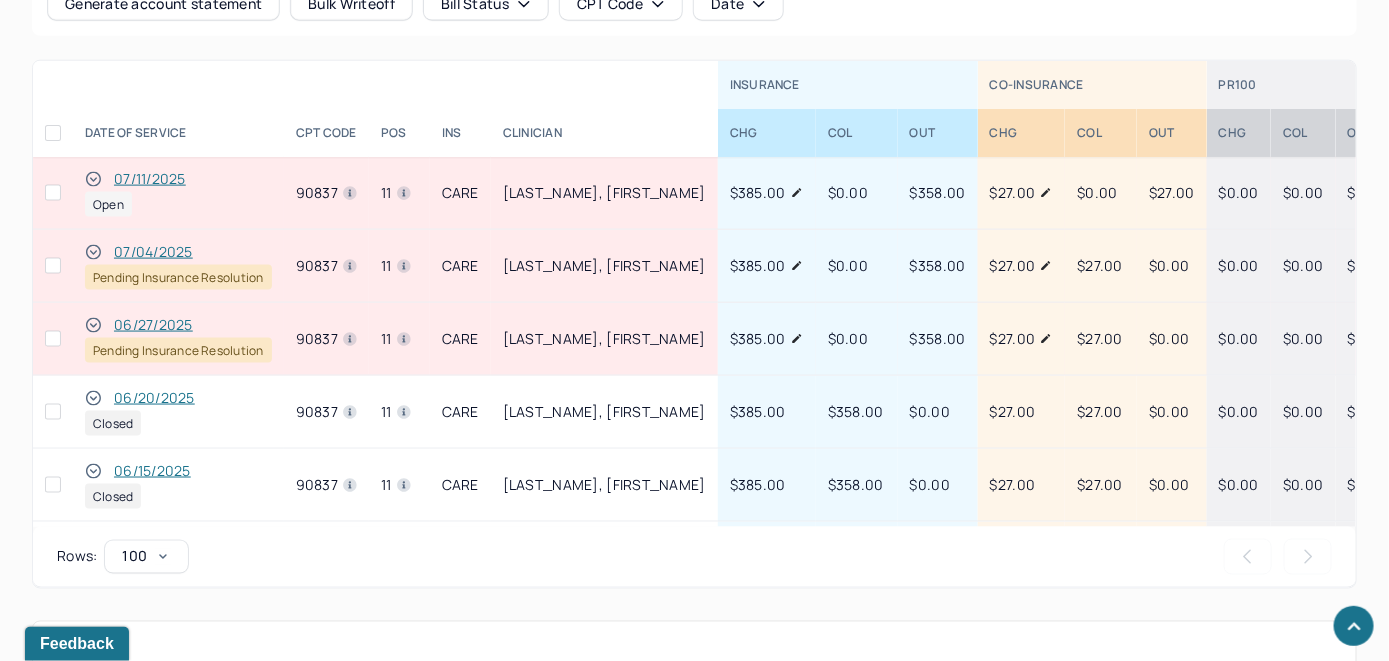 click on "07/11/2025" at bounding box center (150, 179) 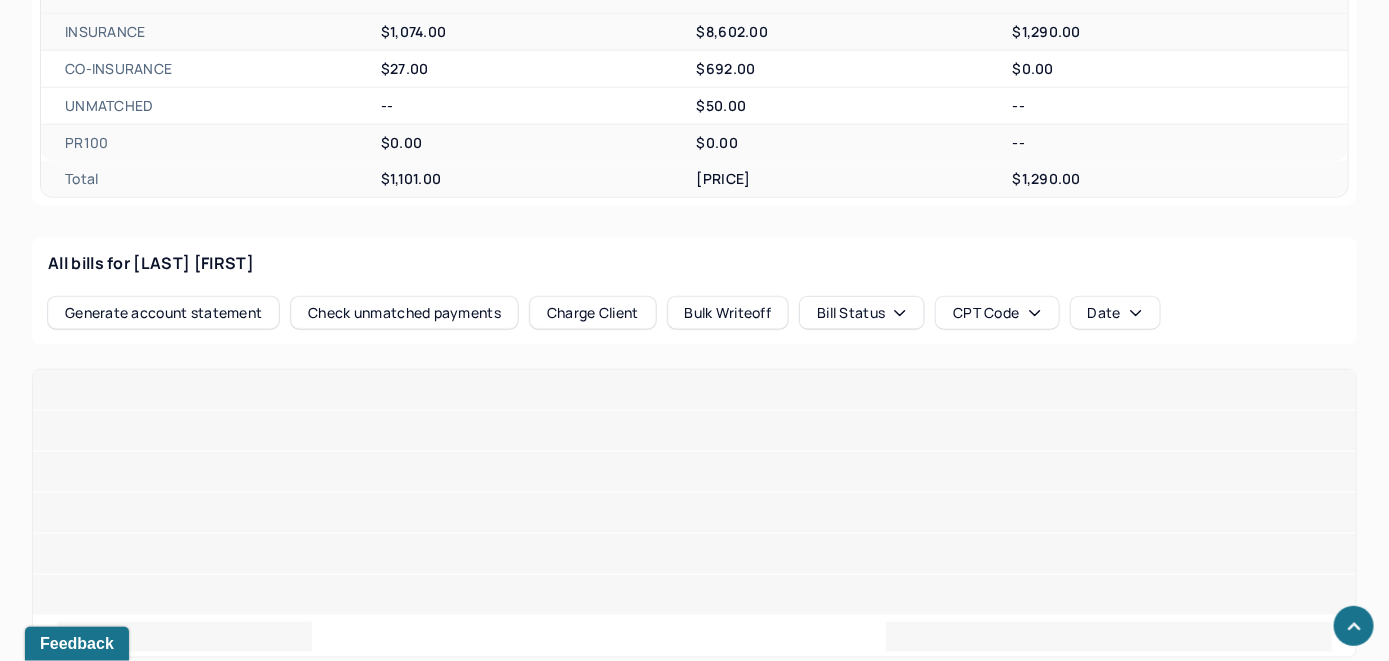 scroll, scrollTop: 960, scrollLeft: 0, axis: vertical 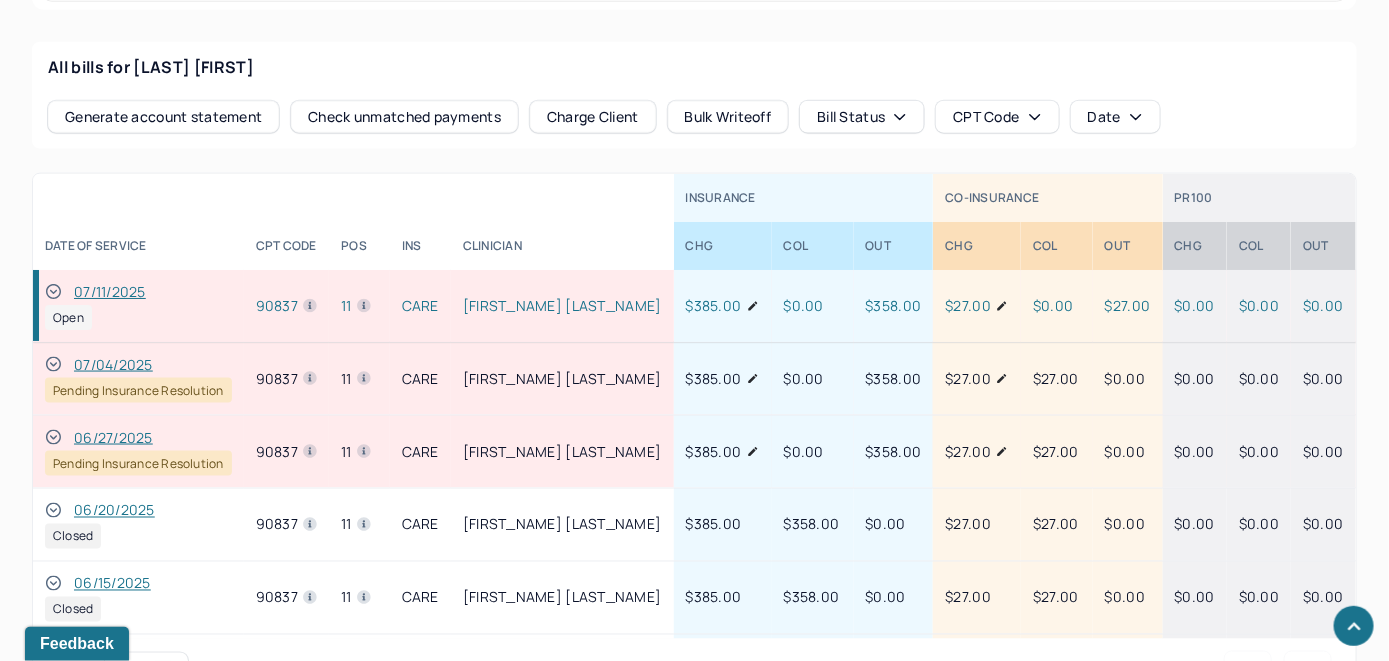 click on "Check unmatched payments" at bounding box center [404, 117] 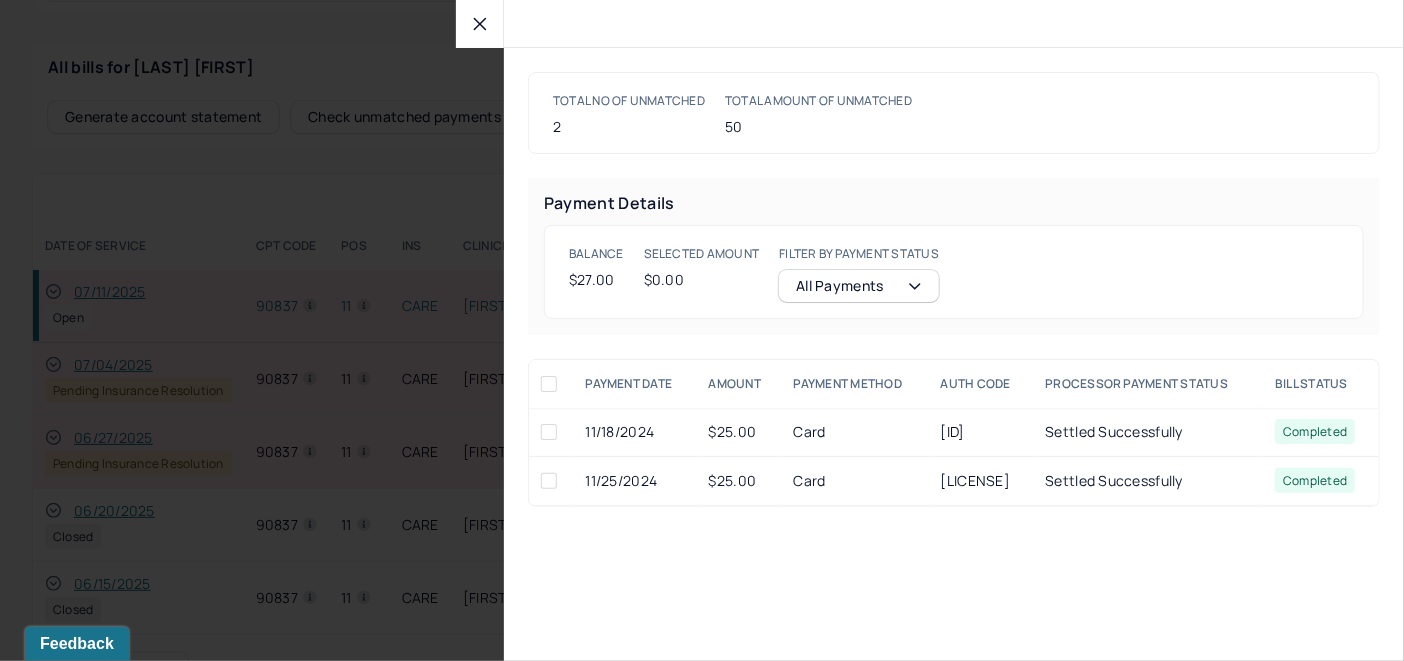 click 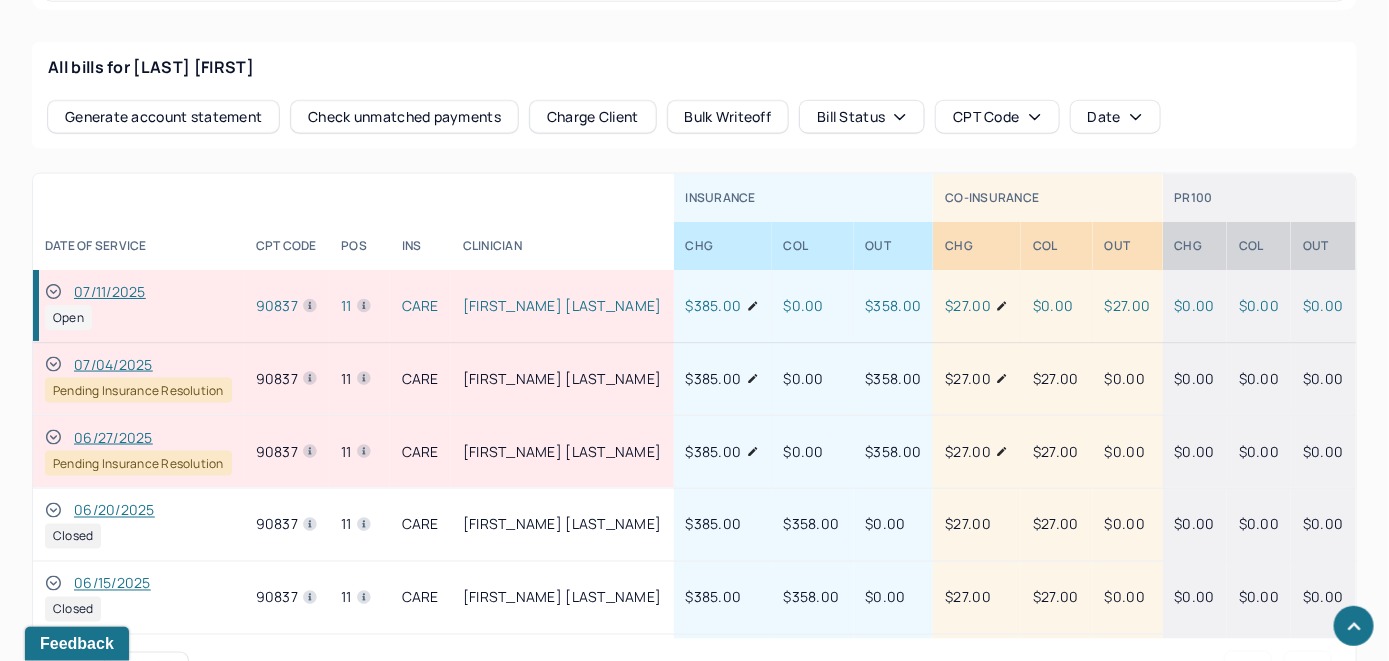 click on "Charge Client" at bounding box center (593, 117) 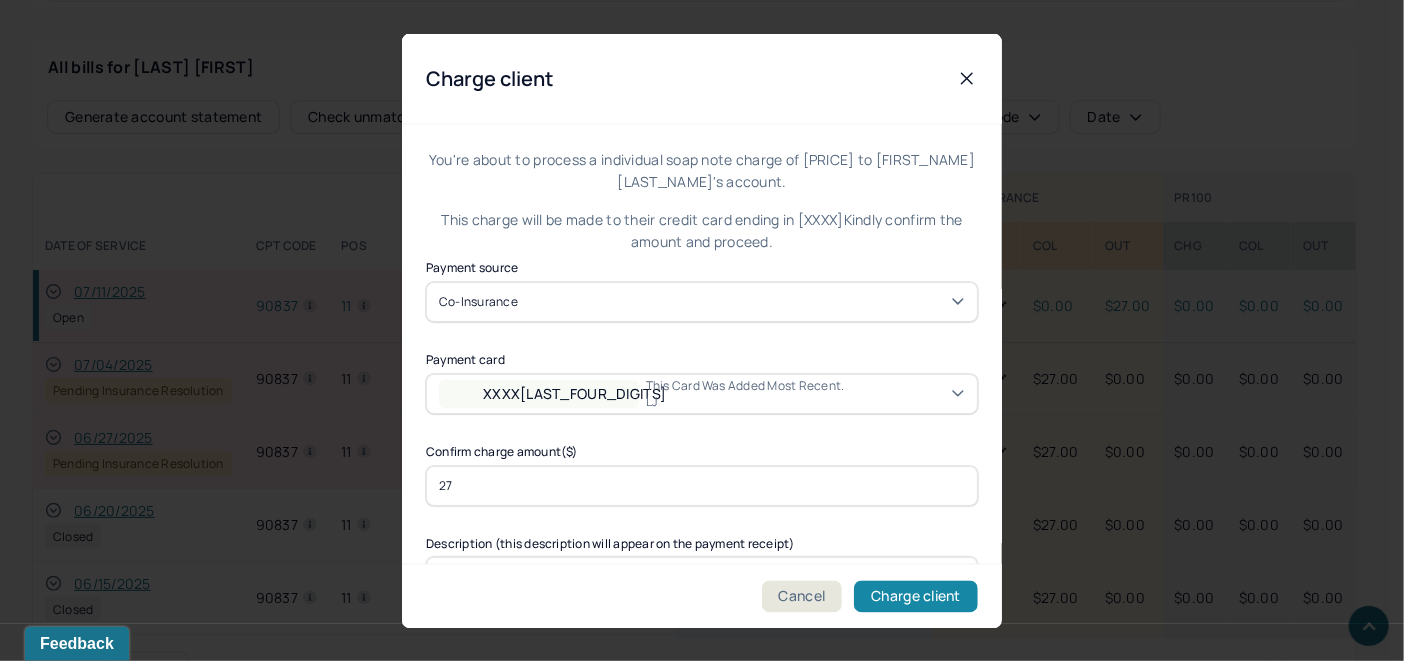 click on "Charge client" at bounding box center [916, 596] 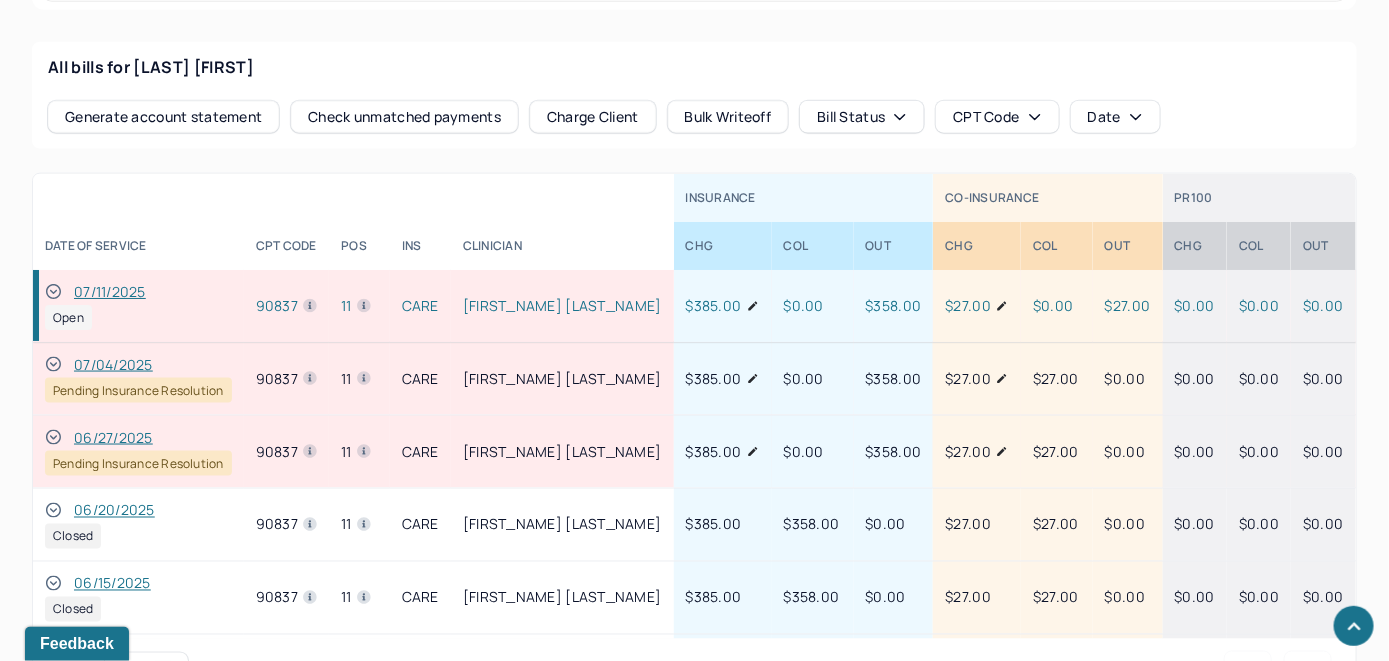 click 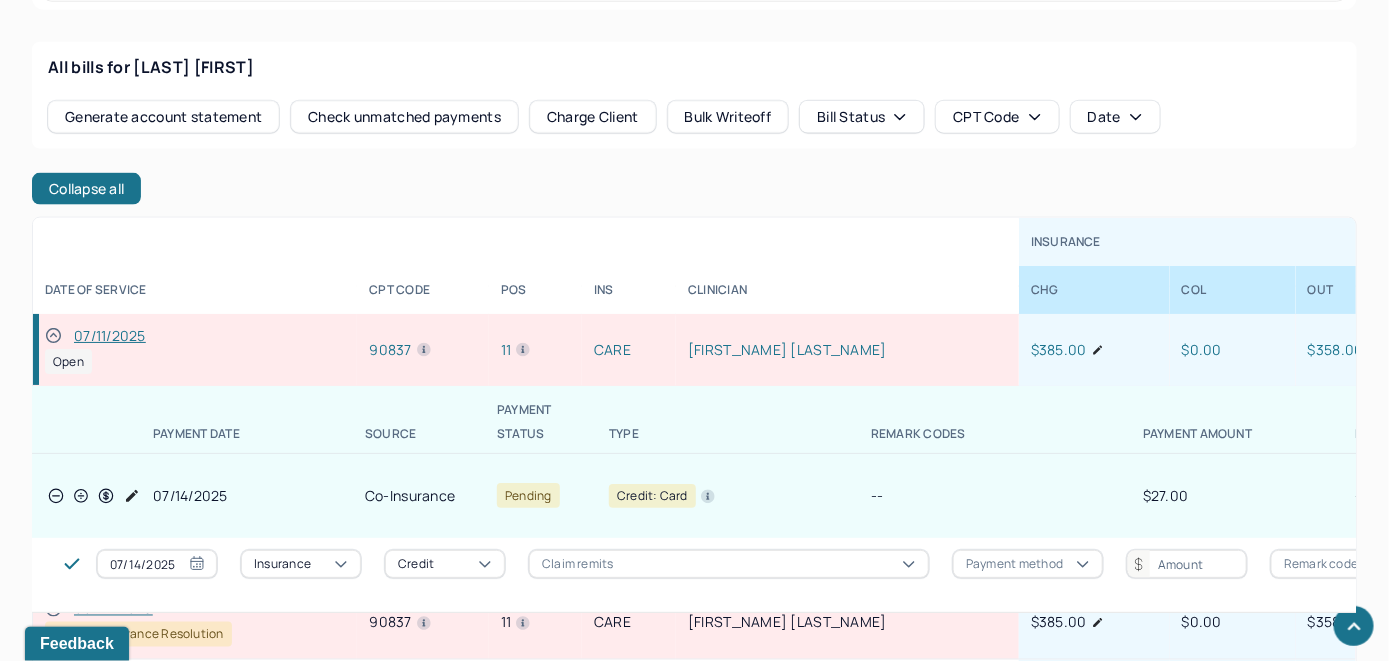 scroll, scrollTop: 0, scrollLeft: 0, axis: both 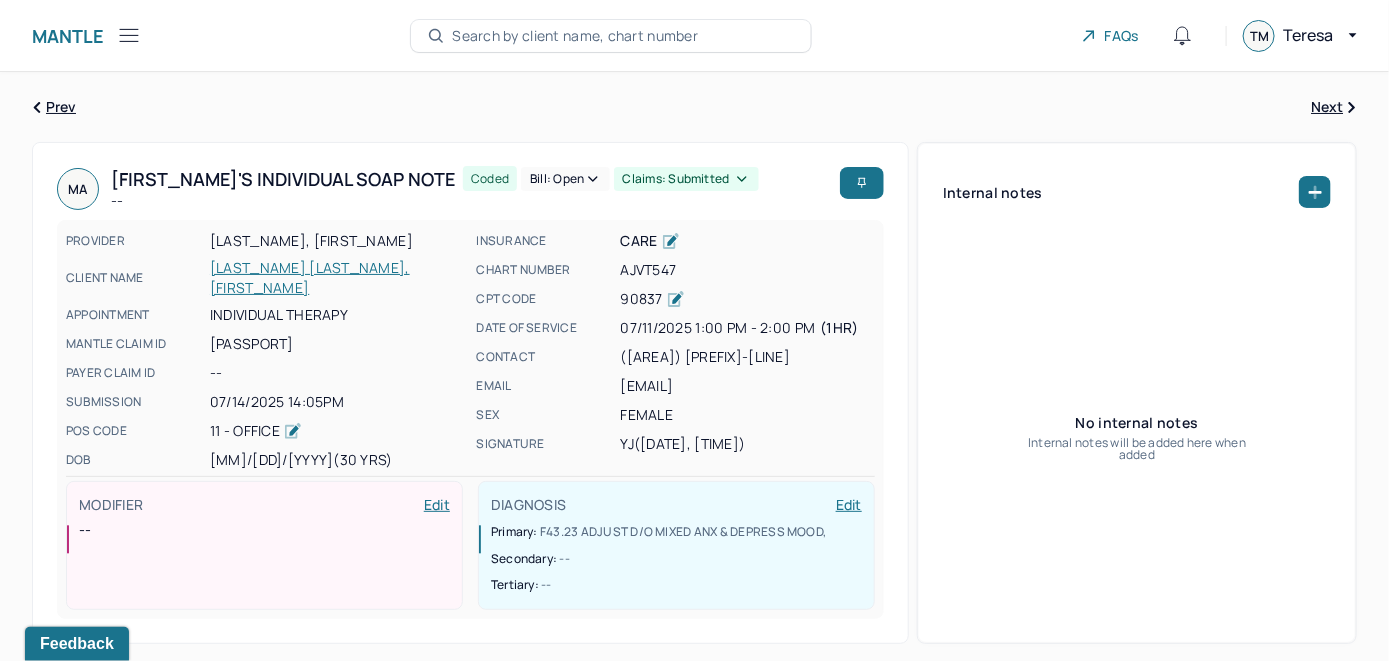 click 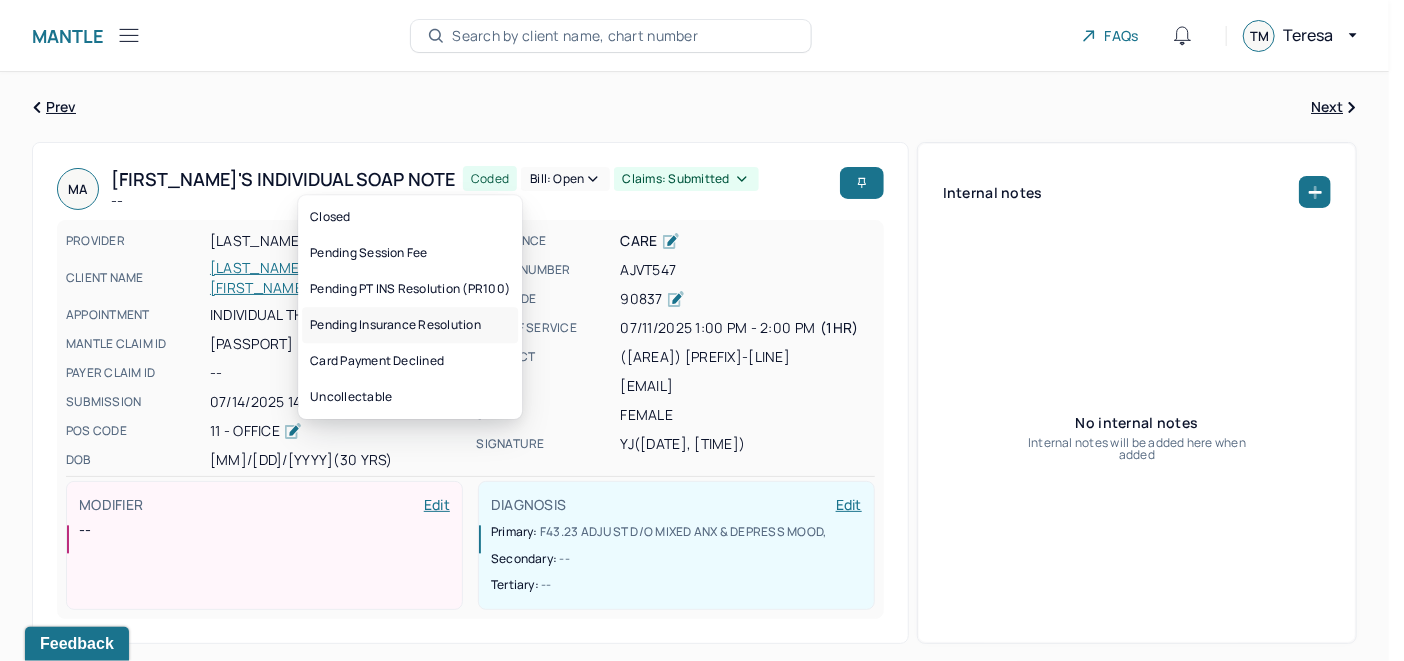 click on "Pending Insurance Resolution" at bounding box center (410, 325) 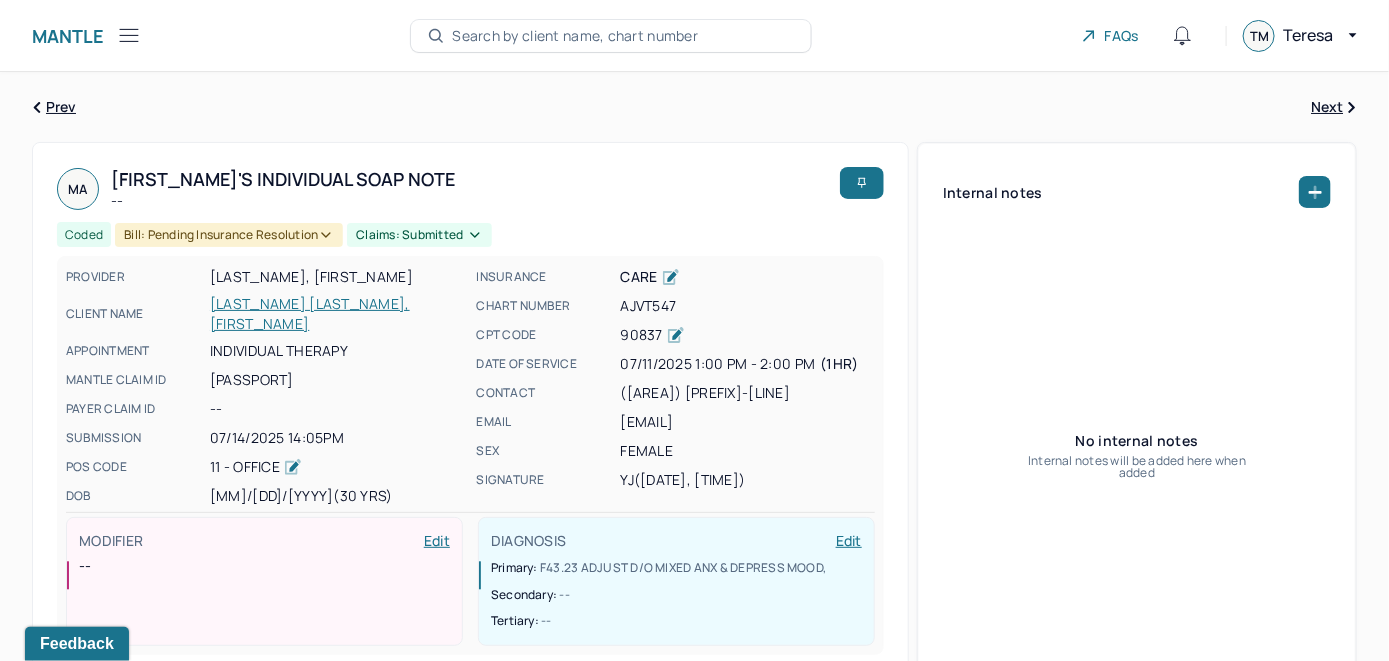 click on "Search by client name, chart number" at bounding box center [575, 36] 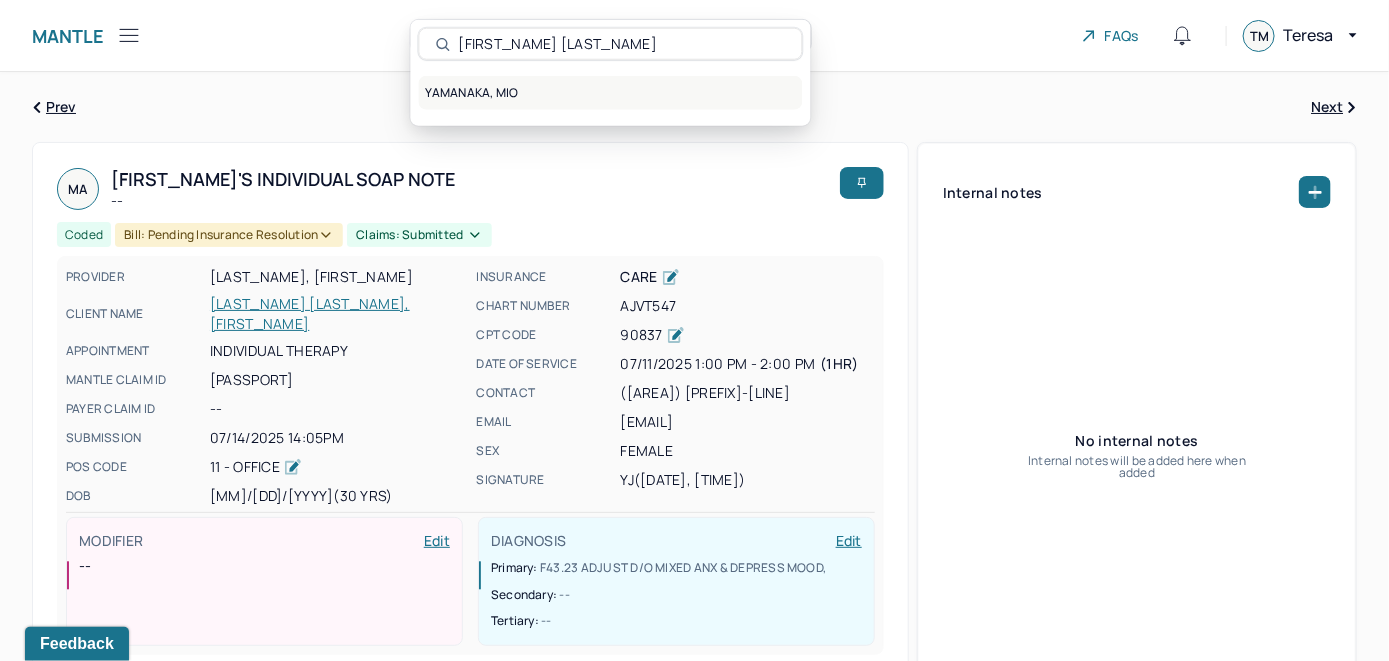 type on "Mio Yamanaka" 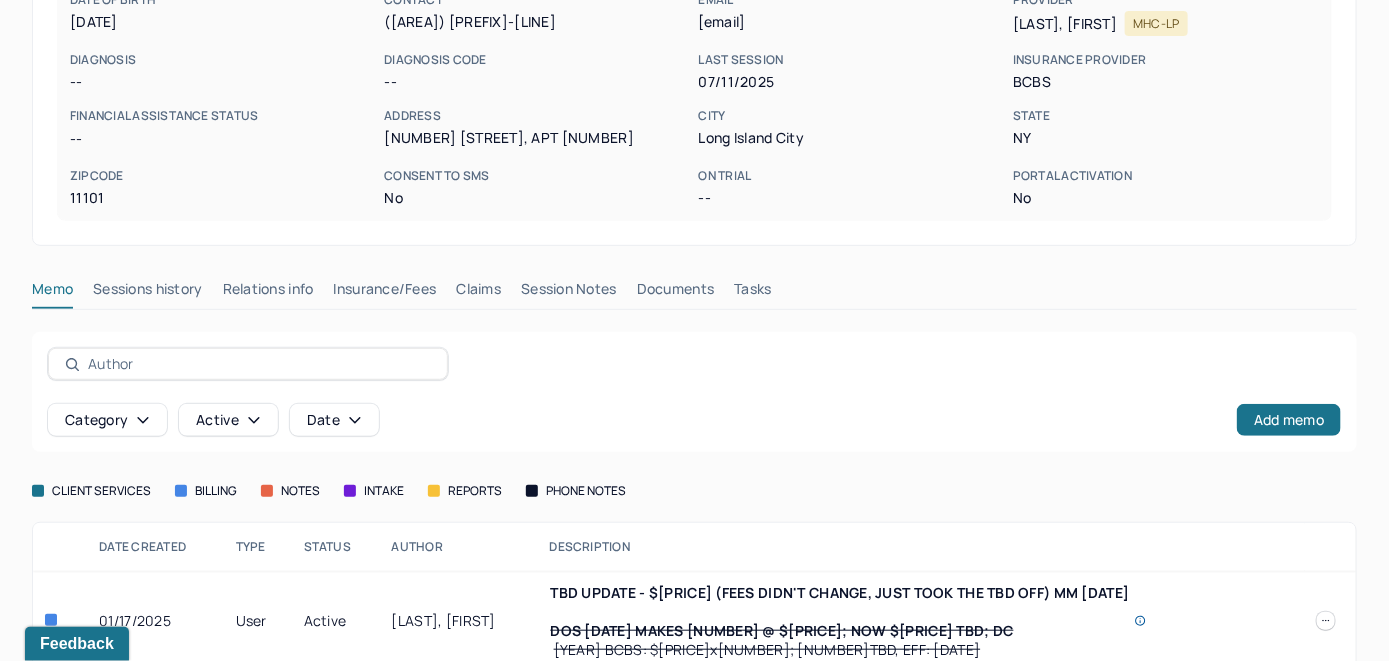 scroll, scrollTop: 318, scrollLeft: 0, axis: vertical 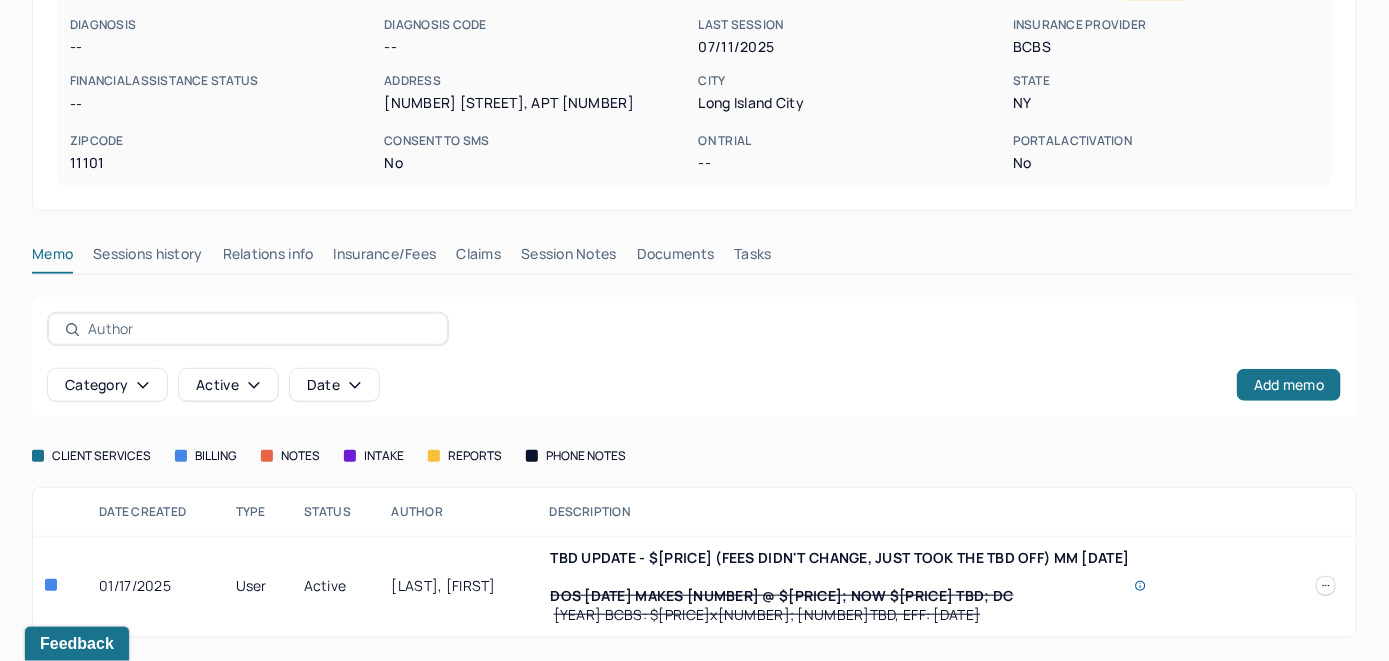 click on "Insurance/Fees" at bounding box center (385, 258) 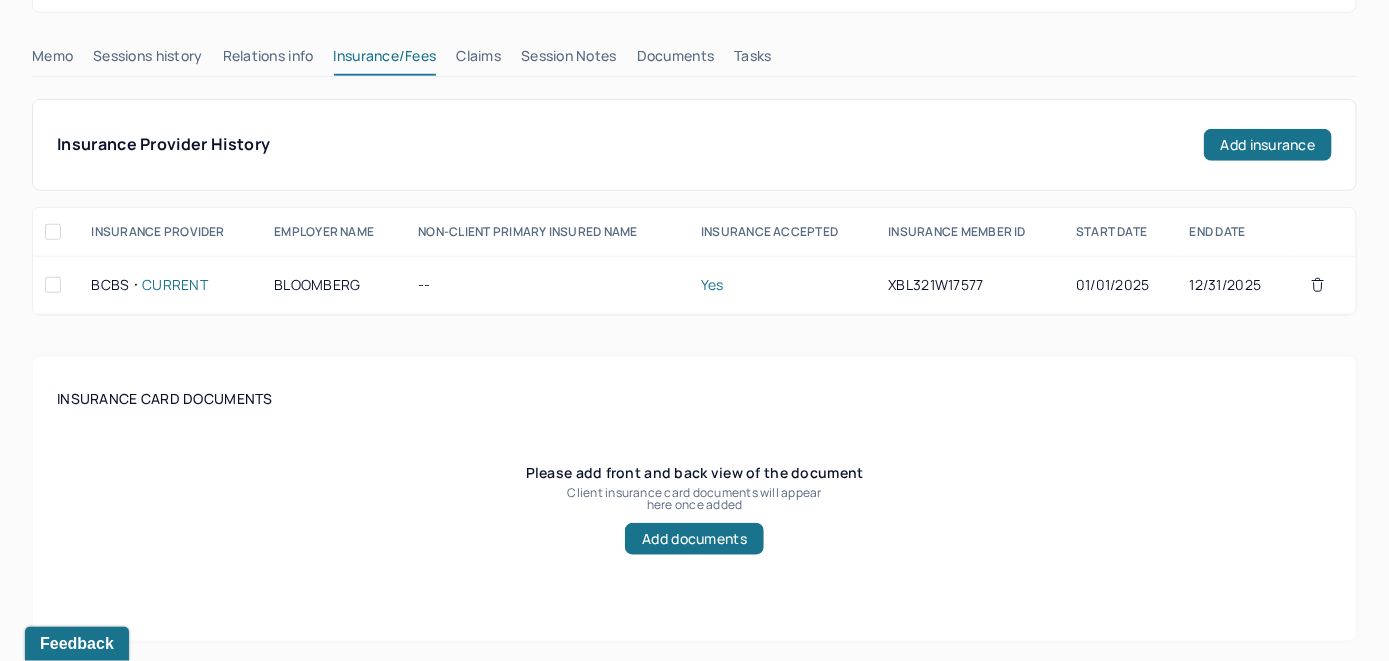 scroll, scrollTop: 318, scrollLeft: 0, axis: vertical 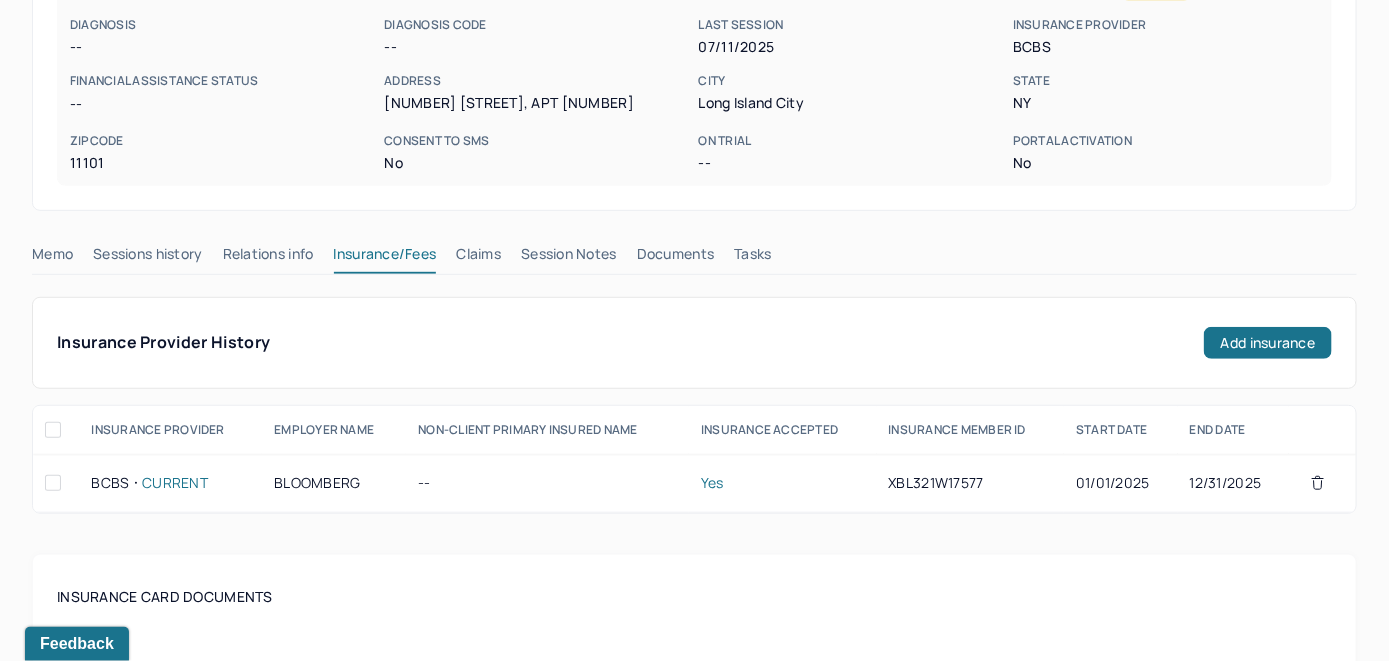 click on "Claims" at bounding box center (478, 258) 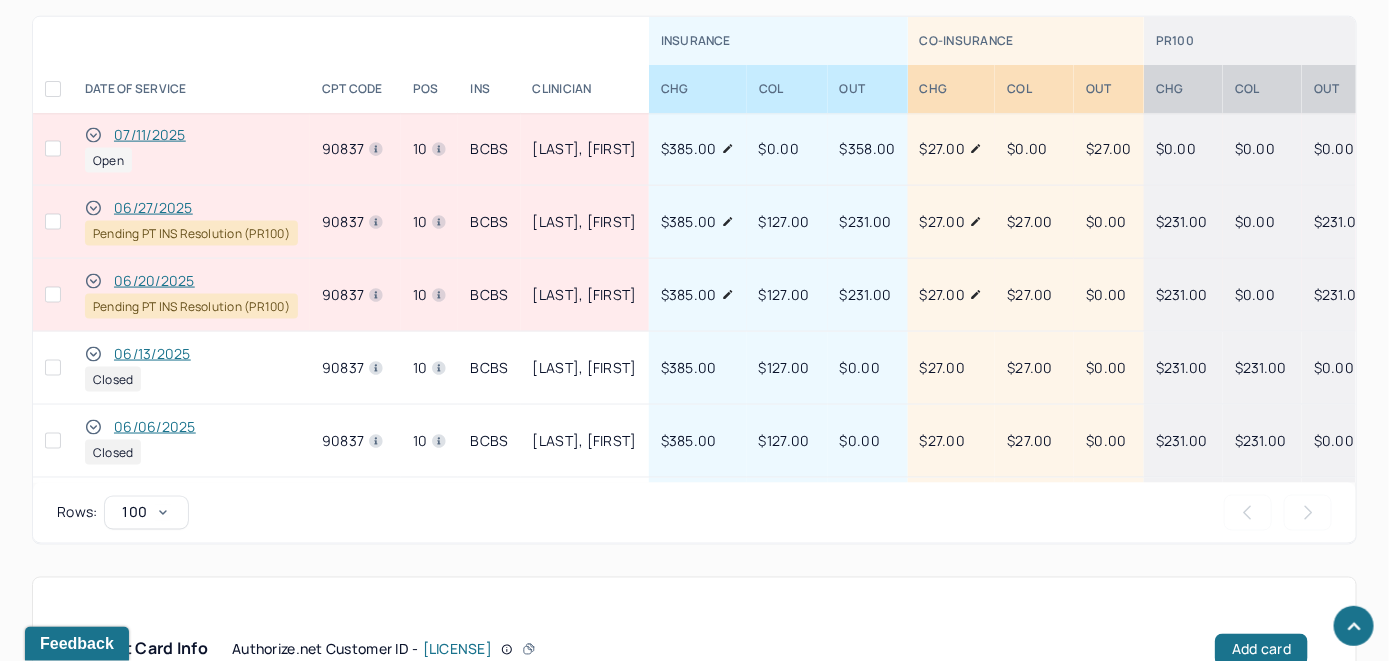 scroll, scrollTop: 1285, scrollLeft: 0, axis: vertical 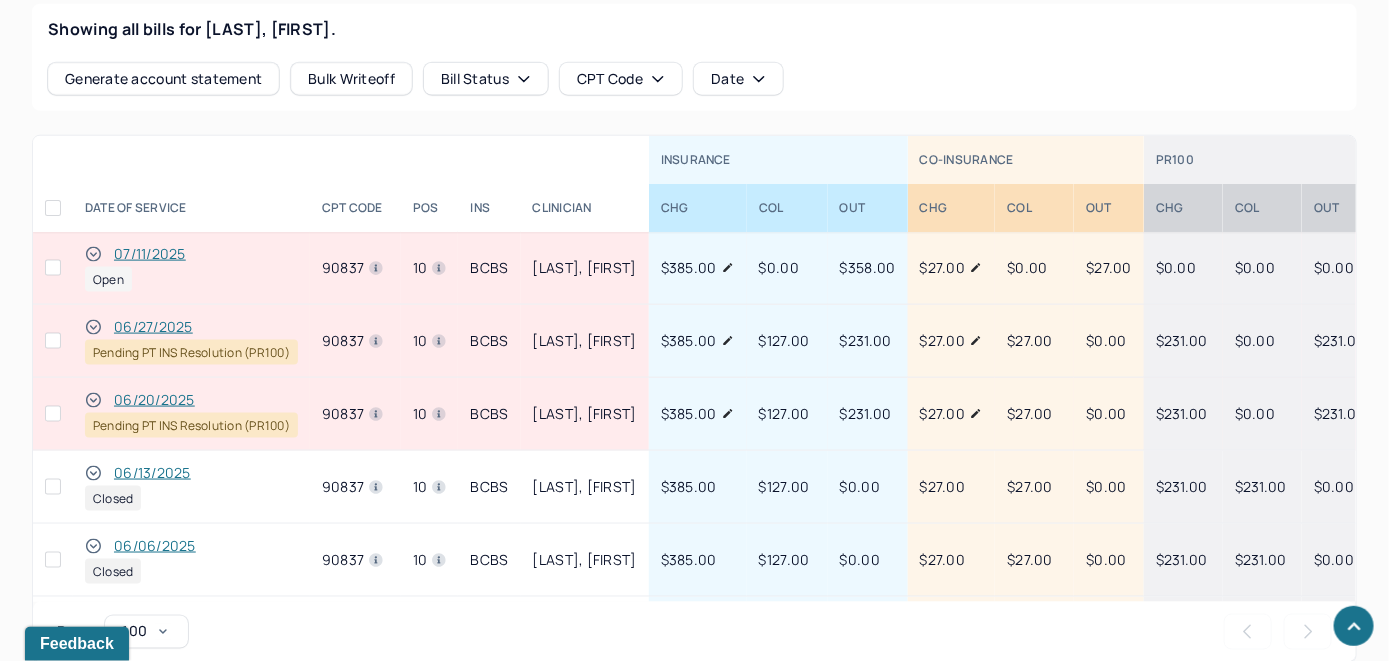 click on "07/11/2025" at bounding box center (150, 254) 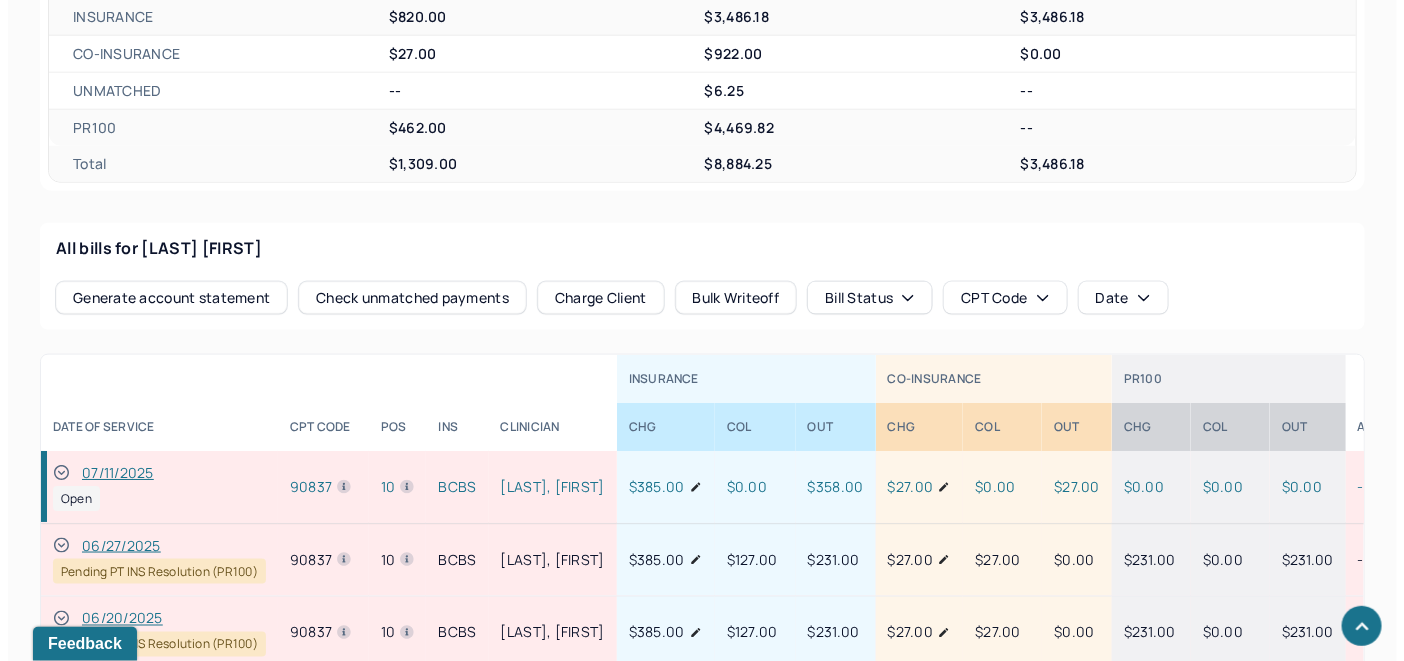 scroll, scrollTop: 885, scrollLeft: 0, axis: vertical 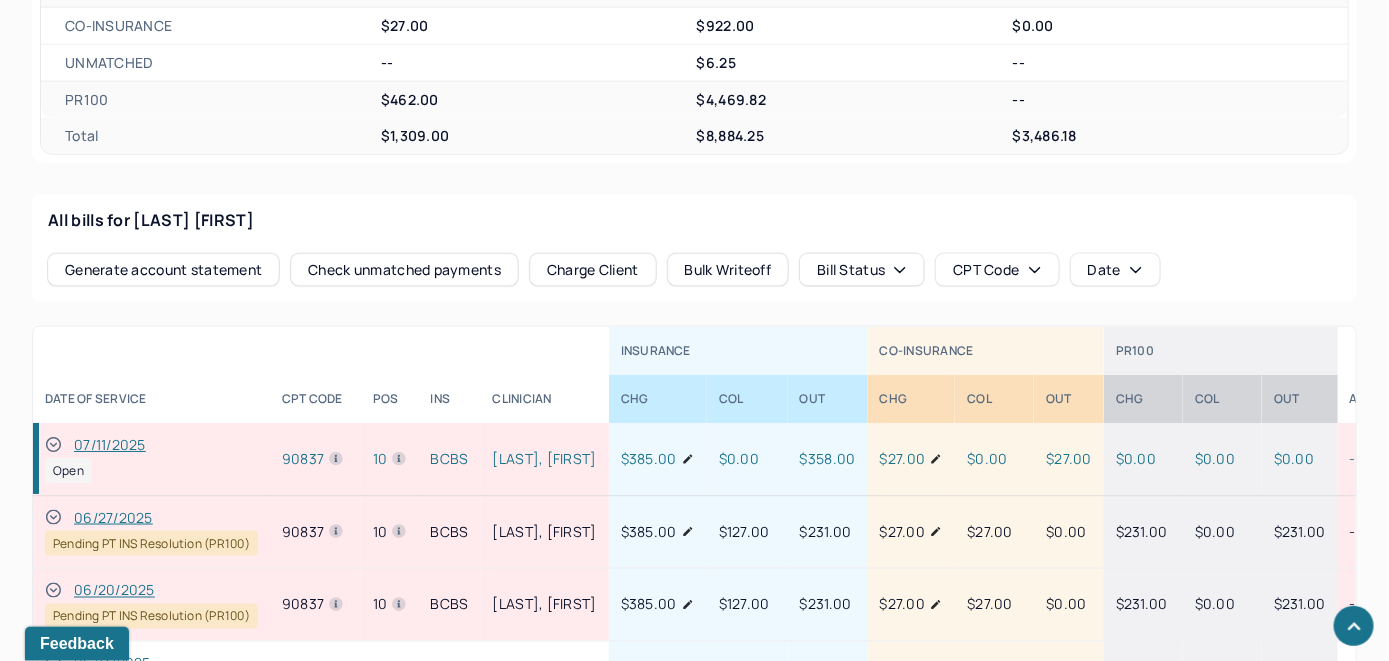click on "Check unmatched payments" at bounding box center [404, 270] 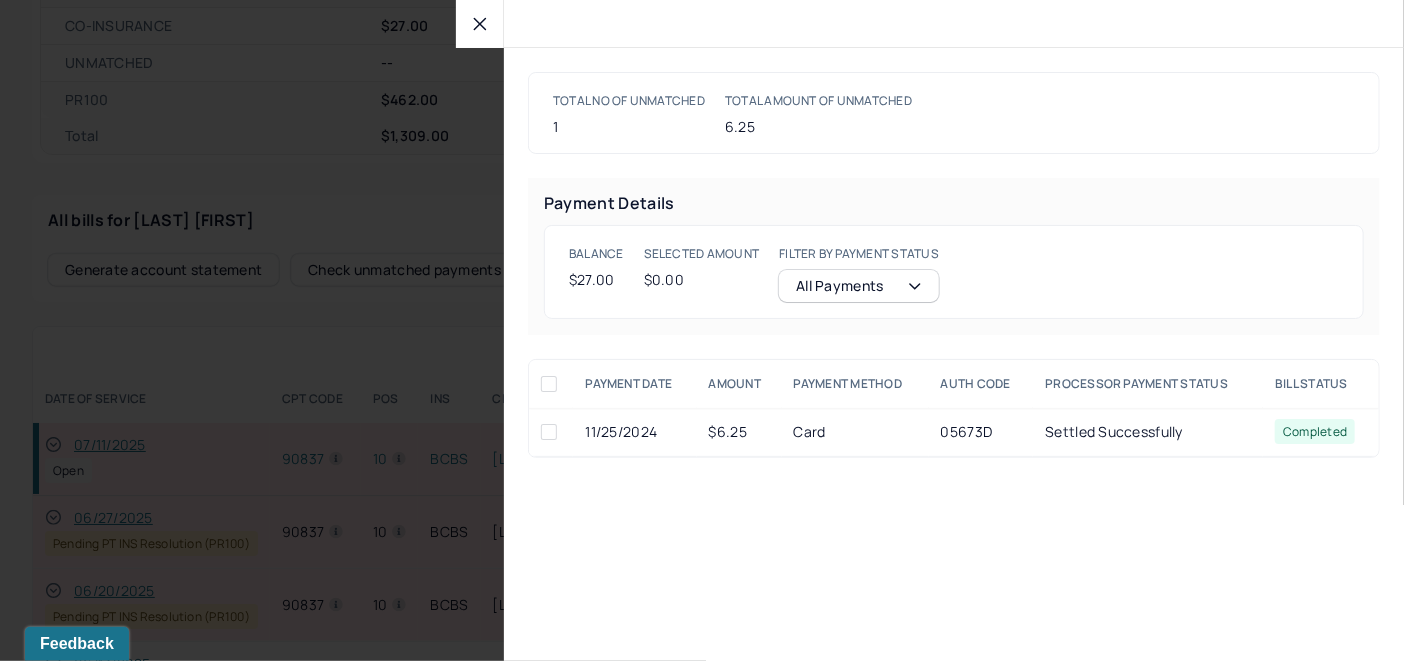 click 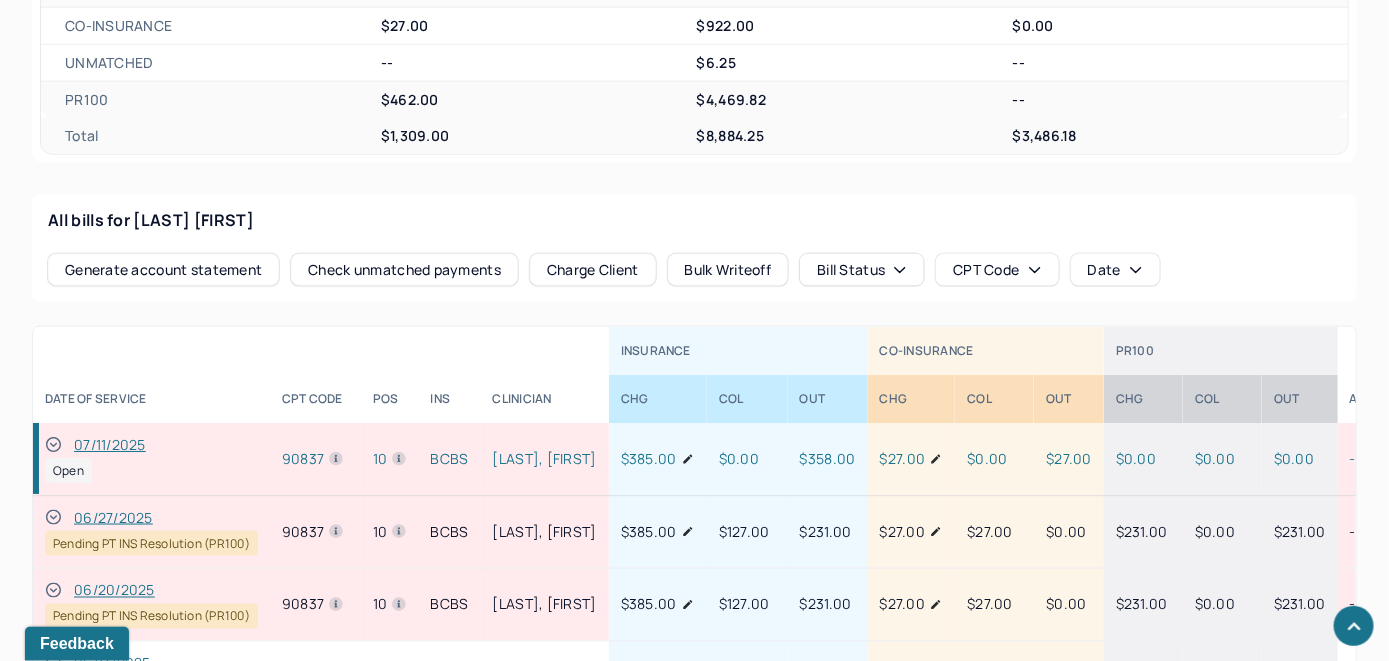 click on "Charge Client" at bounding box center [593, 270] 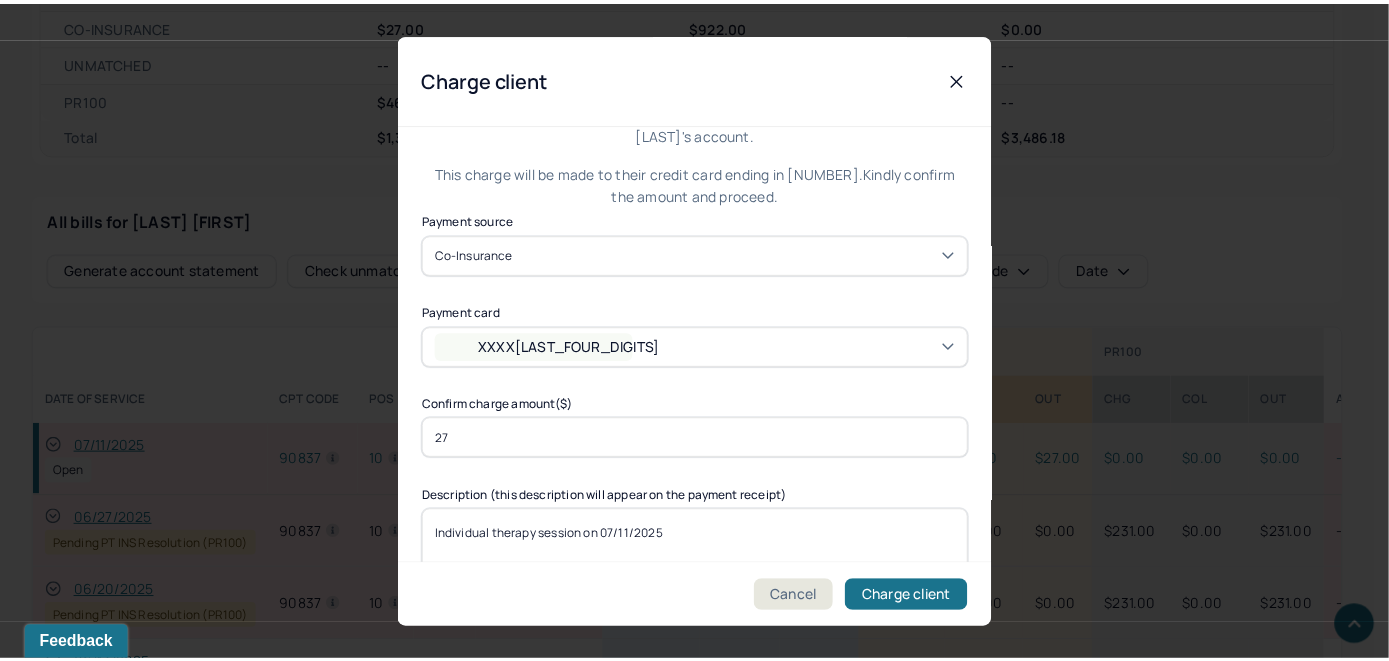 scroll, scrollTop: 121, scrollLeft: 0, axis: vertical 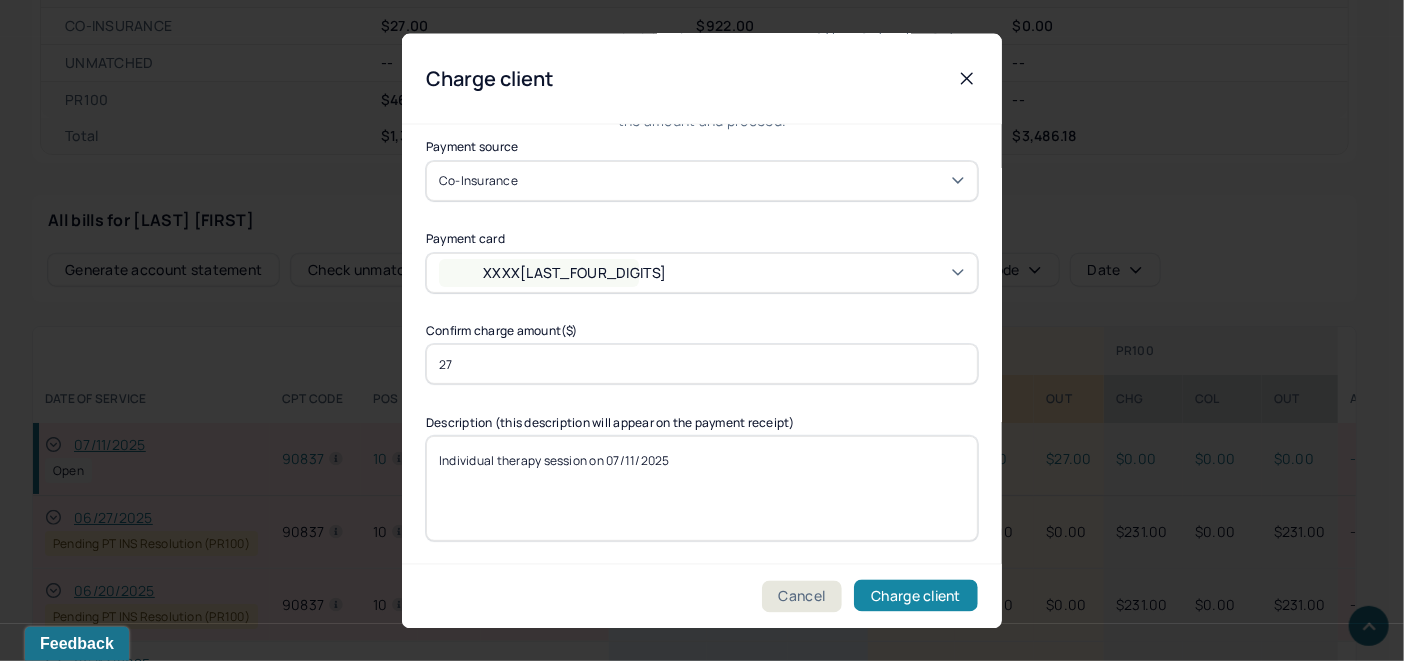 click on "Charge client" at bounding box center [916, 596] 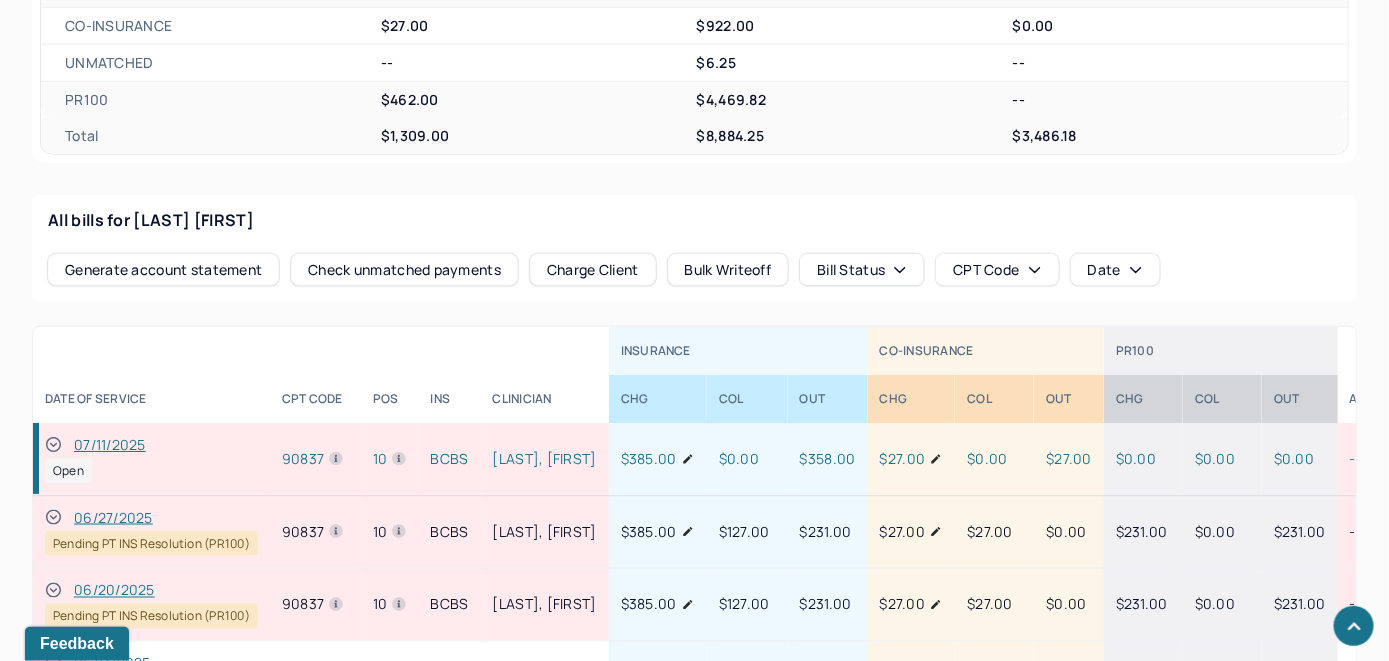 click 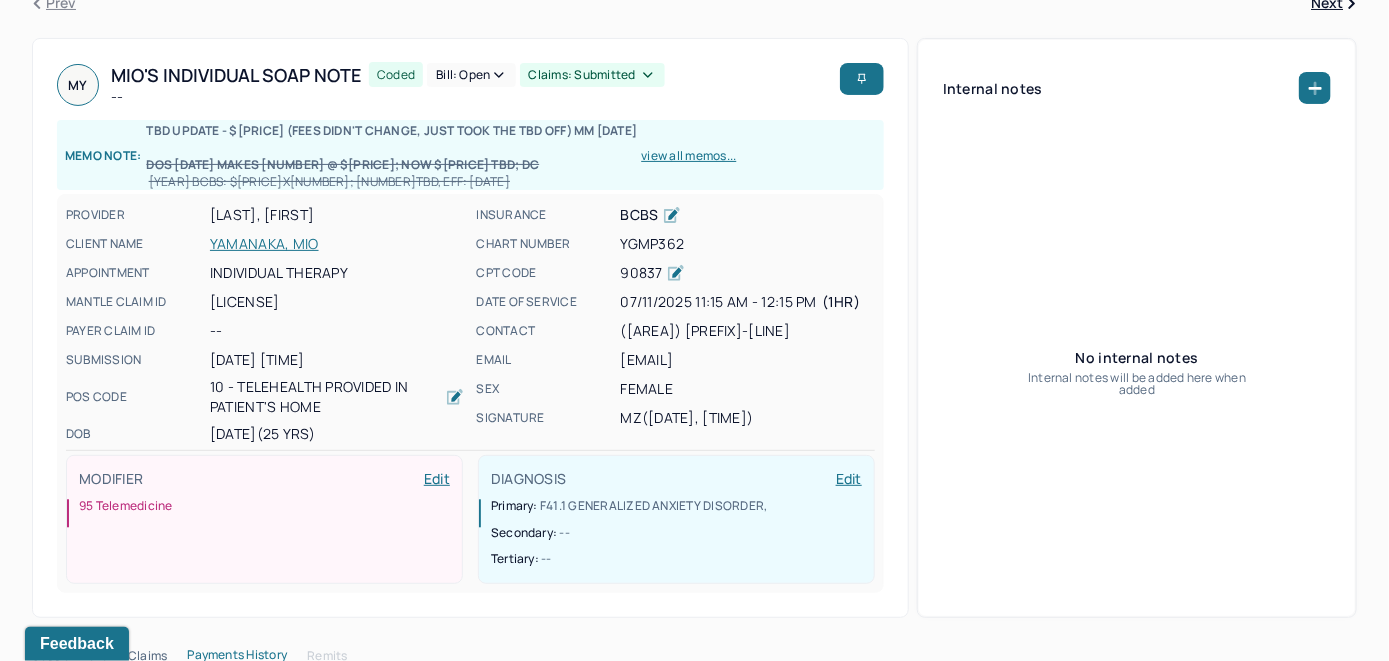 scroll, scrollTop: 0, scrollLeft: 0, axis: both 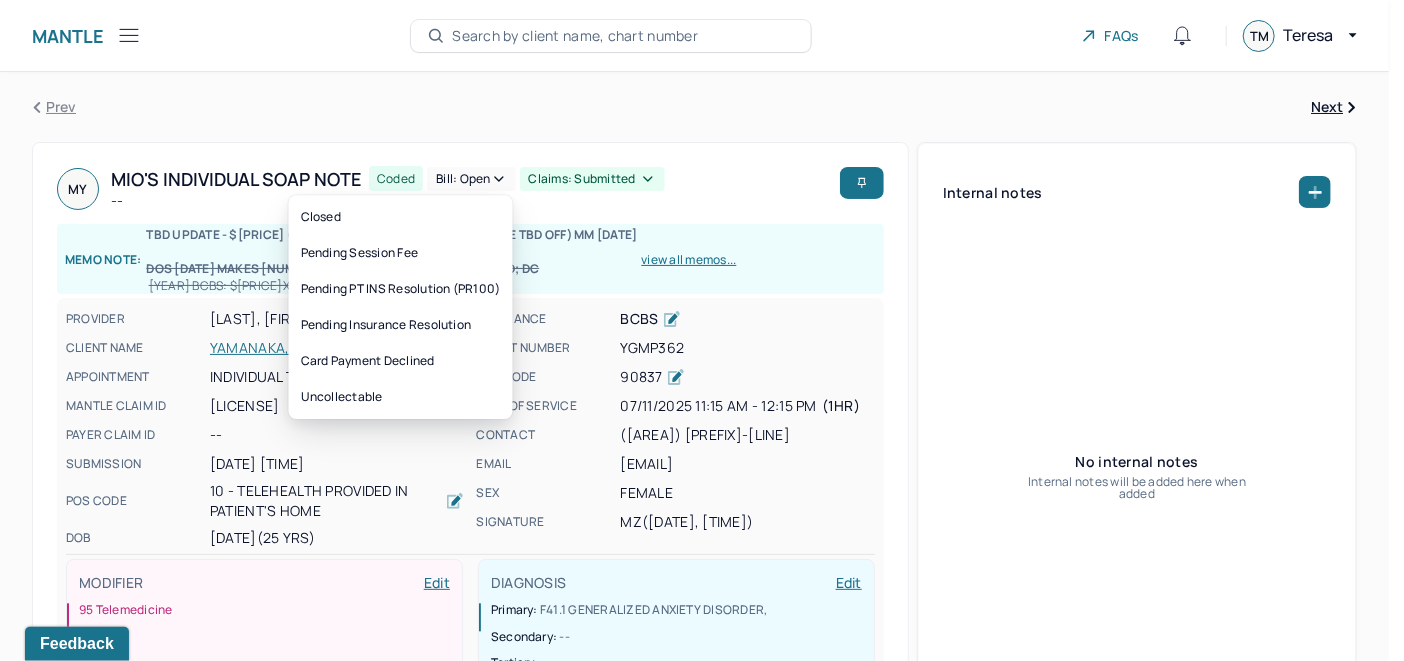 click 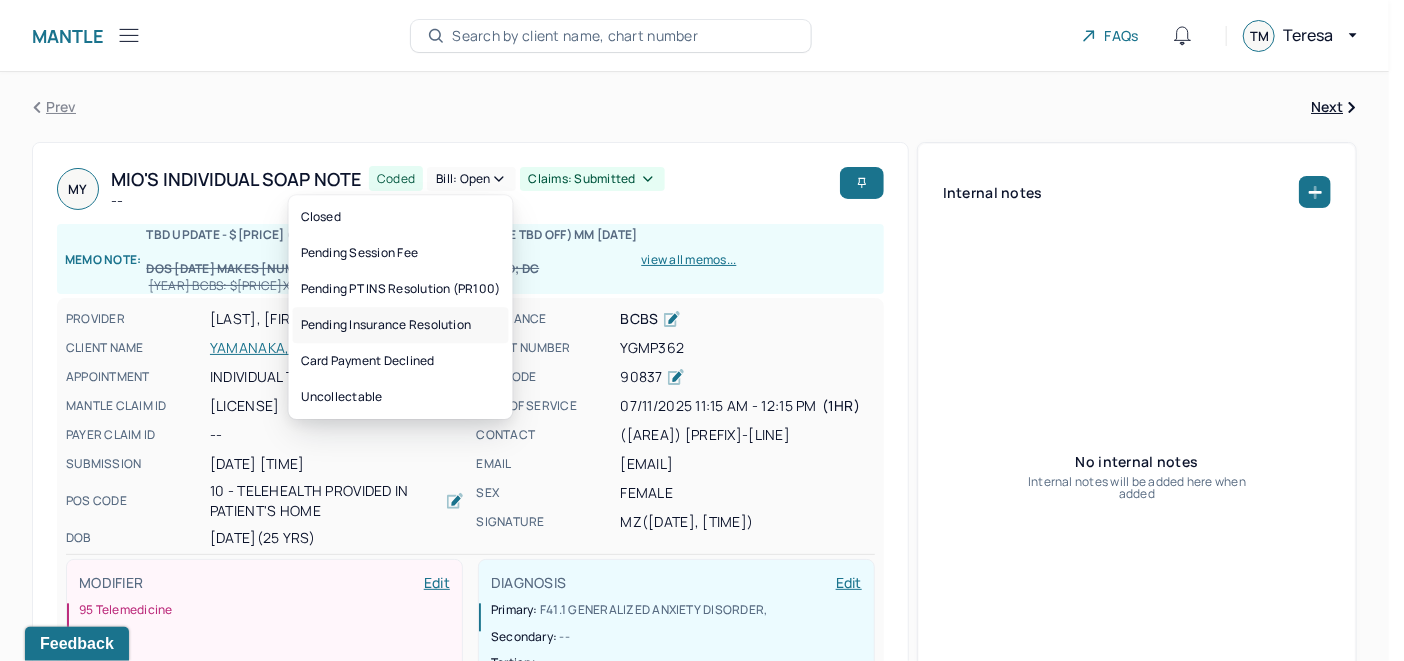 click on "Pending Insurance Resolution" at bounding box center [401, 325] 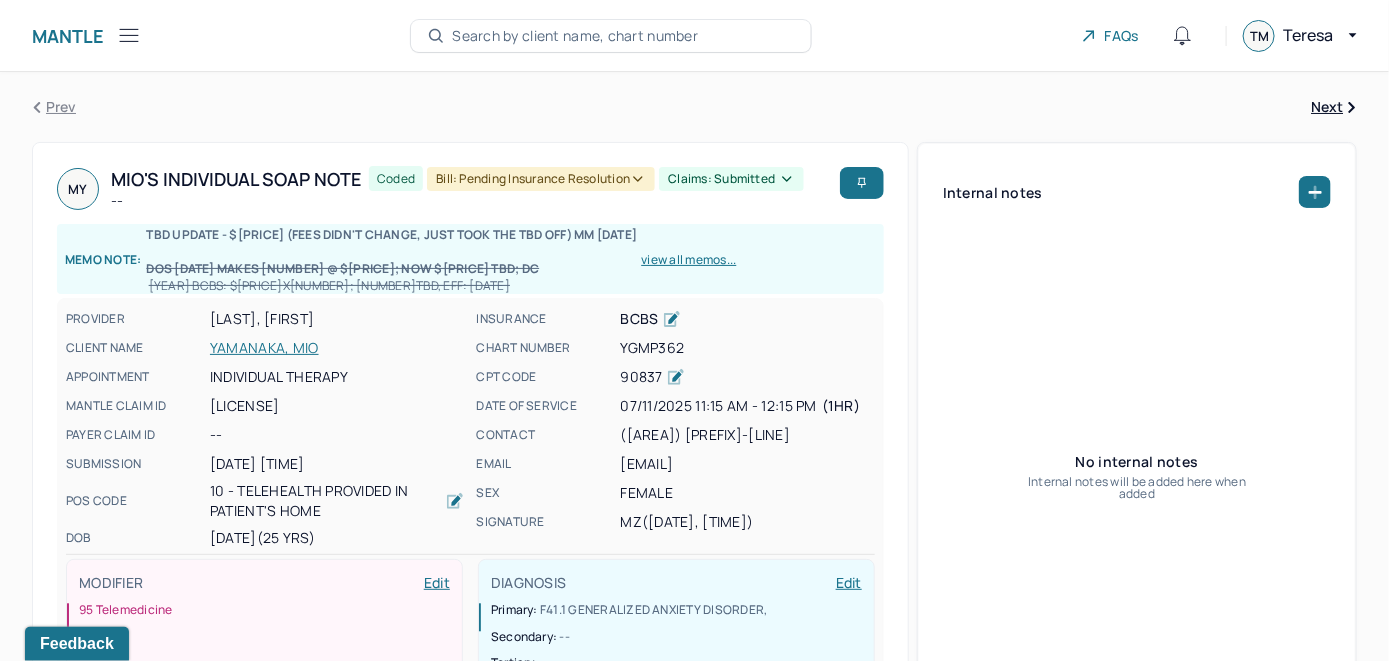 type 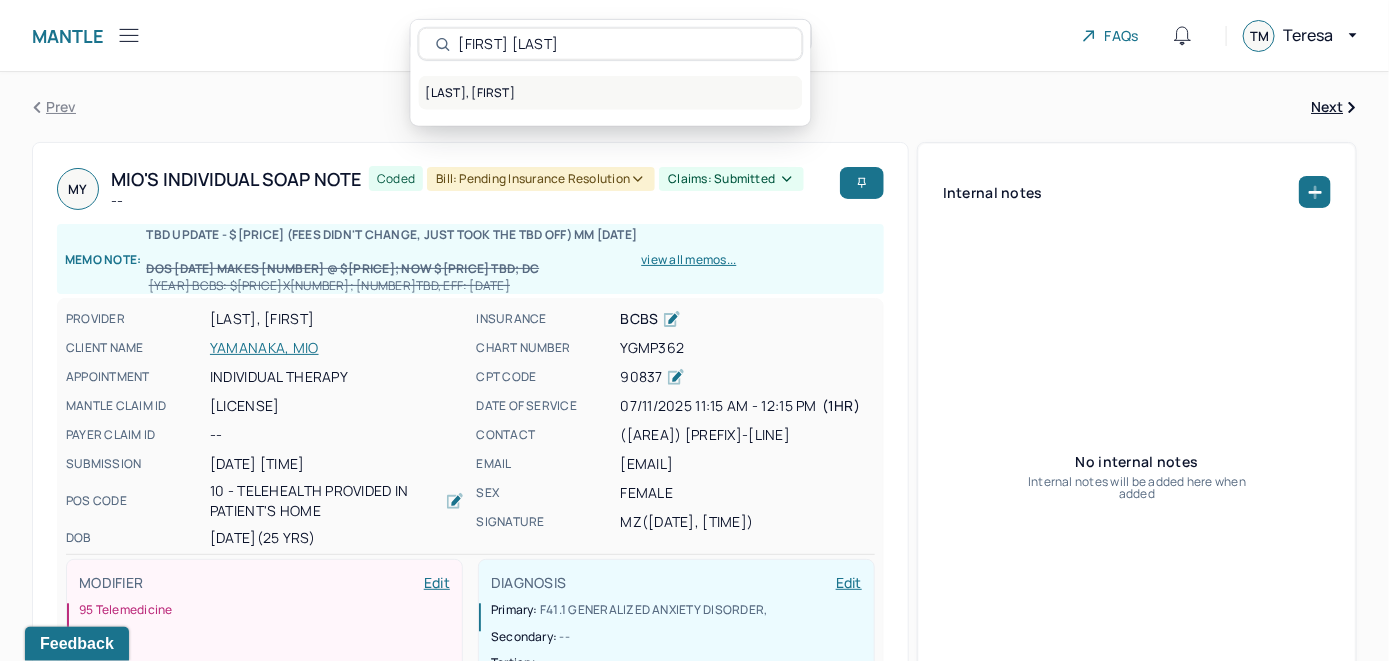 type on "Miranda Grundy" 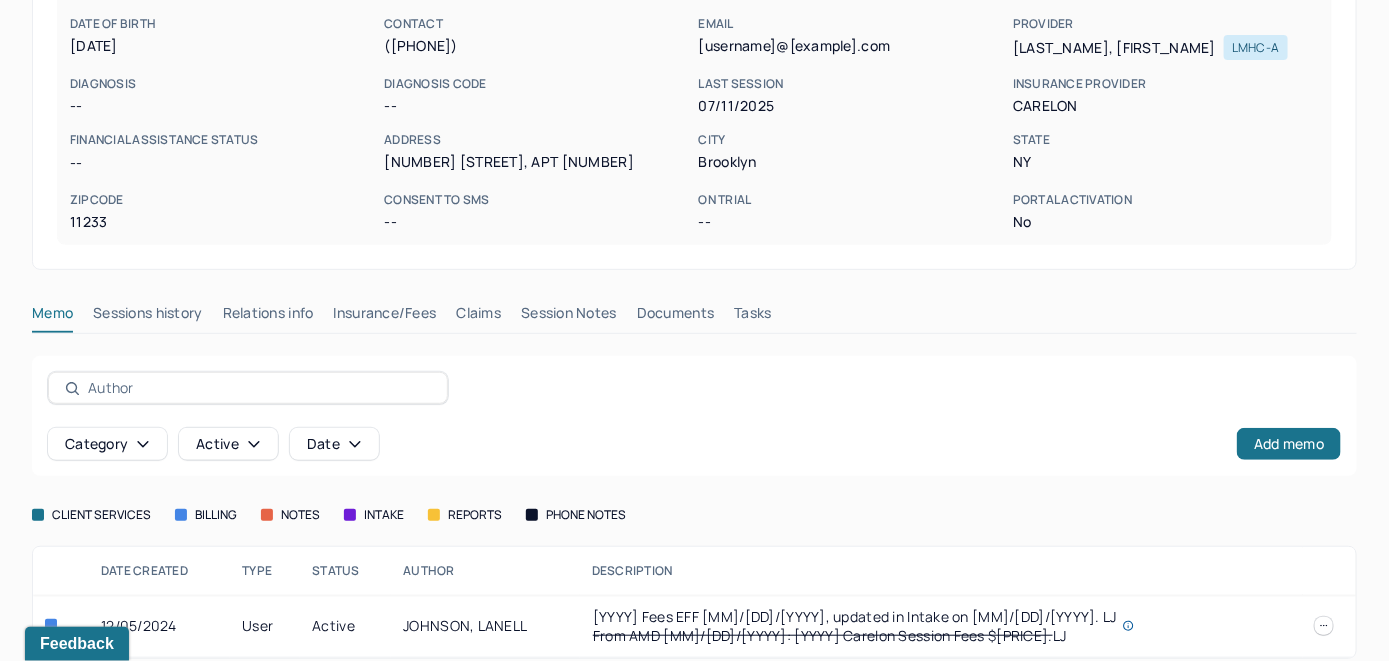 scroll, scrollTop: 279, scrollLeft: 0, axis: vertical 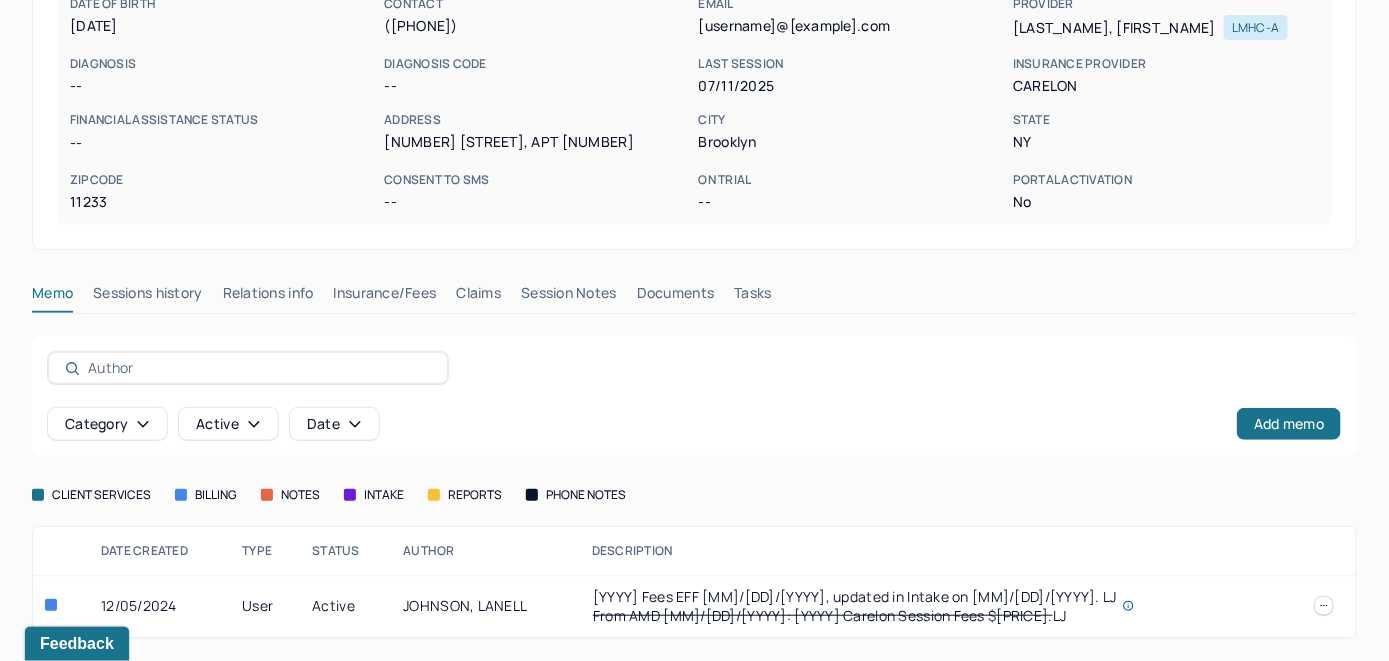 click on "Insurance/Fees" at bounding box center (385, 297) 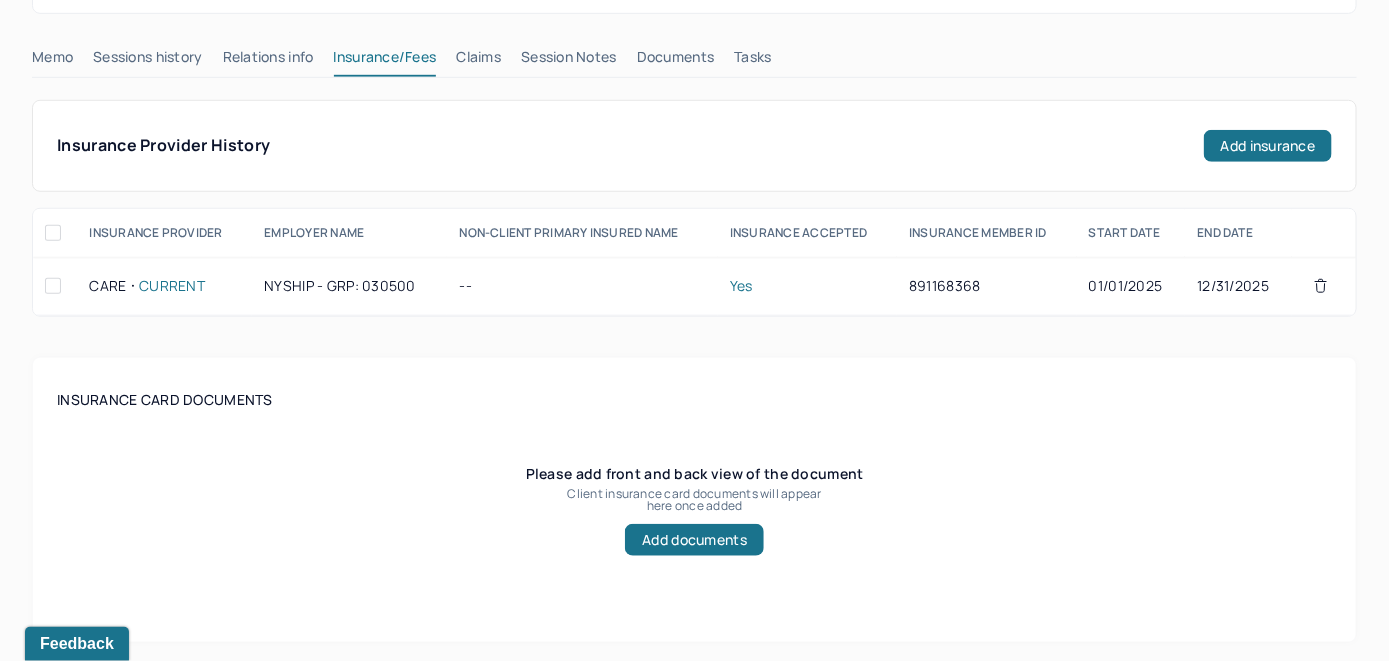 scroll, scrollTop: 379, scrollLeft: 0, axis: vertical 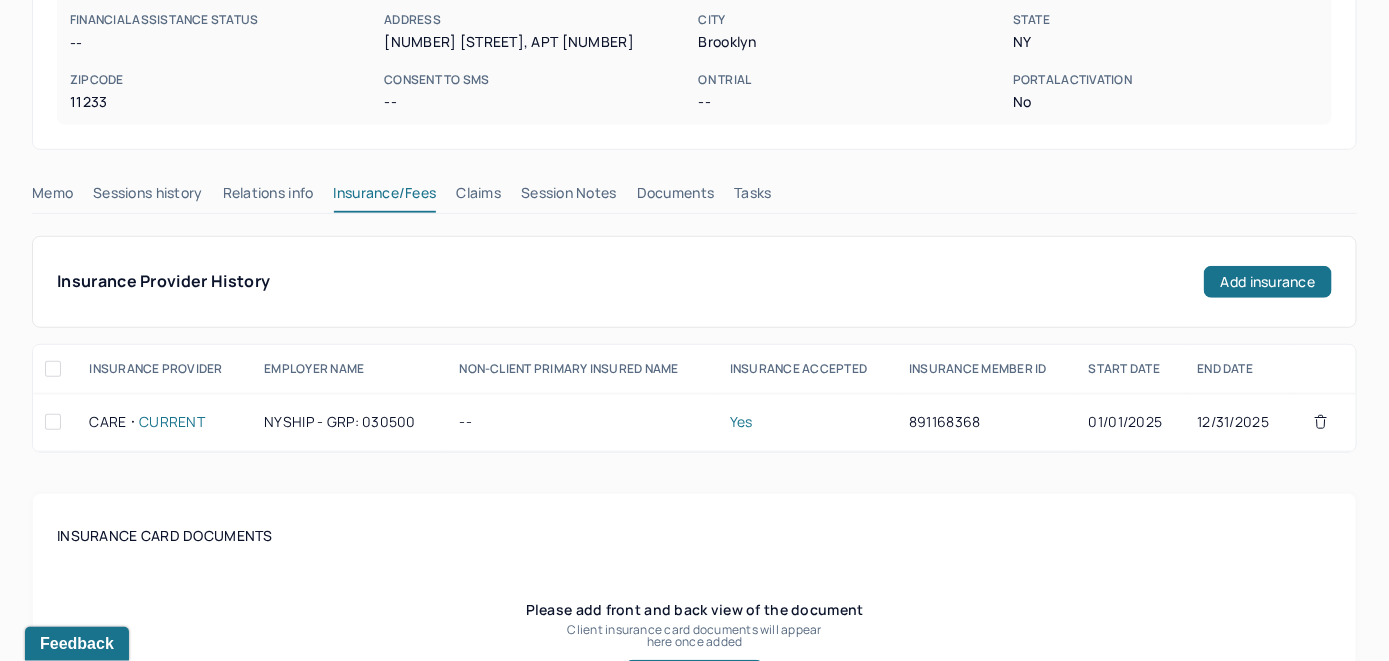 click on "Claims" at bounding box center [478, 197] 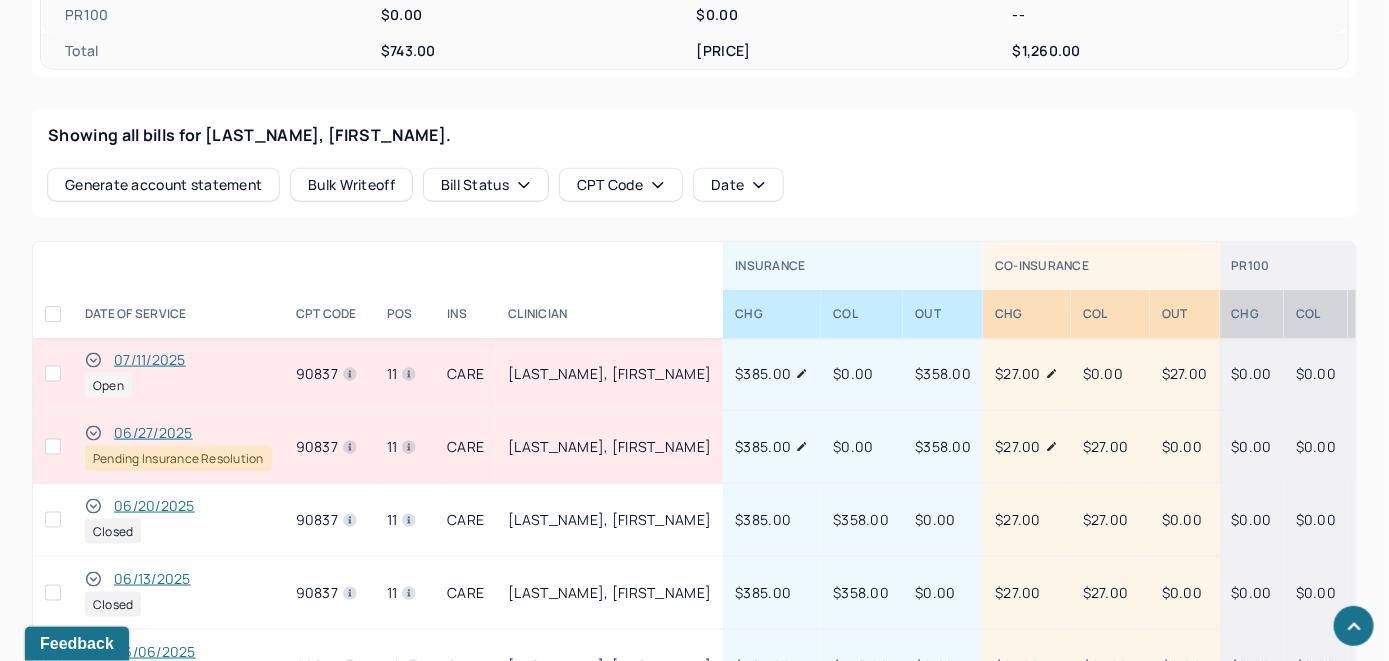 click on "07/11/2025" at bounding box center [150, 360] 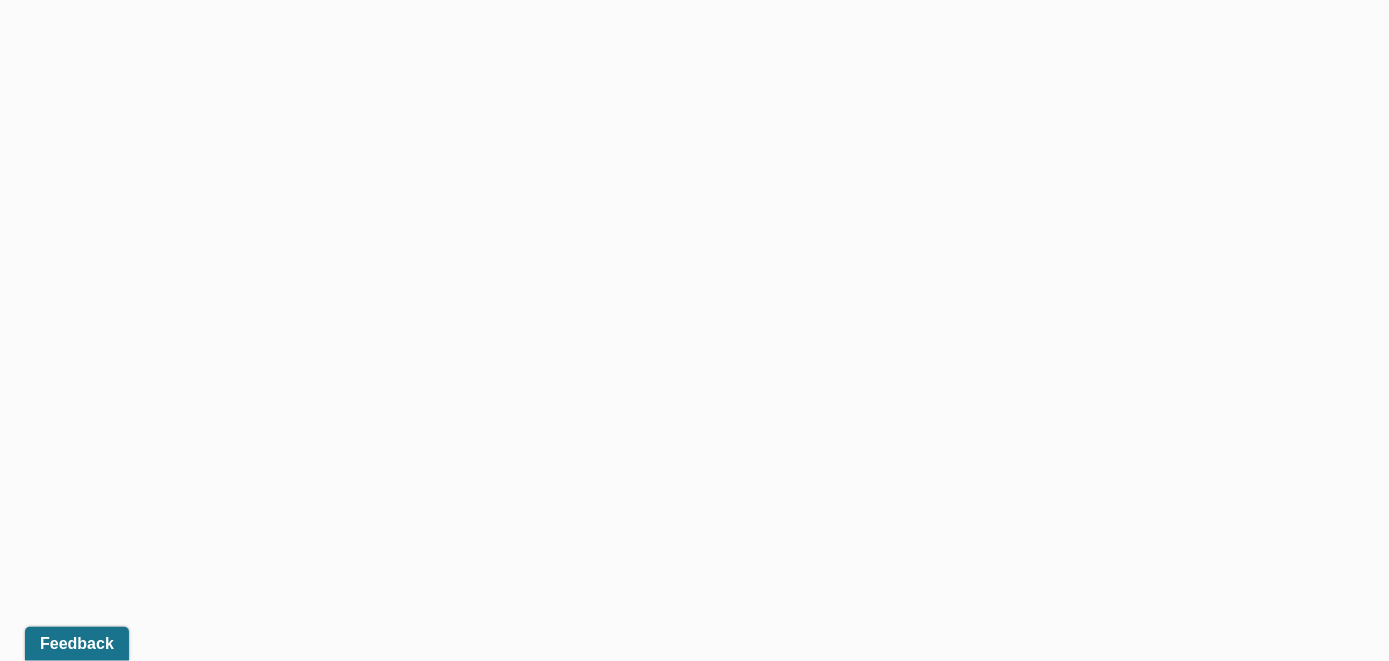 scroll, scrollTop: 779, scrollLeft: 0, axis: vertical 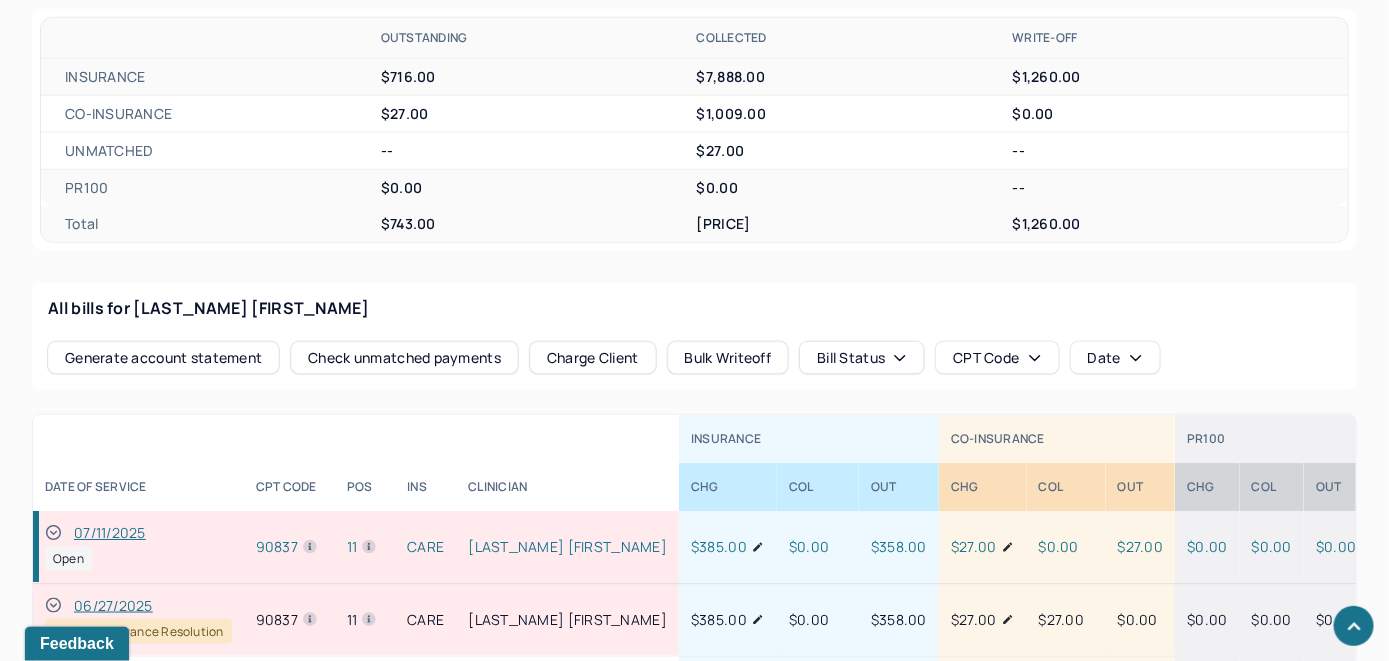 click on "Check unmatched payments" at bounding box center [404, 358] 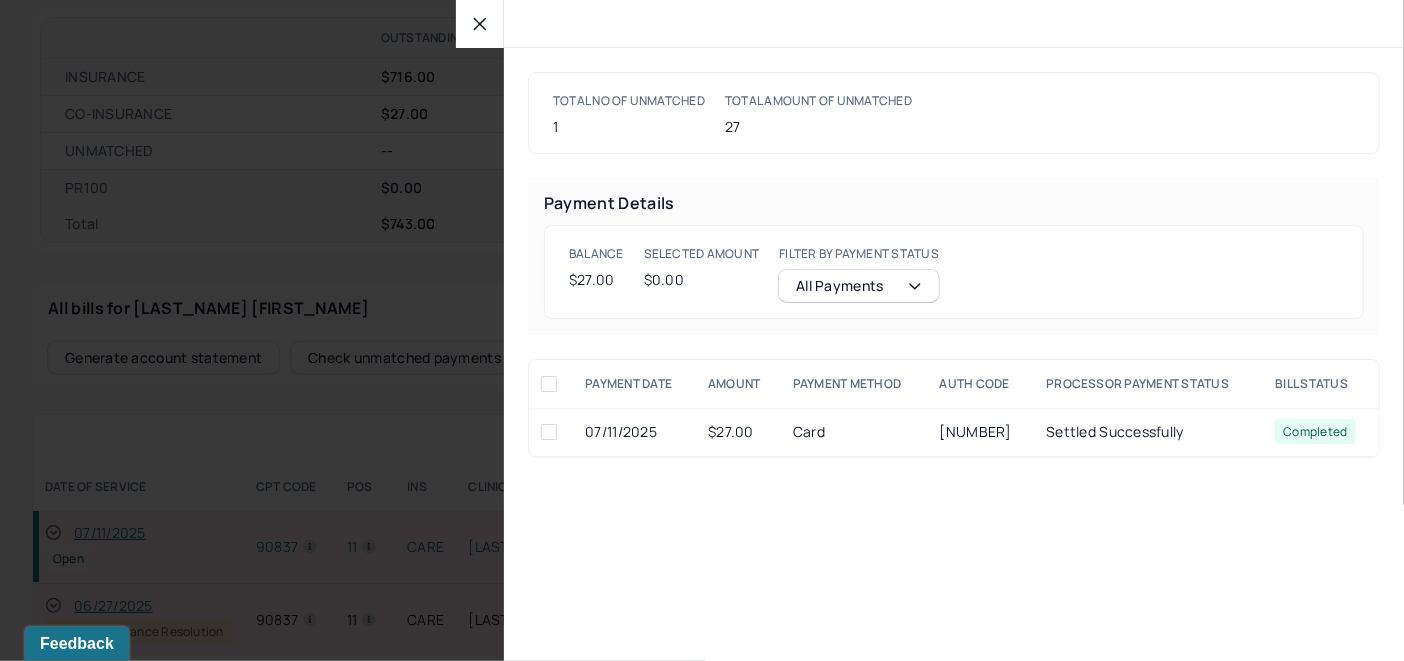 click at bounding box center (549, 432) 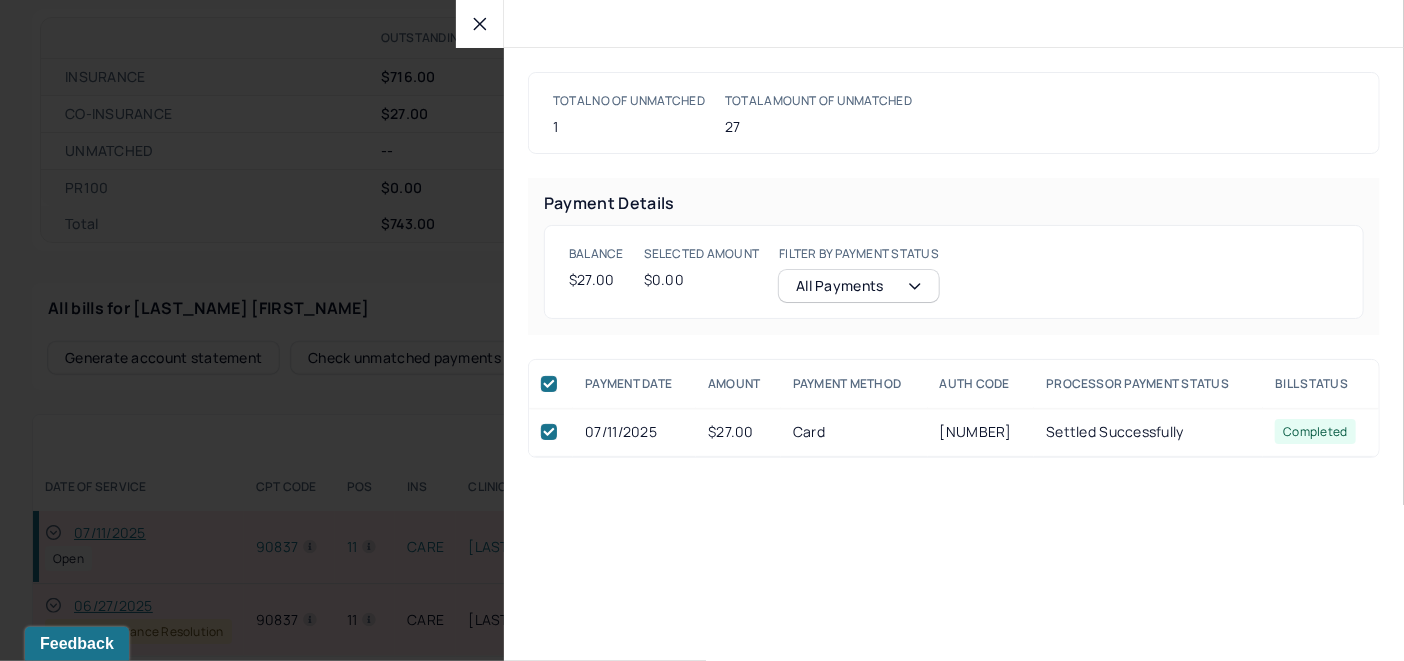 checkbox on "true" 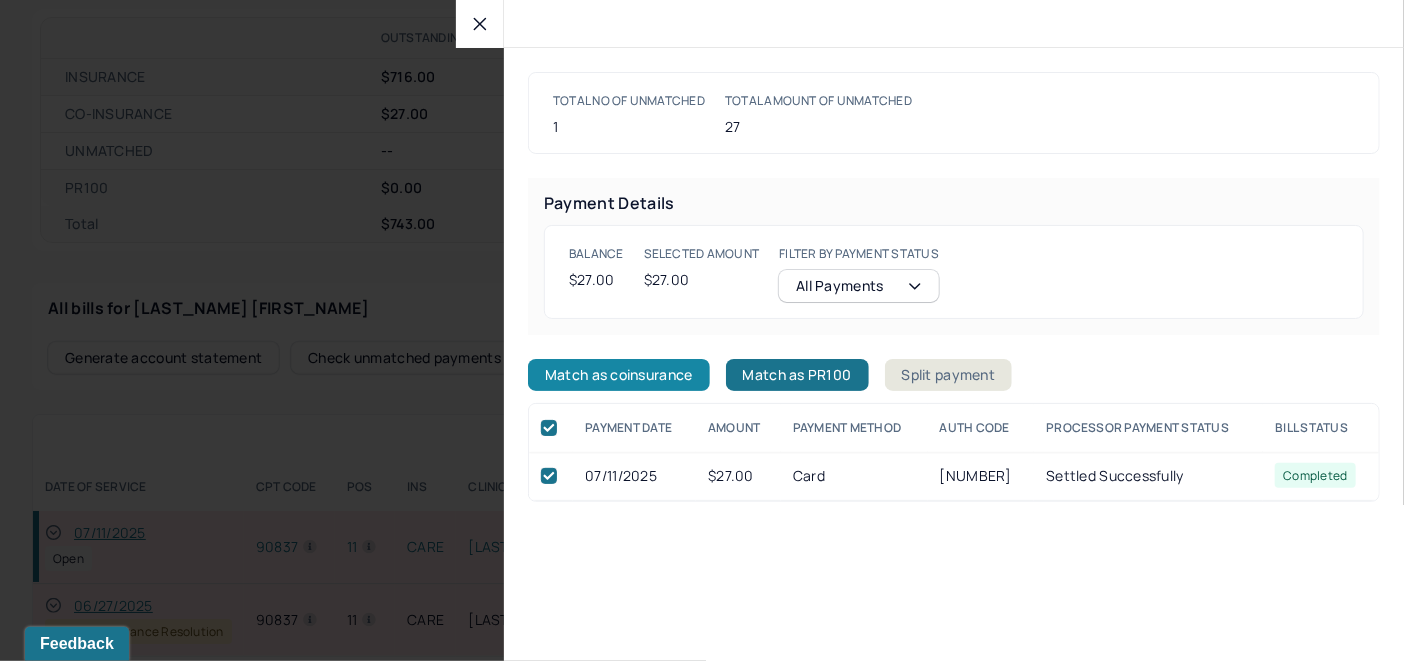 click on "Match as coinsurance" at bounding box center (619, 375) 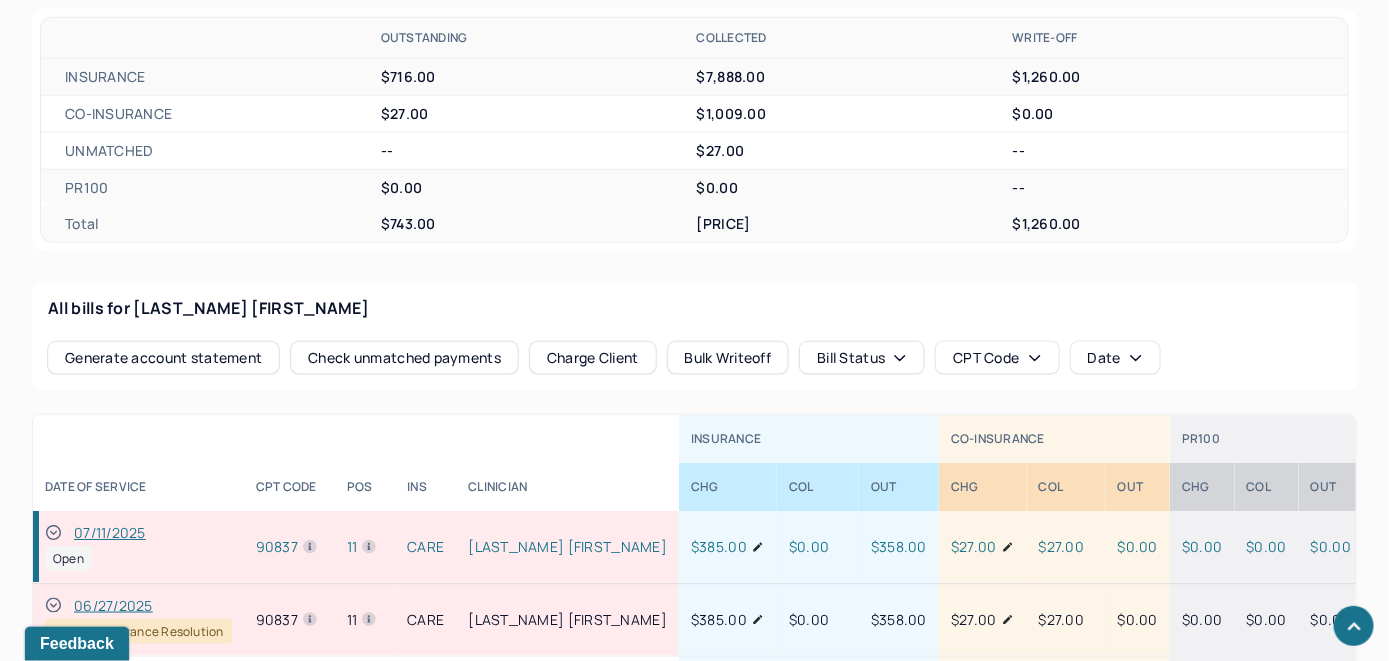 click 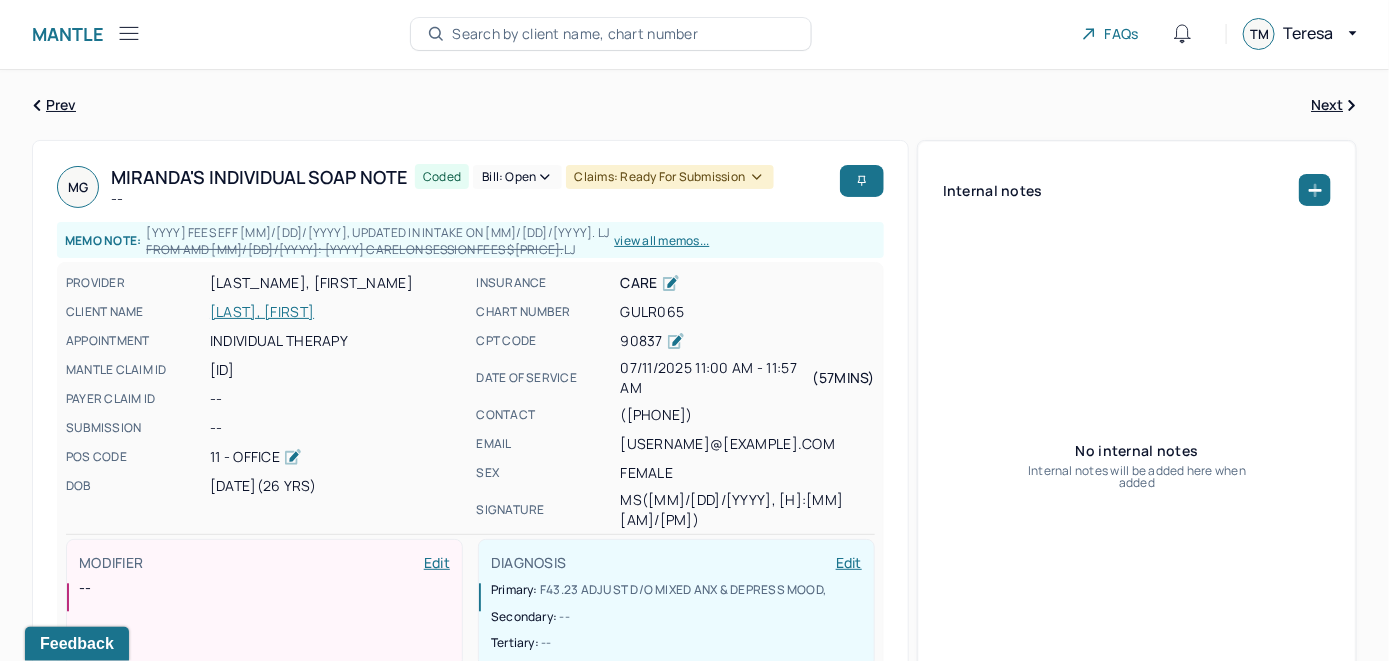 scroll, scrollTop: 0, scrollLeft: 0, axis: both 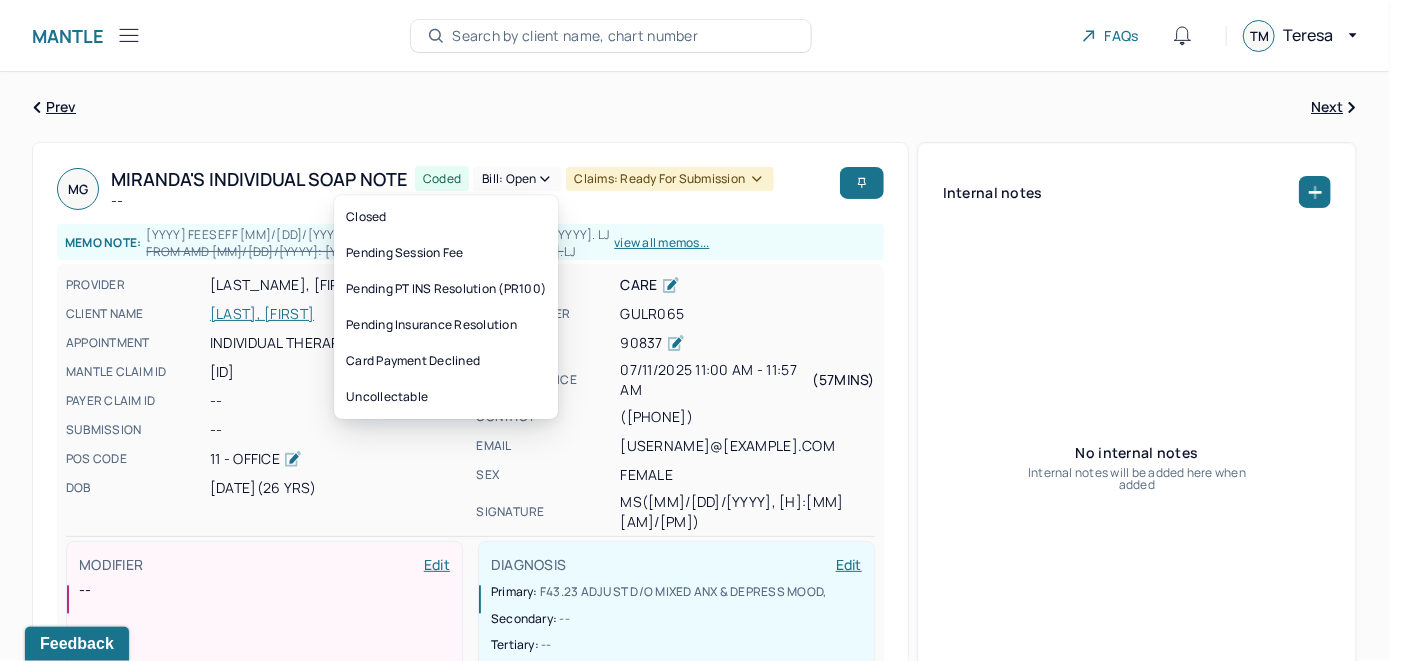 click on "Bill: Open" at bounding box center (517, 179) 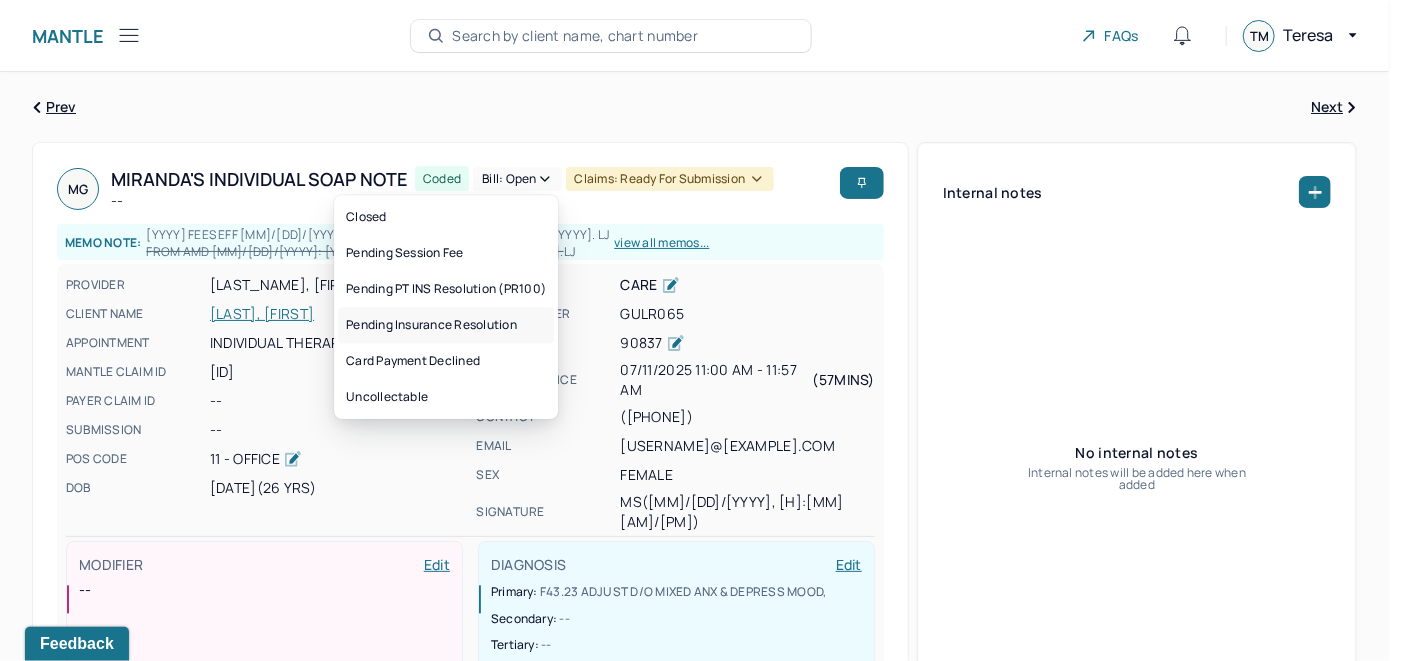 click on "Pending Insurance Resolution" at bounding box center [446, 325] 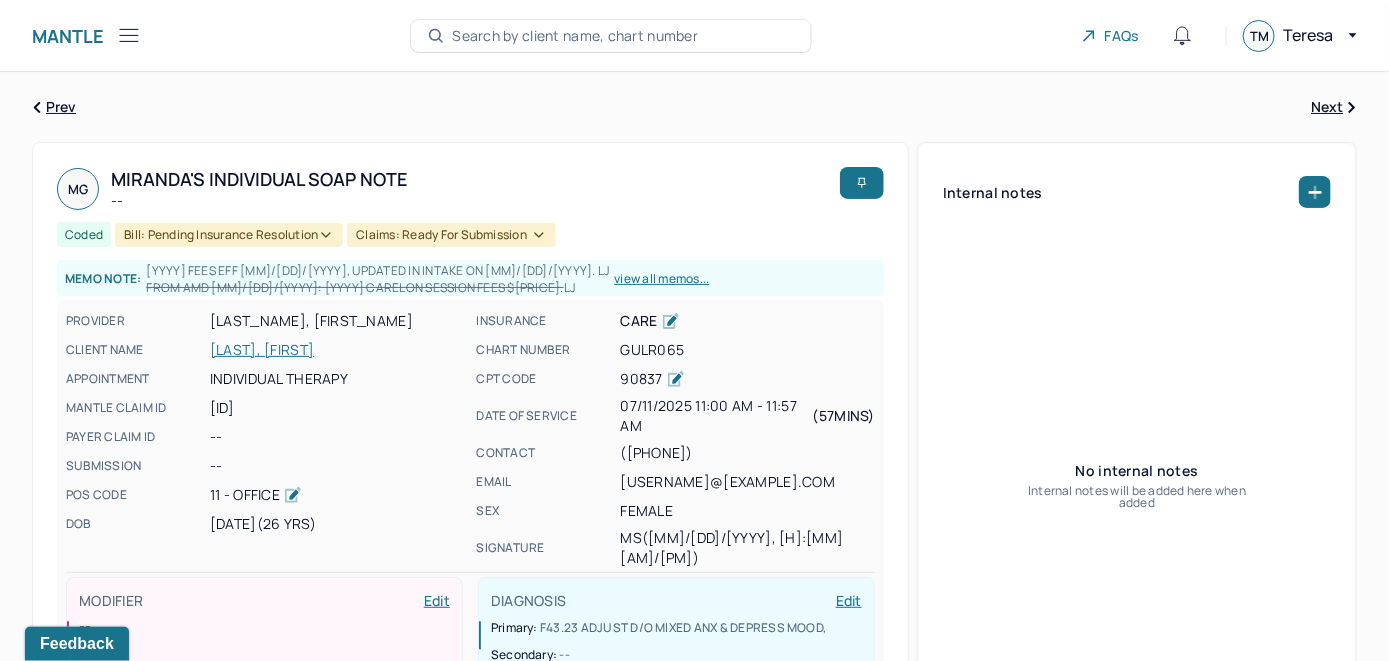 click on "Search by client name, chart number" at bounding box center [575, 36] 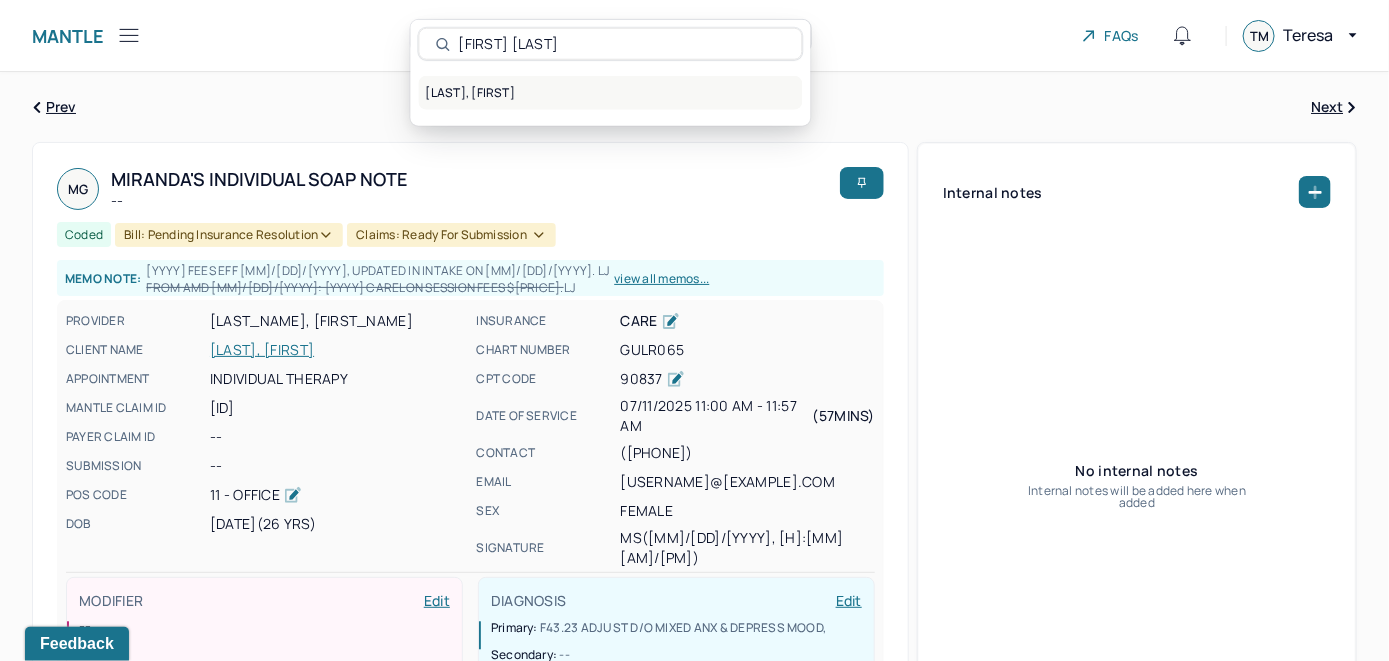 type on "Monica Puskuldjian" 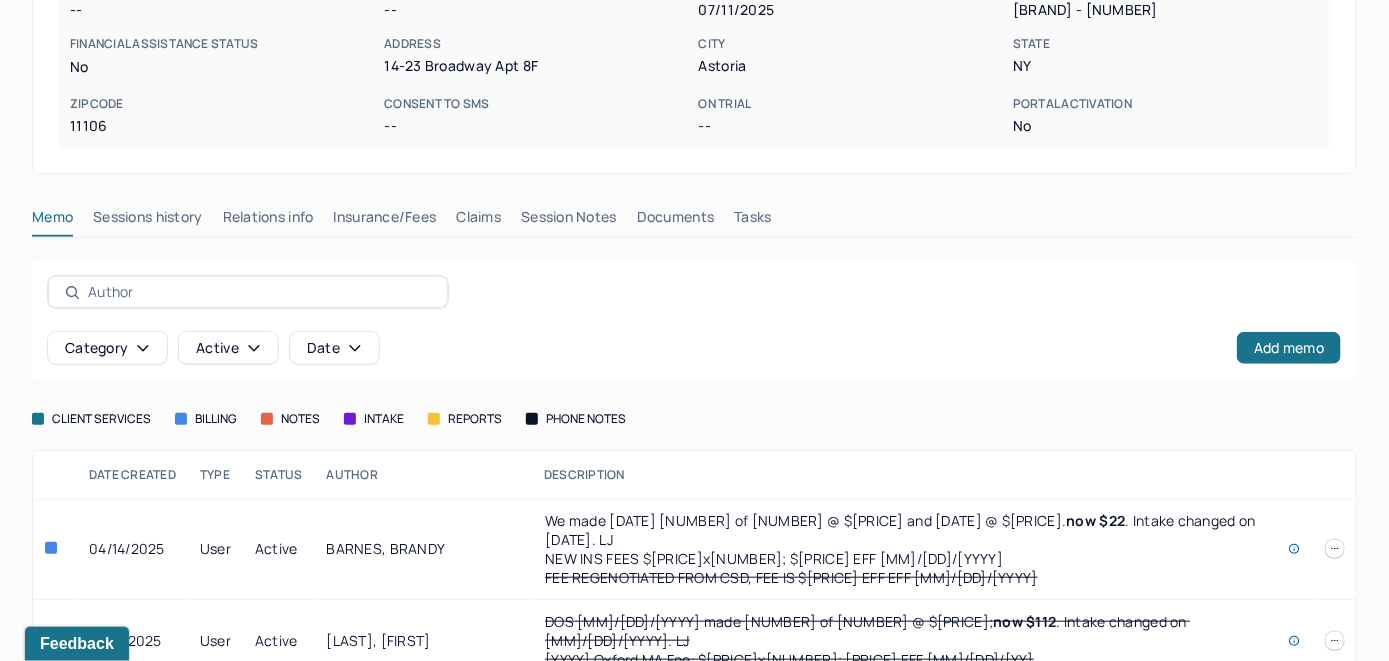 scroll, scrollTop: 407, scrollLeft: 0, axis: vertical 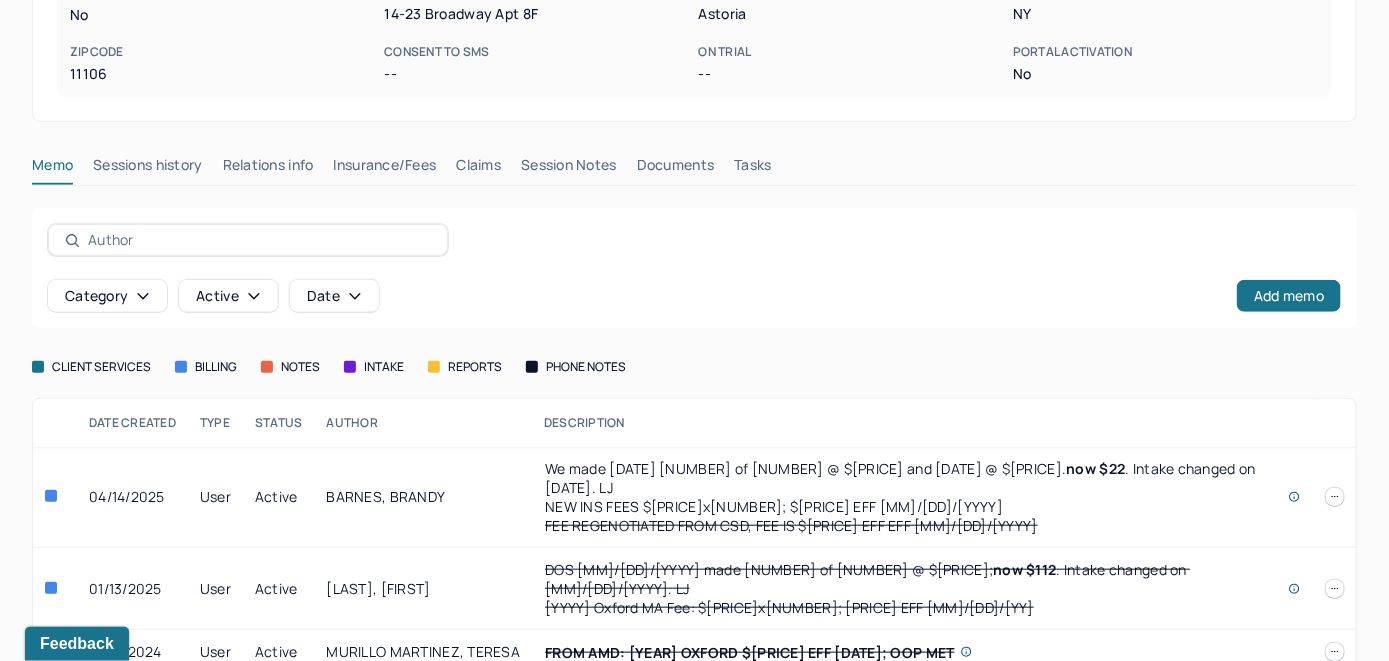 click on "Insurance/Fees" at bounding box center (385, 169) 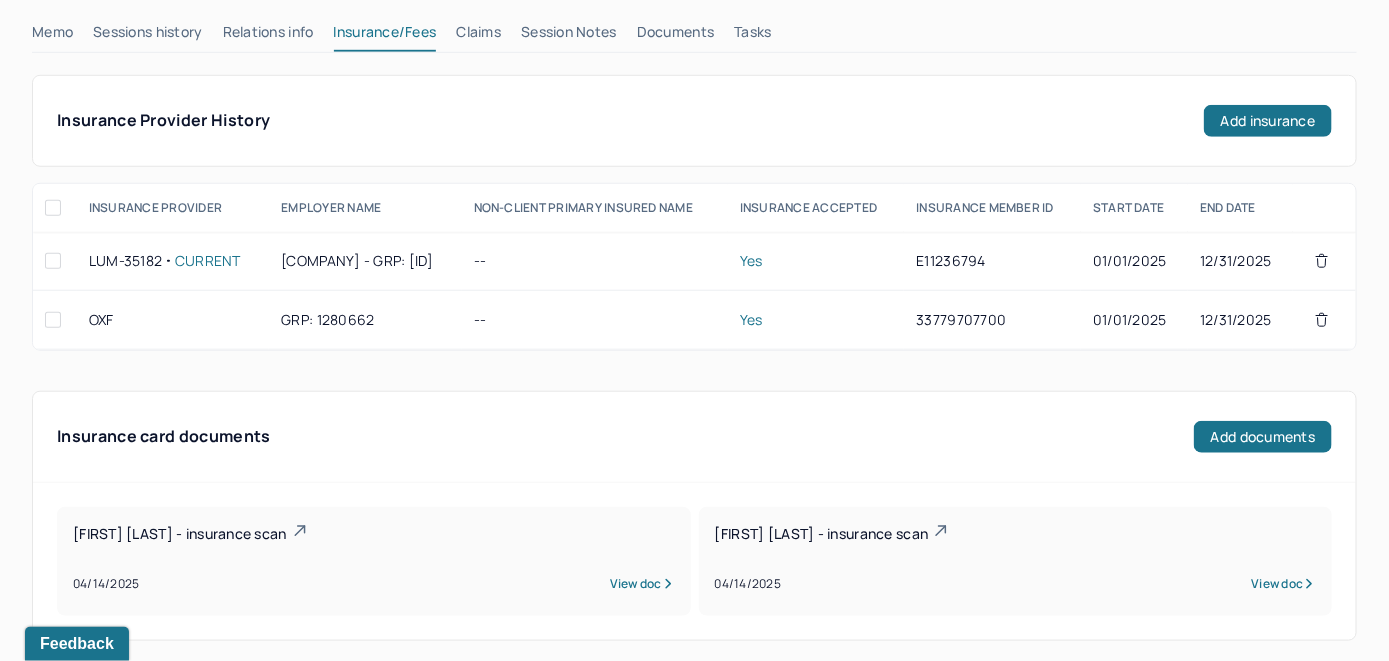 scroll, scrollTop: 507, scrollLeft: 0, axis: vertical 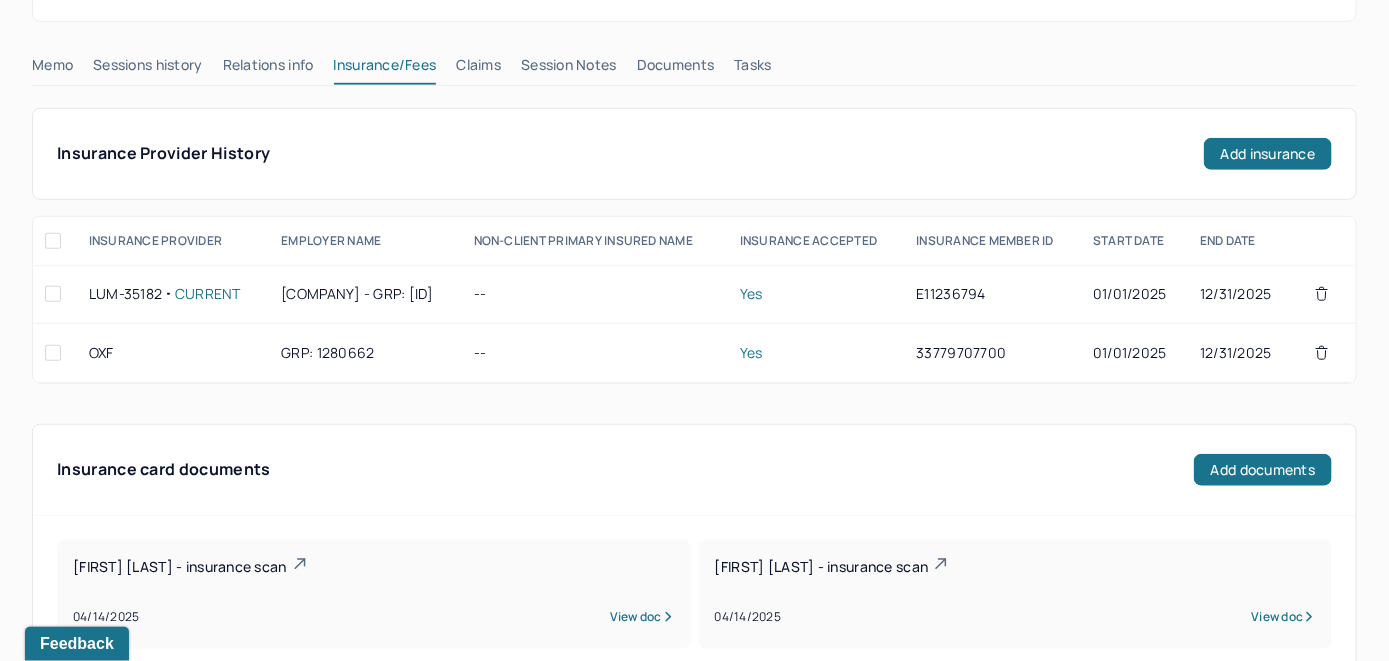 click on "Claims" at bounding box center [478, 69] 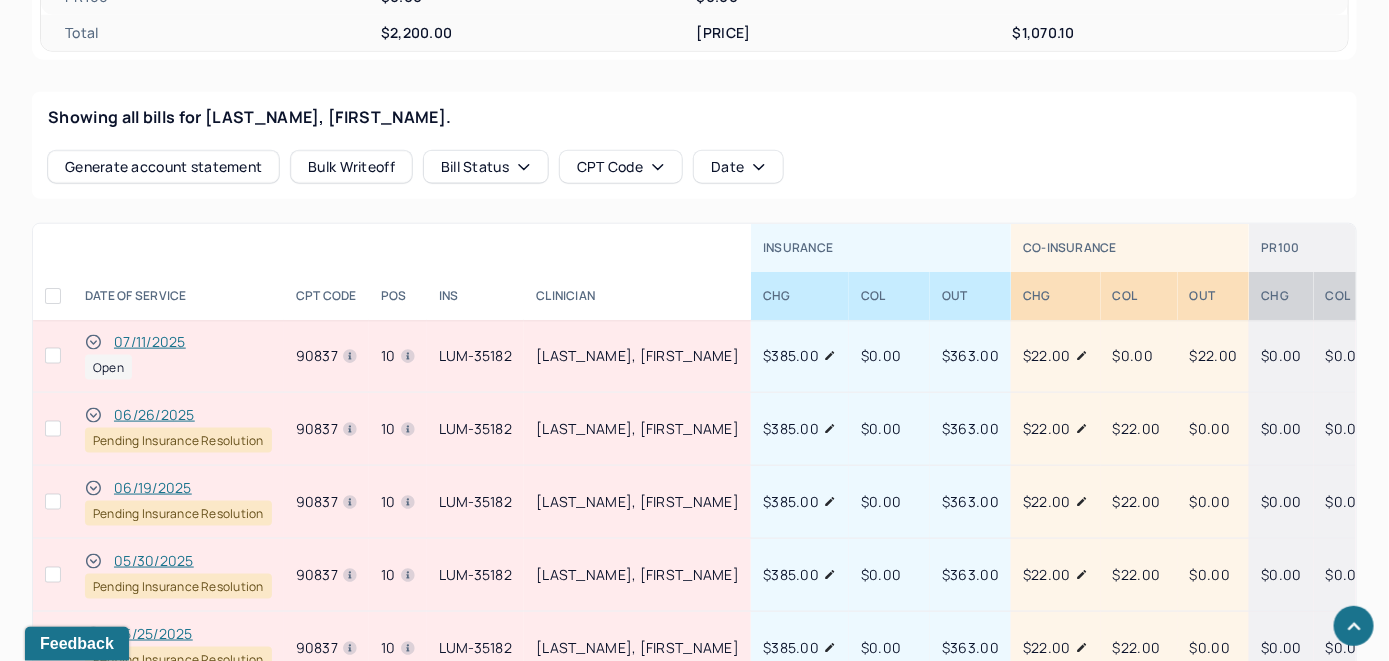 scroll, scrollTop: 752, scrollLeft: 0, axis: vertical 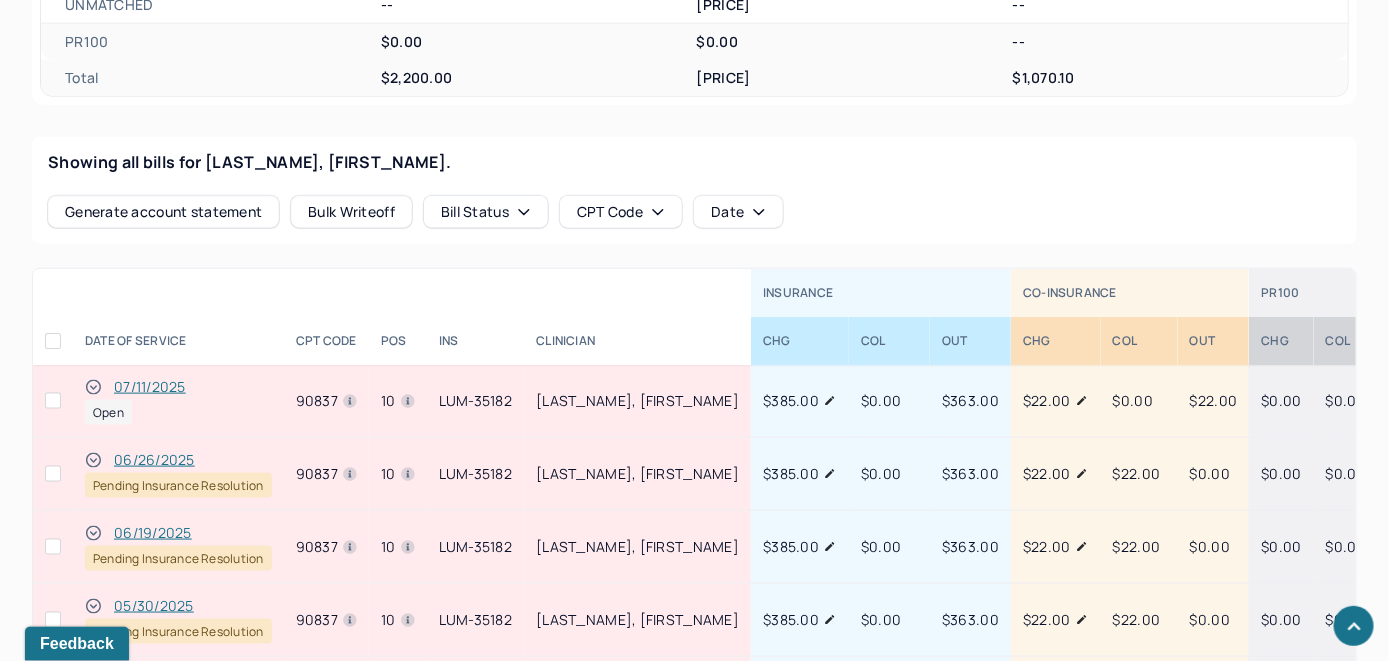 click on "07/11/2025" at bounding box center [150, 387] 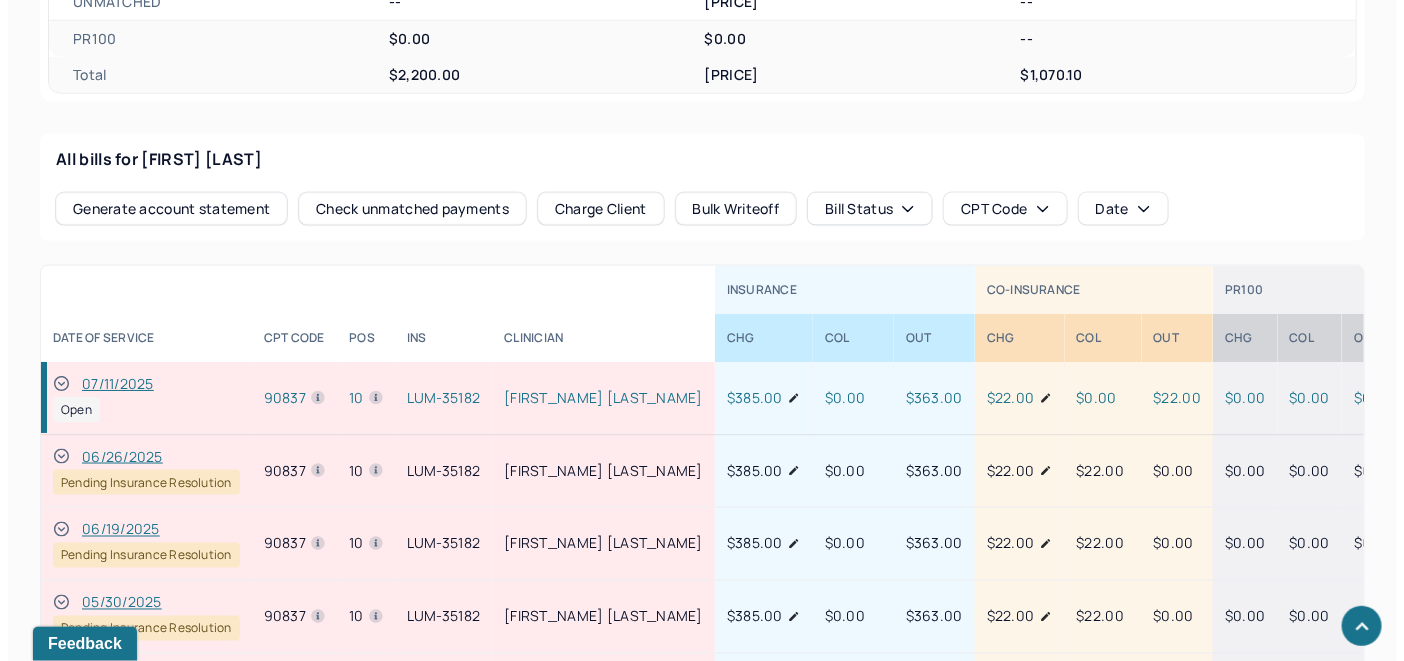 scroll, scrollTop: 952, scrollLeft: 0, axis: vertical 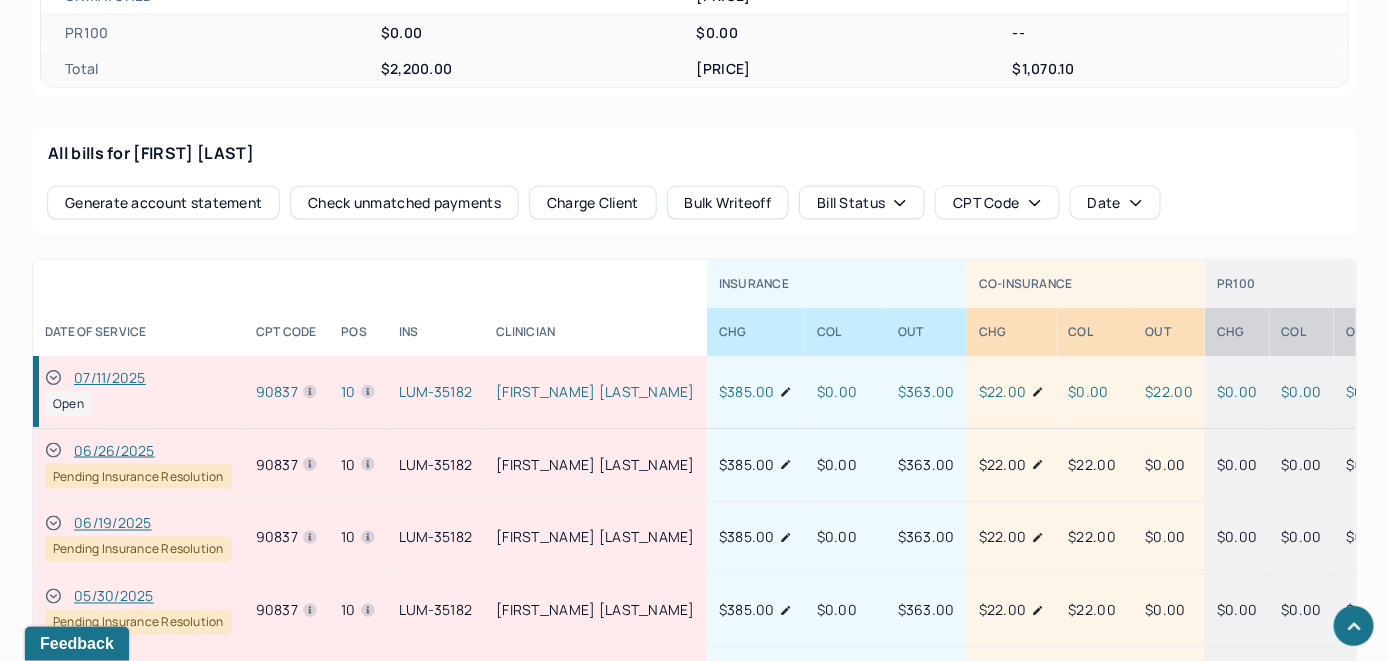 click 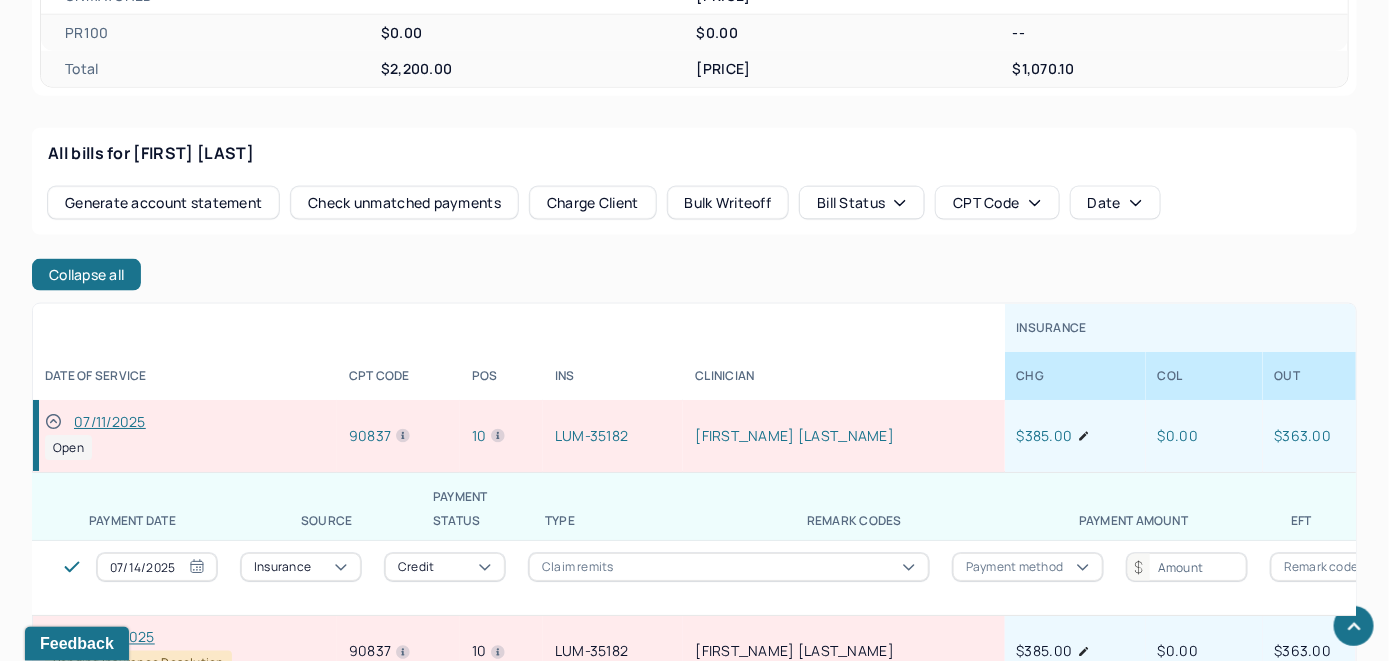 click on "Check unmatched payments" at bounding box center (404, 203) 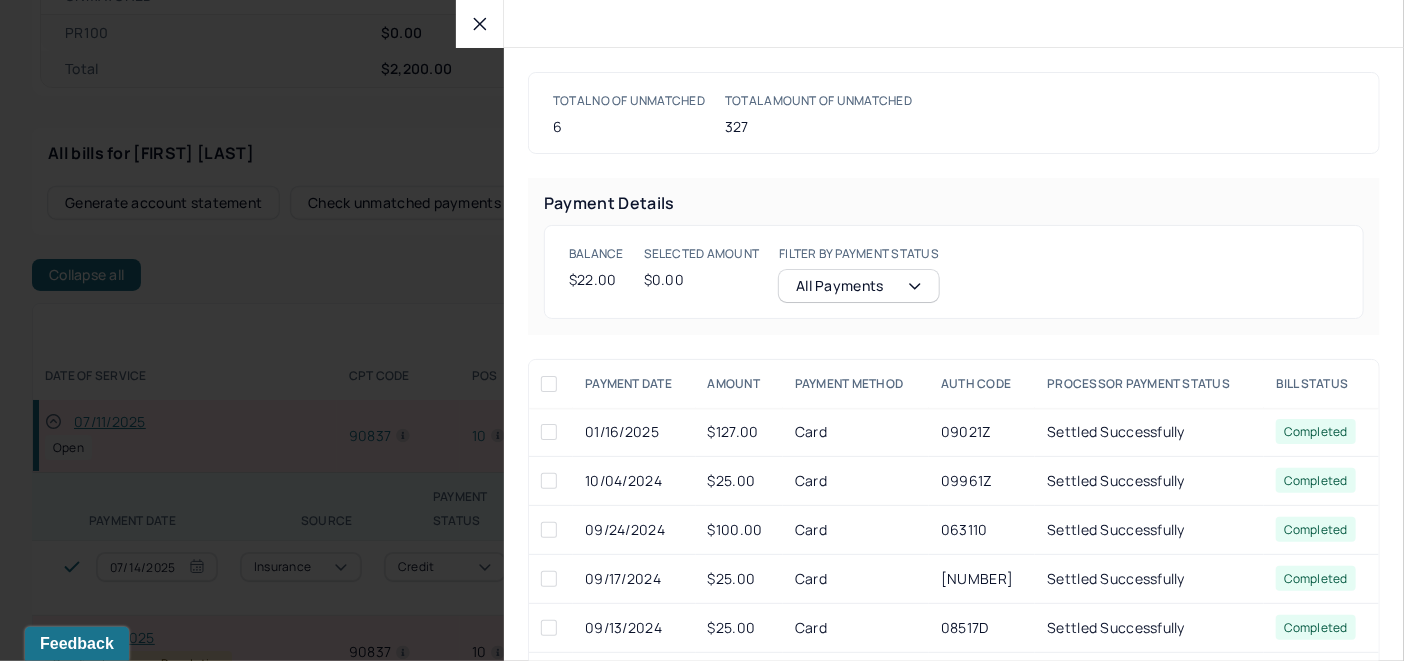 click 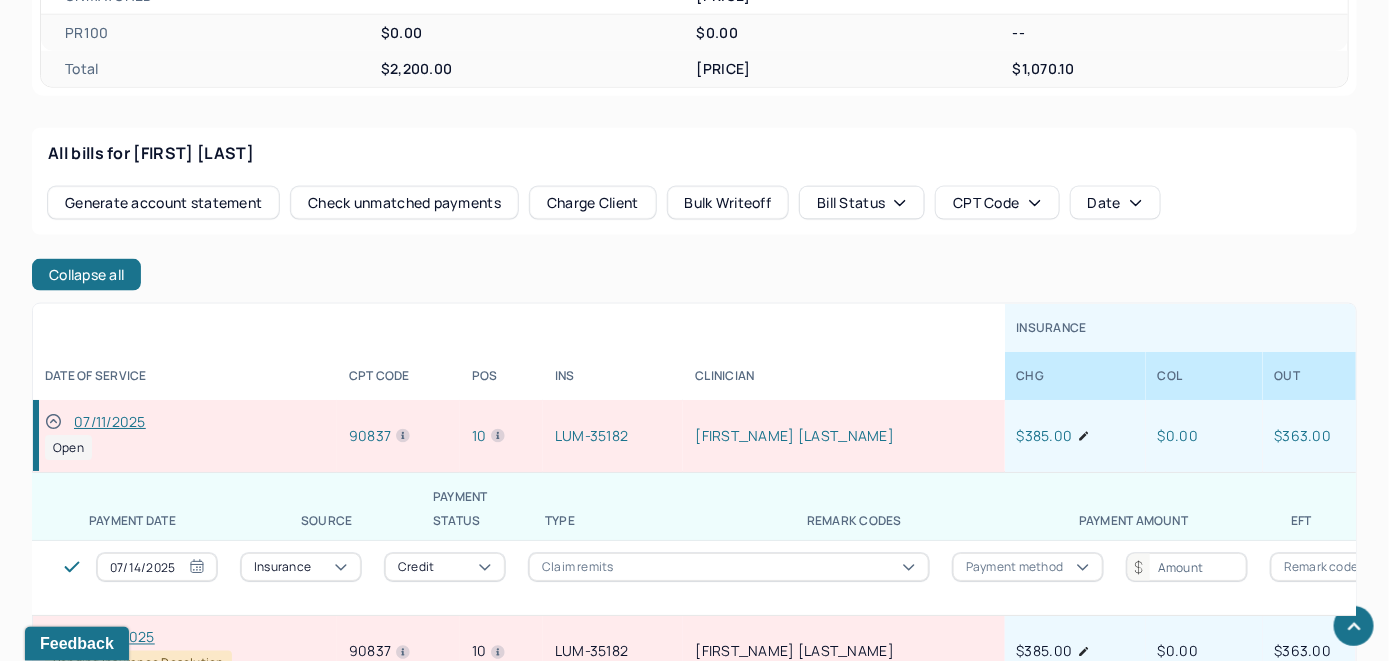 click on "Charge Client" at bounding box center [593, 203] 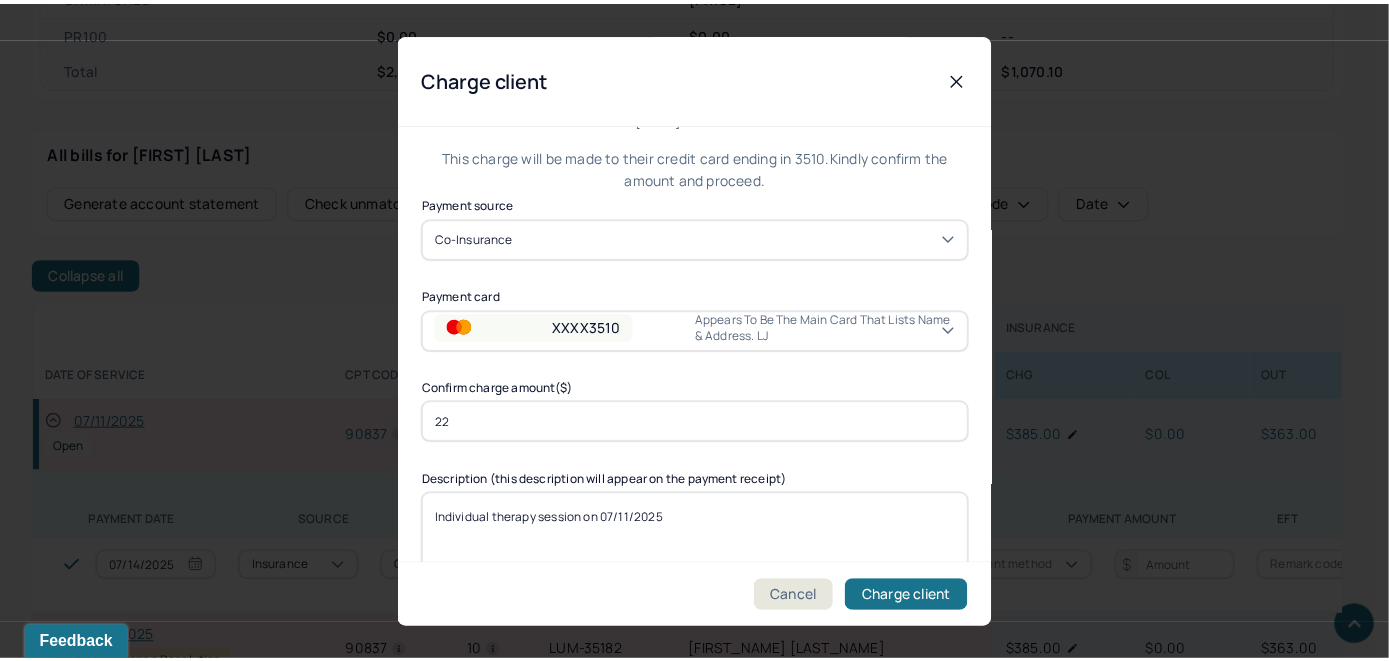 scroll, scrollTop: 121, scrollLeft: 0, axis: vertical 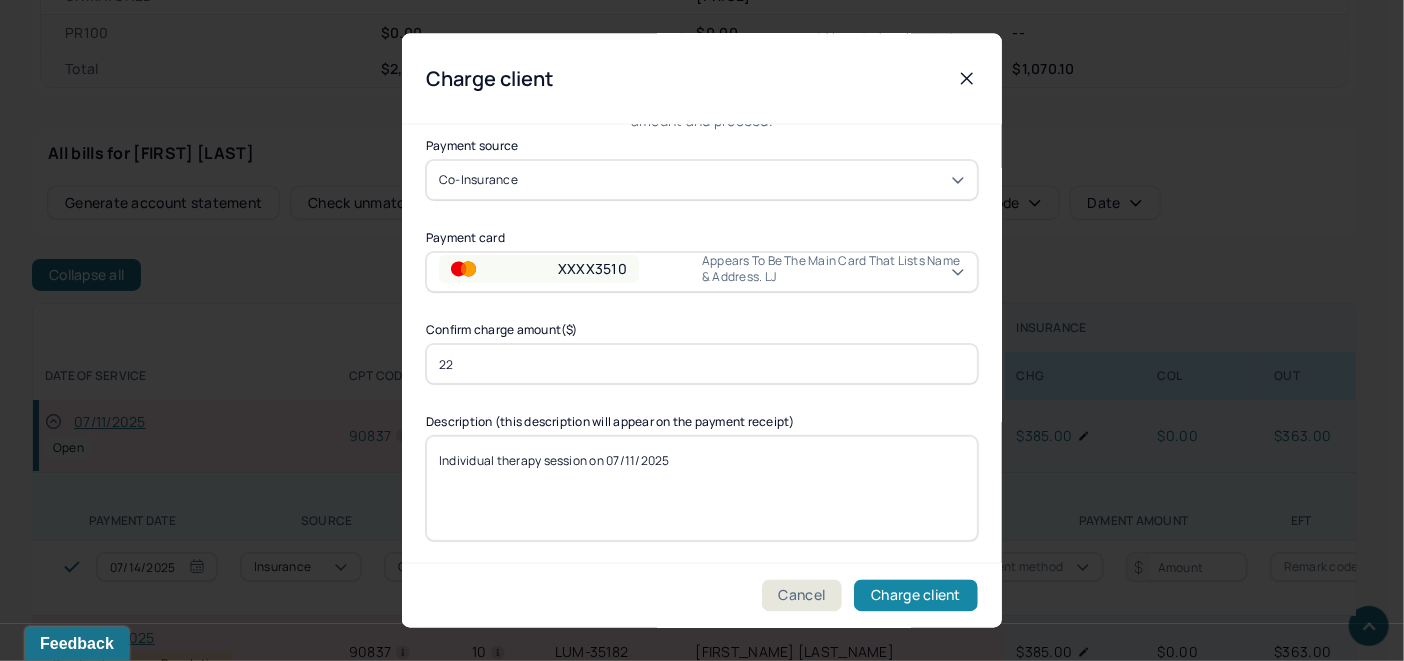 click on "Charge client" at bounding box center [916, 596] 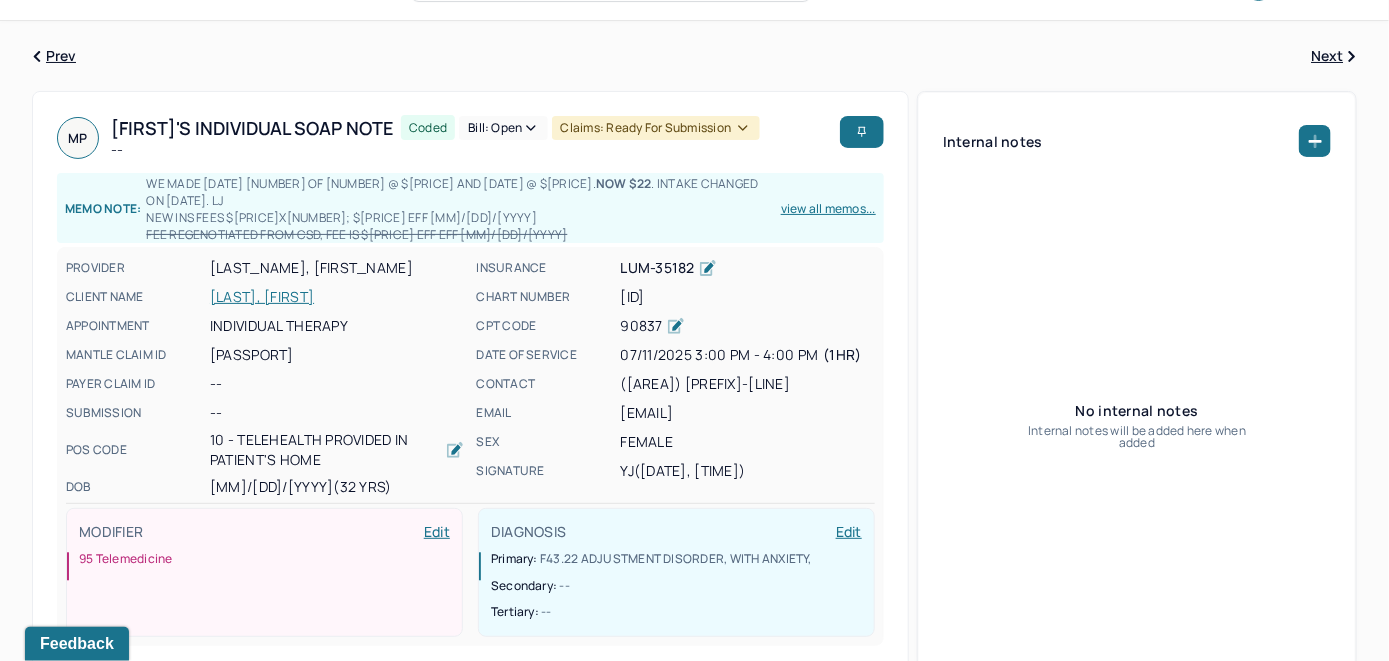 scroll, scrollTop: 0, scrollLeft: 0, axis: both 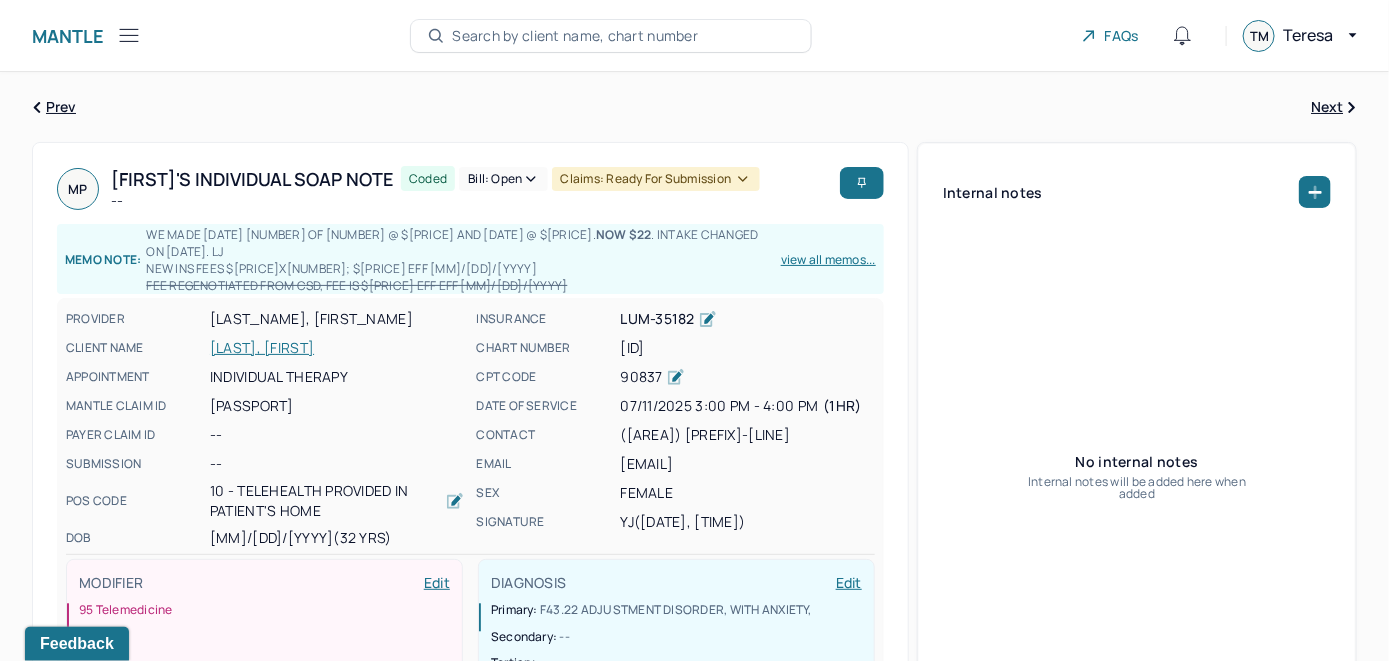 click on "Bill: Open" at bounding box center (503, 179) 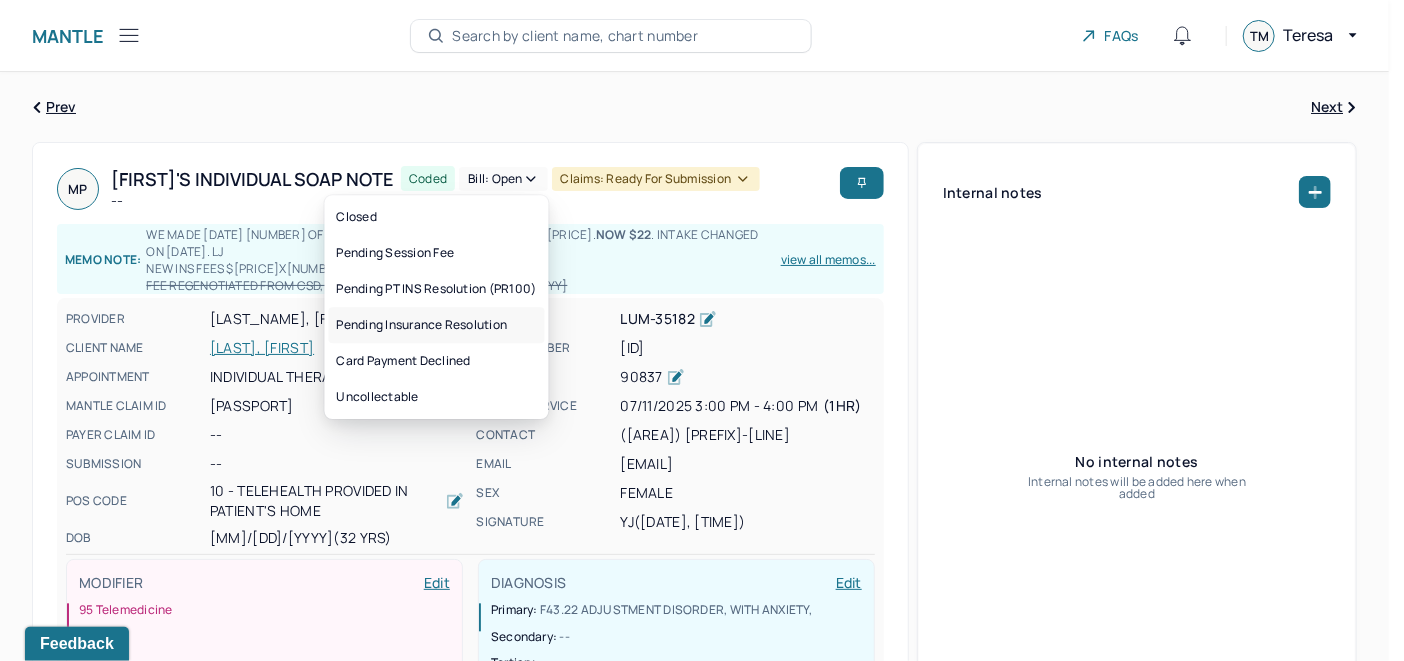 click on "Pending Insurance Resolution" at bounding box center (437, 325) 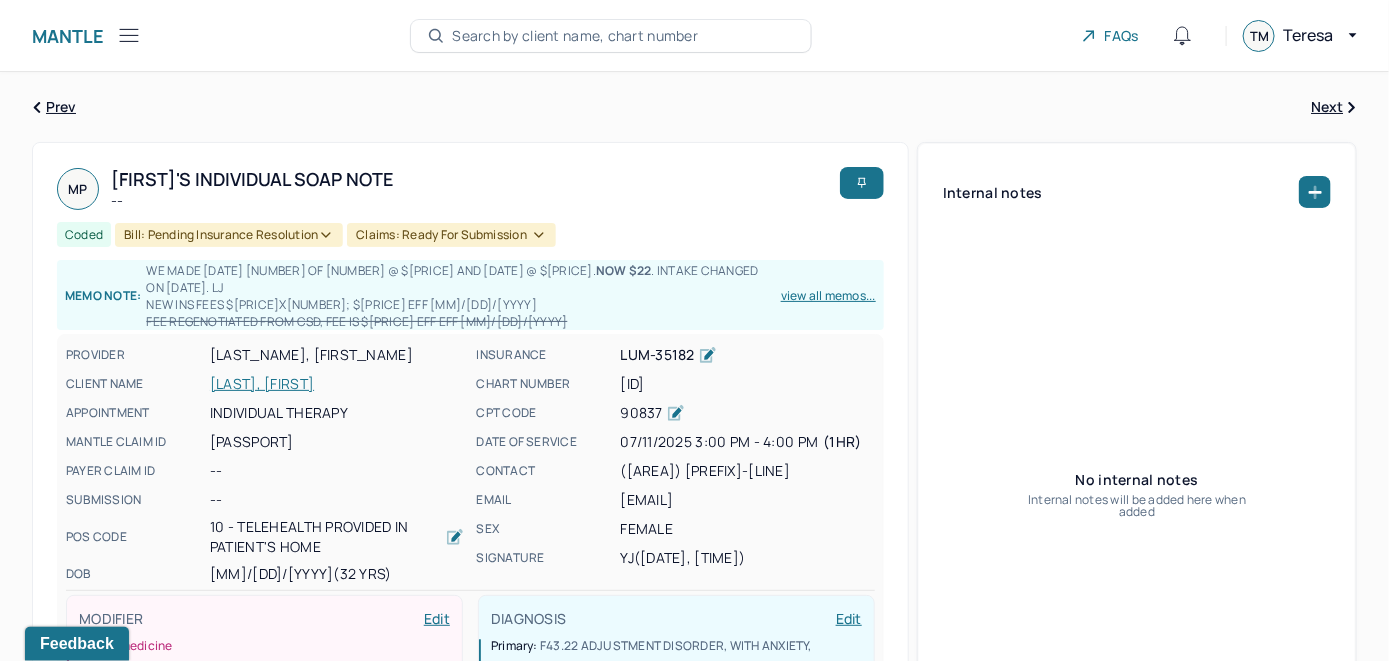 click on "Search by client name, chart number" at bounding box center [575, 36] 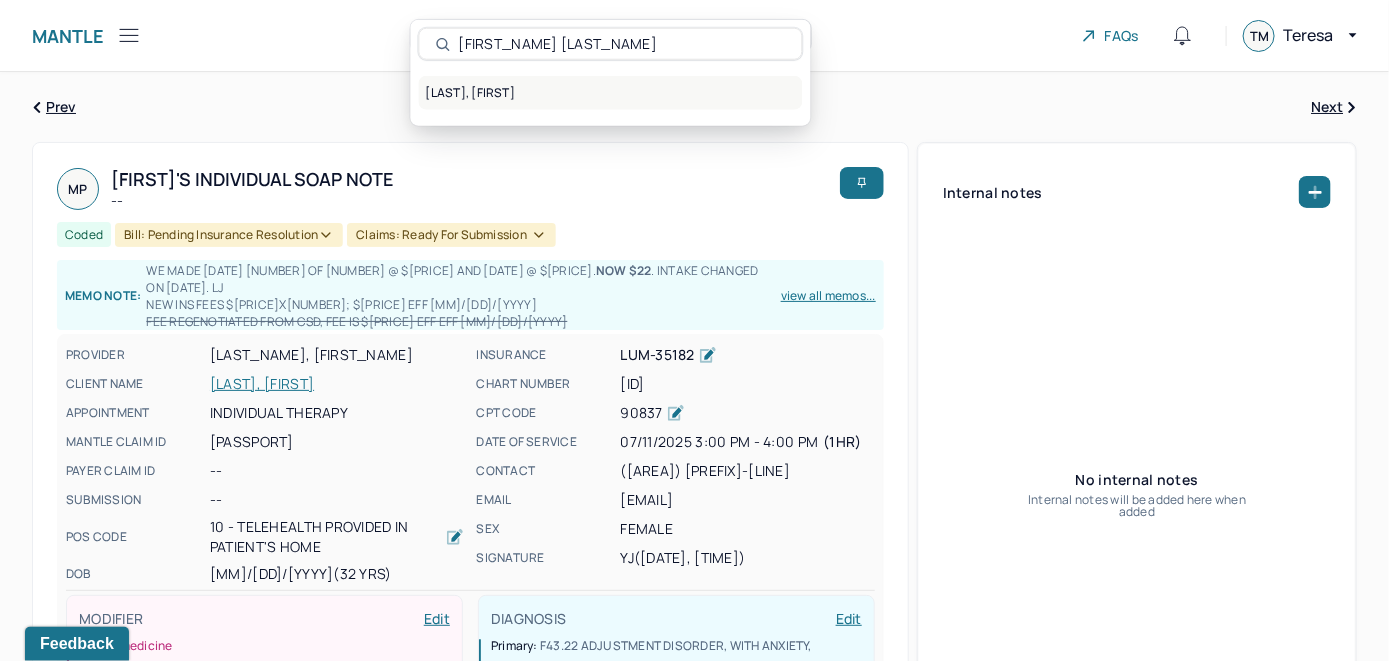 type on "Naimah King" 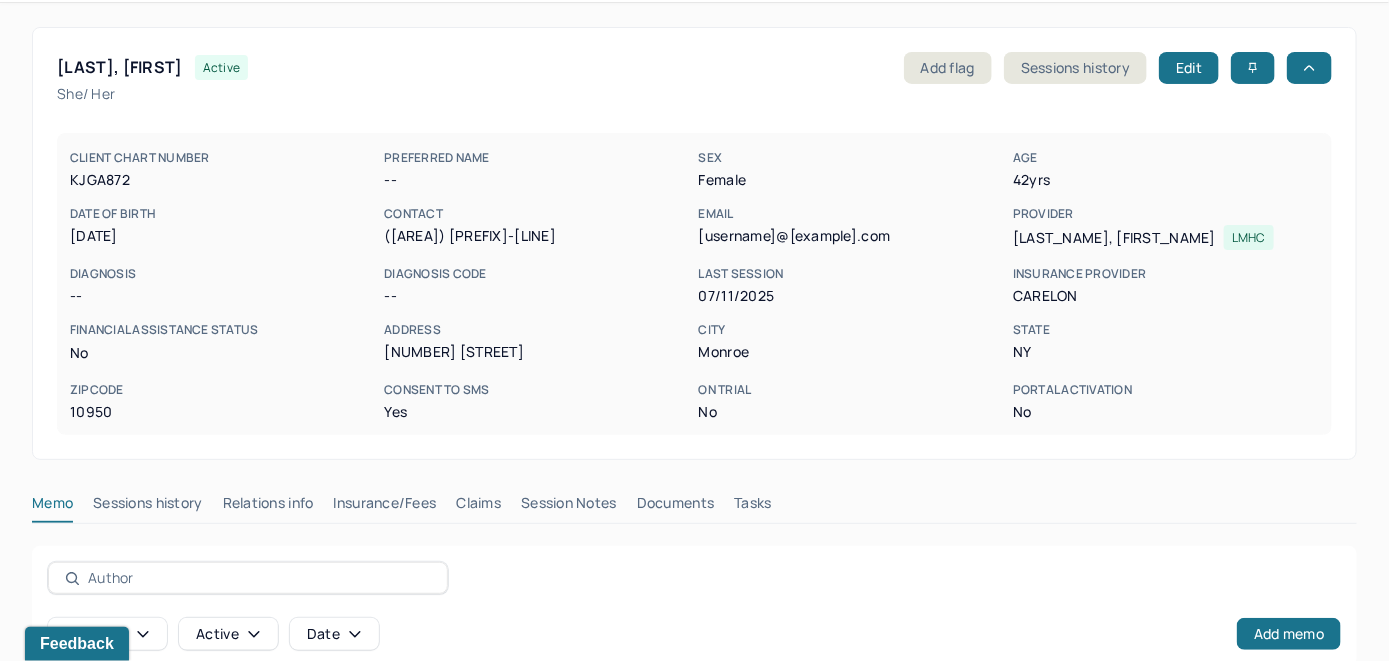 scroll, scrollTop: 261, scrollLeft: 0, axis: vertical 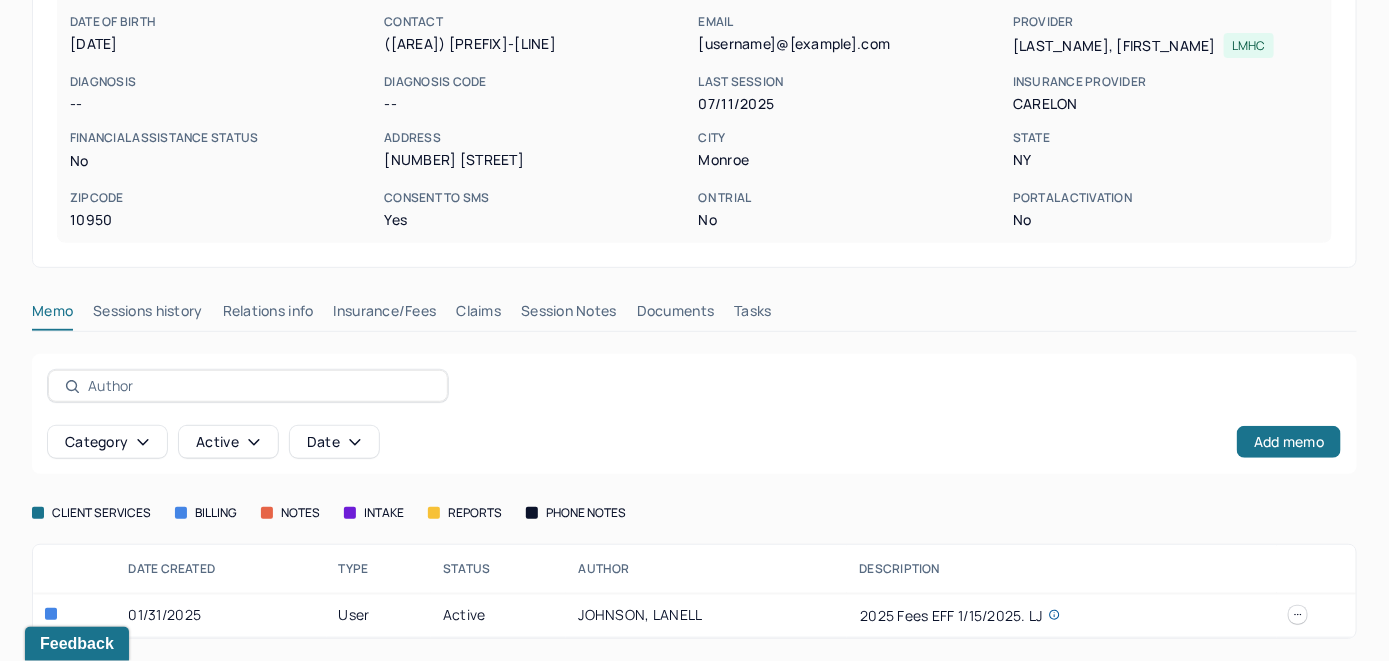 click on "Insurance/Fees" at bounding box center (385, 315) 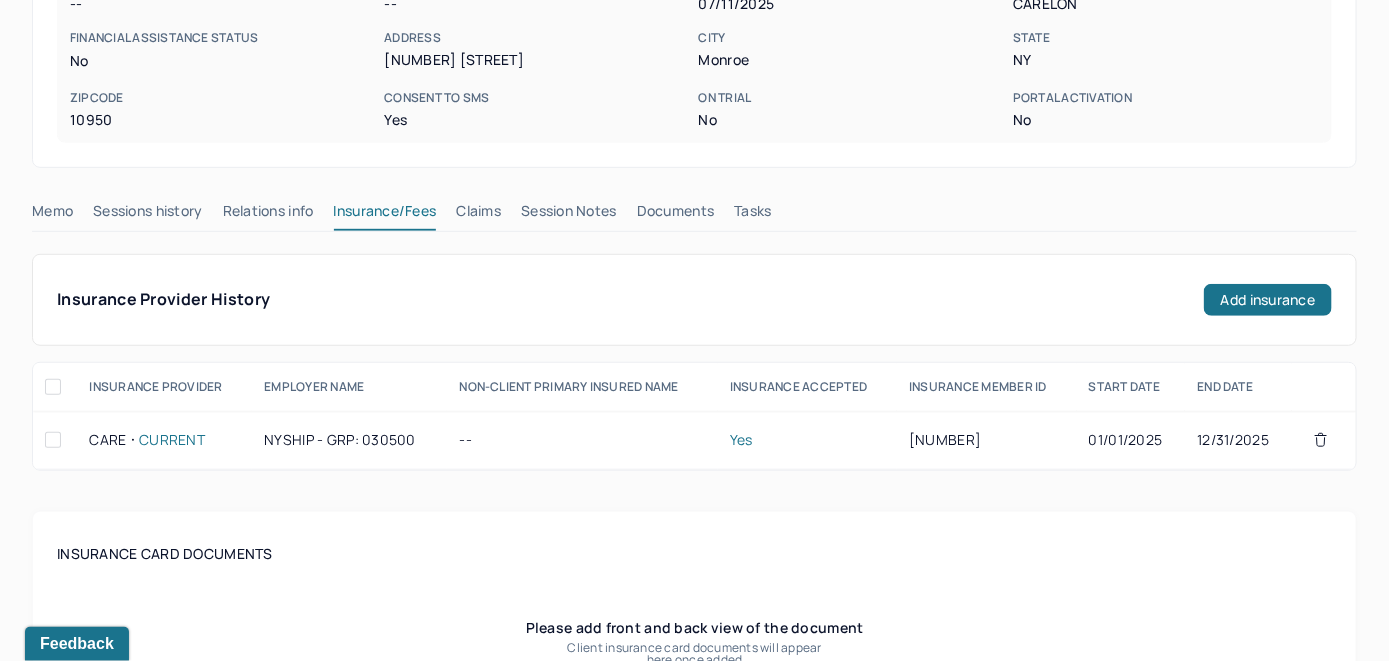 click on "Claims" at bounding box center (478, 215) 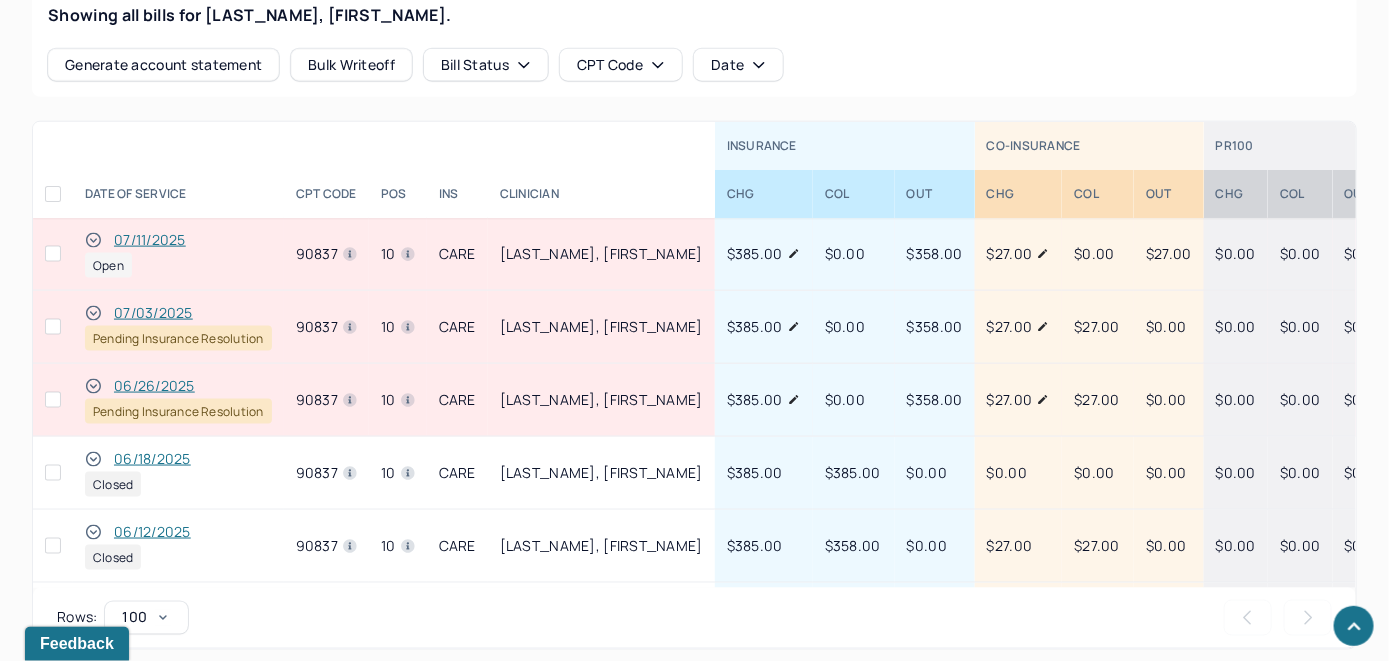 click on "07/11/2025" at bounding box center (150, 240) 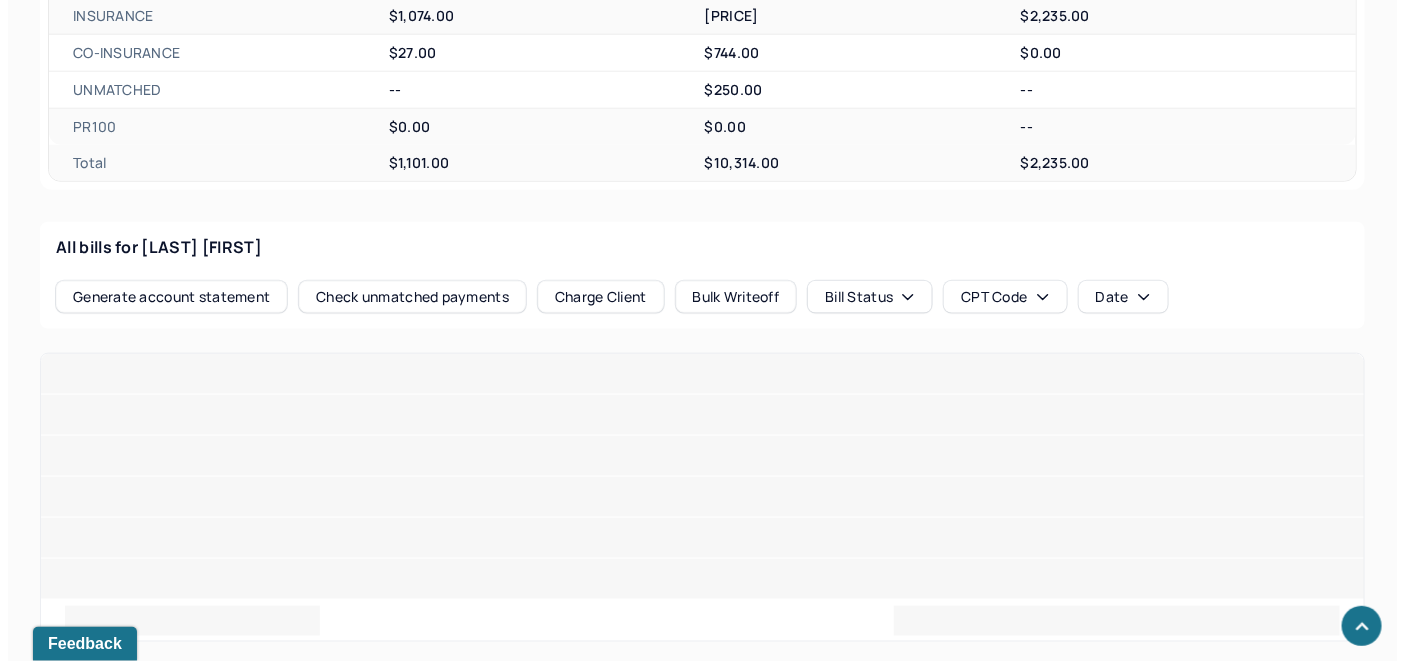 scroll, scrollTop: 899, scrollLeft: 0, axis: vertical 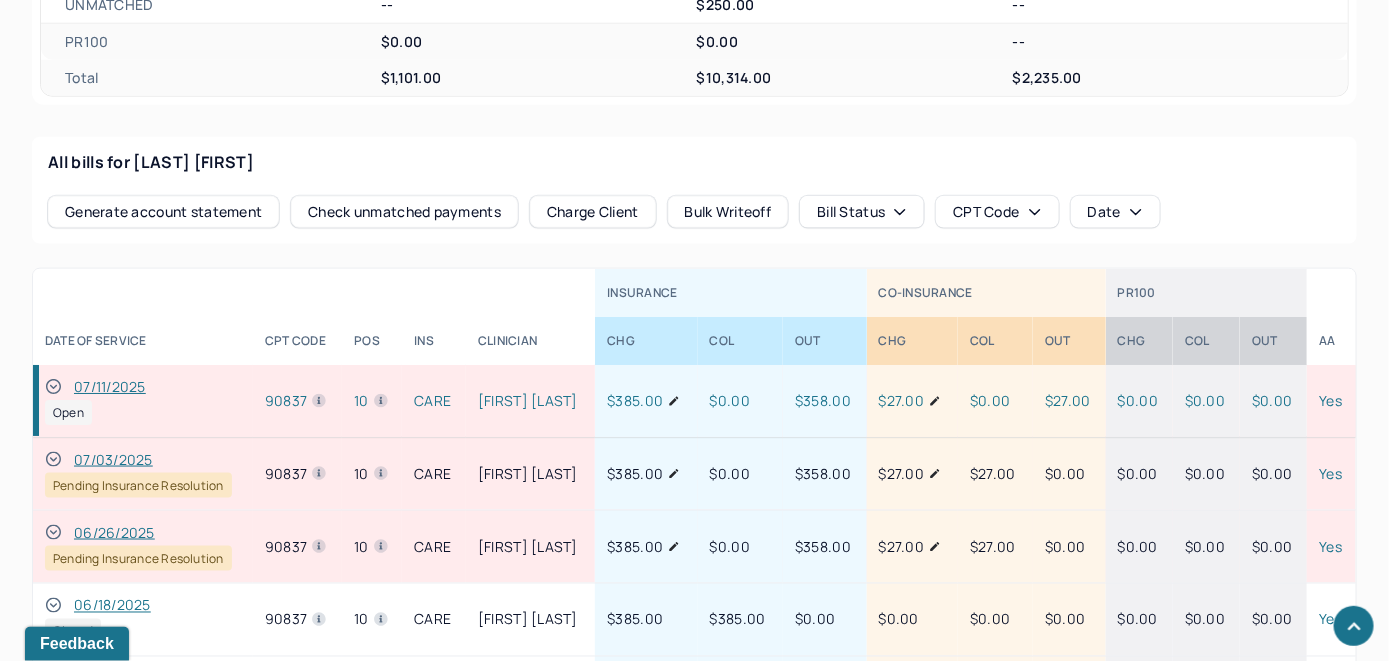 click on "Check unmatched payments" at bounding box center (404, 212) 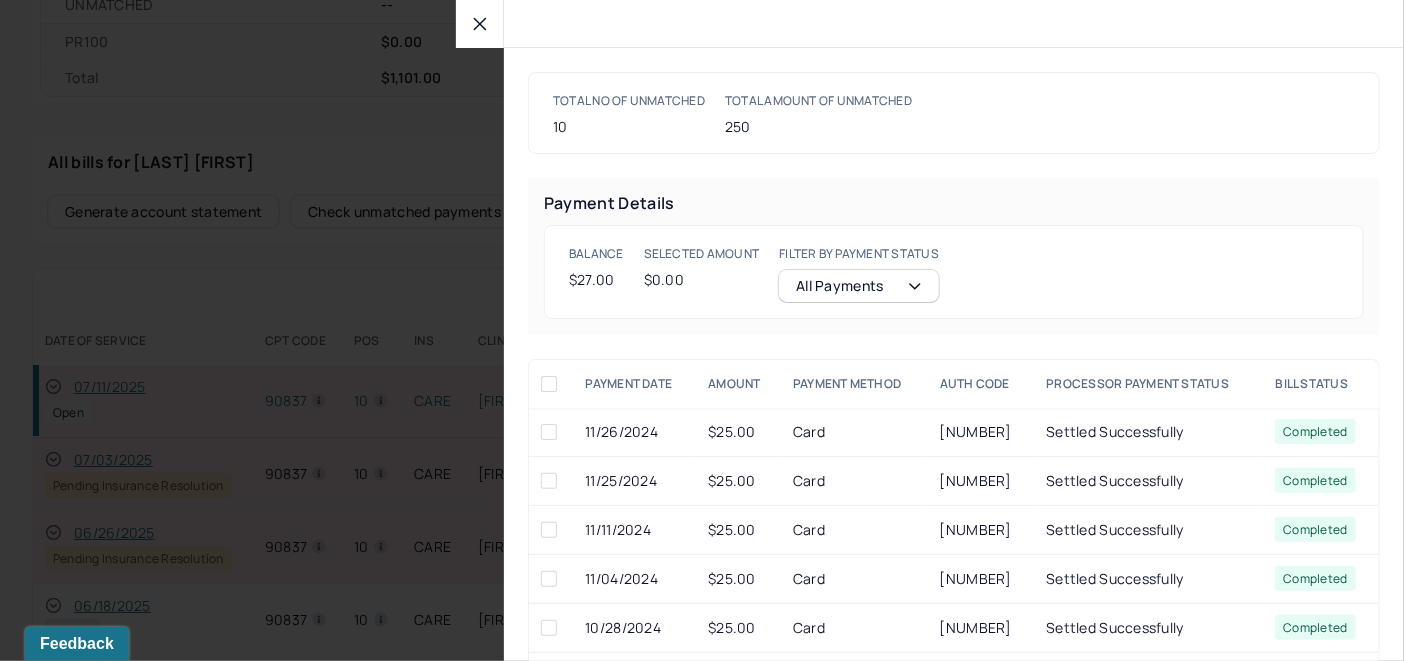 click 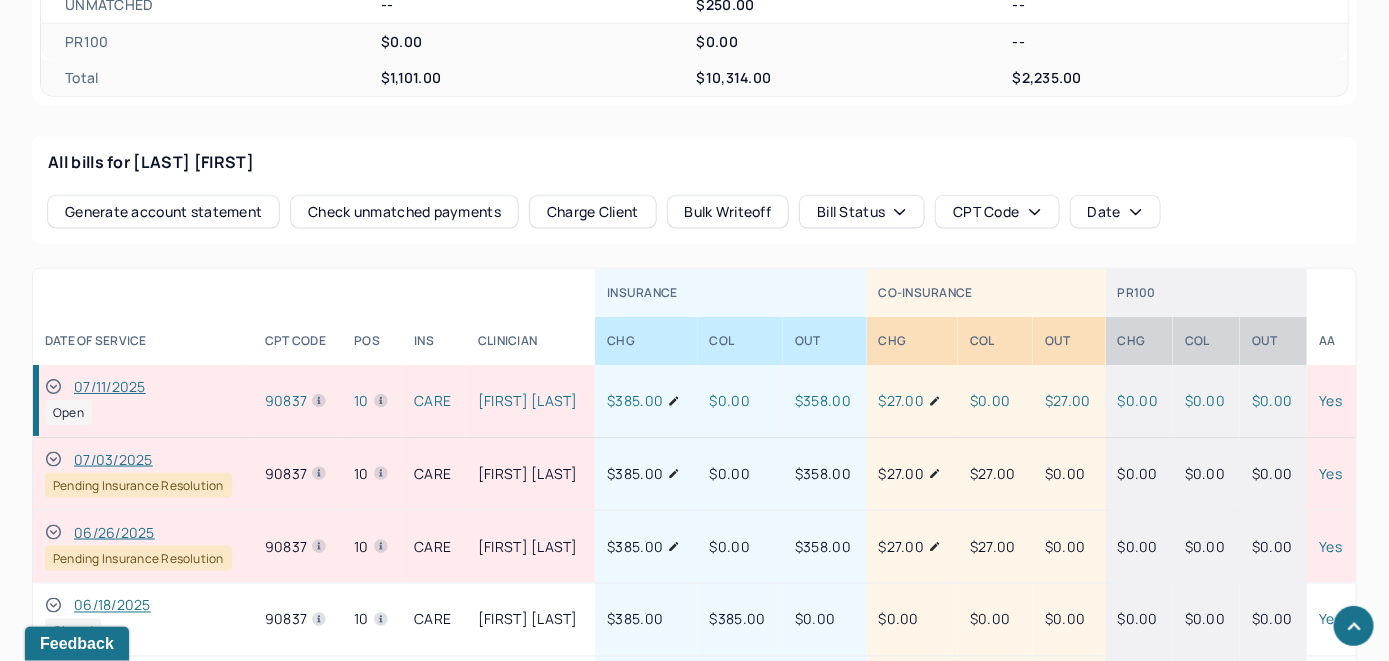click on "Charge Client" at bounding box center (593, 212) 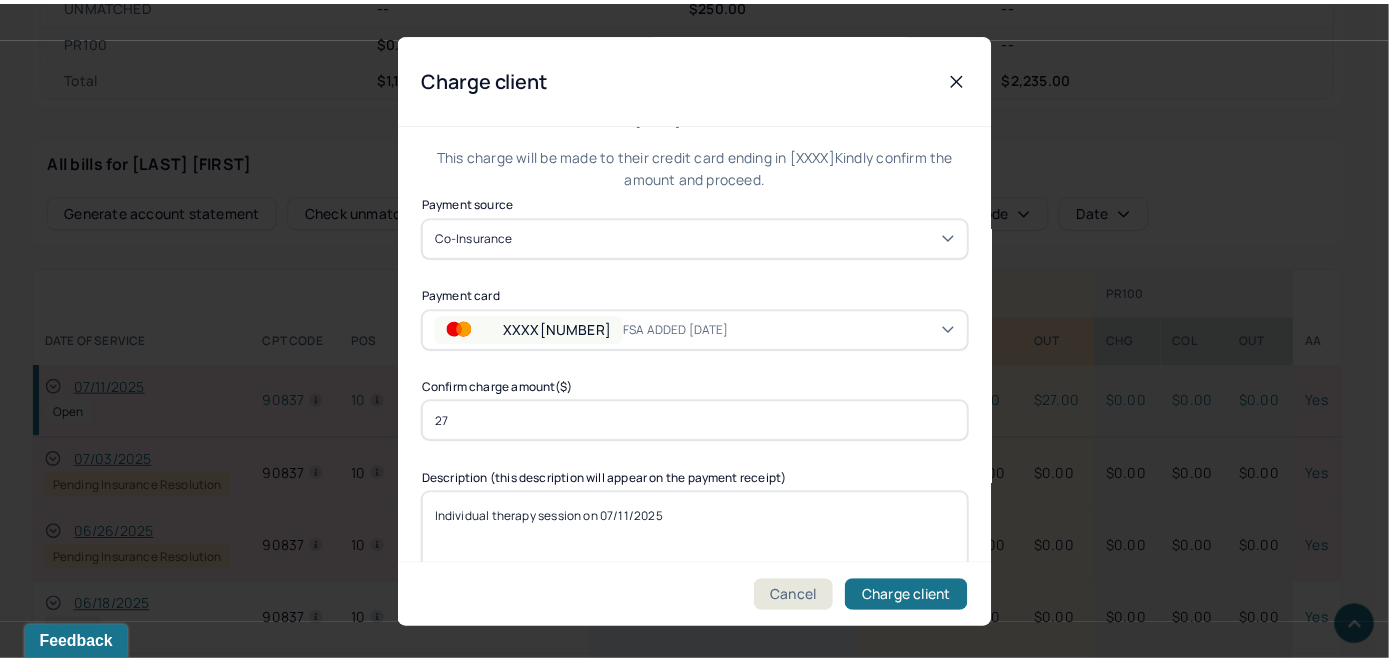 scroll, scrollTop: 121, scrollLeft: 0, axis: vertical 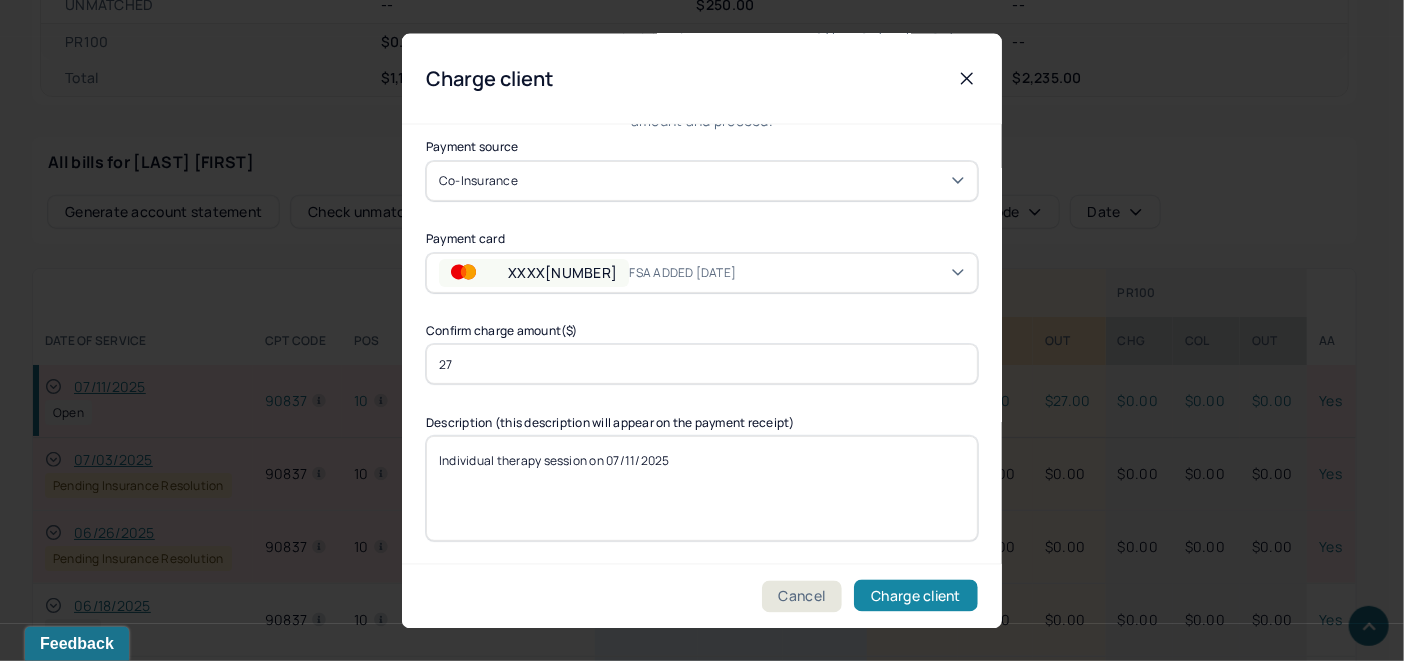 click on "Charge client" at bounding box center [916, 596] 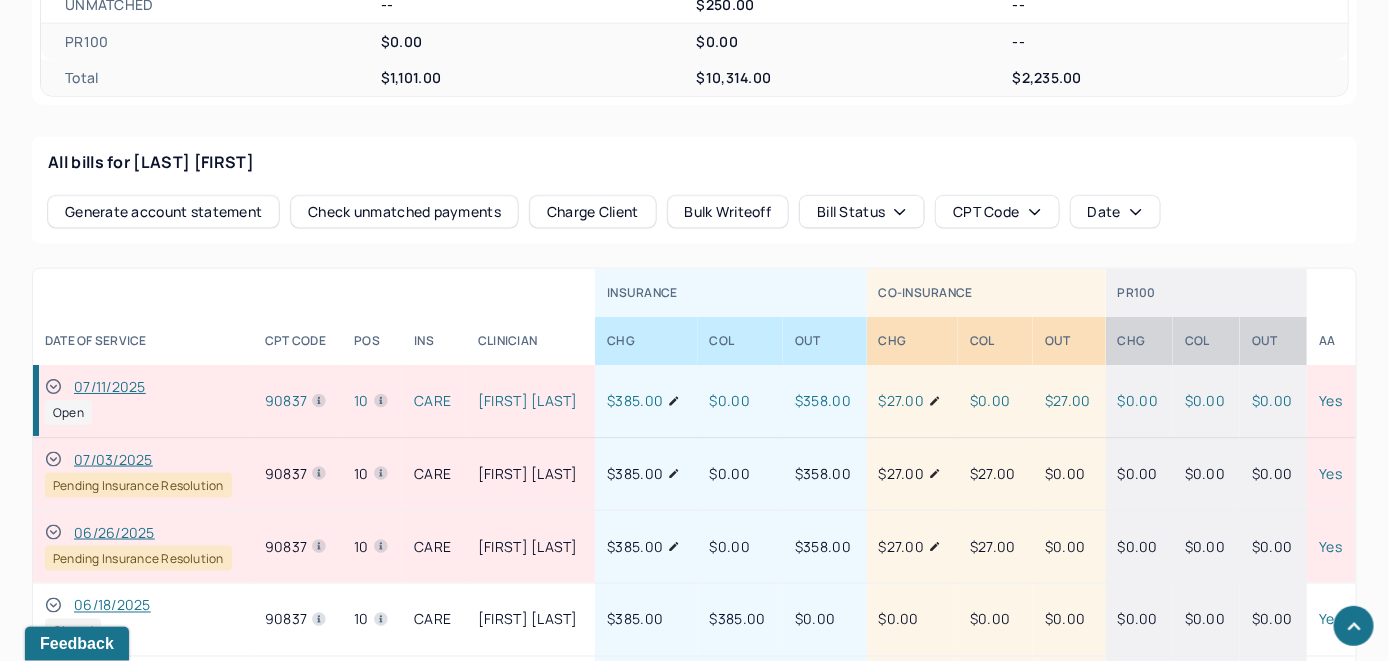 click 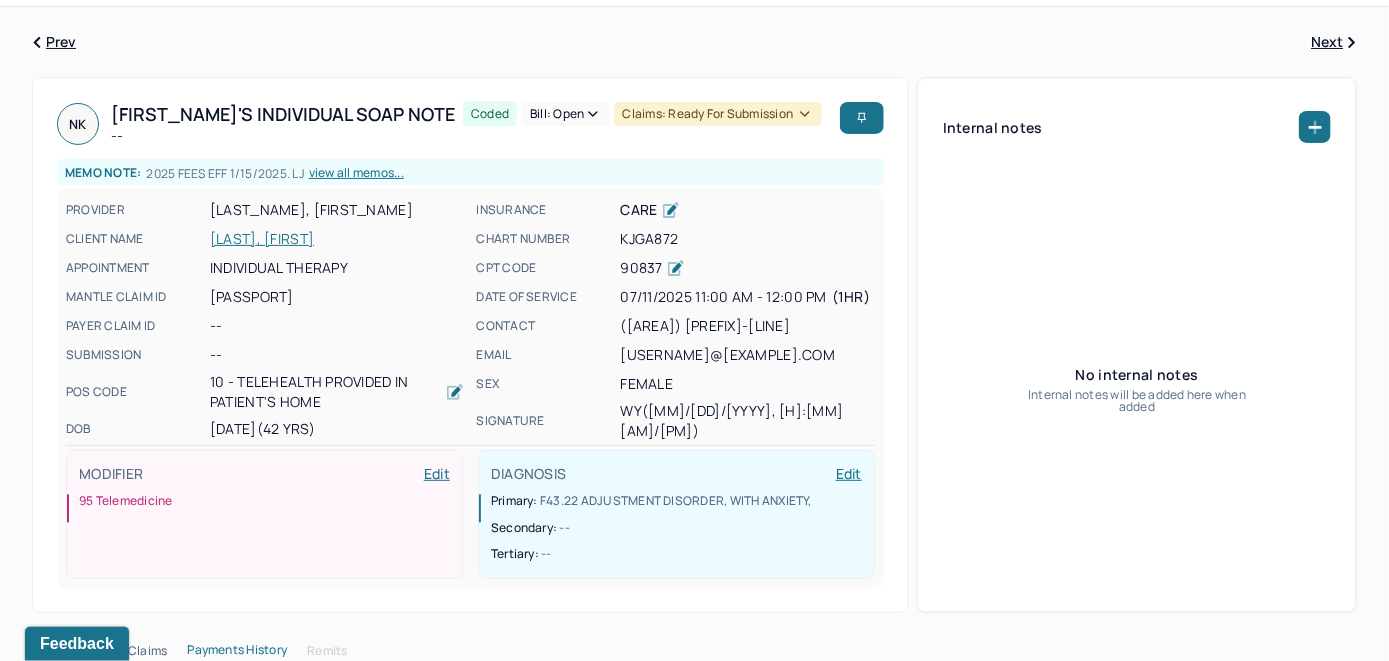 scroll, scrollTop: 0, scrollLeft: 0, axis: both 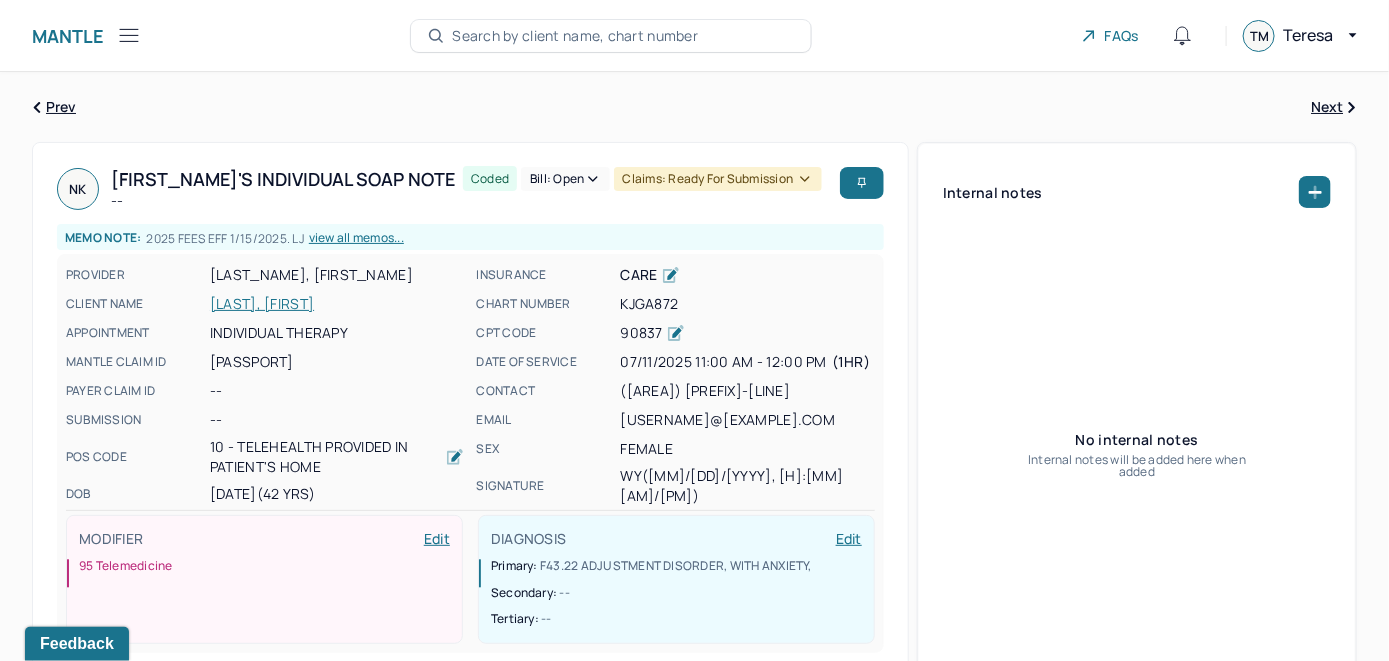 click on "Bill: Open" at bounding box center (565, 179) 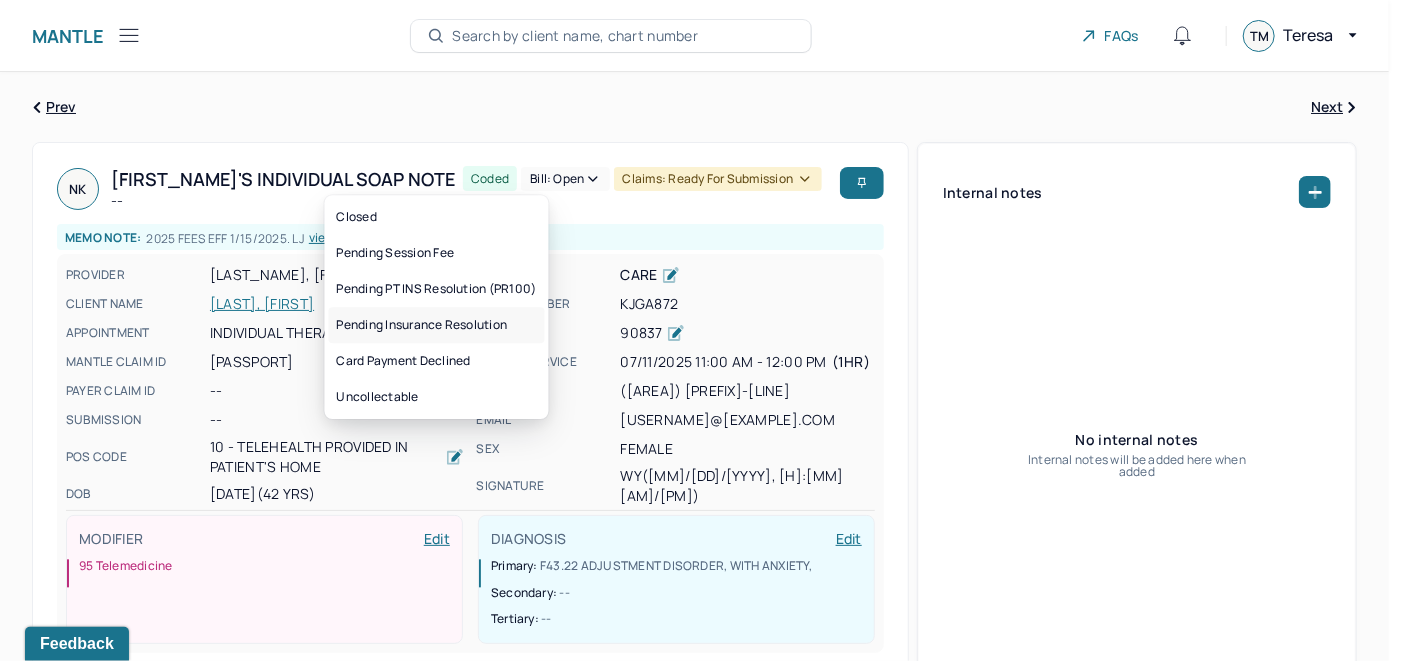 click on "Pending Insurance Resolution" at bounding box center (437, 325) 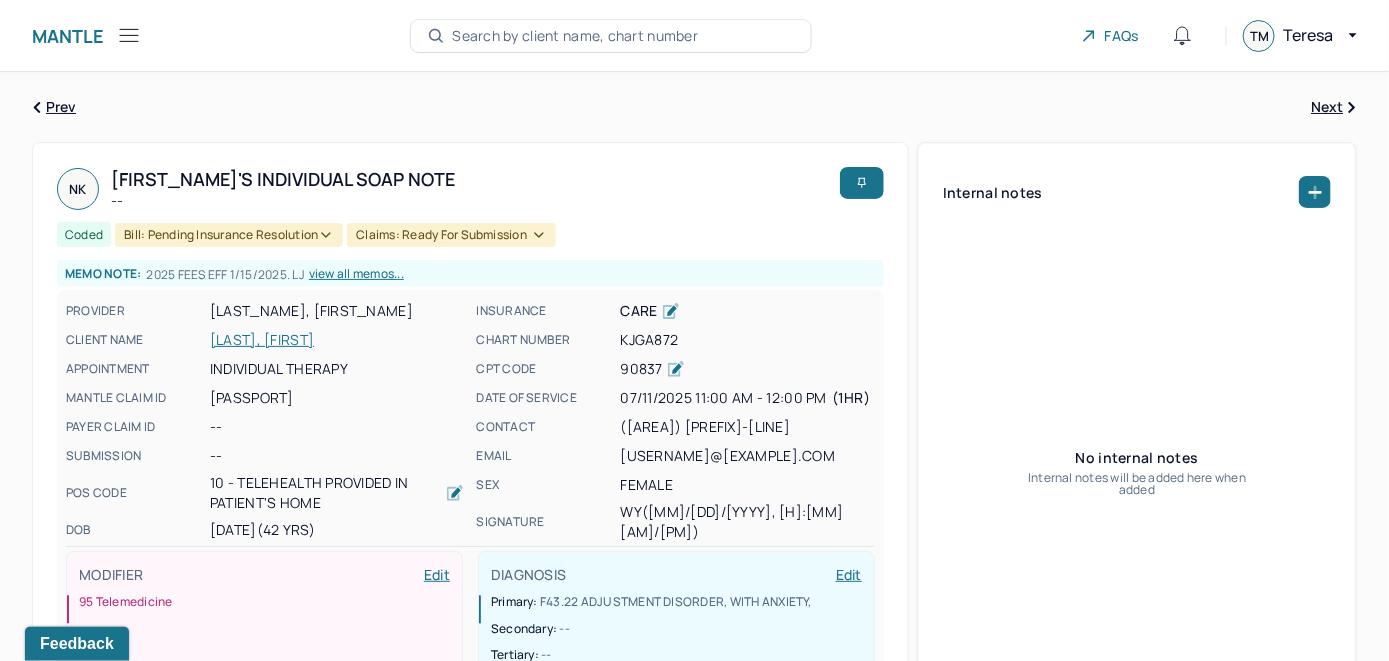 click on "Search by client name, chart number" at bounding box center (575, 36) 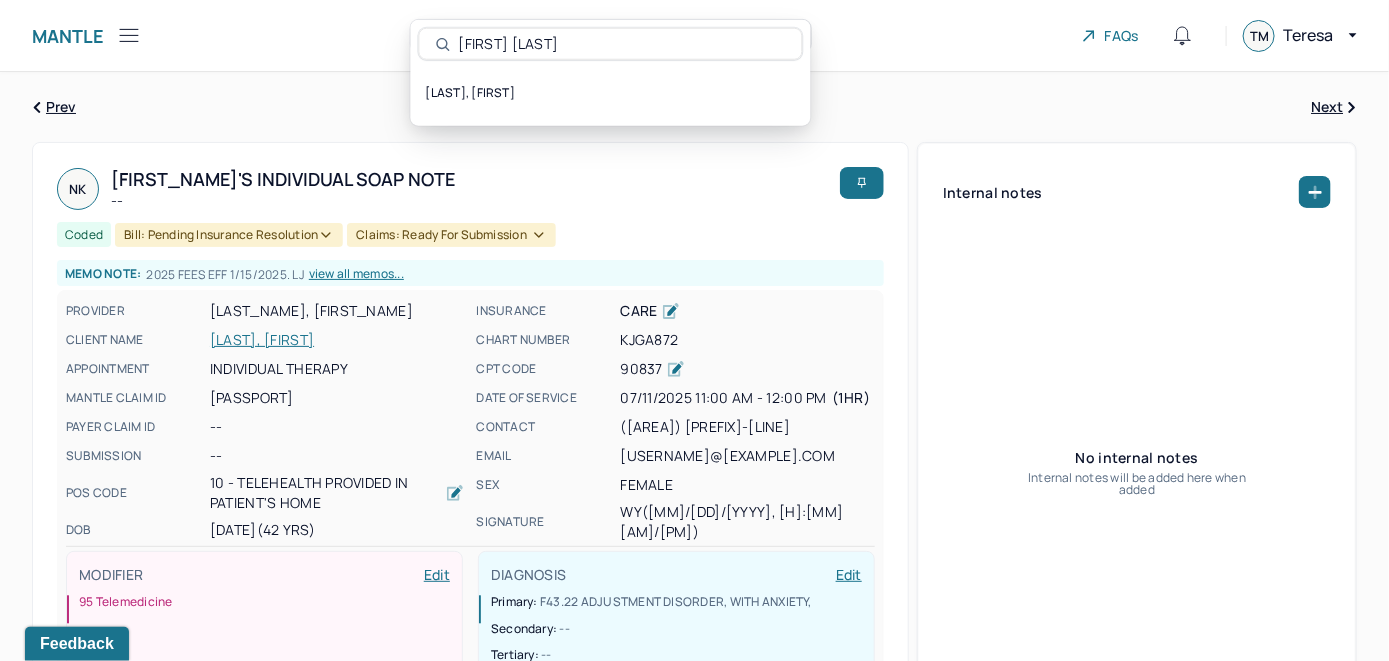 type on "Nandita Vaidyanathan" 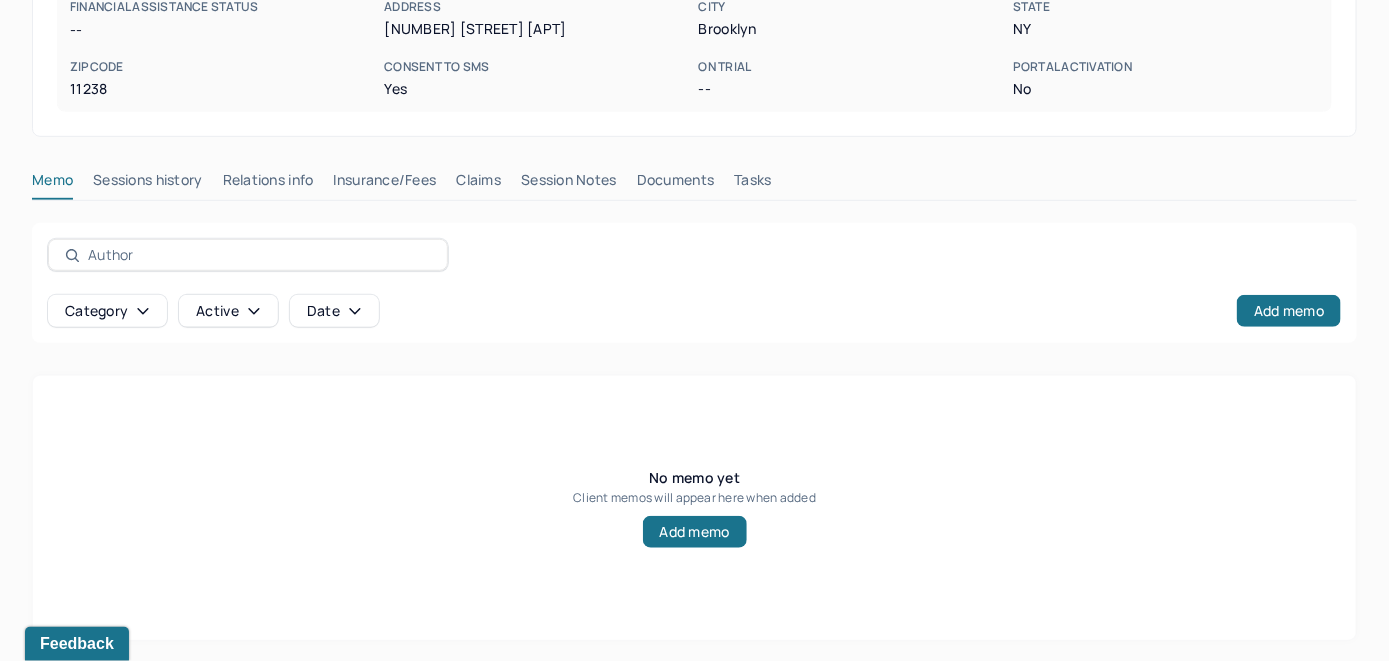 scroll, scrollTop: 393, scrollLeft: 0, axis: vertical 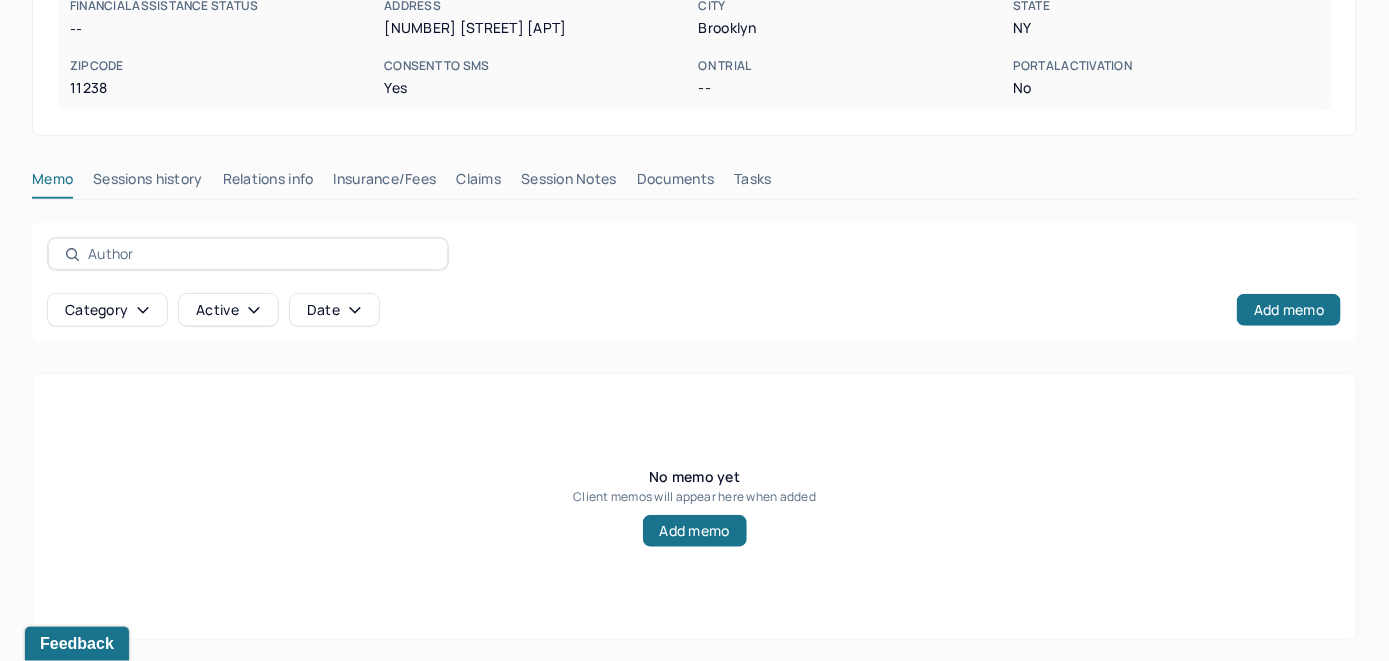 click on "Insurance/Fees" at bounding box center (385, 183) 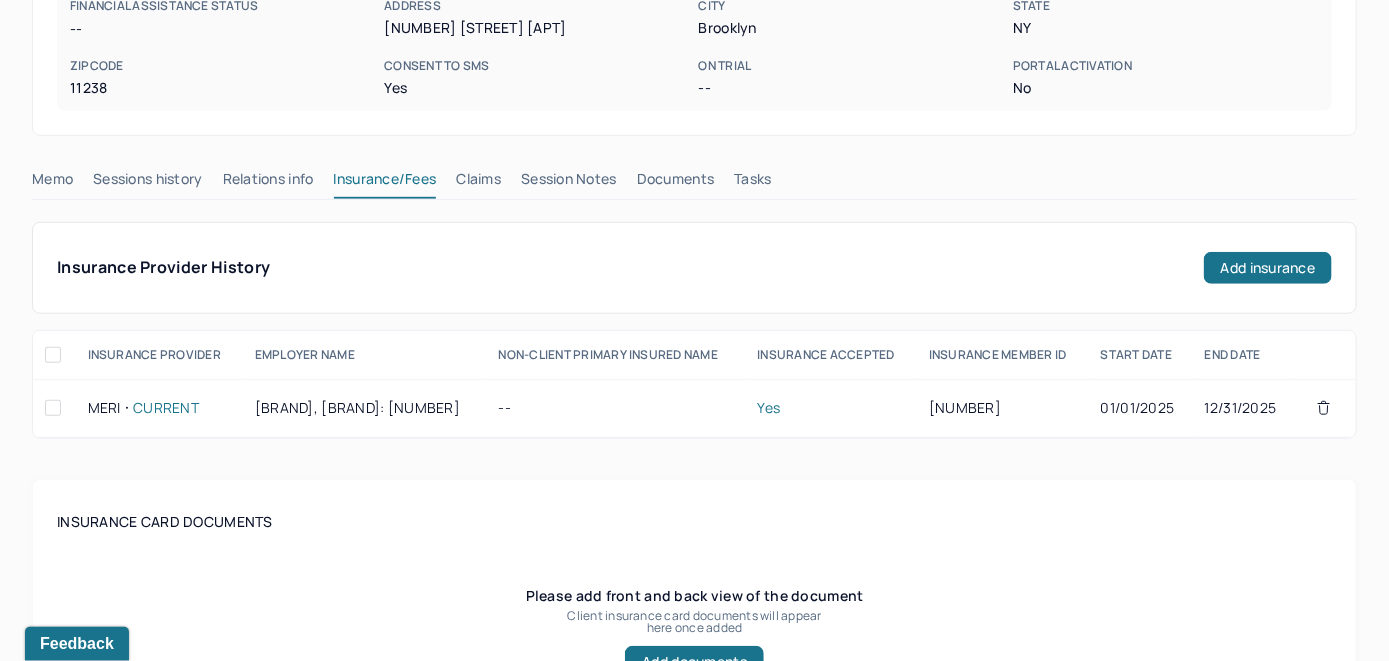 click on "Claims" at bounding box center [478, 183] 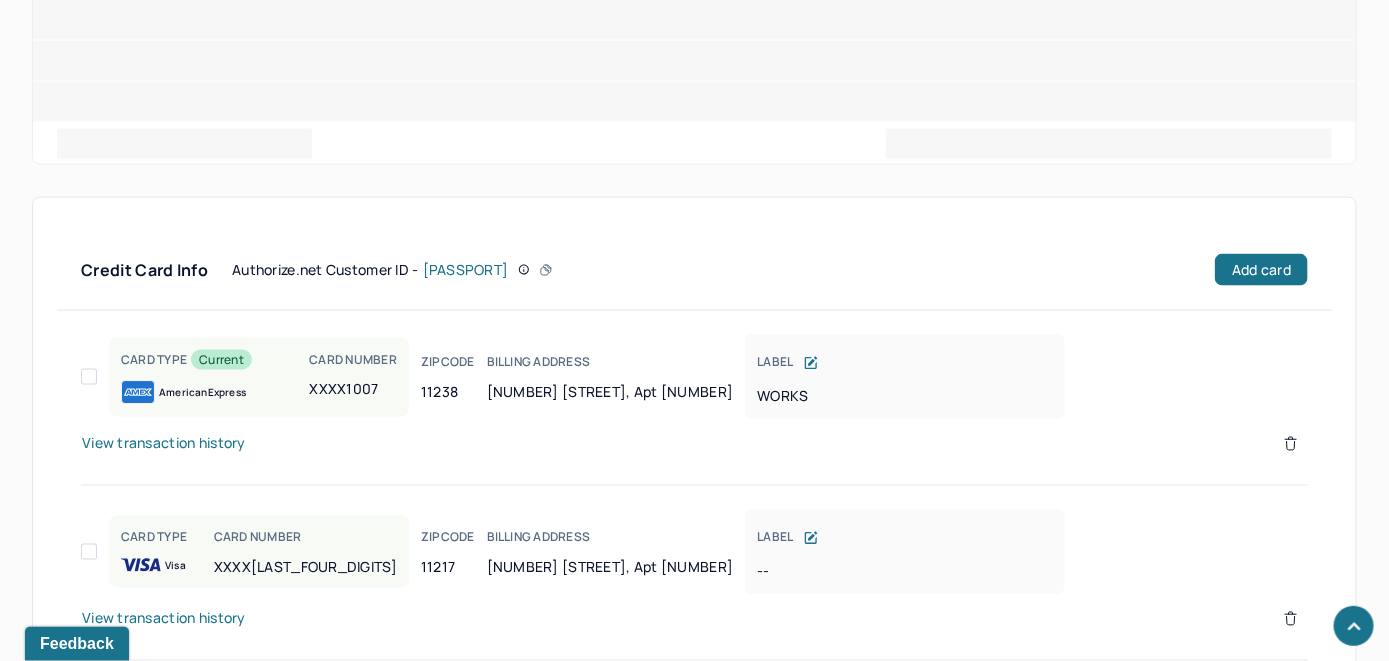 scroll, scrollTop: 1178, scrollLeft: 0, axis: vertical 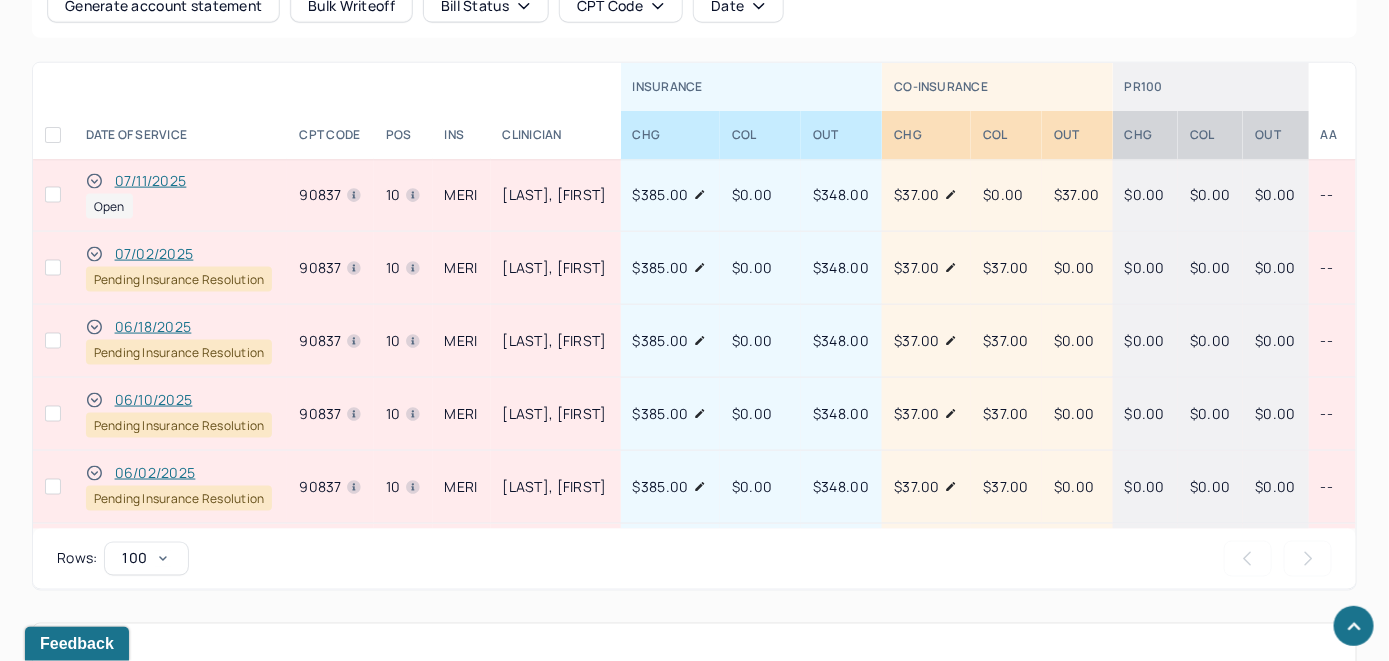 click on "07/11/2025" at bounding box center [151, 181] 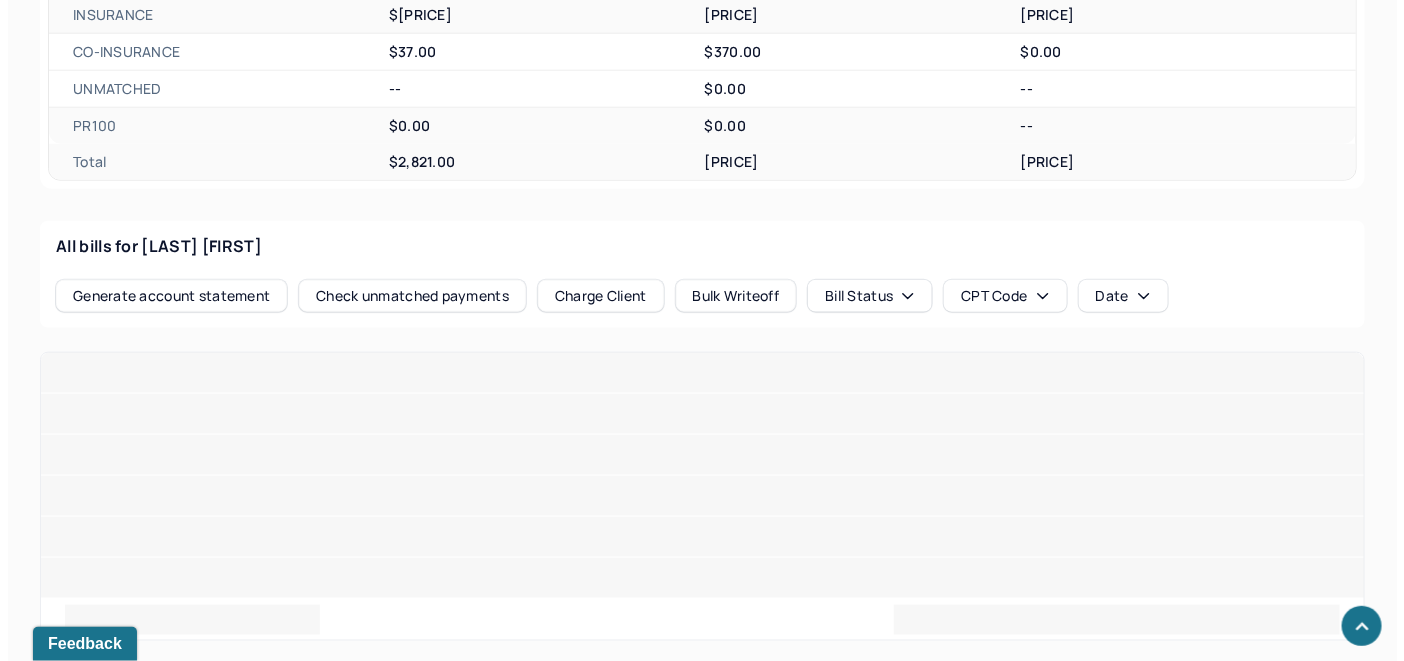 scroll, scrollTop: 958, scrollLeft: 0, axis: vertical 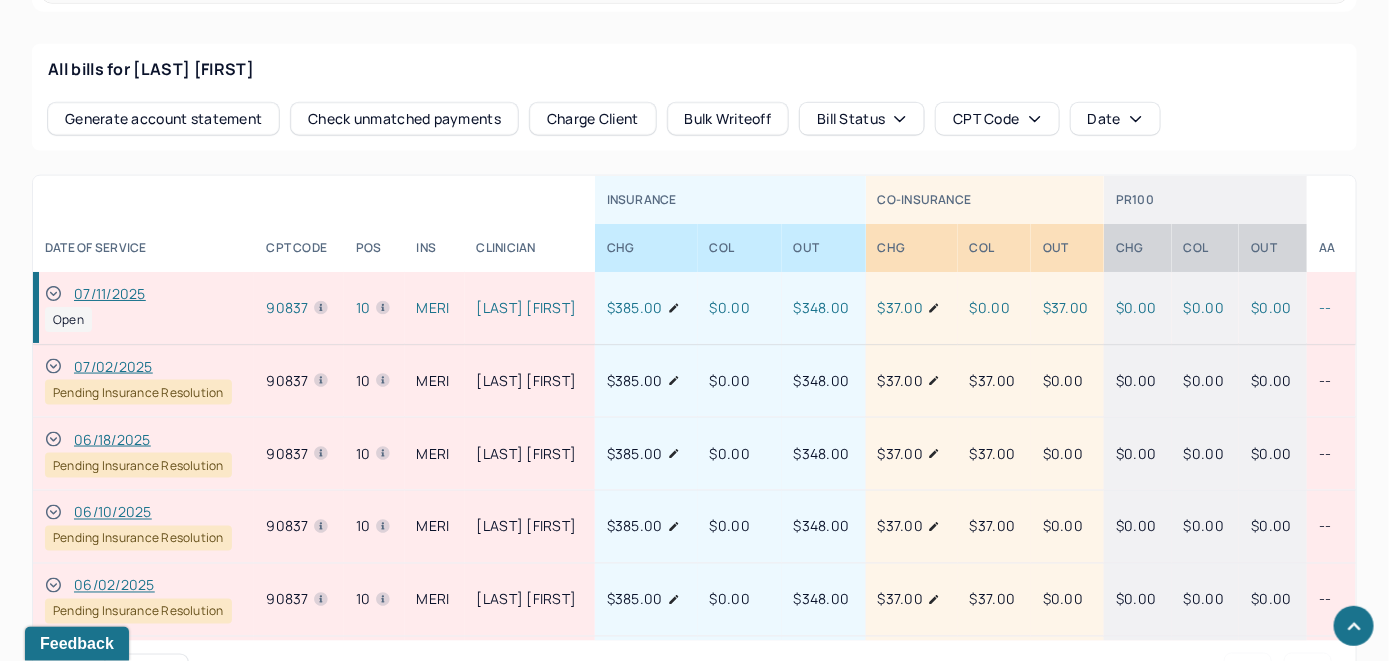 click on "Check unmatched payments" at bounding box center [404, 119] 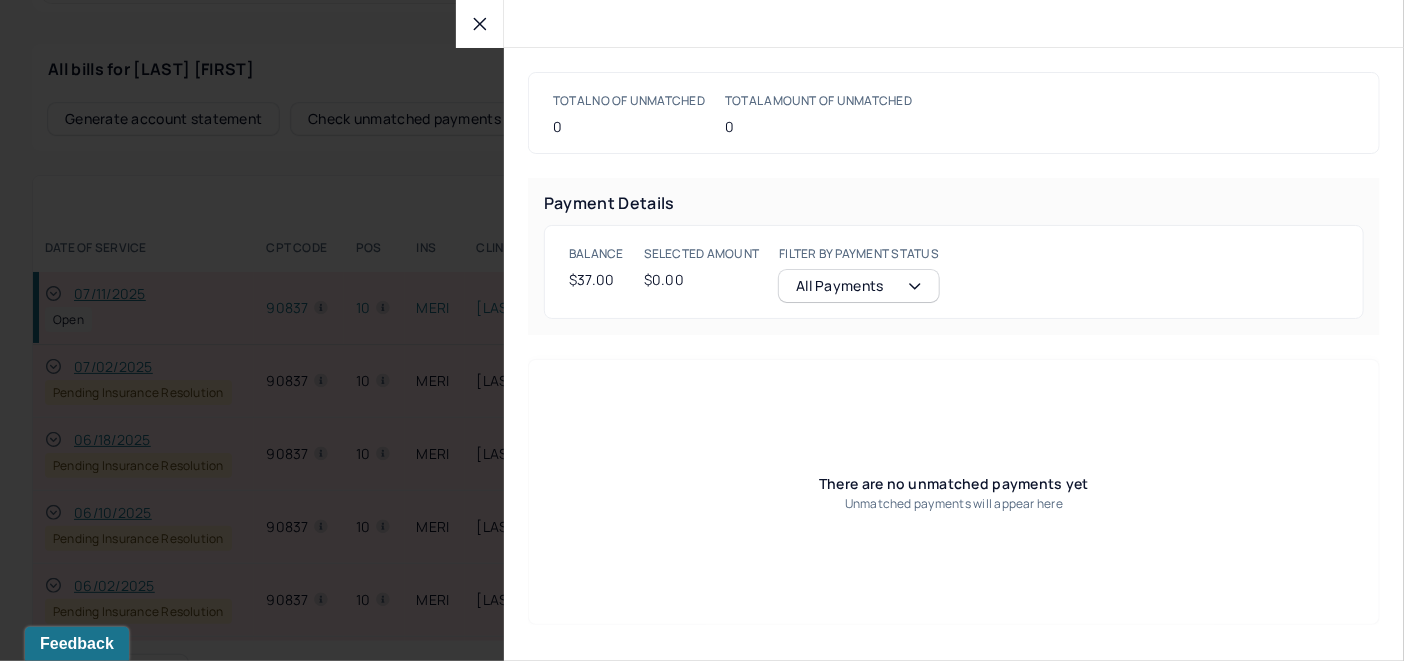 click 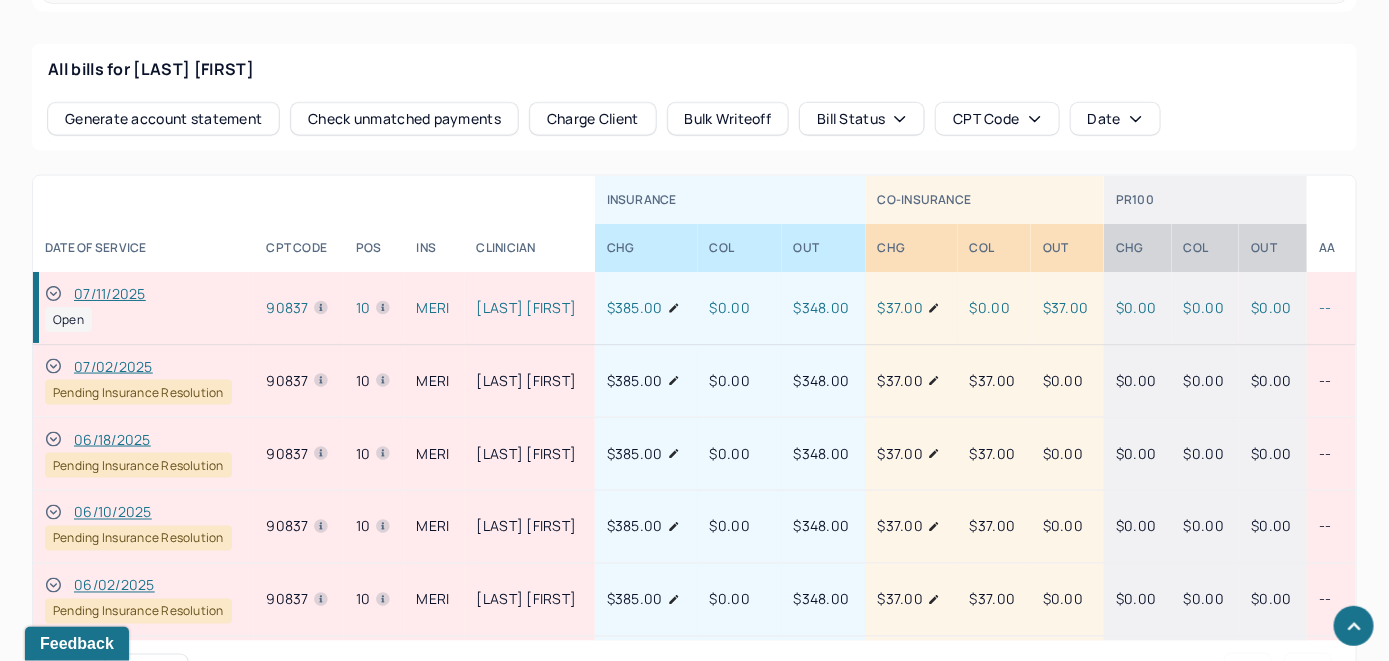click on "Charge Client" at bounding box center [593, 119] 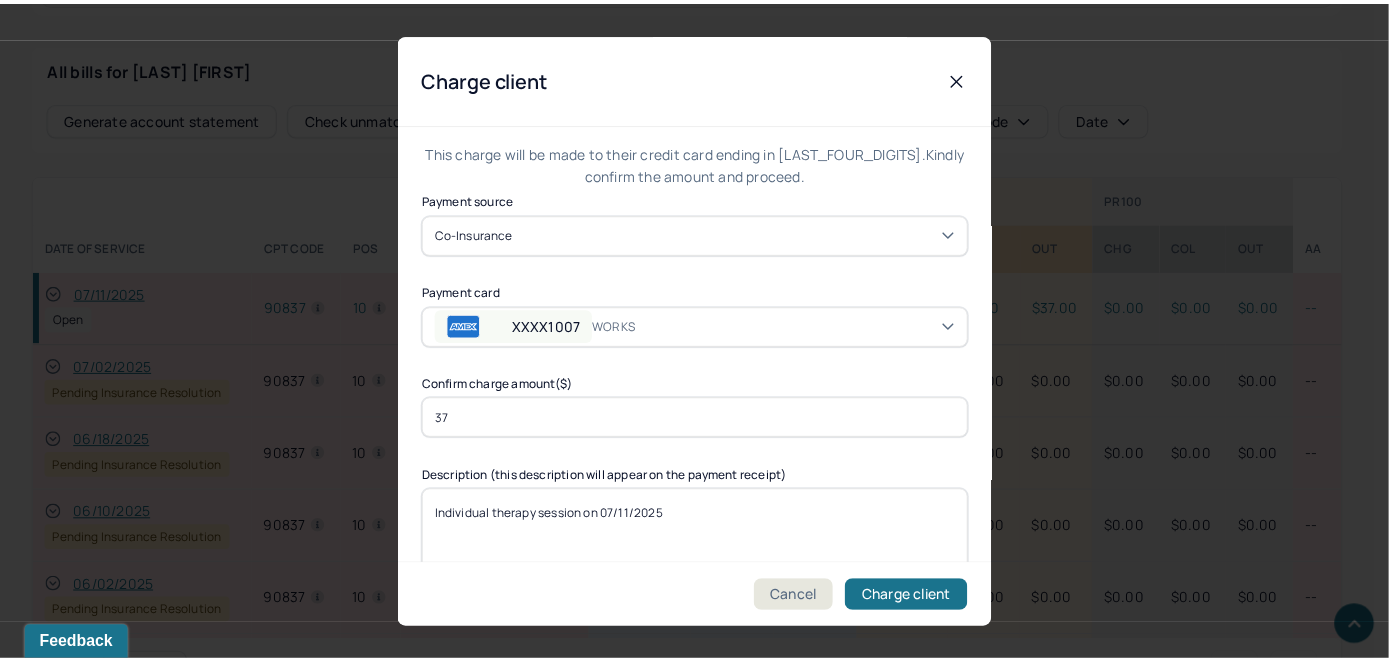 scroll, scrollTop: 121, scrollLeft: 0, axis: vertical 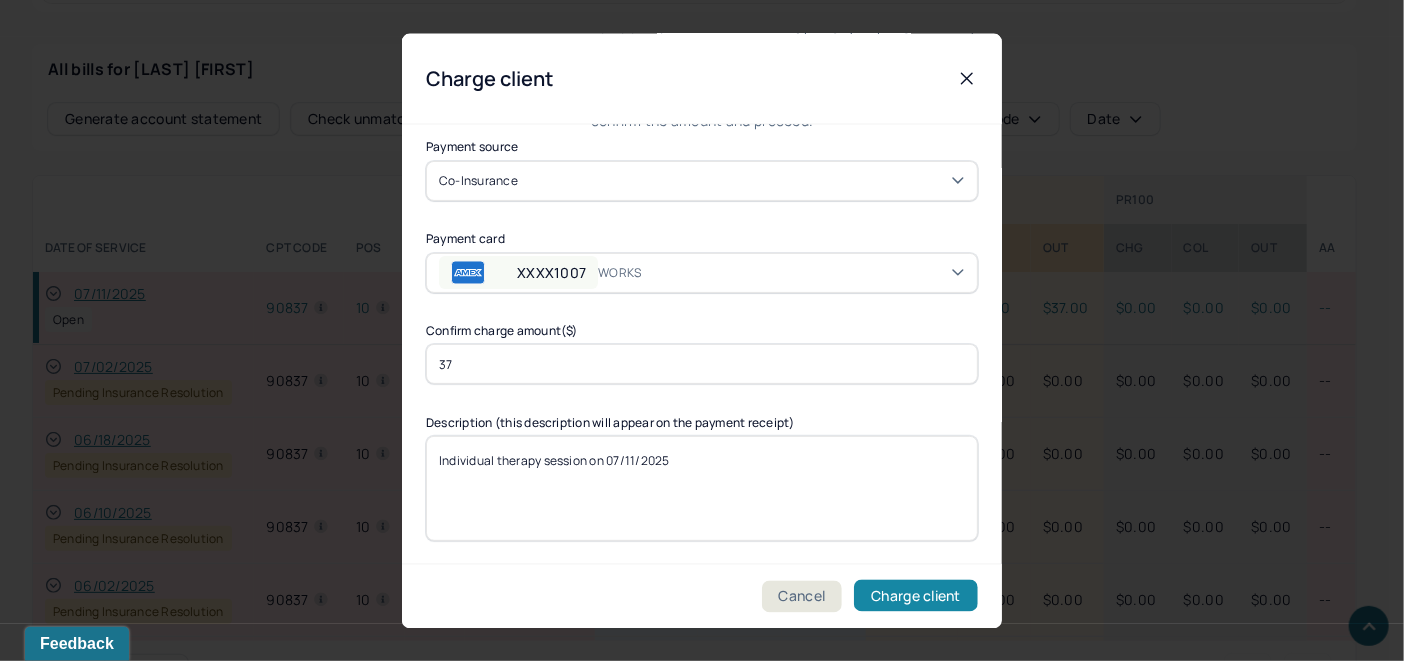 click on "Charge client" at bounding box center [916, 596] 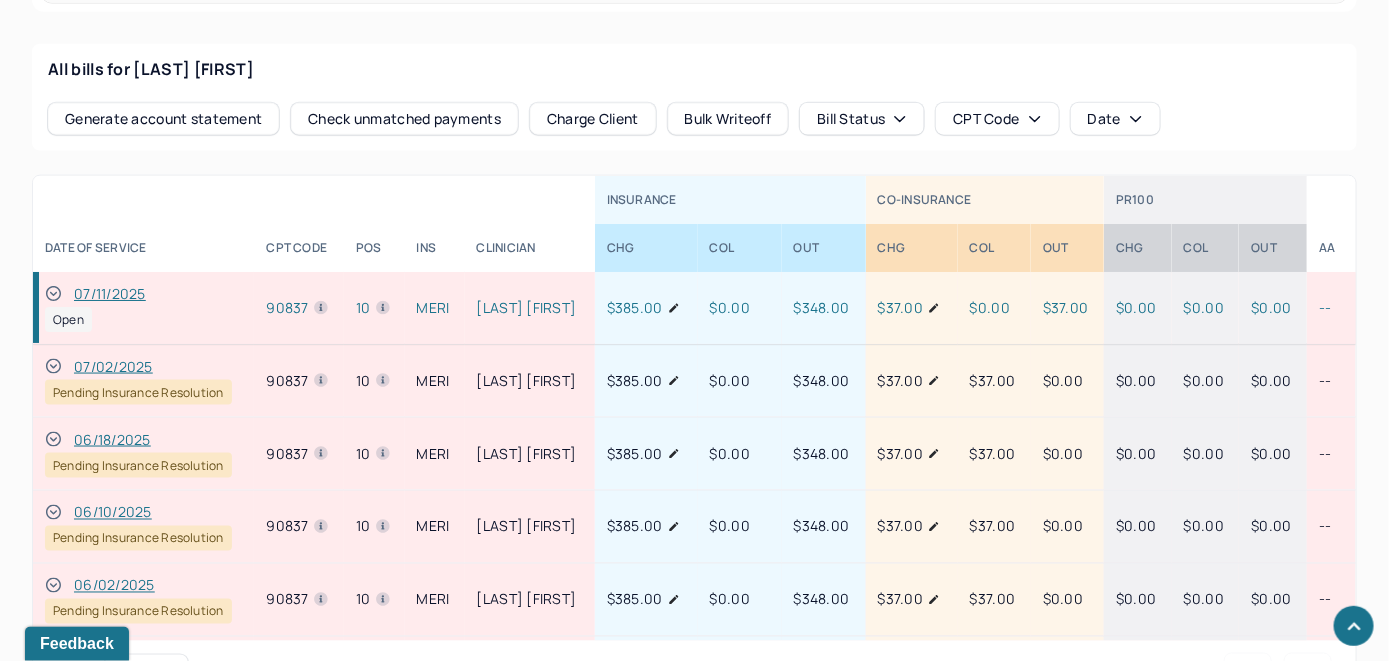 click 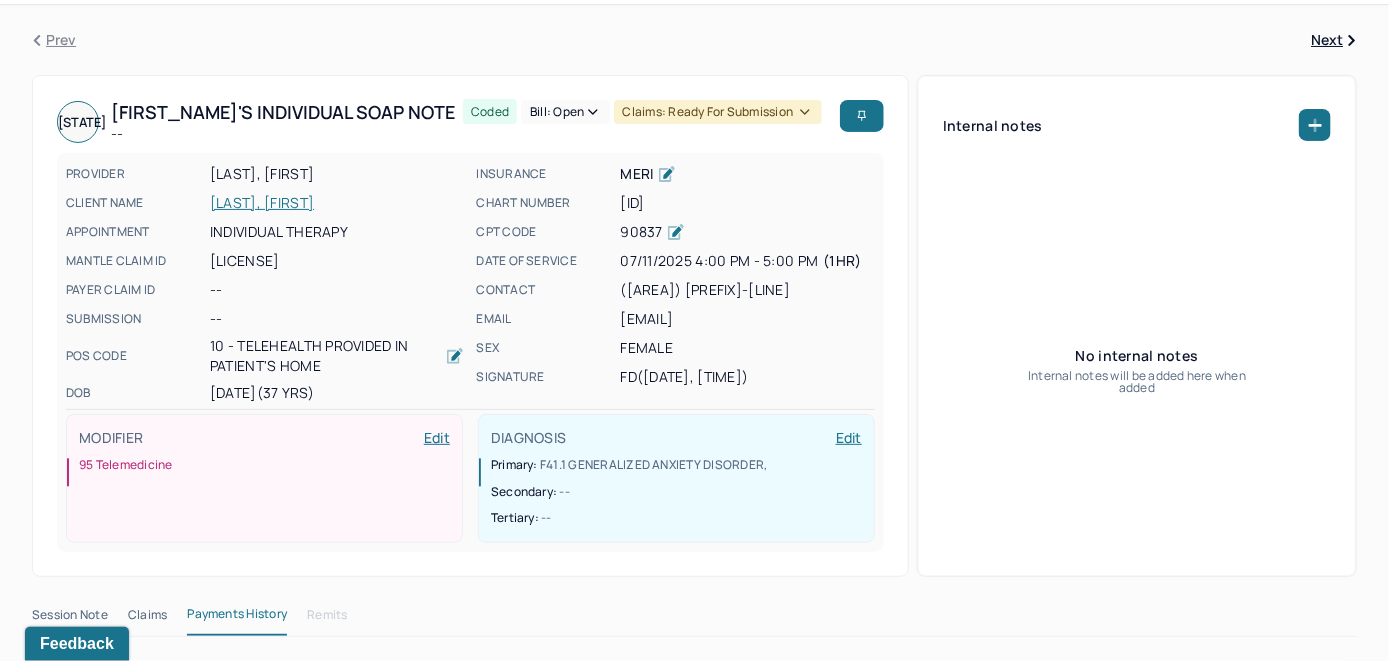 scroll, scrollTop: 0, scrollLeft: 0, axis: both 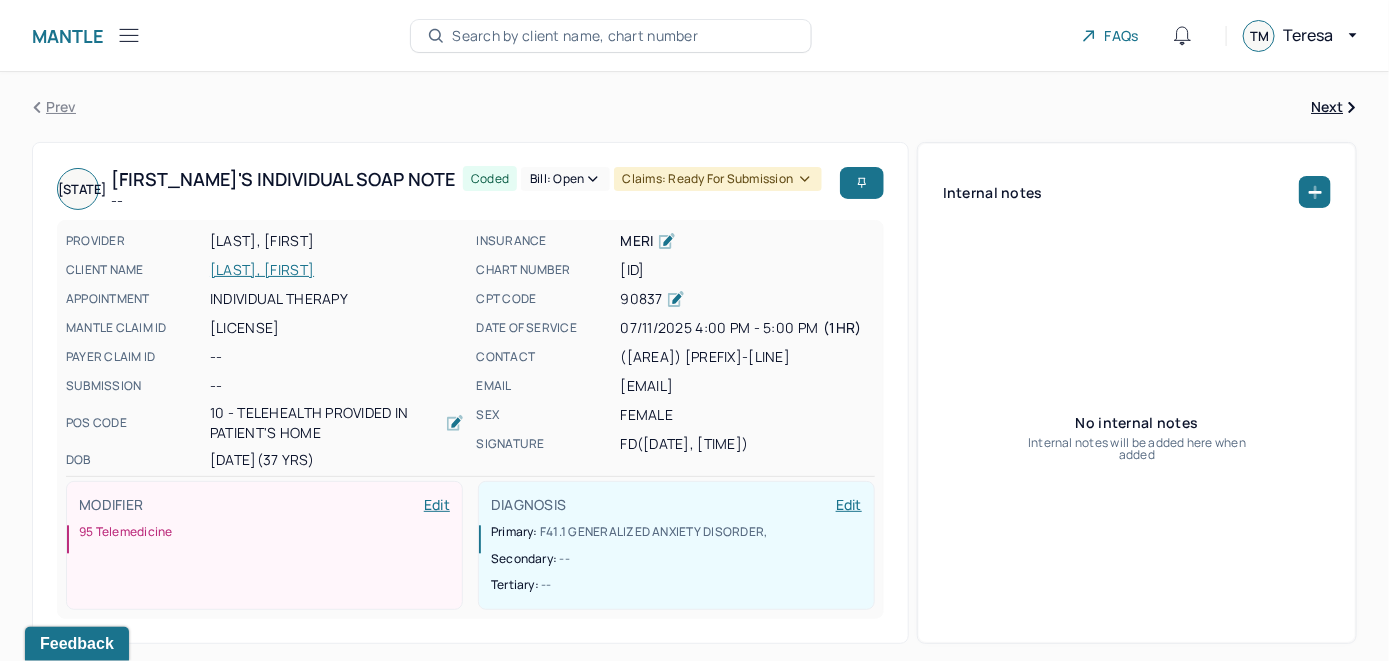 click on "Bill: Open" at bounding box center (565, 179) 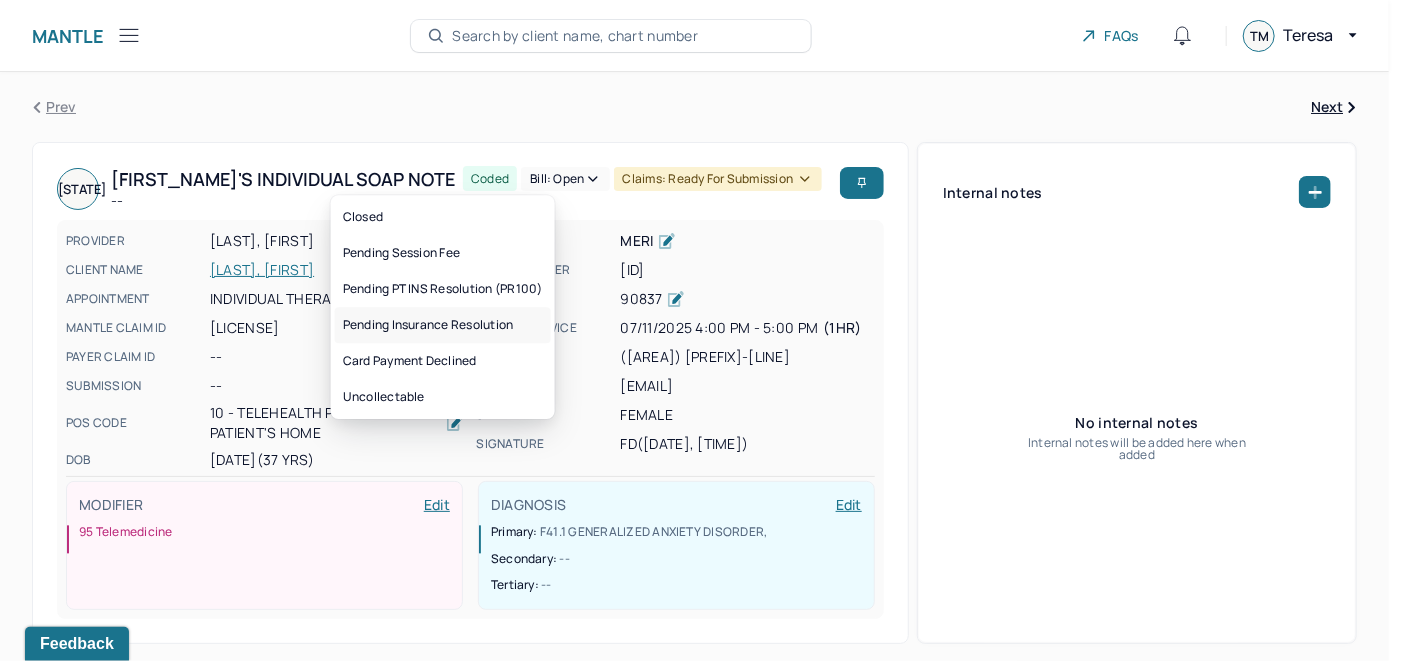 click on "Pending Insurance Resolution" at bounding box center [443, 325] 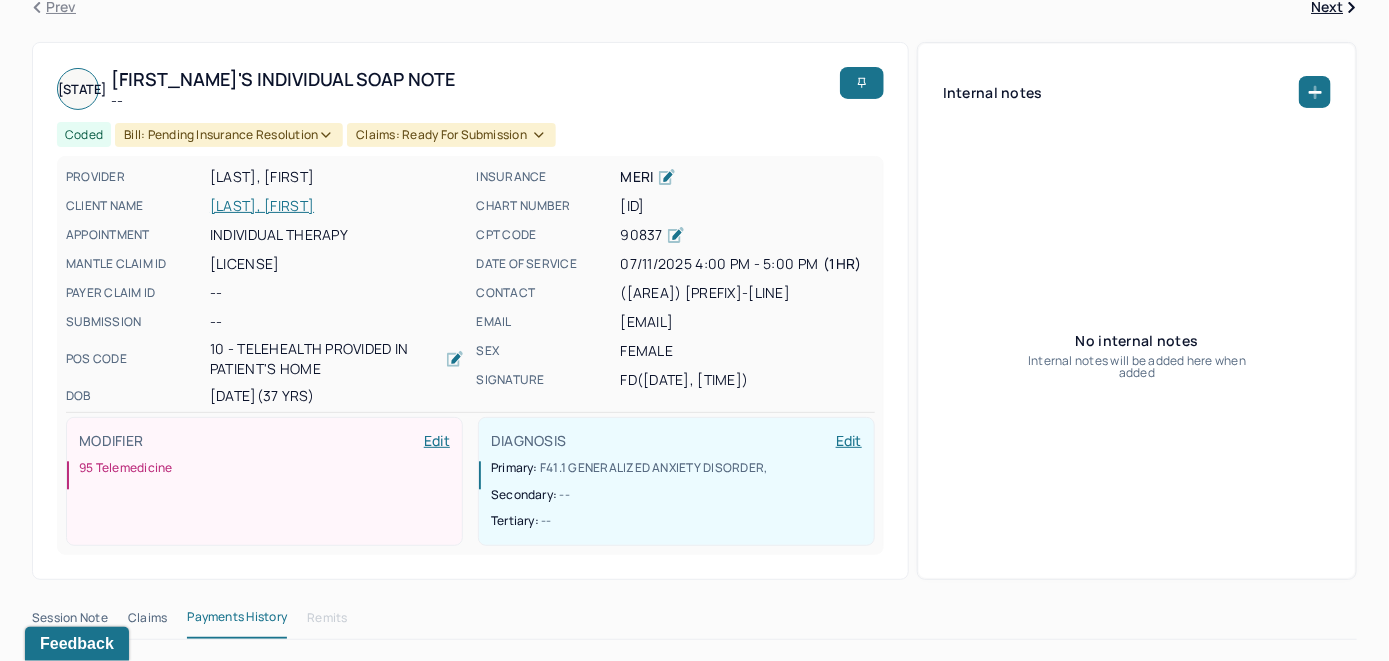 scroll, scrollTop: 0, scrollLeft: 0, axis: both 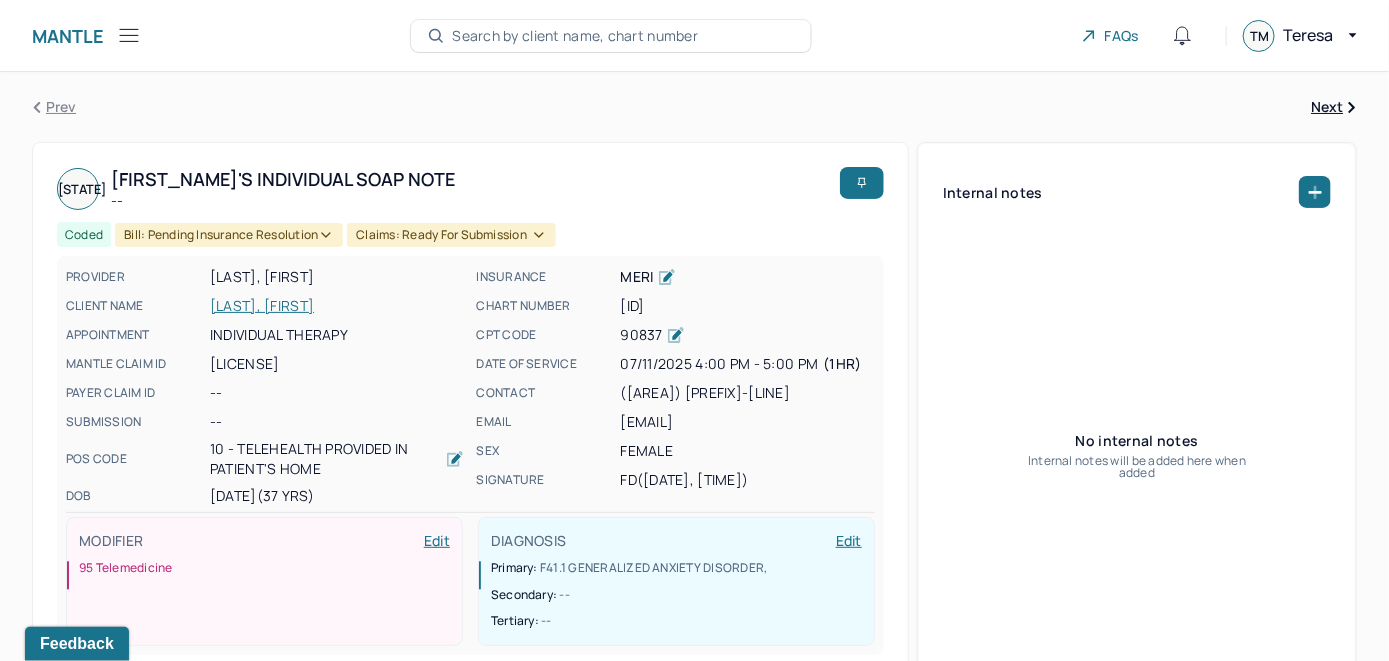 click on "Search by client name, chart number" at bounding box center (575, 36) 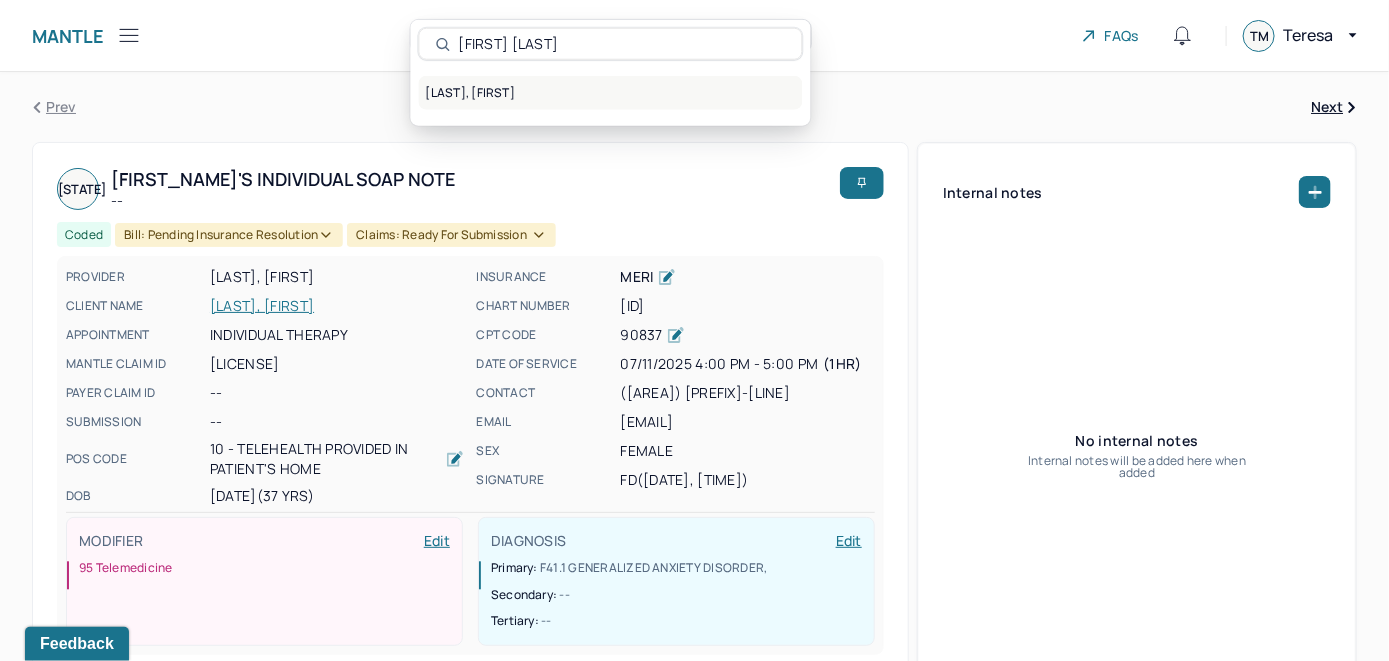 type on "Naomi Sacks" 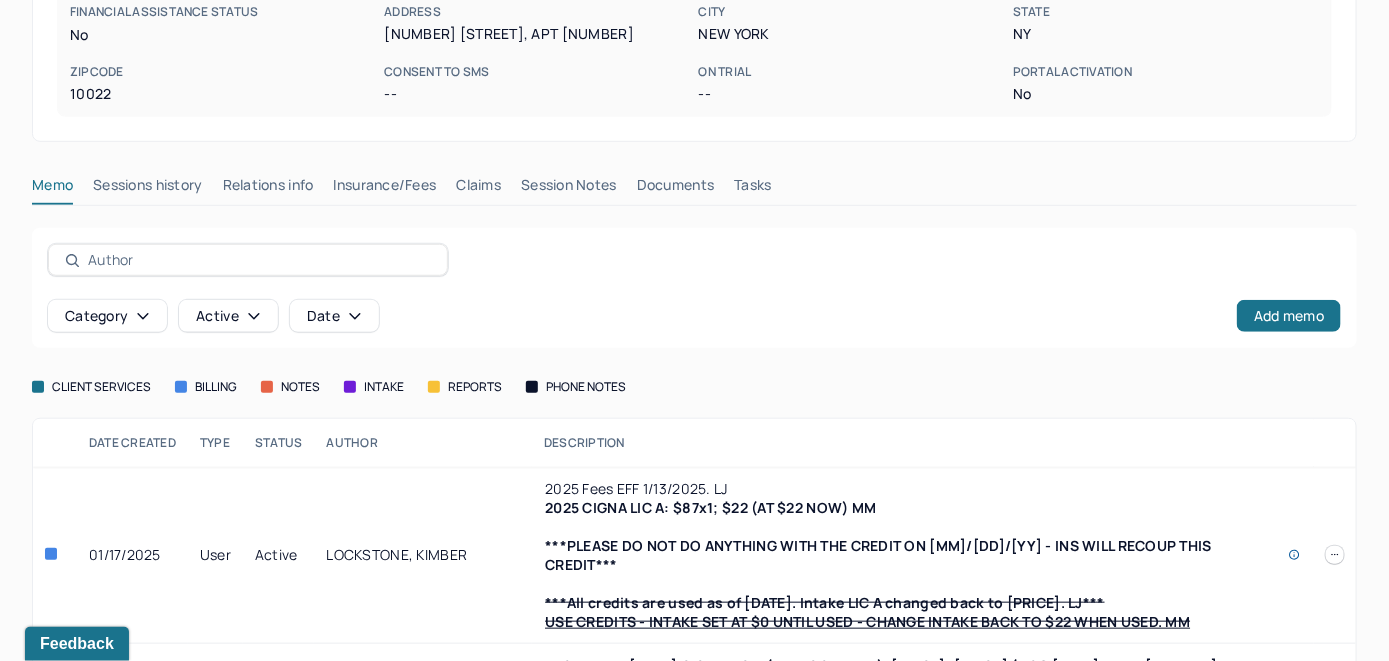 scroll, scrollTop: 445, scrollLeft: 0, axis: vertical 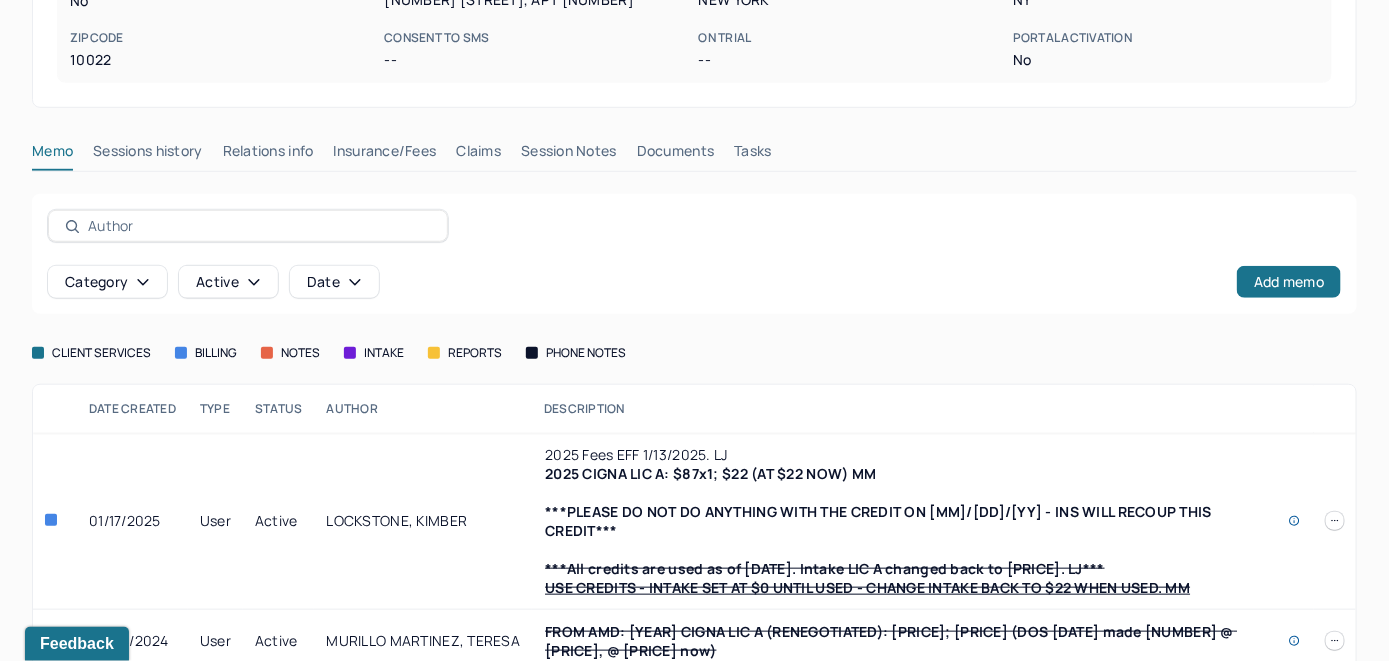 click on "Insurance/Fees" at bounding box center [385, 155] 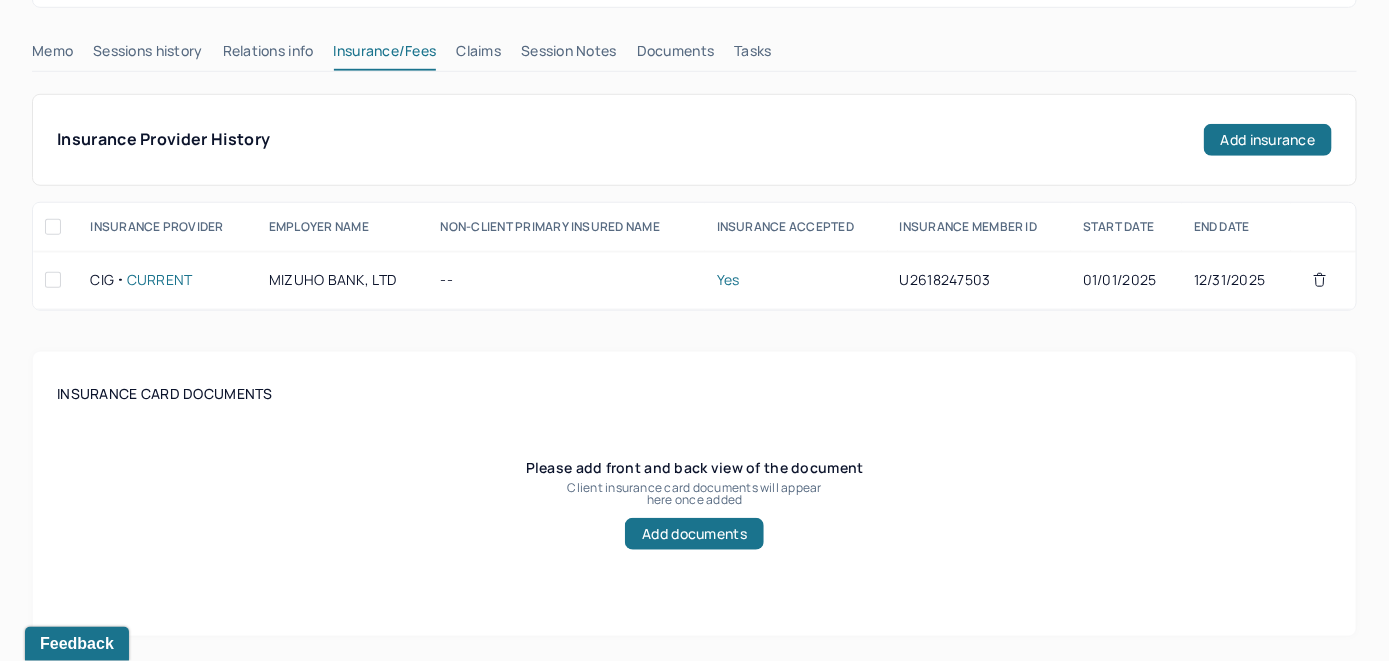 scroll, scrollTop: 345, scrollLeft: 0, axis: vertical 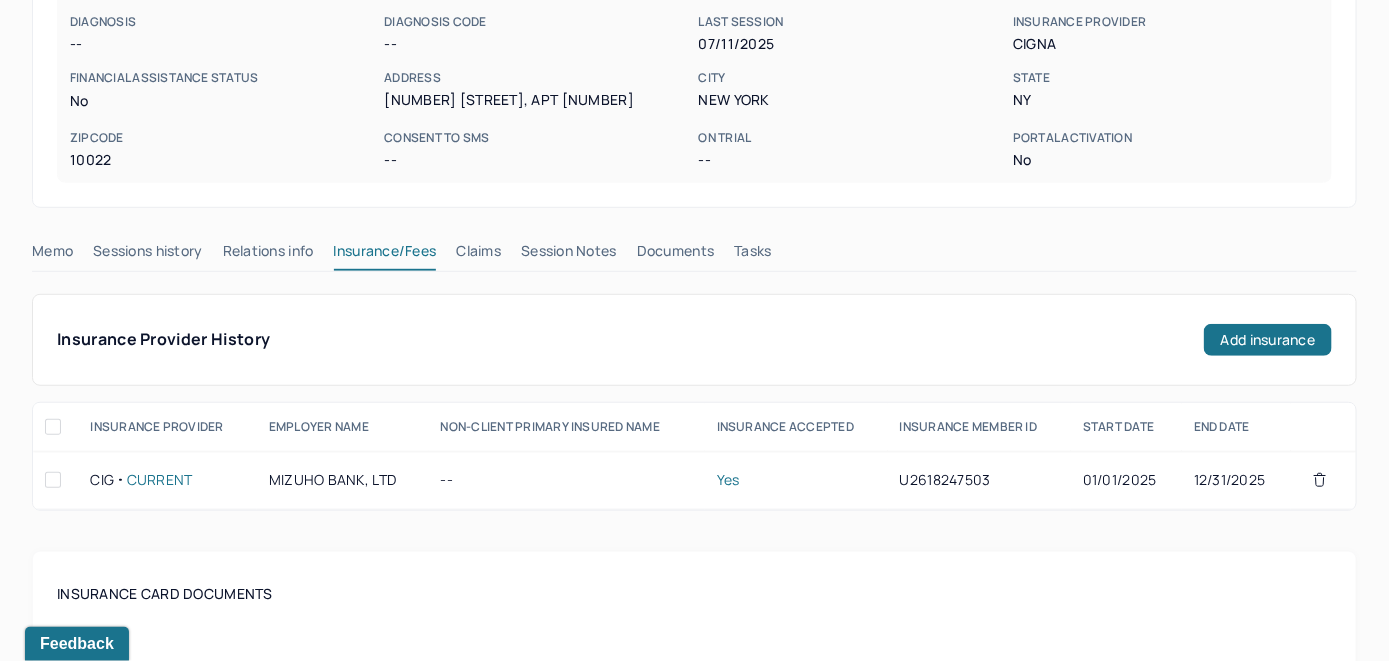 click on "Claims" at bounding box center (478, 255) 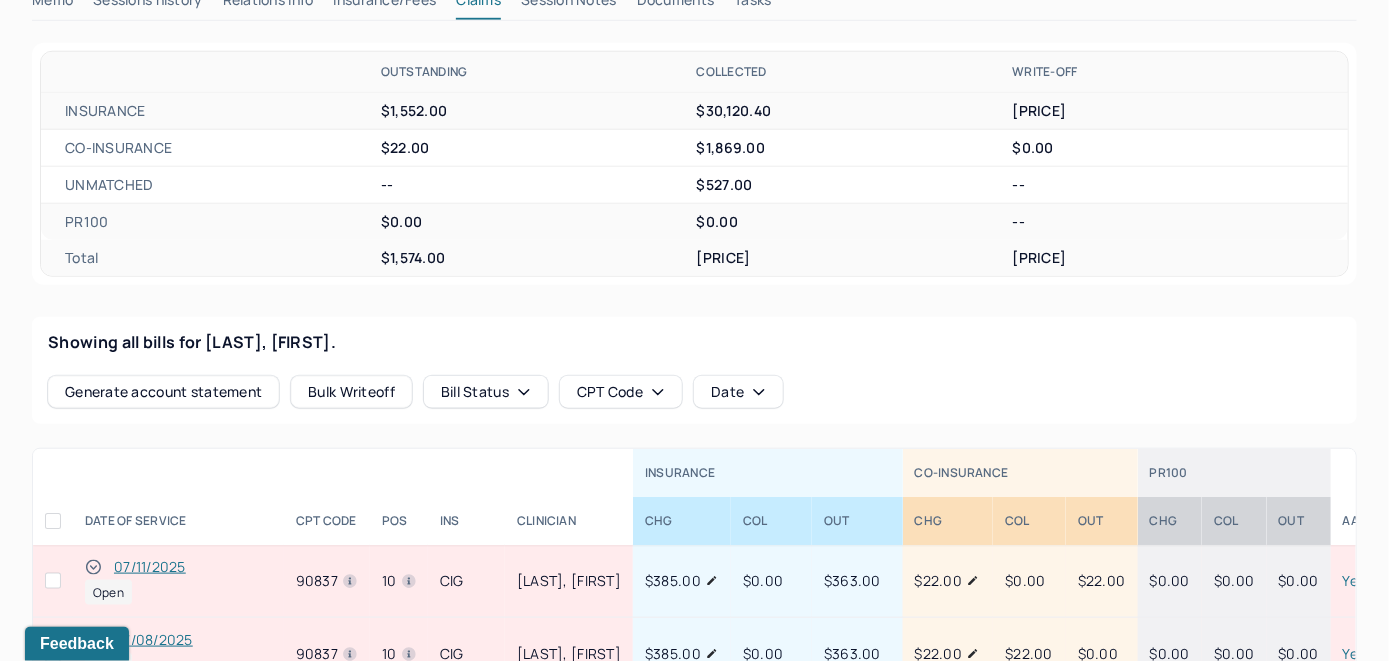 scroll, scrollTop: 745, scrollLeft: 0, axis: vertical 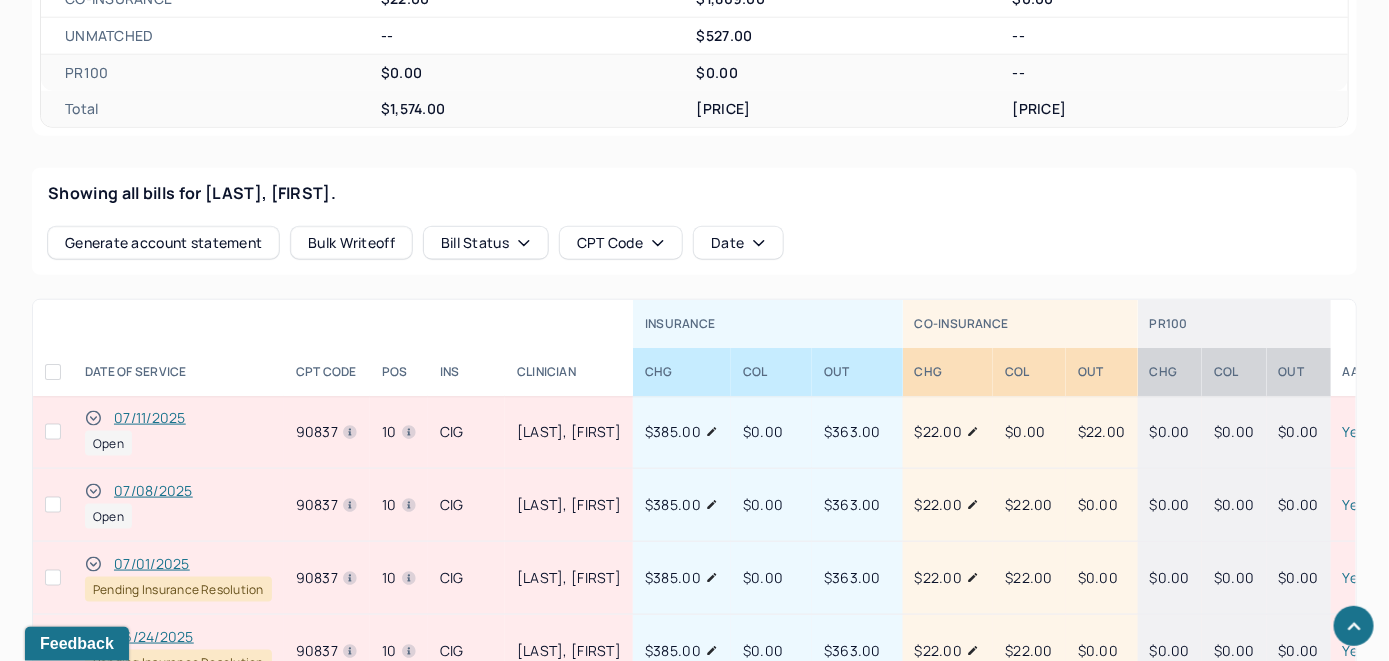 click on "07/11/2025" at bounding box center [150, 418] 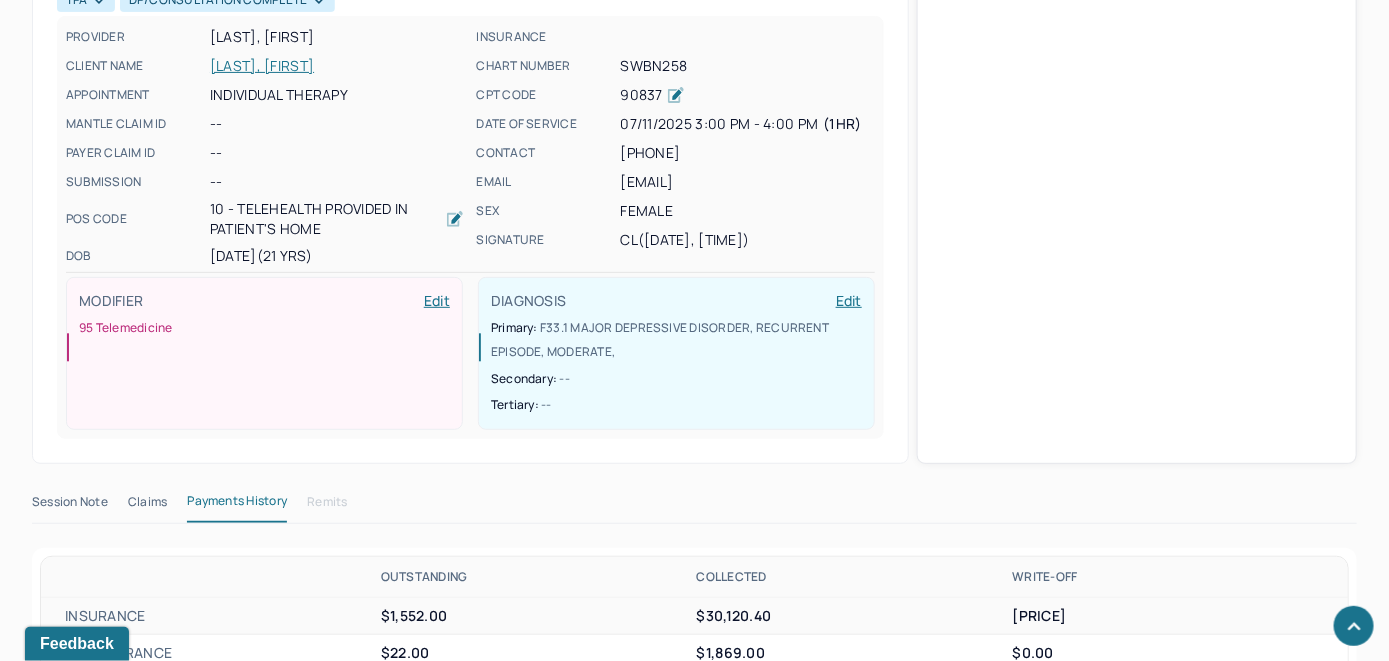 scroll, scrollTop: 745, scrollLeft: 0, axis: vertical 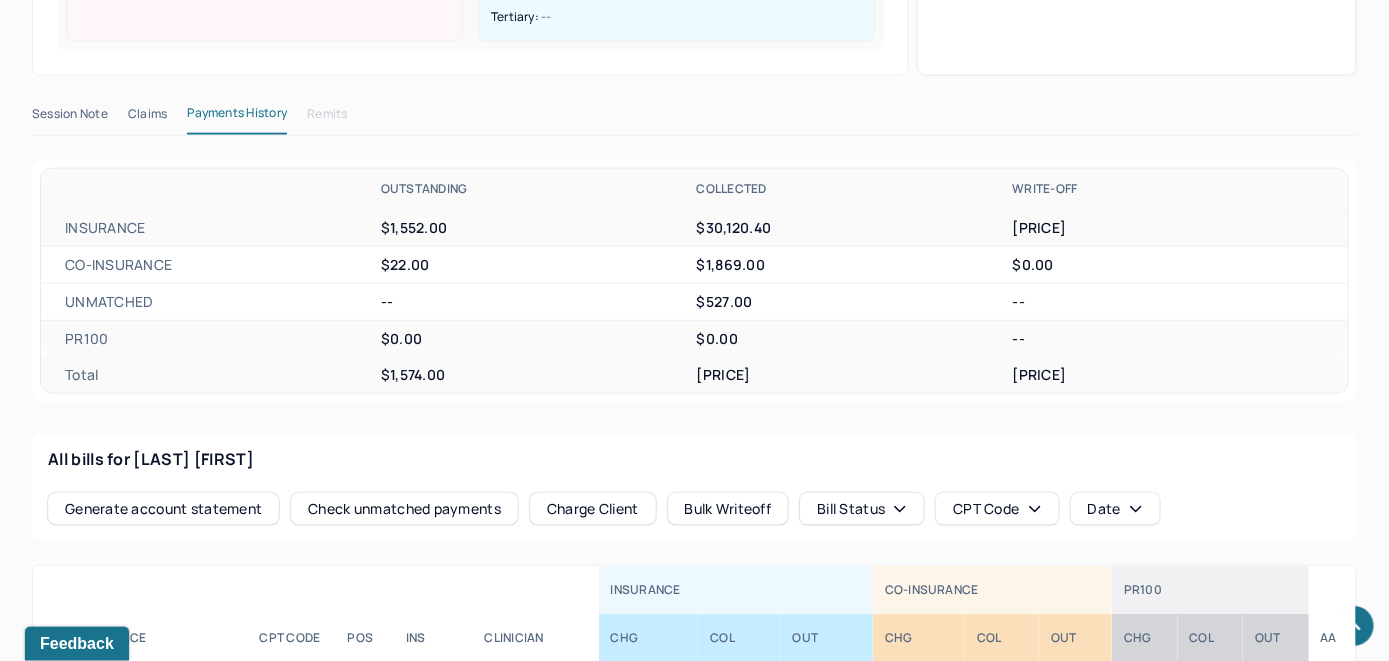 click on "Check unmatched payments" at bounding box center [404, 509] 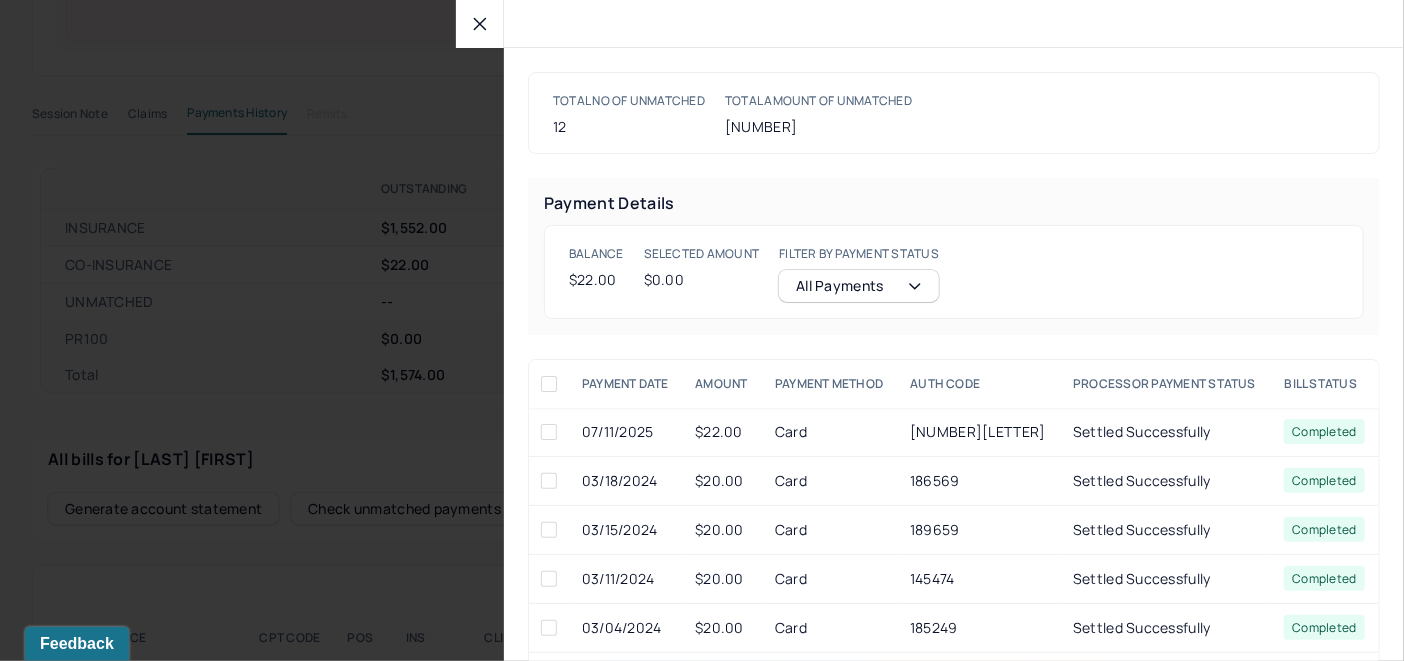 click at bounding box center (549, 432) 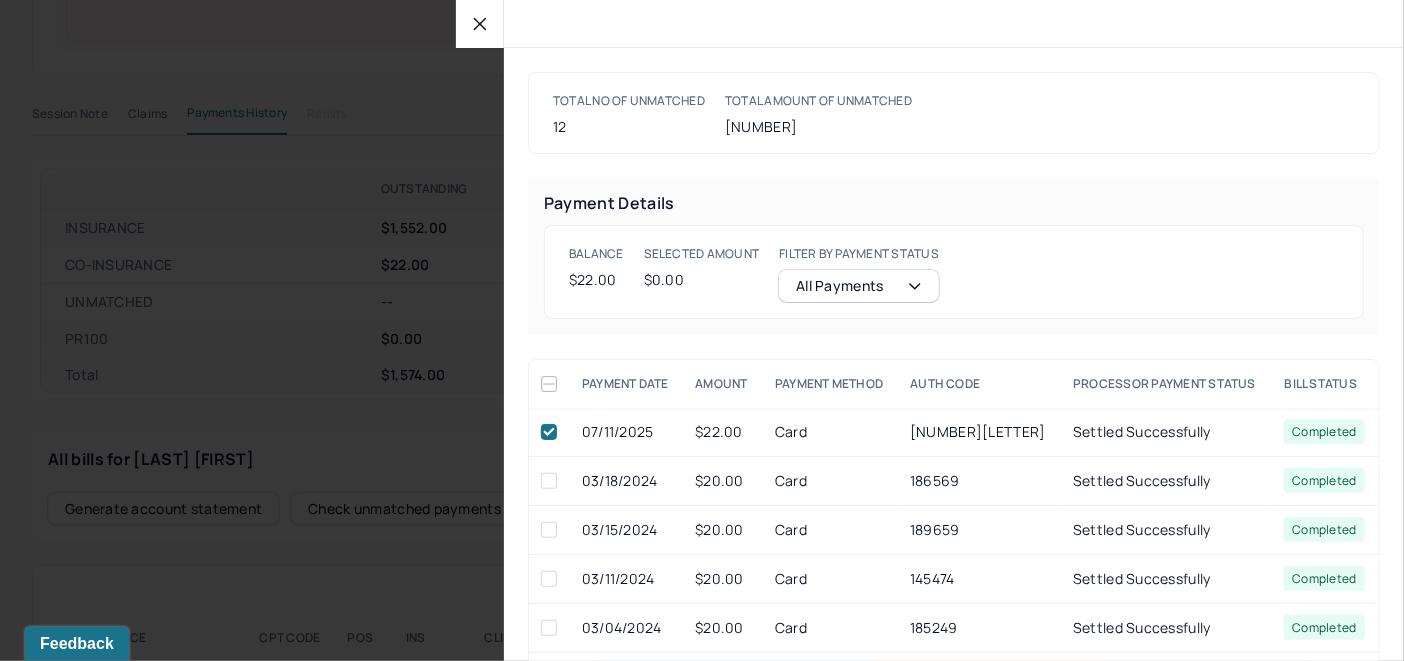 checkbox on "true" 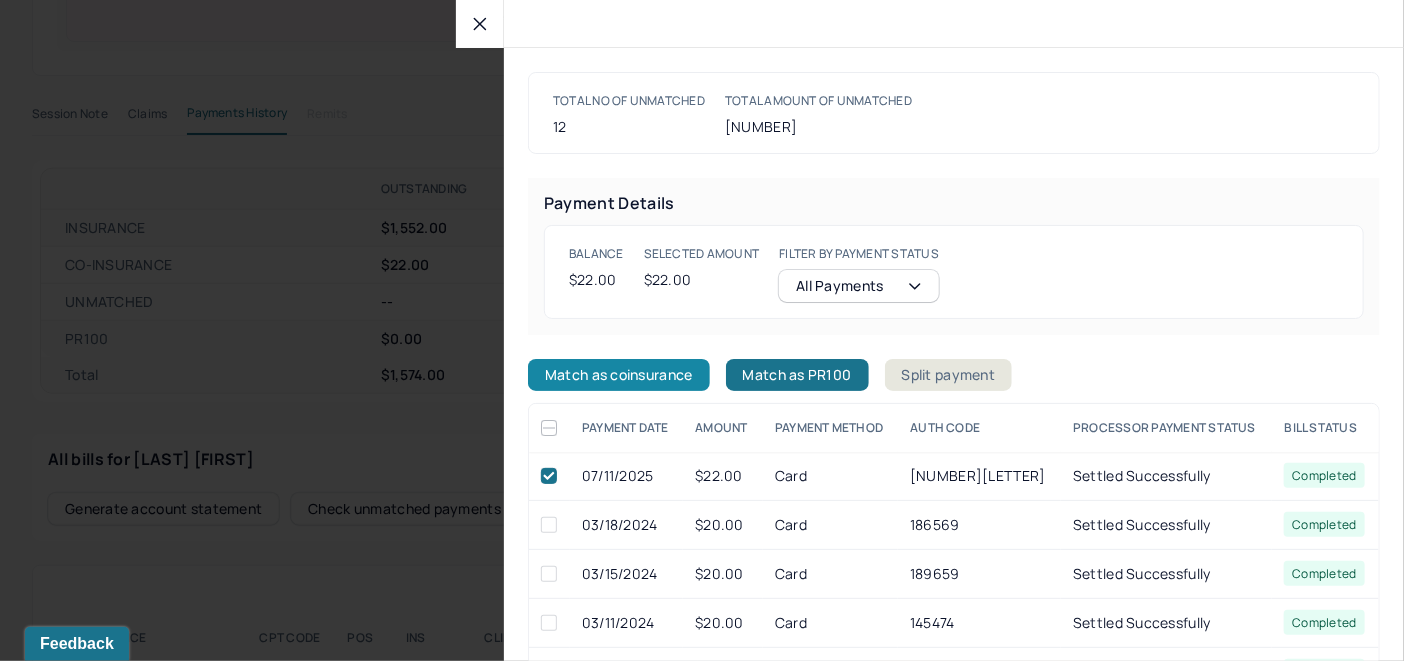 click on "Match as coinsurance" at bounding box center (619, 375) 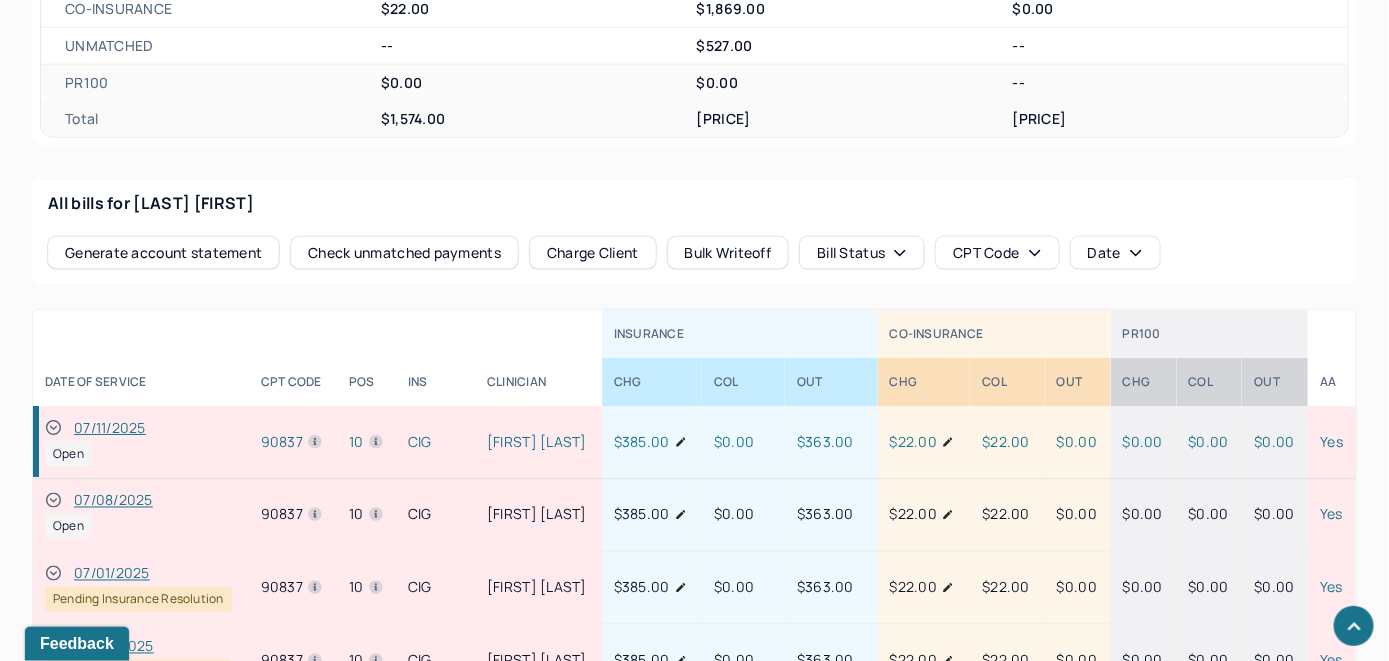 scroll, scrollTop: 1045, scrollLeft: 0, axis: vertical 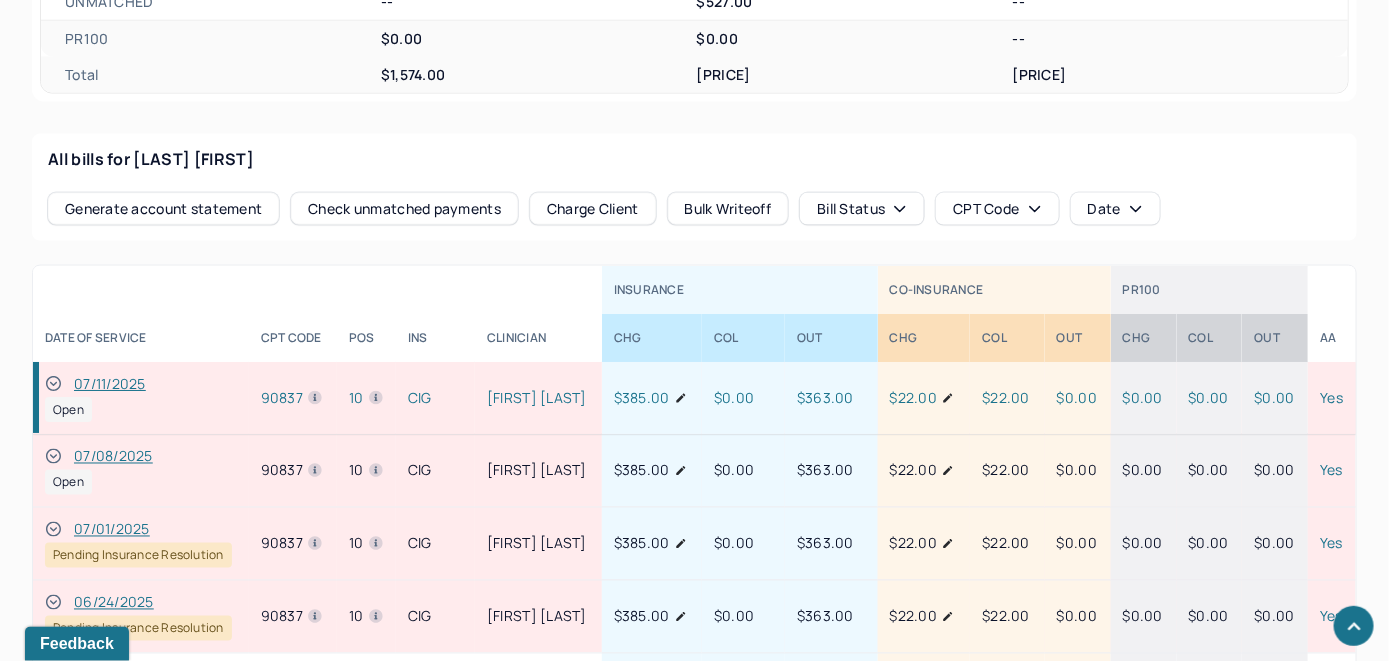 click 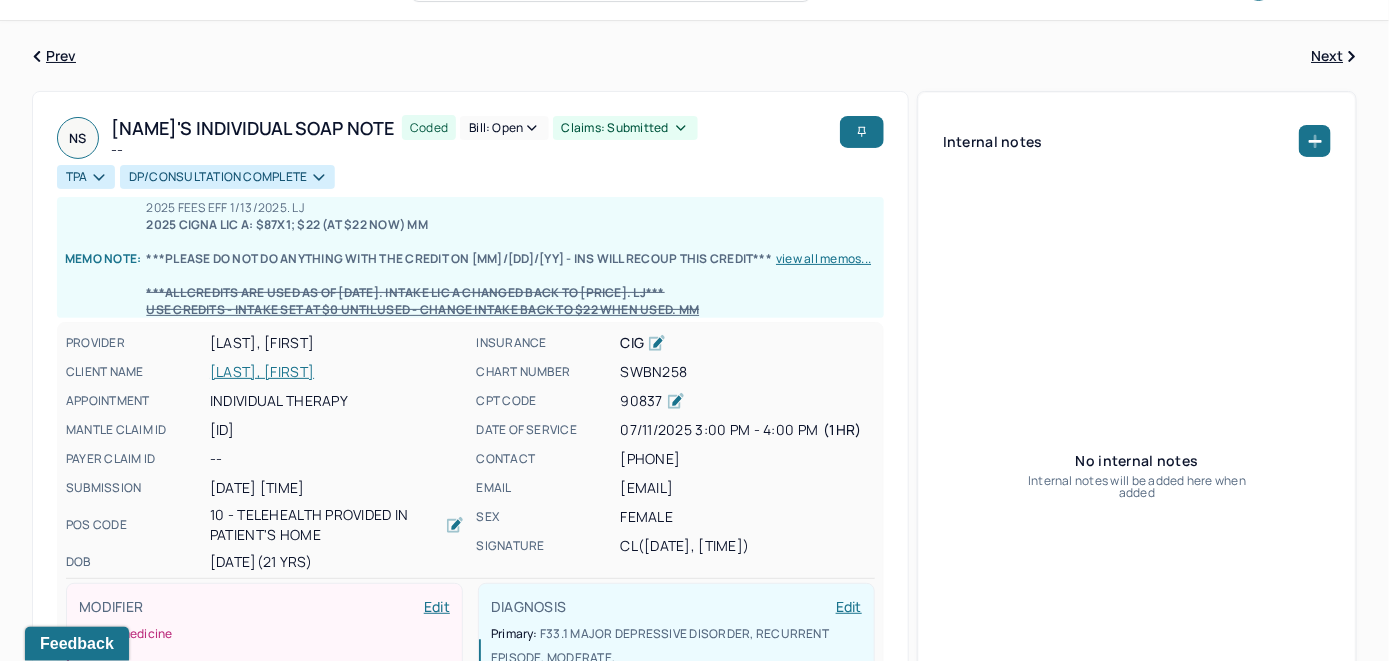 scroll, scrollTop: 45, scrollLeft: 0, axis: vertical 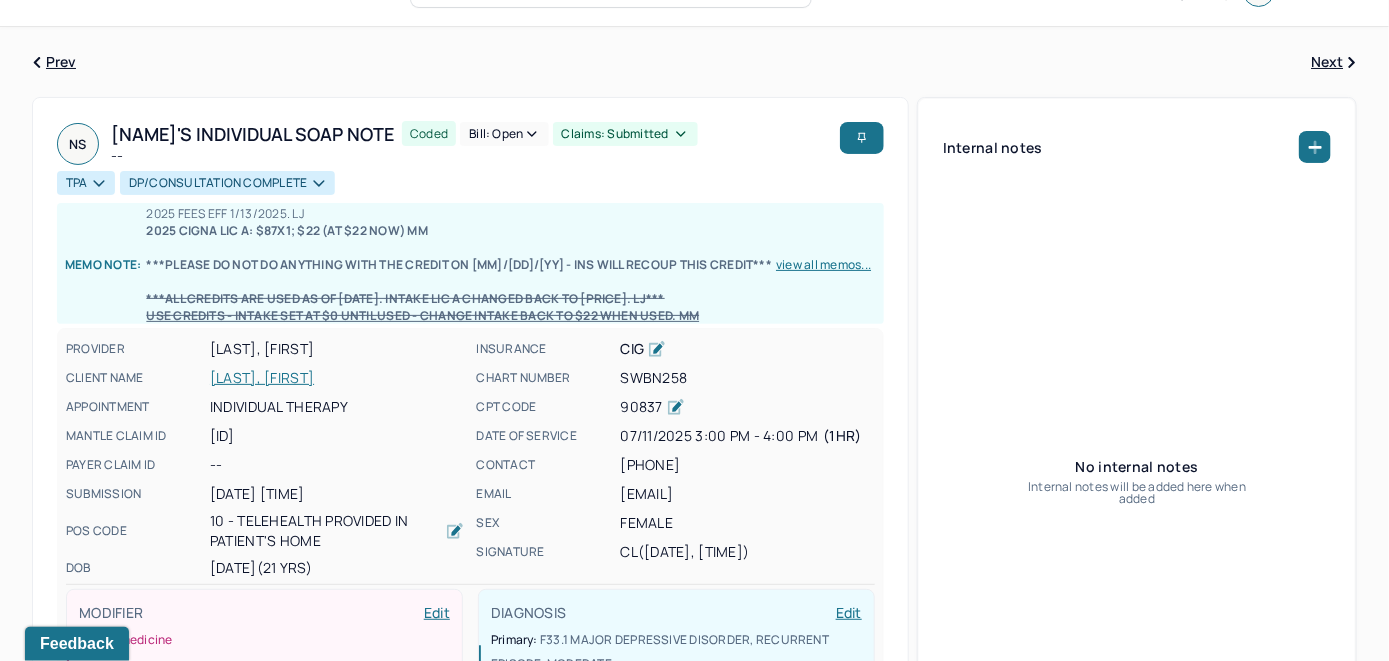 click on "Bill: Open" at bounding box center (504, 134) 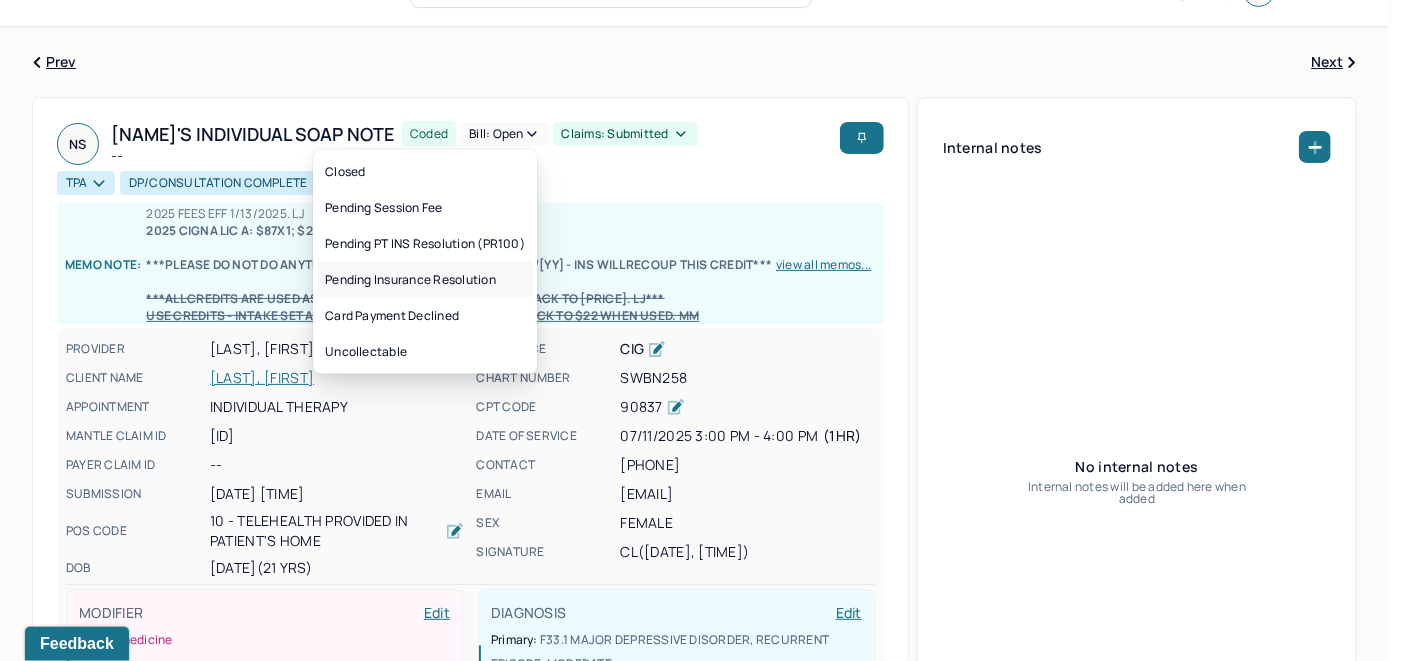 click on "Pending Insurance Resolution" at bounding box center (425, 280) 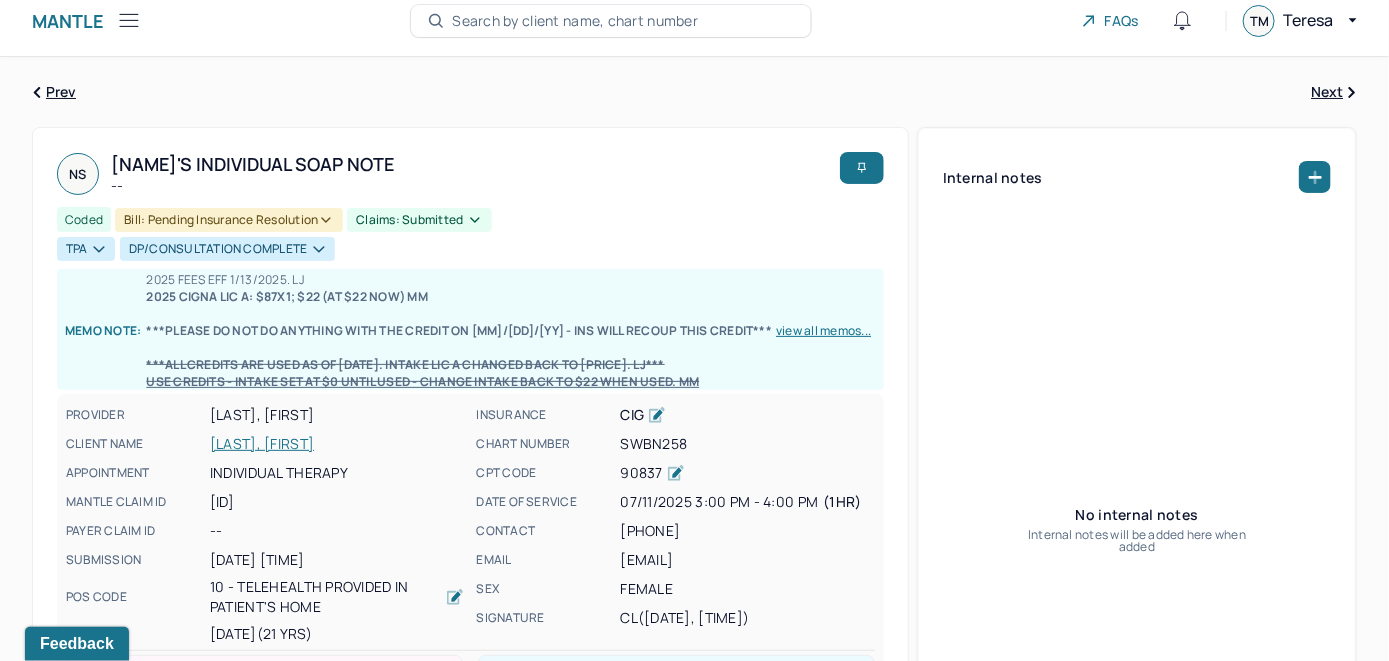scroll, scrollTop: 0, scrollLeft: 0, axis: both 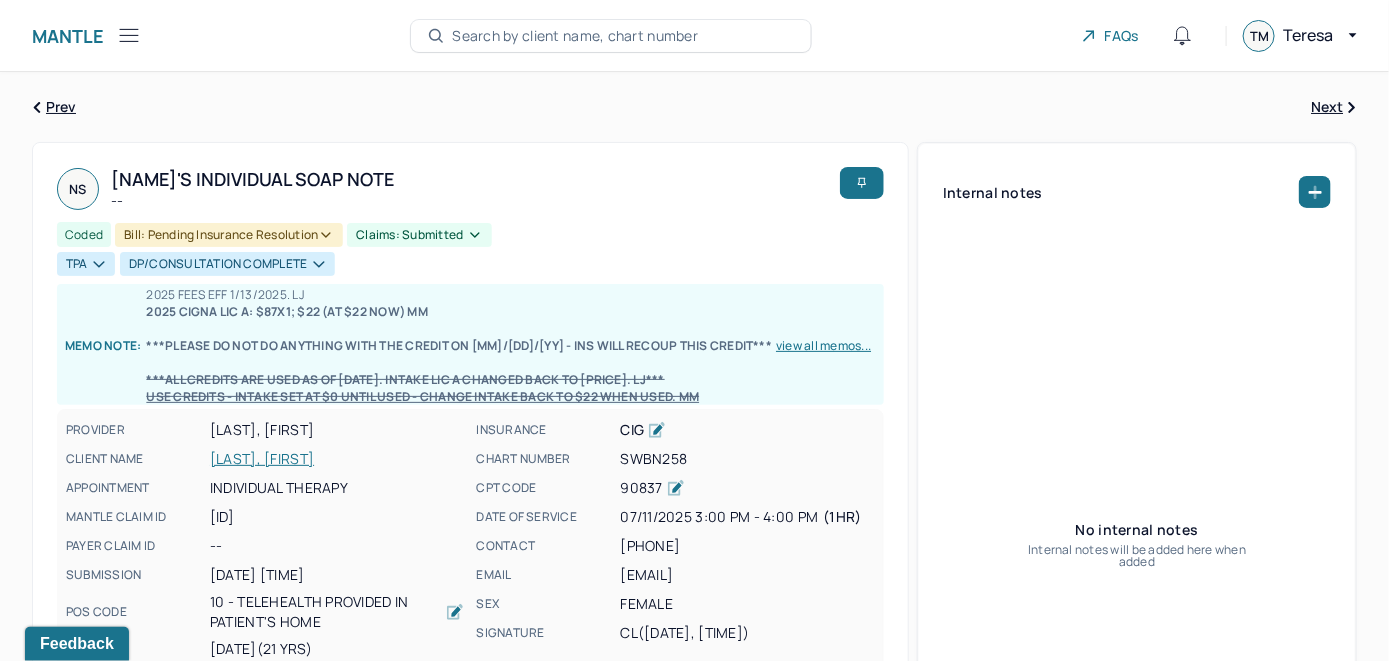 click on "Search by client name, chart number" at bounding box center [575, 36] 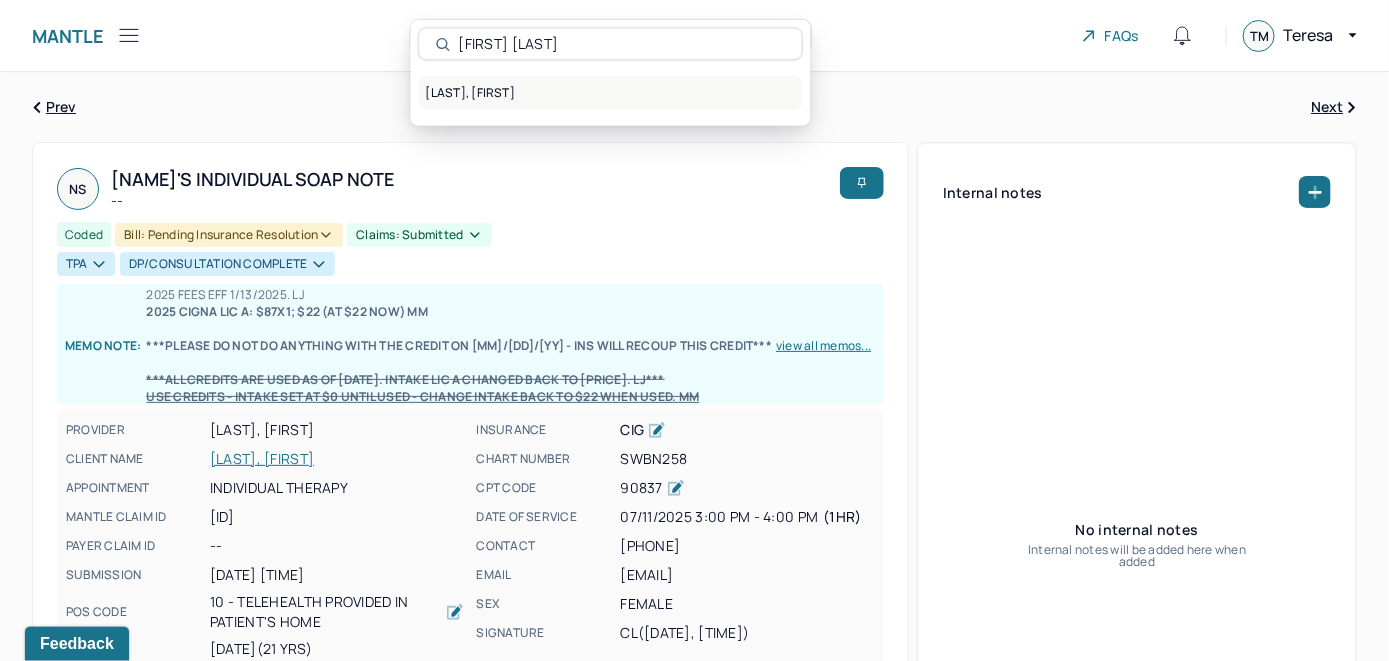 type on "Nardos Areda" 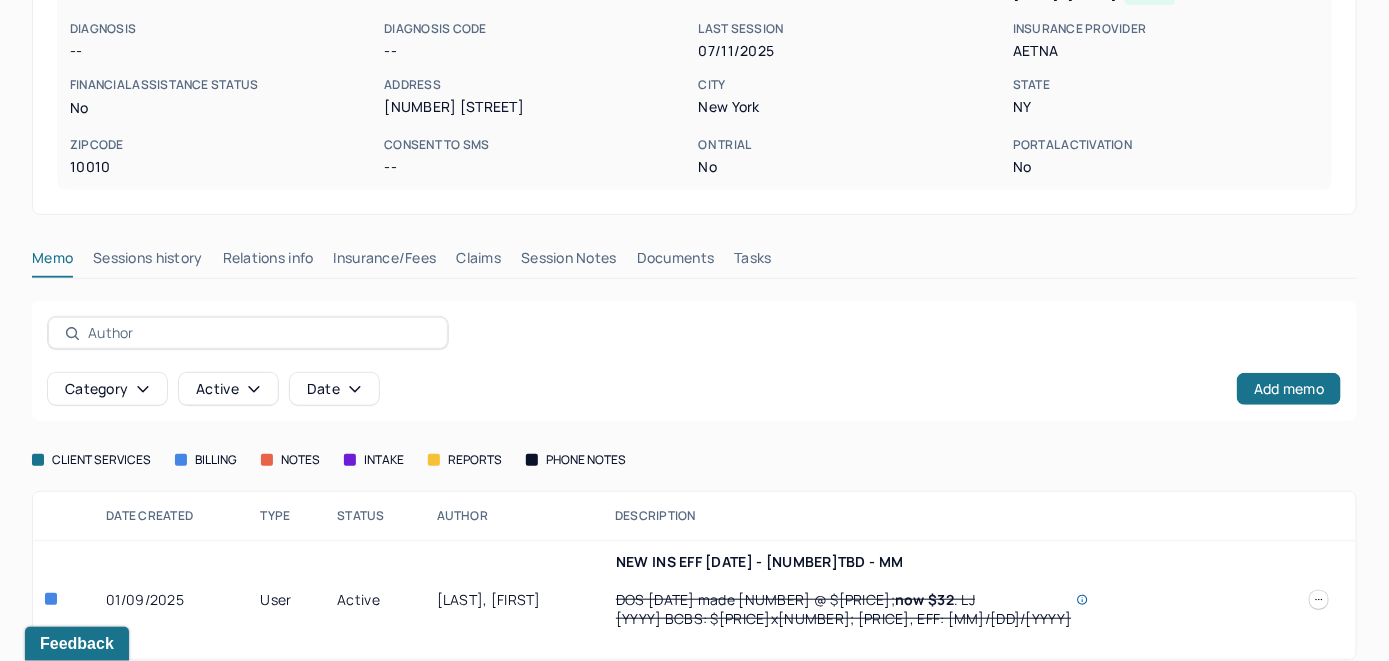 scroll, scrollTop: 337, scrollLeft: 0, axis: vertical 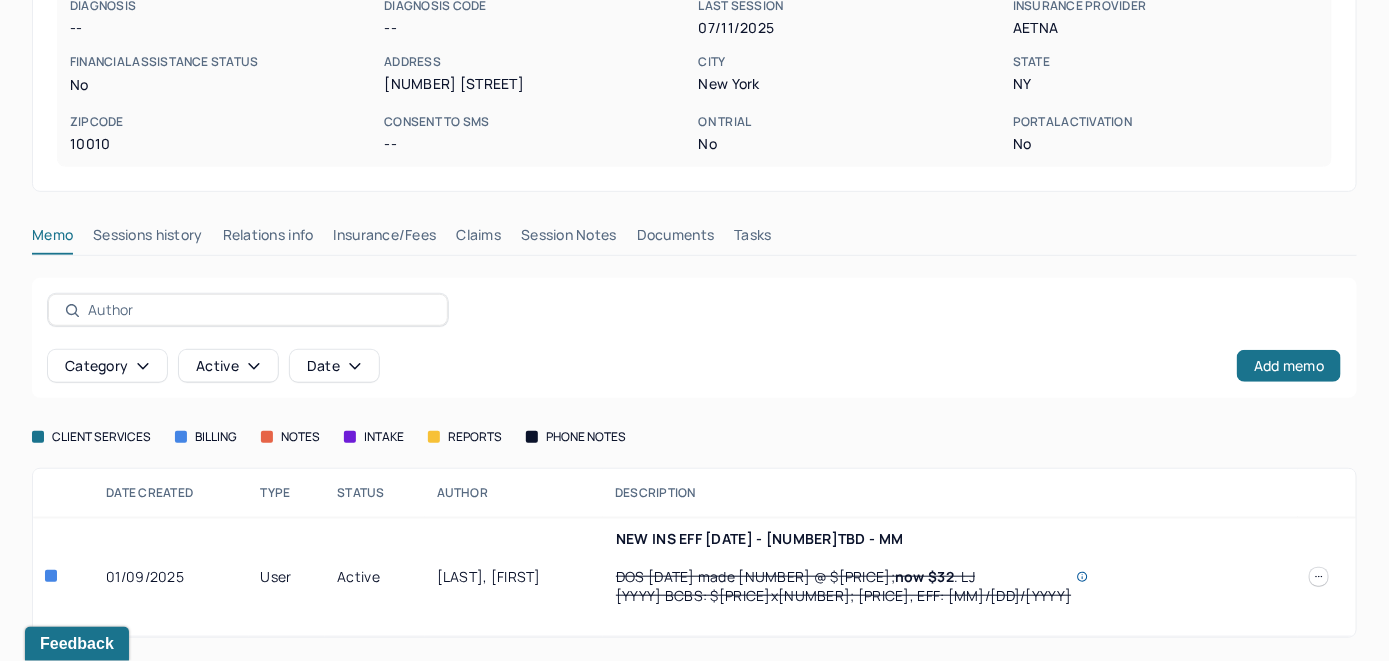 click on "Insurance/Fees" at bounding box center [385, 239] 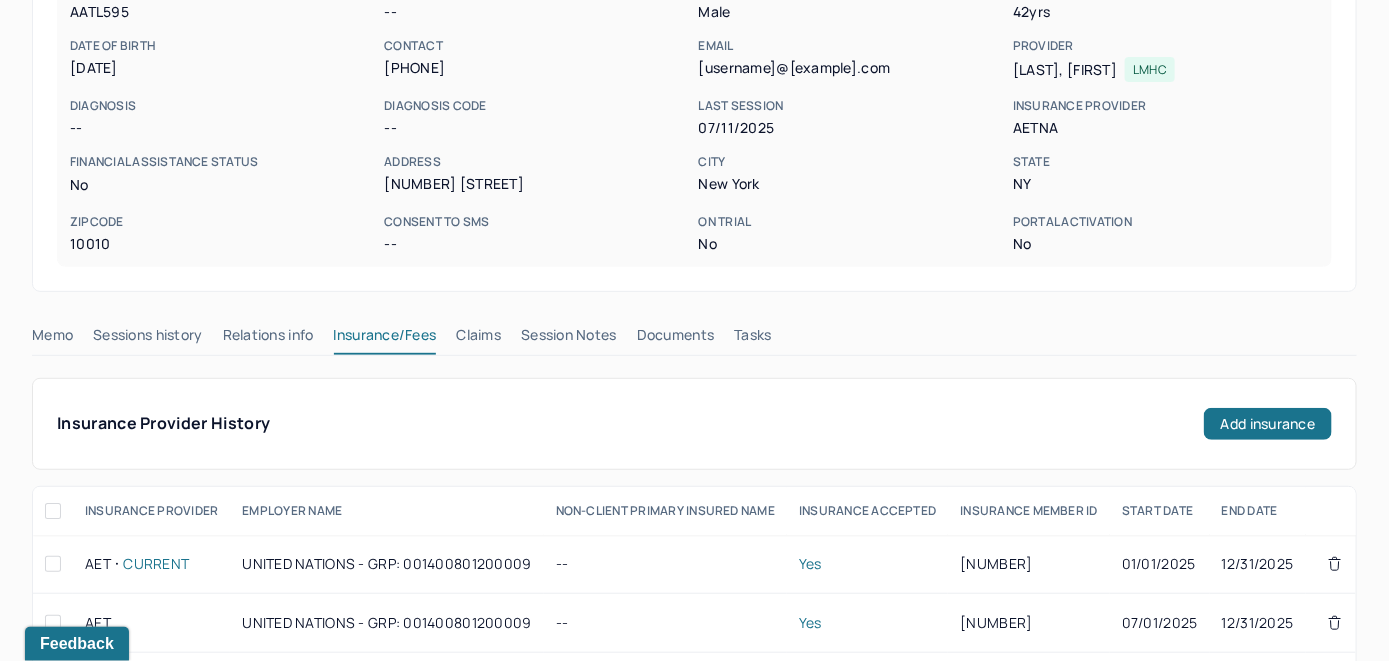 click on "Claims" at bounding box center (478, 339) 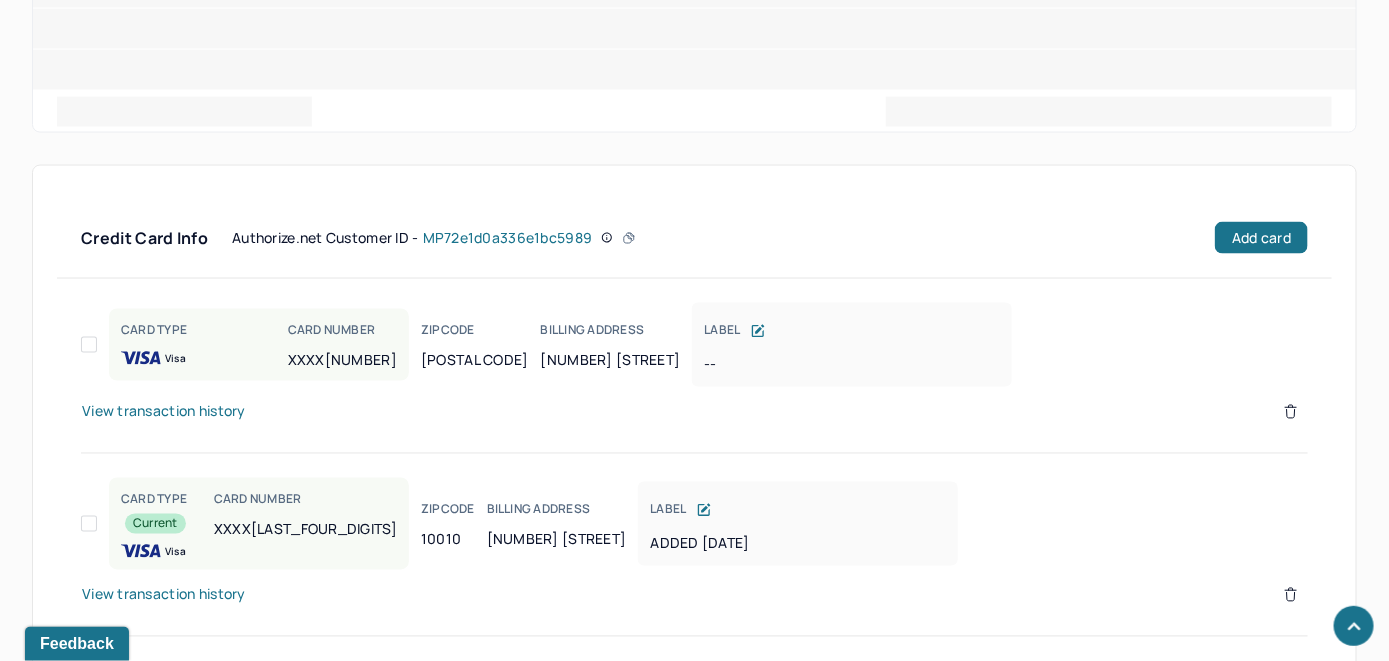scroll, scrollTop: 1178, scrollLeft: 0, axis: vertical 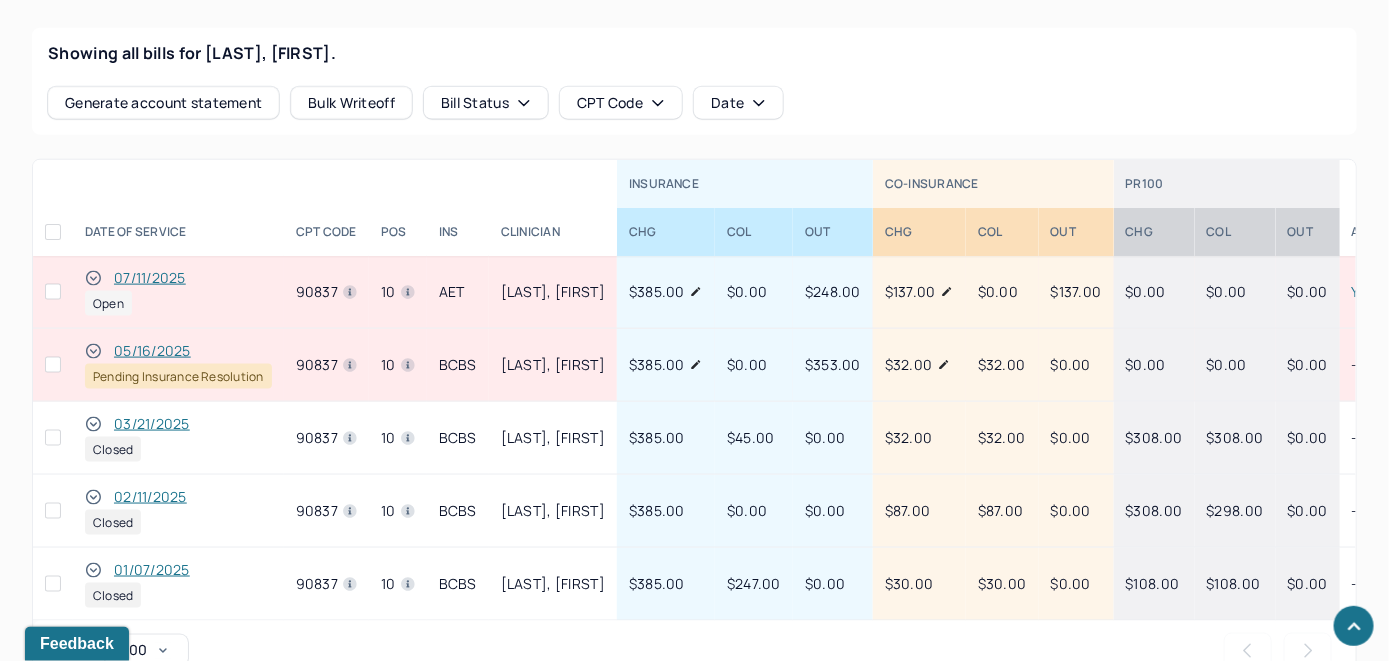 click on "07/11/2025" at bounding box center [150, 278] 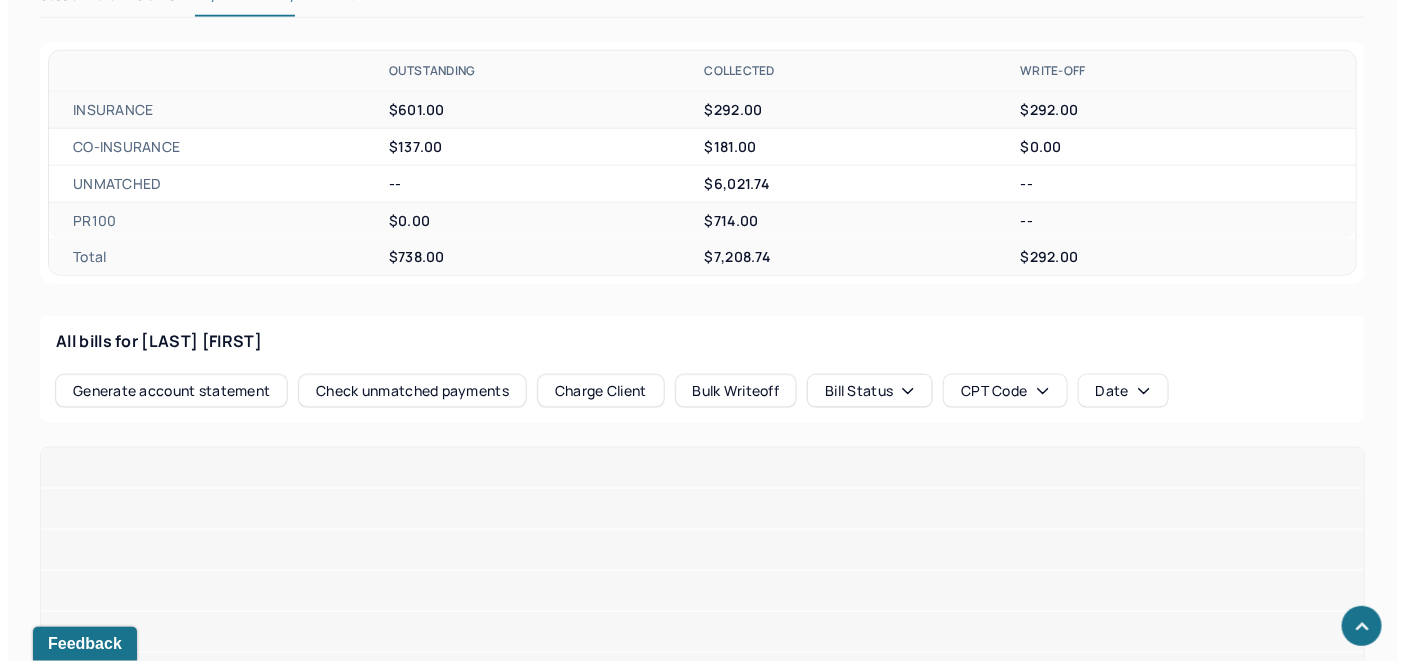 scroll, scrollTop: 861, scrollLeft: 0, axis: vertical 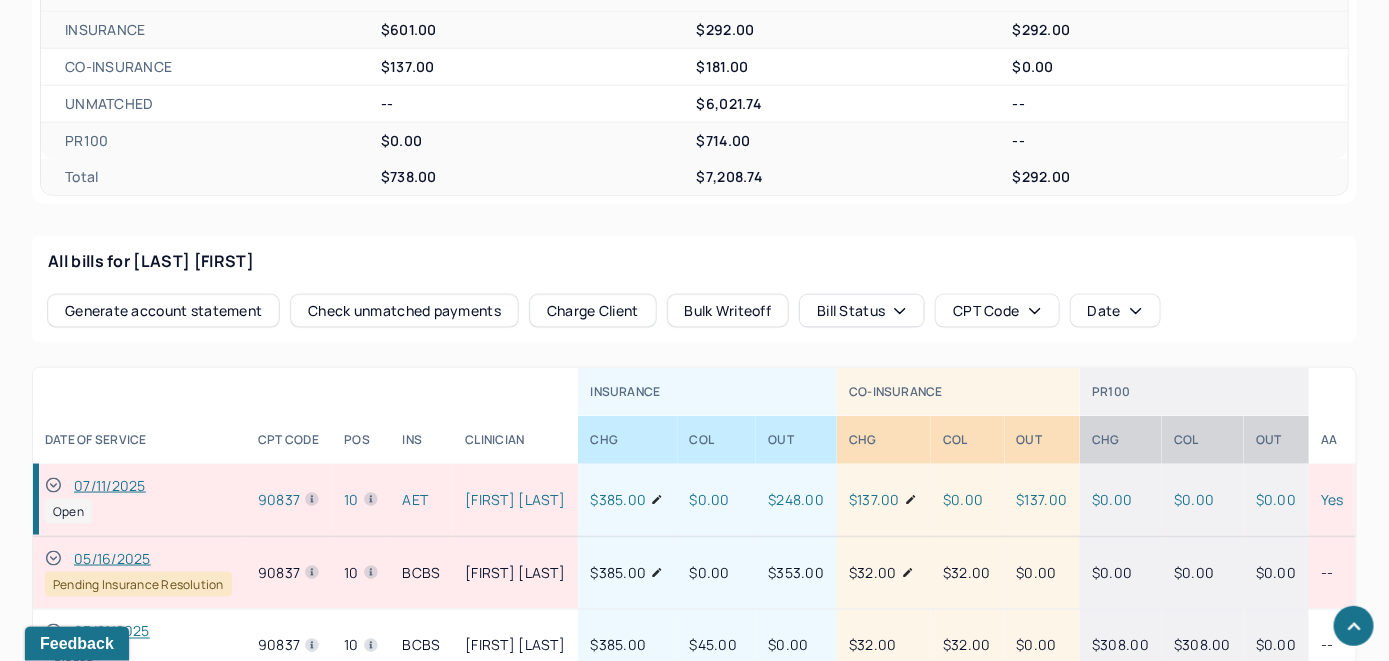 click on "Check unmatched payments" at bounding box center (404, 311) 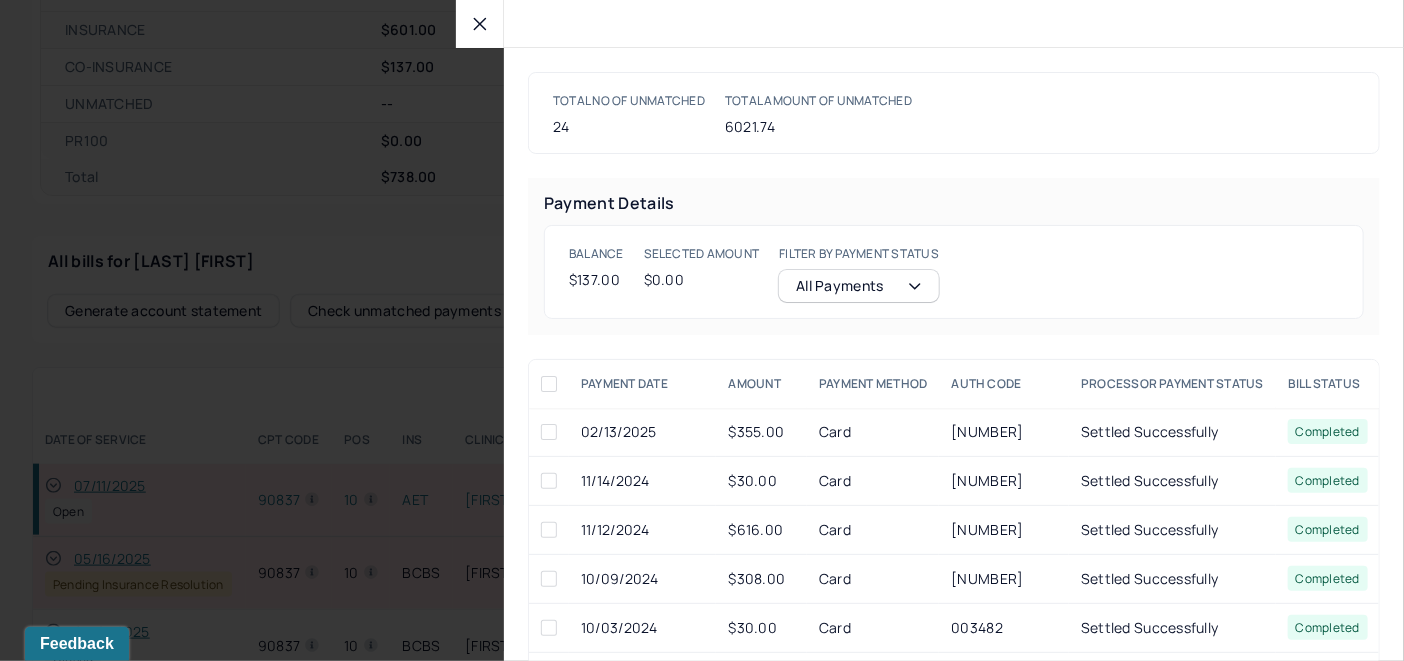click at bounding box center [480, 24] 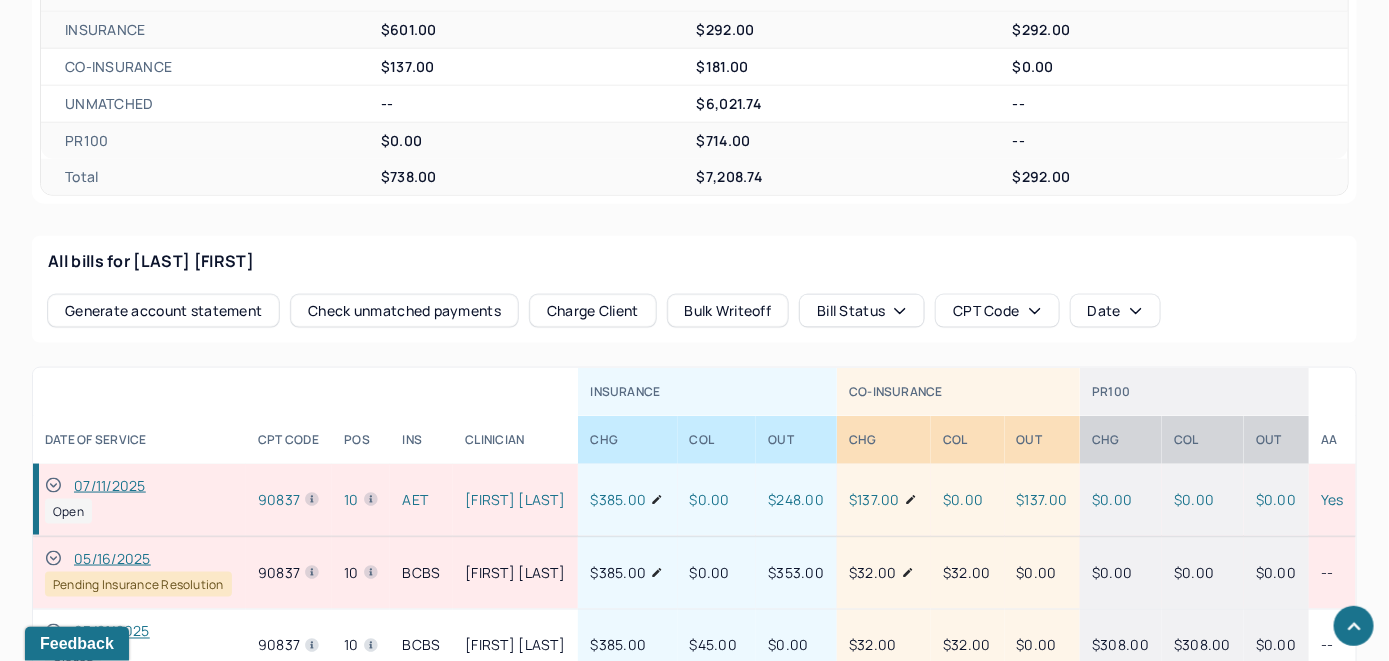 click on "Charge Client" at bounding box center [593, 311] 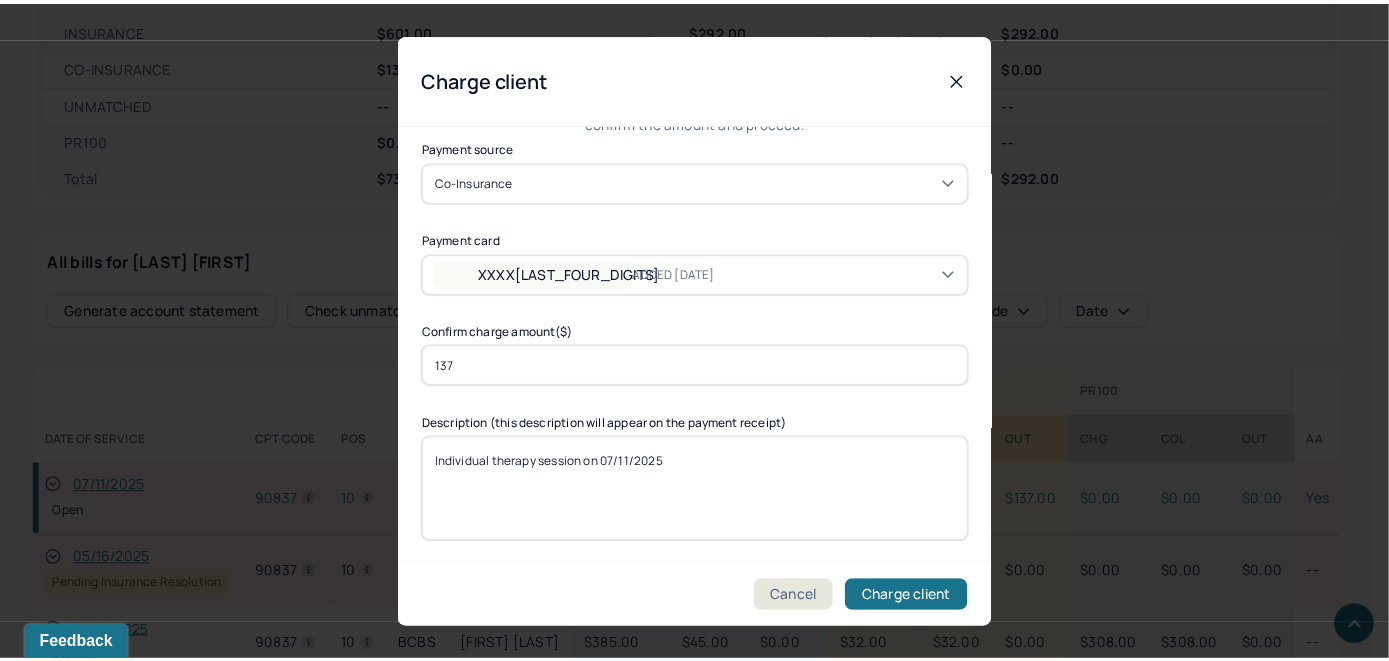 scroll, scrollTop: 121, scrollLeft: 0, axis: vertical 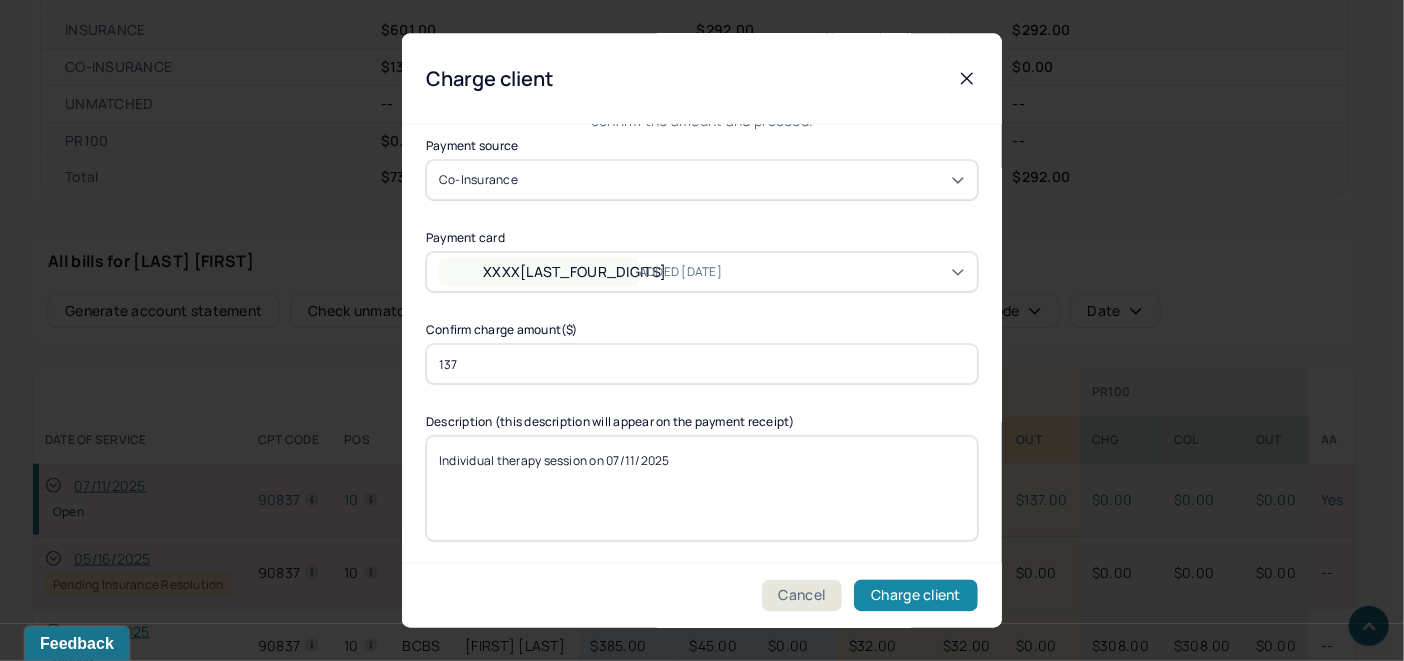 click on "Charge client" at bounding box center (916, 596) 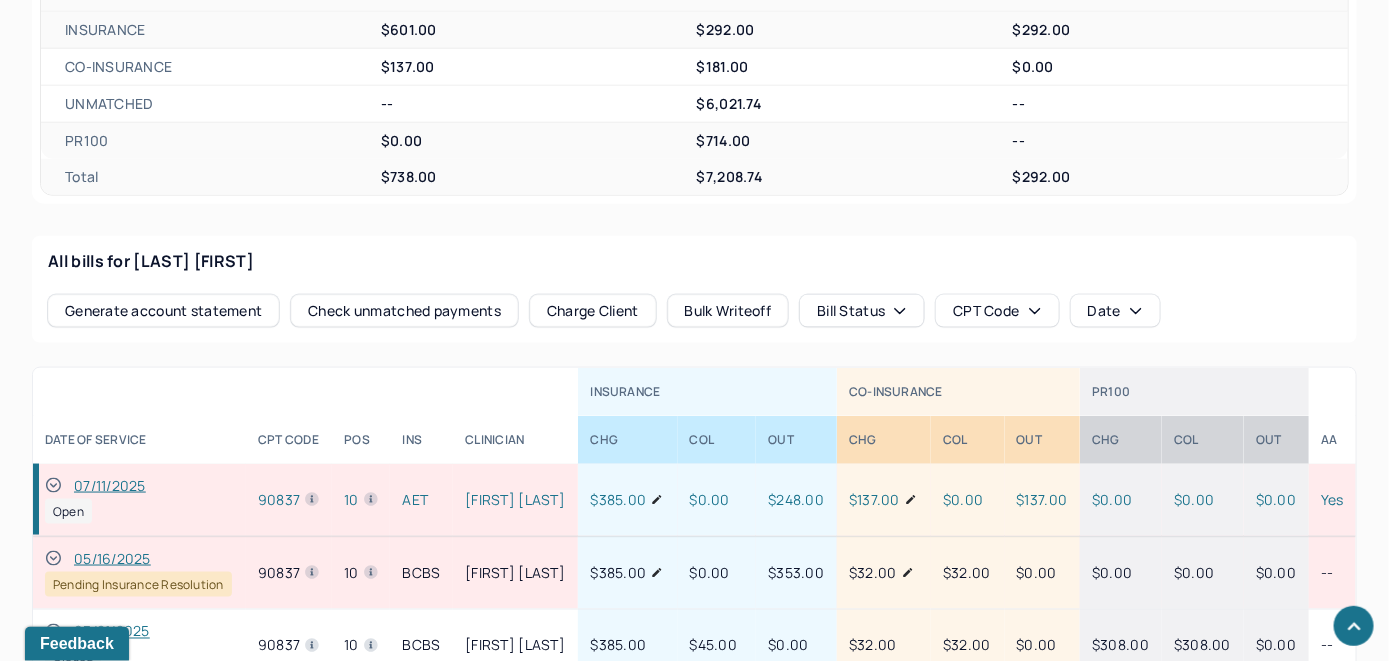 click 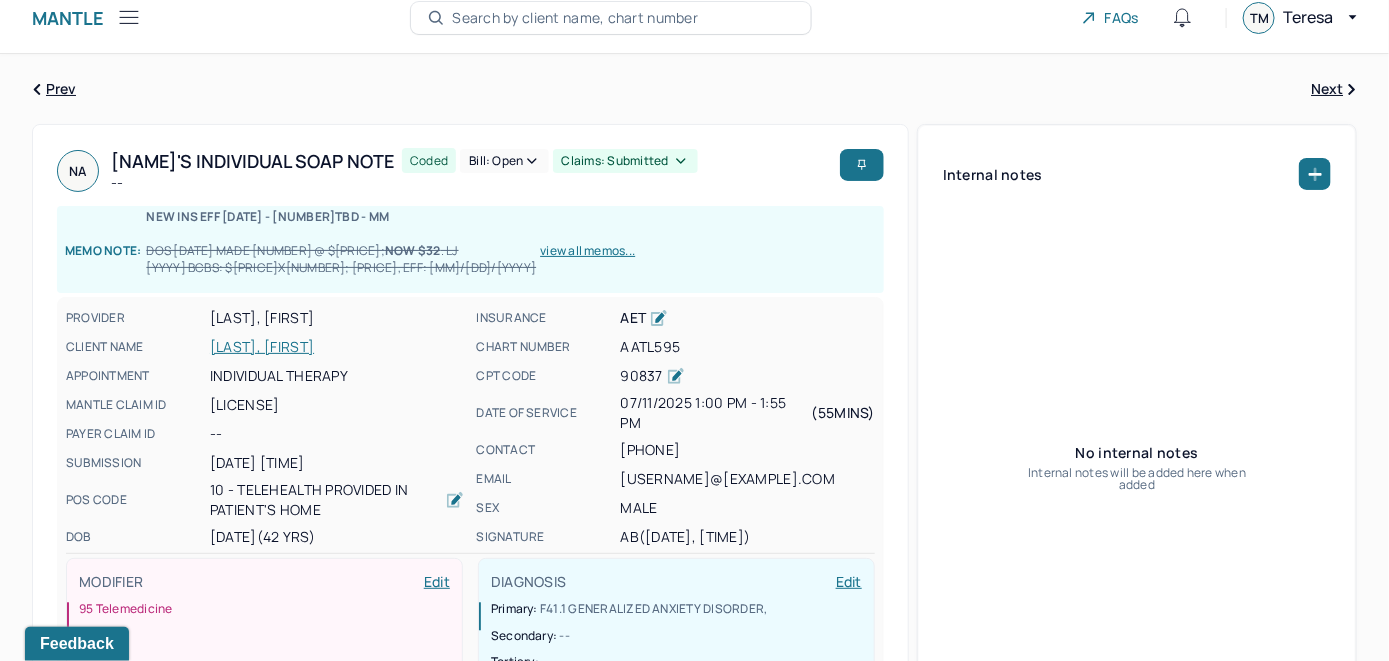 scroll, scrollTop: 0, scrollLeft: 0, axis: both 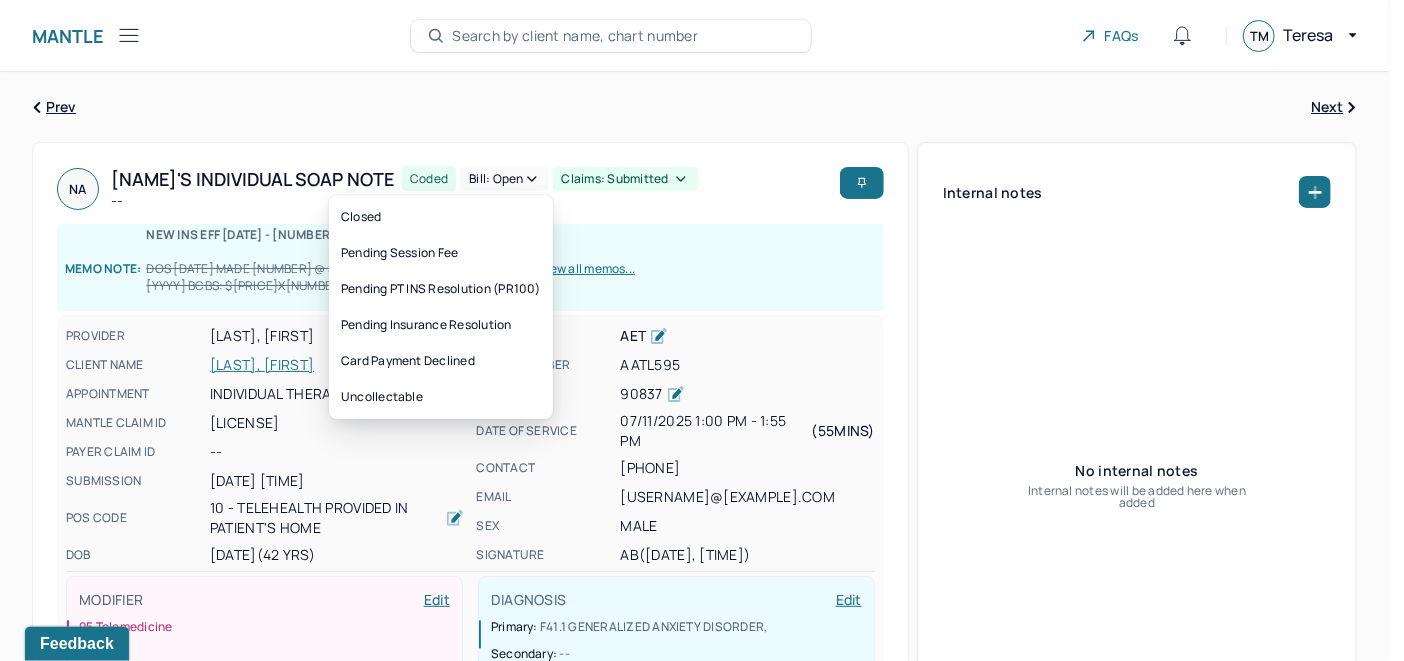 click on "Bill: Open" at bounding box center [504, 179] 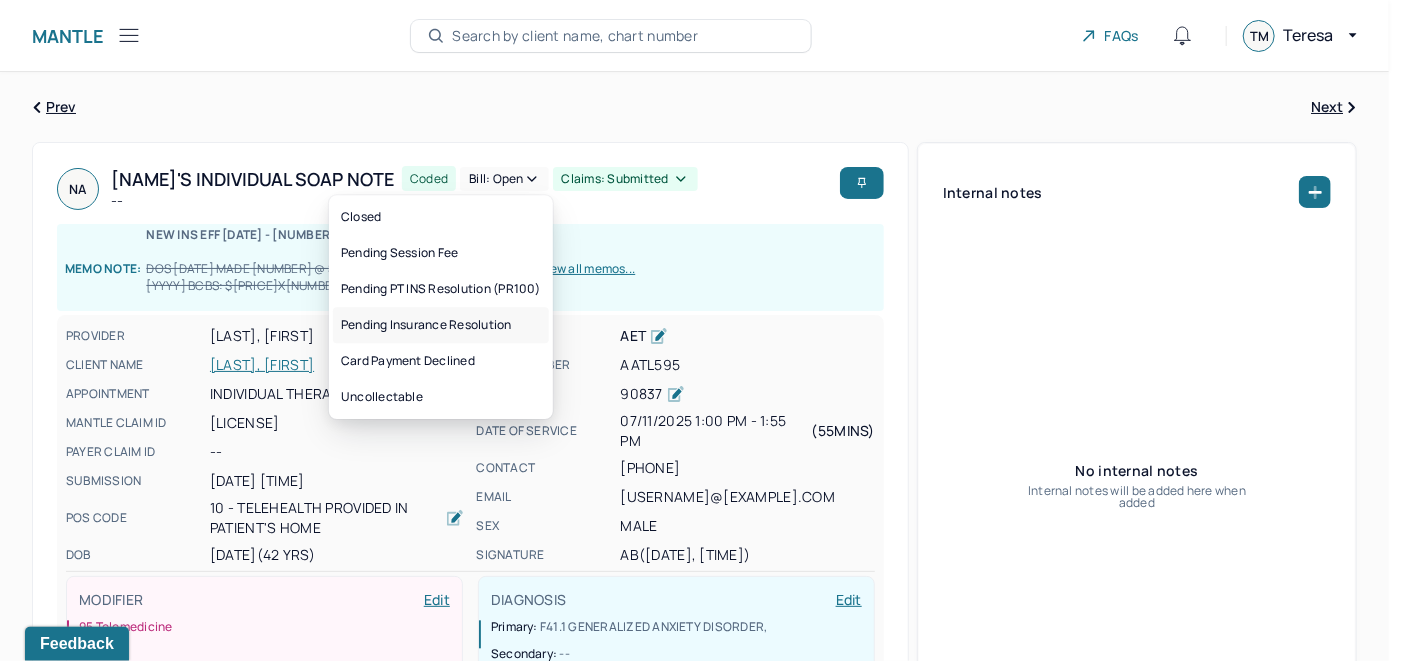 click on "Pending Insurance Resolution" at bounding box center (441, 325) 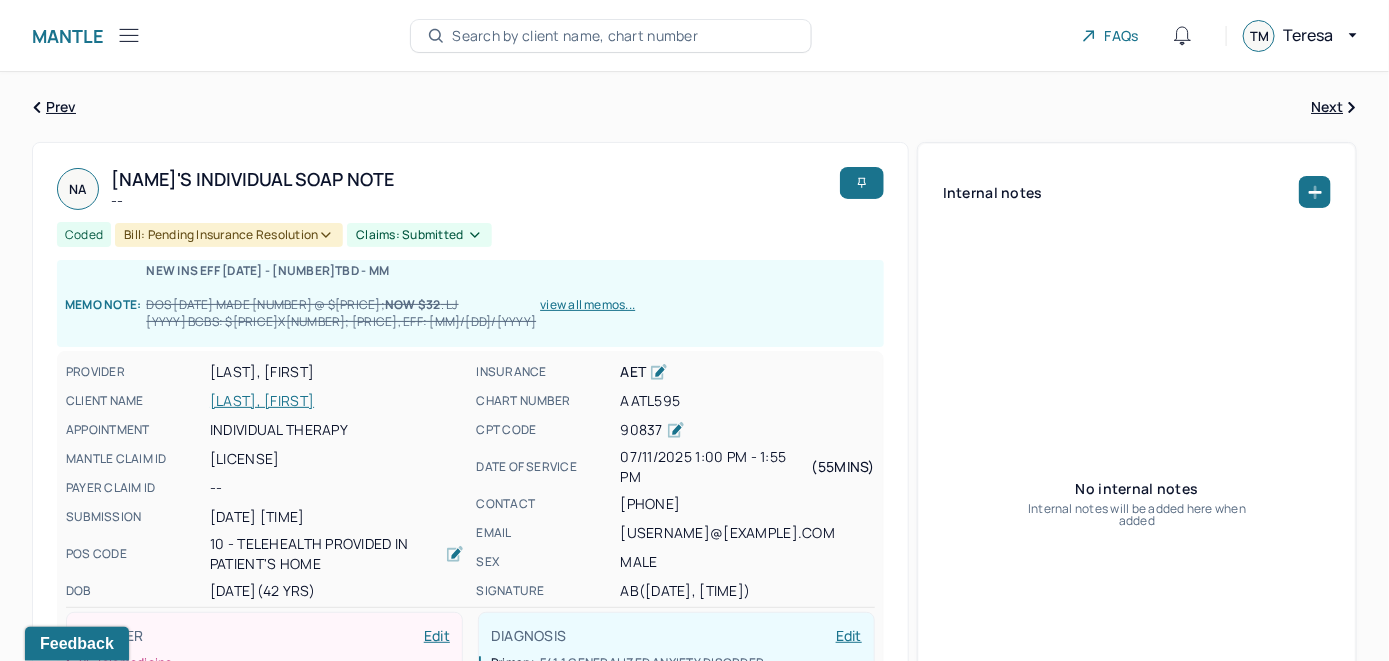click on "Search by client name, chart number" at bounding box center [575, 36] 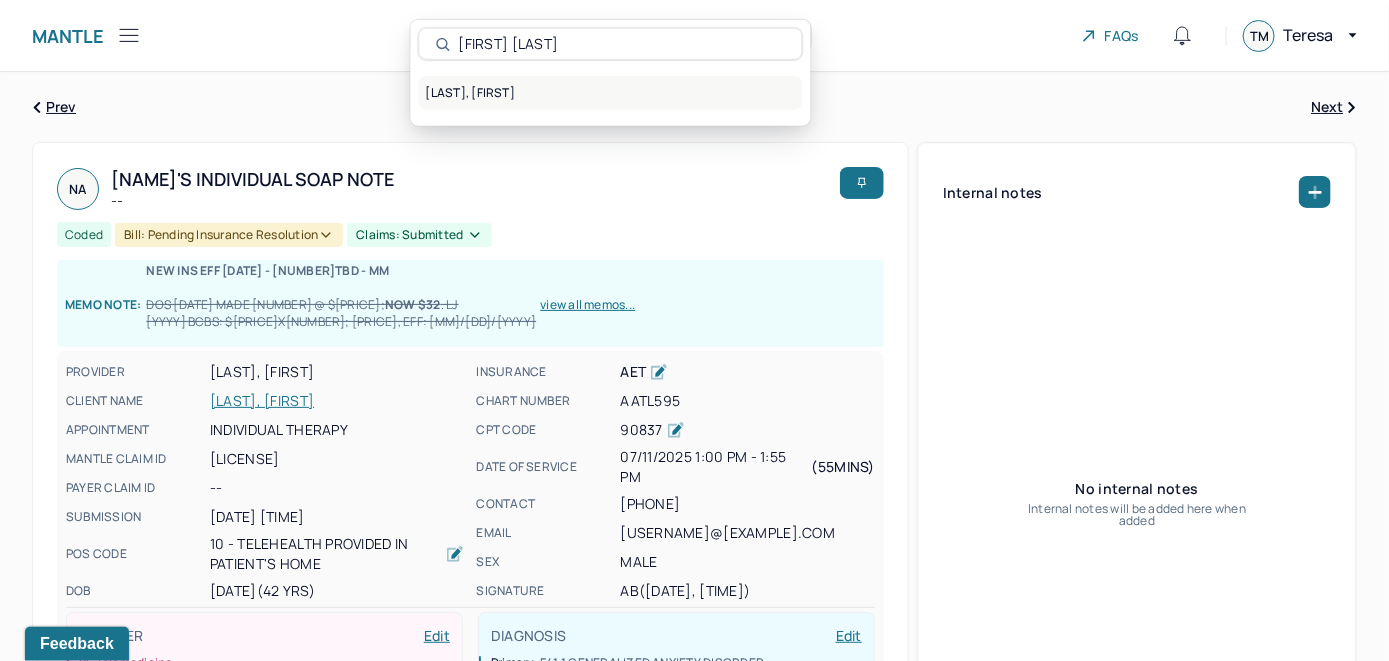 type on "Nicholas Harrigan" 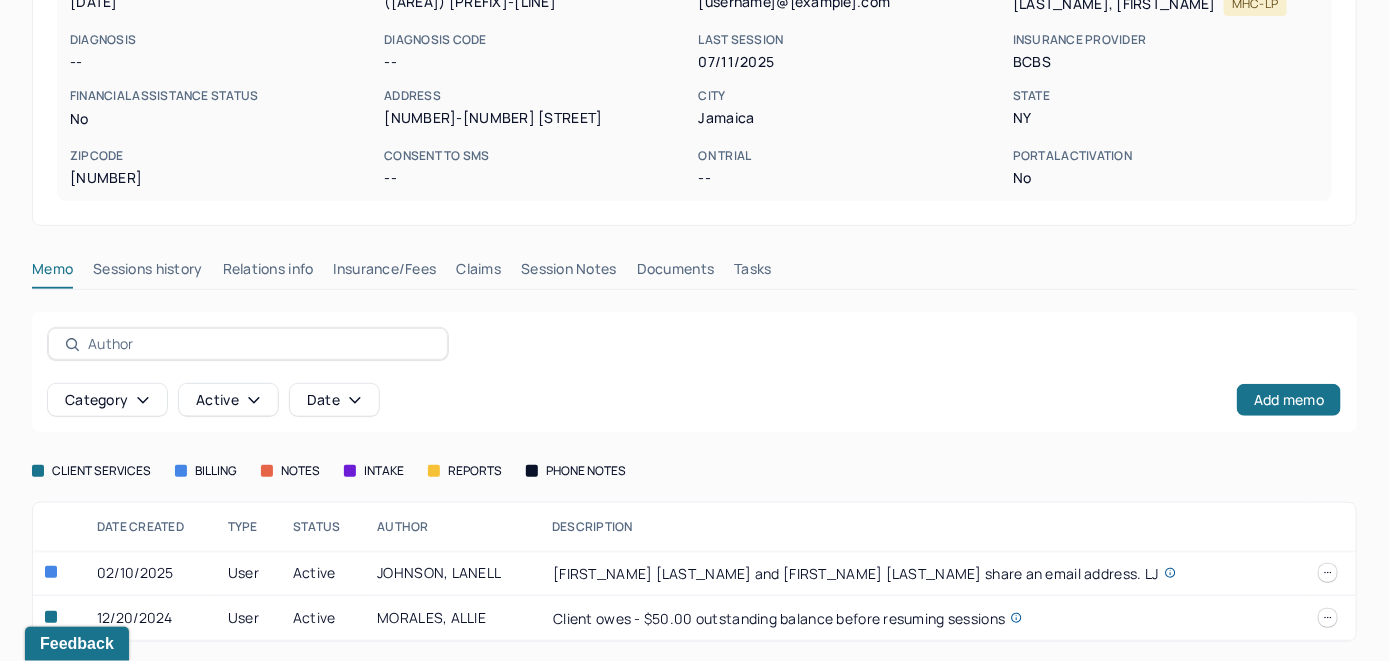 scroll, scrollTop: 330, scrollLeft: 0, axis: vertical 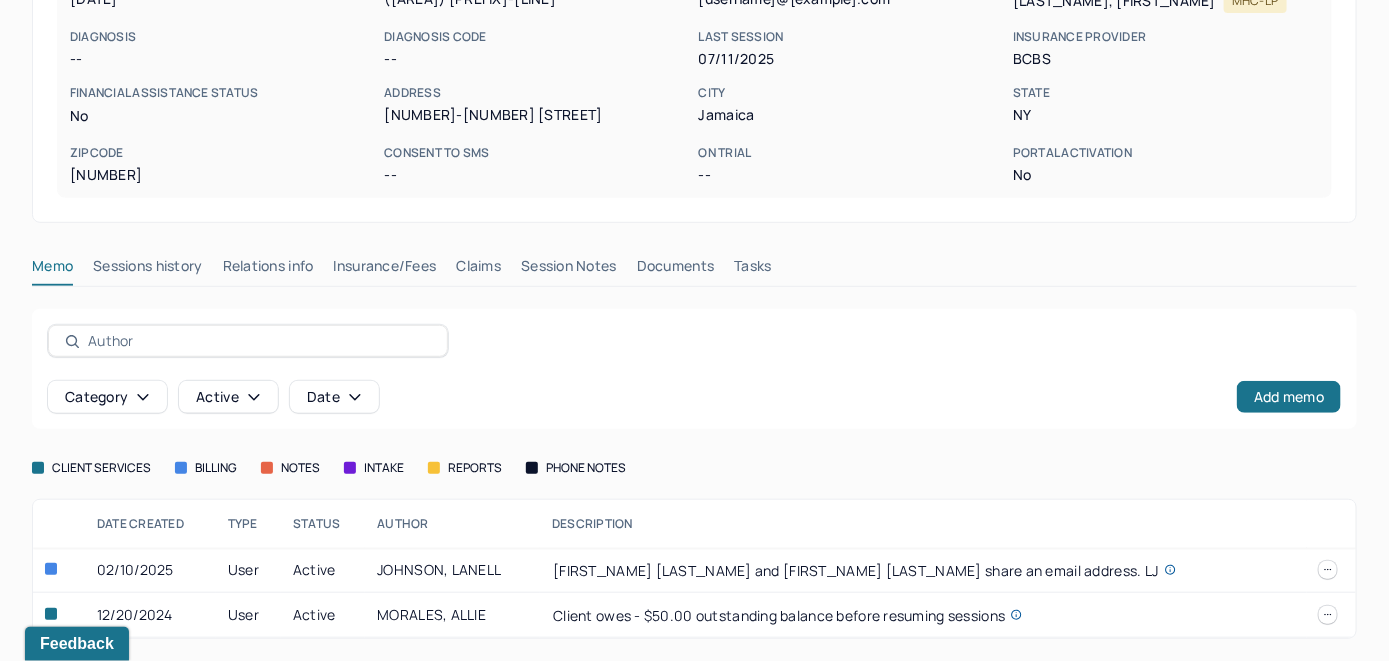 click on "Insurance/Fees" at bounding box center (385, 270) 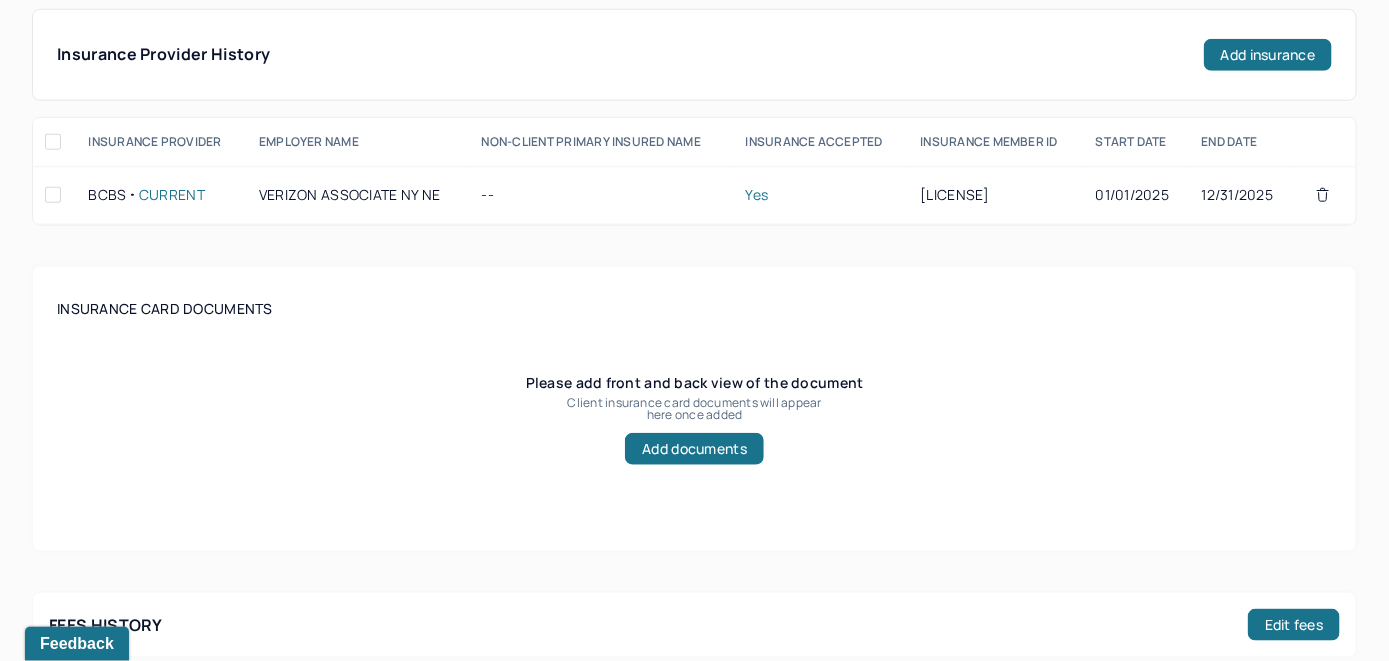 scroll, scrollTop: 330, scrollLeft: 0, axis: vertical 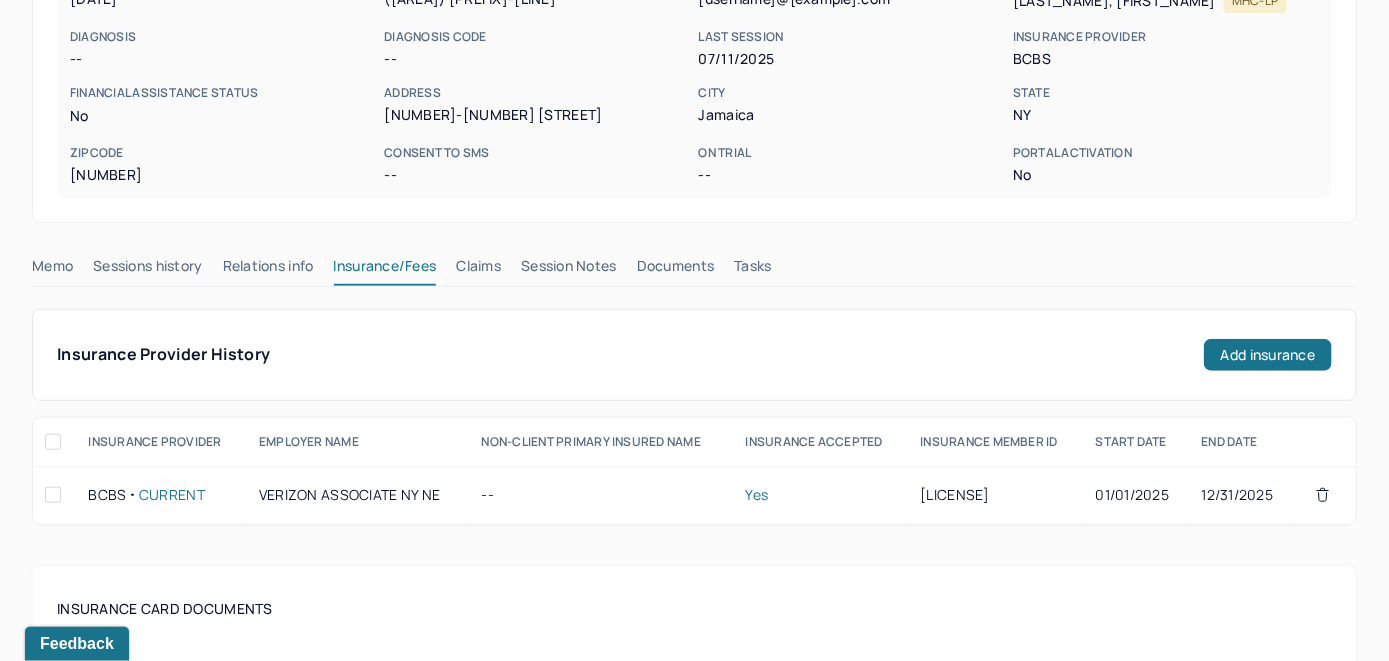 click on "Claims" at bounding box center [478, 270] 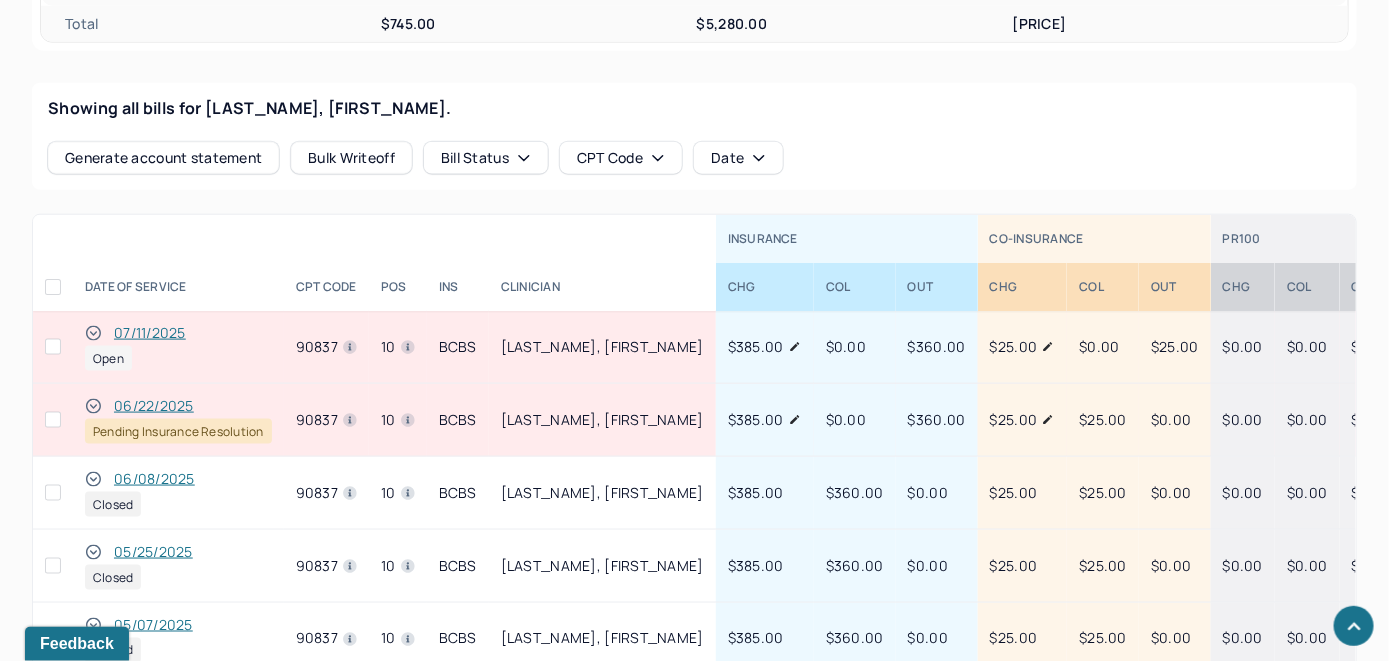 click on "07/11/2025" at bounding box center [150, 333] 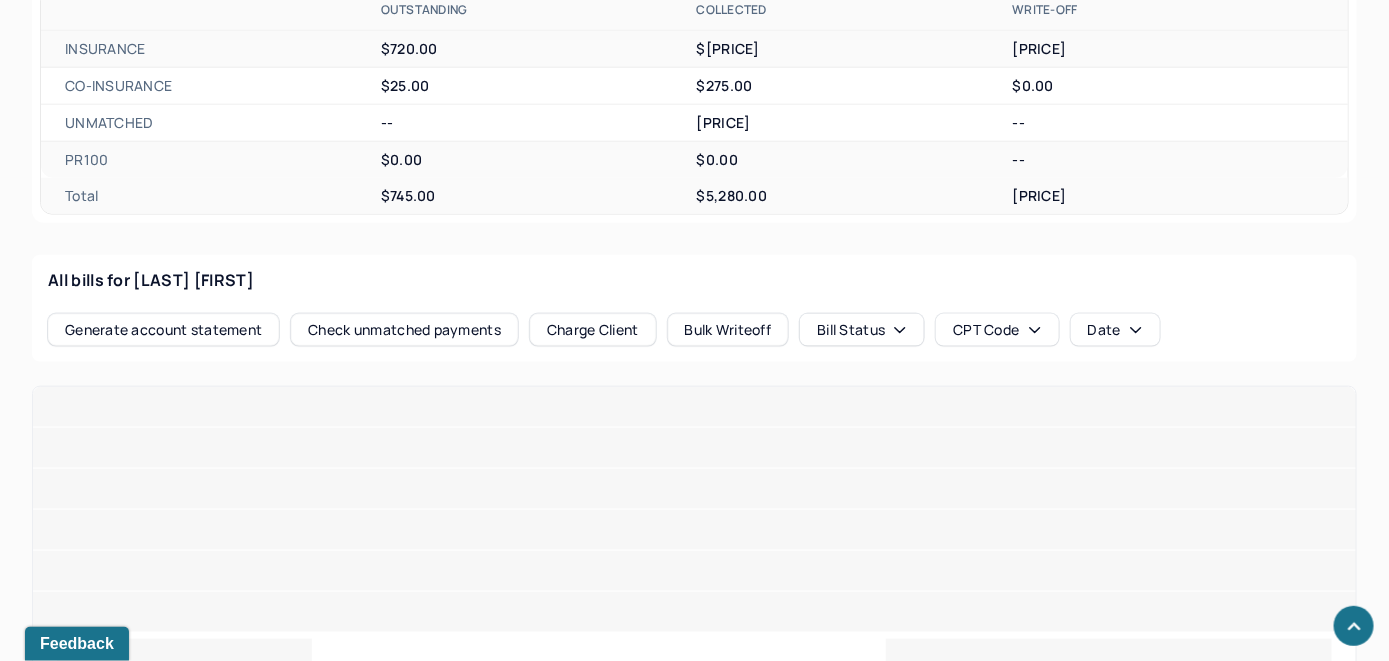 scroll, scrollTop: 830, scrollLeft: 0, axis: vertical 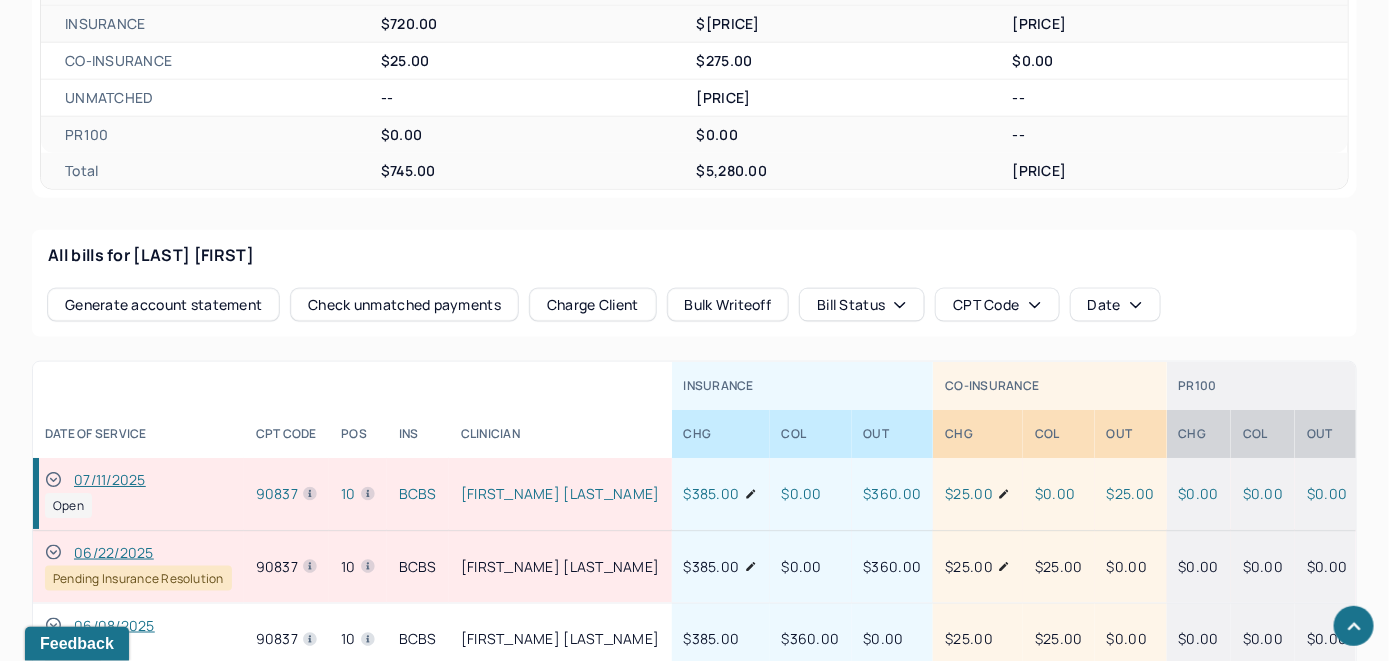 click on "Check unmatched payments" at bounding box center [404, 305] 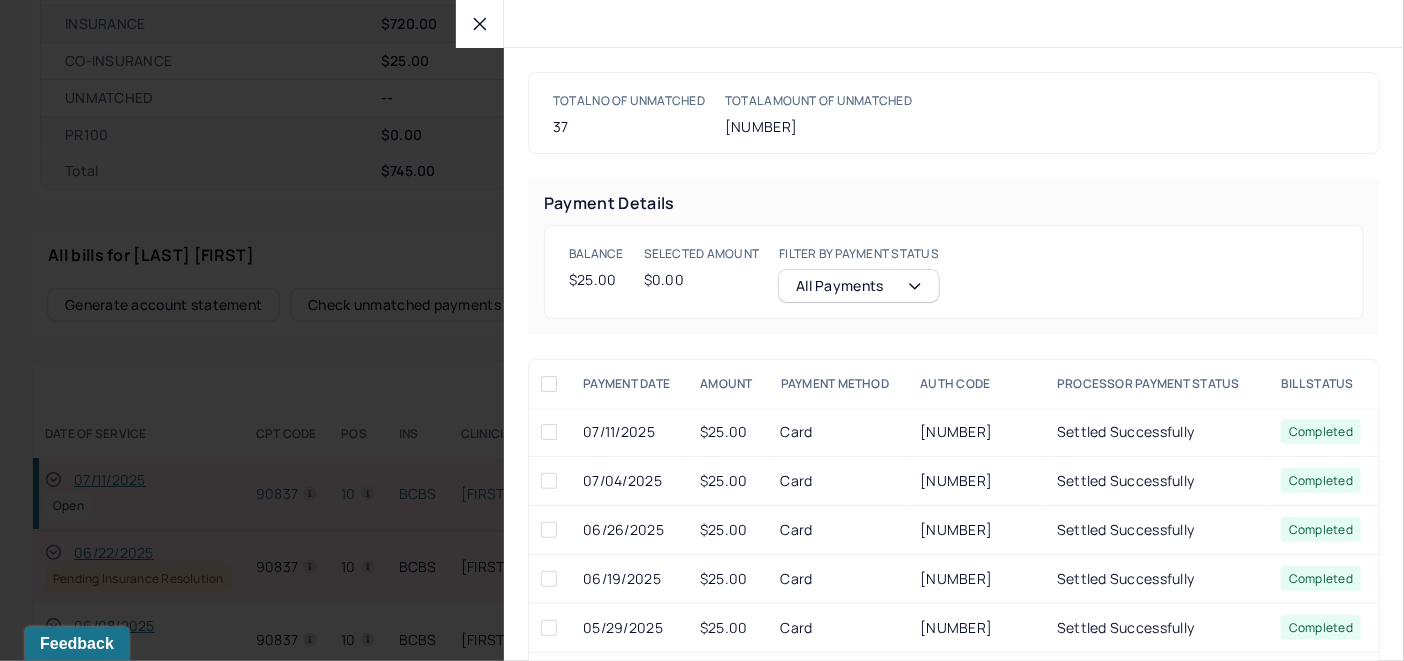 click at bounding box center [549, 432] 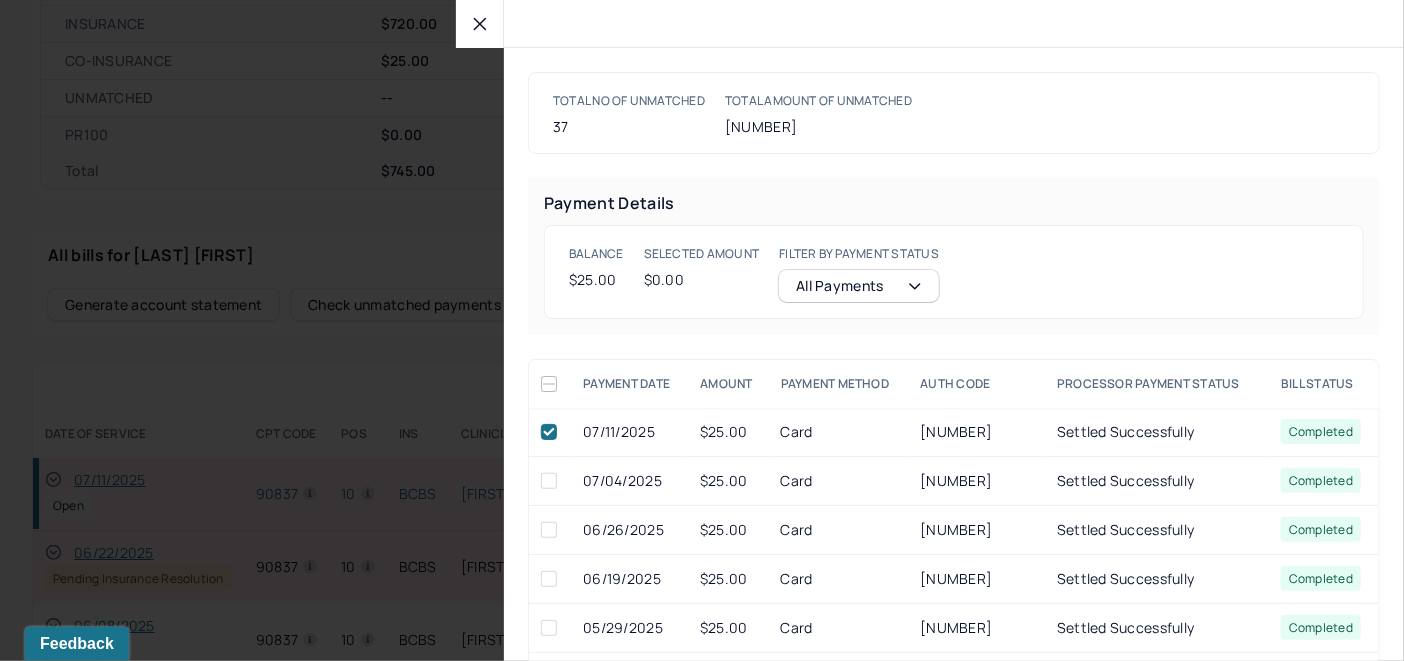 checkbox on "true" 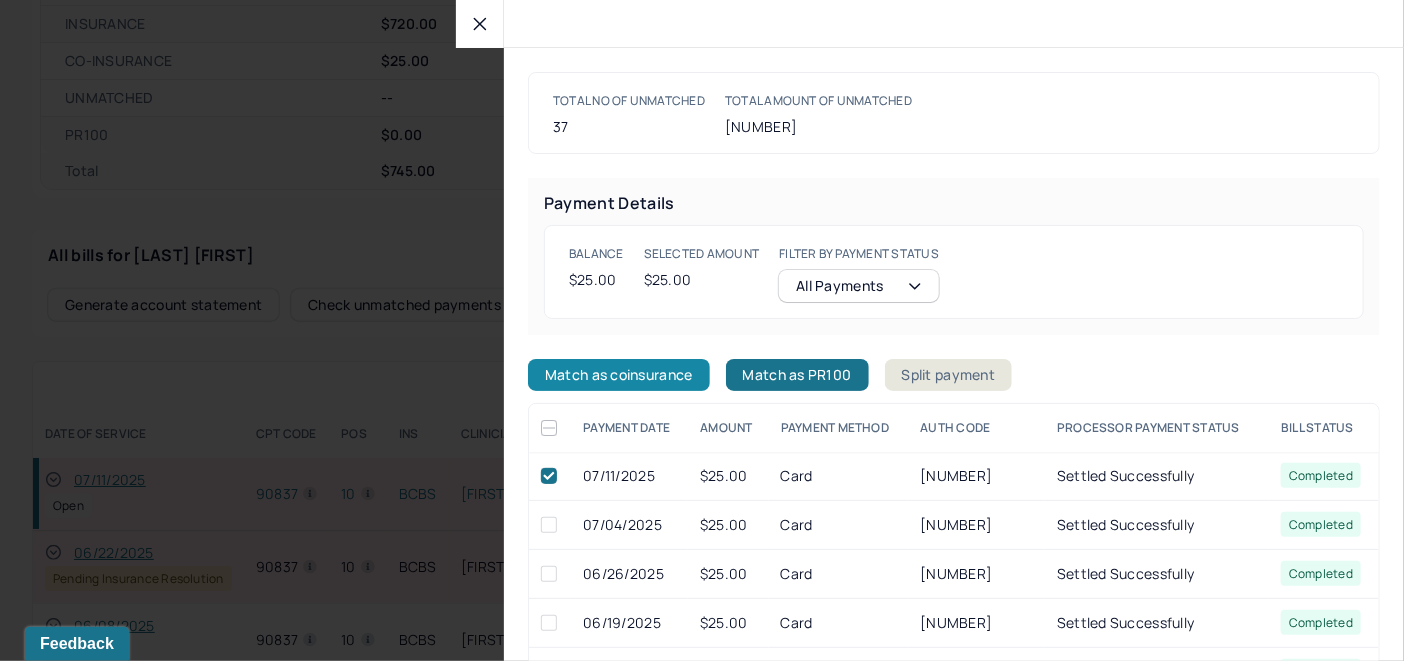 click on "Match as coinsurance" at bounding box center (619, 375) 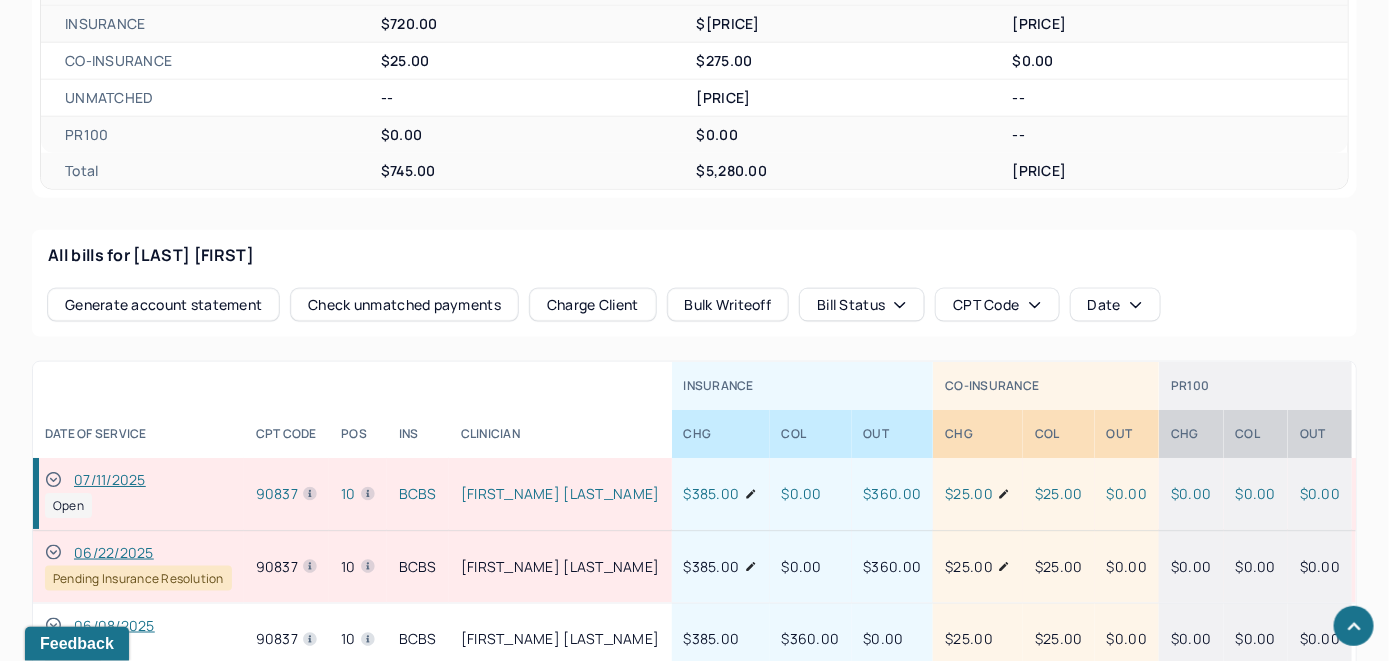 click 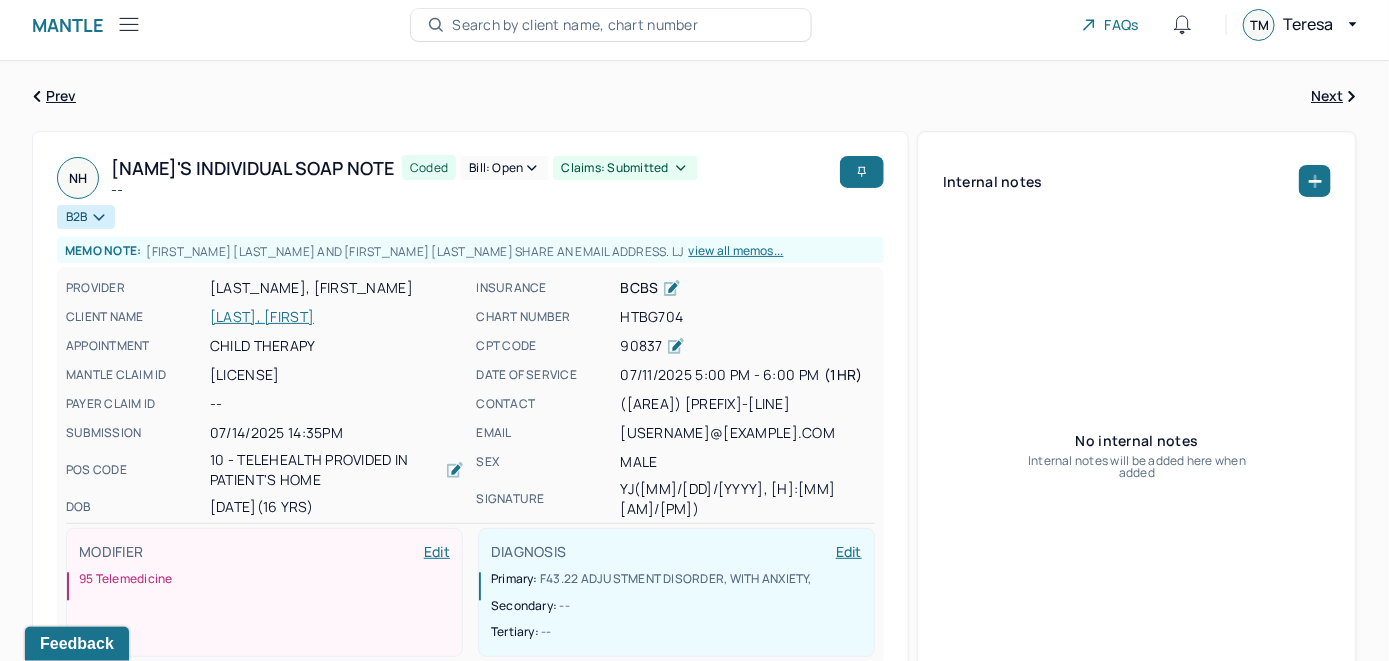 scroll, scrollTop: 0, scrollLeft: 0, axis: both 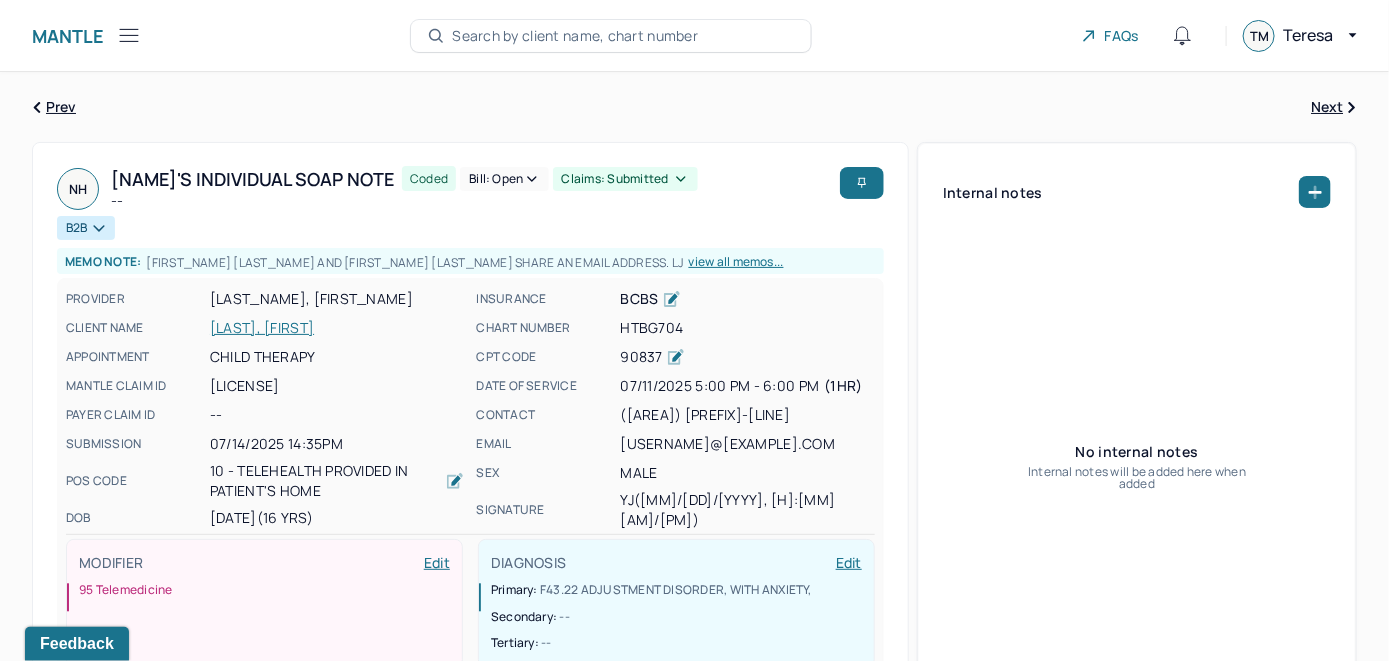 click on "Bill: Open" at bounding box center (504, 179) 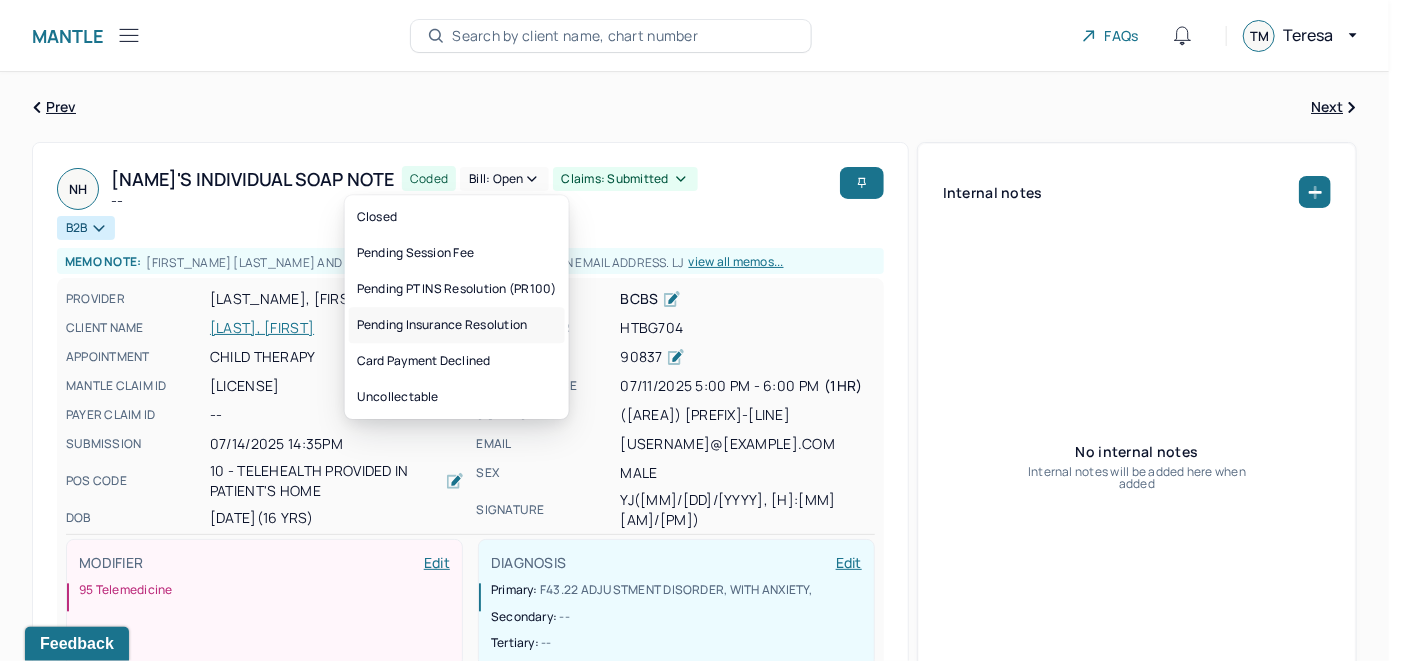 click on "Pending Insurance Resolution" at bounding box center [457, 325] 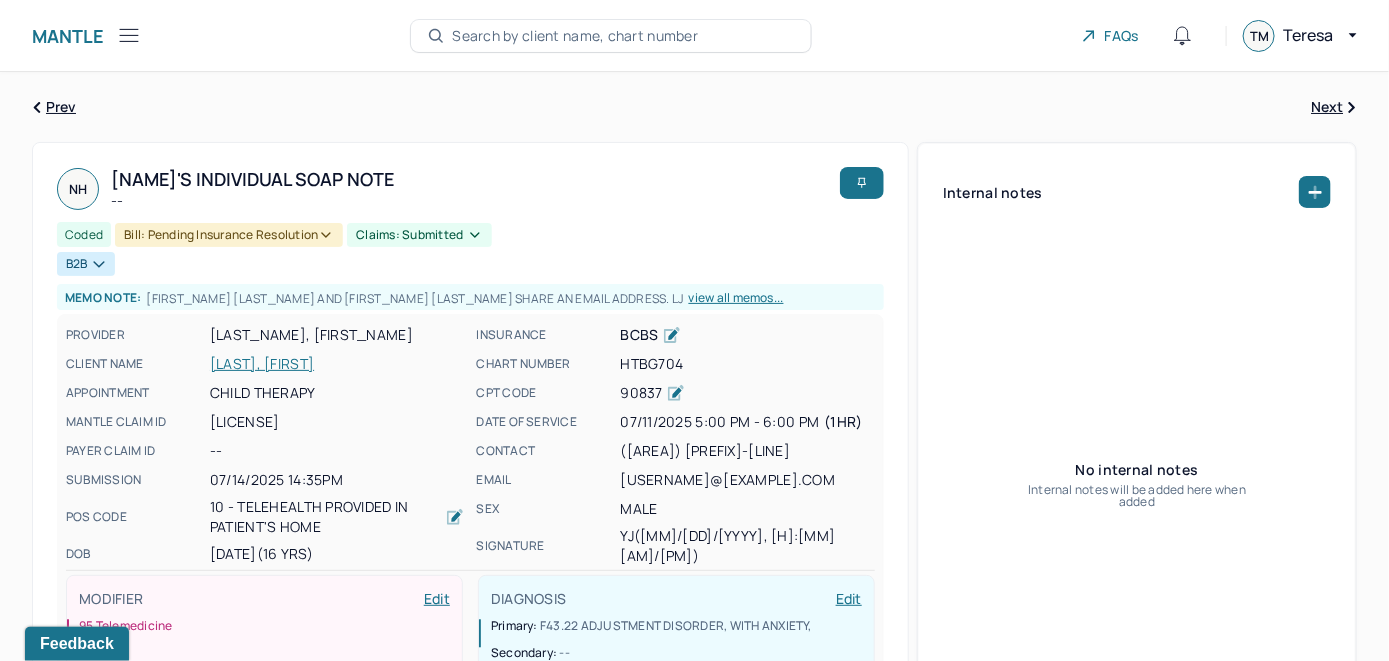 click on "Search by client name, chart number" at bounding box center [611, 36] 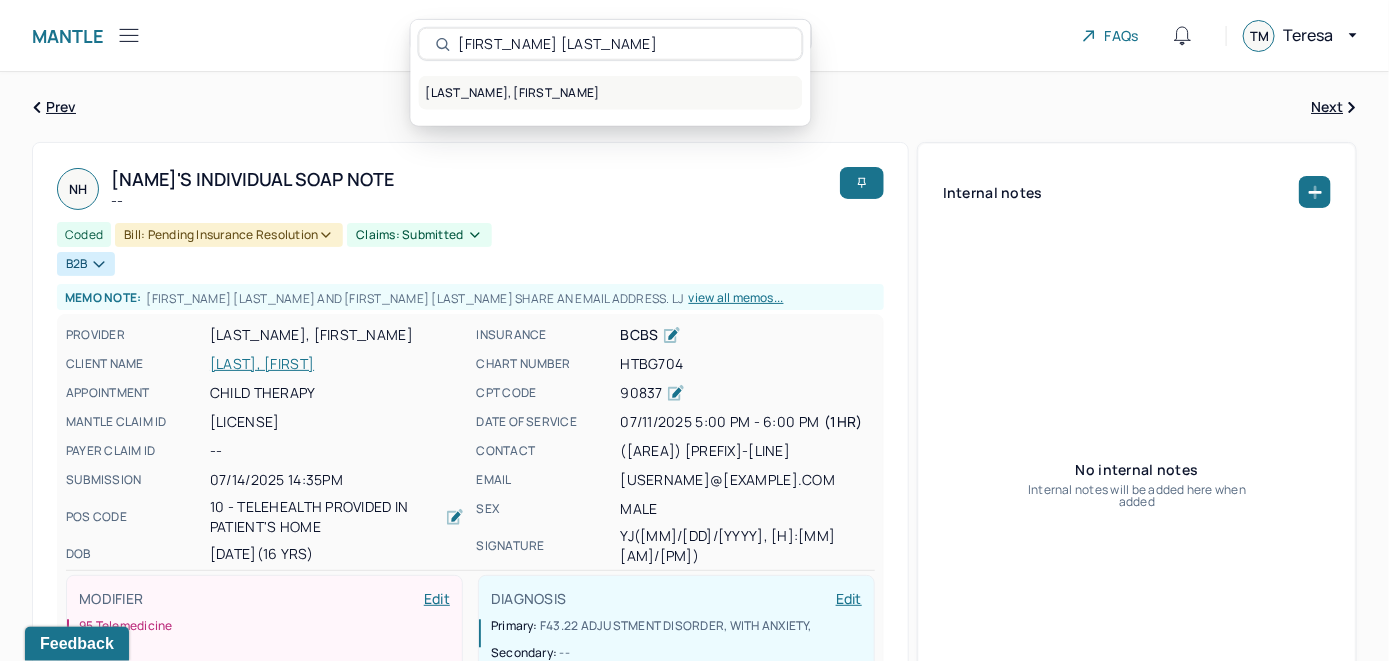 type on "Nicole Jagernauth" 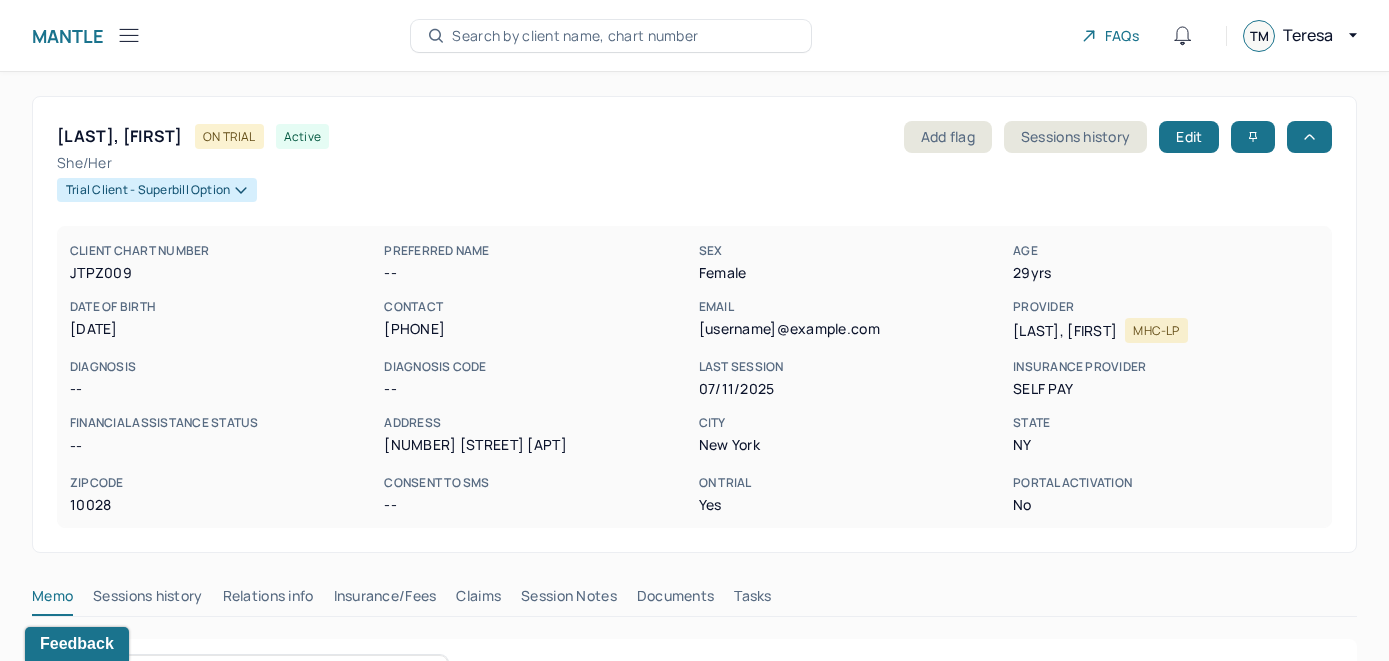 scroll, scrollTop: 0, scrollLeft: 0, axis: both 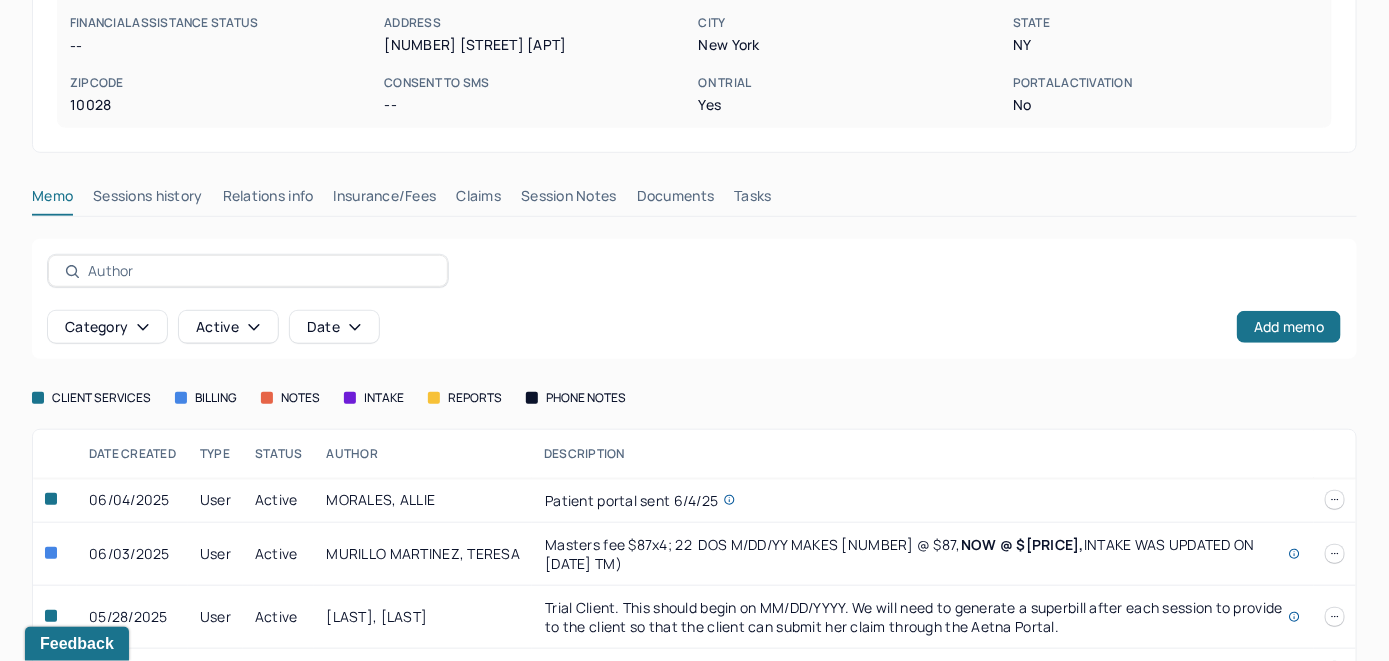 click on "Insurance/Fees" at bounding box center [385, 200] 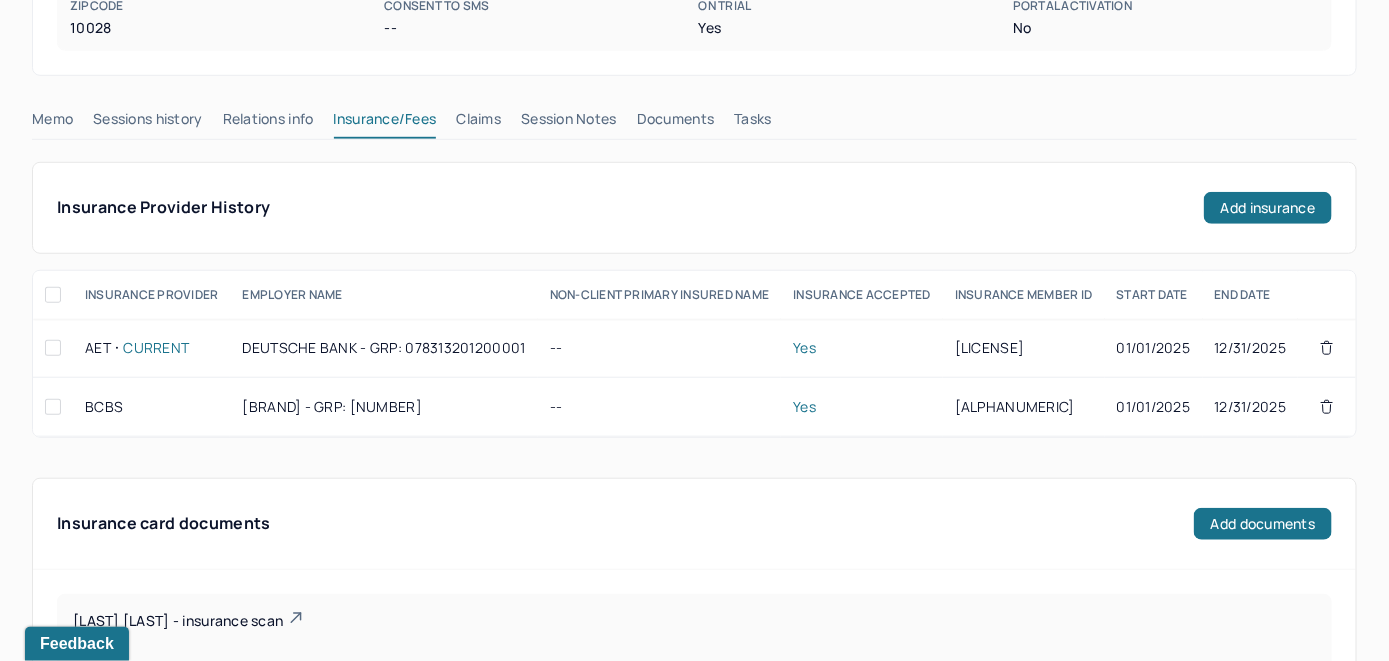scroll, scrollTop: 400, scrollLeft: 0, axis: vertical 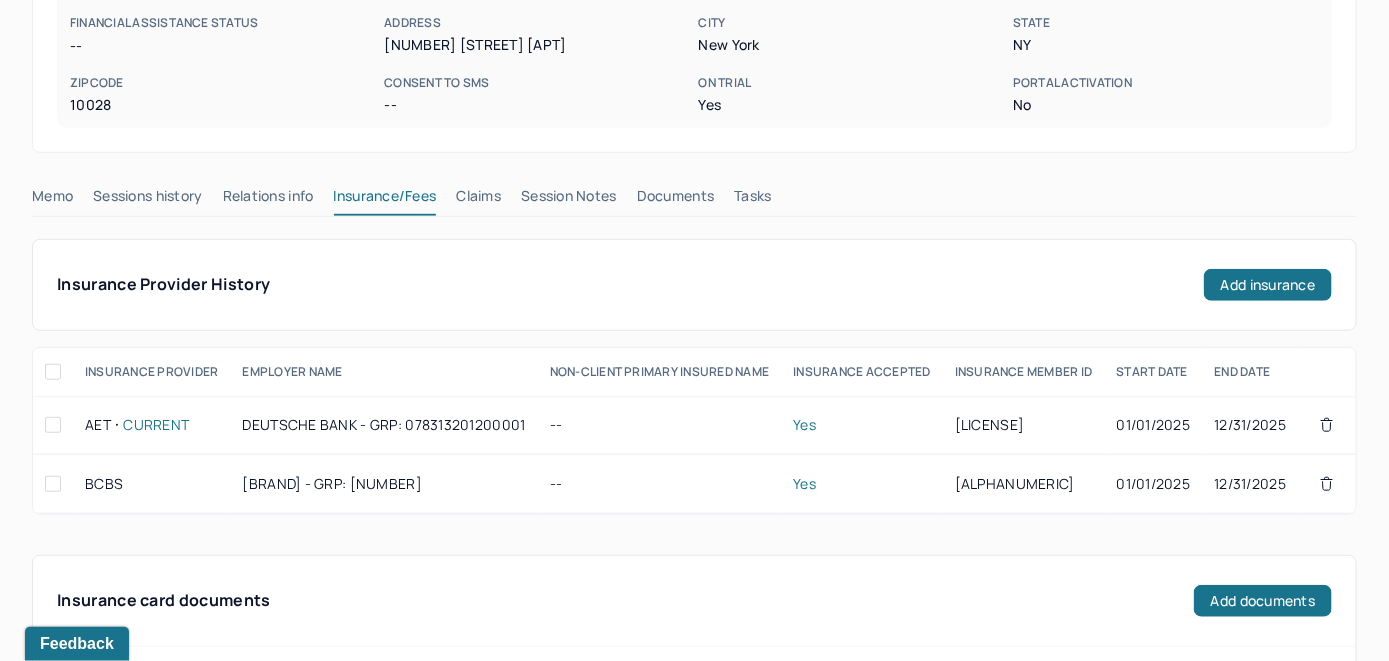 click on "Claims" at bounding box center [478, 200] 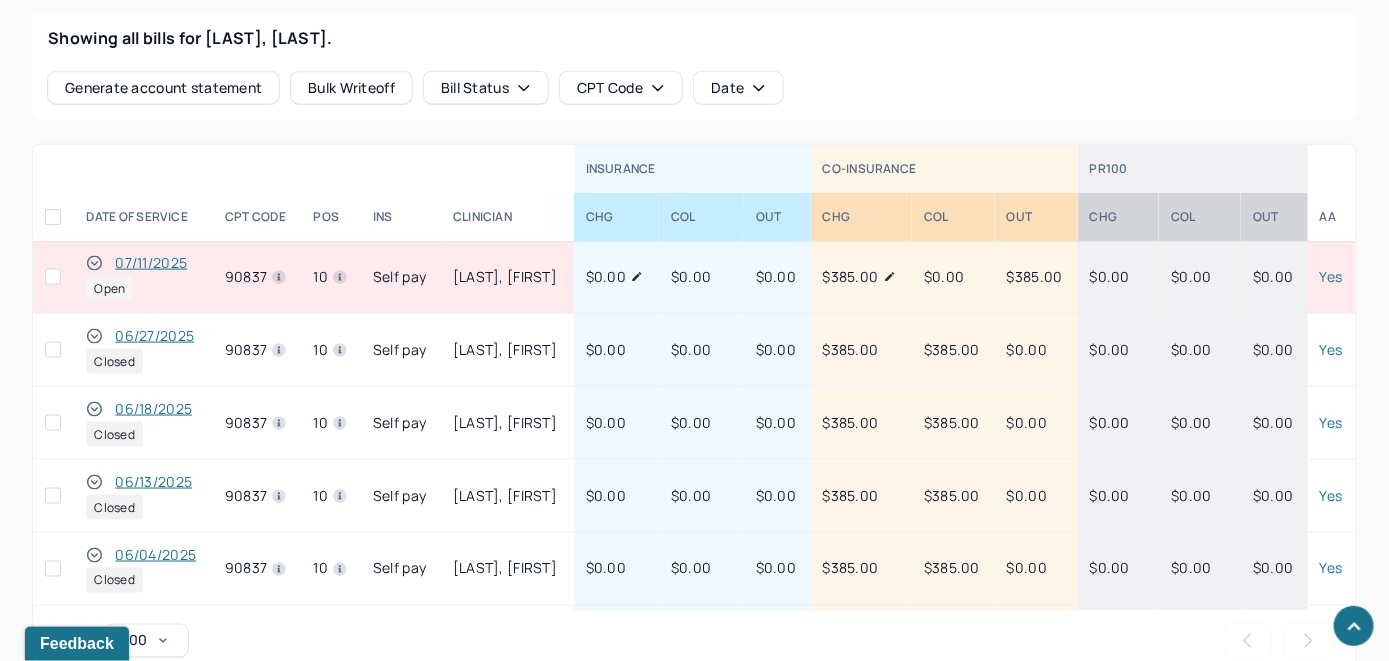 scroll, scrollTop: 942, scrollLeft: 0, axis: vertical 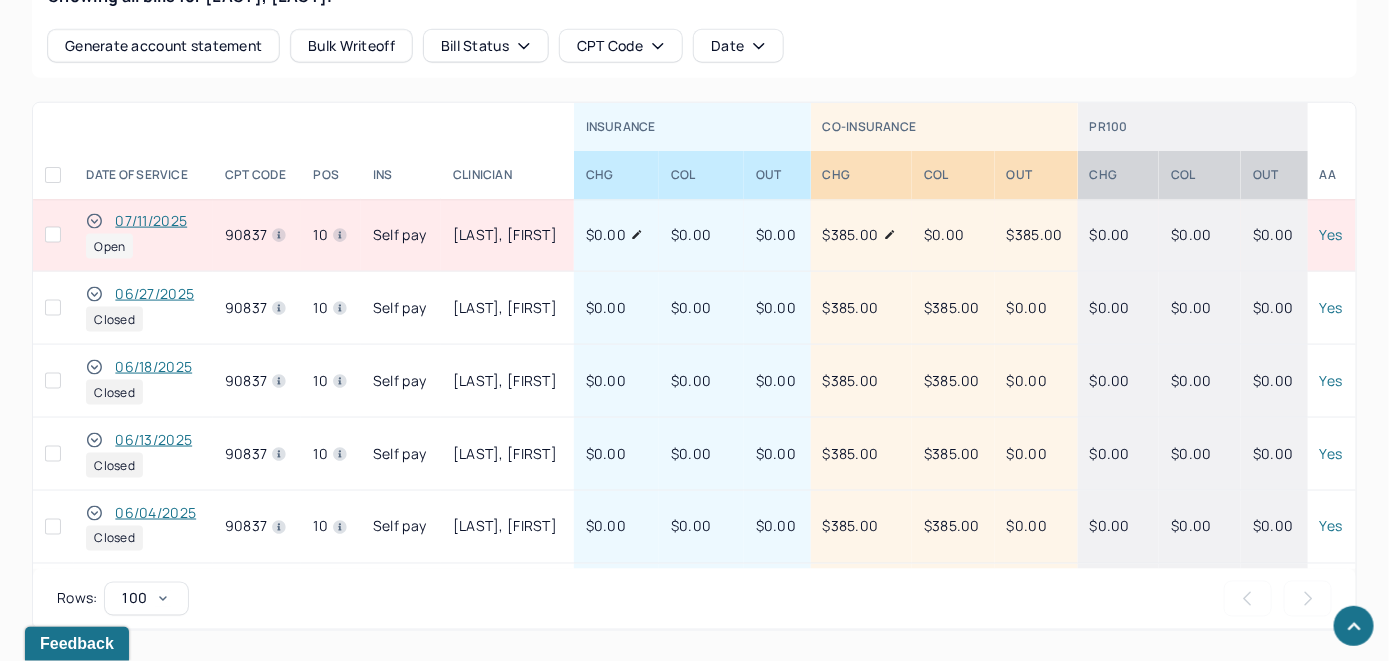 click on "07/11/2025" at bounding box center (151, 221) 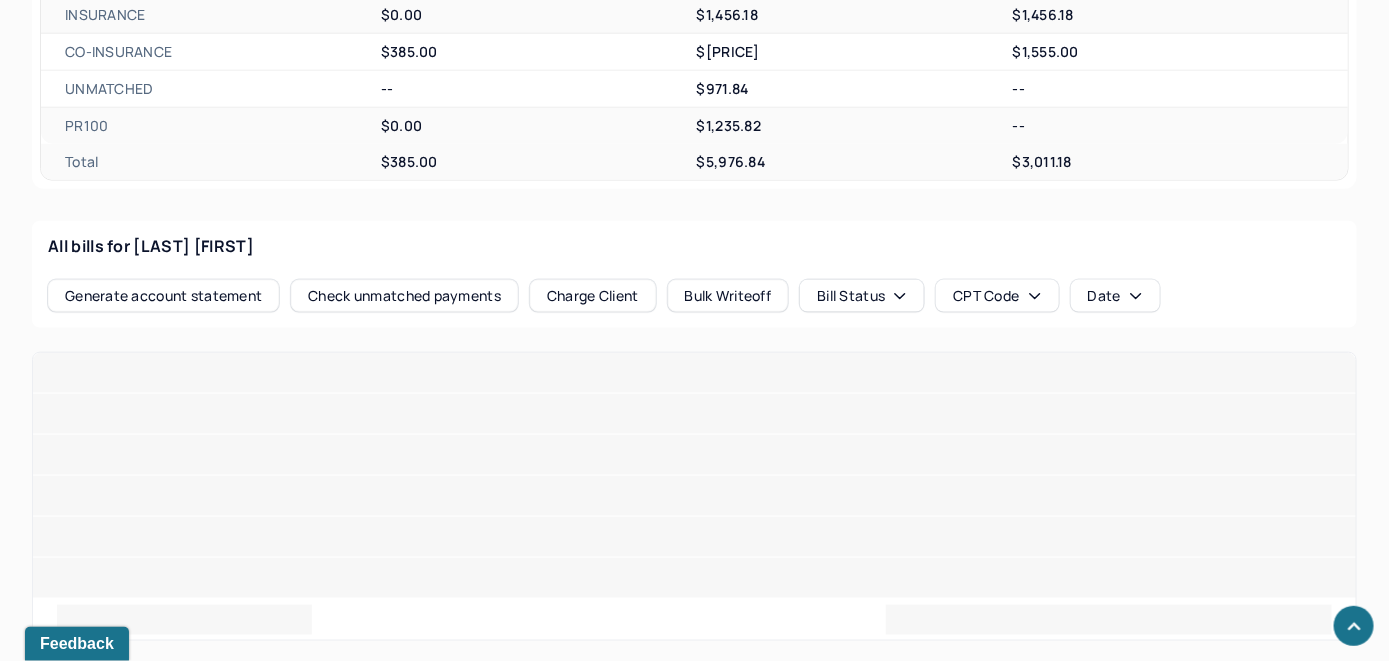 scroll, scrollTop: 942, scrollLeft: 0, axis: vertical 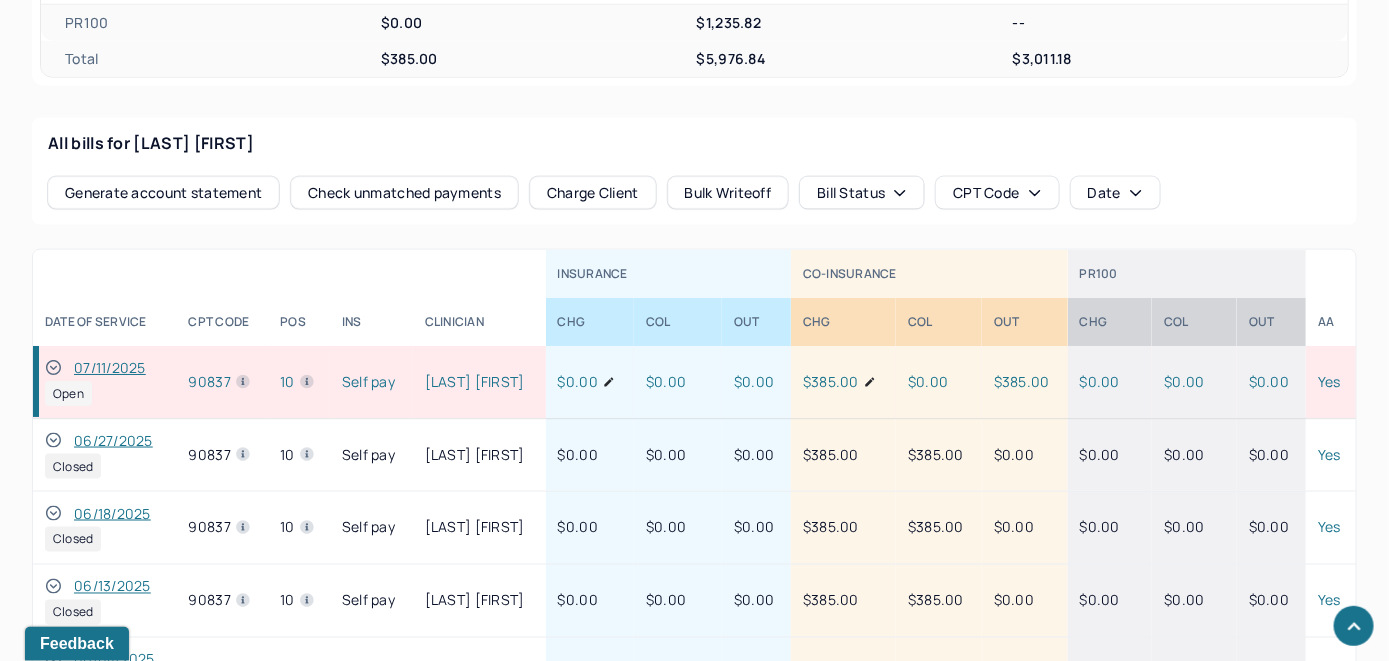 click on "Check unmatched payments" at bounding box center (404, 193) 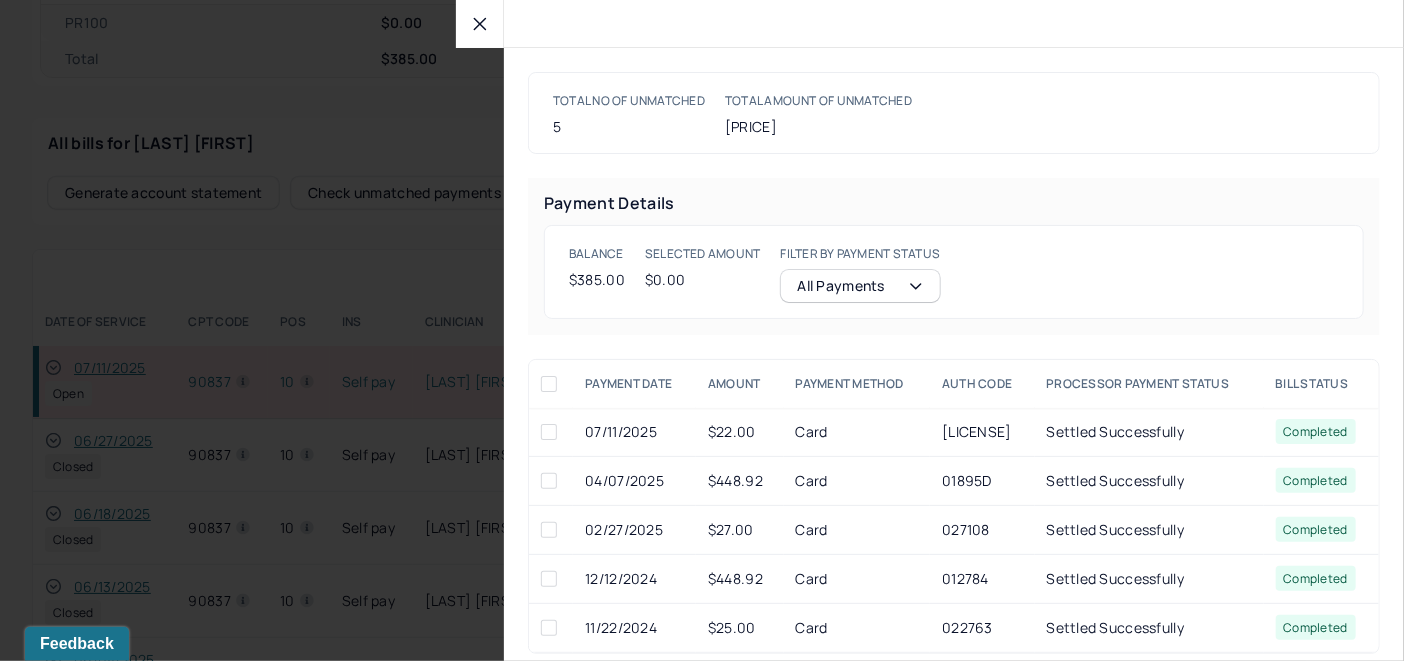 click at bounding box center [549, 432] 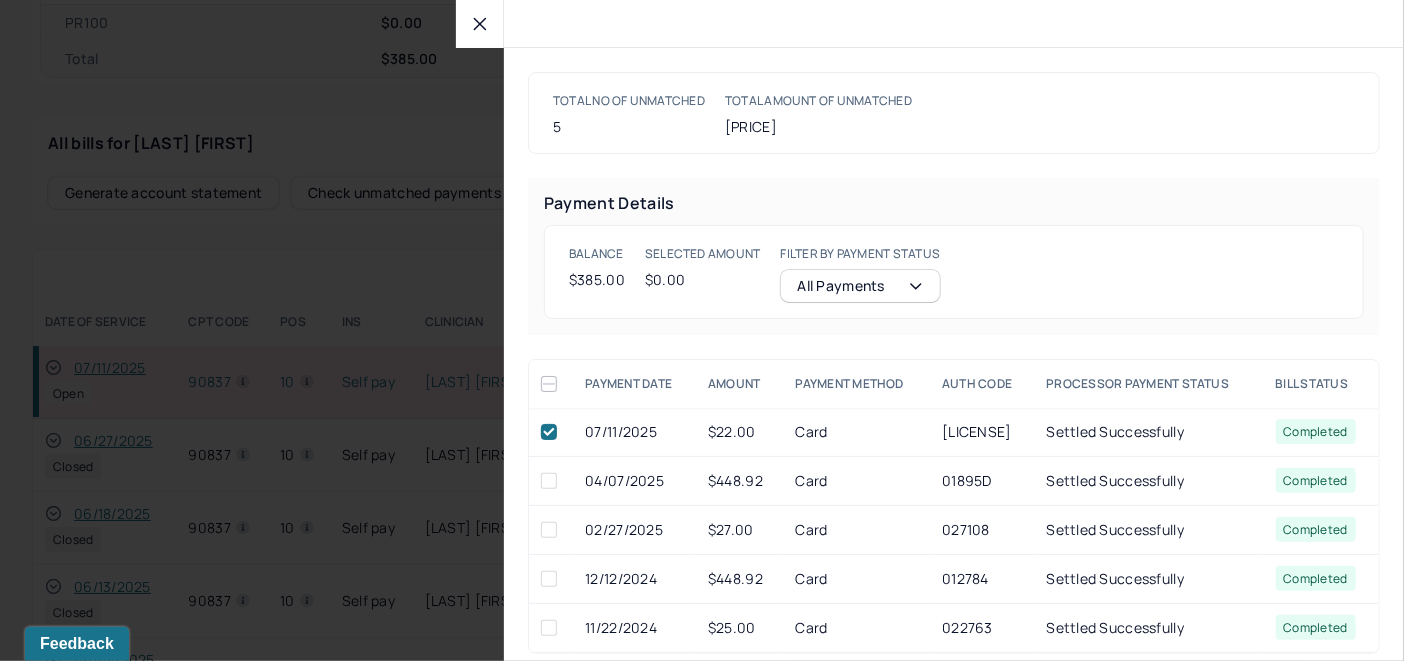 checkbox on "true" 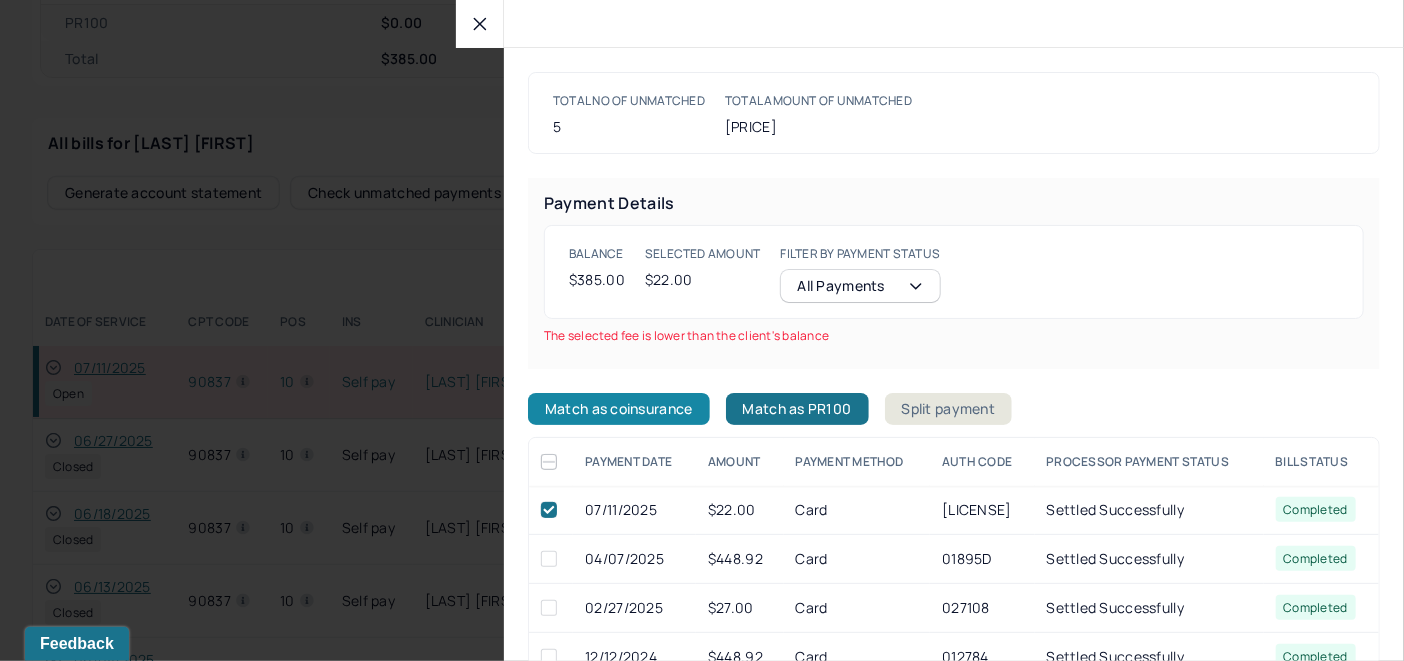 click on "Match as coinsurance" at bounding box center (619, 409) 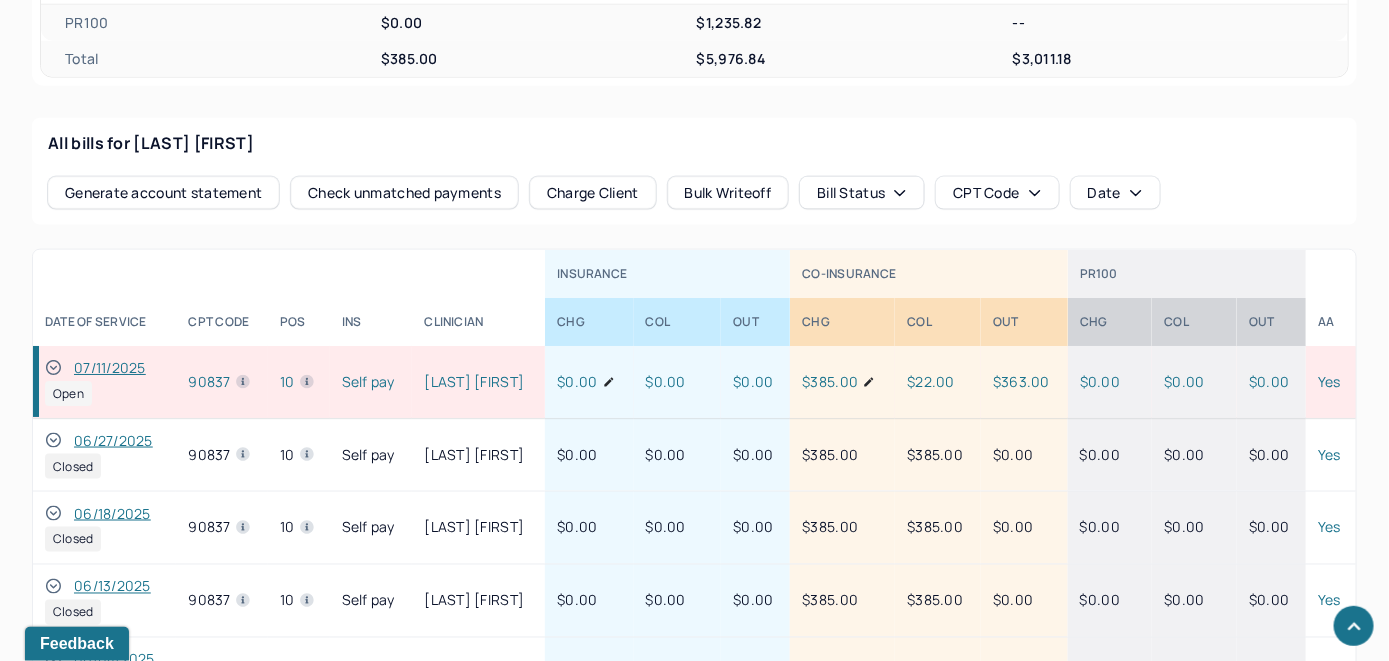 click 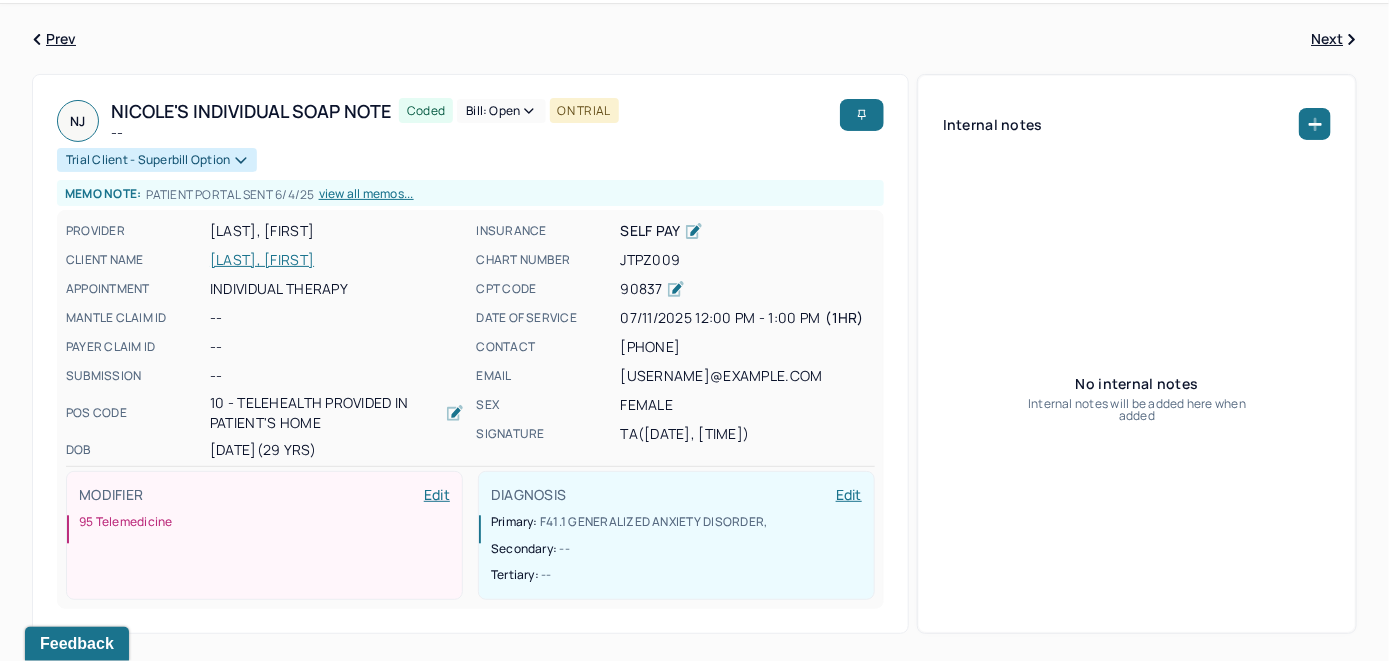scroll, scrollTop: 0, scrollLeft: 0, axis: both 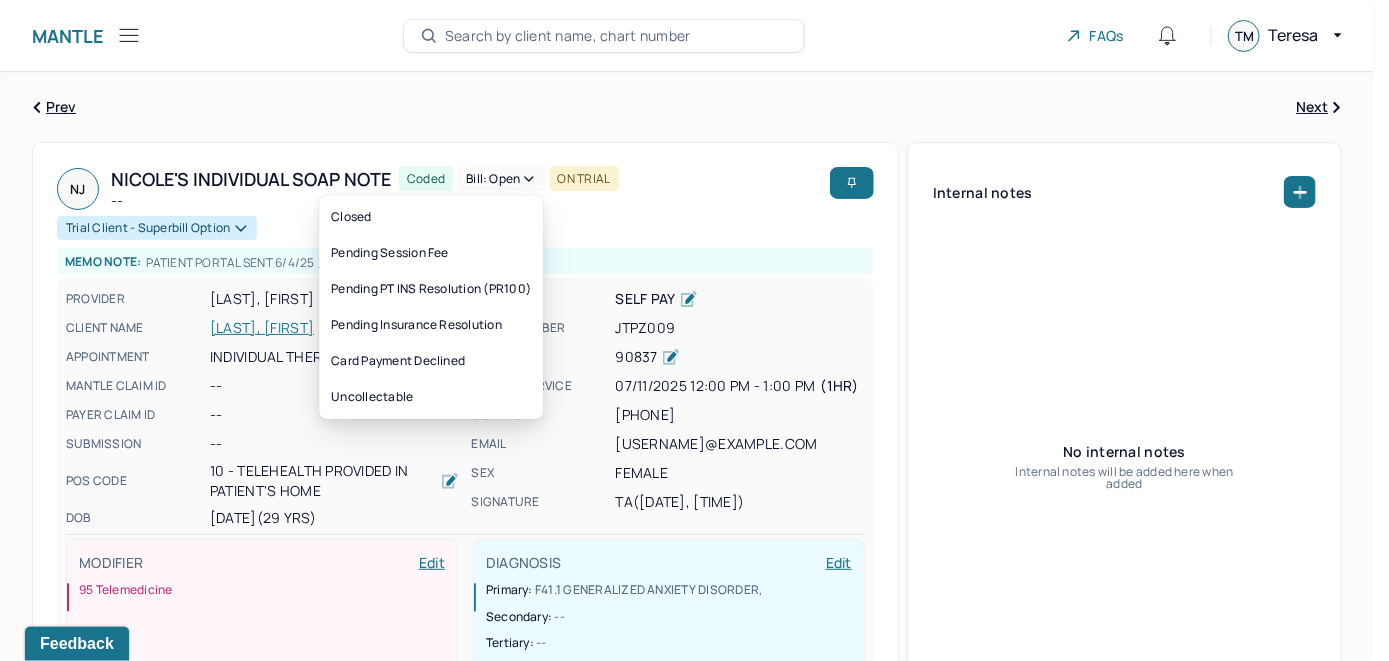 click on "Bill: Open" at bounding box center [501, 179] 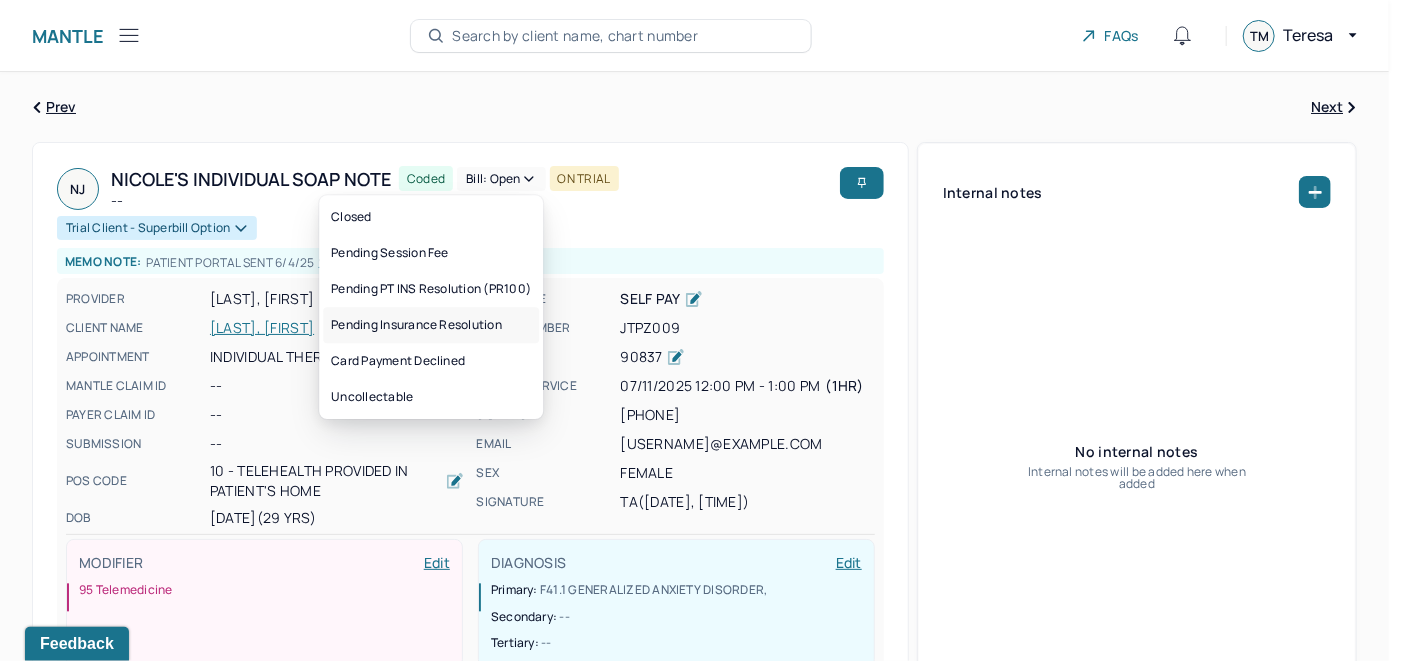 click on "Pending Insurance Resolution" at bounding box center [431, 325] 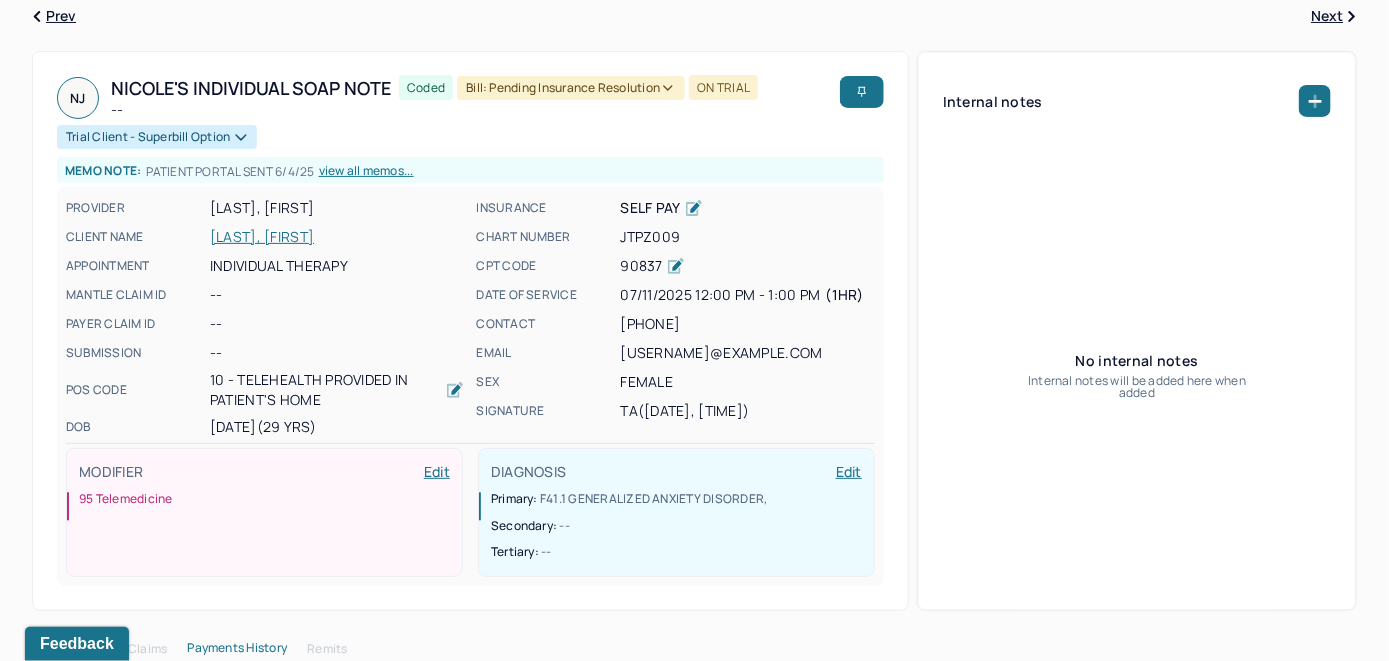 scroll, scrollTop: 0, scrollLeft: 0, axis: both 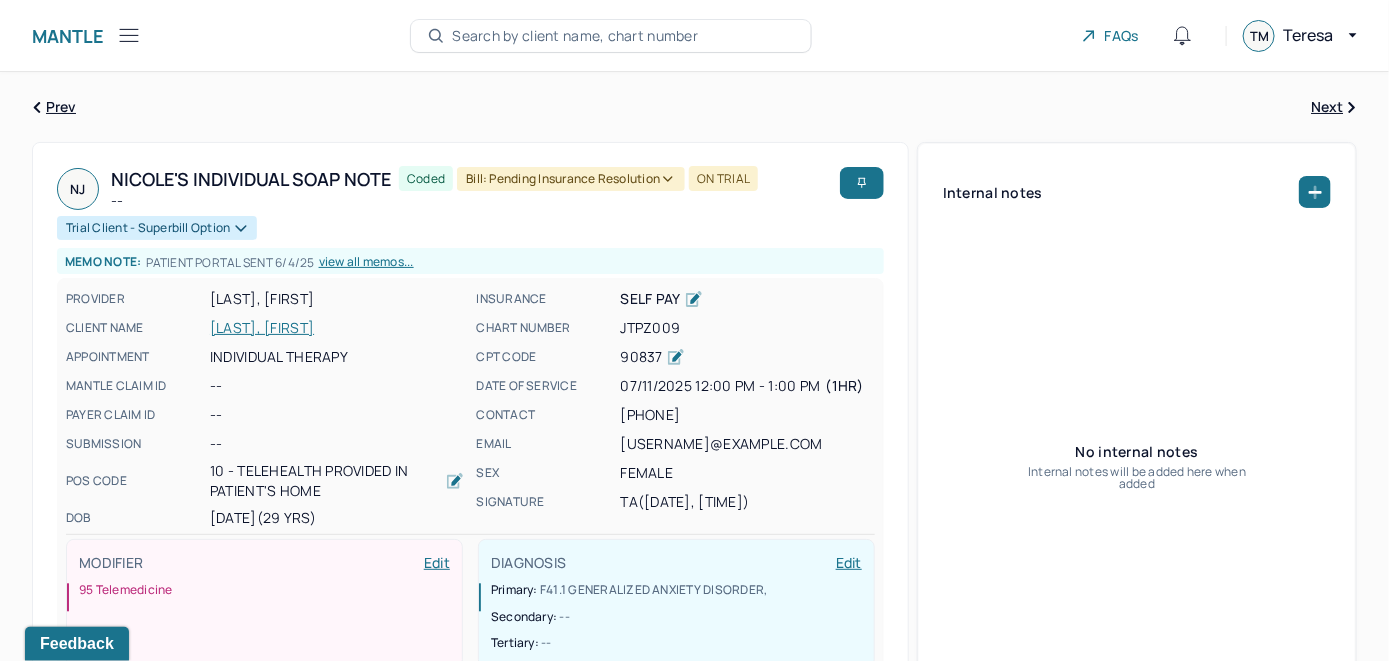 click on "Search by client name, chart number" at bounding box center (575, 36) 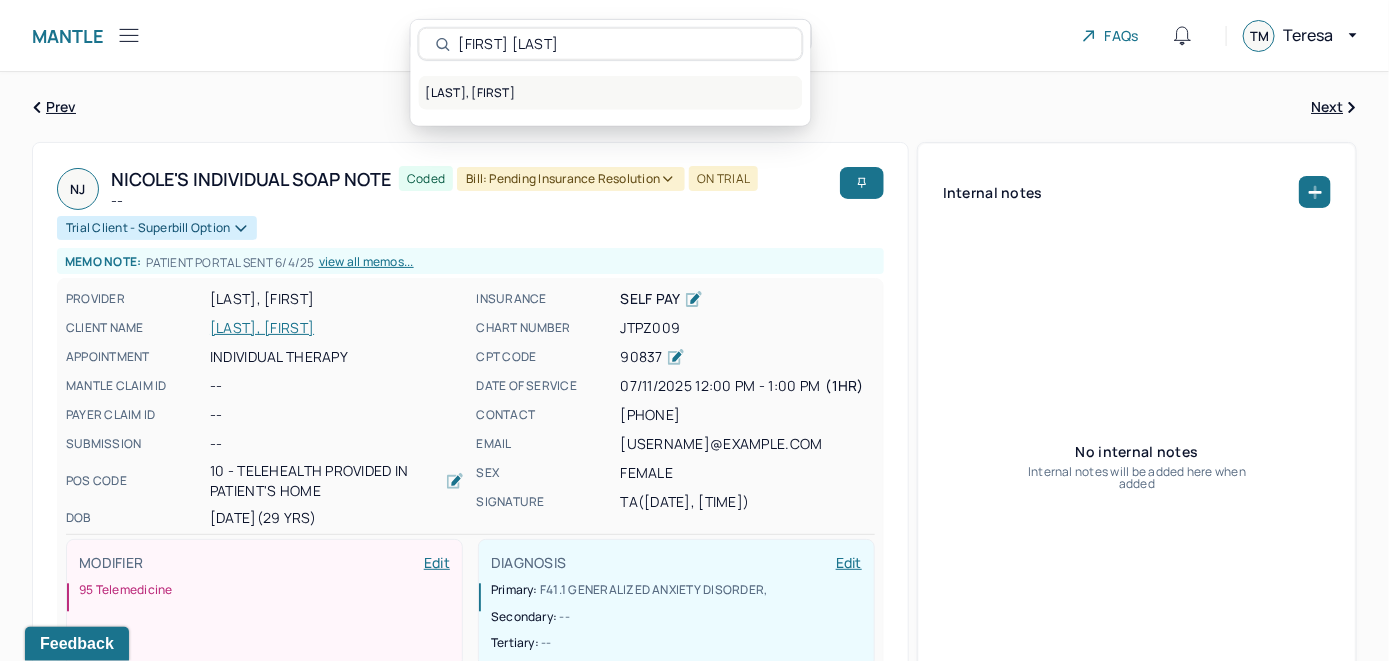 type on "Olivia Tomizawa" 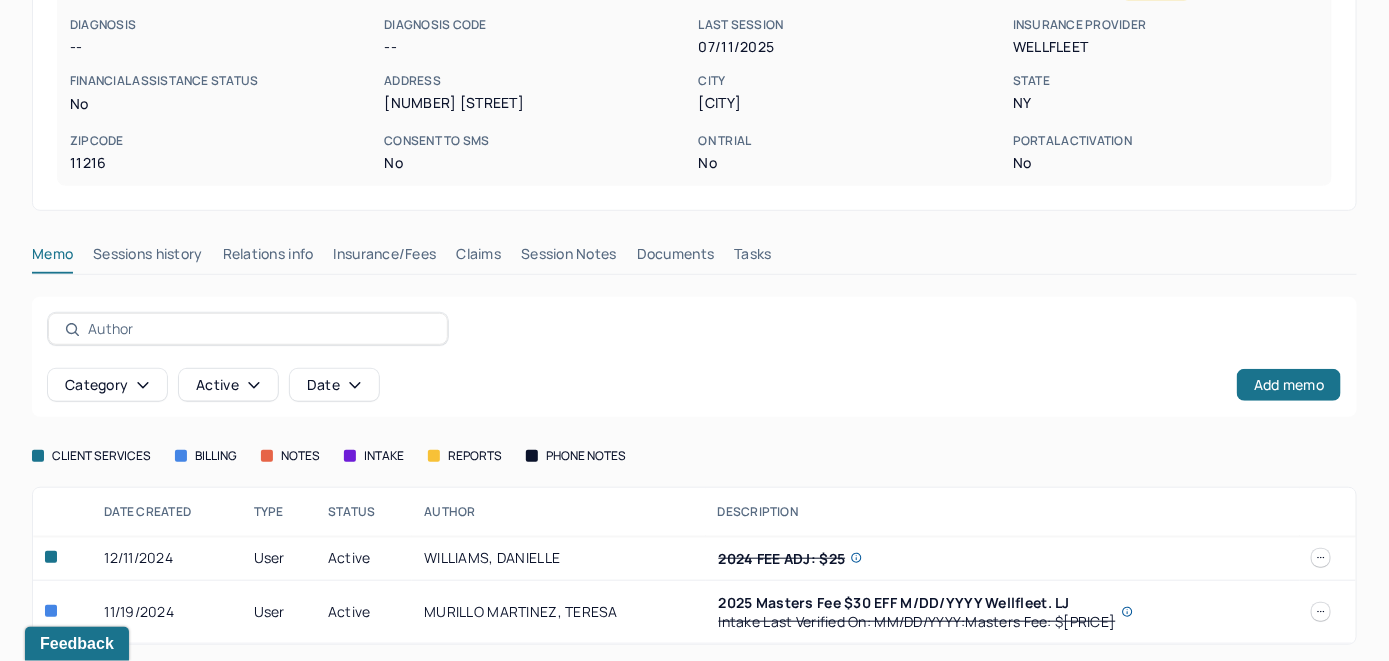scroll, scrollTop: 349, scrollLeft: 0, axis: vertical 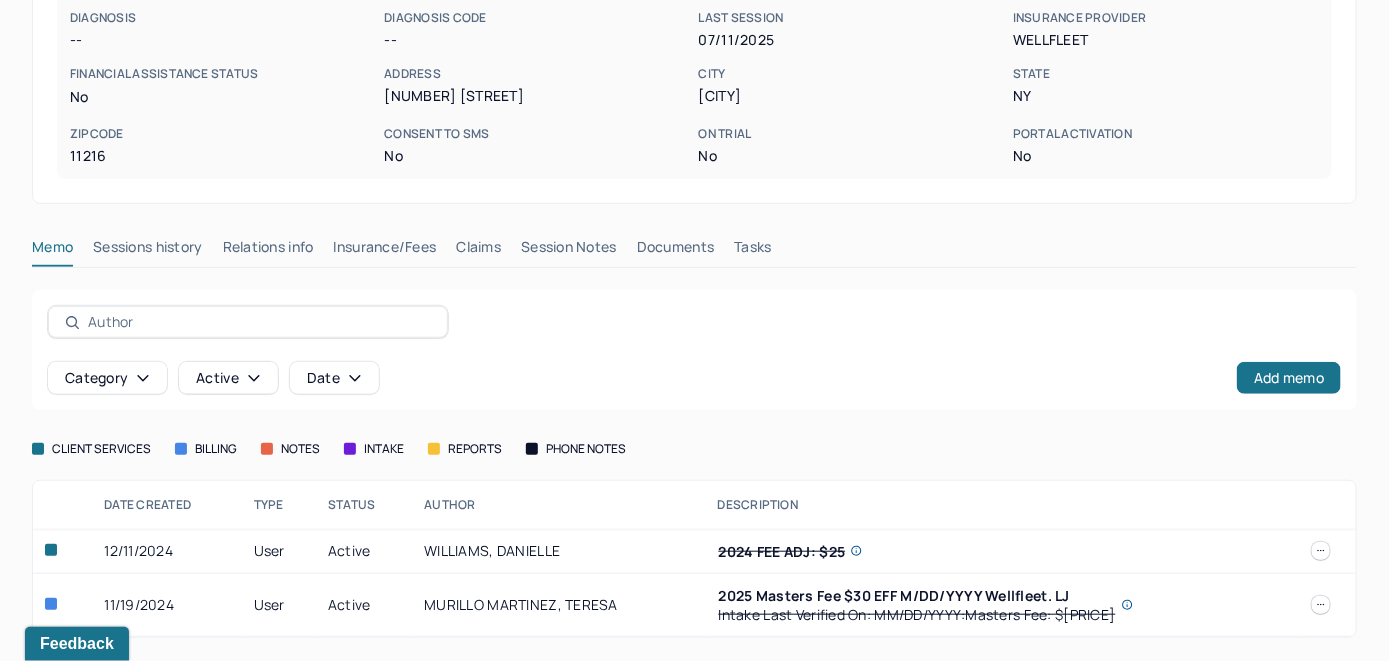 click on "Insurance/Fees" at bounding box center [385, 251] 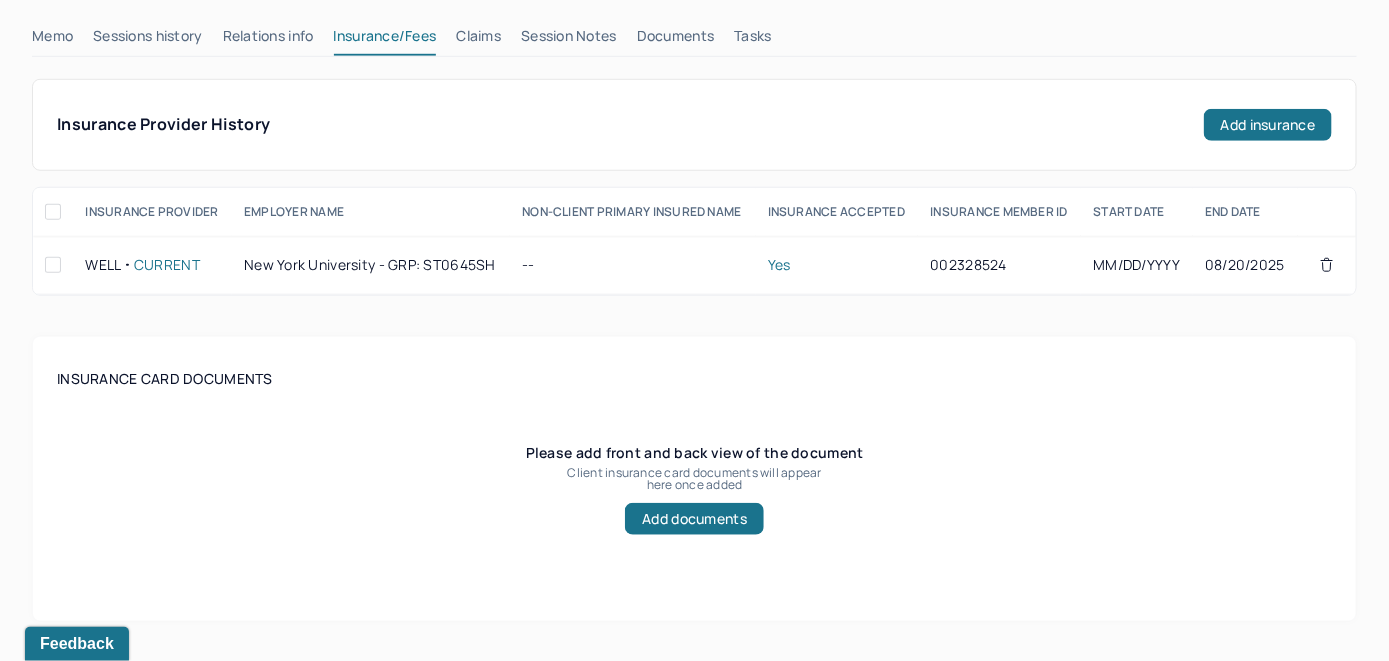 scroll, scrollTop: 541, scrollLeft: 0, axis: vertical 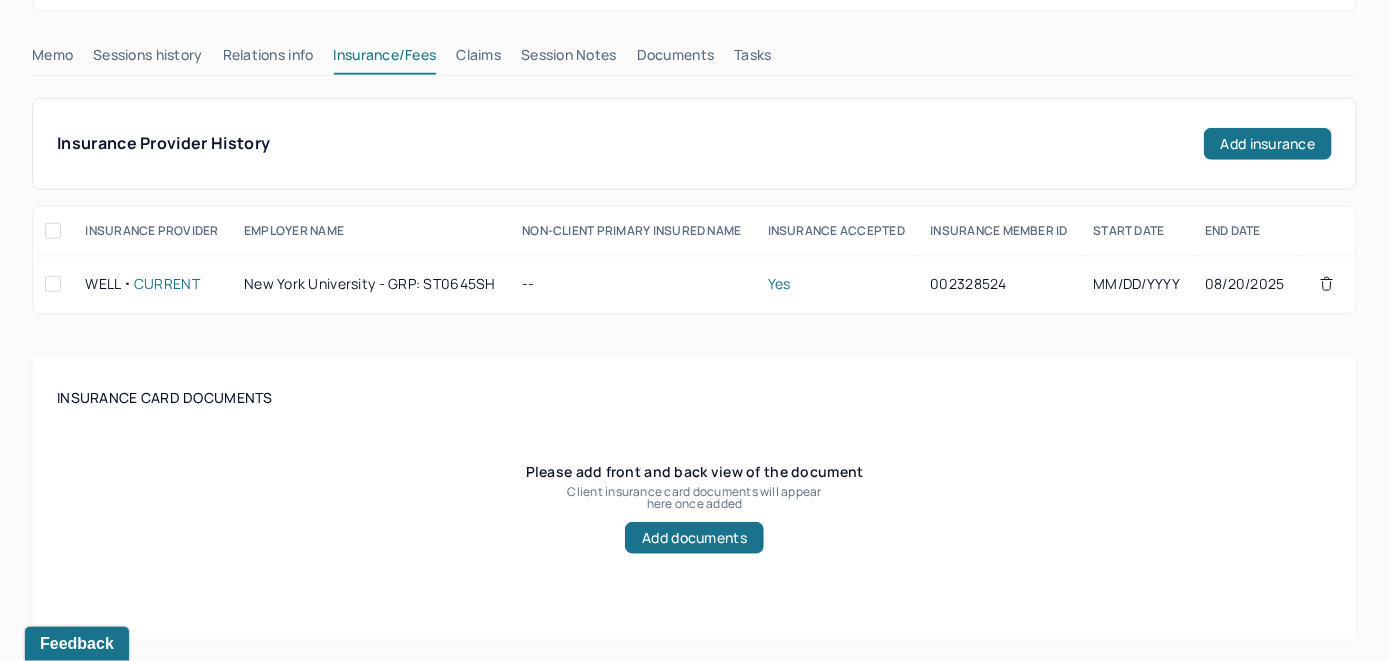 click on "Claims" at bounding box center (478, 59) 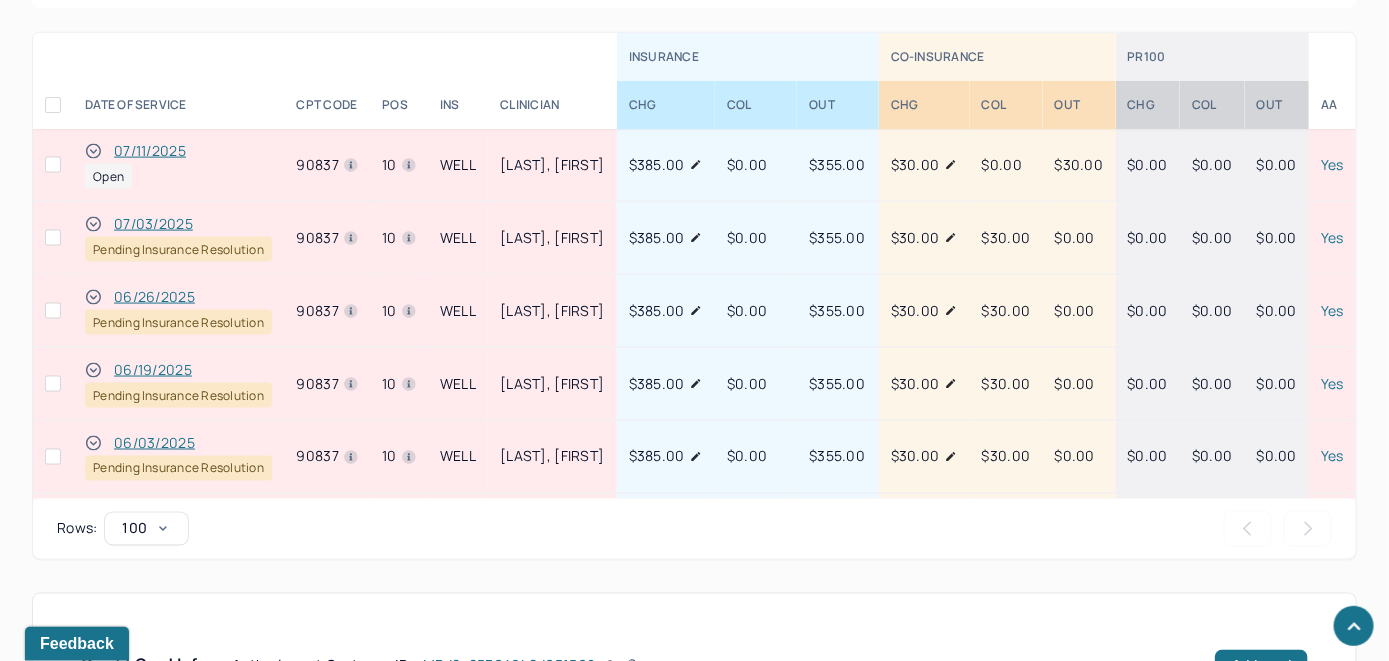 scroll, scrollTop: 1011, scrollLeft: 0, axis: vertical 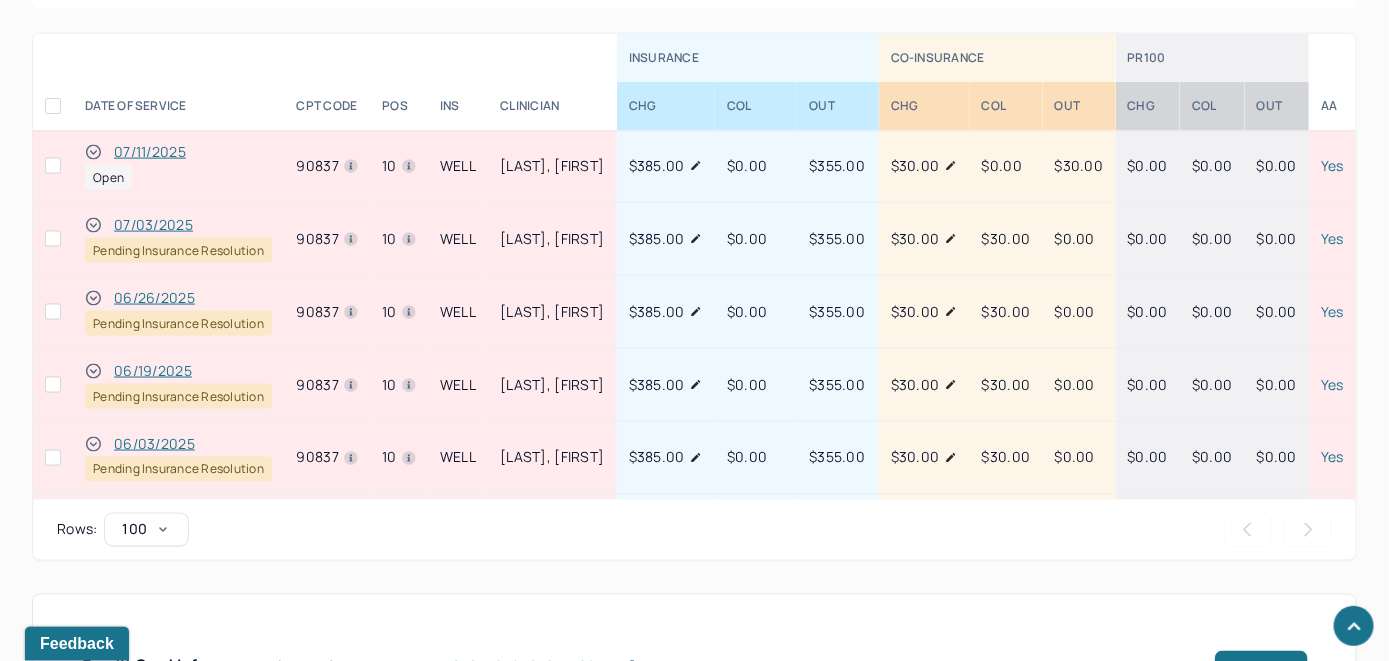 click on "07/11/2025" at bounding box center [150, 152] 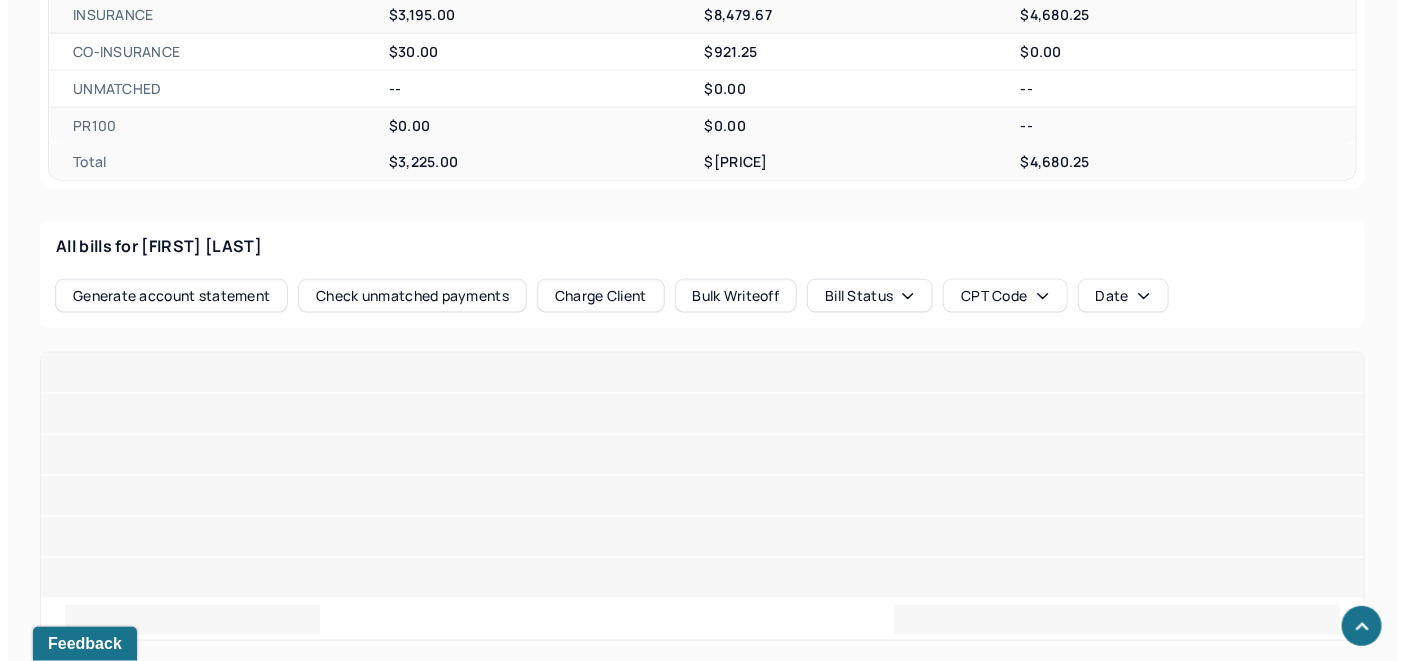 scroll, scrollTop: 1011, scrollLeft: 0, axis: vertical 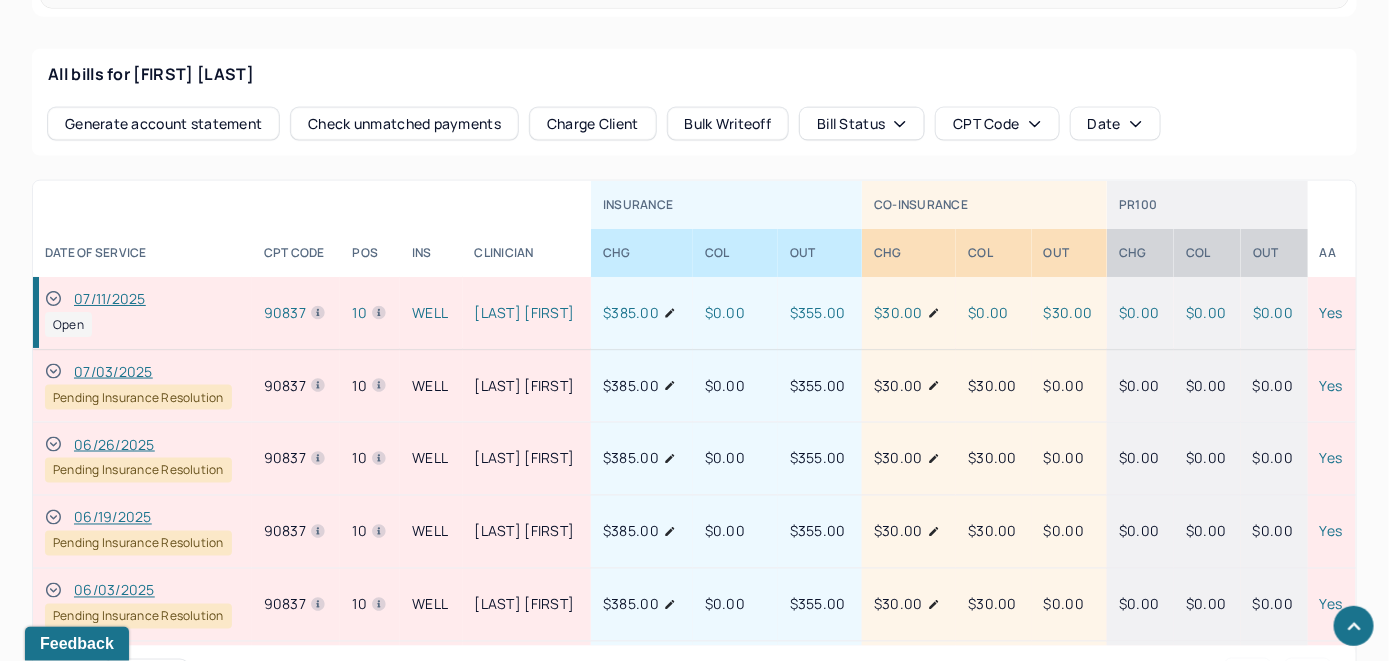 click on "Check unmatched payments" at bounding box center [404, 124] 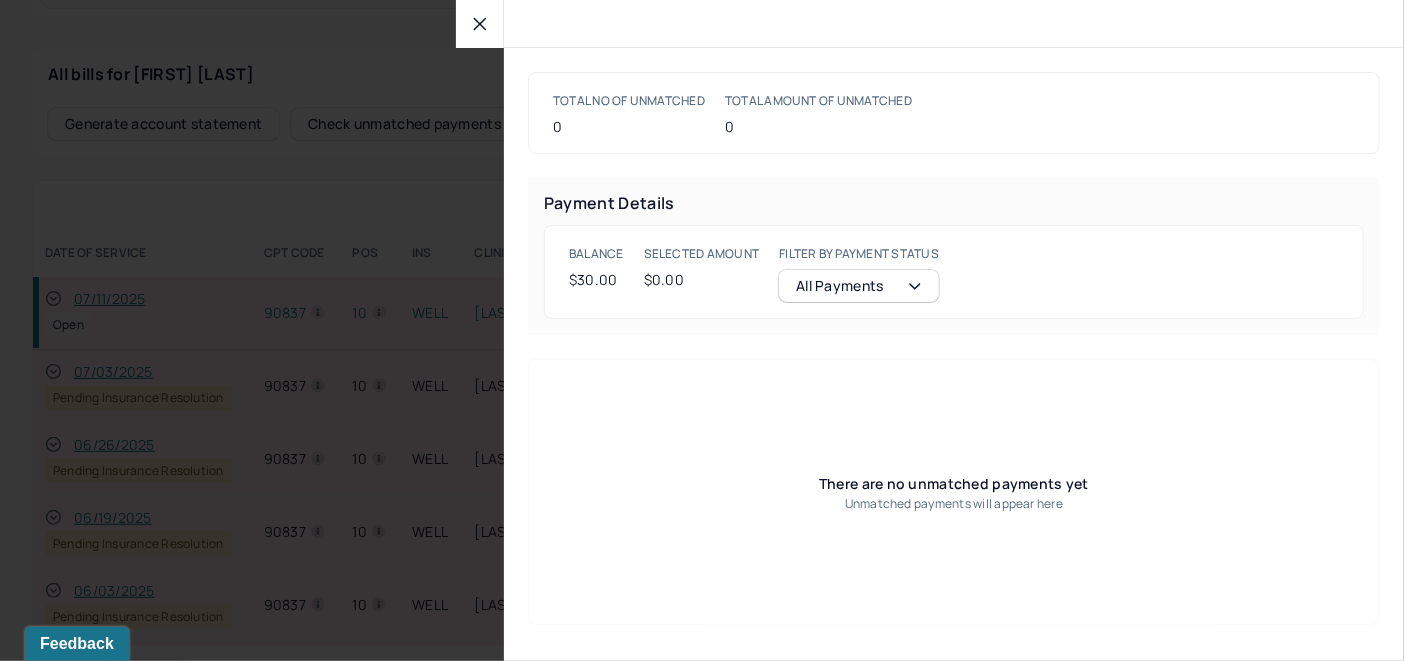 click 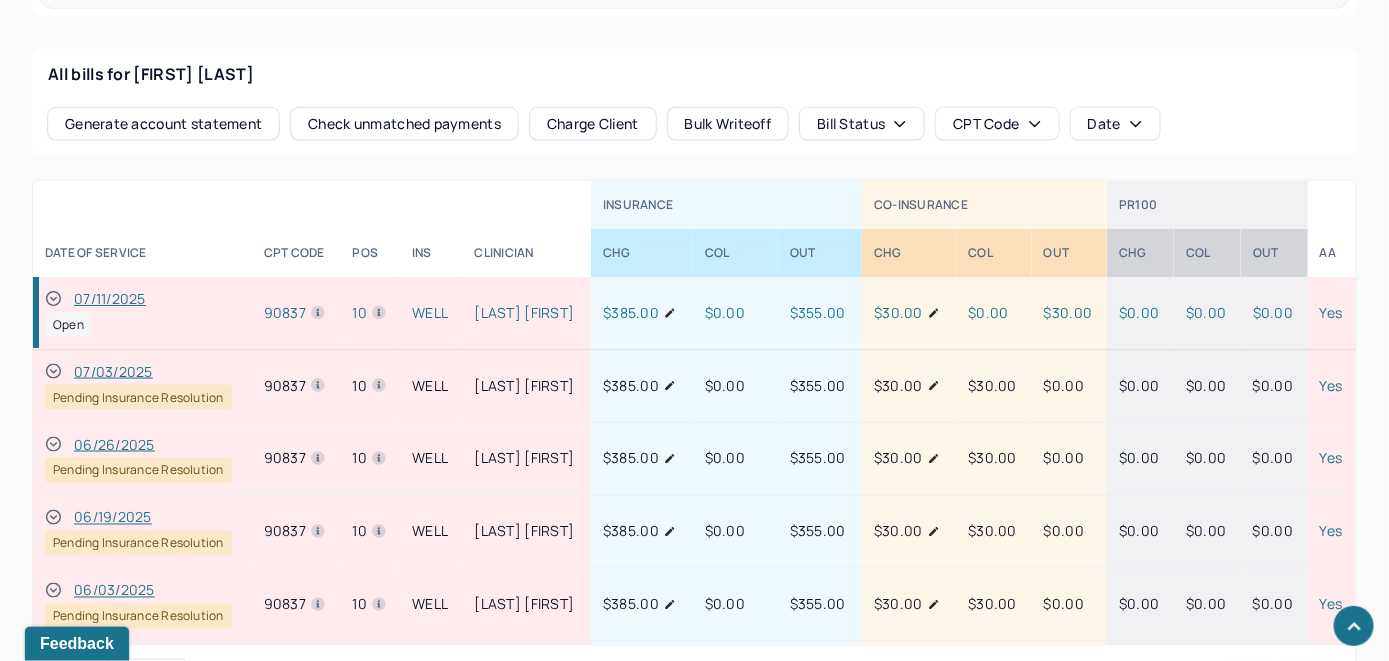 click on "Charge Client" at bounding box center (593, 124) 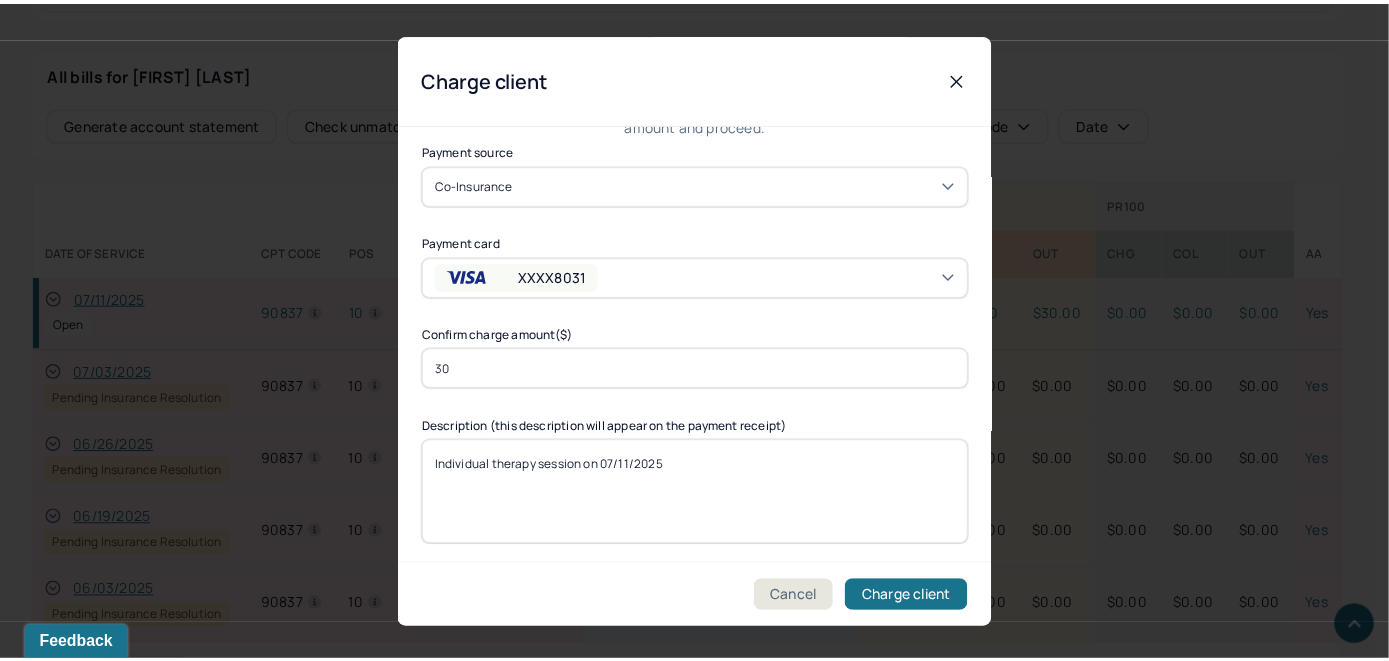 scroll, scrollTop: 121, scrollLeft: 0, axis: vertical 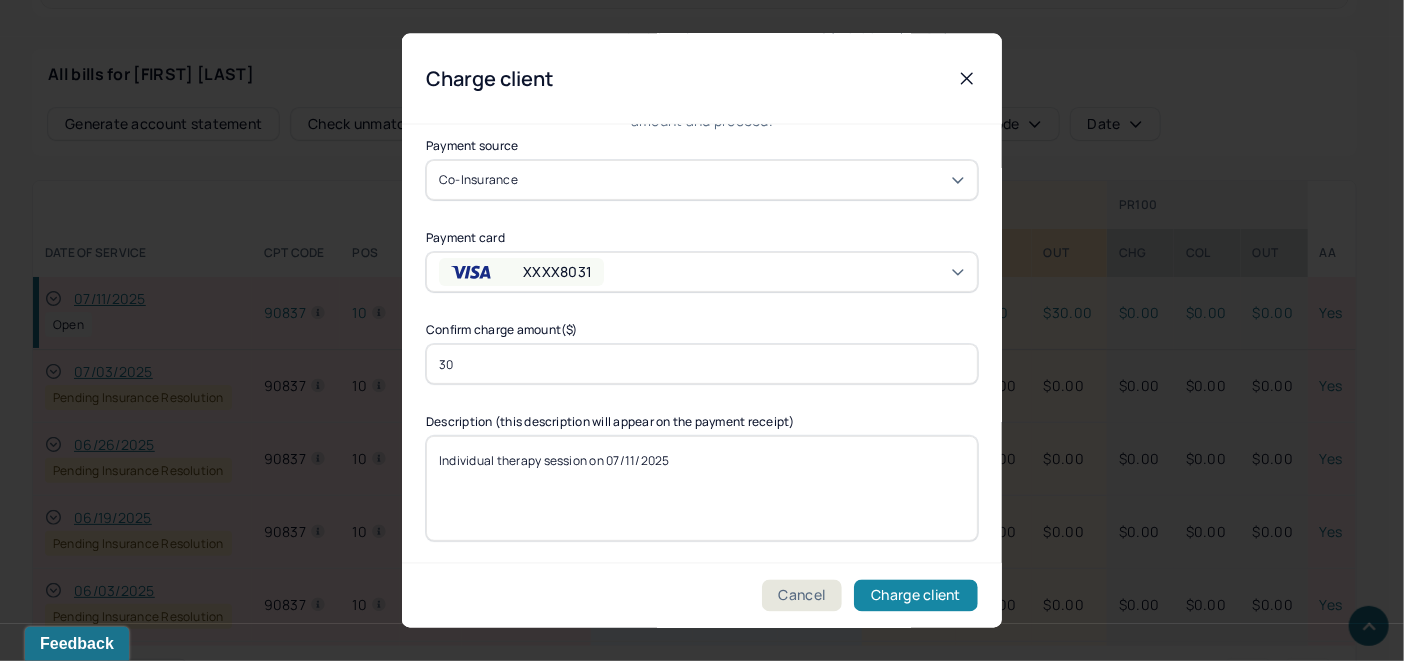 click on "Charge client" at bounding box center [916, 596] 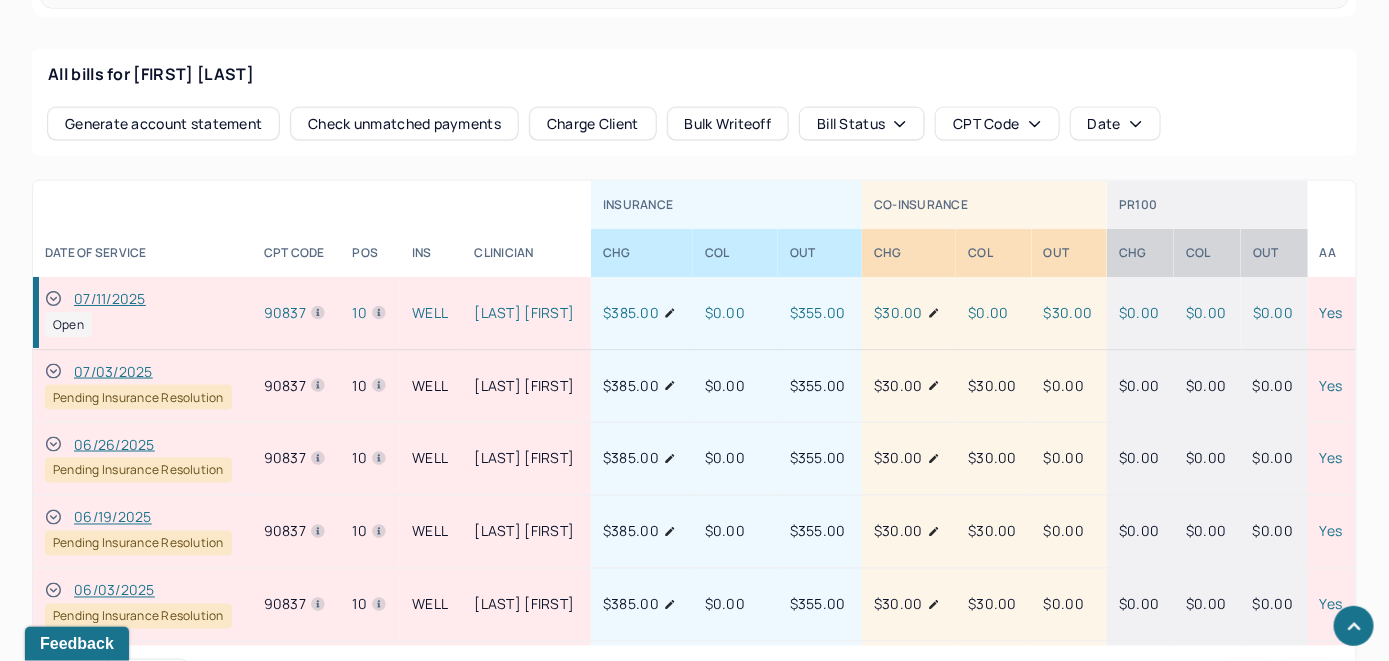 drag, startPoint x: 56, startPoint y: 299, endPoint x: 73, endPoint y: 294, distance: 17.720045 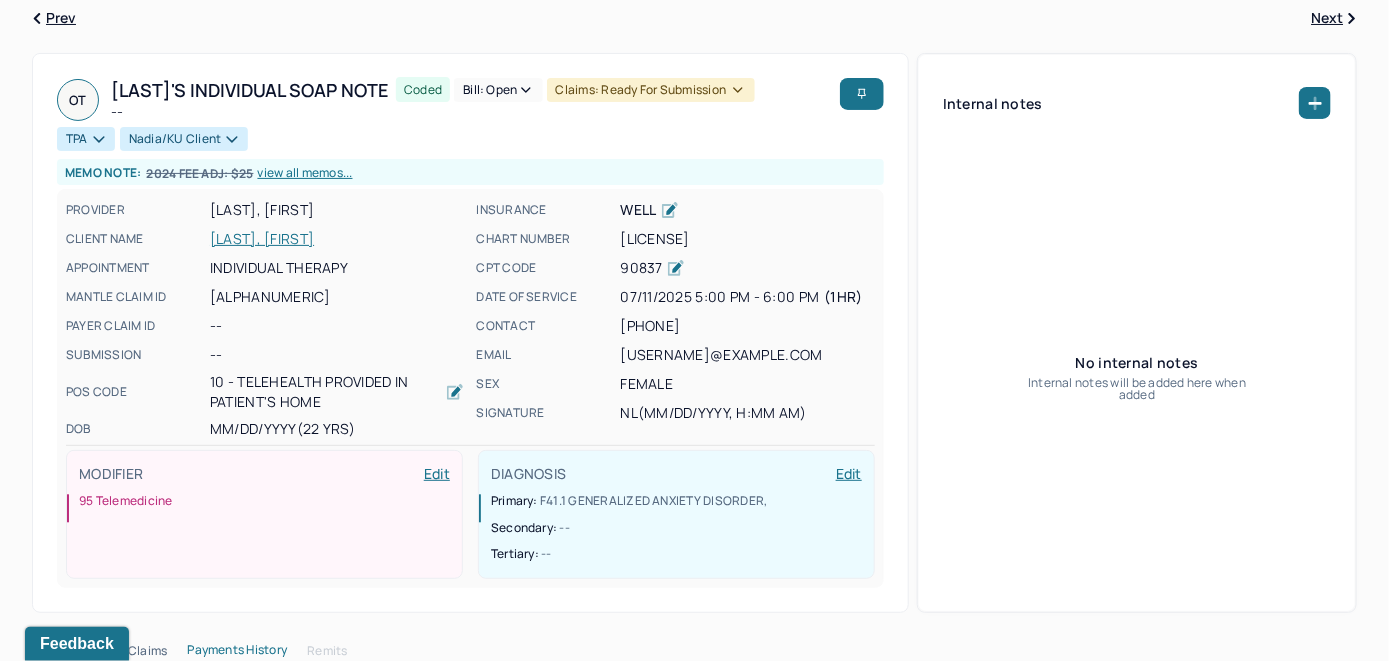 scroll, scrollTop: 0, scrollLeft: 0, axis: both 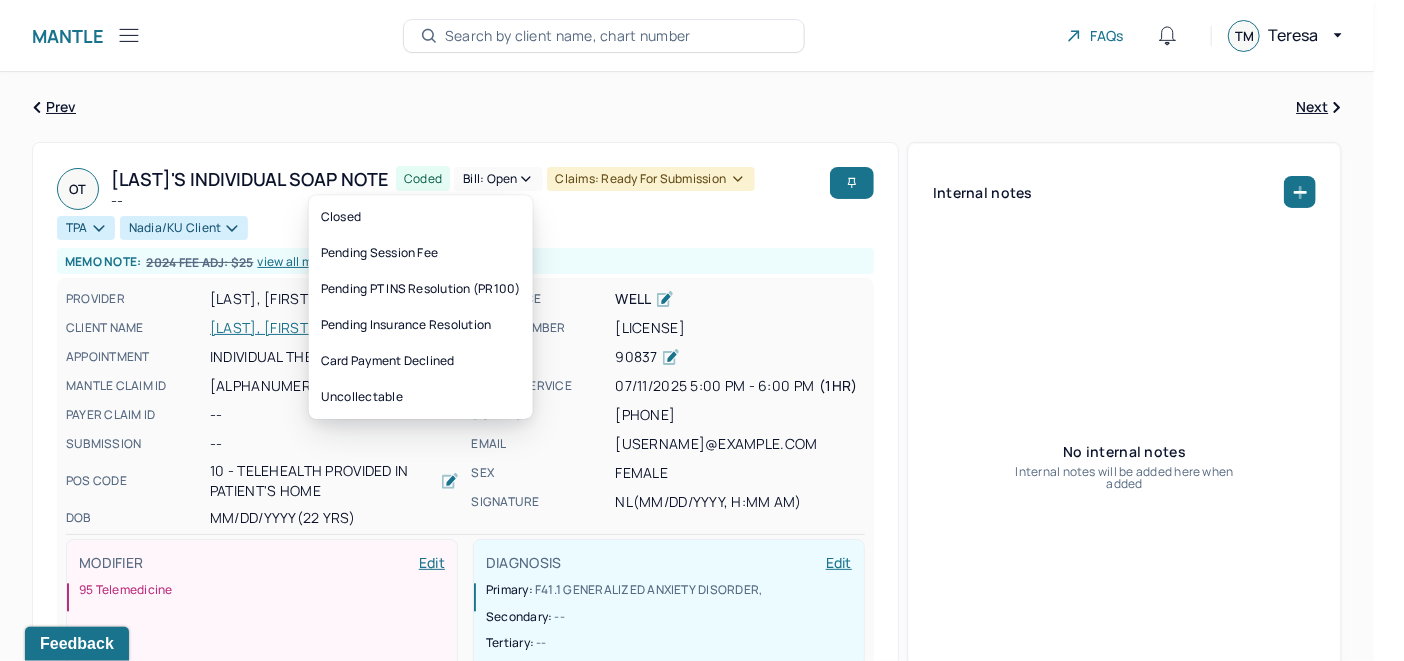 click on "Bill: Open" at bounding box center (498, 179) 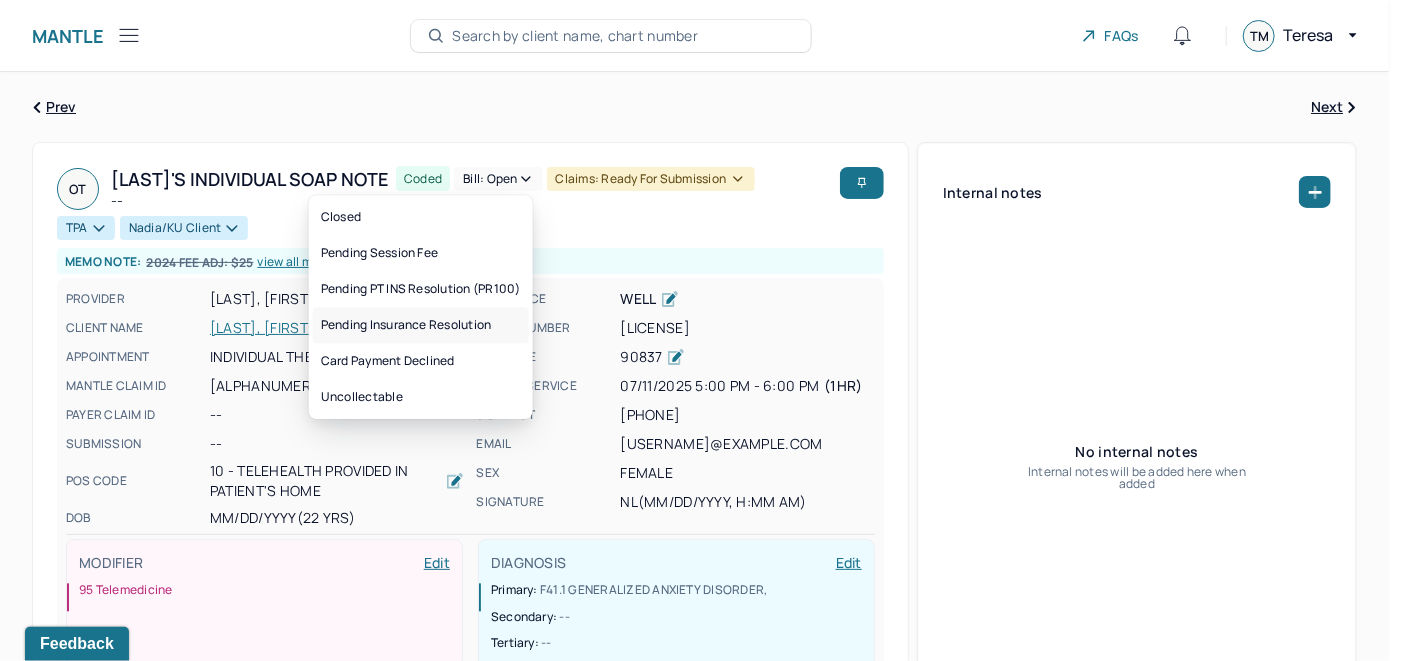 click on "Pending Insurance Resolution" at bounding box center (421, 325) 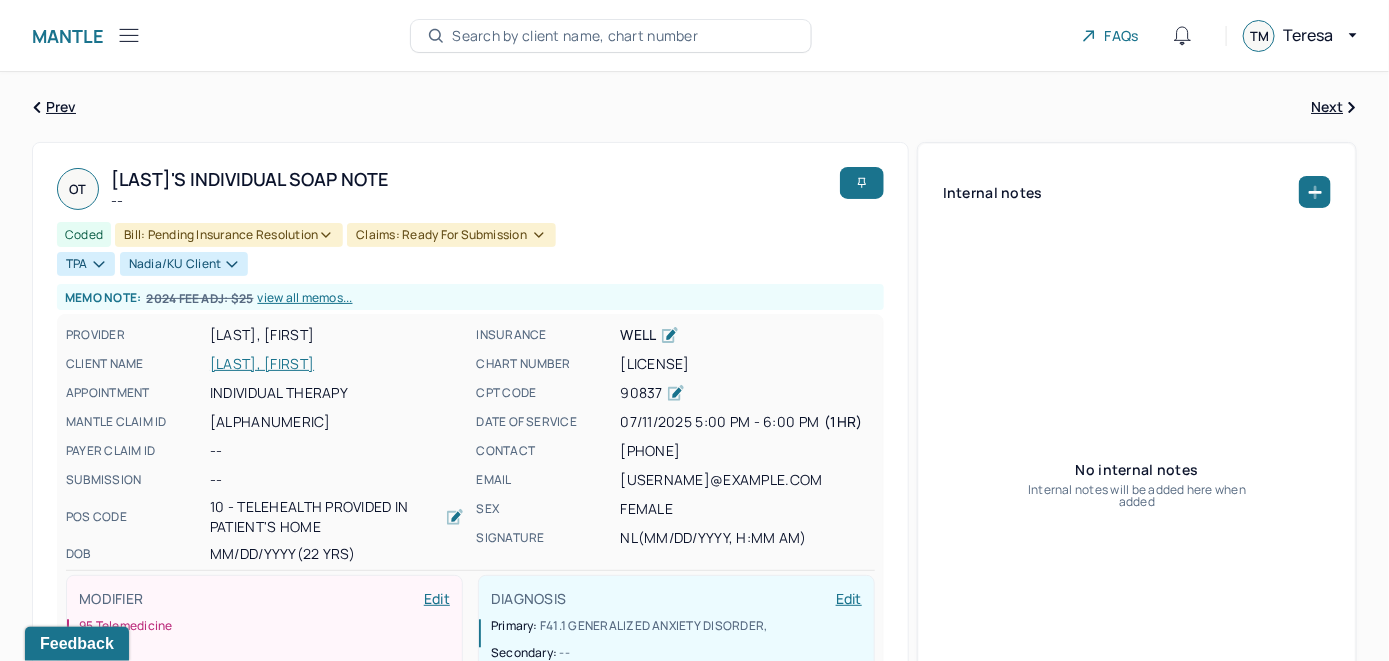click on "Search by client name, chart number" at bounding box center (575, 36) 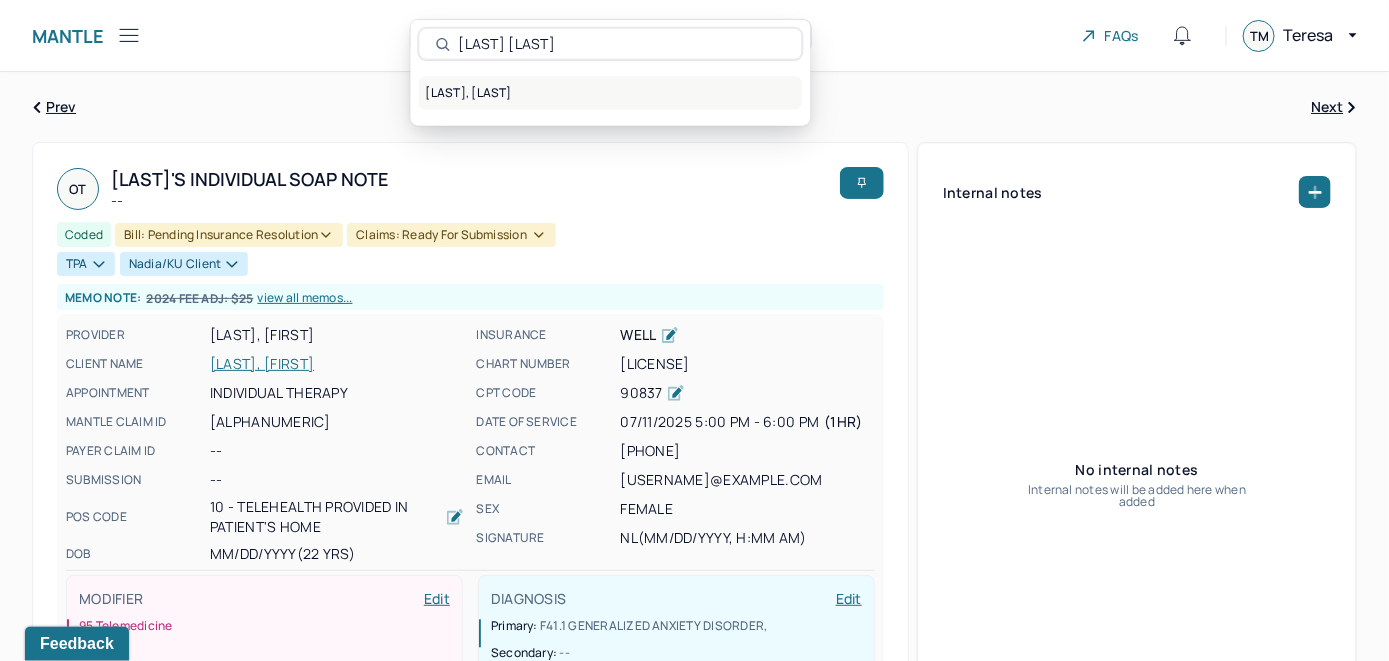 type on "Raymund Gotiangco" 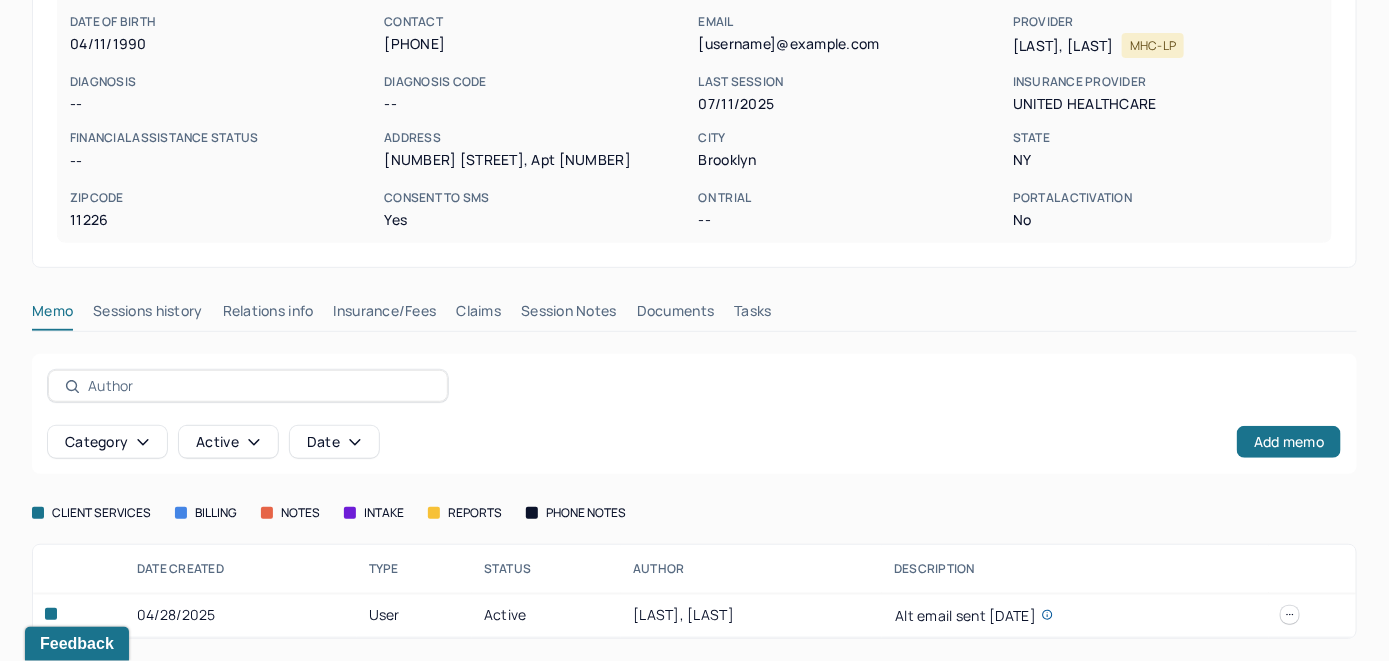 click on "Insurance/Fees" at bounding box center (385, 315) 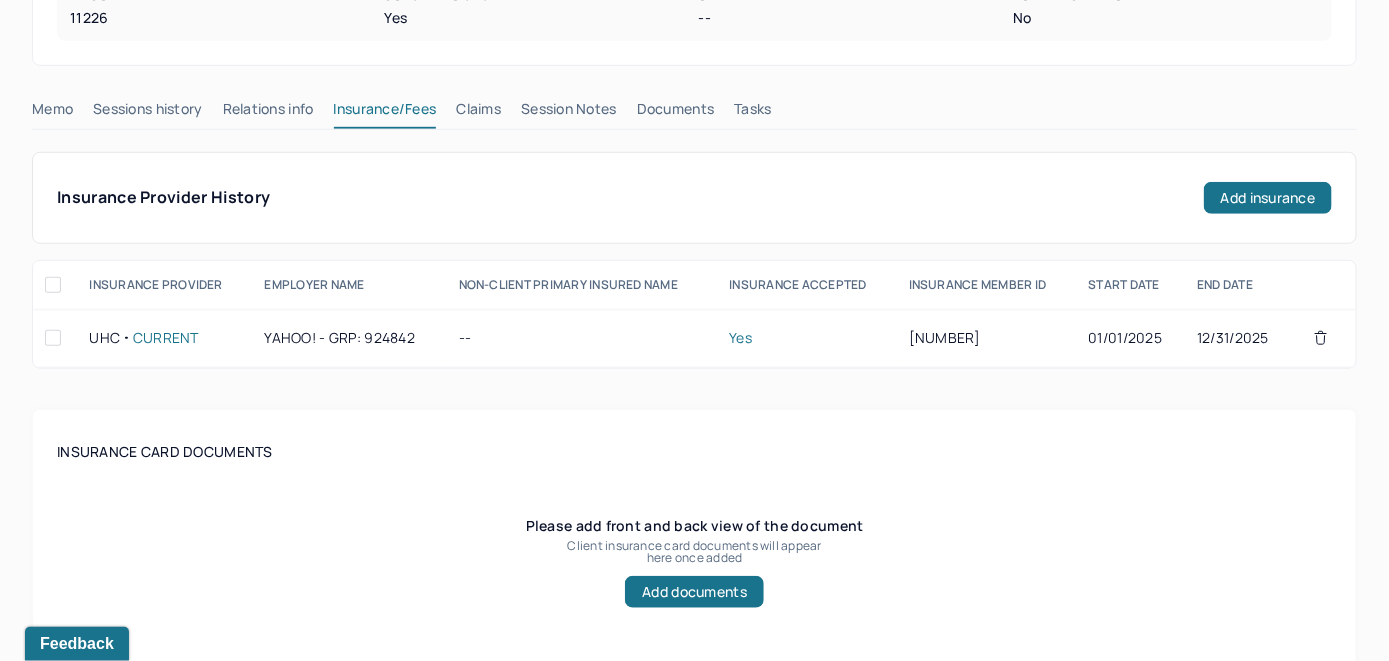 scroll, scrollTop: 461, scrollLeft: 0, axis: vertical 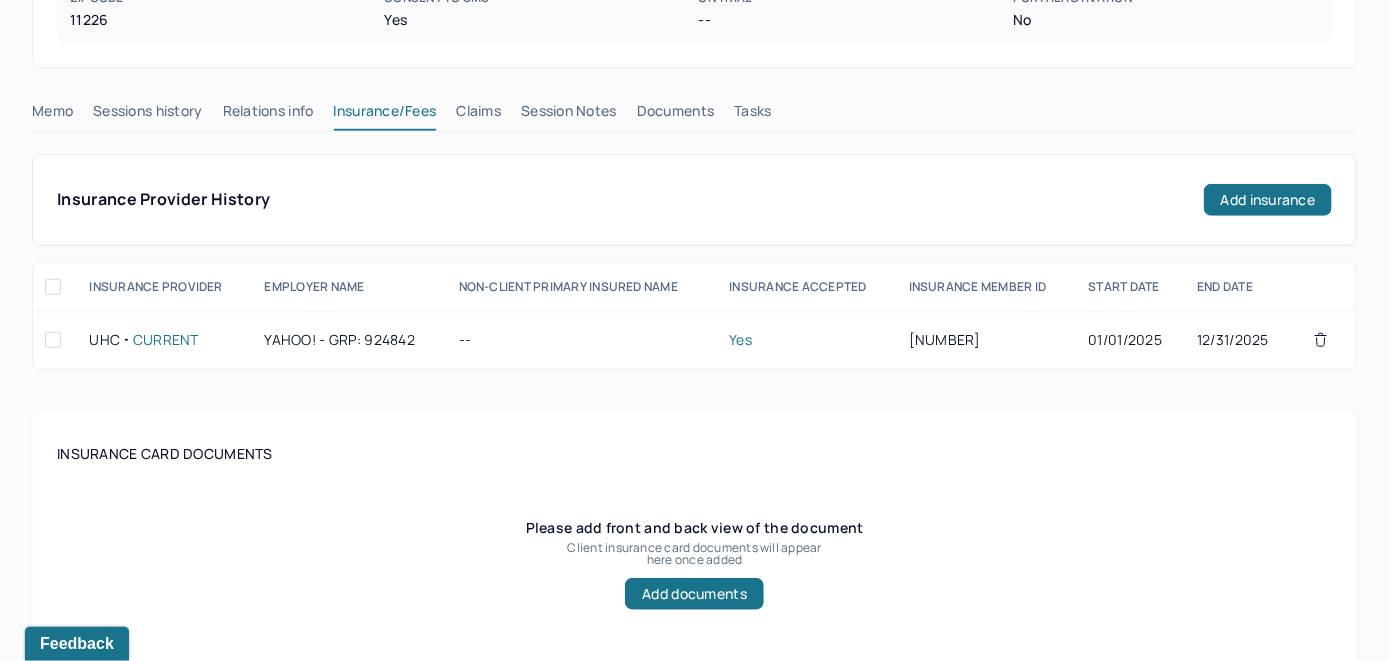 click on "Claims" at bounding box center (478, 115) 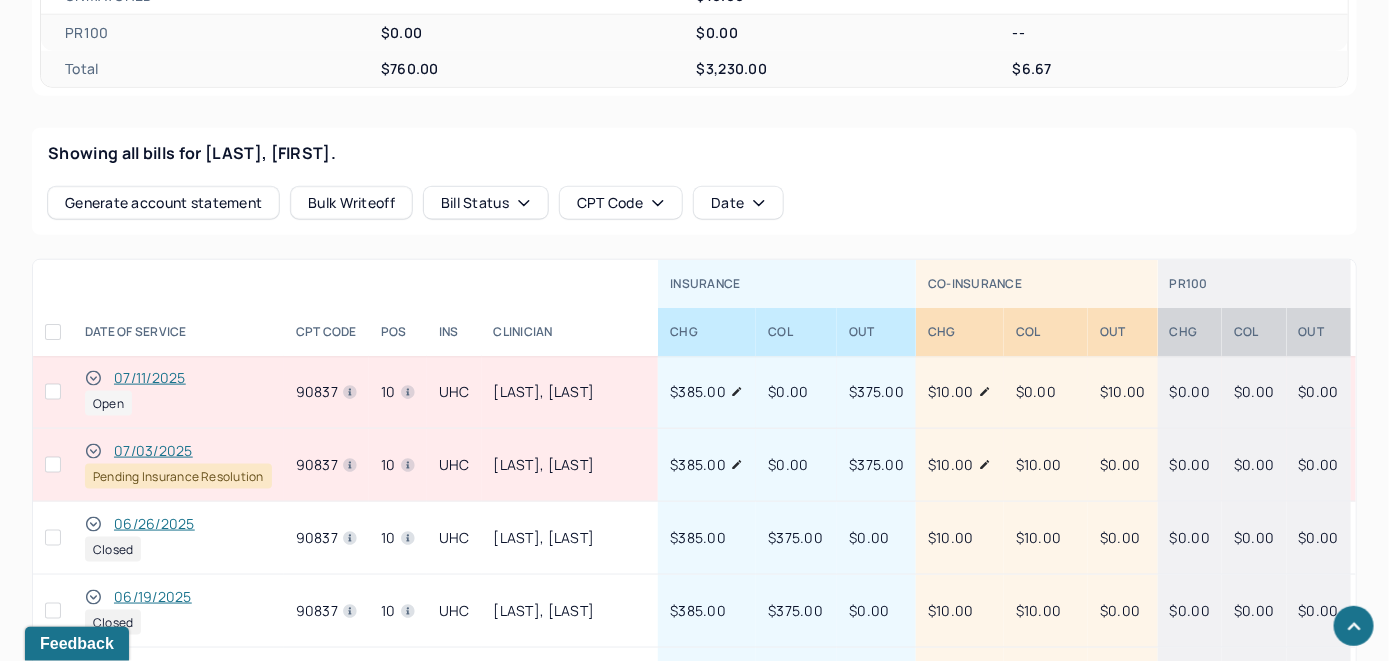 click on "07/11/2025" at bounding box center [150, 378] 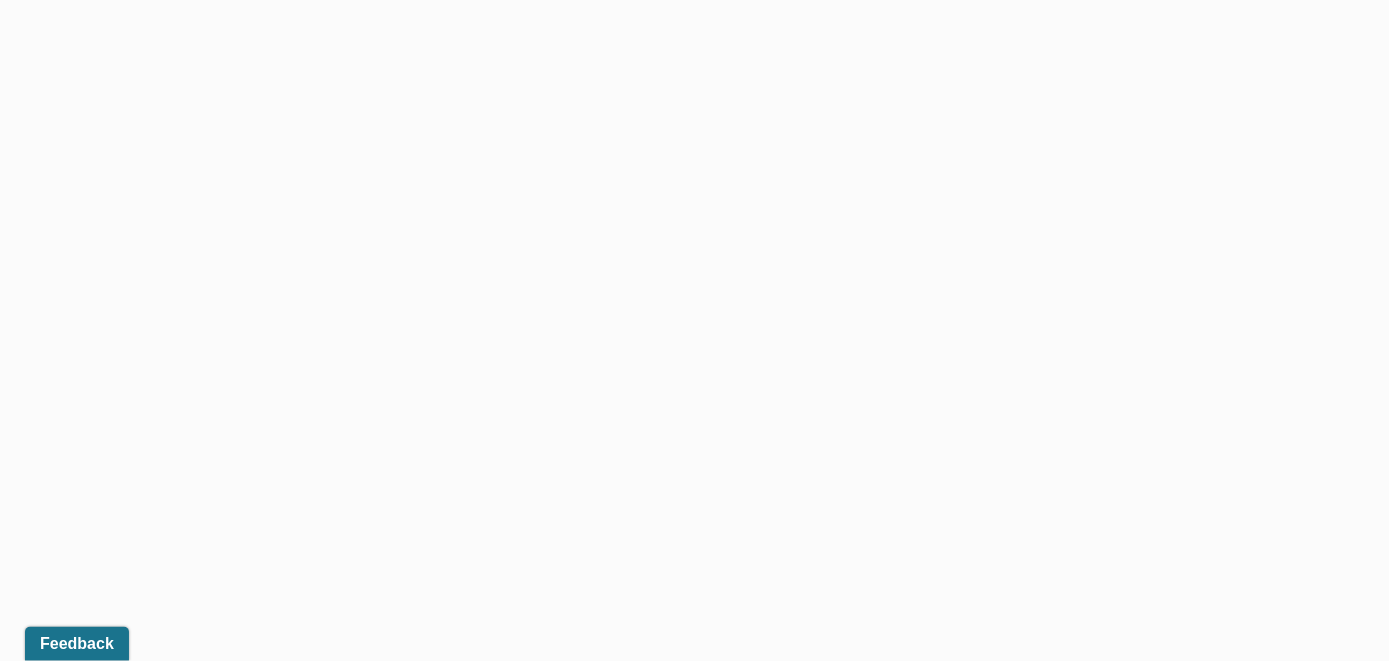 scroll, scrollTop: 761, scrollLeft: 0, axis: vertical 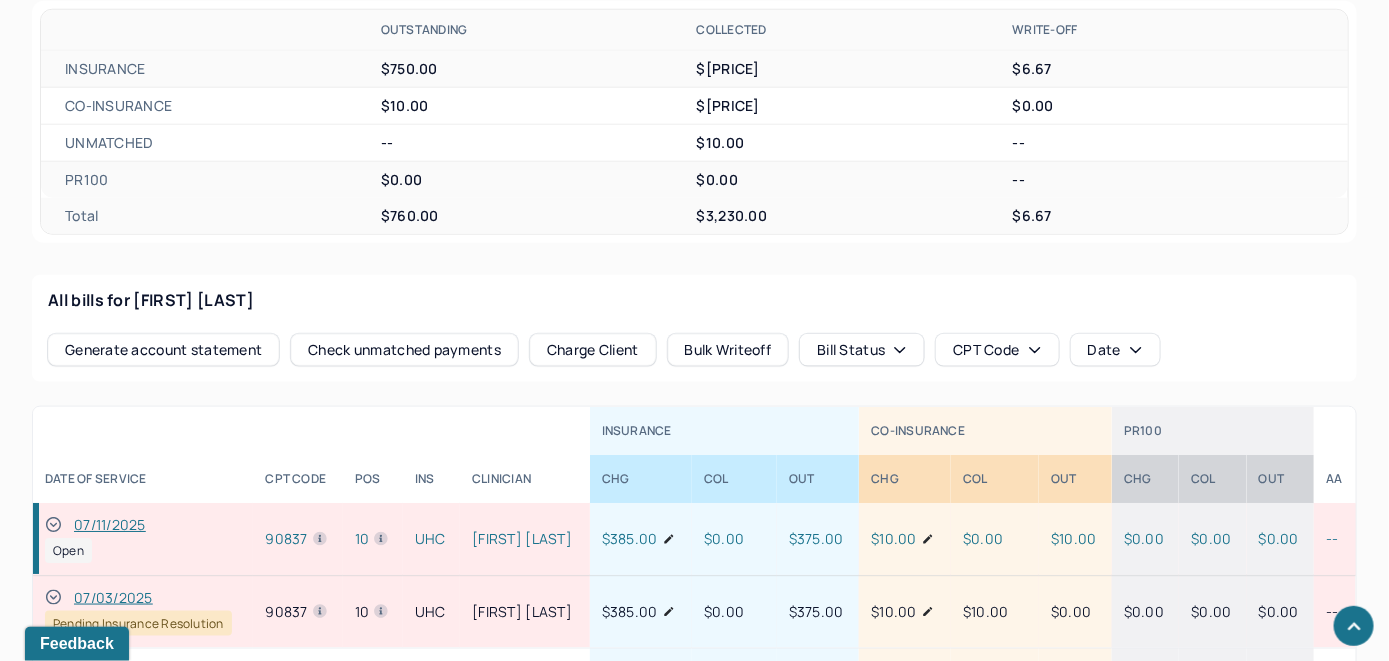 click on "Check unmatched payments" at bounding box center (404, 350) 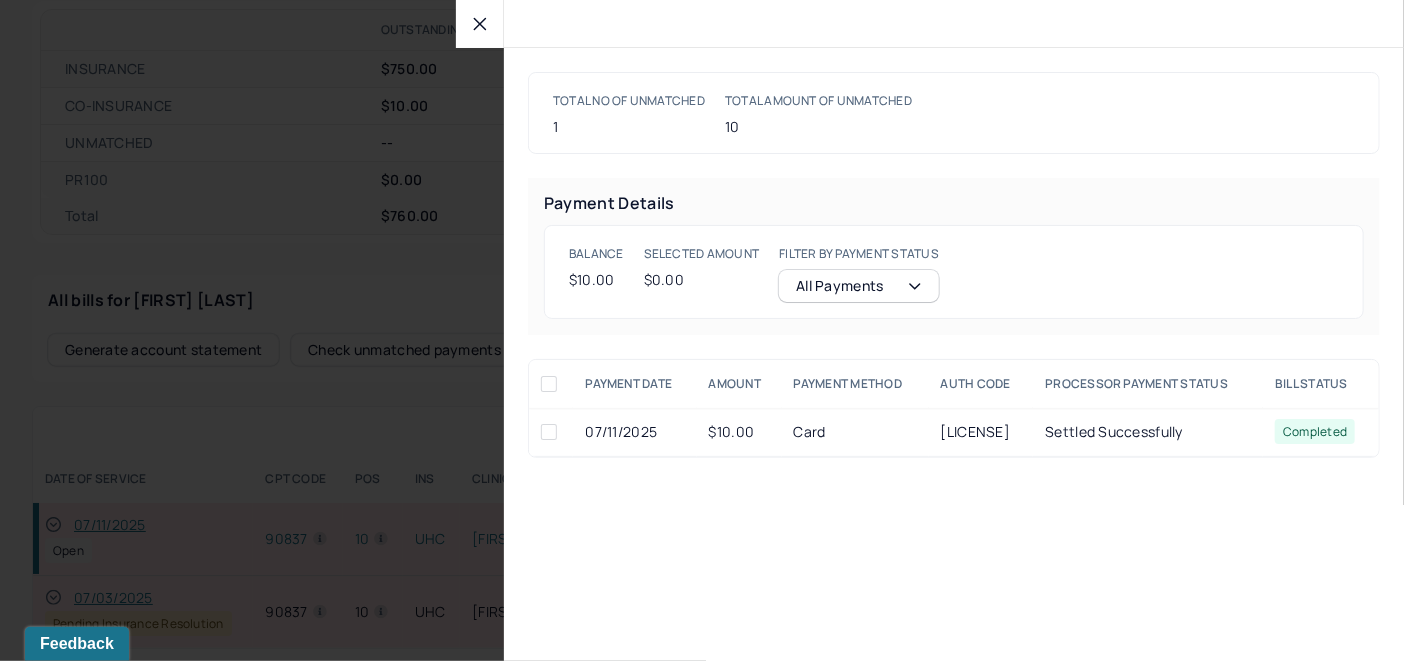 click at bounding box center [549, 432] 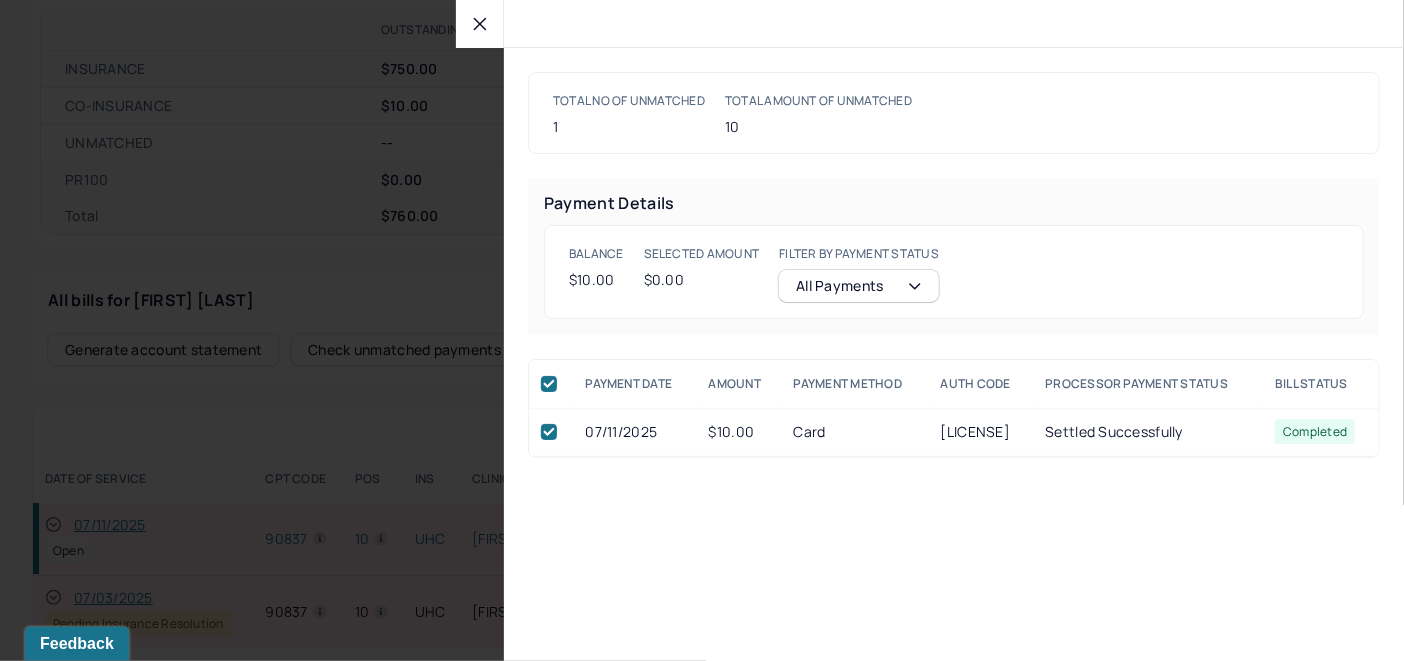 checkbox on "true" 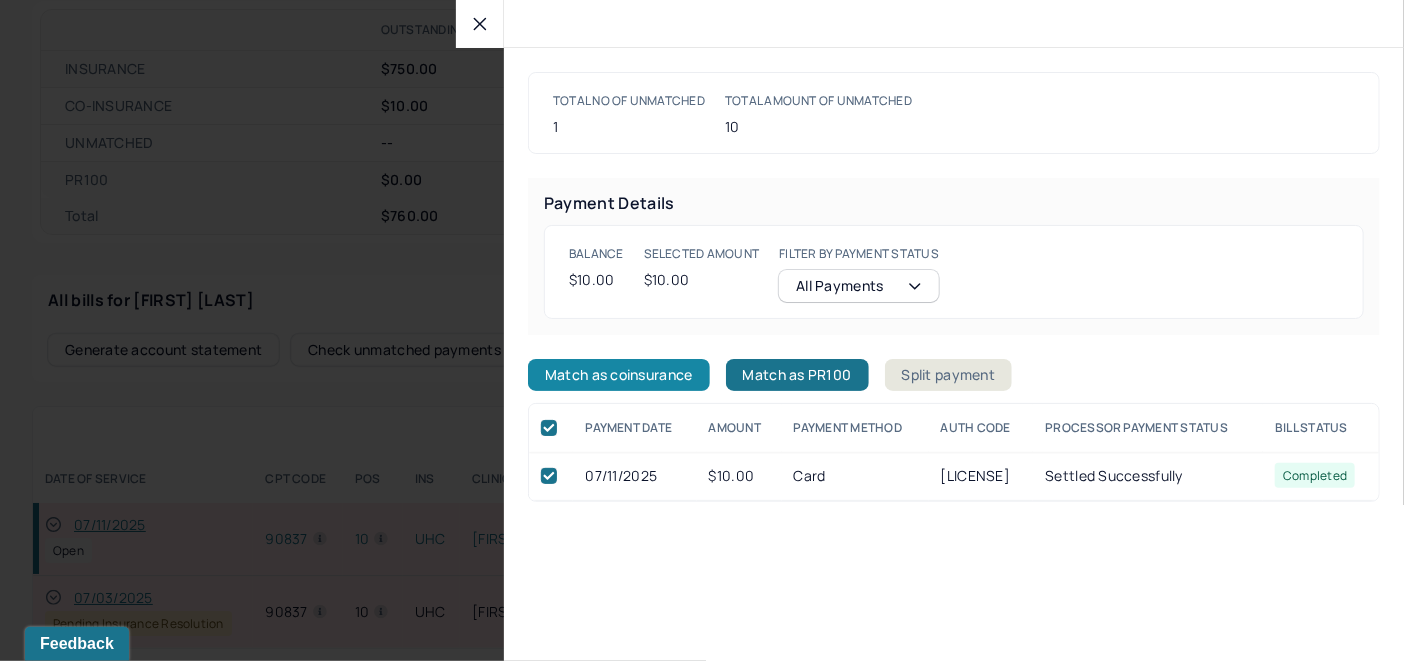 click on "Match as coinsurance" at bounding box center (619, 375) 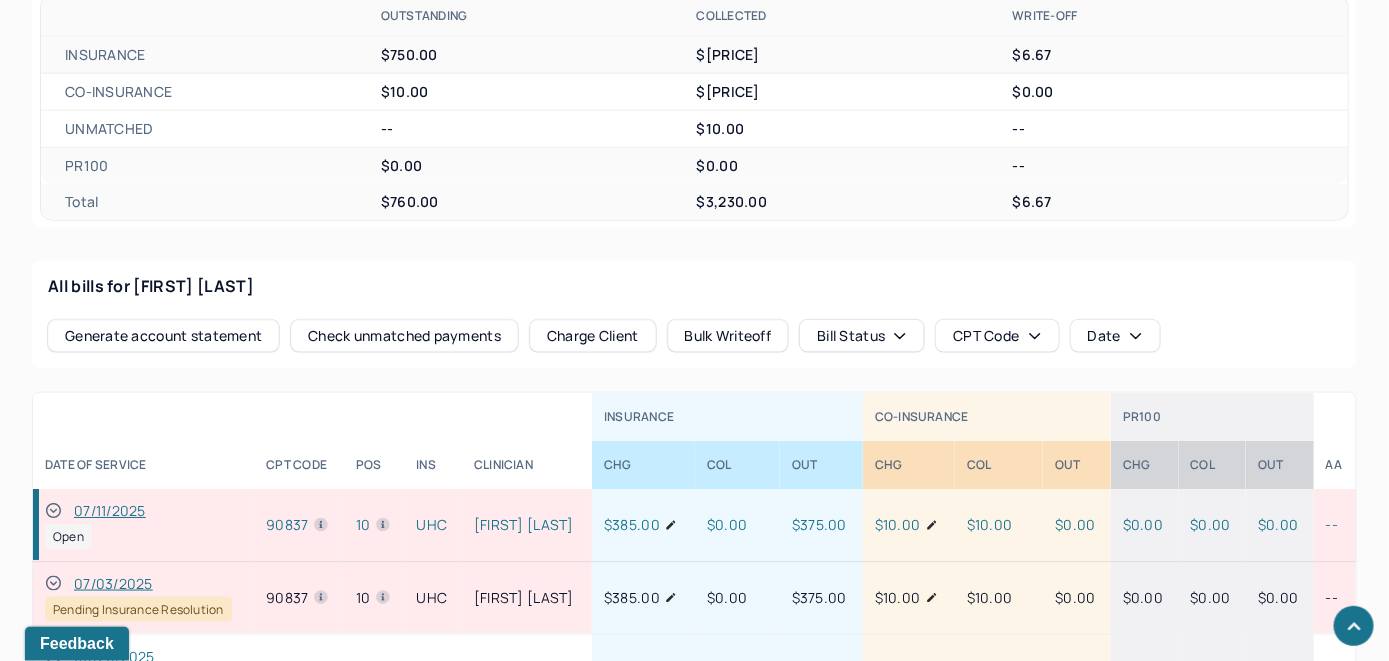 scroll, scrollTop: 961, scrollLeft: 0, axis: vertical 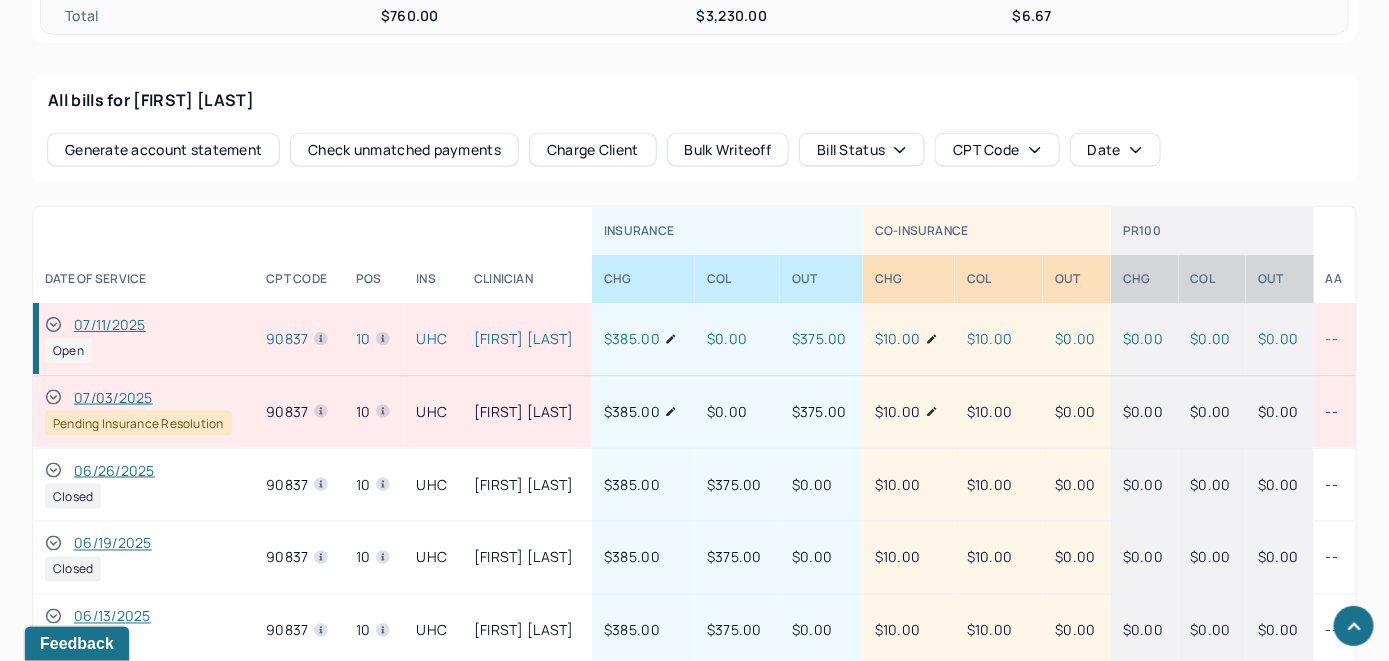 click 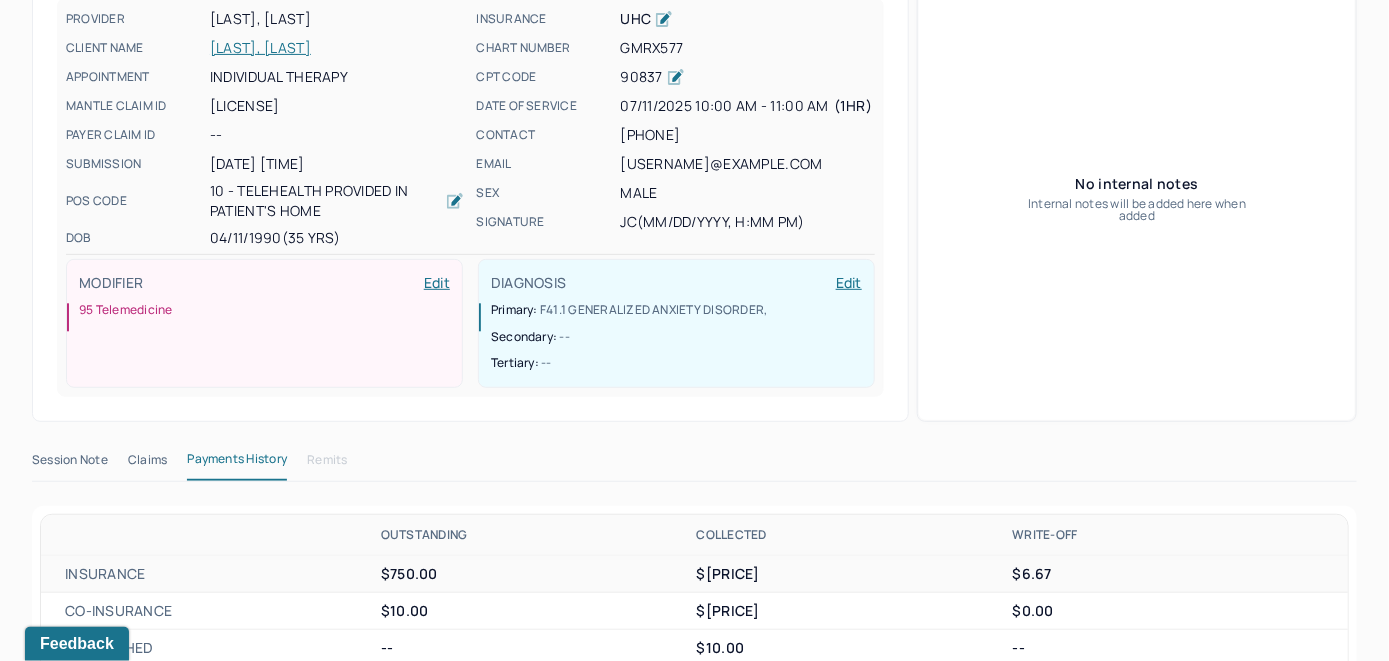 scroll, scrollTop: 0, scrollLeft: 0, axis: both 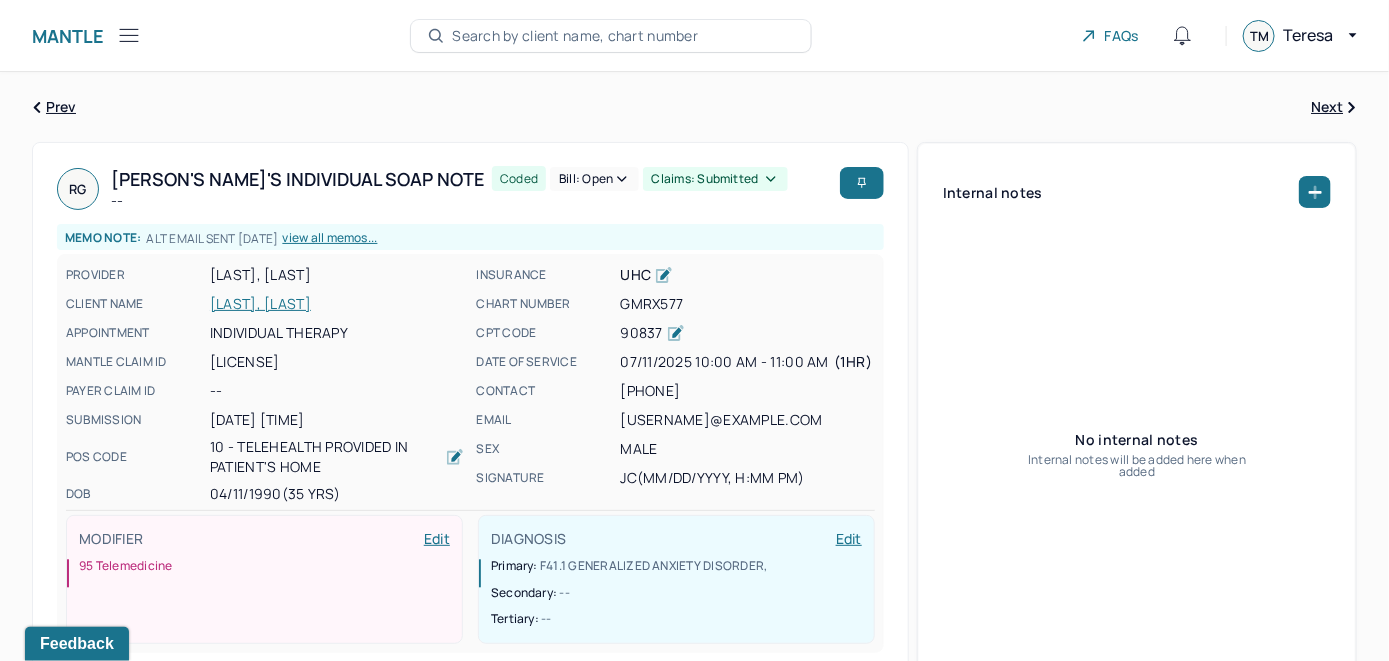 click on "Bill: Open" at bounding box center (594, 179) 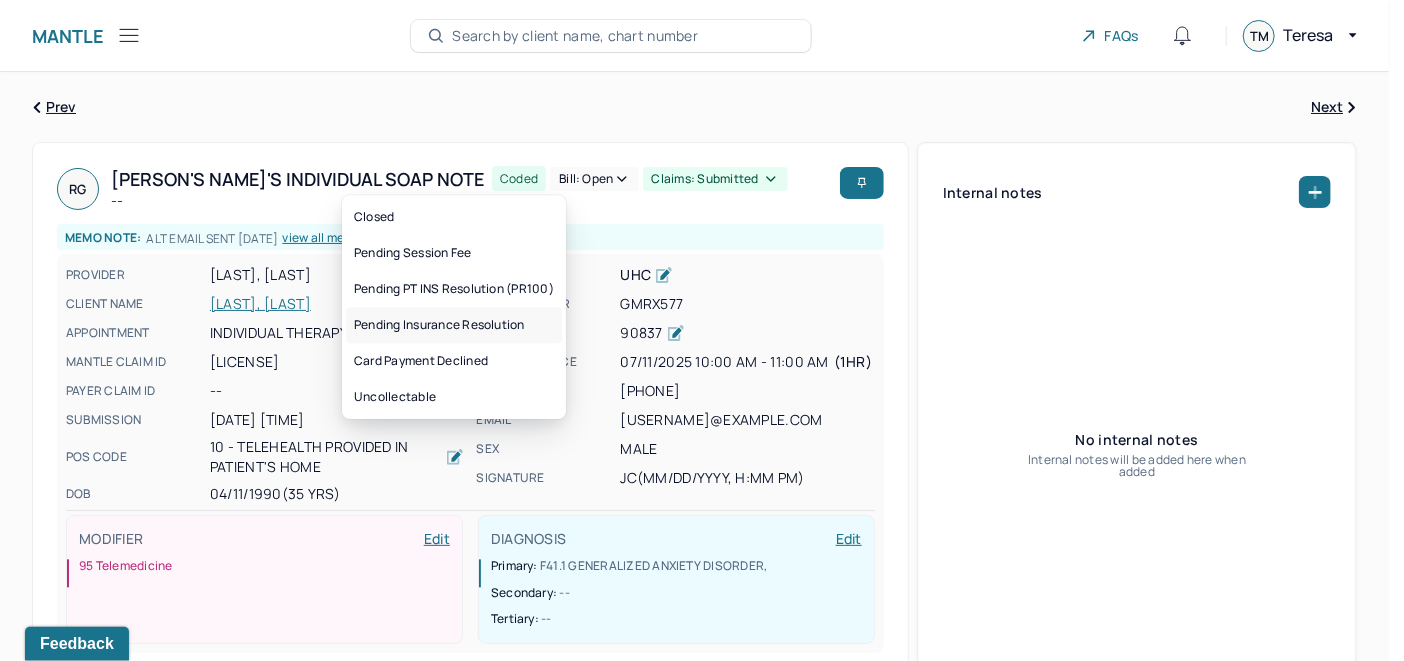 click on "Pending Insurance Resolution" at bounding box center (454, 325) 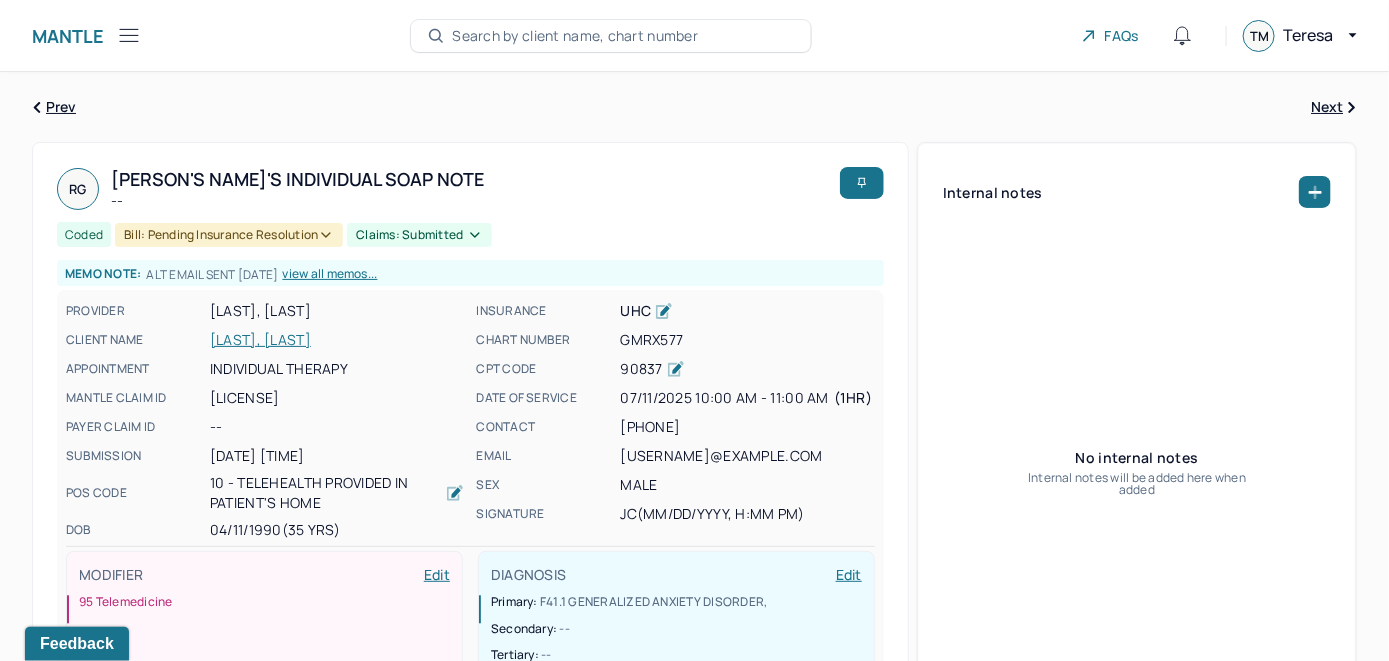click on "Search by client name, chart number" at bounding box center (575, 36) 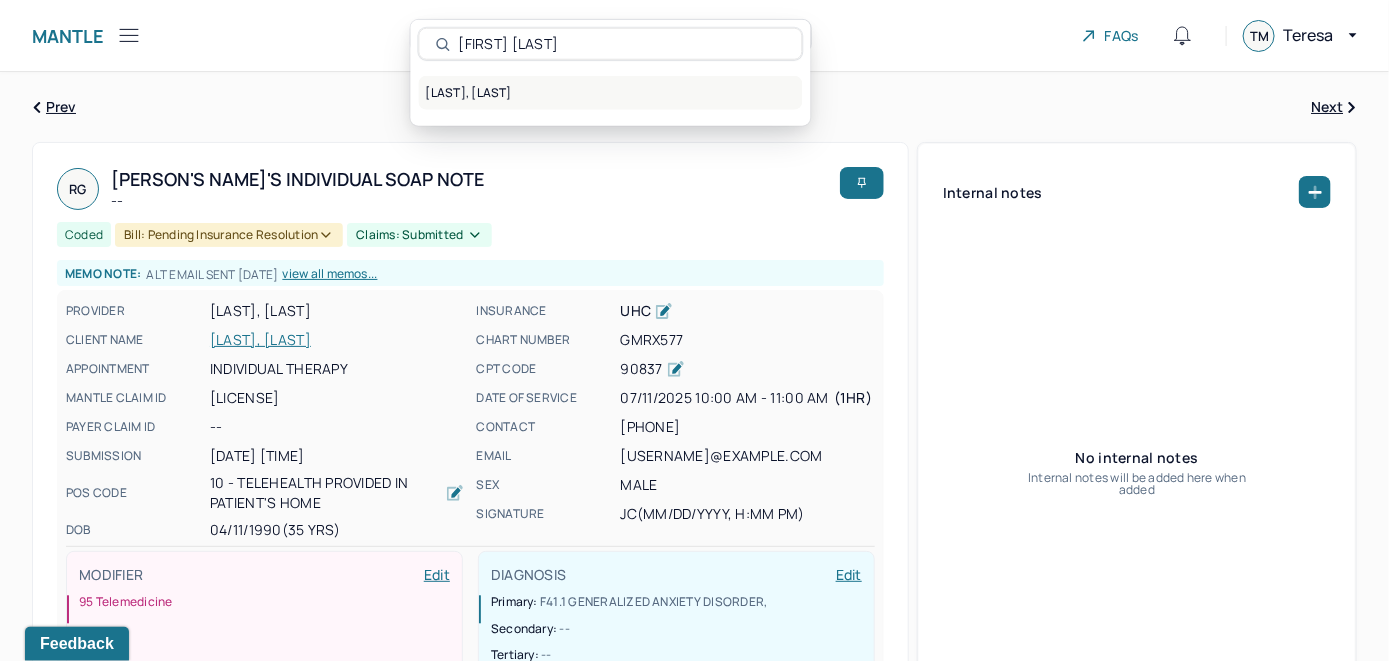 type on "Rebecca Rodriguez" 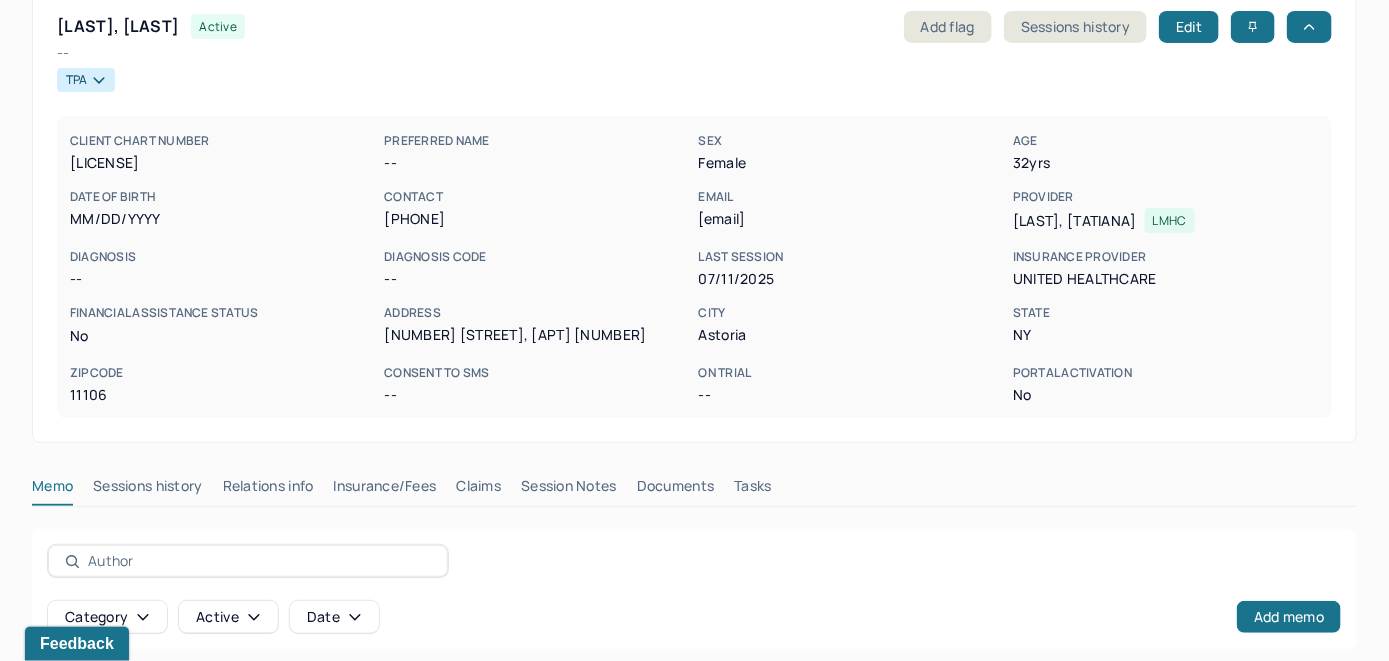 scroll, scrollTop: 300, scrollLeft: 0, axis: vertical 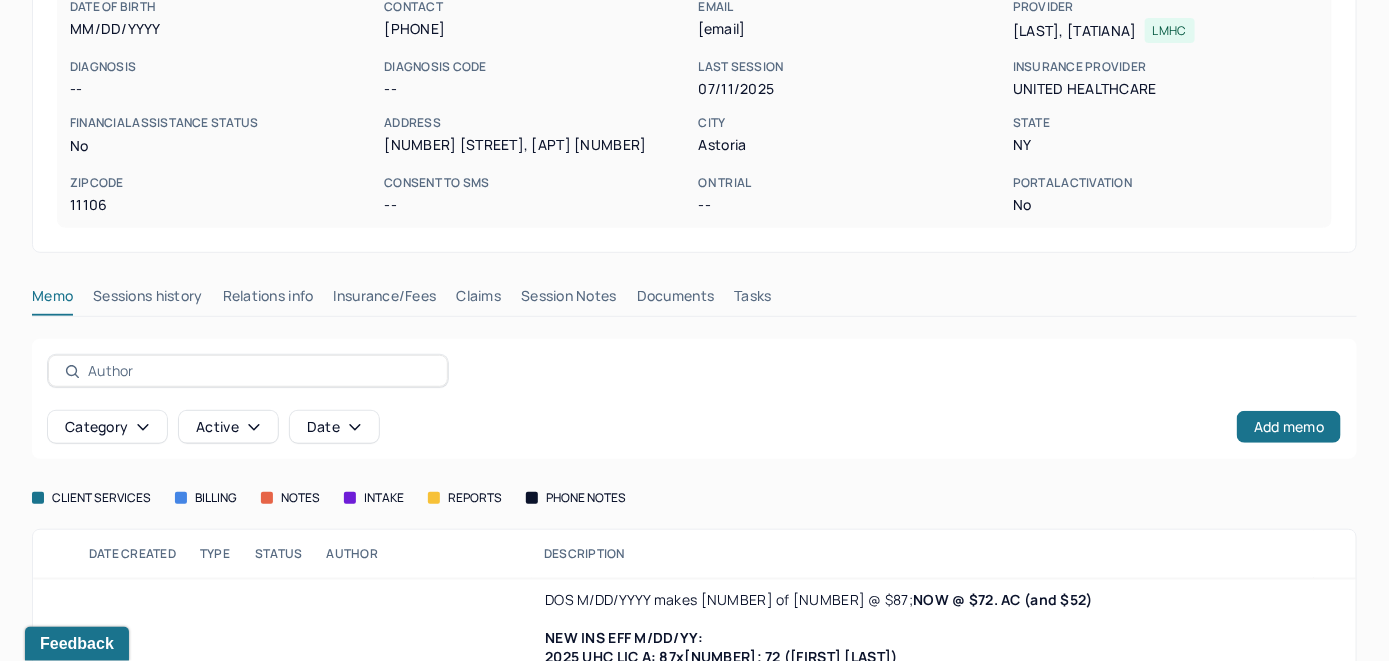 click on "Insurance/Fees" at bounding box center (385, 300) 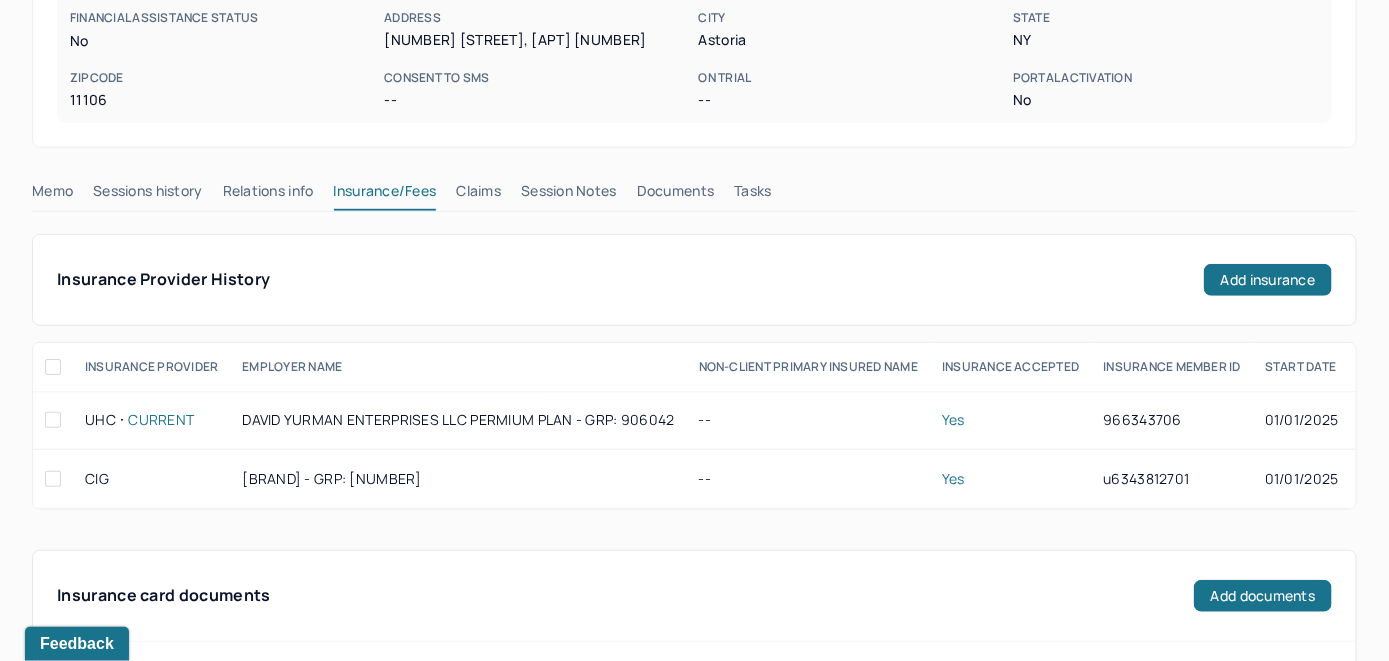scroll, scrollTop: 300, scrollLeft: 0, axis: vertical 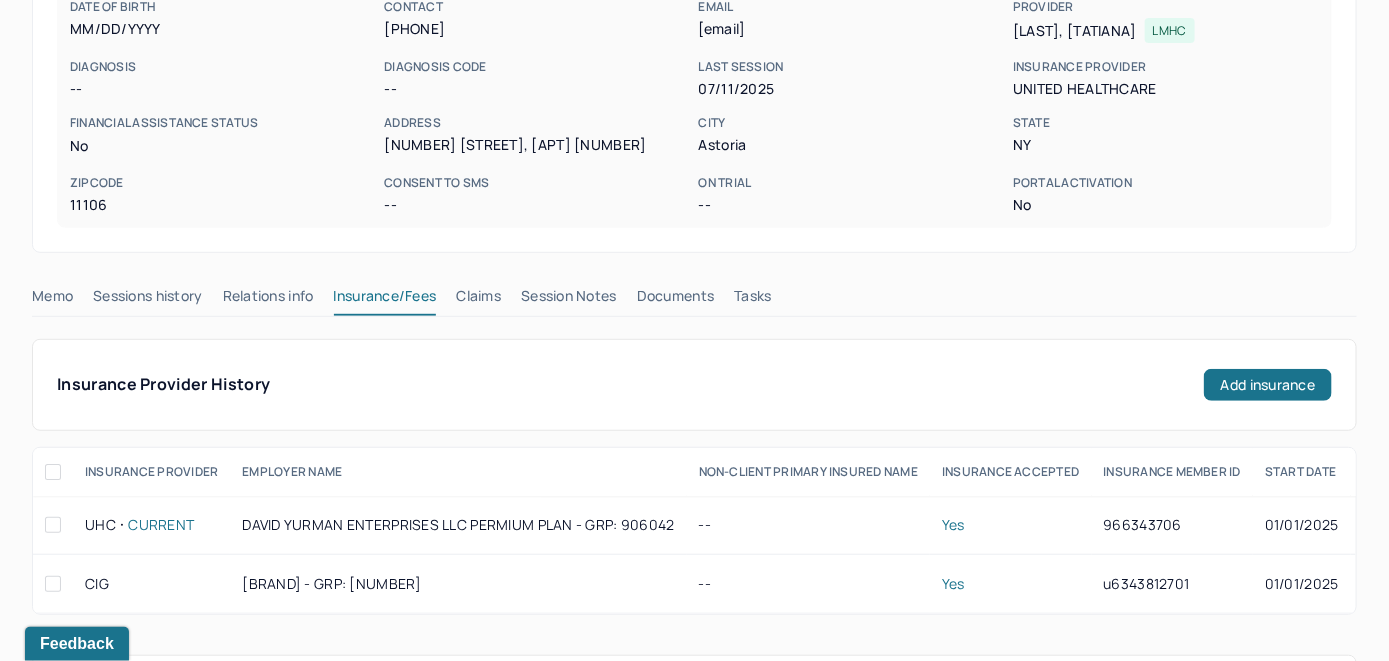 click on "Claims" at bounding box center [478, 300] 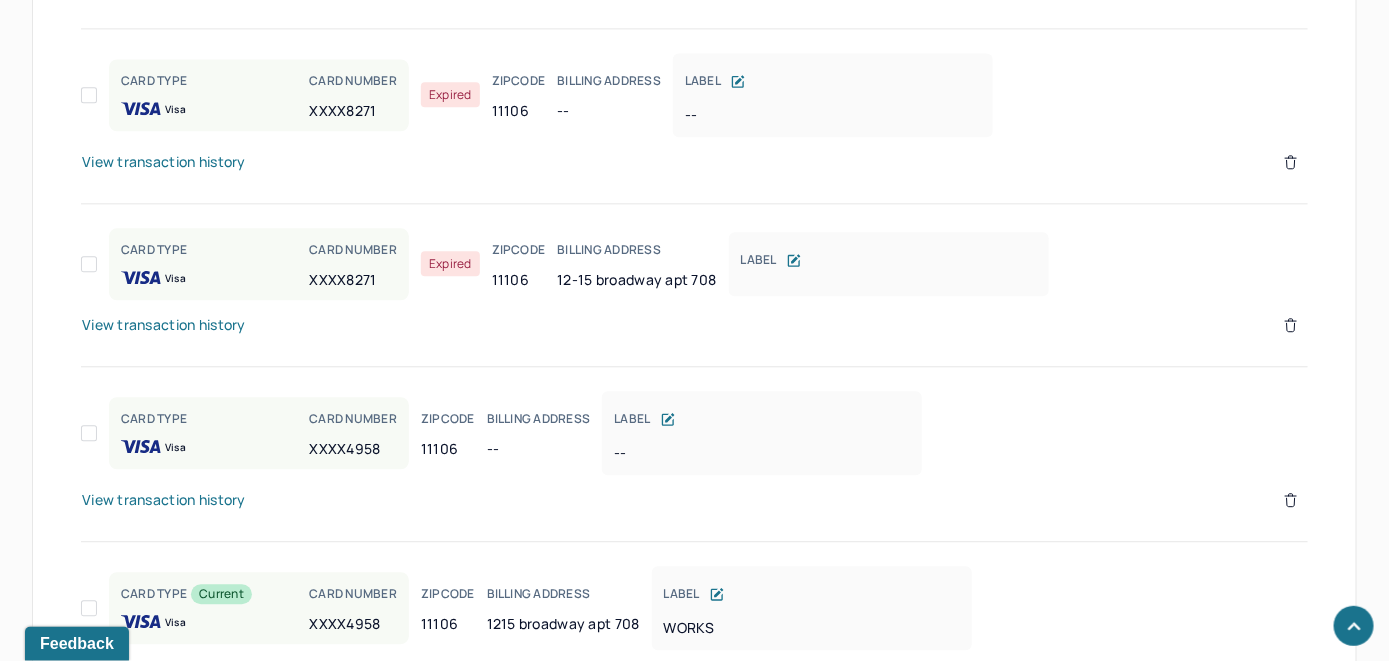 scroll, scrollTop: 1889, scrollLeft: 0, axis: vertical 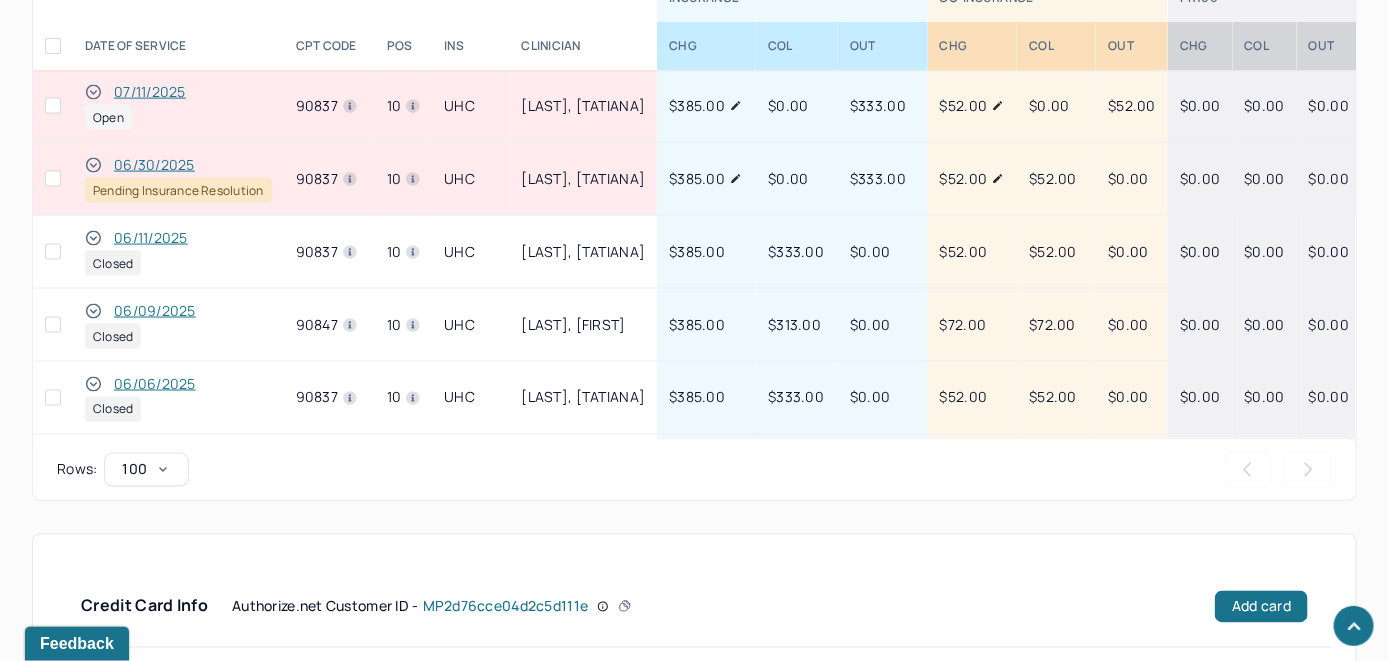 click on "07/11/2025" at bounding box center [150, 92] 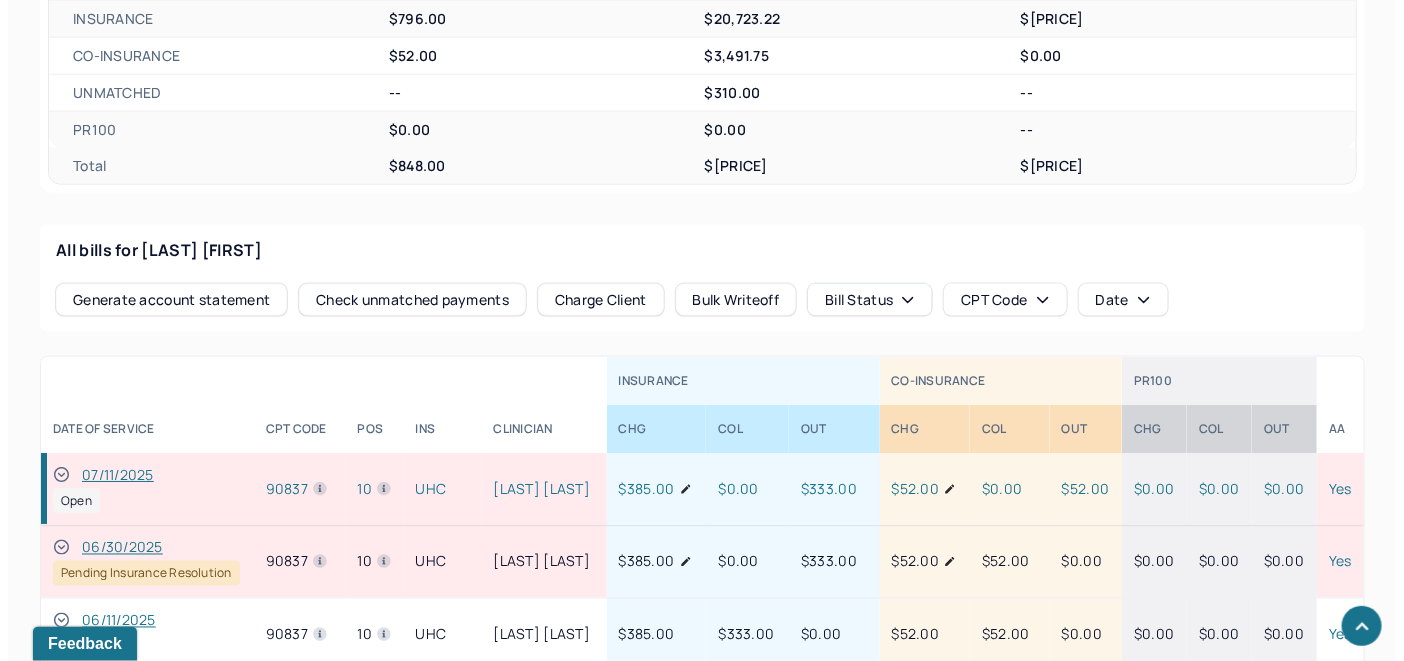 scroll, scrollTop: 1071, scrollLeft: 0, axis: vertical 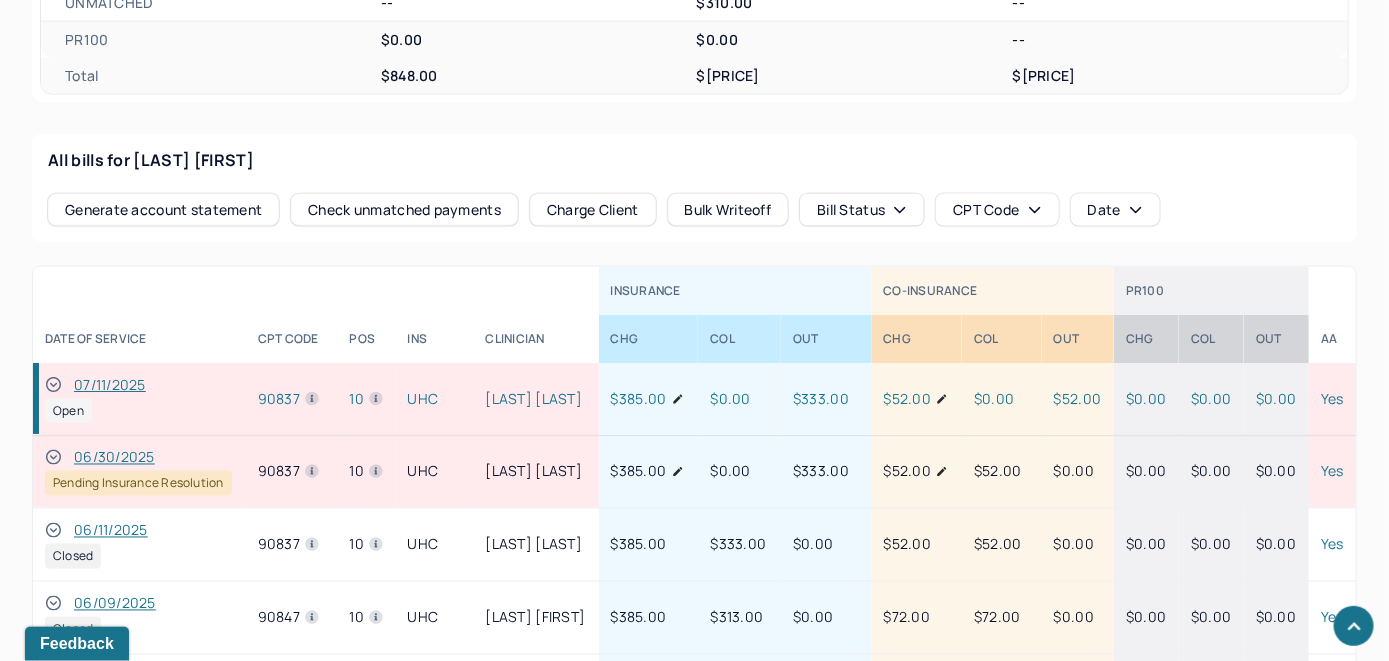 click on "Check unmatched payments" at bounding box center [404, 210] 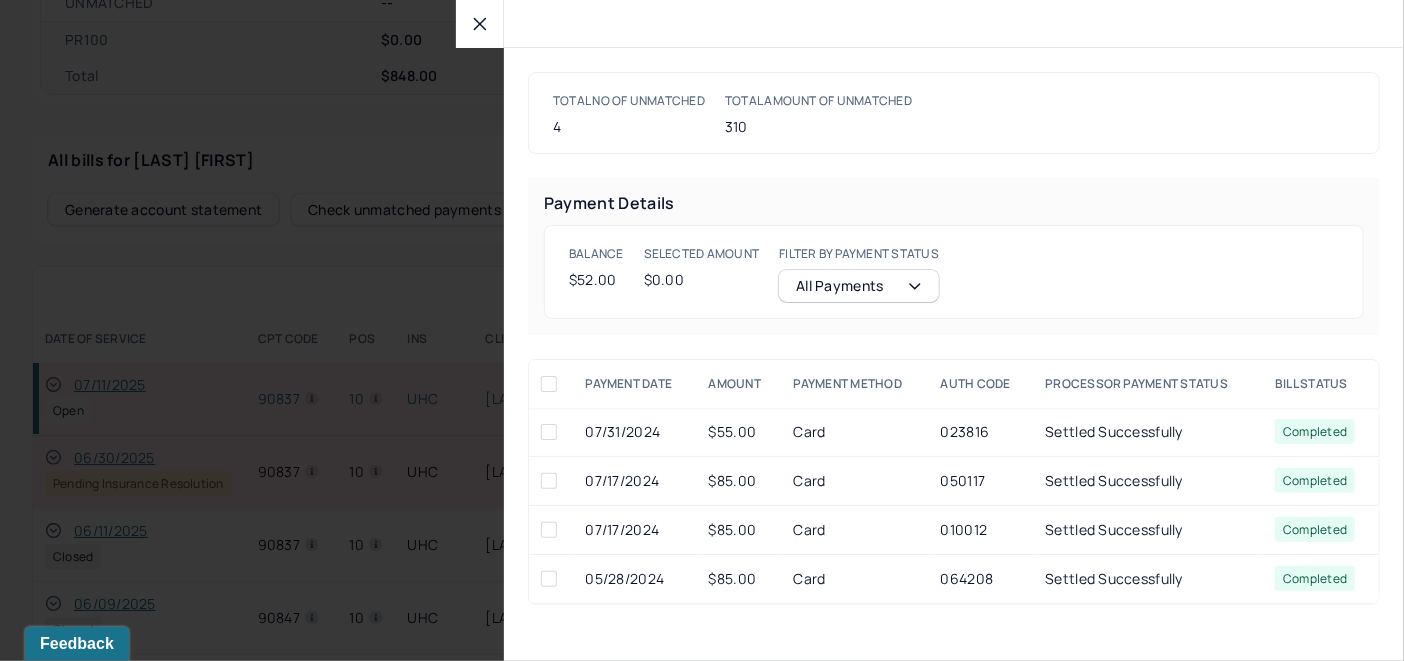 click 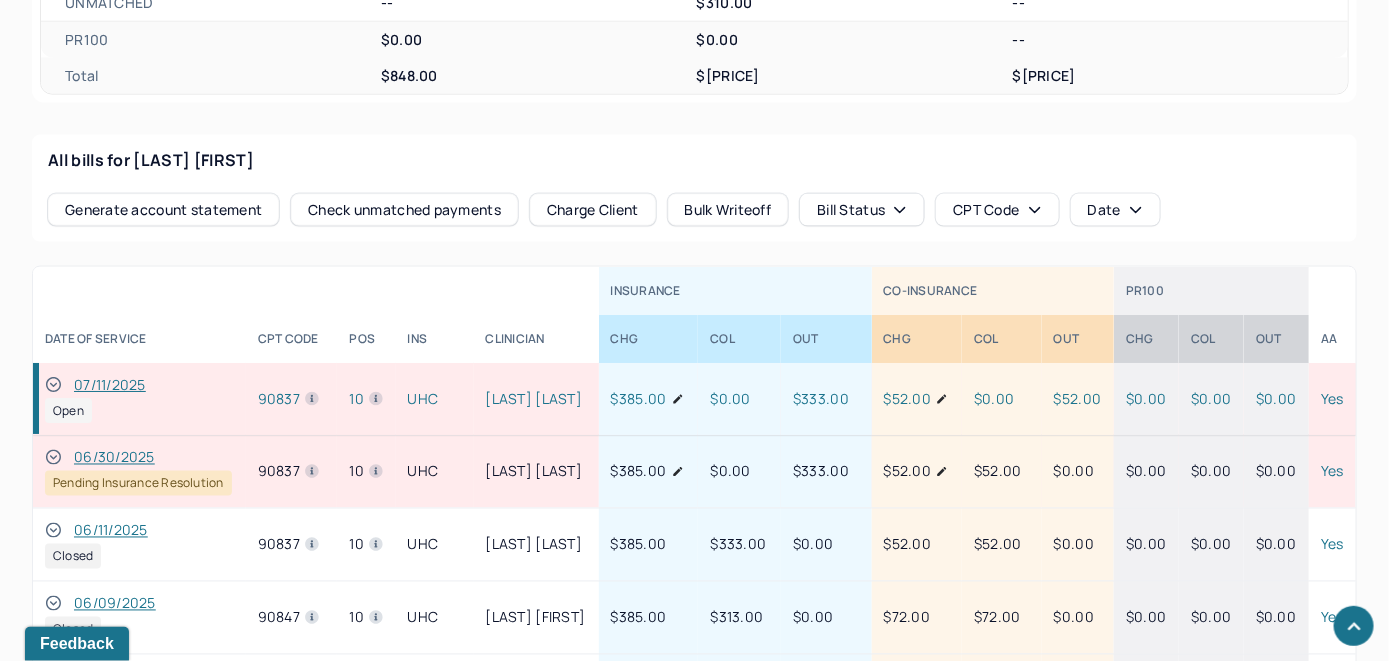 click on "Charge Client" at bounding box center [593, 210] 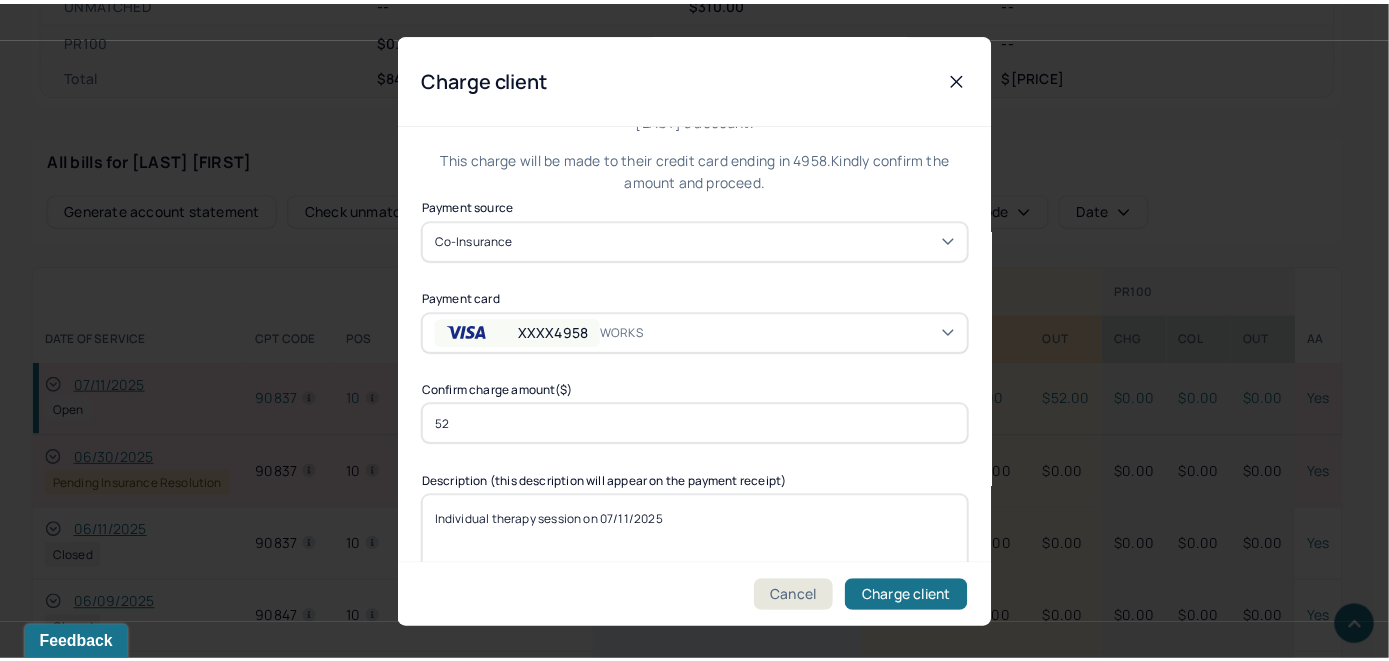 scroll, scrollTop: 121, scrollLeft: 0, axis: vertical 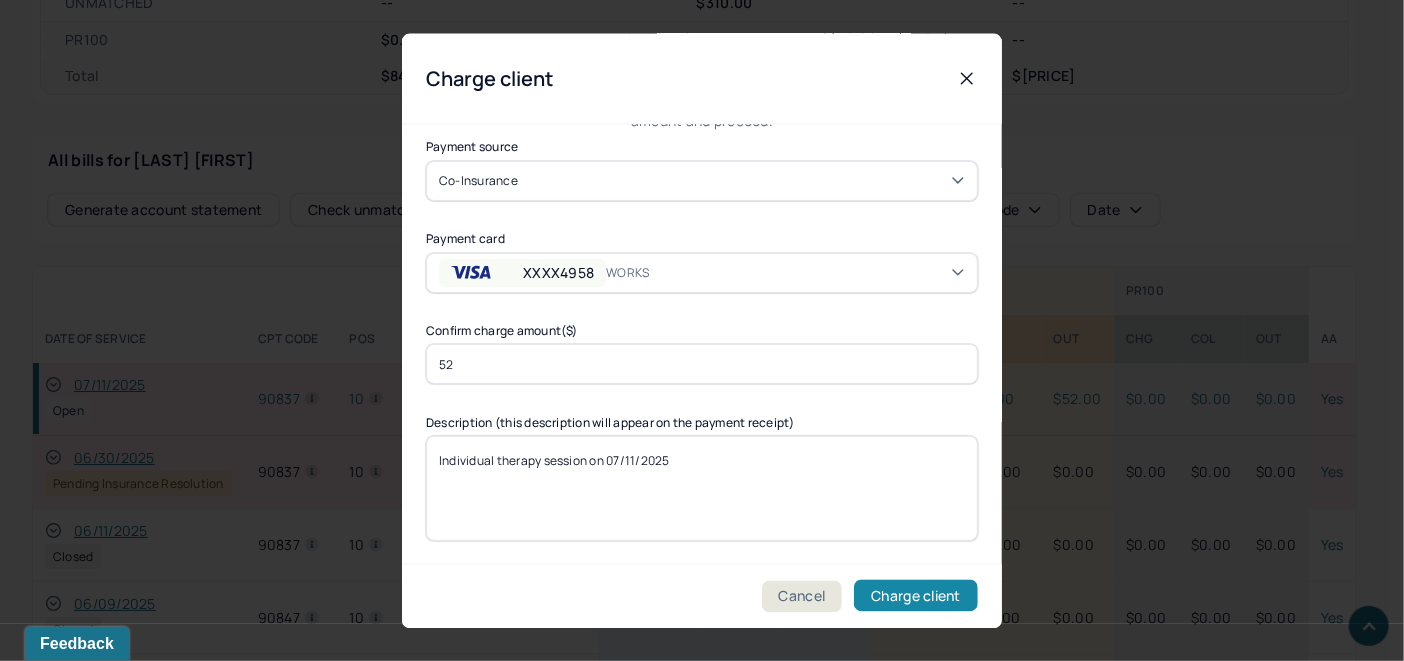 click on "Charge client" at bounding box center [916, 596] 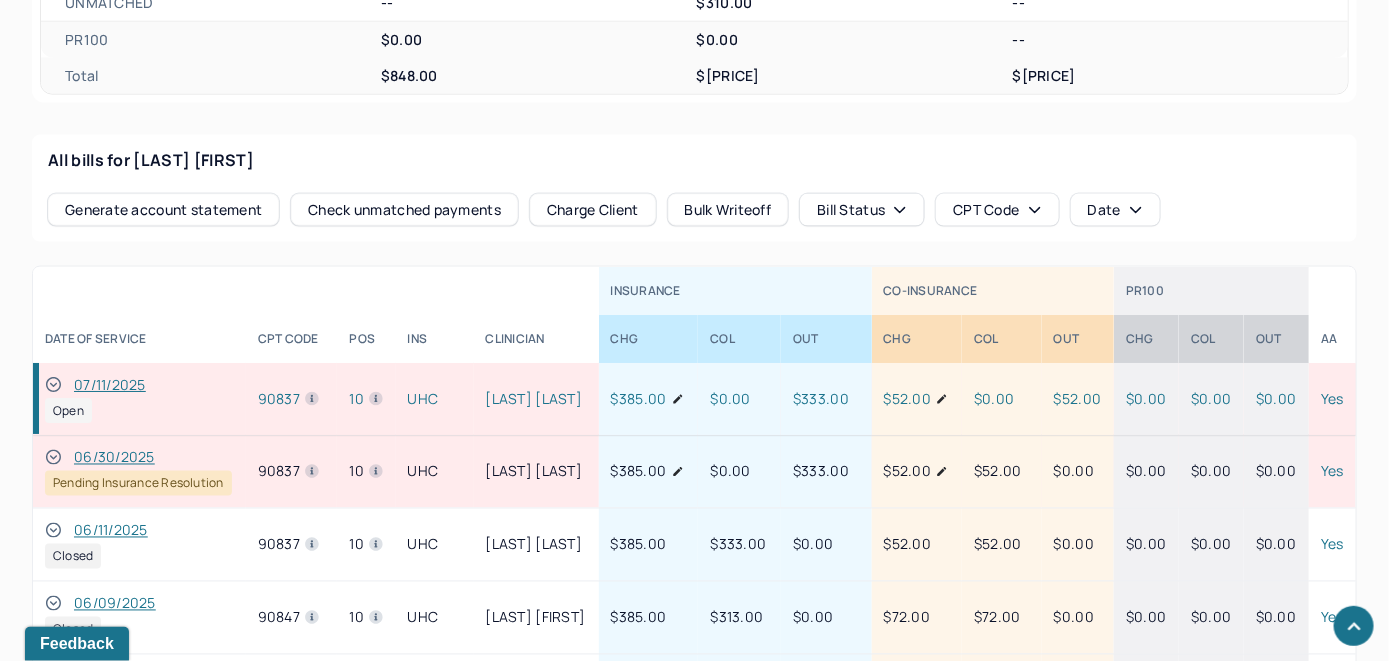 click 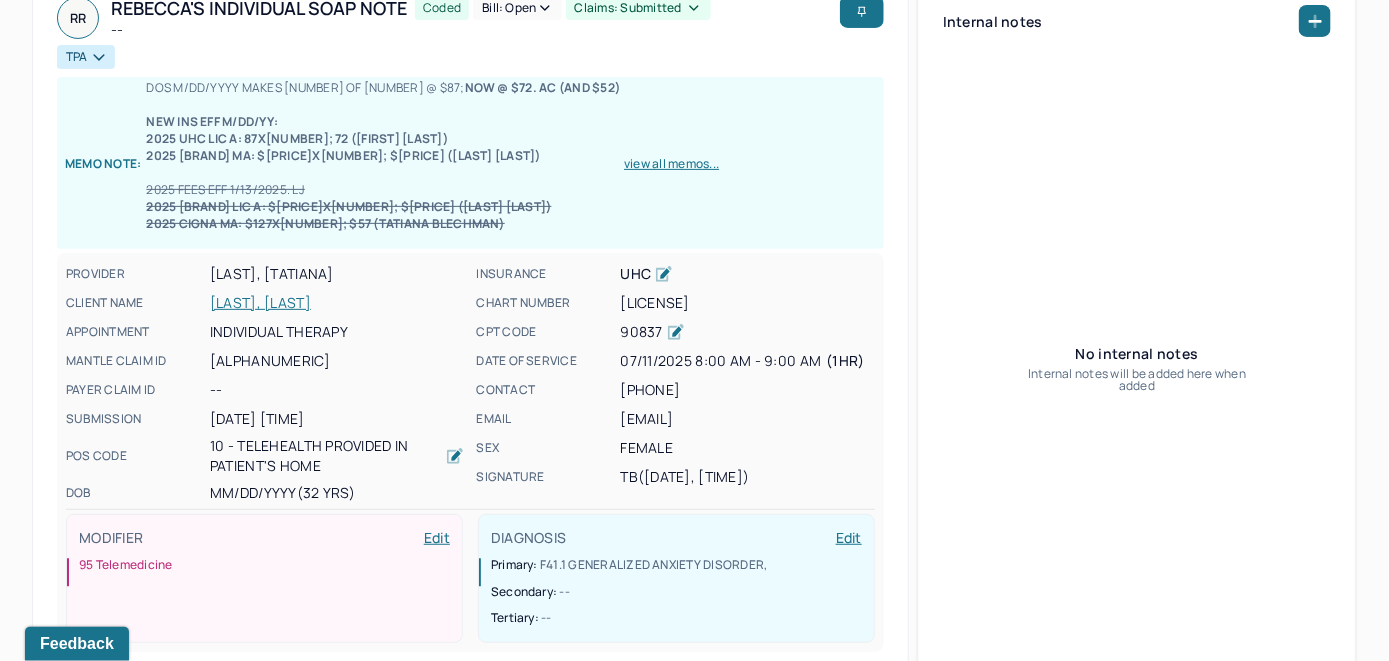 scroll, scrollTop: 0, scrollLeft: 0, axis: both 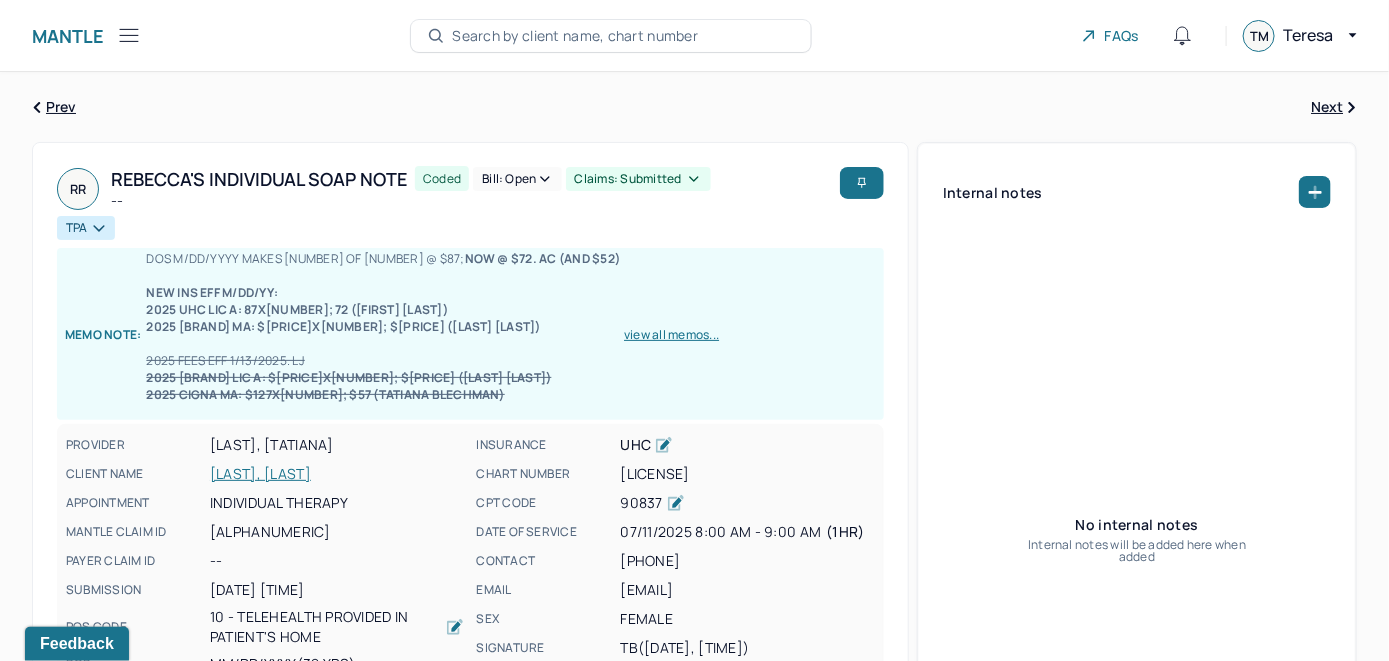 click on "Bill: Open" at bounding box center [517, 179] 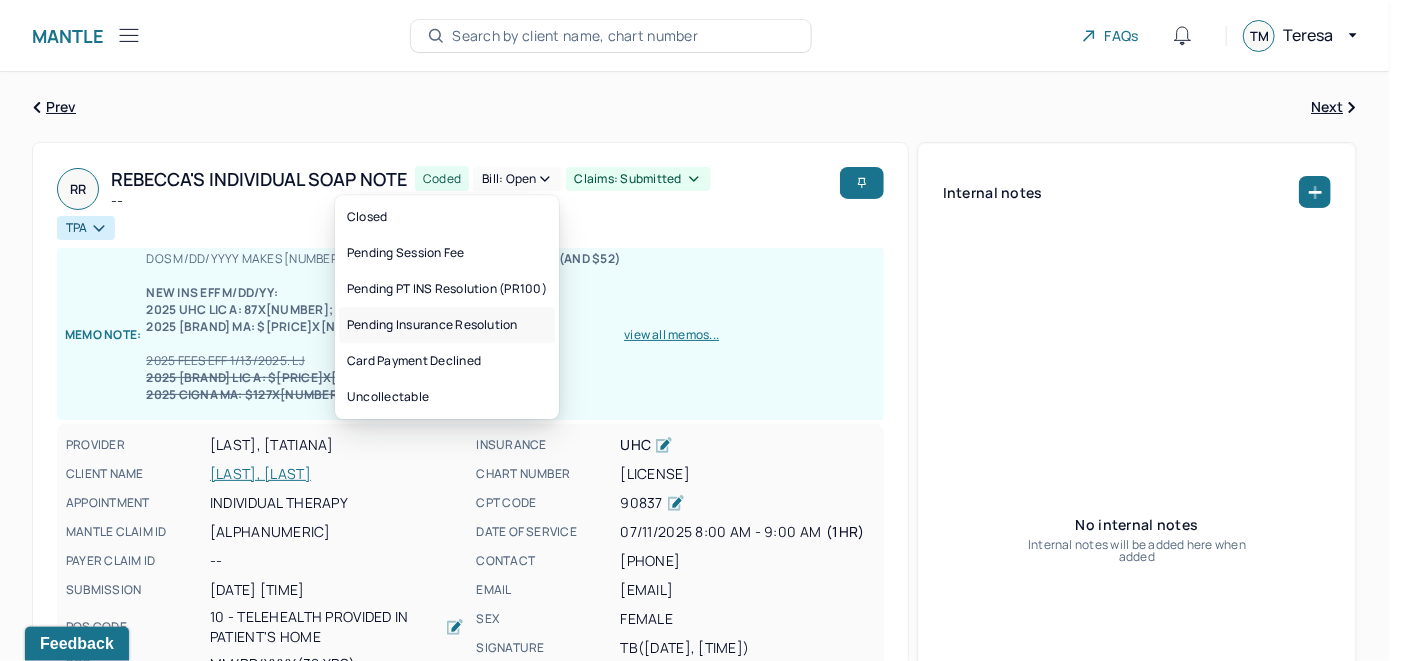 click on "Pending Insurance Resolution" at bounding box center (447, 325) 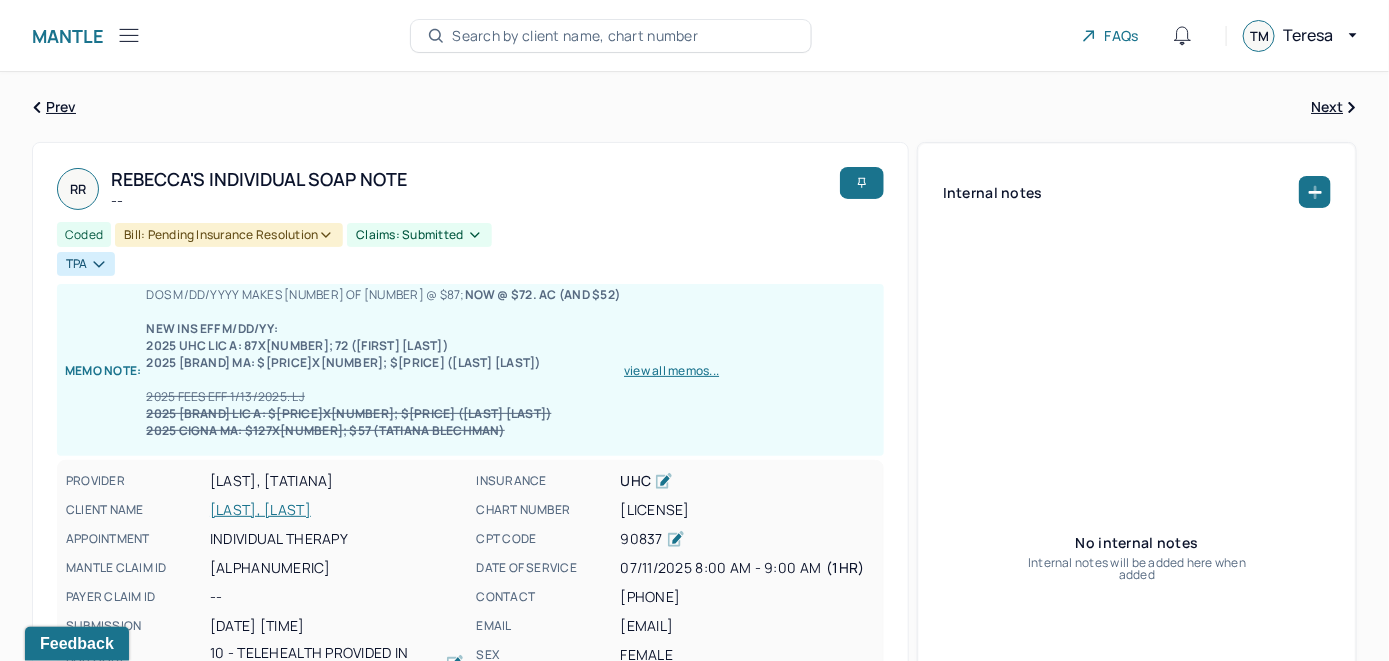 click on "Search by client name, chart number" at bounding box center (575, 36) 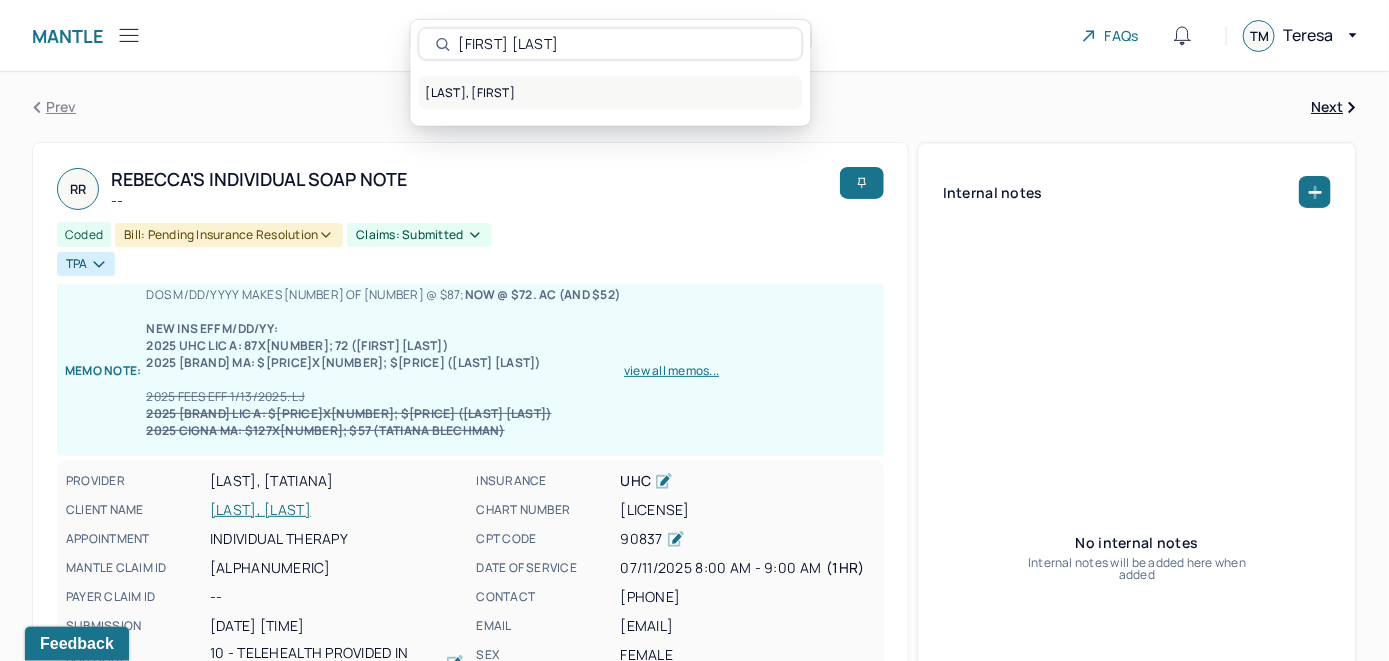 type on "Renee Concha" 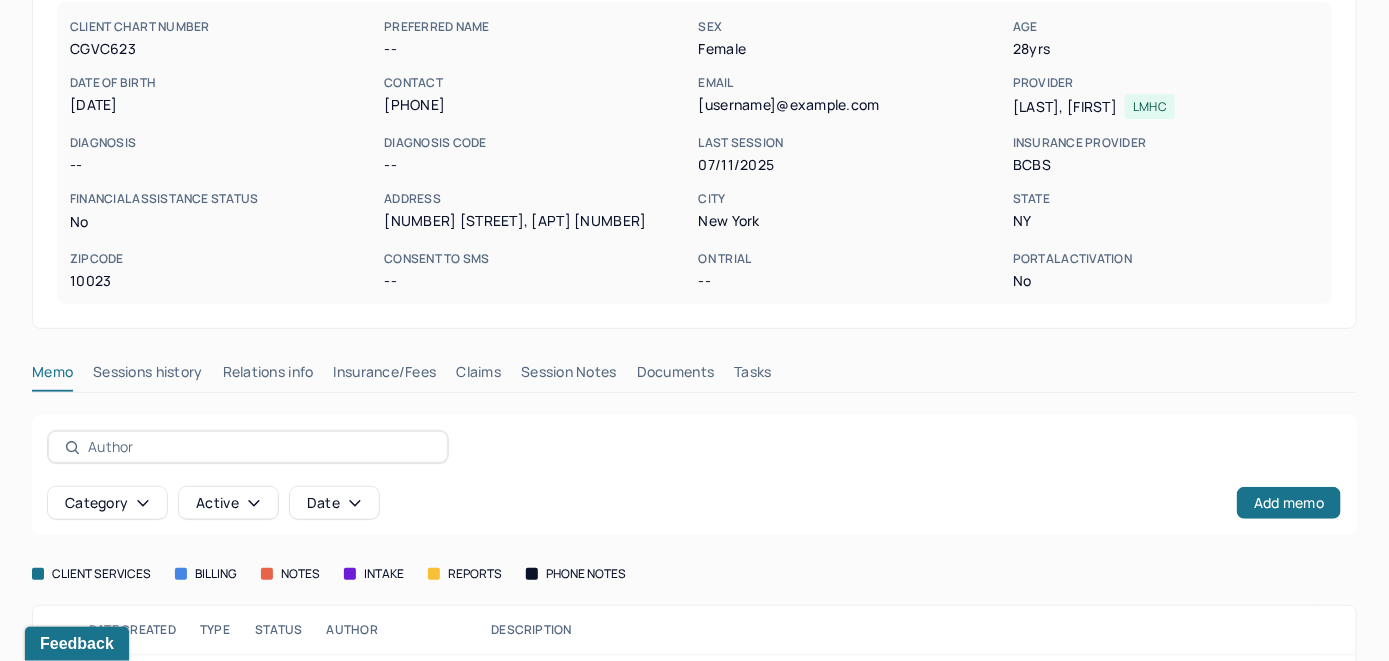 scroll, scrollTop: 300, scrollLeft: 0, axis: vertical 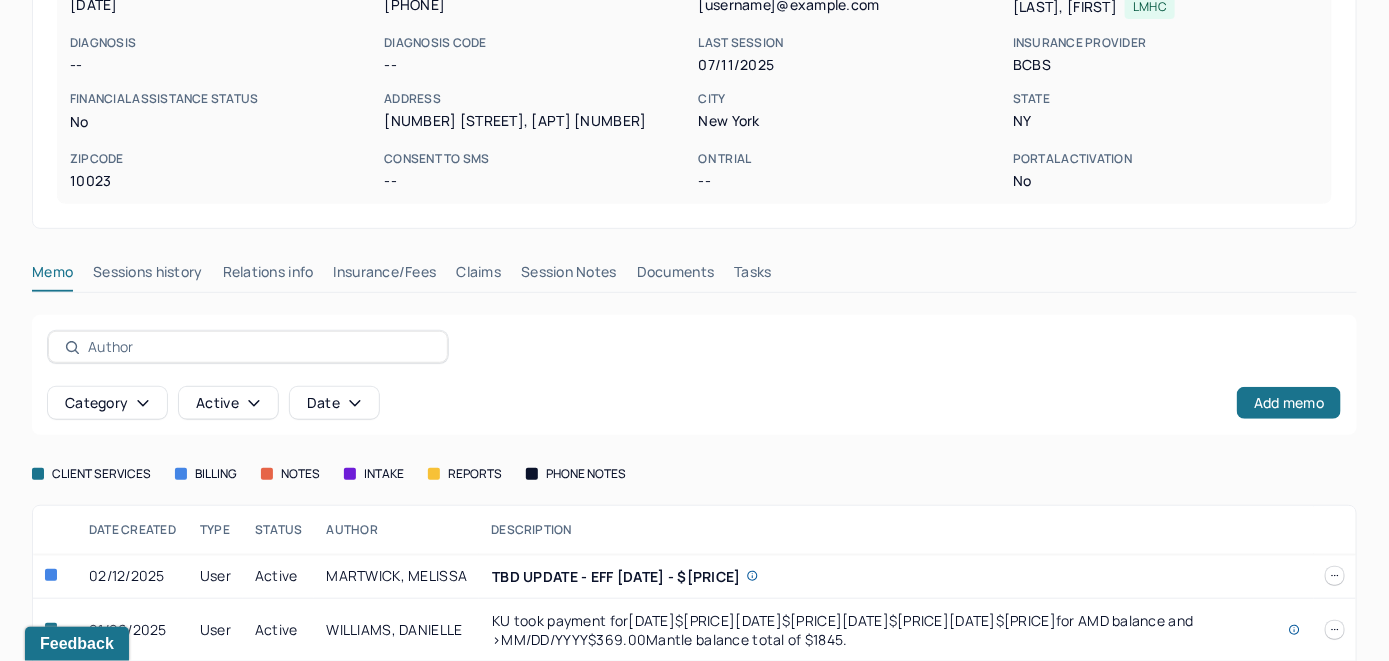 click on "Insurance/Fees" at bounding box center [385, 276] 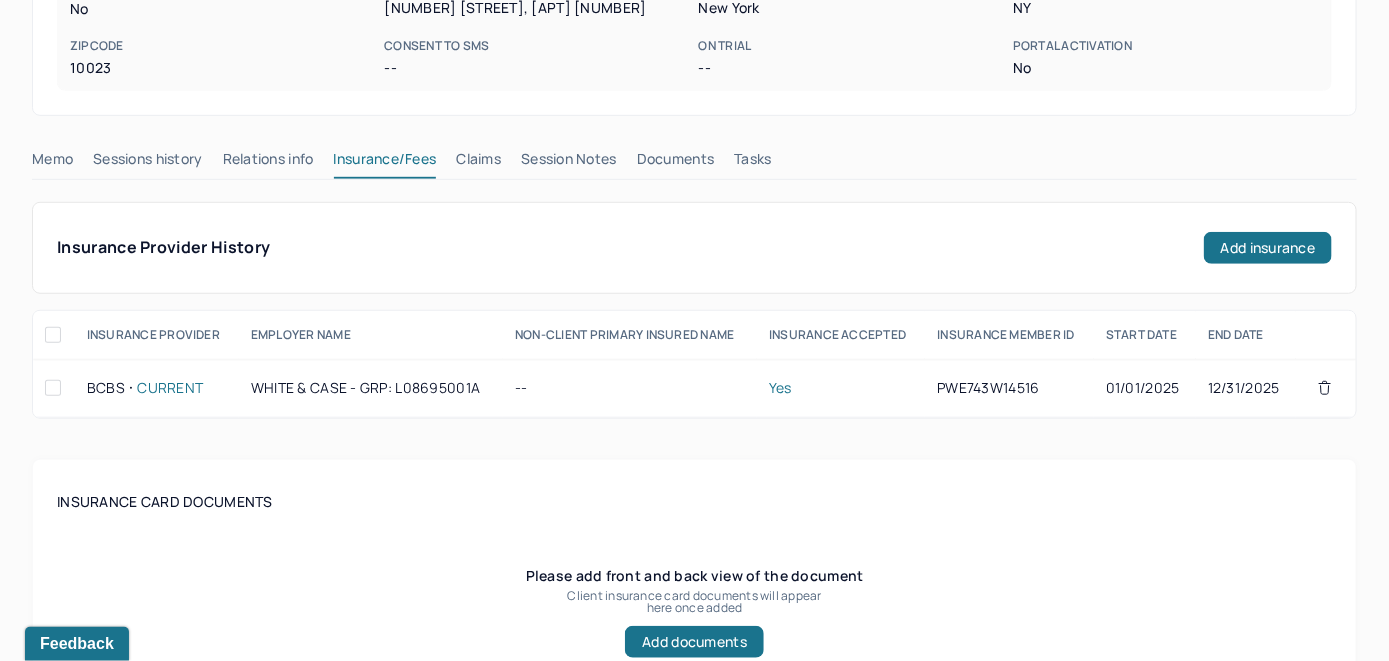 scroll, scrollTop: 400, scrollLeft: 0, axis: vertical 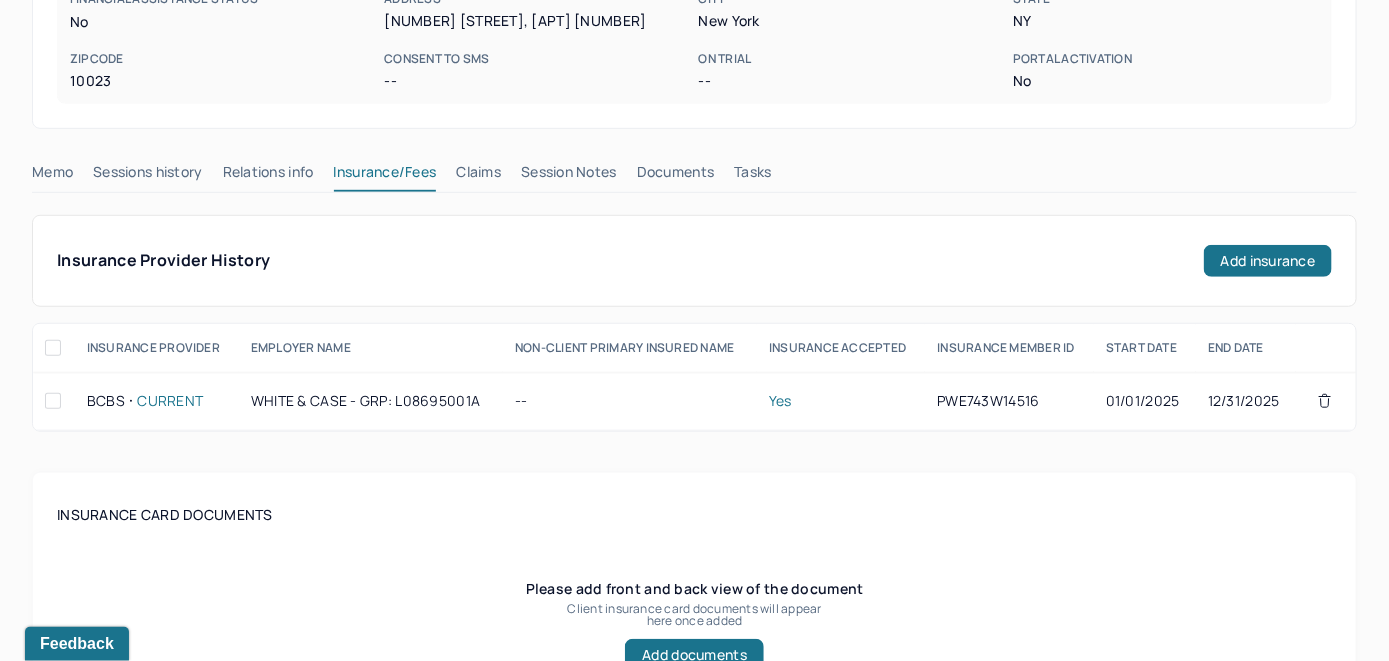 click on "Claims" at bounding box center [478, 176] 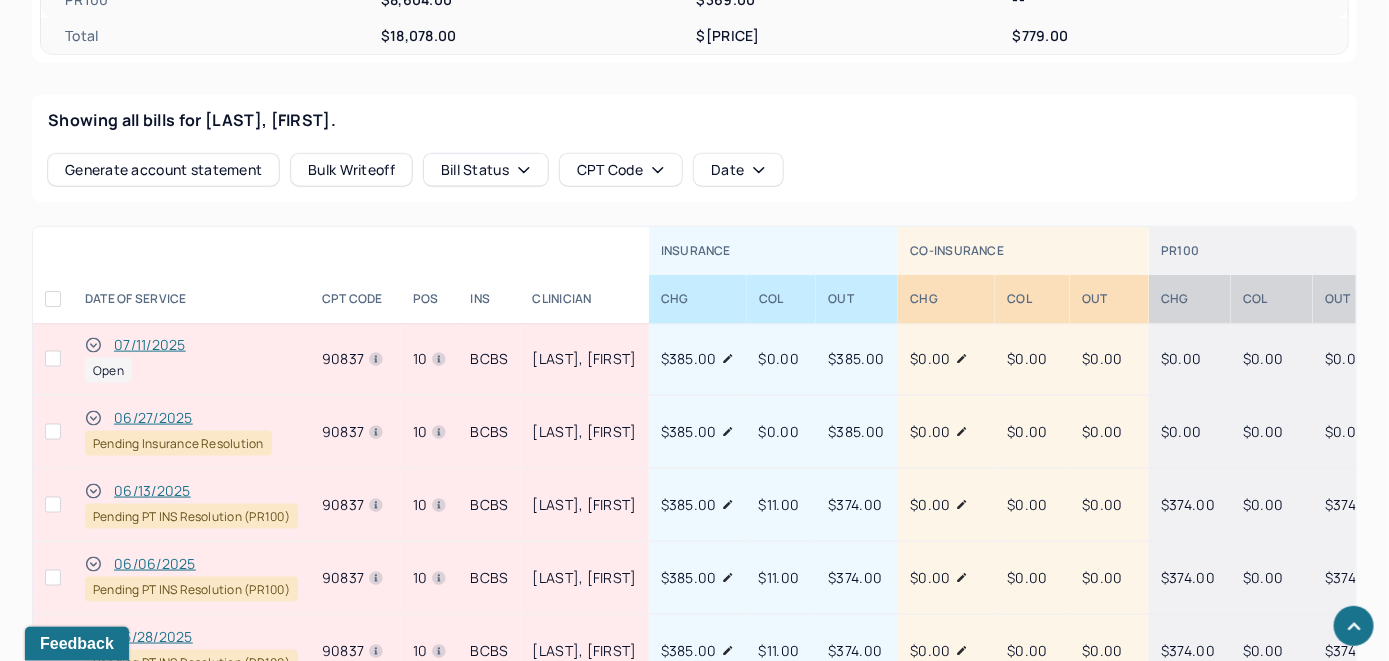 scroll, scrollTop: 800, scrollLeft: 0, axis: vertical 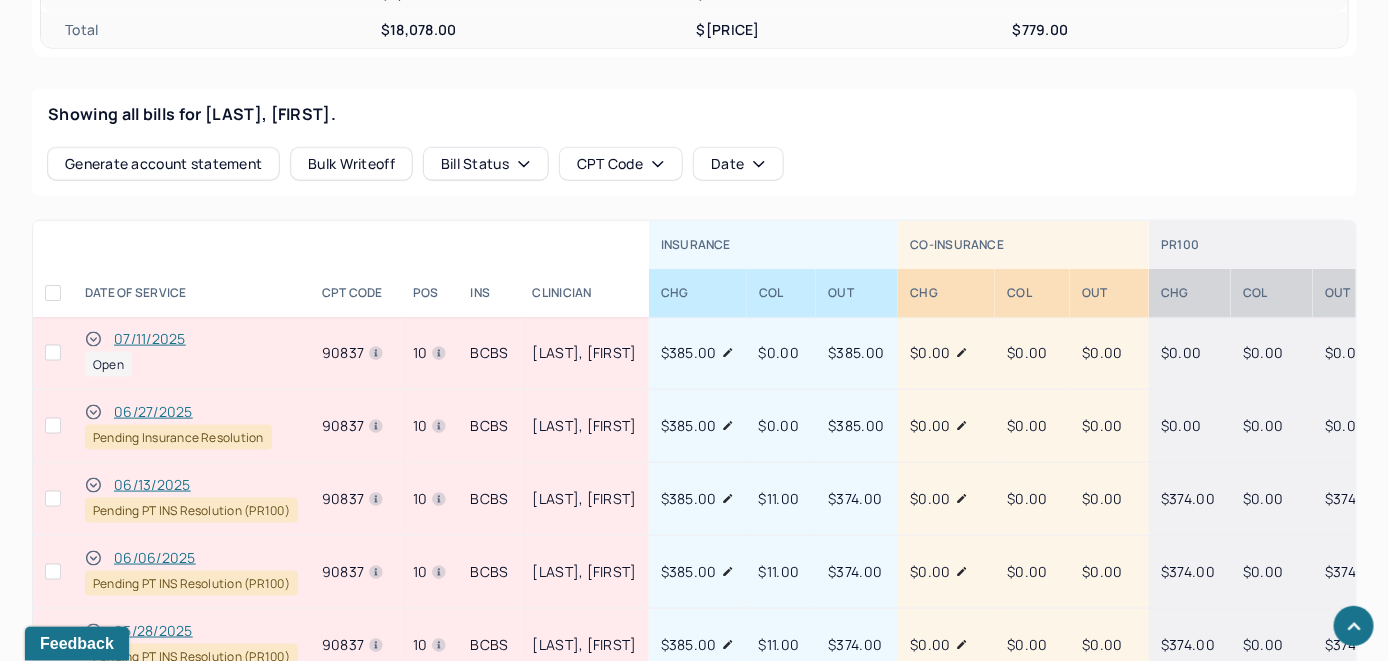 click on "07/11/2025" at bounding box center [150, 339] 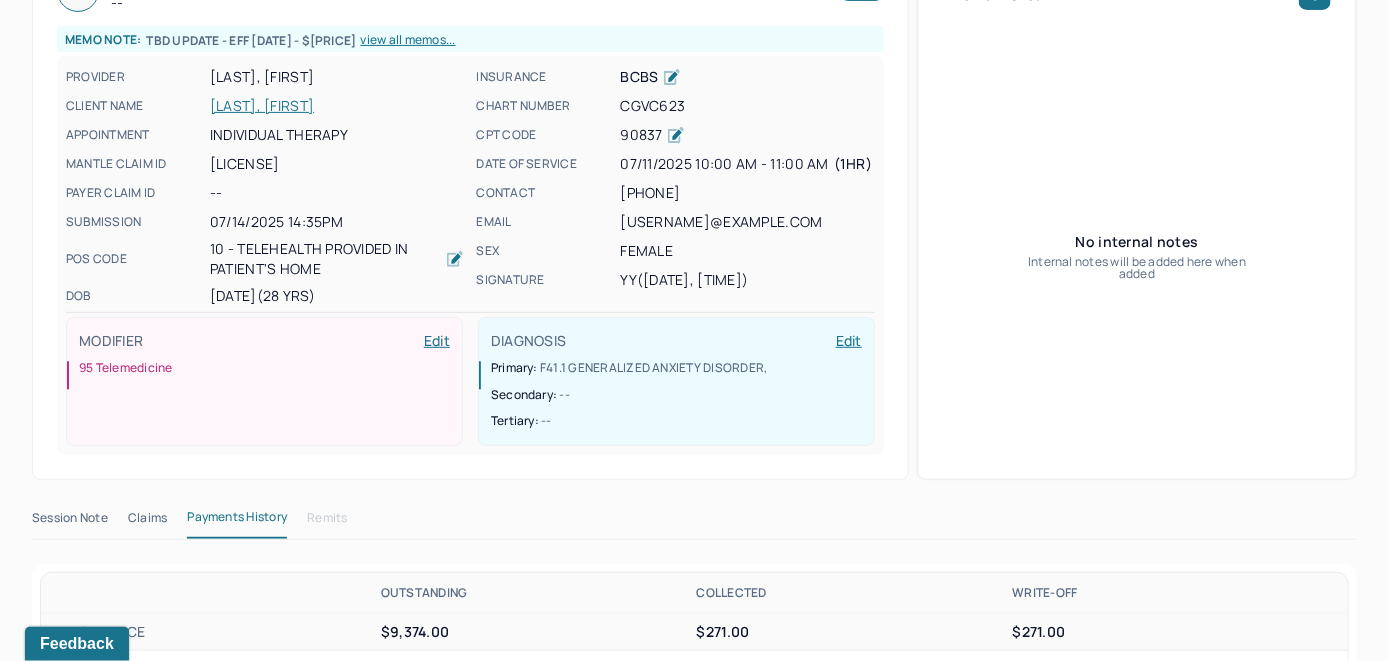 scroll, scrollTop: 0, scrollLeft: 0, axis: both 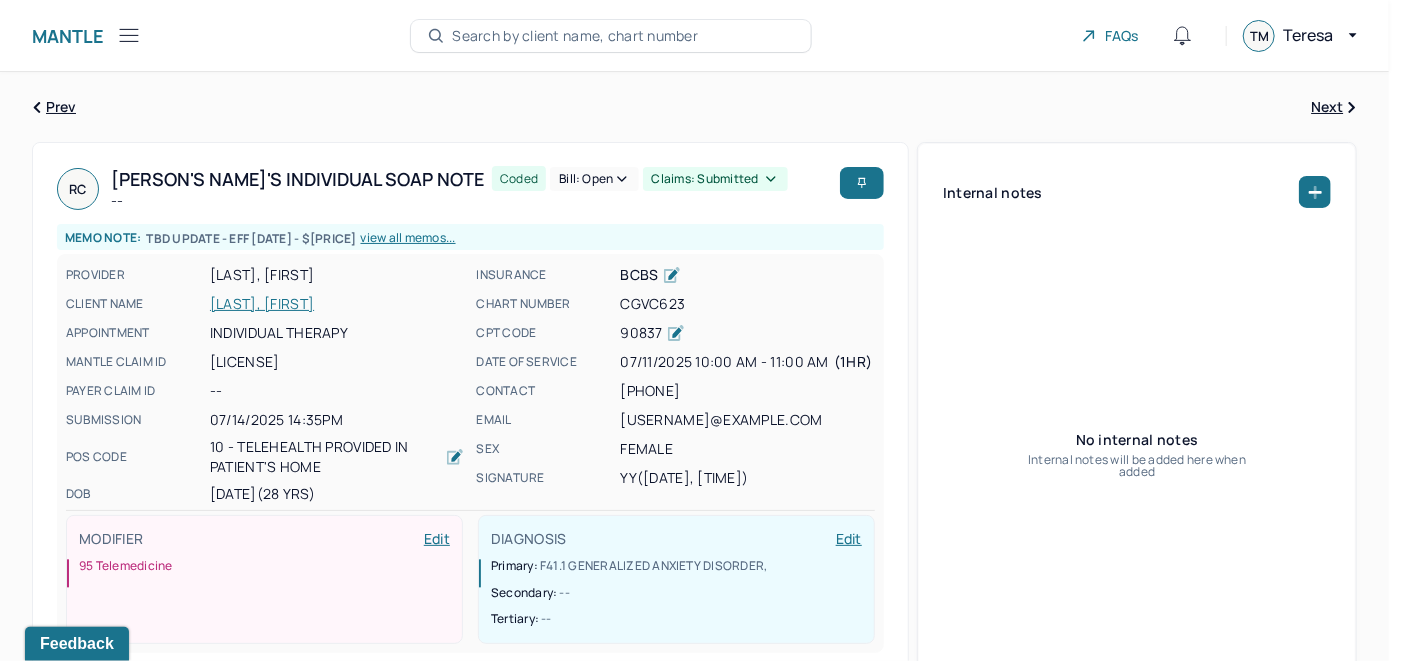 click on "Bill: Open" at bounding box center [594, 179] 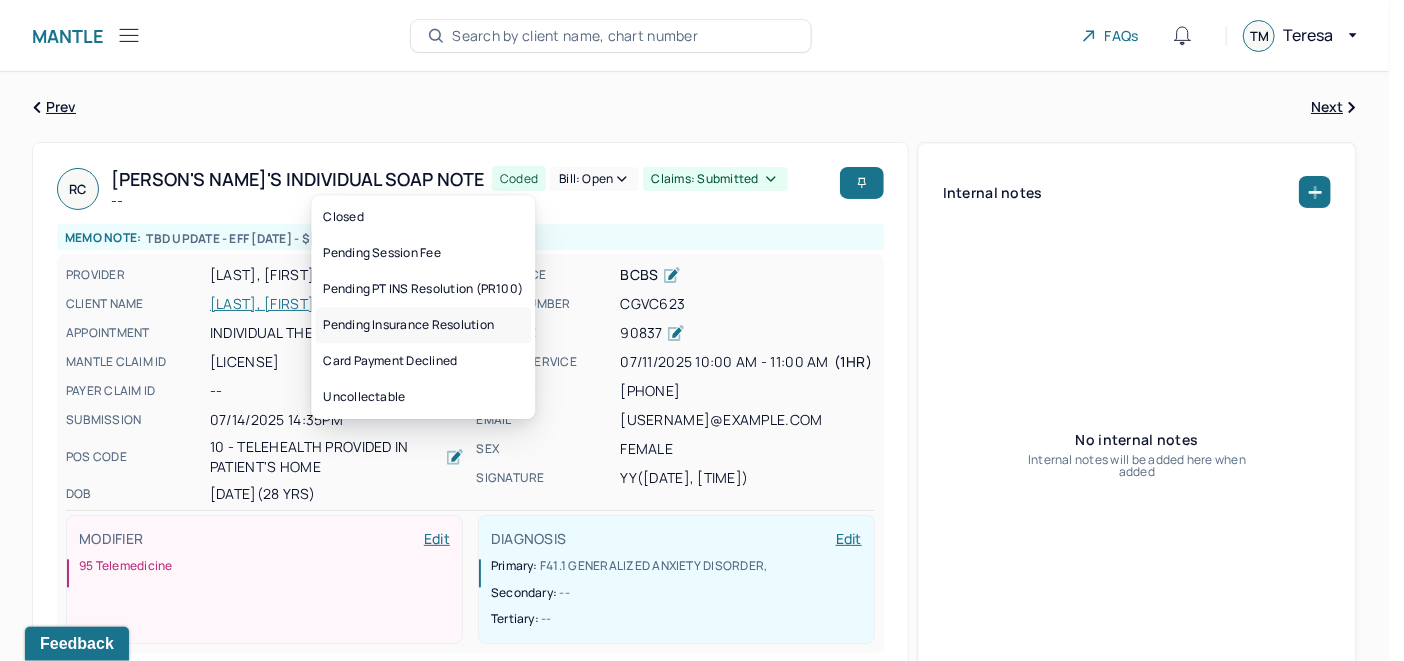 click on "Pending Insurance Resolution" at bounding box center (423, 325) 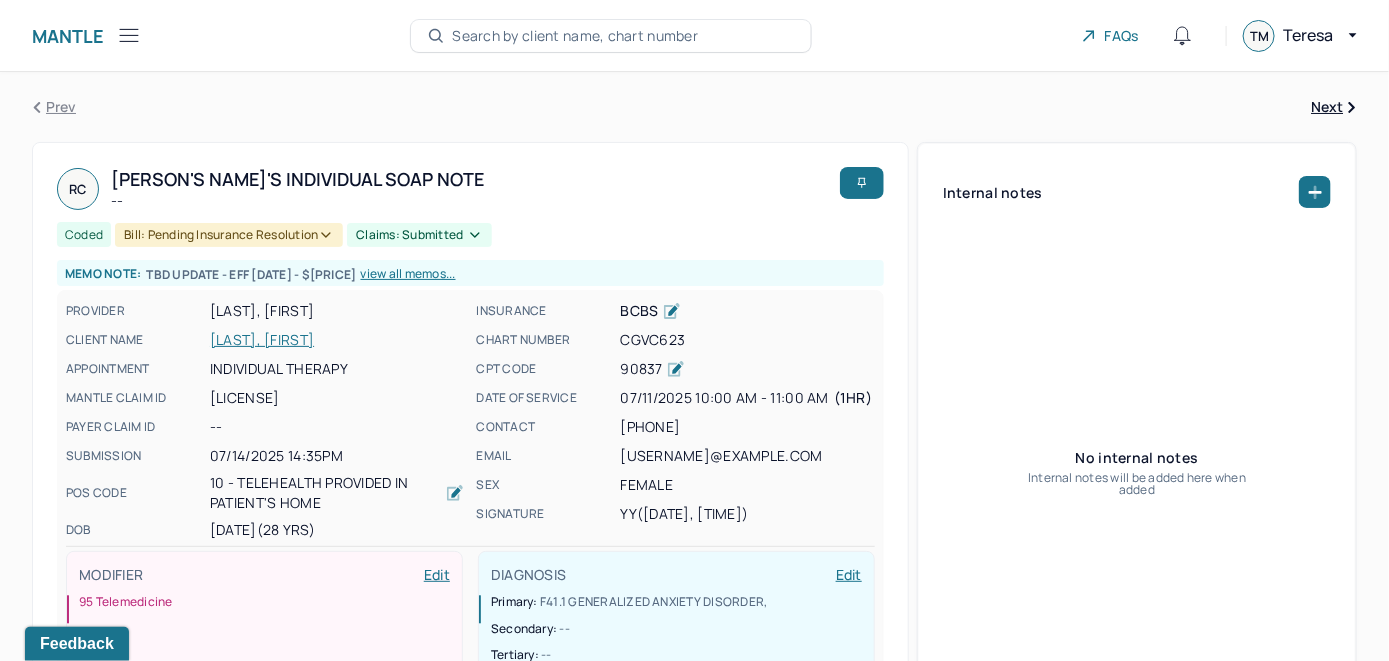 scroll, scrollTop: 0, scrollLeft: 0, axis: both 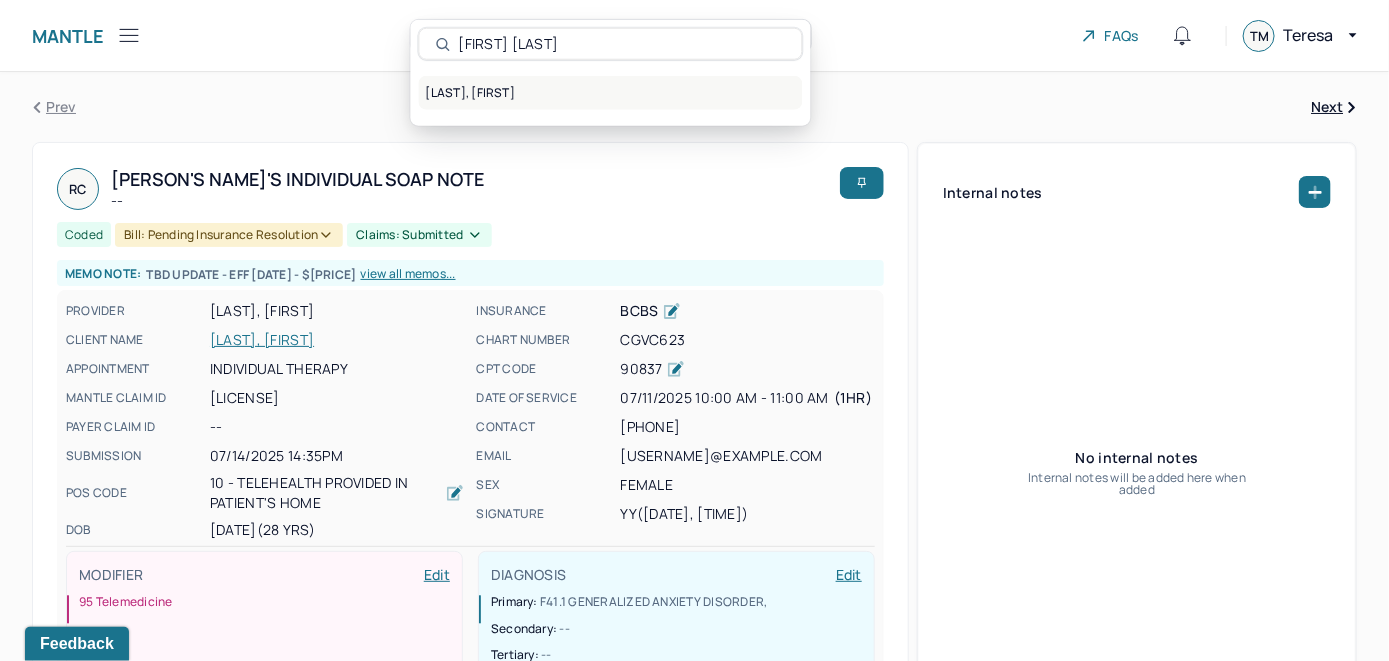 type on "Ryan Sammy" 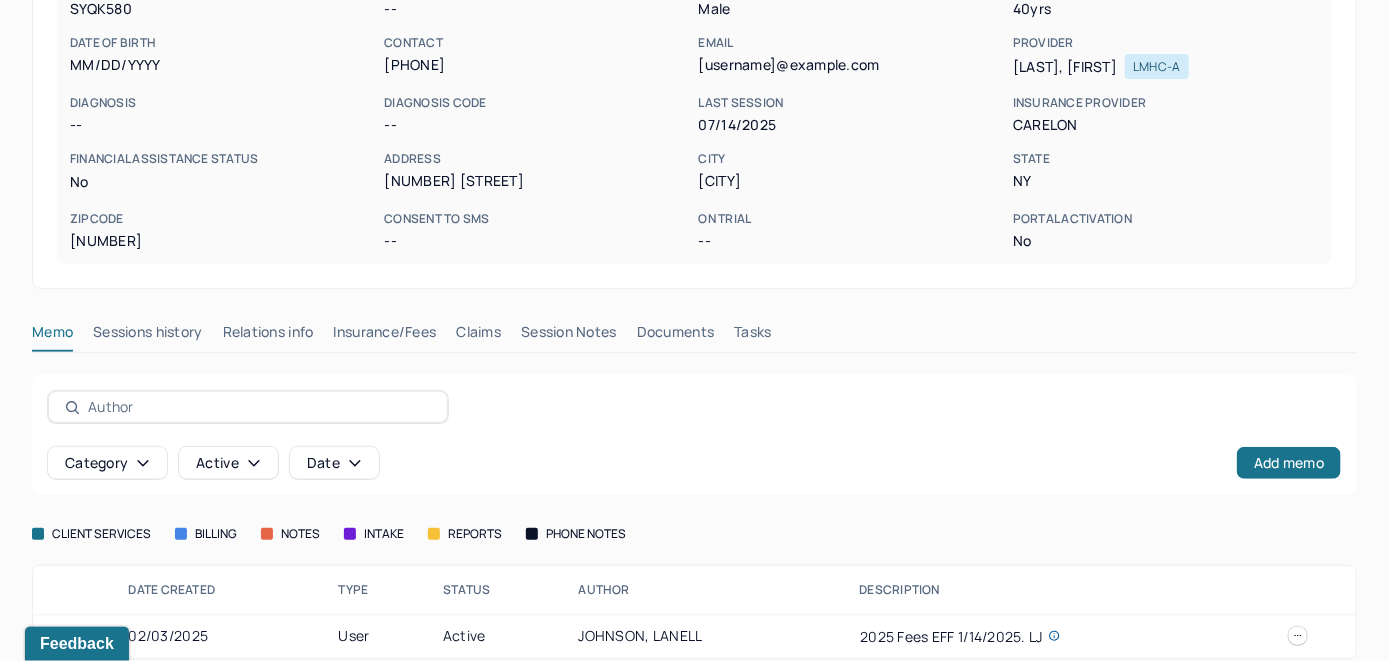scroll, scrollTop: 261, scrollLeft: 0, axis: vertical 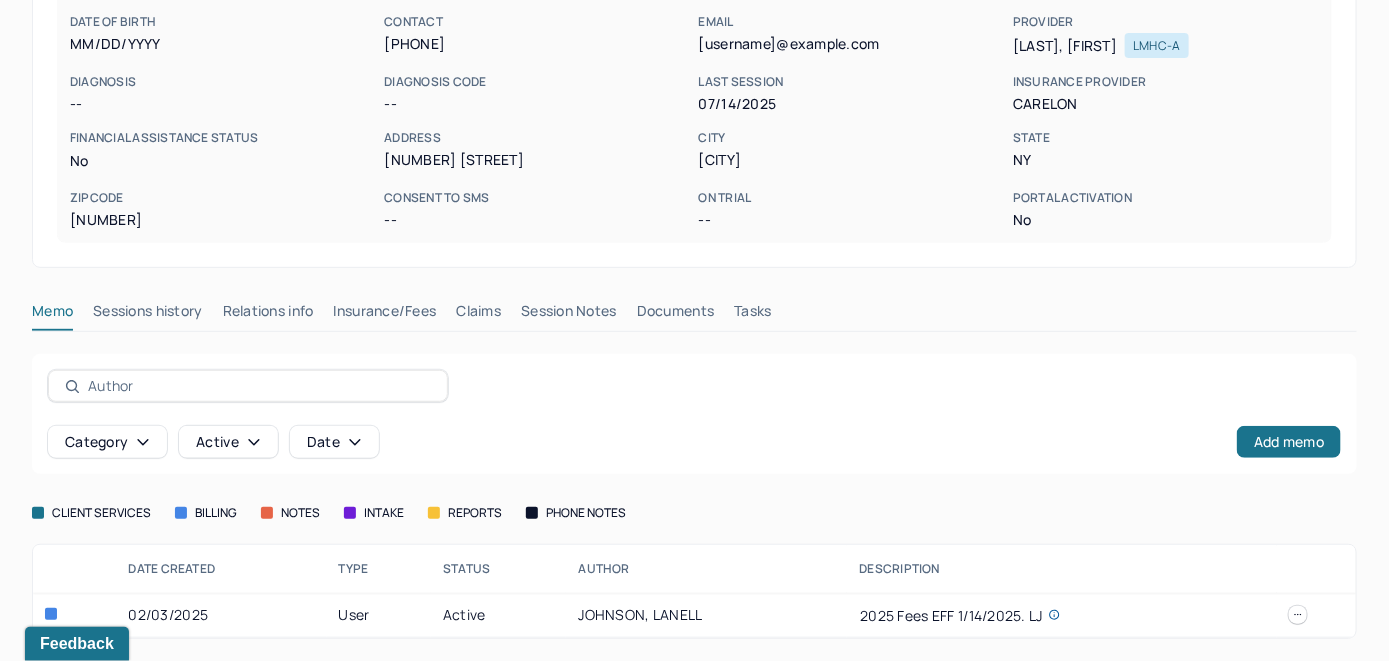 click on "Insurance/Fees" at bounding box center (385, 315) 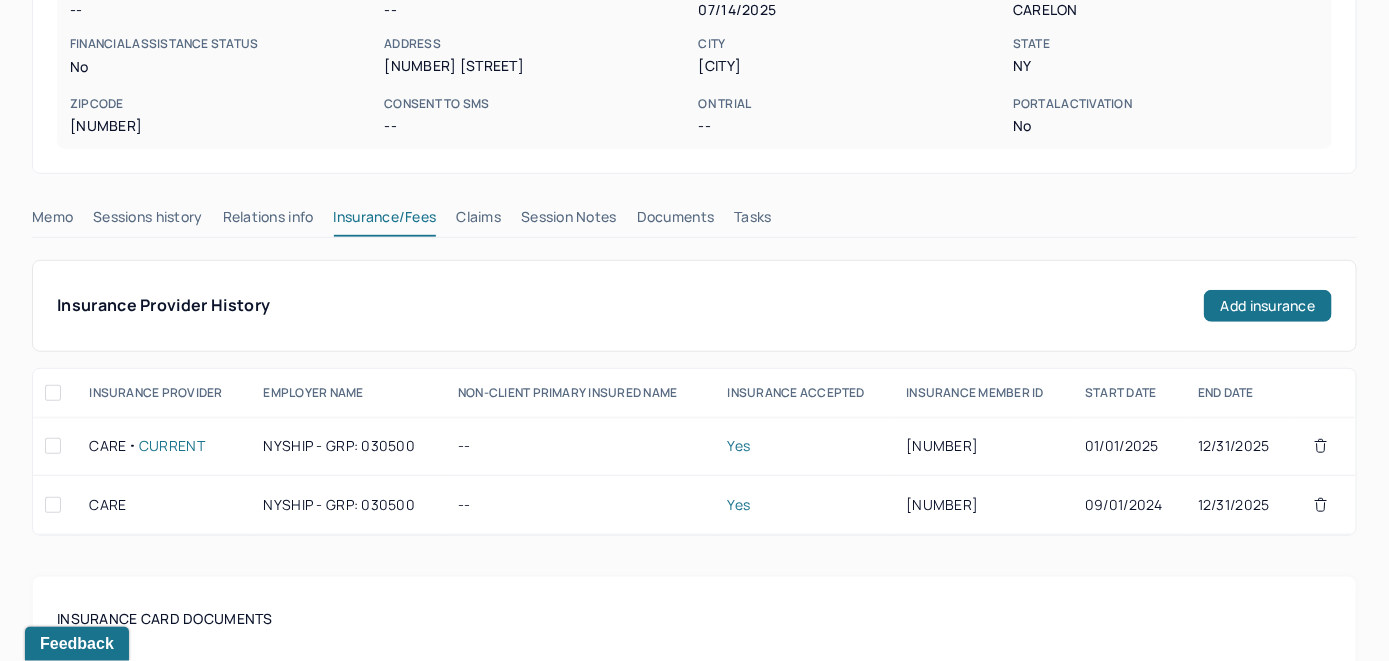 scroll, scrollTop: 261, scrollLeft: 0, axis: vertical 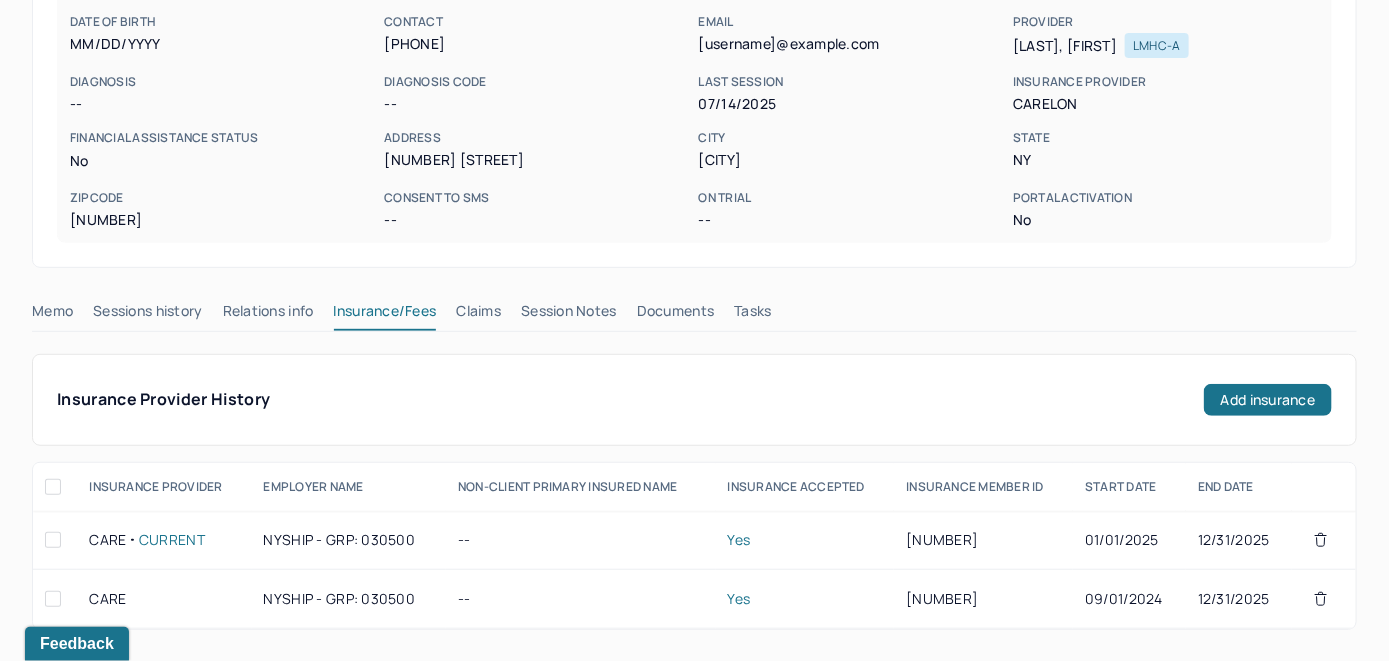 click on "Claims" at bounding box center (478, 315) 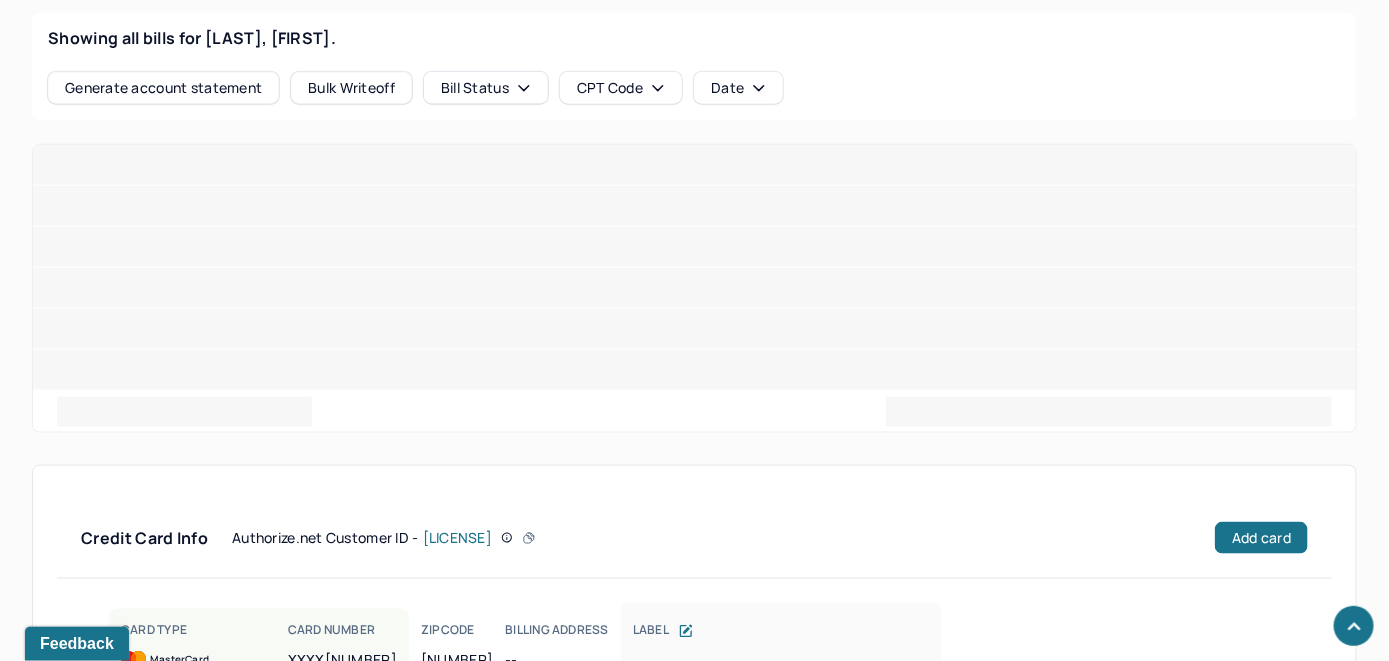 scroll, scrollTop: 874, scrollLeft: 0, axis: vertical 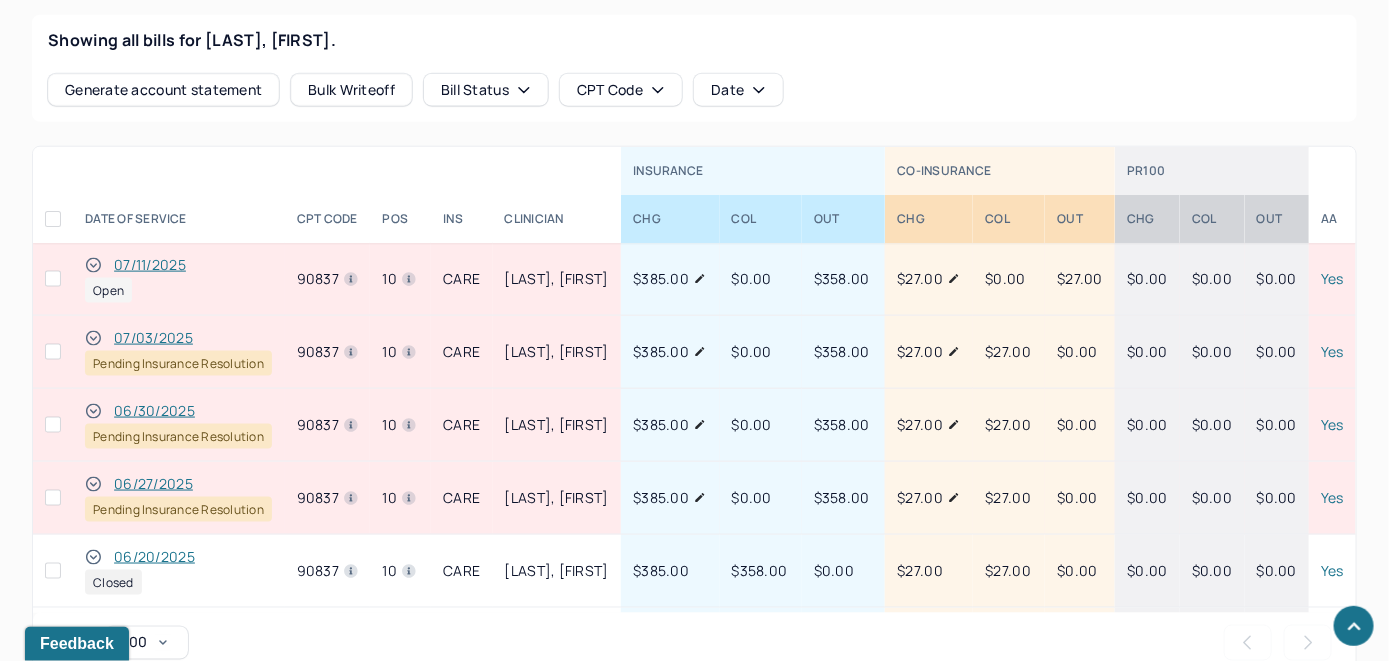 click on "07/11/2025" at bounding box center [150, 265] 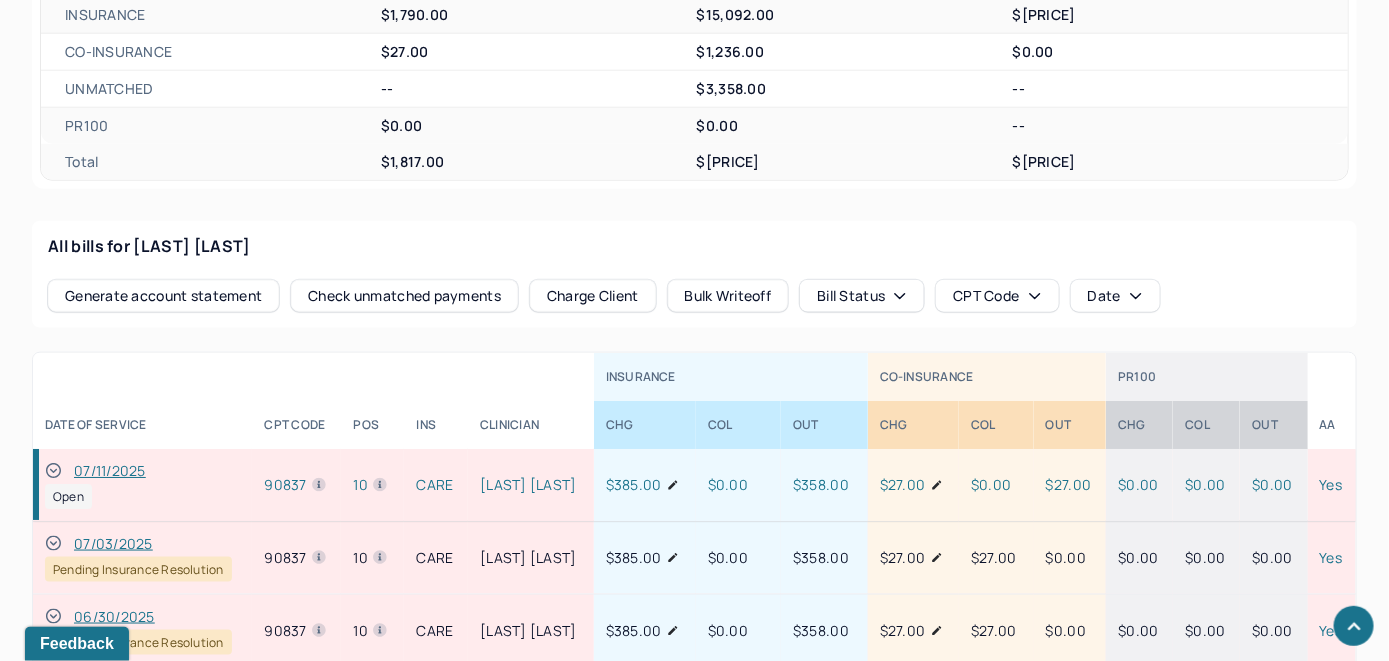 scroll, scrollTop: 874, scrollLeft: 0, axis: vertical 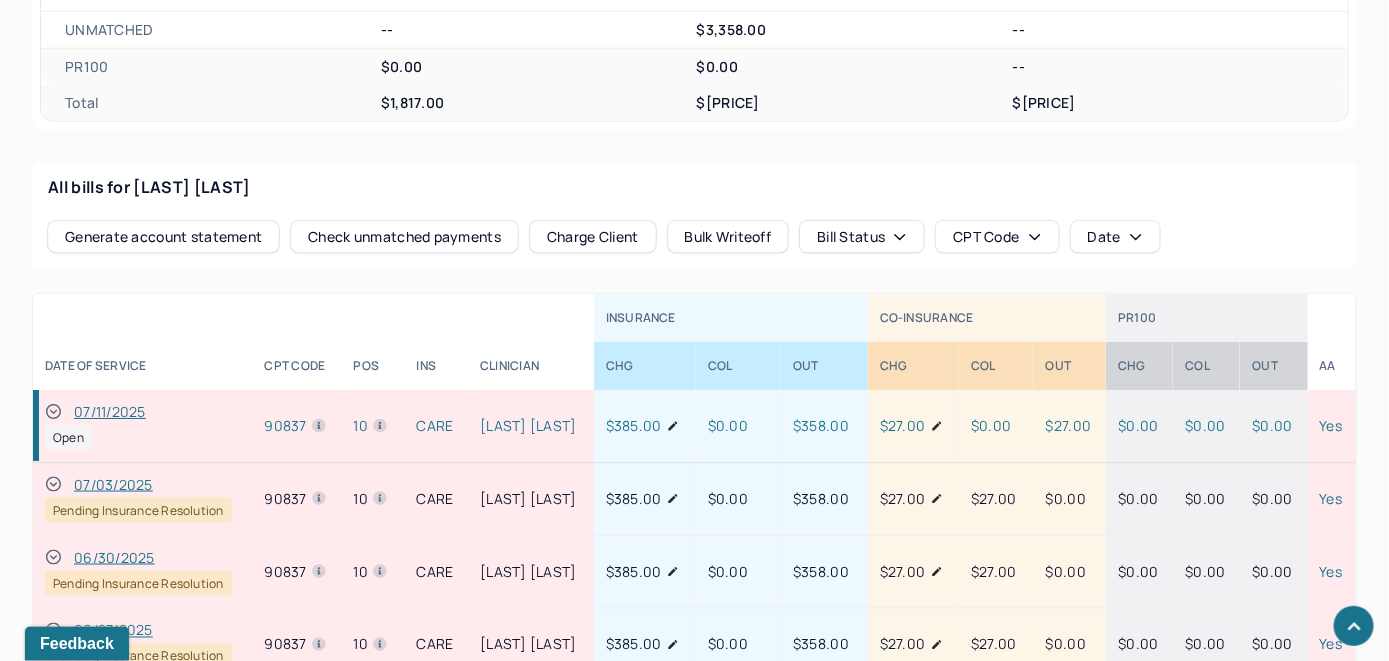 click on "Check unmatched payments" at bounding box center (404, 237) 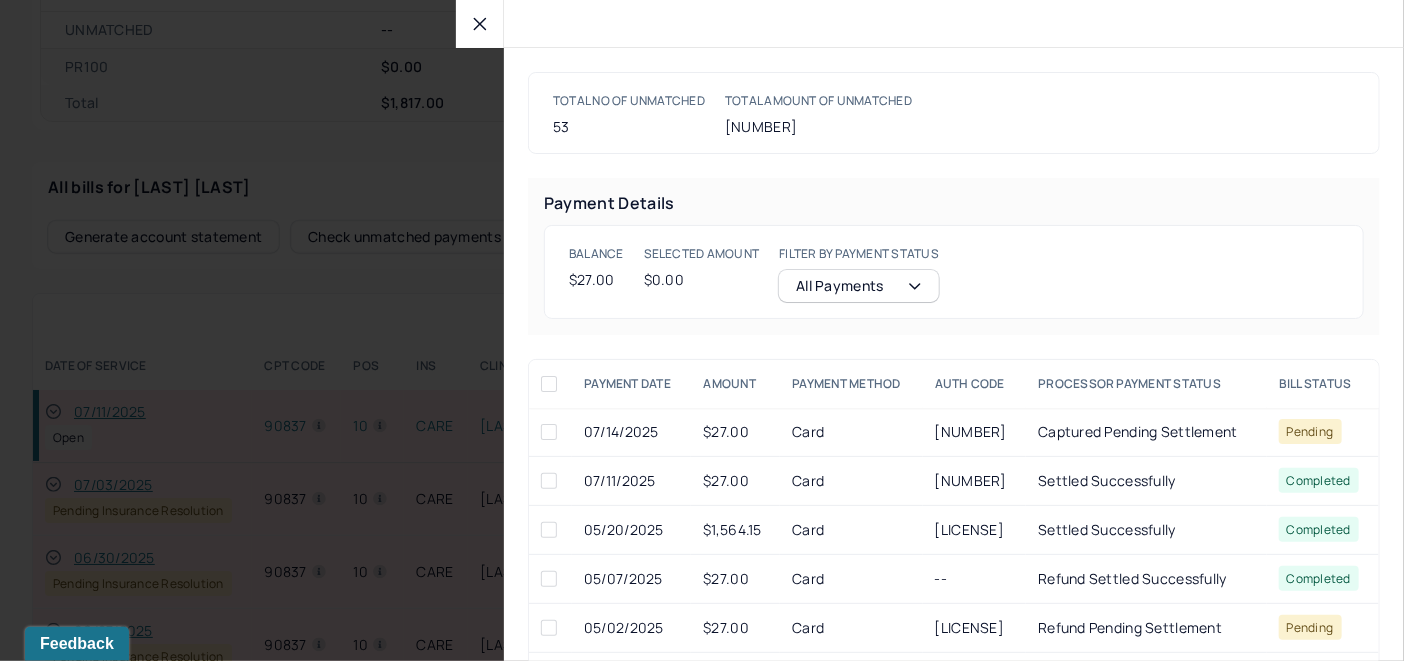 click at bounding box center [549, 481] 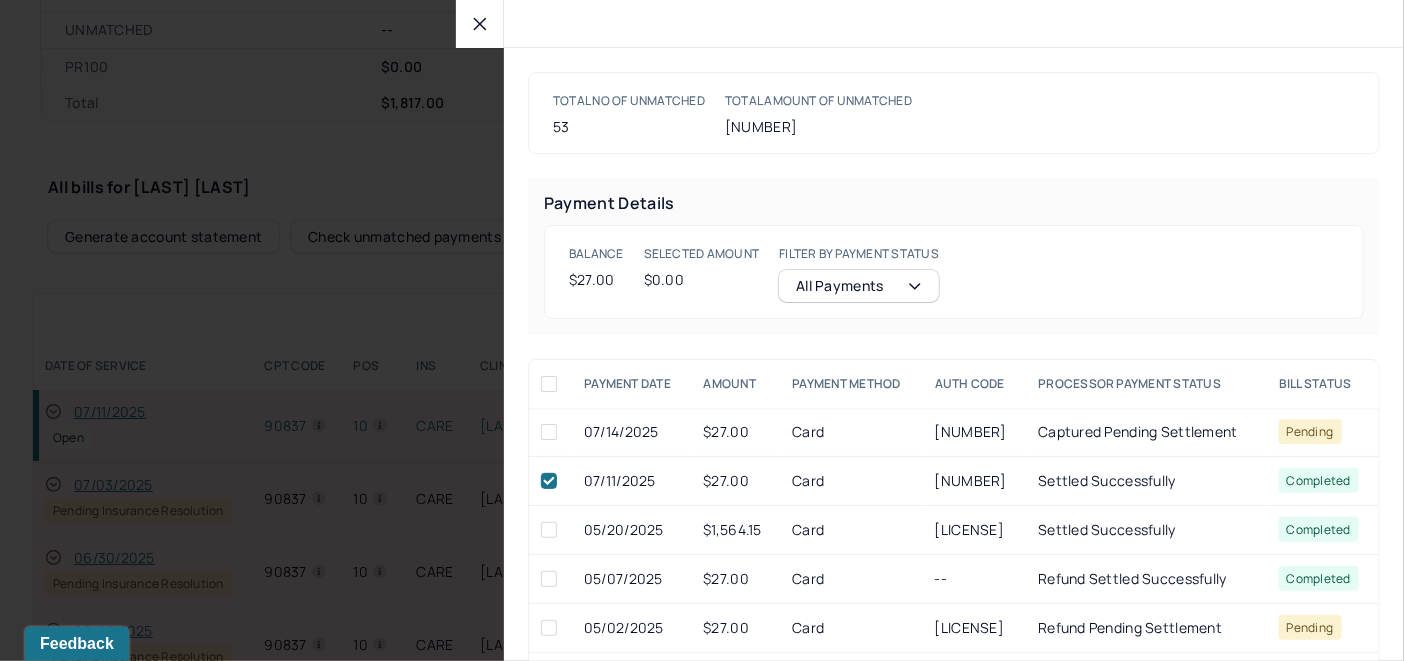 checkbox on "true" 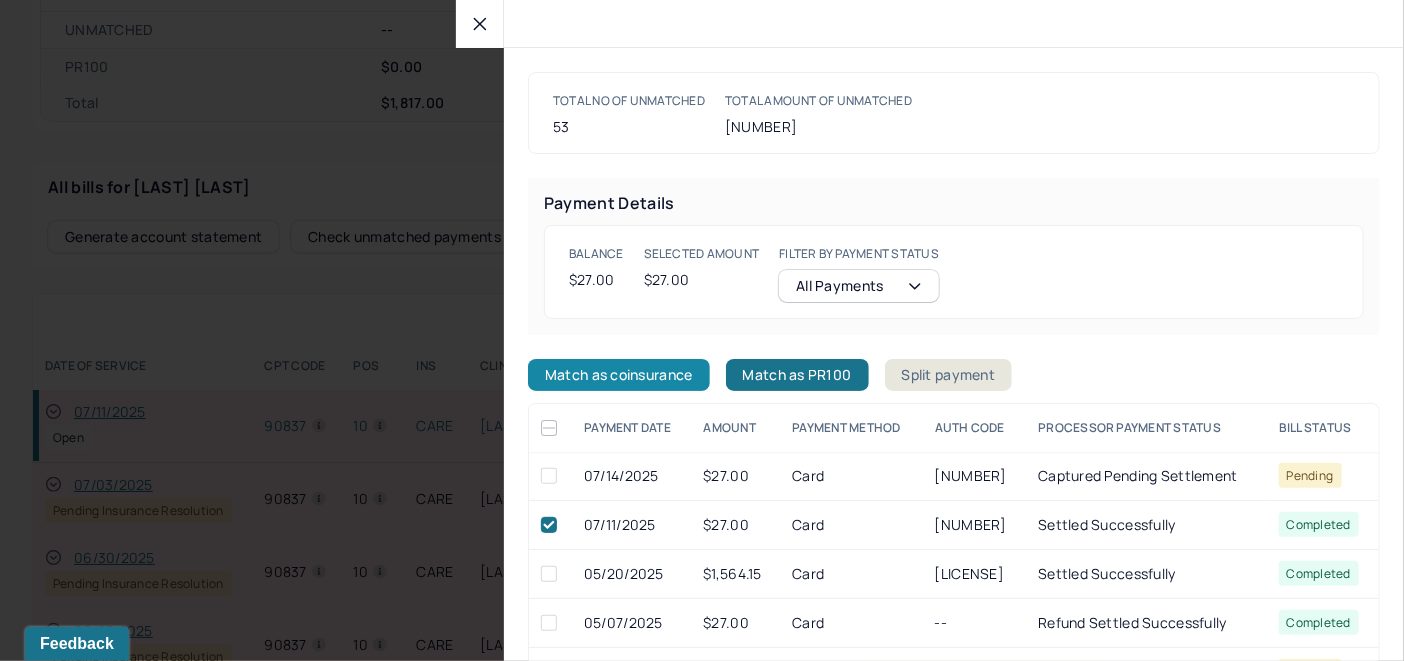 click on "Match as coinsurance" at bounding box center (619, 375) 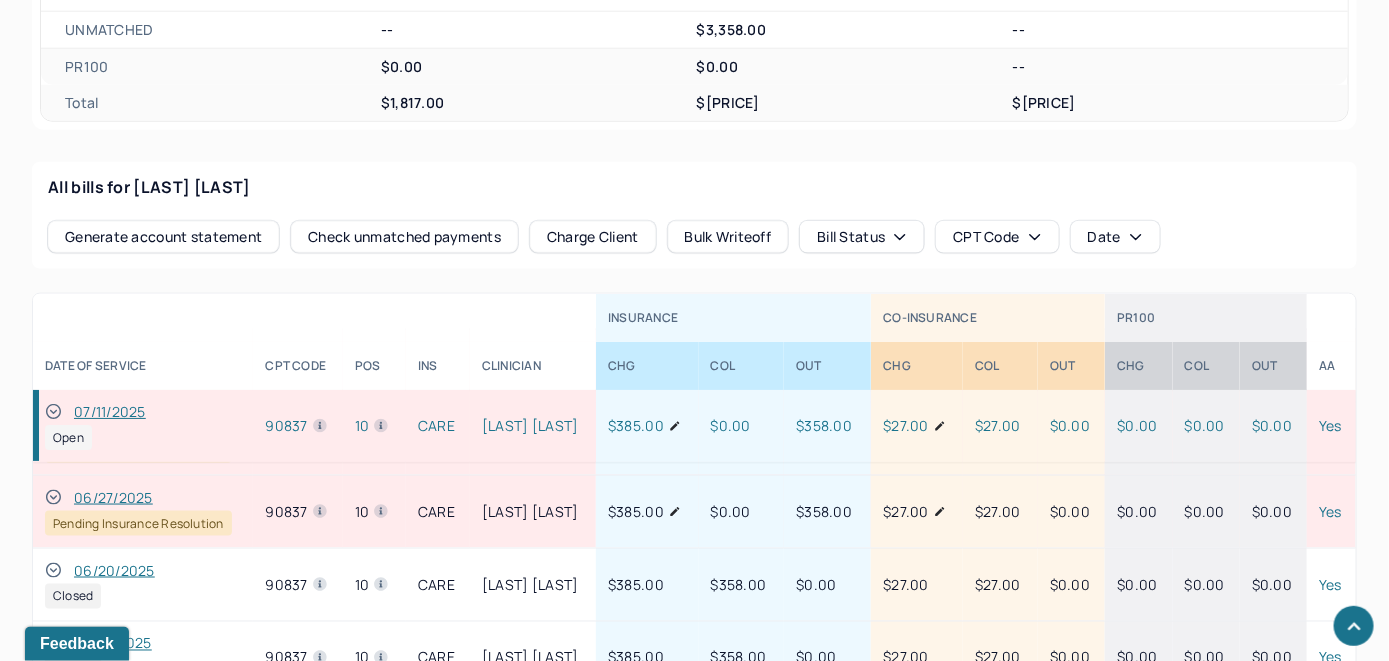 scroll, scrollTop: 0, scrollLeft: 0, axis: both 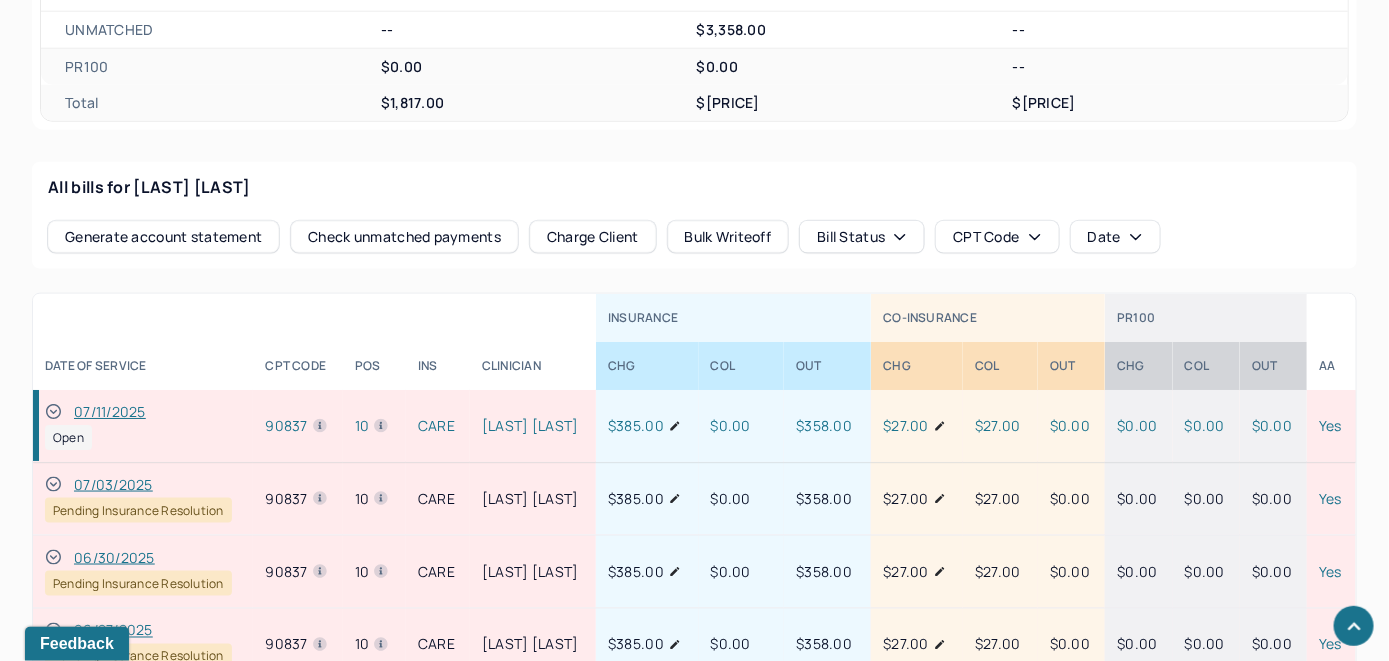click 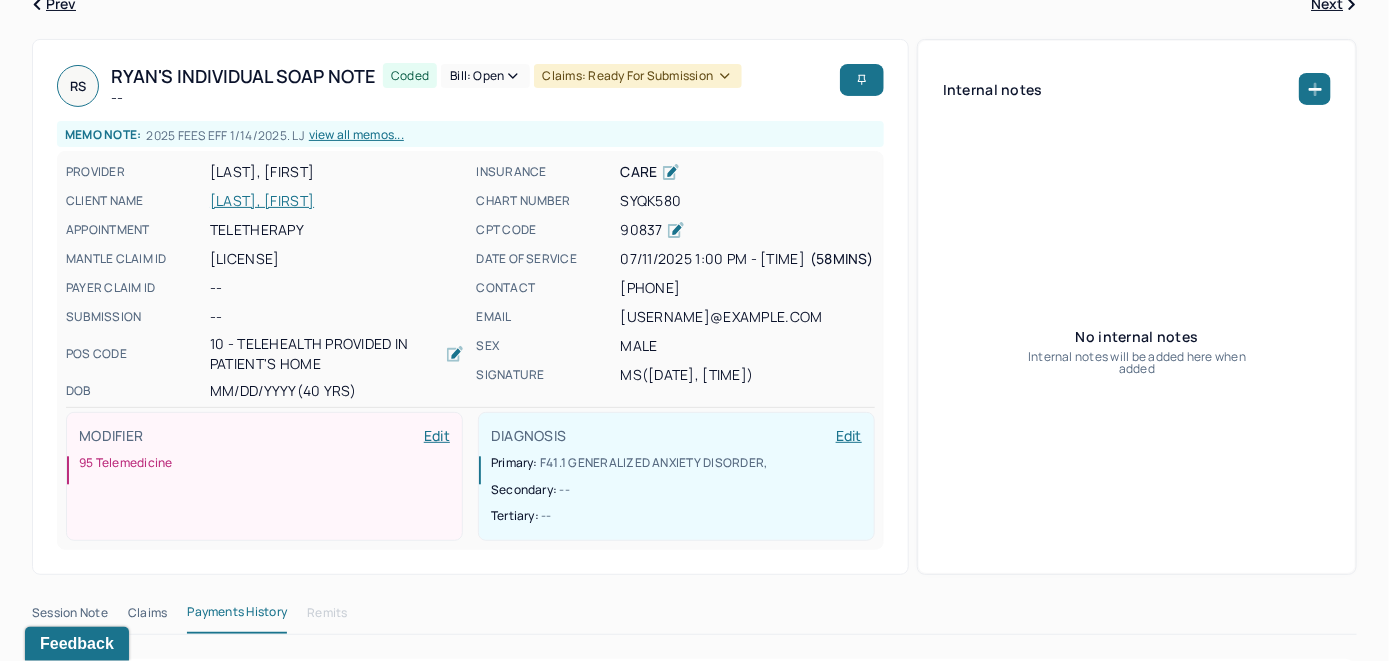 scroll, scrollTop: 0, scrollLeft: 0, axis: both 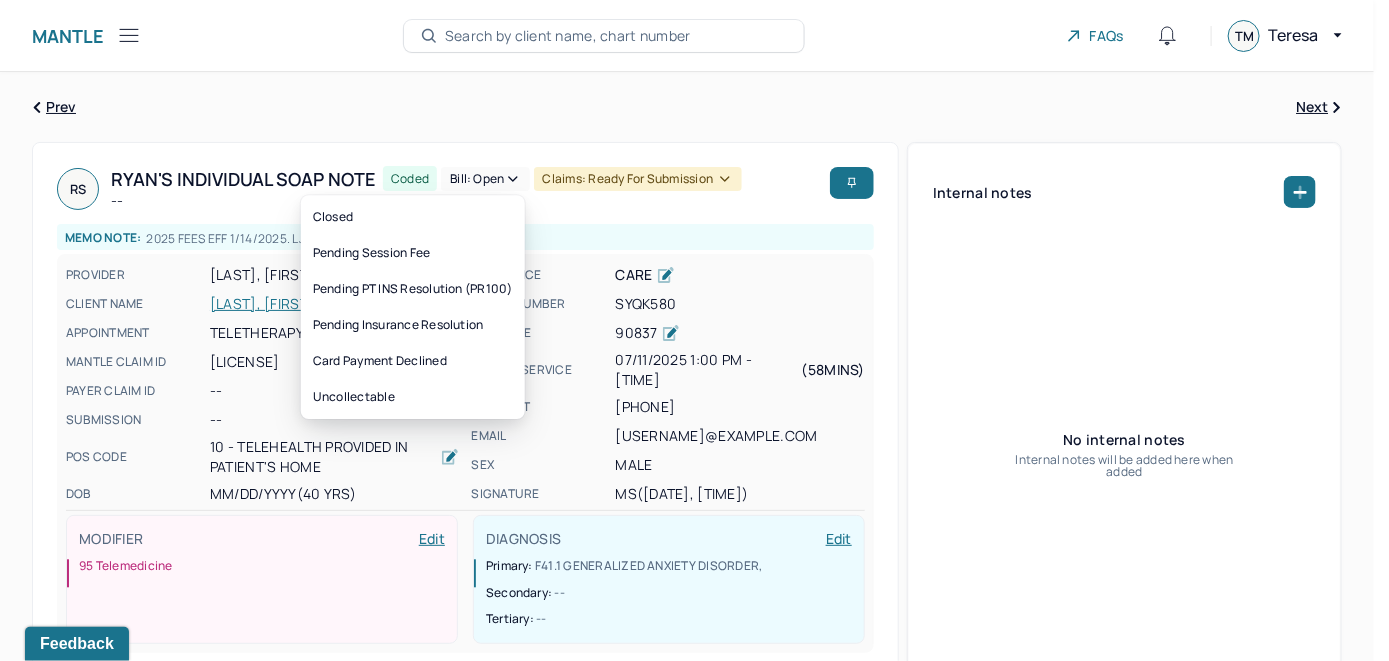 click on "Bill: Open" at bounding box center (485, 179) 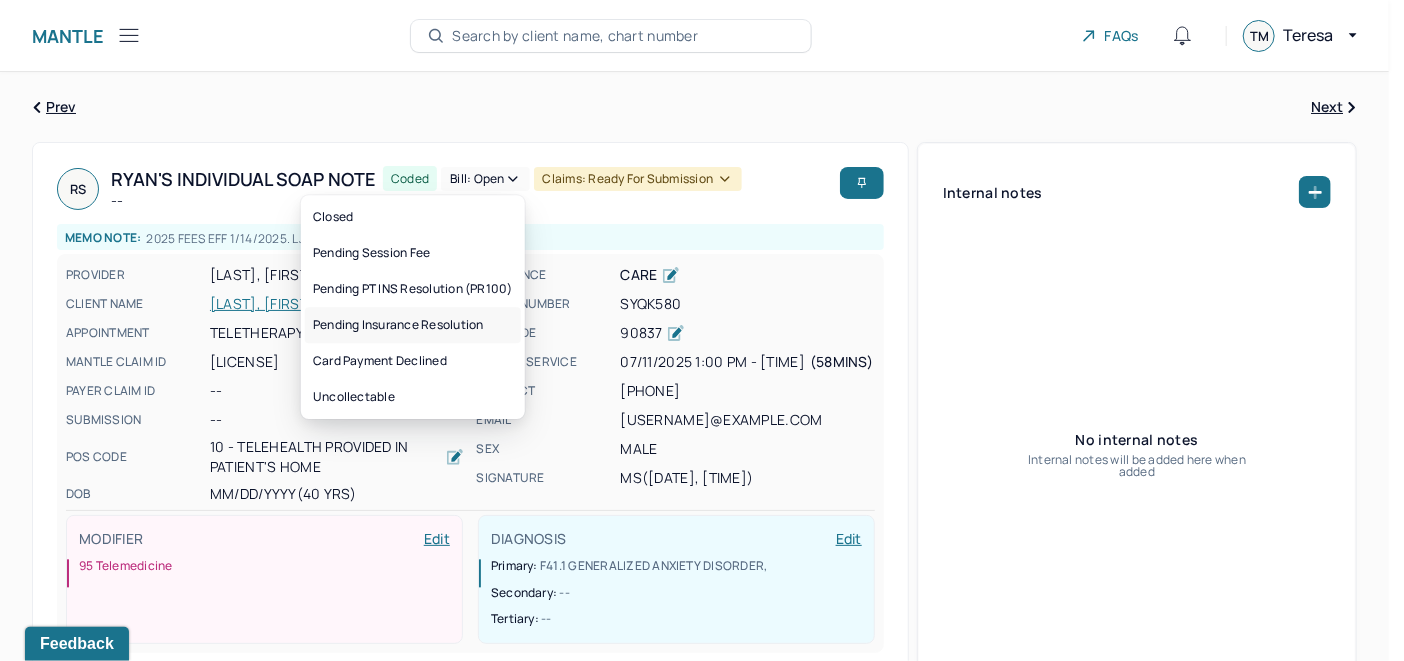 click on "Pending Insurance Resolution" at bounding box center (413, 325) 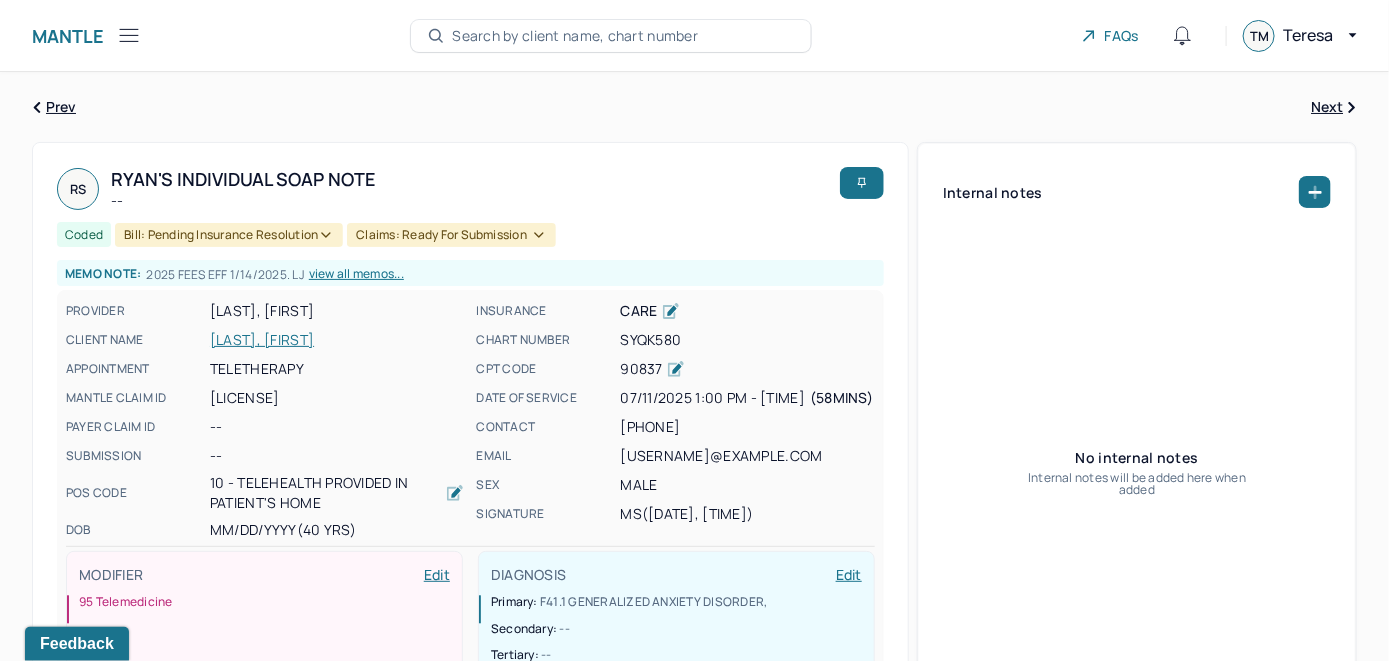 click on "Search by client name, chart number" at bounding box center [575, 36] 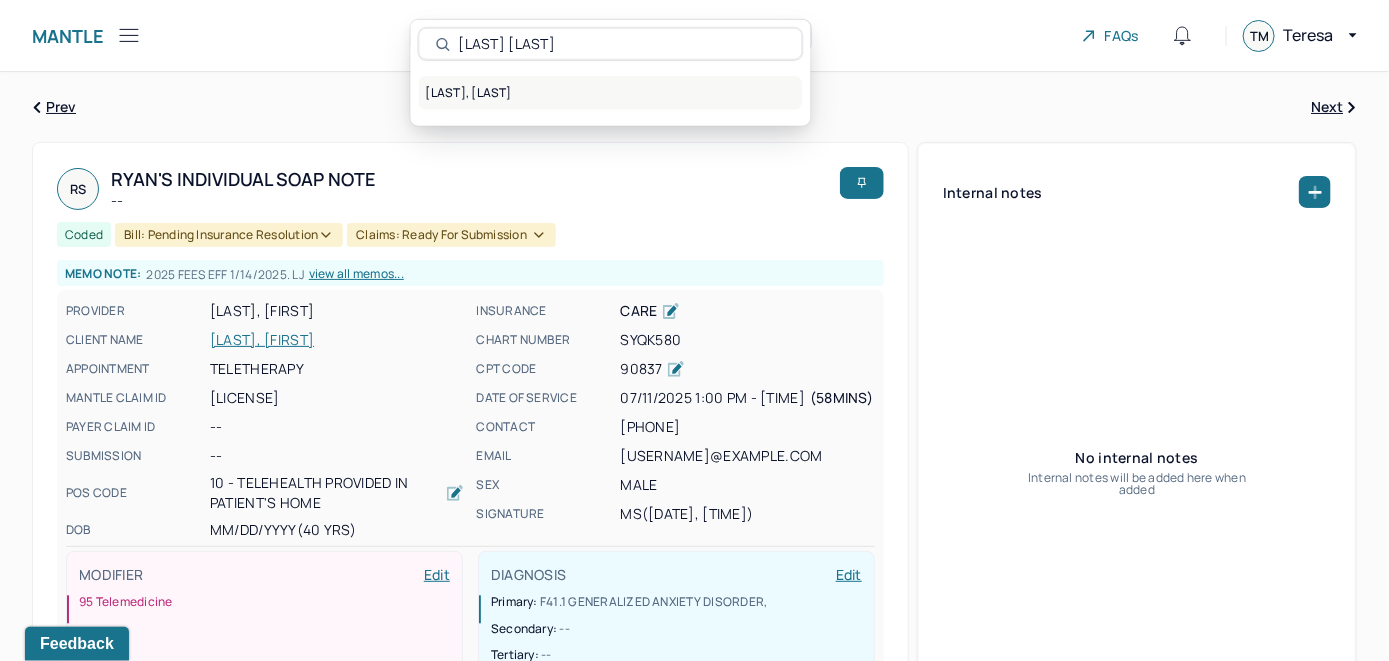 type on "Ryan Shen" 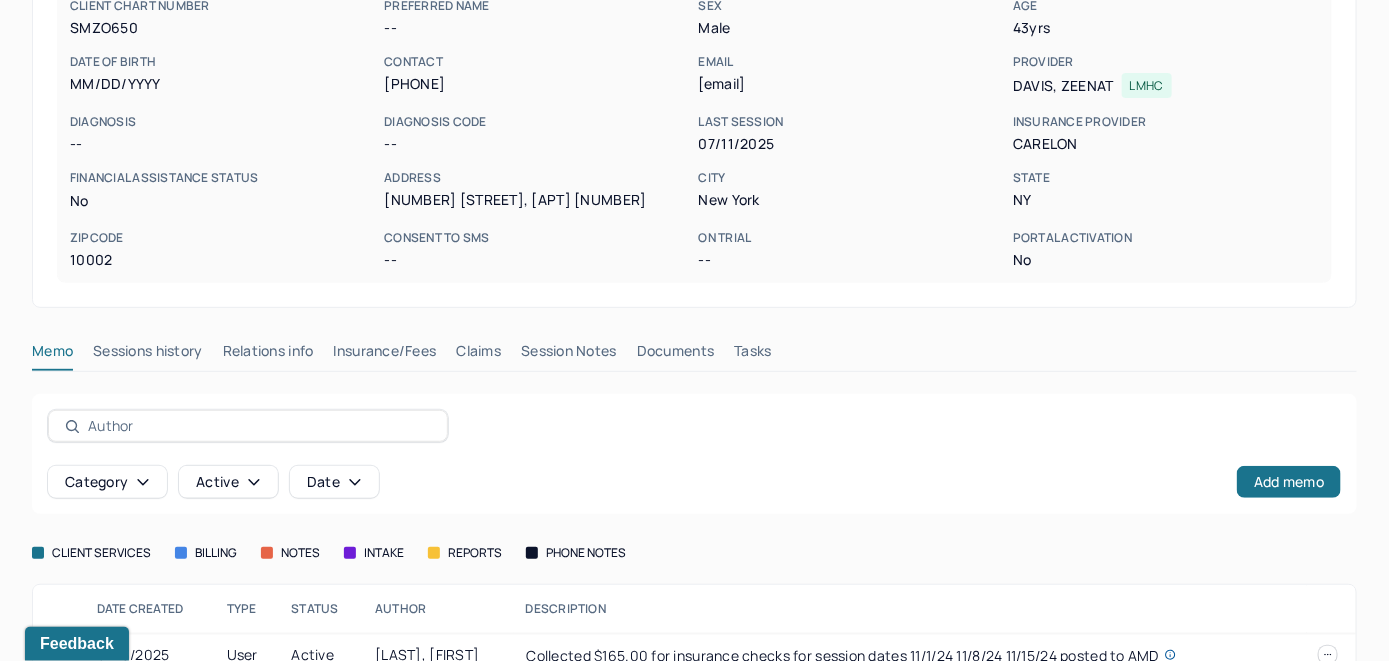 scroll, scrollTop: 261, scrollLeft: 0, axis: vertical 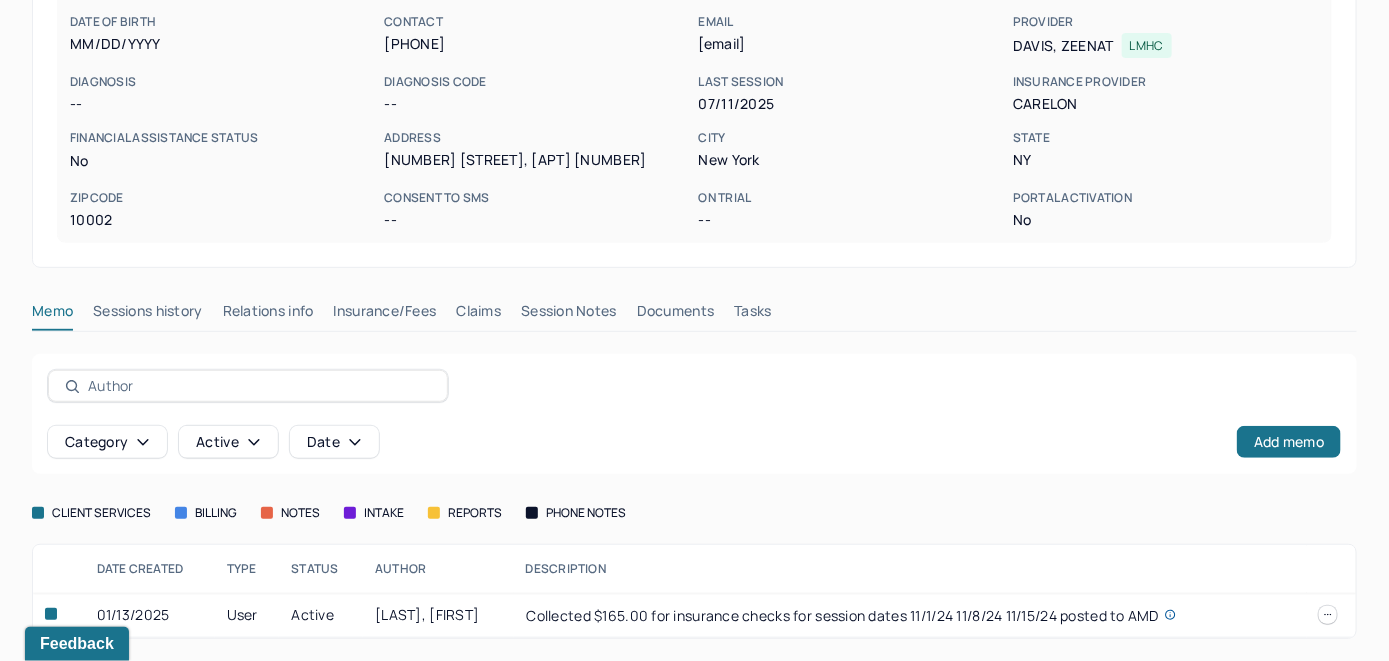 click on "Insurance/Fees" at bounding box center (385, 315) 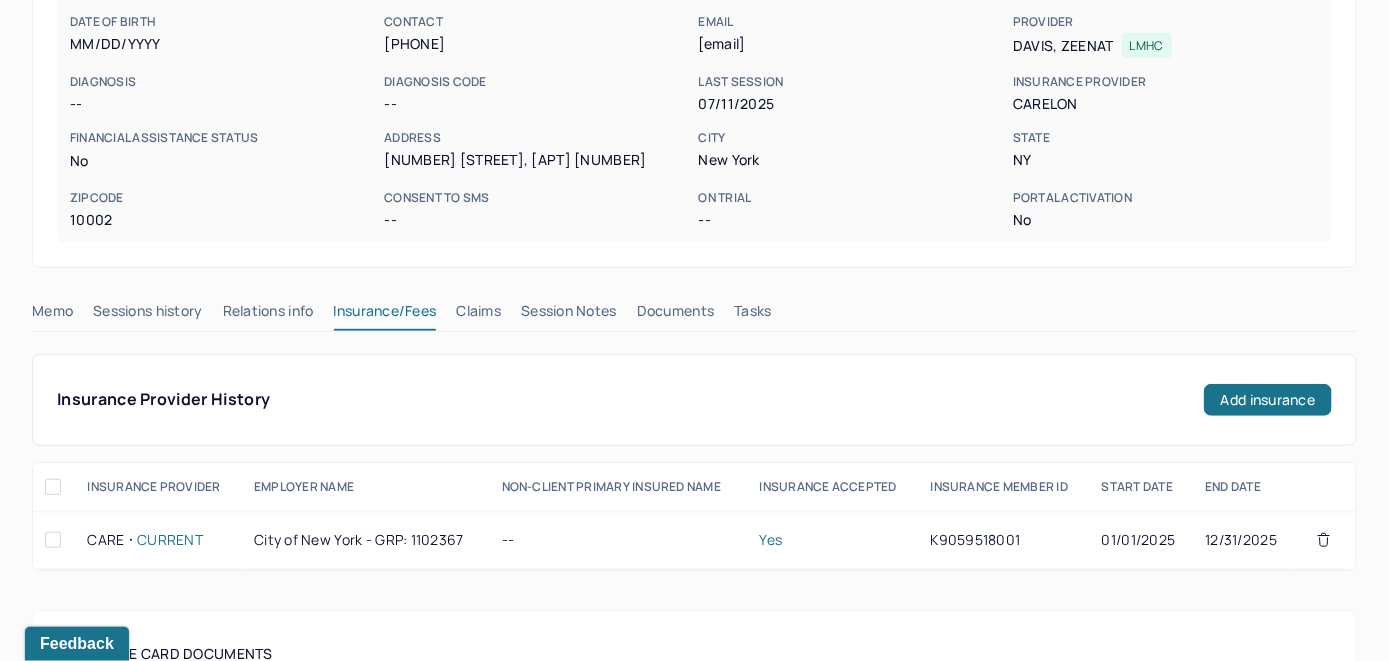 click on "Claims" at bounding box center [478, 315] 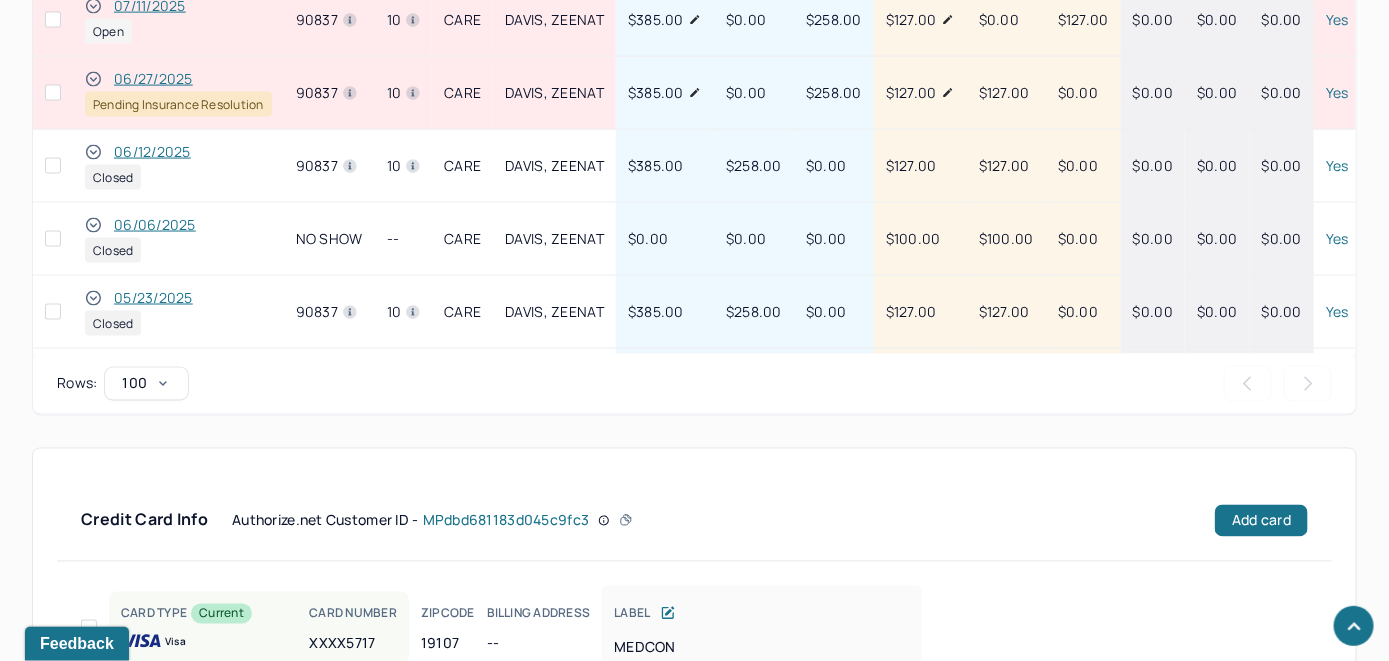 scroll, scrollTop: 1415, scrollLeft: 0, axis: vertical 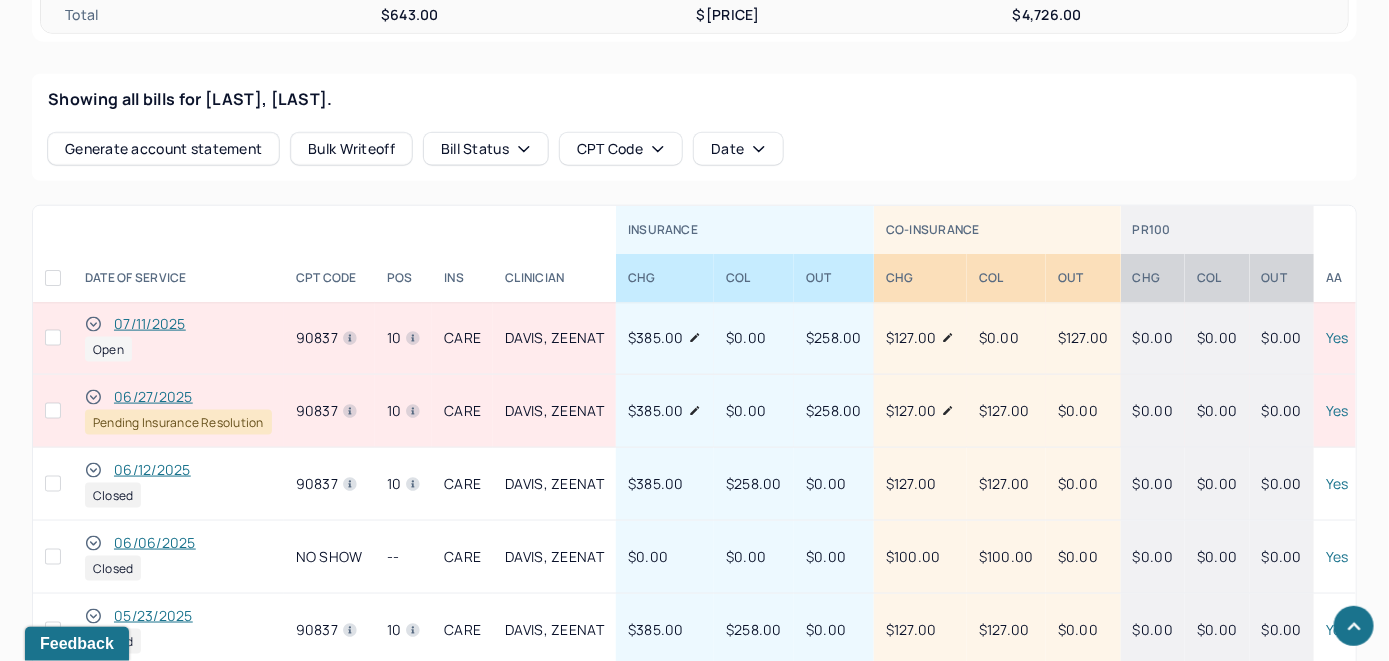 click on "07/11/2025" at bounding box center [150, 324] 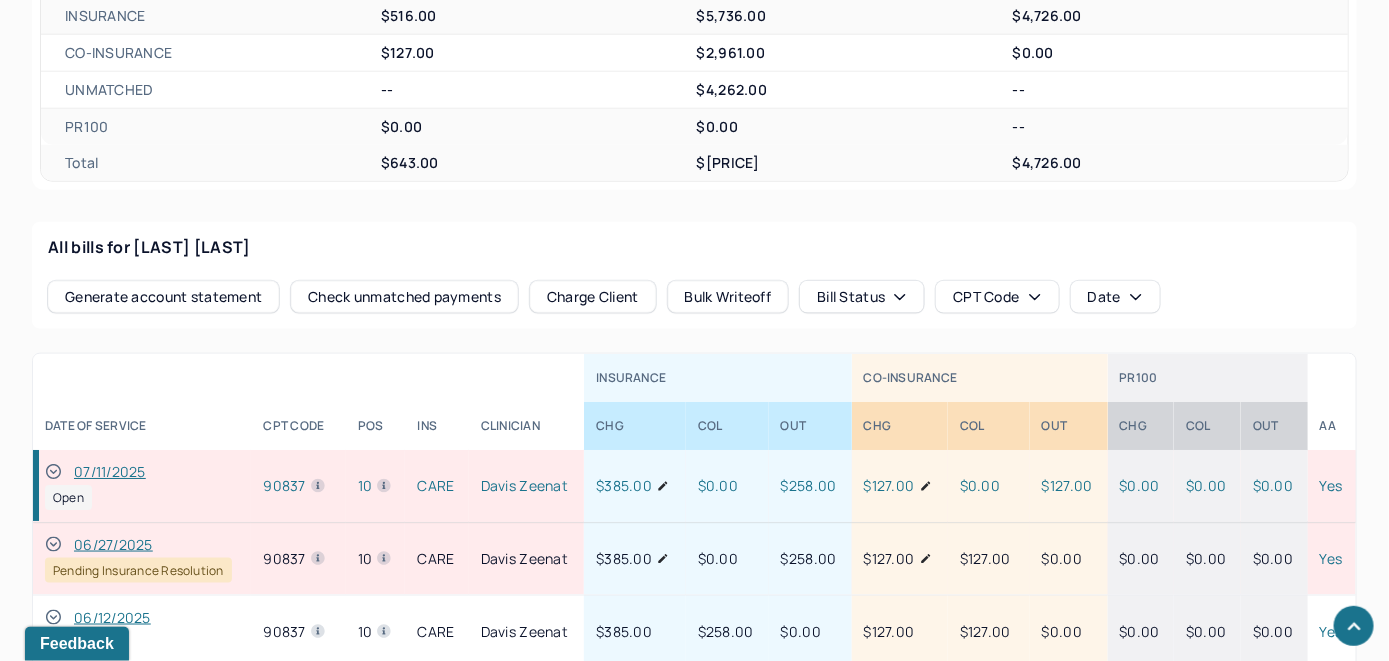 scroll, scrollTop: 815, scrollLeft: 0, axis: vertical 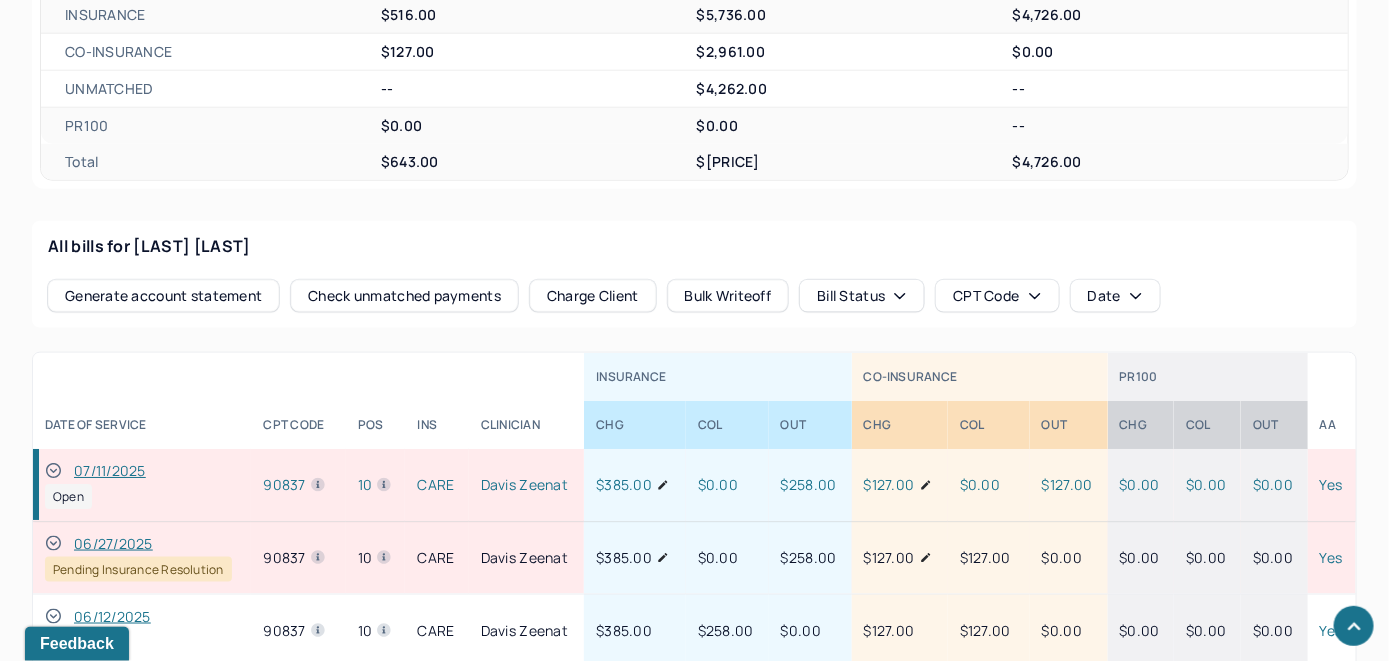 click on "Check unmatched payments" at bounding box center [404, 296] 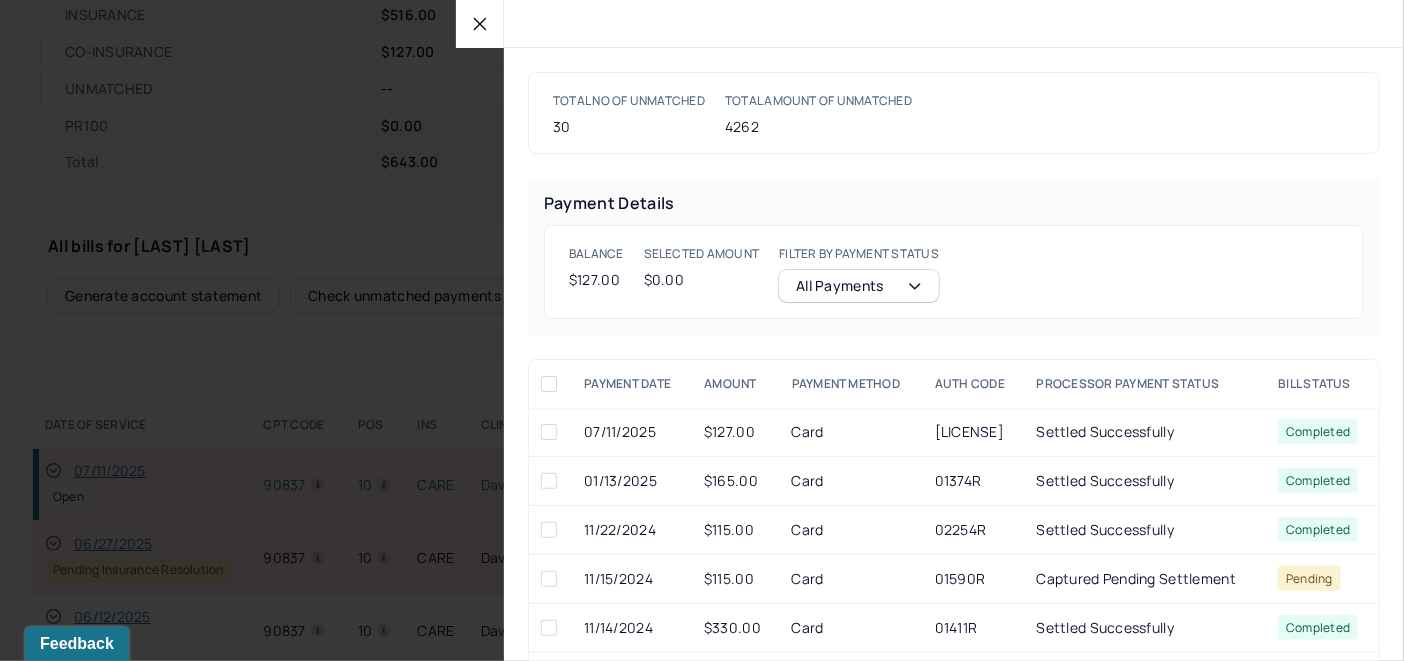 click at bounding box center [549, 432] 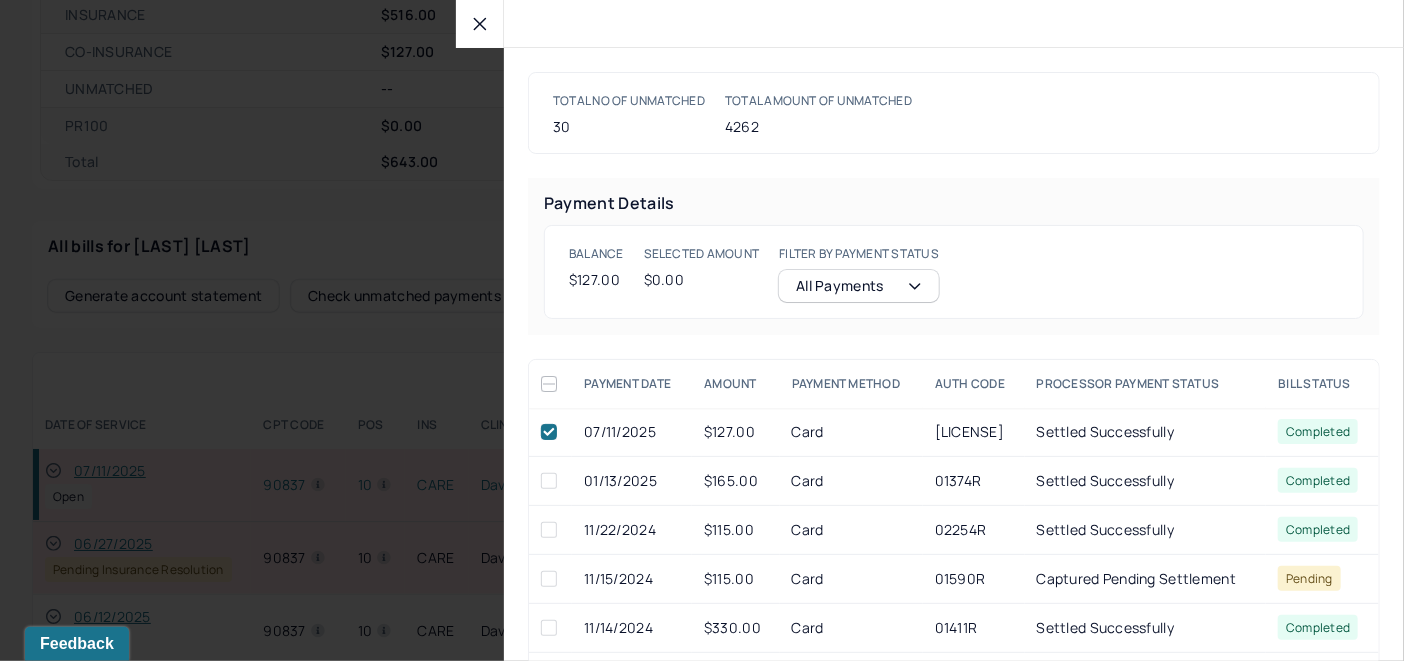 checkbox on "true" 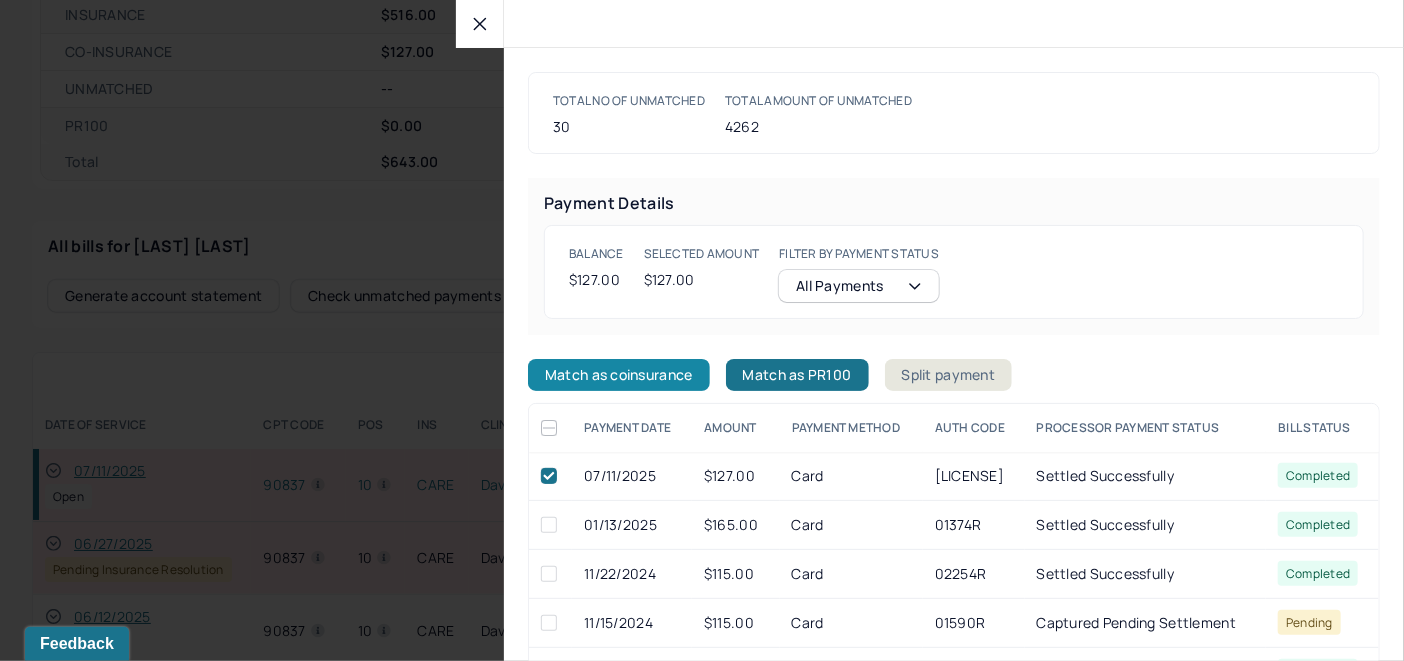 click on "Match as coinsurance" at bounding box center (619, 375) 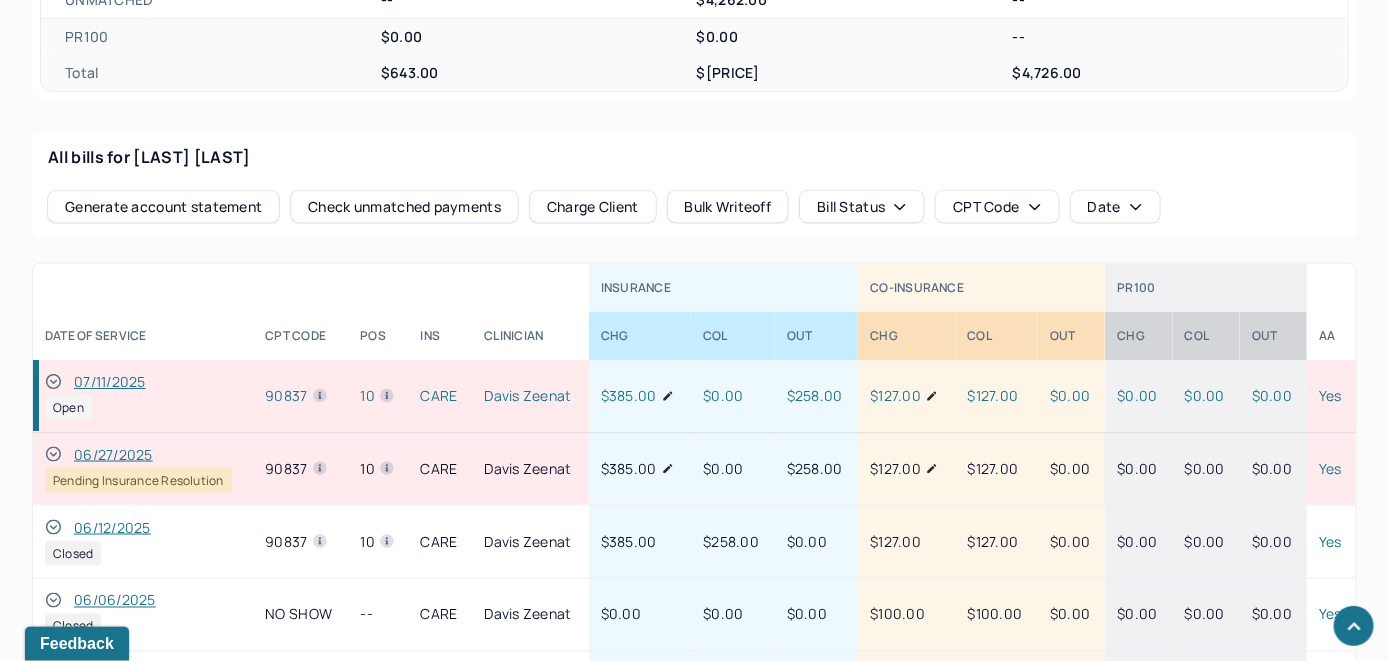 scroll, scrollTop: 1015, scrollLeft: 0, axis: vertical 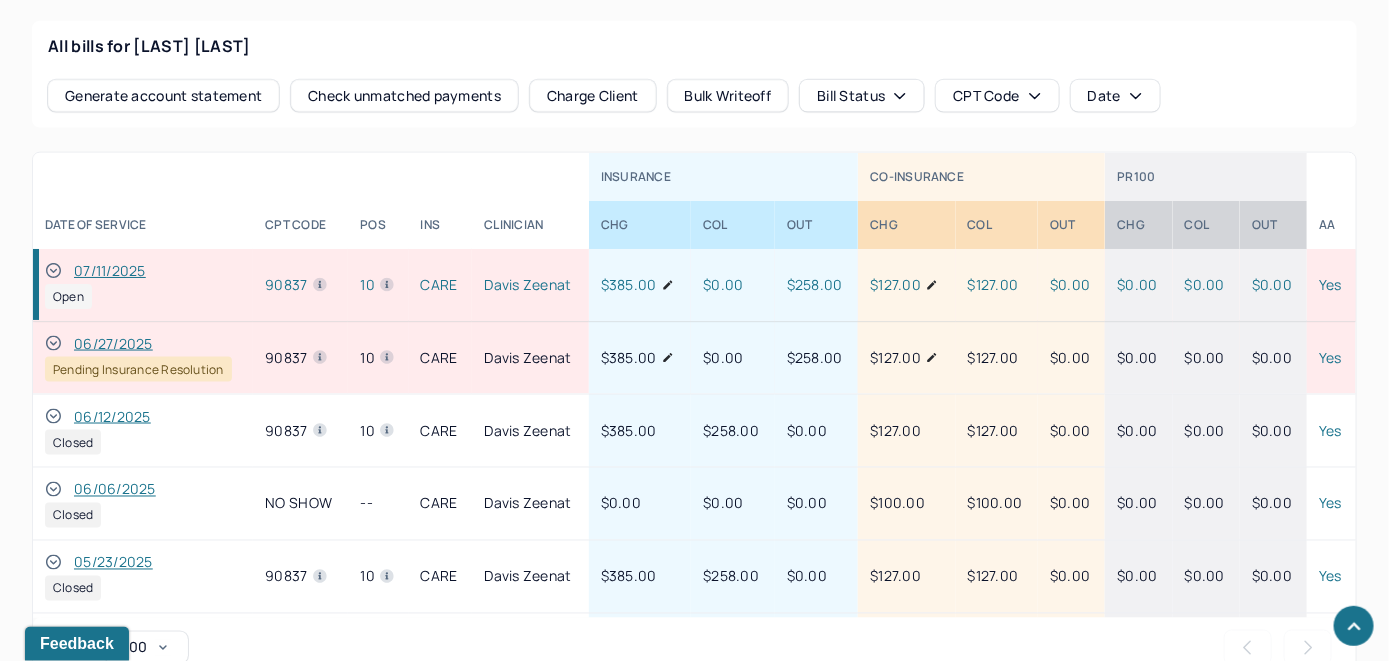 click 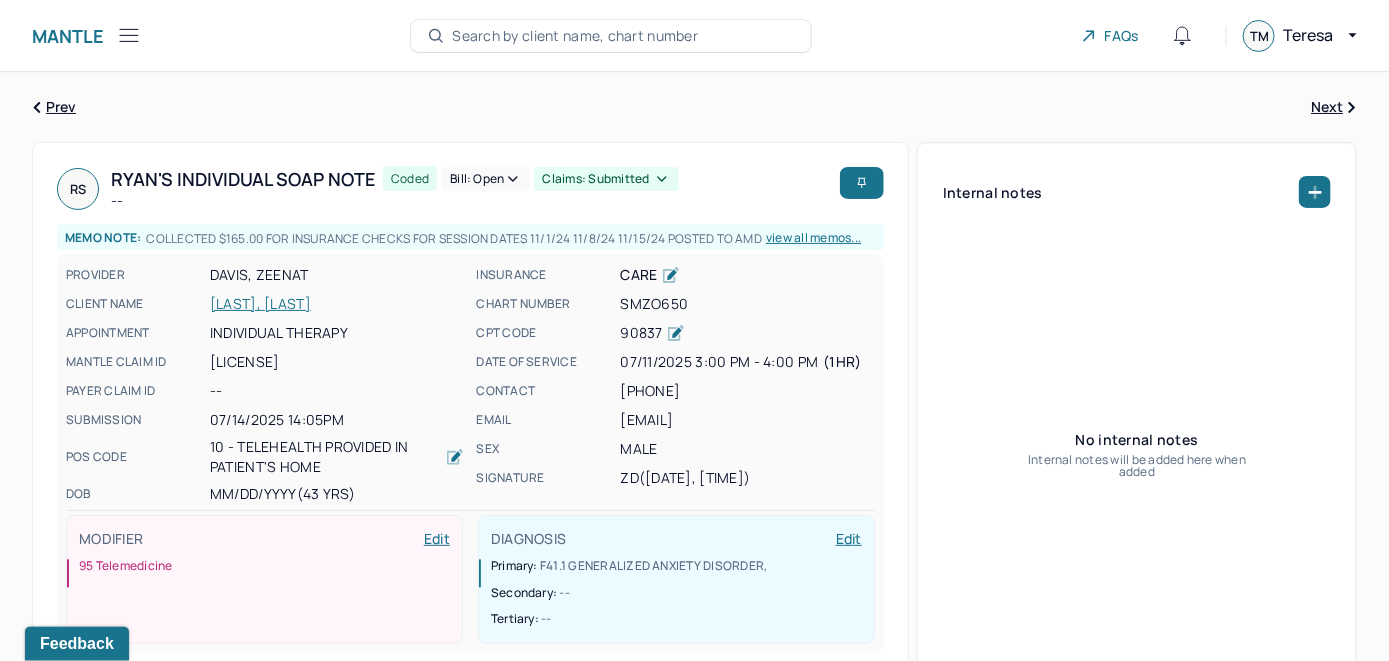 scroll, scrollTop: 0, scrollLeft: 0, axis: both 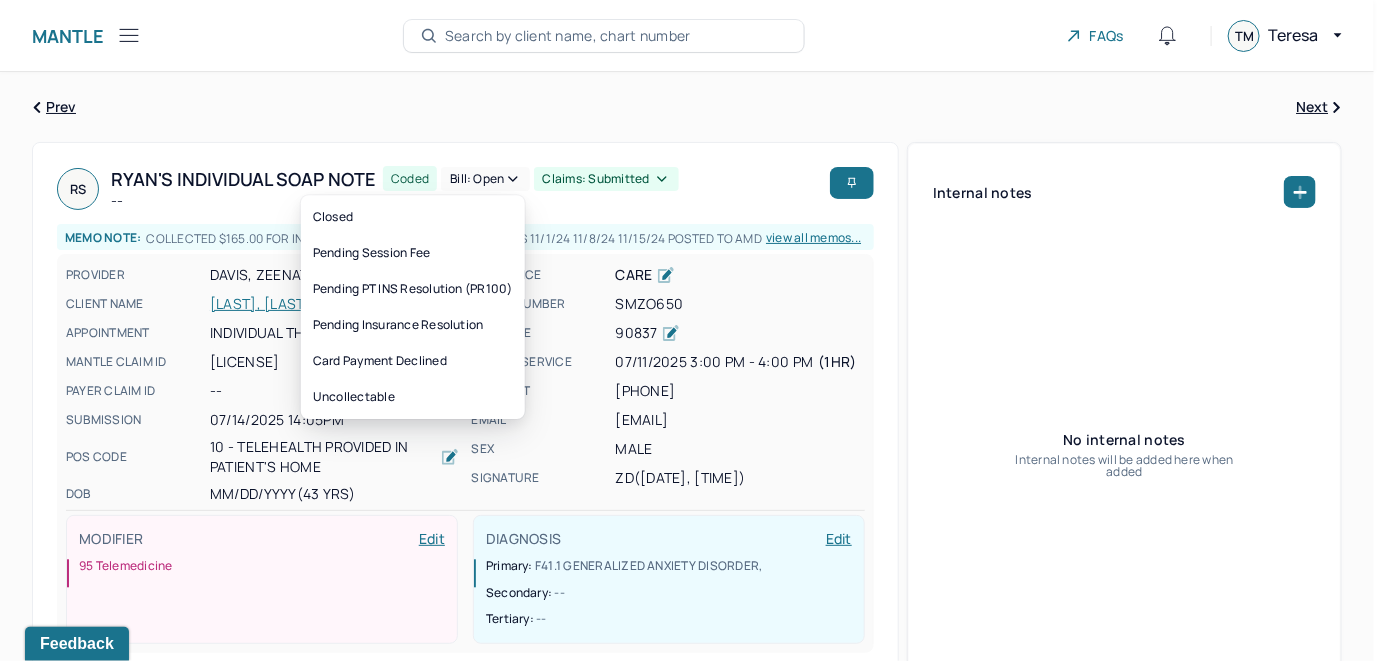 click on "Bill: Open" at bounding box center (485, 179) 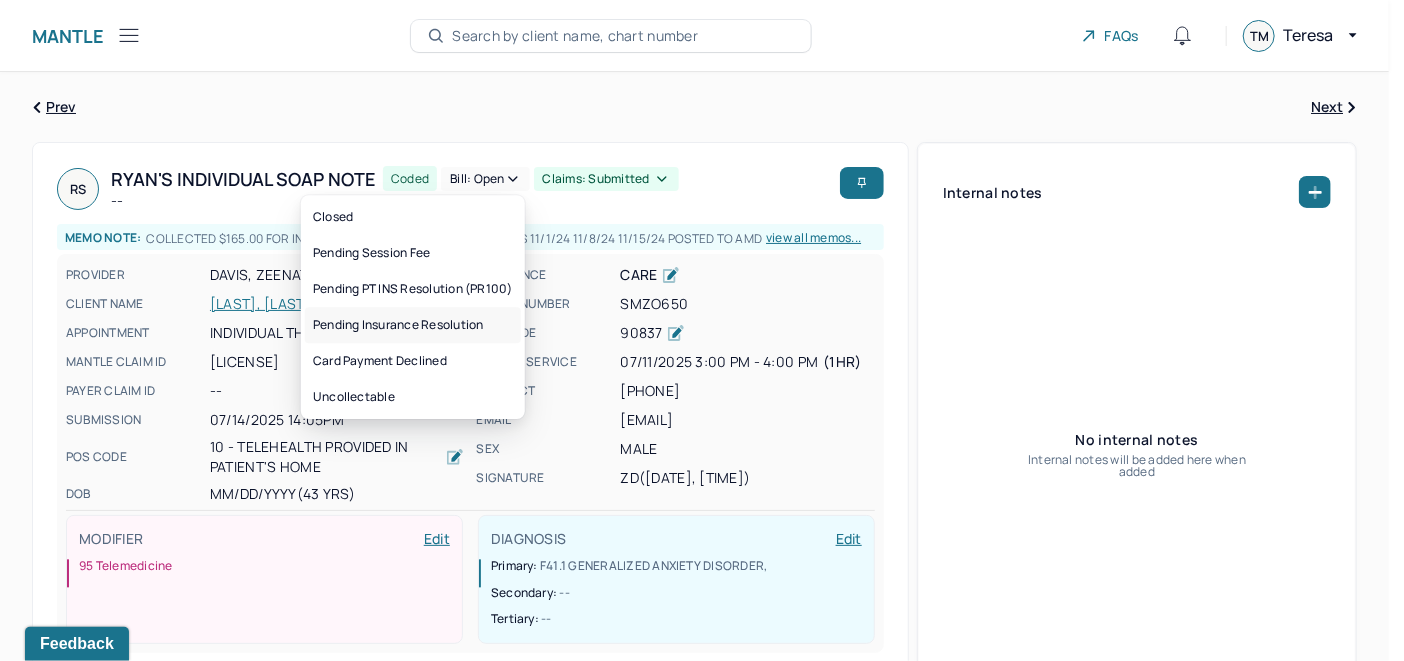 click on "Pending Insurance Resolution" at bounding box center [413, 325] 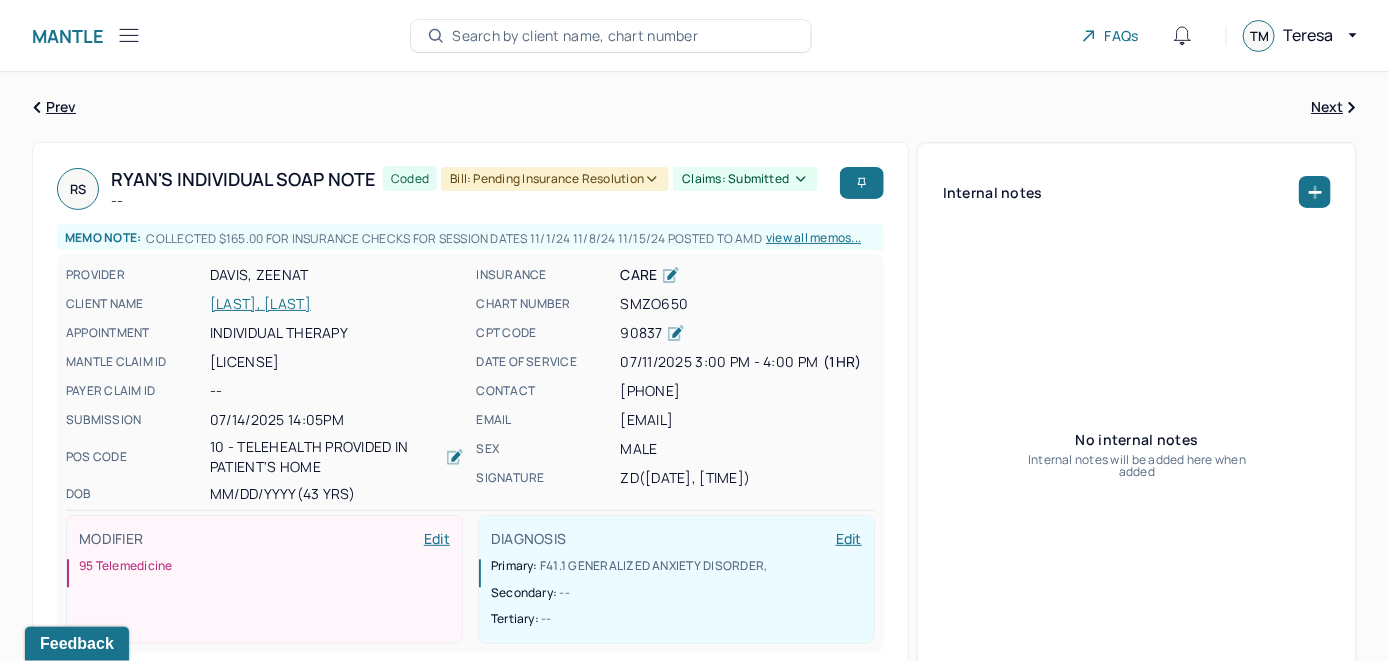 click on "Search by client name, chart number" at bounding box center [611, 36] 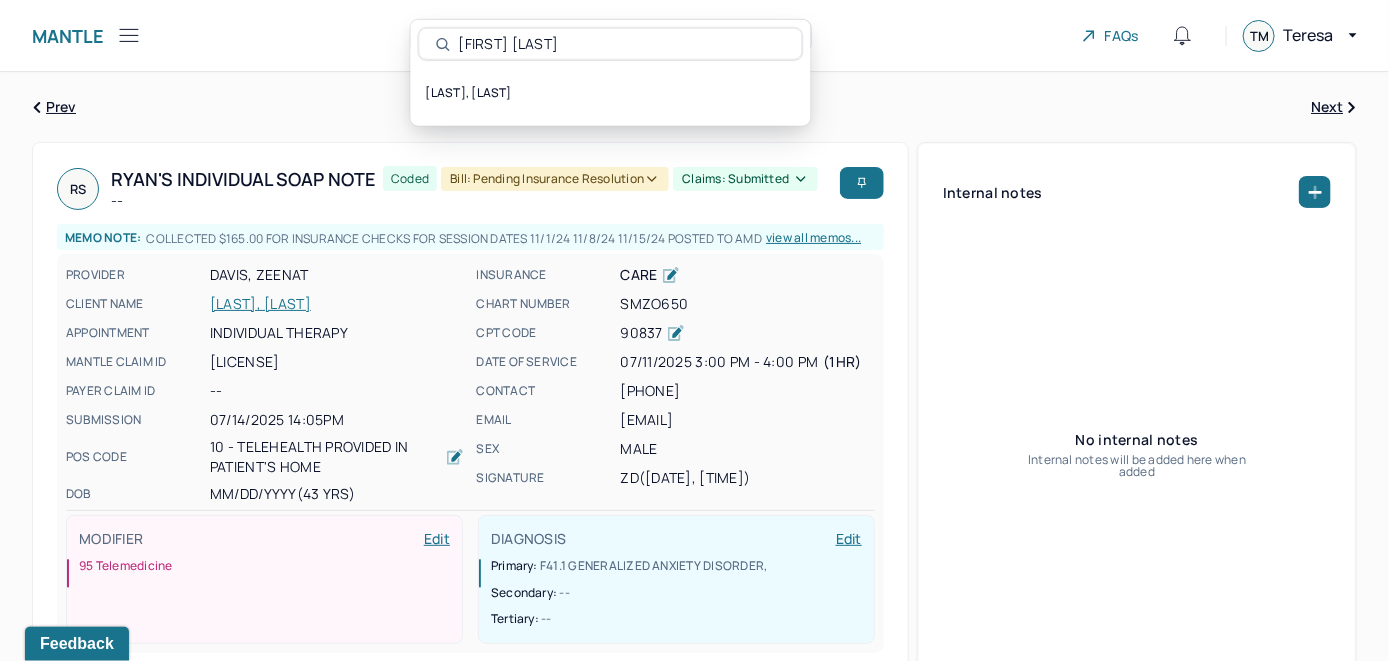type on "Sabrina Benjamin" 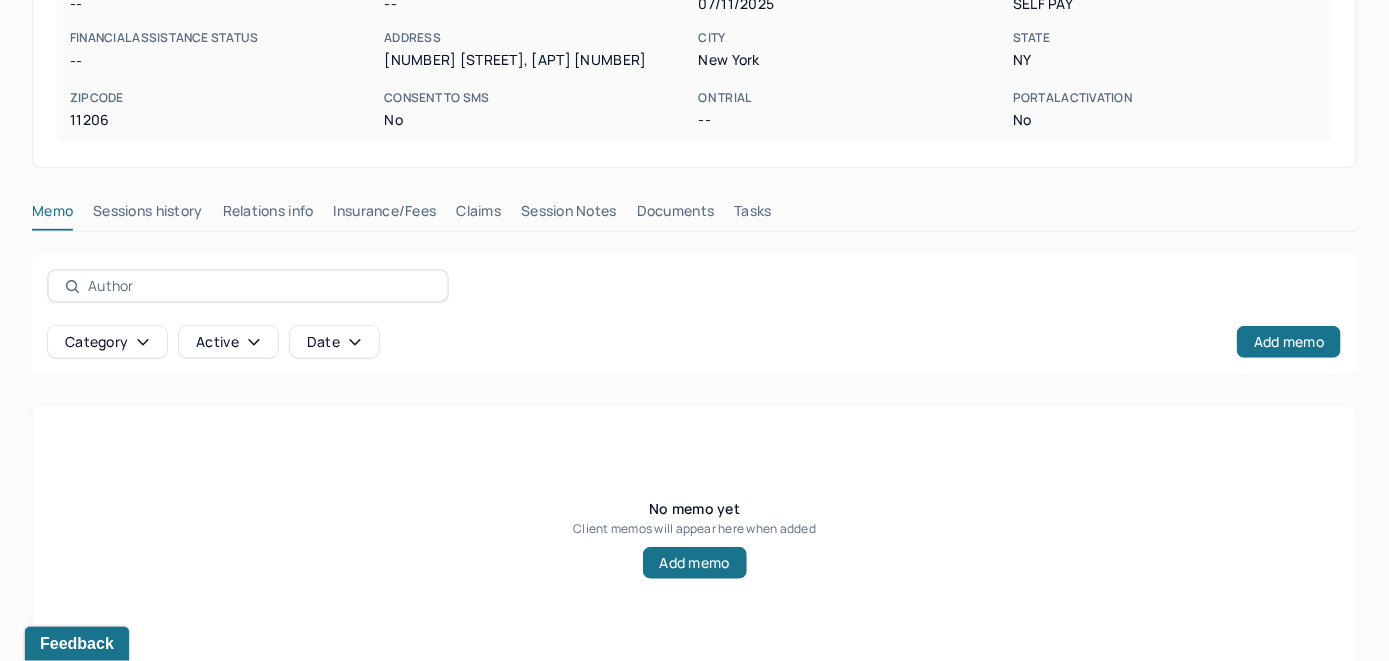 scroll, scrollTop: 393, scrollLeft: 0, axis: vertical 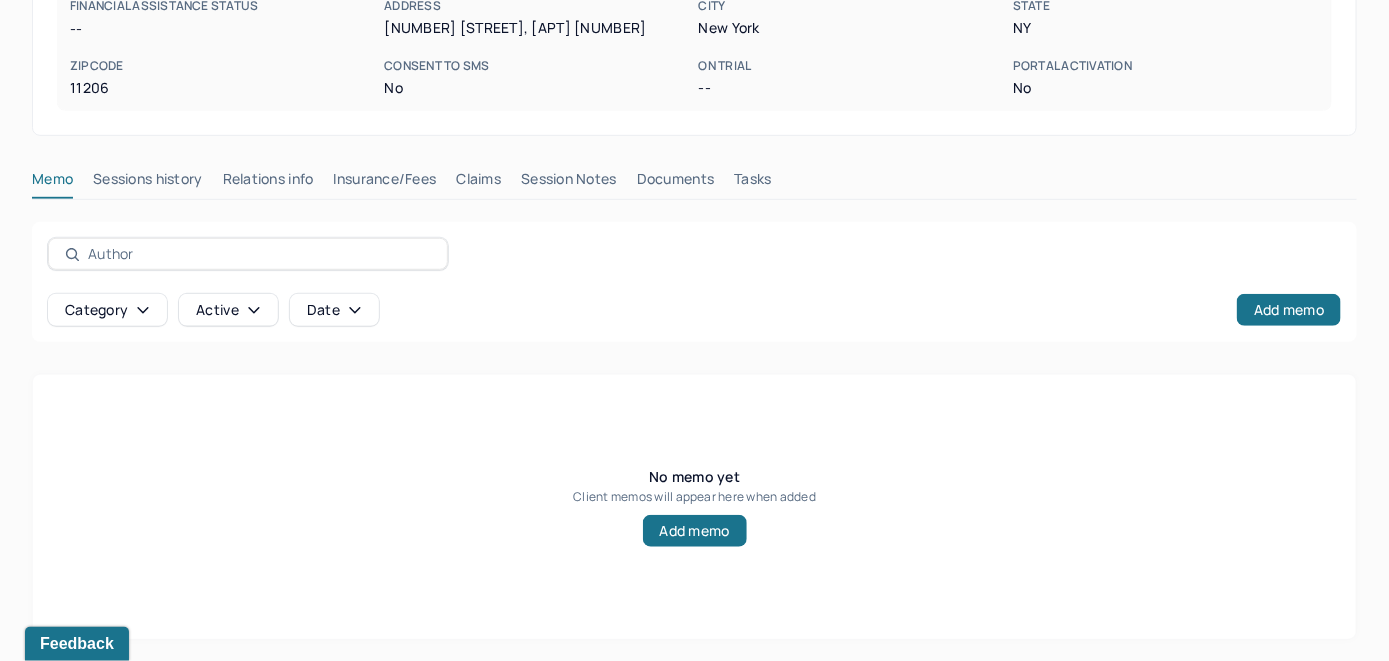 click on "Insurance/Fees" at bounding box center (385, 183) 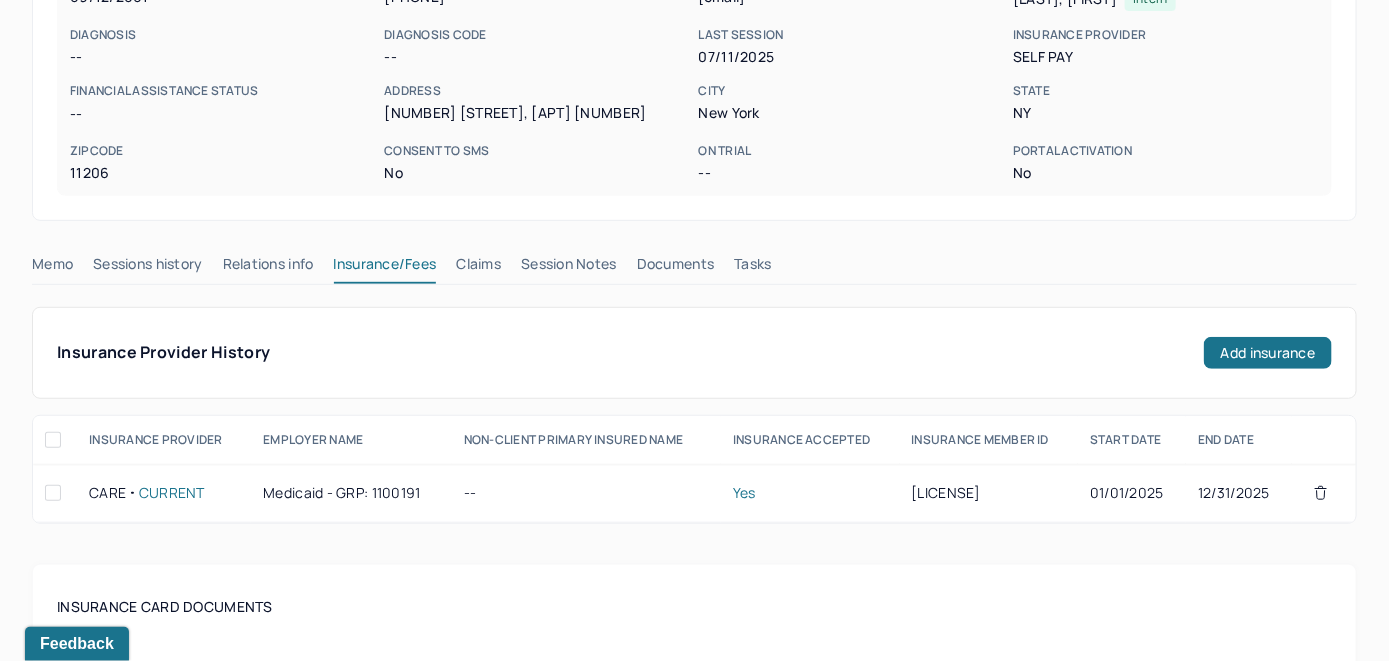 scroll, scrollTop: 193, scrollLeft: 0, axis: vertical 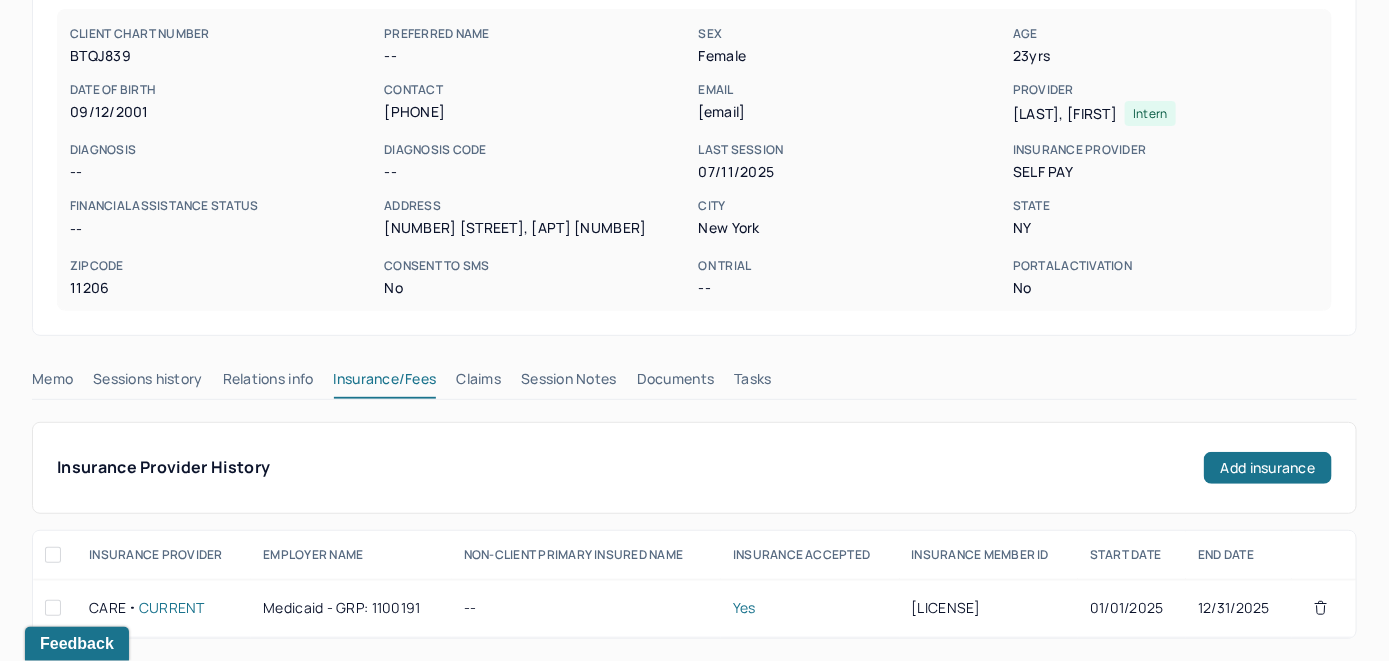 click on "Claims" at bounding box center (478, 383) 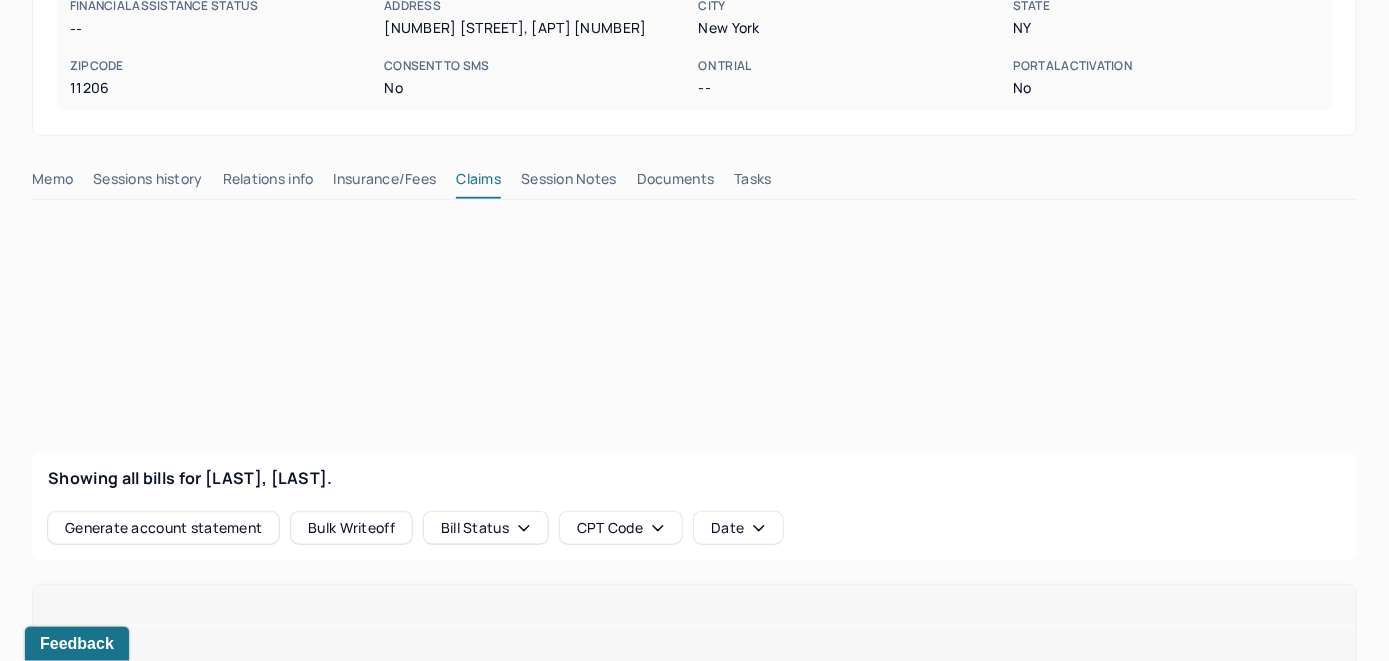 click on "Insurance/Fees" at bounding box center [385, 183] 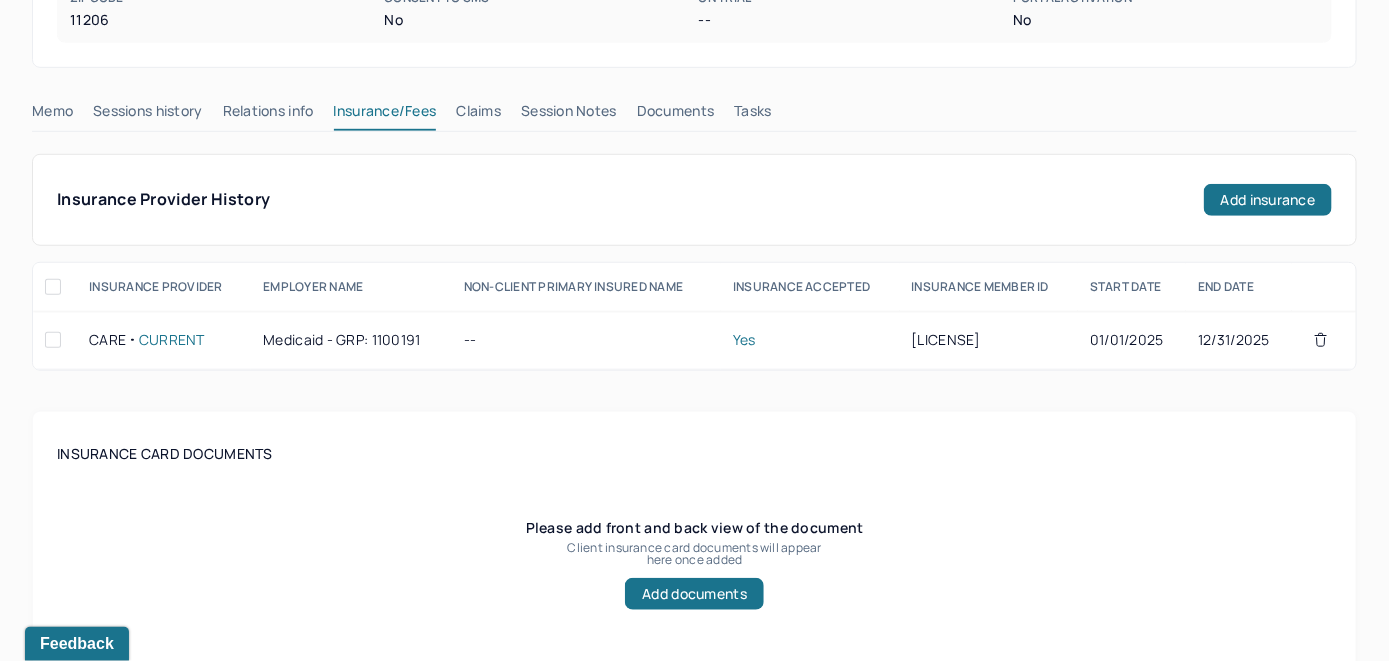 scroll, scrollTop: 393, scrollLeft: 0, axis: vertical 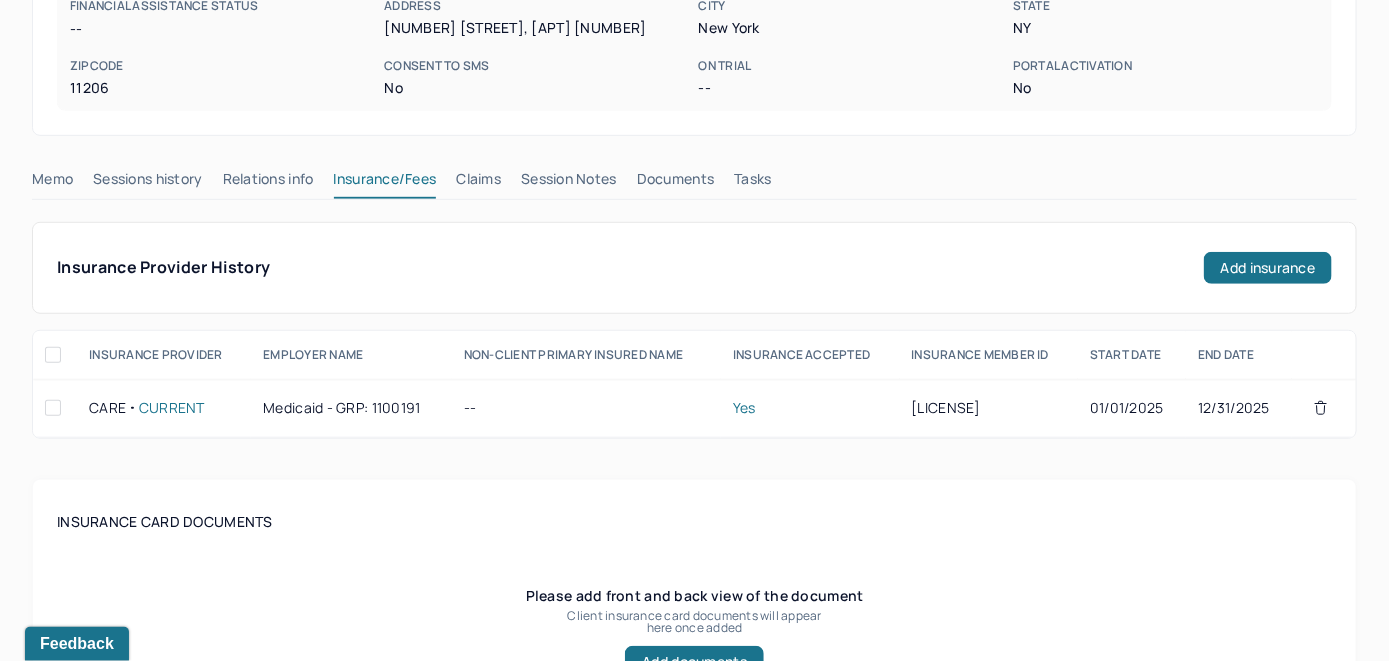 click on "Claims" at bounding box center (478, 183) 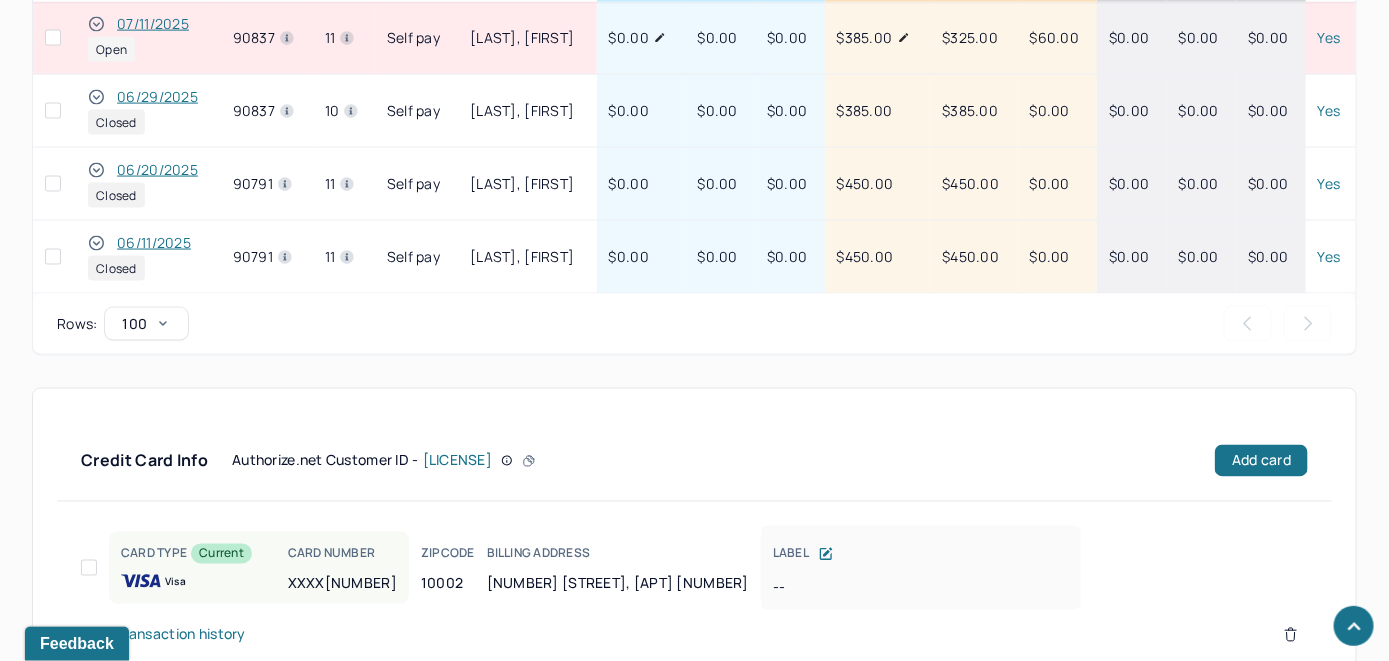 scroll, scrollTop: 1207, scrollLeft: 0, axis: vertical 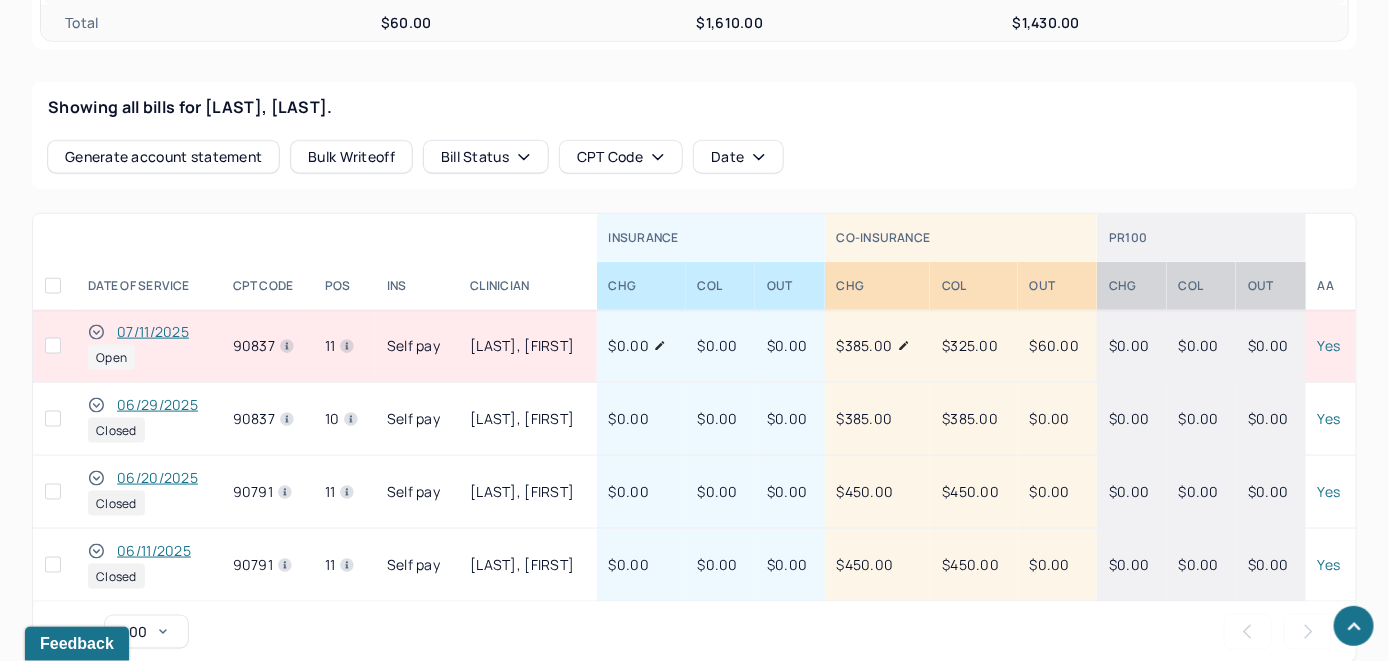 click on "07/11/2025" at bounding box center (153, 332) 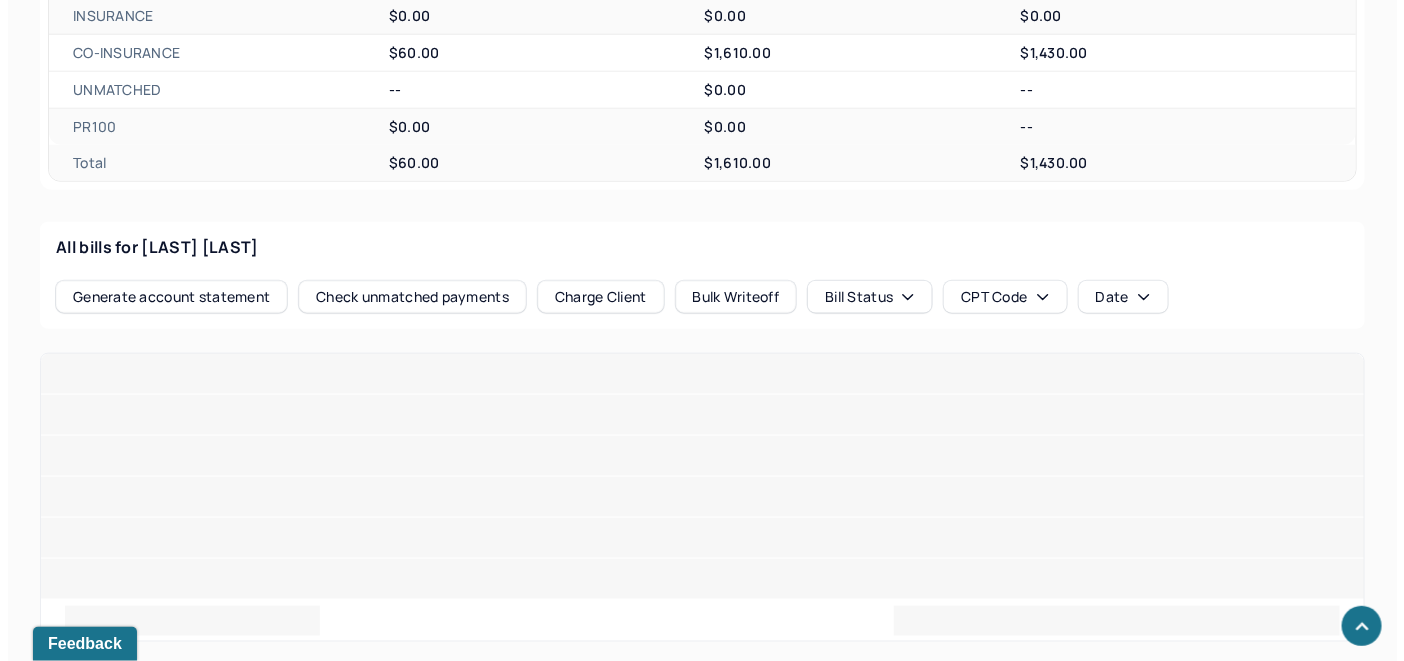 scroll, scrollTop: 807, scrollLeft: 0, axis: vertical 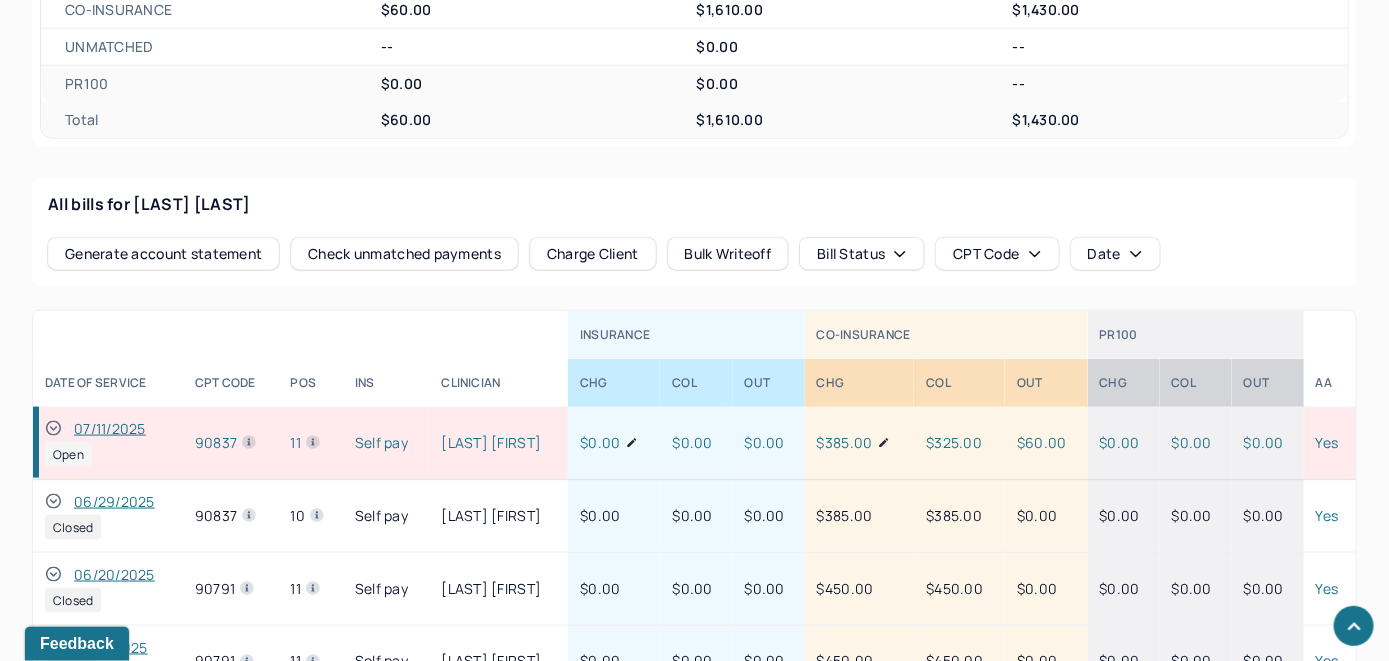 click on "Check unmatched payments" at bounding box center [404, 254] 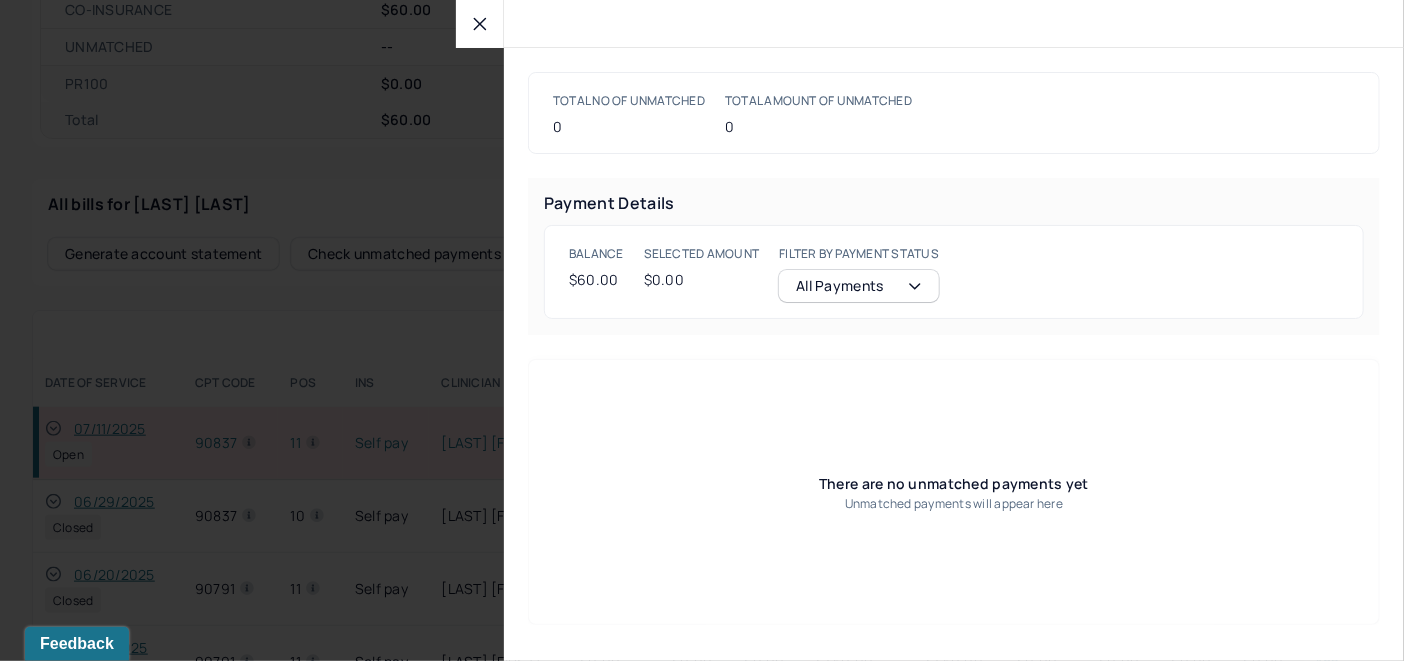 click 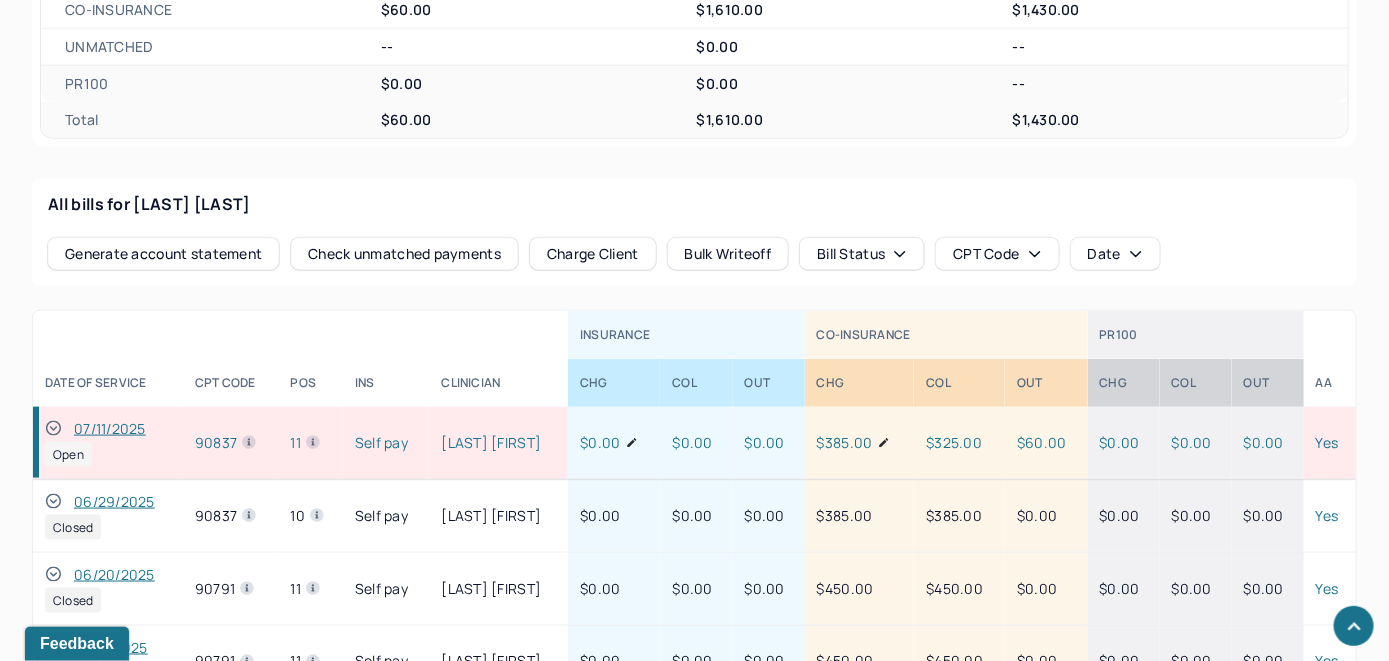 click on "Charge Client" at bounding box center [593, 254] 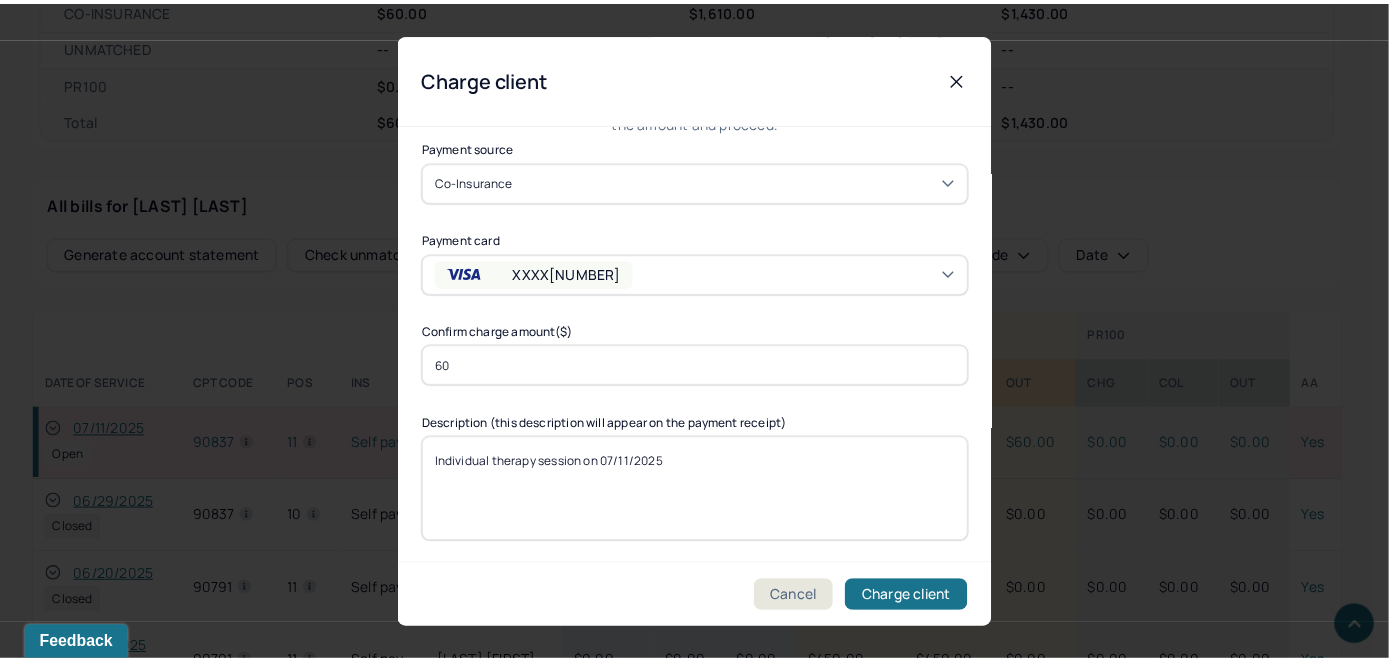 scroll, scrollTop: 121, scrollLeft: 0, axis: vertical 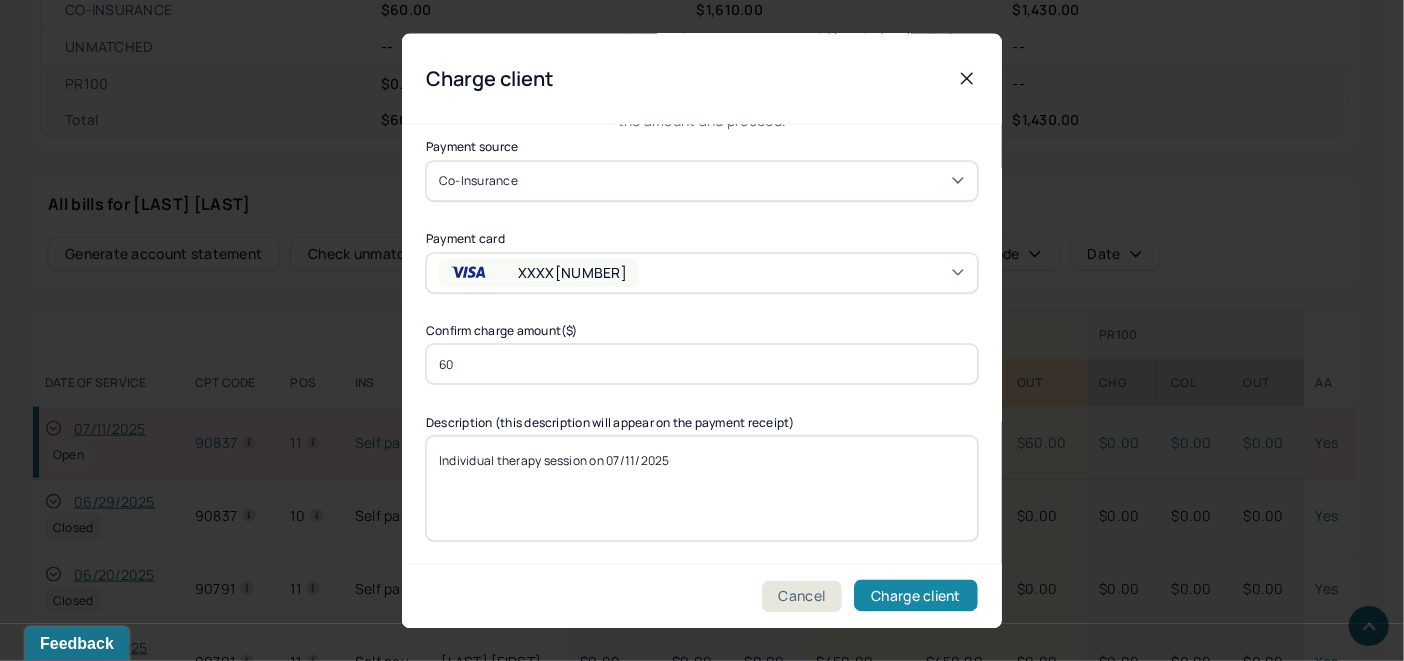 click on "Charge client" at bounding box center [916, 596] 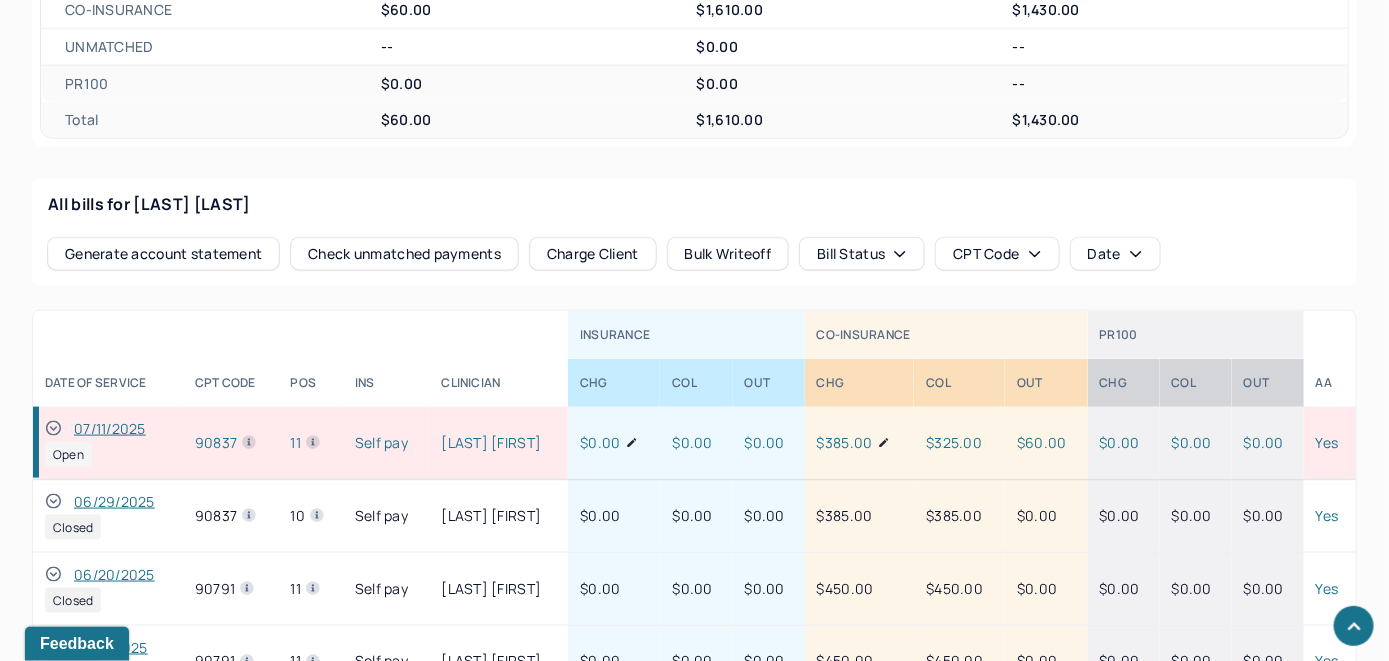 click 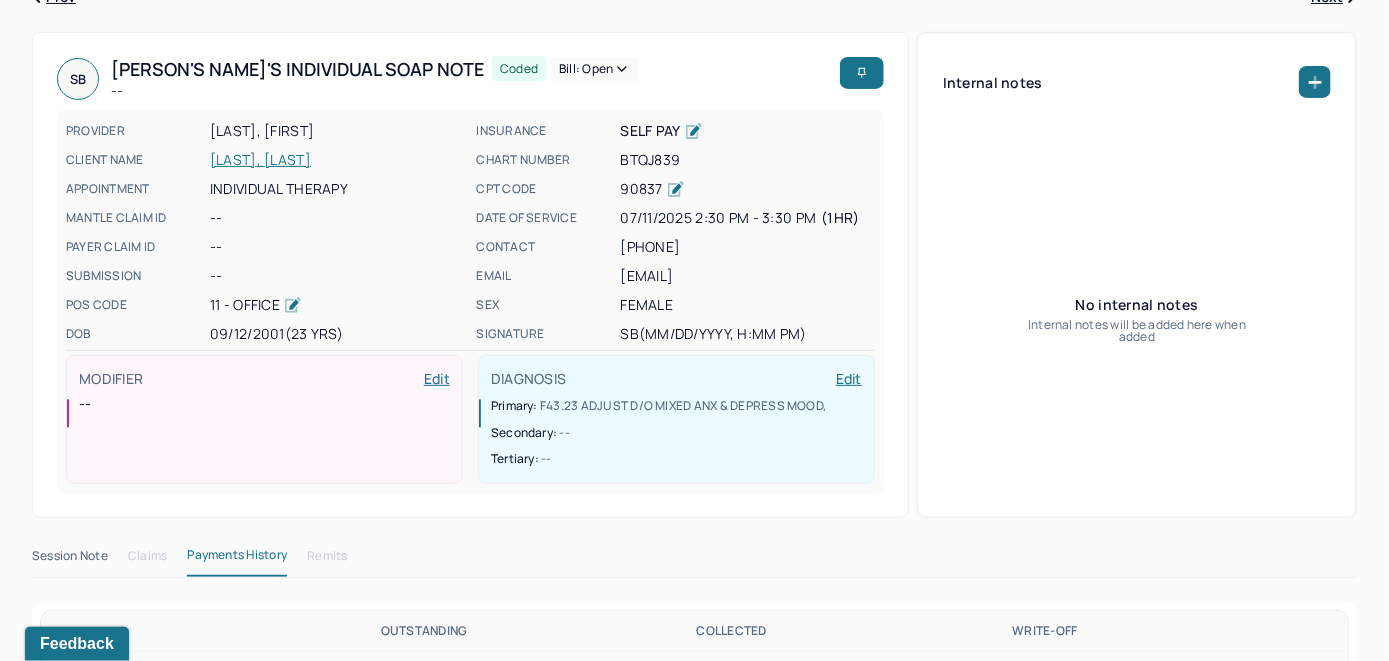 scroll, scrollTop: 7, scrollLeft: 0, axis: vertical 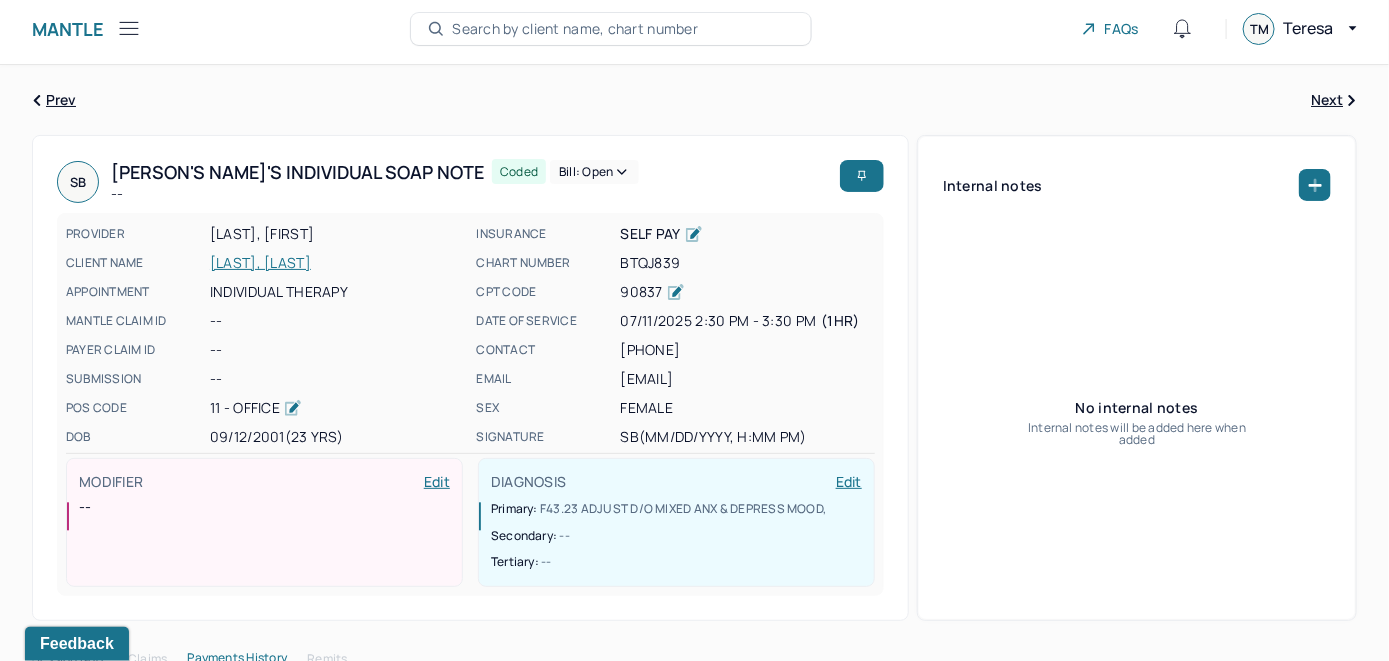 click on "Bill: Open" at bounding box center [594, 172] 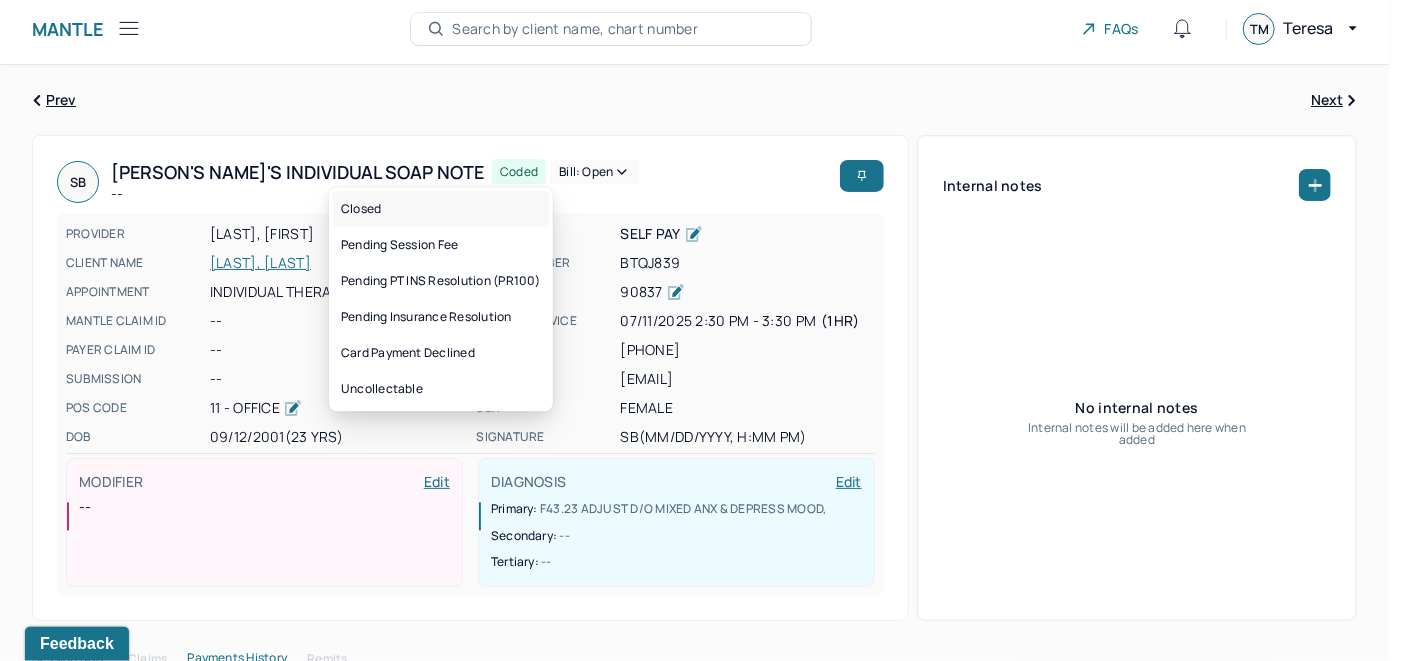 click on "Closed" at bounding box center (441, 209) 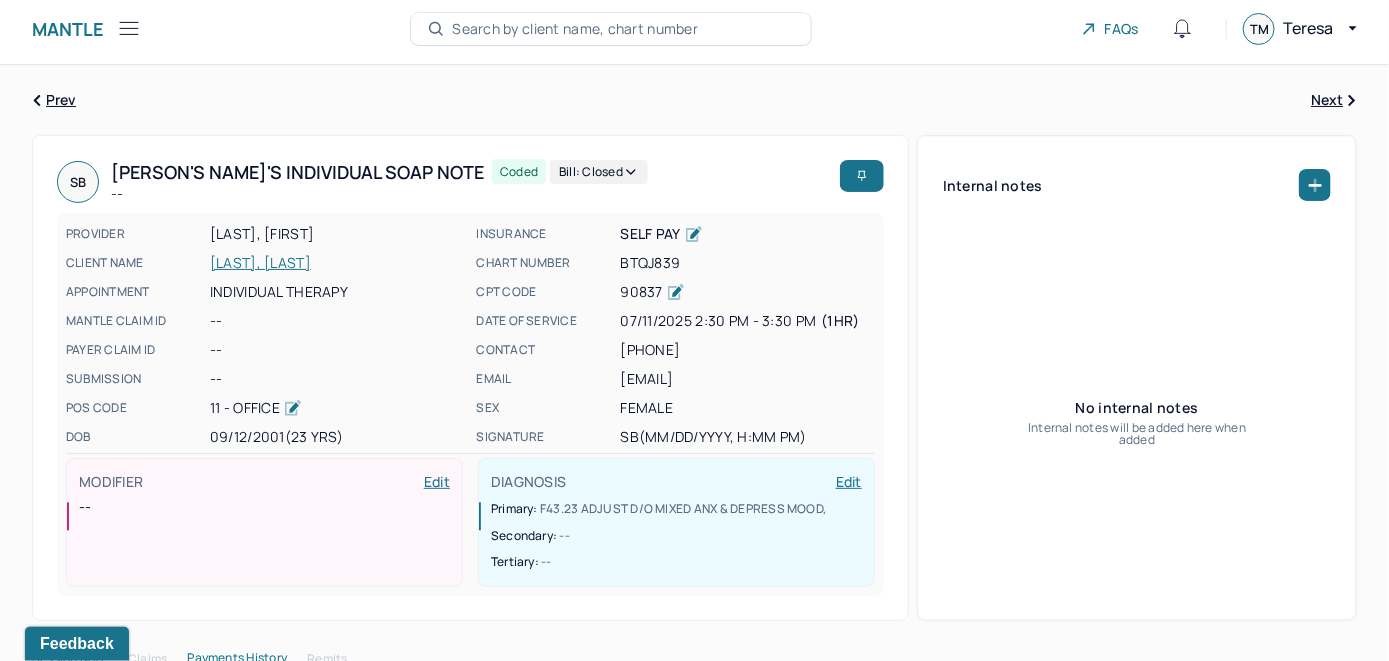 click on "Search by client name, chart number" at bounding box center [575, 29] 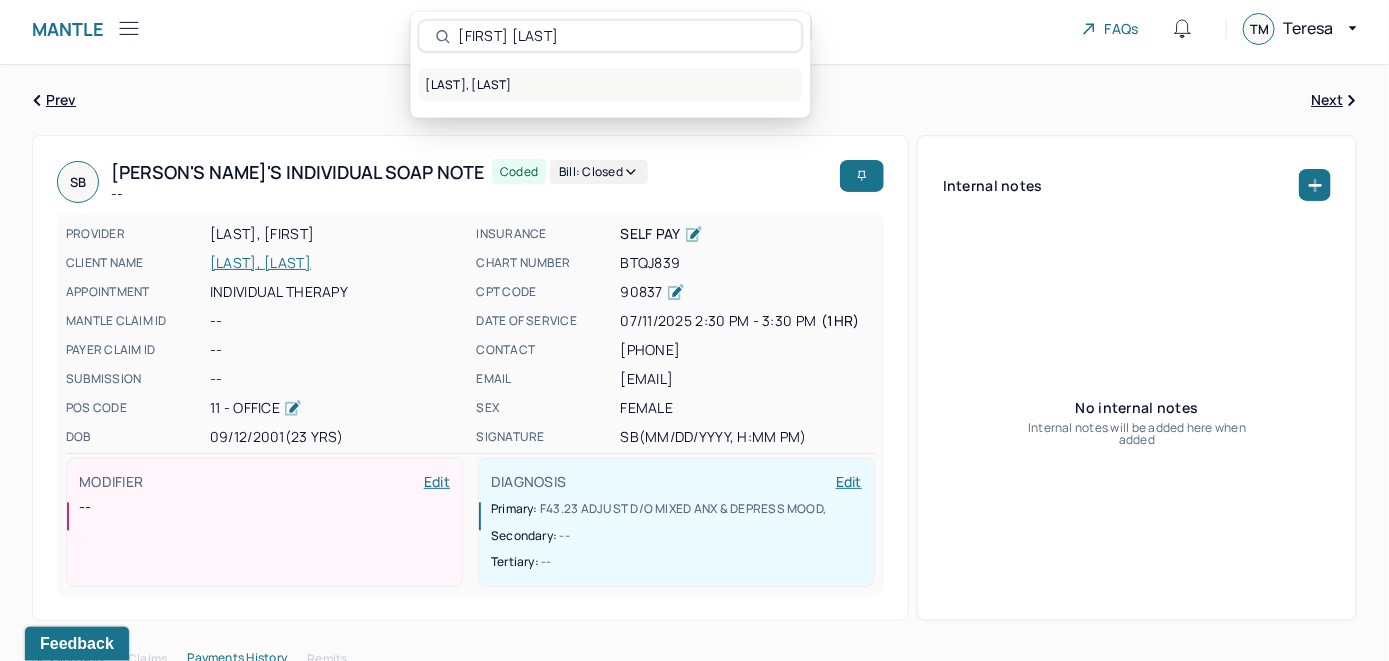type on "Sahil Shah" 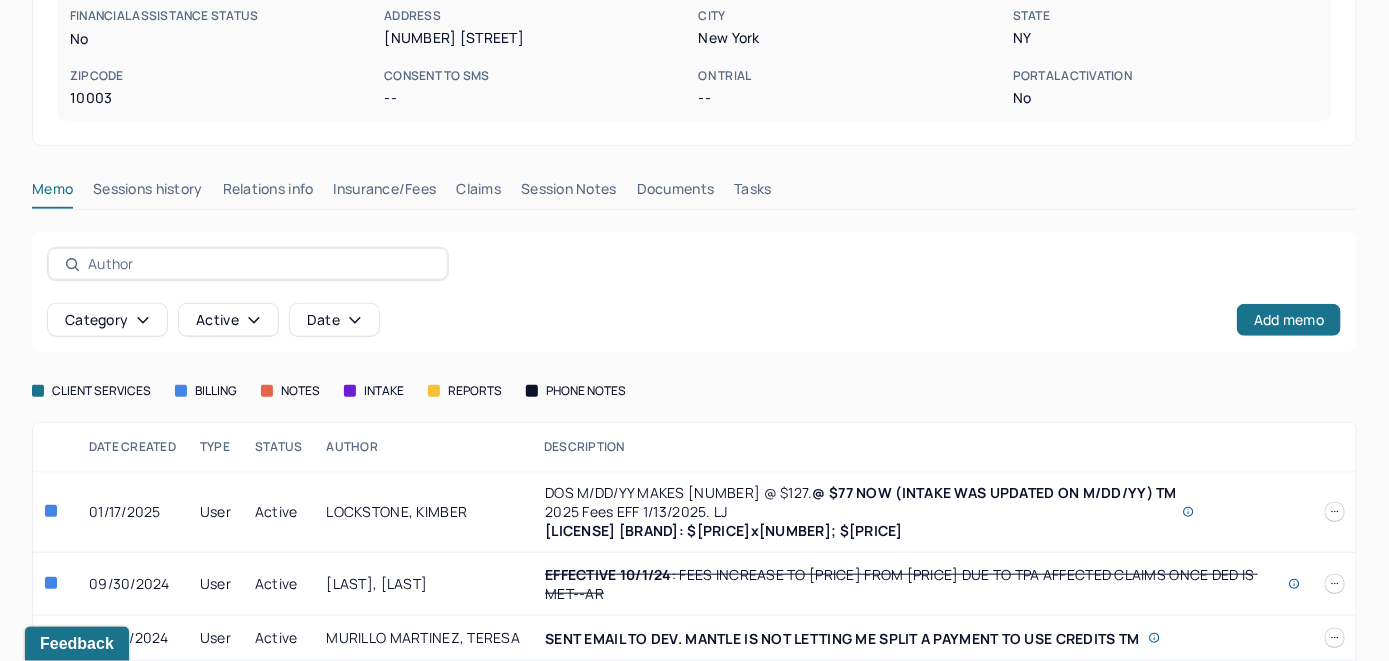 scroll, scrollTop: 495, scrollLeft: 0, axis: vertical 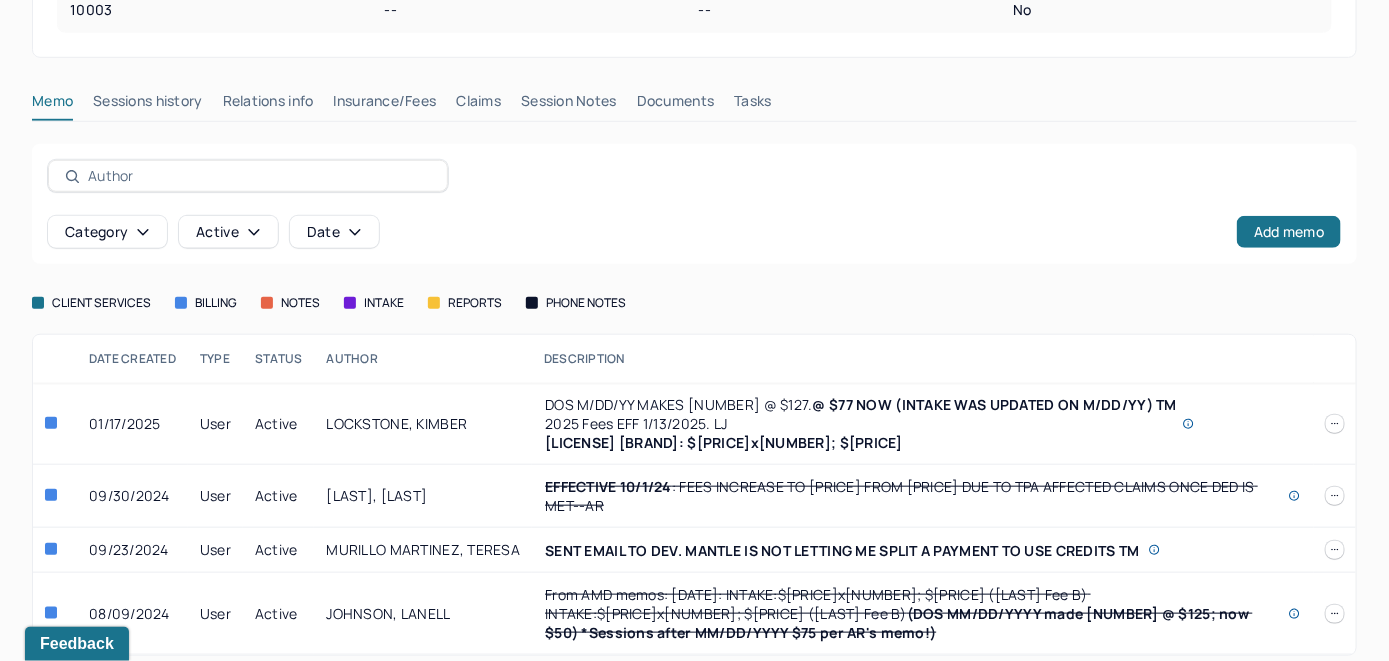 click on "Insurance/Fees" at bounding box center (385, 105) 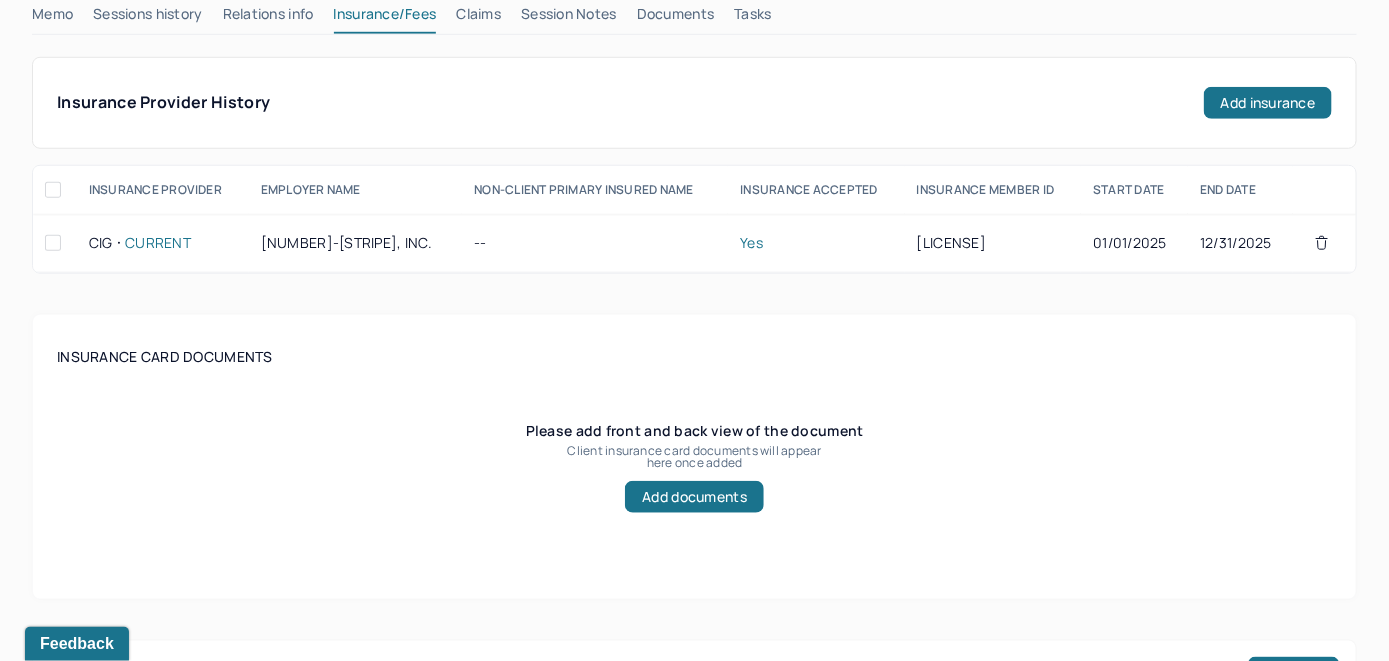 scroll, scrollTop: 395, scrollLeft: 0, axis: vertical 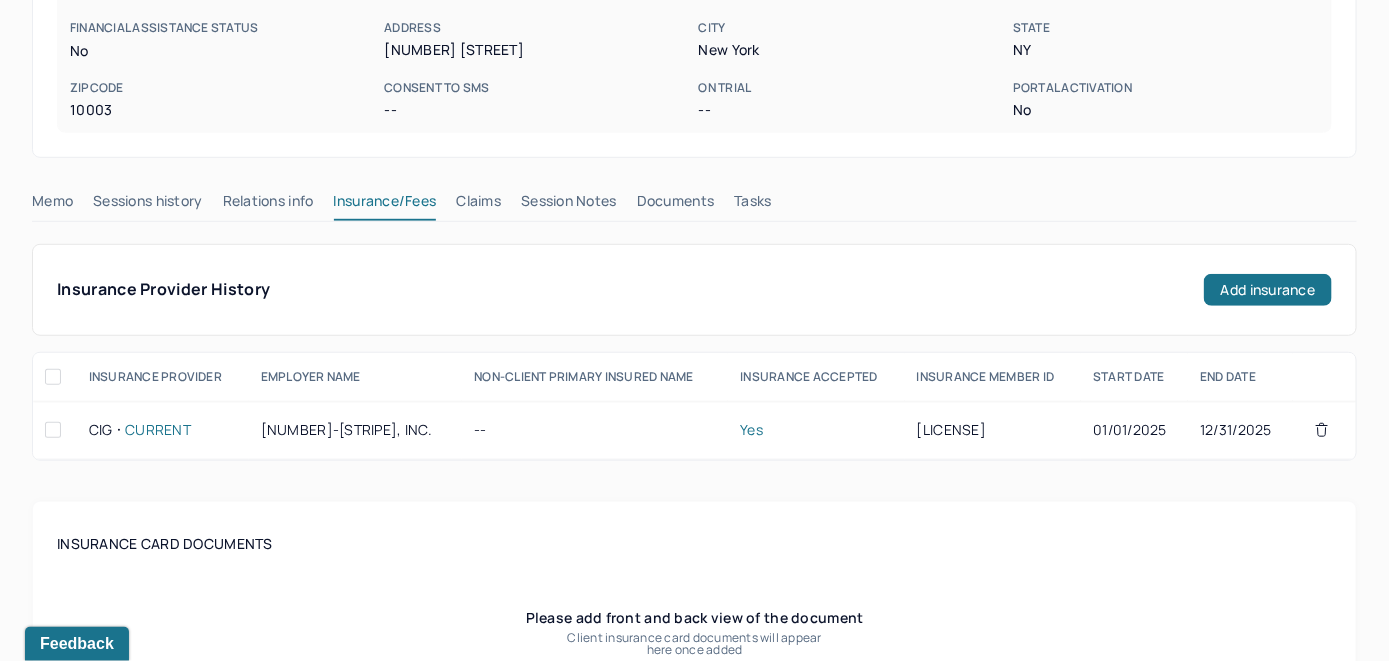 click on "Claims" at bounding box center [478, 205] 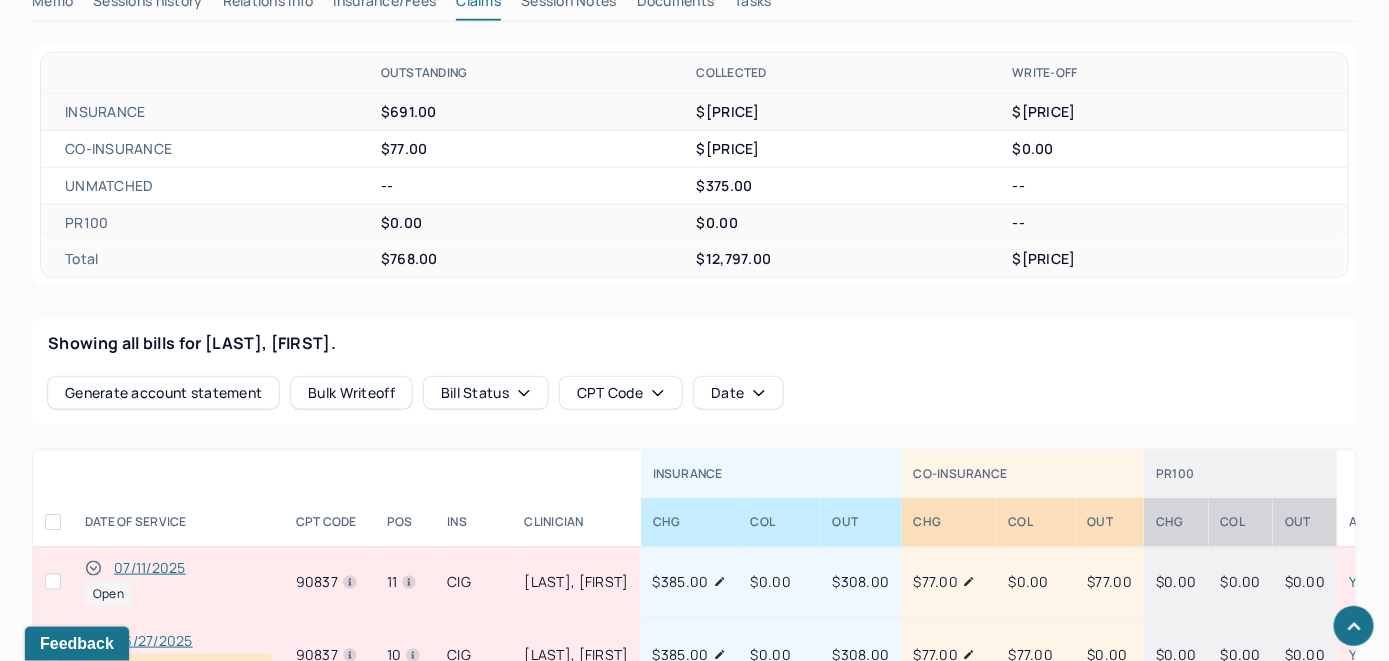 scroll, scrollTop: 895, scrollLeft: 0, axis: vertical 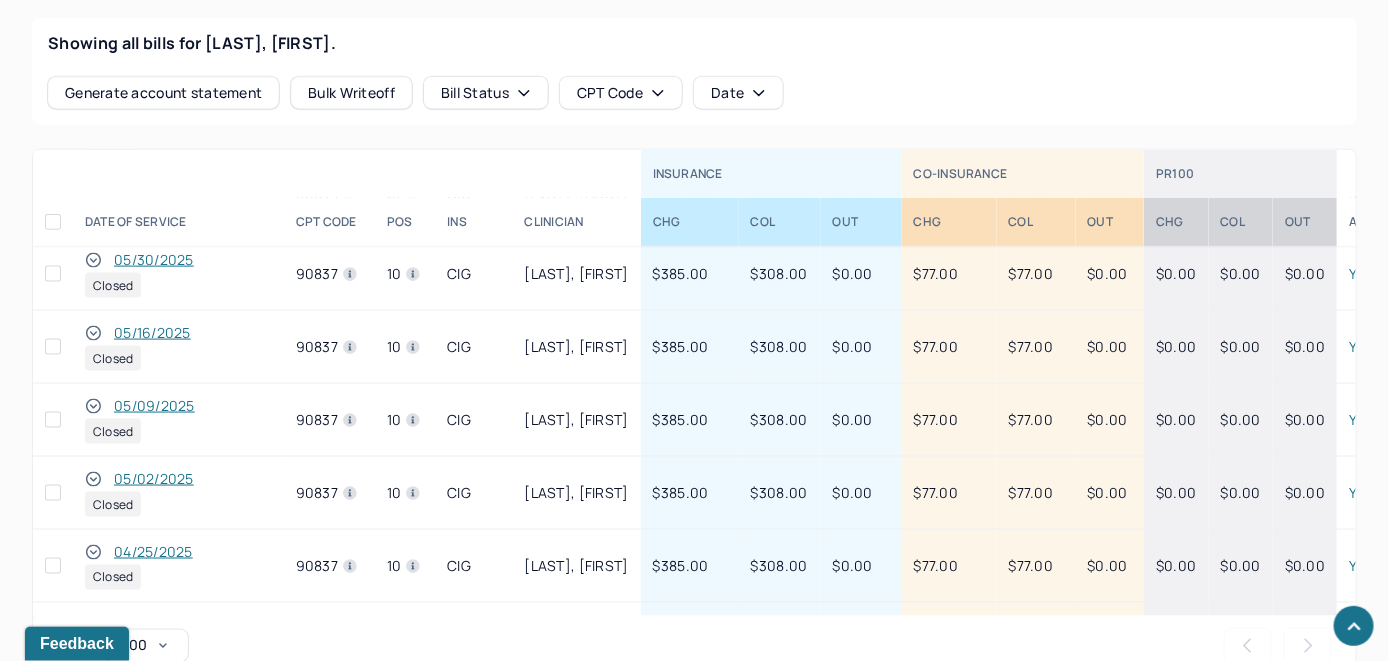 click on "Rows per page :   100       Previous     Next" at bounding box center (694, 646) 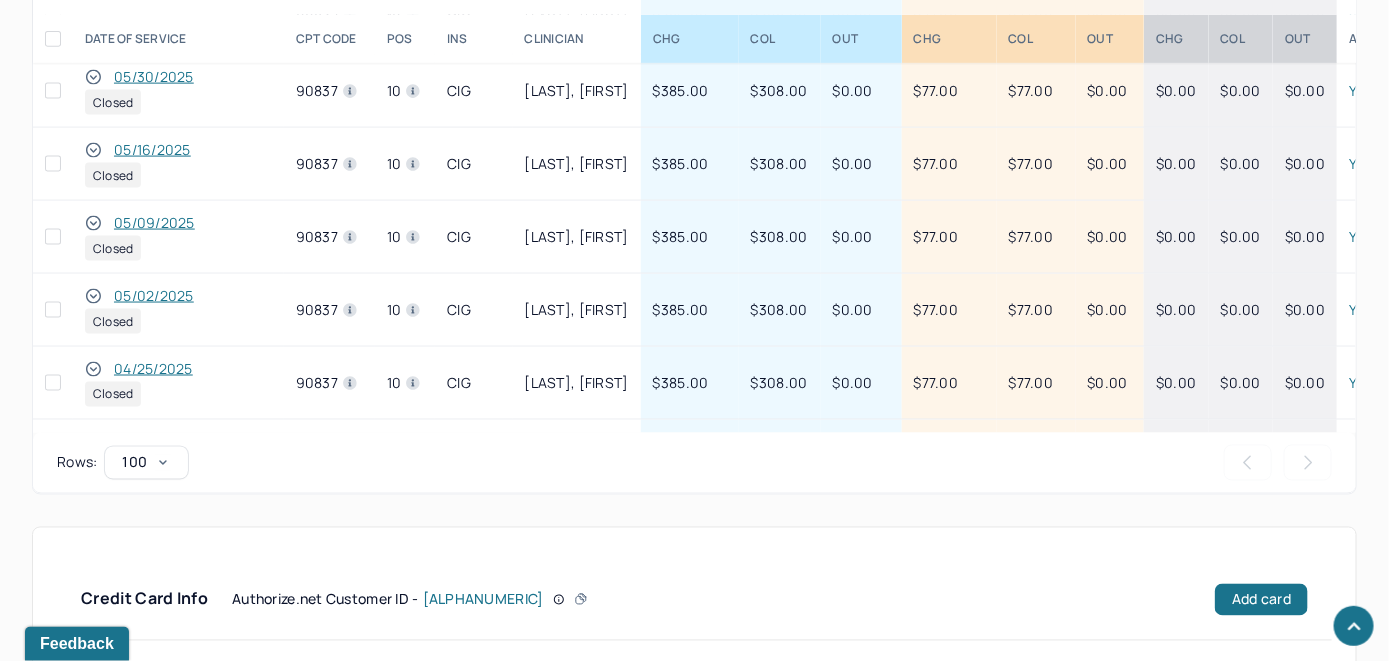 scroll, scrollTop: 878, scrollLeft: 0, axis: vertical 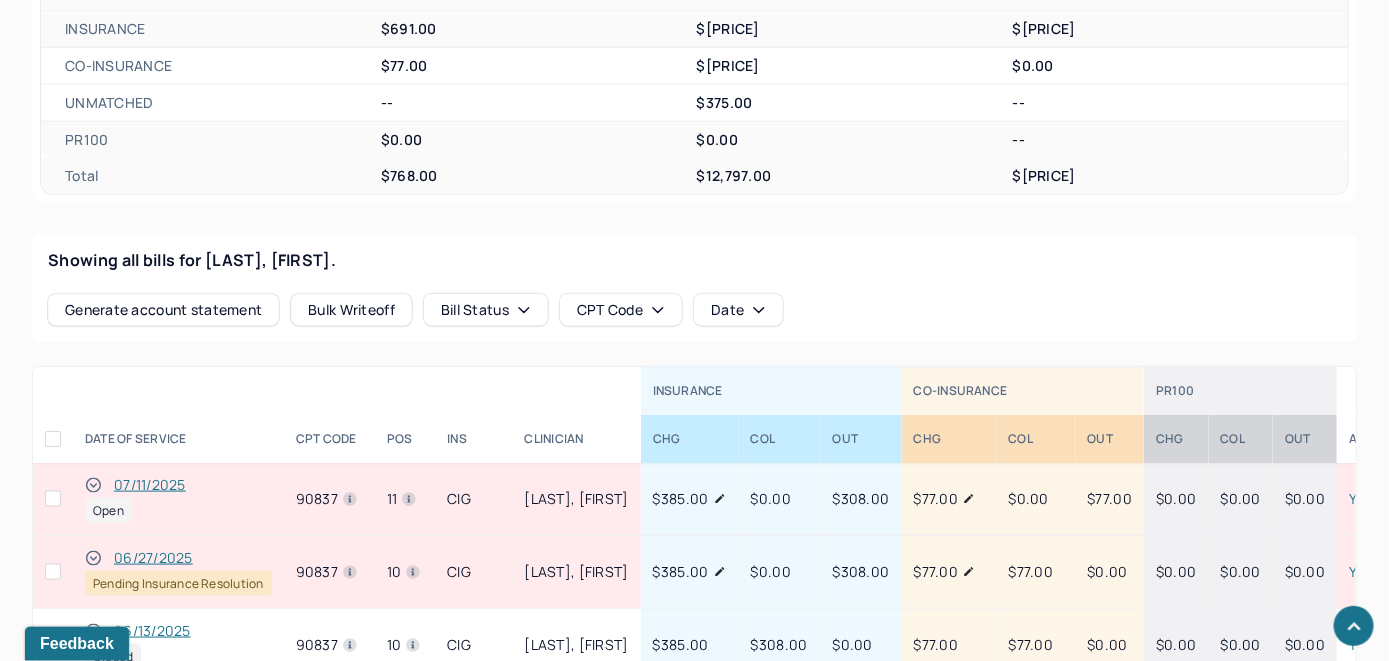 click on "07/11/2025" at bounding box center [150, 485] 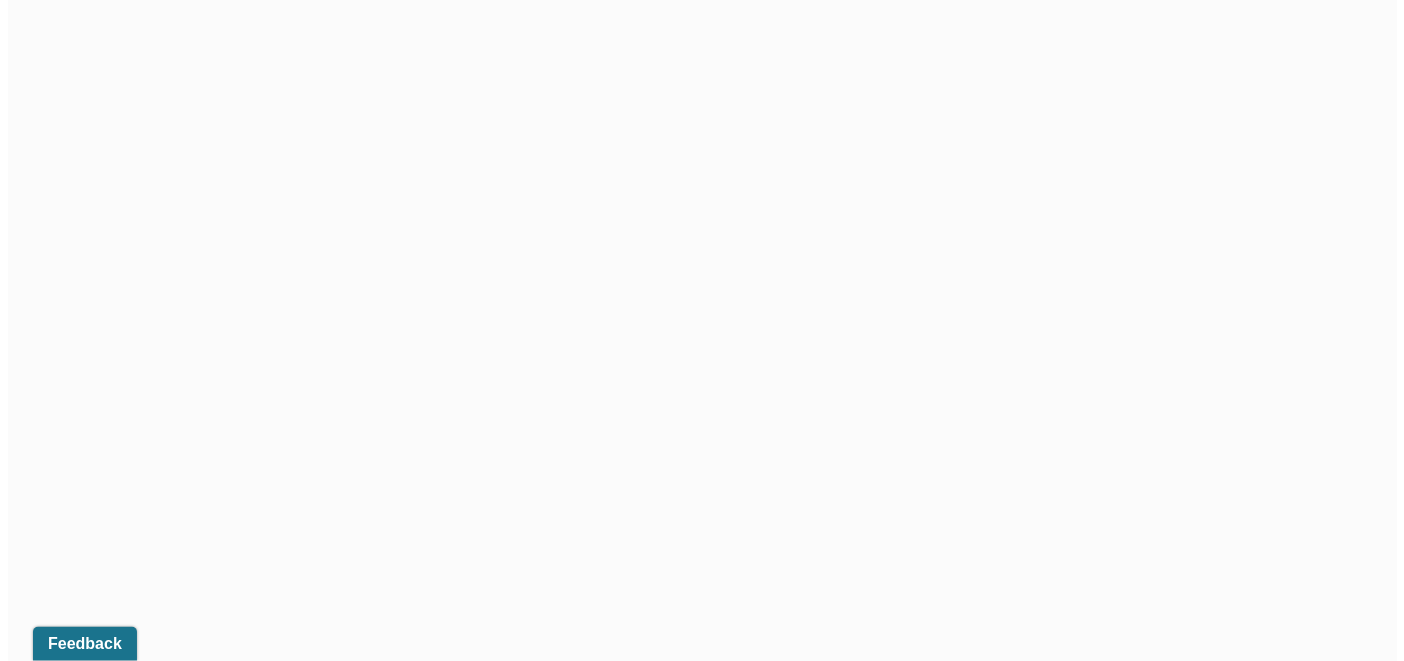 scroll, scrollTop: 678, scrollLeft: 0, axis: vertical 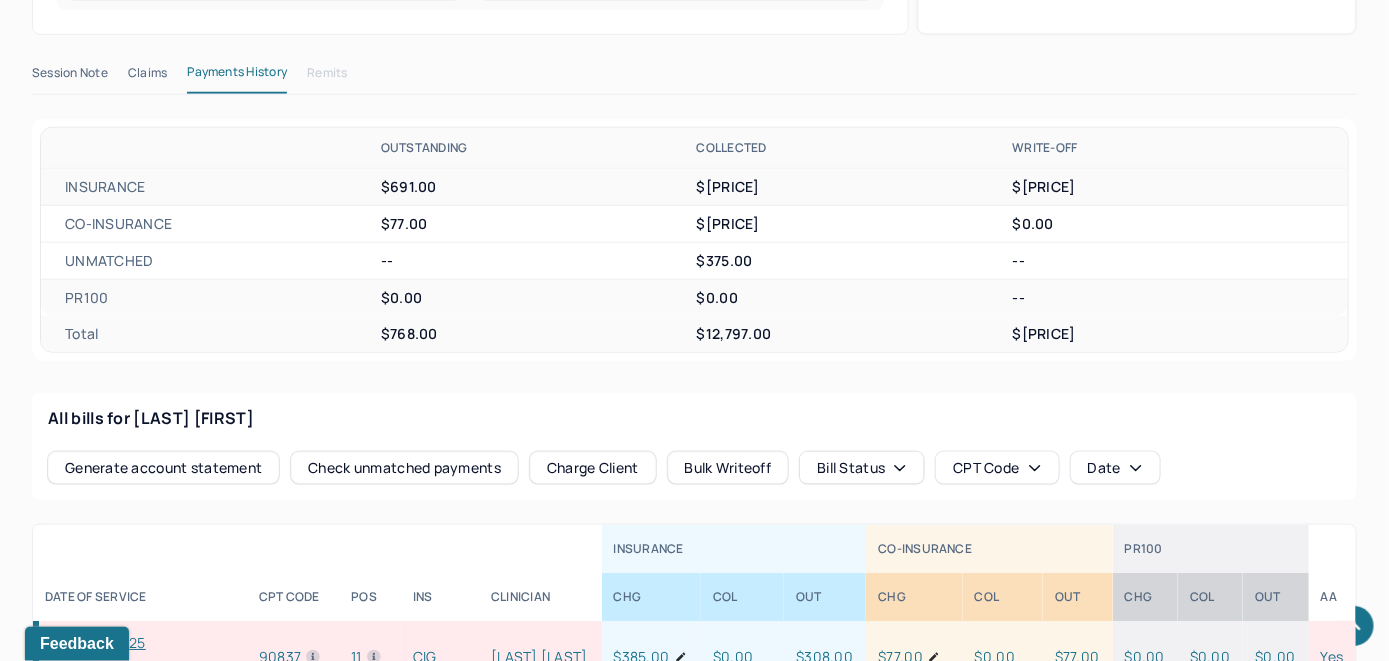 click on "Check unmatched payments" at bounding box center [404, 468] 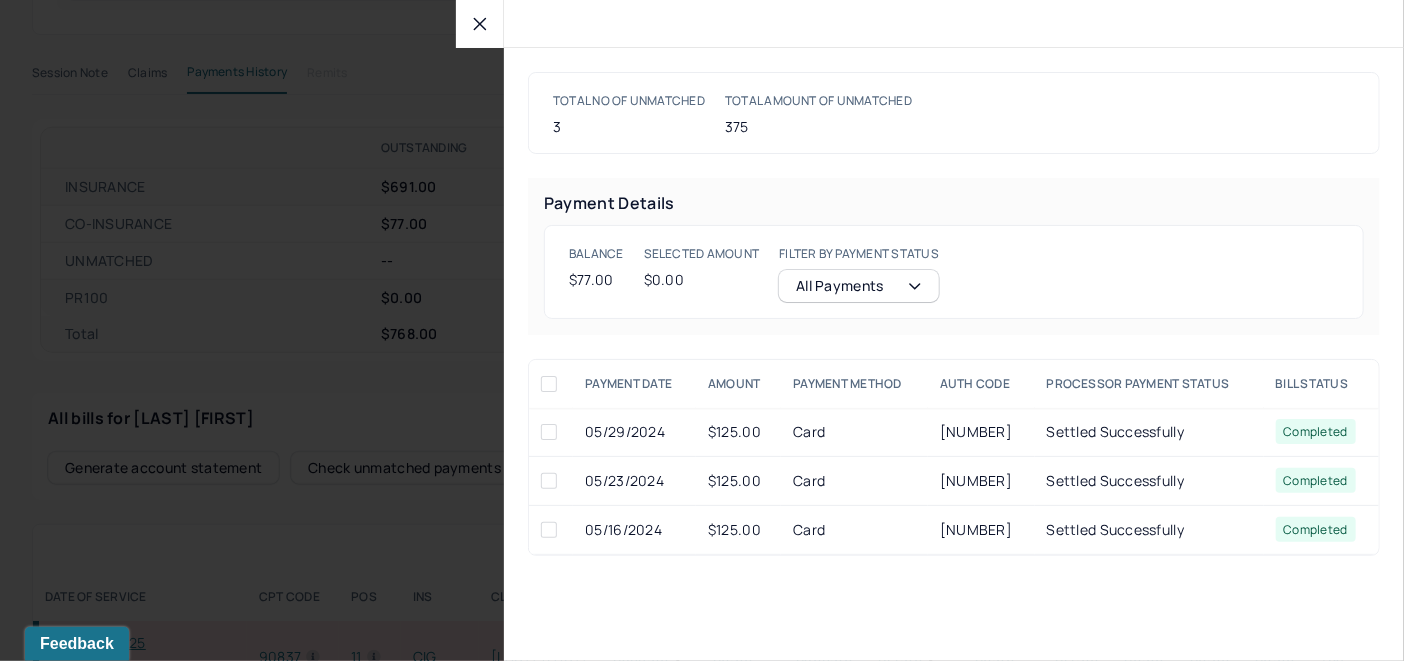 click 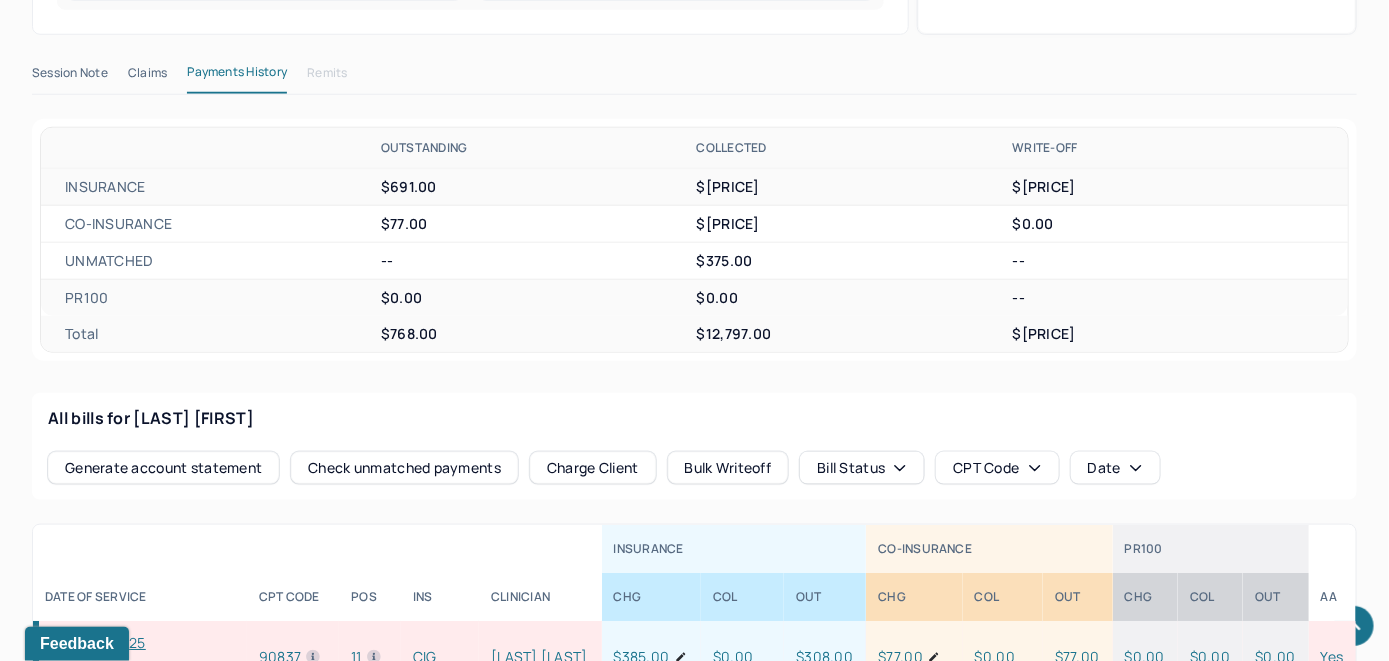 click on "Charge Client" at bounding box center (593, 468) 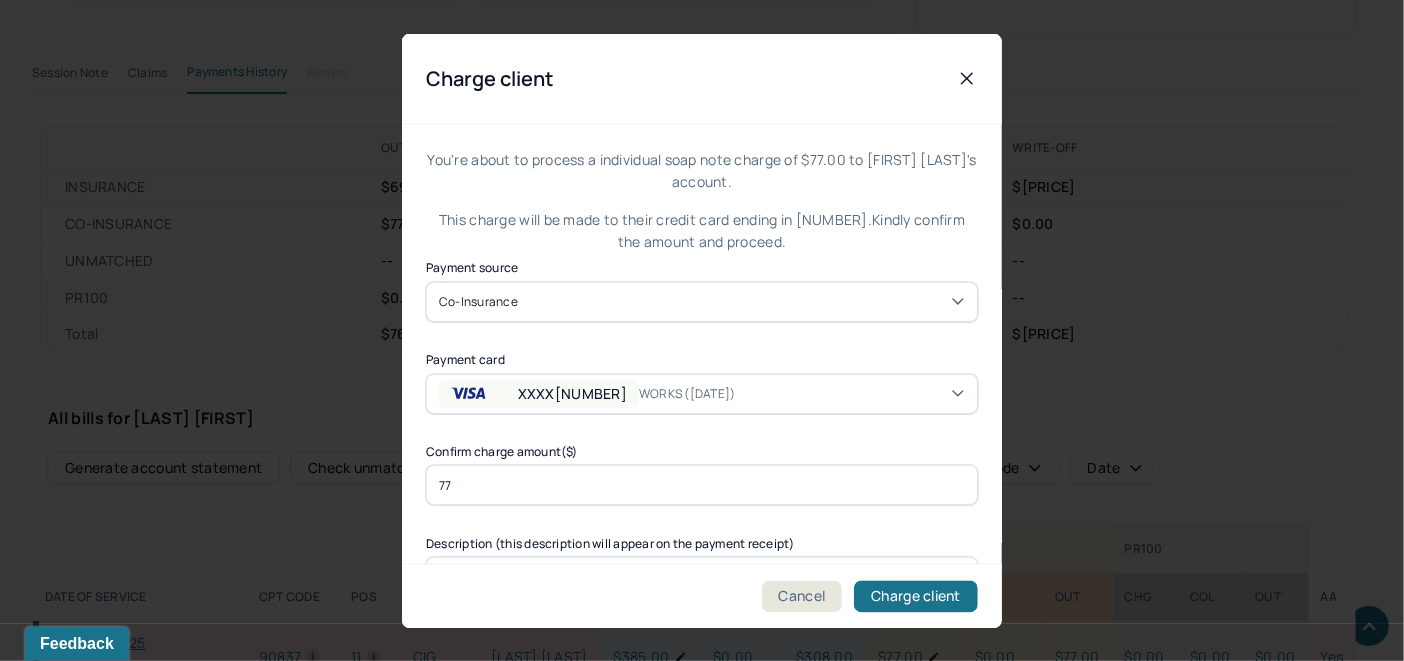 scroll, scrollTop: 121, scrollLeft: 0, axis: vertical 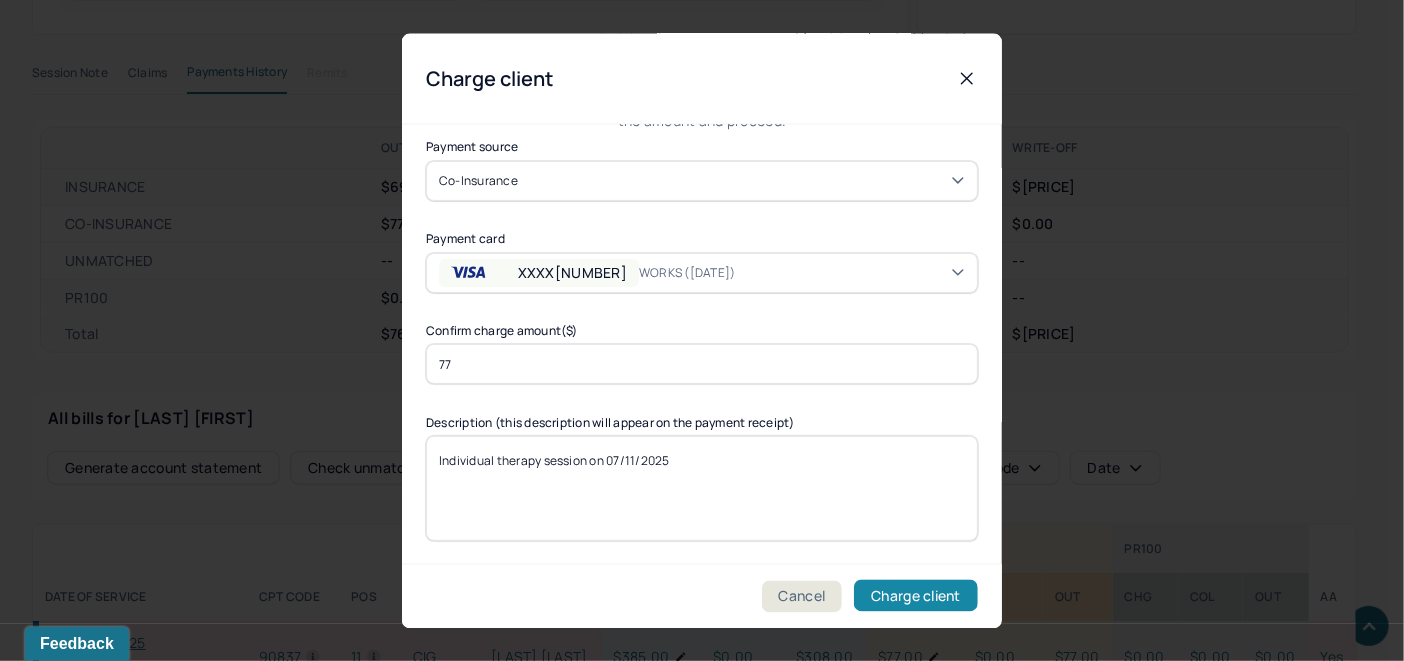 click on "Charge client" at bounding box center [916, 596] 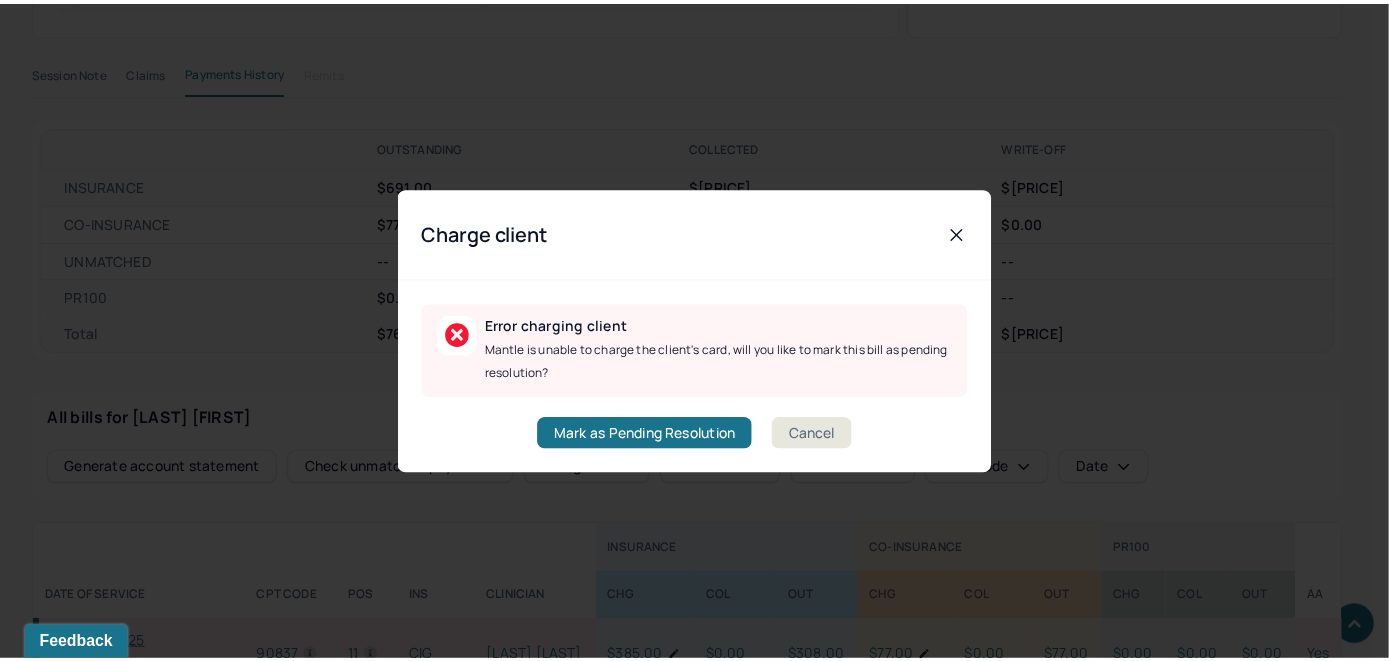 scroll, scrollTop: 0, scrollLeft: 0, axis: both 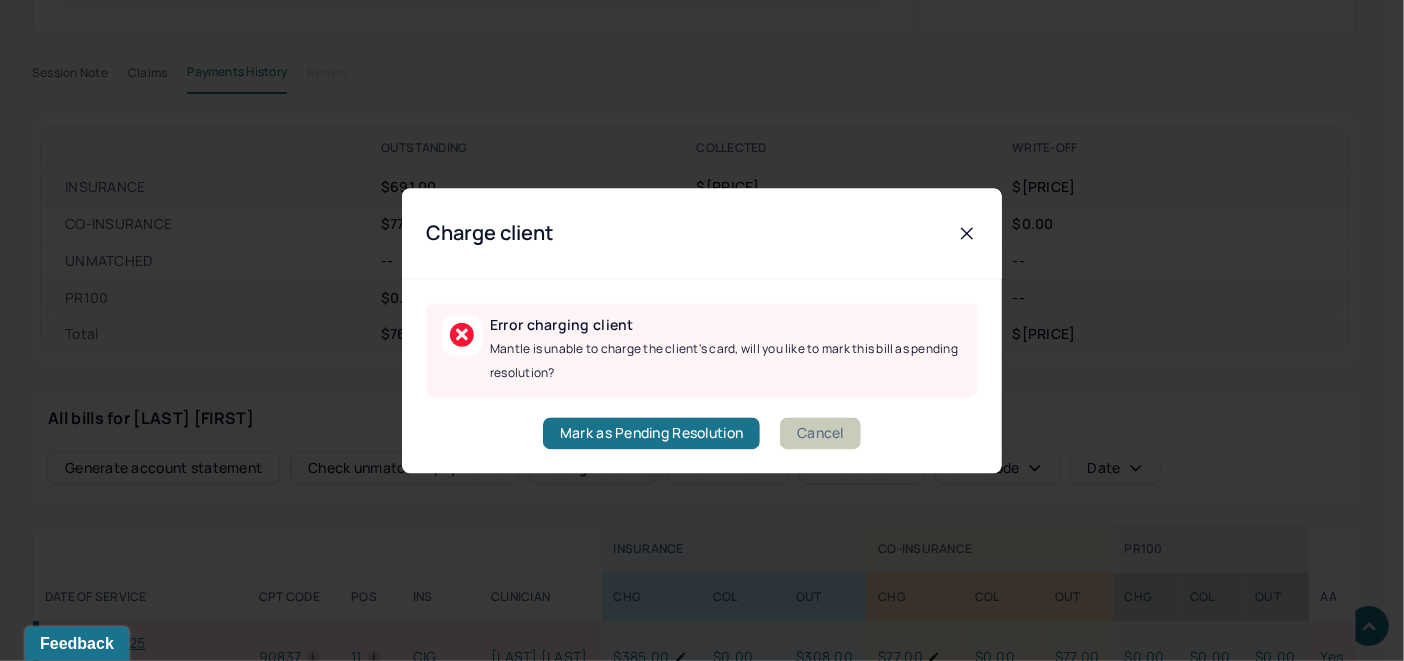 click on "Cancel" at bounding box center [820, 433] 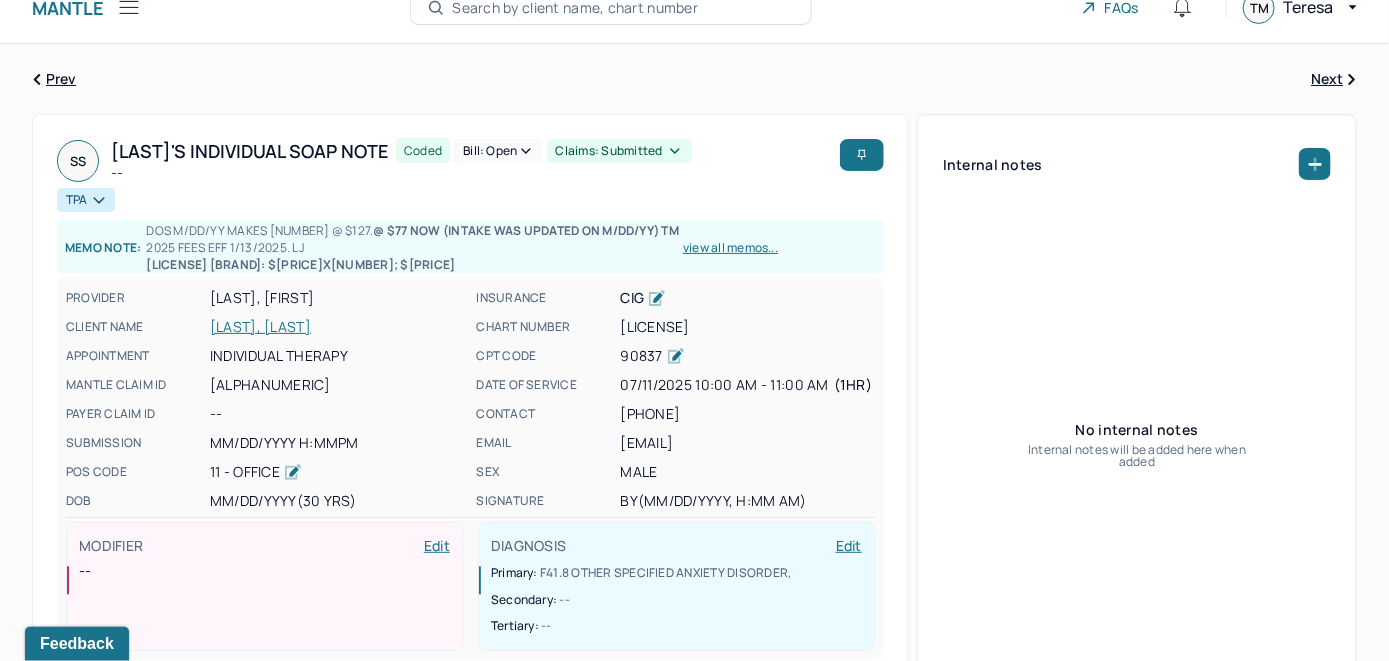scroll, scrollTop: 0, scrollLeft: 0, axis: both 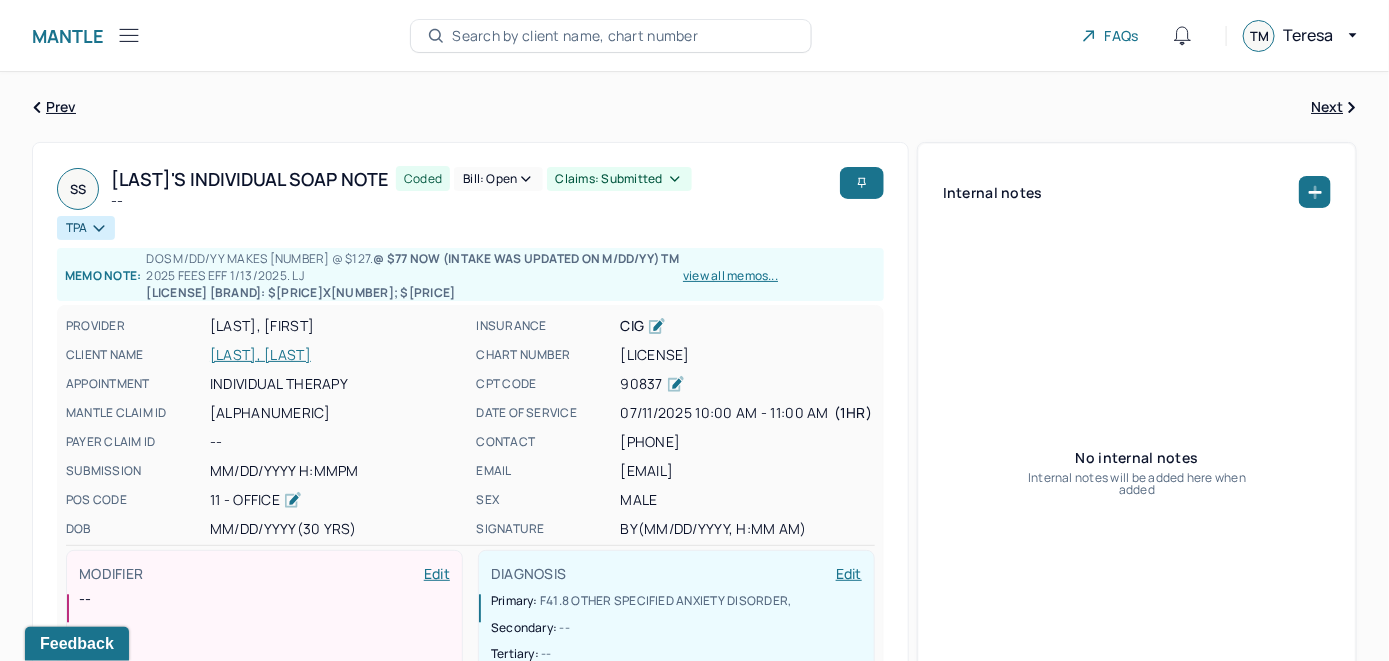 click on "SHAH, SAHIL" at bounding box center [337, 355] 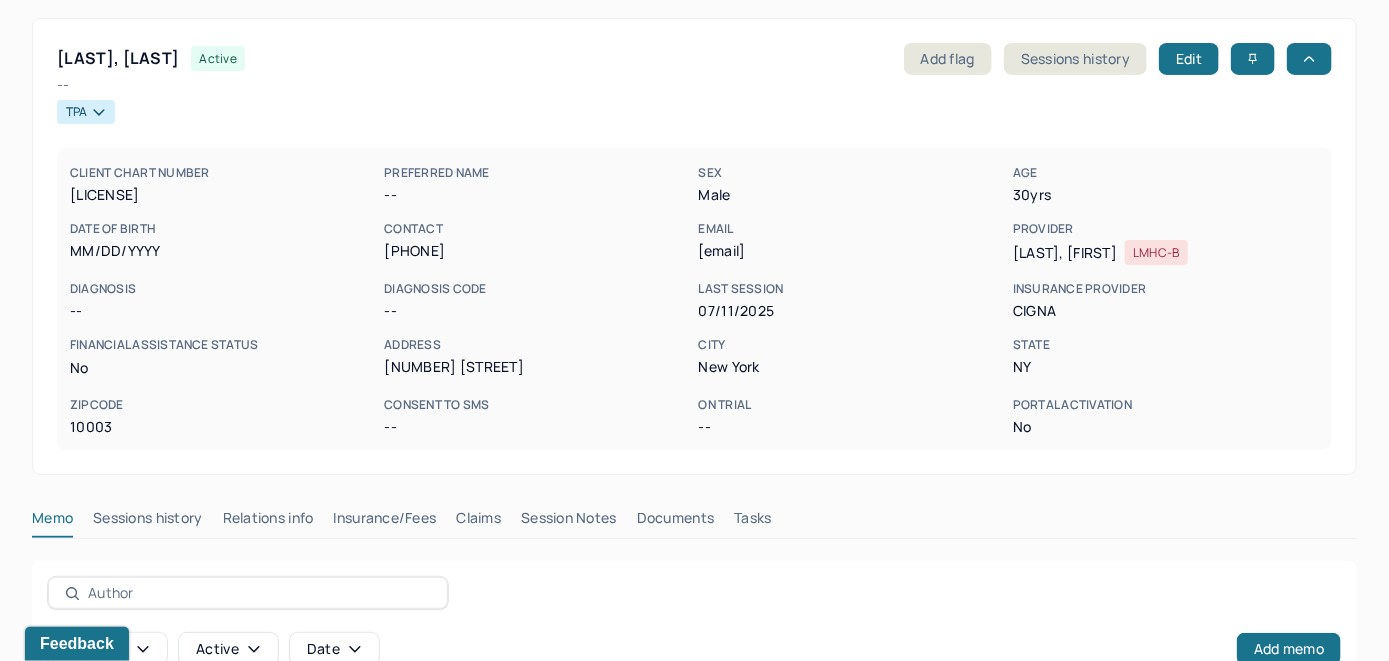 scroll, scrollTop: 200, scrollLeft: 0, axis: vertical 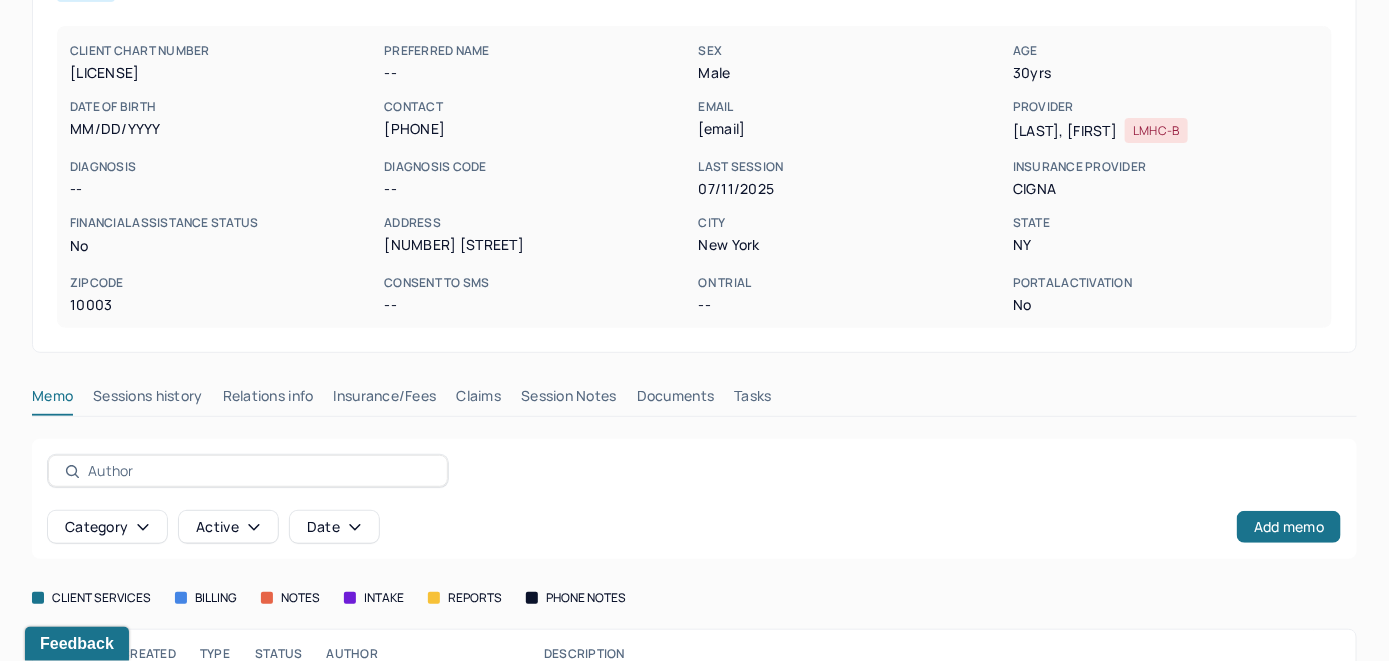 click on "Claims" at bounding box center [478, 400] 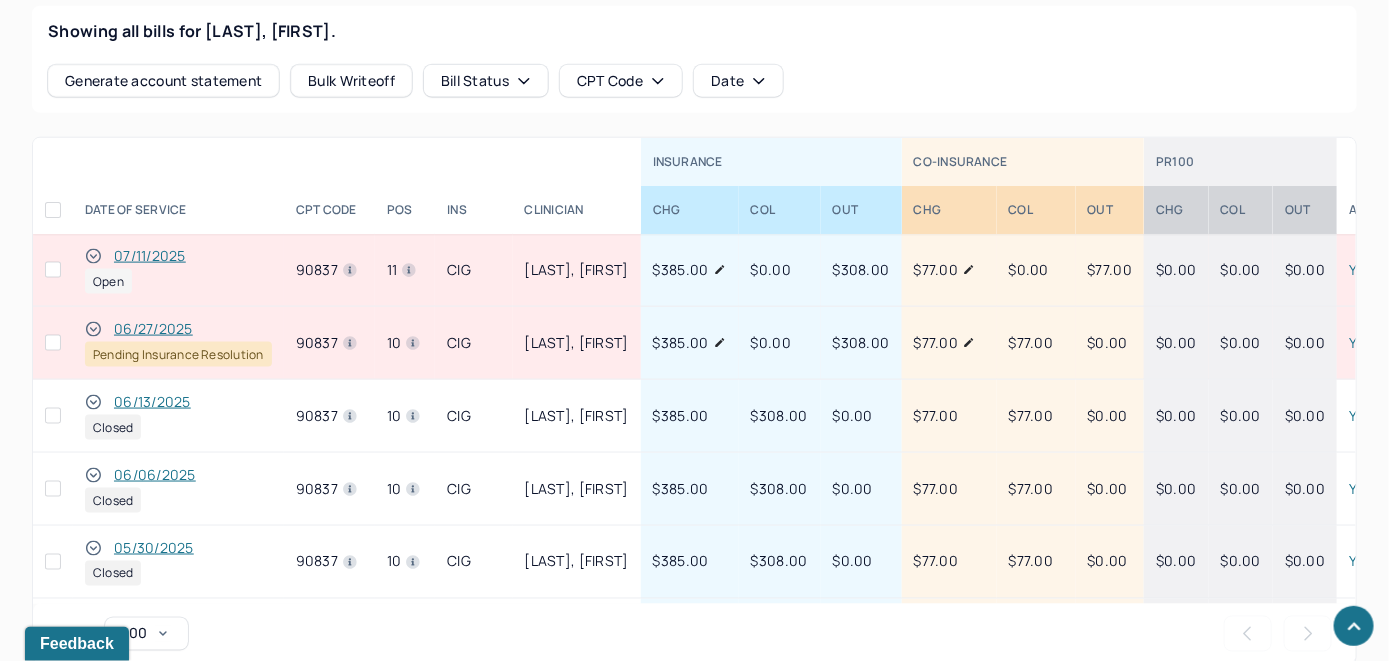 scroll, scrollTop: 1000, scrollLeft: 0, axis: vertical 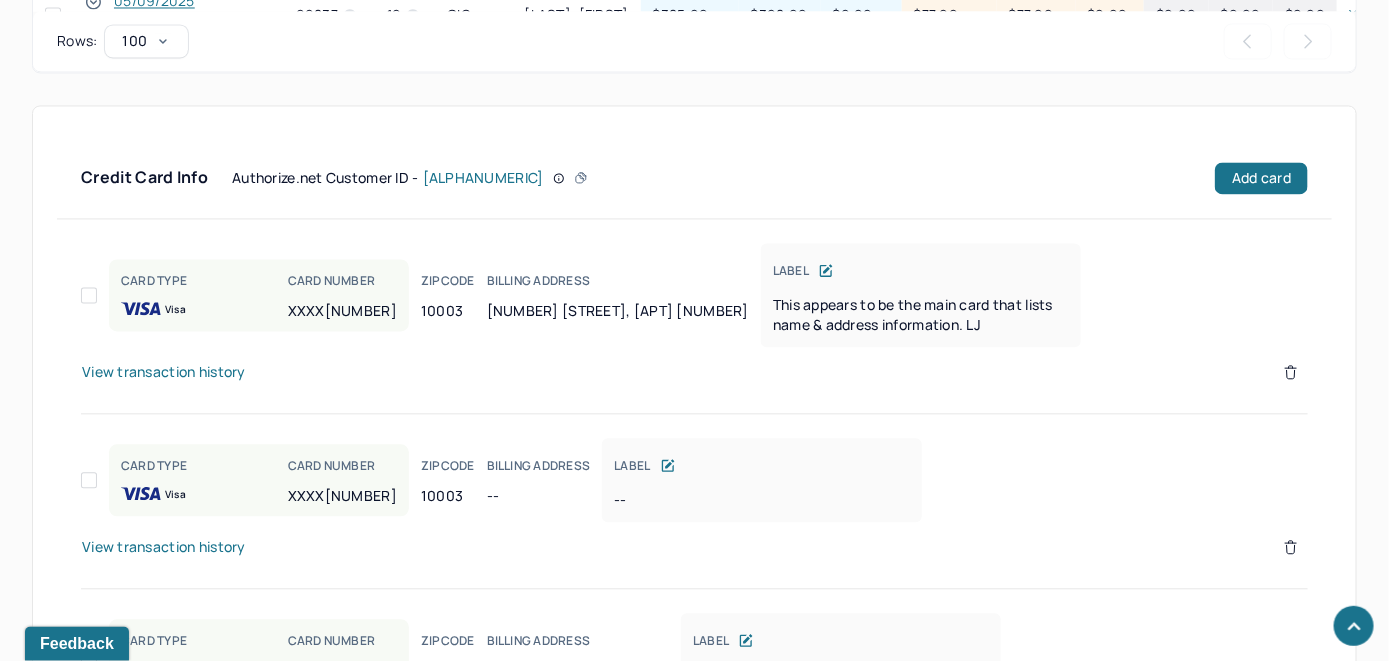 click on "View transaction history" at bounding box center [164, 372] 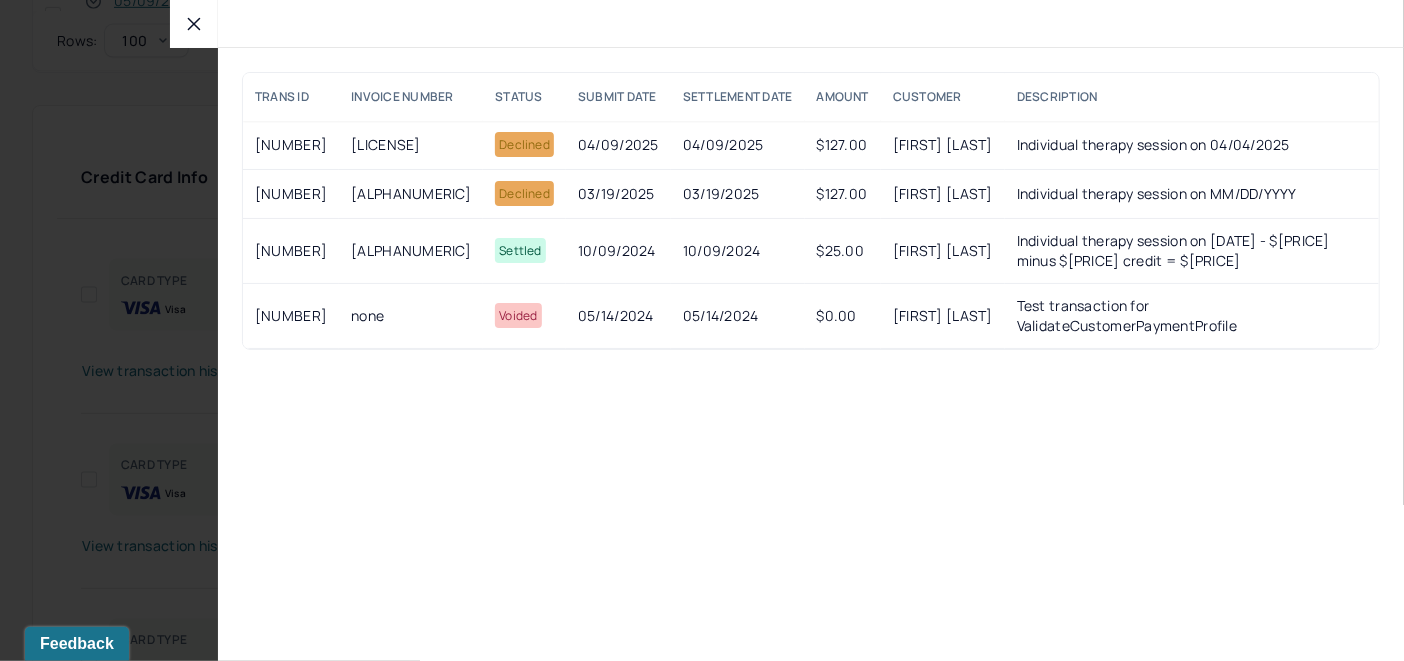 click at bounding box center [194, 24] 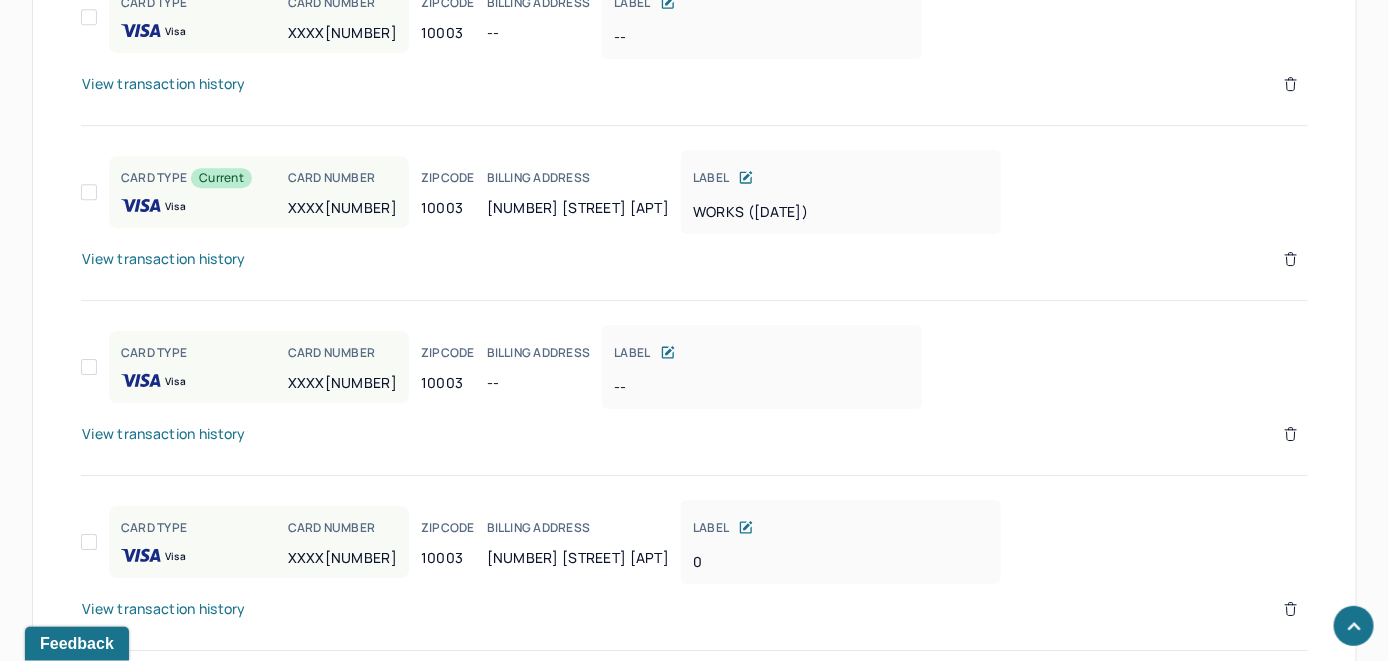 scroll, scrollTop: 2378, scrollLeft: 0, axis: vertical 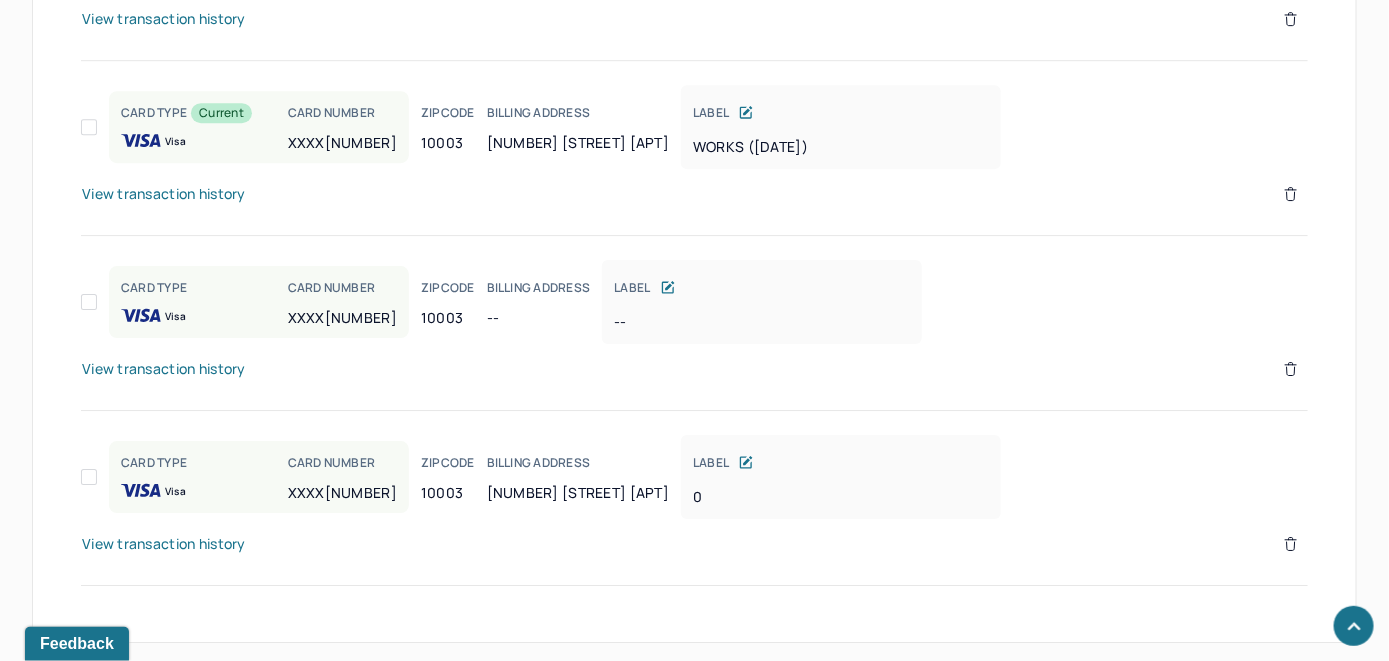 click 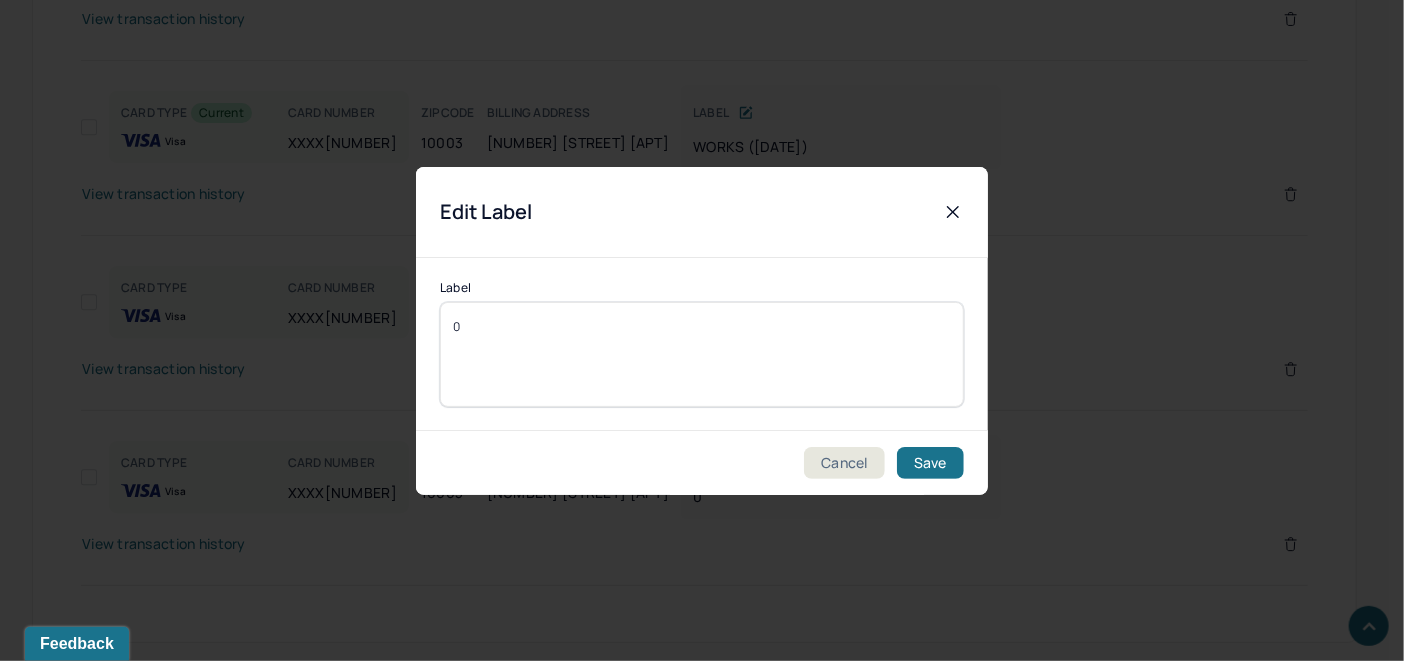 drag, startPoint x: 590, startPoint y: 340, endPoint x: 400, endPoint y: 338, distance: 190.01053 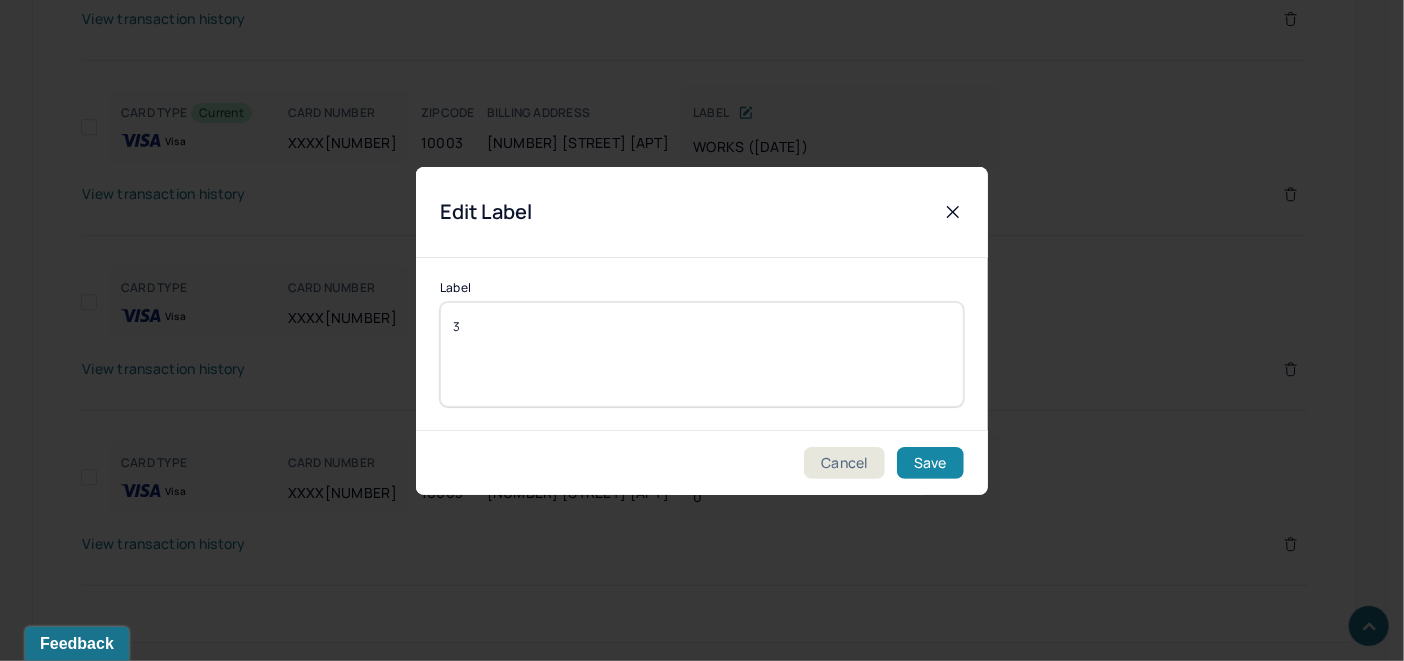 type on "3" 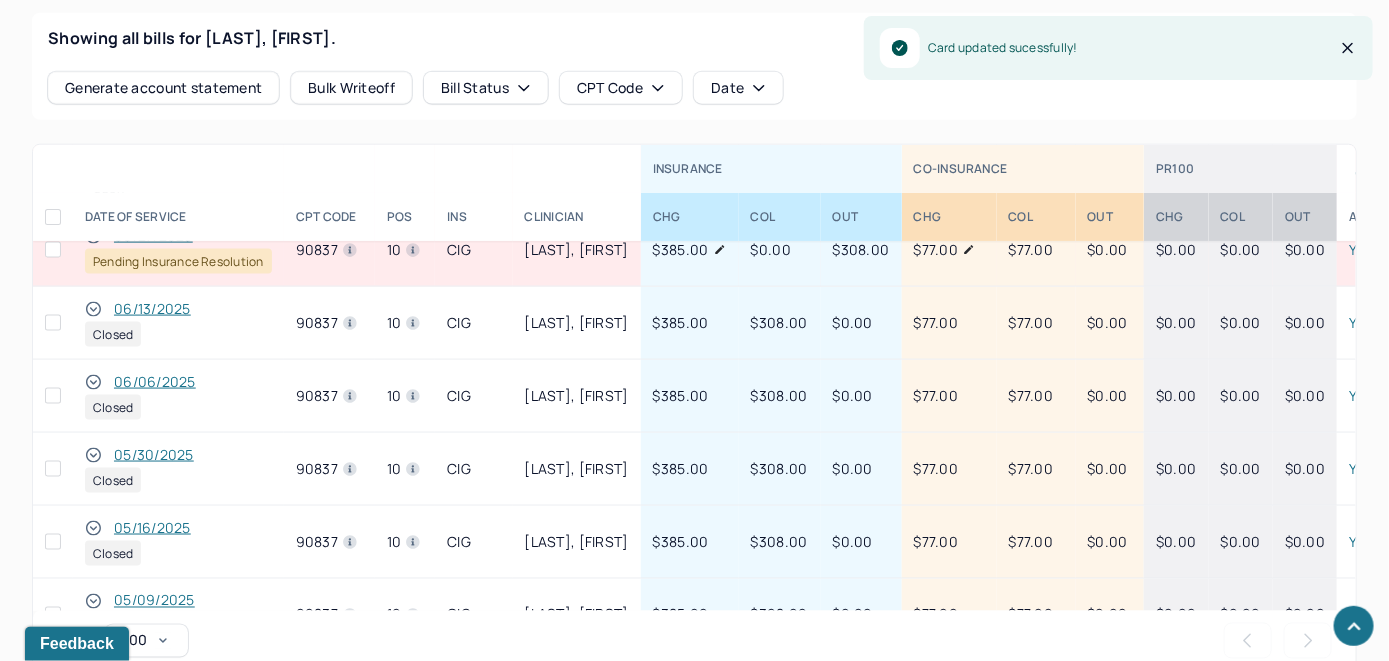 scroll, scrollTop: 878, scrollLeft: 0, axis: vertical 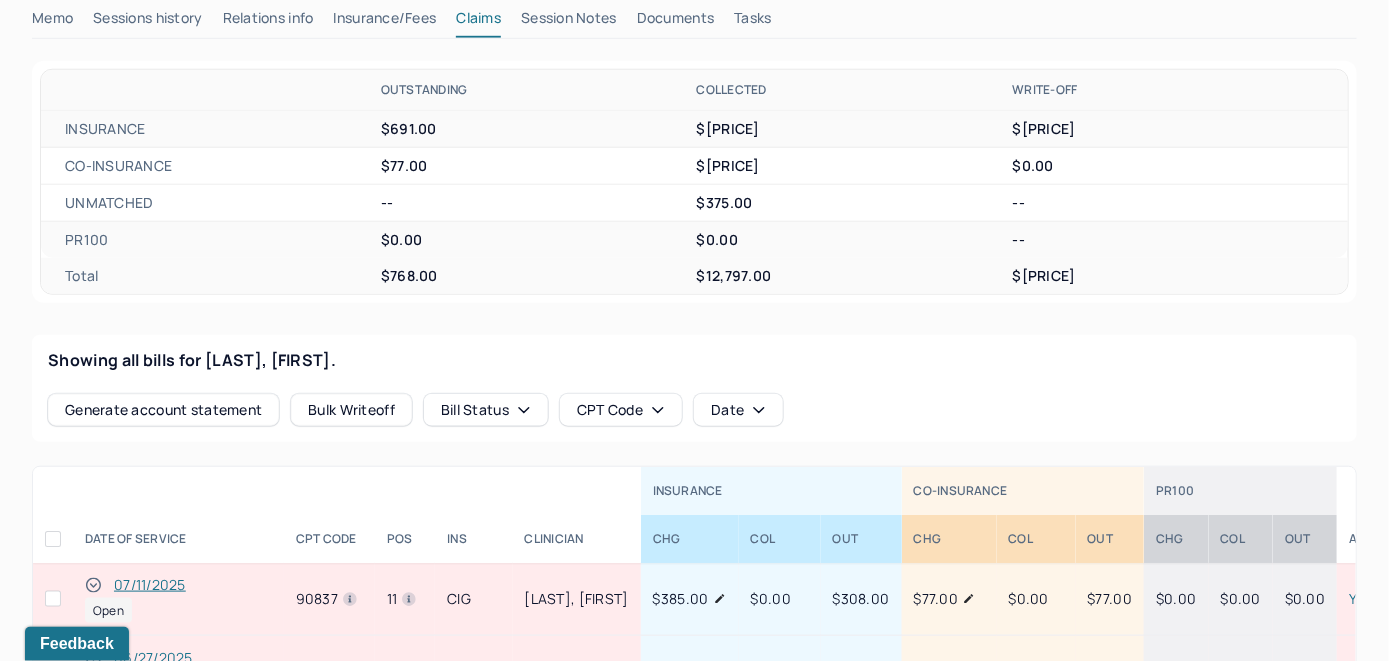 click on "07/11/2025" at bounding box center [150, 585] 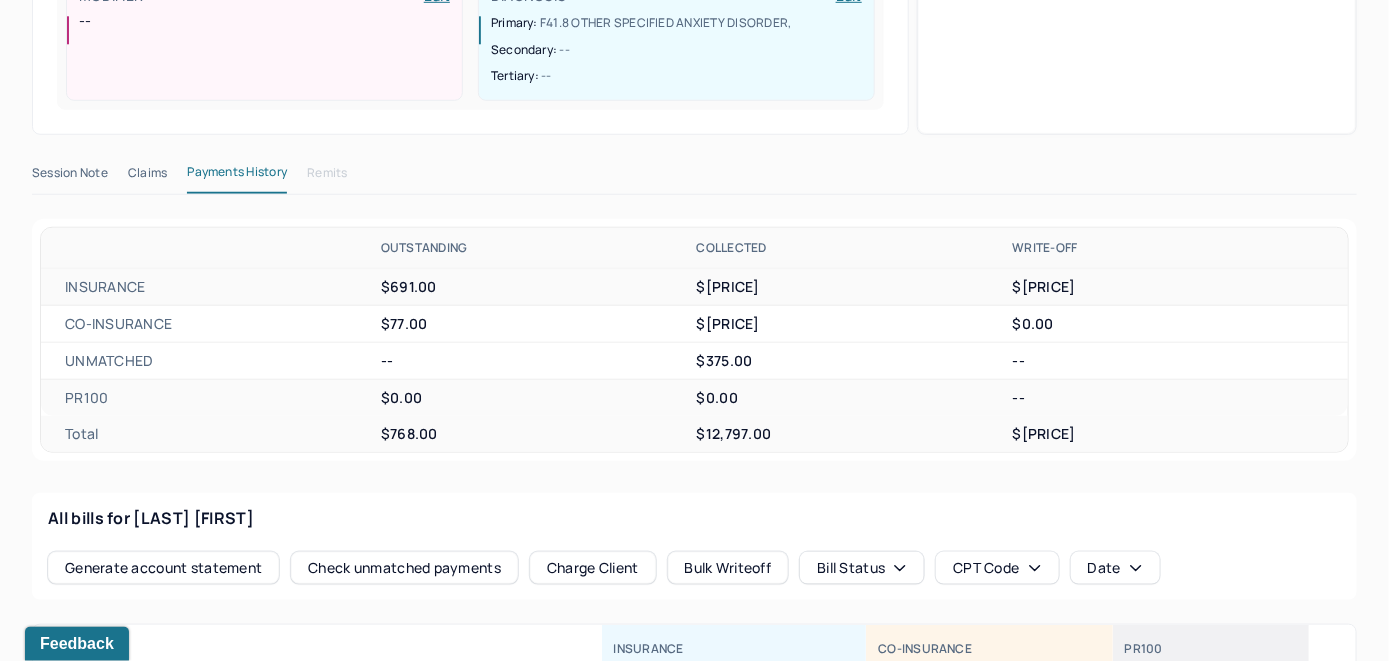 click on "Charge Client" at bounding box center [593, 568] 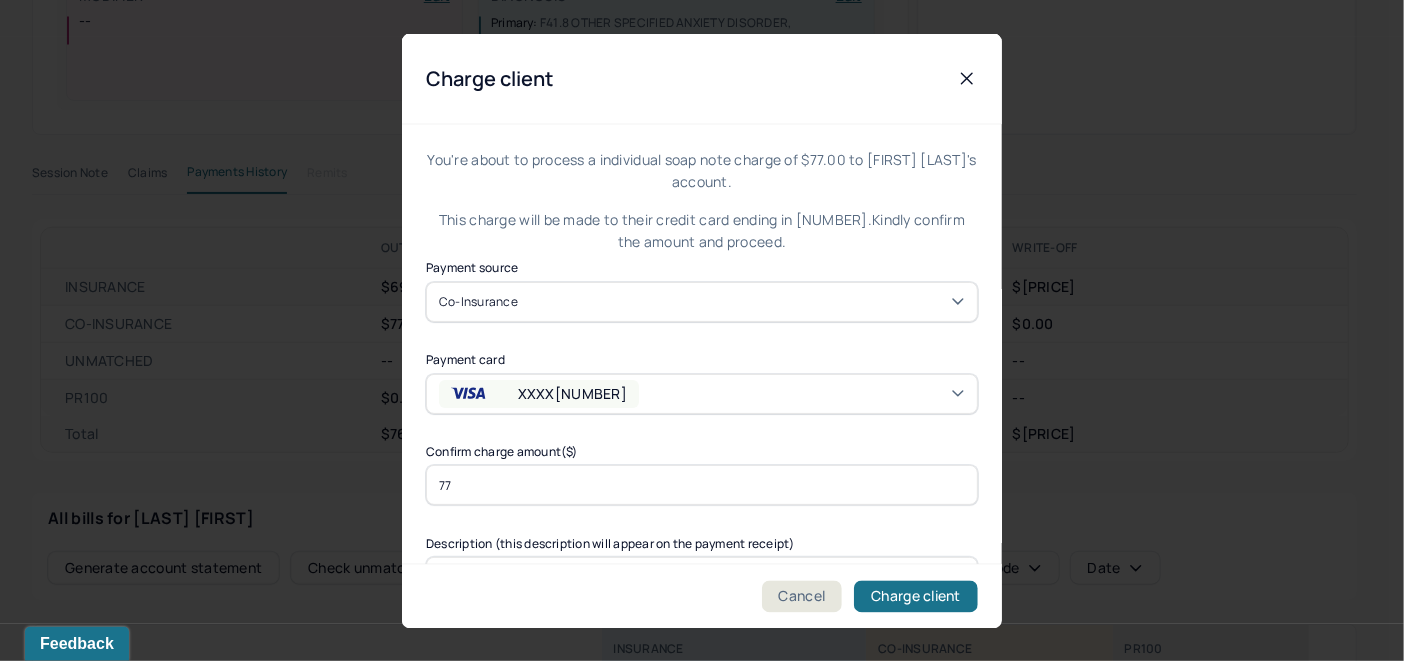click on "XXXX3763" at bounding box center (702, 393) 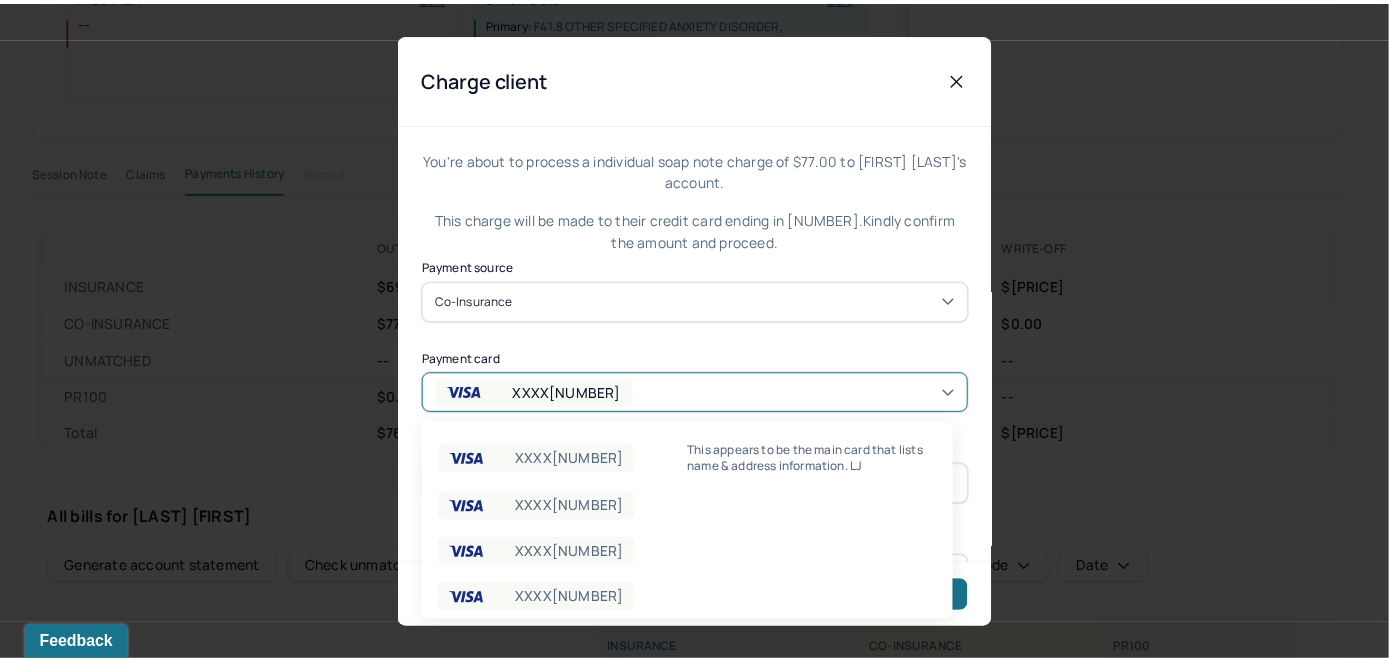 scroll, scrollTop: 151, scrollLeft: 0, axis: vertical 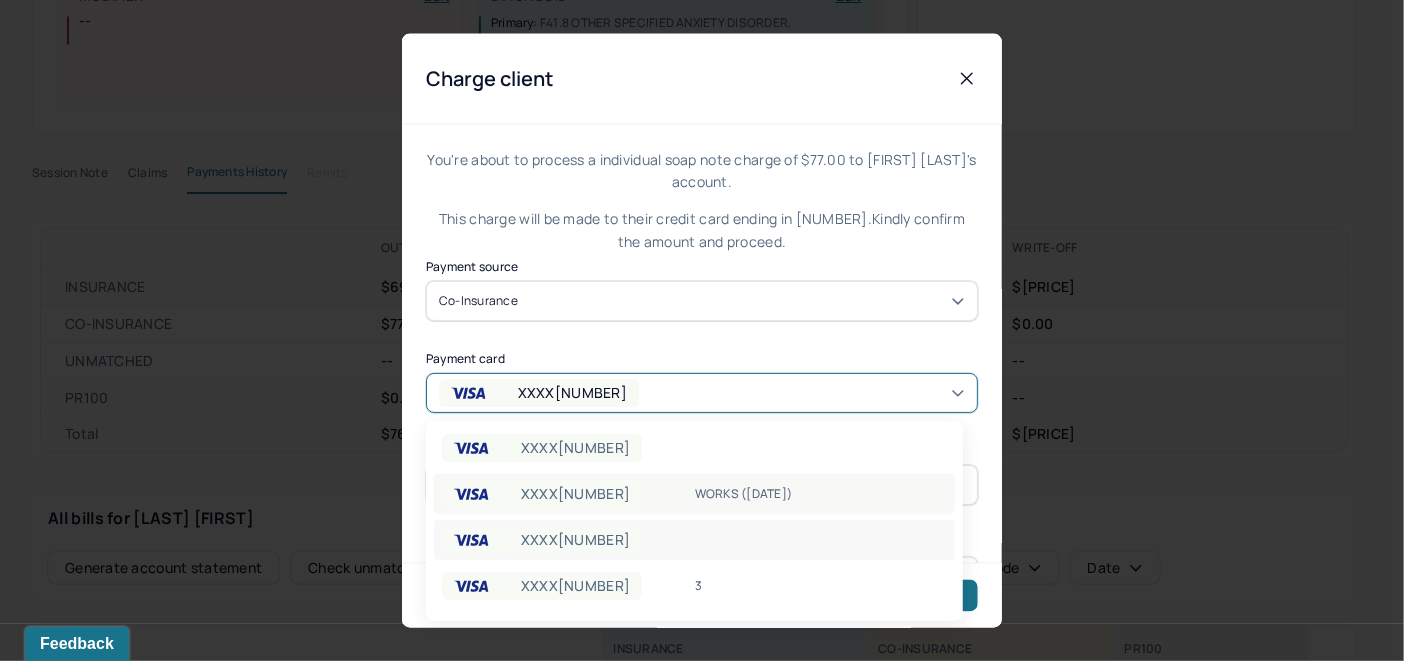 click on "WORKS (3/19/25)" at bounding box center (821, 494) 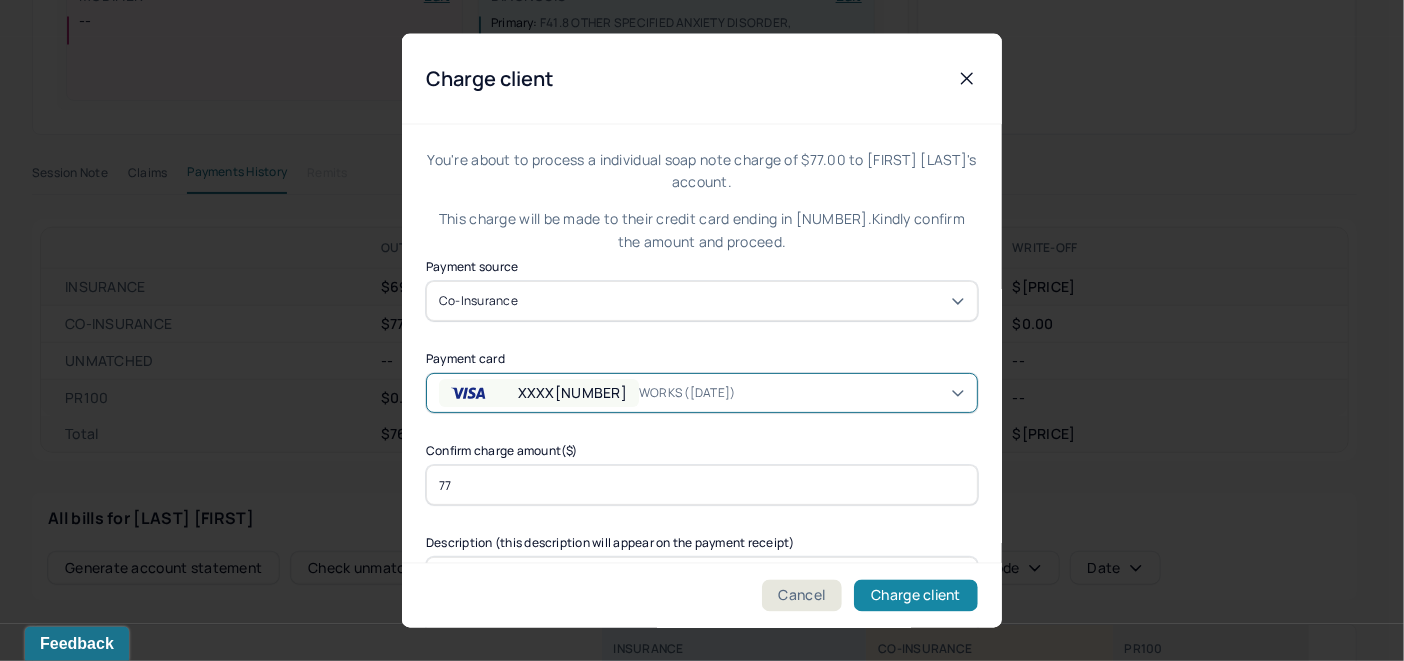 click on "Charge client" at bounding box center [916, 596] 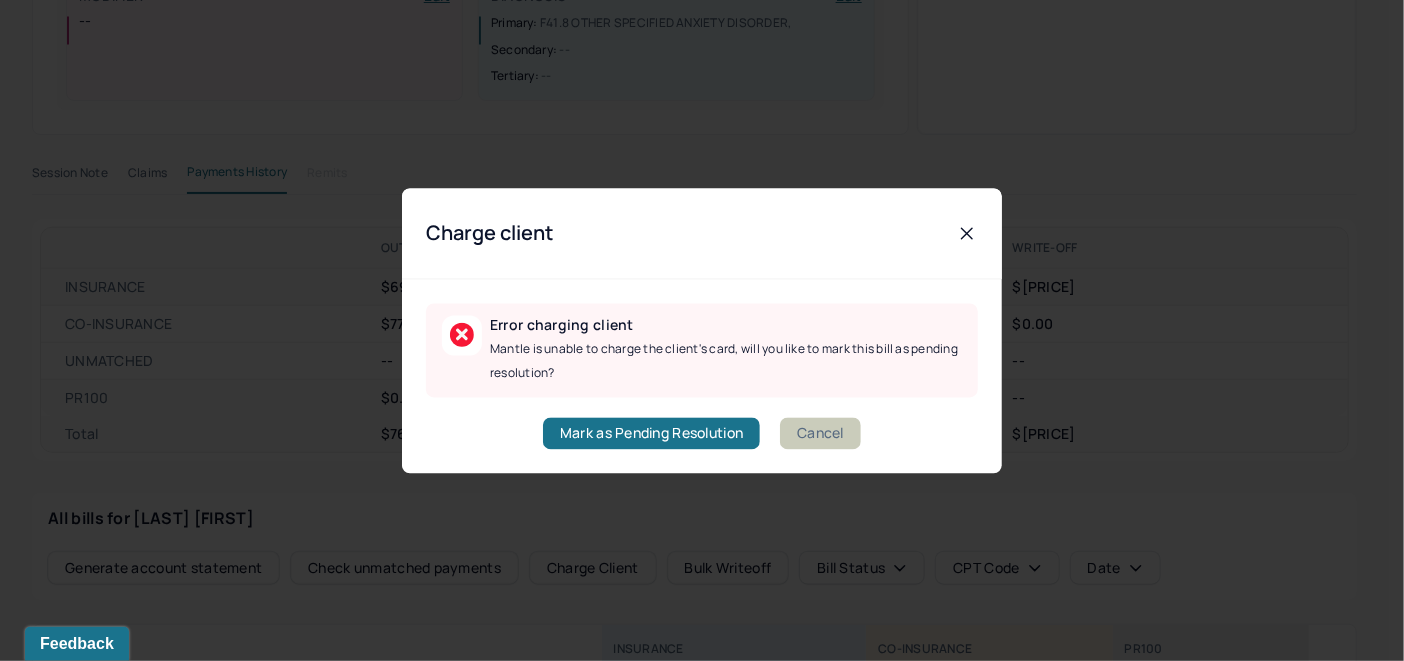 click on "Cancel" at bounding box center (820, 433) 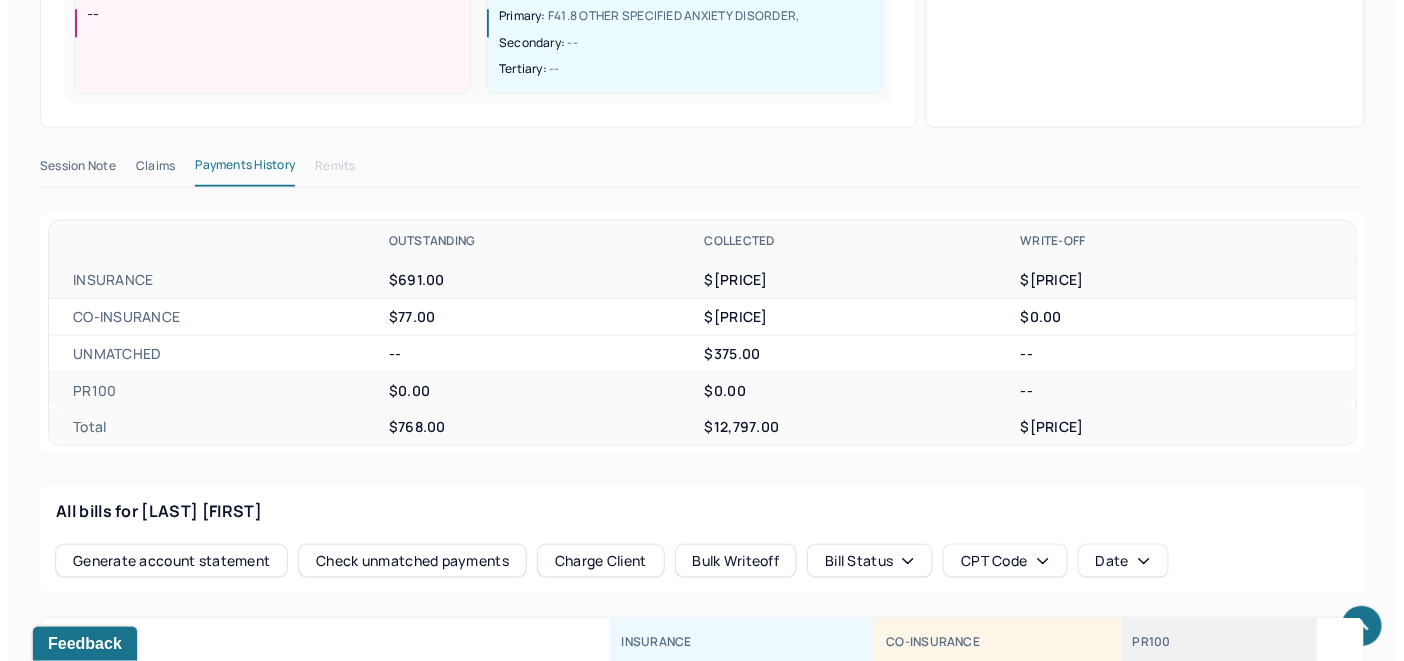 scroll, scrollTop: 678, scrollLeft: 0, axis: vertical 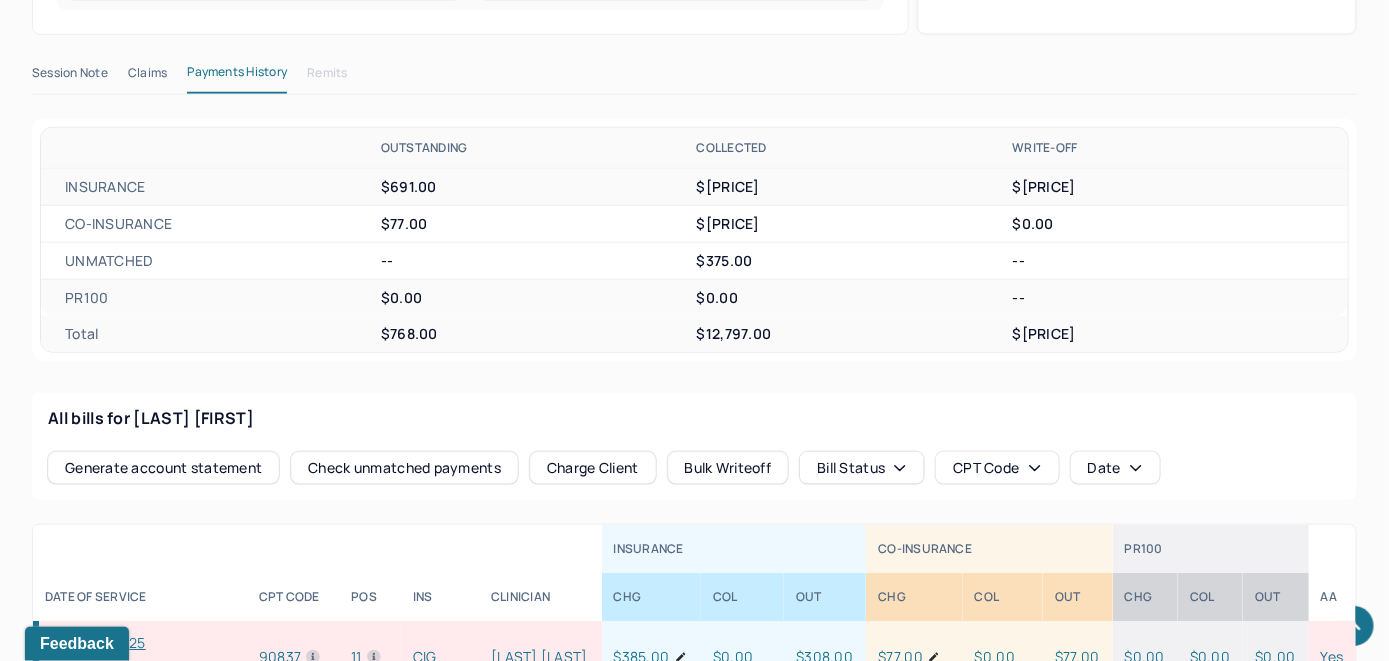click on "Charge Client" at bounding box center (593, 468) 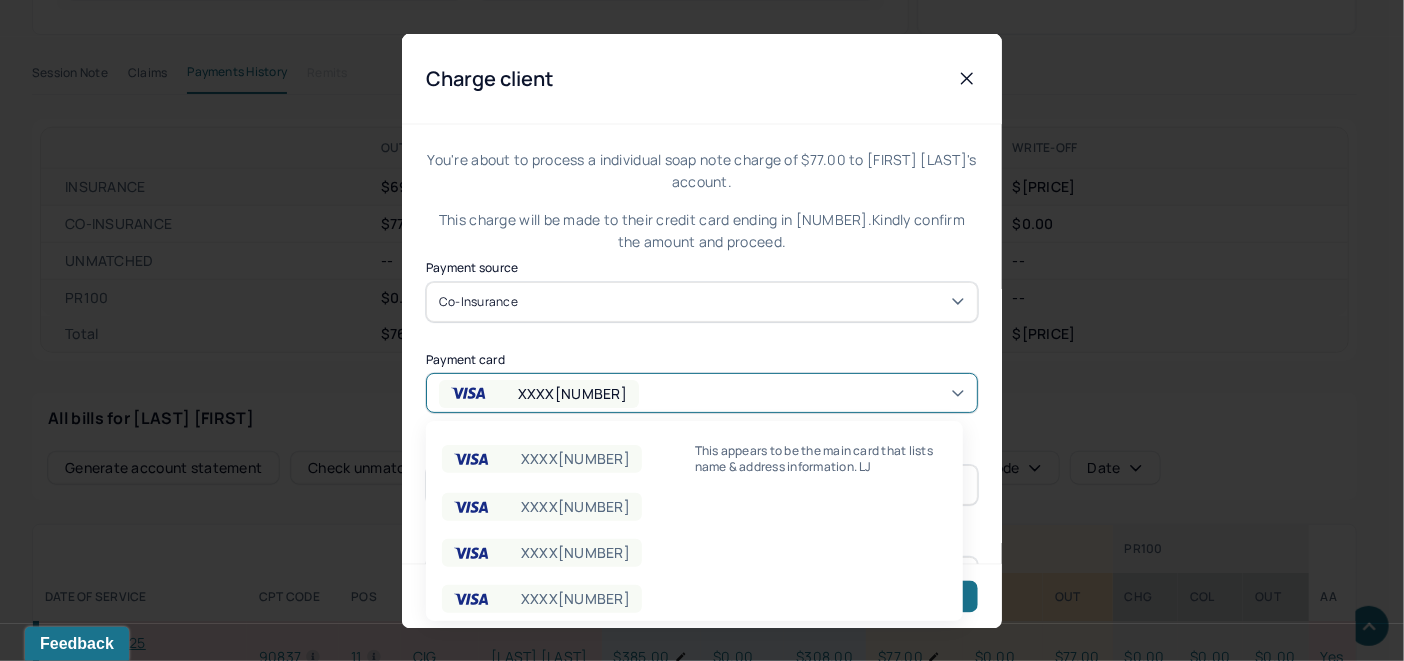 click on "XXXX3763" at bounding box center [702, 393] 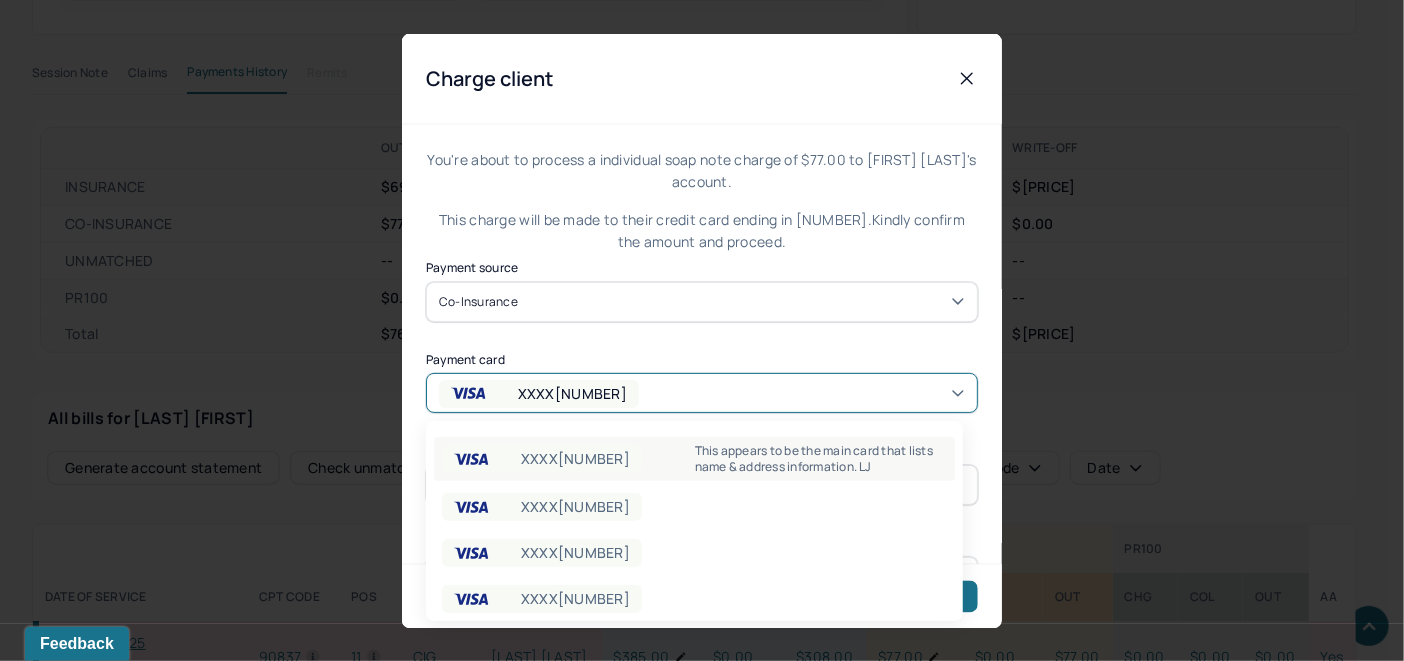 click on "This appears to be the main card that lists name & address information. LJ" at bounding box center [821, 459] 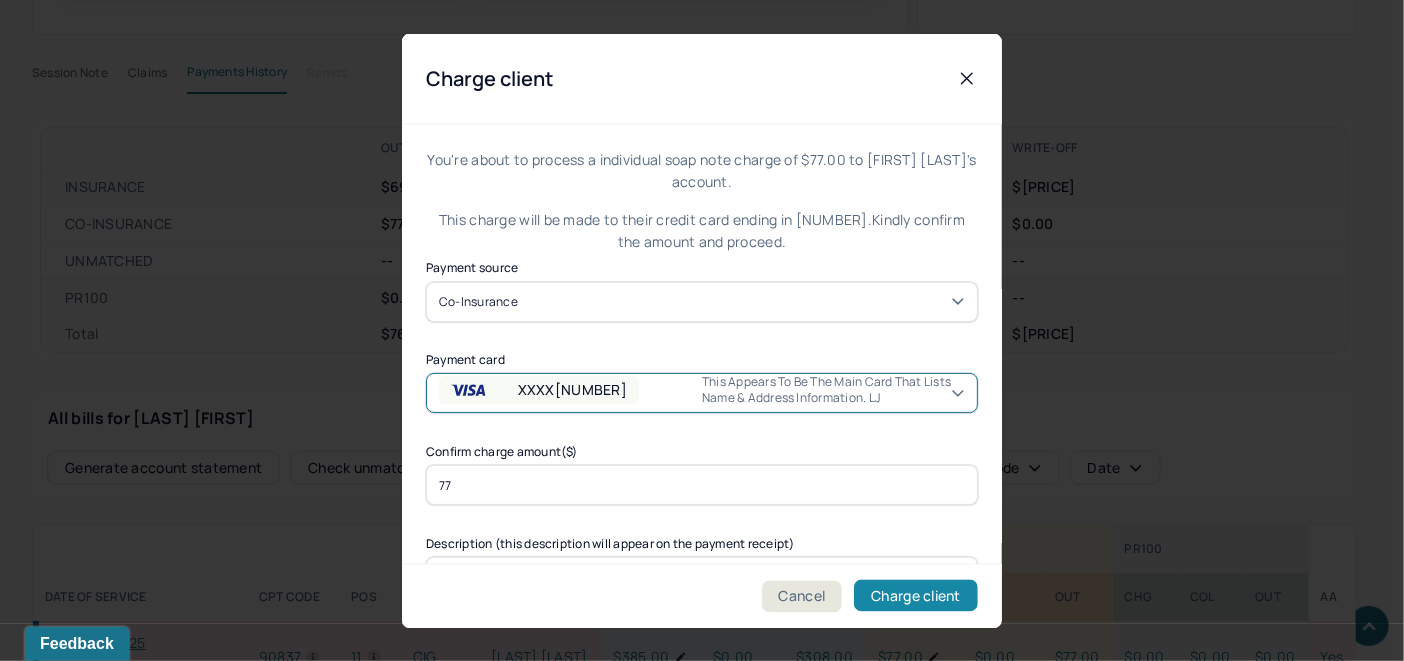 click on "Charge client" at bounding box center [916, 596] 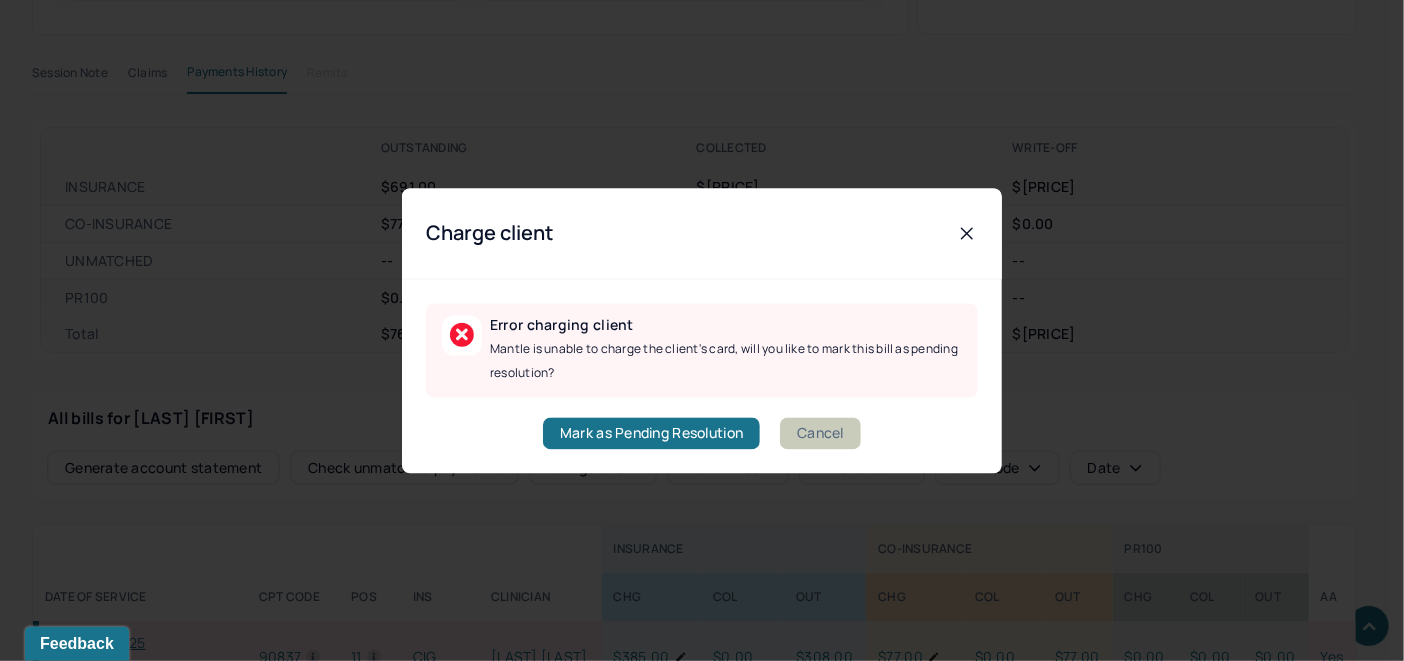click on "Cancel" at bounding box center (820, 433) 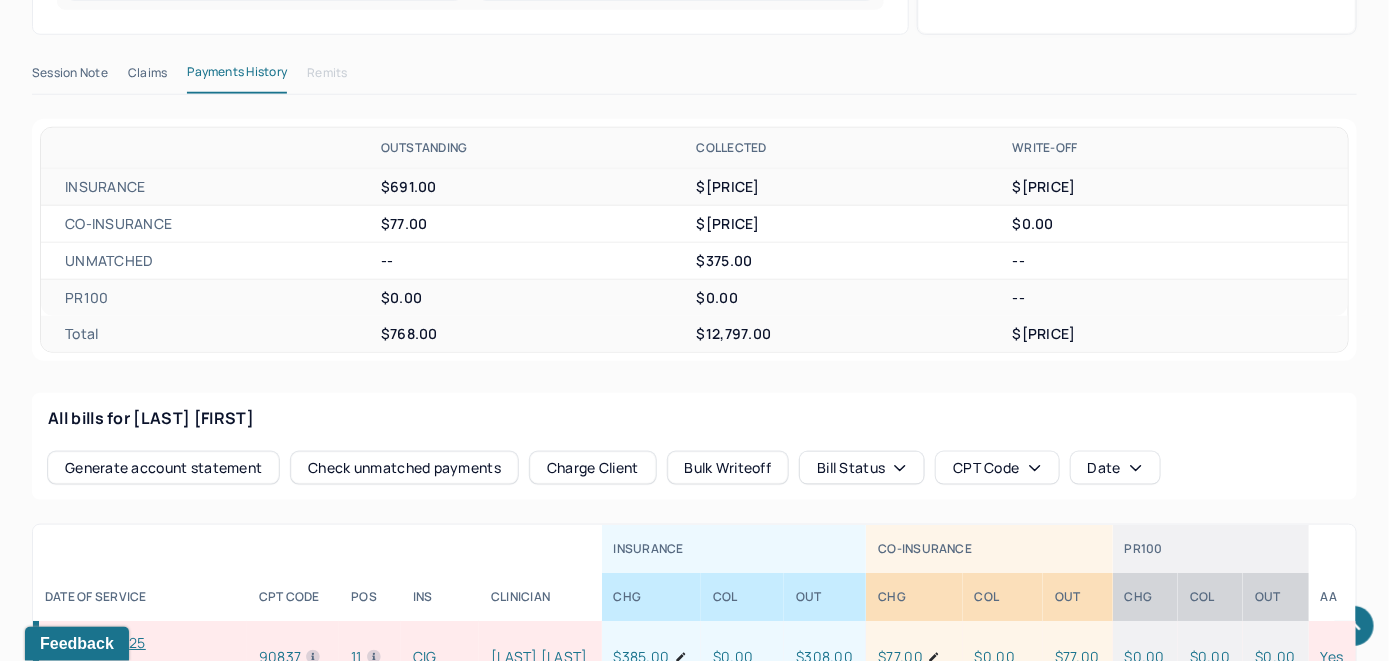click on "Charge Client" at bounding box center (593, 468) 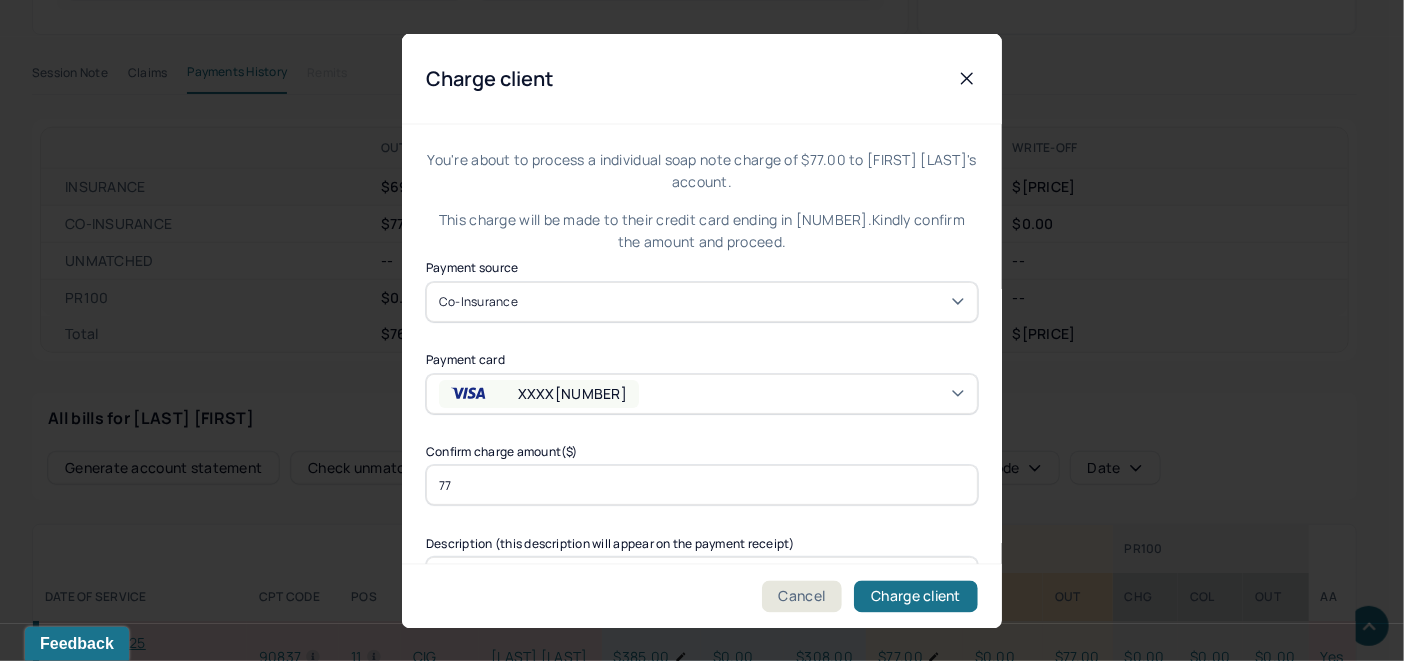 click on "XXXX3763" at bounding box center (702, 393) 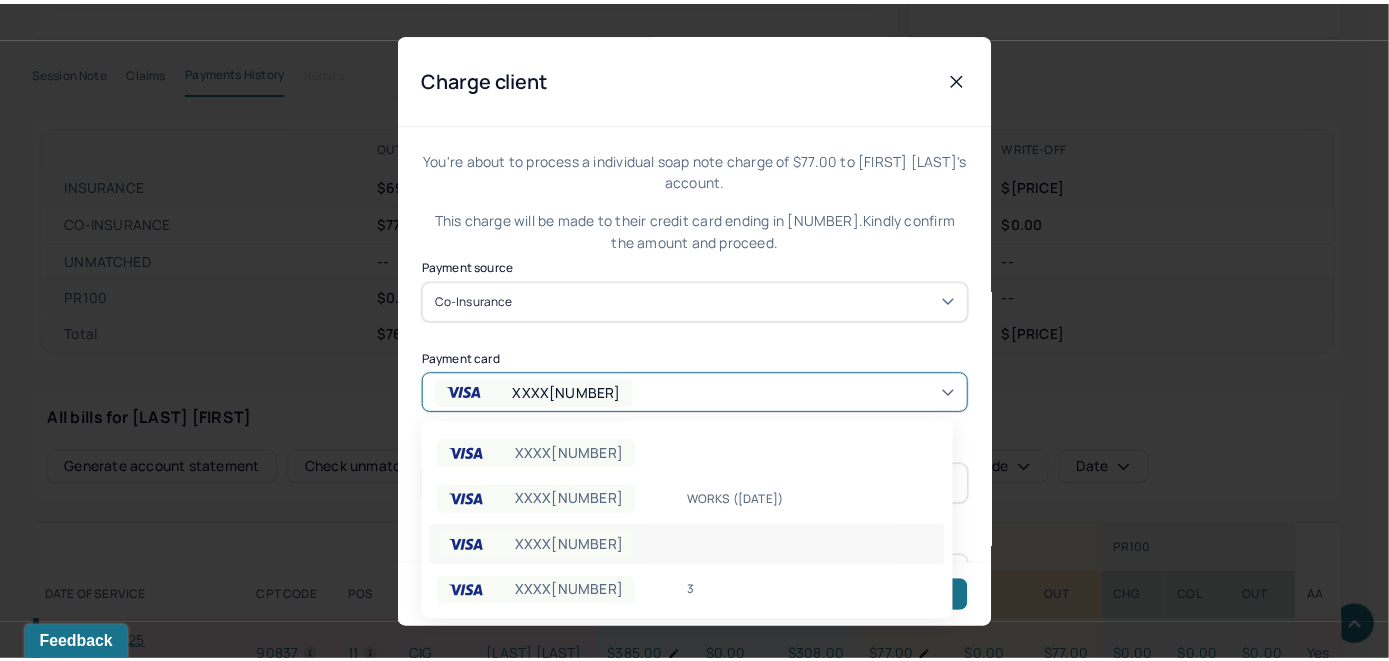 scroll, scrollTop: 151, scrollLeft: 0, axis: vertical 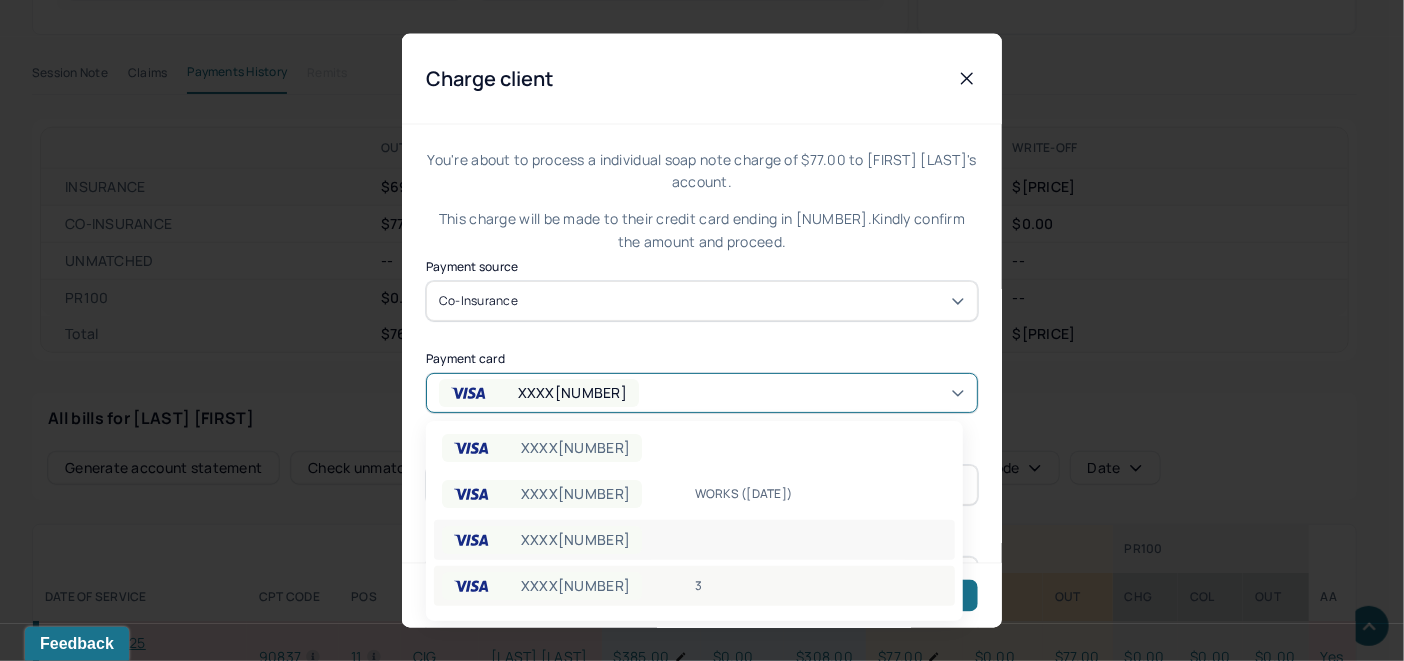 click on "3" at bounding box center [821, 586] 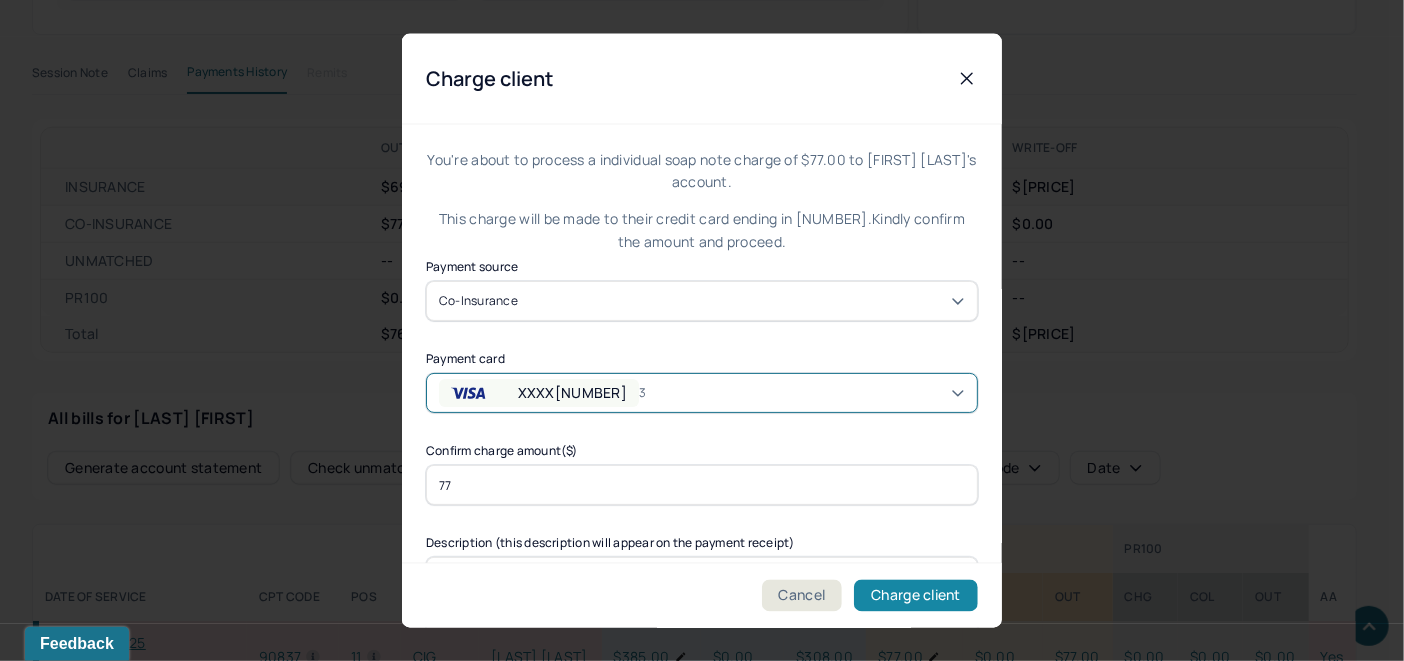 click on "Charge client" at bounding box center (916, 596) 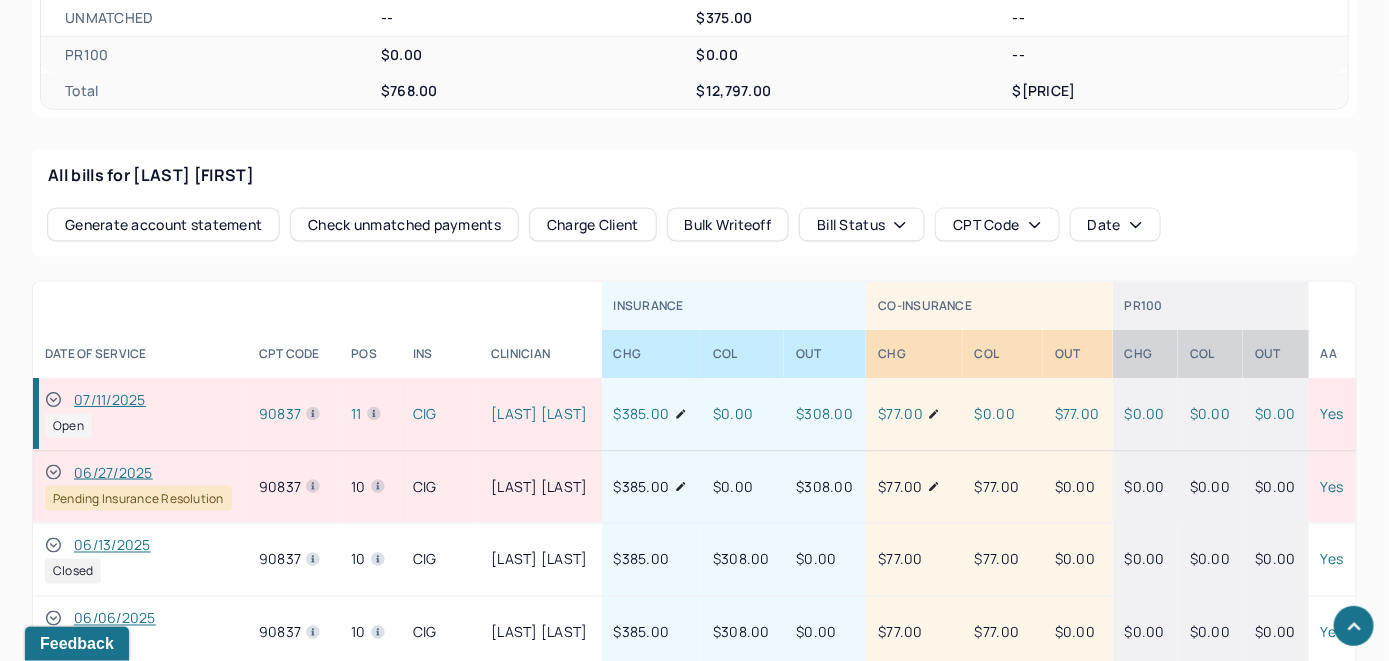 scroll, scrollTop: 978, scrollLeft: 0, axis: vertical 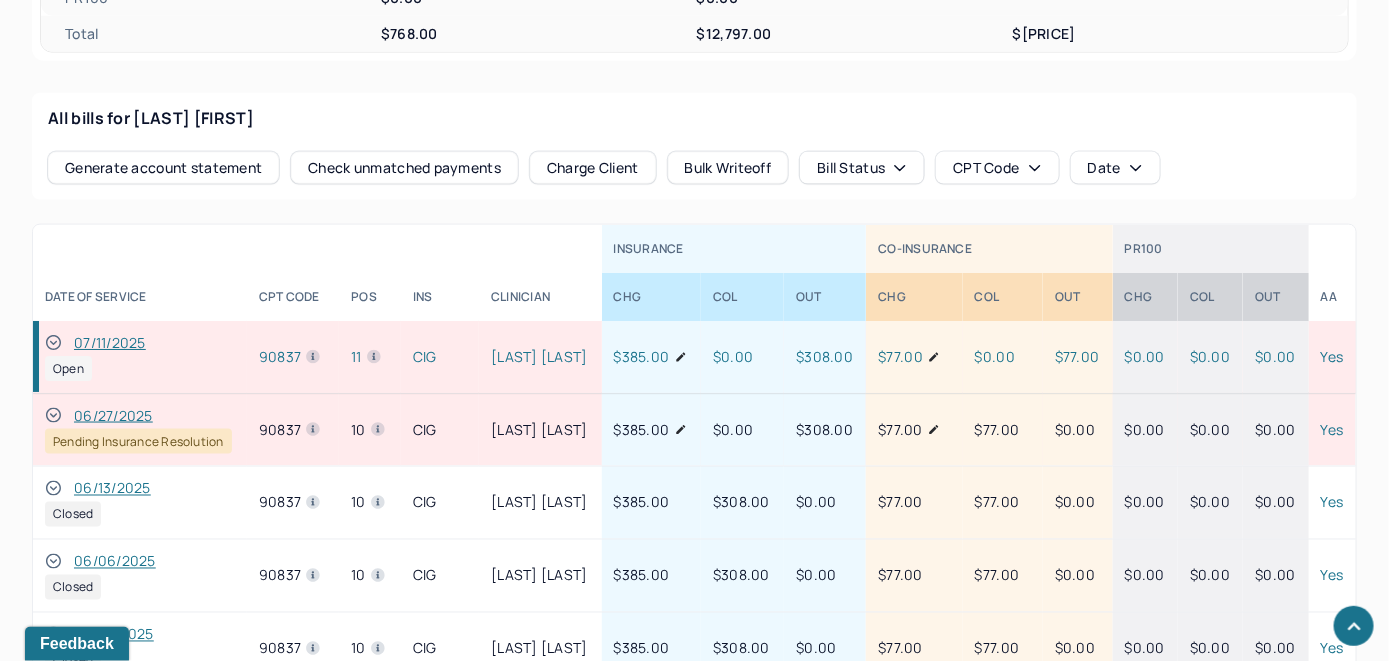 click 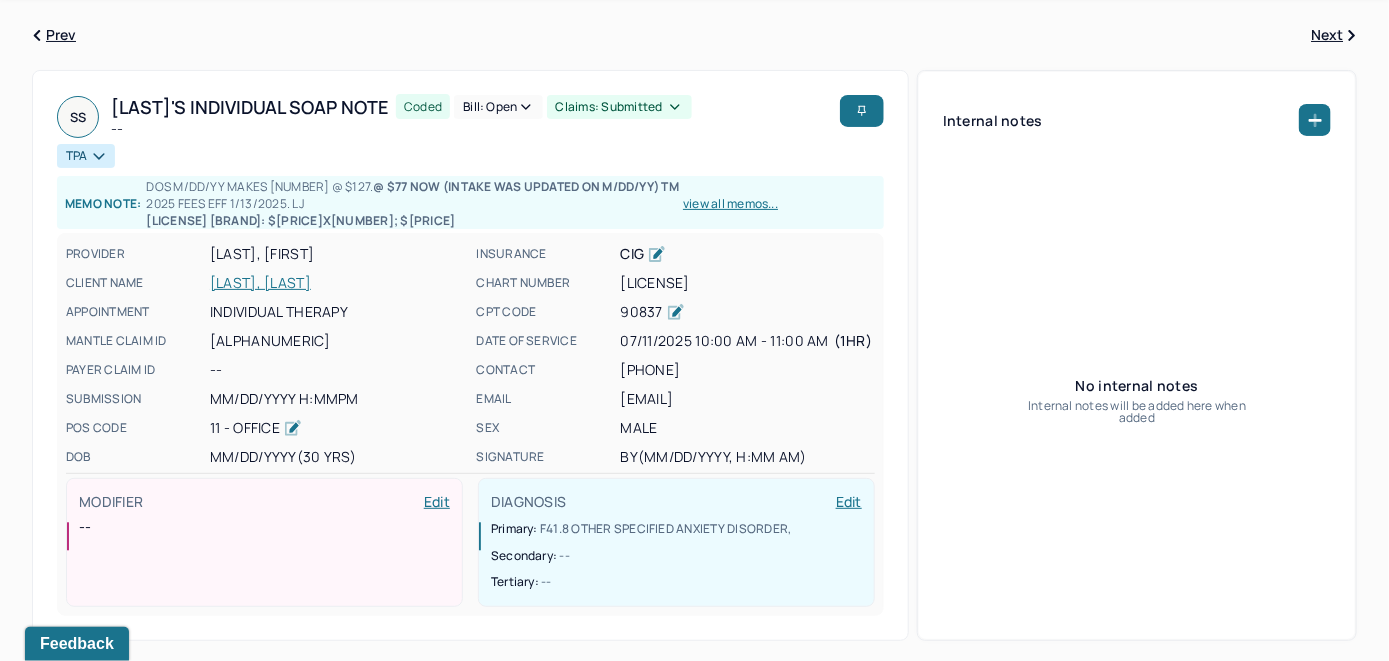 scroll, scrollTop: 0, scrollLeft: 0, axis: both 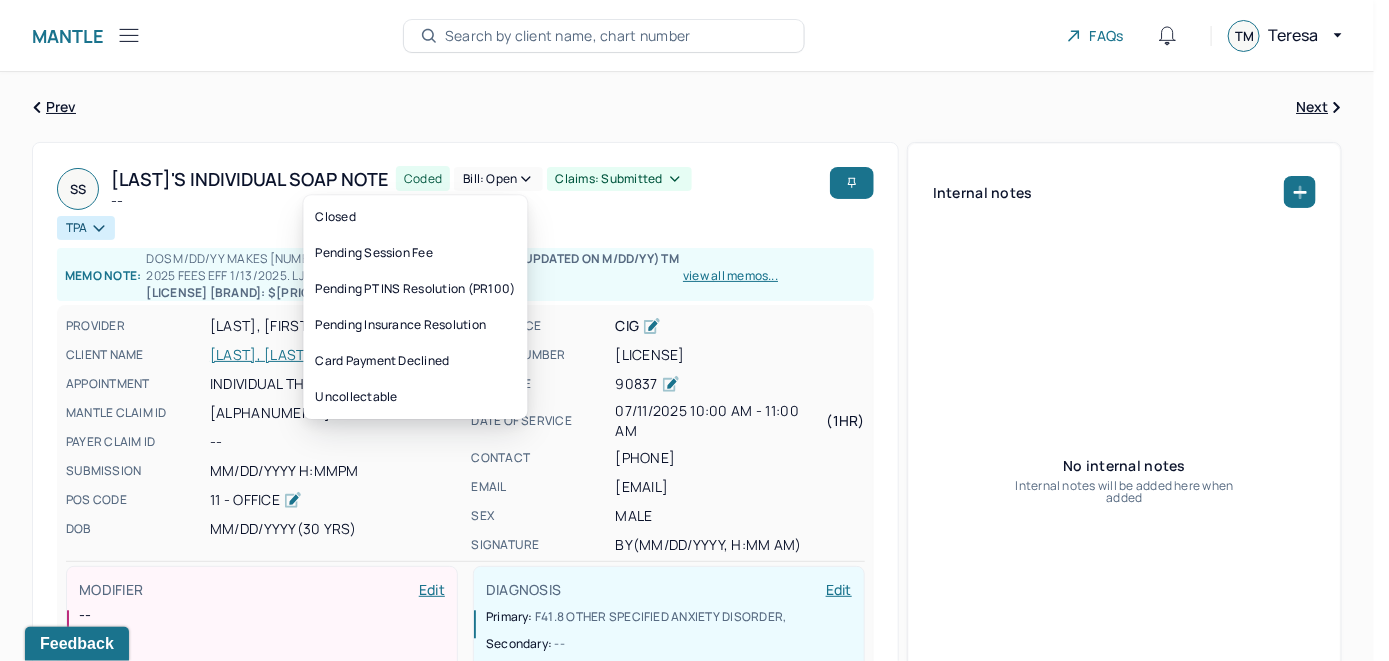 click on "Bill: Open" at bounding box center [498, 179] 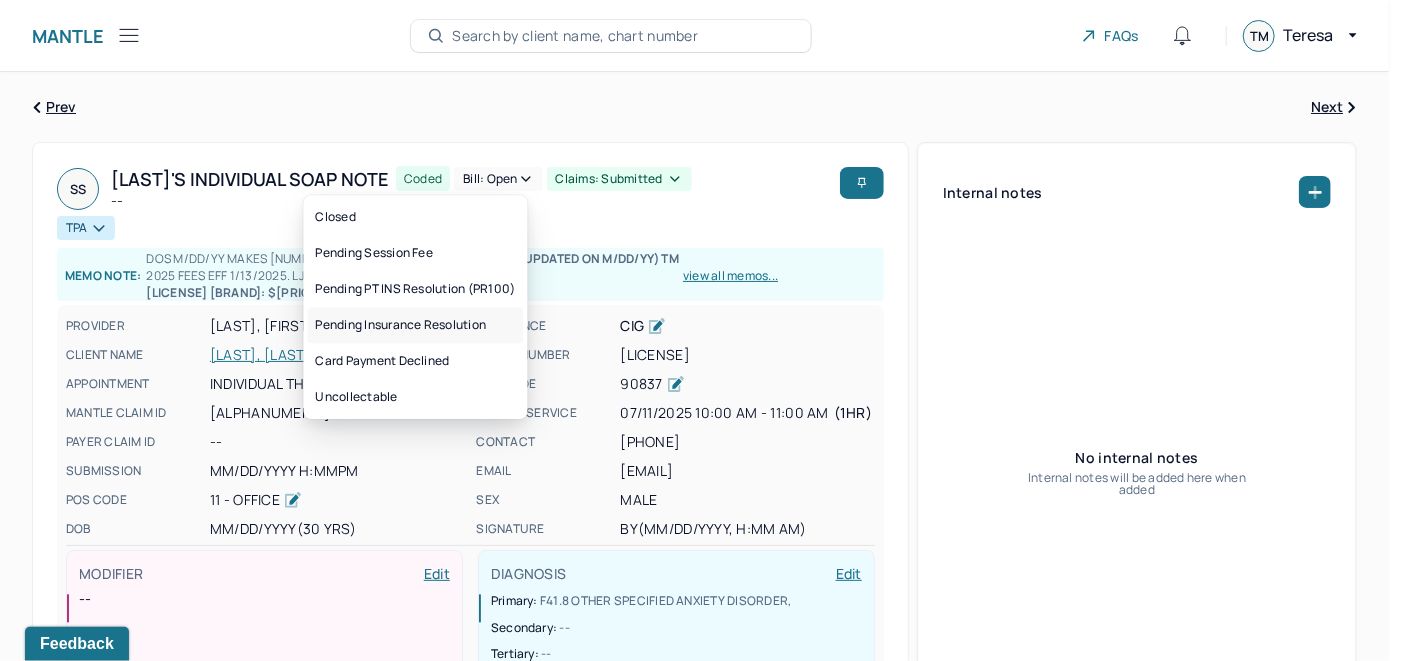 click on "Pending Insurance Resolution" at bounding box center (416, 325) 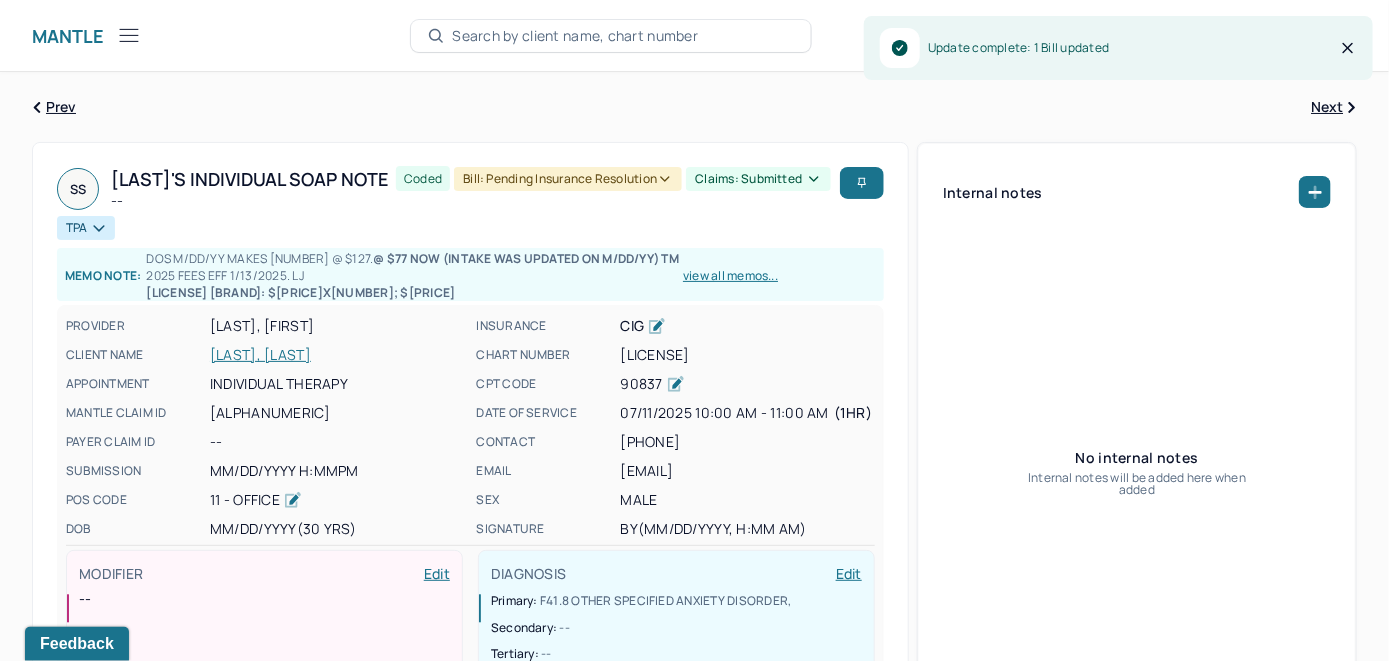 click on "SHAH, SAHIL" at bounding box center (337, 355) 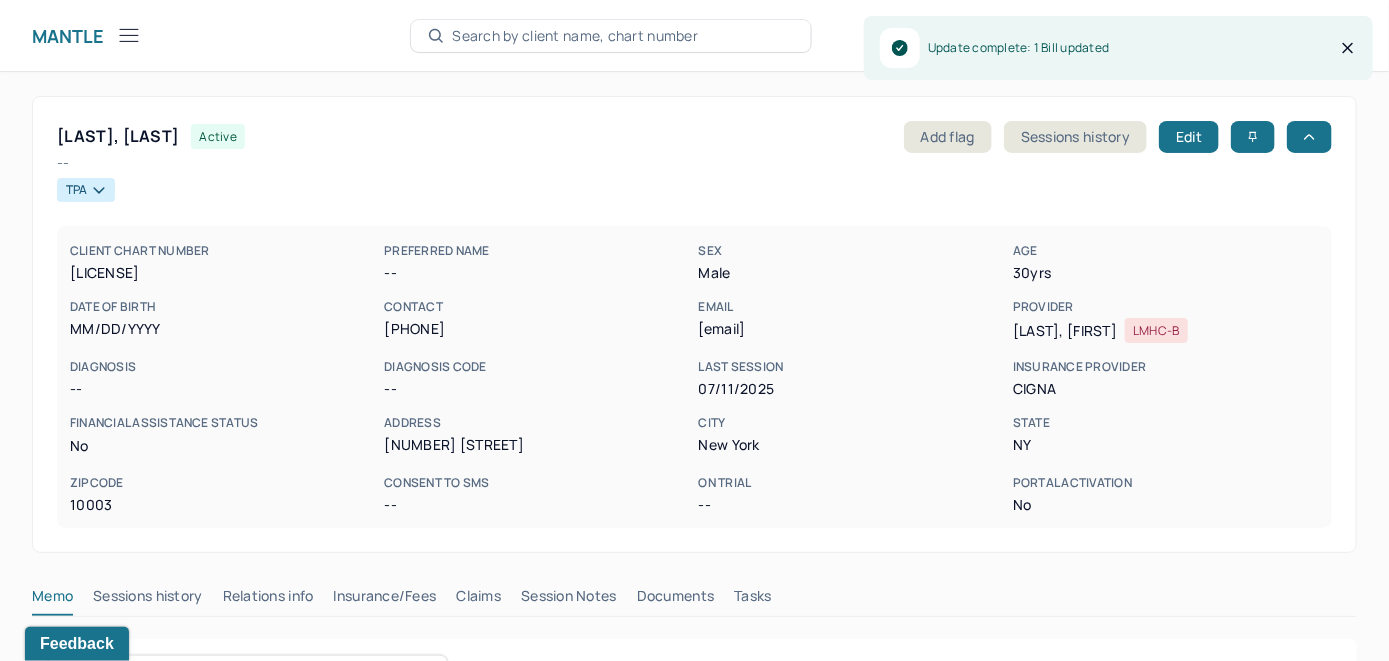 scroll, scrollTop: 100, scrollLeft: 0, axis: vertical 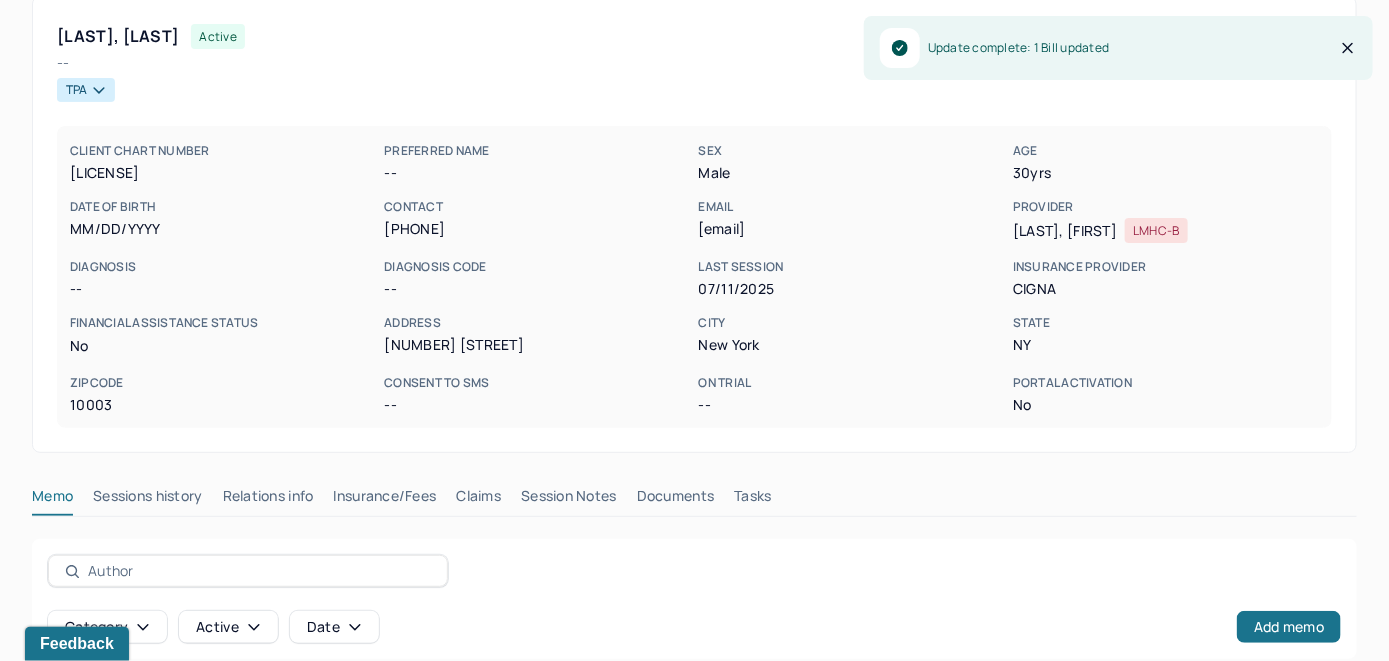 click on "Claims" at bounding box center [478, 500] 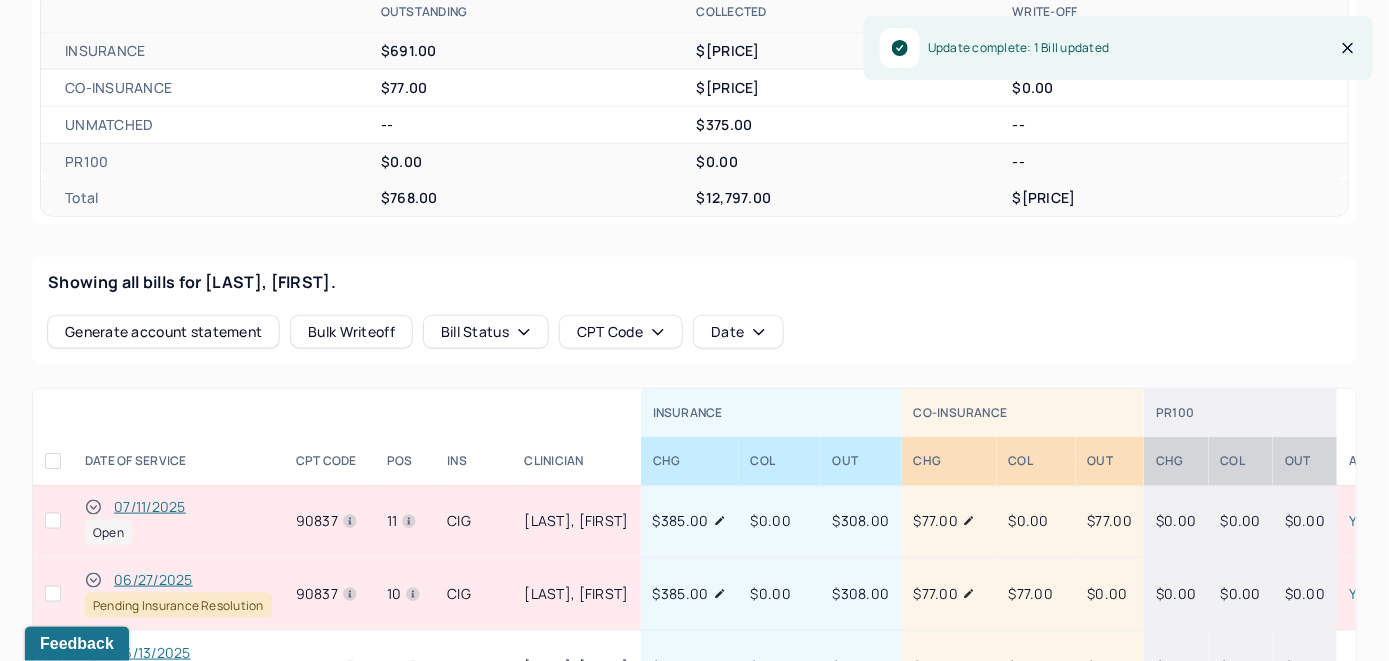 scroll, scrollTop: 700, scrollLeft: 0, axis: vertical 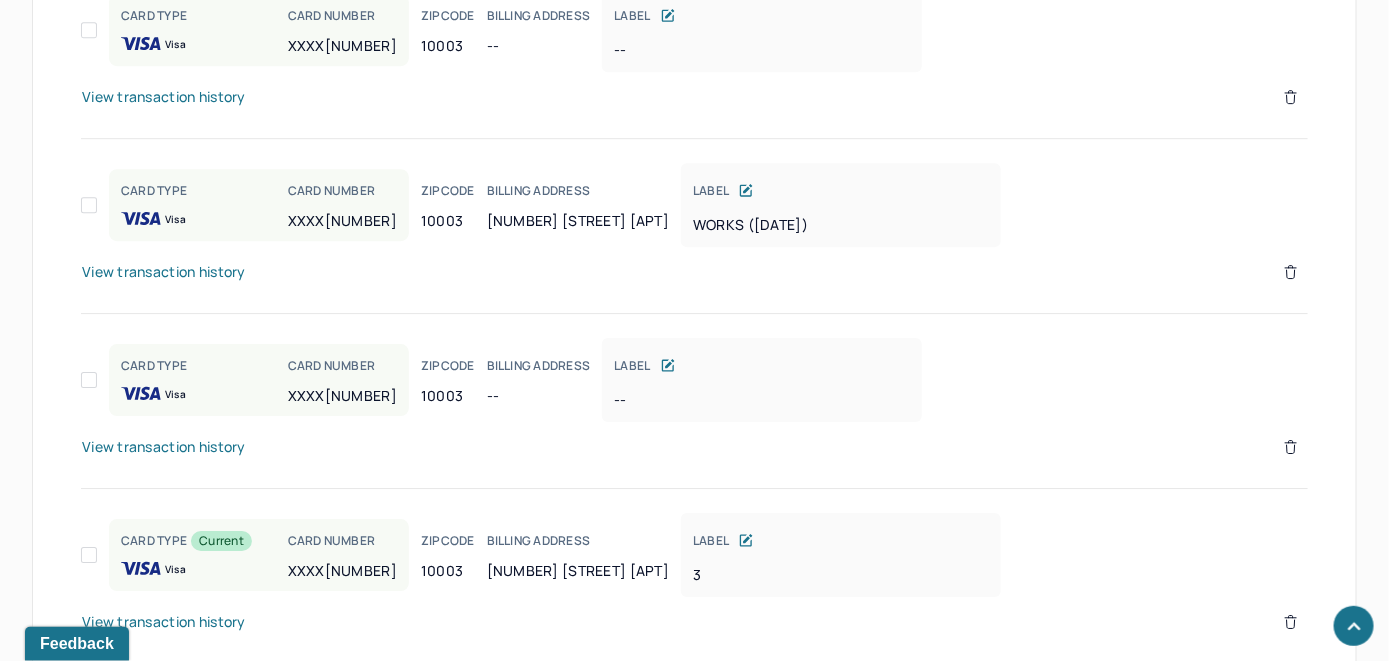 click on "View transaction history" at bounding box center [164, 622] 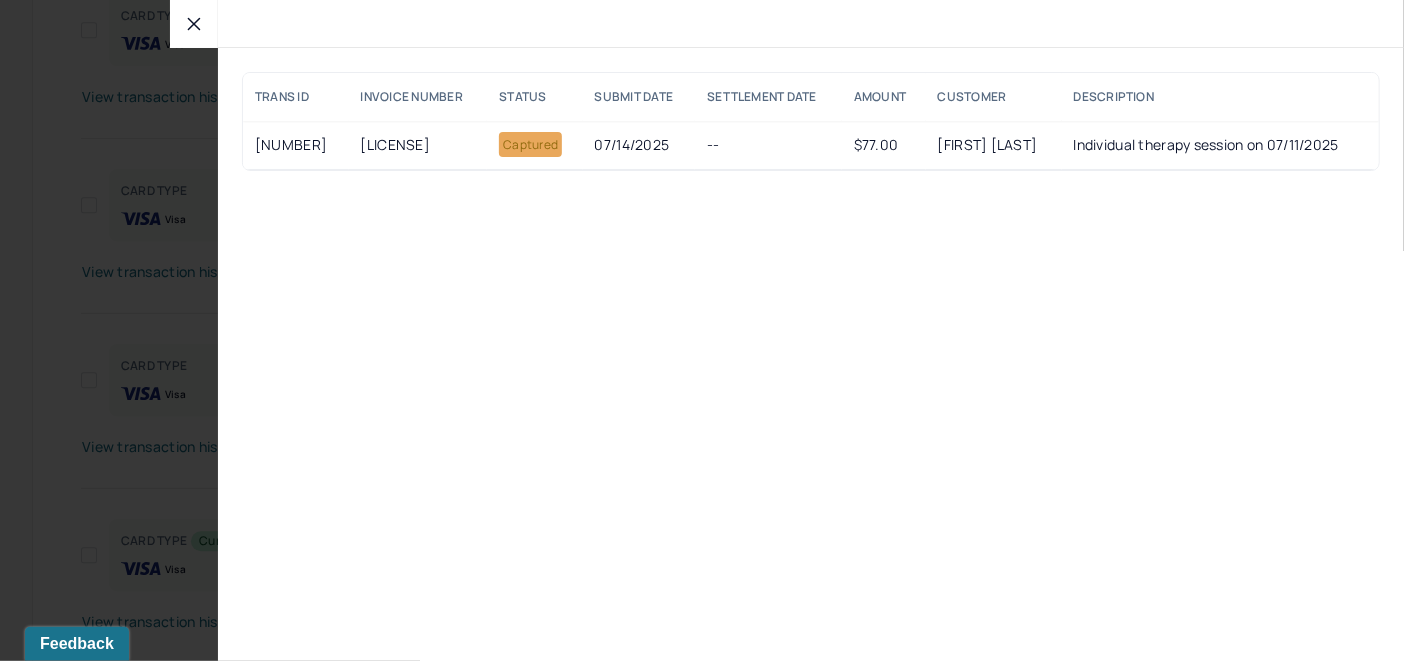 click 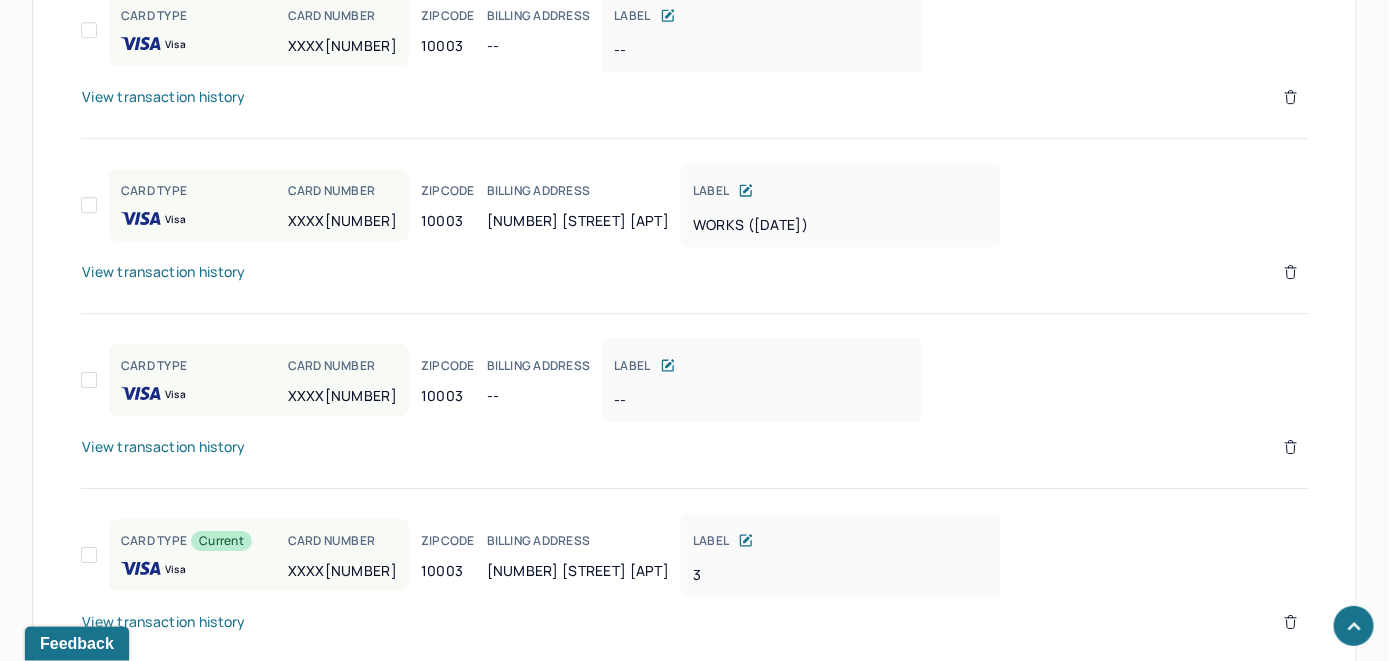 click 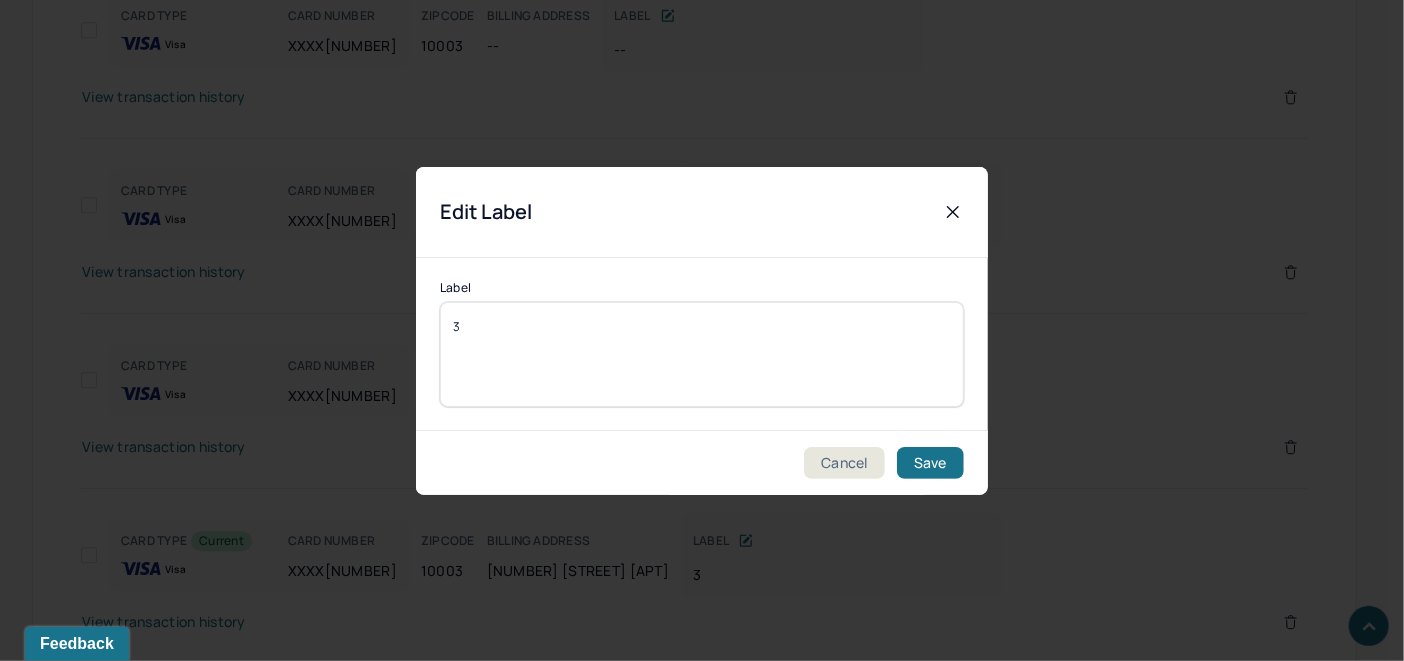 drag, startPoint x: 521, startPoint y: 333, endPoint x: 441, endPoint y: 336, distance: 80.05623 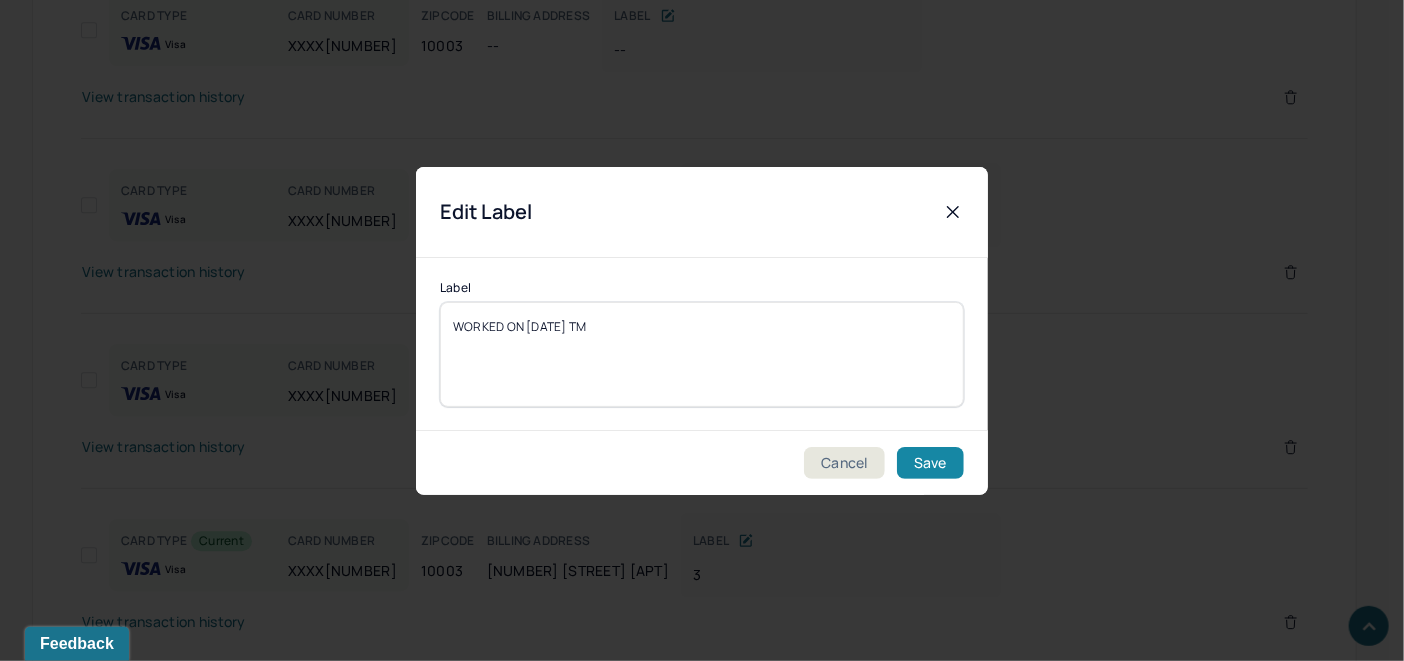 type on "WORKED ON 7/14/25 TM" 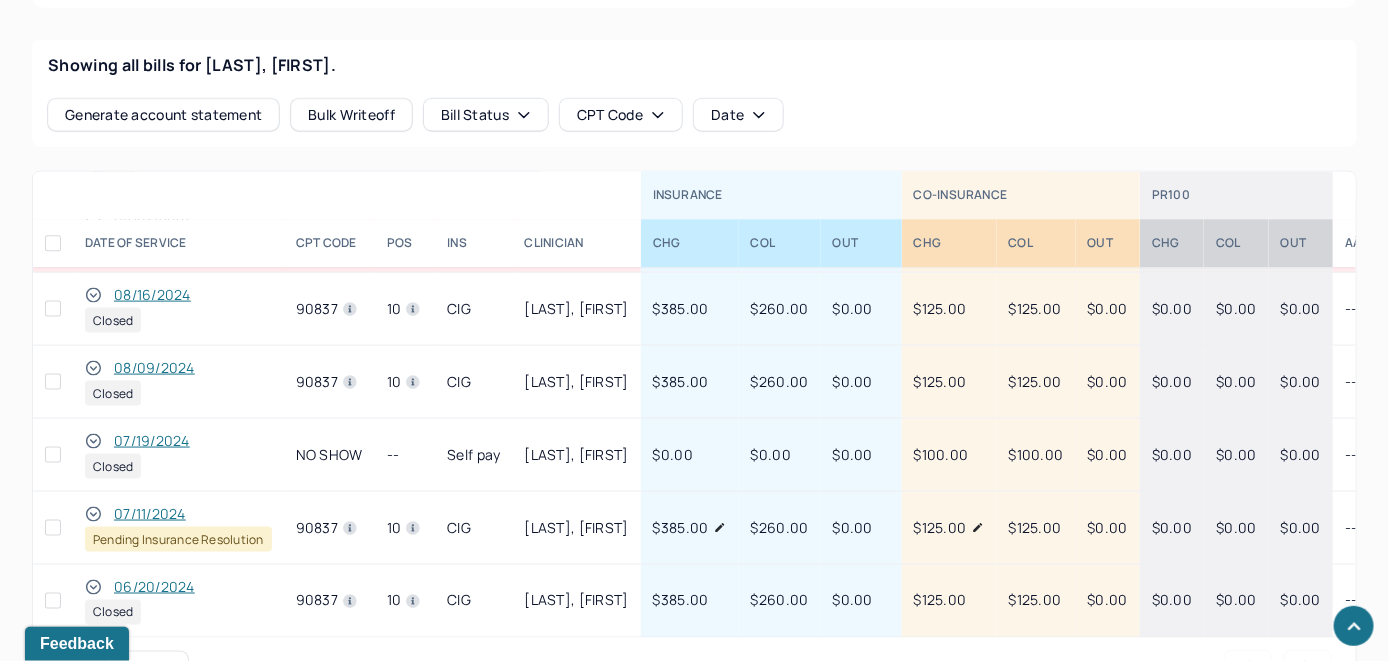 scroll, scrollTop: 700, scrollLeft: 0, axis: vertical 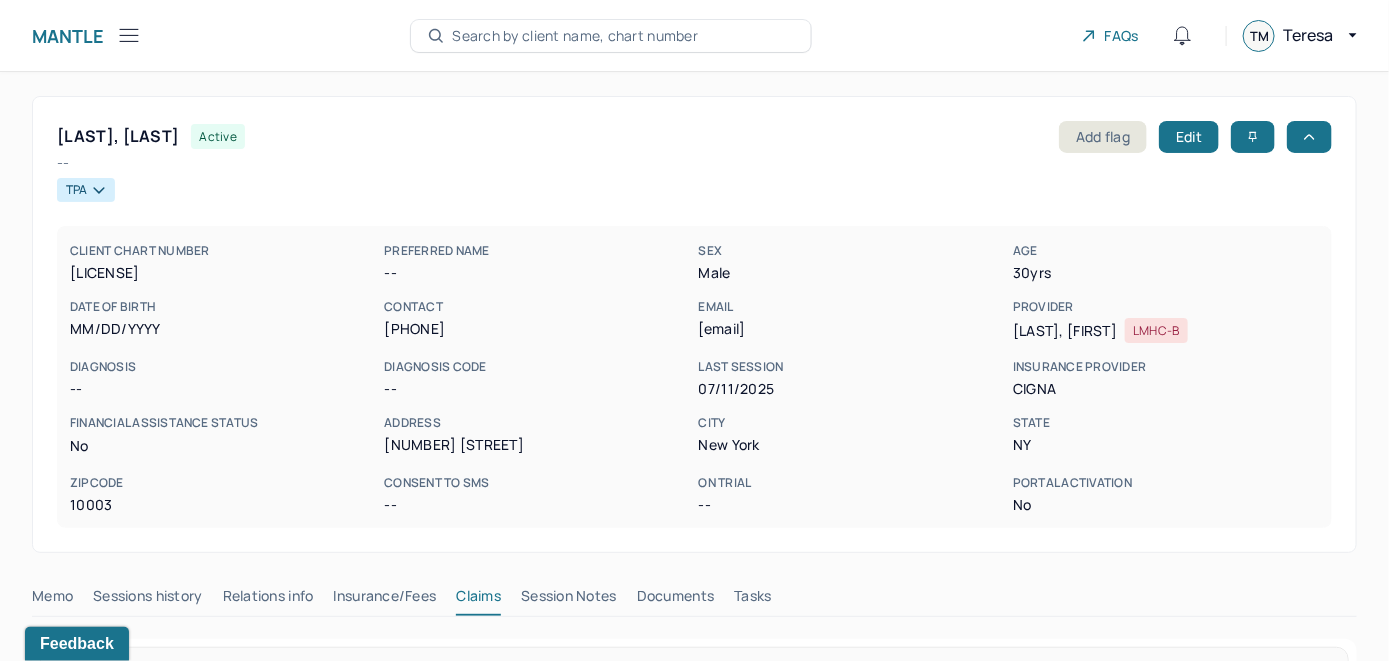 click on "Search by client name, chart number" at bounding box center [575, 36] 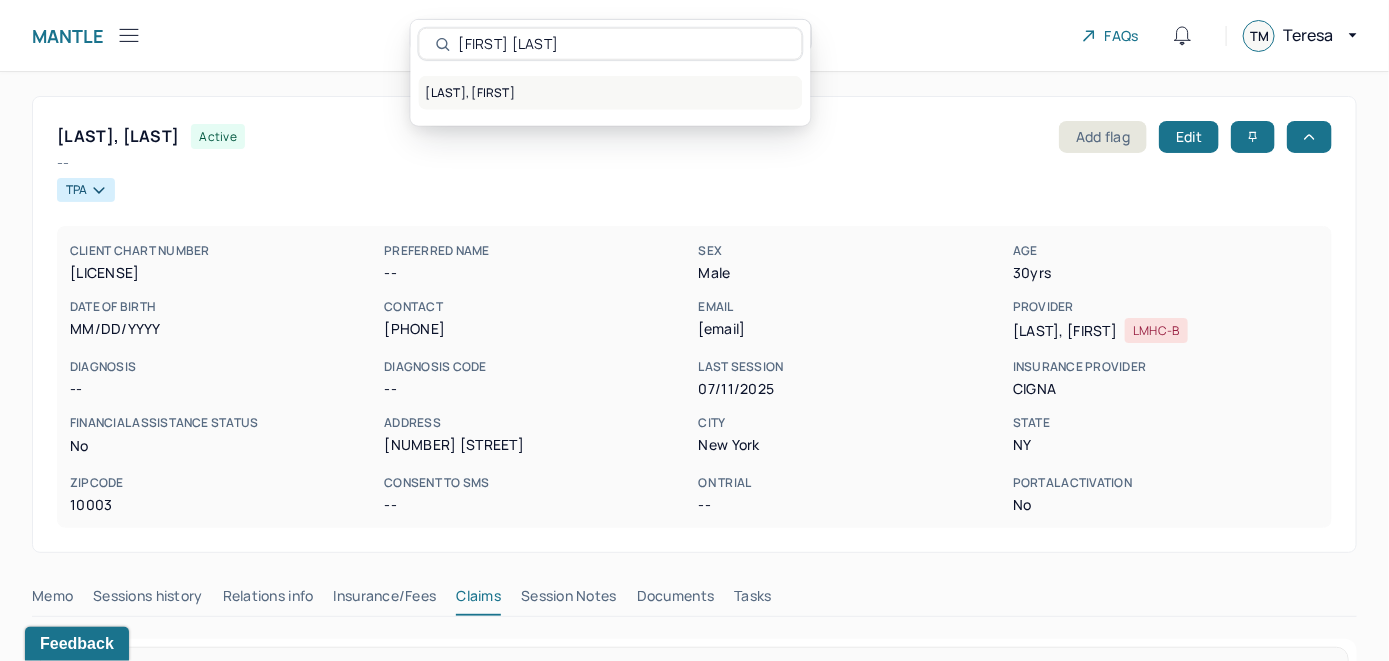 type on "Samantha Basile" 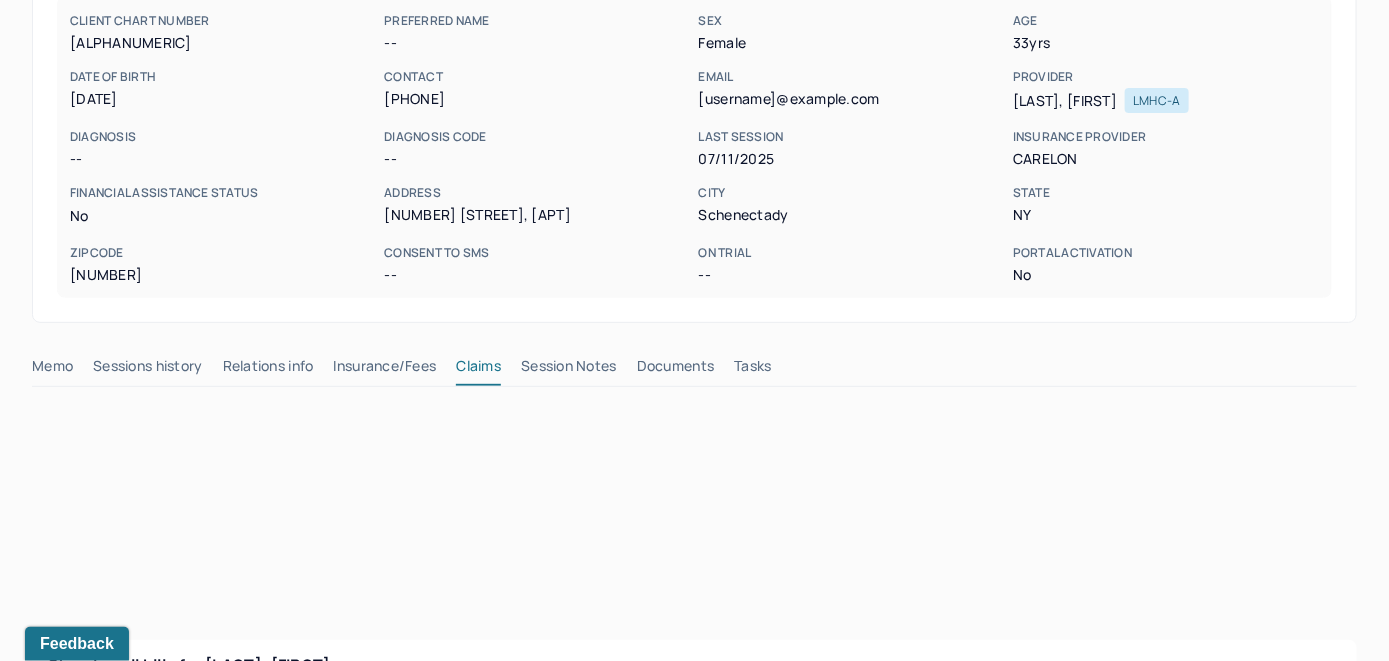 scroll, scrollTop: 300, scrollLeft: 0, axis: vertical 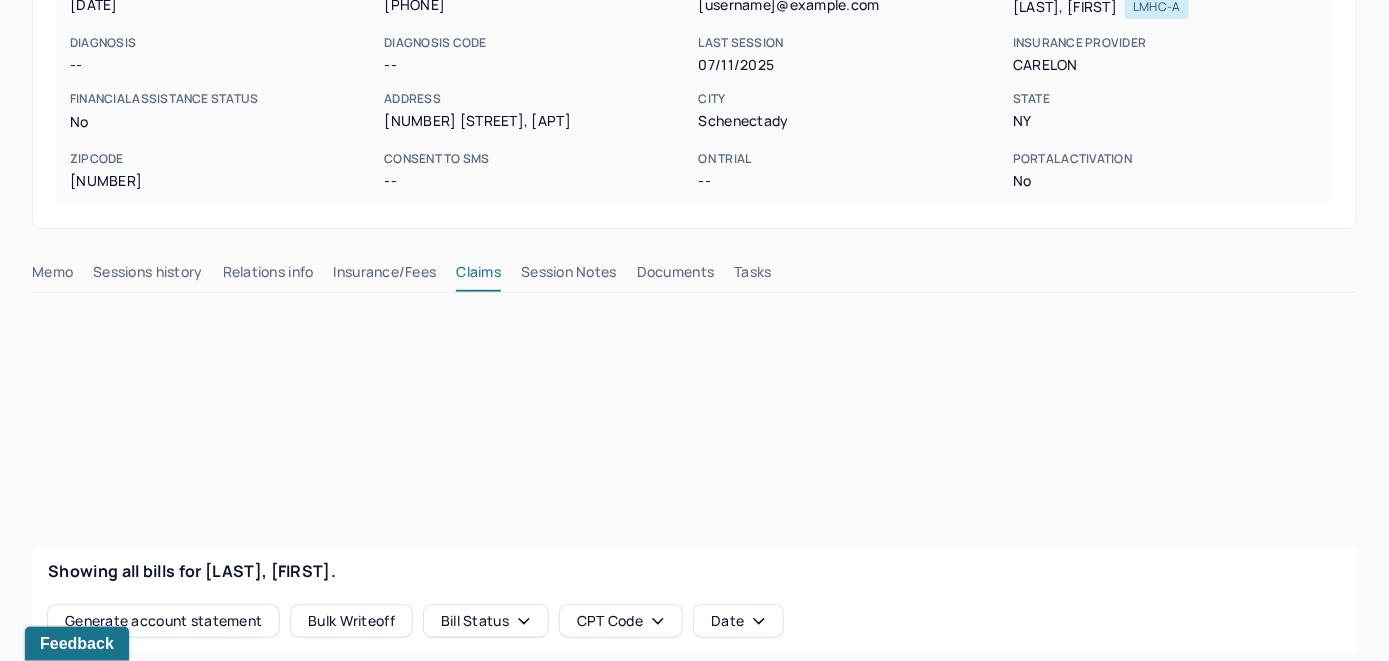 click on "Insurance/Fees" at bounding box center [385, 276] 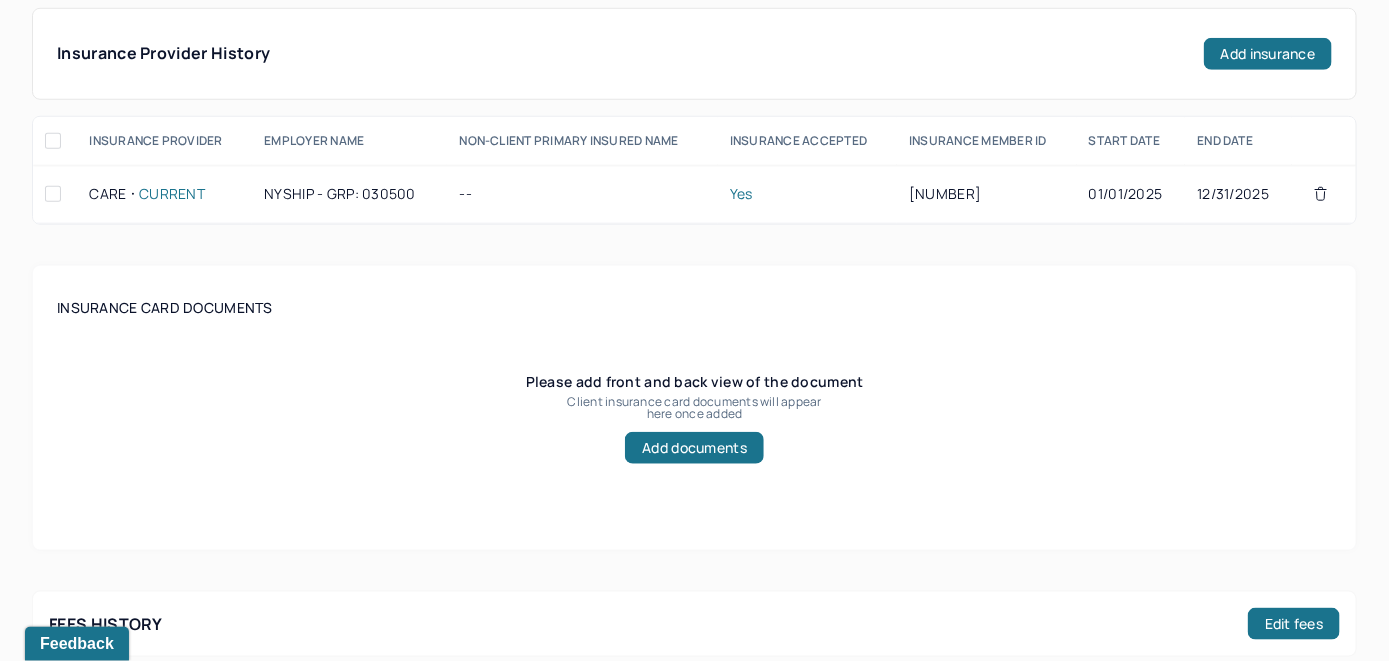 scroll, scrollTop: 400, scrollLeft: 0, axis: vertical 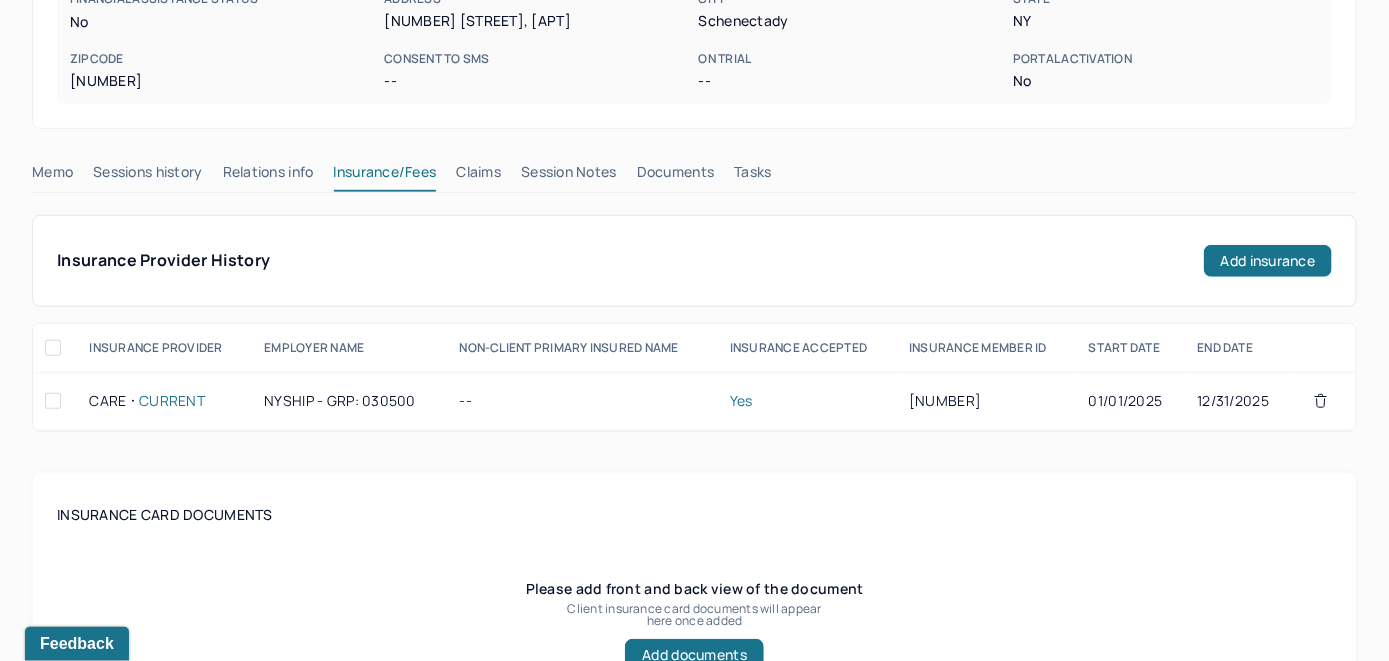 click on "Claims" at bounding box center (478, 176) 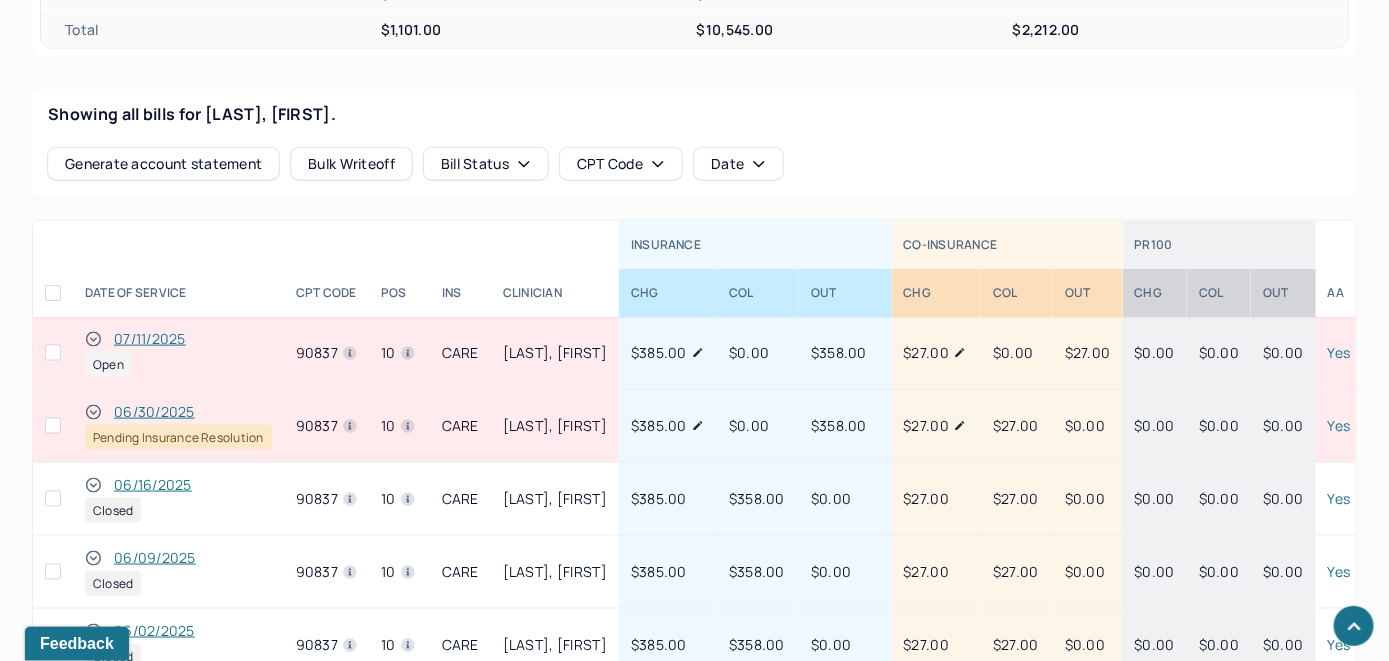 click on "07/11/2025" at bounding box center (150, 339) 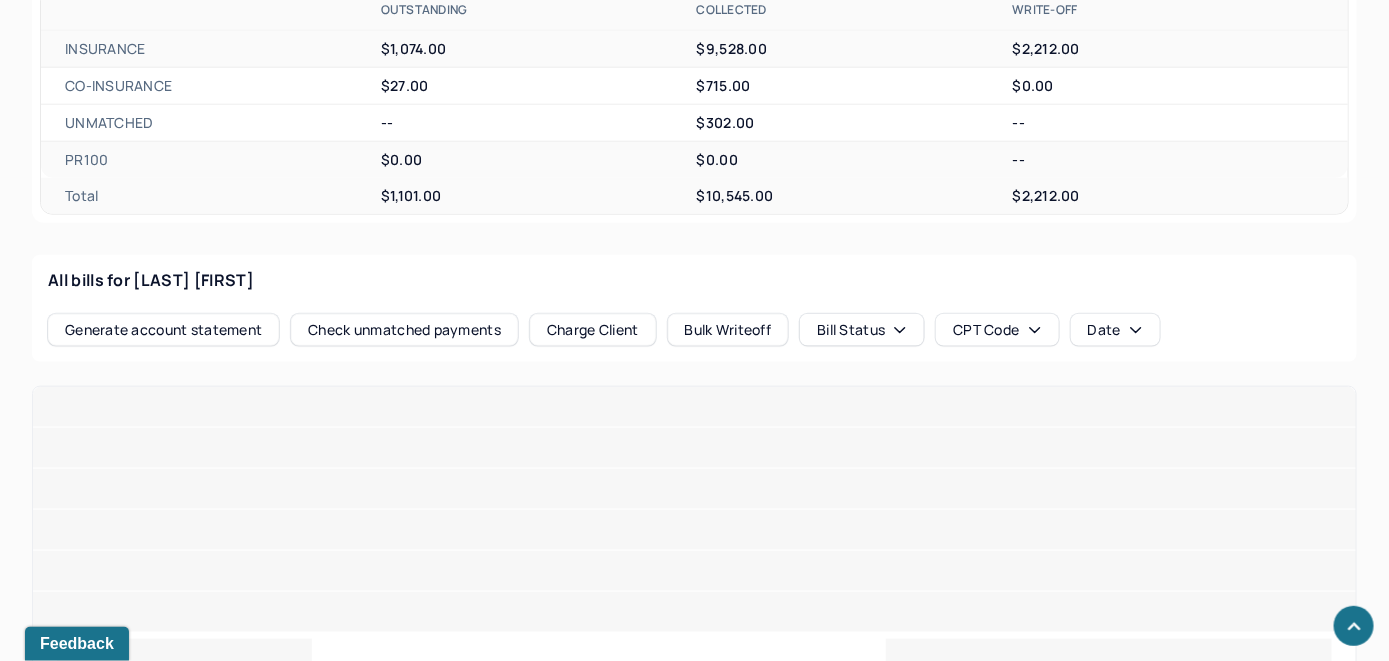 scroll, scrollTop: 800, scrollLeft: 0, axis: vertical 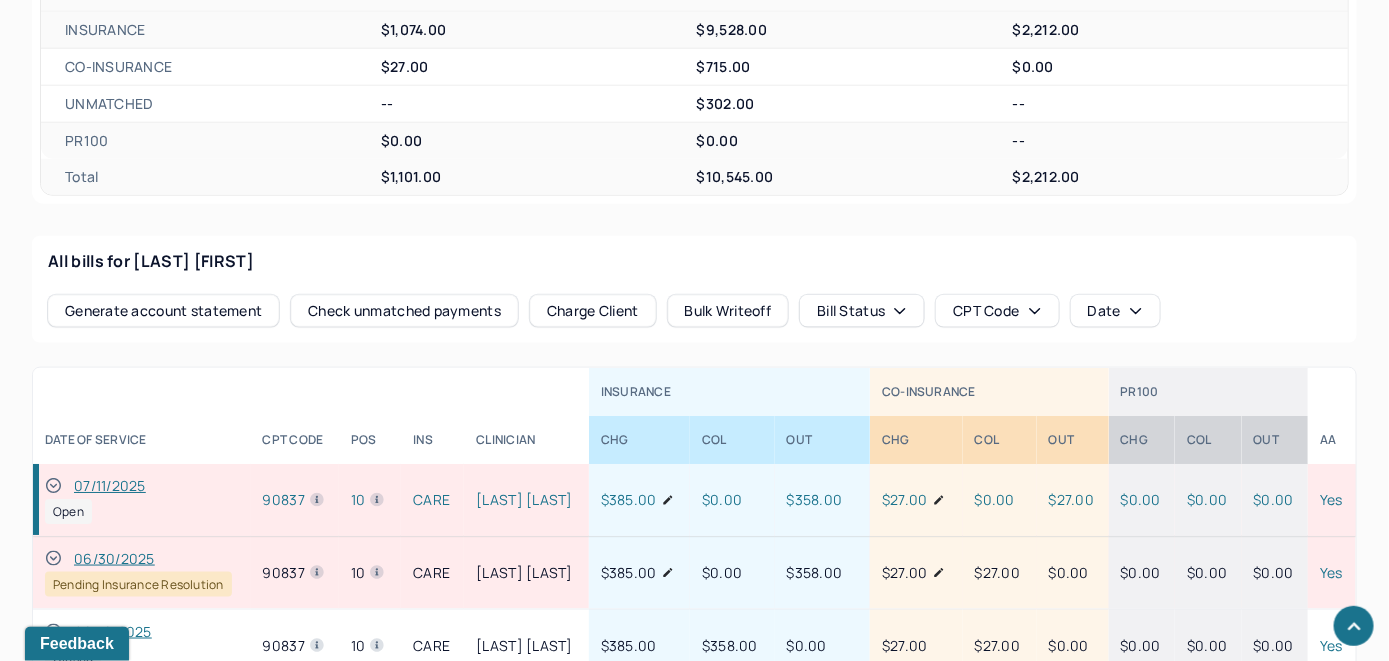 click on "Check unmatched payments" at bounding box center (404, 311) 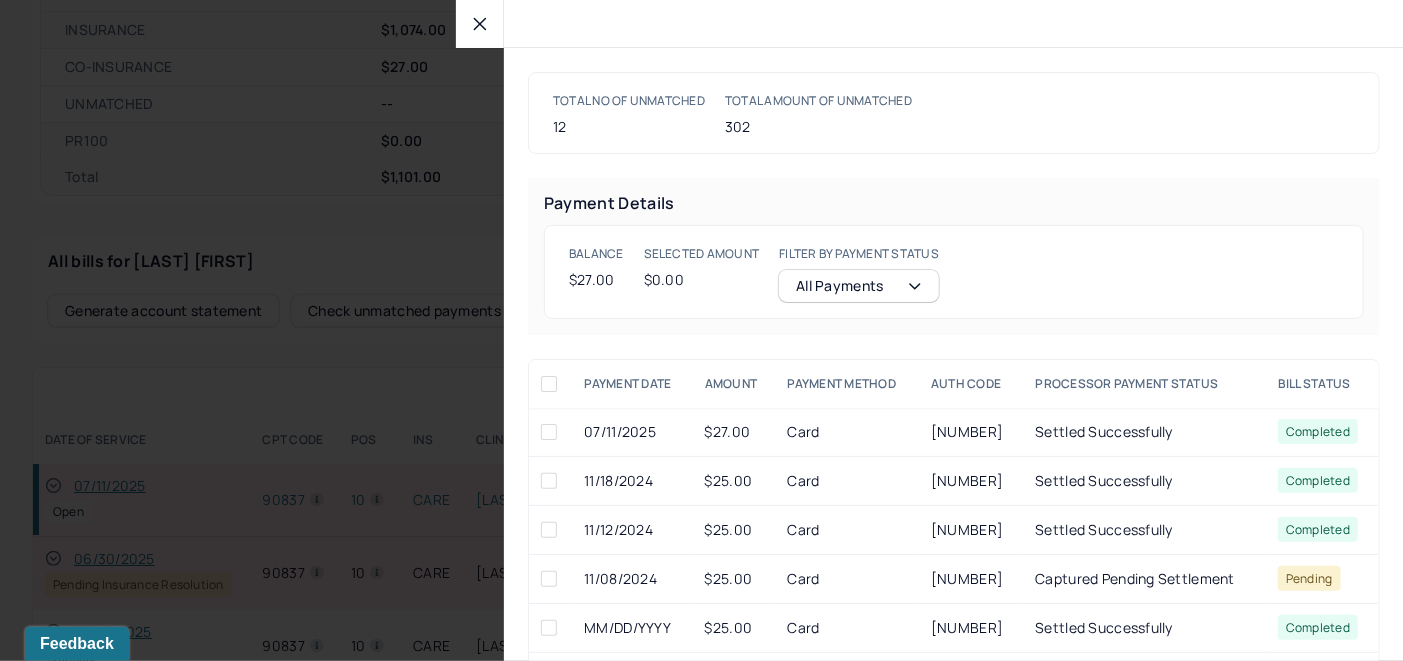 click at bounding box center (549, 432) 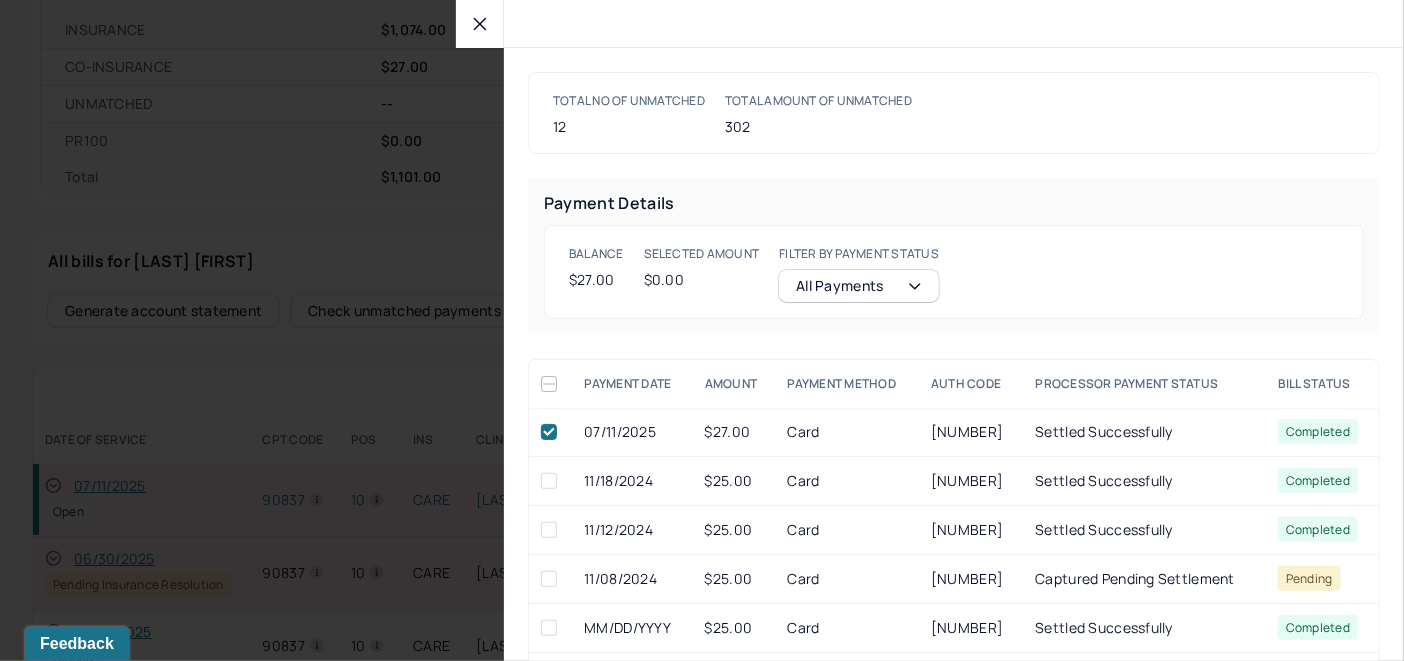 checkbox on "true" 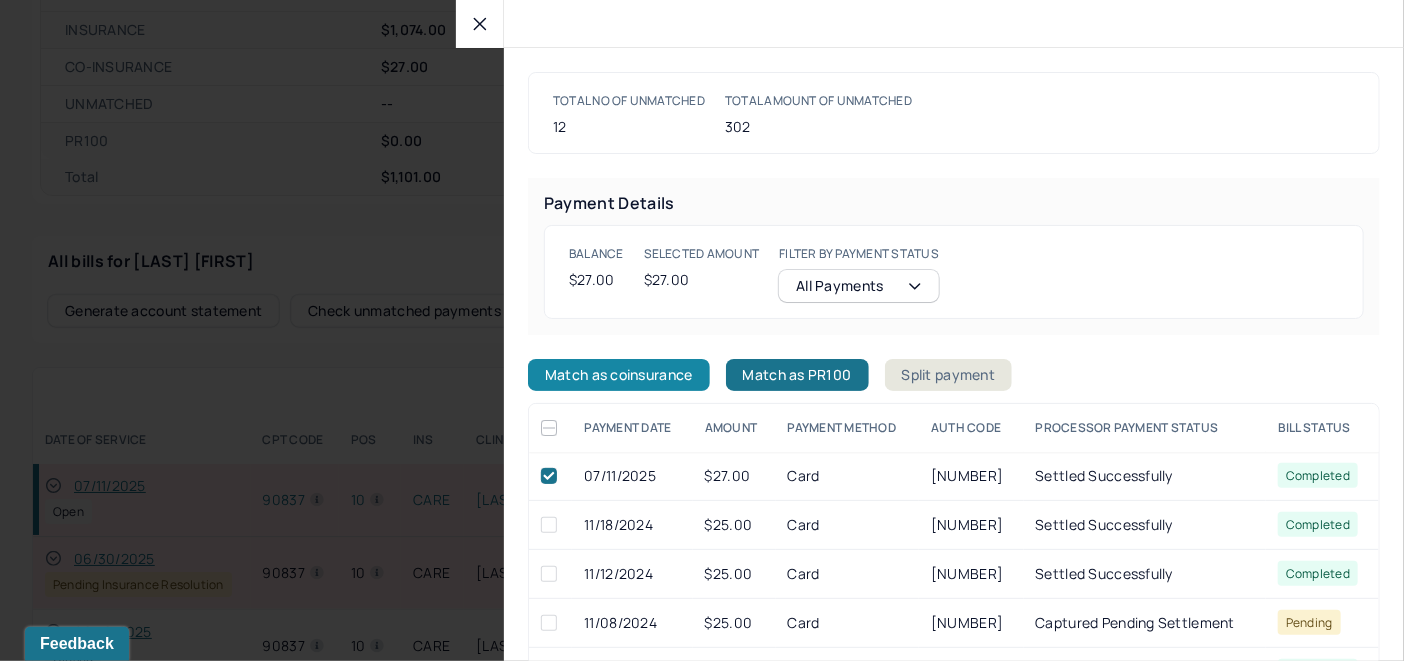 click on "Match as coinsurance" at bounding box center (619, 375) 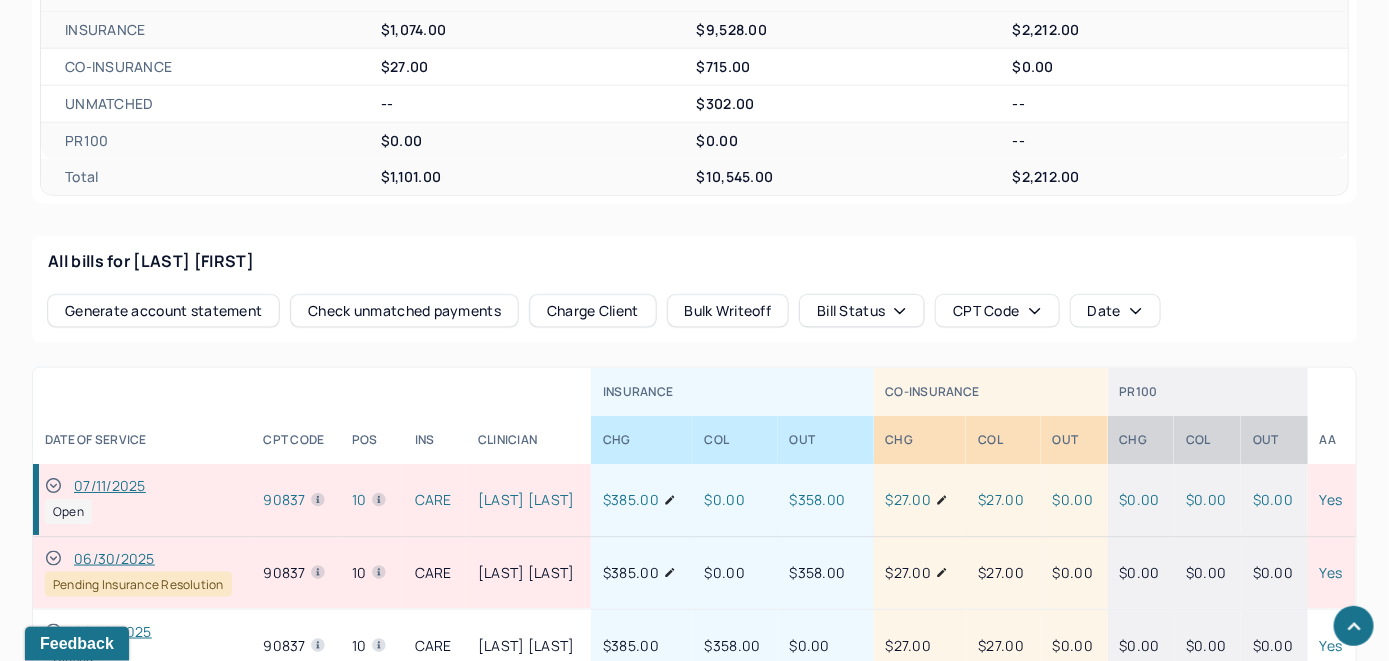 click 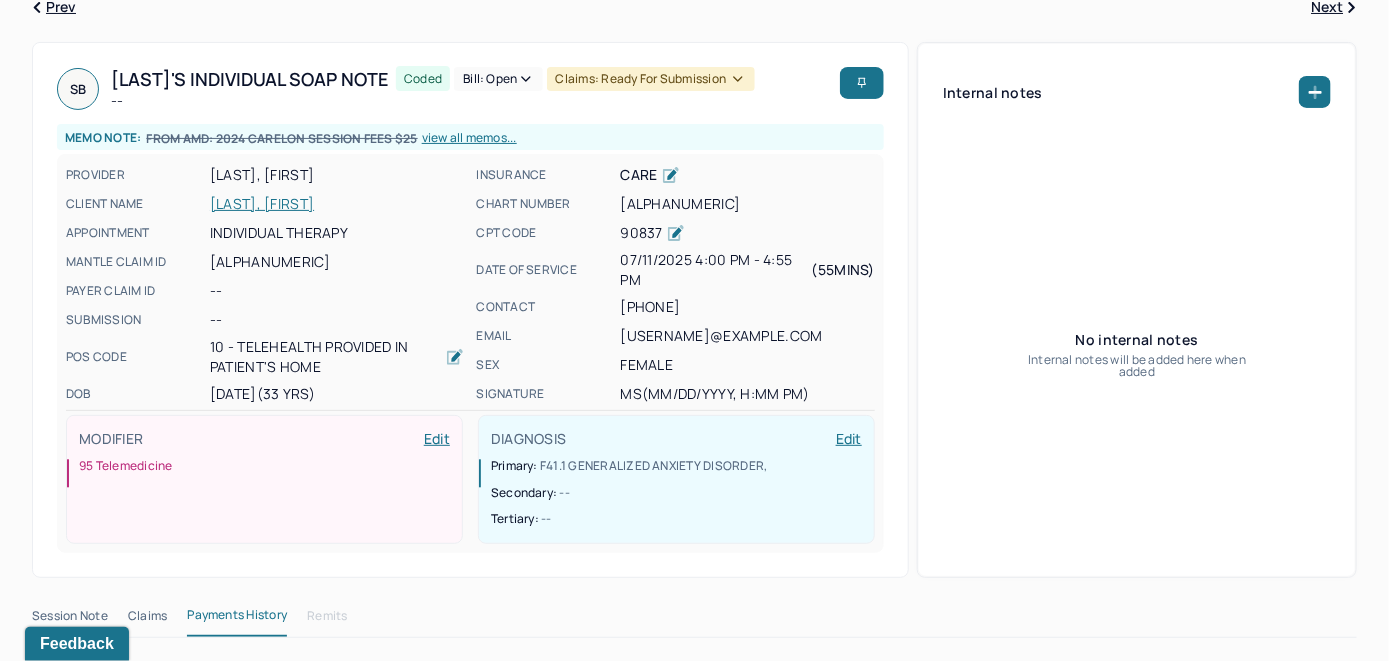 scroll, scrollTop: 0, scrollLeft: 0, axis: both 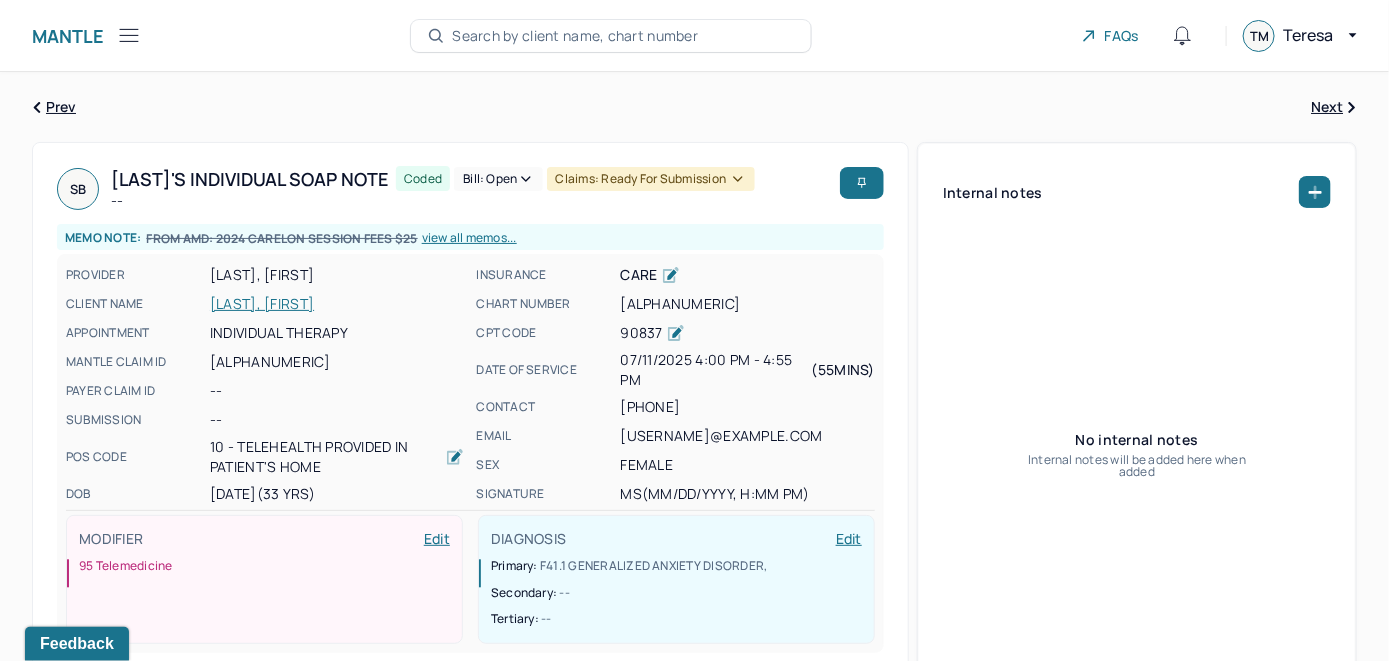 click on "Bill: Open" at bounding box center (498, 179) 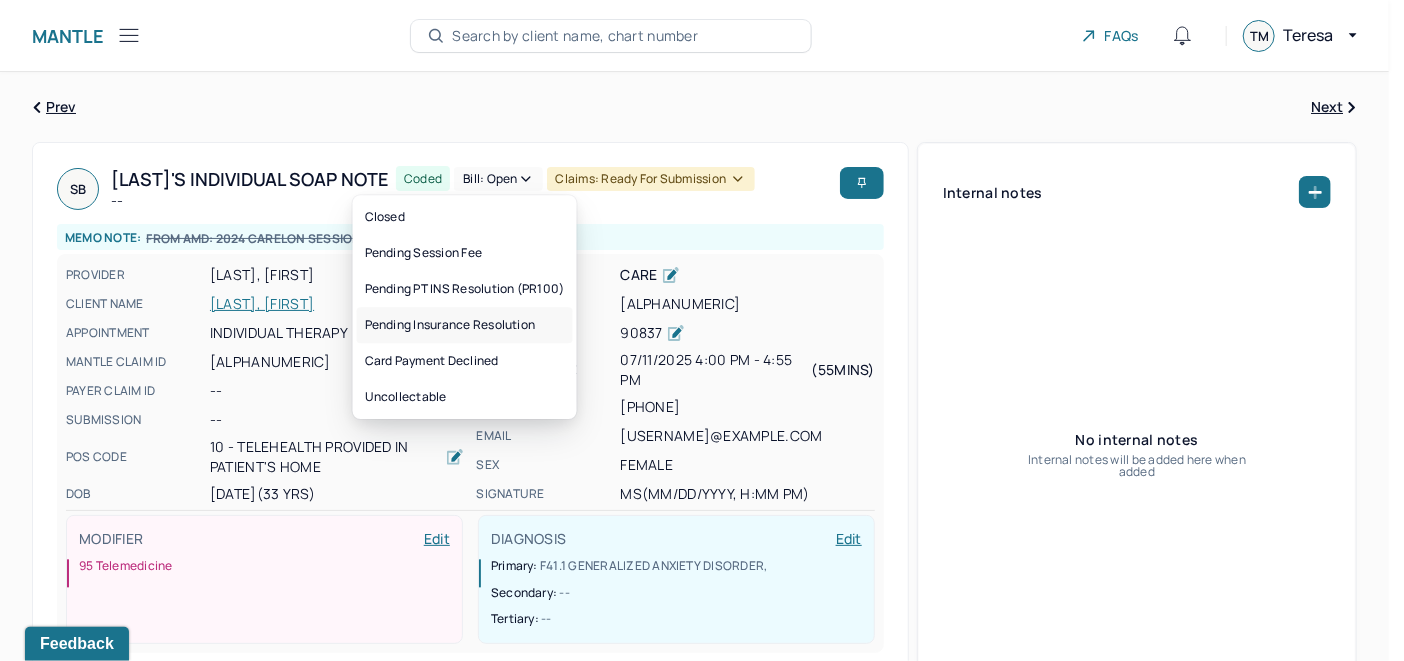 click on "Pending Insurance Resolution" at bounding box center [465, 325] 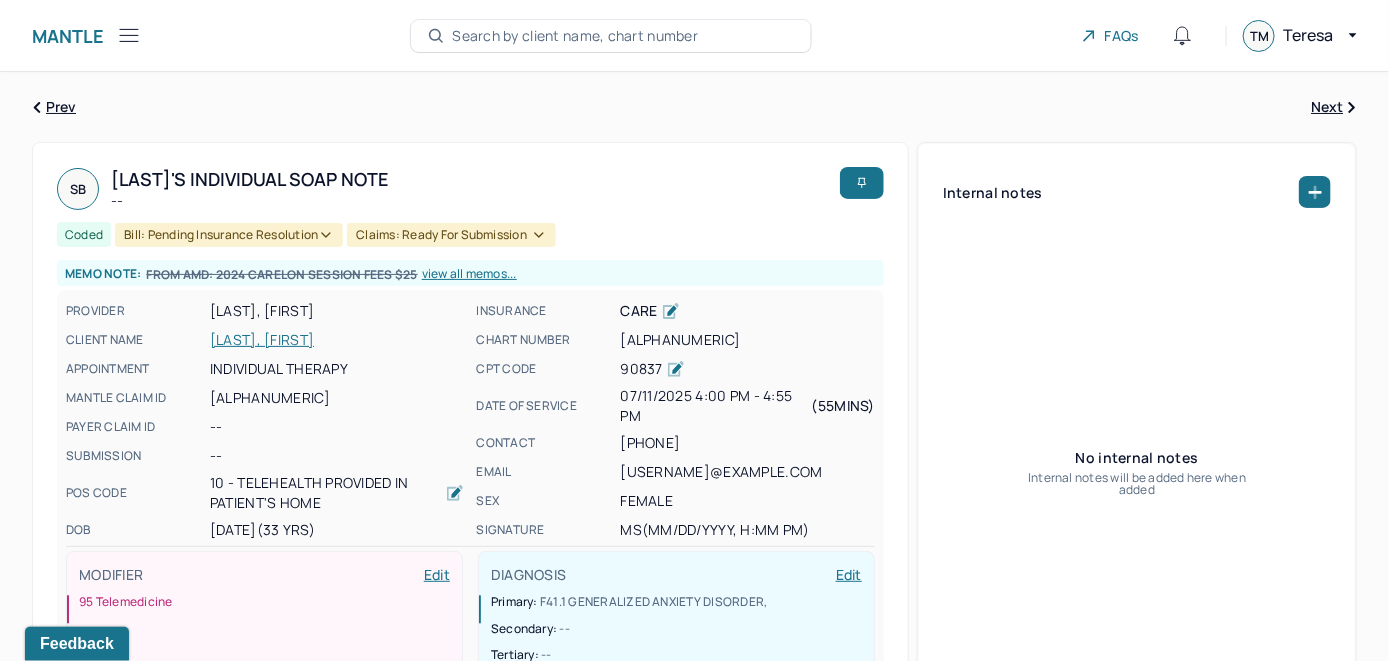 click on "Mantle     Bills   Search by client name, chart number     FAQs     TM Teresa" at bounding box center [694, 36] 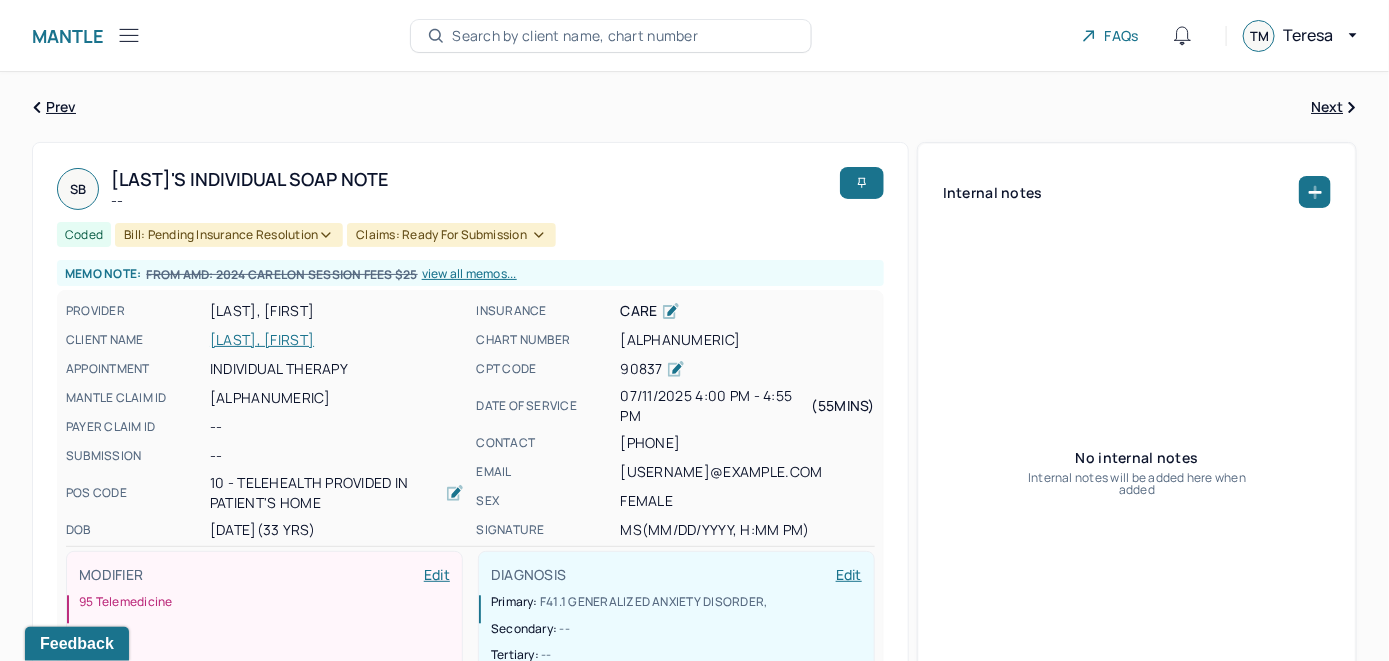 click on "Search by client name, chart number" at bounding box center (575, 36) 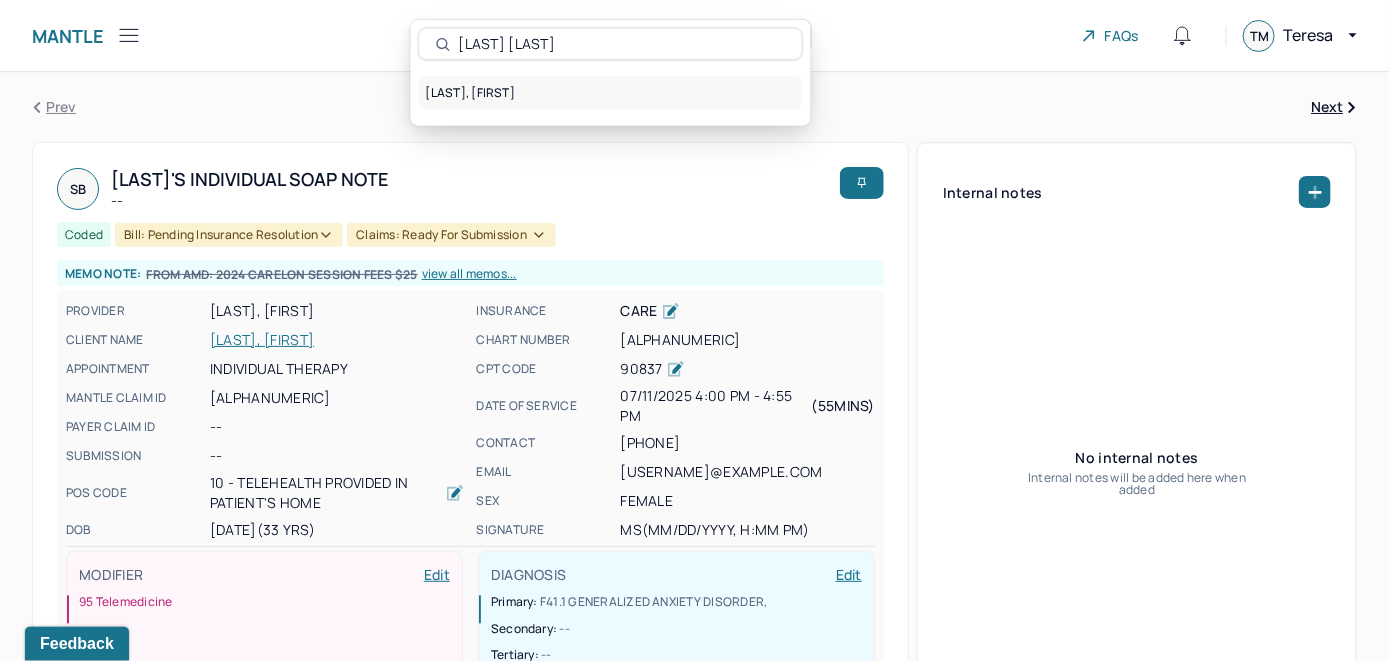 type on "Samantha Pearce" 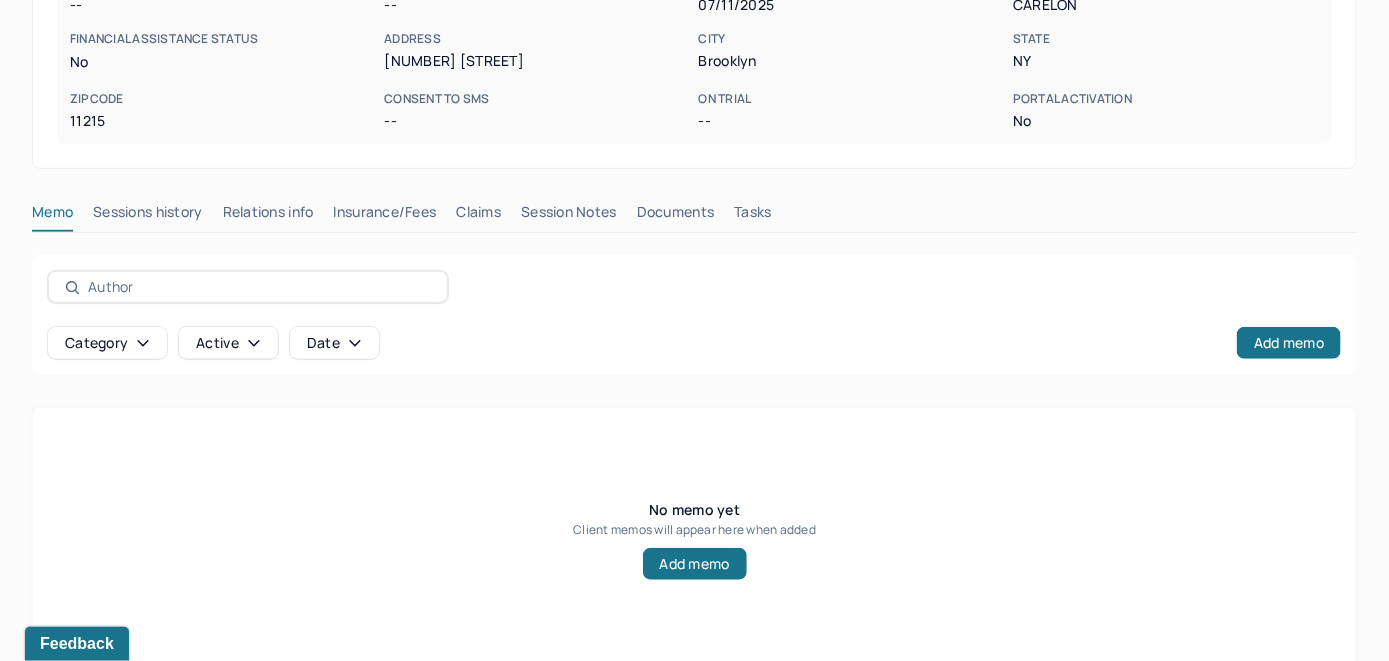 scroll, scrollTop: 393, scrollLeft: 0, axis: vertical 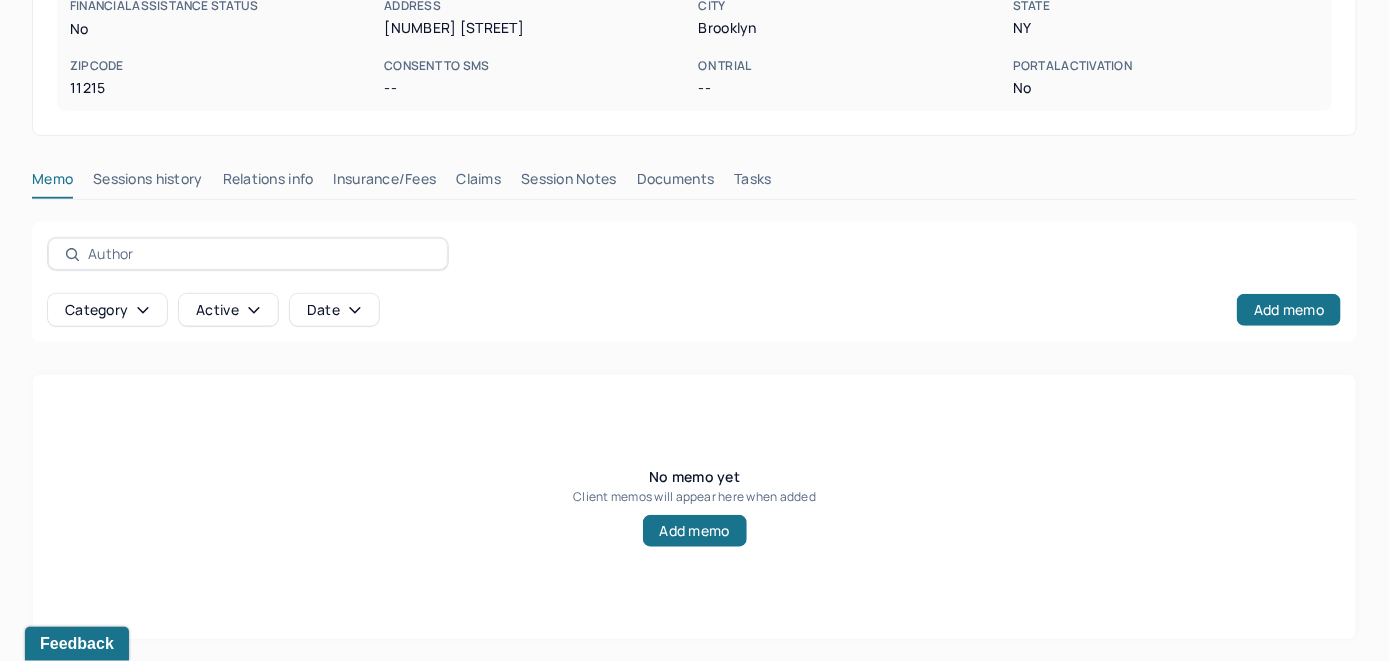 click on "Insurance/Fees" at bounding box center (385, 183) 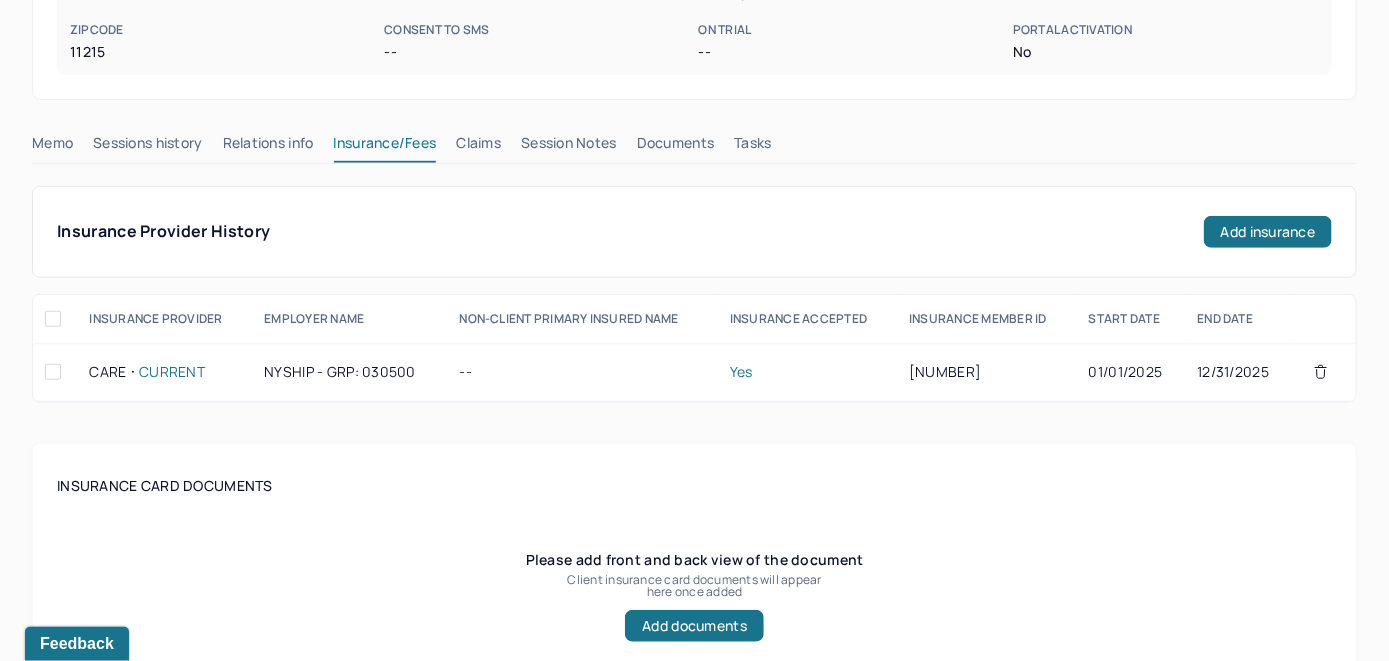 scroll, scrollTop: 393, scrollLeft: 0, axis: vertical 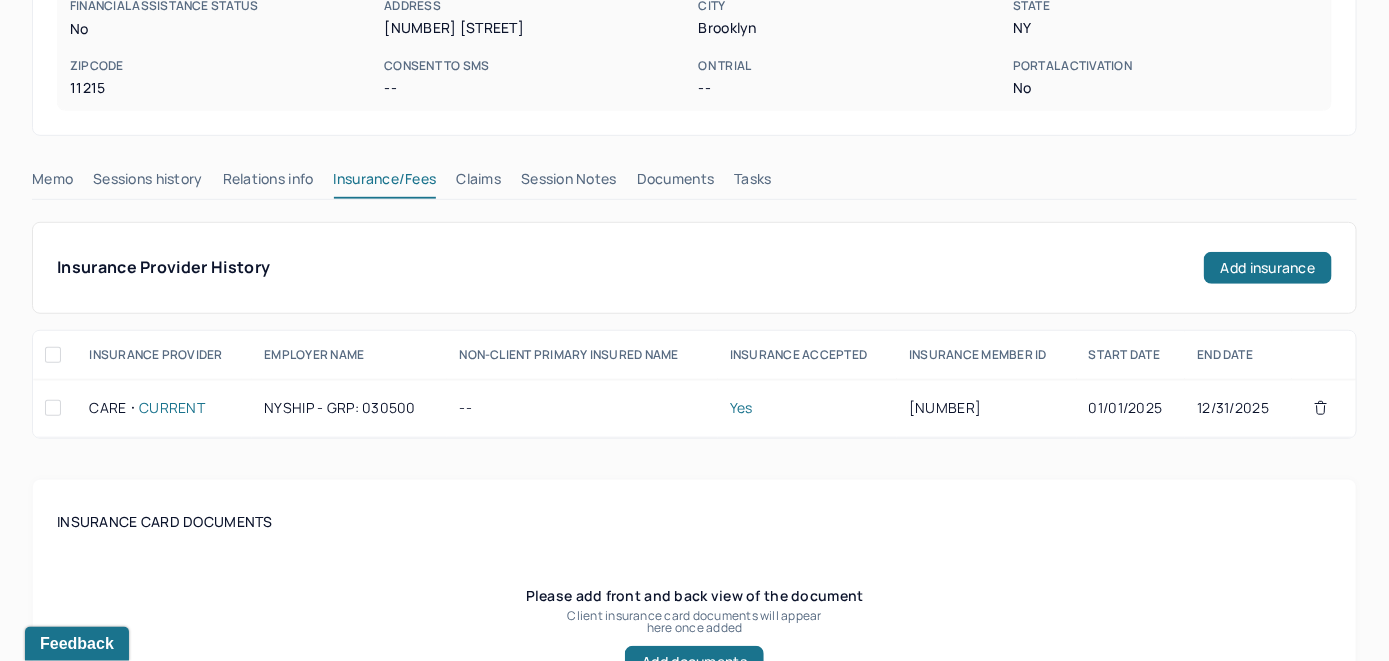 click on "Claims" at bounding box center [478, 183] 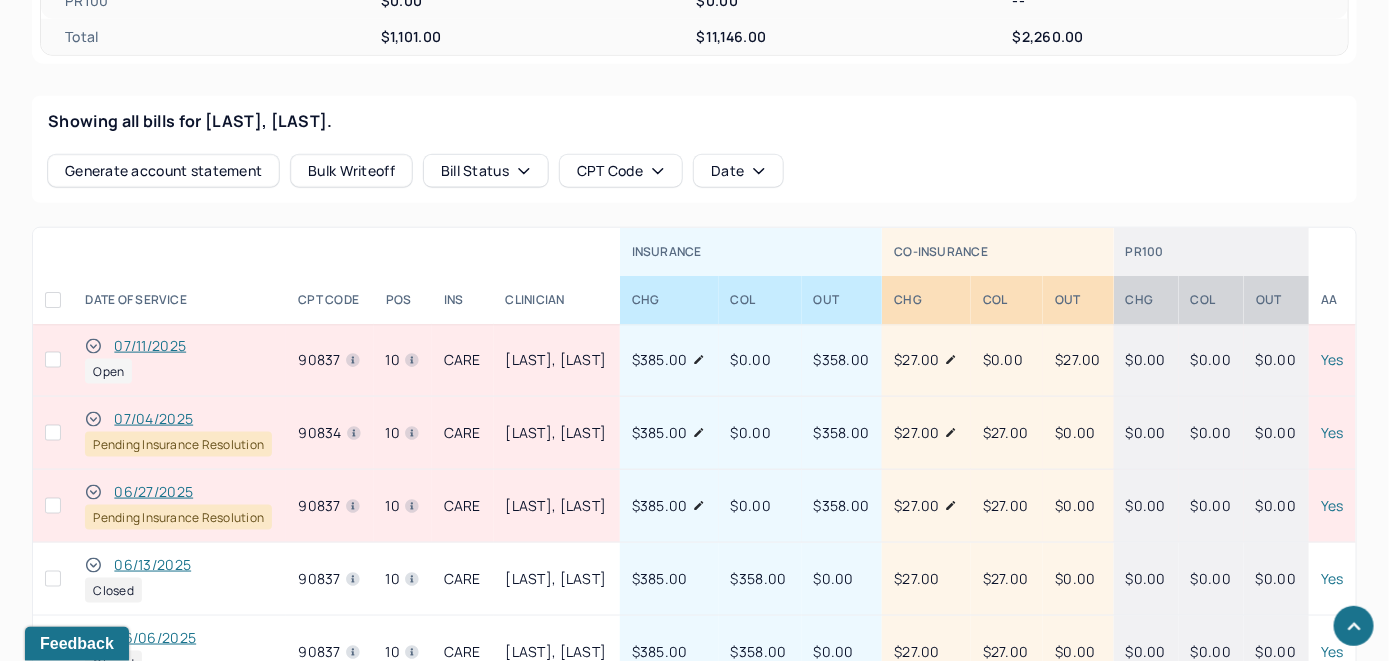 scroll, scrollTop: 835, scrollLeft: 0, axis: vertical 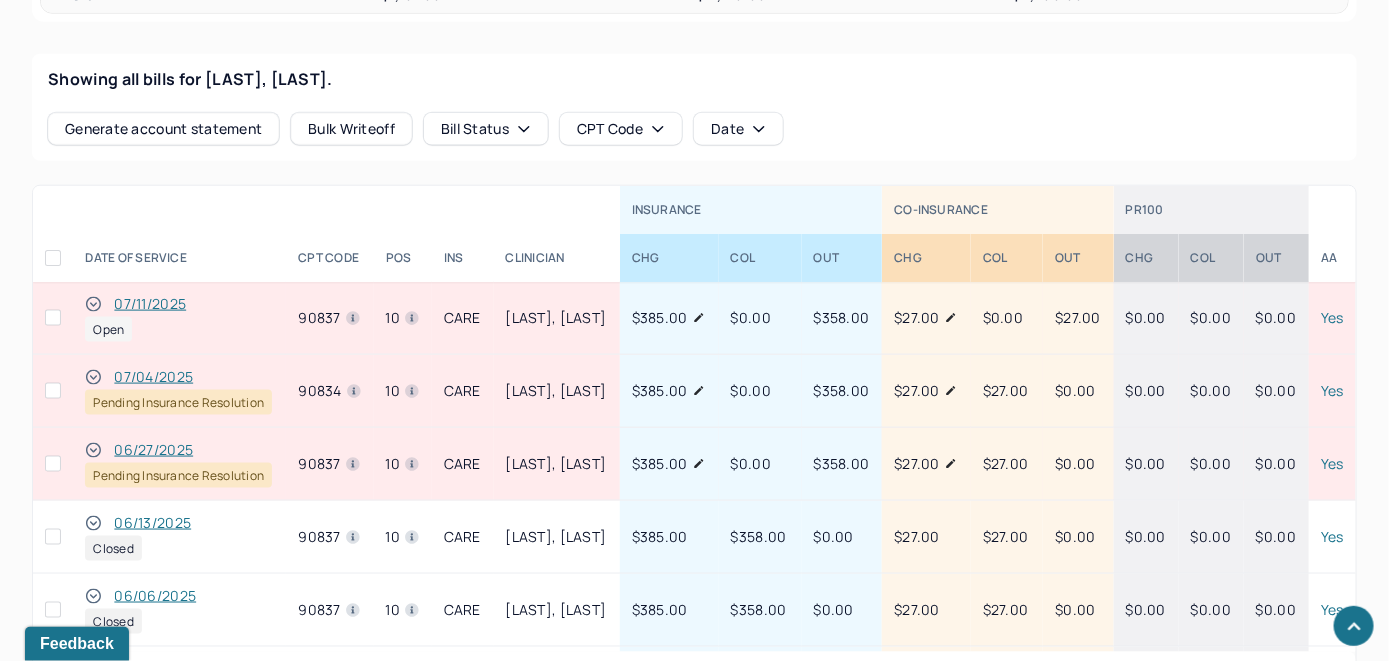 click on "07/11/2025" at bounding box center [150, 304] 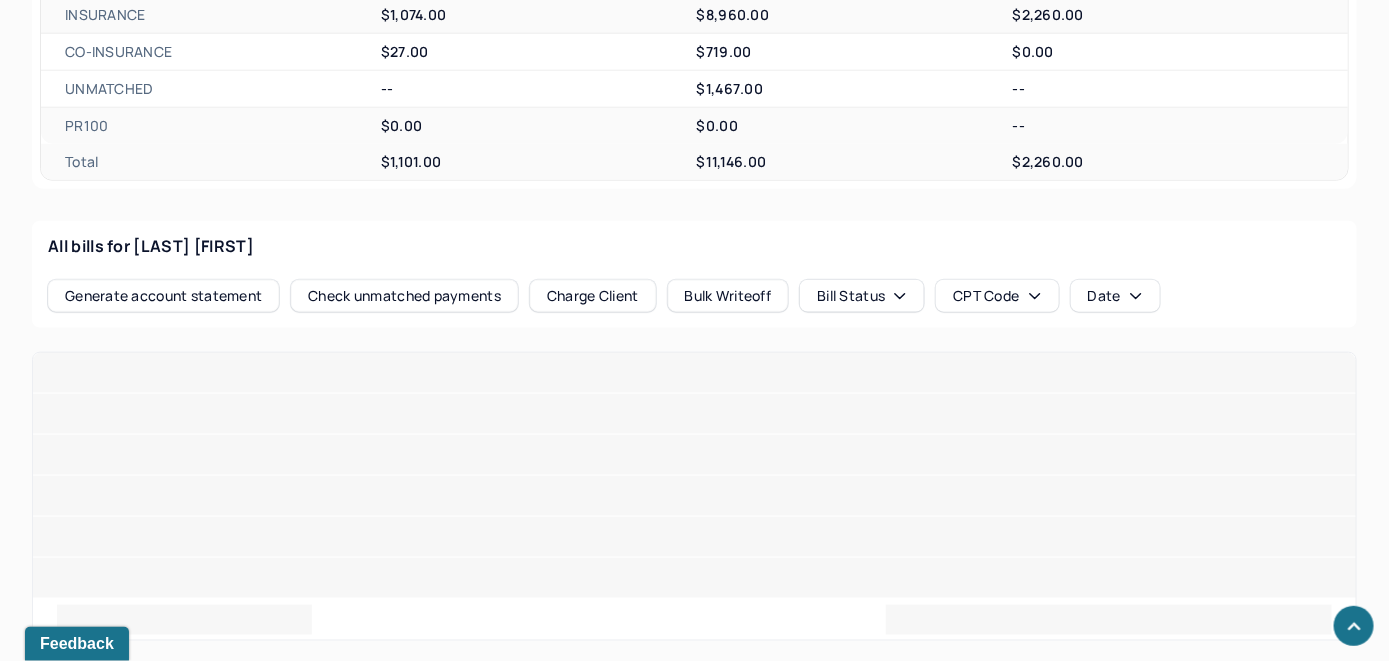 scroll, scrollTop: 835, scrollLeft: 0, axis: vertical 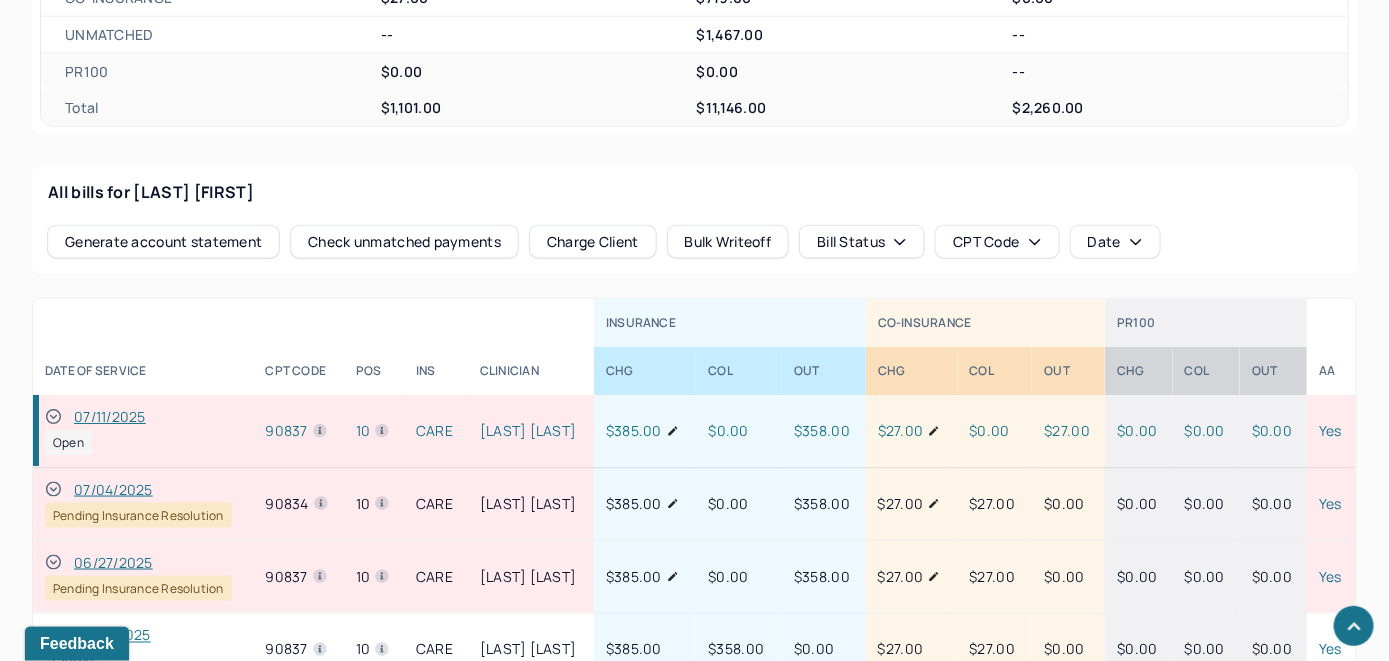click on "All bills for   Pearce Samantha   Generate account statement     Check unmatched payments     Charge Client     Bulk Writeoff     Bill Status     CPT Code     Date             INSURANCE CO-INSURANCE PR100   DATE OF SERVICE CPT CODE pos Ins CLINICIAN CHG COL OUT CHG COL OUT CHG COL OUT AA     07/11/2025 Open 90837 10 CARE Louis Danielle $385.00     $0.00 $358.00 $27.00     $0.00 $27.00 $0.00 $0.00 $0.00 Yes     07/04/2025 Pending Insurance Resolution 90834 10 CARE Louis Danielle $385.00     $0.00 $358.00 $27.00     $27.00 $0.00 $0.00 $0.00 $0.00 Yes     06/27/2025 Pending Insurance Resolution 90837 10 CARE Louis Danielle $385.00     $0.00 $358.00 $27.00     $27.00 $0.00 $0.00 $0.00 $0.00 Yes     06/13/2025 Closed 90837 10 CARE Louis Danielle $385.00 $358.00 $0.00 $27.00 $27.00 $0.00 $0.00 $0.00 $0.00 Yes     06/06/2025 Closed 90837 10 CARE Louis Danielle $385.00 $358.00 $0.00 $27.00 $27.00 $0.00 $0.00 $0.00 $0.00 Yes     05/30/2025 Closed 90837 10 CARE Louis Danielle $385.00 $358.00 $0.00 $27.00 $27.00 $0.00" at bounding box center (694, 497) 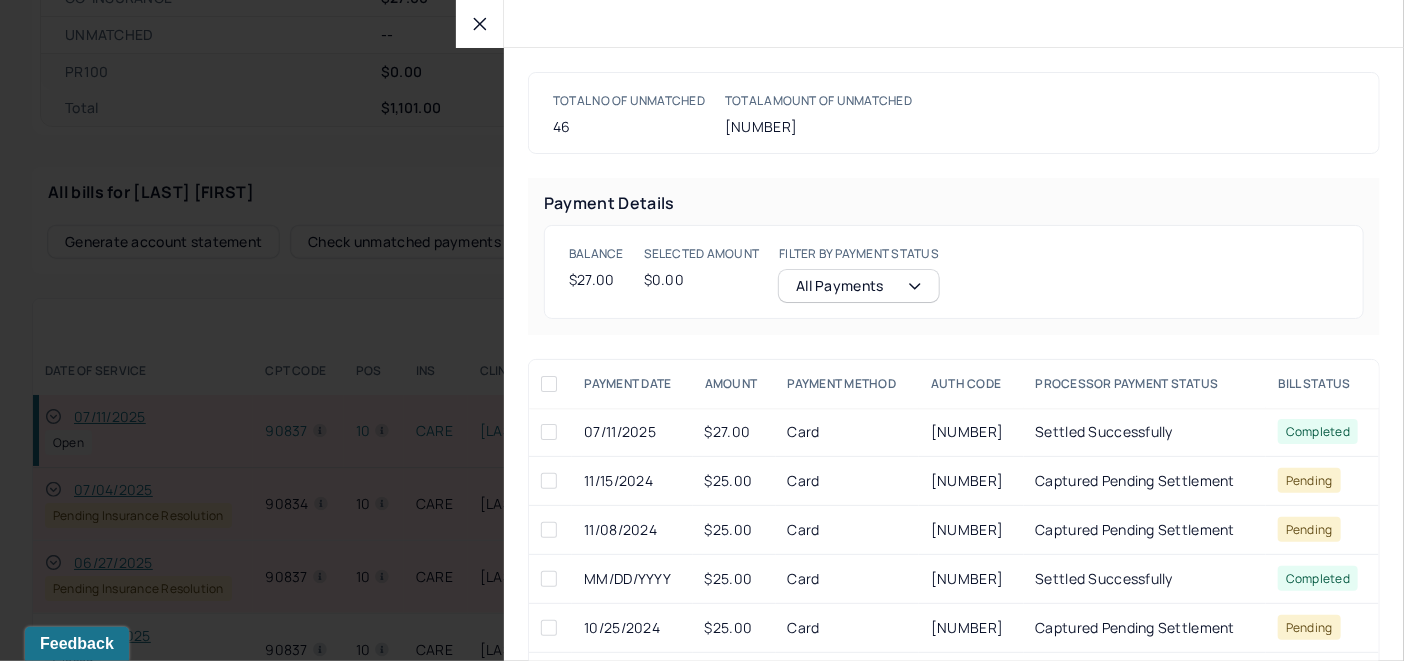 click at bounding box center [549, 432] 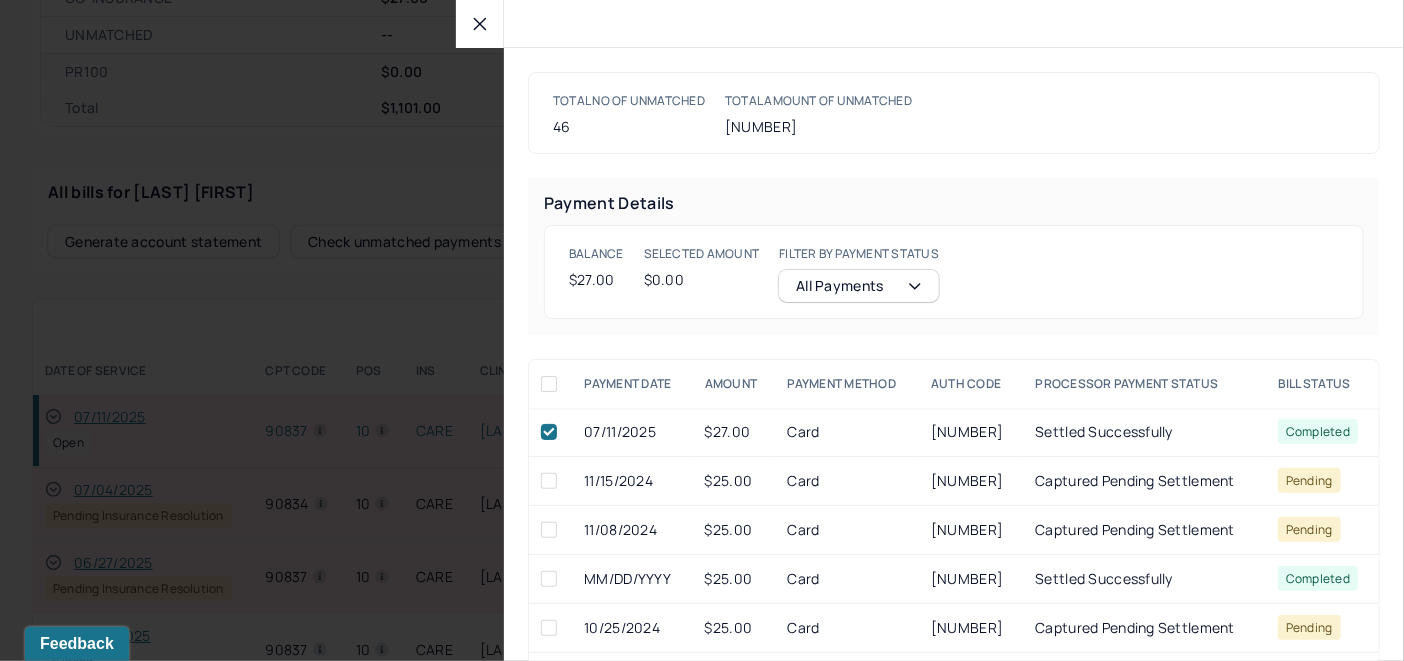checkbox on "true" 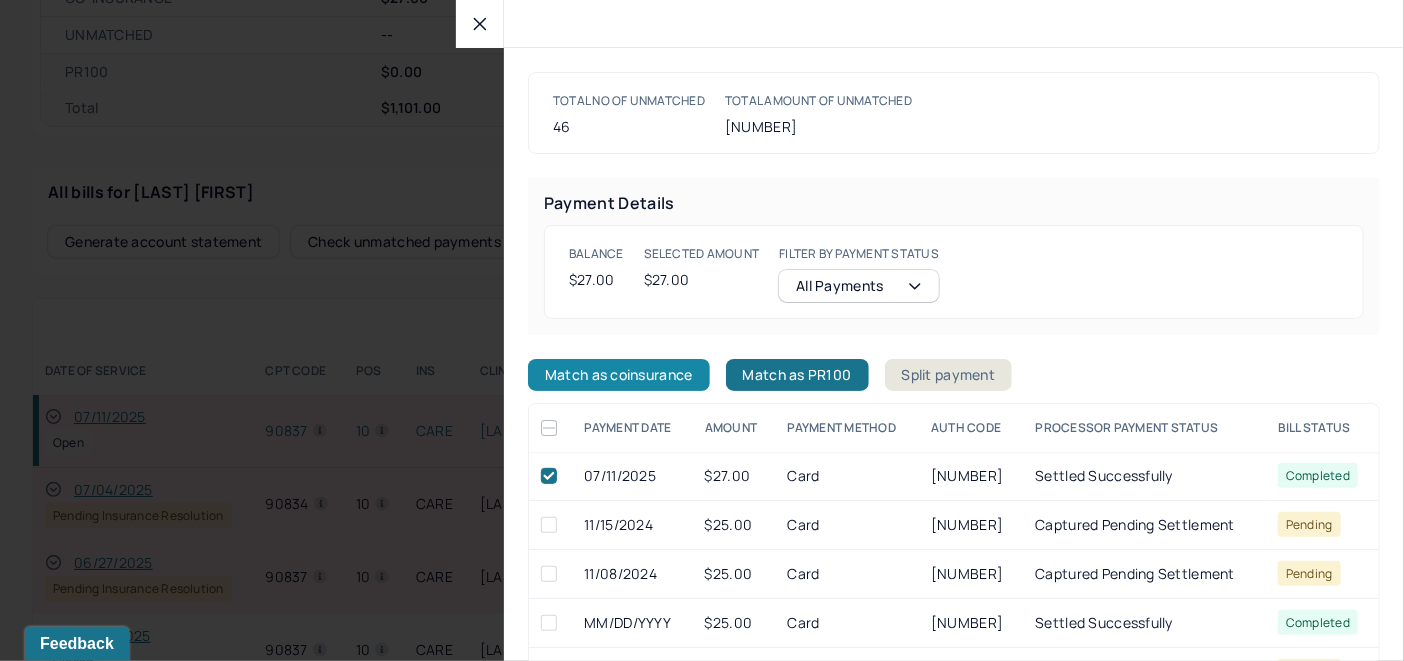 click on "Match as coinsurance" at bounding box center [619, 375] 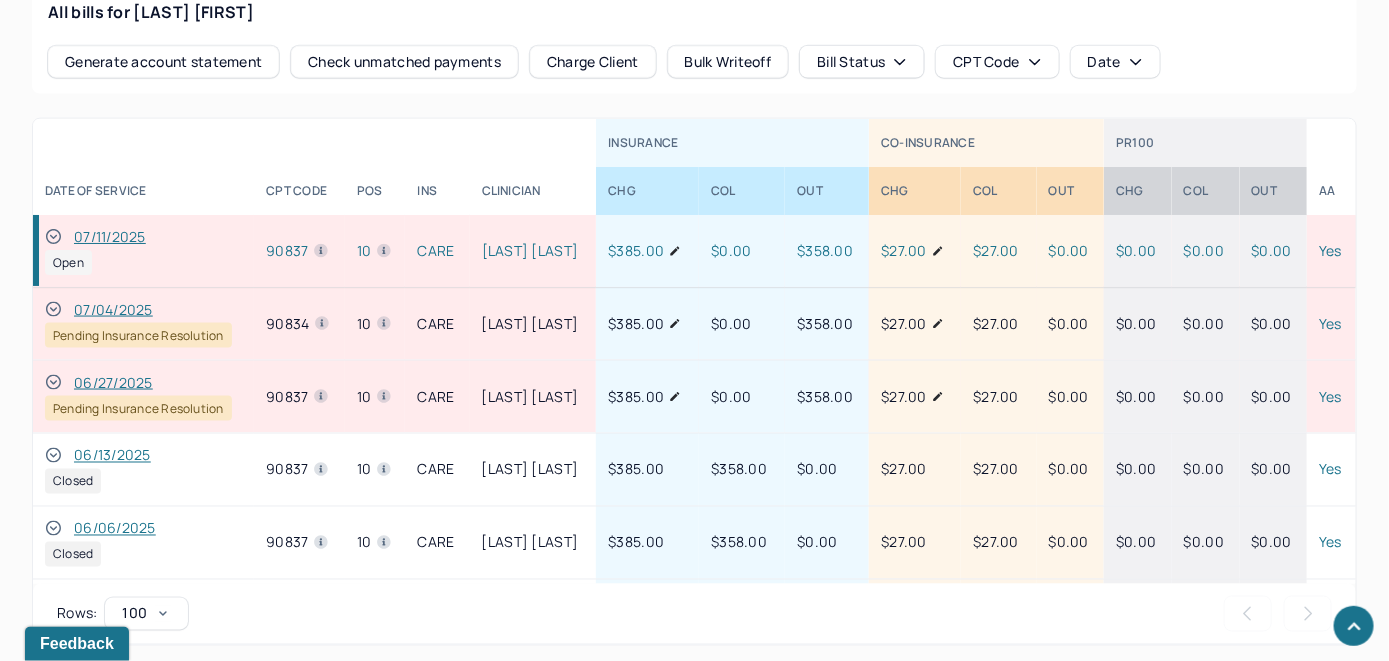scroll, scrollTop: 1021, scrollLeft: 0, axis: vertical 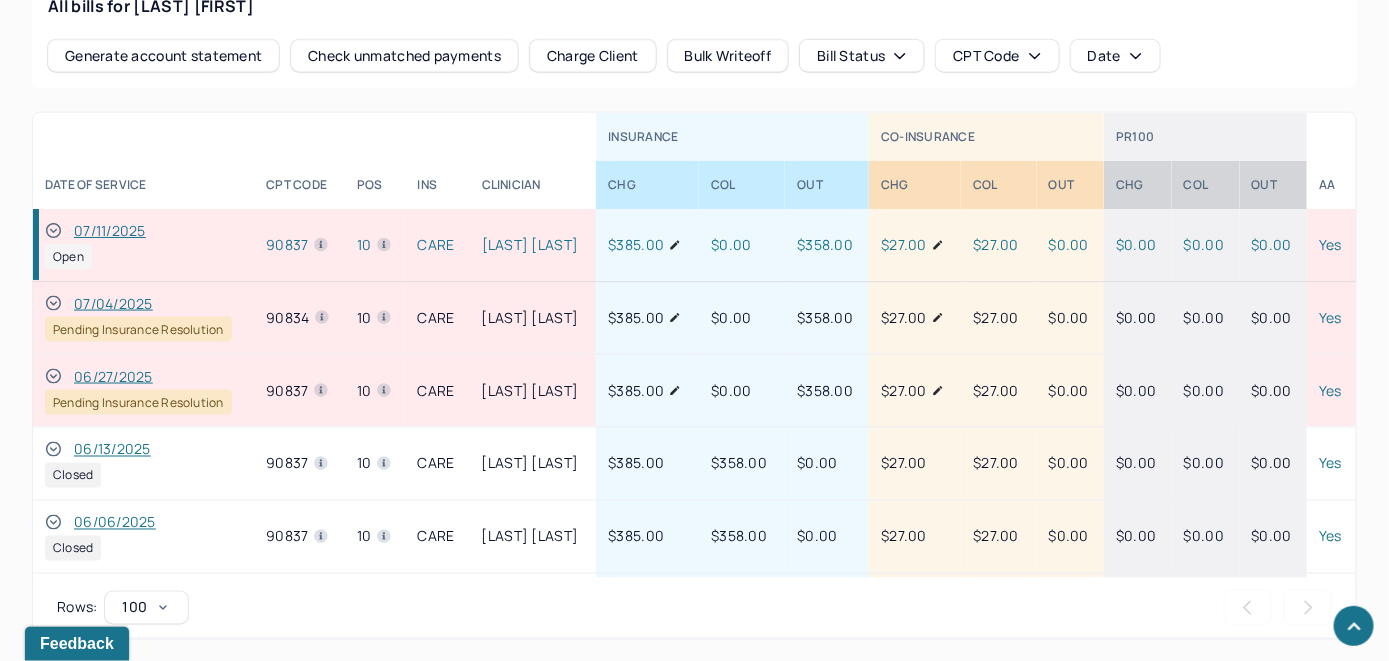 click 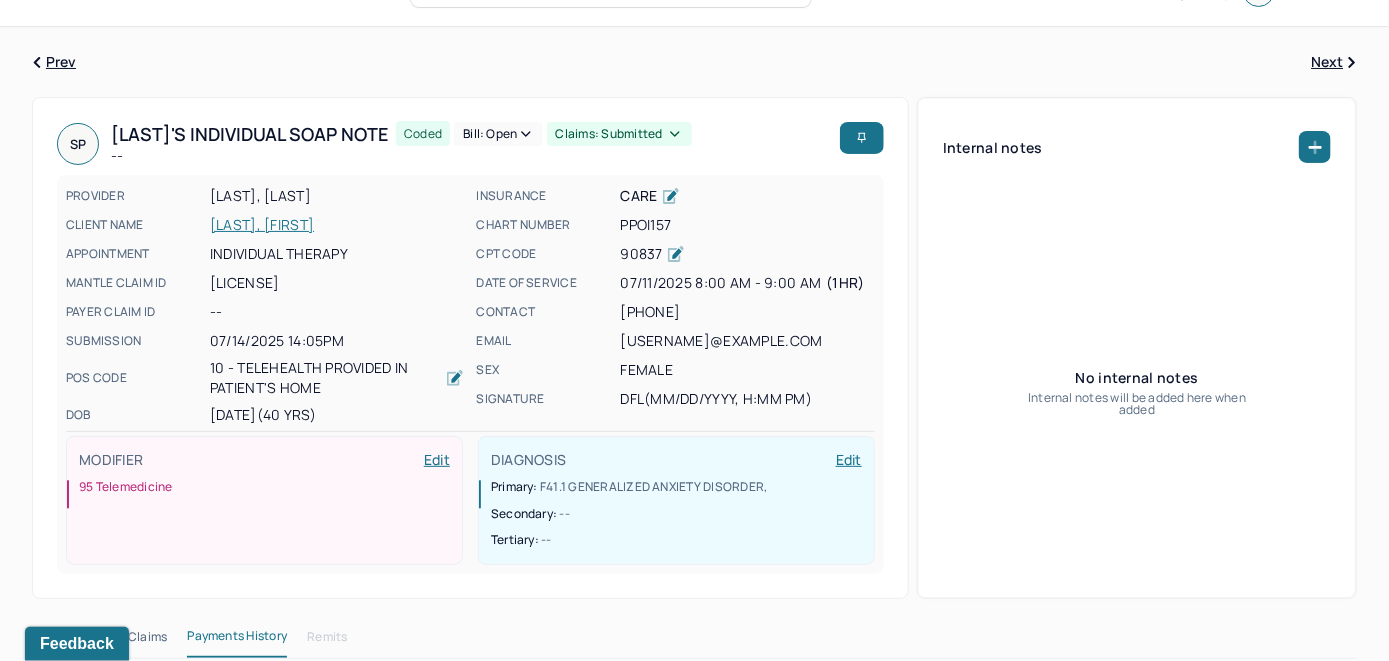 scroll, scrollTop: 0, scrollLeft: 0, axis: both 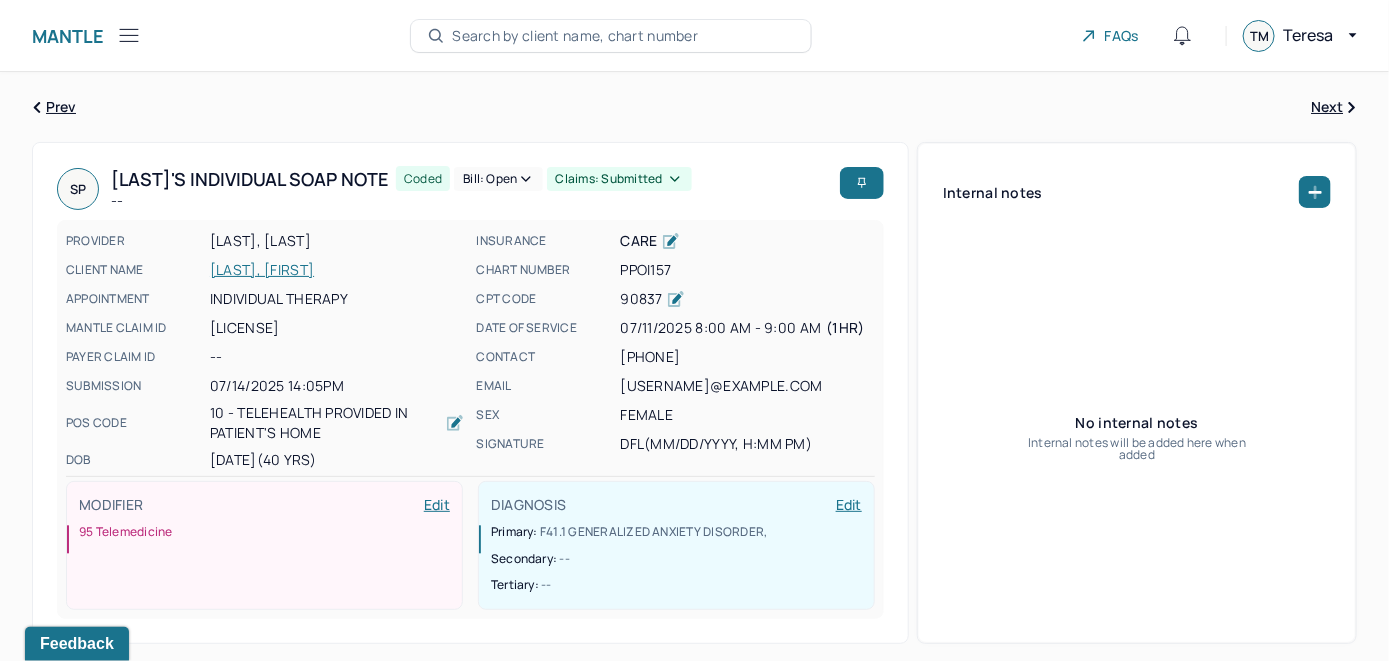click on "Bill: Open" at bounding box center [498, 179] 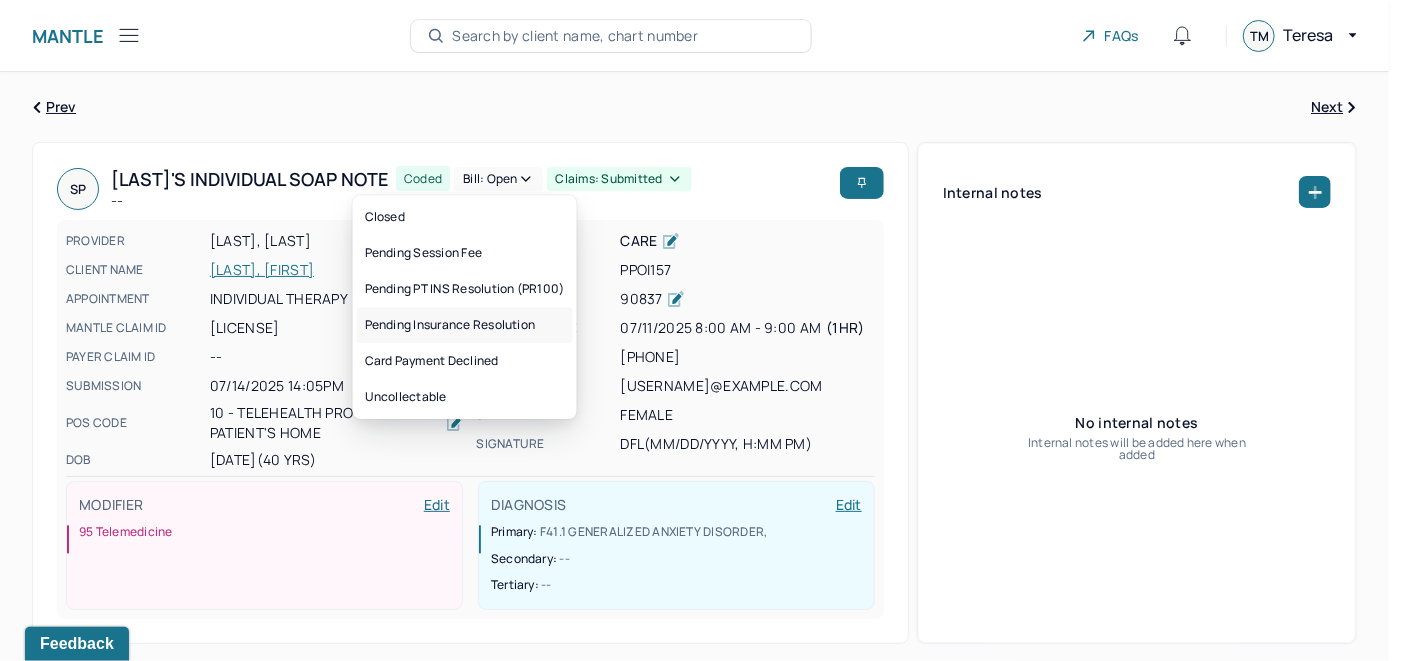 click on "Pending Insurance Resolution" at bounding box center (465, 325) 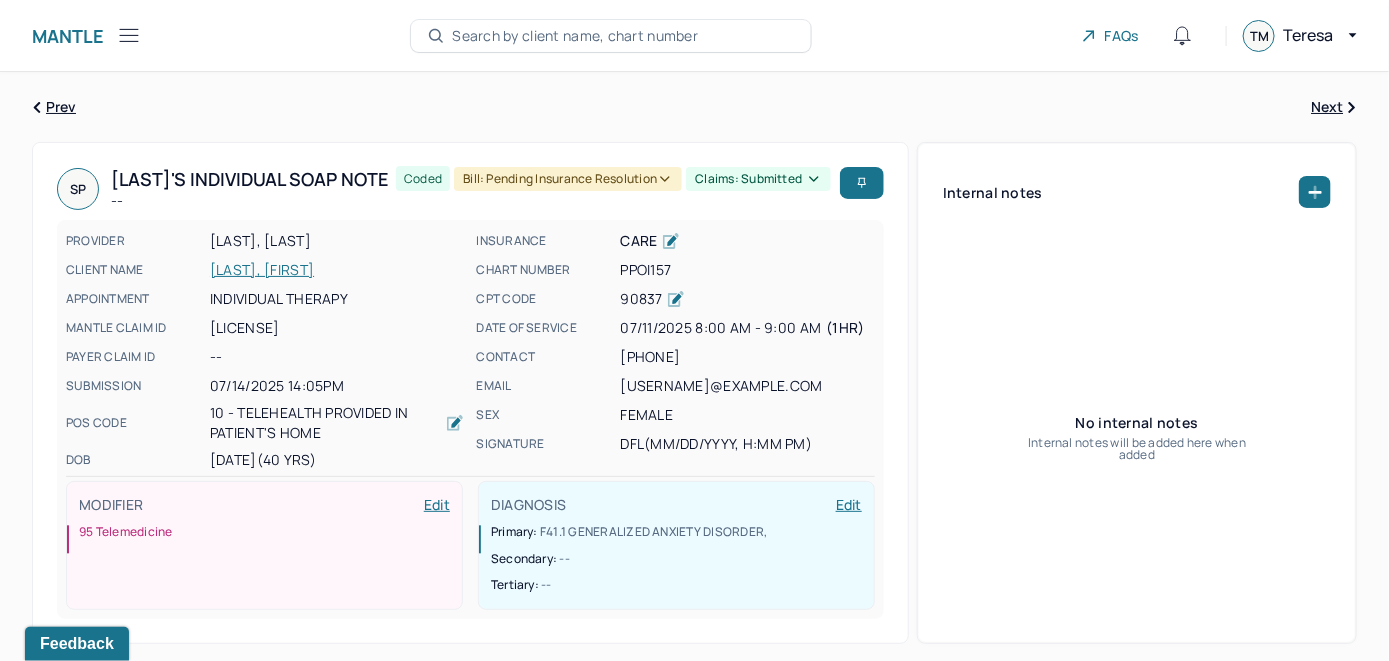 click on "Search by client name, chart number" at bounding box center [575, 36] 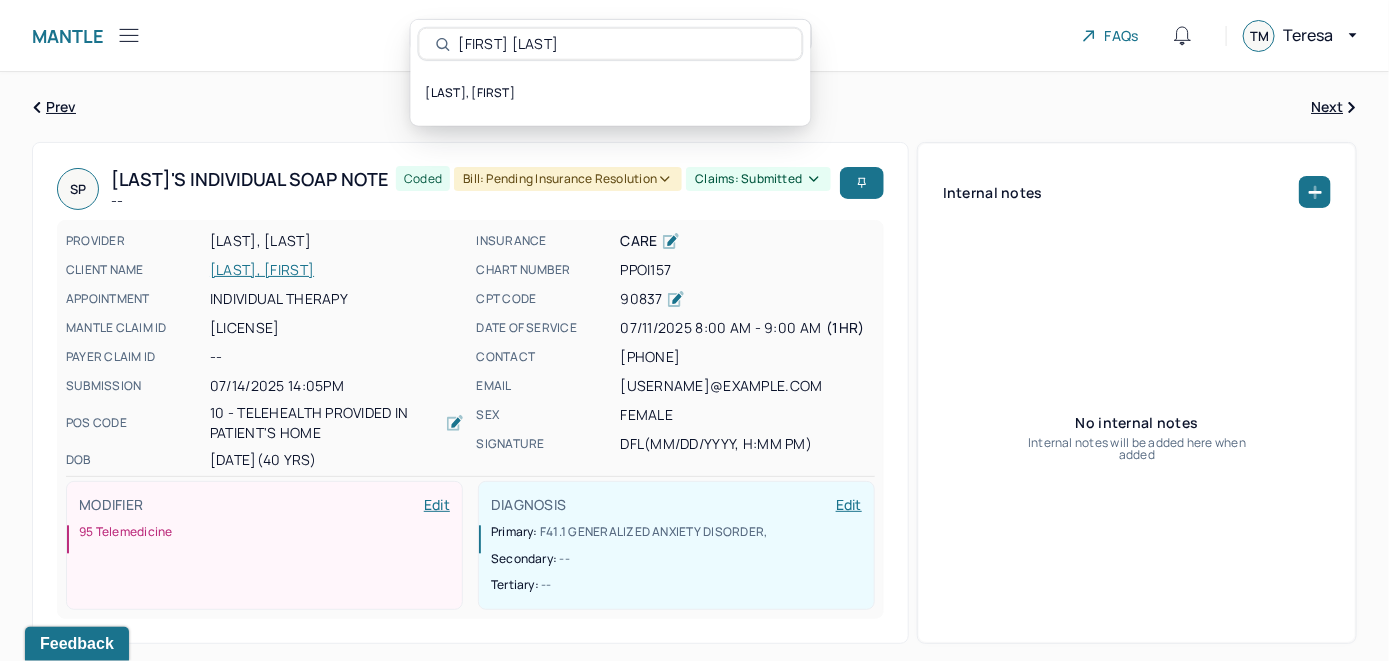 type on "Samantha Siu" 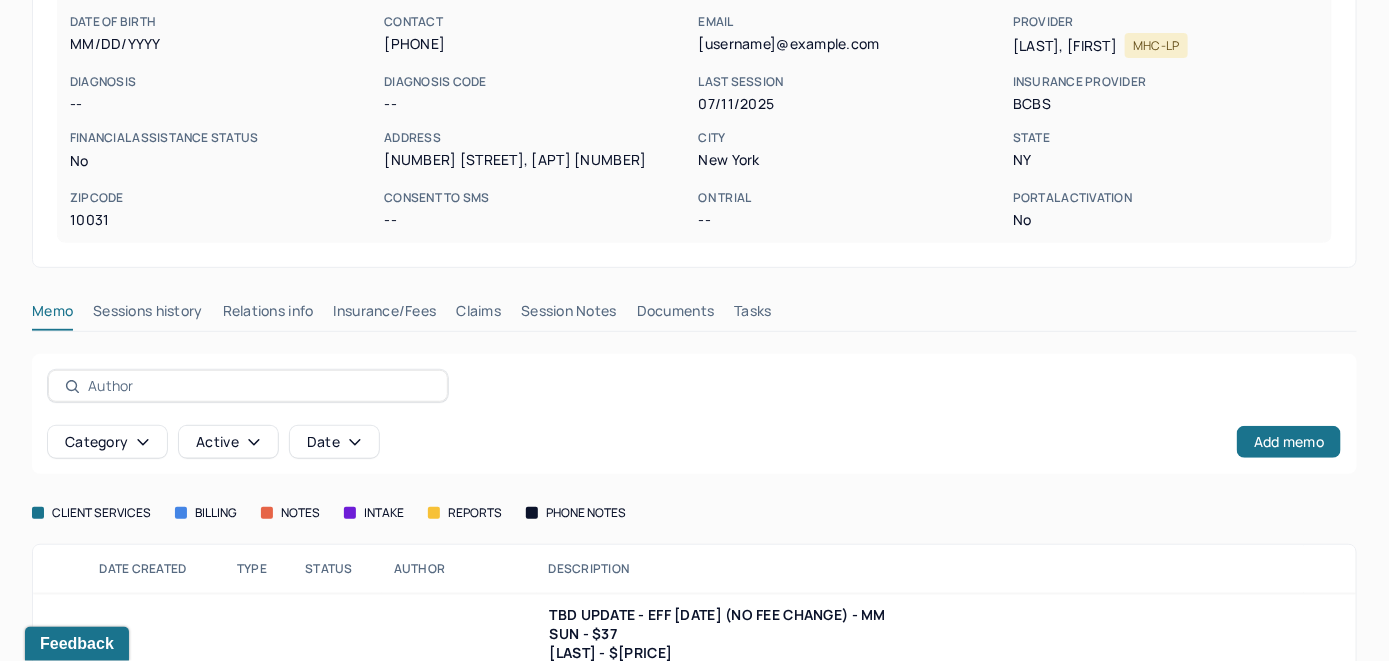 scroll, scrollTop: 300, scrollLeft: 0, axis: vertical 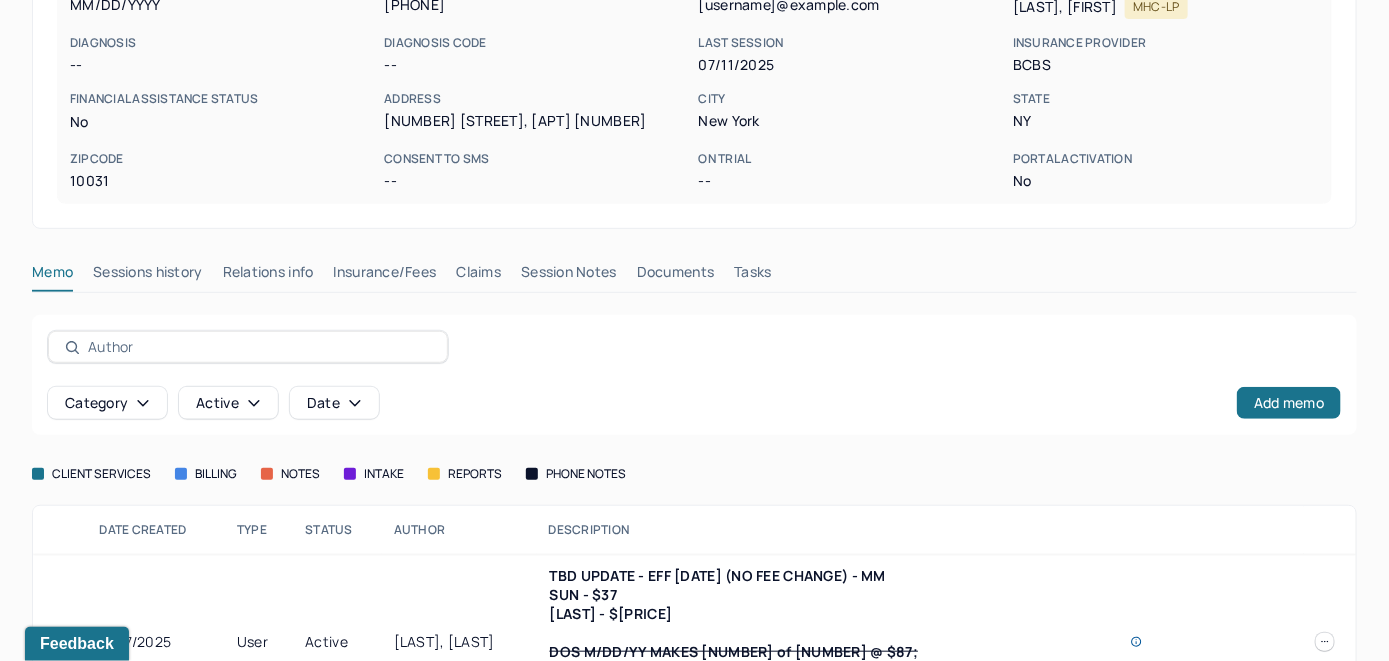 click on "Insurance/Fees" at bounding box center (385, 276) 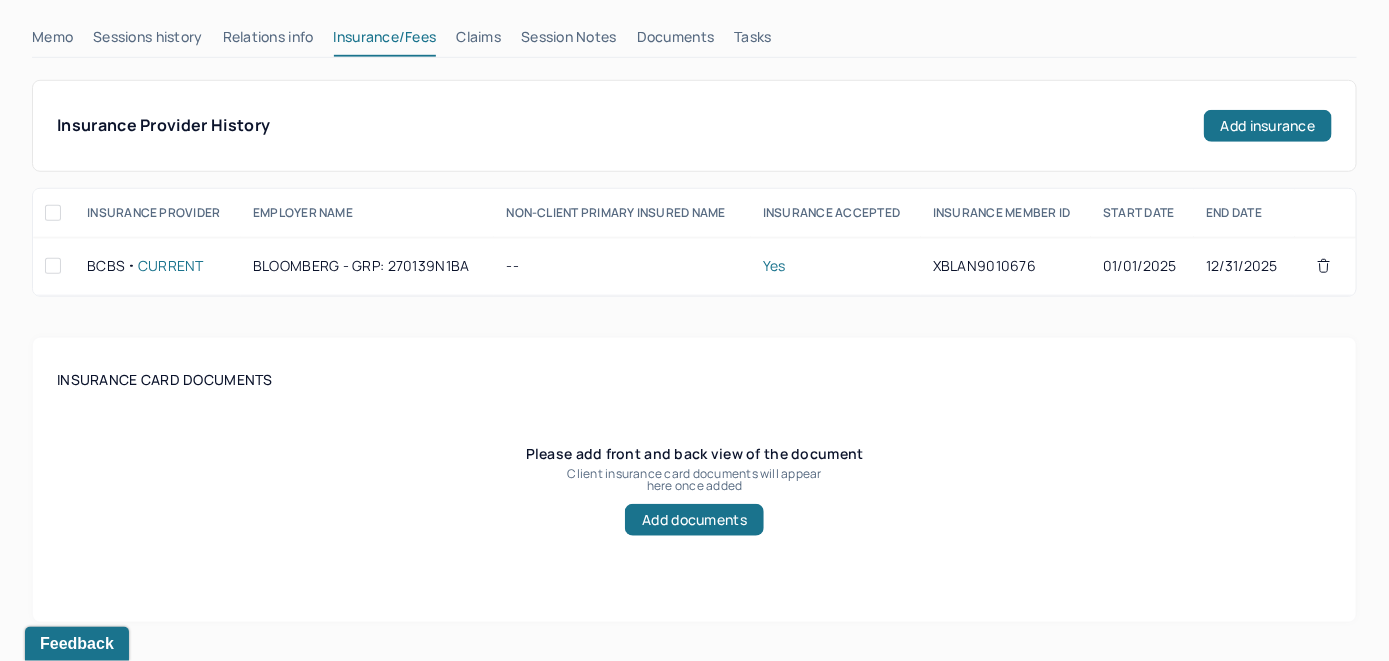scroll, scrollTop: 500, scrollLeft: 0, axis: vertical 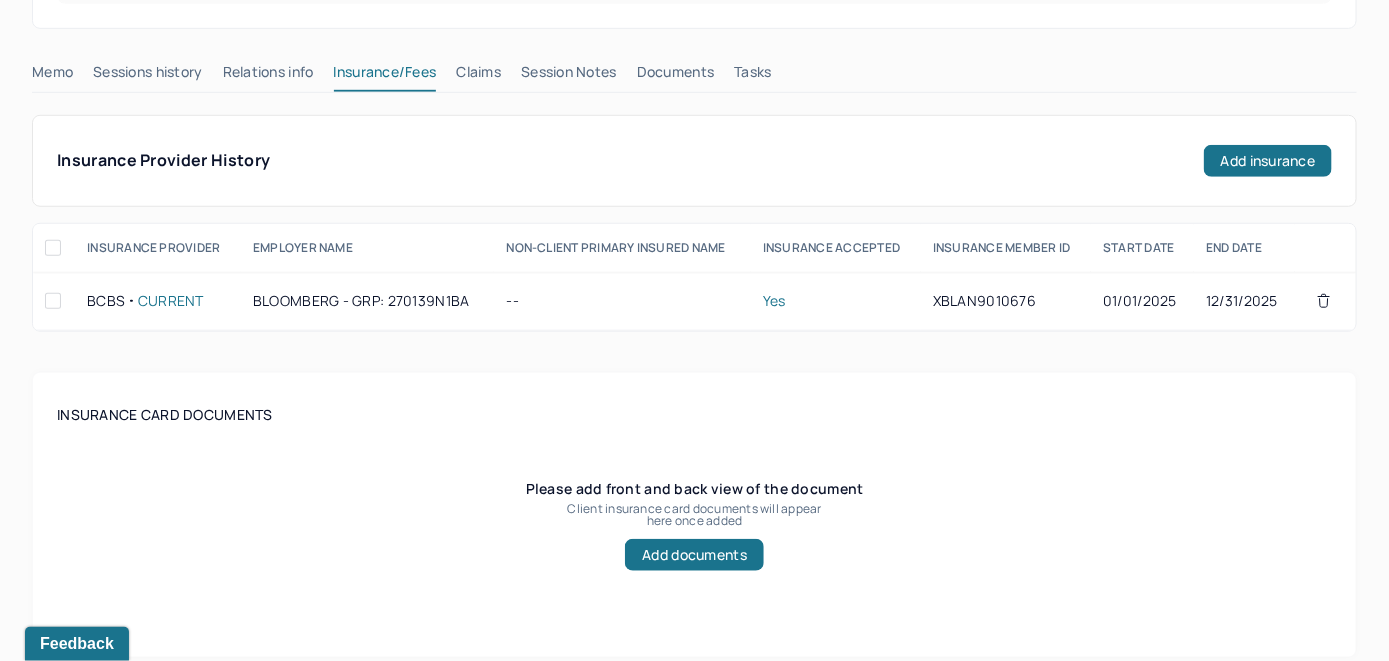 click on "Claims" at bounding box center [478, 76] 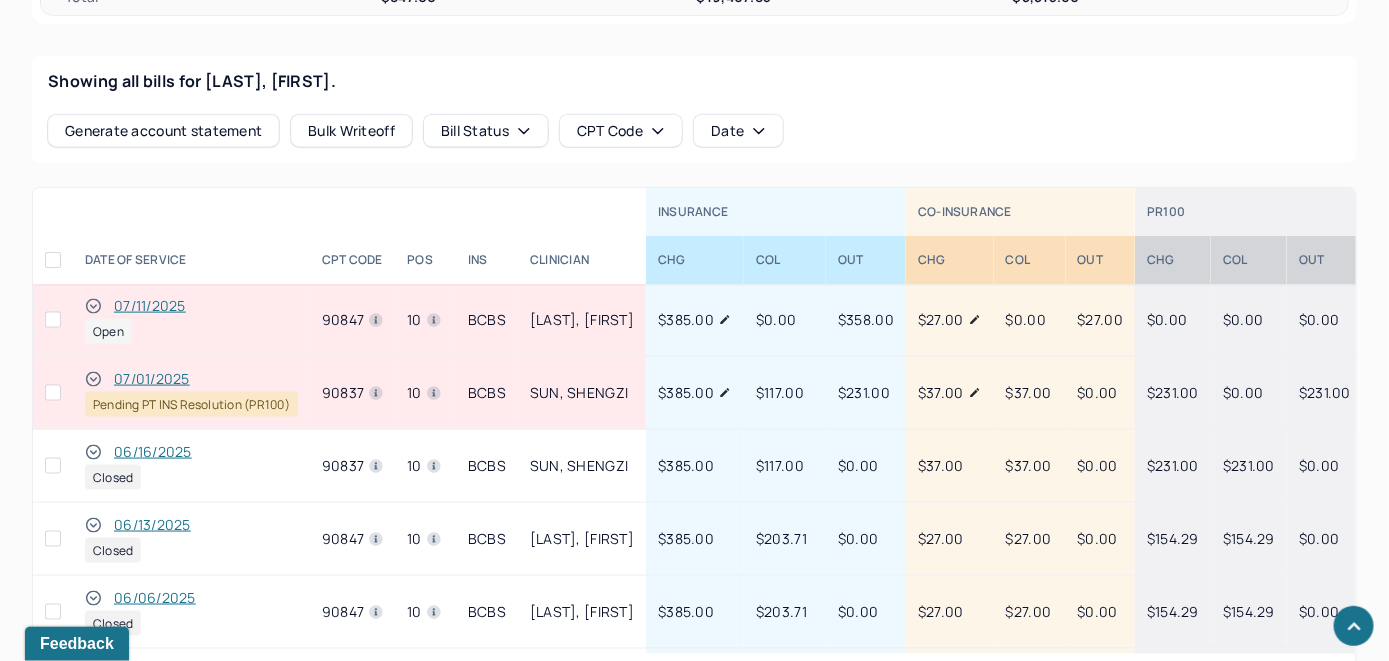 scroll, scrollTop: 874, scrollLeft: 0, axis: vertical 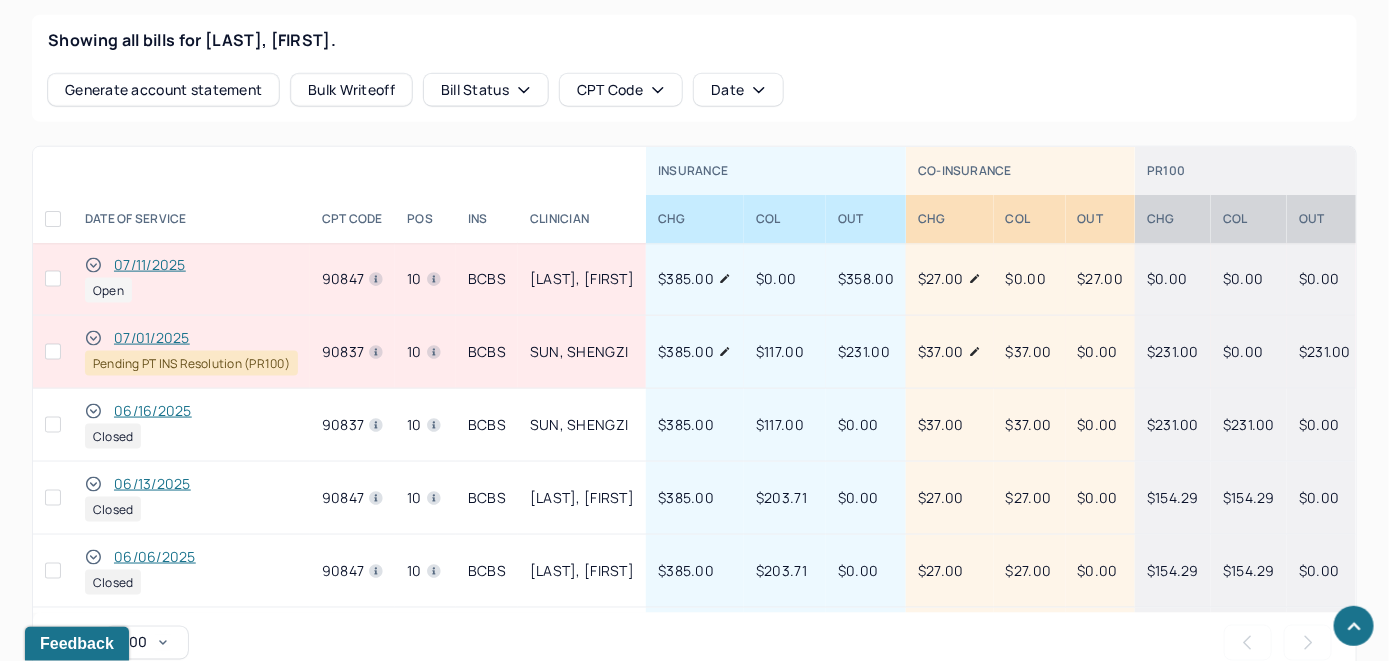 drag, startPoint x: 605, startPoint y: 637, endPoint x: 614, endPoint y: 610, distance: 28.460499 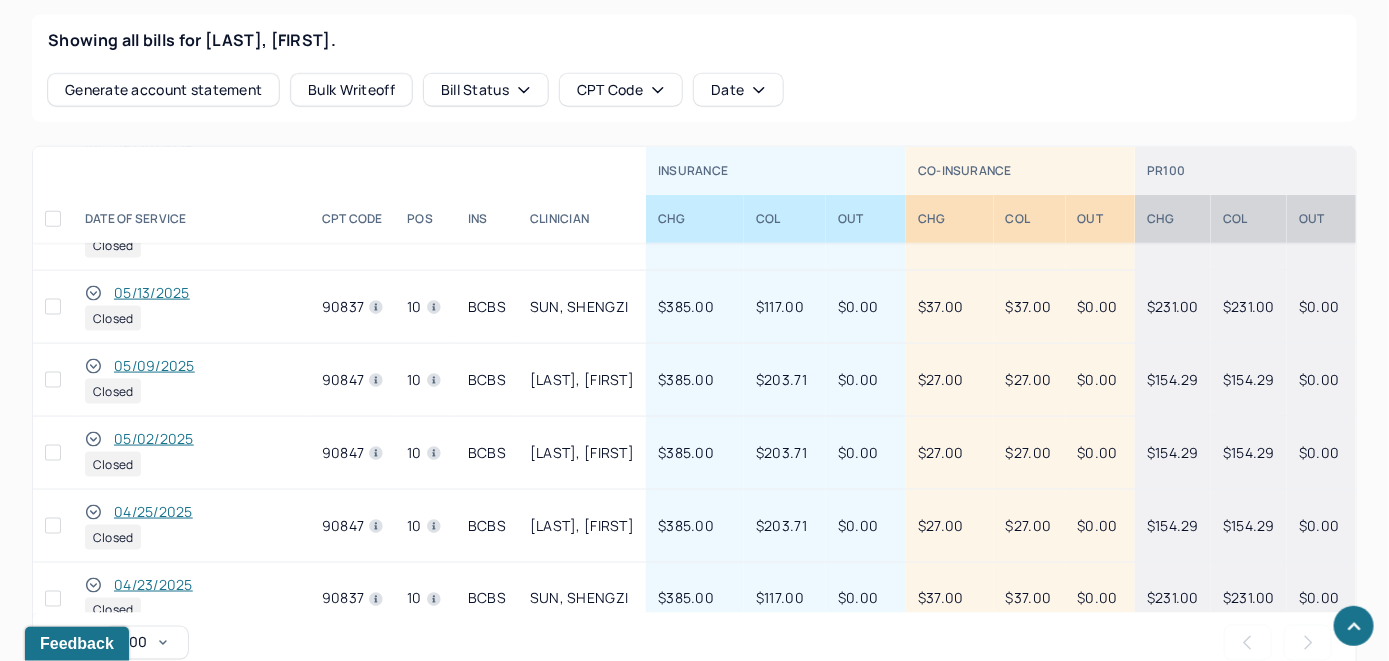 scroll, scrollTop: 500, scrollLeft: 0, axis: vertical 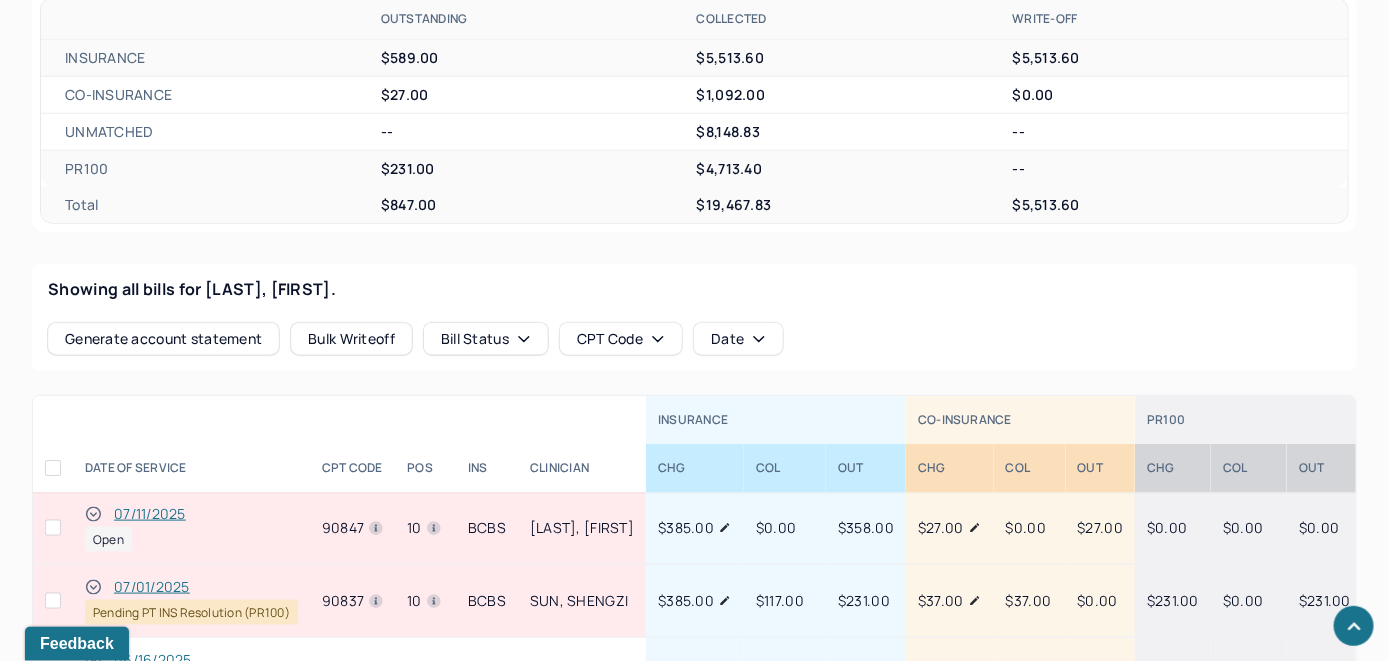 click on "07/11/2025" at bounding box center [150, 514] 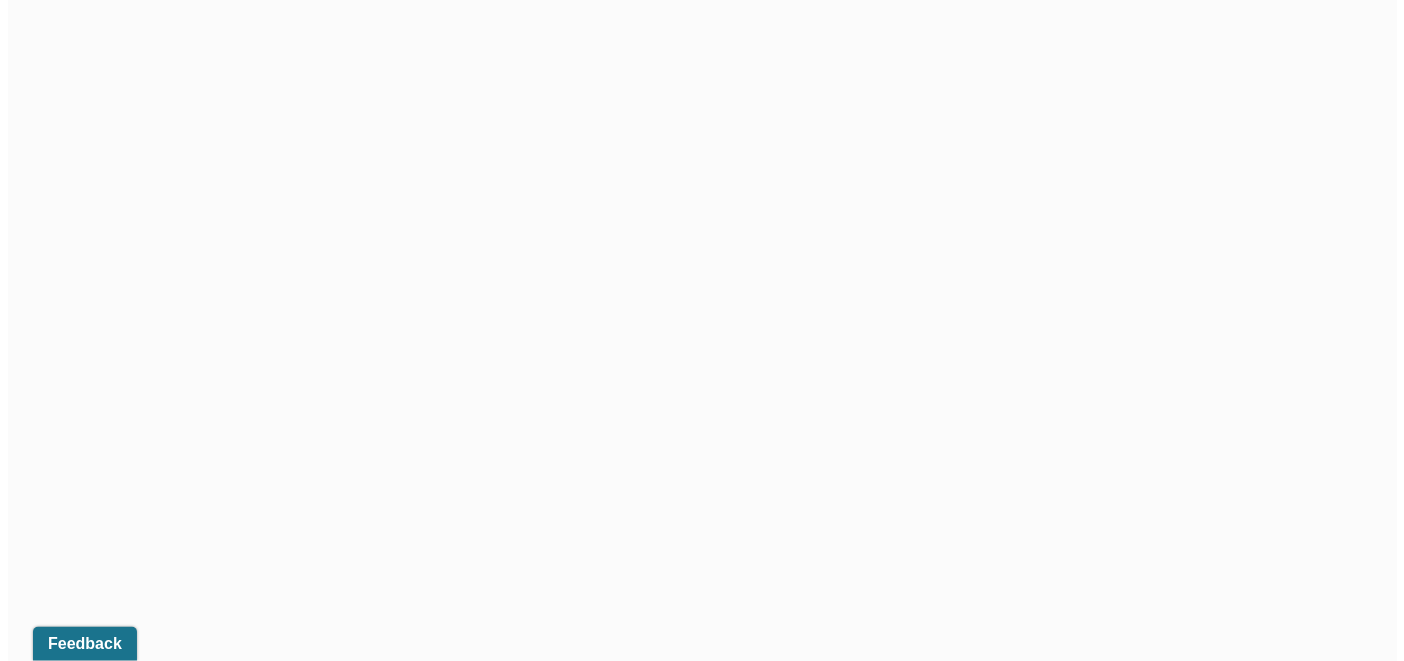 scroll, scrollTop: 625, scrollLeft: 0, axis: vertical 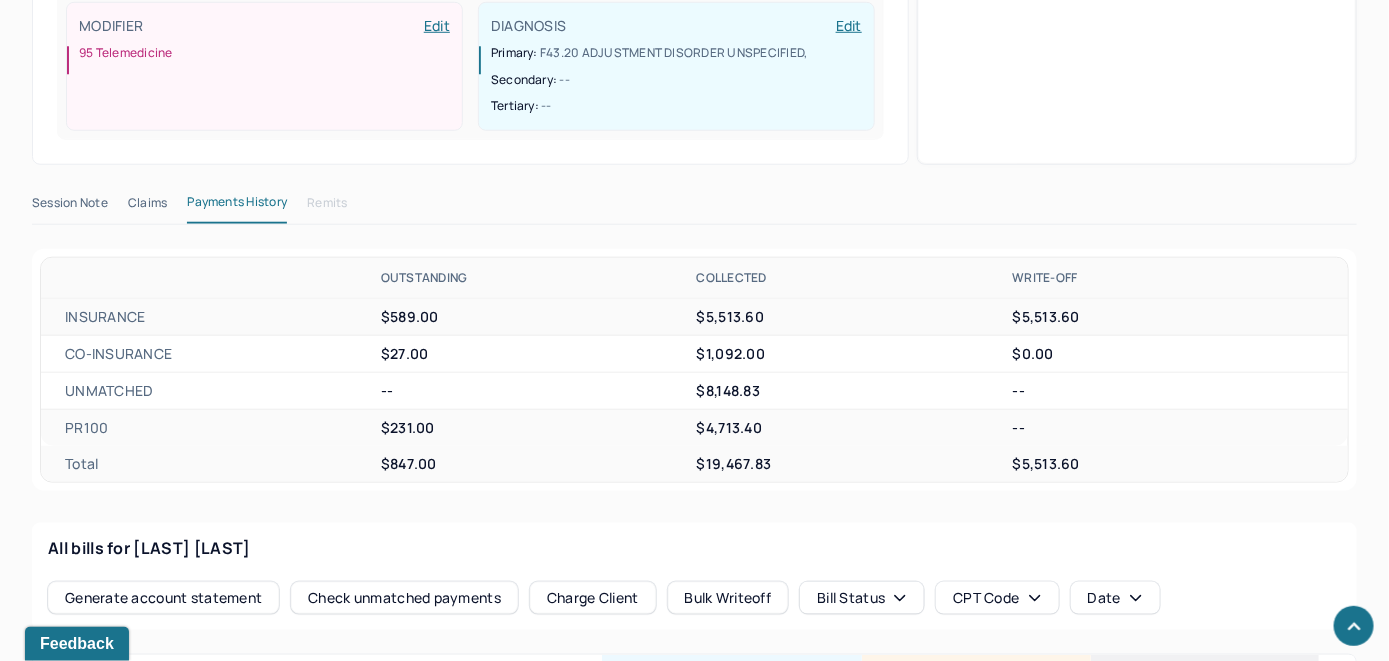 click on "Check unmatched payments" at bounding box center (404, 598) 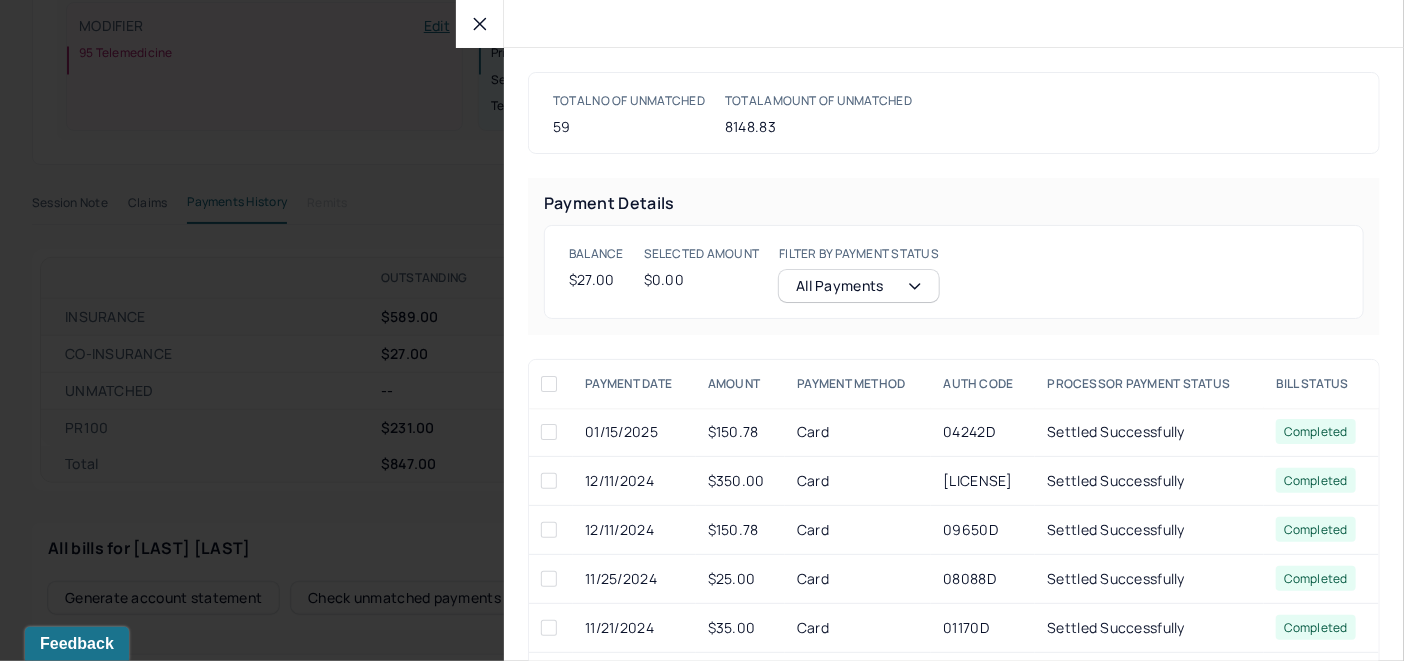click 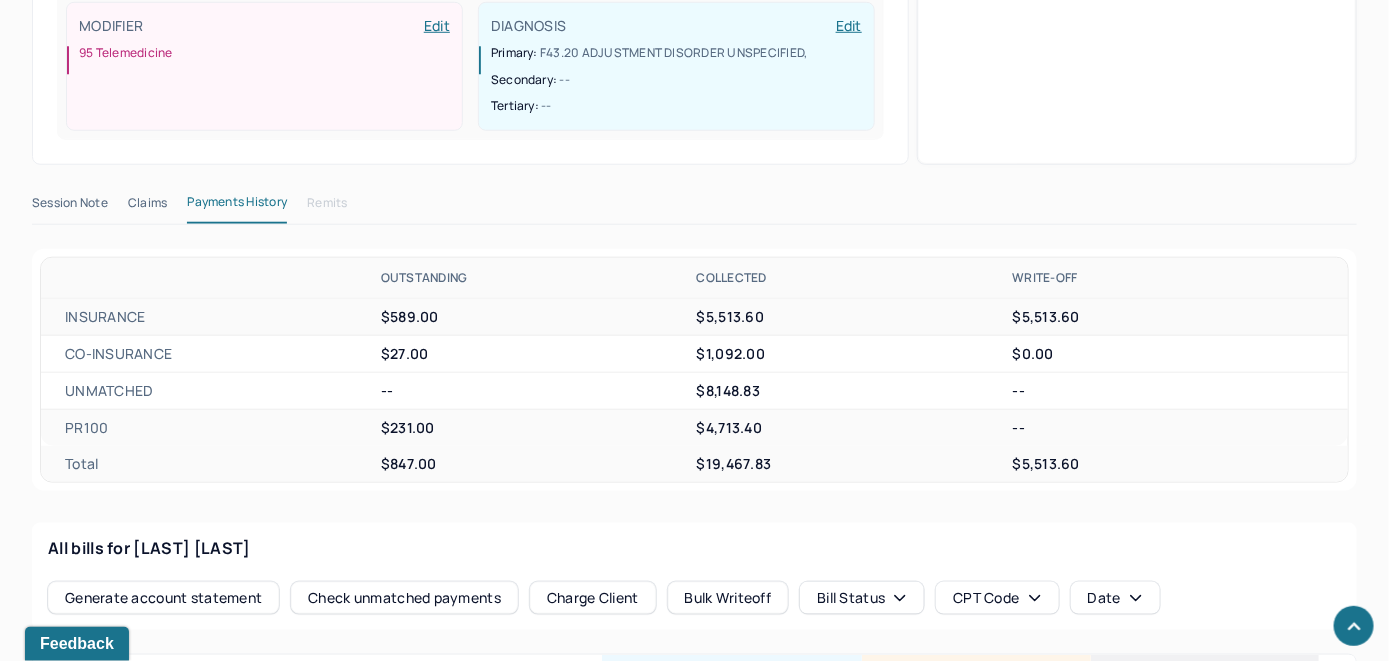click on "Charge Client" at bounding box center (593, 598) 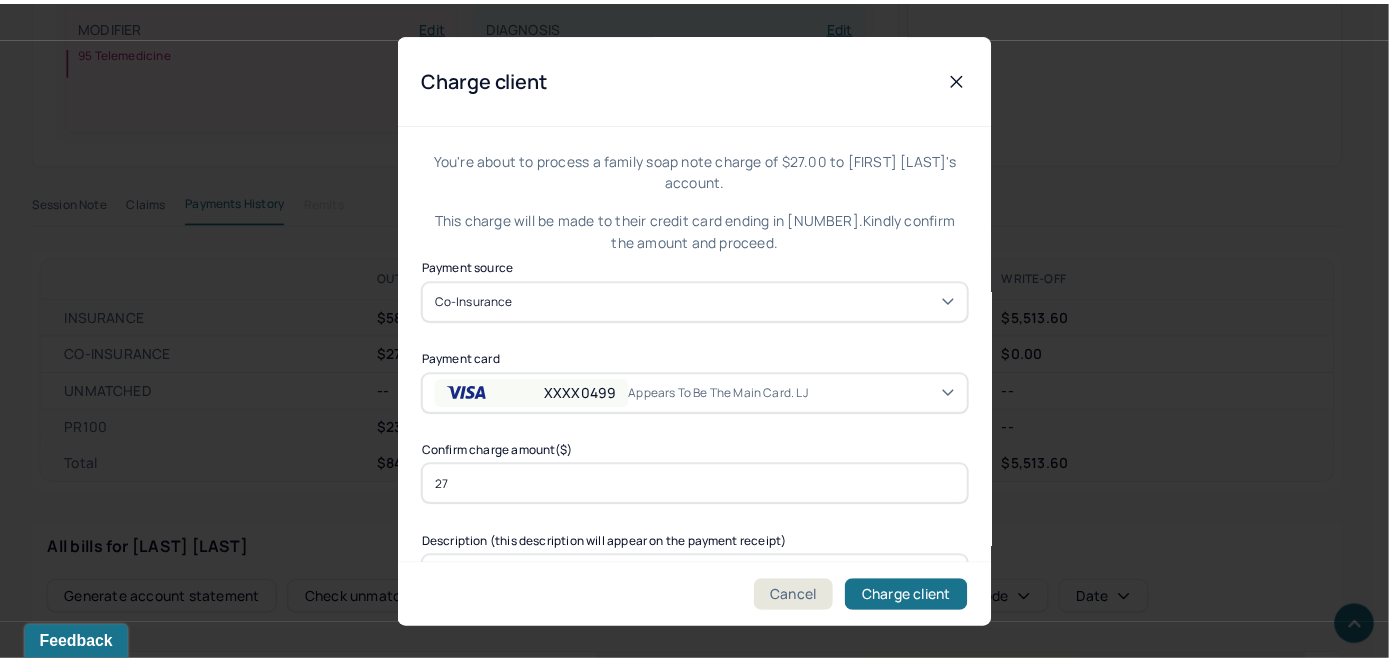 scroll, scrollTop: 121, scrollLeft: 0, axis: vertical 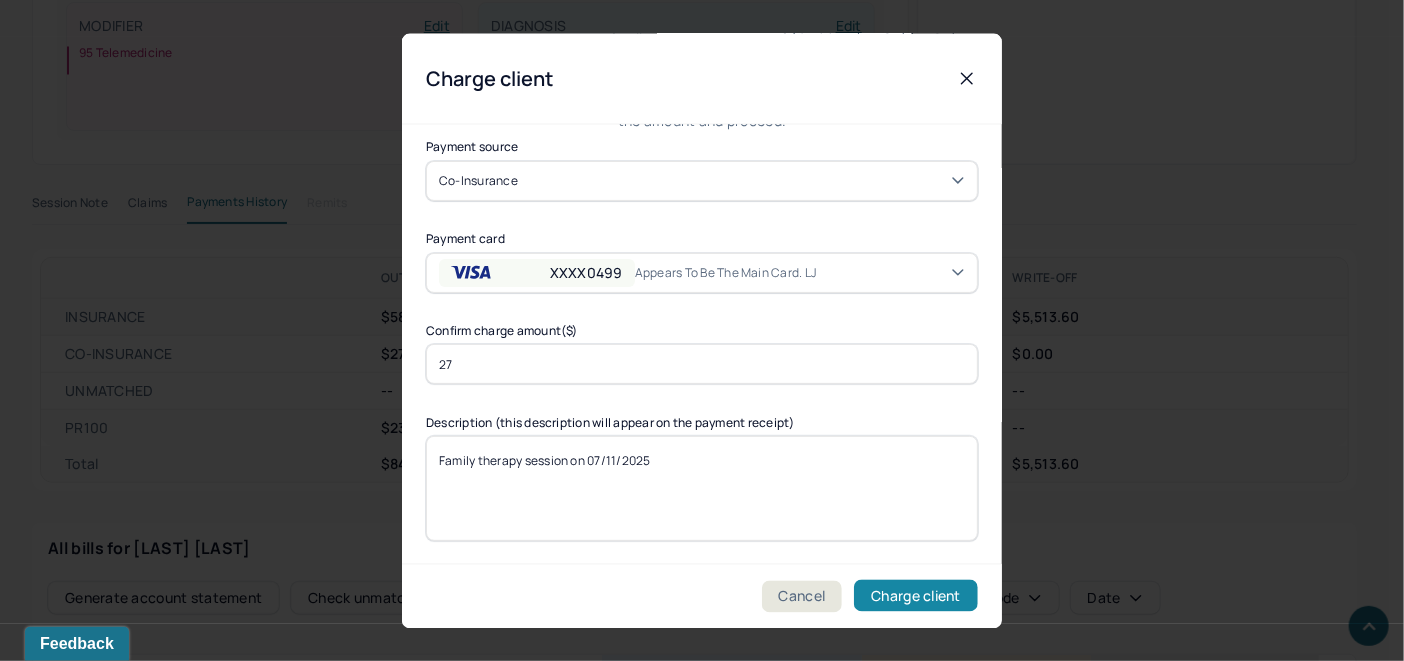 click on "Charge client" at bounding box center (916, 596) 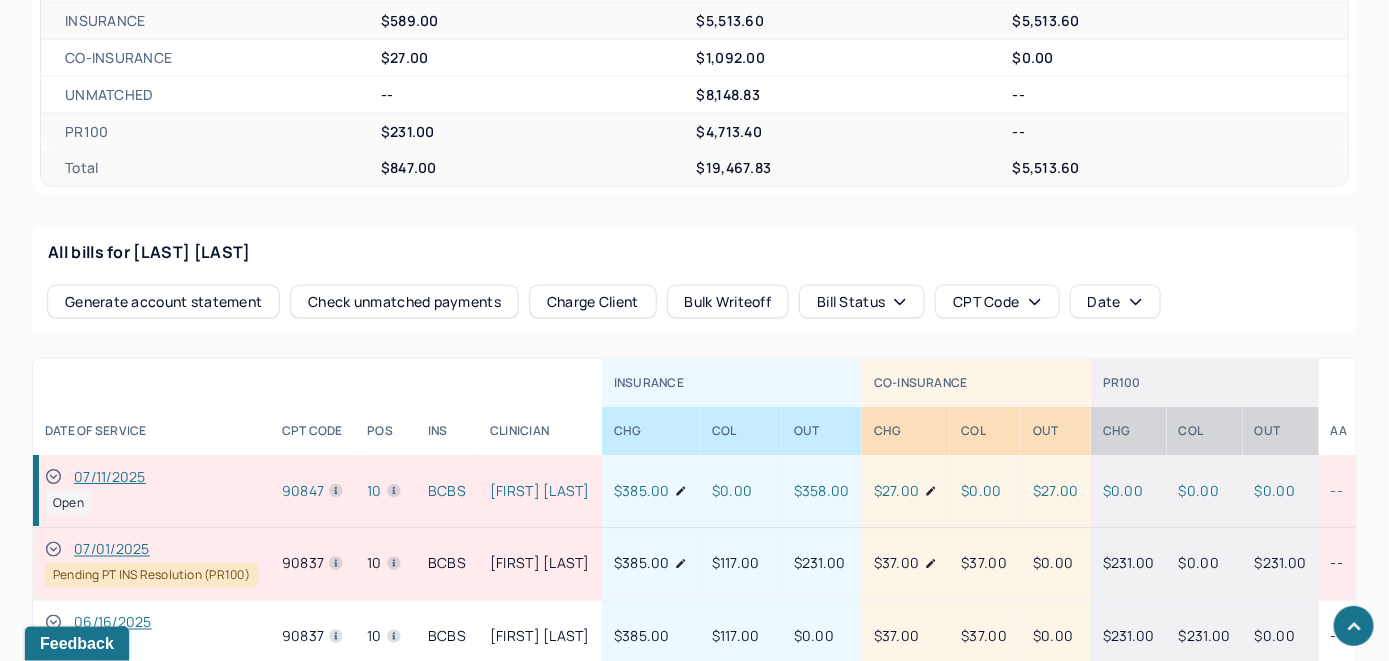 scroll, scrollTop: 925, scrollLeft: 0, axis: vertical 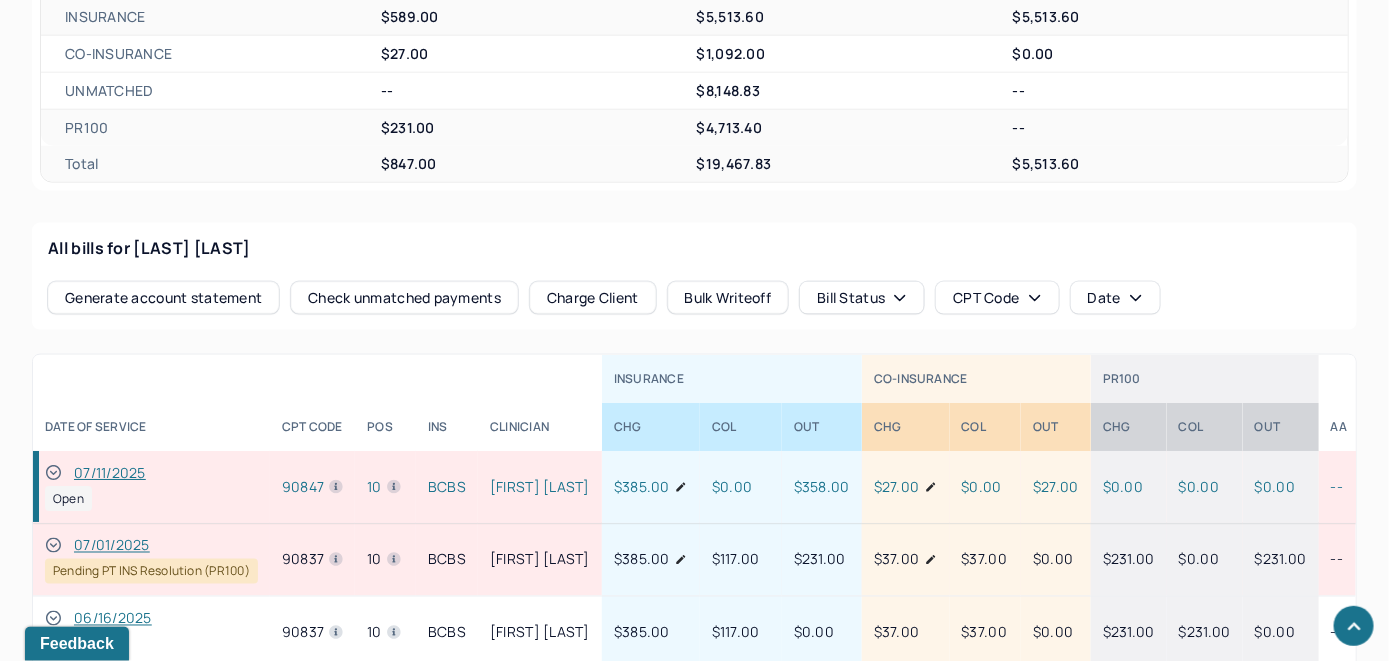 click 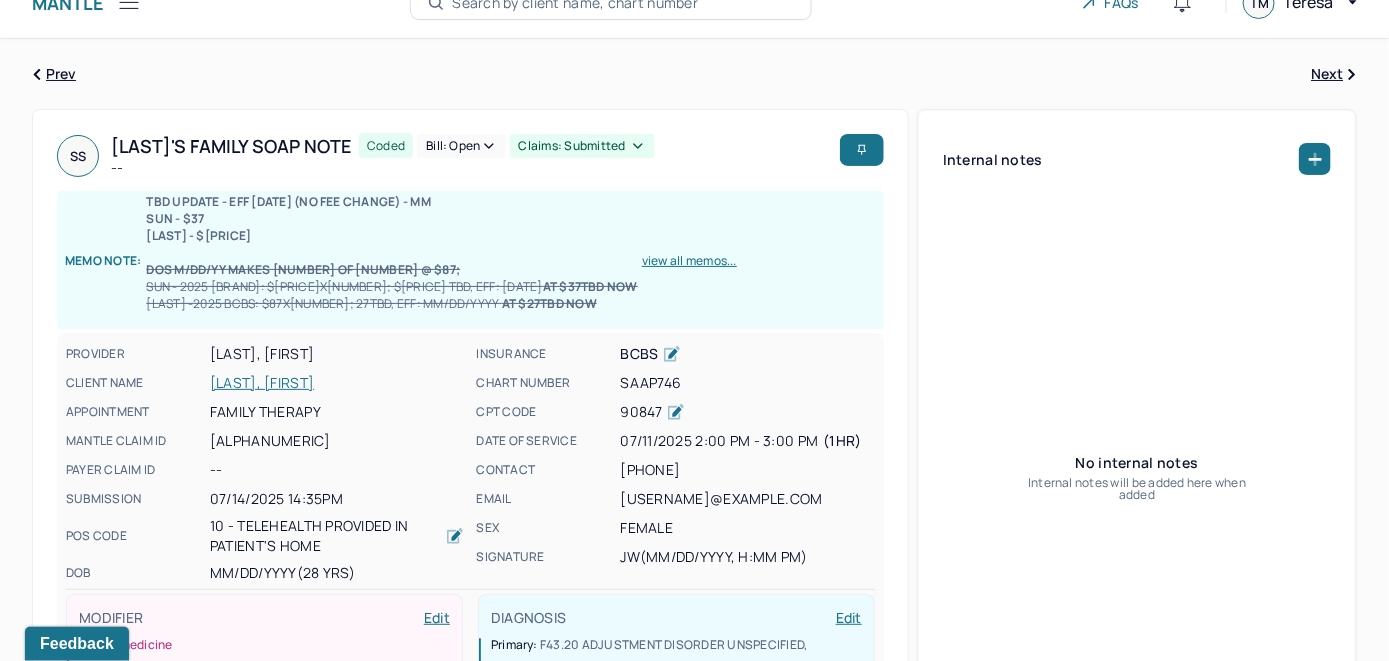 scroll, scrollTop: 0, scrollLeft: 0, axis: both 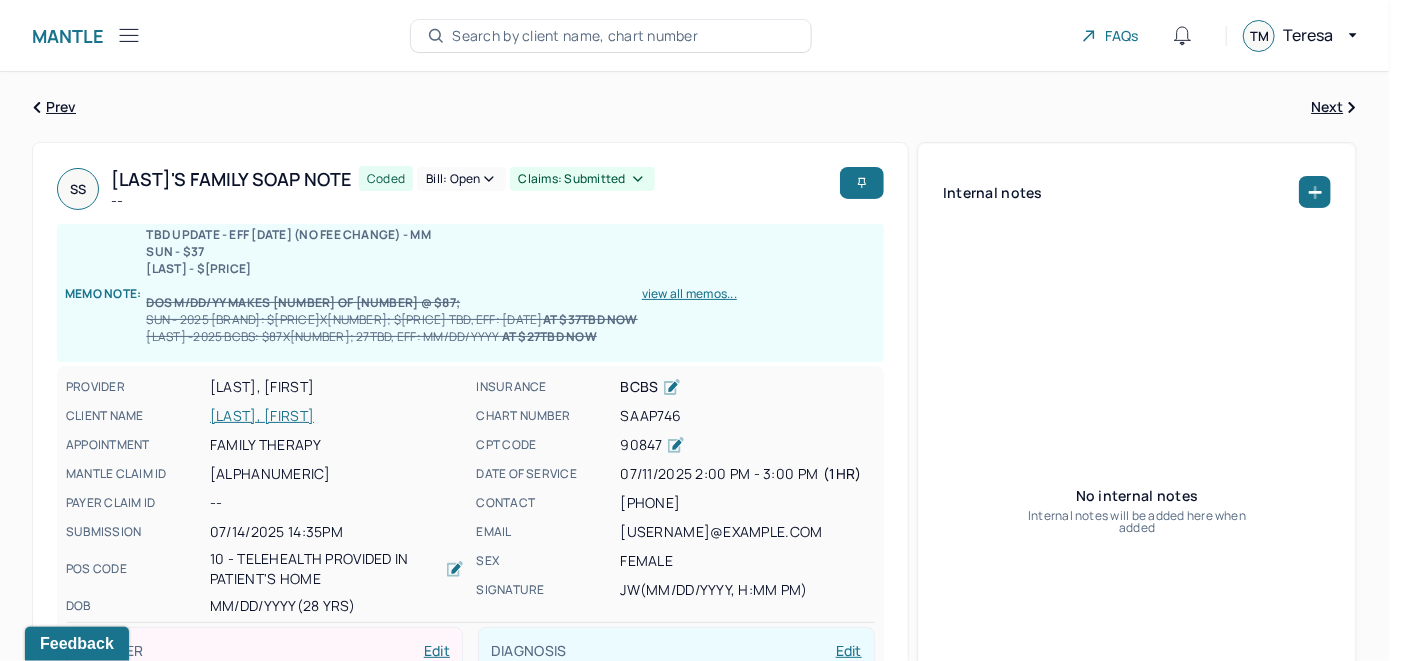 click on "Bill: Open" at bounding box center (461, 179) 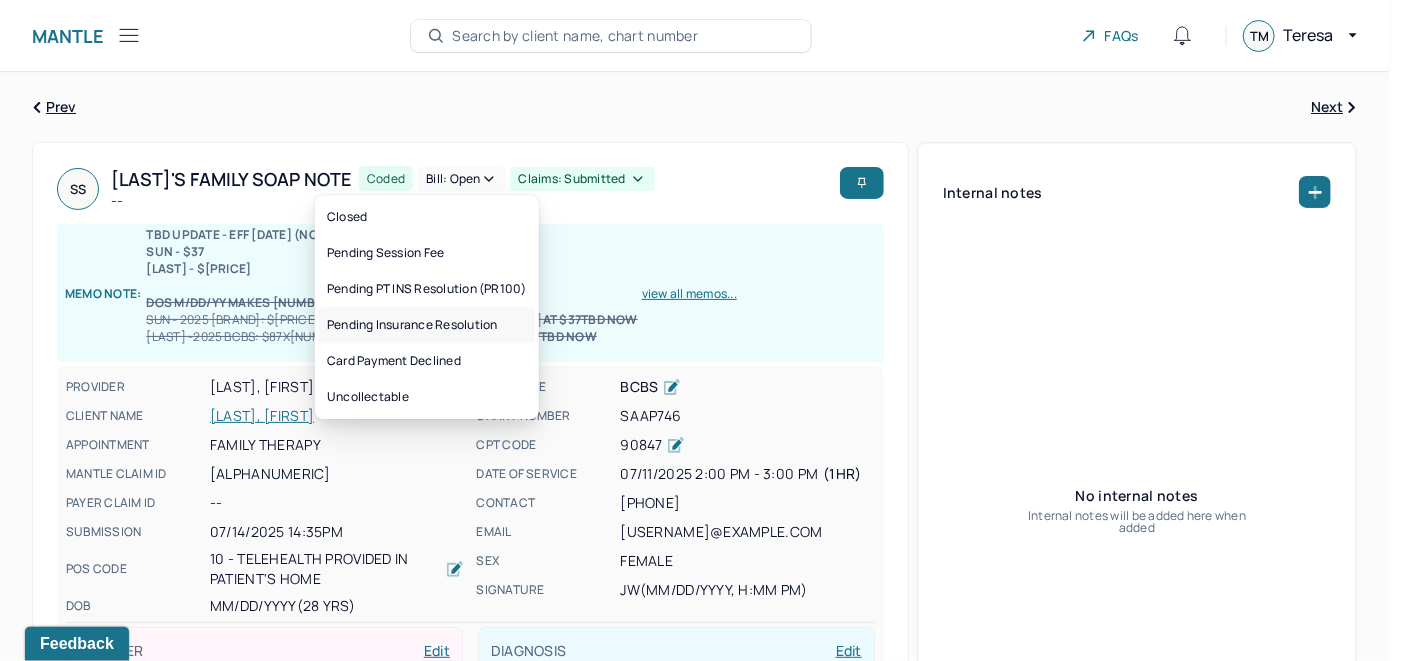 click on "Pending Insurance Resolution" at bounding box center [427, 325] 